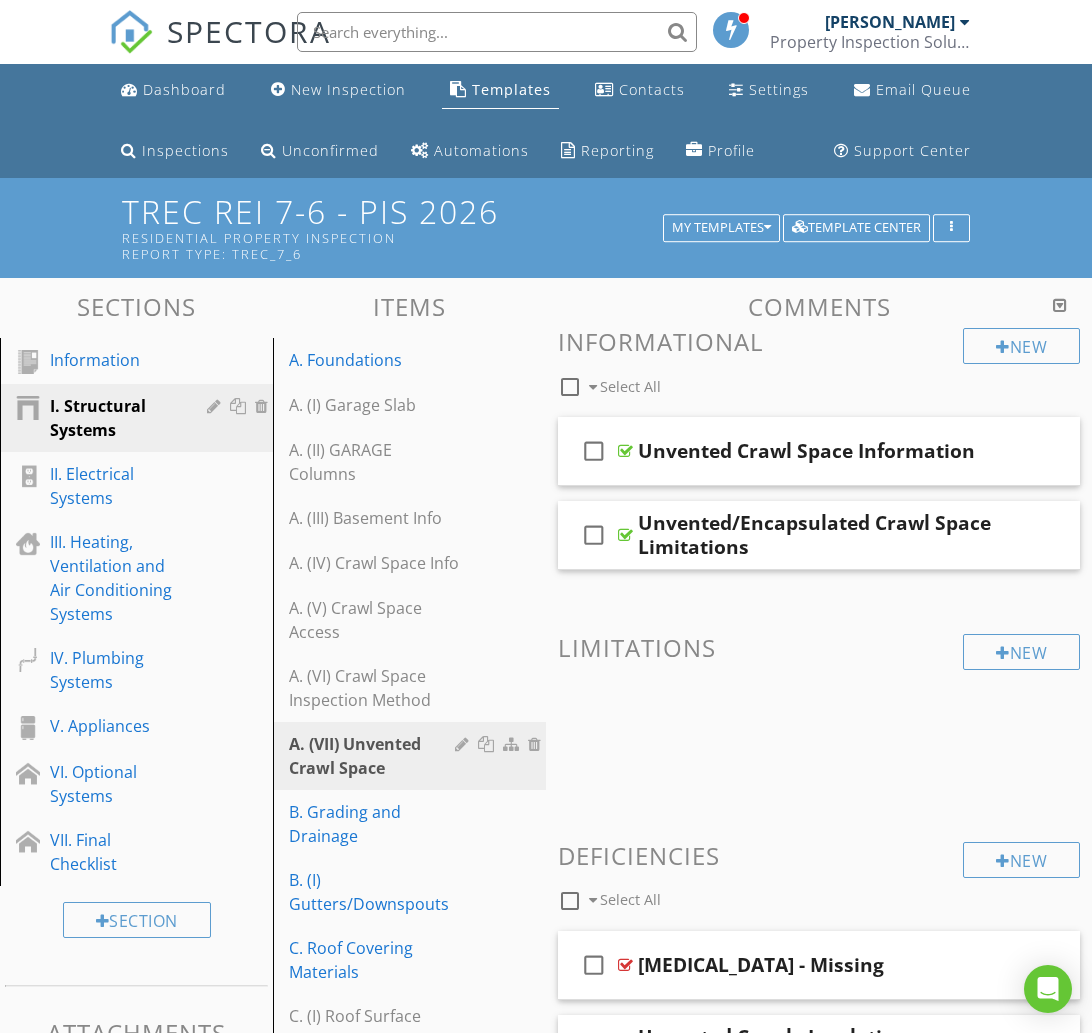 scroll, scrollTop: 0, scrollLeft: 0, axis: both 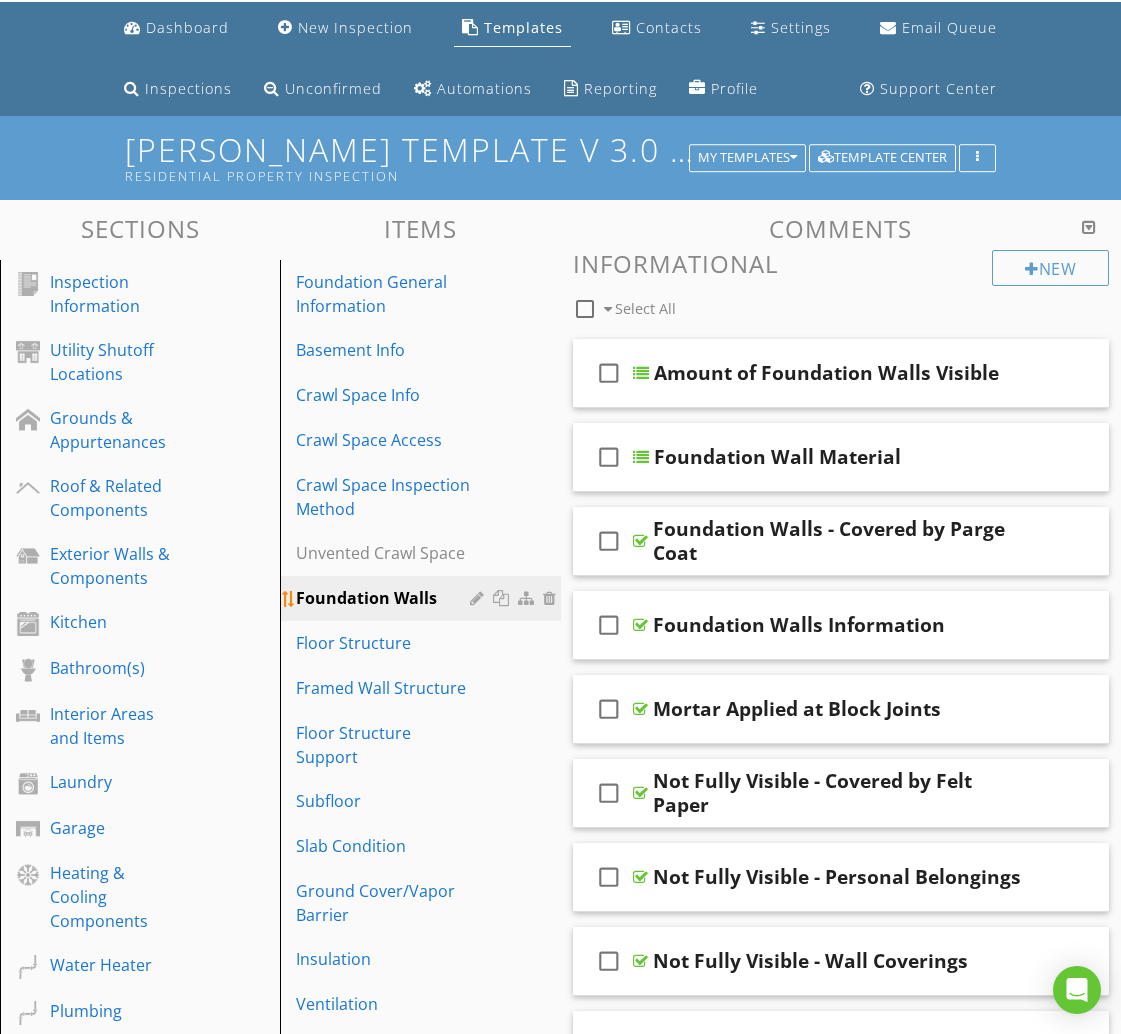 click at bounding box center [503, 598] 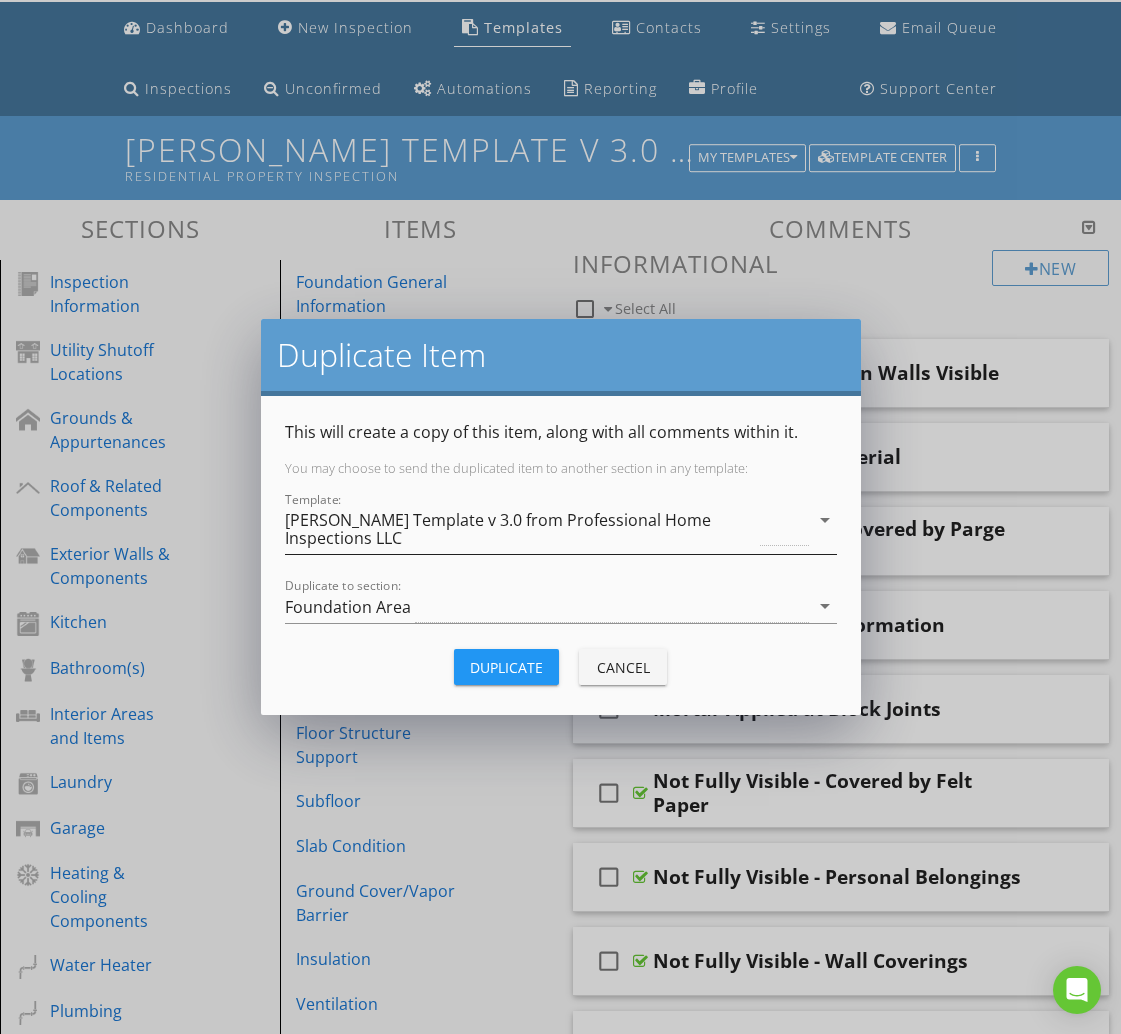 click on "[PERSON_NAME] Template v 3.0 from Professional Home Inspections LLC" at bounding box center (521, 529) 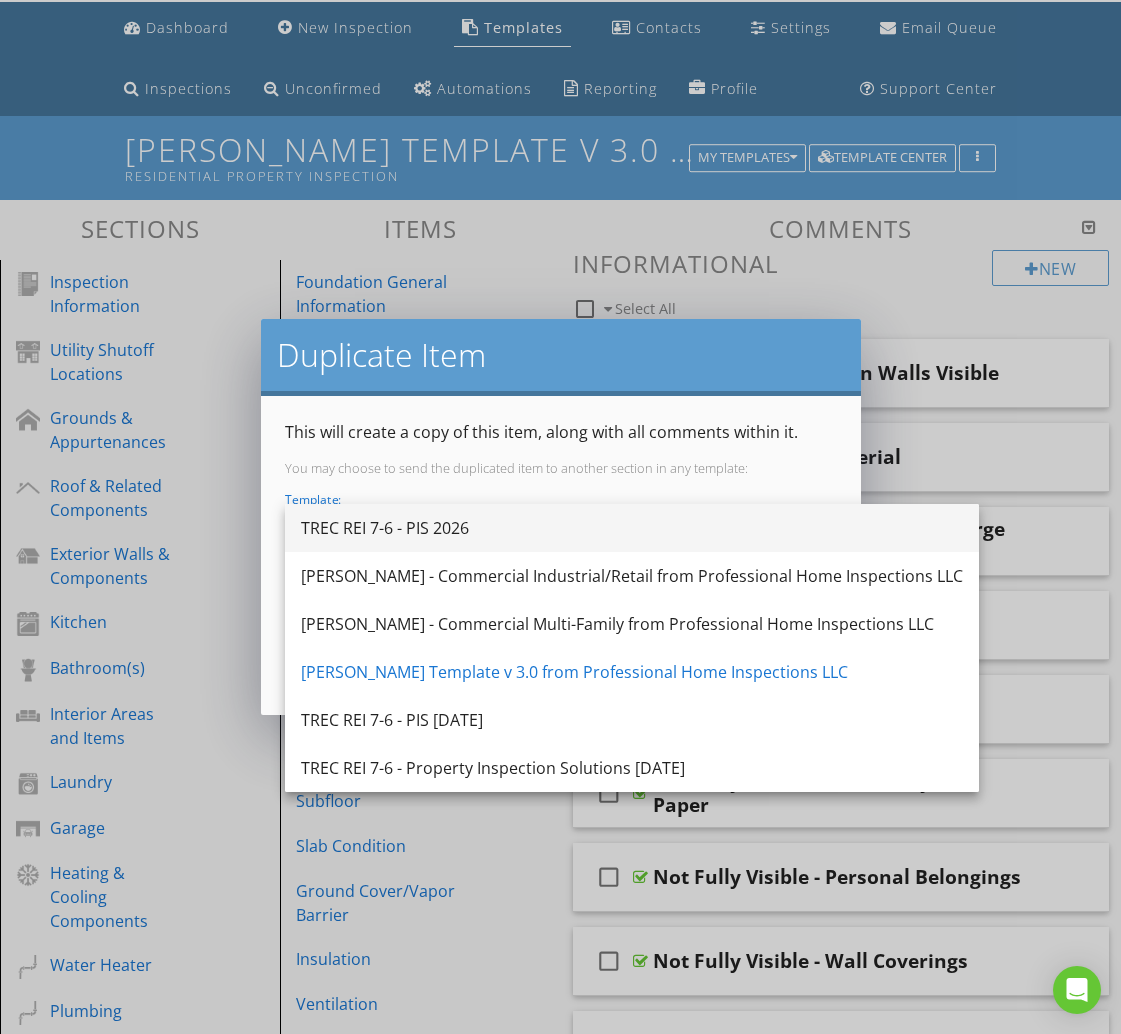 click on "TREC REI 7-6 - PIS 2026" at bounding box center (632, 528) 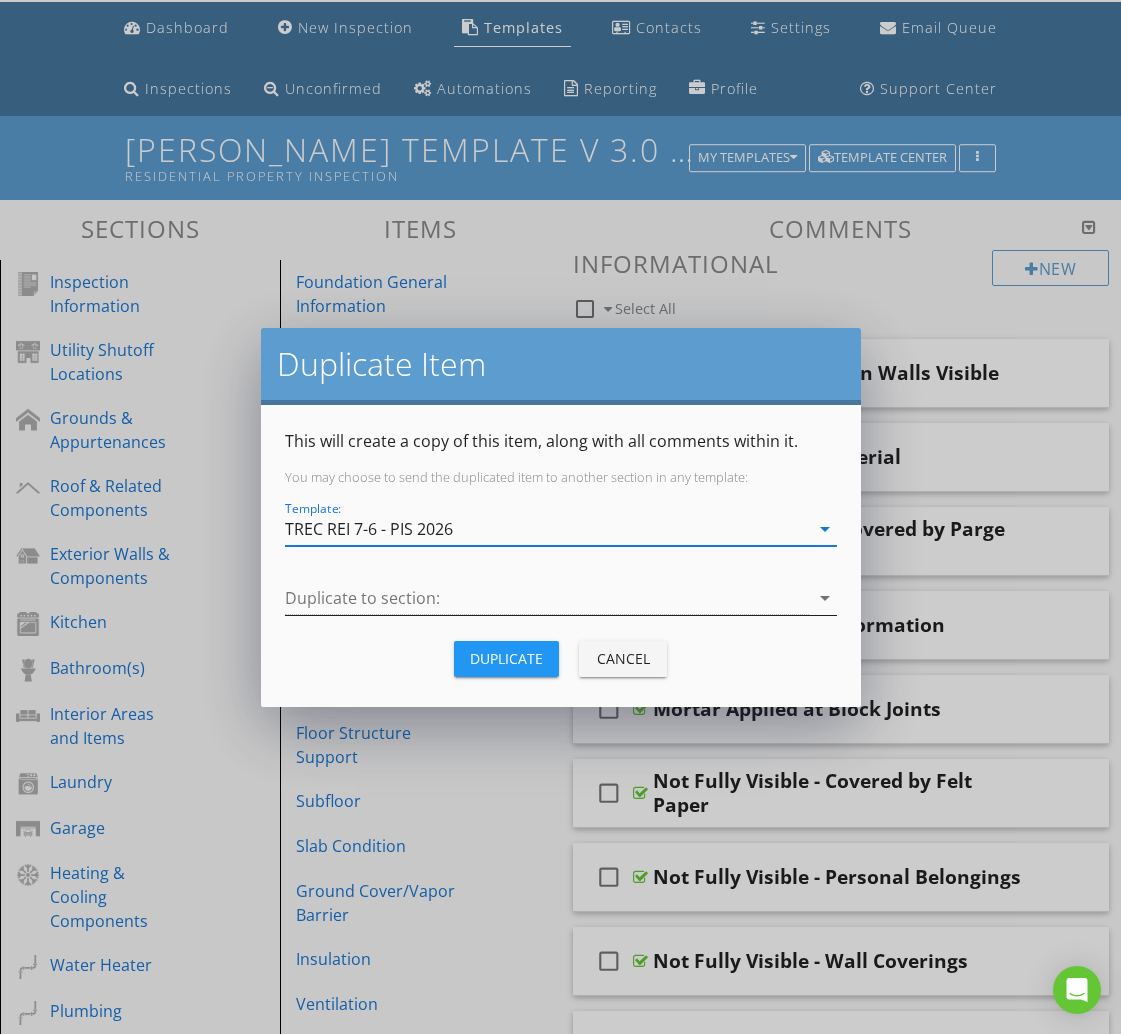 click at bounding box center [547, 598] 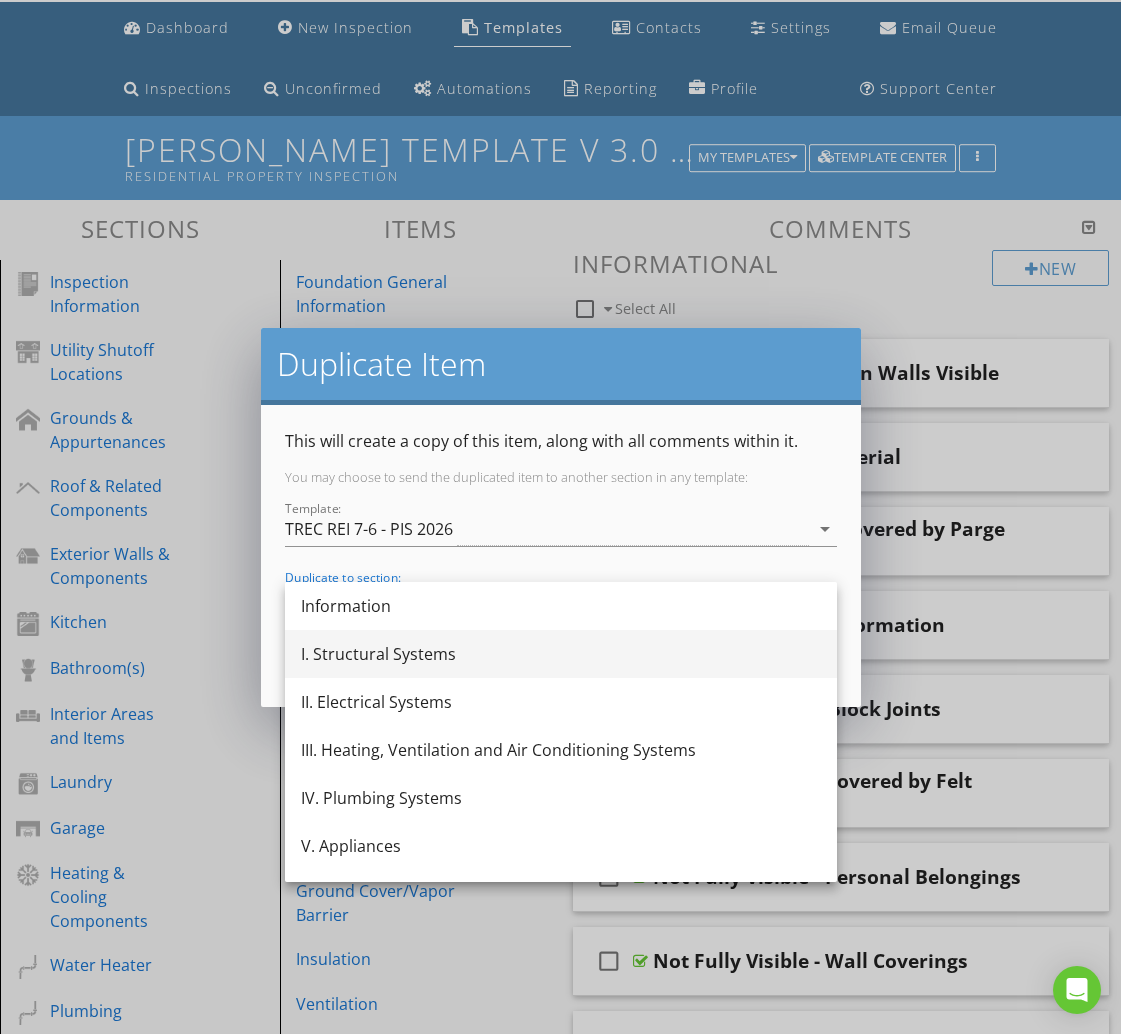 click on "I. Structural Systems" at bounding box center (561, 654) 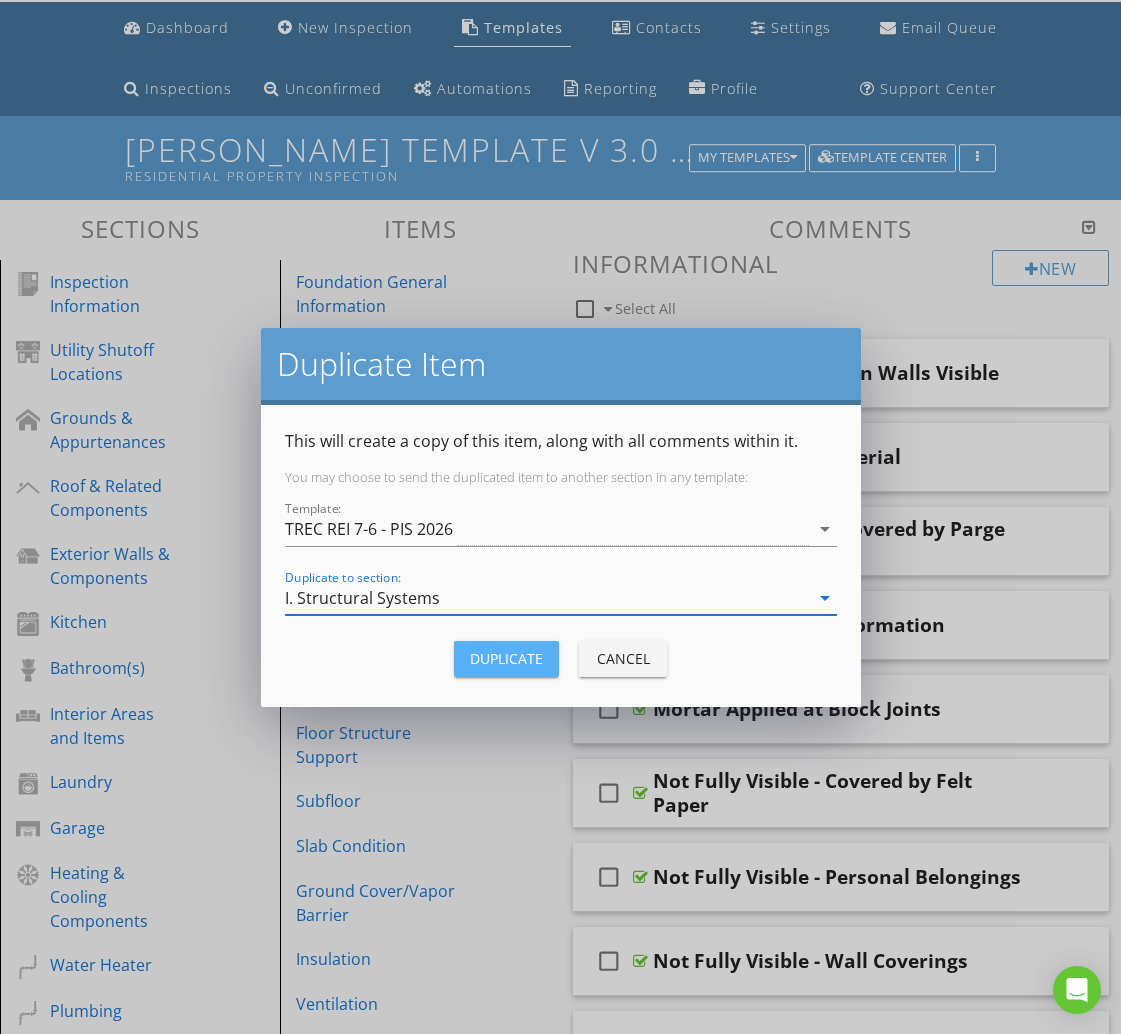 click on "Duplicate" at bounding box center (506, 658) 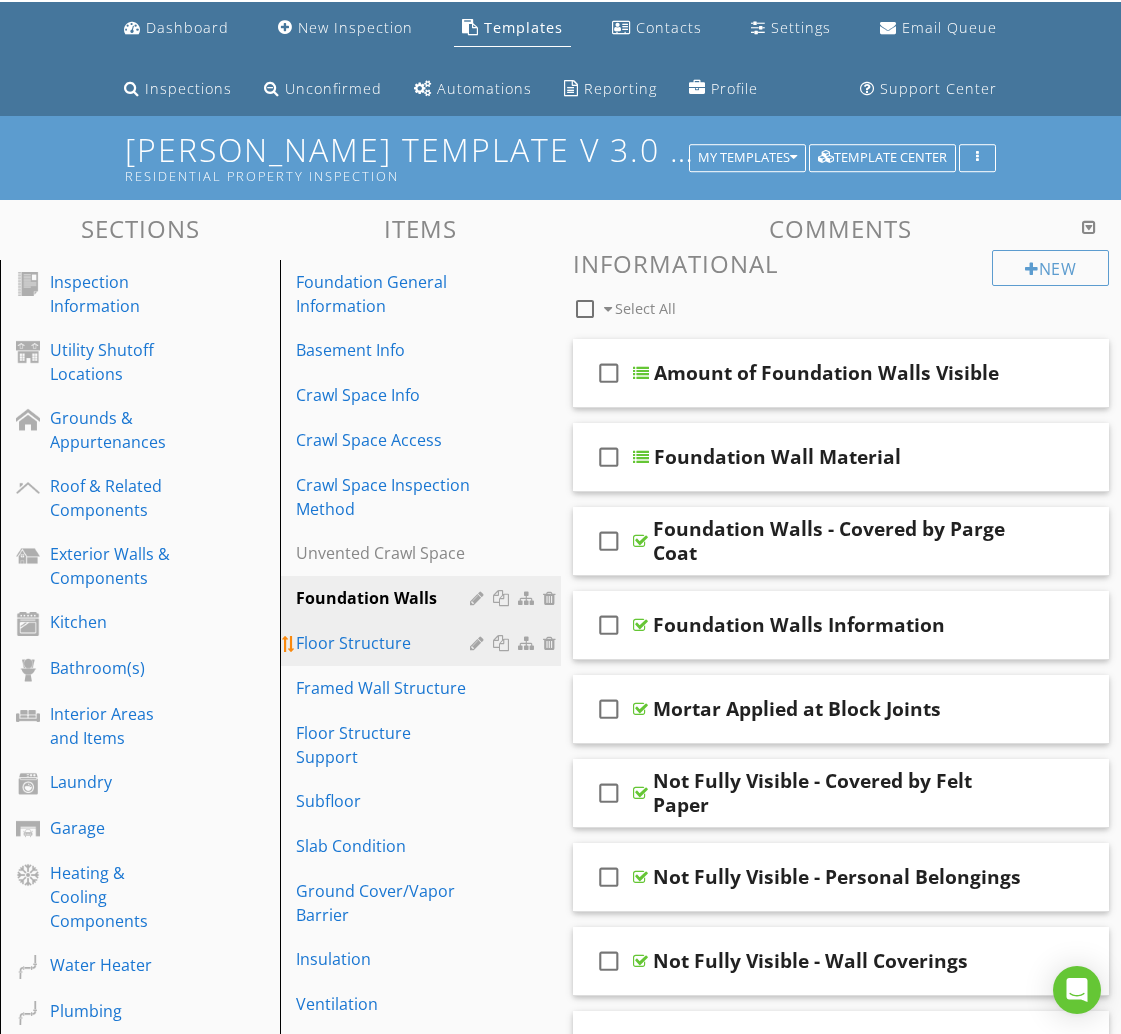 click on "Floor Structure" at bounding box center [385, 643] 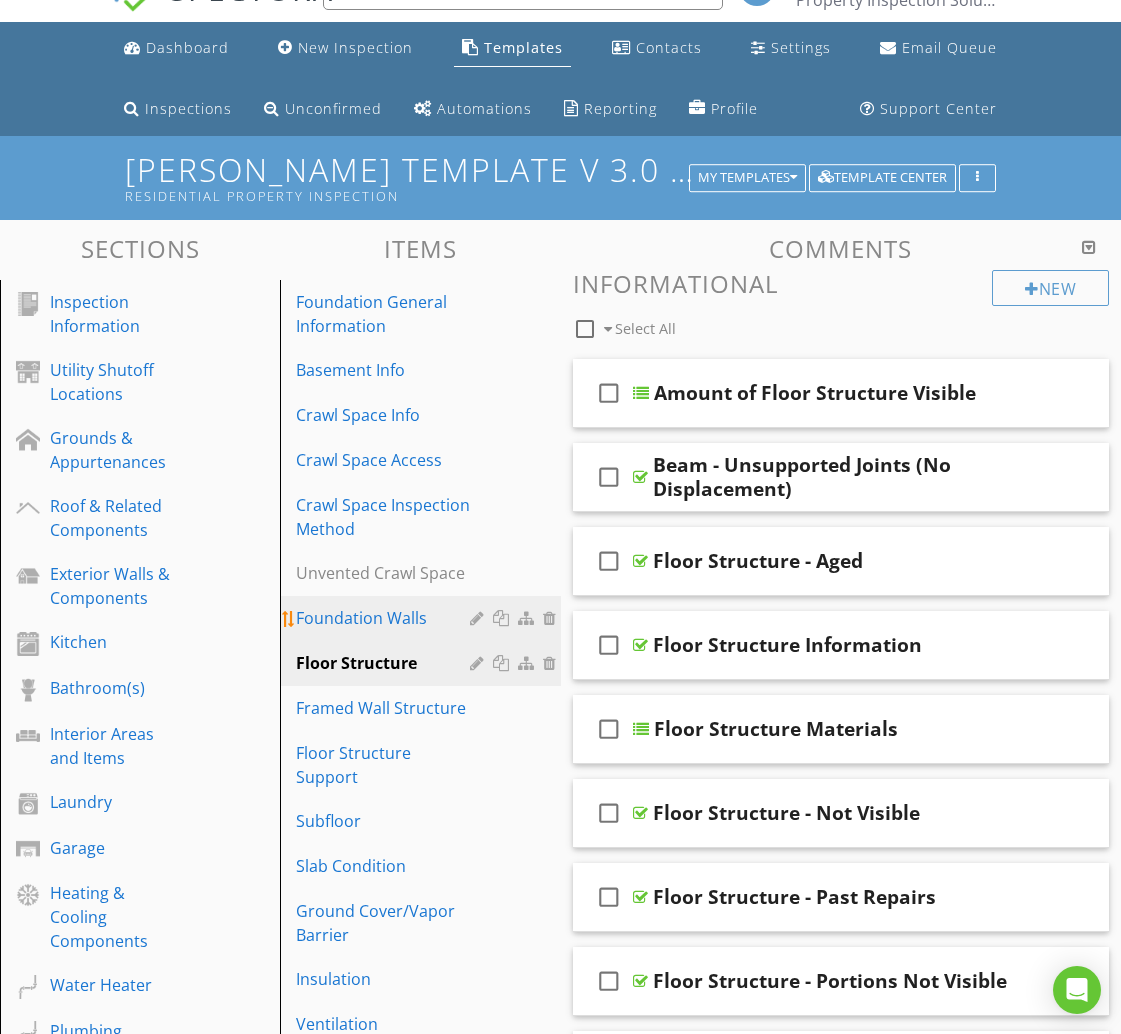 scroll, scrollTop: 41, scrollLeft: 0, axis: vertical 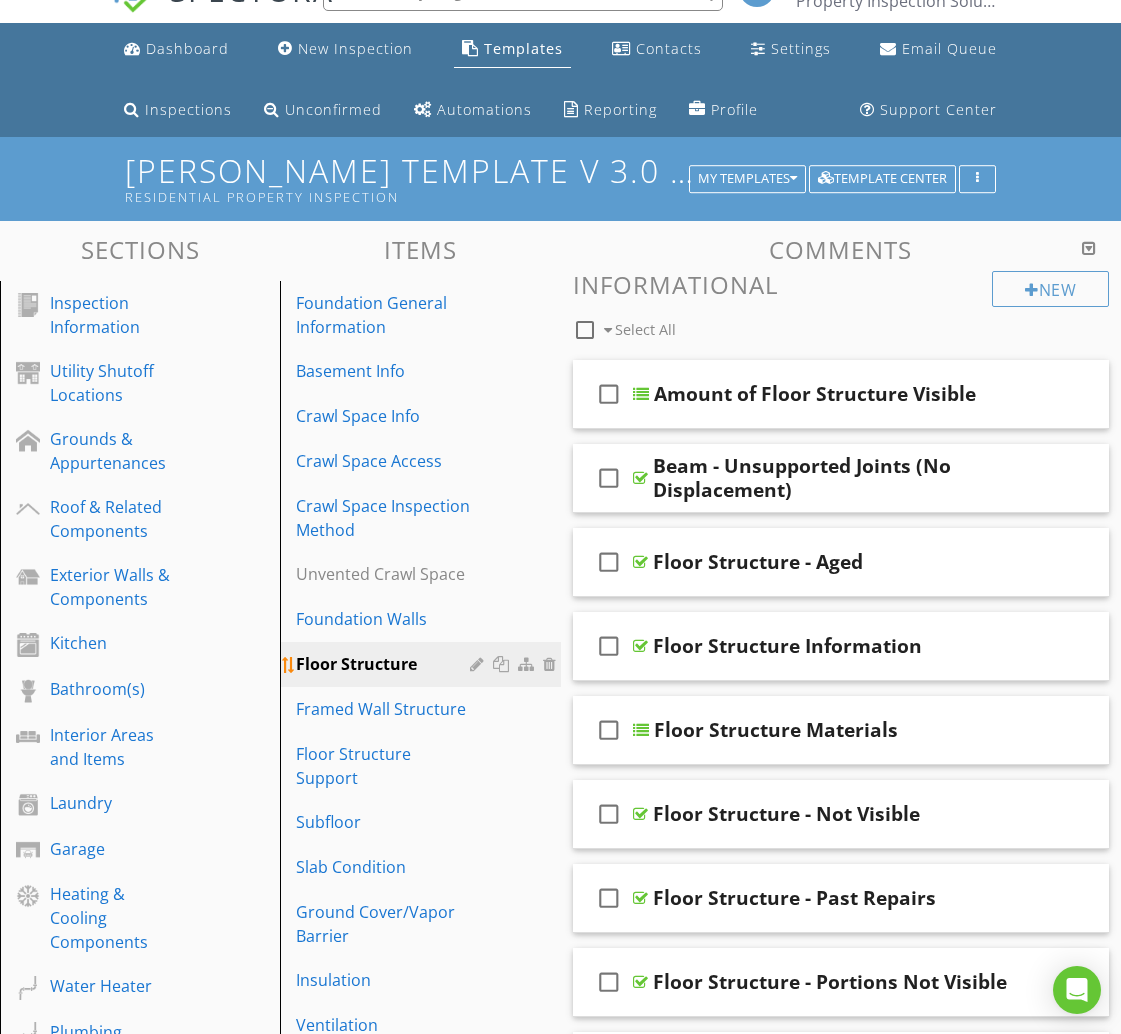 click at bounding box center (503, 664) 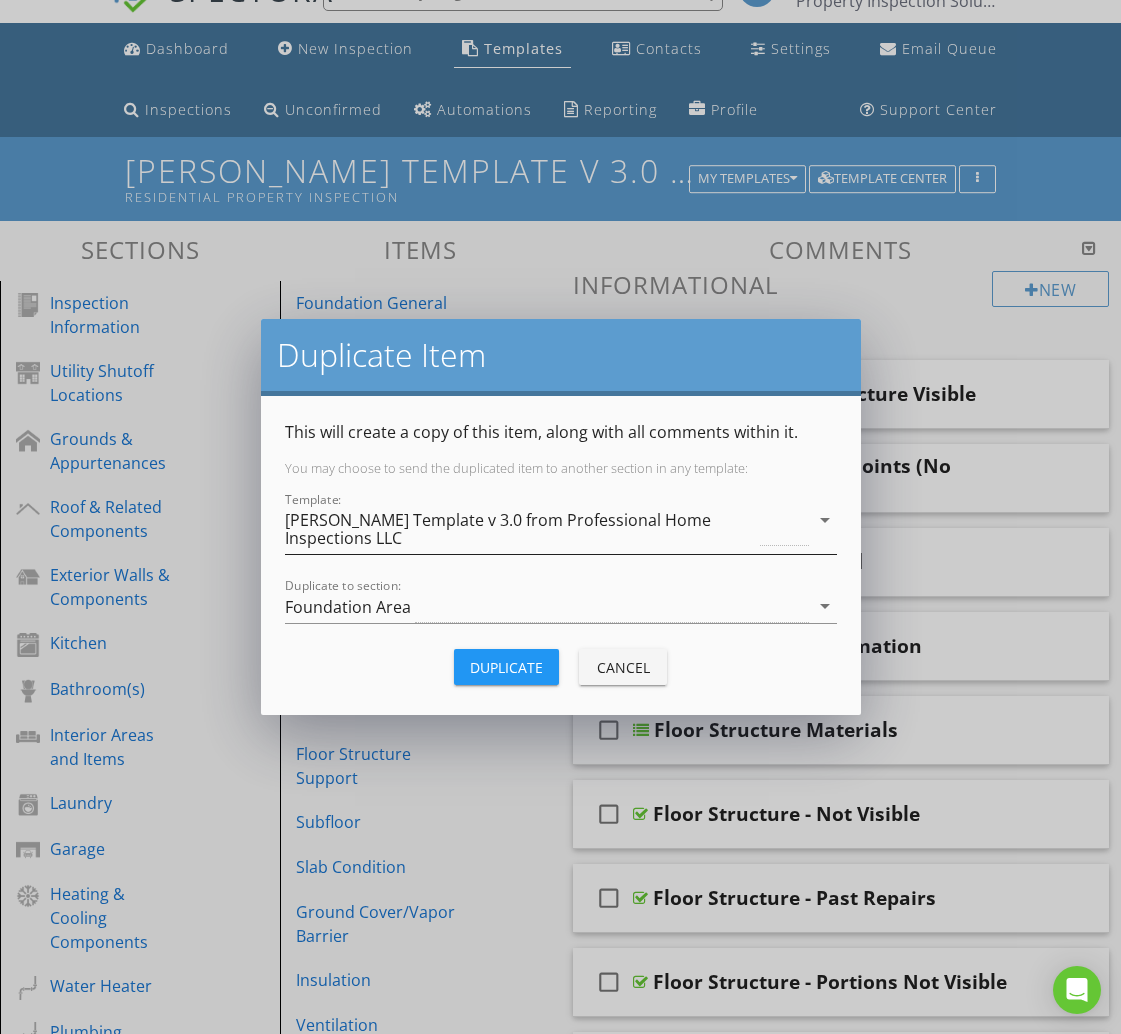 click on "[PERSON_NAME] Template v 3.0 from Professional Home Inspections LLC" at bounding box center [521, 529] 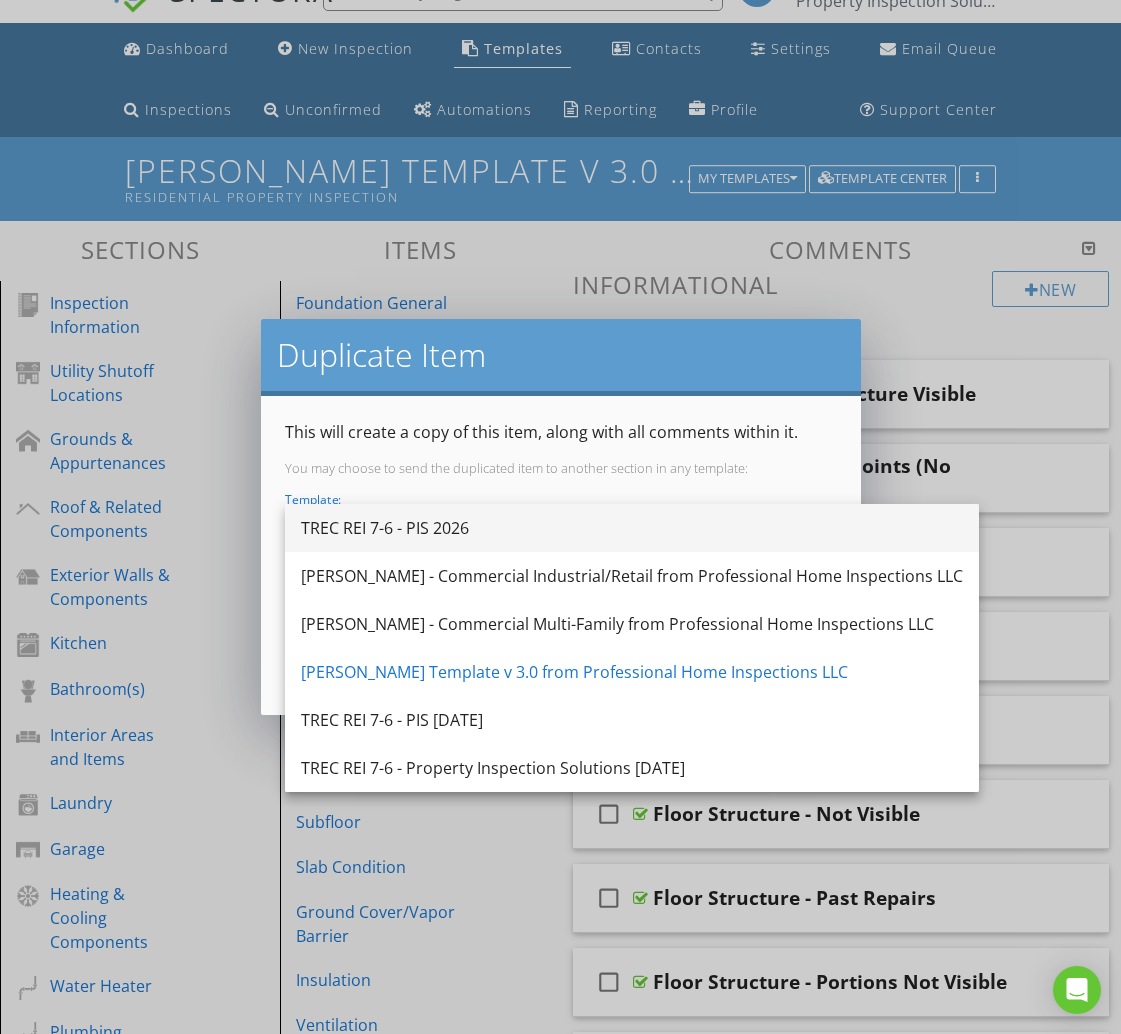 click on "TREC REI 7-6 - PIS 2026" at bounding box center (632, 528) 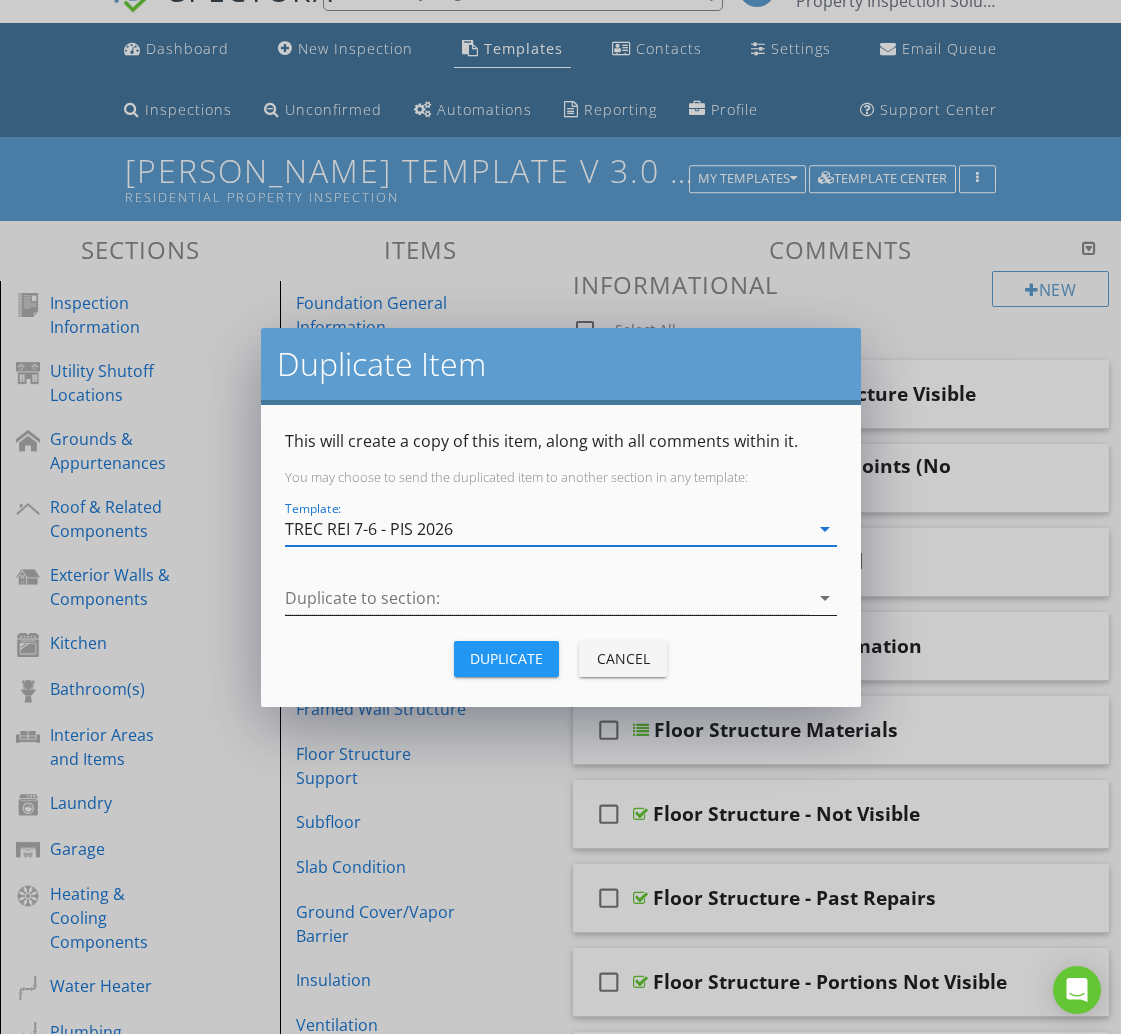 click at bounding box center (547, 598) 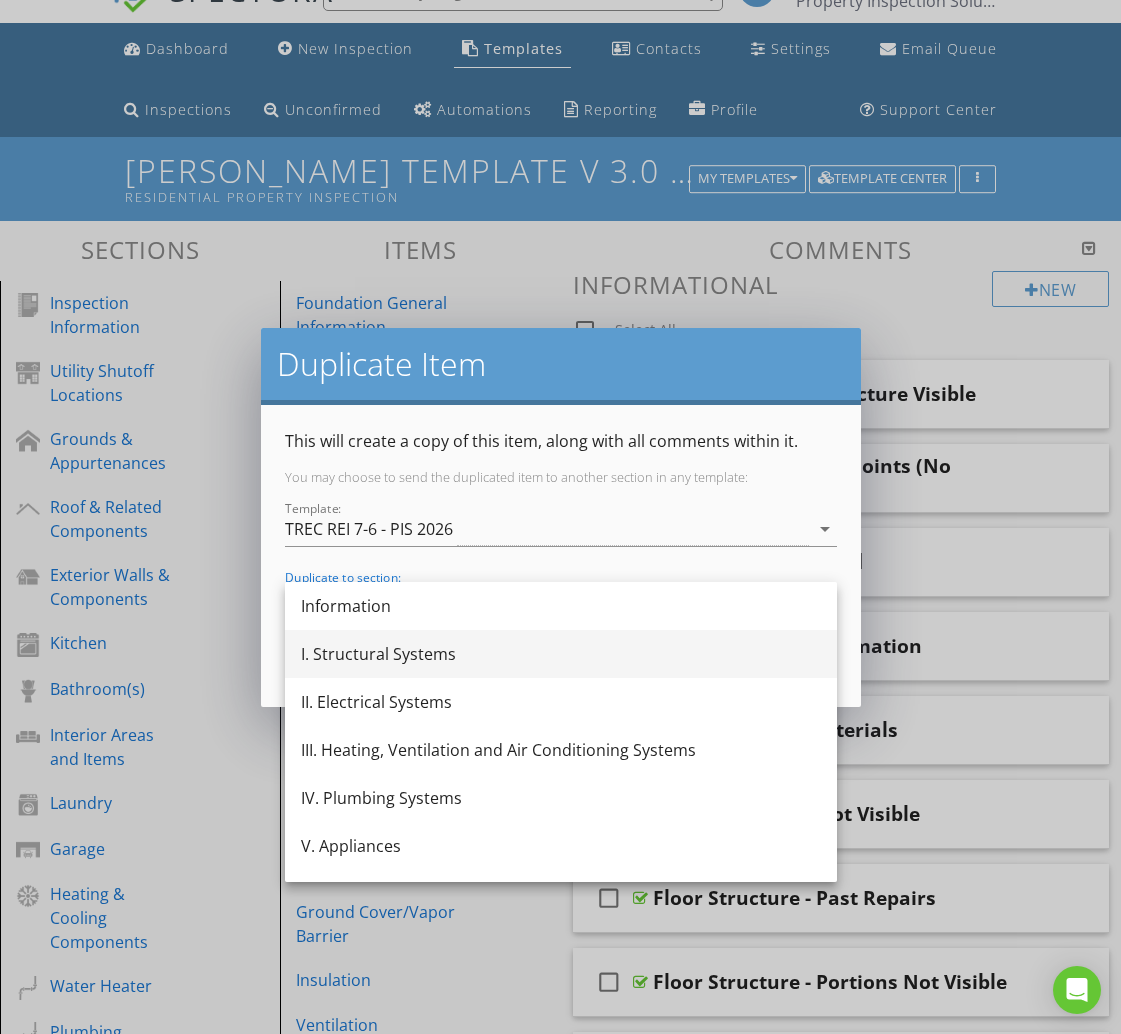 click on "I. Structural Systems" at bounding box center (561, 654) 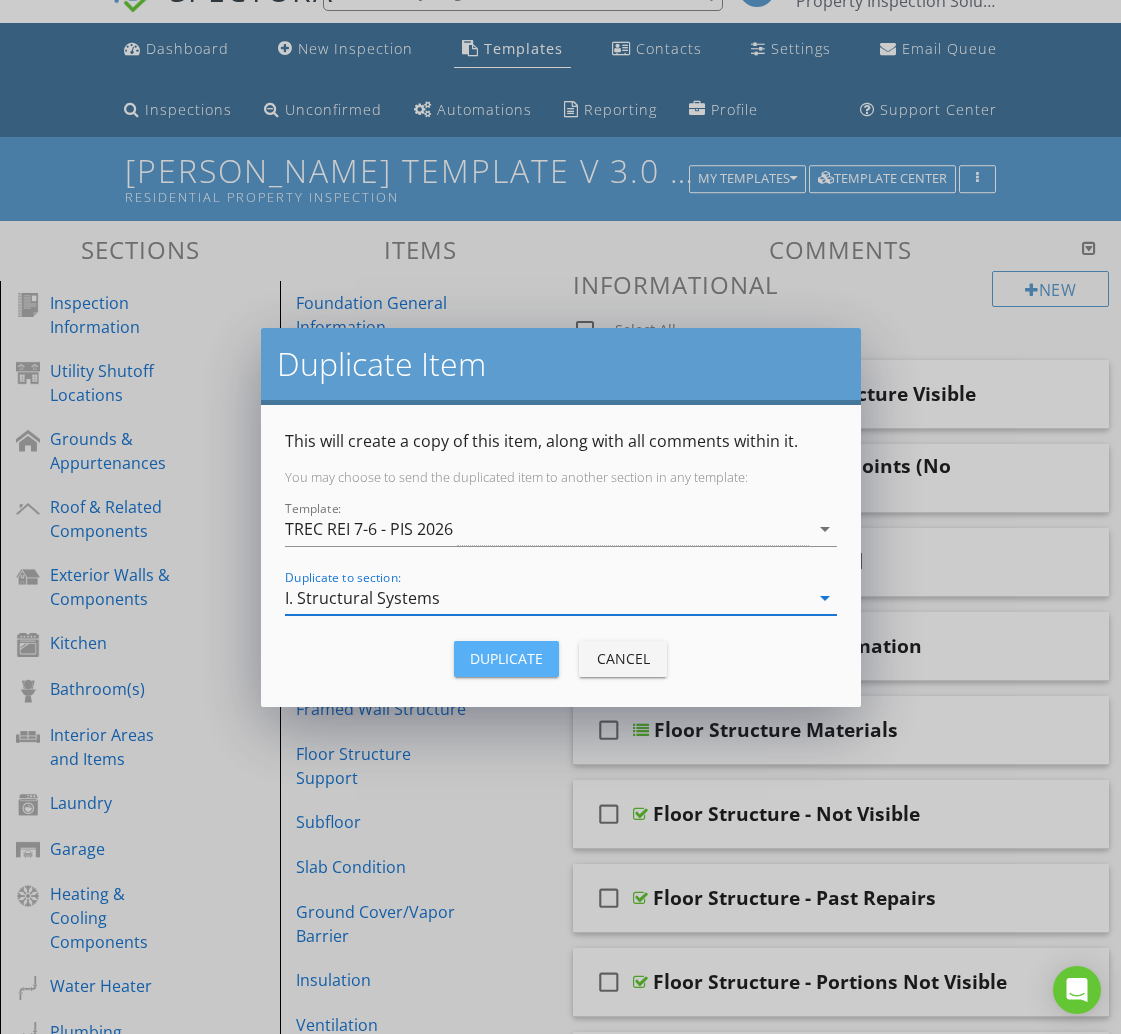 click on "Duplicate" at bounding box center (506, 658) 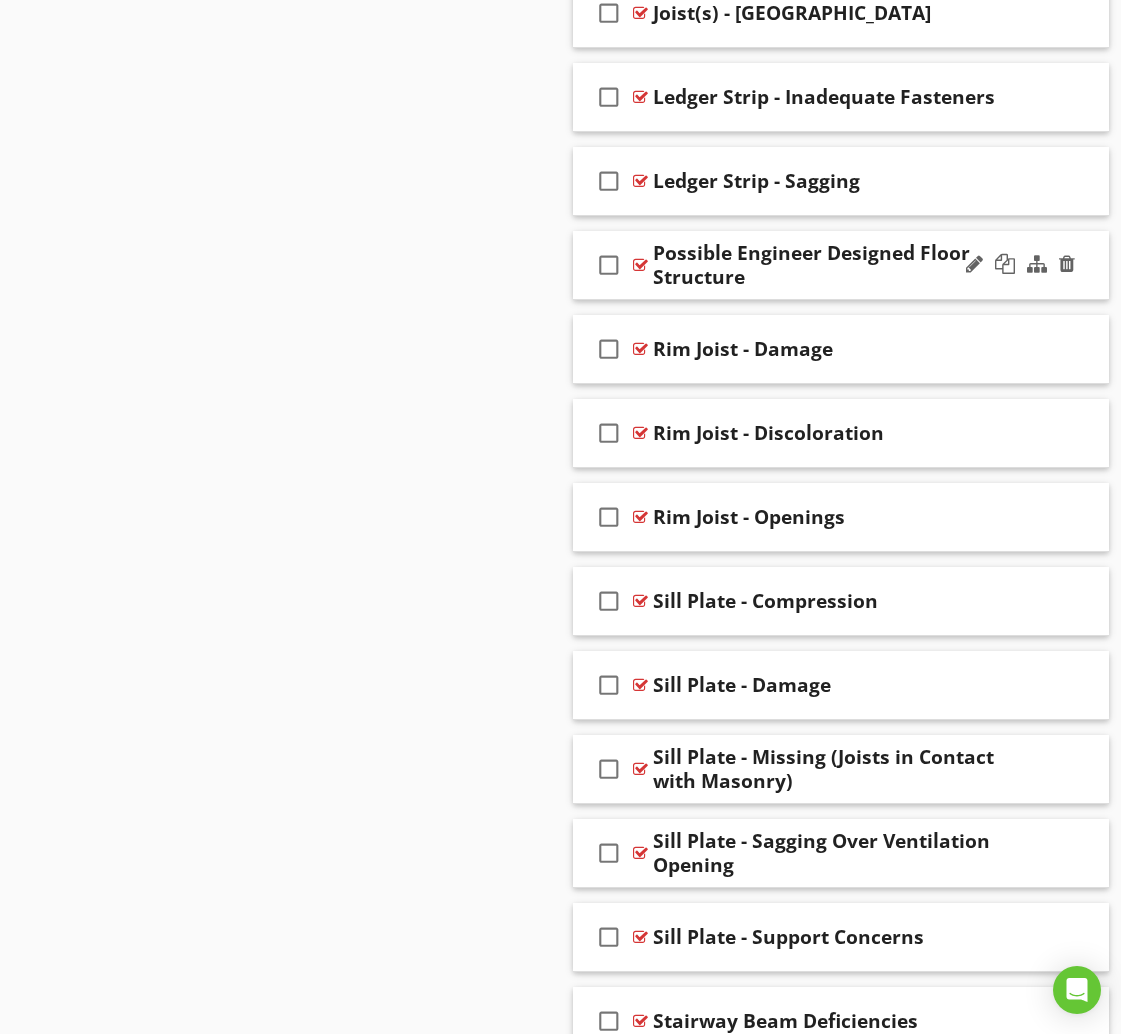 scroll, scrollTop: 7339, scrollLeft: 0, axis: vertical 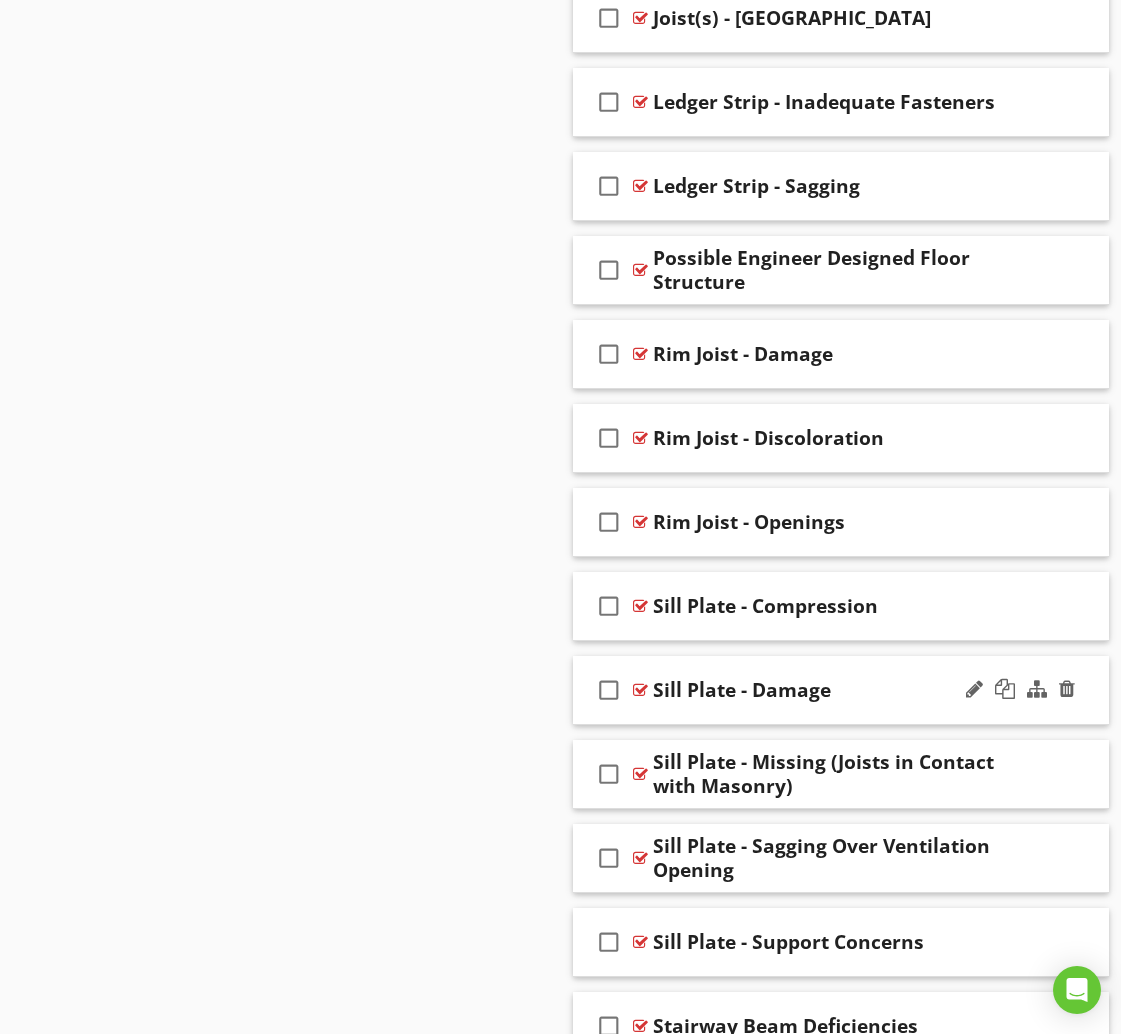 click on "Sill Plate - Damage" at bounding box center (839, 690) 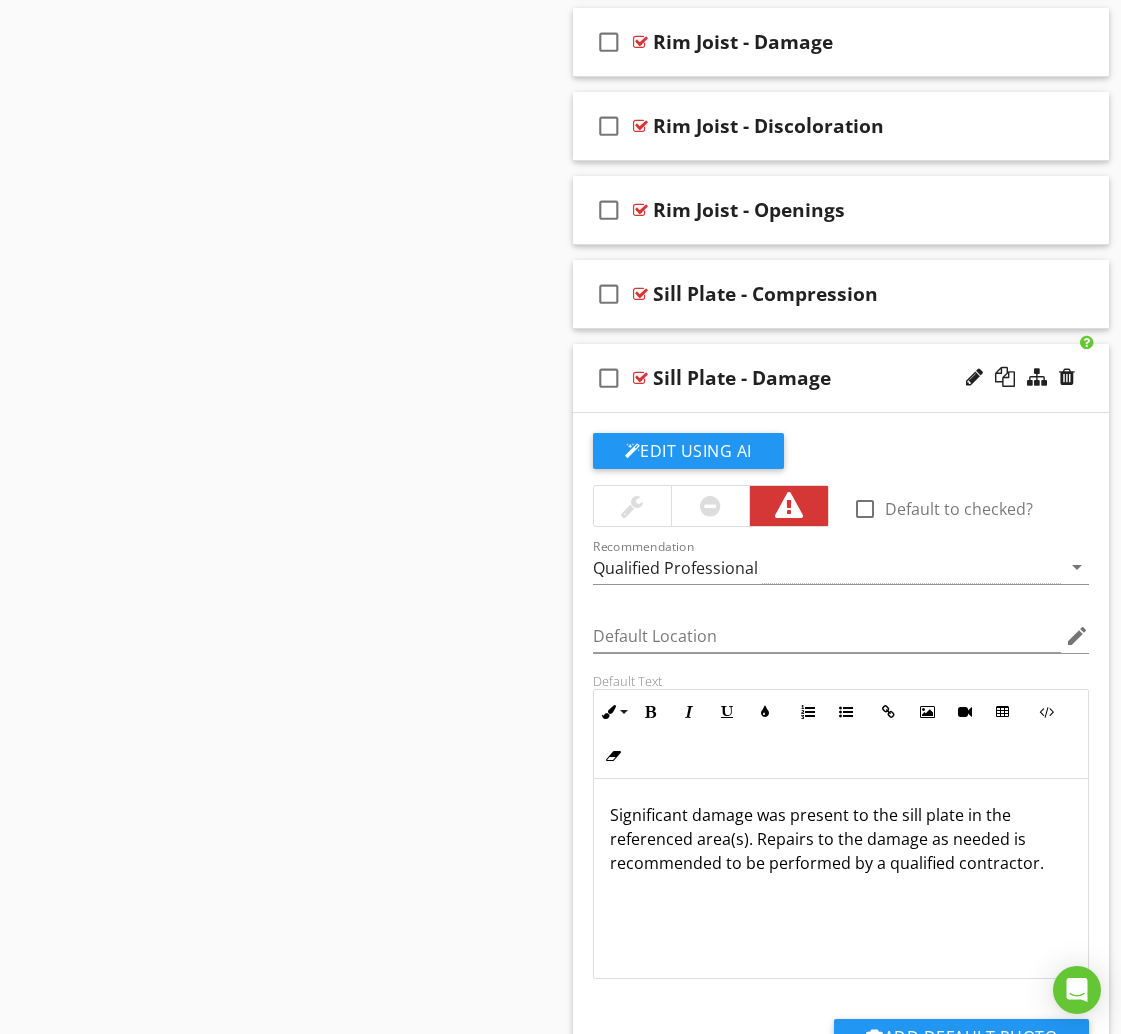scroll, scrollTop: 7664, scrollLeft: 0, axis: vertical 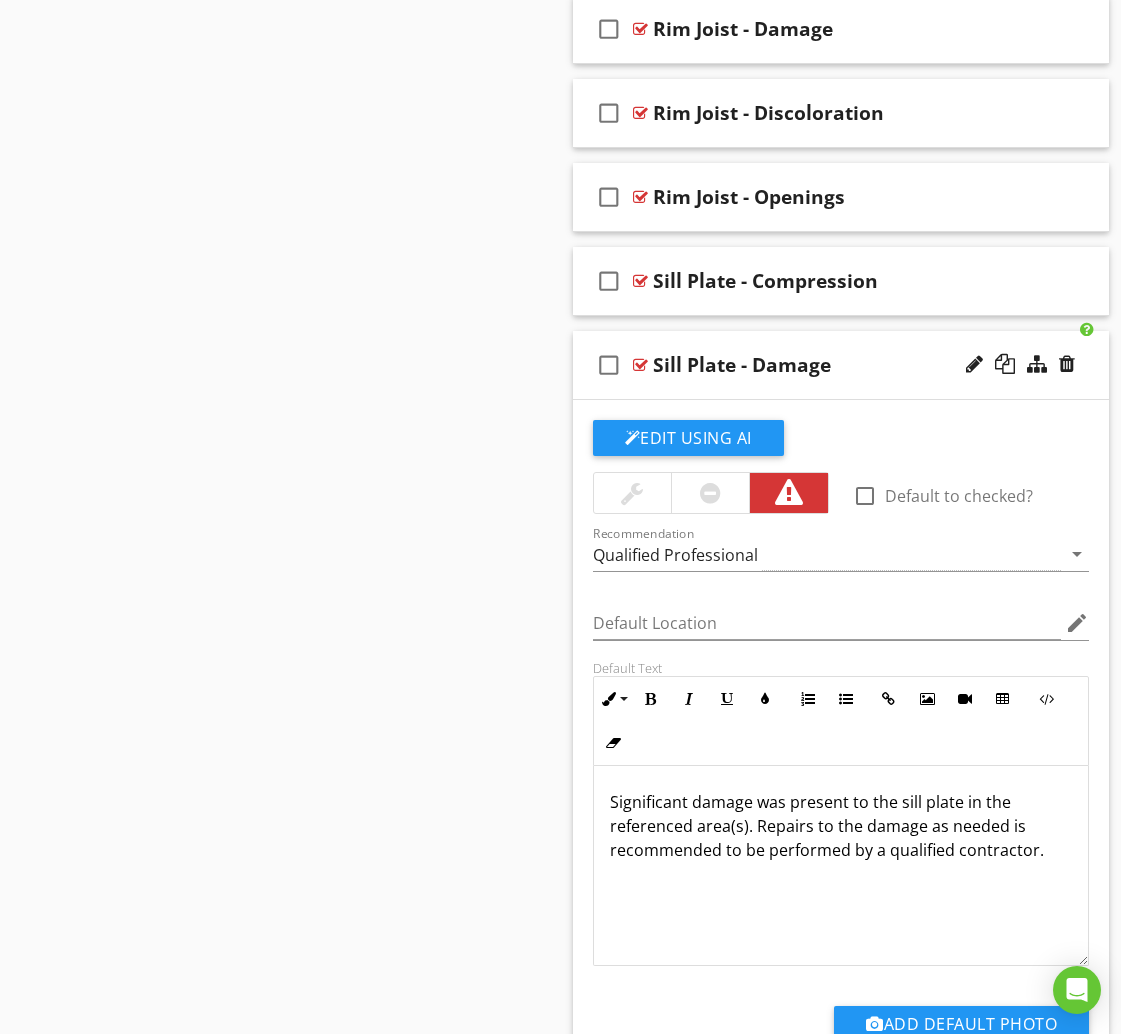 click on "Sill Plate - Damage" at bounding box center (839, 365) 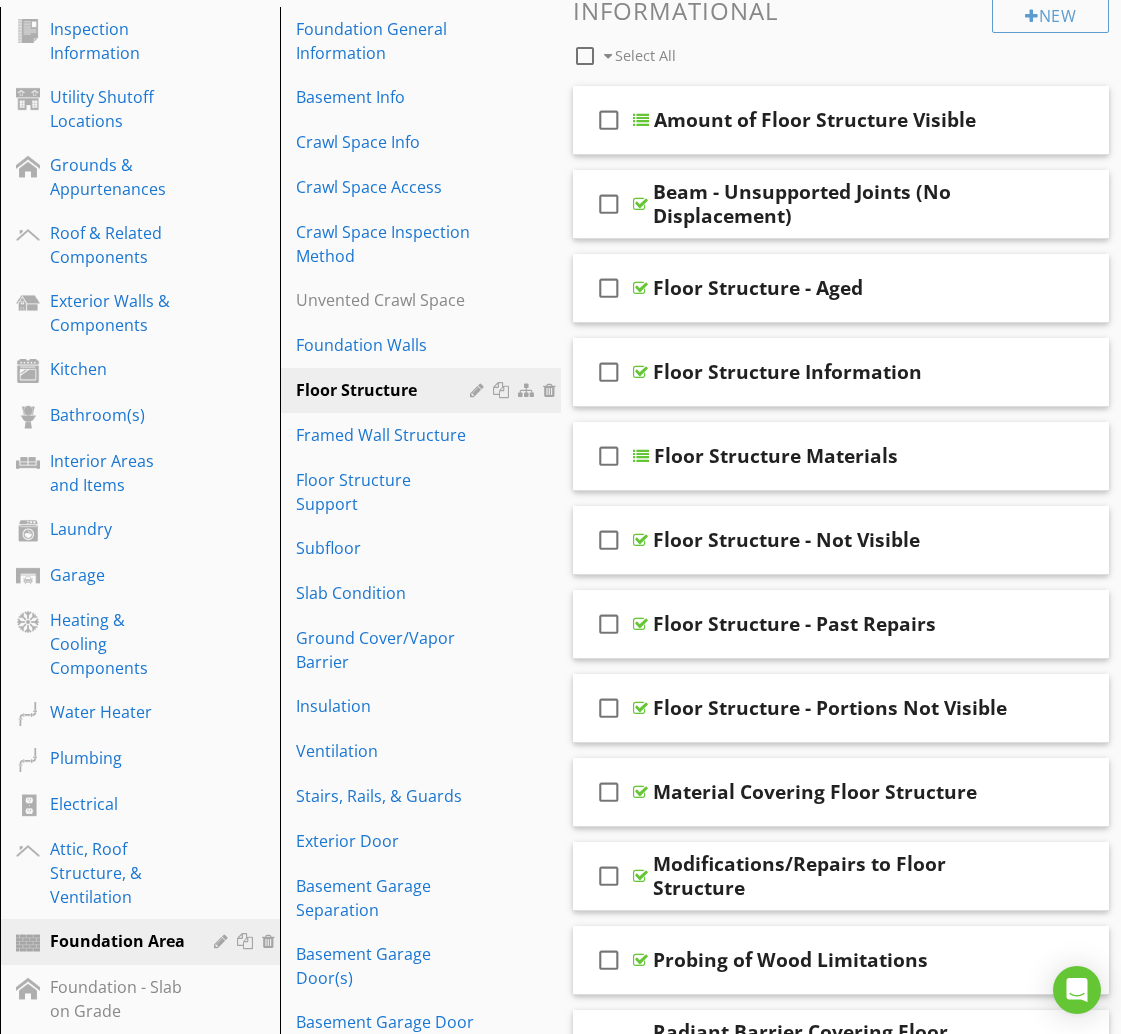 scroll, scrollTop: 324, scrollLeft: 0, axis: vertical 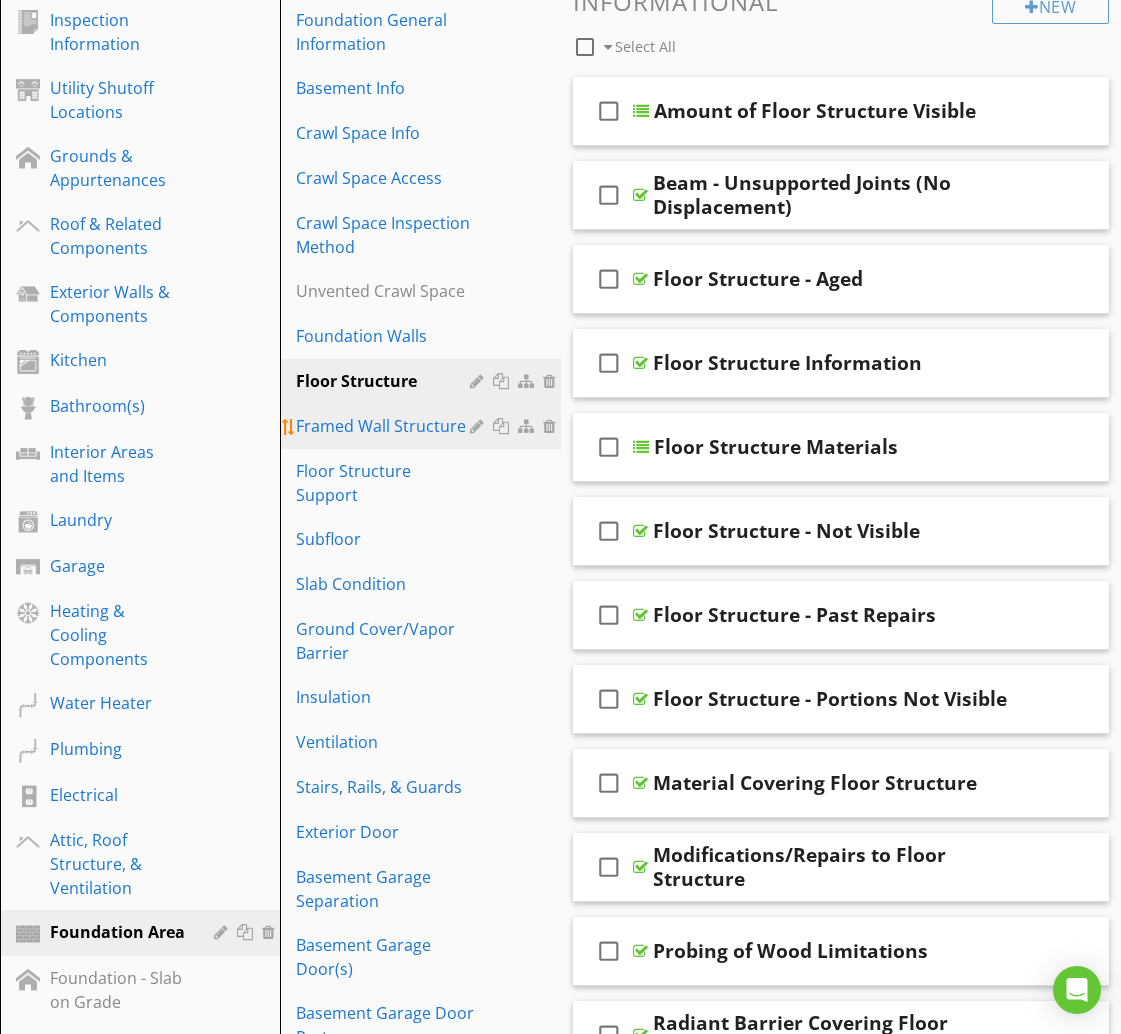 click on "Framed Wall Structure" at bounding box center [385, 426] 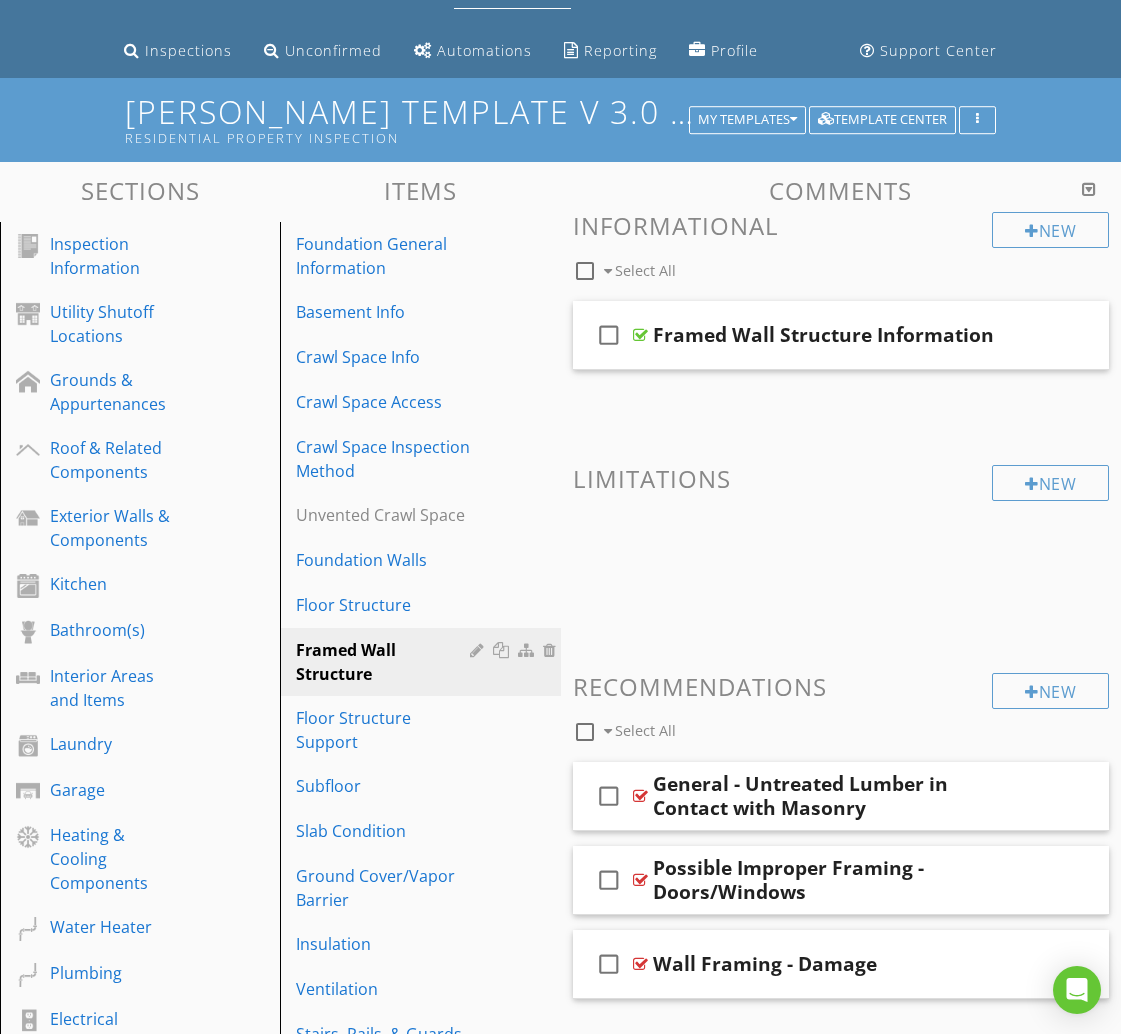 scroll, scrollTop: 0, scrollLeft: 0, axis: both 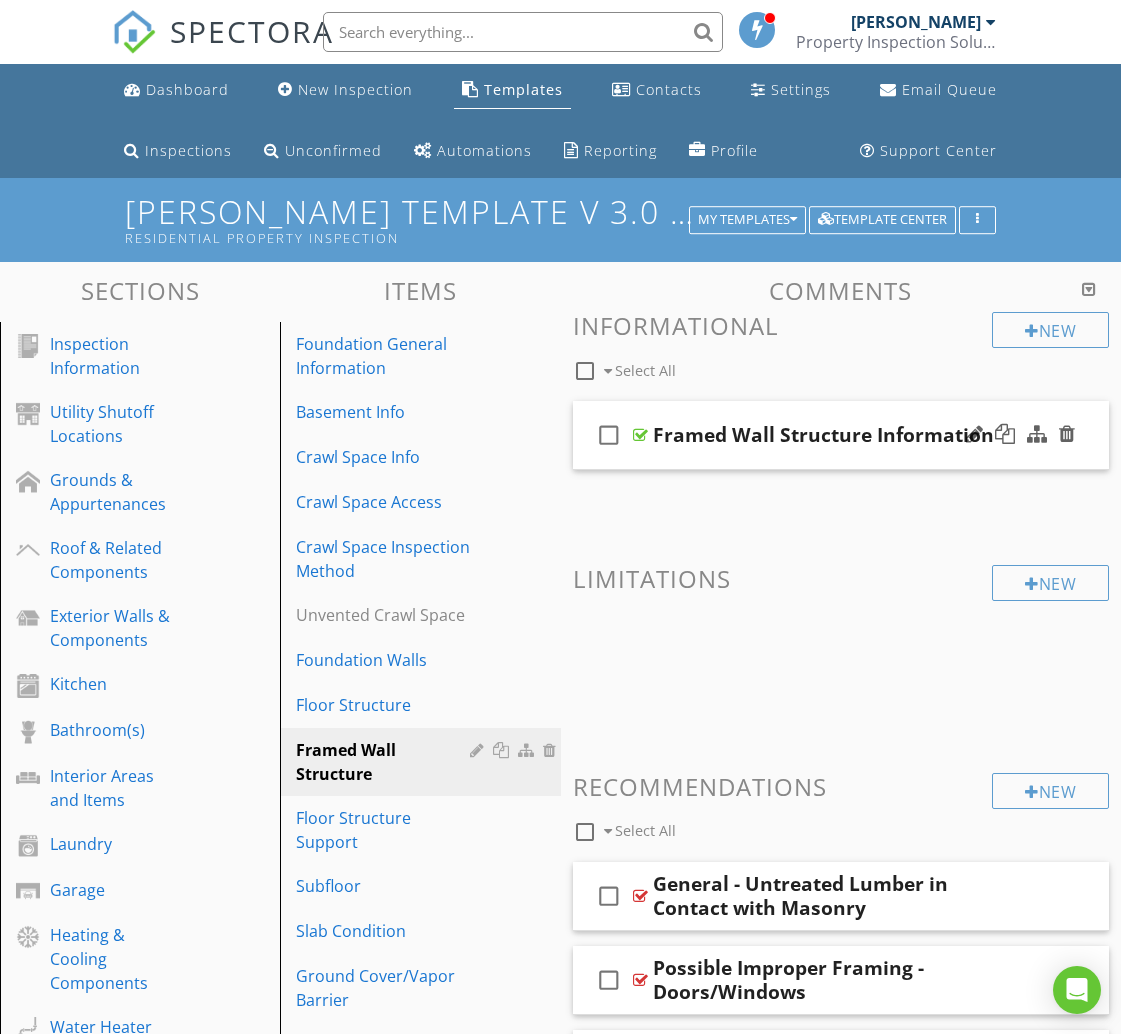 click on "check_box_outline_blank
Framed Wall Structure Information" at bounding box center (841, 435) 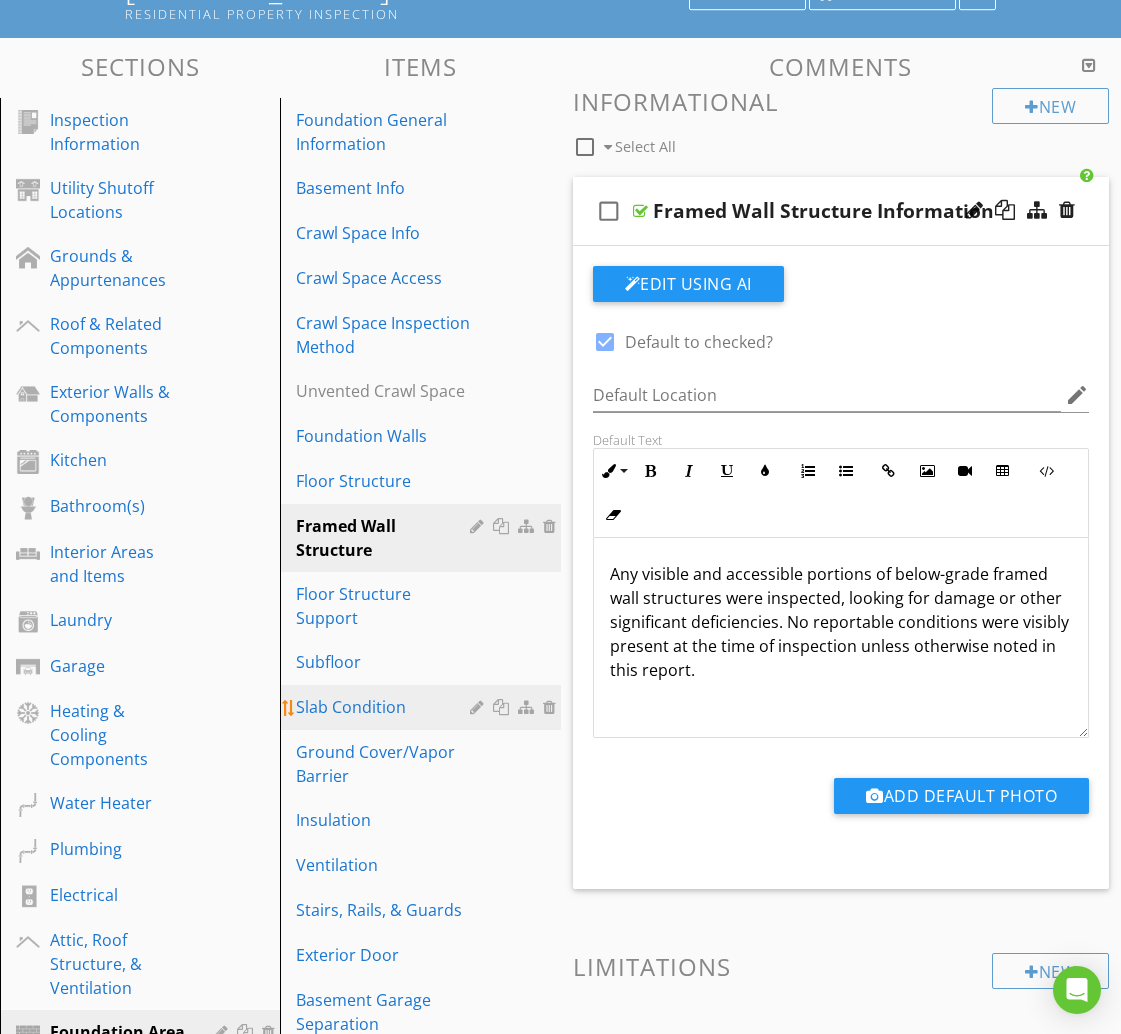 scroll, scrollTop: 226, scrollLeft: 0, axis: vertical 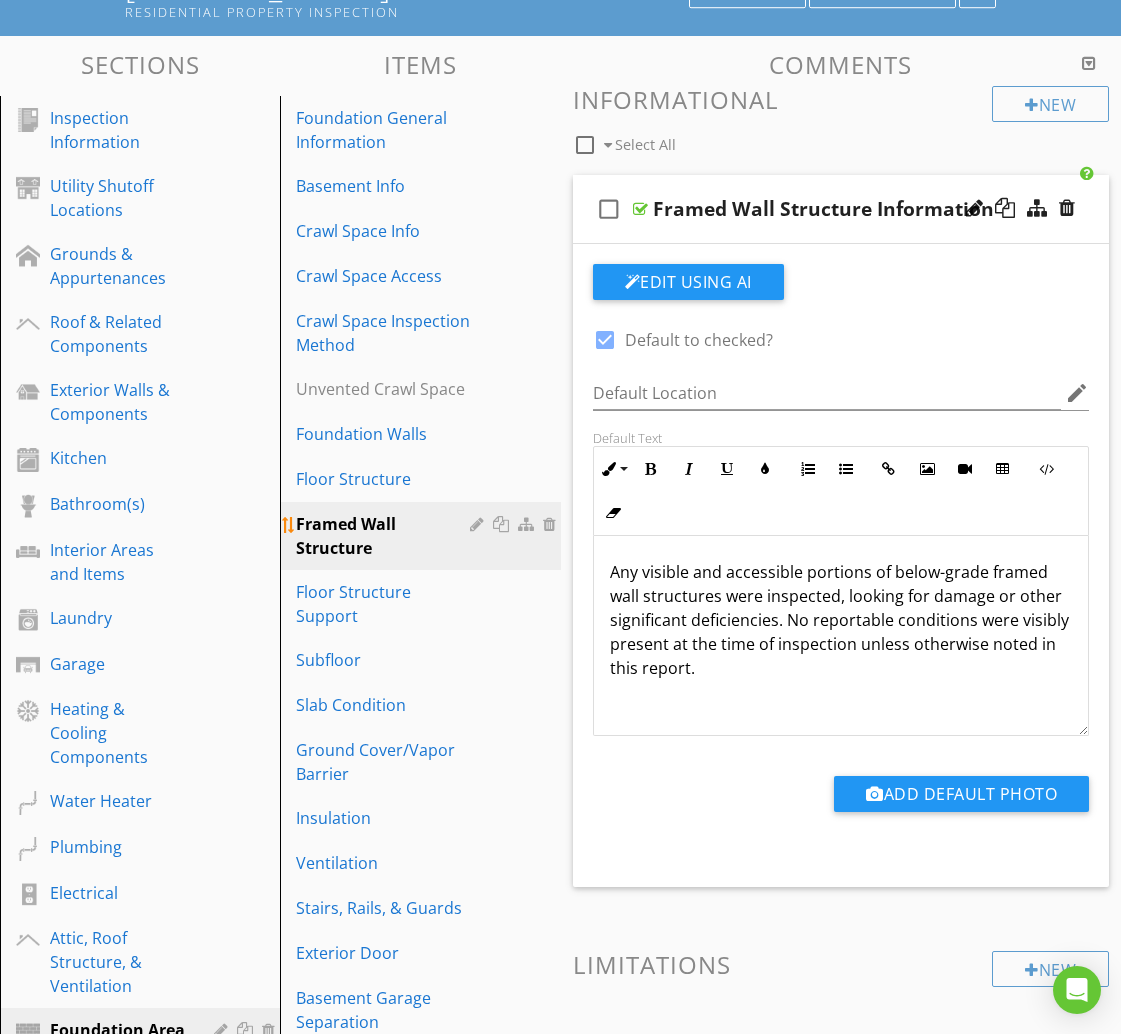 click at bounding box center (503, 524) 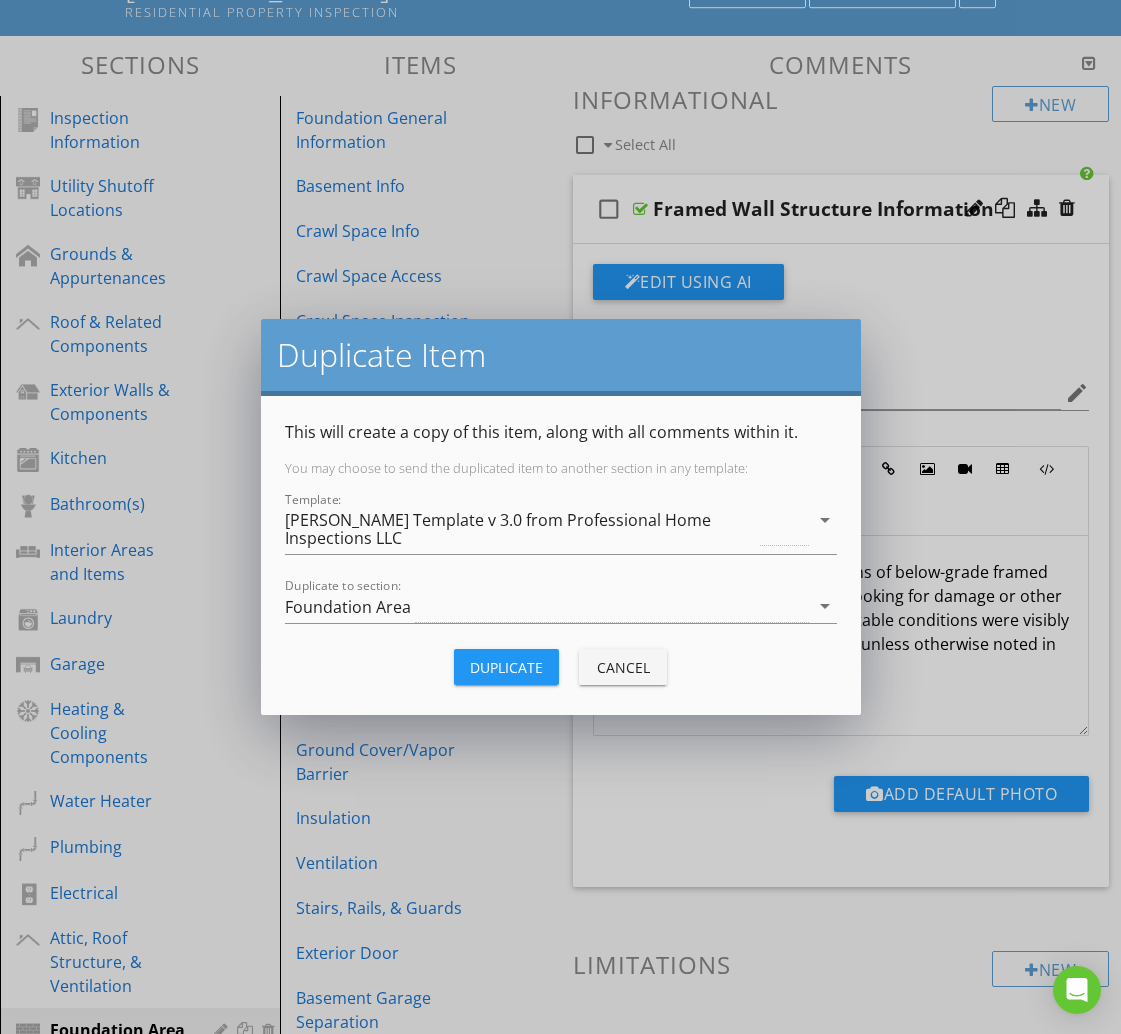click on "[PERSON_NAME] Template v 3.0 from Professional Home Inspections LLC" at bounding box center (521, 529) 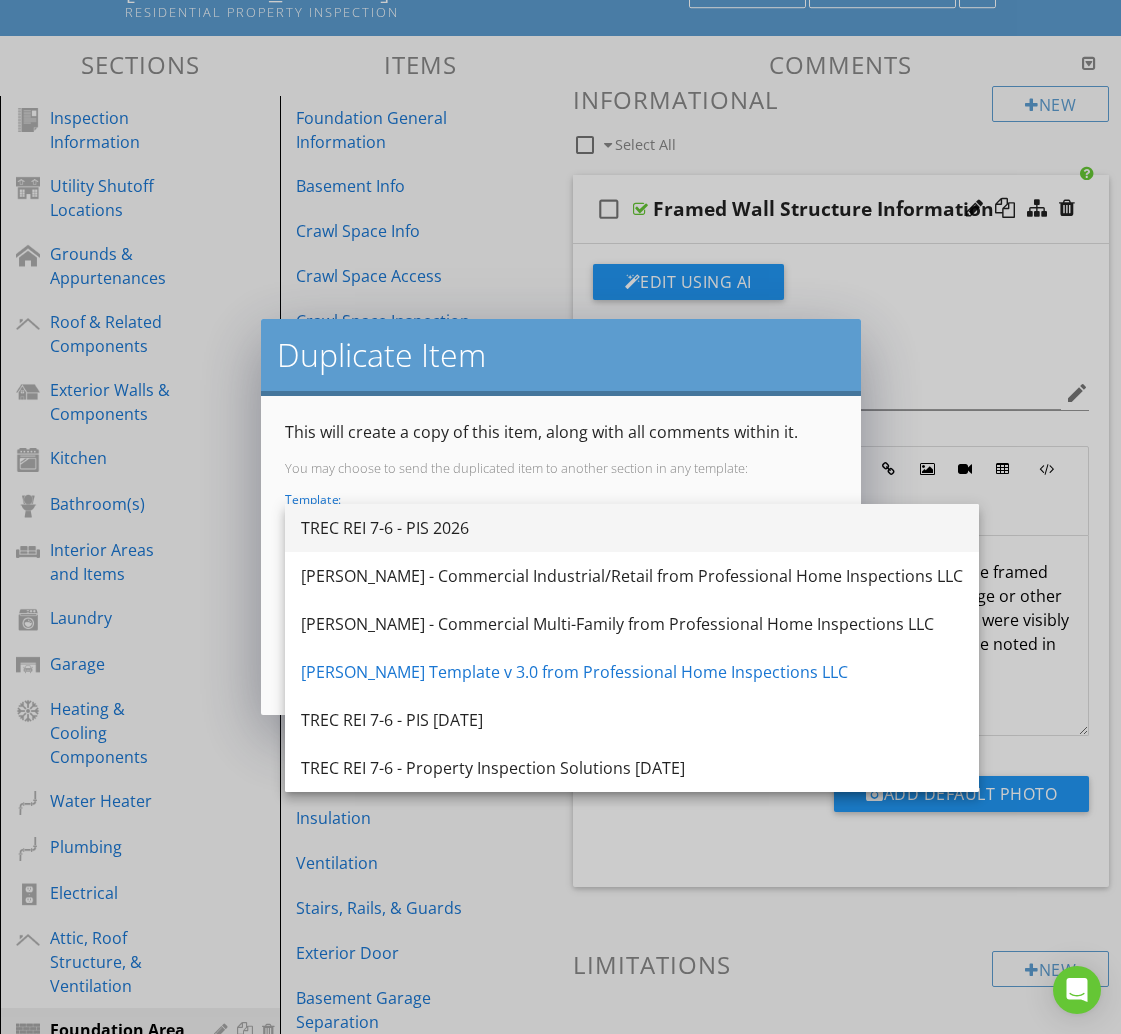 click on "TREC REI 7-6 - PIS 2026" at bounding box center [632, 528] 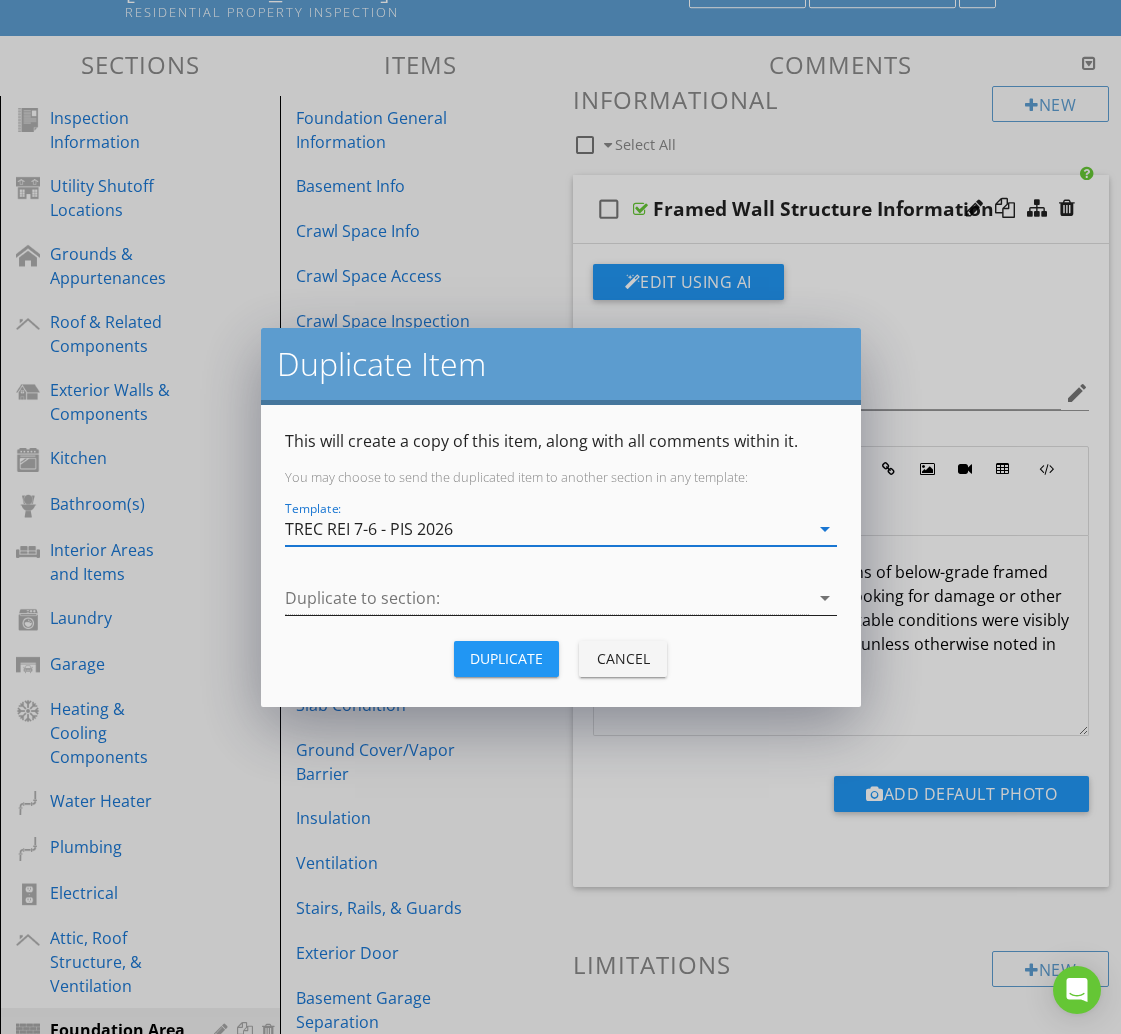 click at bounding box center (547, 598) 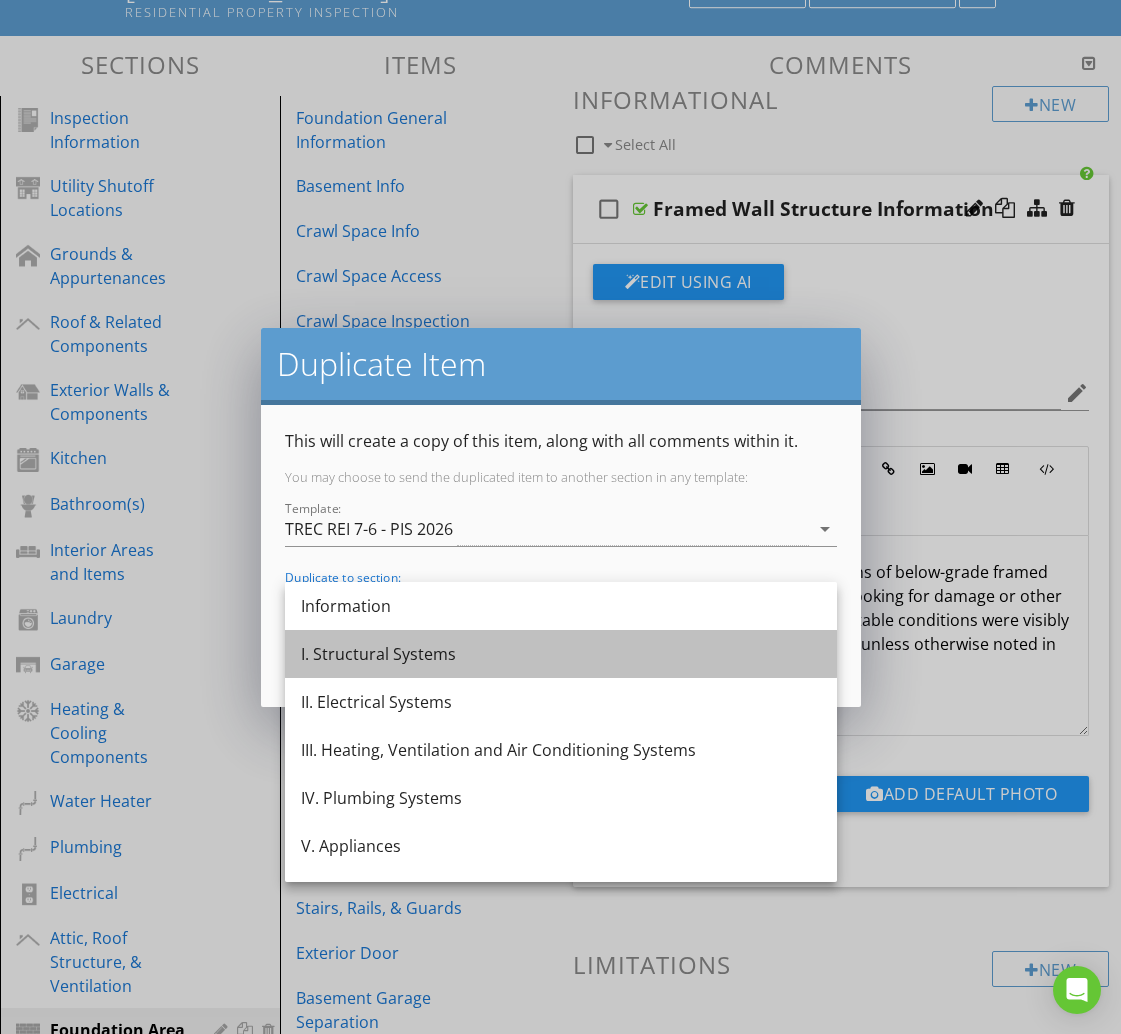 click on "I. Structural Systems" at bounding box center [561, 654] 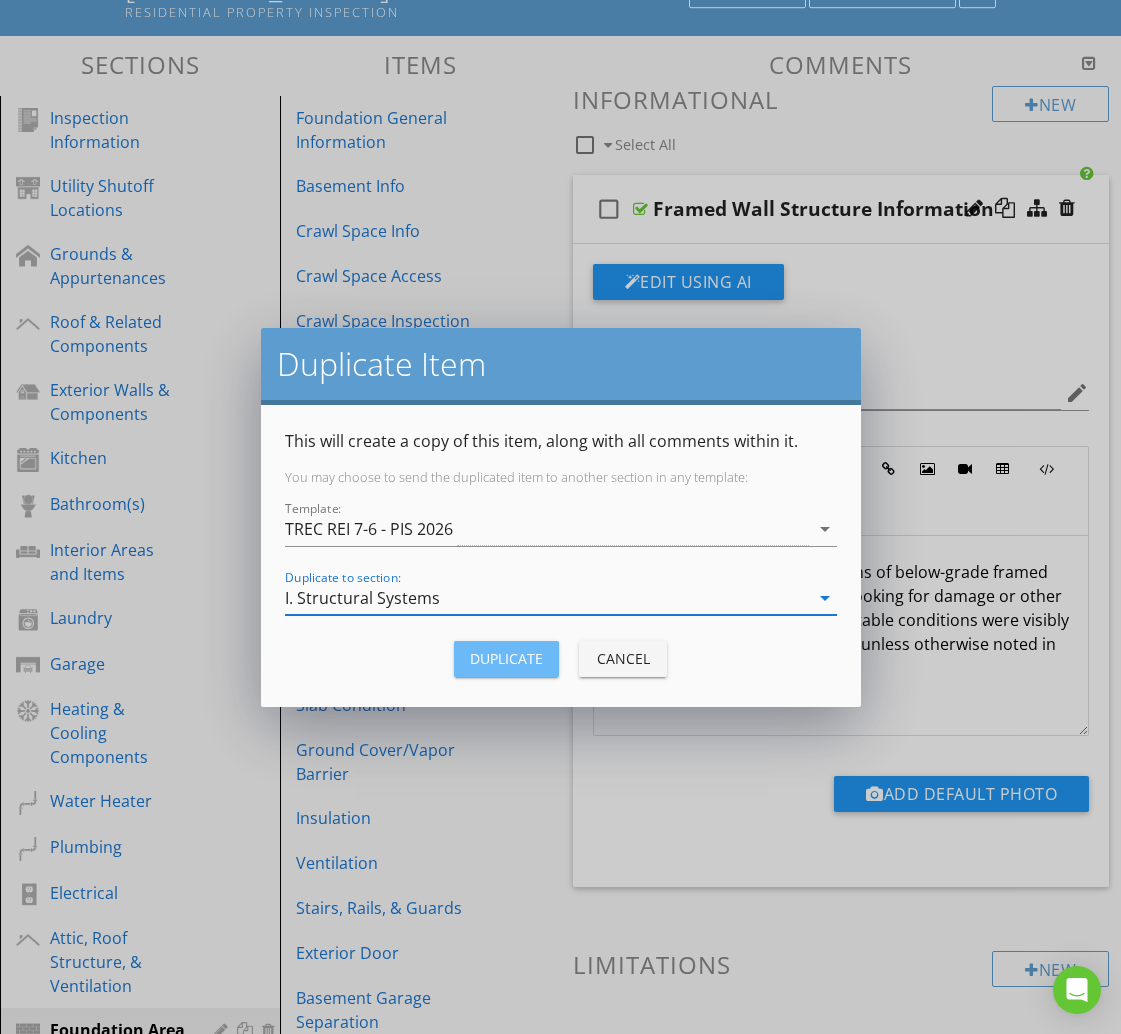click on "Duplicate" at bounding box center [506, 658] 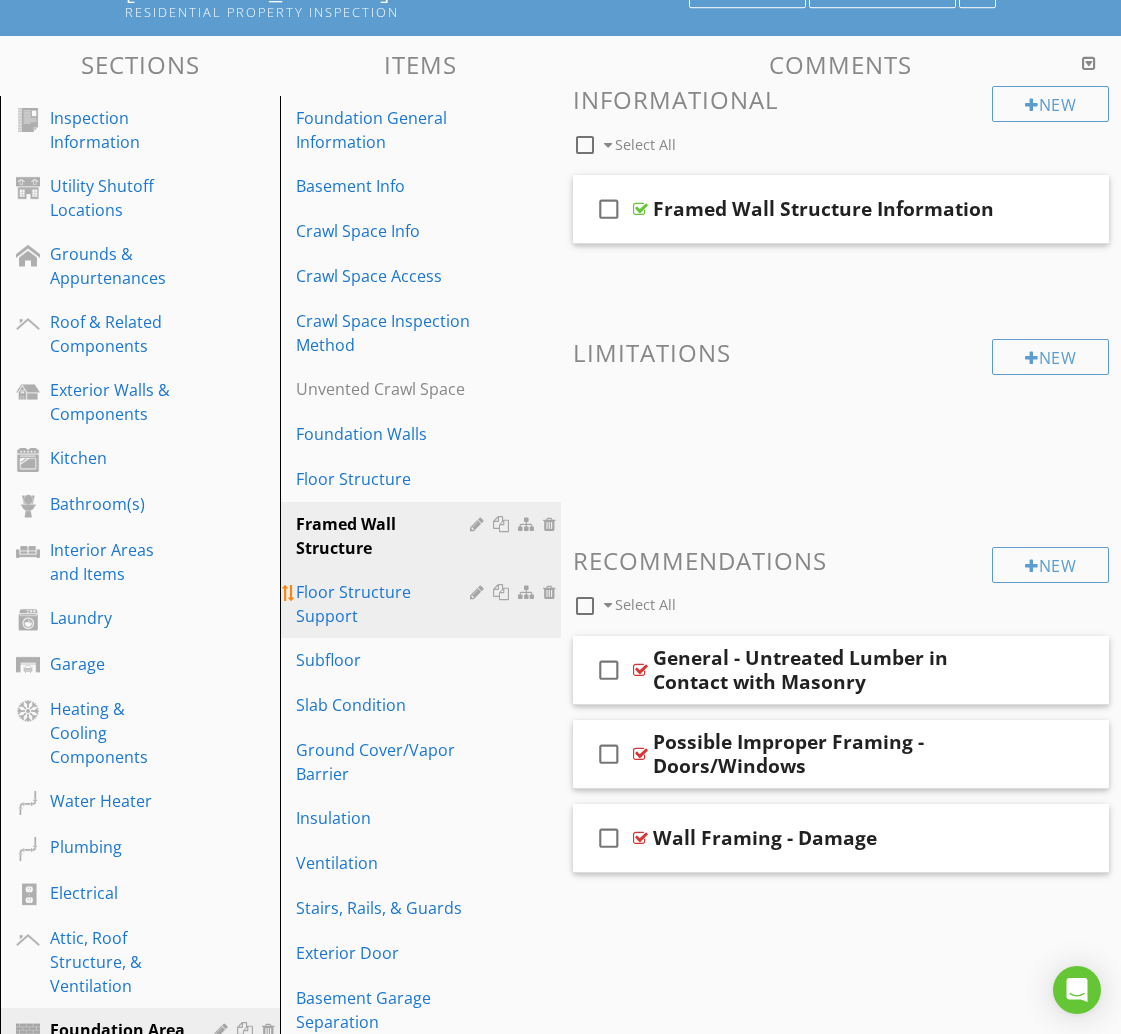 click on "Floor Structure Support" at bounding box center [385, 604] 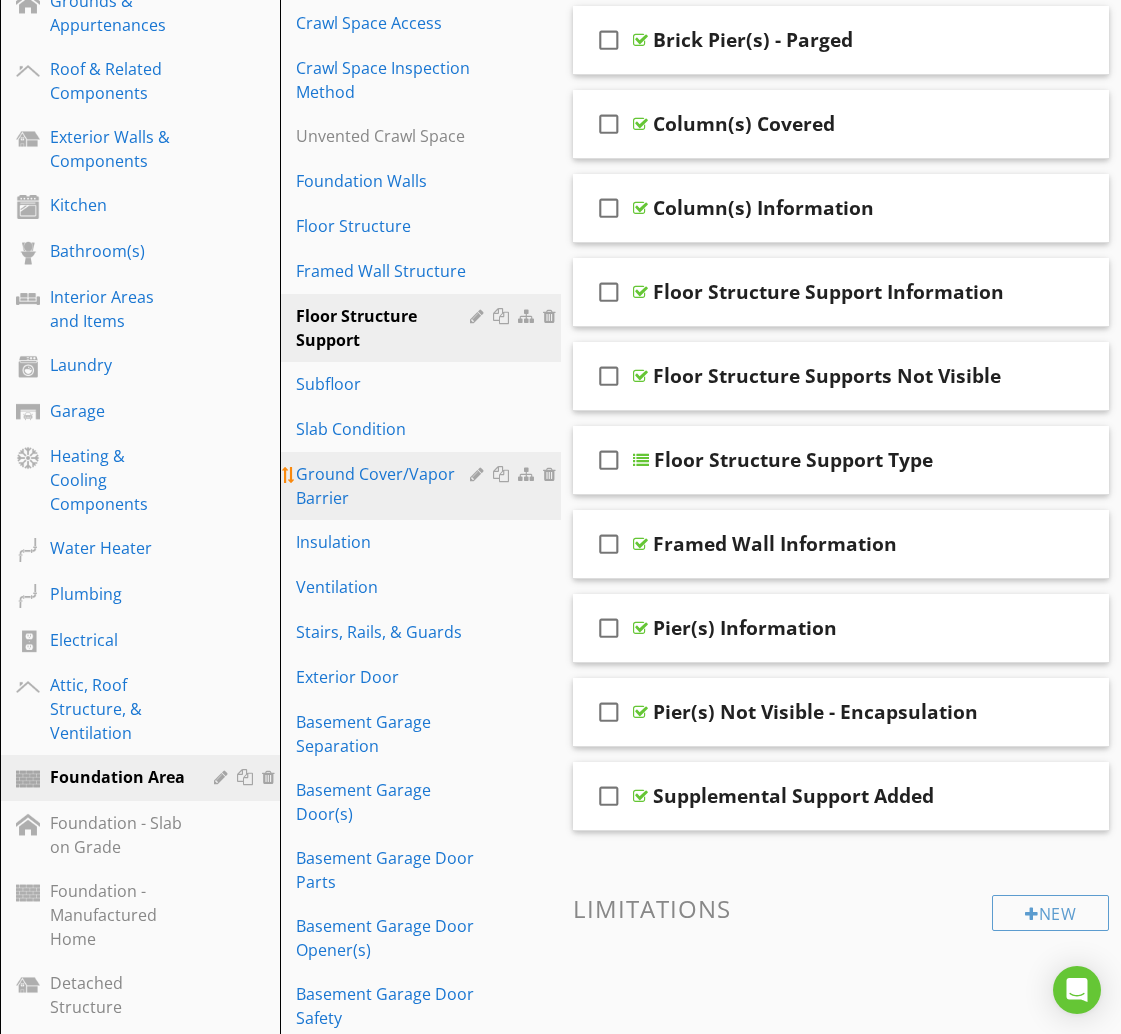 scroll, scrollTop: 475, scrollLeft: 0, axis: vertical 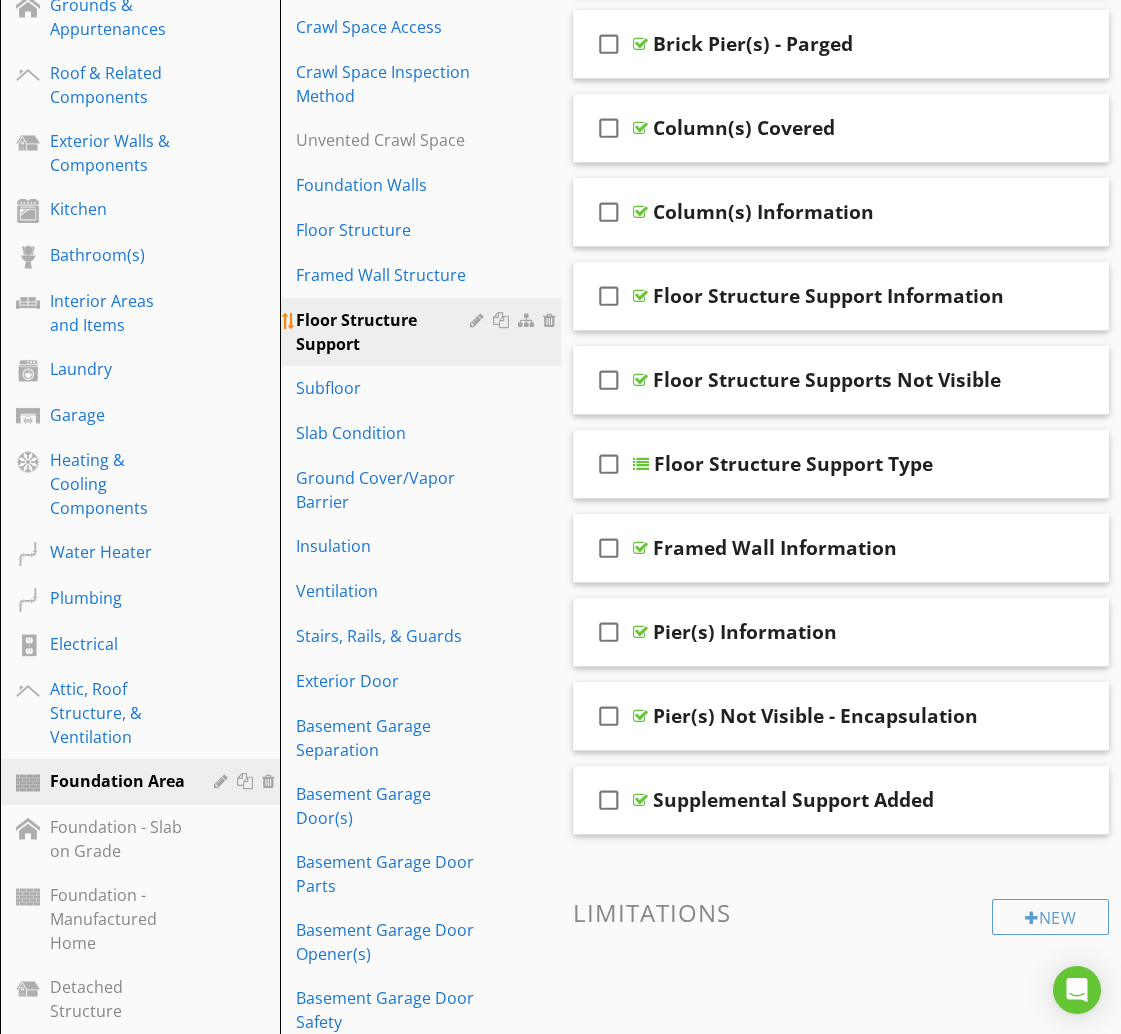 click at bounding box center (503, 320) 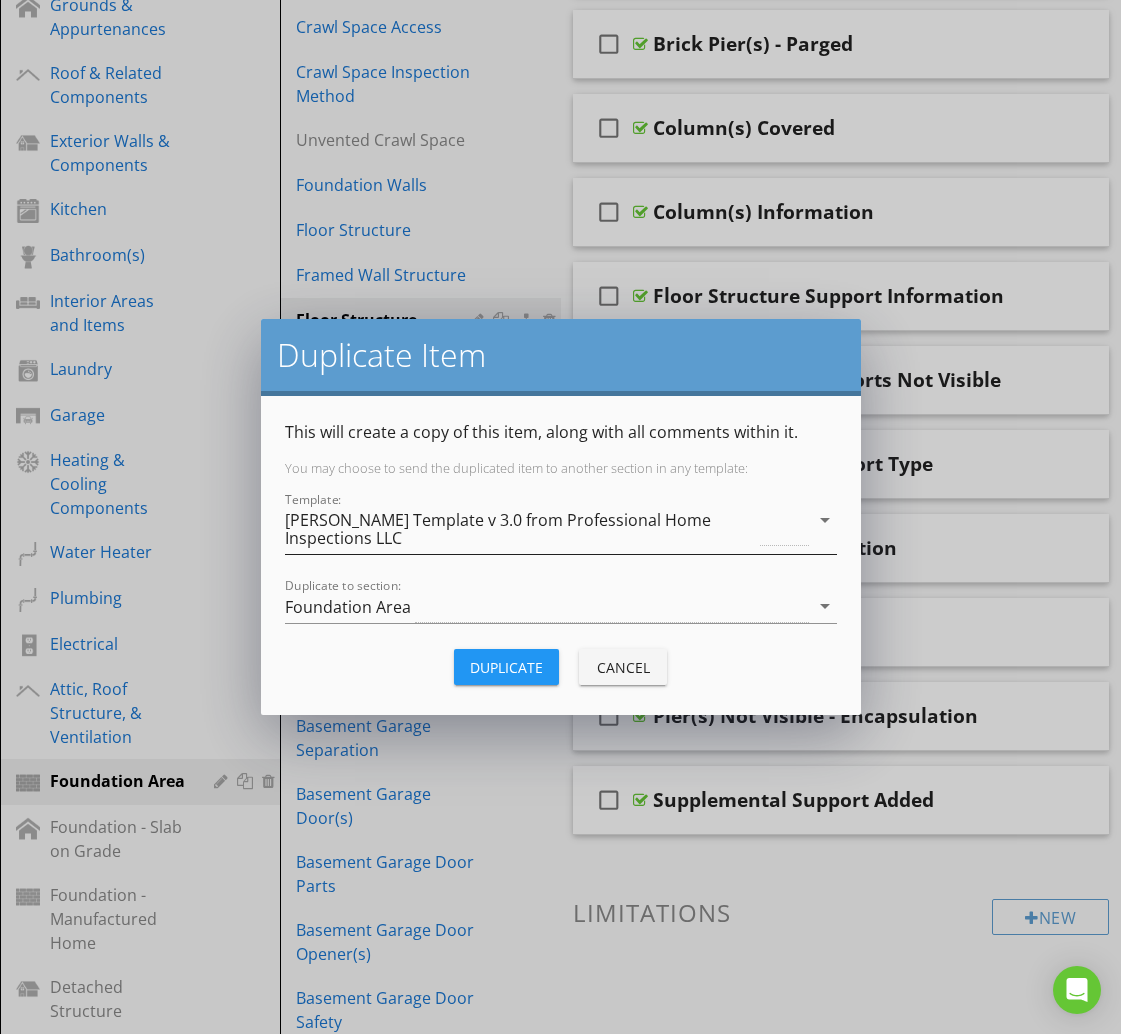 click on "[PERSON_NAME] Template v 3.0 from Professional Home Inspections LLC" at bounding box center [521, 529] 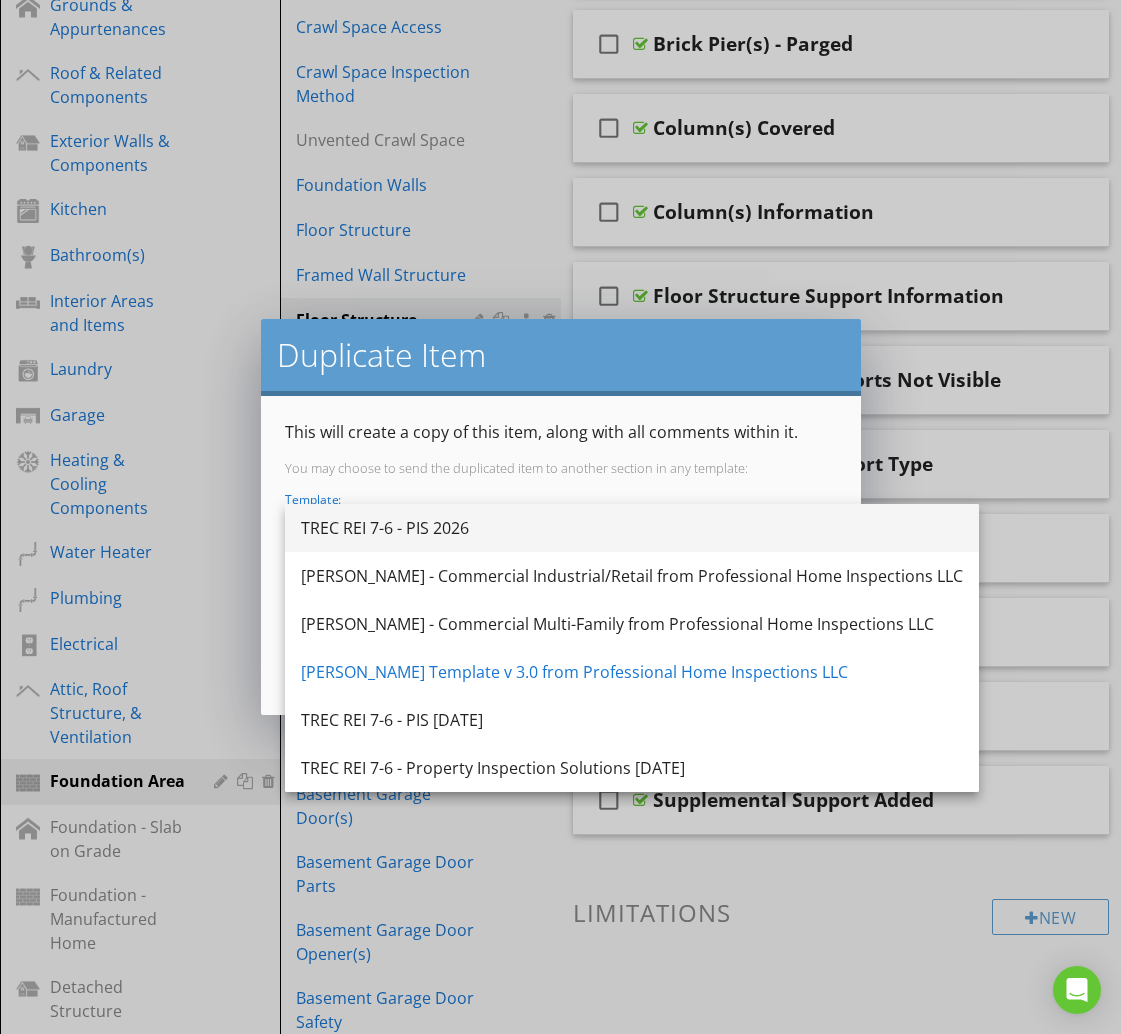 click on "TREC REI 7-6 - PIS 2026" at bounding box center [632, 528] 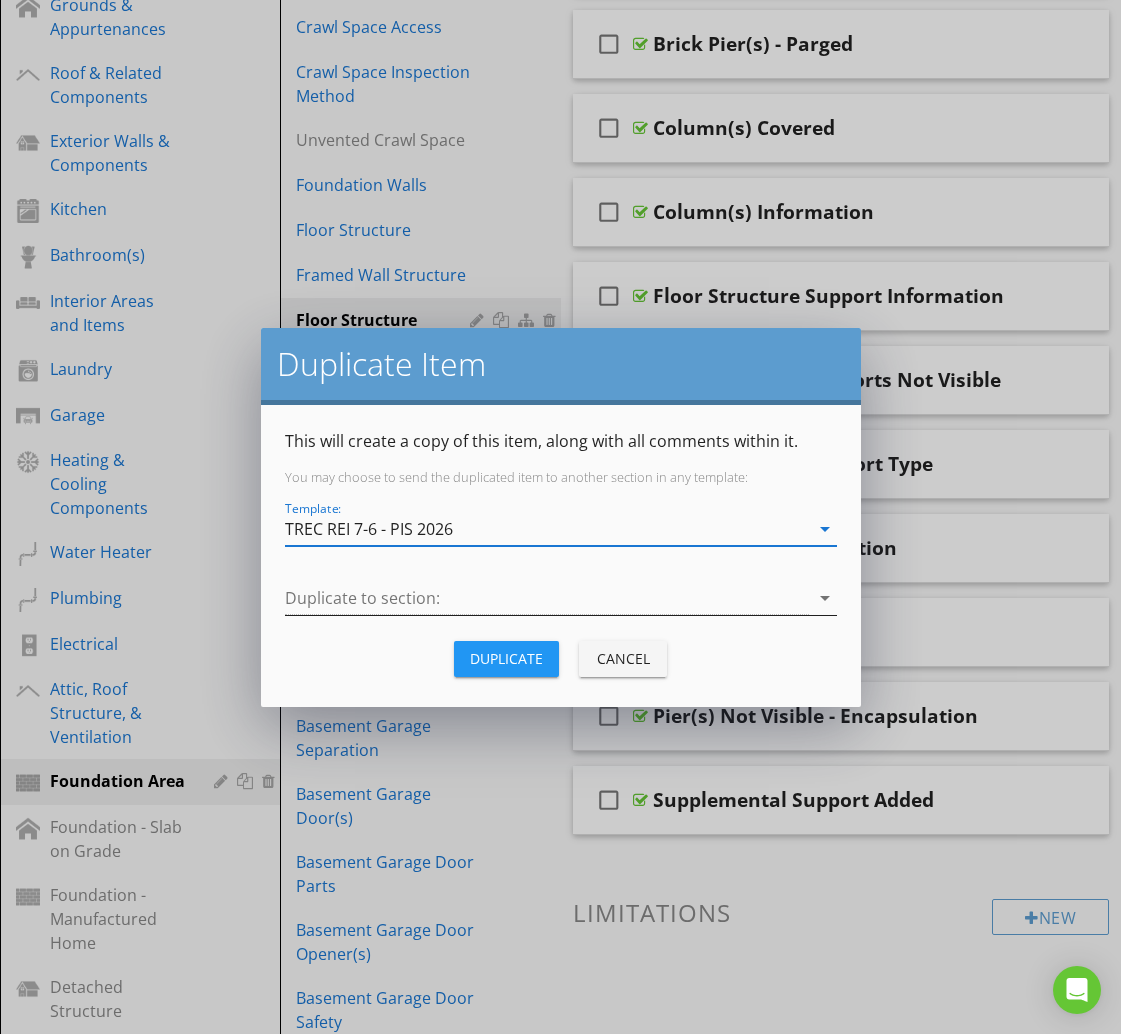 click at bounding box center (547, 598) 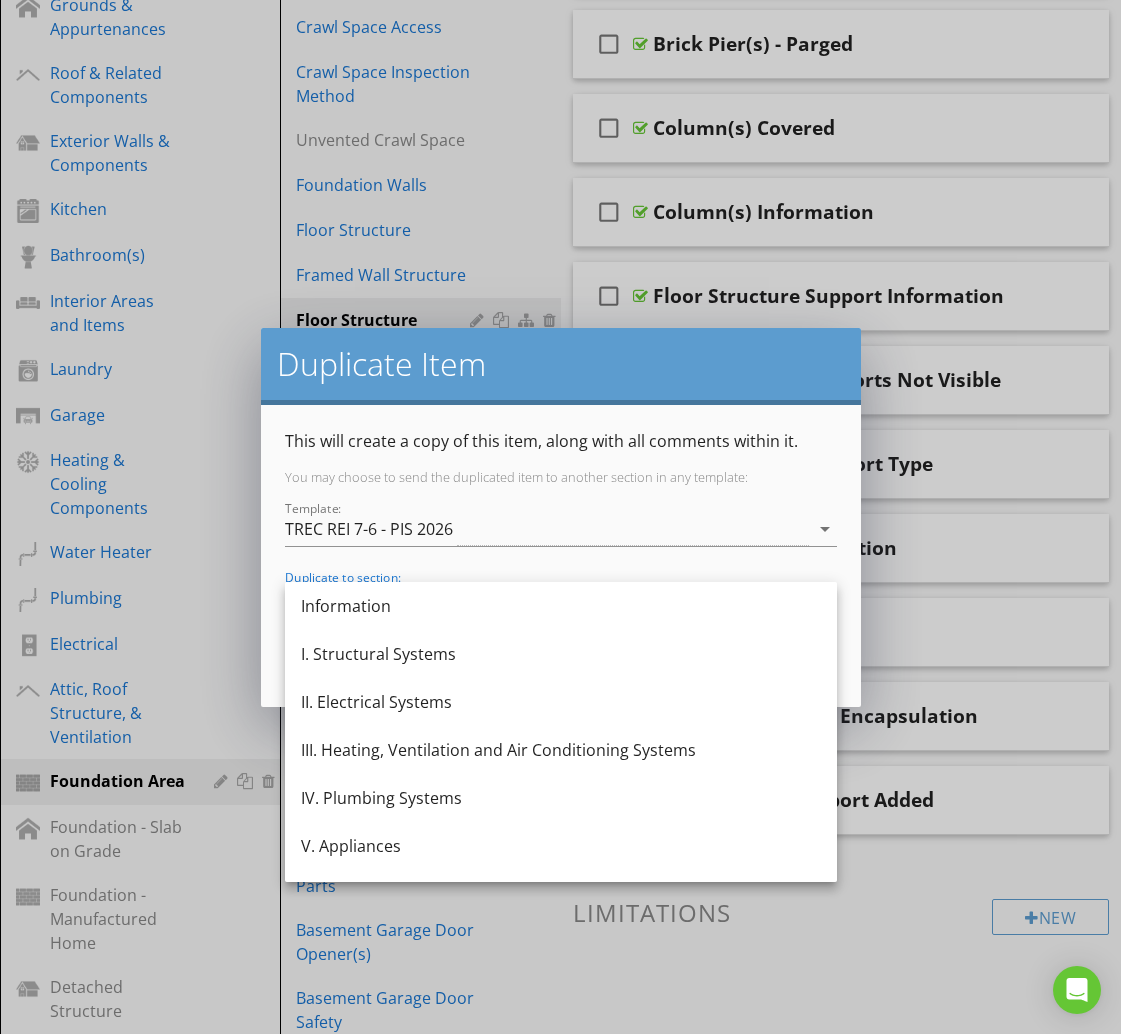 click on "I. Structural Systems" at bounding box center (561, 654) 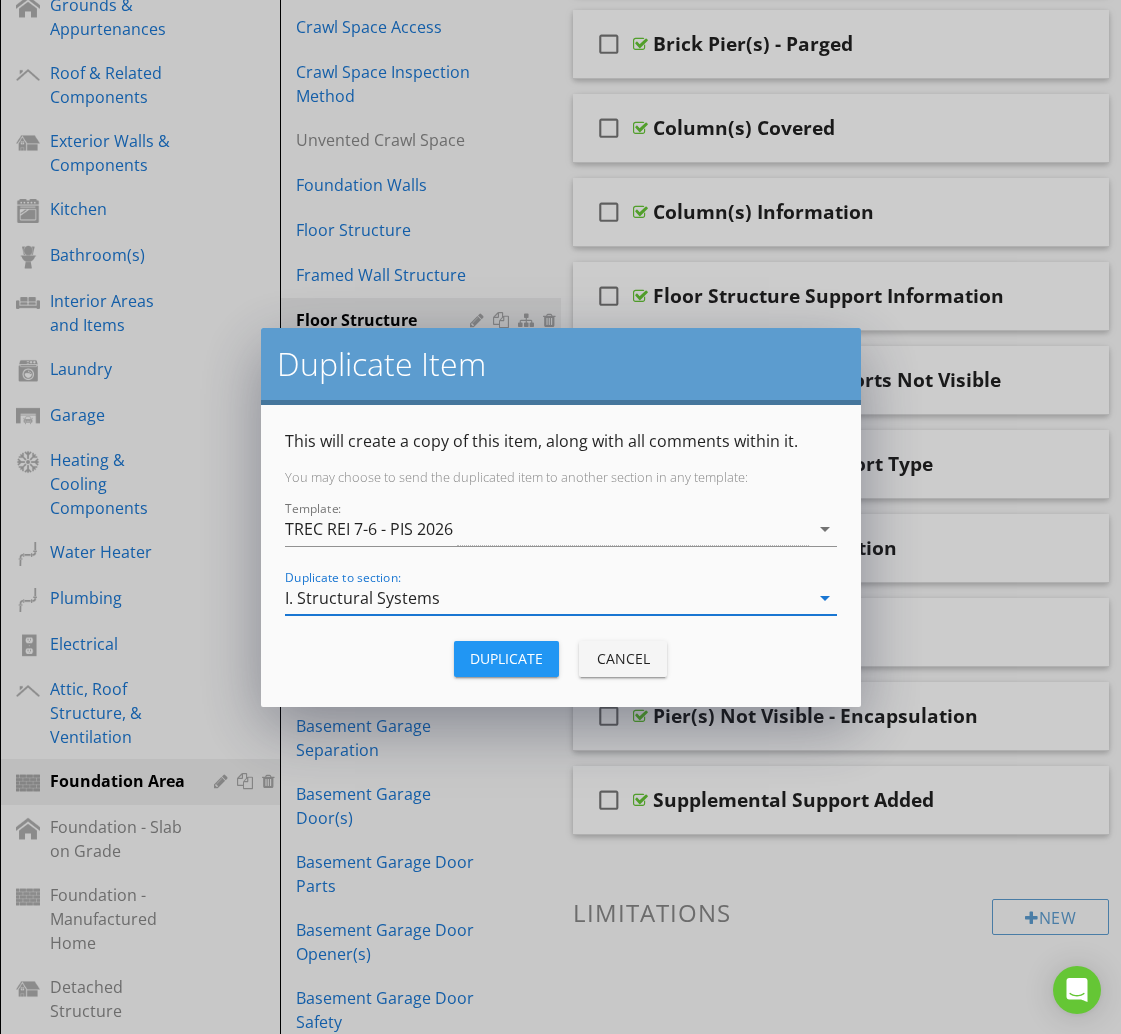click on "Duplicate" at bounding box center (506, 659) 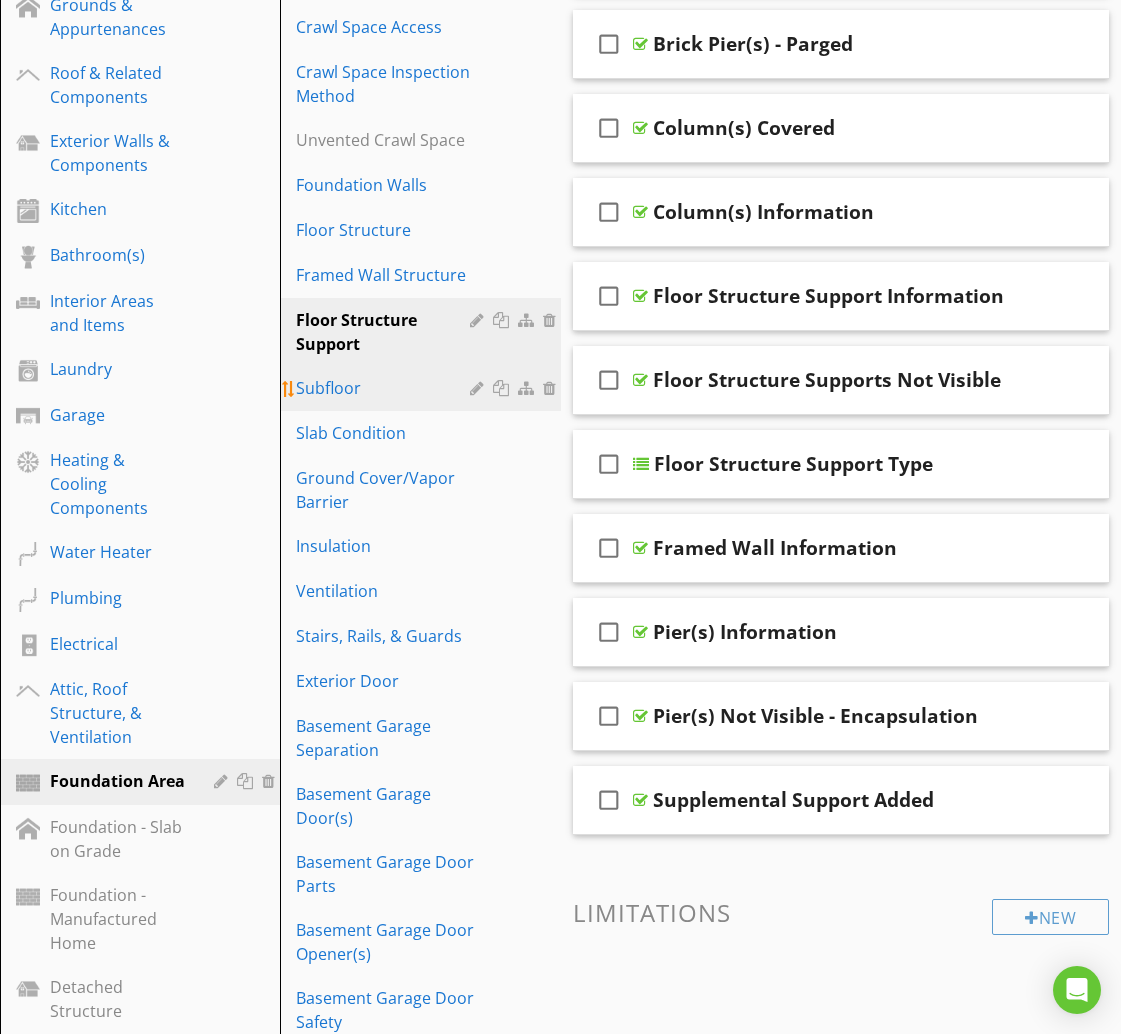 click on "Subfloor" at bounding box center (385, 388) 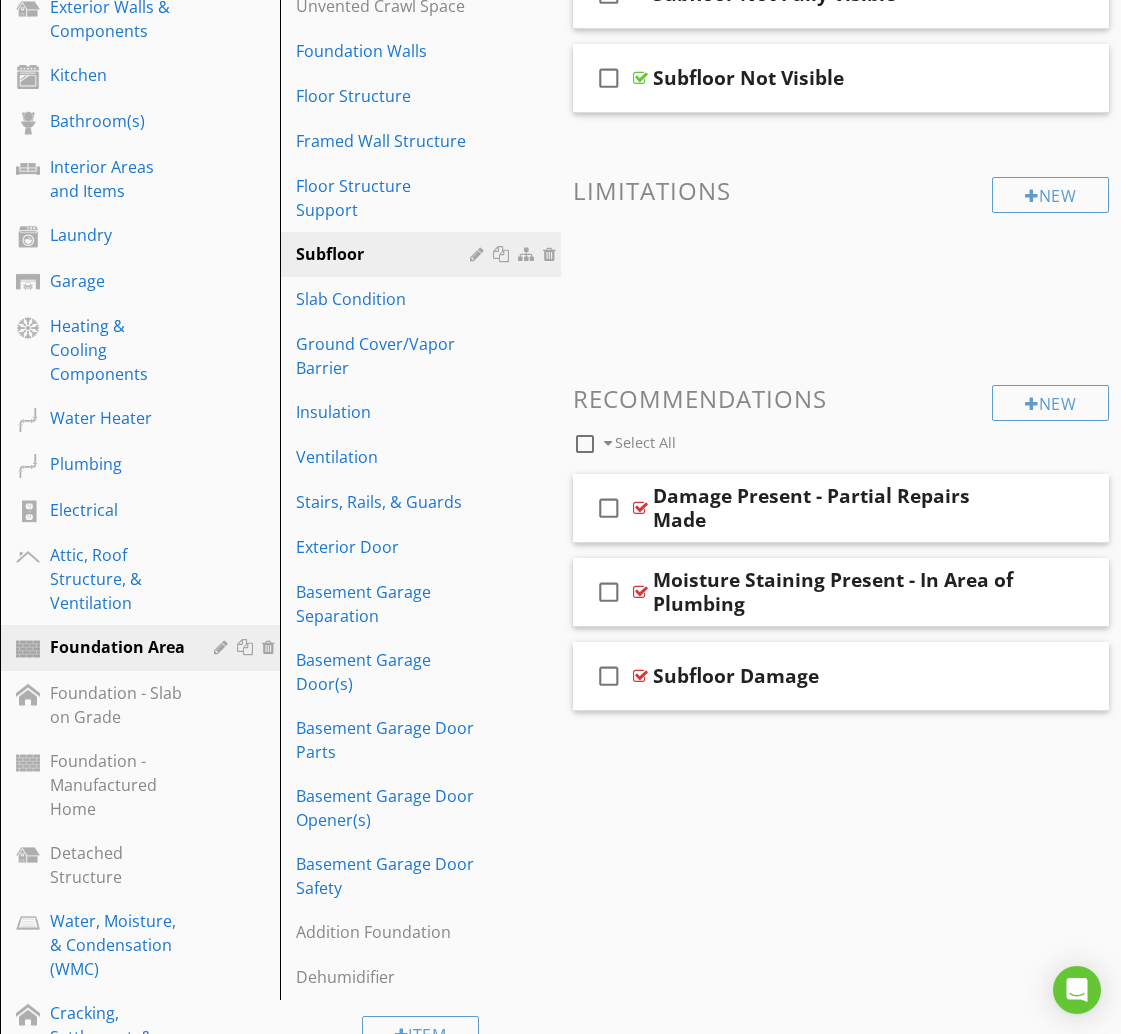 scroll, scrollTop: 598, scrollLeft: 0, axis: vertical 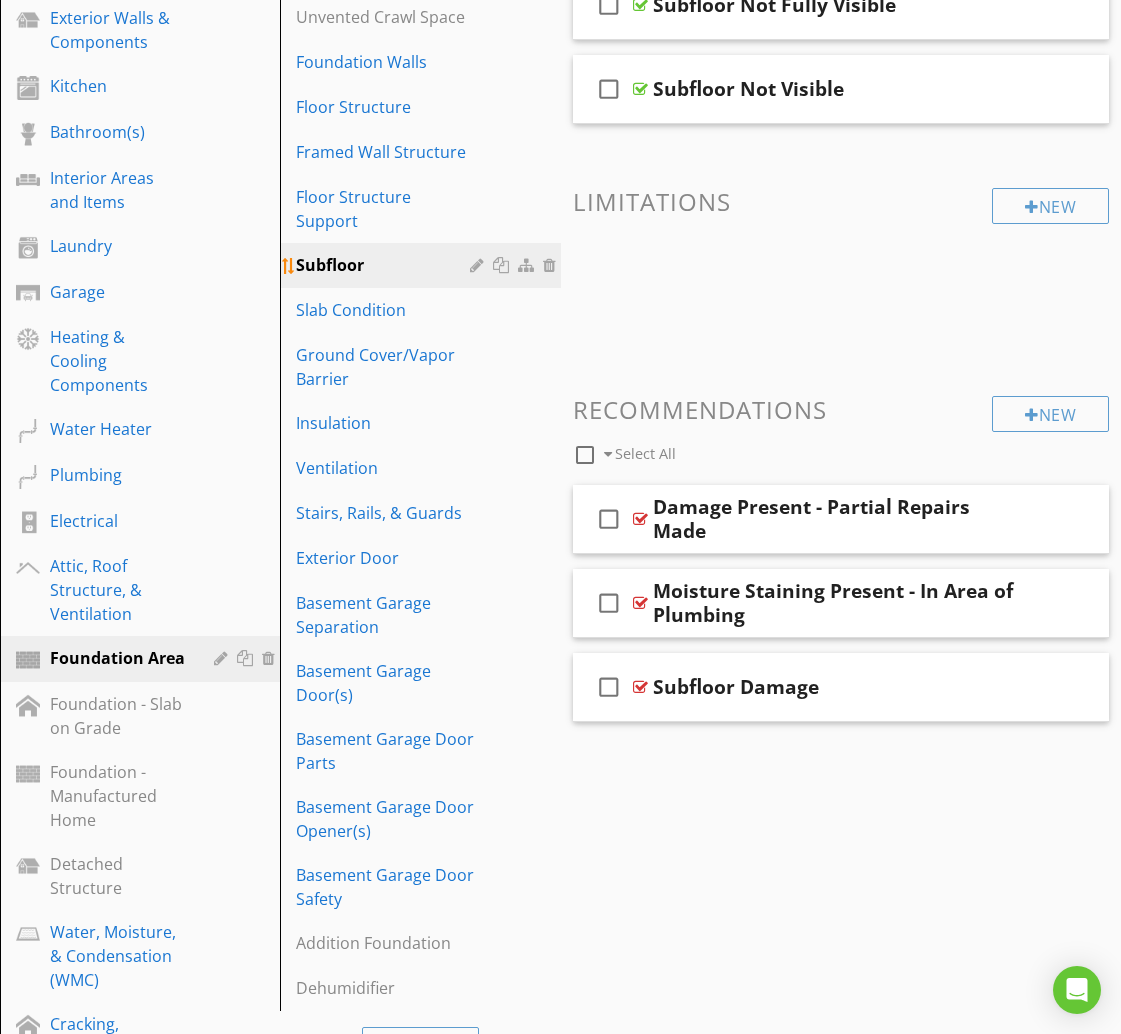 click at bounding box center [503, 265] 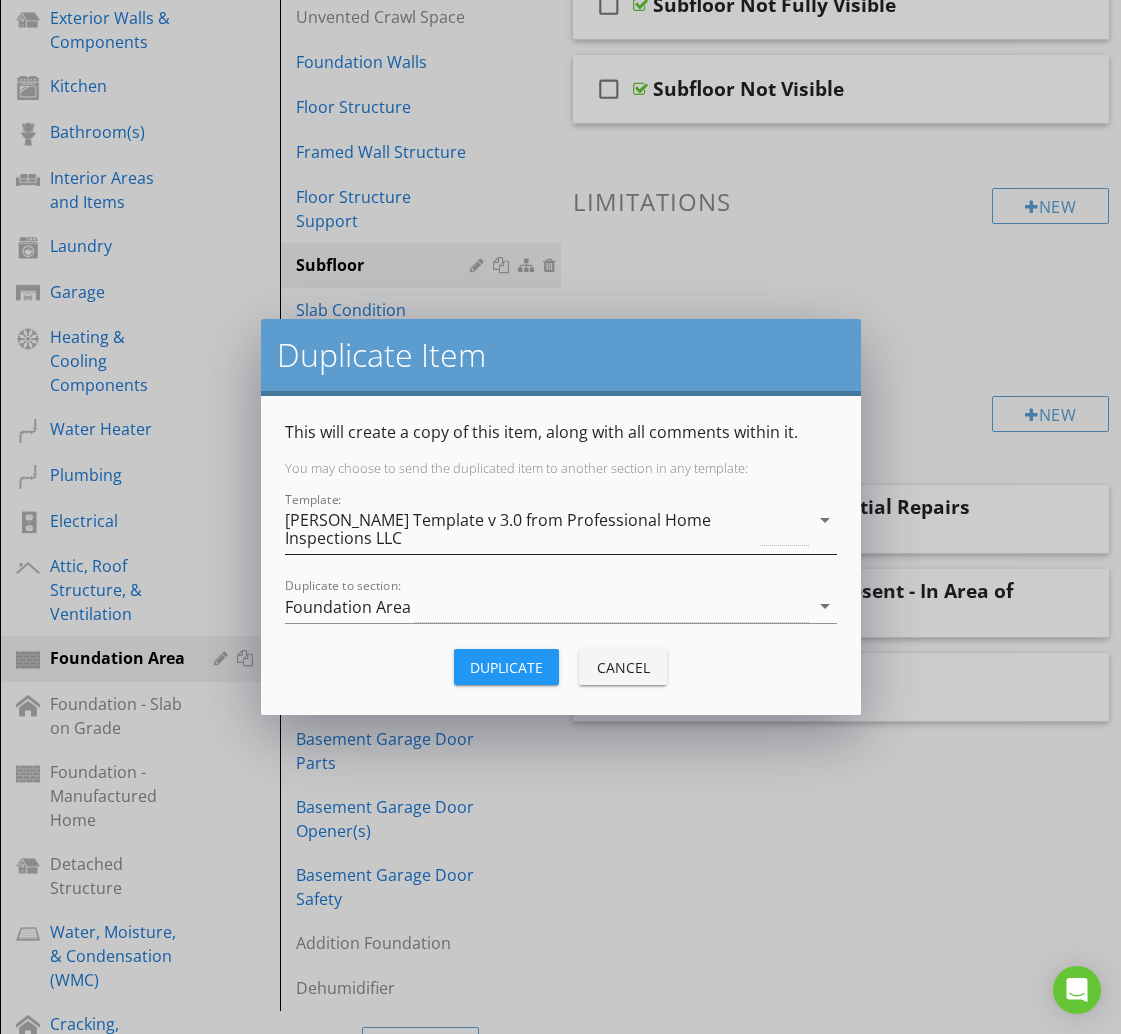 click on "[PERSON_NAME] Template v 3.0 from Professional Home Inspections LLC" at bounding box center [521, 529] 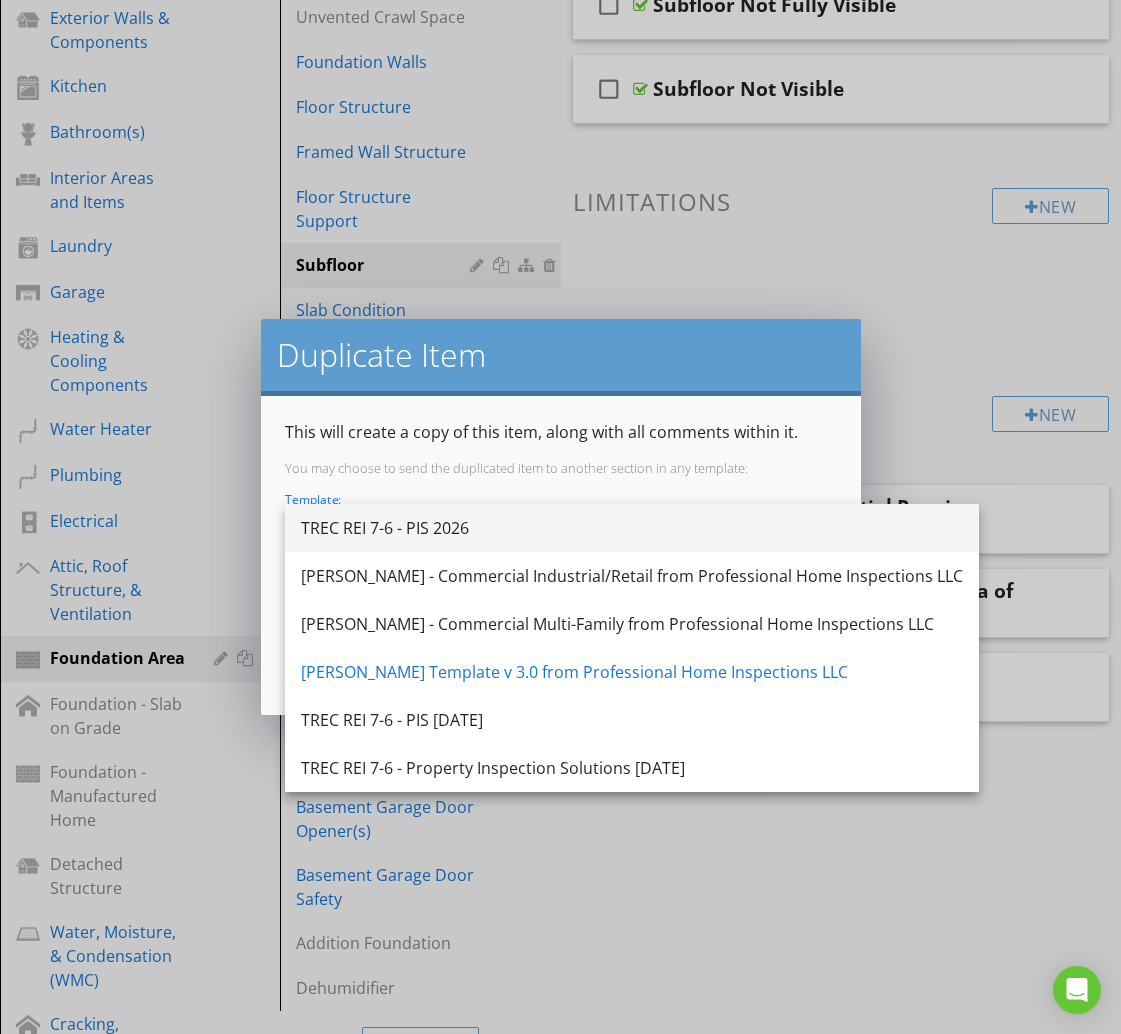 click on "TREC REI 7-6 - PIS 2026" at bounding box center [632, 528] 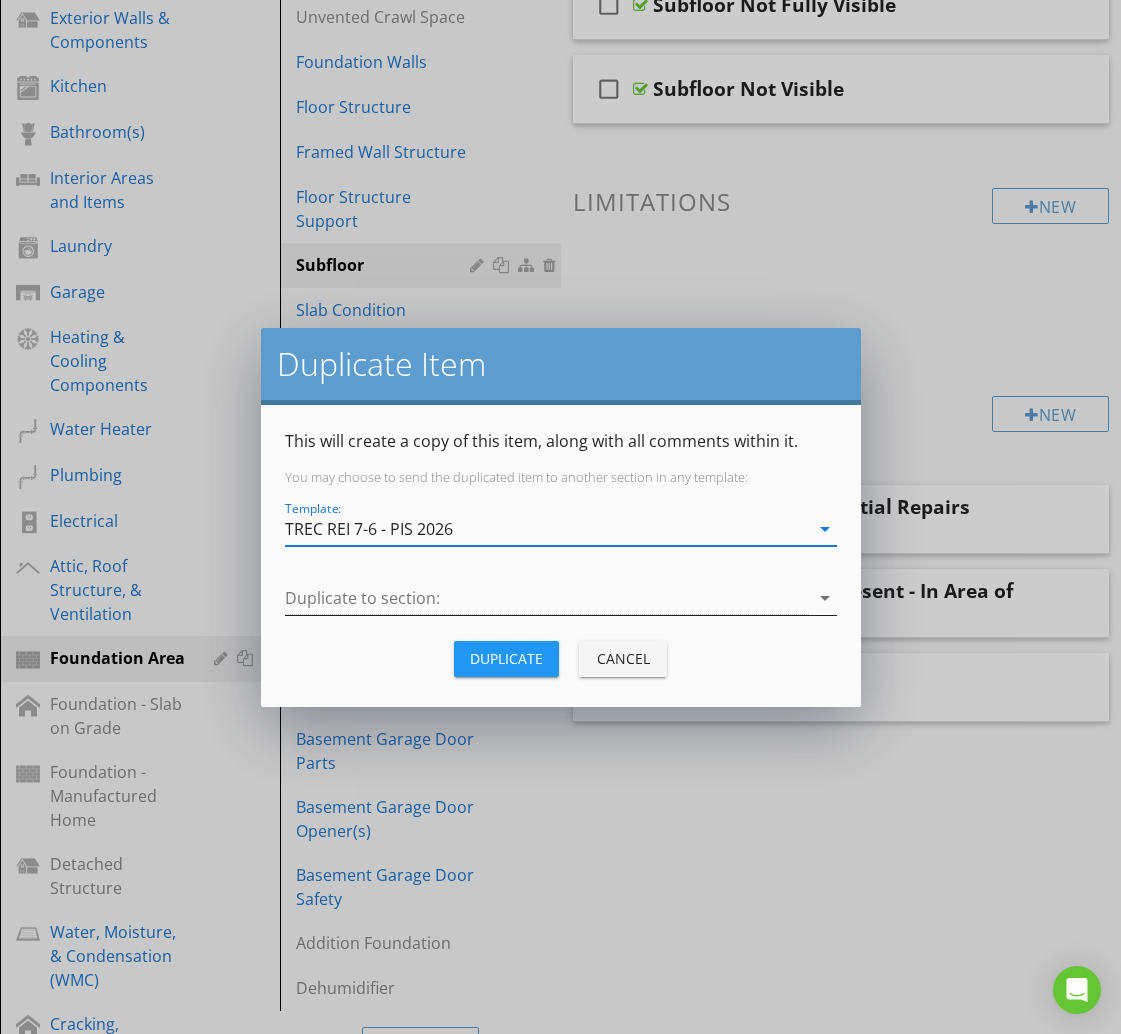 click at bounding box center [547, 598] 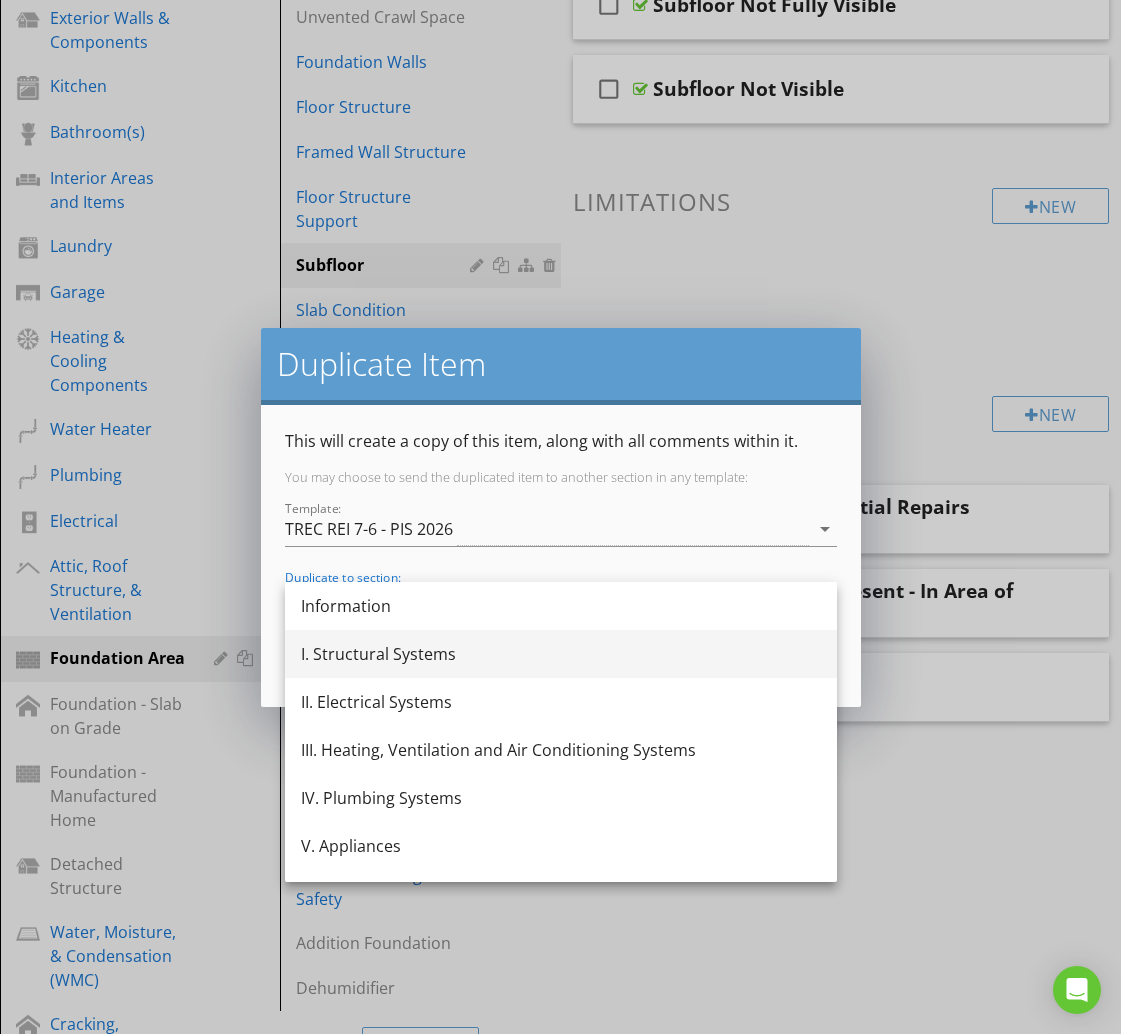 click on "I. Structural Systems" at bounding box center [561, 654] 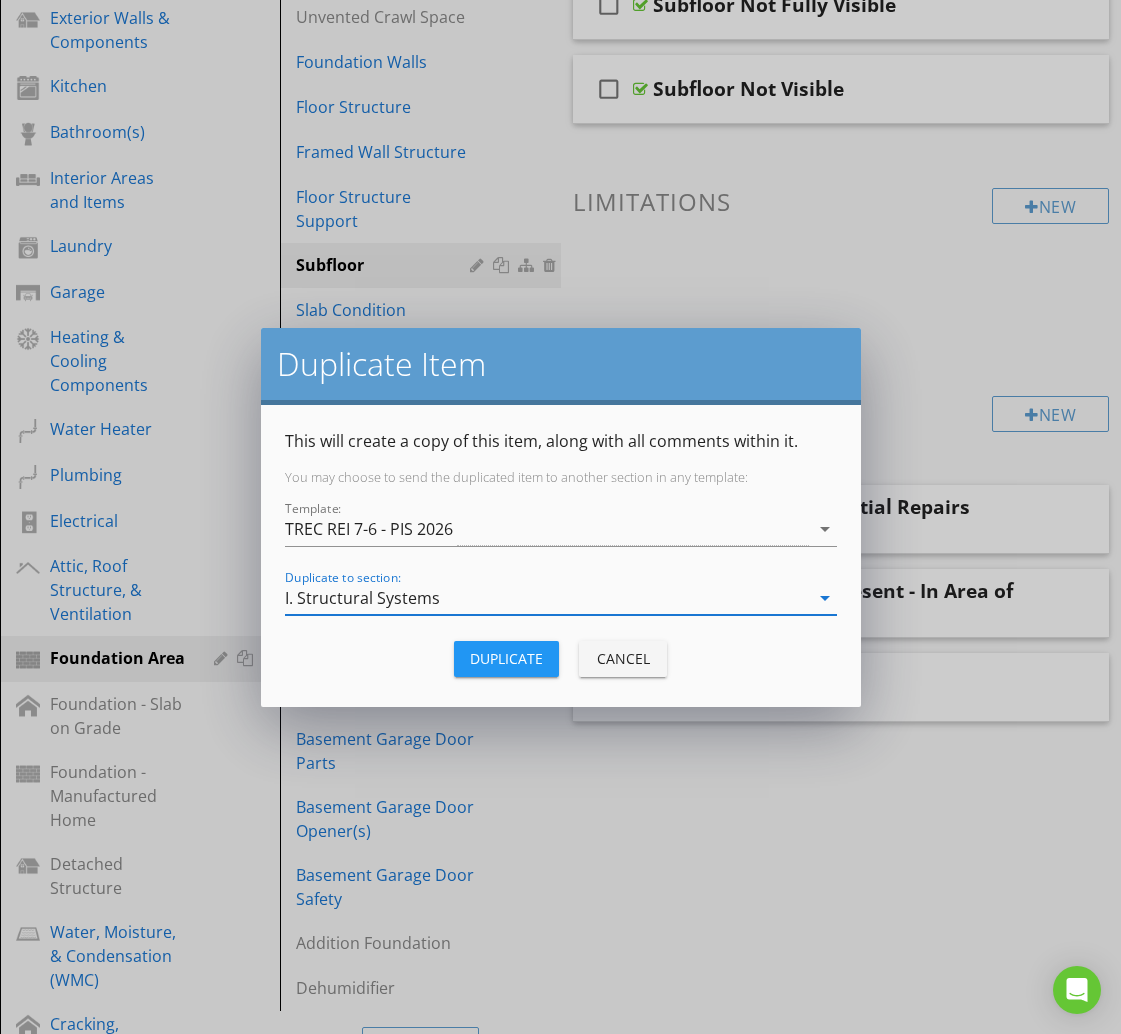 click on "Duplicate" at bounding box center (506, 658) 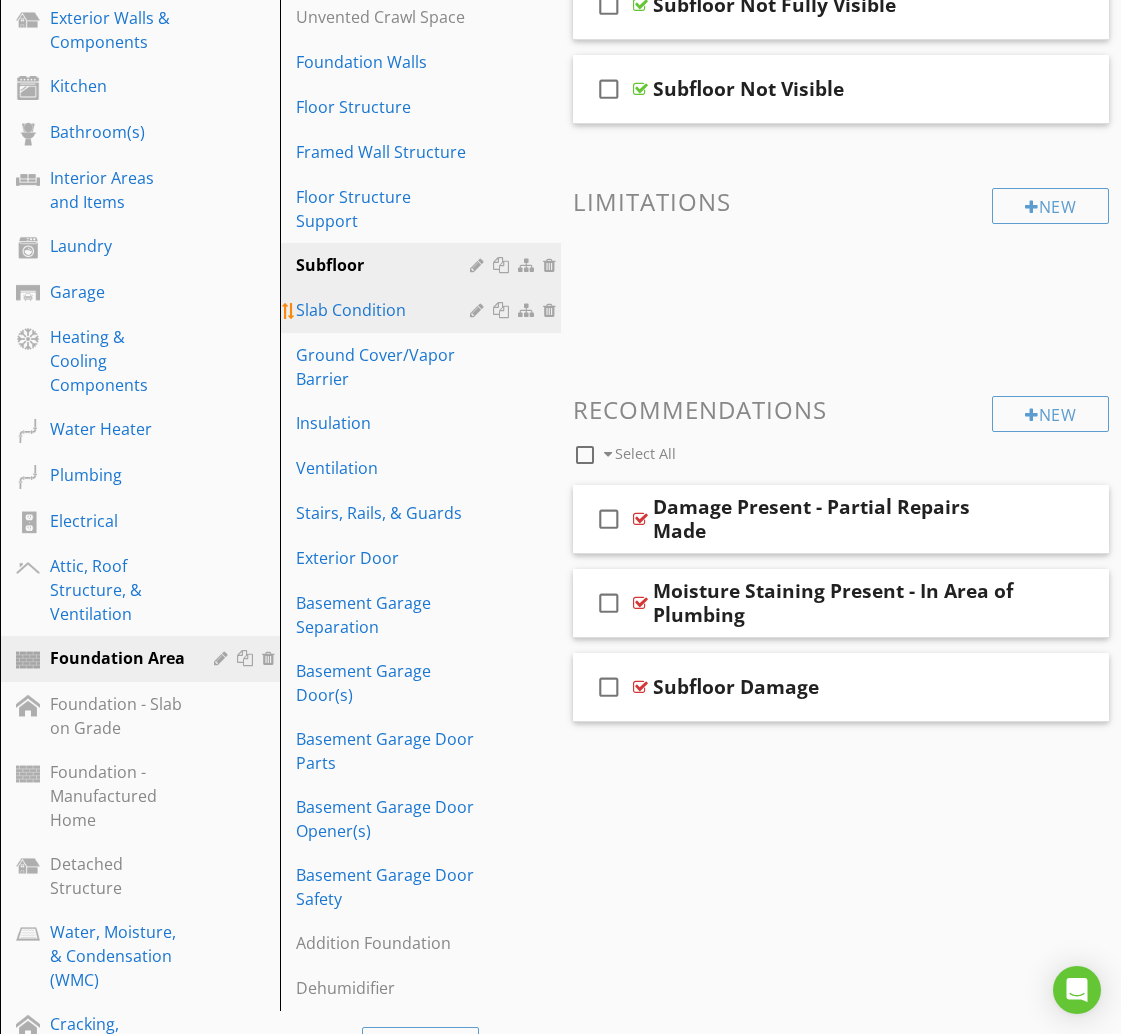 click on "Slab Condition" at bounding box center [385, 310] 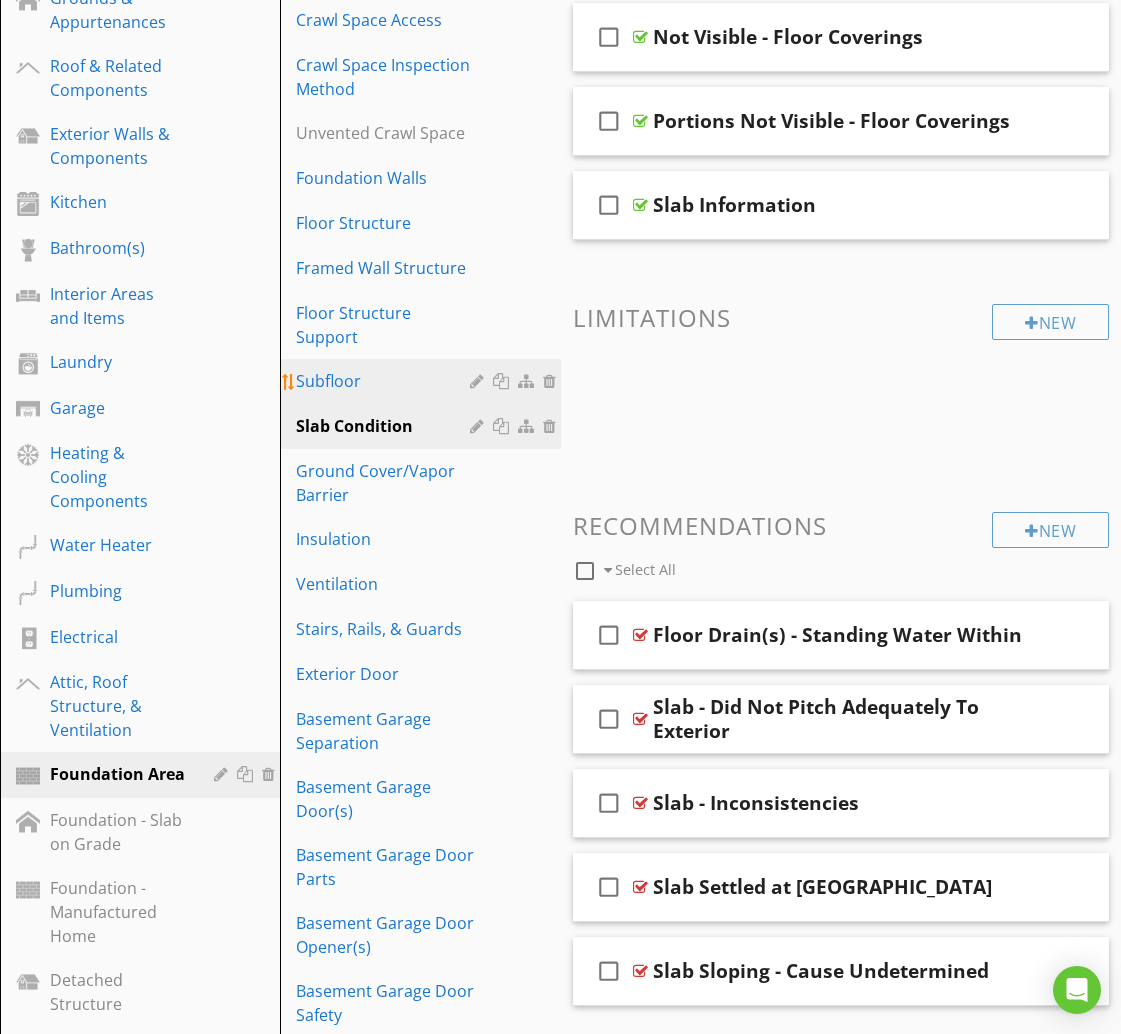 scroll, scrollTop: 484, scrollLeft: 0, axis: vertical 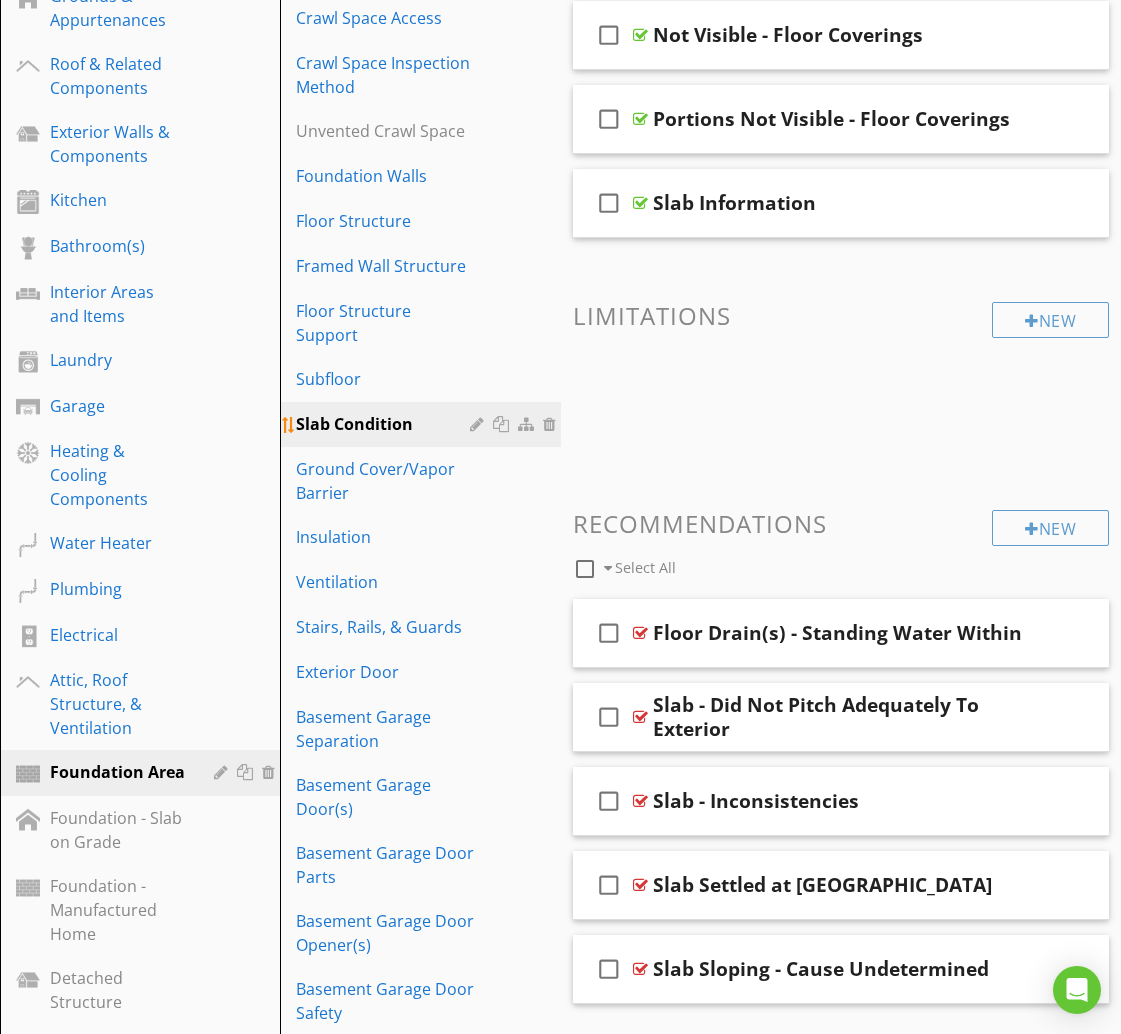 click at bounding box center (503, 424) 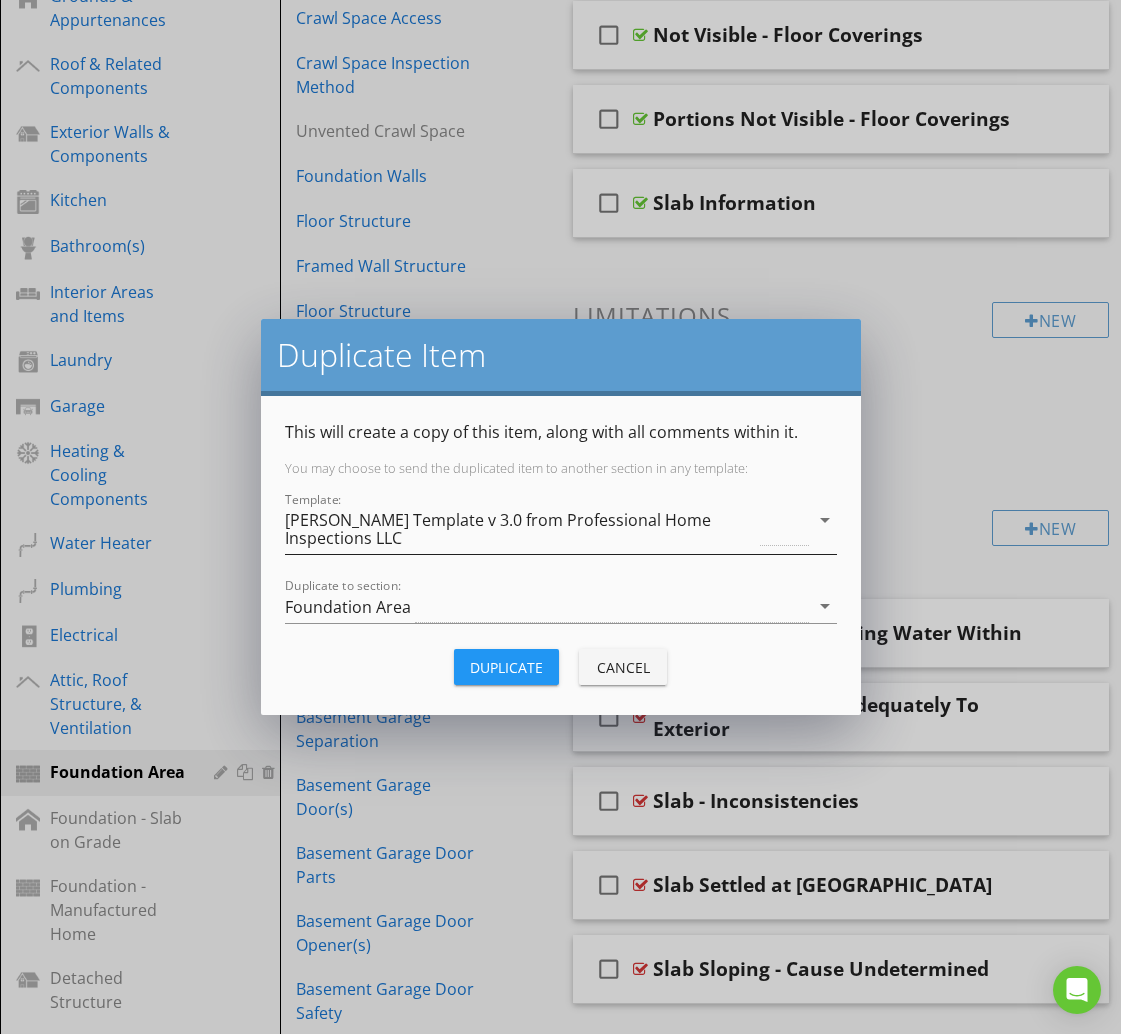 click on "[PERSON_NAME] Template v 3.0 from Professional Home Inspections LLC" at bounding box center (521, 529) 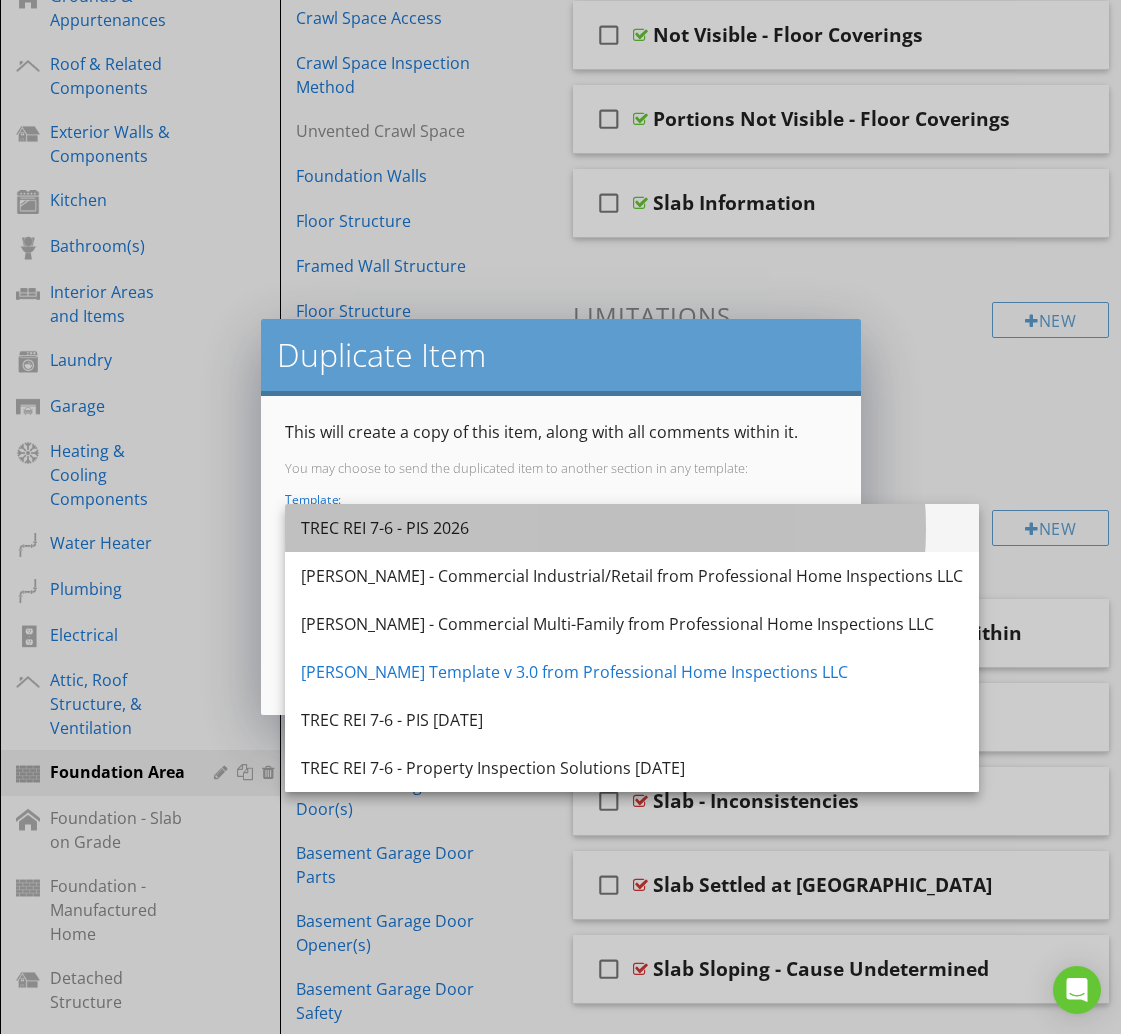 click on "TREC REI 7-6 - PIS 2026" at bounding box center [632, 528] 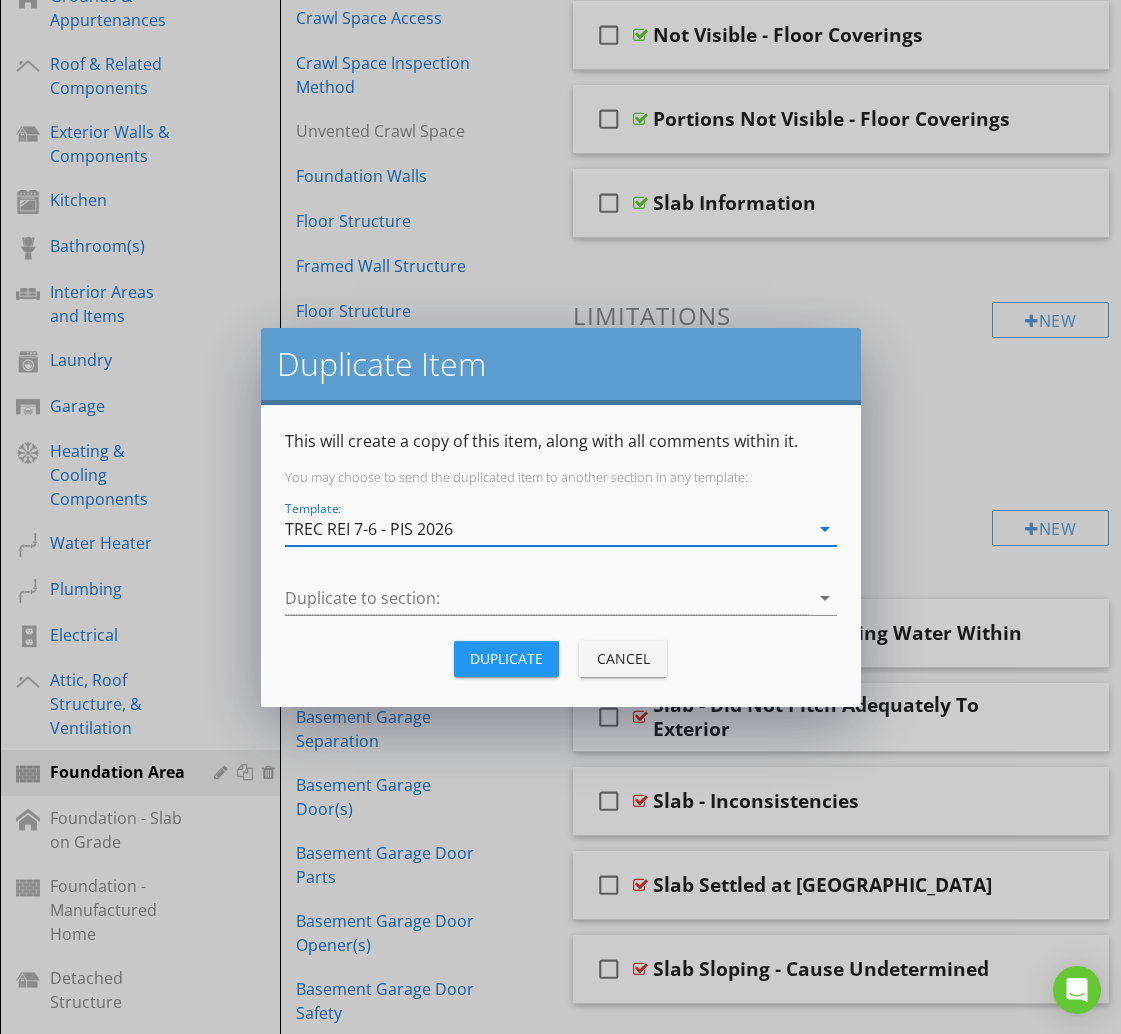 click on "Duplicate to section: arrow_drop_down" at bounding box center (561, 602) 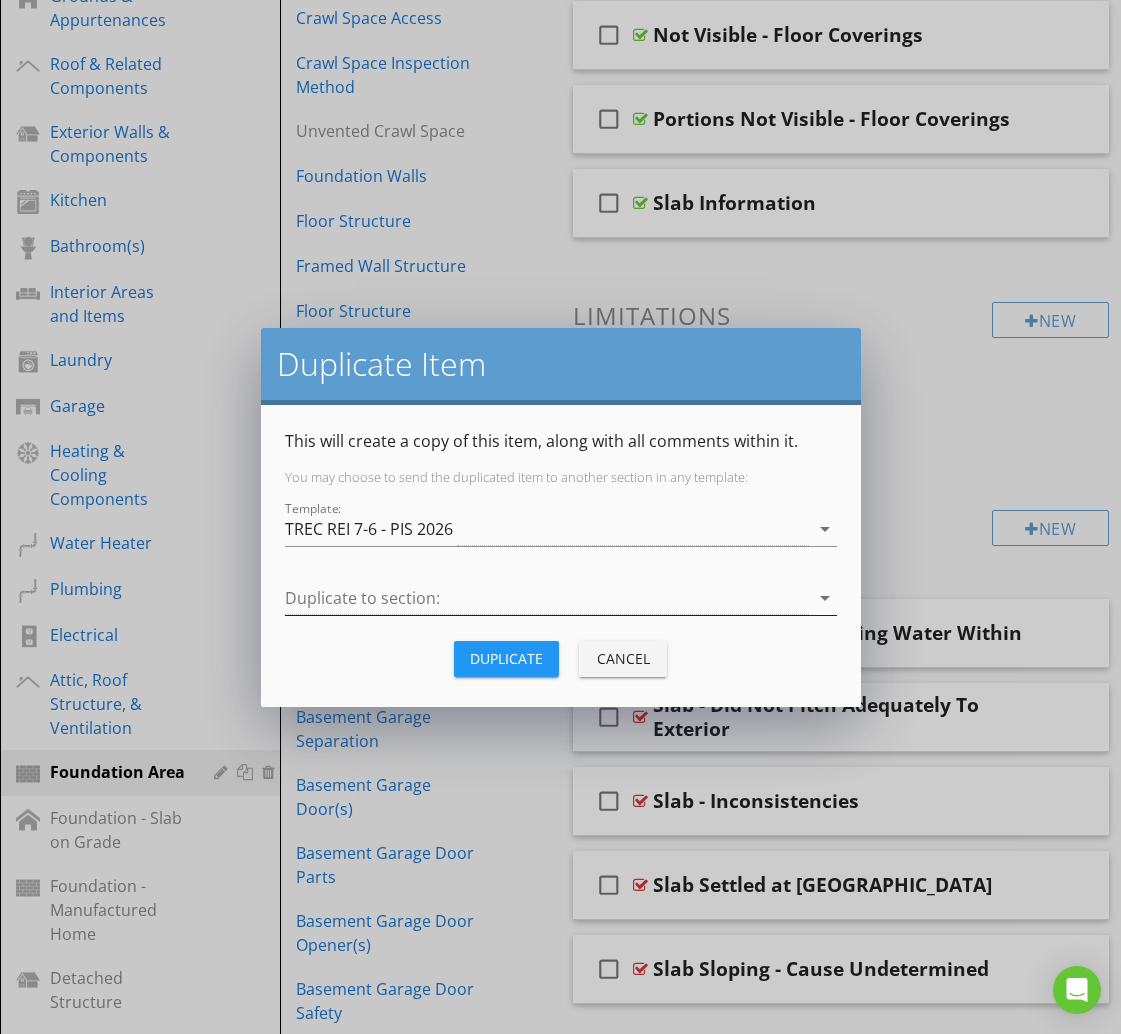 click at bounding box center (547, 598) 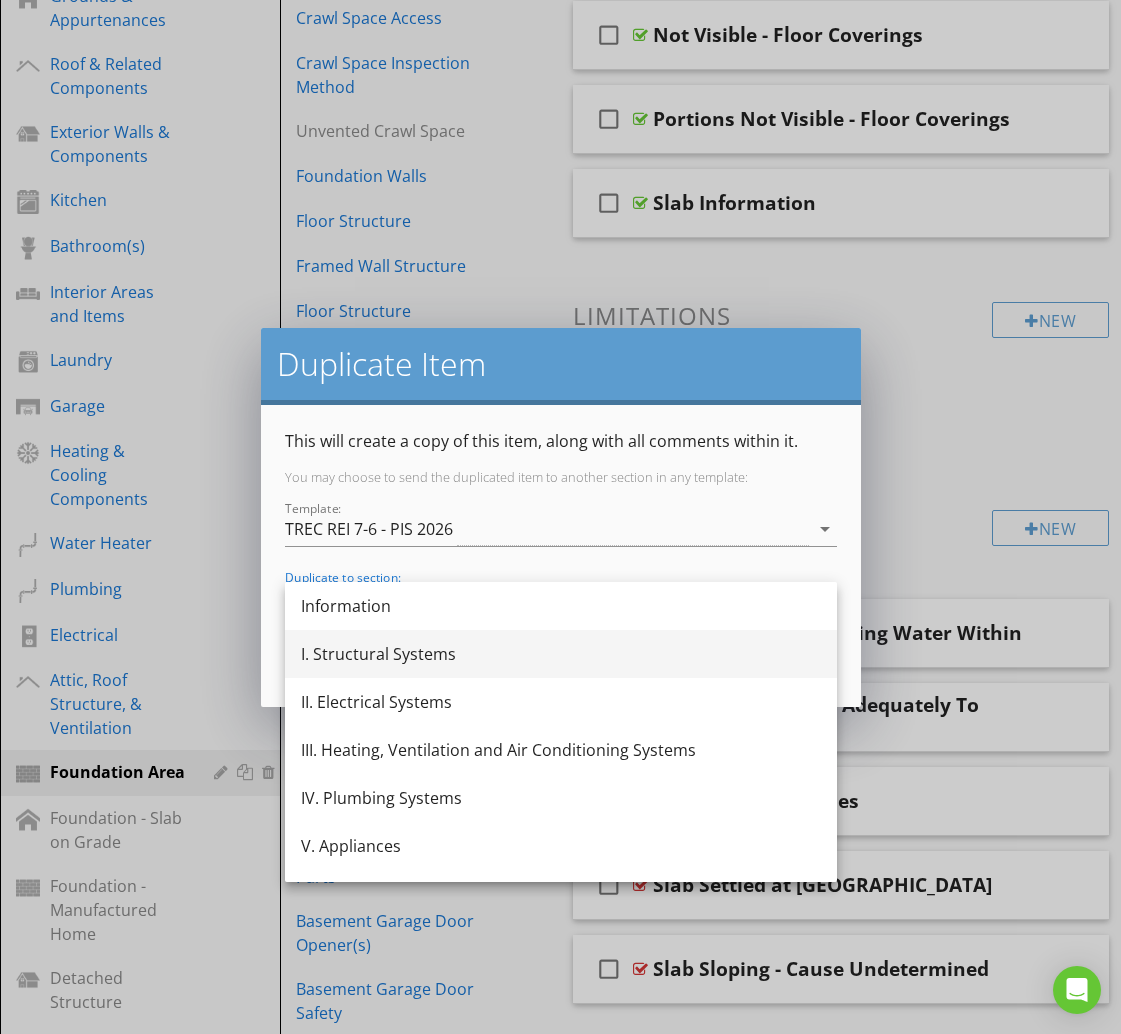 click on "I. Structural Systems" at bounding box center [561, 654] 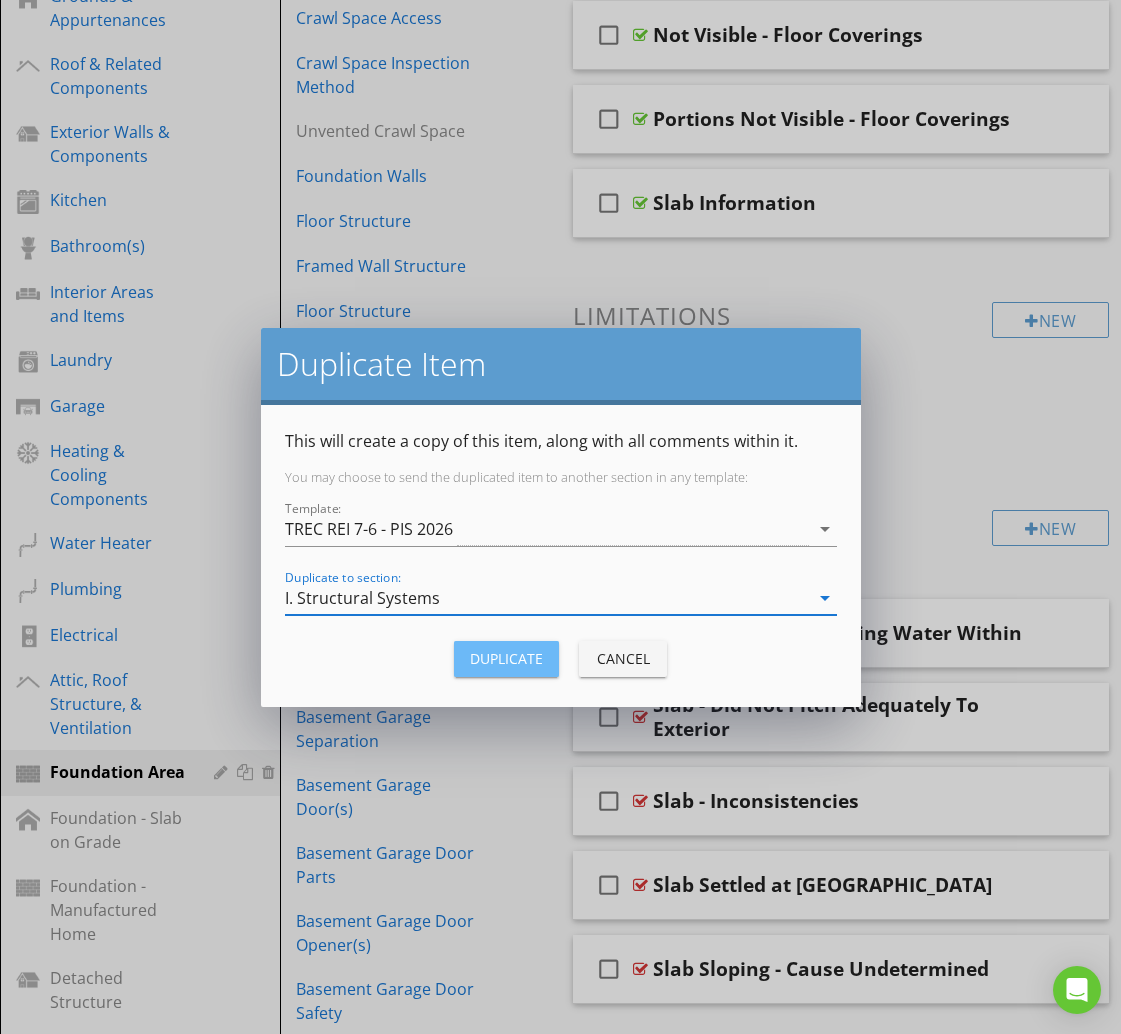 click on "Duplicate" at bounding box center (506, 659) 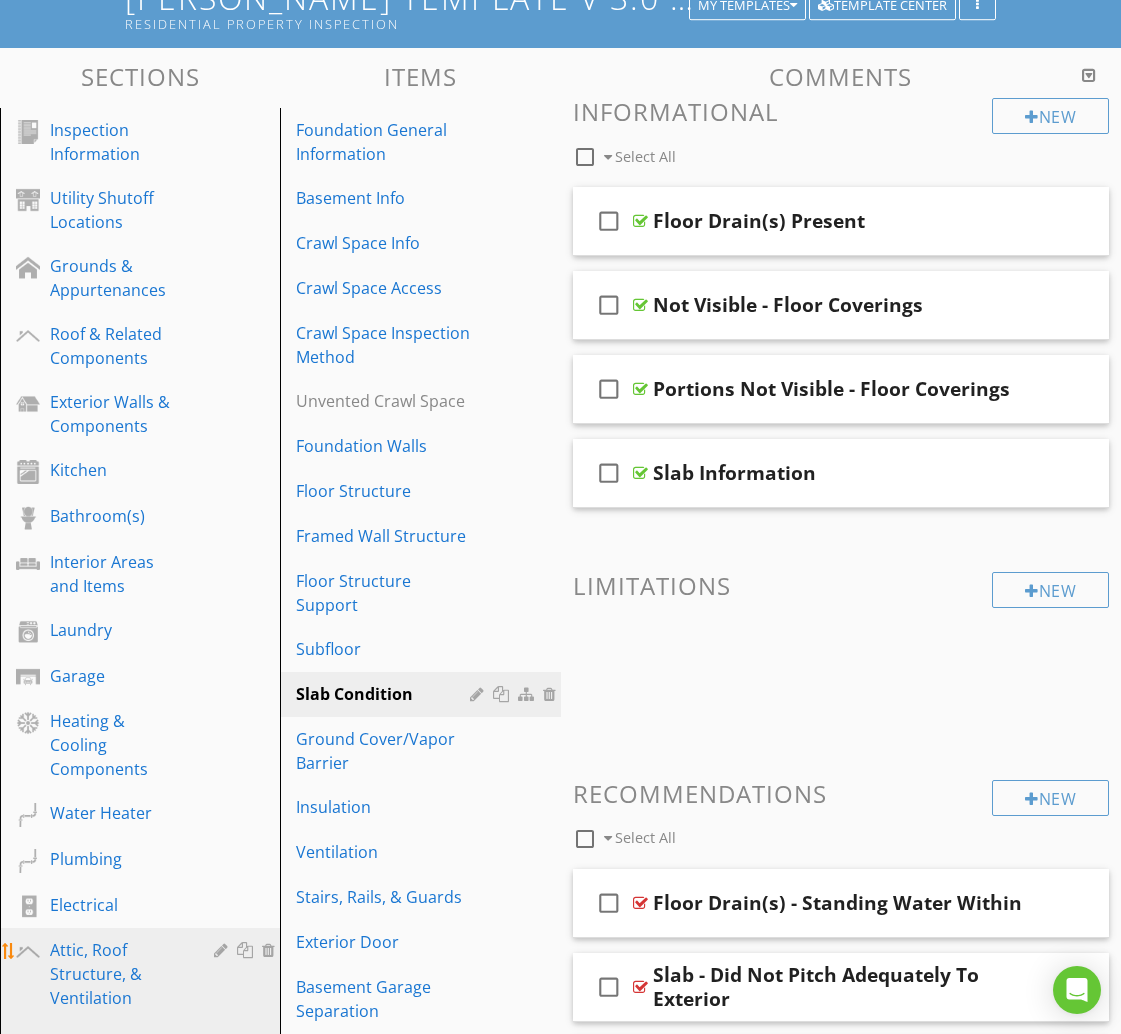 scroll, scrollTop: 212, scrollLeft: 0, axis: vertical 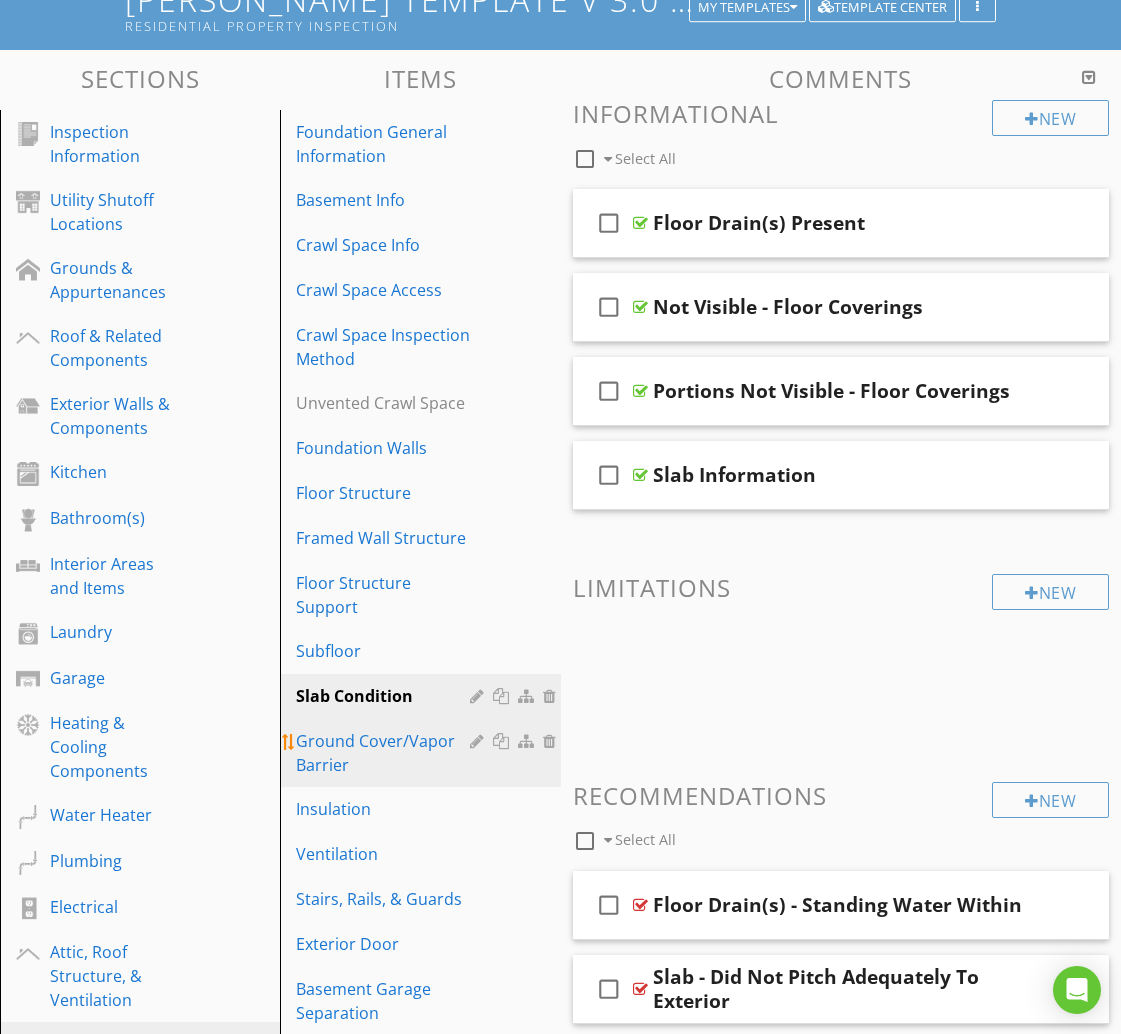 click on "Ground Cover/Vapor Barrier" at bounding box center [385, 753] 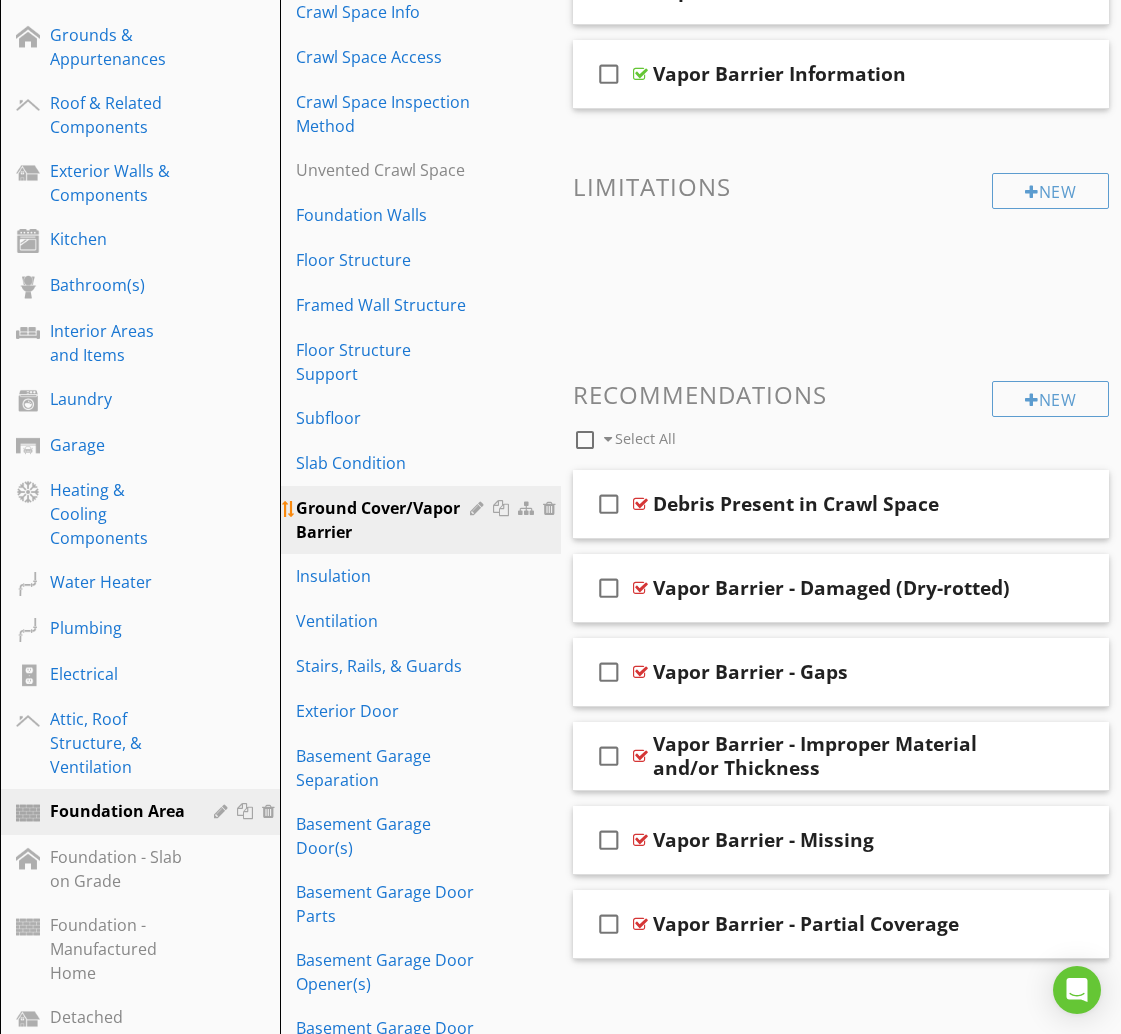 scroll, scrollTop: 435, scrollLeft: 0, axis: vertical 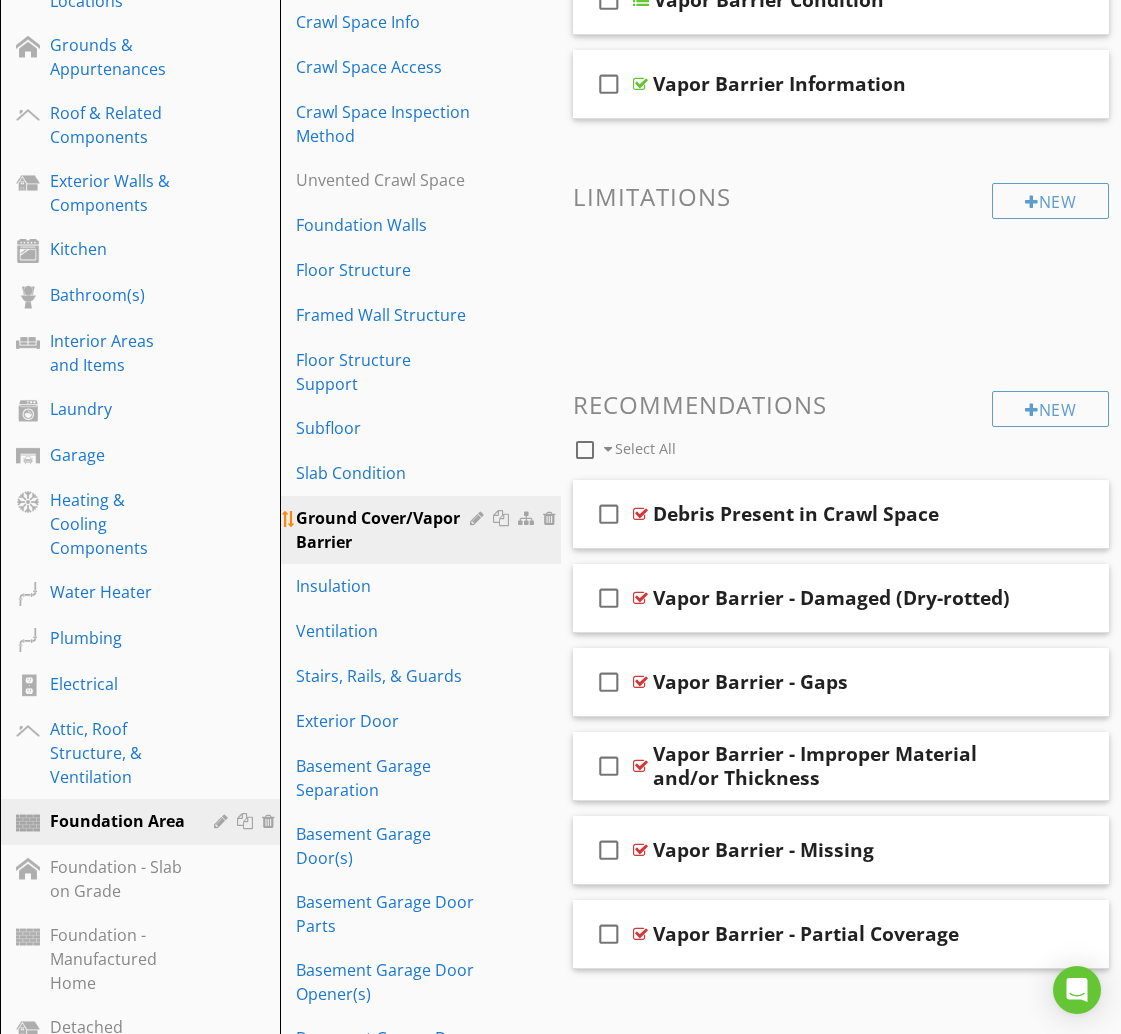 click at bounding box center (503, 518) 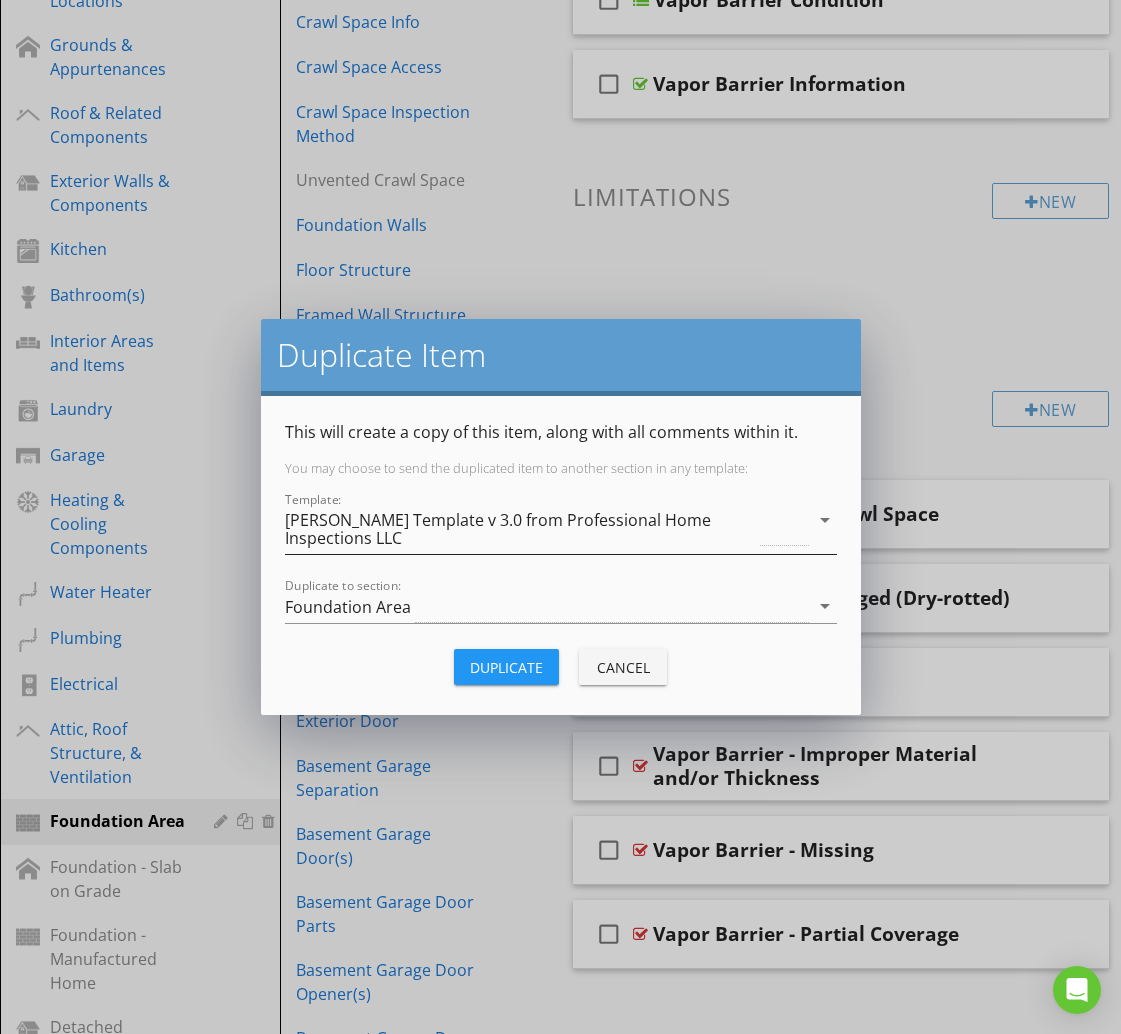 click on "[PERSON_NAME] Template v 3.0 from Professional Home Inspections LLC" at bounding box center (521, 529) 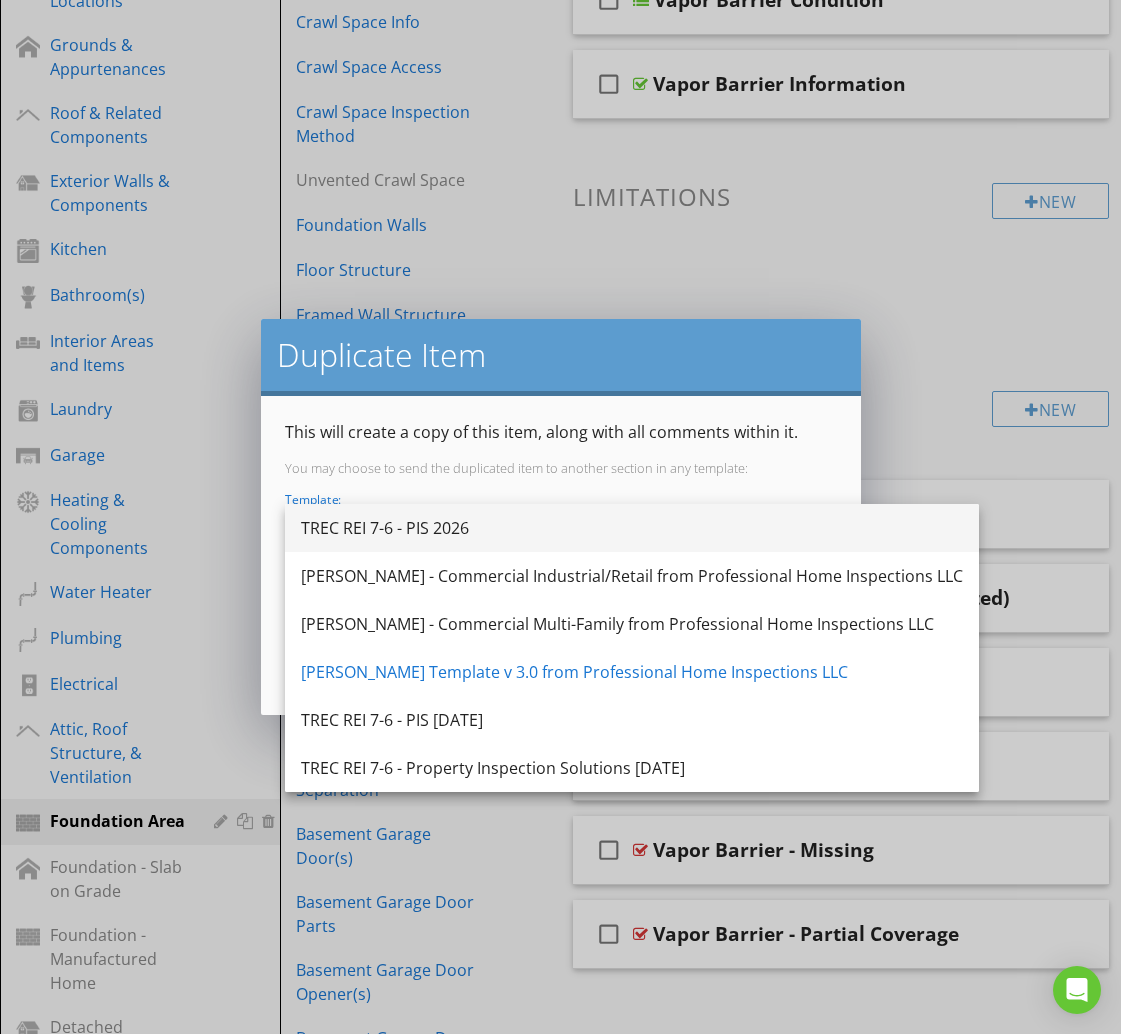 click on "TREC REI 7-6 - PIS 2026" at bounding box center [632, 528] 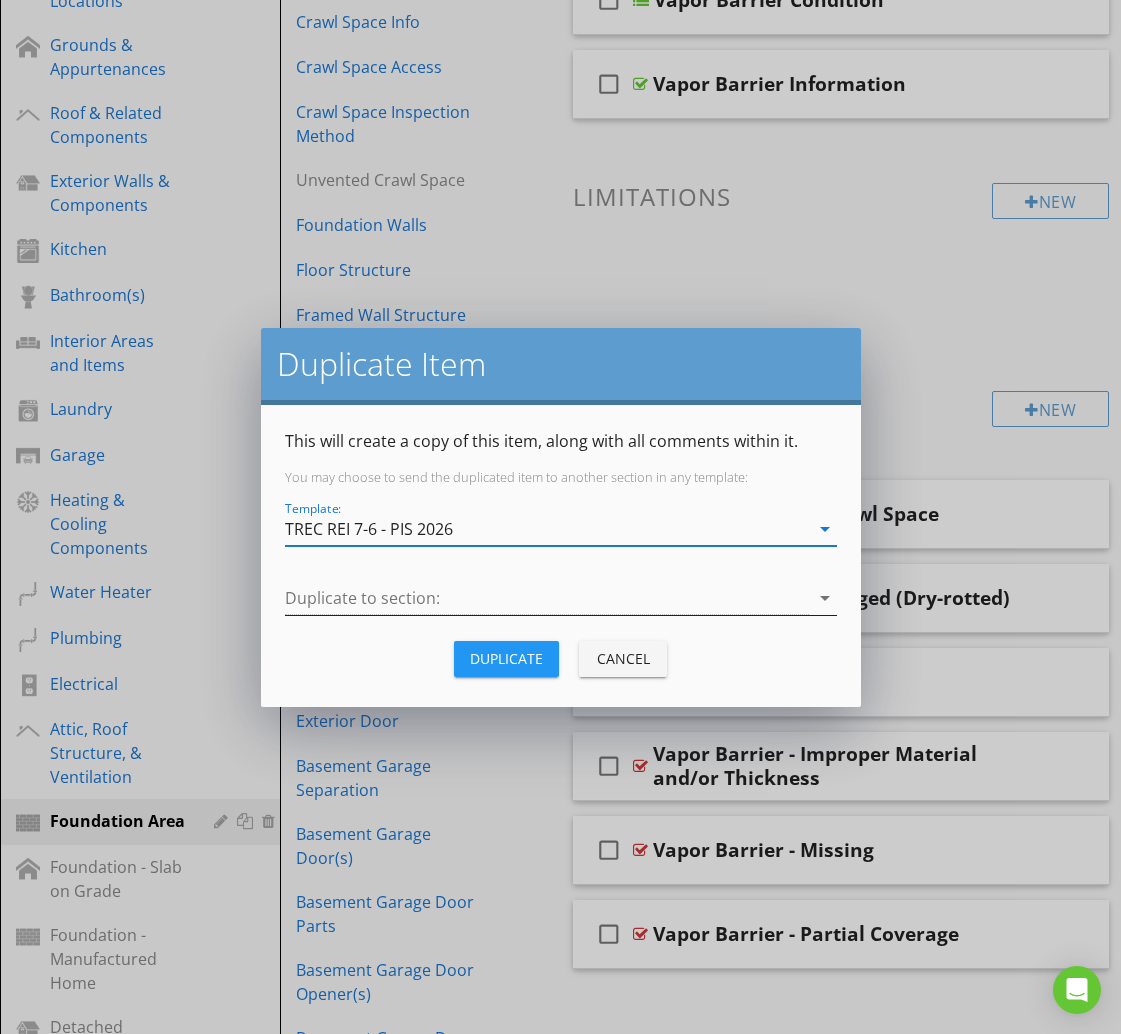 click at bounding box center [547, 598] 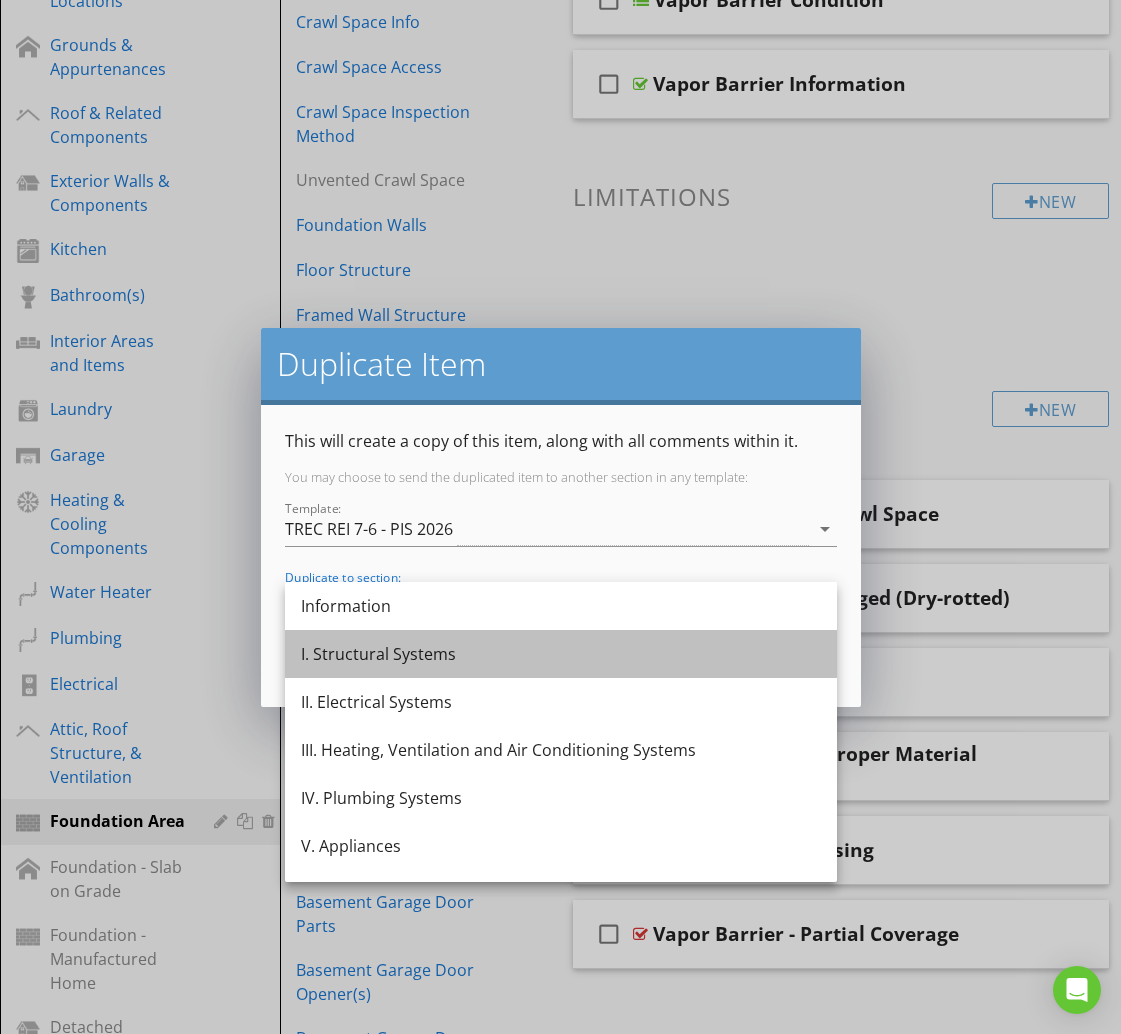 drag, startPoint x: 362, startPoint y: 650, endPoint x: 449, endPoint y: 647, distance: 87.05171 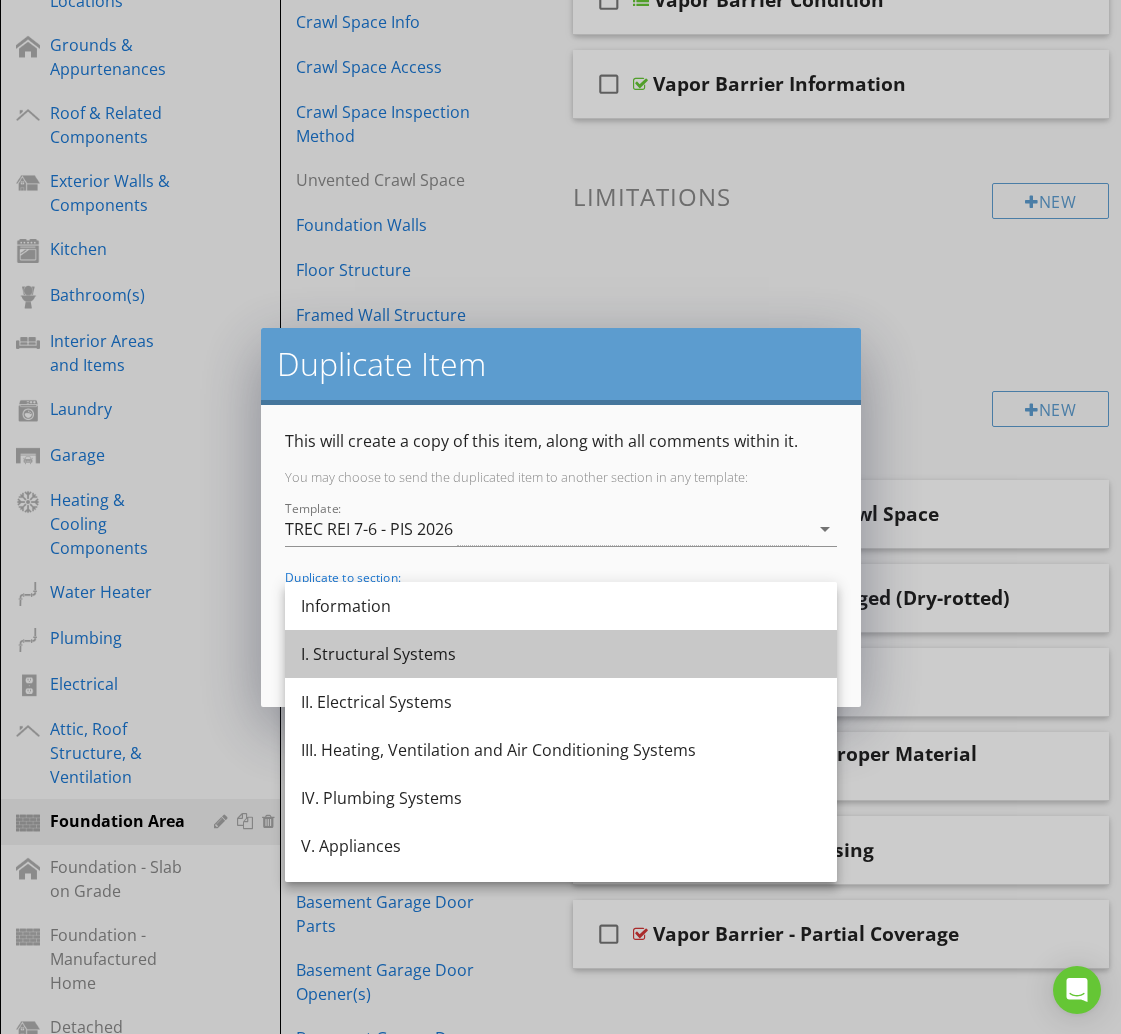click on "I. Structural Systems" at bounding box center [561, 654] 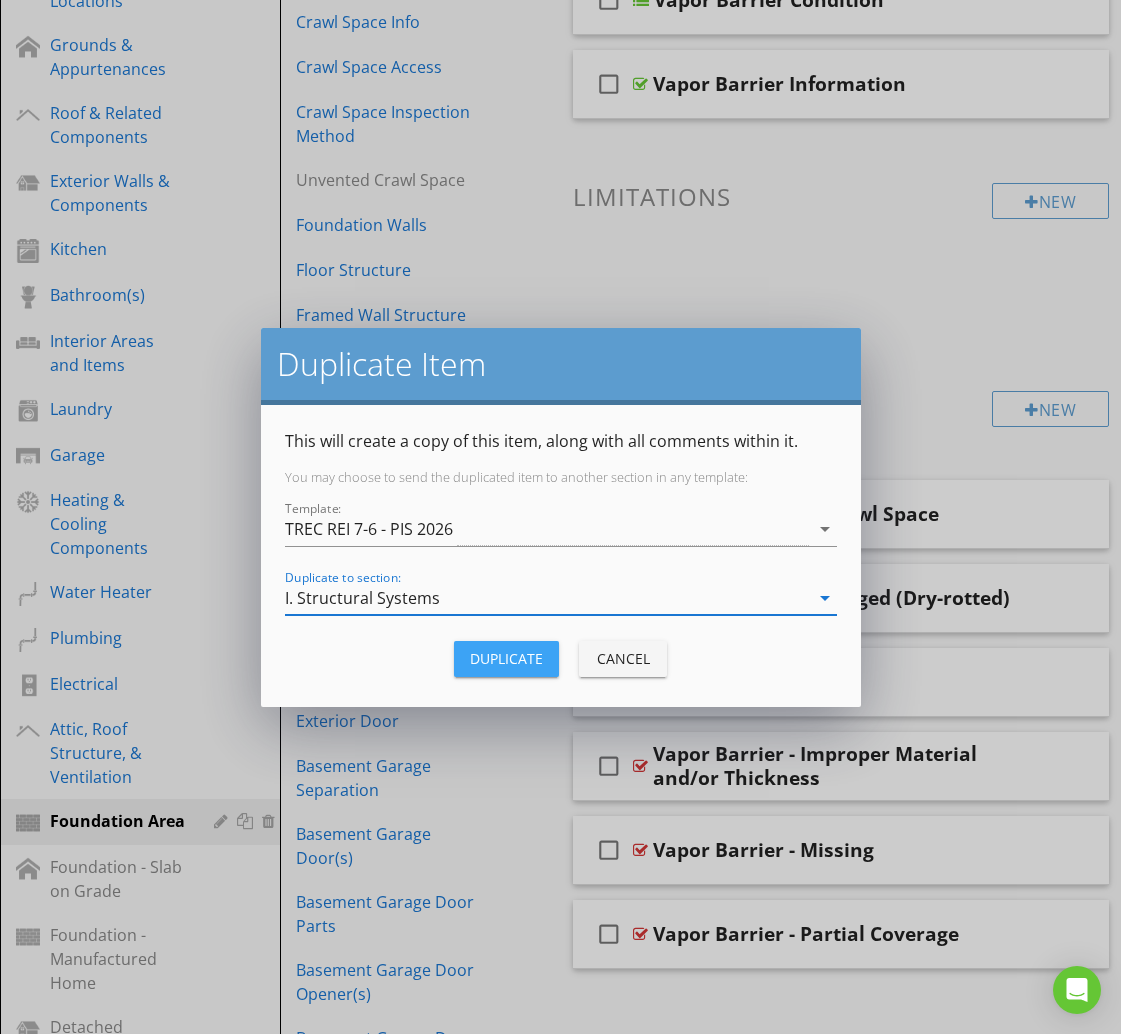 drag, startPoint x: 520, startPoint y: 654, endPoint x: 485, endPoint y: 647, distance: 35.69314 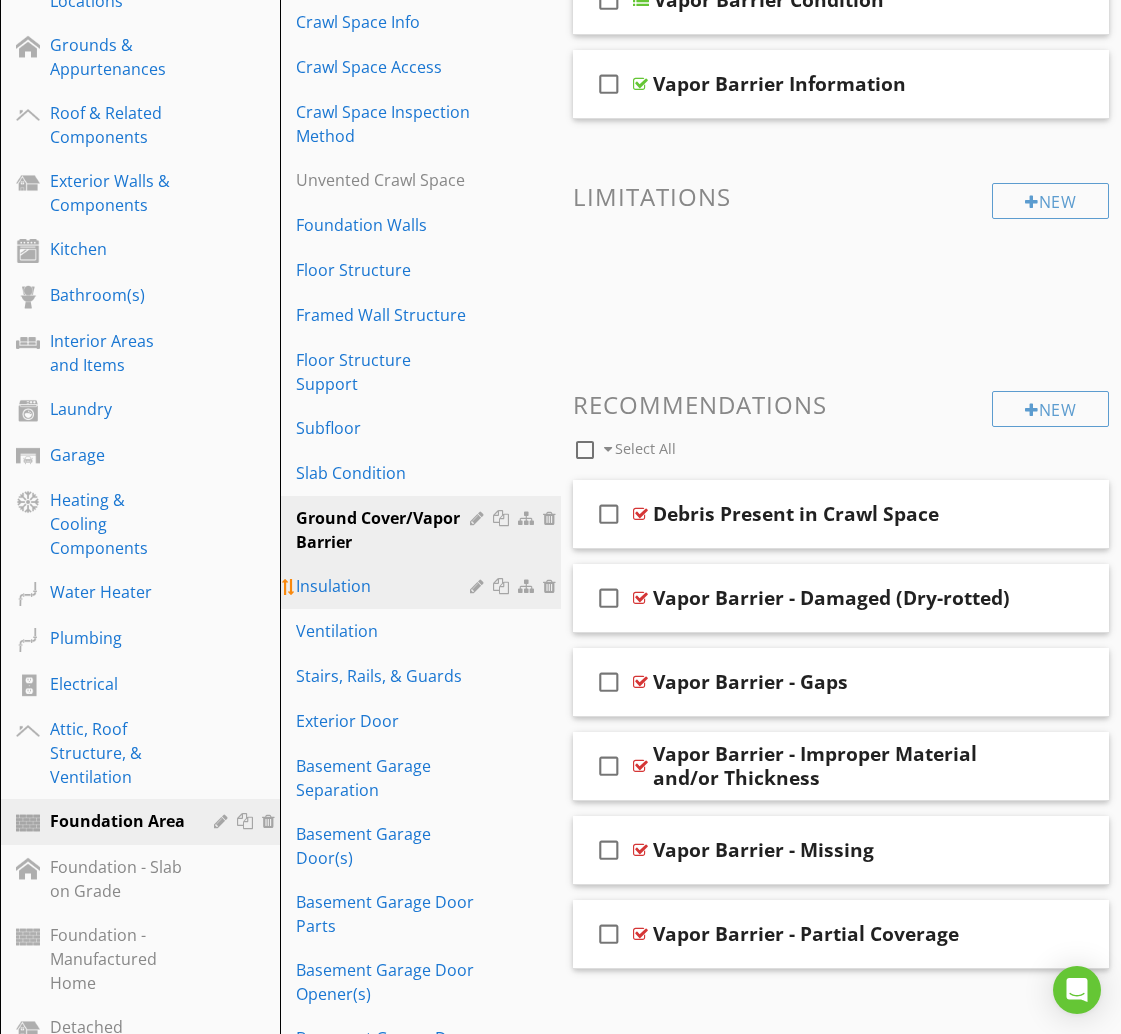 click on "Insulation" at bounding box center (385, 586) 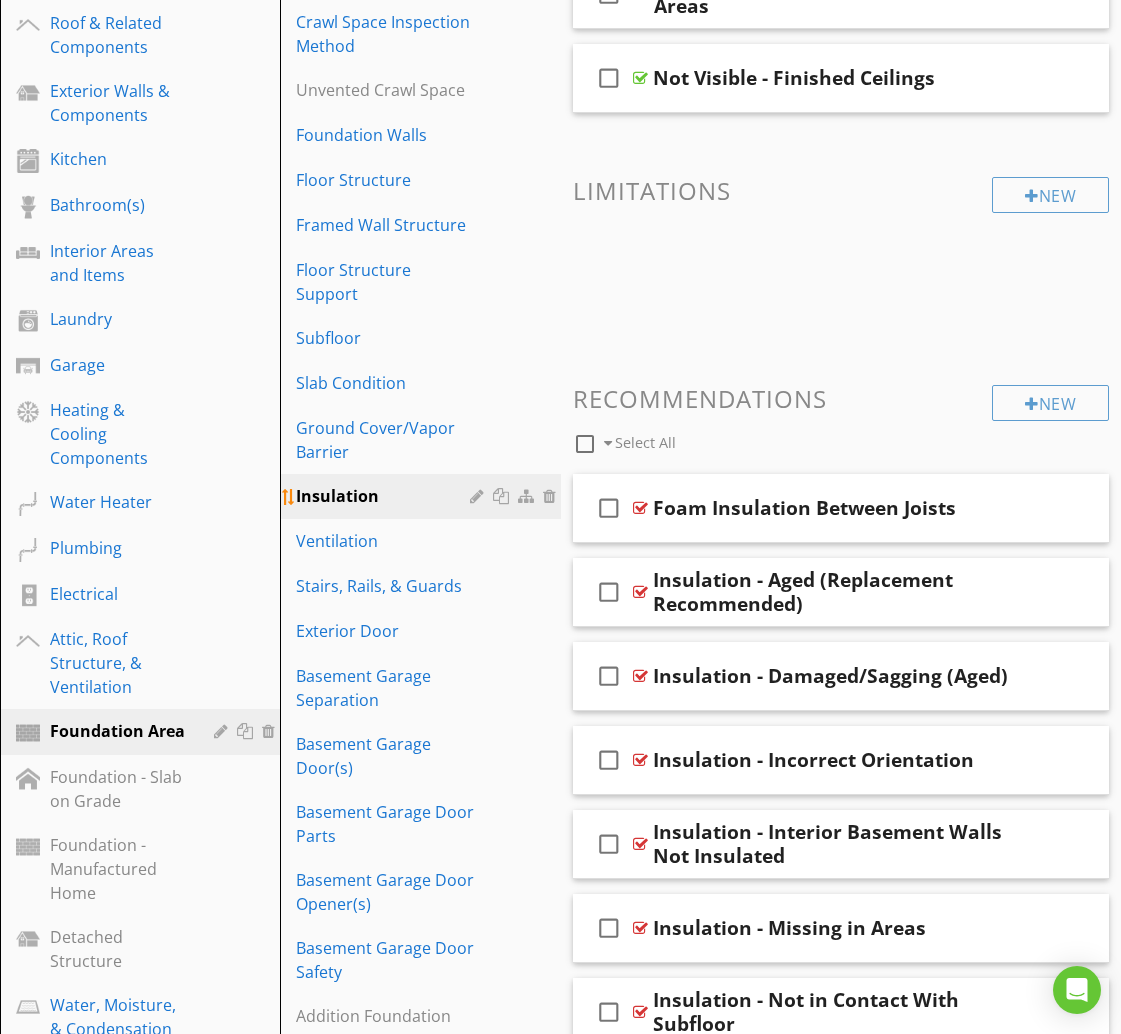 scroll, scrollTop: 518, scrollLeft: 0, axis: vertical 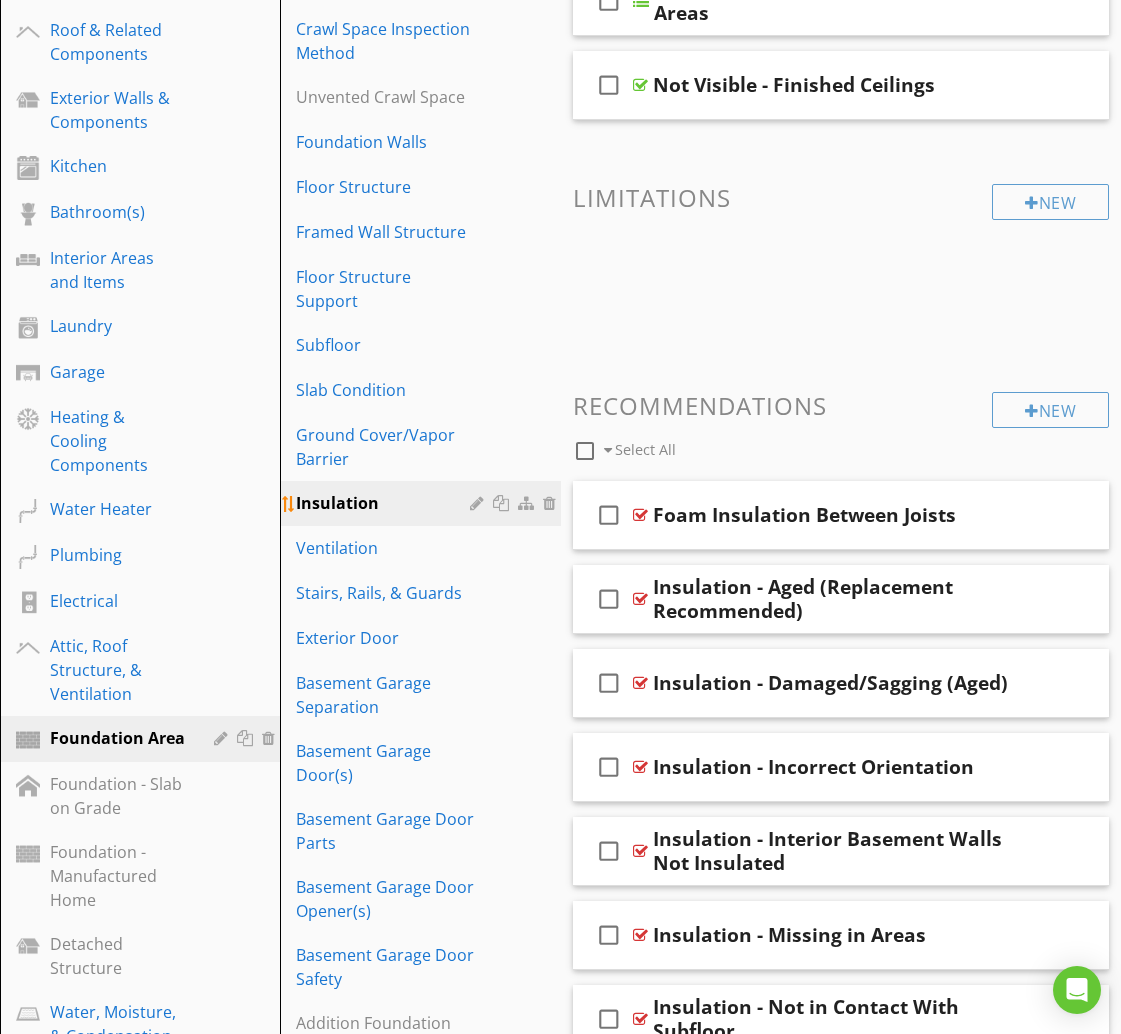 click at bounding box center [503, 503] 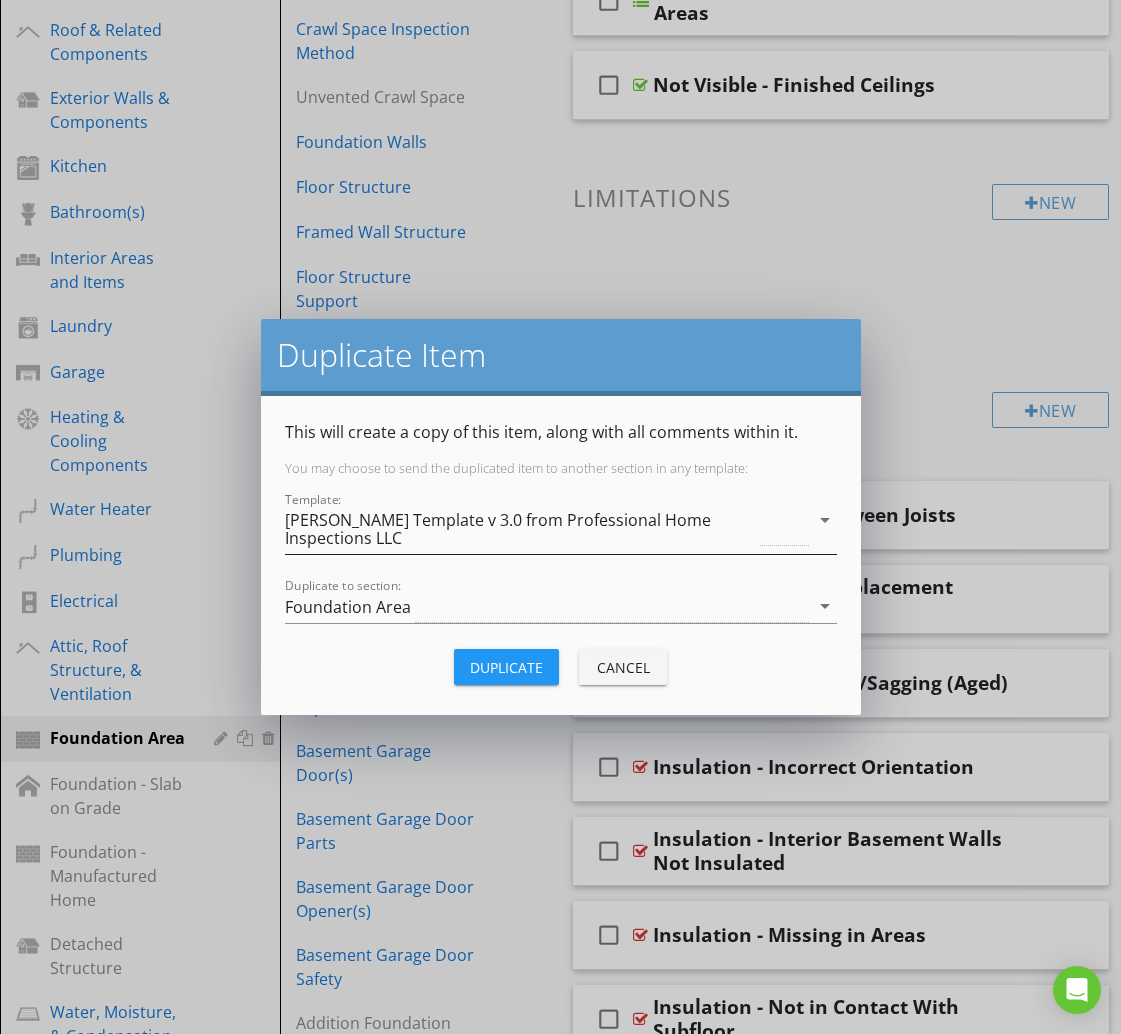 click on "[PERSON_NAME] Template v 3.0 from Professional Home Inspections LLC" at bounding box center (521, 529) 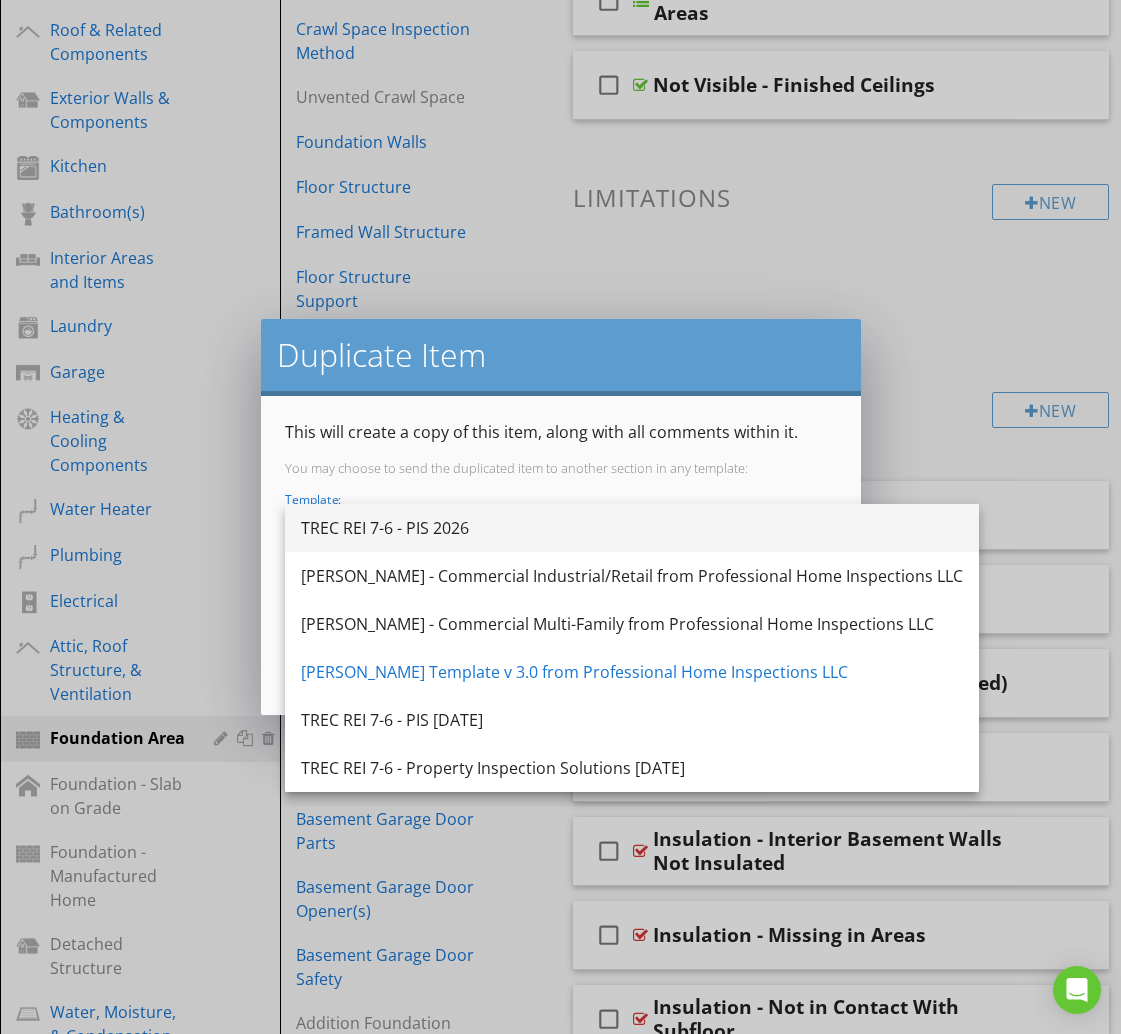 click on "TREC REI 7-6 - PIS 2026" at bounding box center (632, 528) 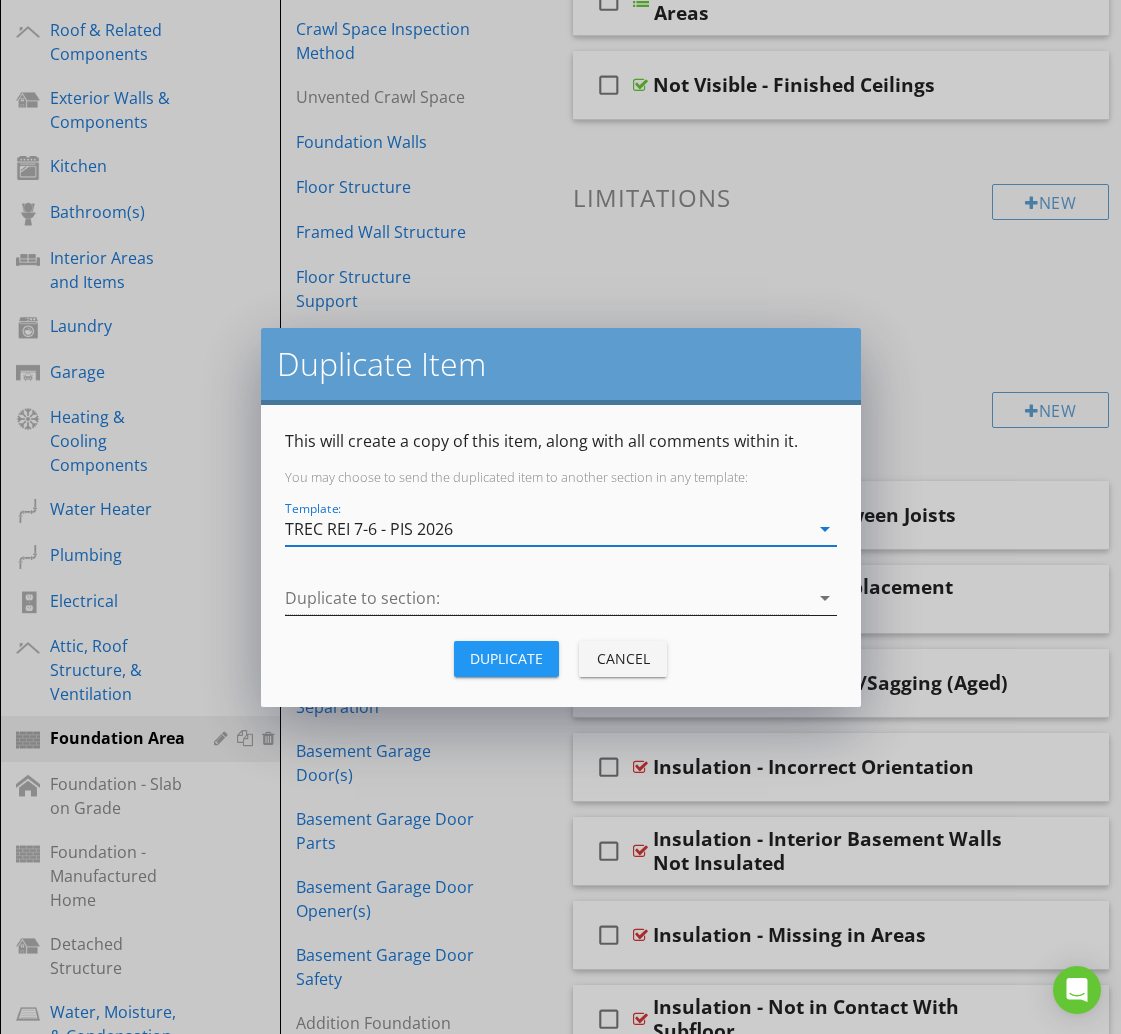 click at bounding box center [547, 598] 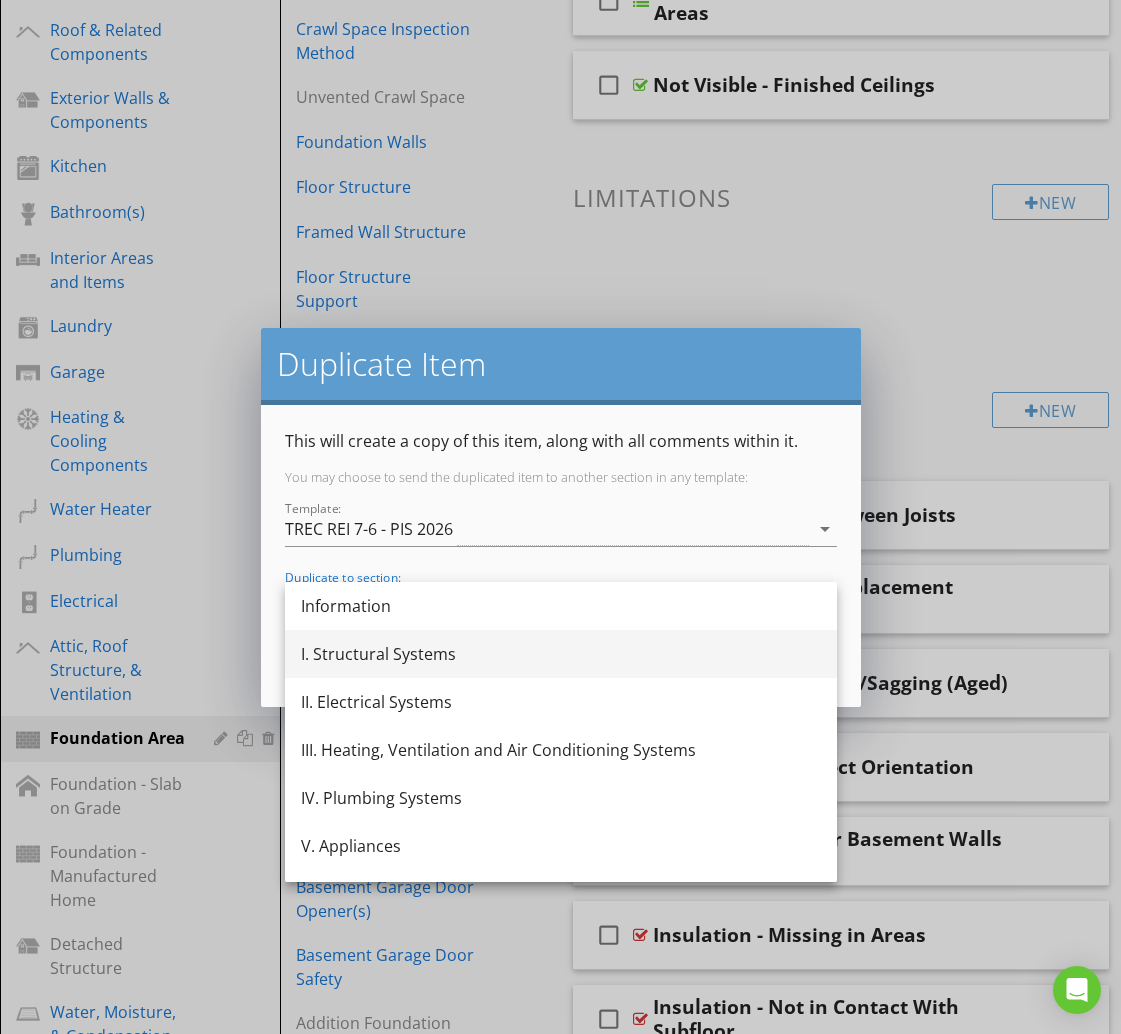 click on "I. Structural Systems" at bounding box center [561, 654] 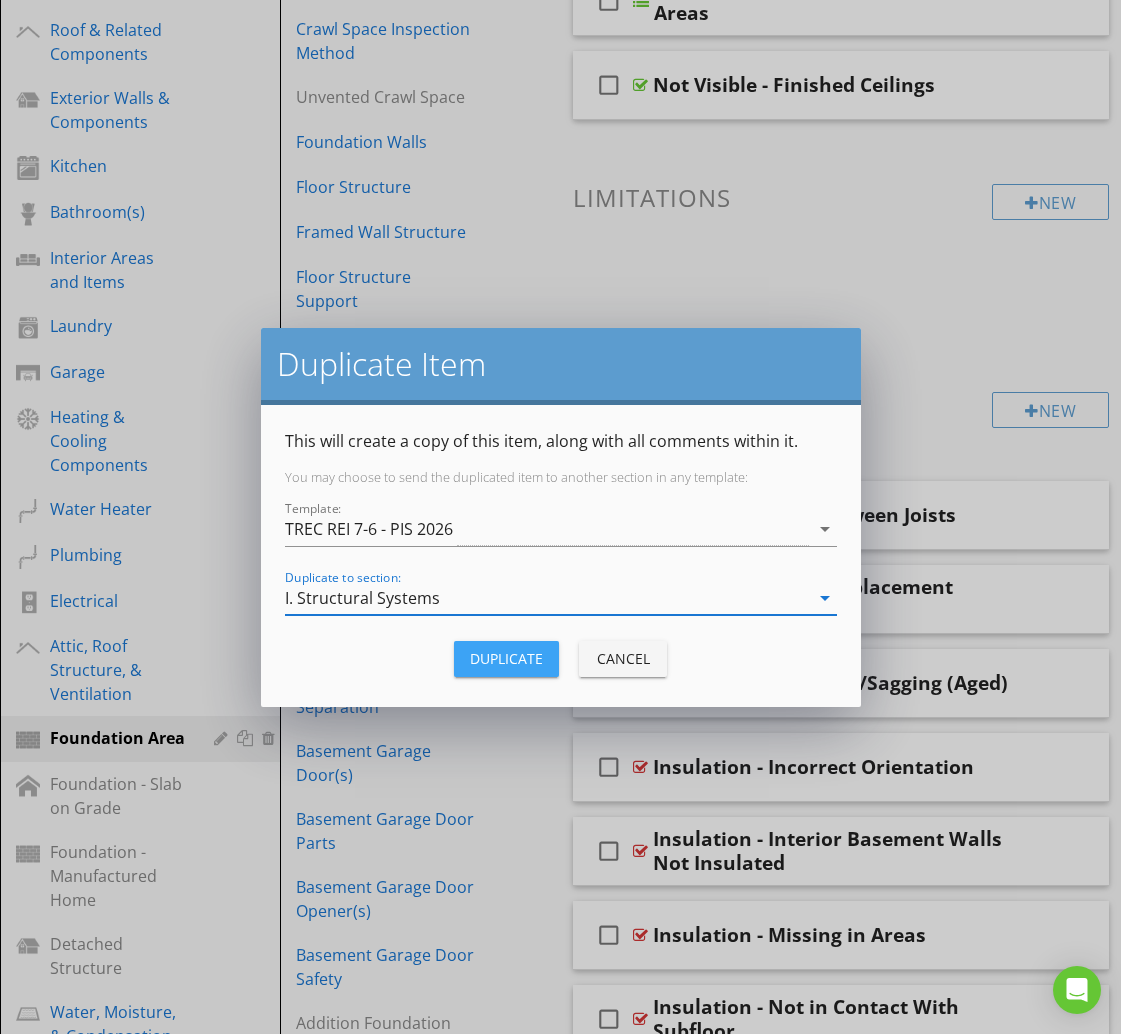 click on "Duplicate" at bounding box center [506, 658] 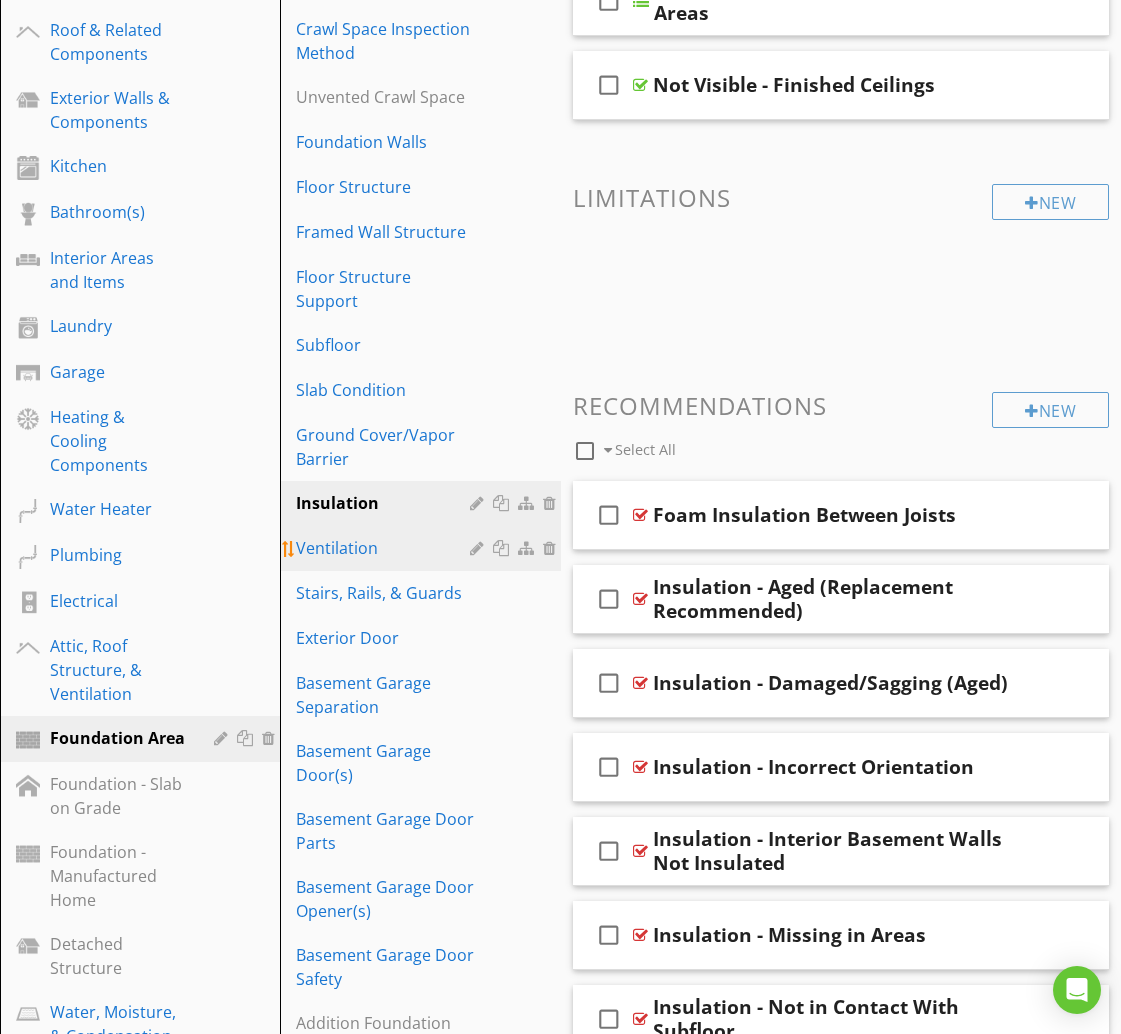 click on "Ventilation" at bounding box center (385, 548) 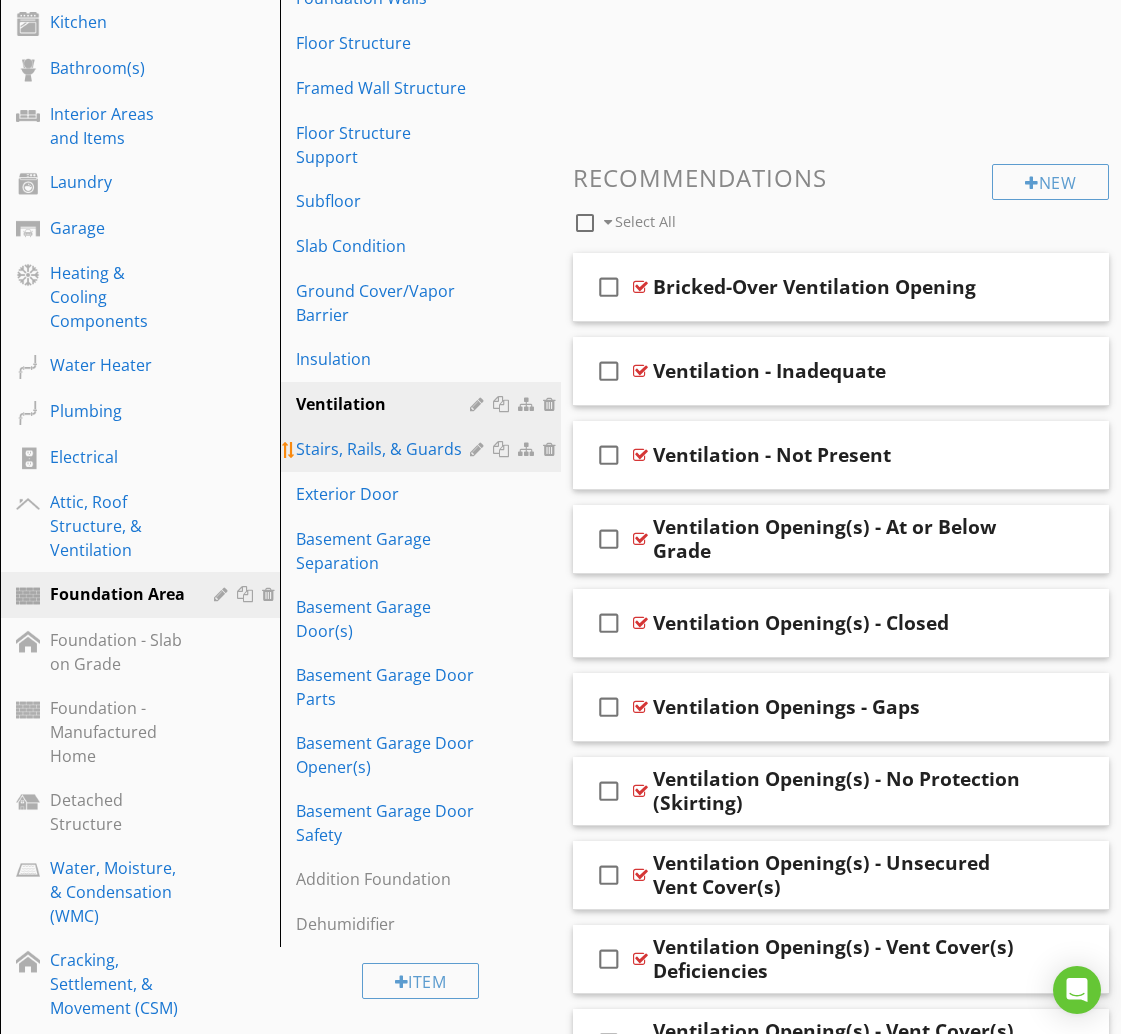 scroll, scrollTop: 667, scrollLeft: 0, axis: vertical 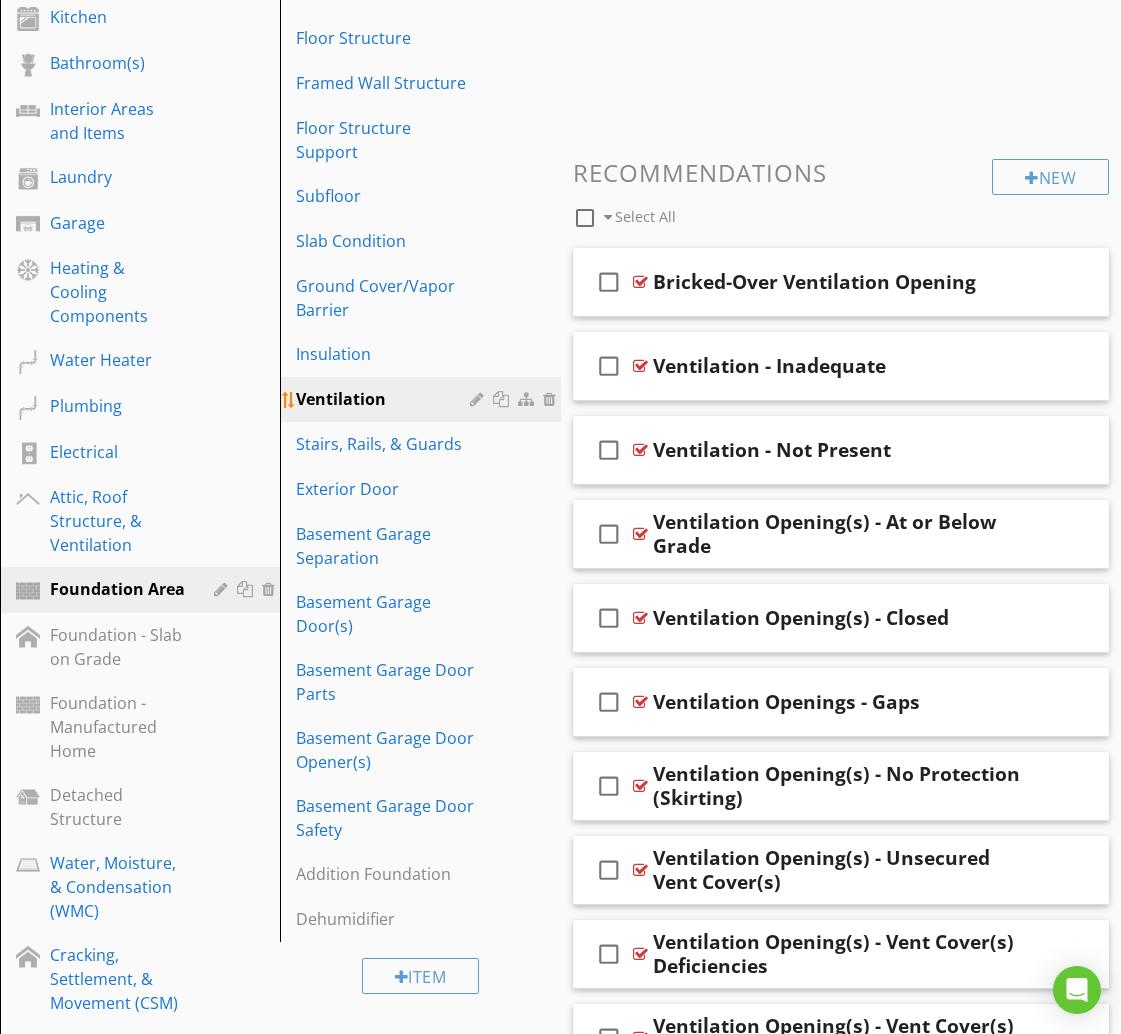 click at bounding box center (503, 399) 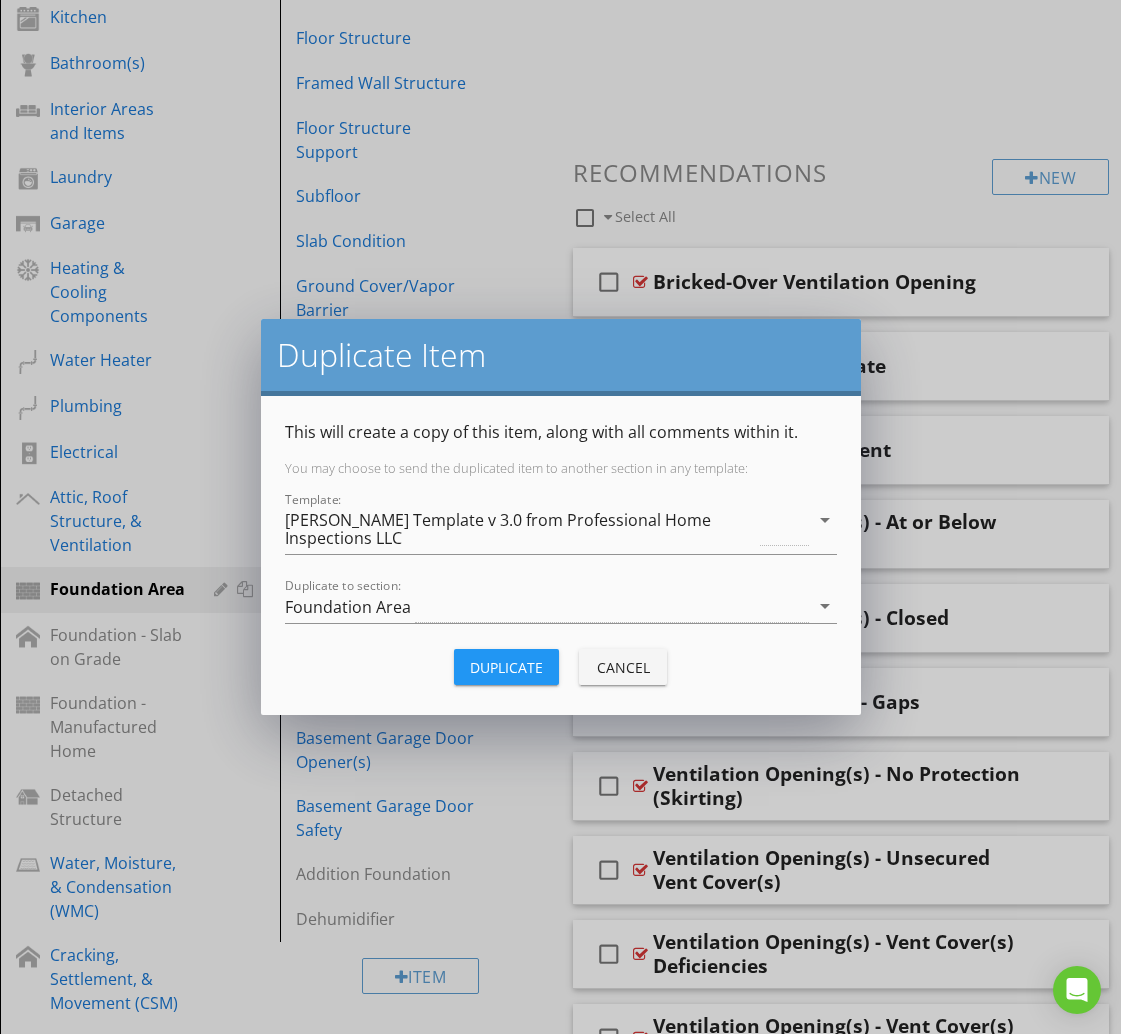 click on "[PERSON_NAME] Template v 3.0 from Professional Home Inspections LLC" at bounding box center [521, 529] 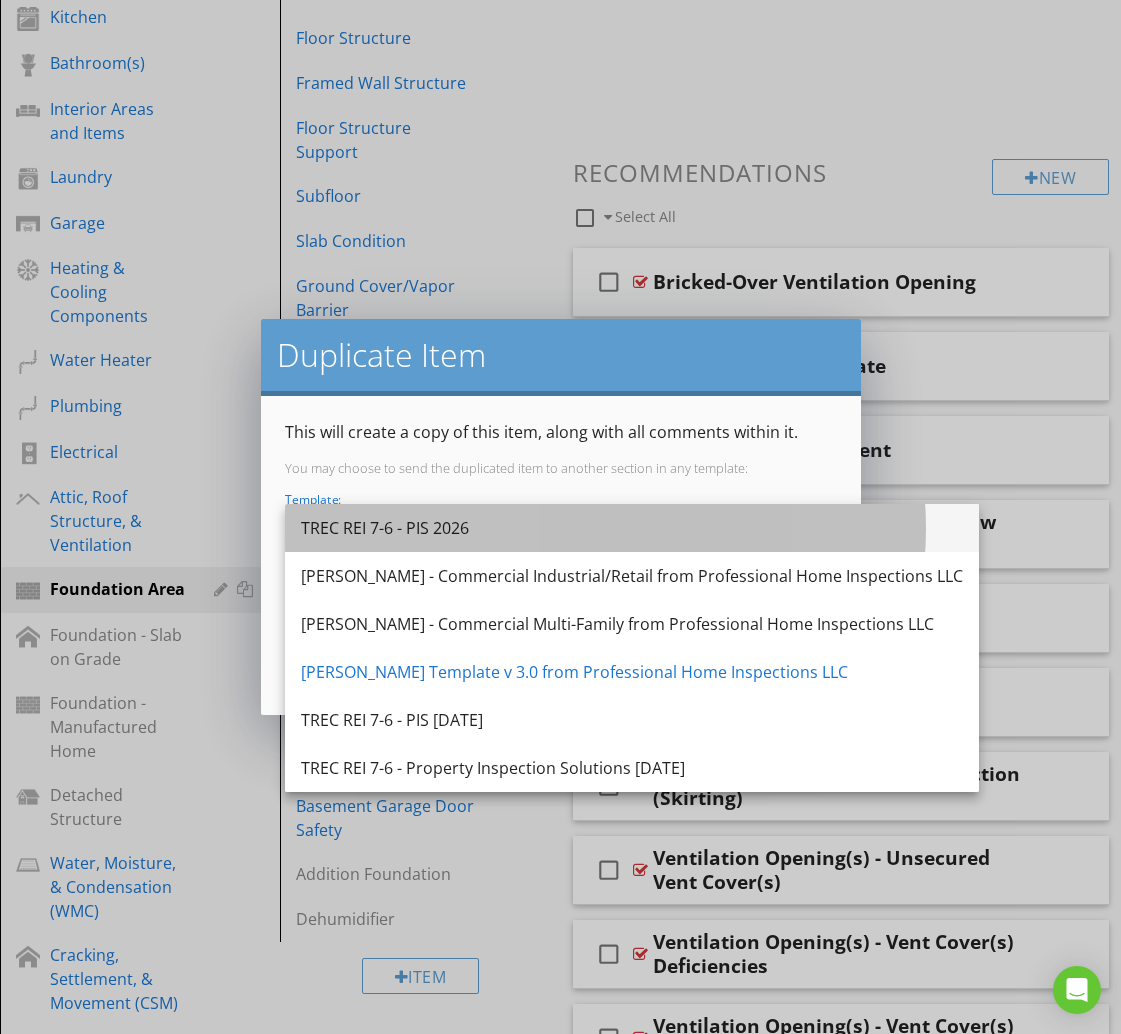 click on "TREC REI 7-6 - PIS 2026" at bounding box center [632, 528] 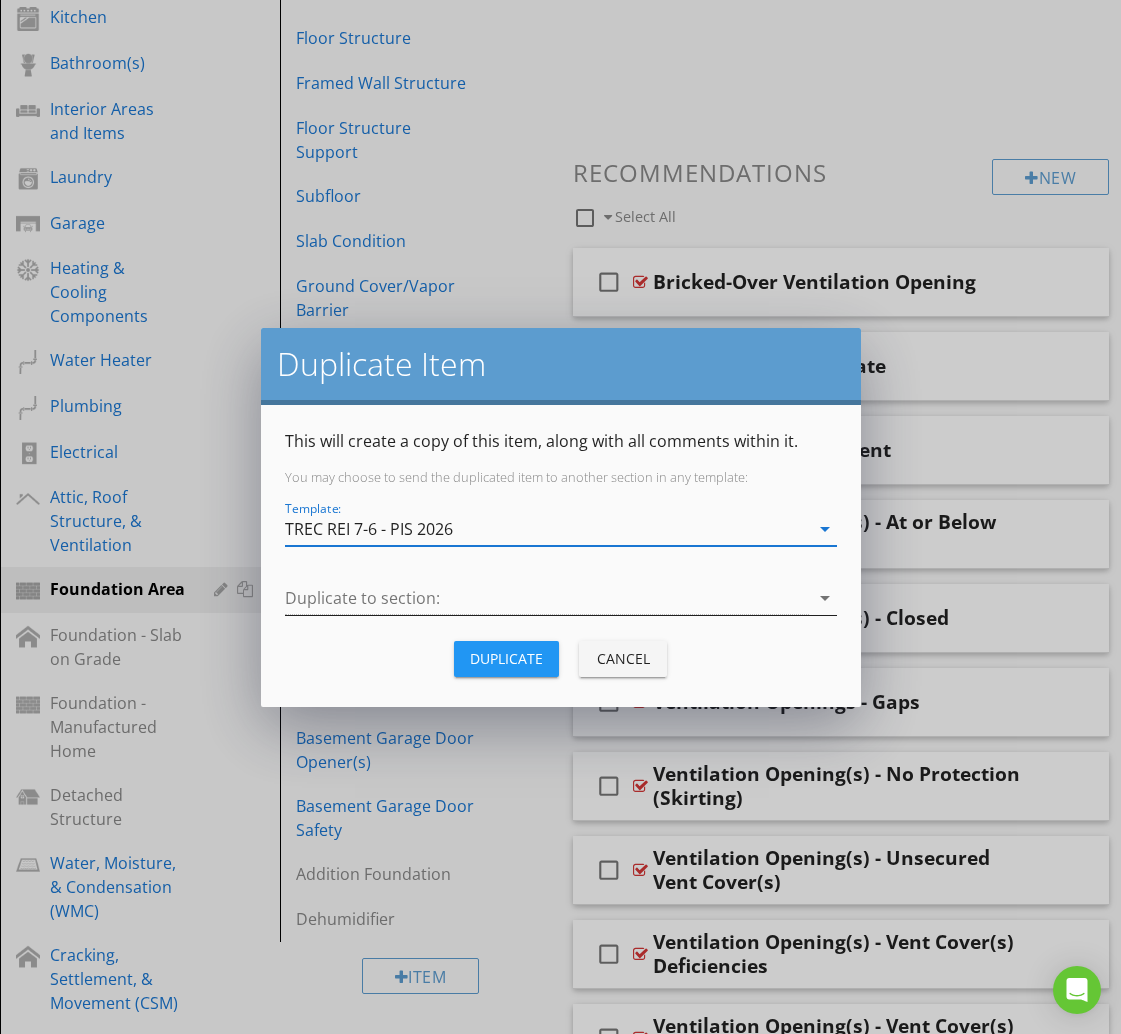 click at bounding box center (547, 598) 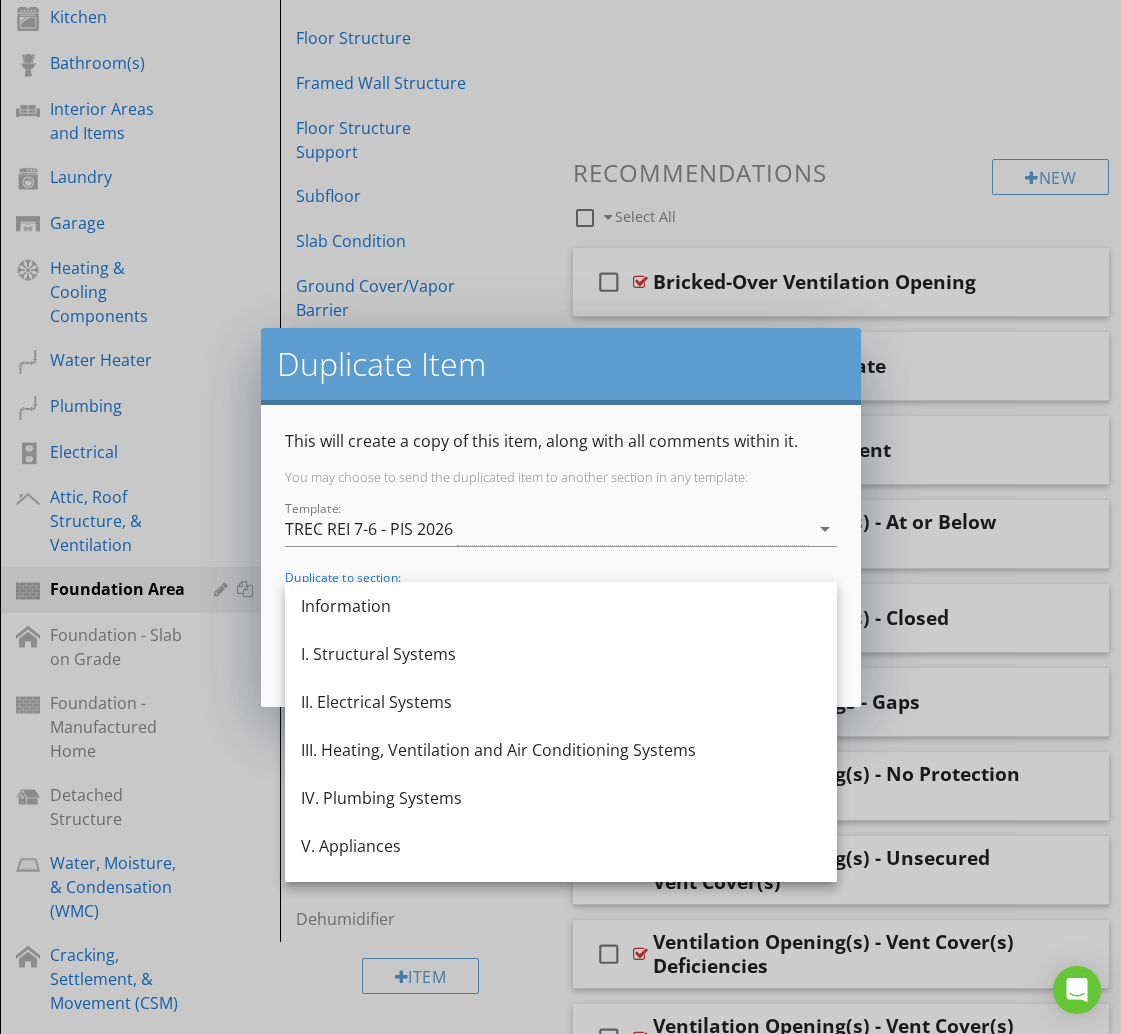 click on "I. Structural Systems" at bounding box center [561, 654] 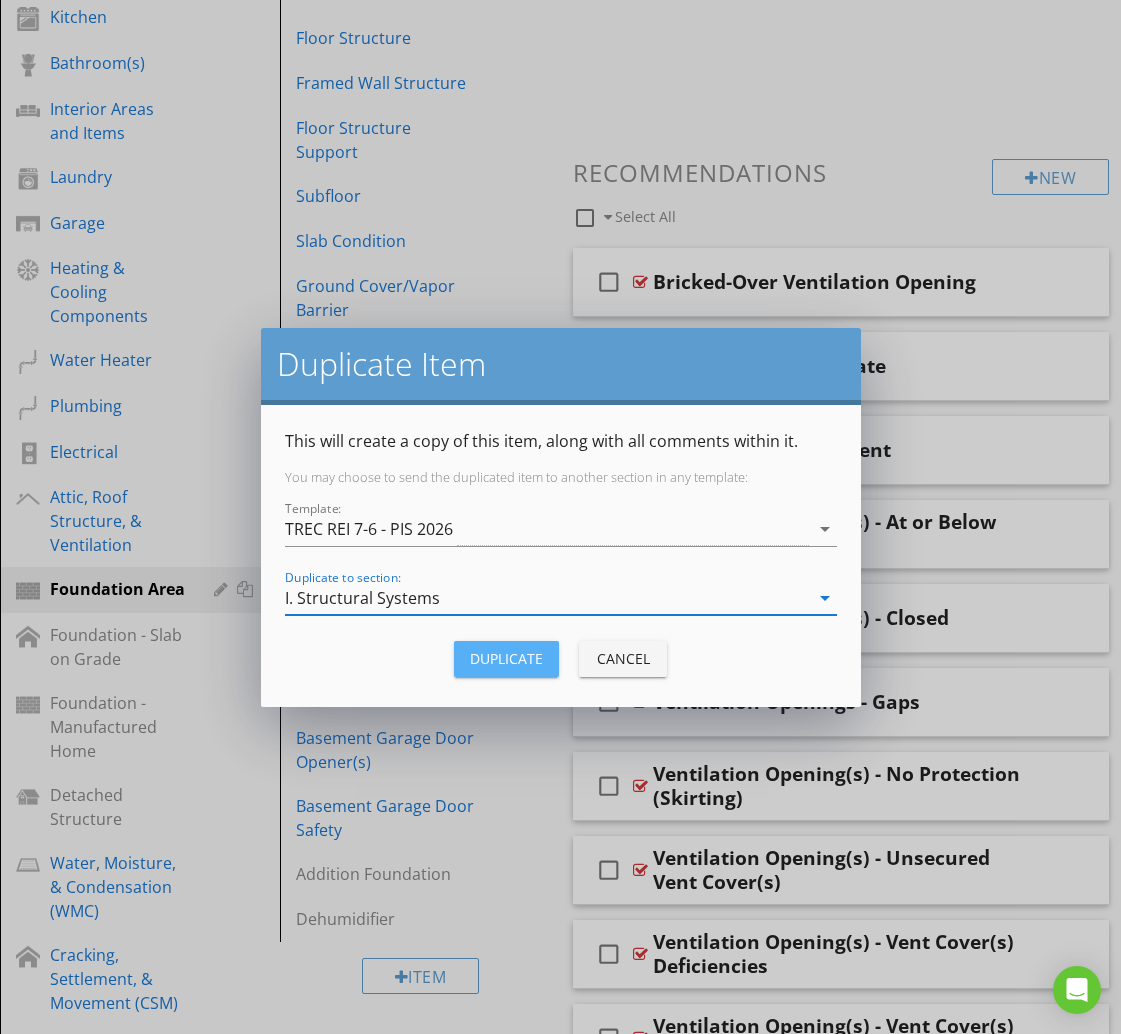 click on "Duplicate" at bounding box center (506, 658) 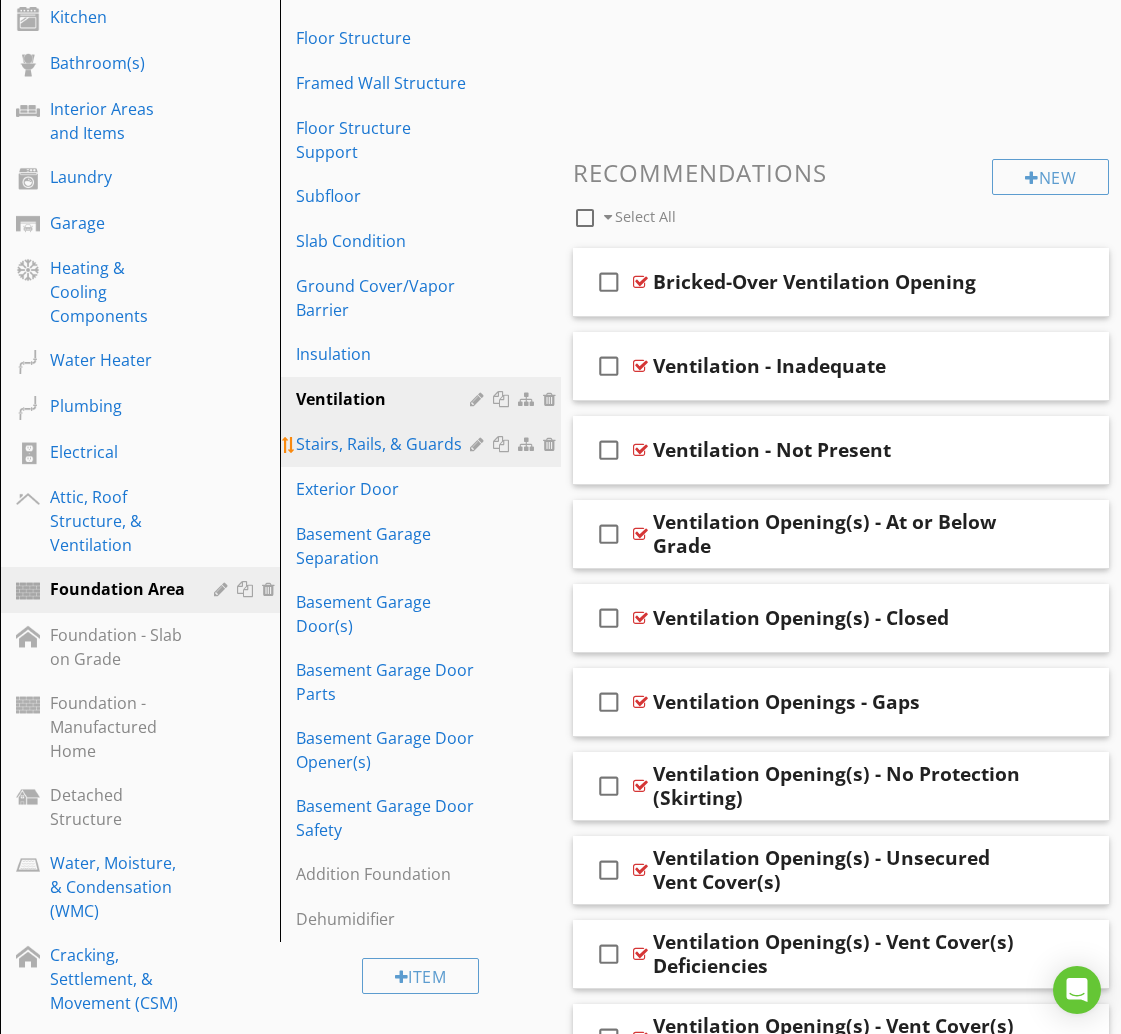 click on "Stairs, Rails, & Guards" at bounding box center [385, 444] 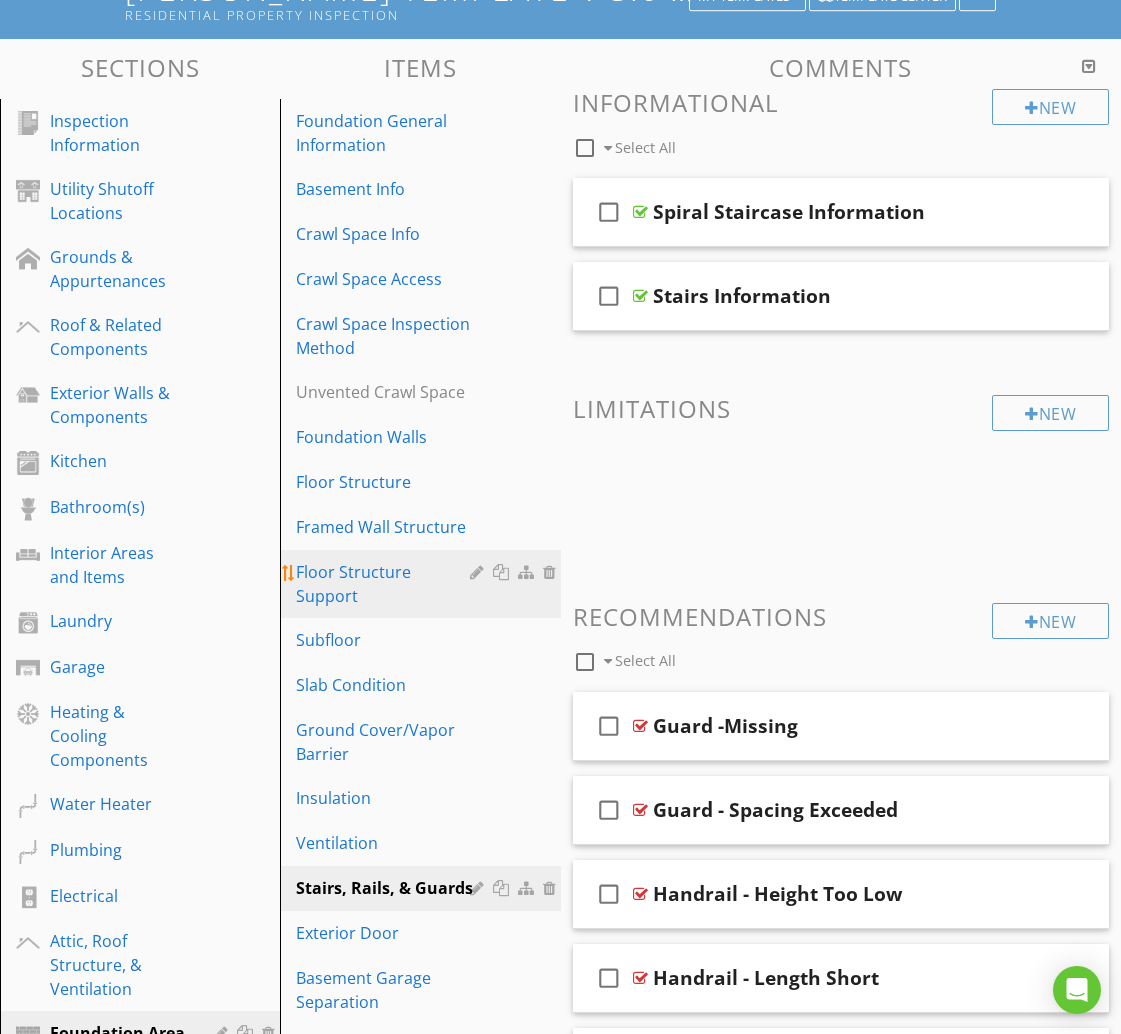 scroll, scrollTop: 229, scrollLeft: 0, axis: vertical 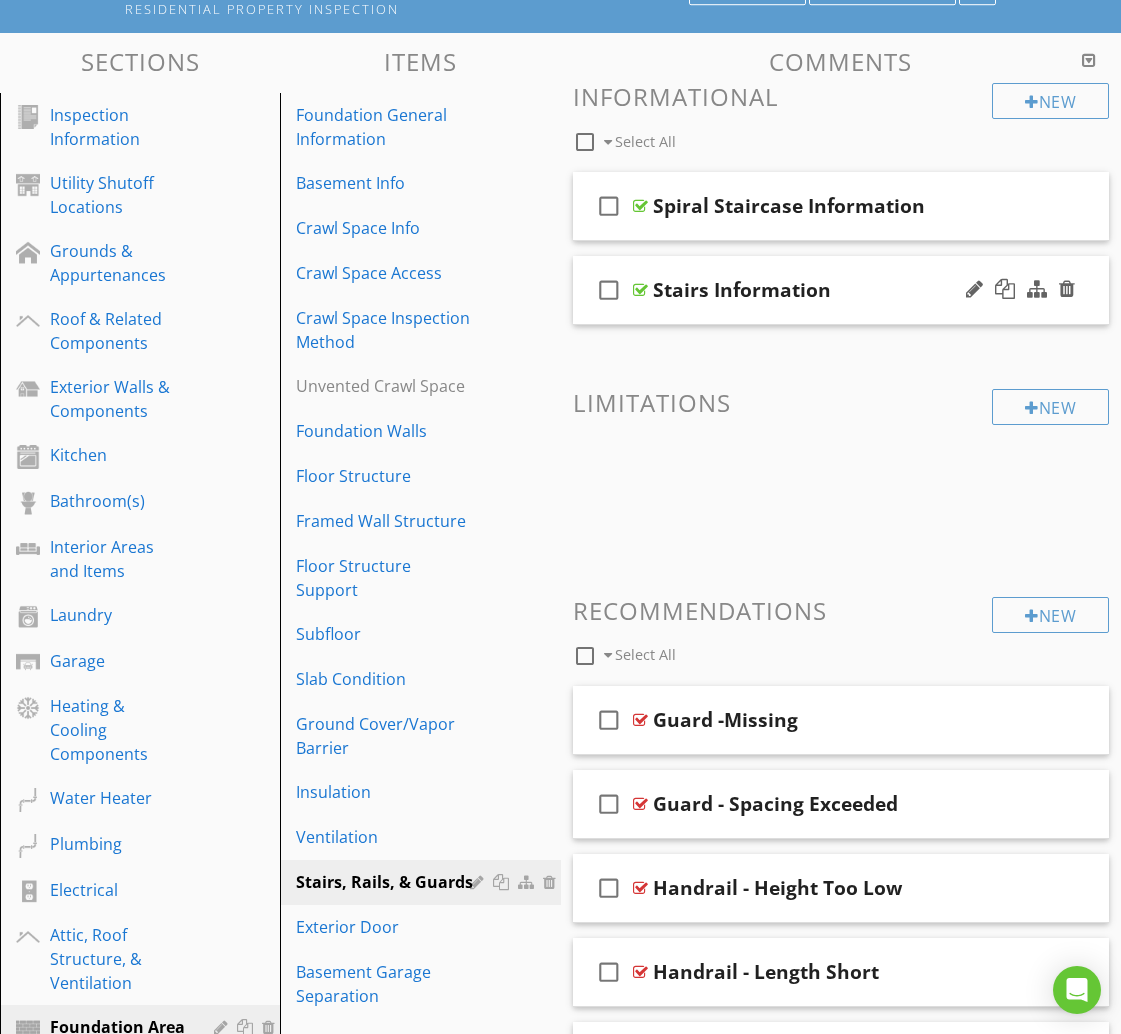 click on "Stairs Information" at bounding box center (839, 290) 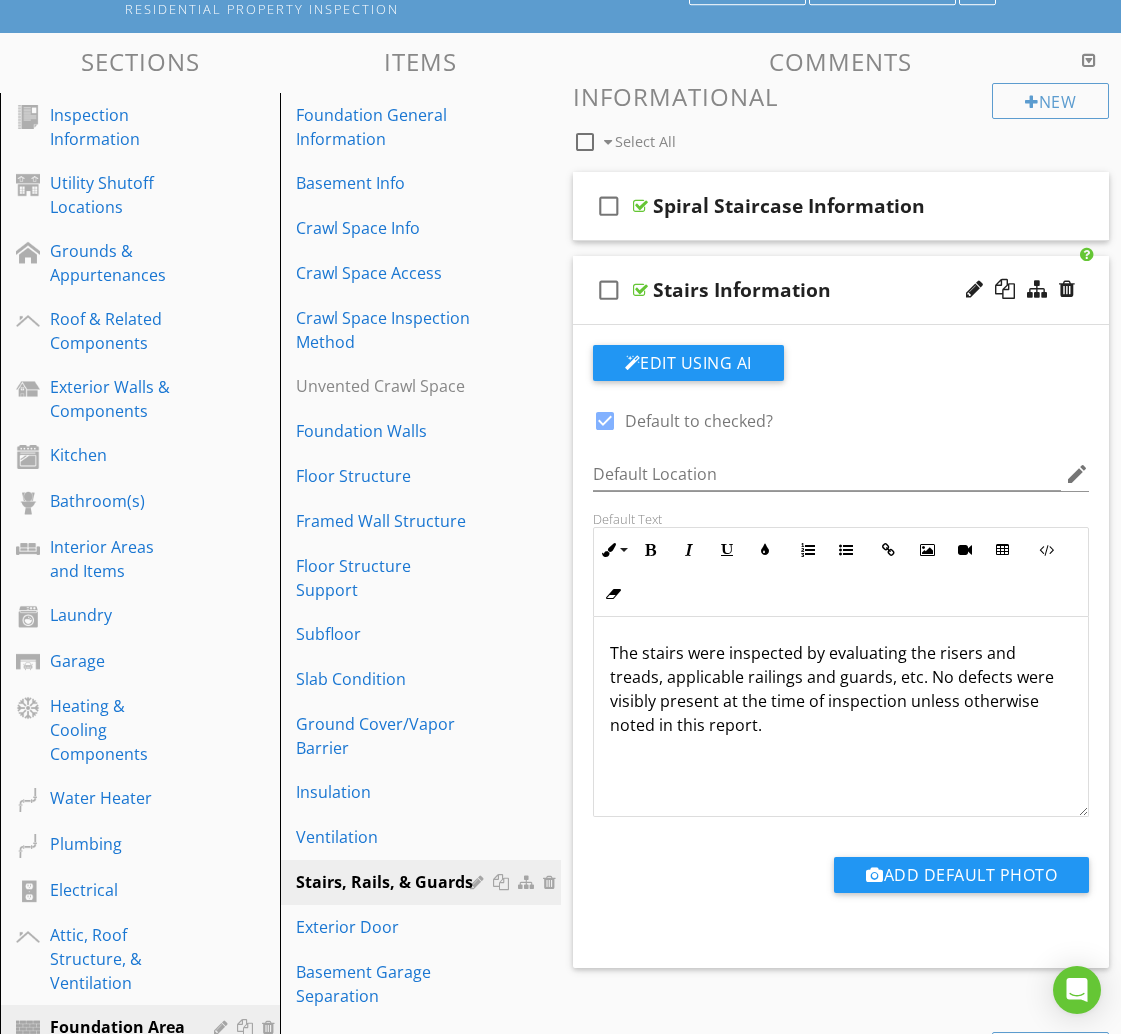 click on "Stairs Information" at bounding box center (839, 290) 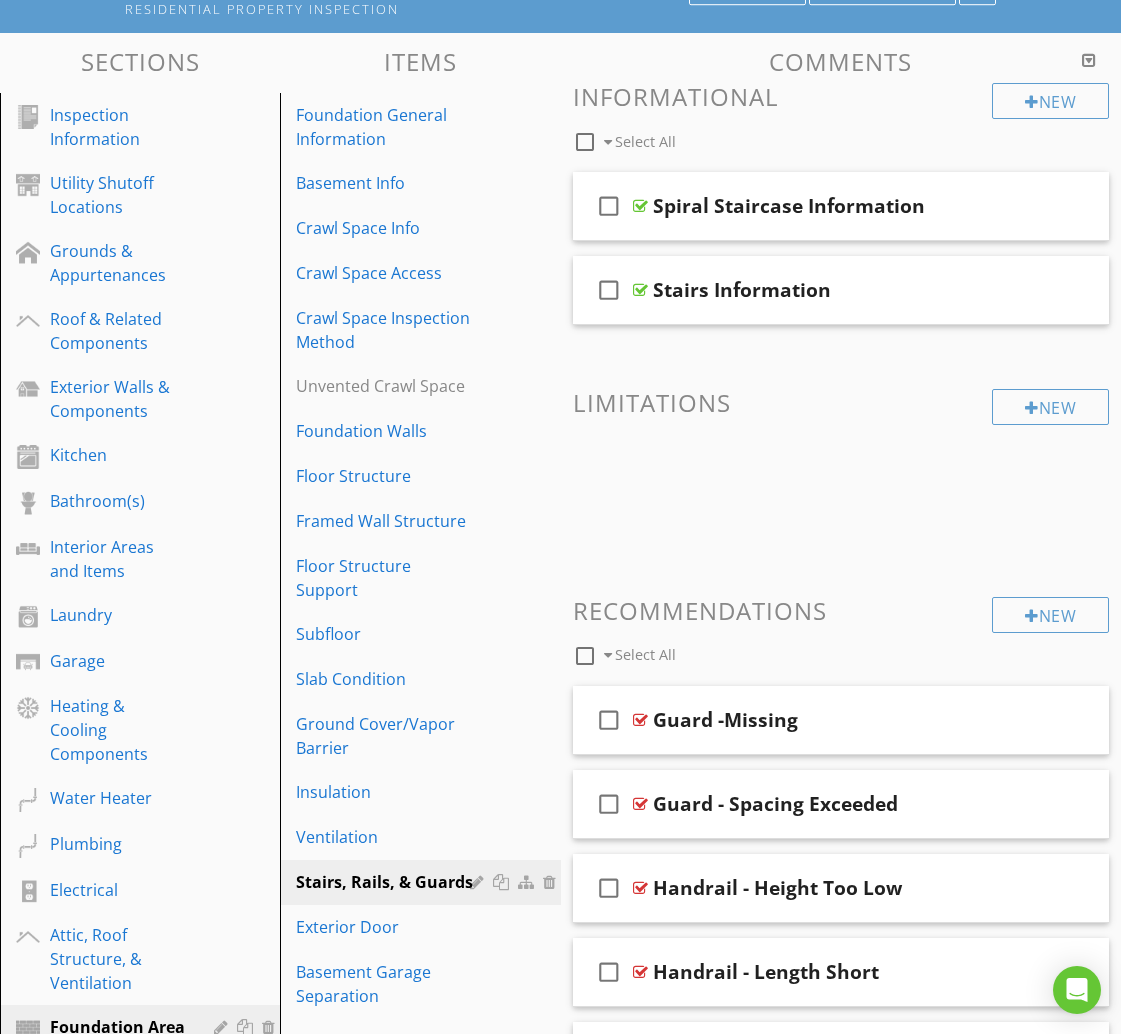 click at bounding box center (585, 142) 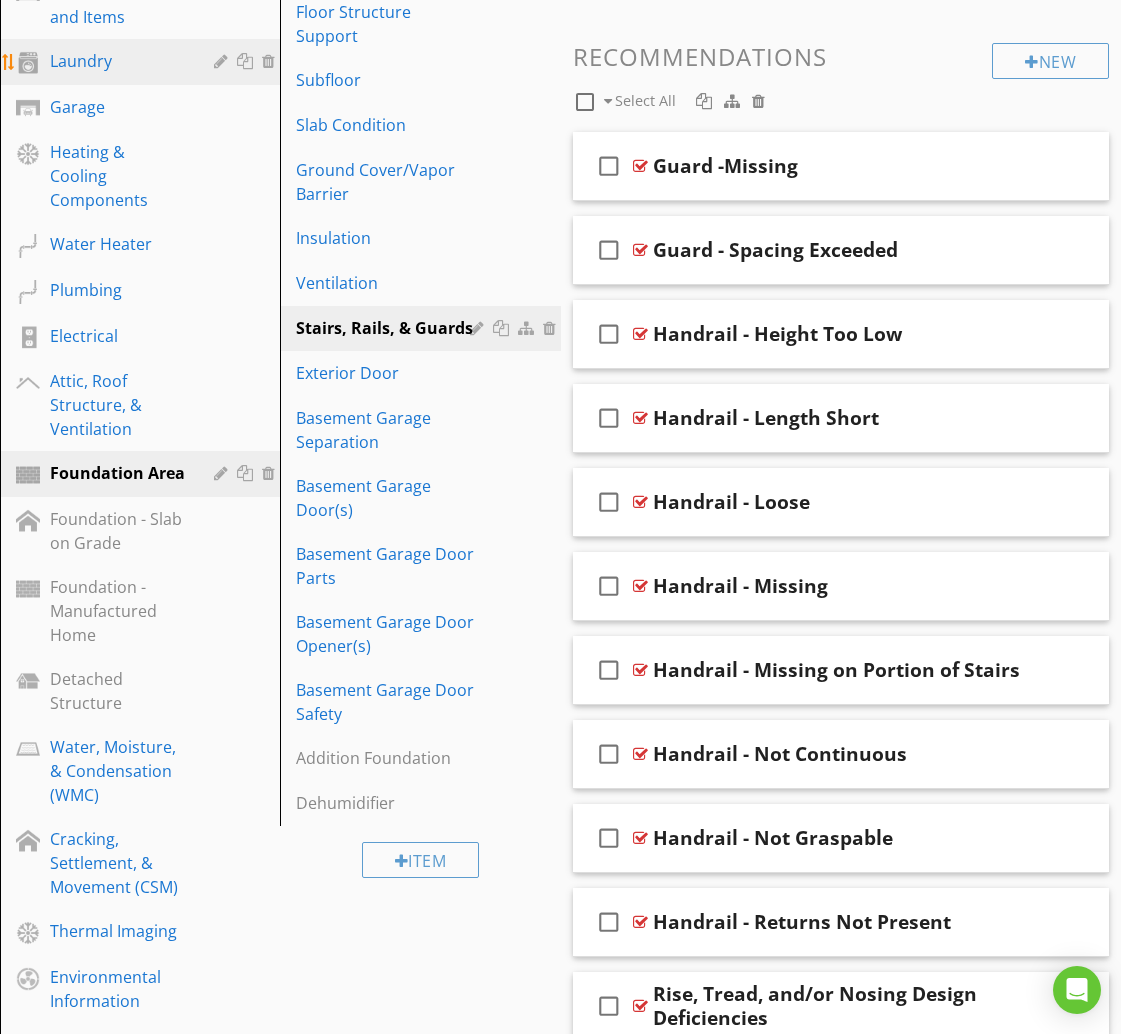 scroll, scrollTop: 983, scrollLeft: 0, axis: vertical 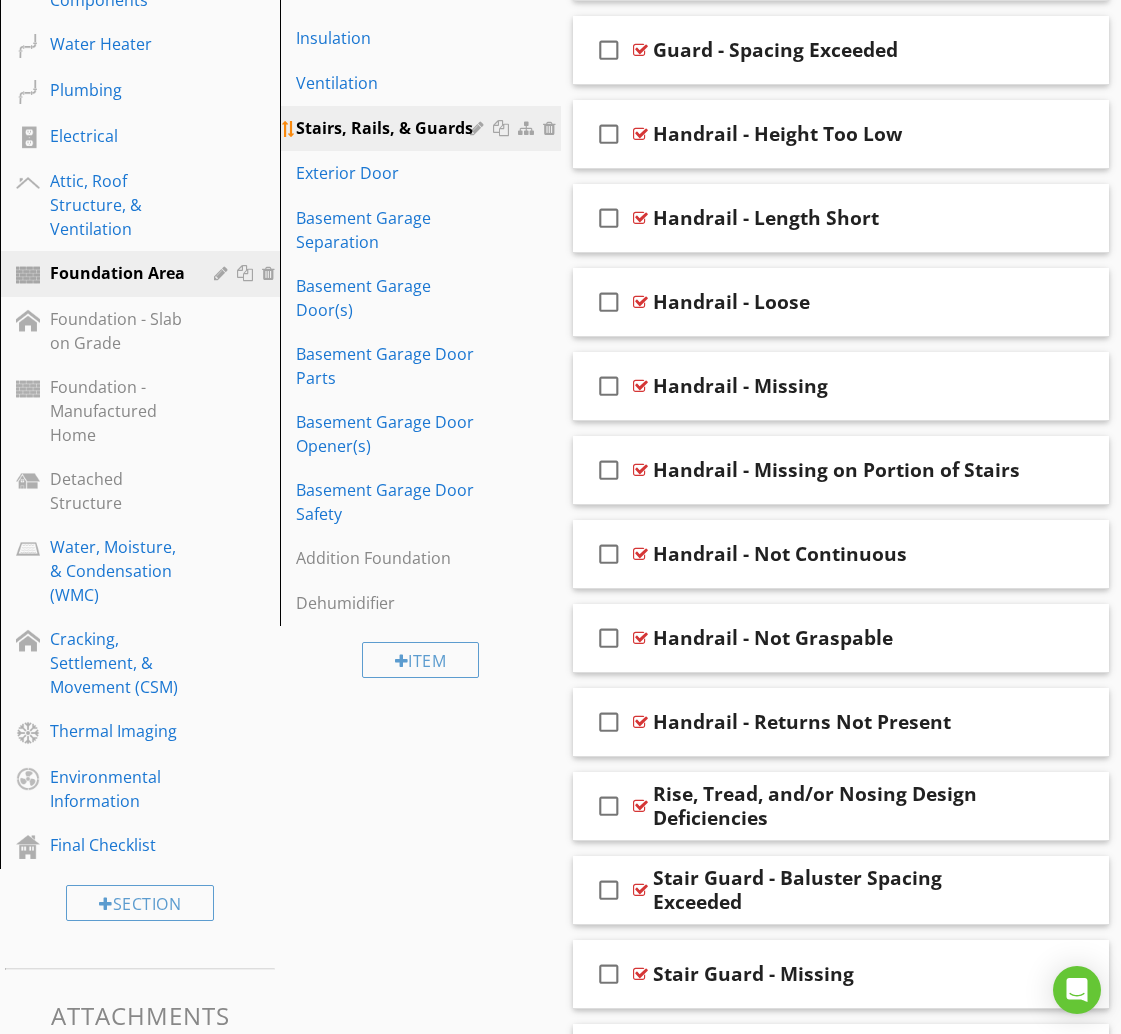 click at bounding box center [503, 128] 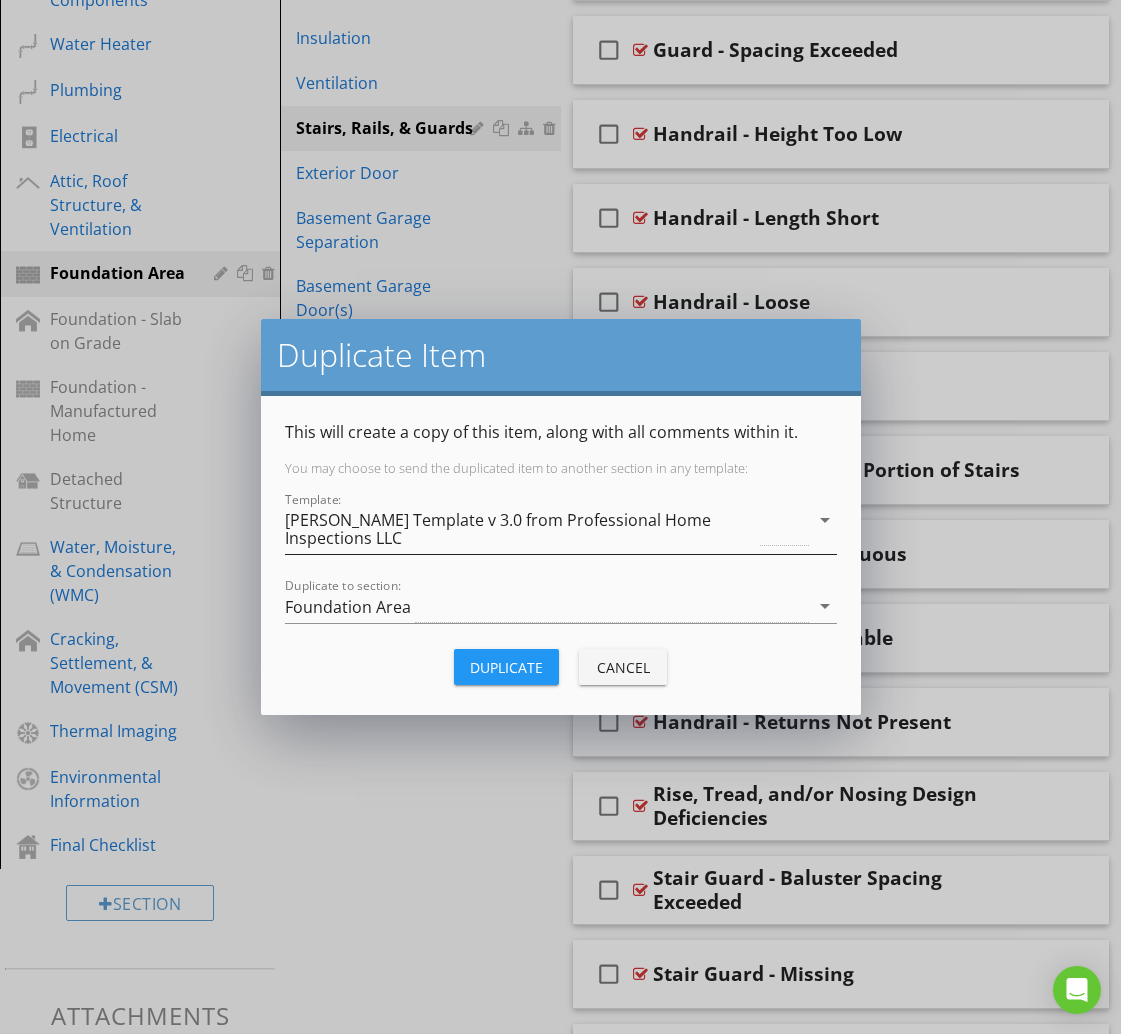 click on "[PERSON_NAME] Template v 3.0 from Professional Home Inspections LLC" at bounding box center (521, 529) 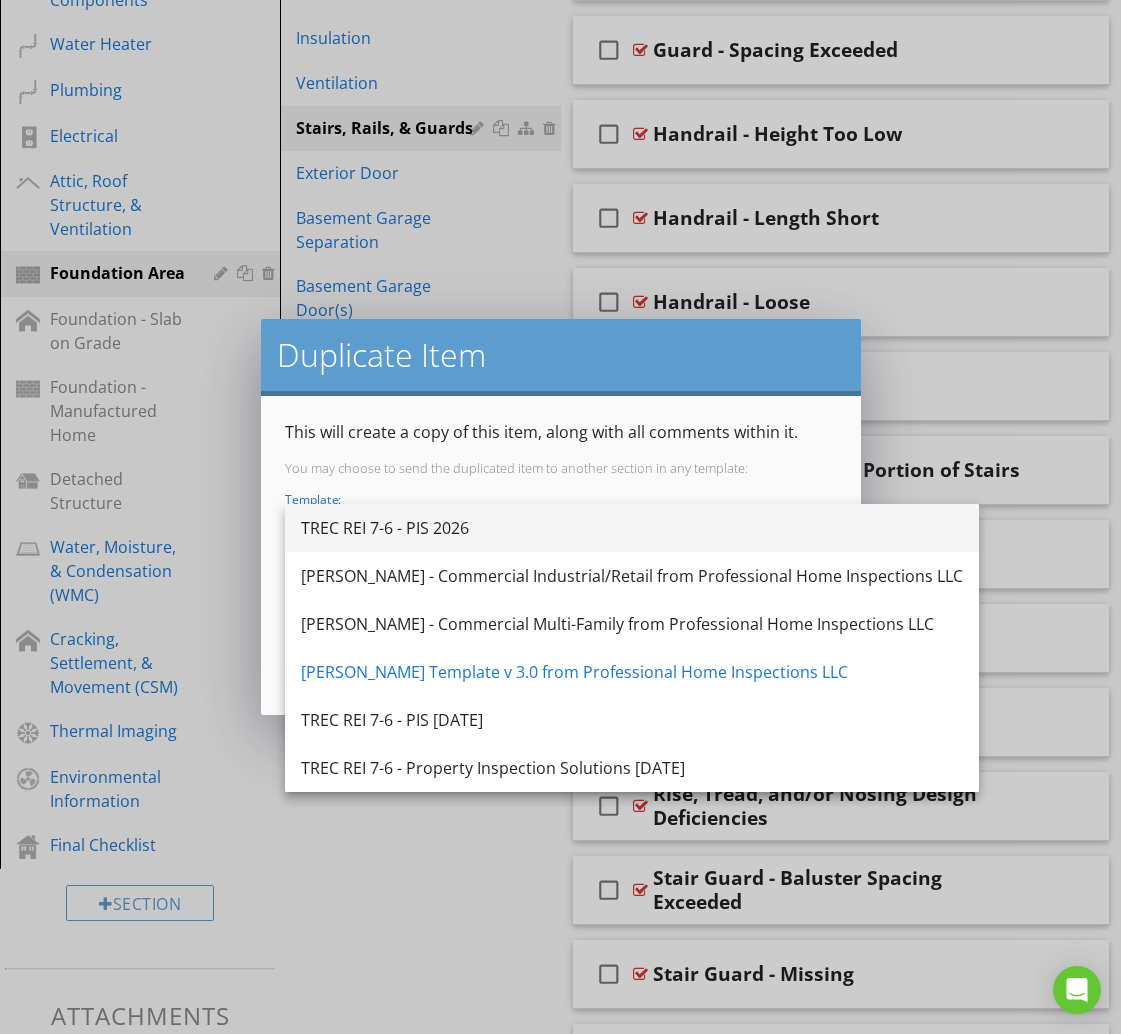 click on "TREC REI 7-6 - PIS 2026" at bounding box center (632, 528) 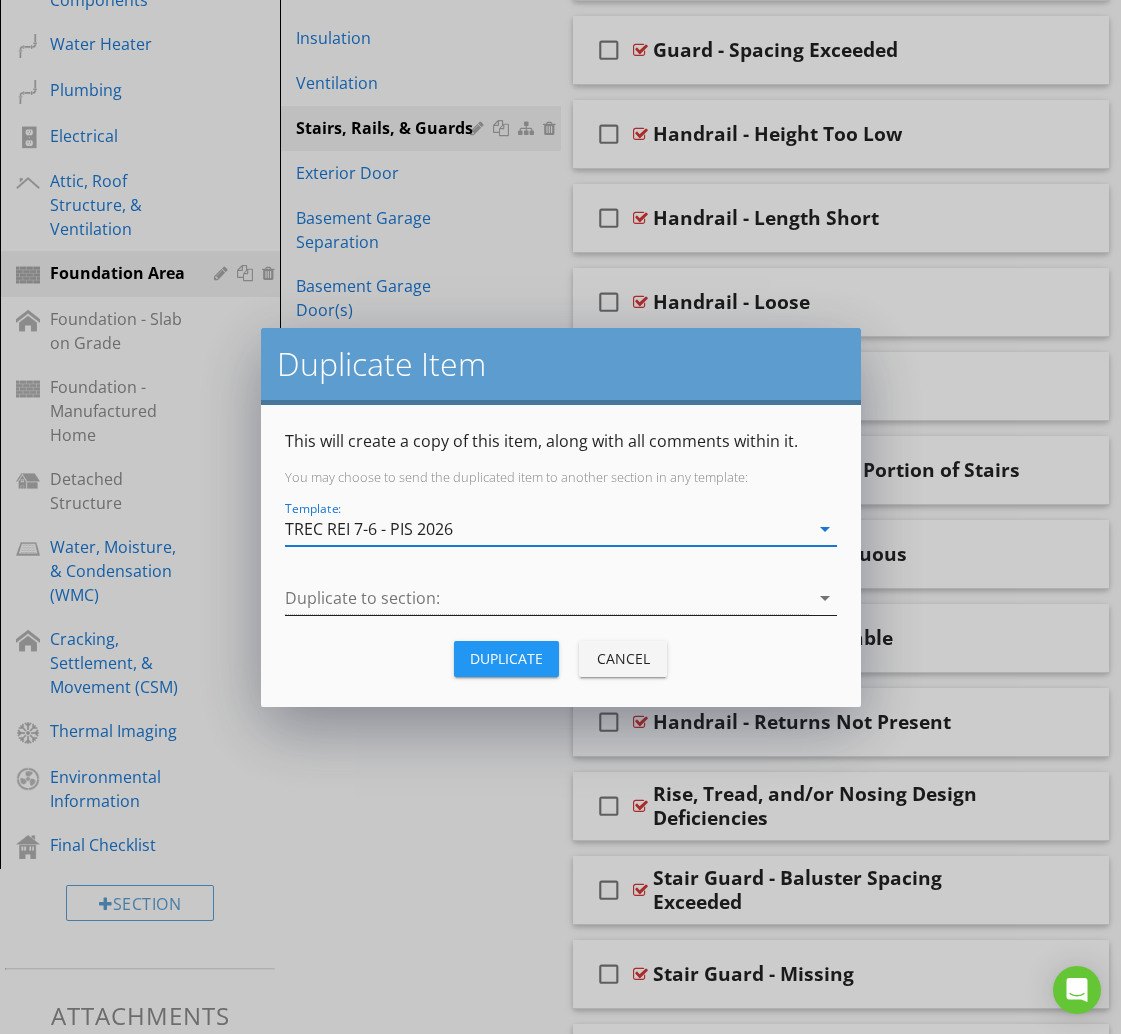 click at bounding box center [547, 598] 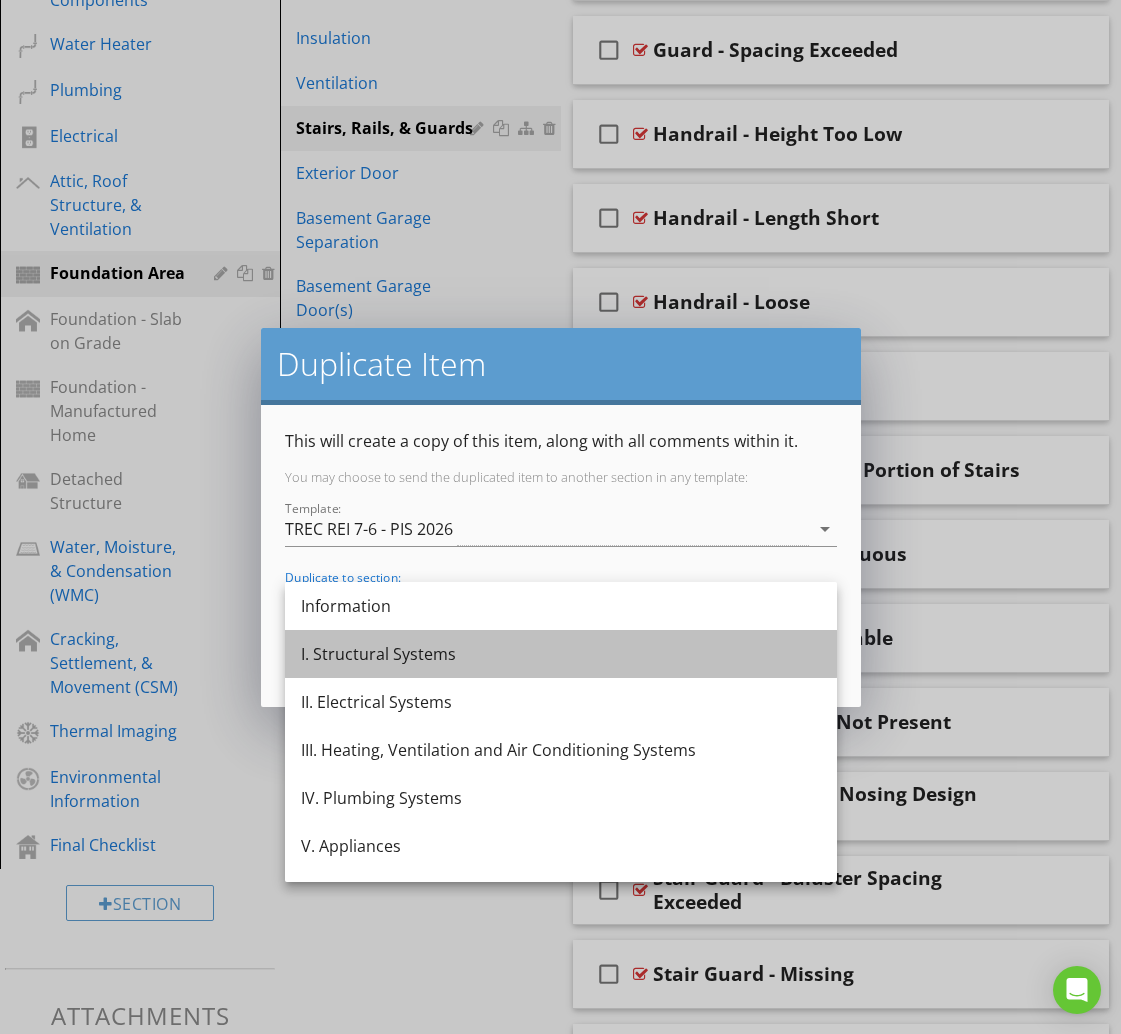 click on "I. Structural Systems" at bounding box center (561, 654) 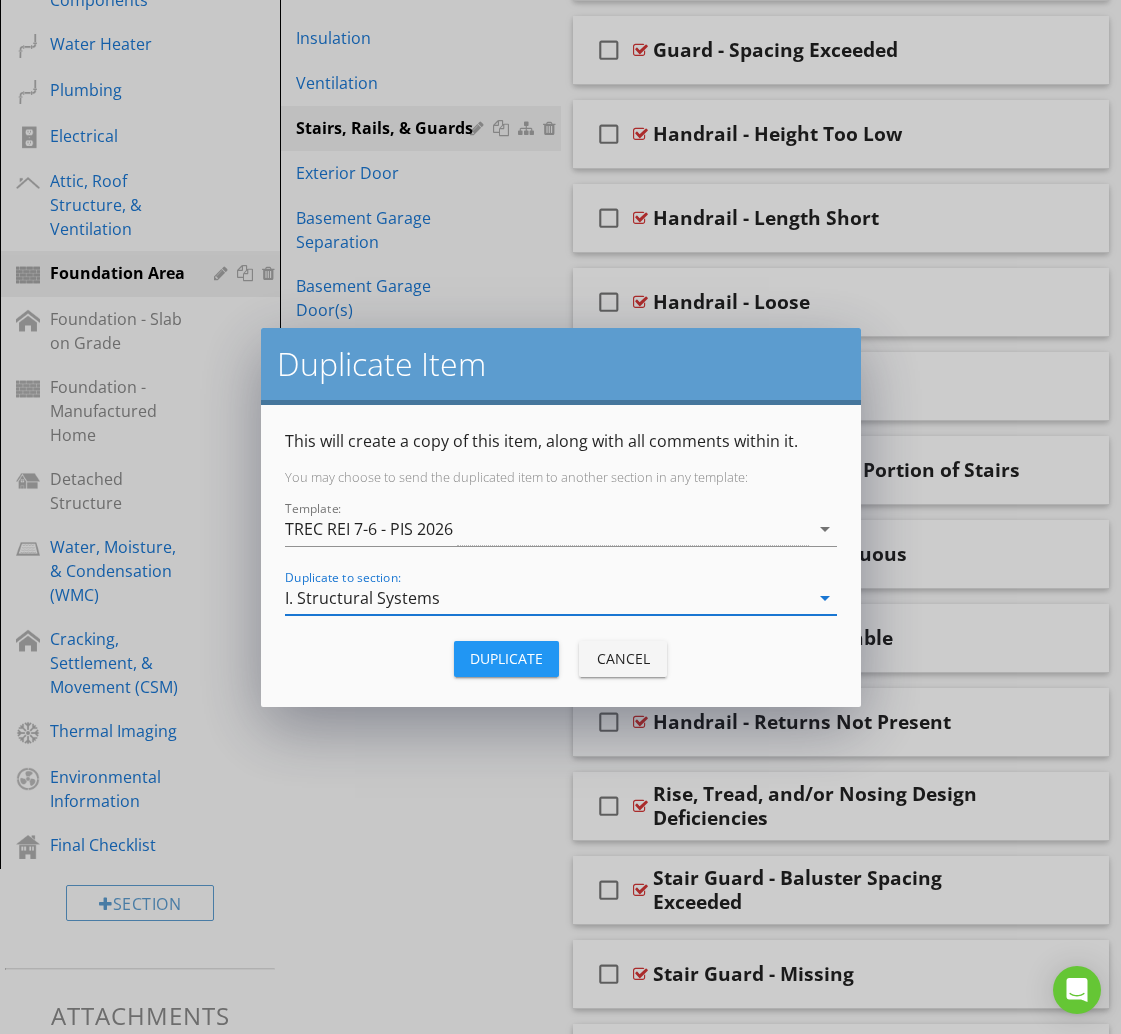 click on "Duplicate" at bounding box center (506, 659) 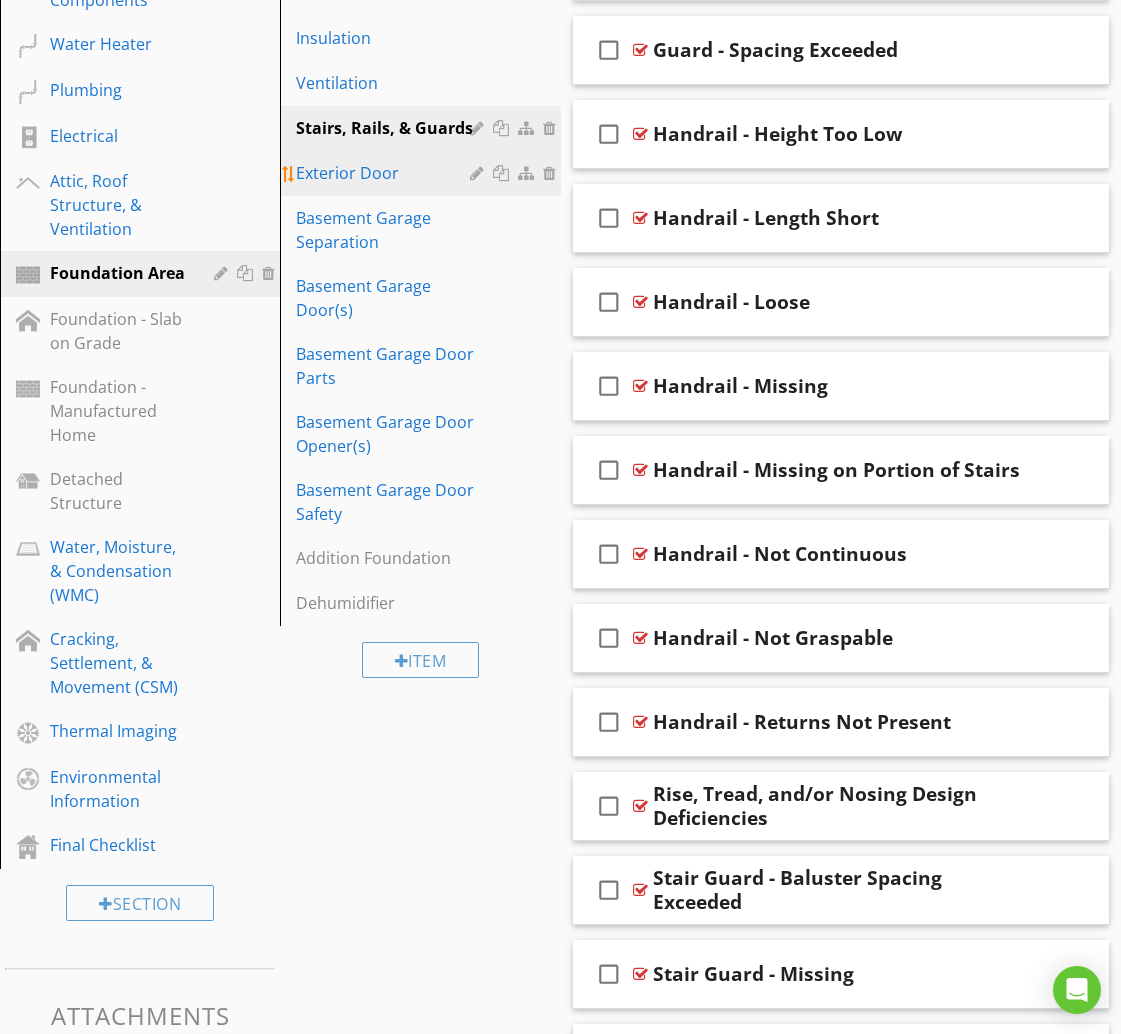 click on "Exterior Door" at bounding box center [385, 173] 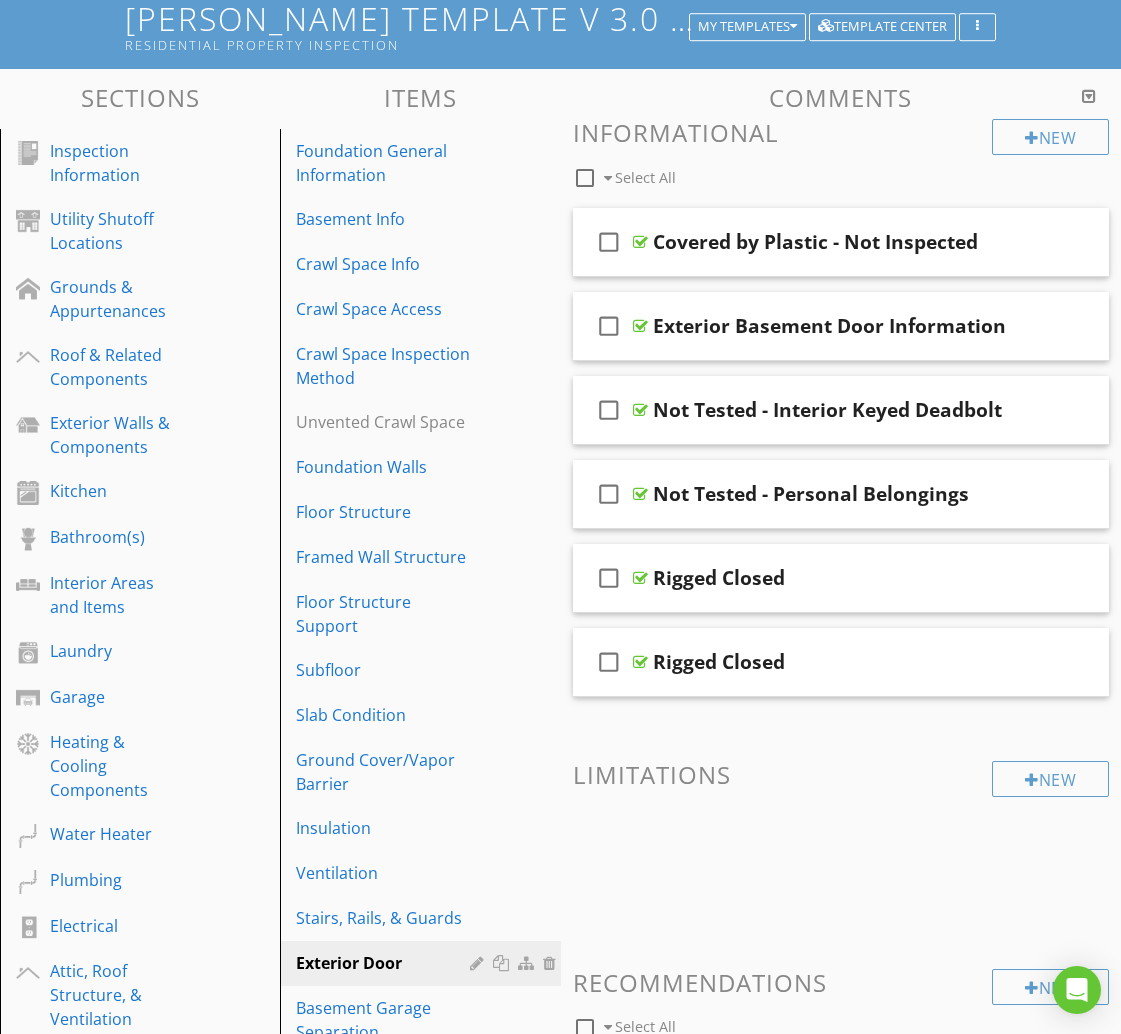 scroll, scrollTop: 197, scrollLeft: 0, axis: vertical 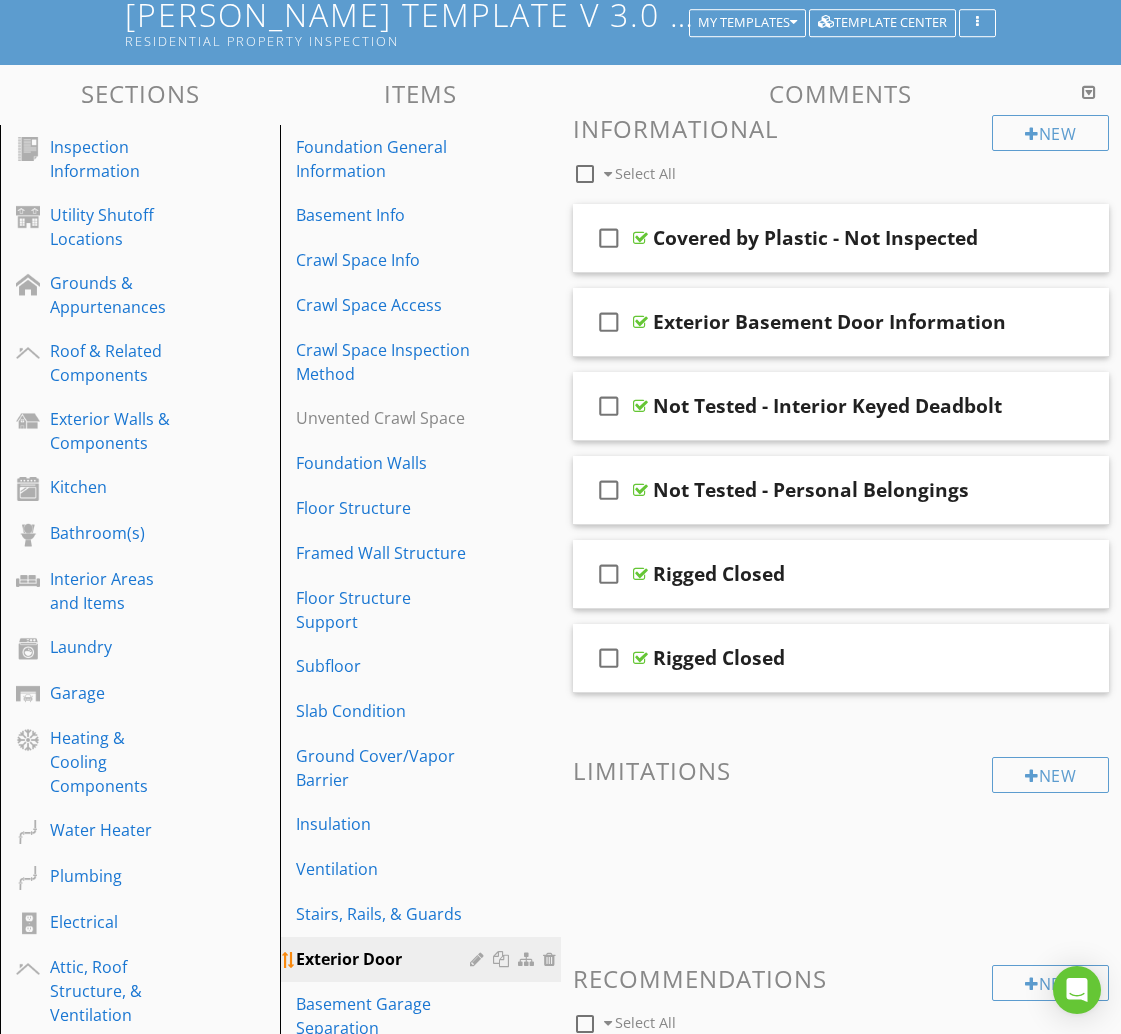 click at bounding box center [503, 959] 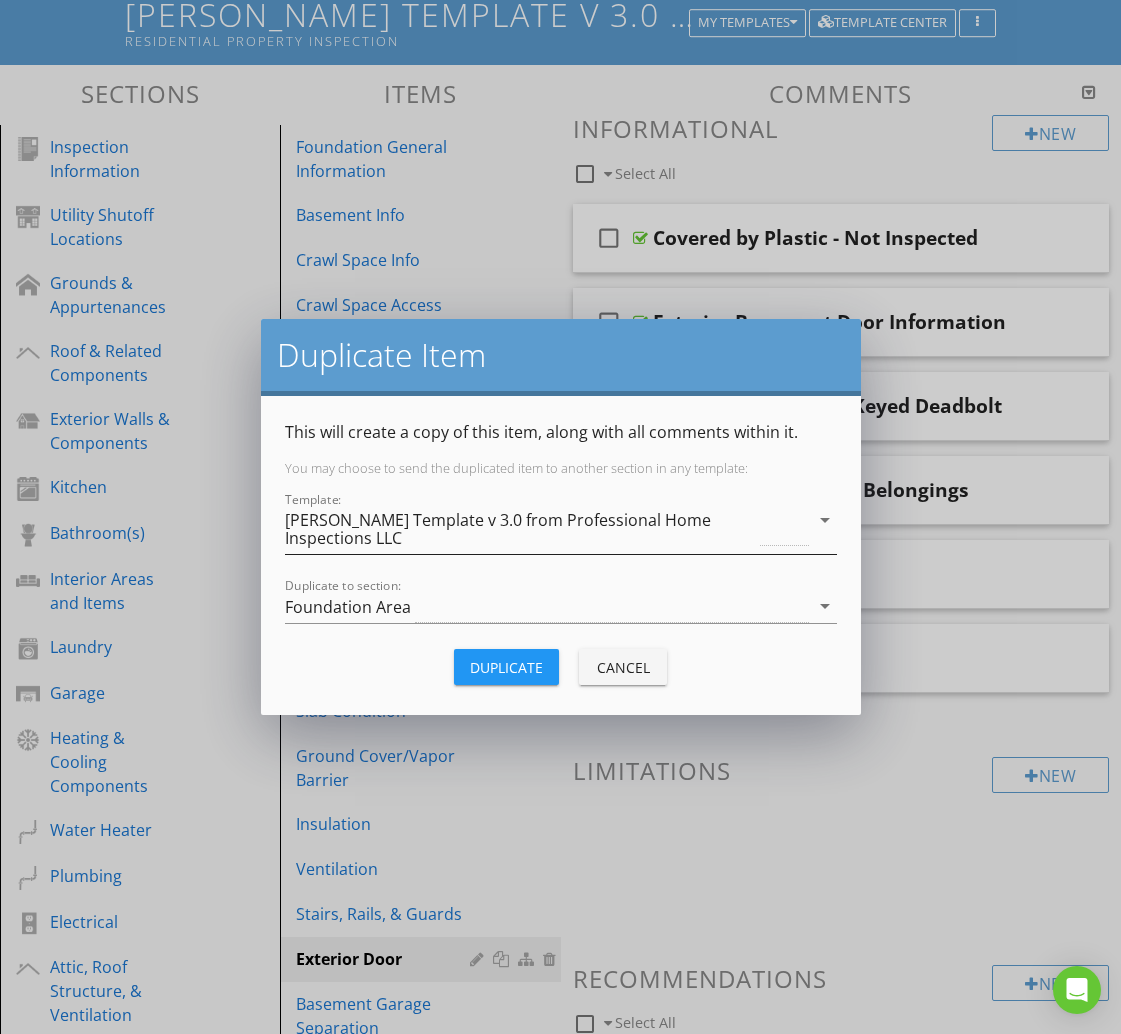click on "[PERSON_NAME] Template v 3.0 from Professional Home Inspections LLC" at bounding box center (521, 529) 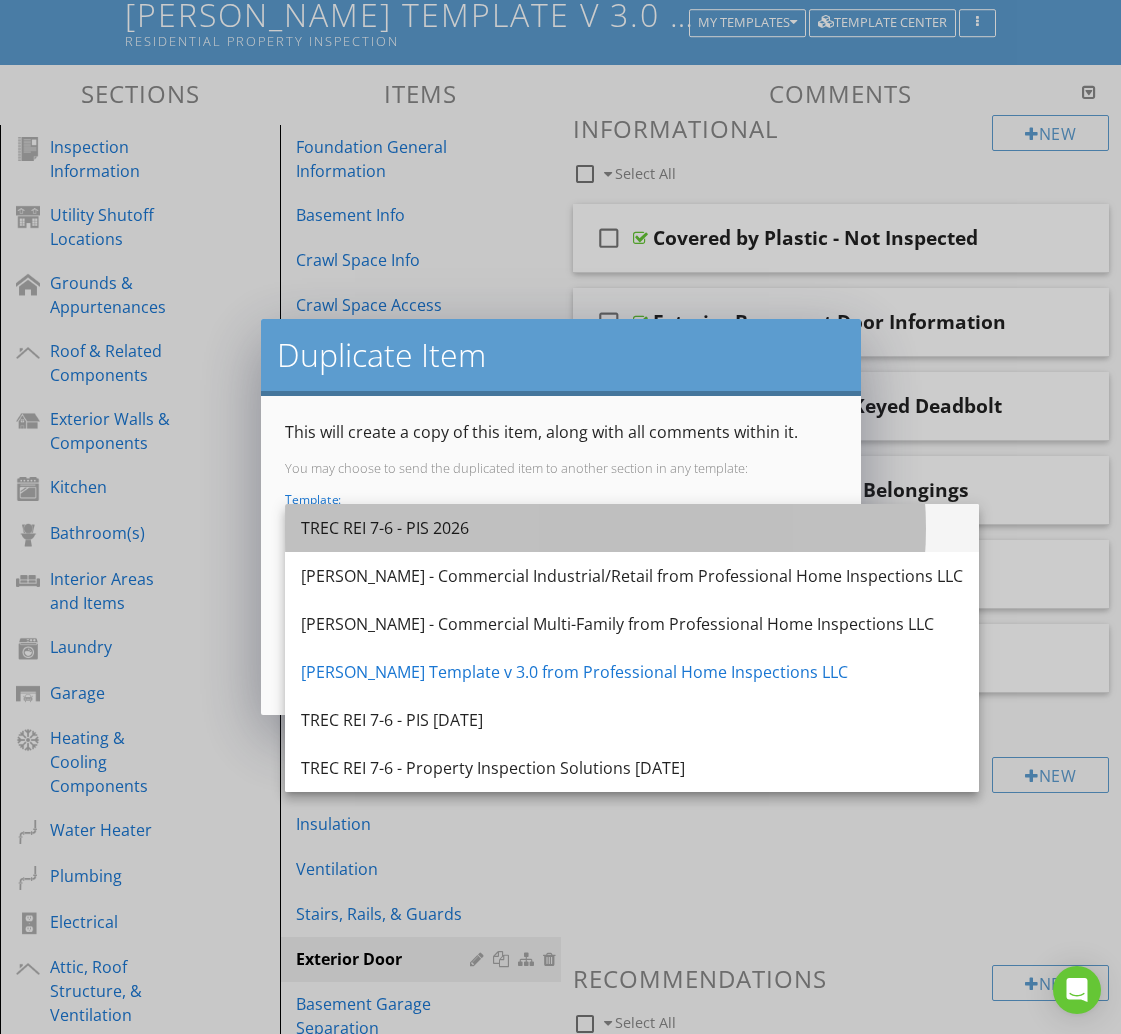 click on "TREC REI 7-6 - PIS 2026" at bounding box center [632, 528] 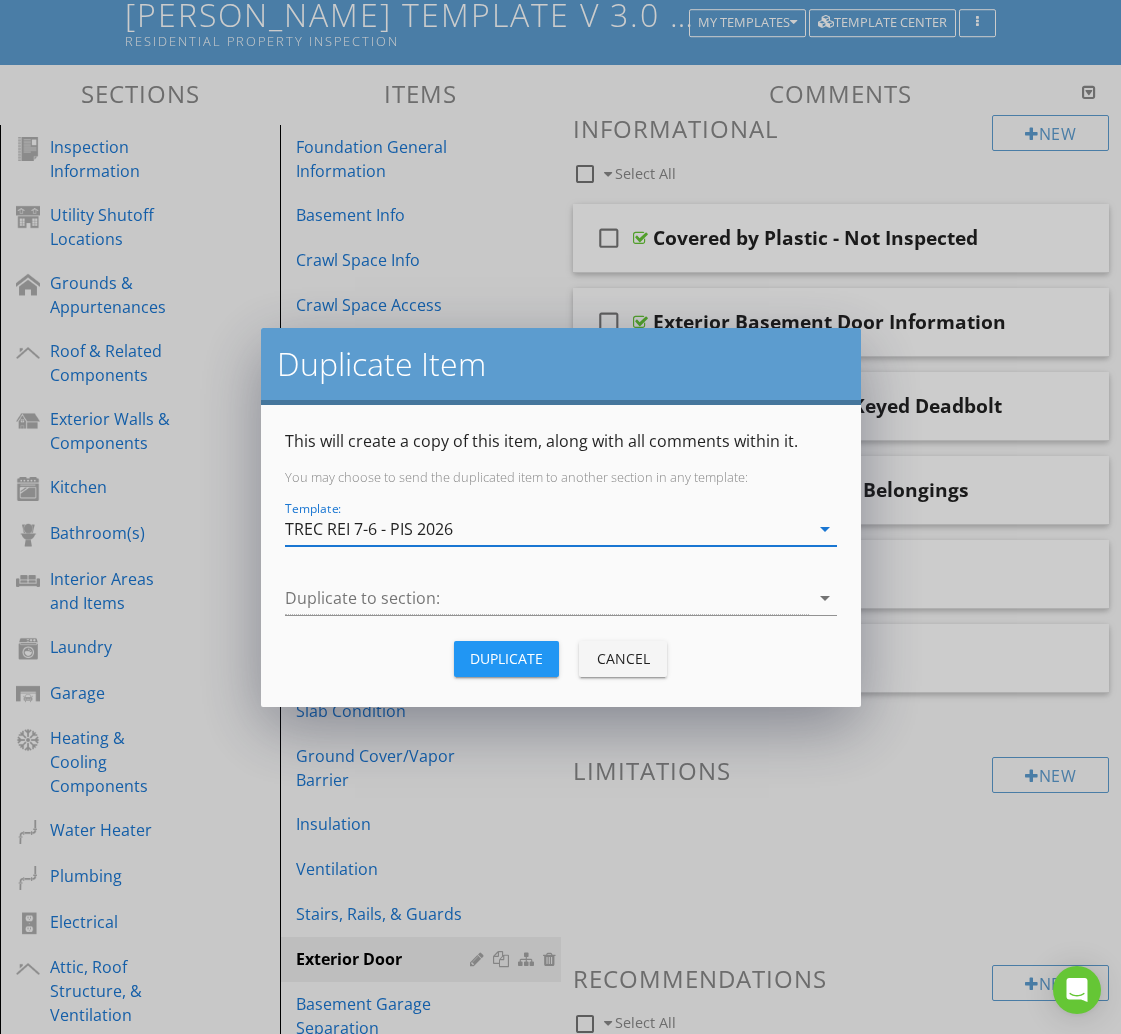 click at bounding box center [547, 598] 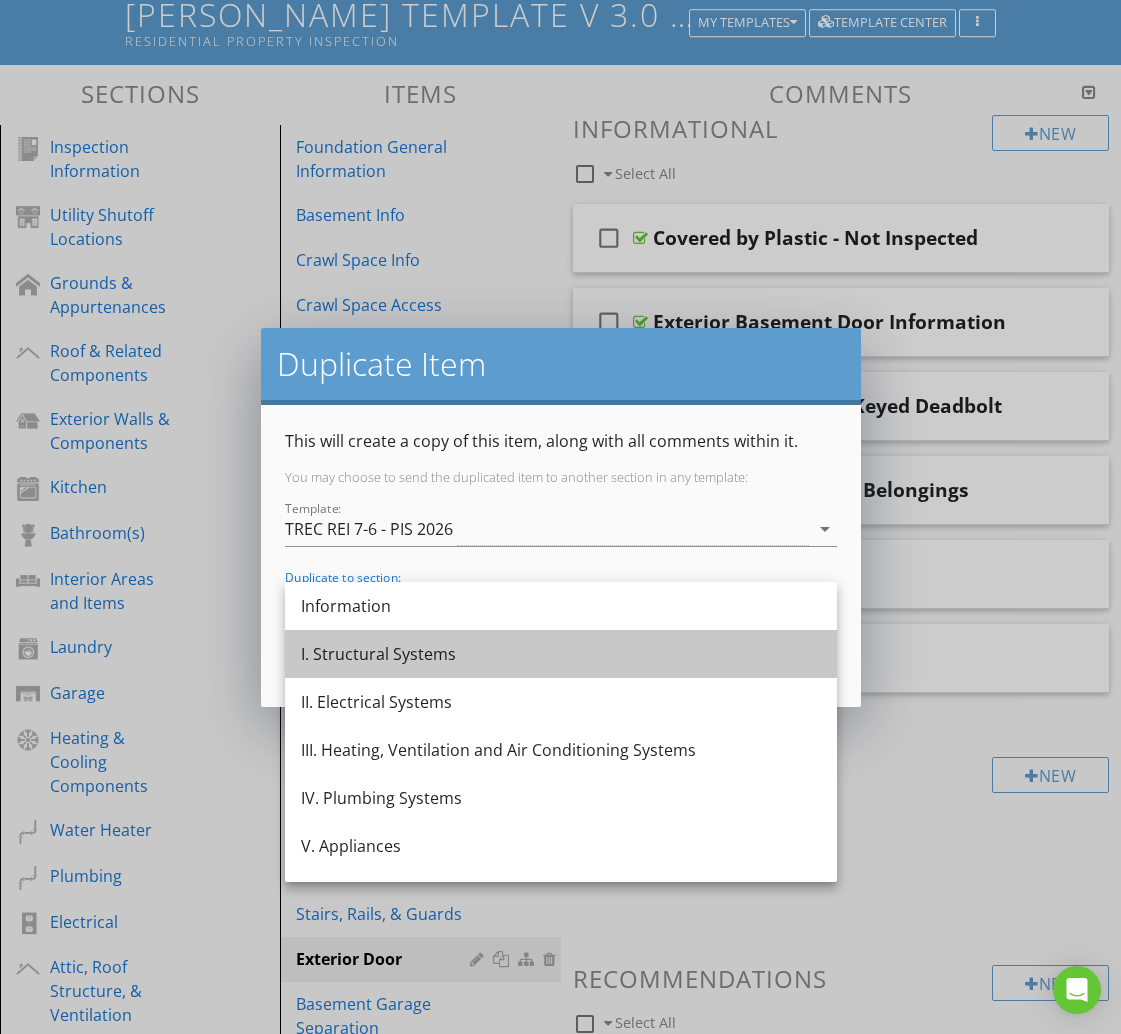 click on "I. Structural Systems" at bounding box center (561, 654) 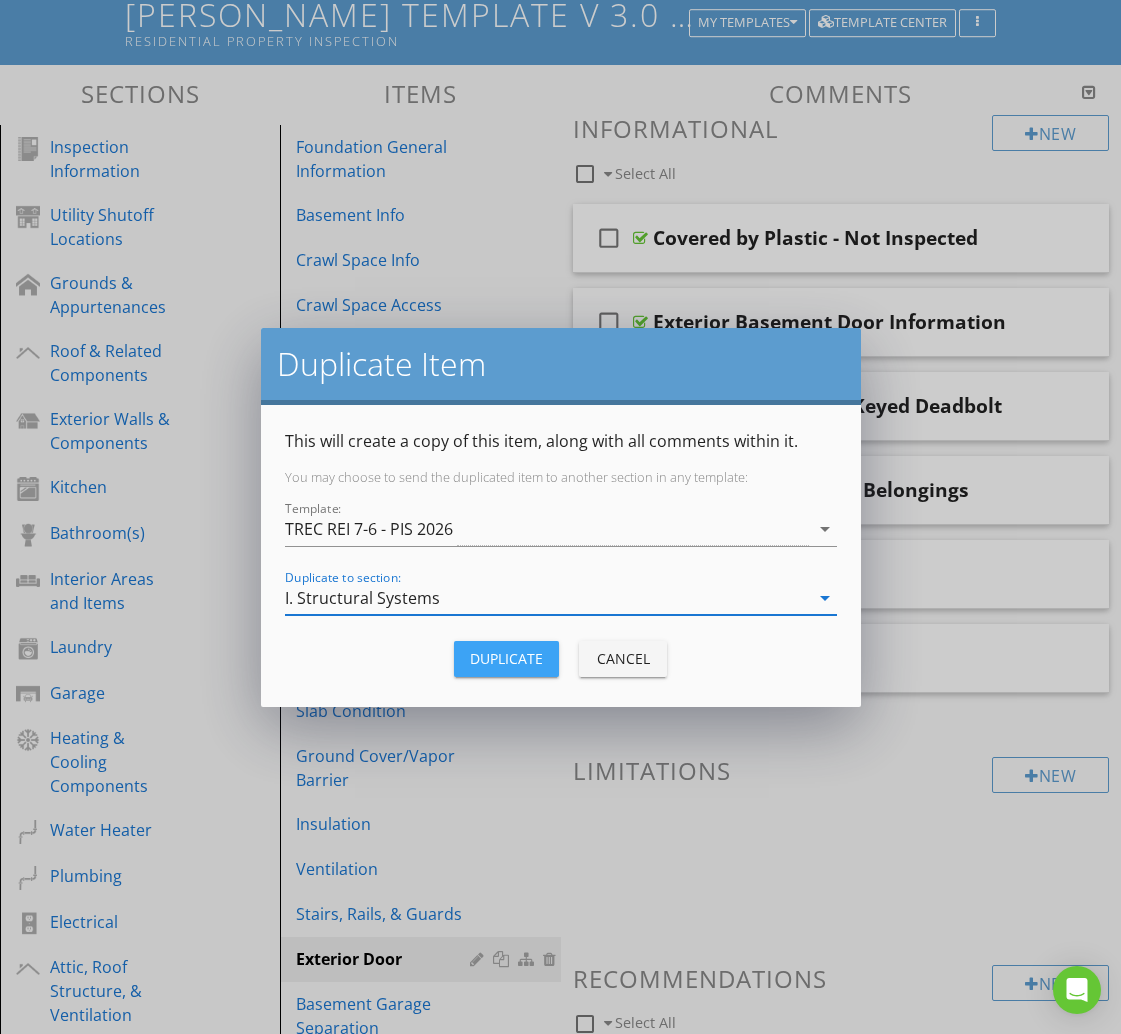 drag, startPoint x: 508, startPoint y: 664, endPoint x: 390, endPoint y: 643, distance: 119.85408 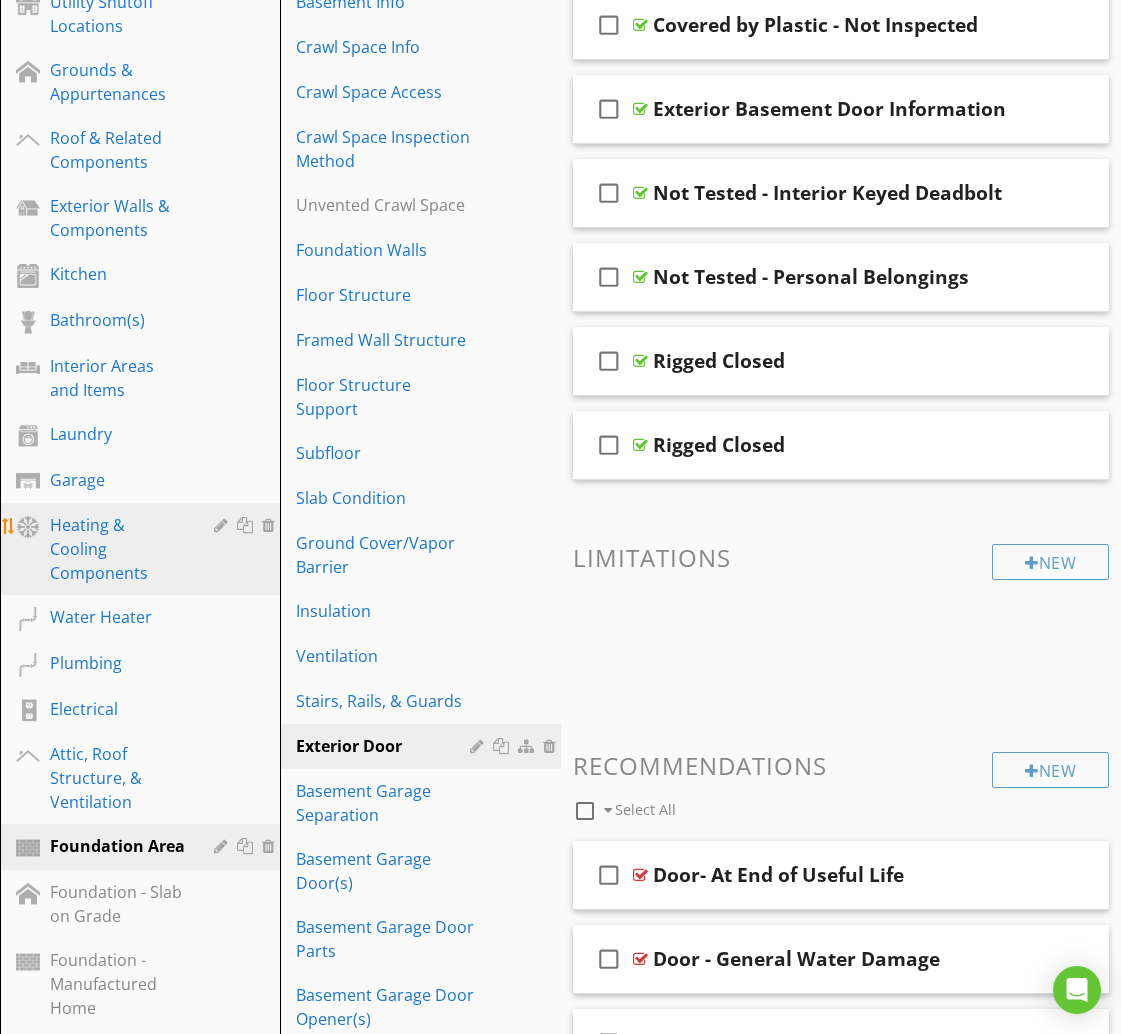 scroll, scrollTop: 420, scrollLeft: 0, axis: vertical 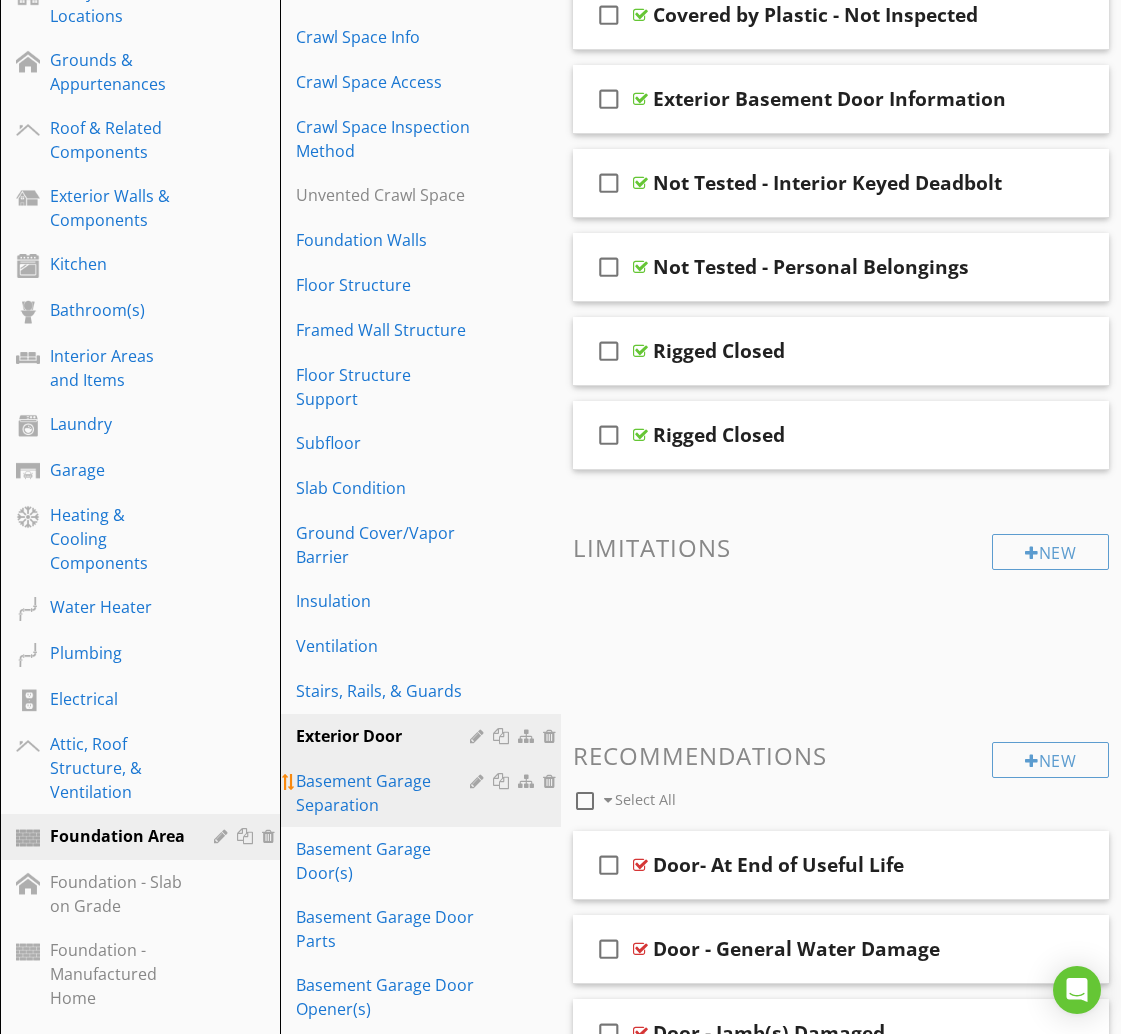click on "Basement Garage Separation" at bounding box center (385, 793) 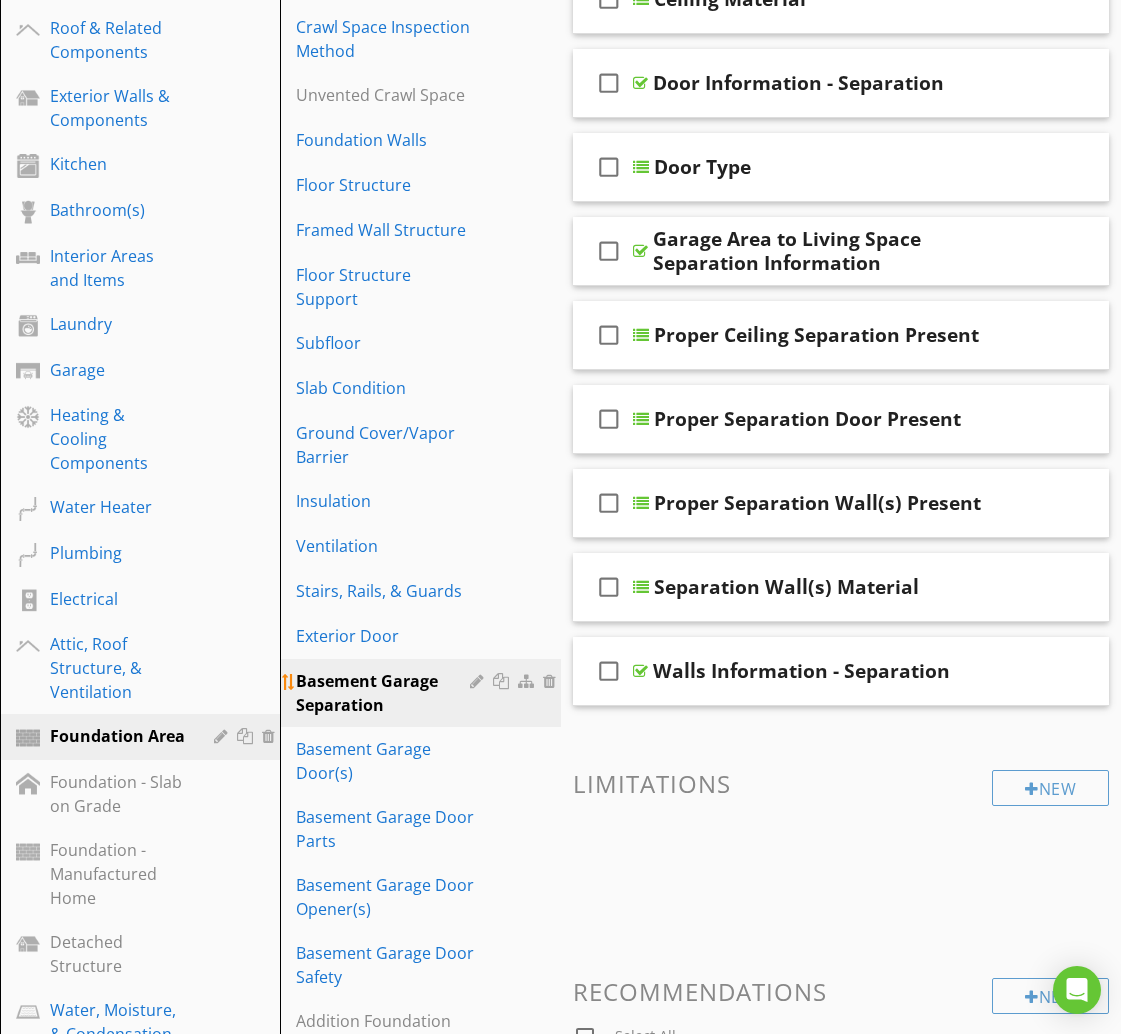 scroll, scrollTop: 581, scrollLeft: 0, axis: vertical 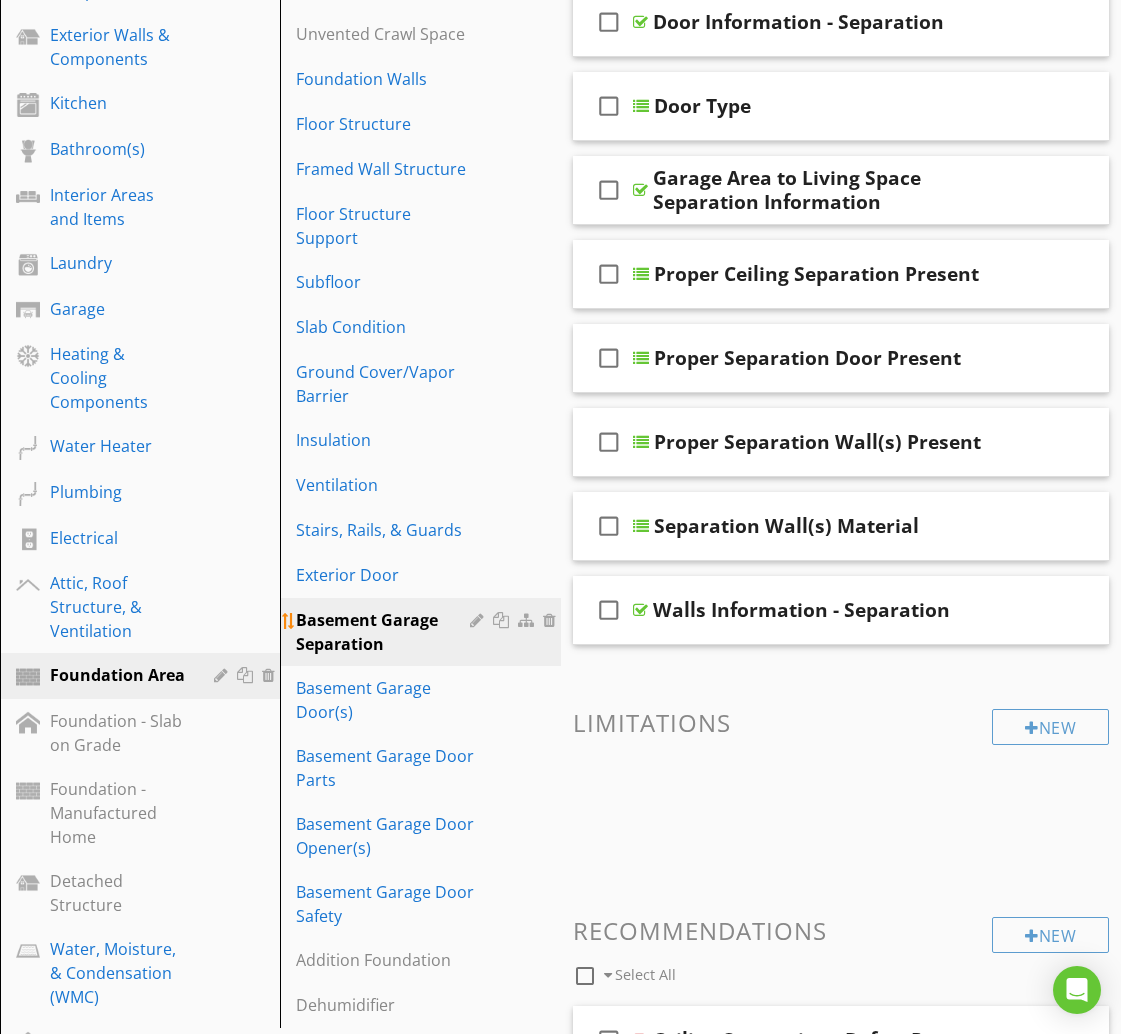 click at bounding box center (503, 620) 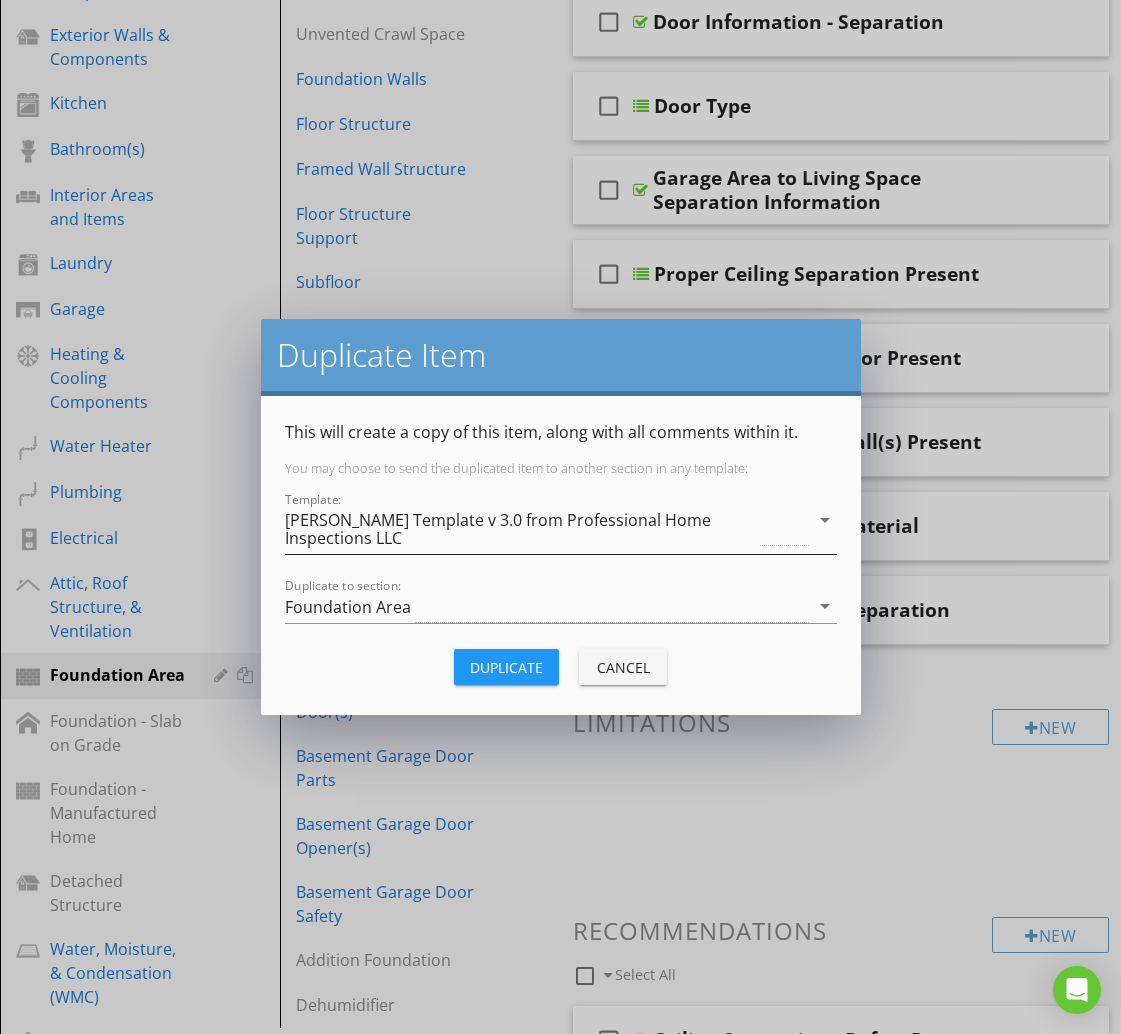 click on "[PERSON_NAME] Template v 3.0 from Professional Home Inspections LLC" at bounding box center [521, 529] 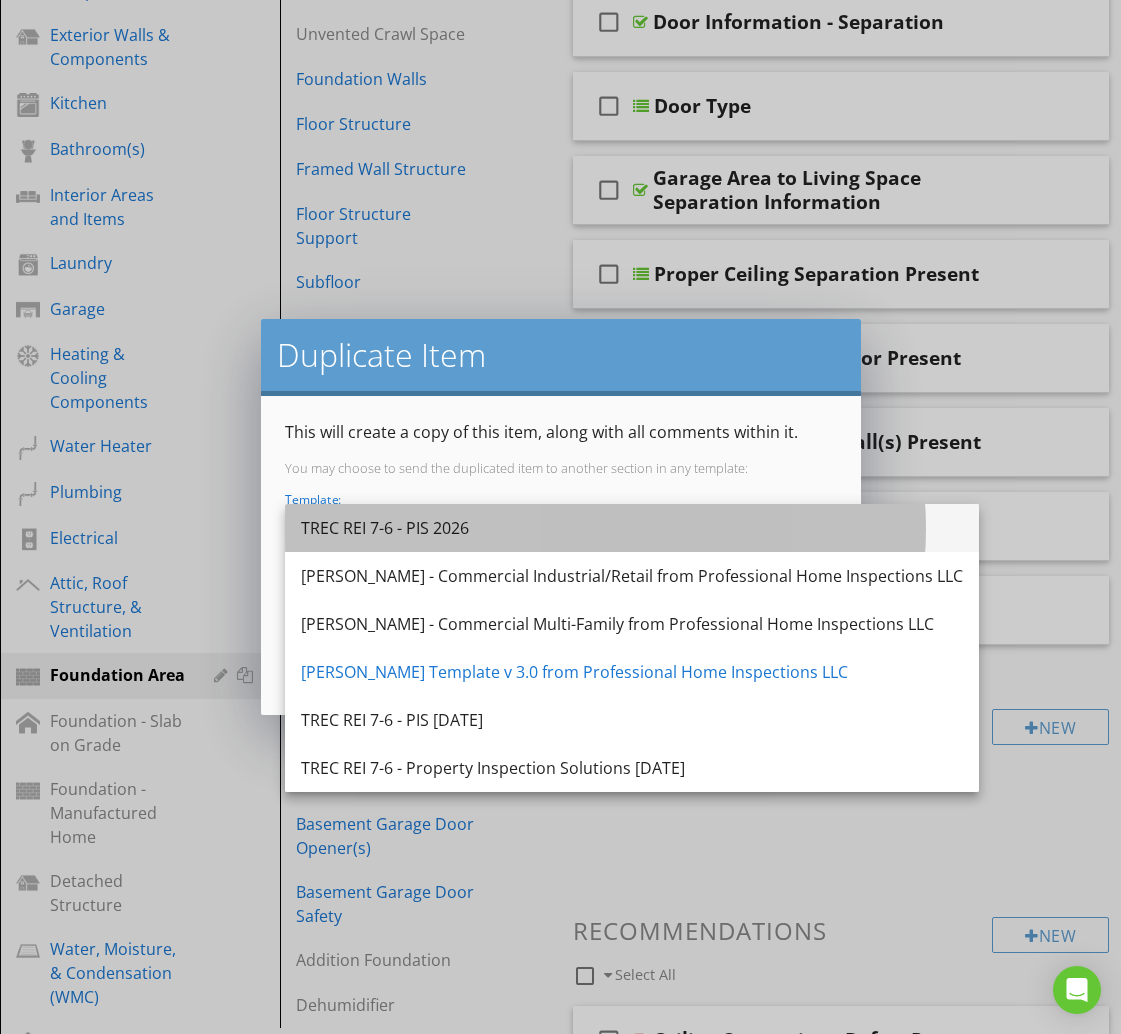 click on "TREC REI 7-6 - PIS 2026" at bounding box center (632, 528) 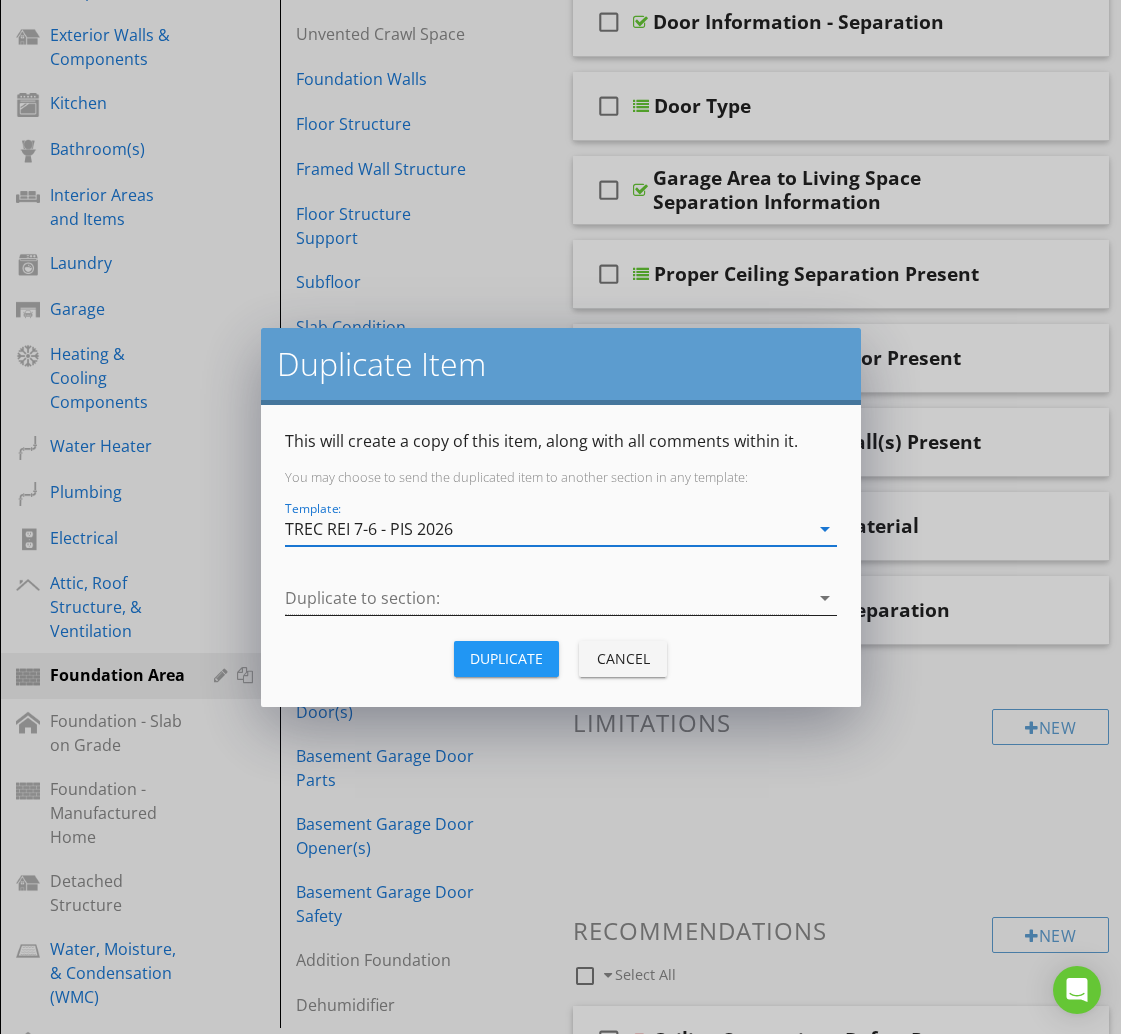 click at bounding box center [547, 598] 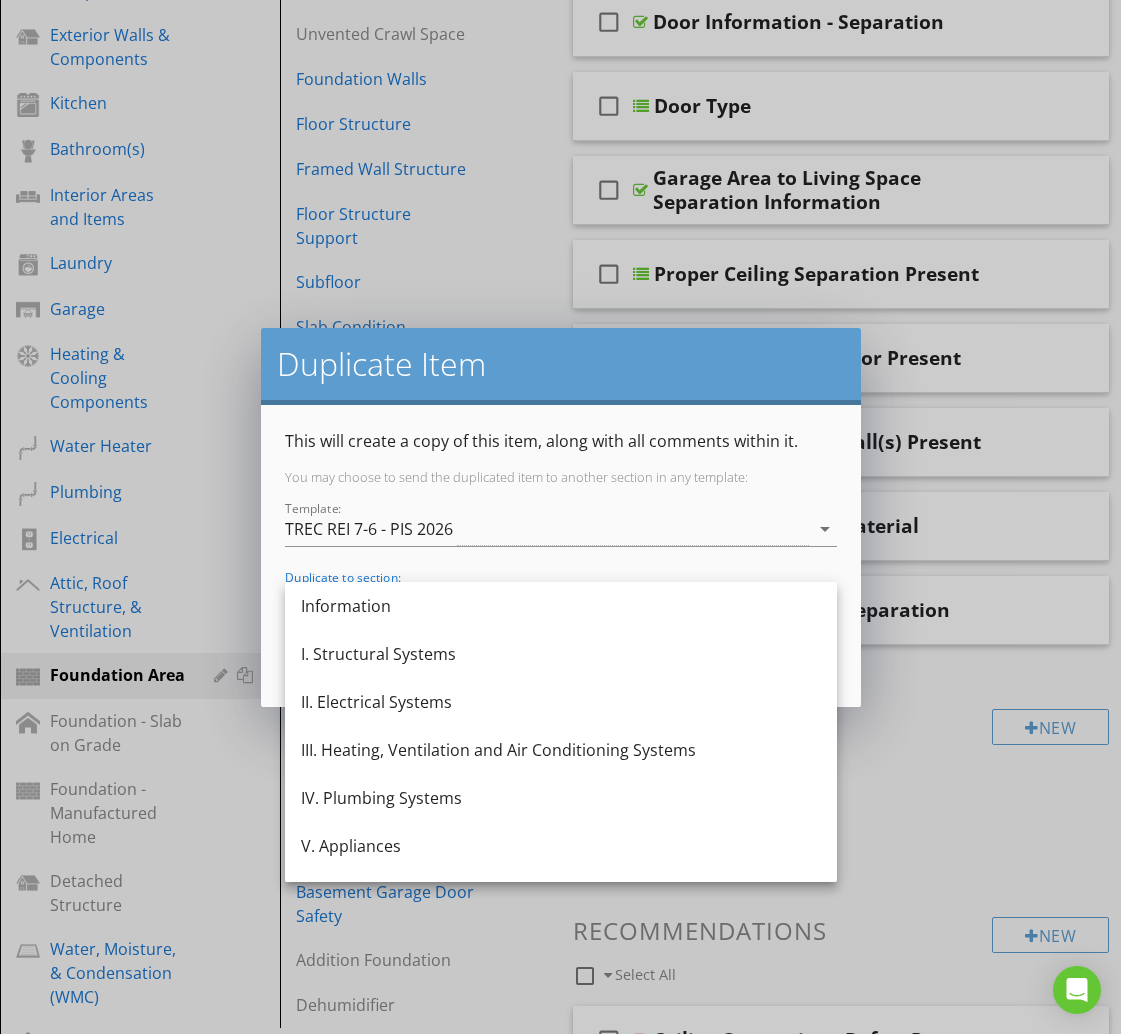 click on "I. Structural Systems" at bounding box center [561, 654] 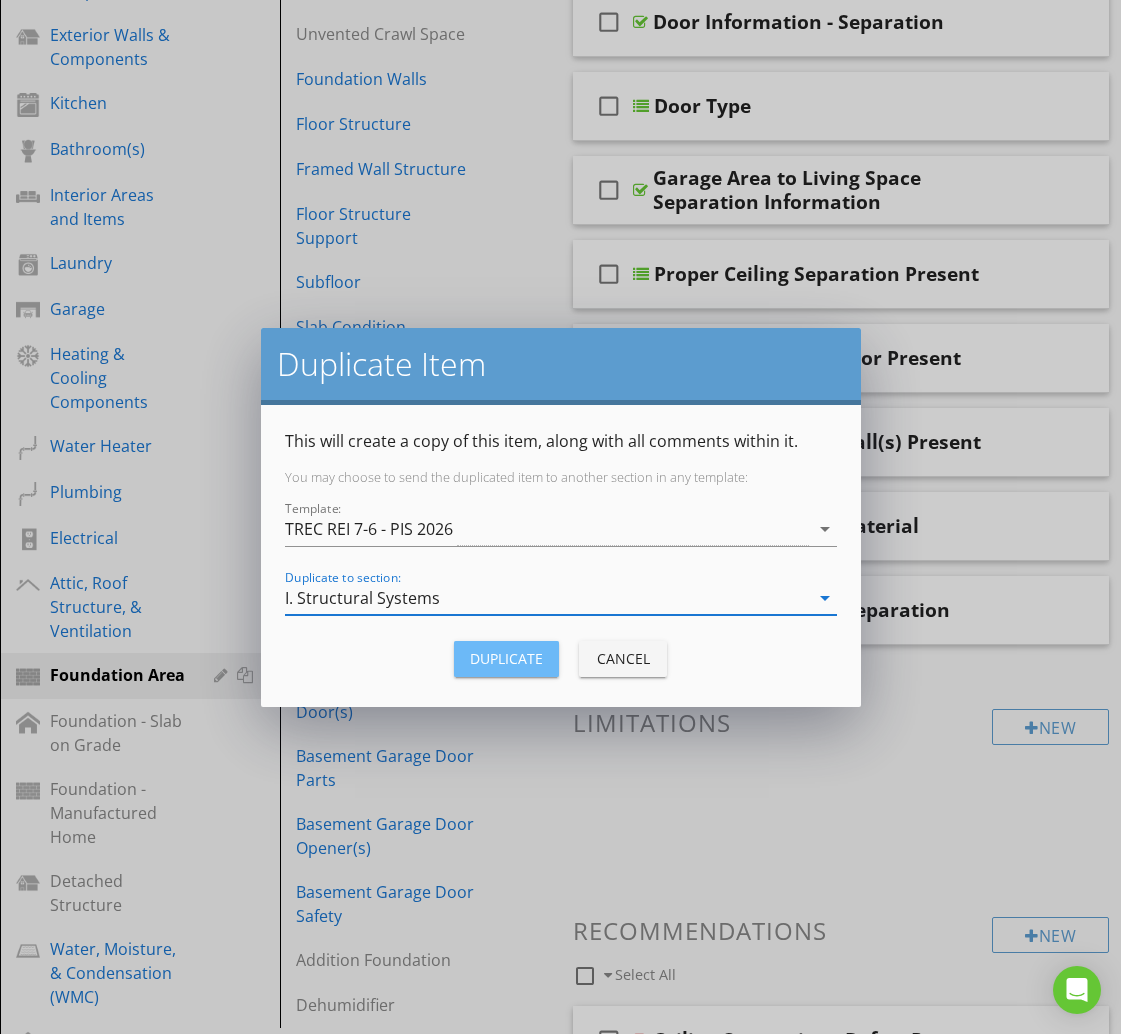 click on "Duplicate" at bounding box center (506, 659) 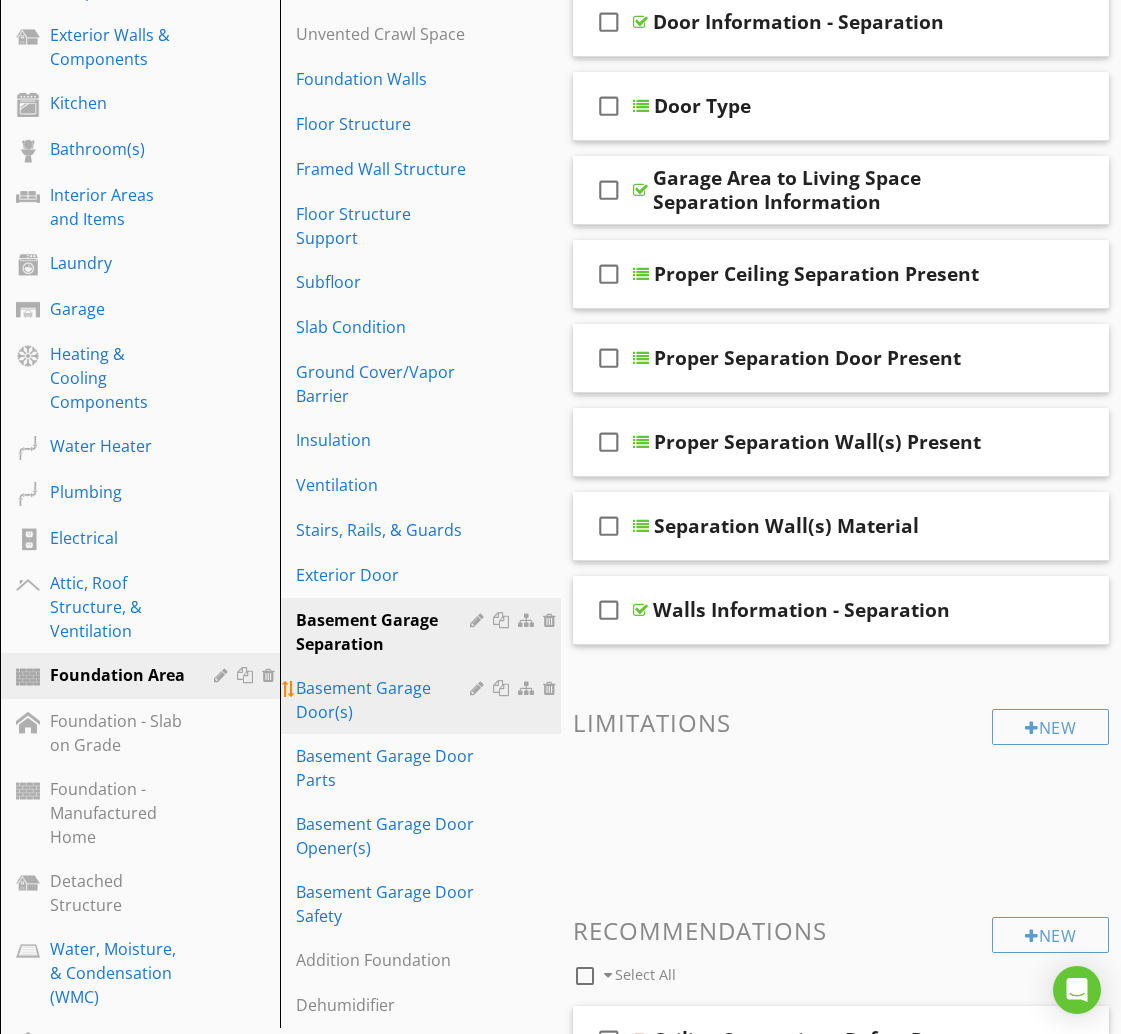 click on "Basement Garage Door(s)" at bounding box center [385, 700] 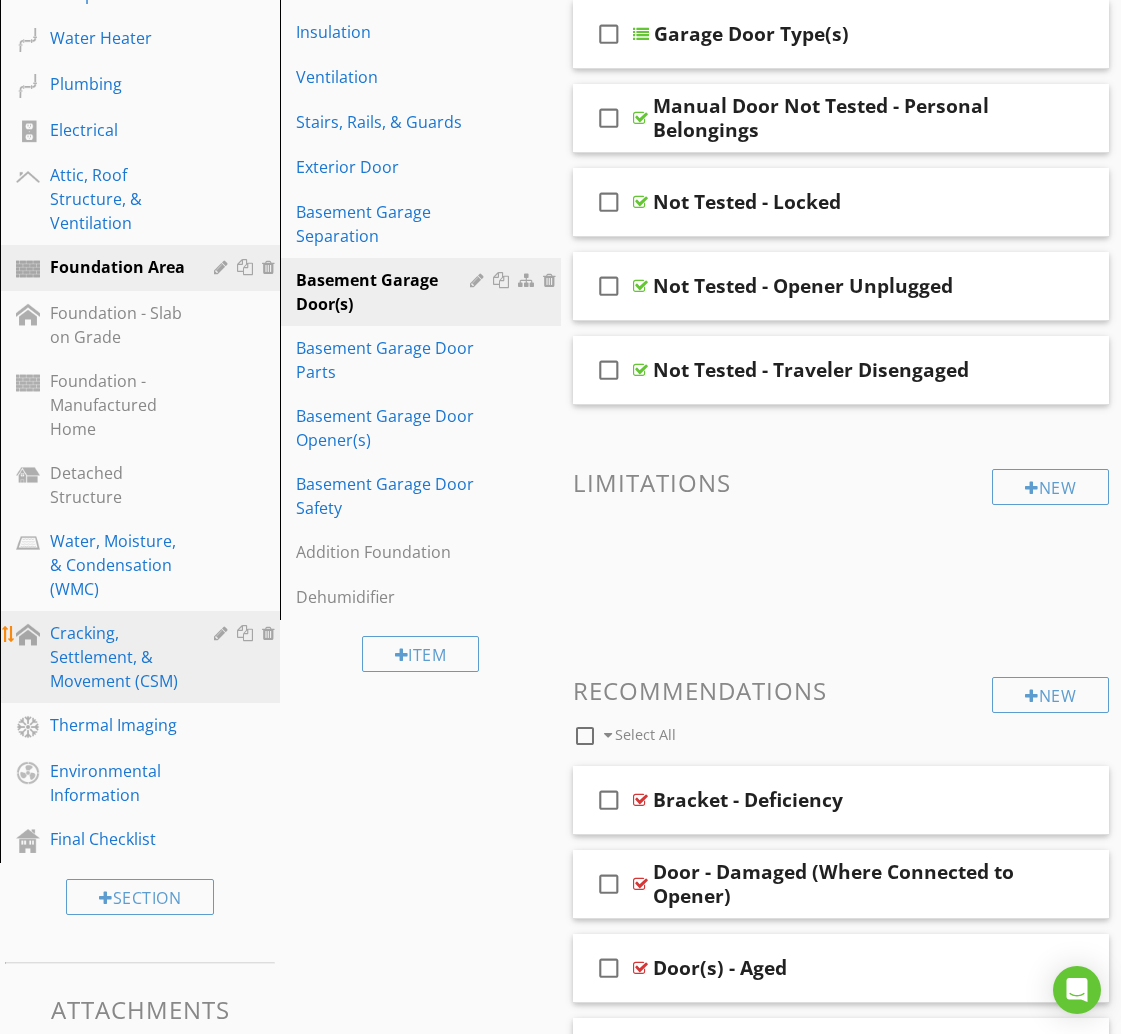 scroll, scrollTop: 993, scrollLeft: 0, axis: vertical 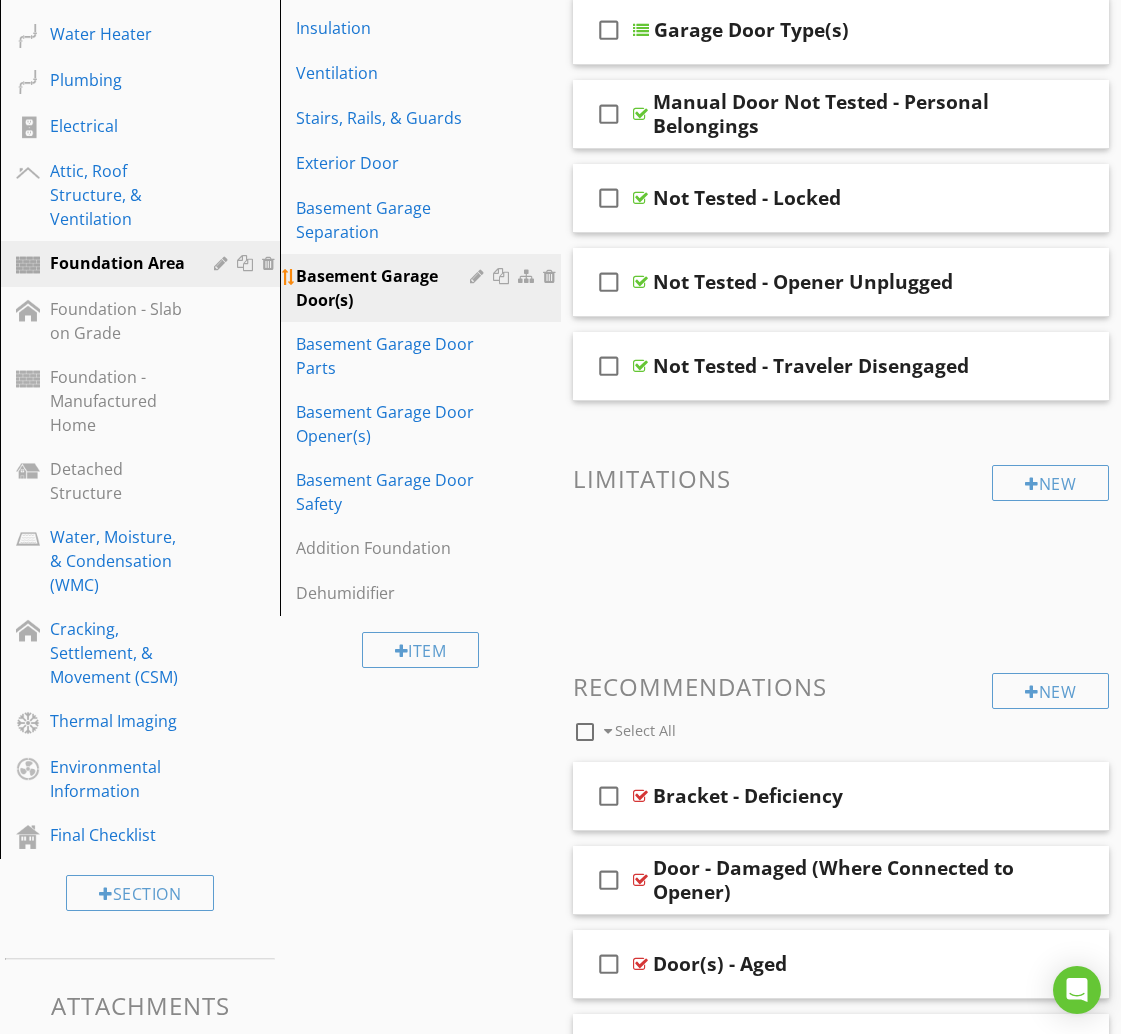 click at bounding box center [503, 276] 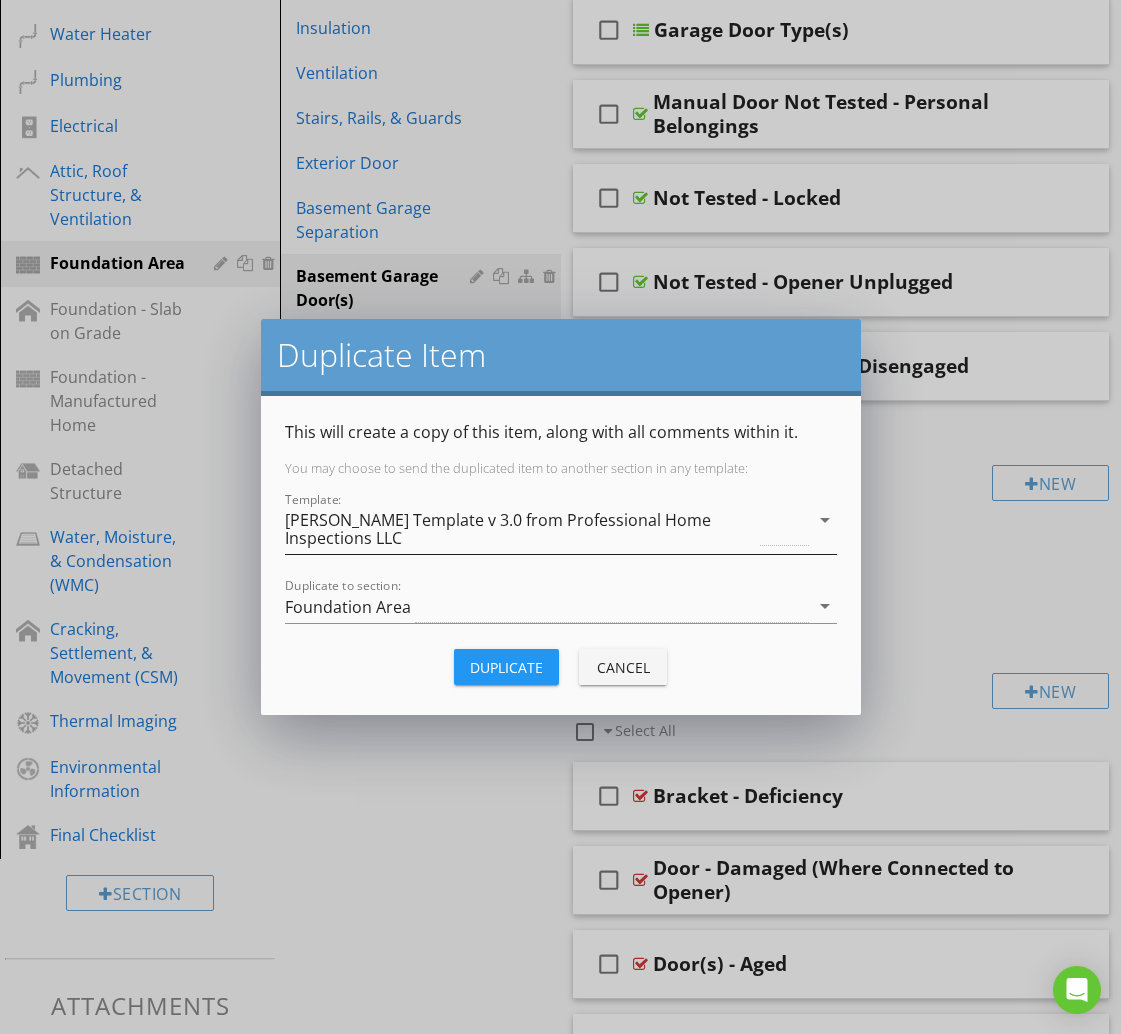 click on "[PERSON_NAME] Template v 3.0 from Professional Home Inspections LLC" at bounding box center (521, 529) 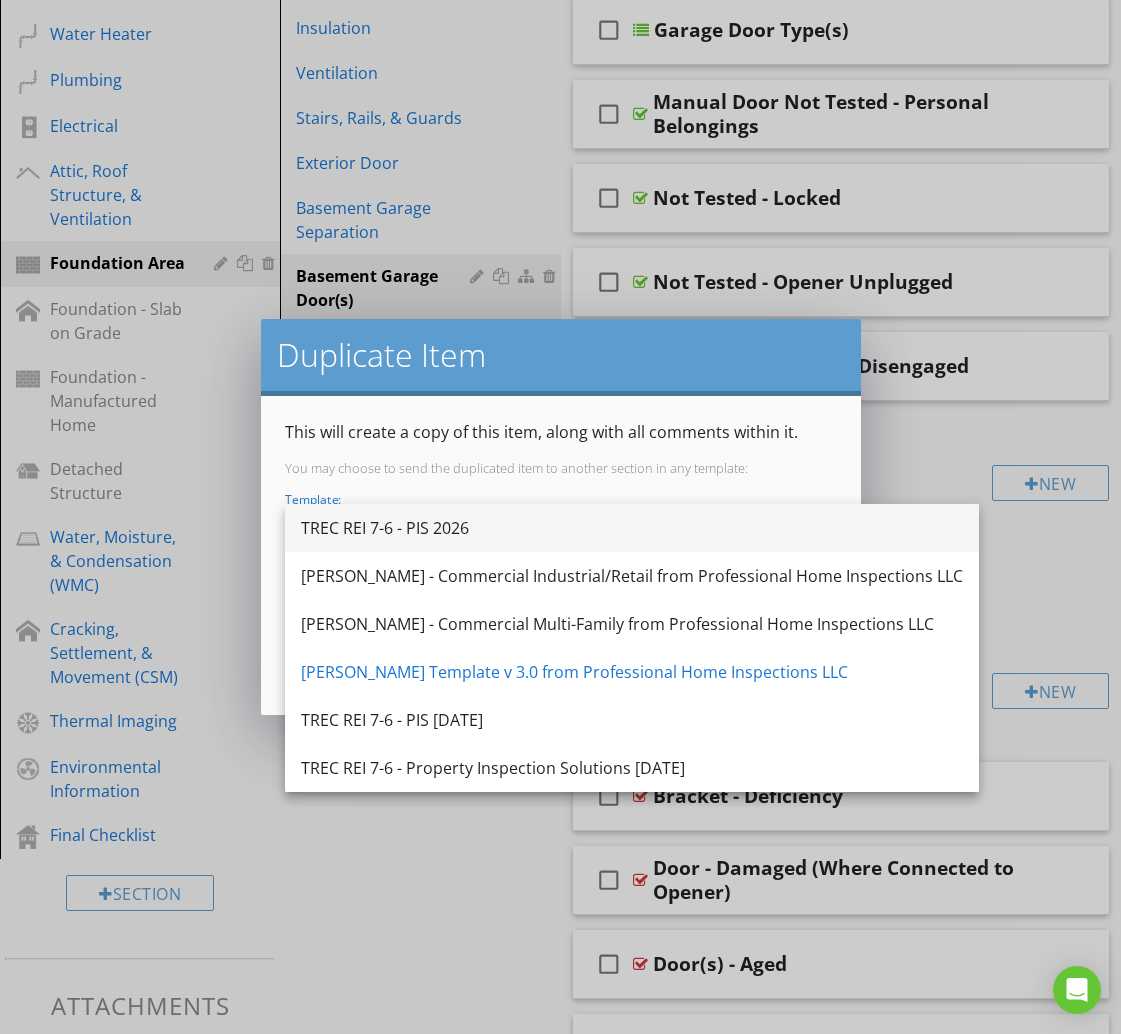 click on "TREC REI 7-6 - PIS 2026" at bounding box center [632, 528] 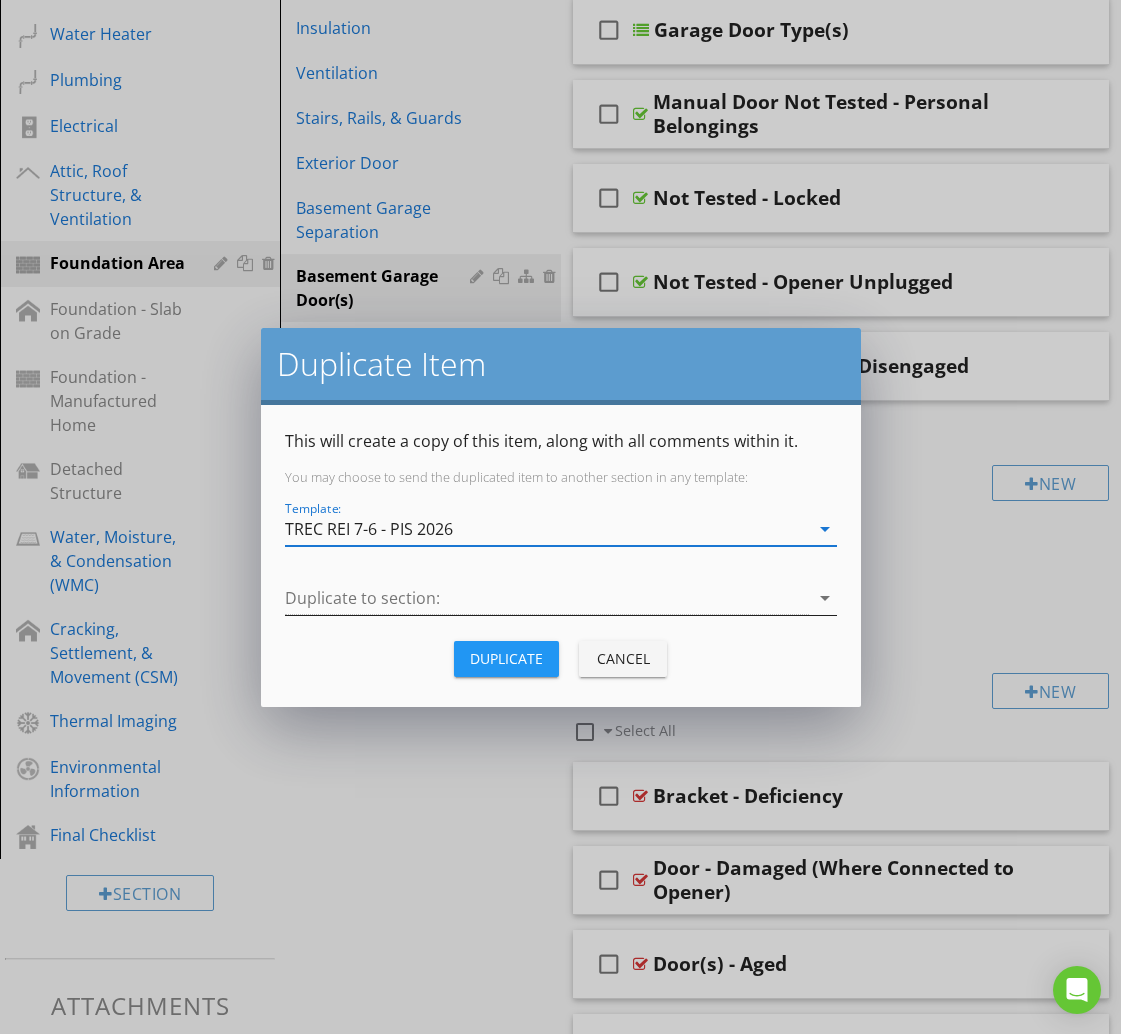 click at bounding box center [547, 598] 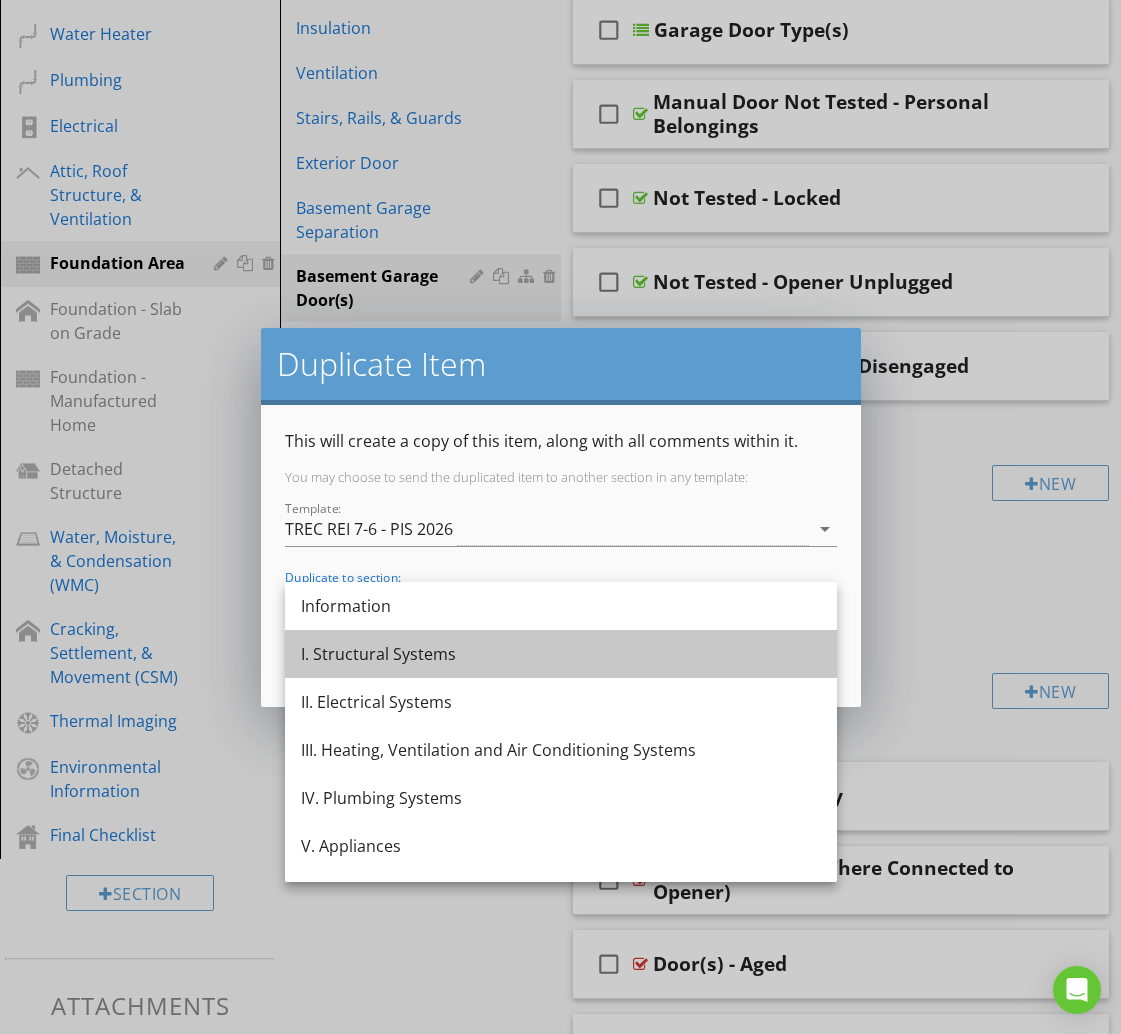 click on "I. Structural Systems" at bounding box center (561, 654) 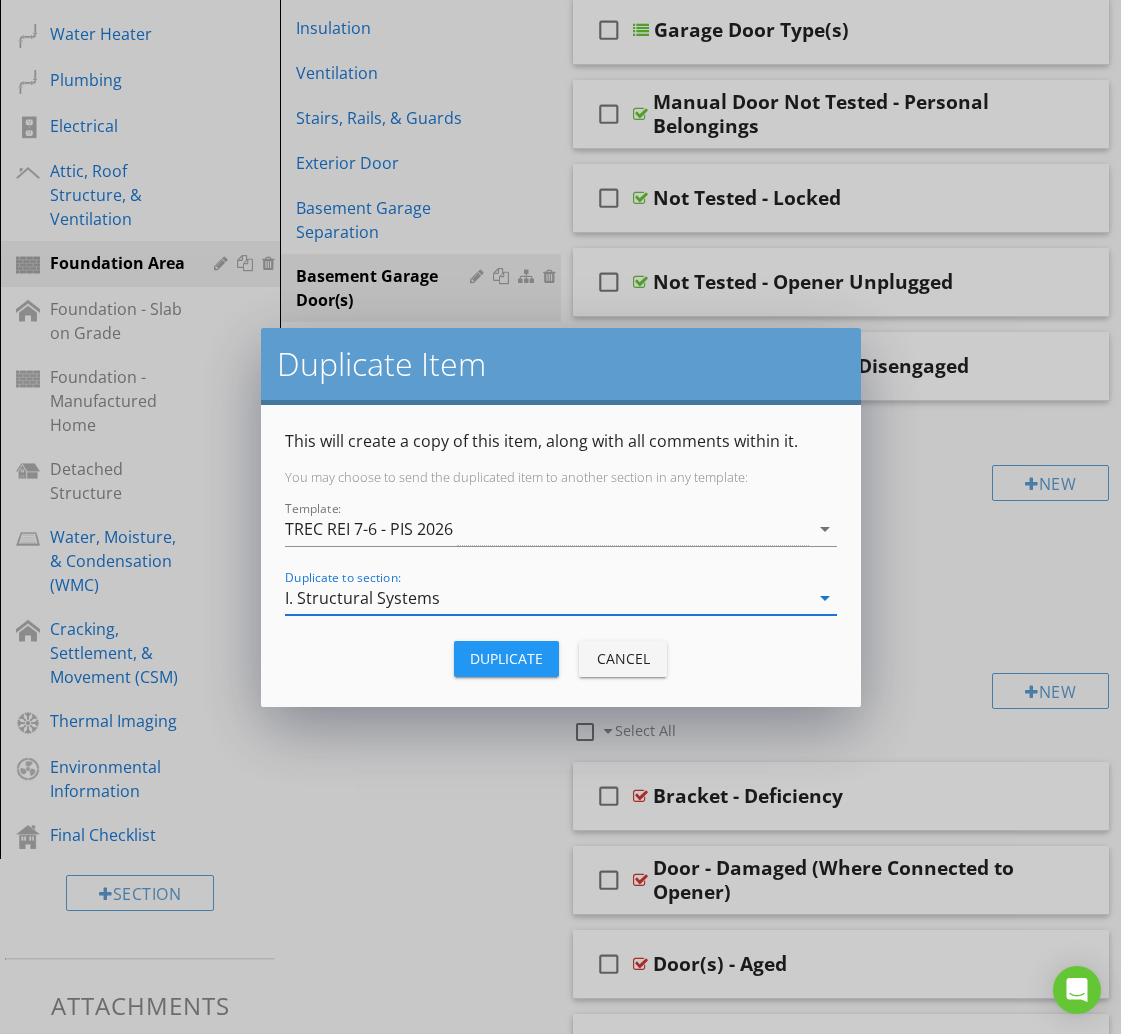 click on "Duplicate" at bounding box center (506, 658) 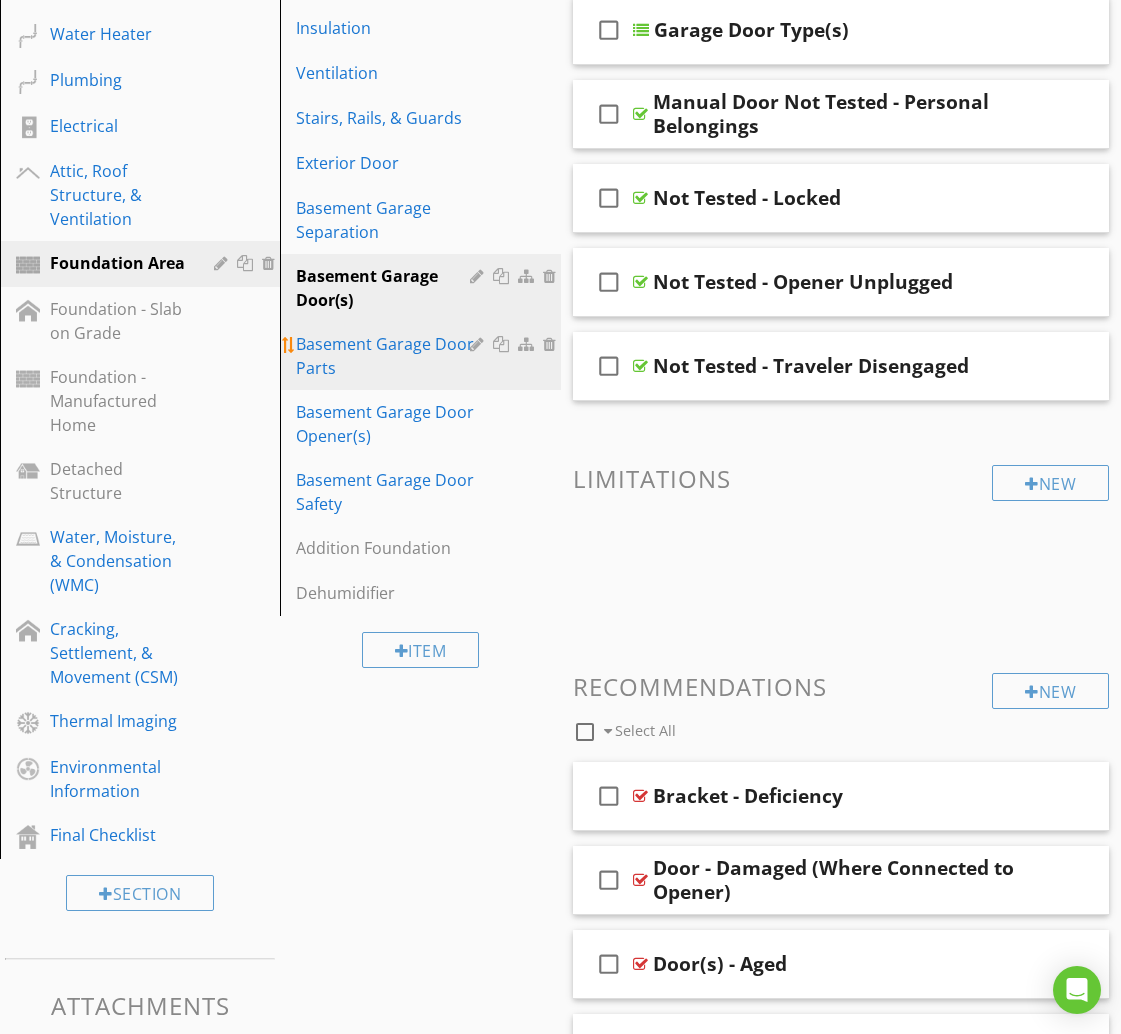 click on "Basement Garage Door Parts" at bounding box center [385, 356] 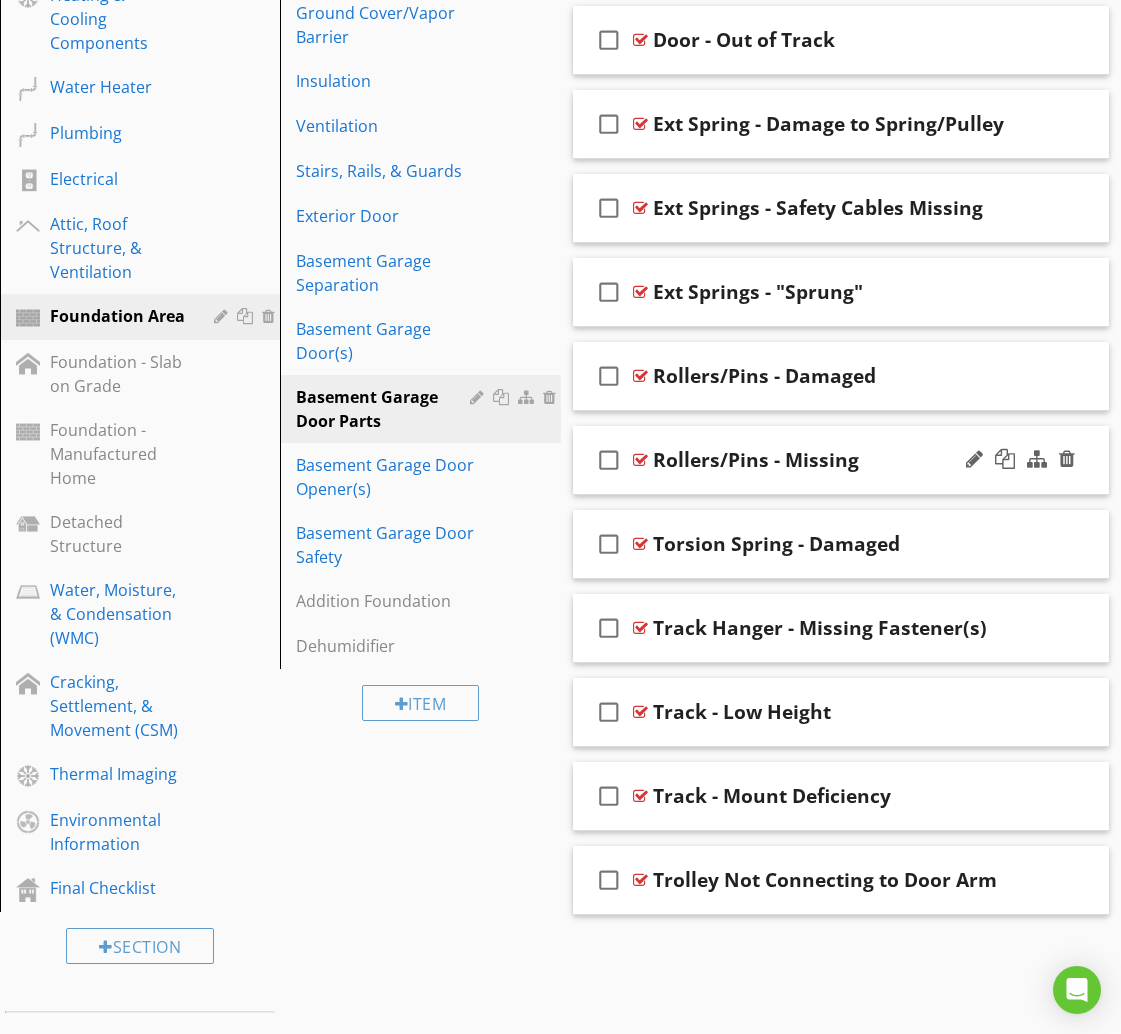 scroll, scrollTop: 1059, scrollLeft: 0, axis: vertical 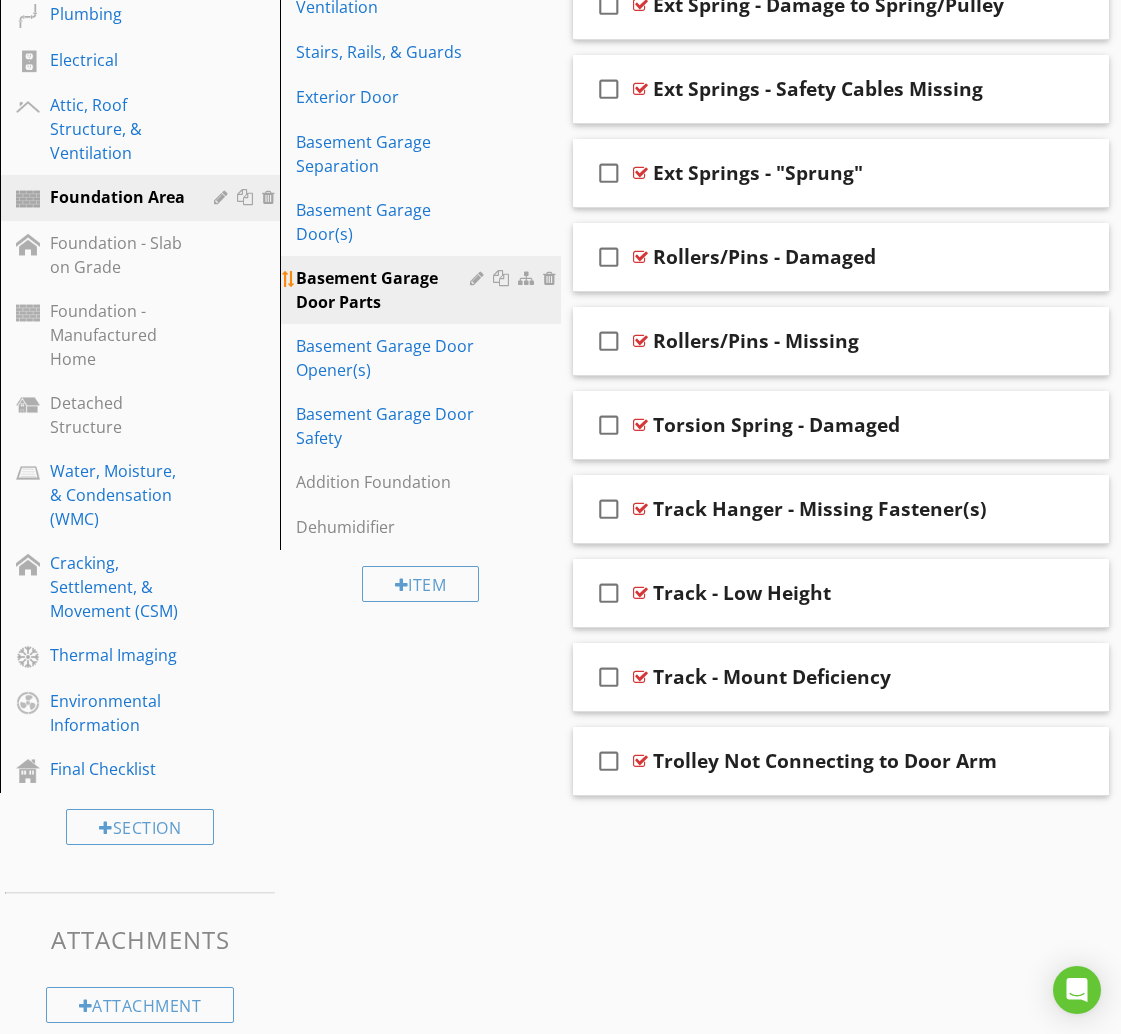 click at bounding box center [503, 278] 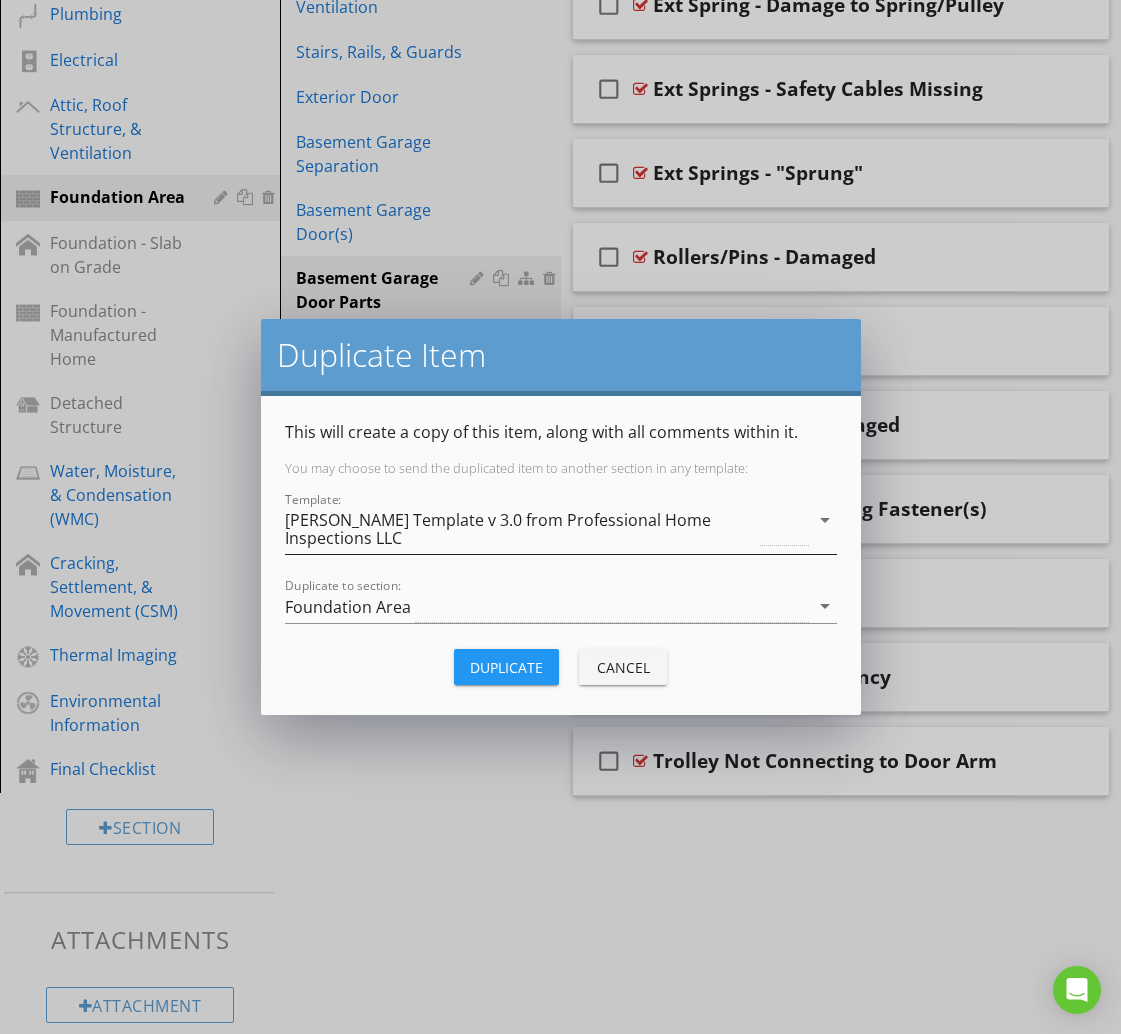click on "[PERSON_NAME] Template v 3.0 from Professional Home Inspections LLC" at bounding box center [521, 529] 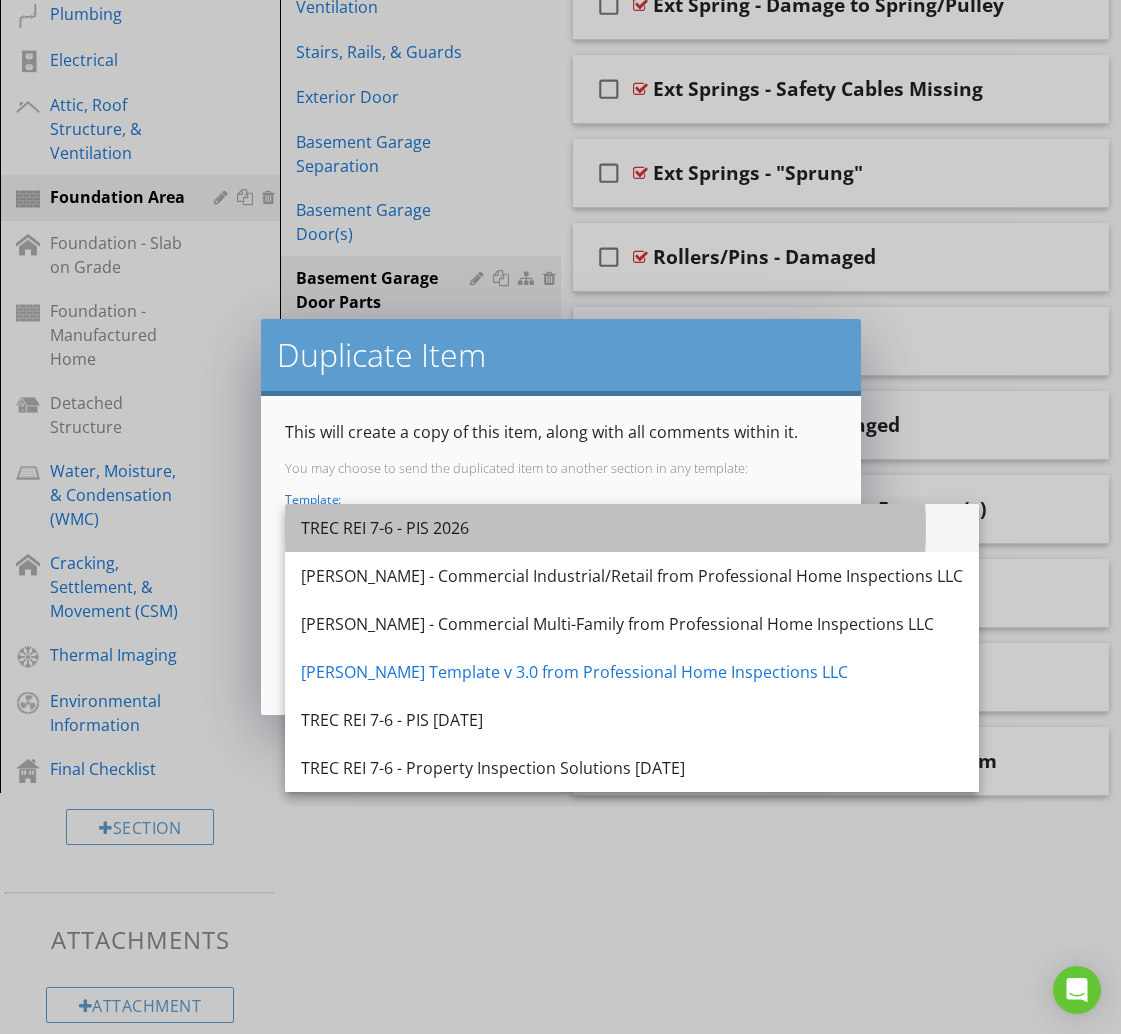 click on "TREC REI 7-6 - PIS 2026" at bounding box center (632, 528) 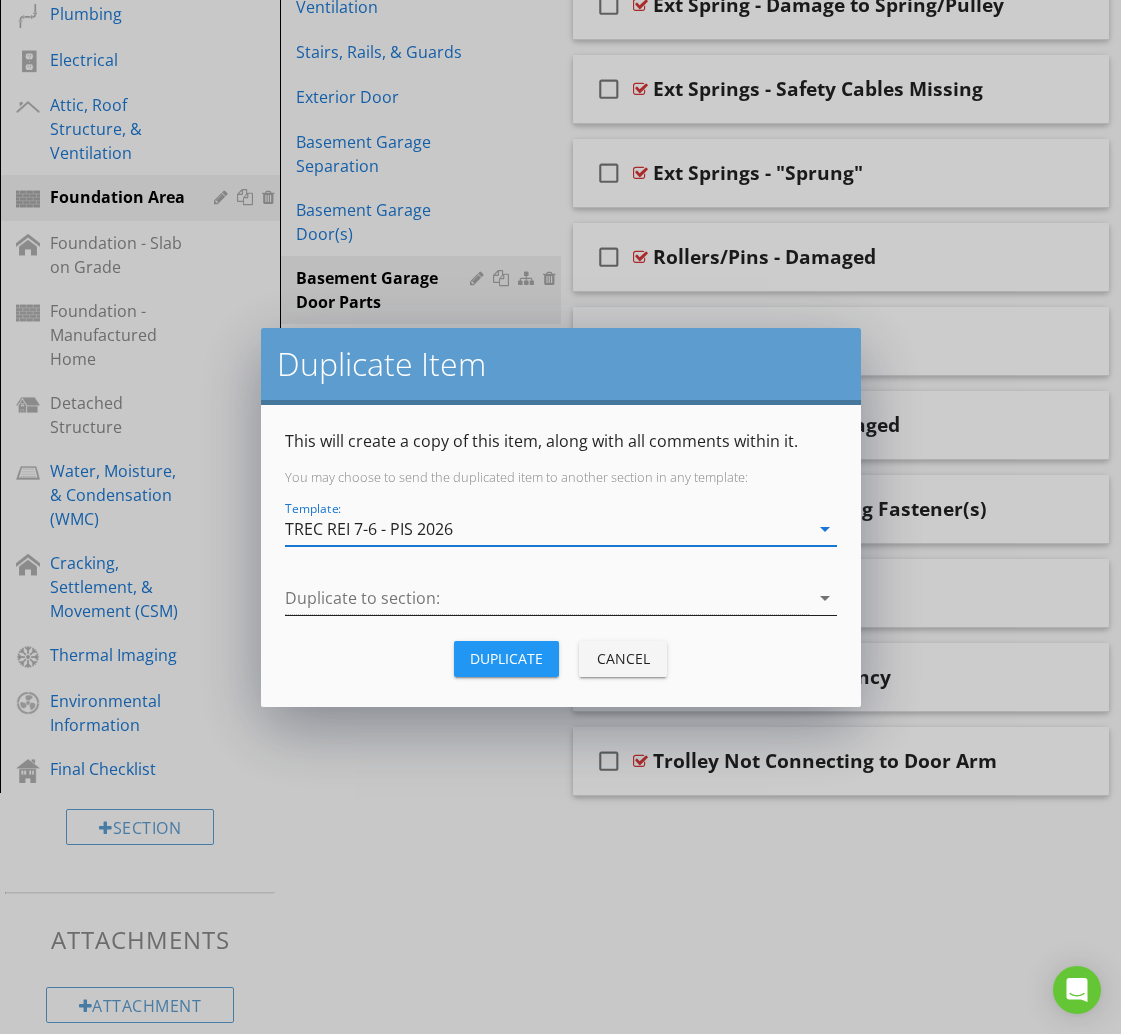 click at bounding box center (547, 598) 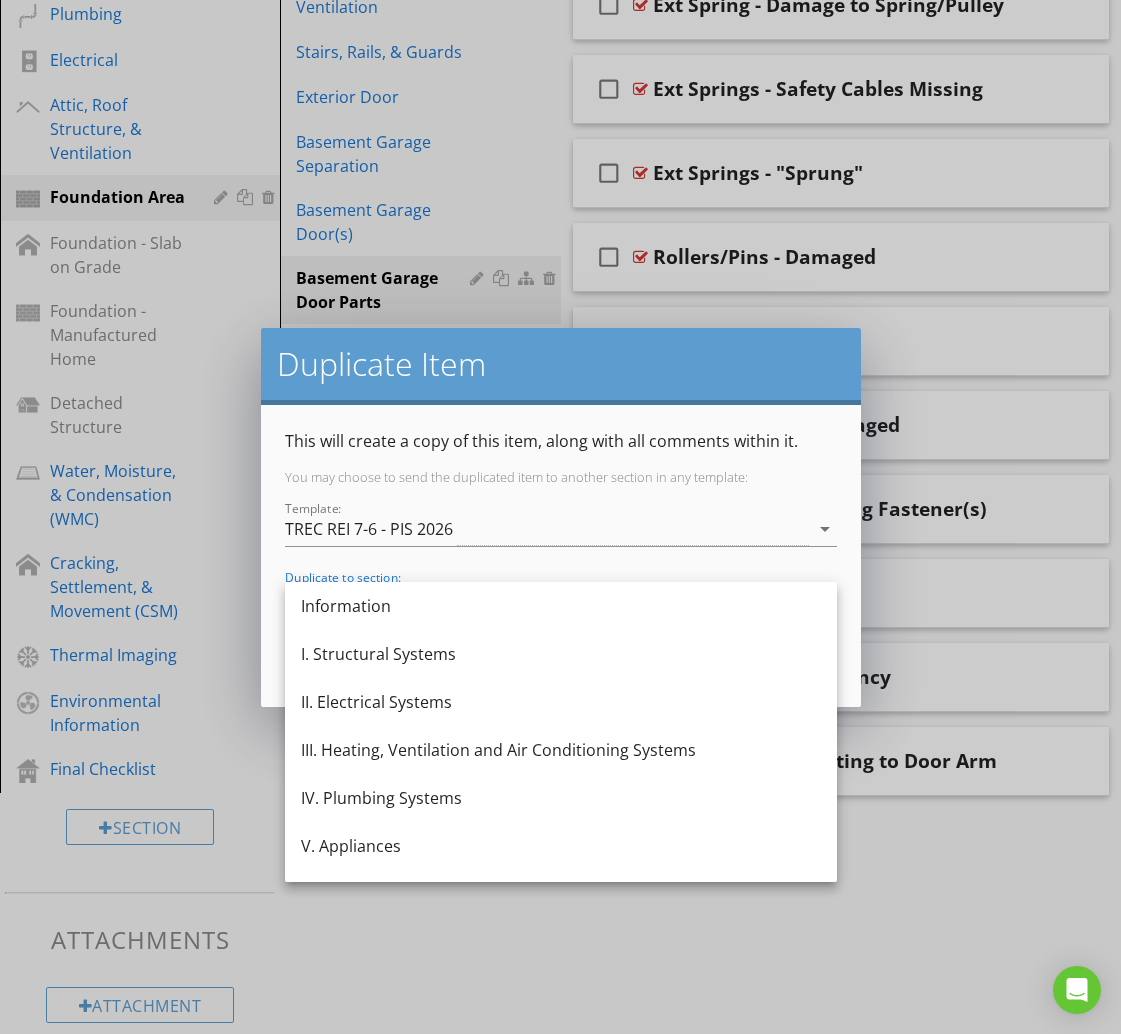 drag, startPoint x: 373, startPoint y: 652, endPoint x: 407, endPoint y: 663, distance: 35.735138 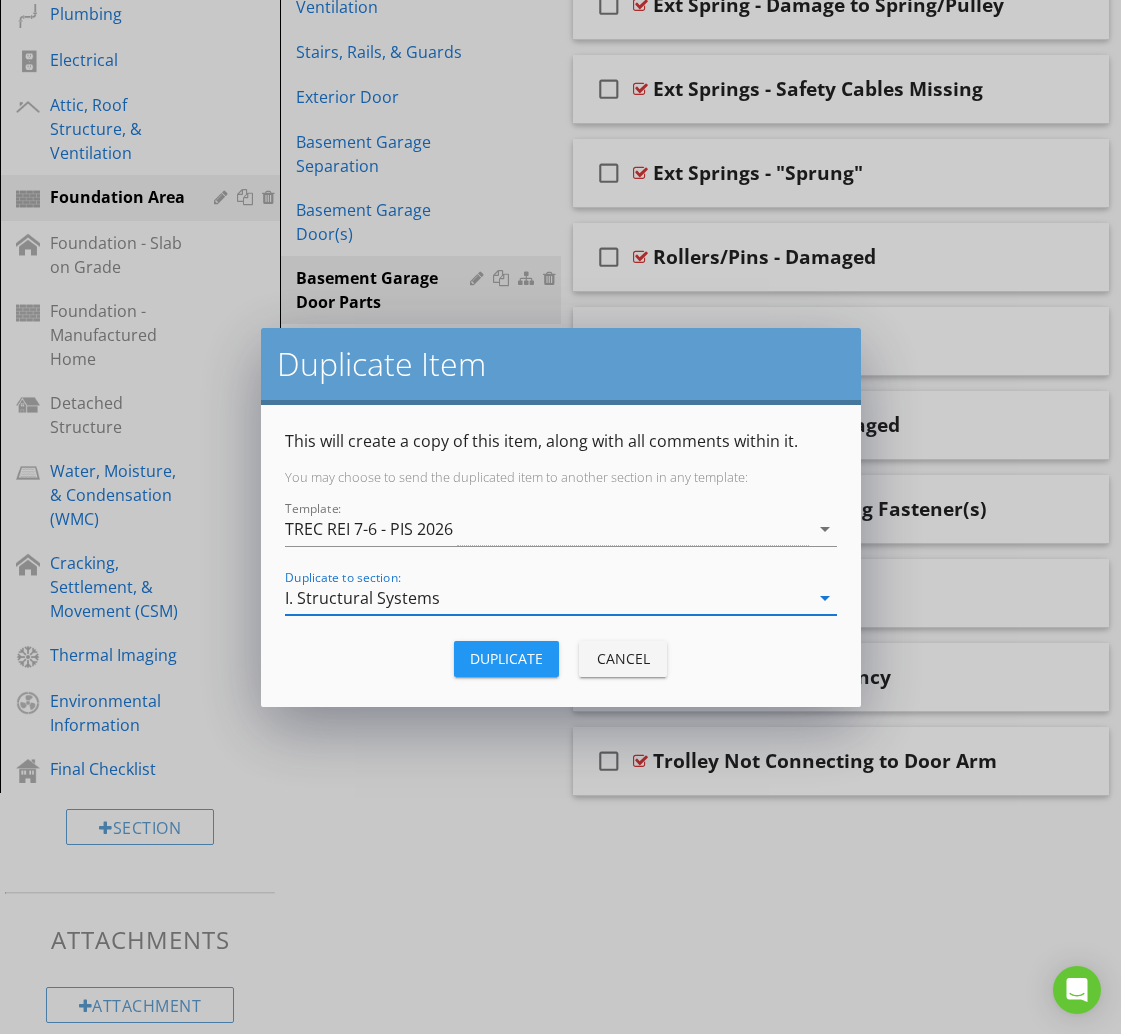 click on "Duplicate" at bounding box center (506, 658) 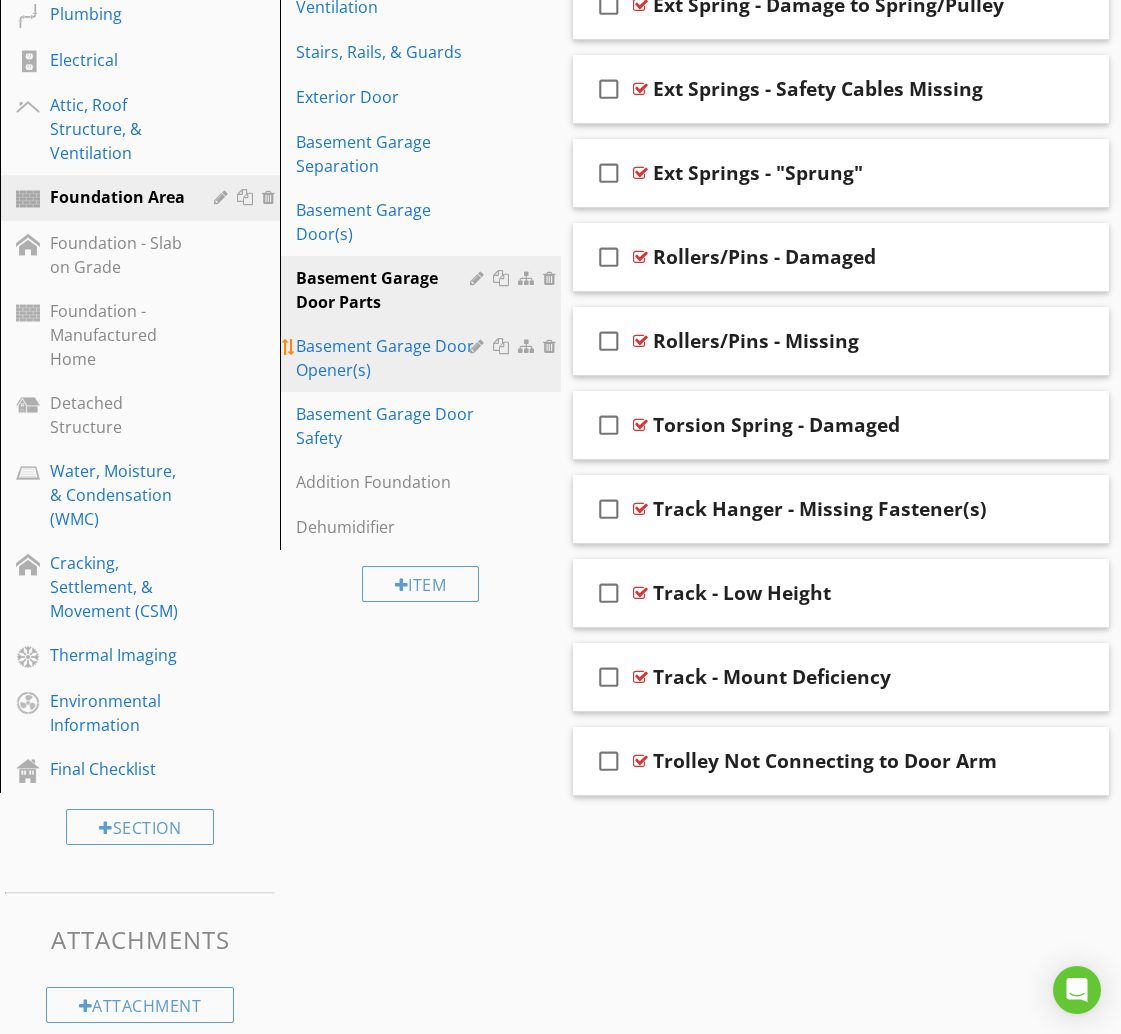 click on "Basement Garage Door Opener(s)" at bounding box center (385, 358) 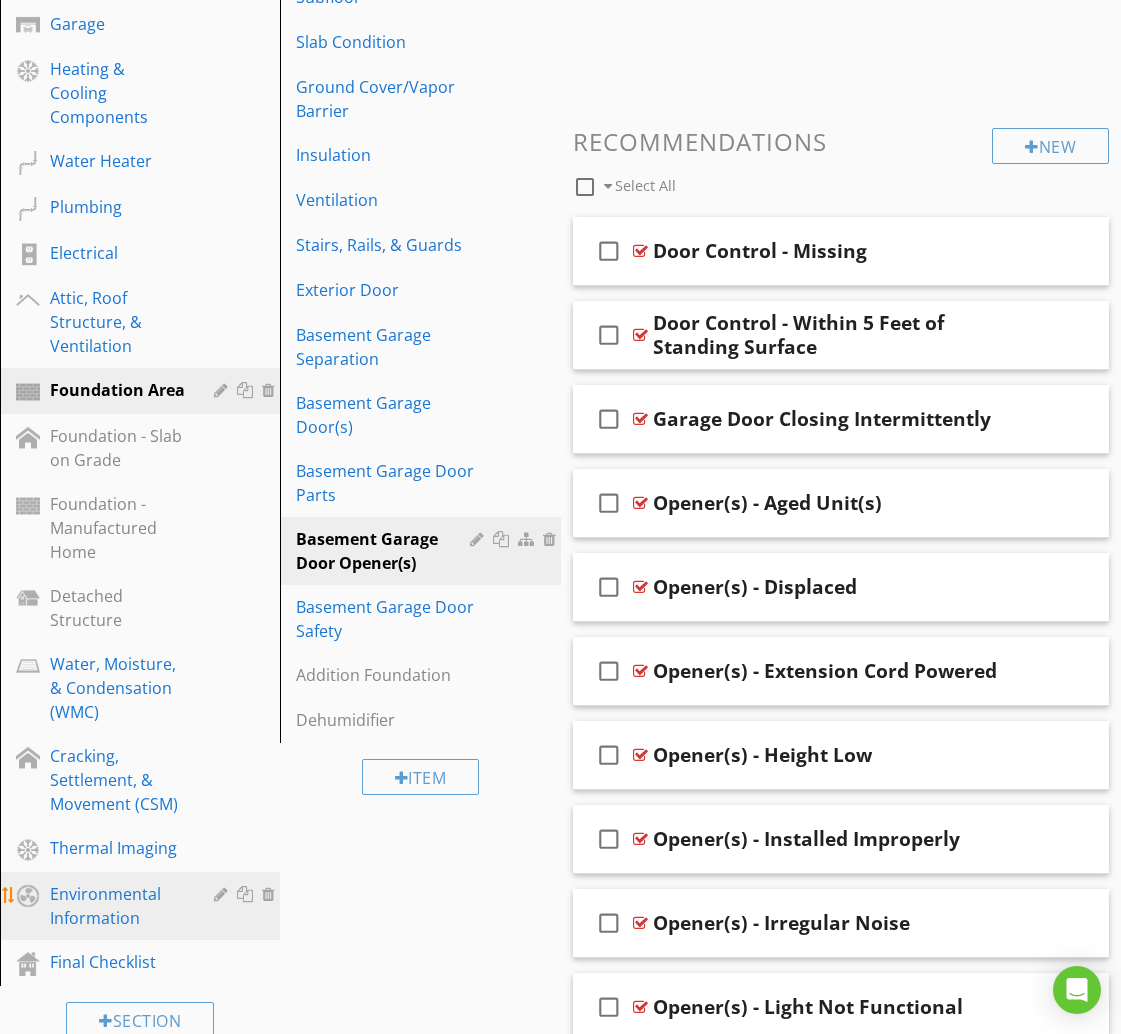 scroll, scrollTop: 867, scrollLeft: 0, axis: vertical 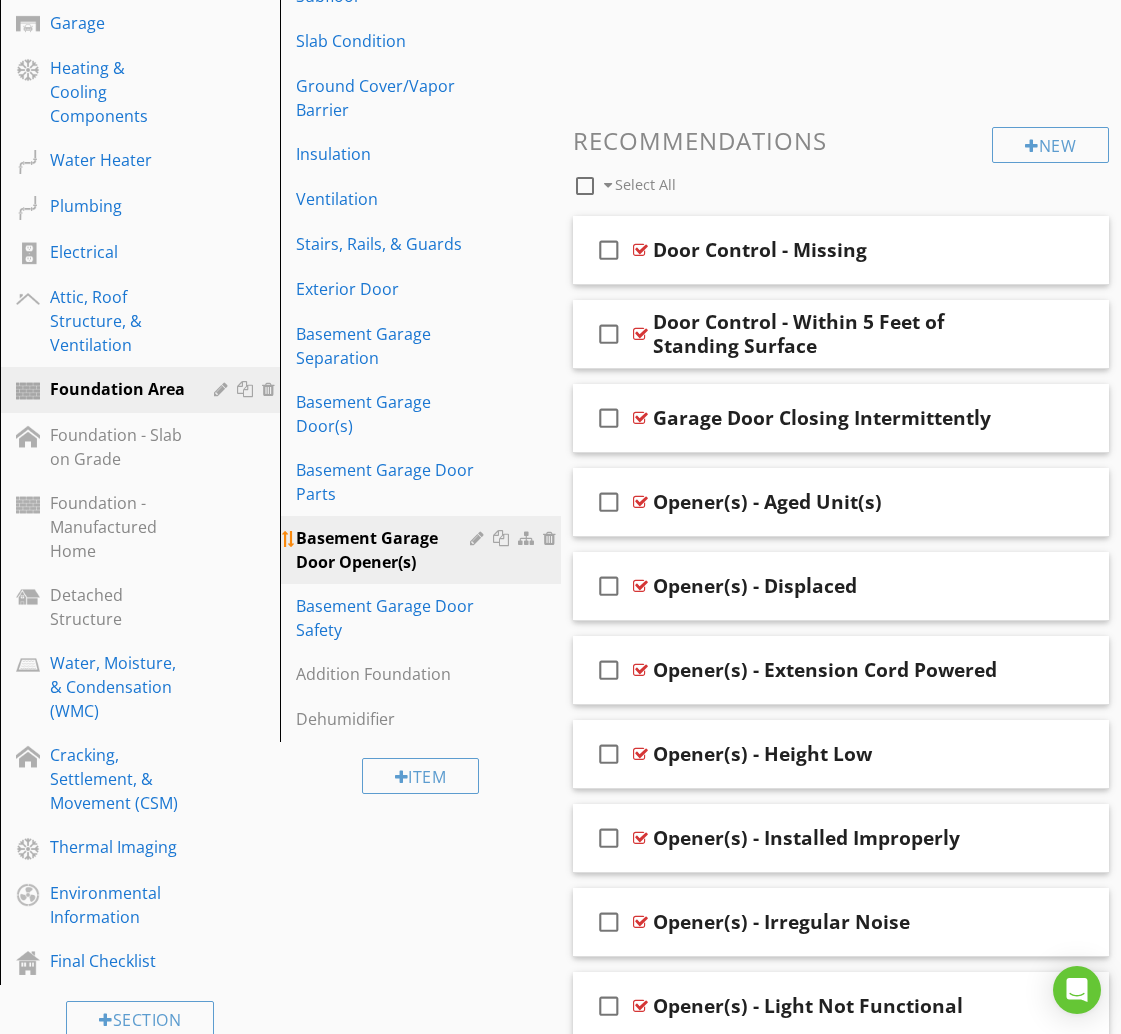 click at bounding box center (503, 538) 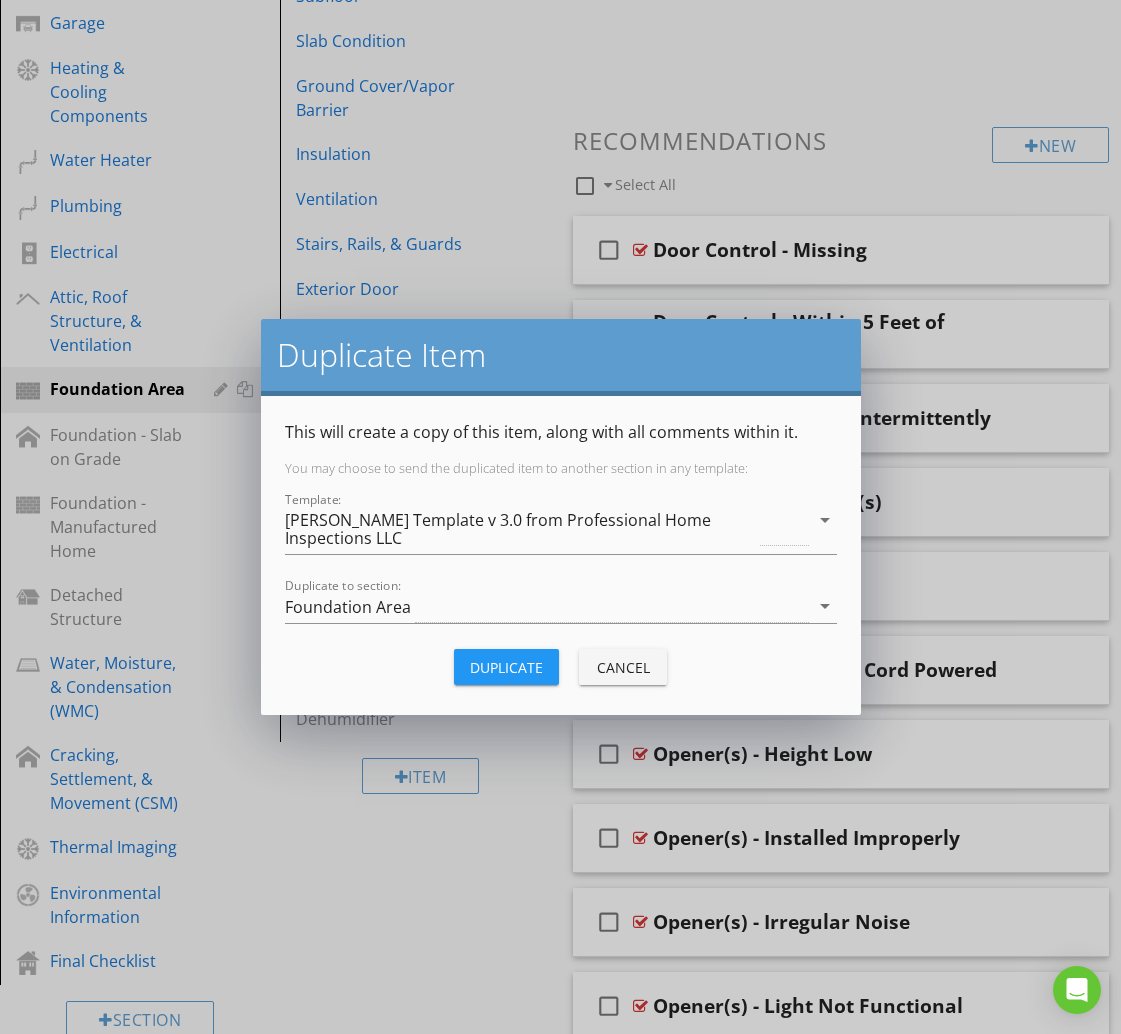 click on "[PERSON_NAME] Template v 3.0 from Professional Home Inspections LLC" at bounding box center (521, 529) 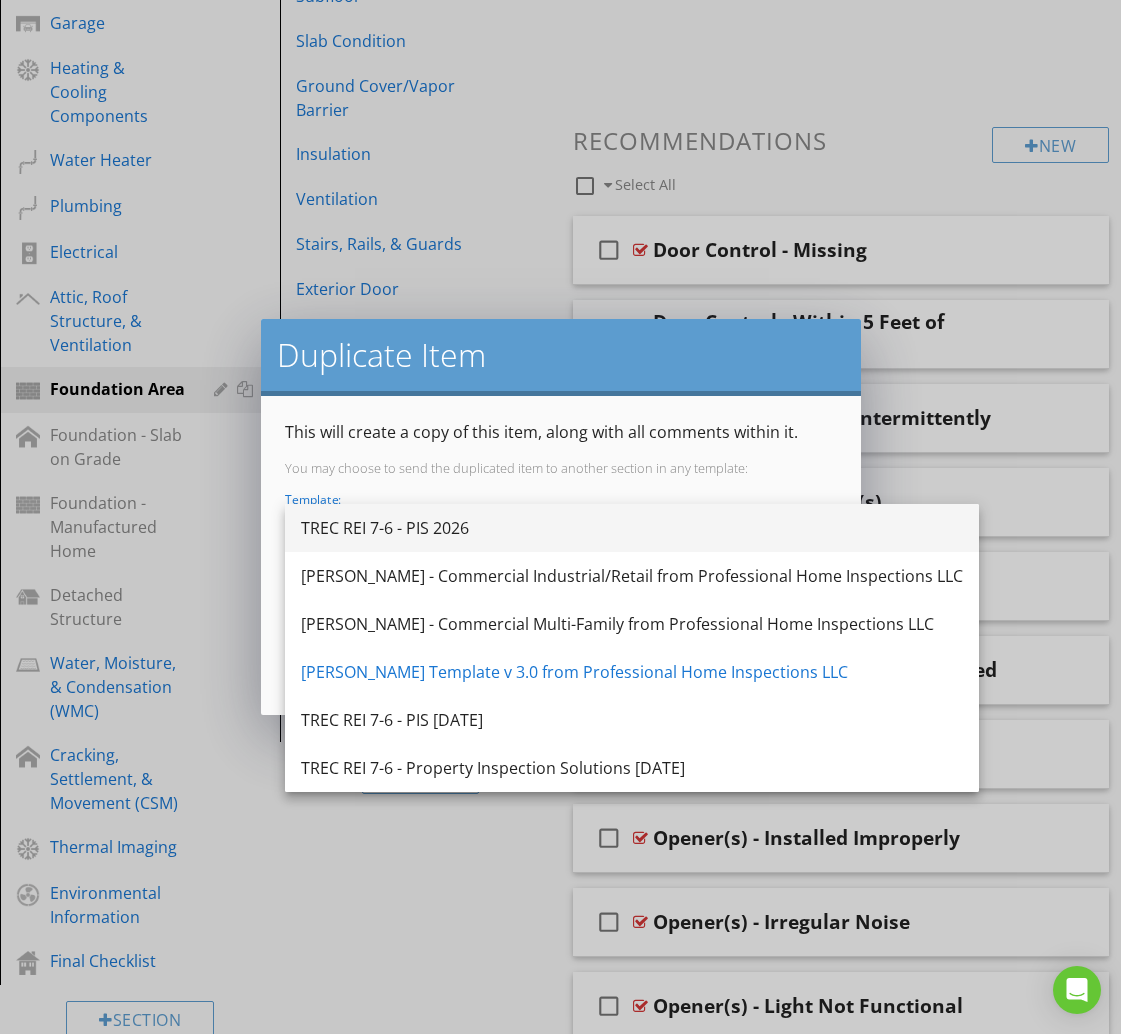 click on "TREC REI 7-6 - PIS 2026" at bounding box center (632, 528) 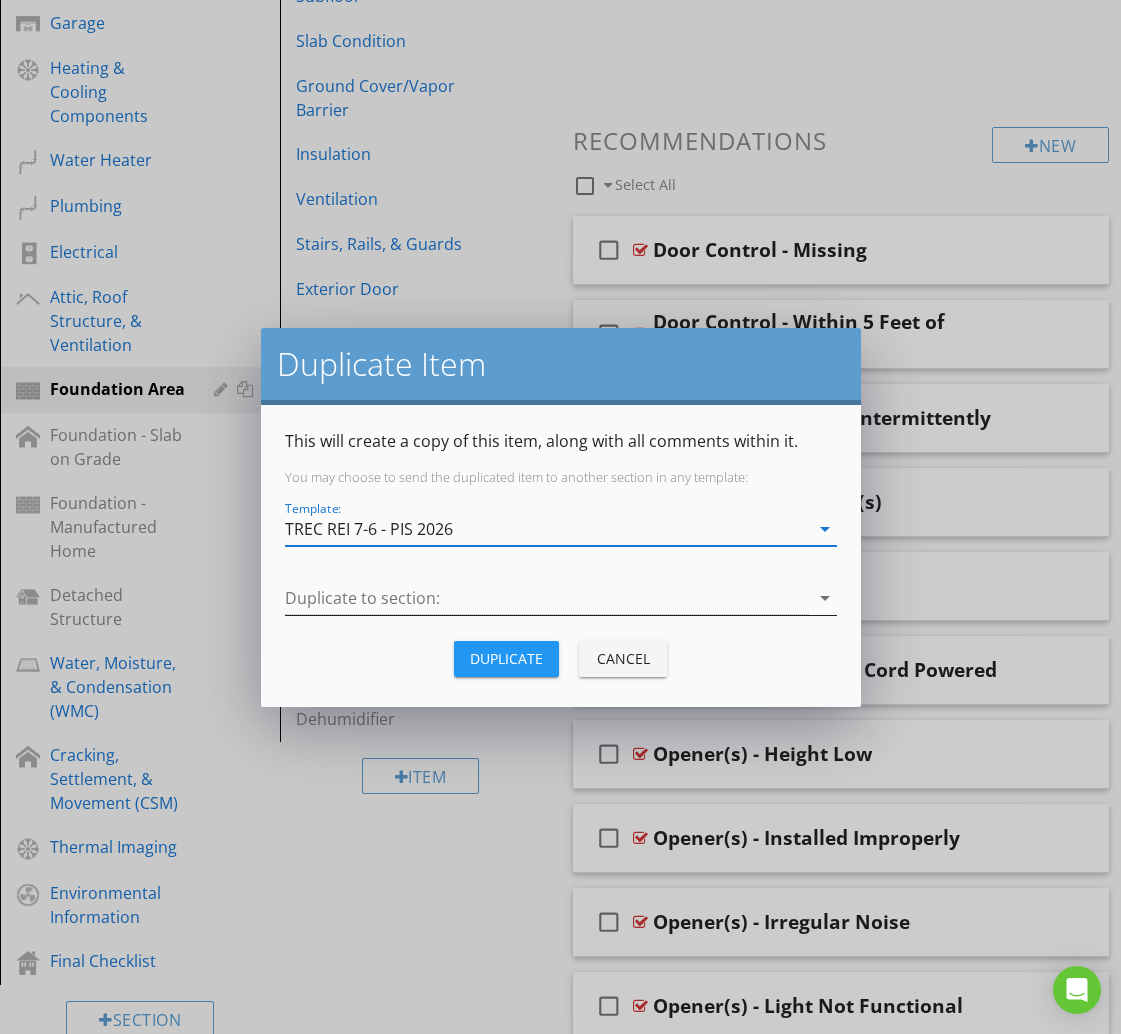 click at bounding box center (547, 598) 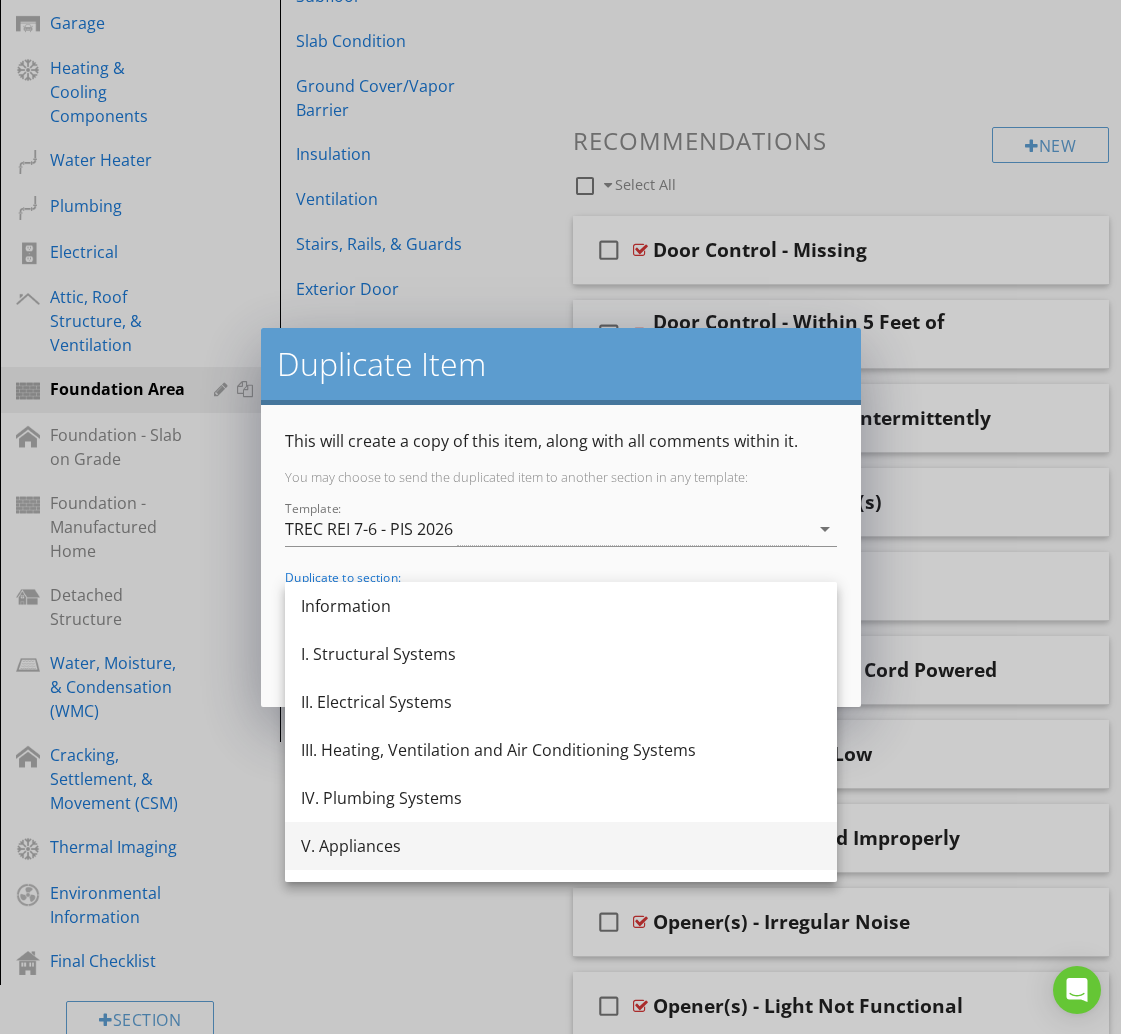 click on "V. Appliances" at bounding box center [561, 846] 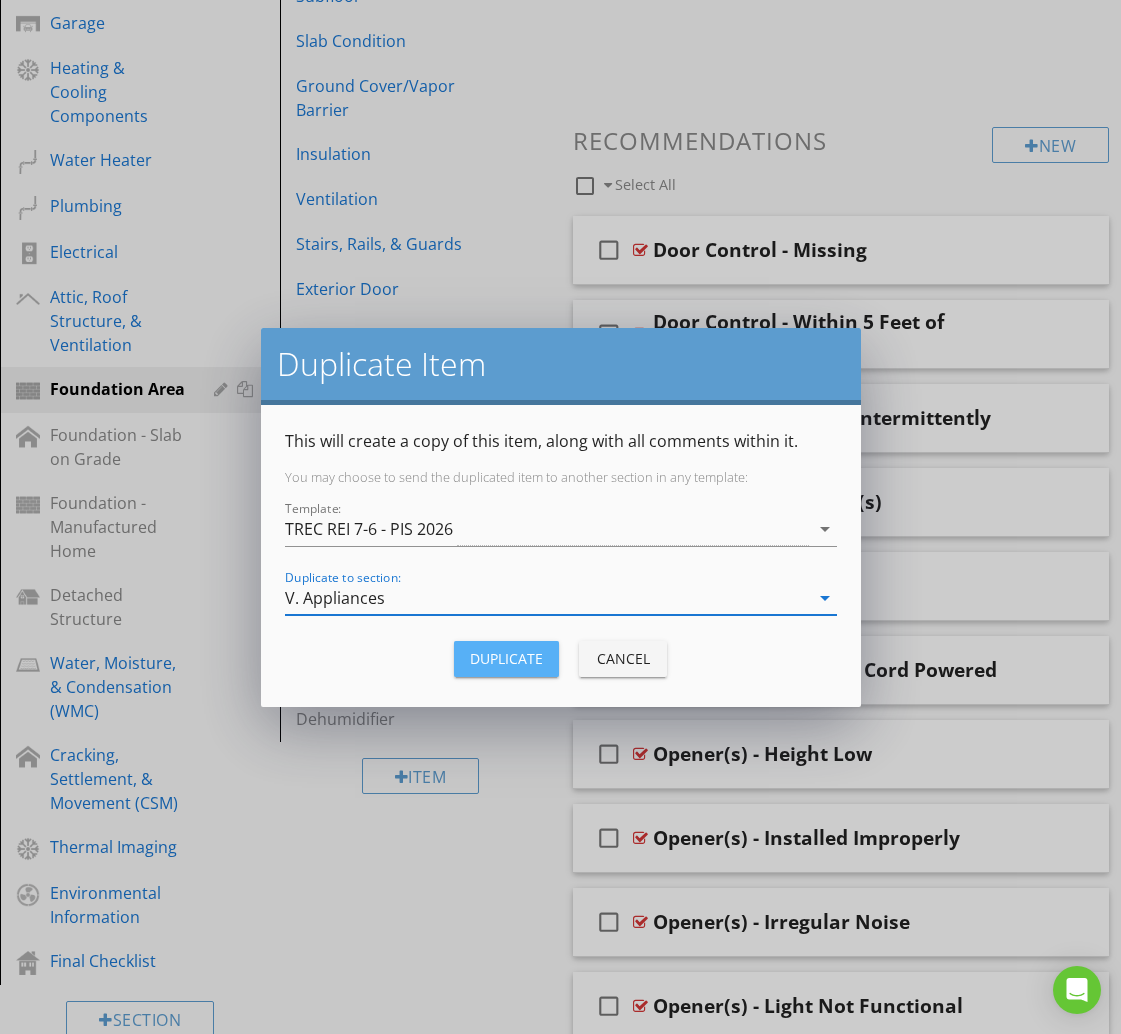 click on "Duplicate" at bounding box center (506, 658) 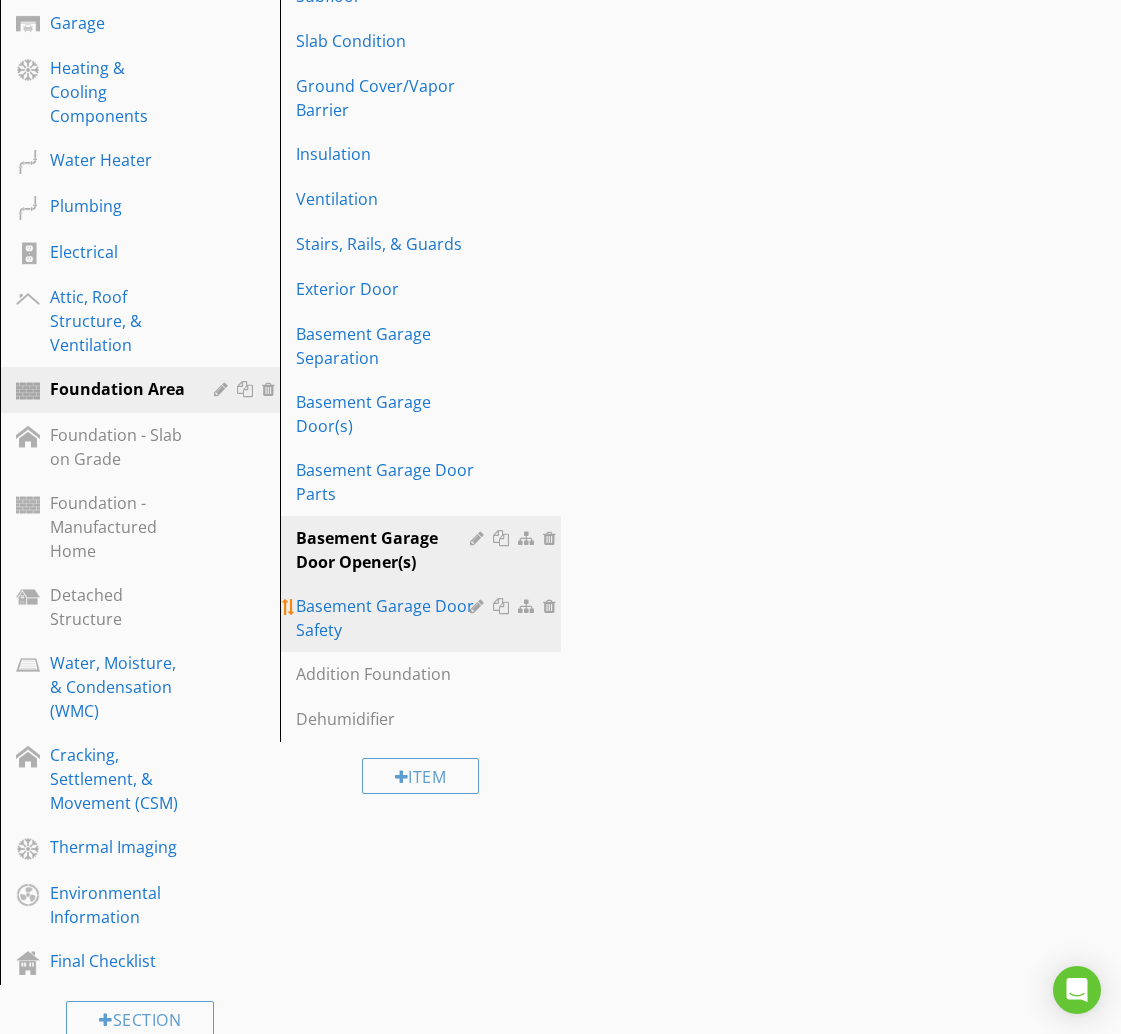 click on "Basement Garage Door Safety" at bounding box center [385, 618] 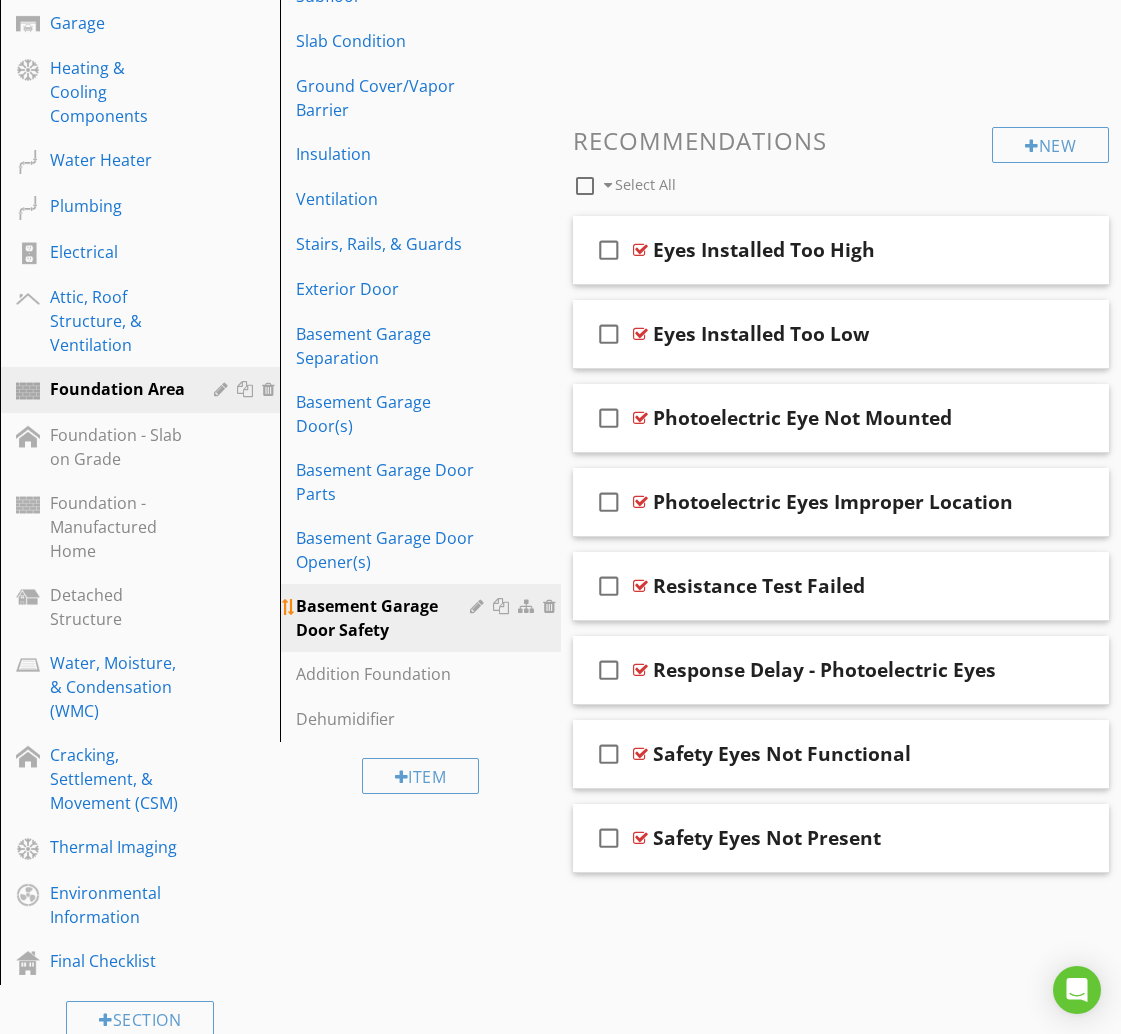 click at bounding box center [503, 606] 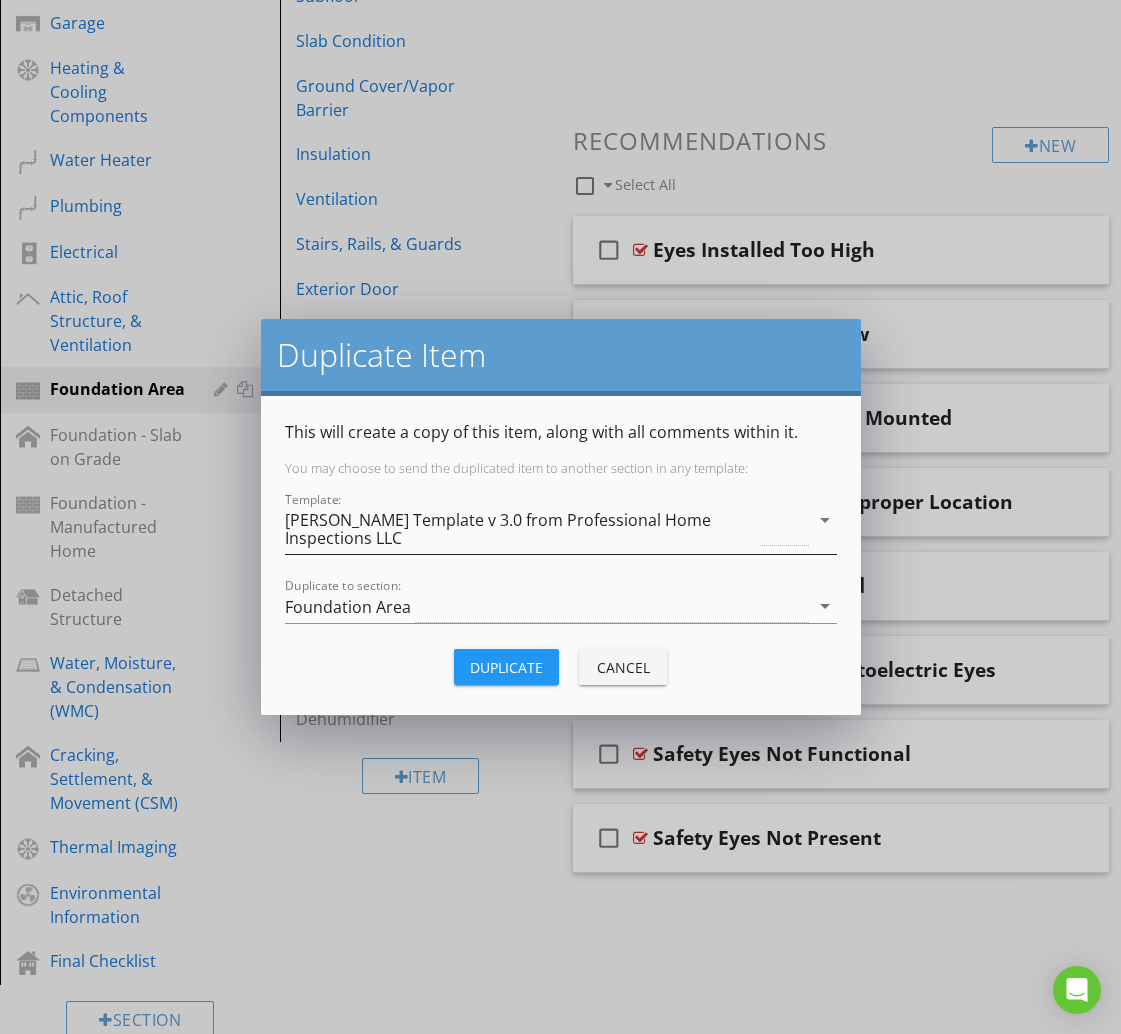 click on "[PERSON_NAME] Template v 3.0 from Professional Home Inspections LLC" at bounding box center [521, 529] 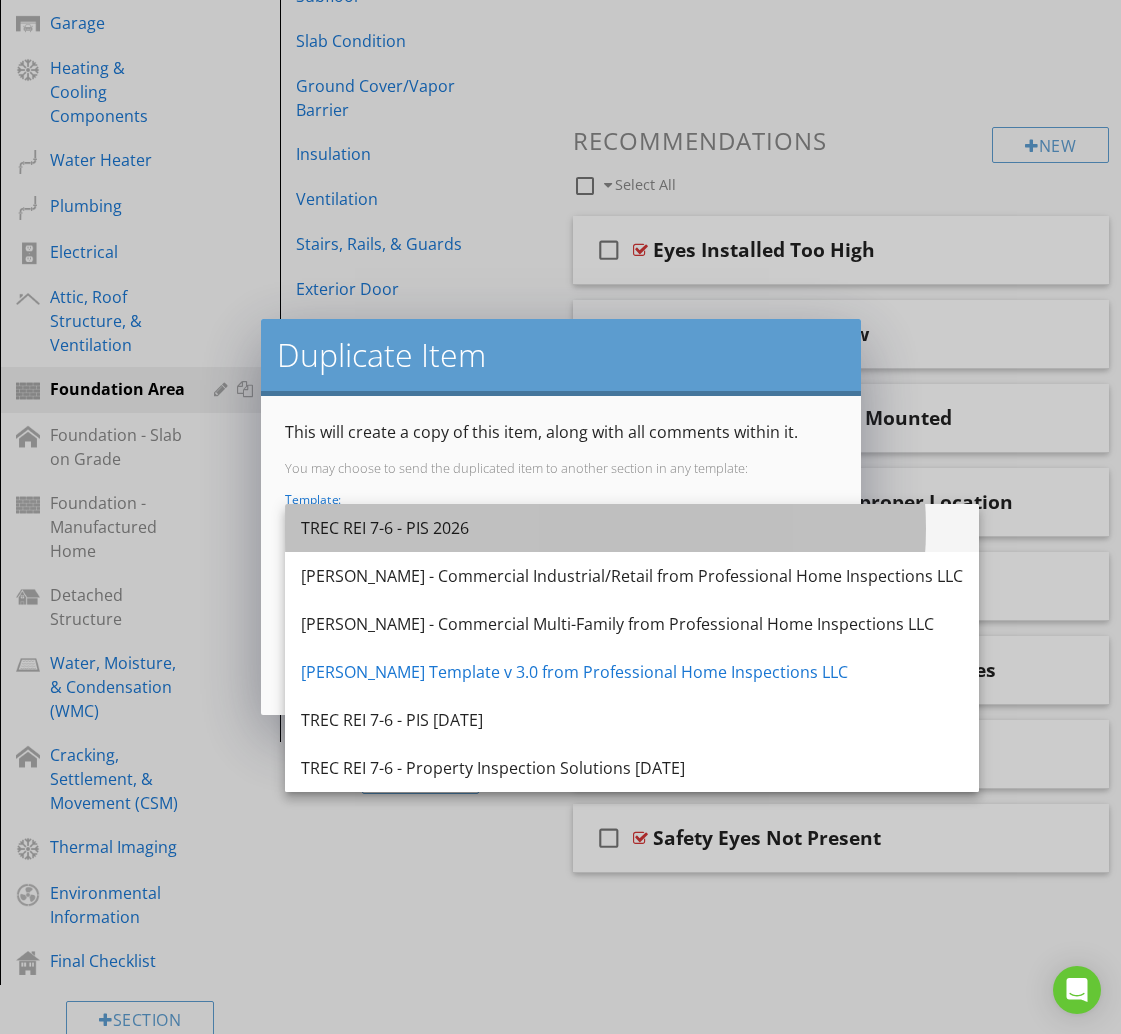 click on "TREC REI 7-6 - PIS 2026" at bounding box center [632, 528] 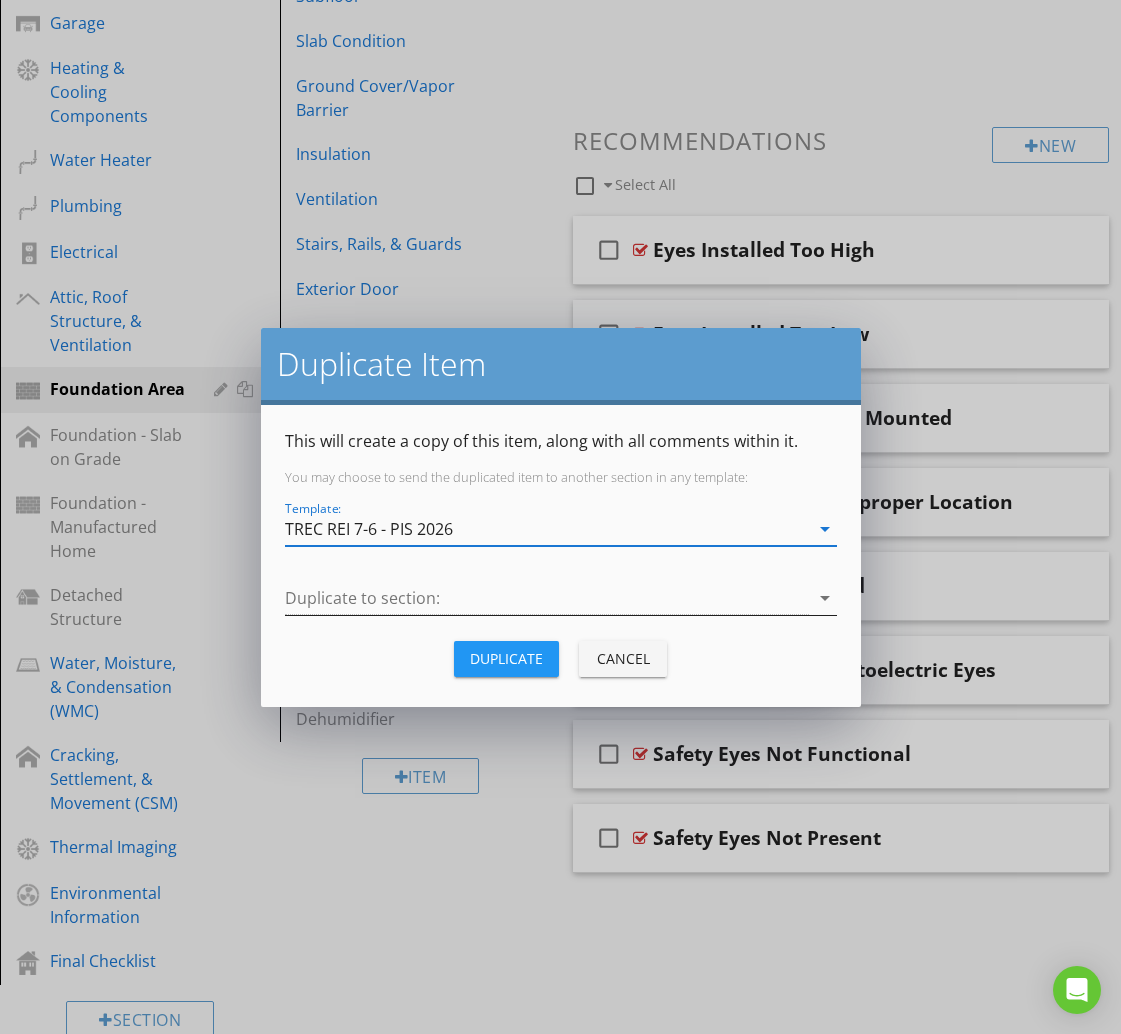 click at bounding box center (547, 598) 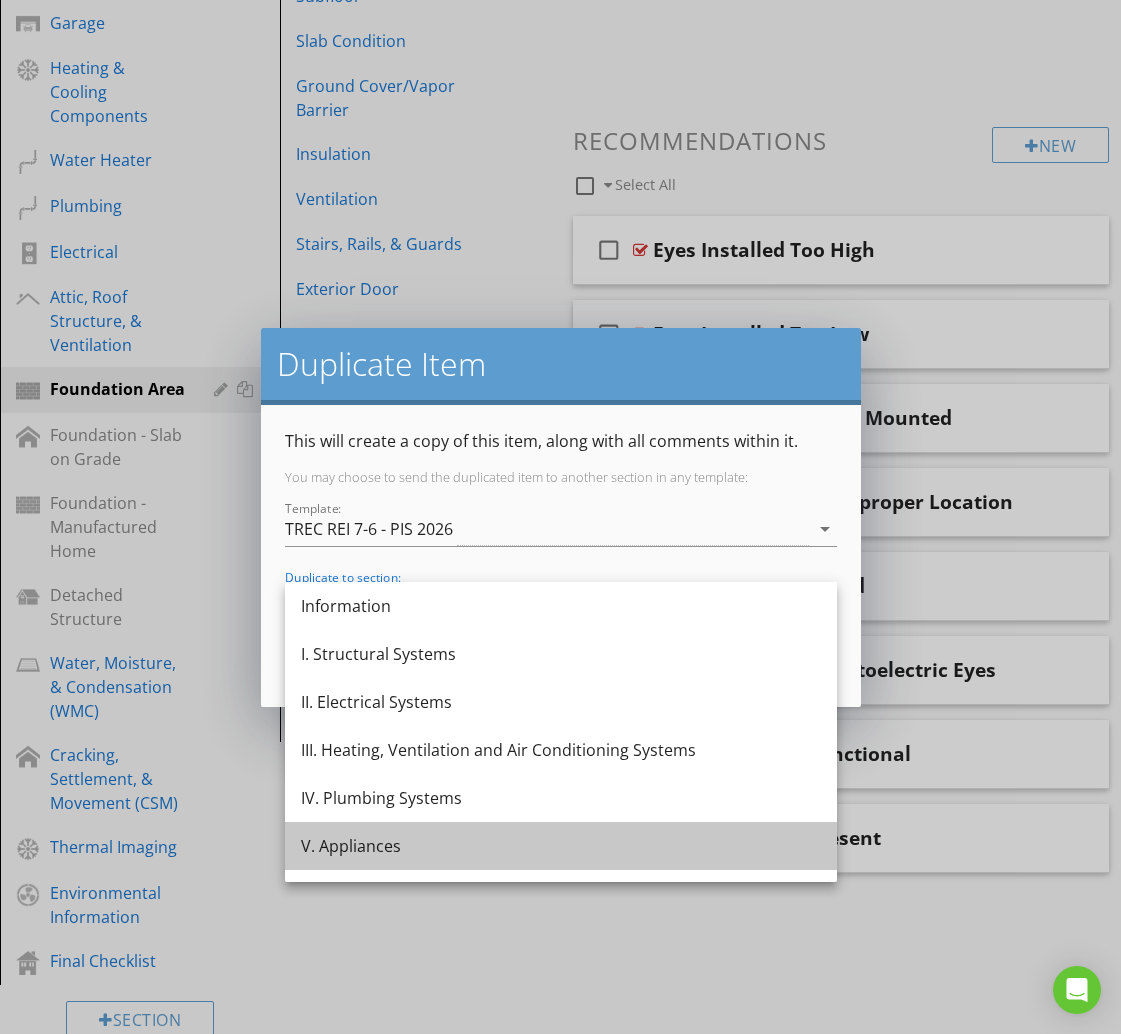 click on "V. Appliances" at bounding box center [561, 846] 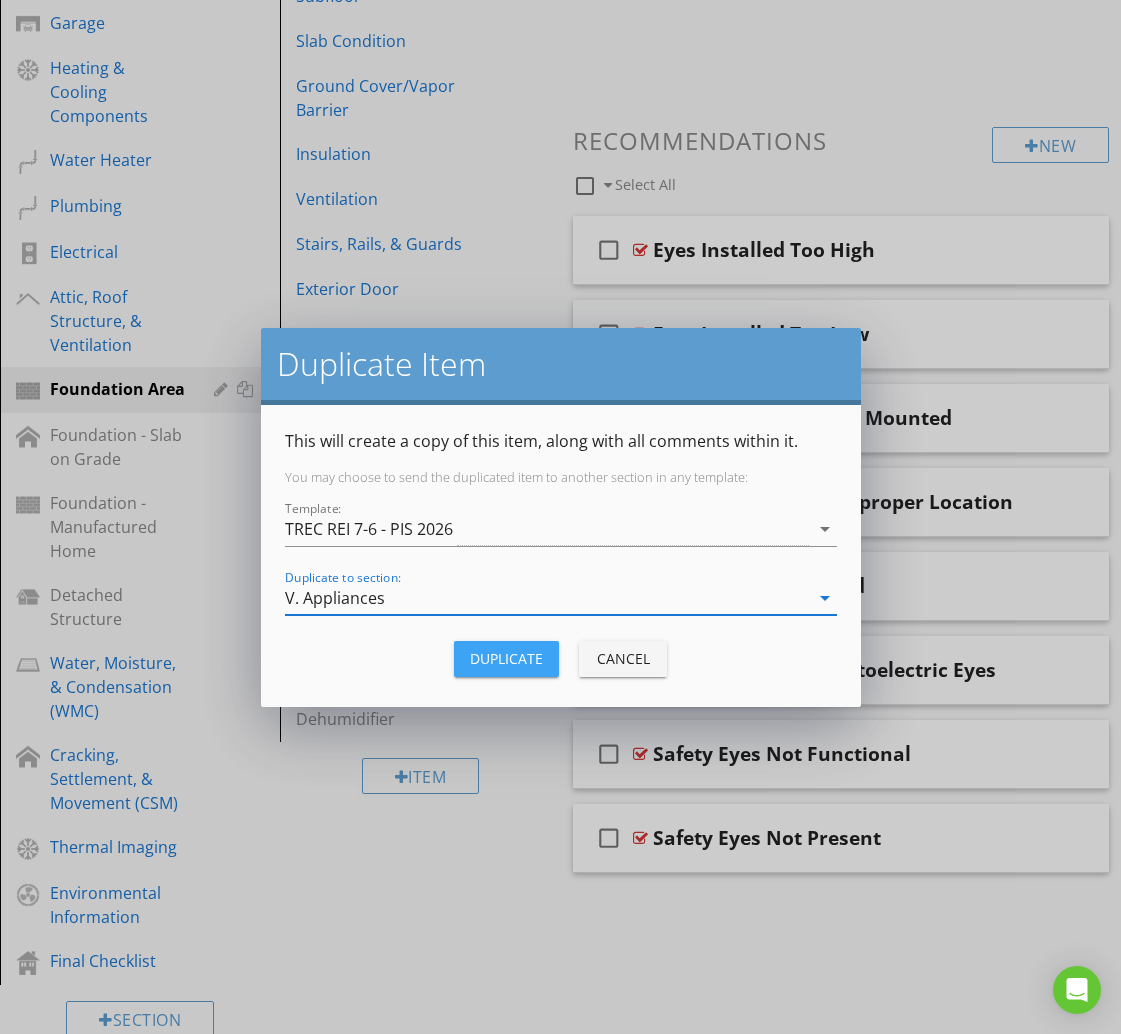 click on "Duplicate" at bounding box center [506, 658] 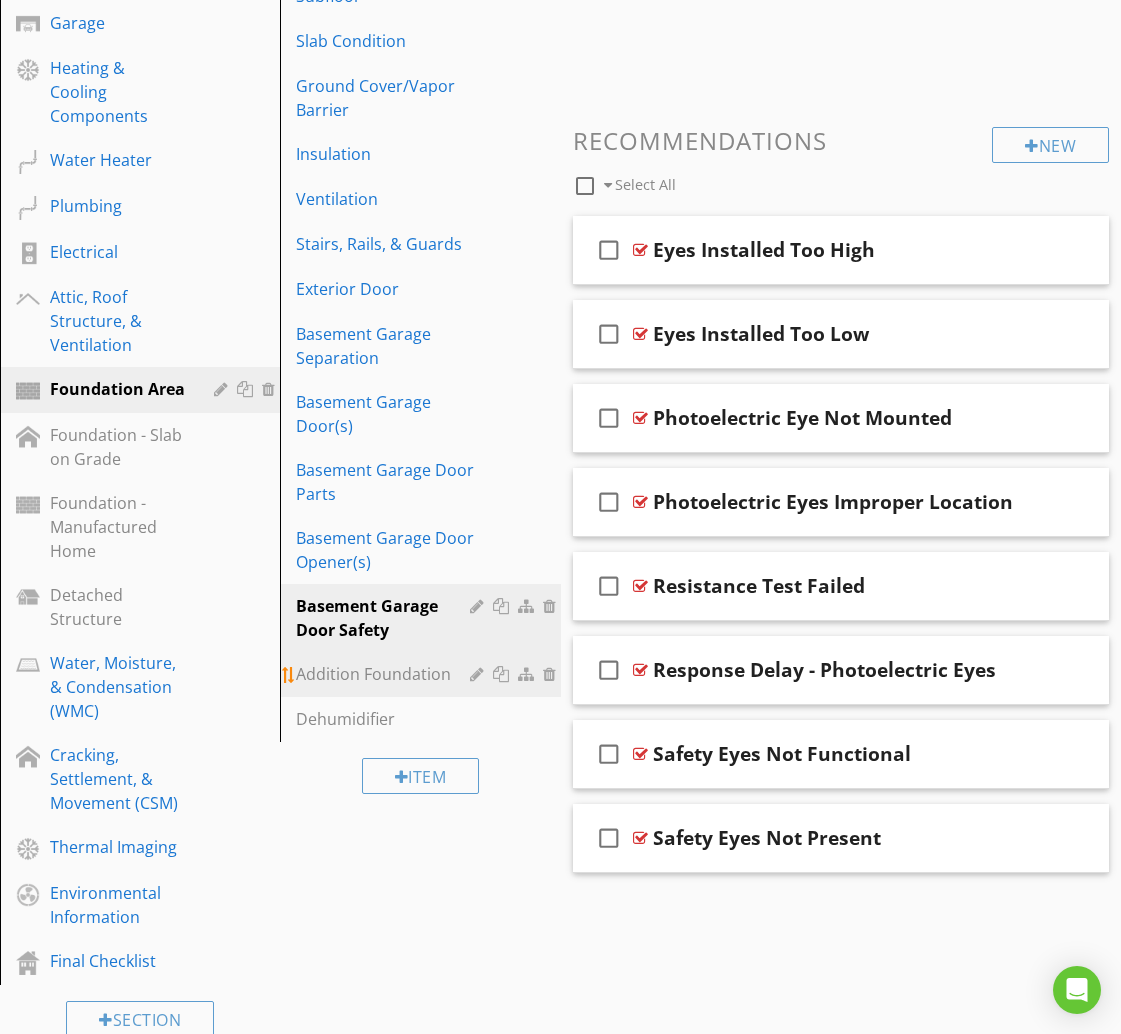 click on "Addition Foundation" at bounding box center [385, 674] 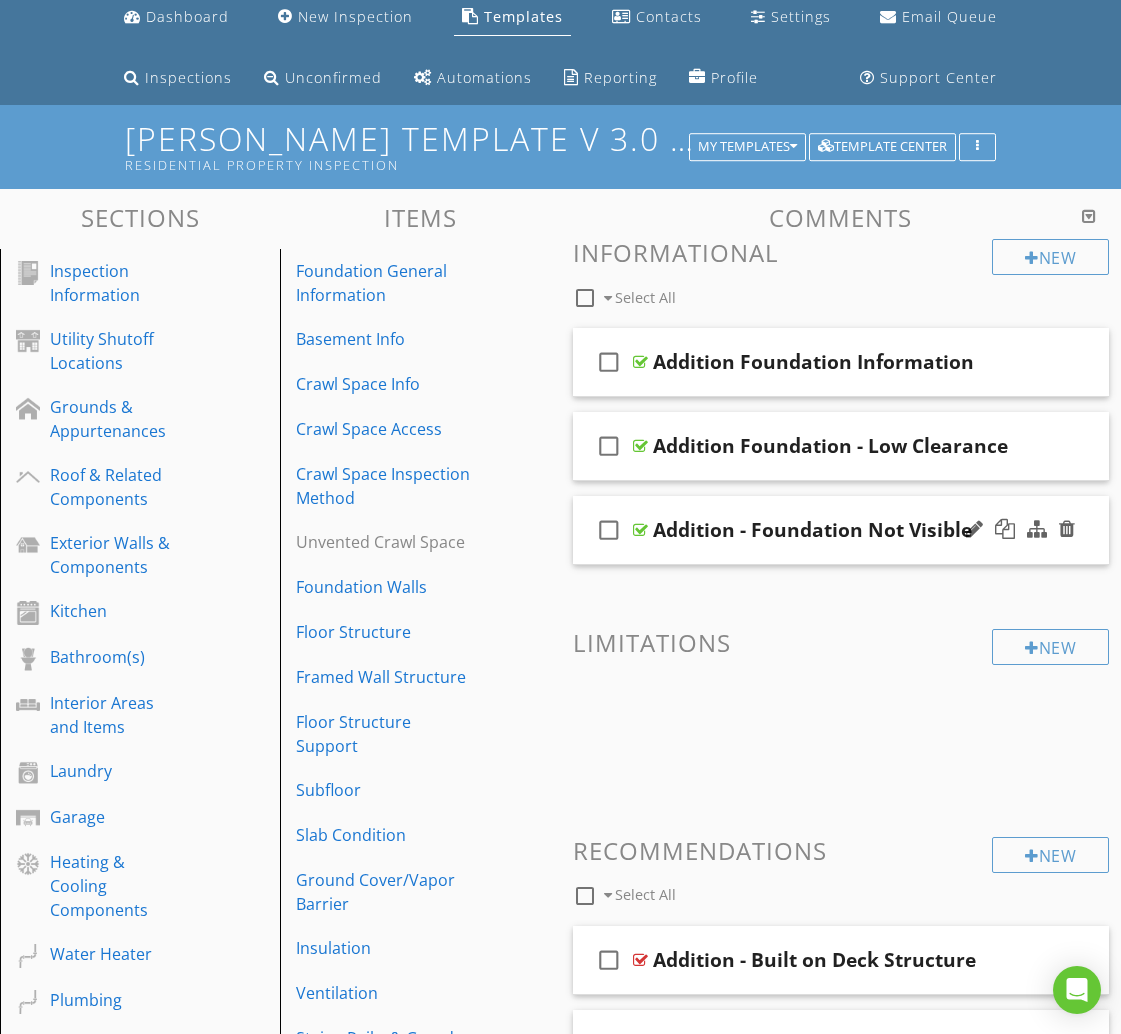 scroll, scrollTop: 67, scrollLeft: 0, axis: vertical 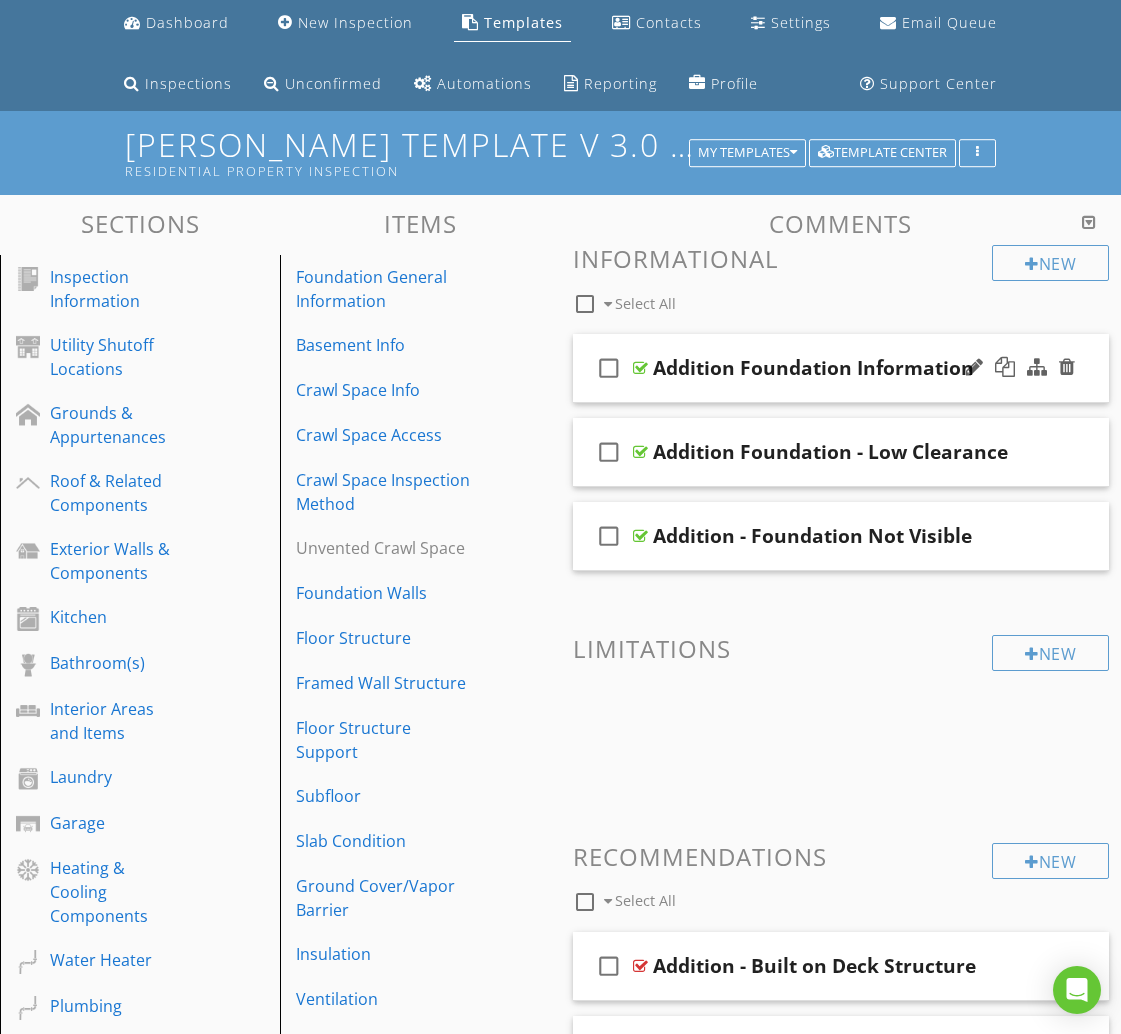 click on "check_box_outline_blank
Addition Foundation Information" at bounding box center [841, 368] 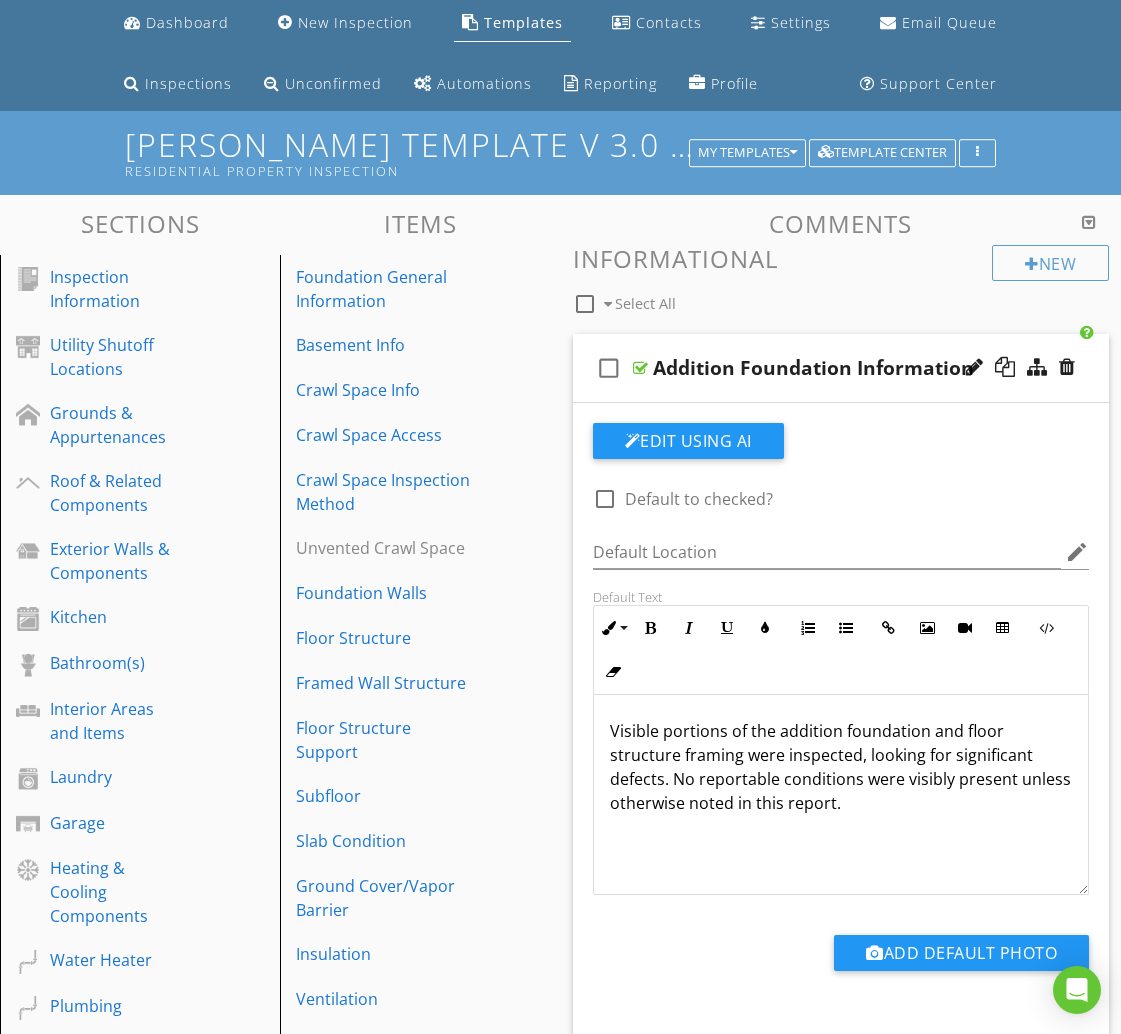 click on "check_box_outline_blank
Addition Foundation Information" at bounding box center (841, 368) 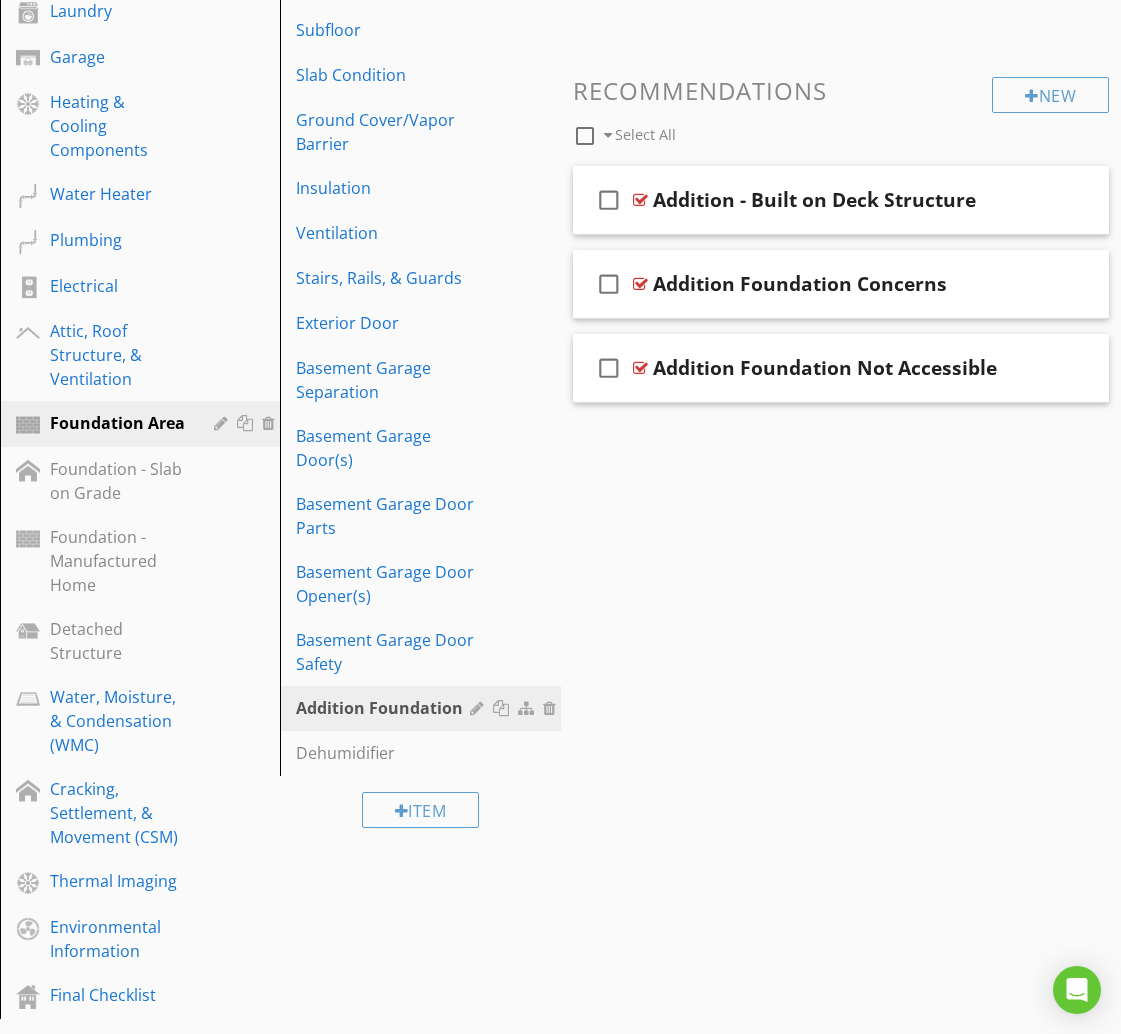 scroll, scrollTop: 826, scrollLeft: 0, axis: vertical 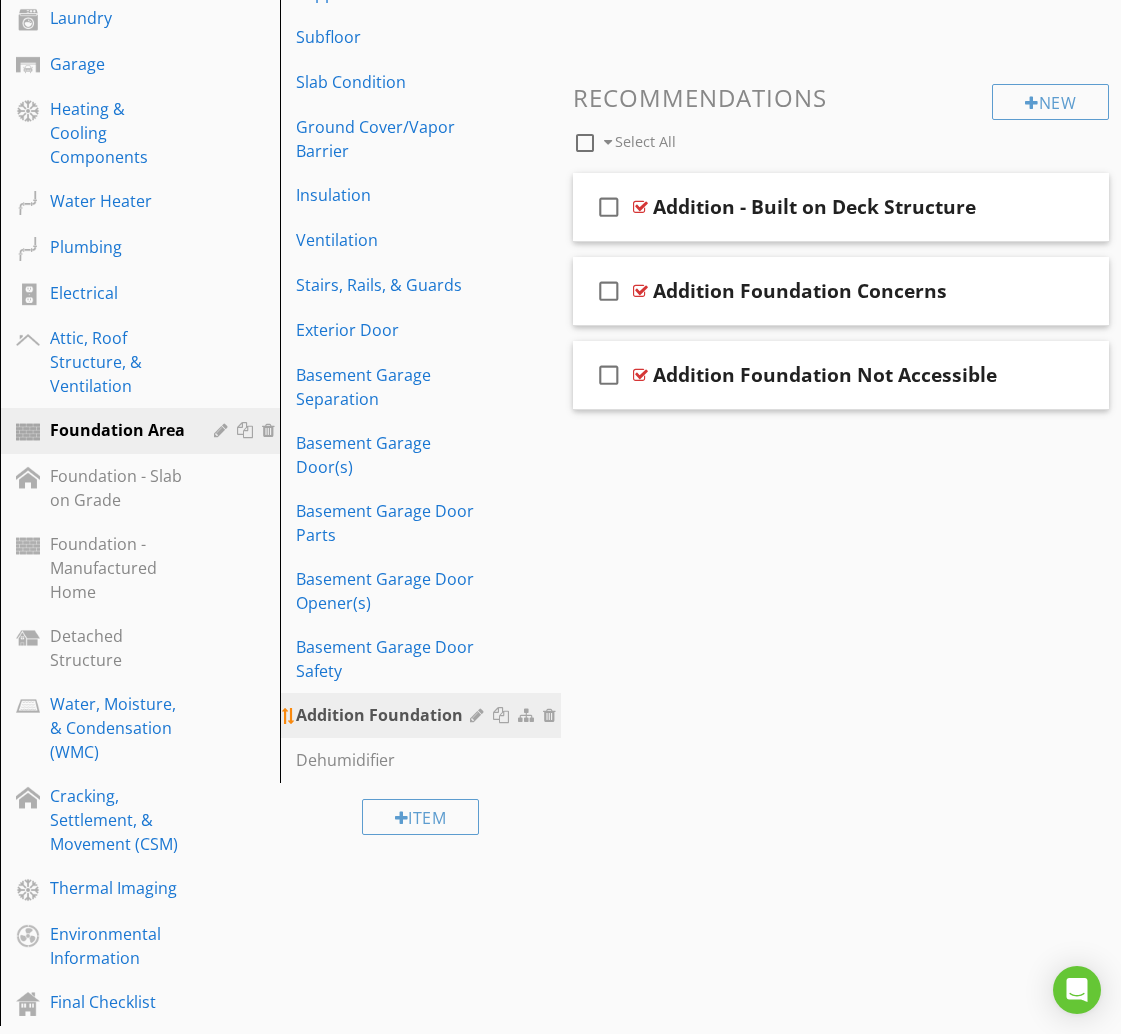 click at bounding box center (503, 715) 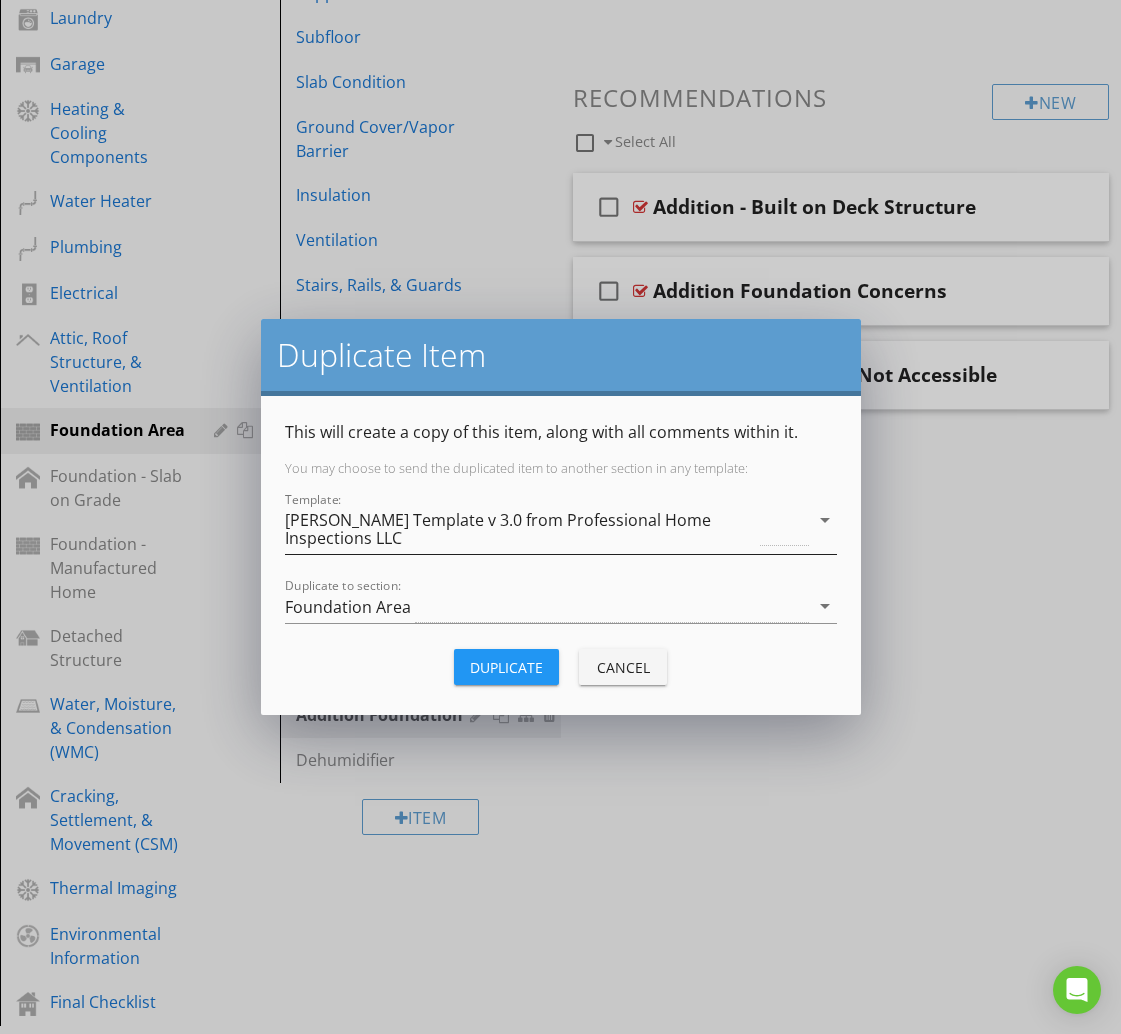 click on "[PERSON_NAME] Template v 3.0 from Professional Home Inspections LLC" at bounding box center (521, 529) 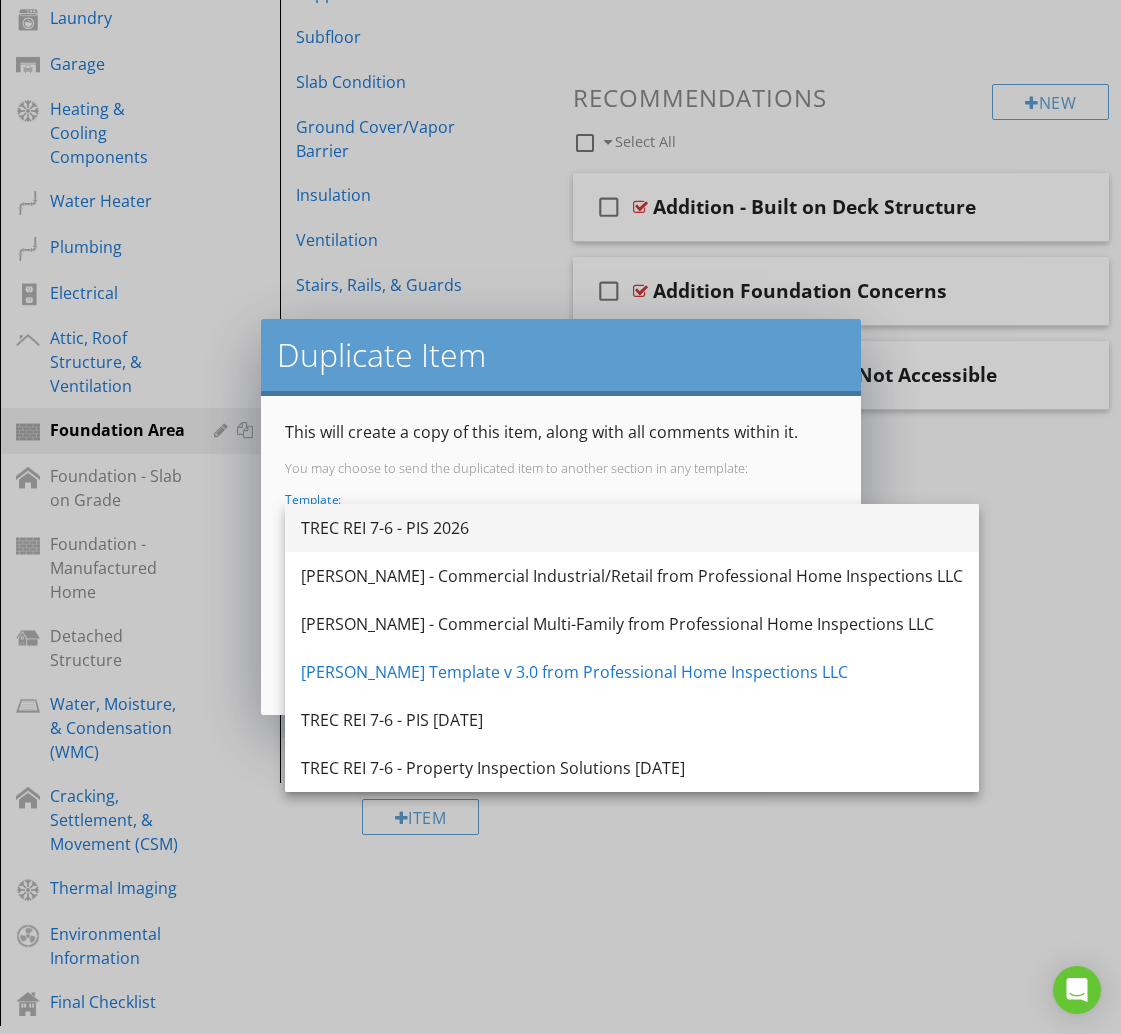 click on "TREC REI 7-6 - PIS 2026" at bounding box center (632, 528) 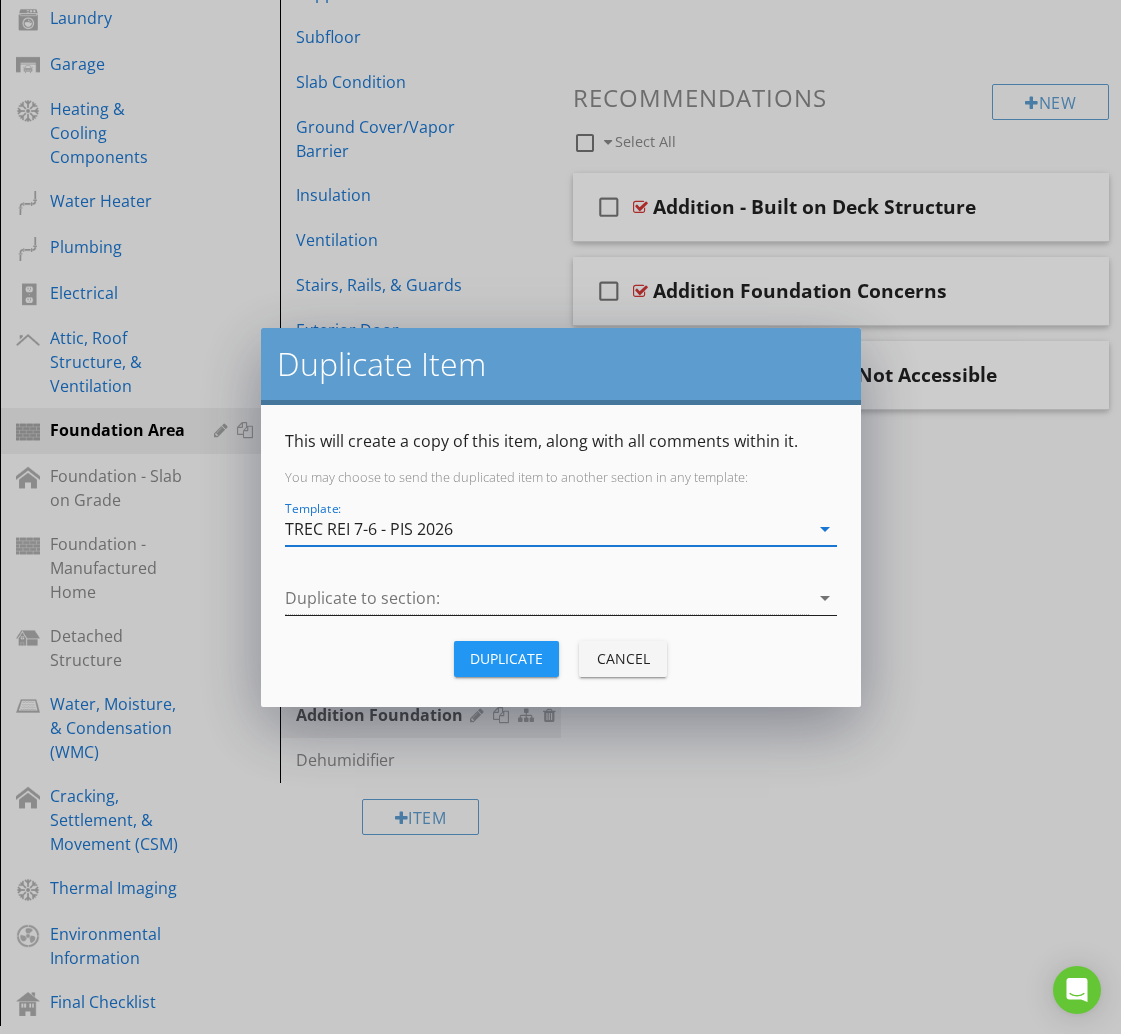 click at bounding box center [547, 598] 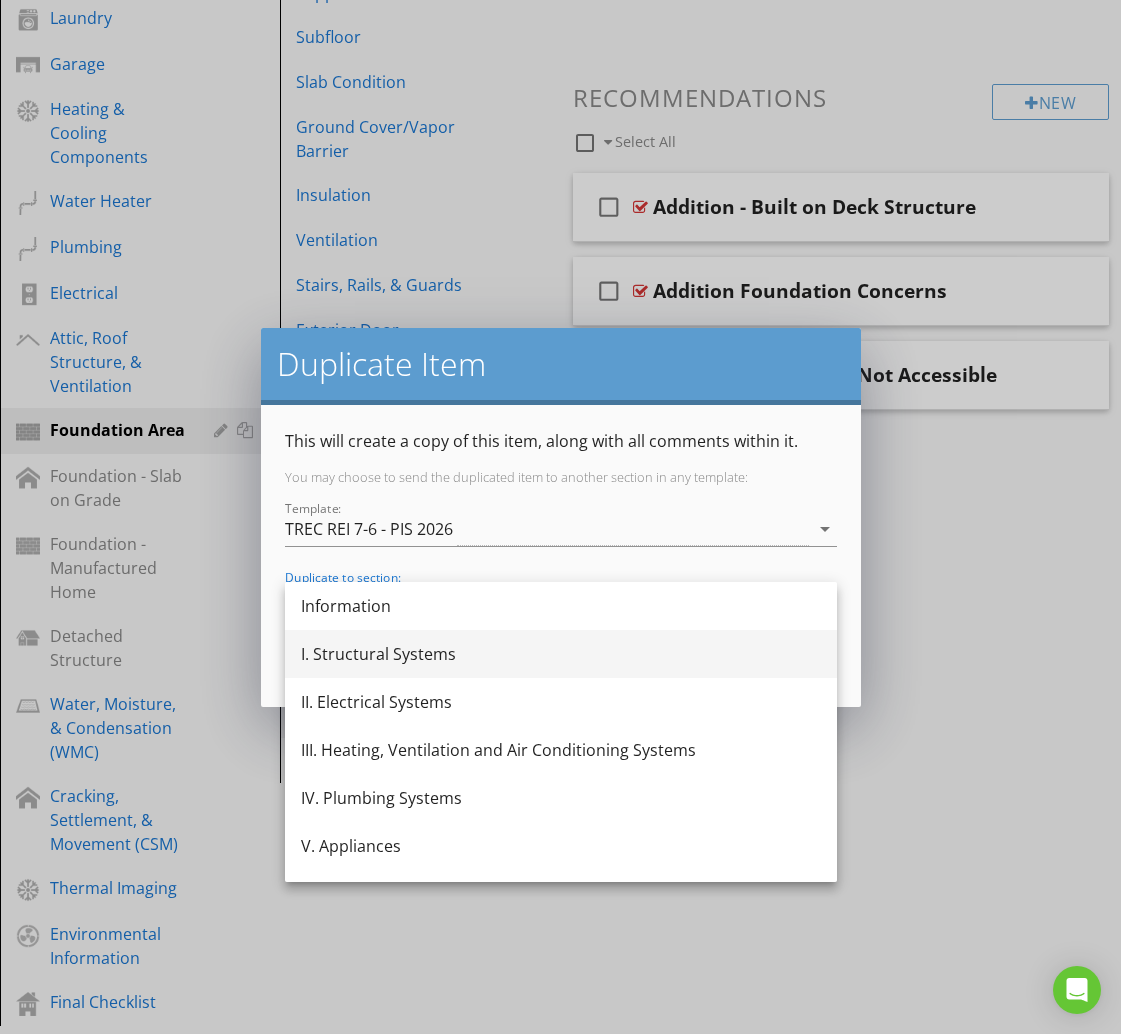 click on "I. Structural Systems" at bounding box center [561, 654] 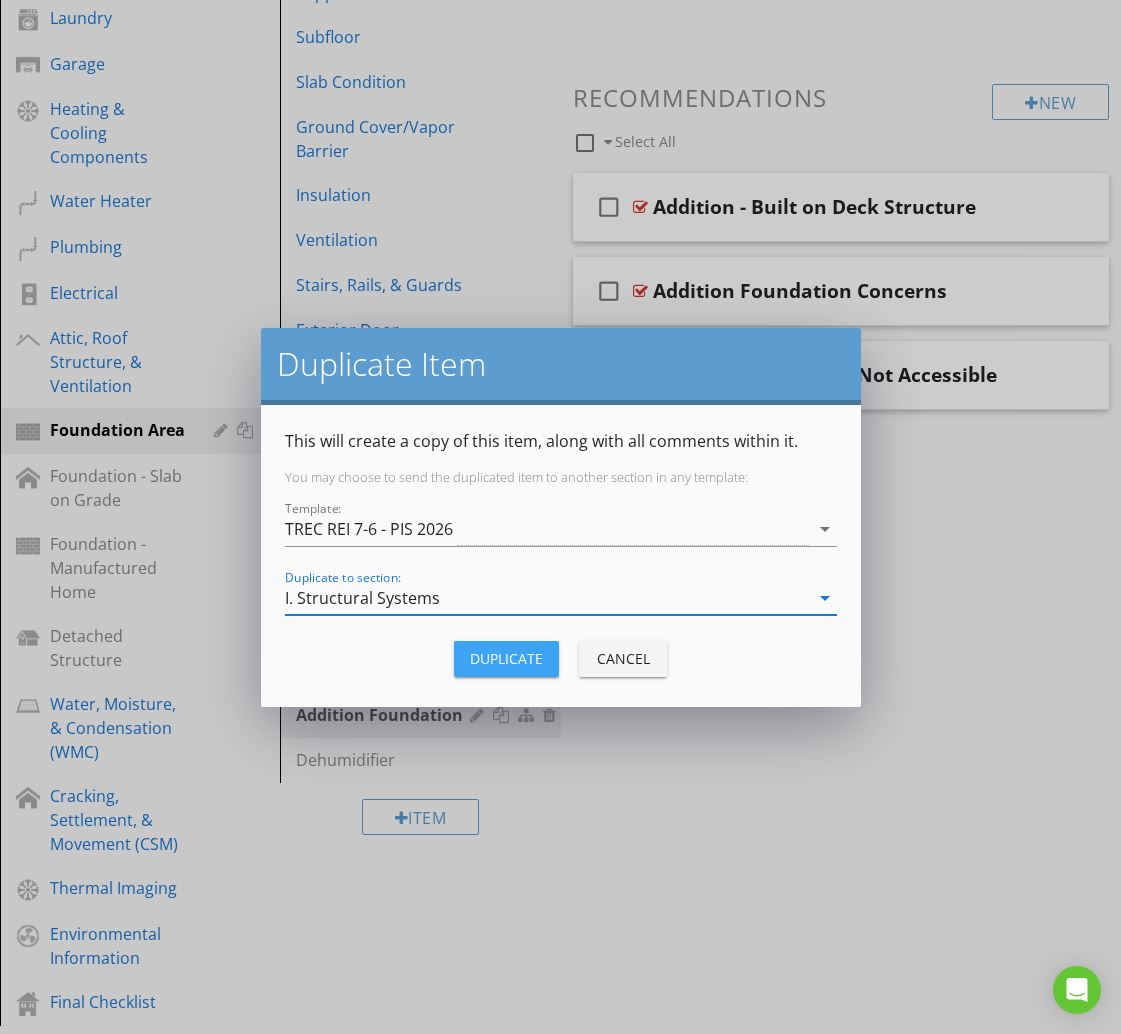 drag, startPoint x: 499, startPoint y: 649, endPoint x: 47, endPoint y: 601, distance: 454.54153 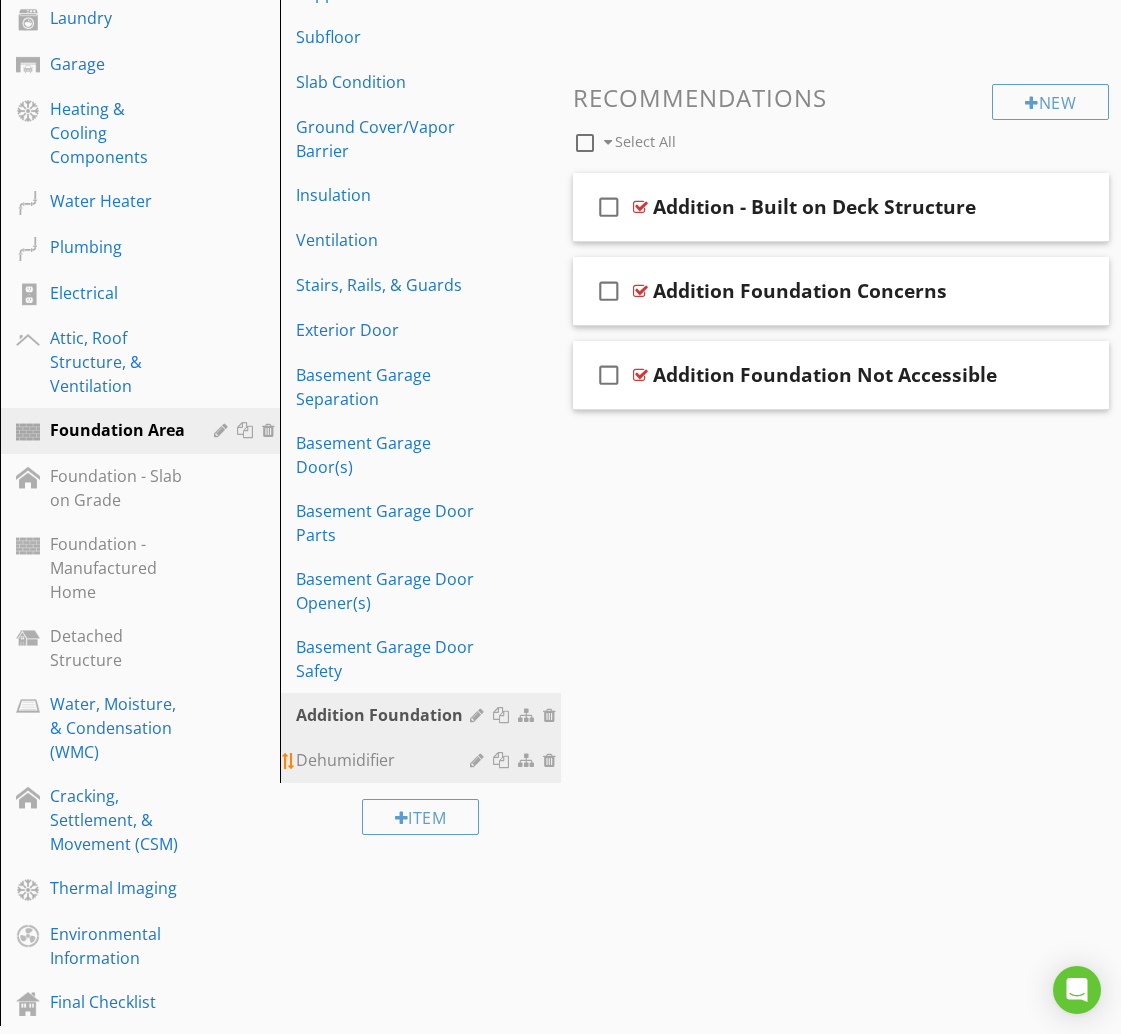 click on "Dehumidifier" at bounding box center [385, 760] 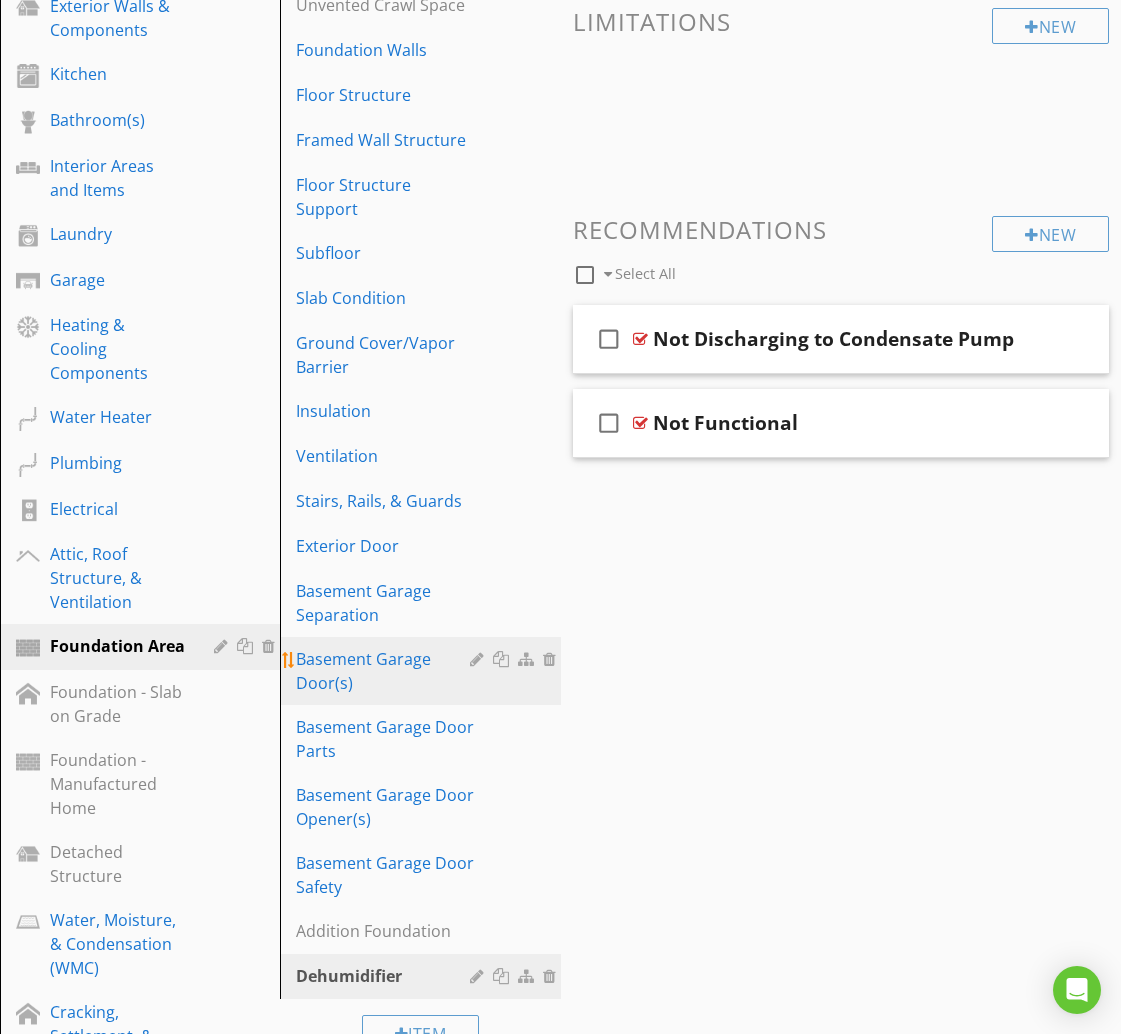 scroll, scrollTop: 626, scrollLeft: 0, axis: vertical 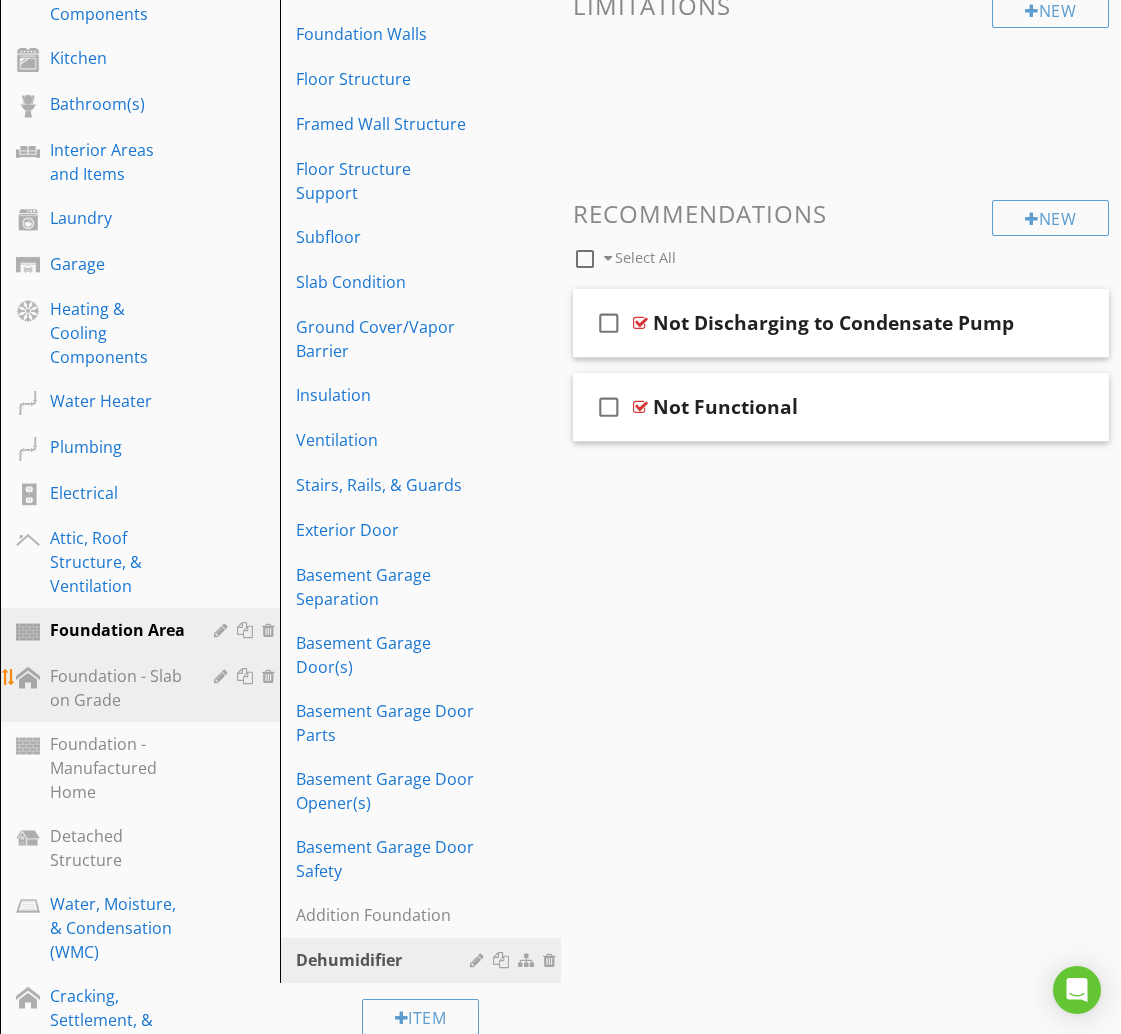 click on "Foundation - Slab on Grade" at bounding box center (117, 688) 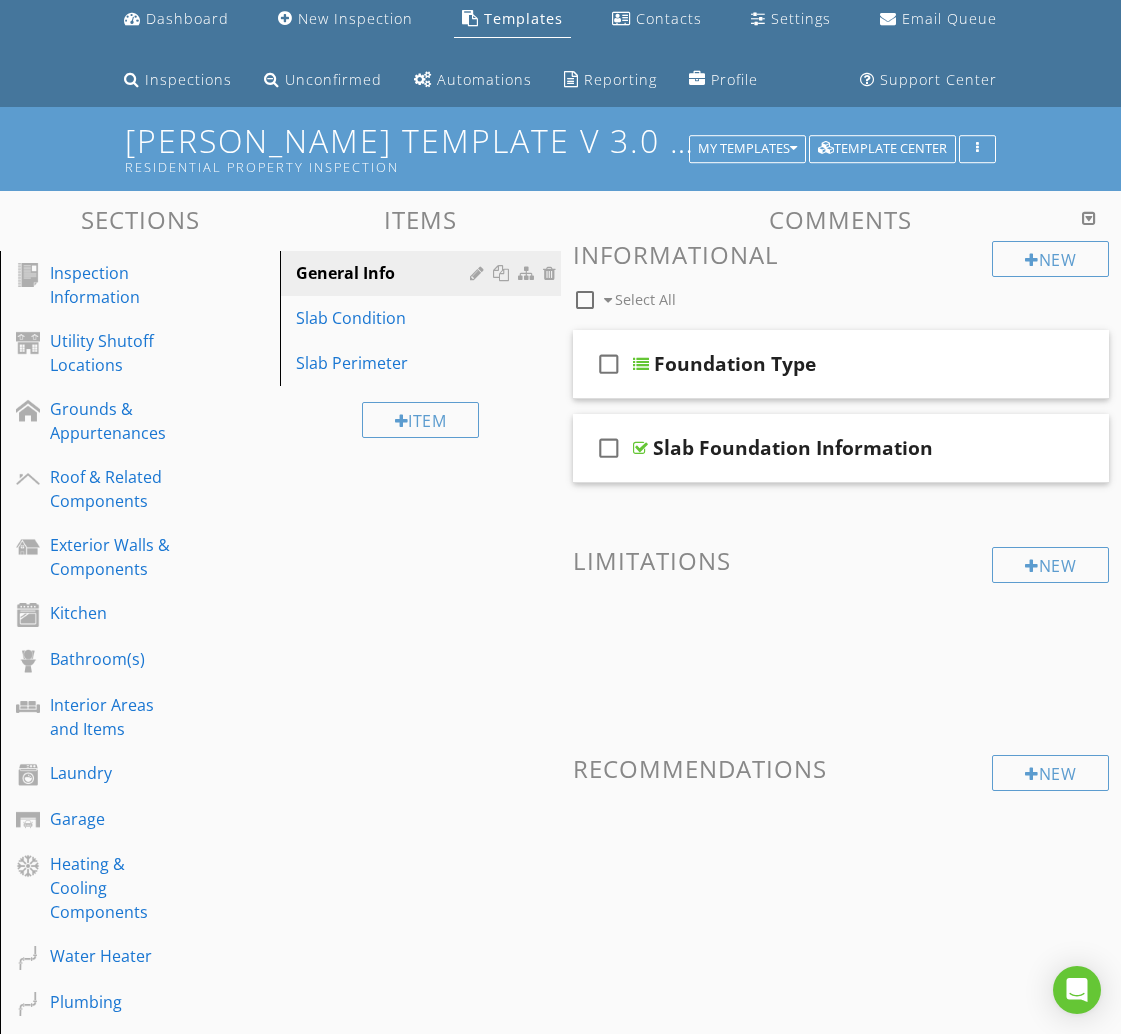 scroll, scrollTop: 0, scrollLeft: 0, axis: both 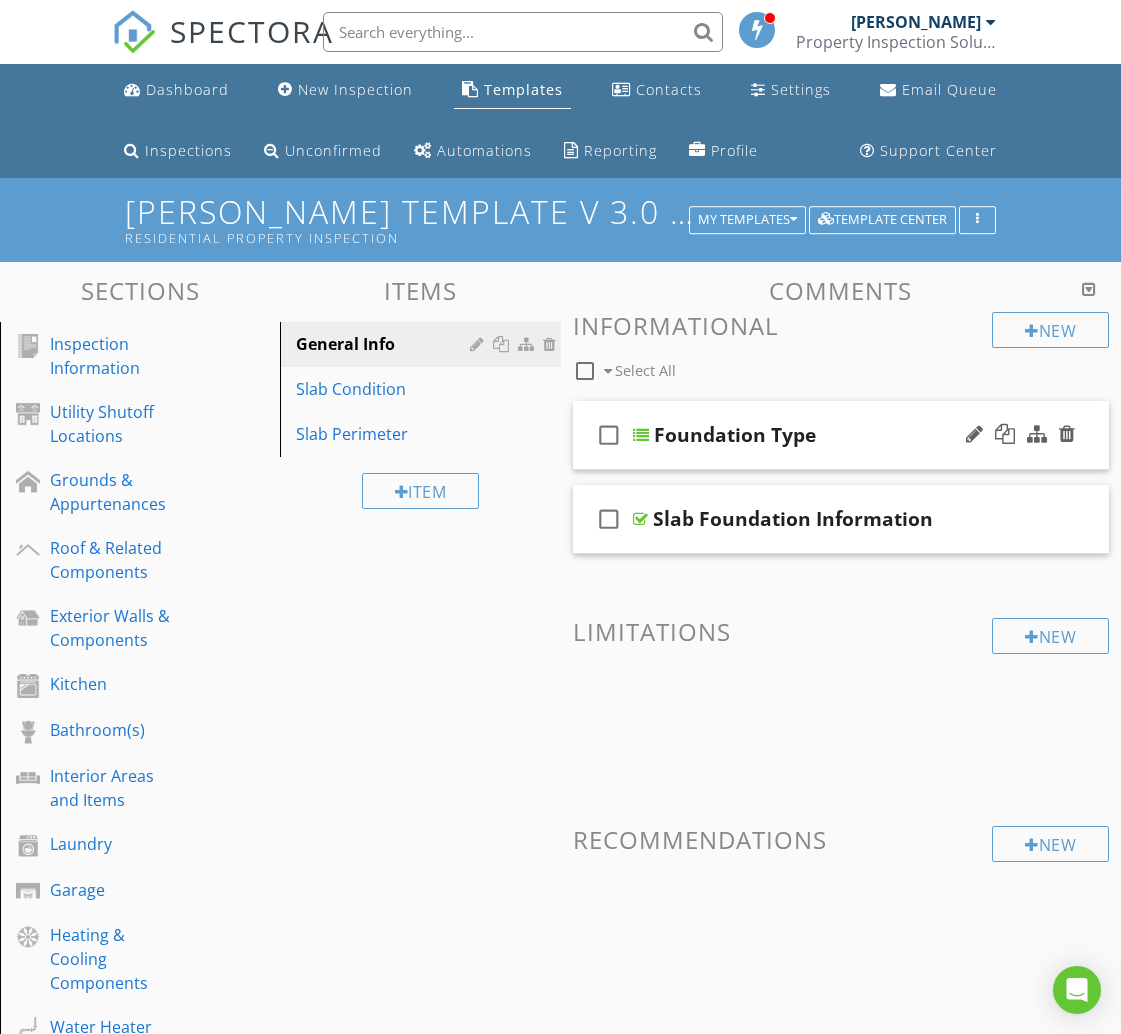 click on "Foundation Type" at bounding box center [840, 435] 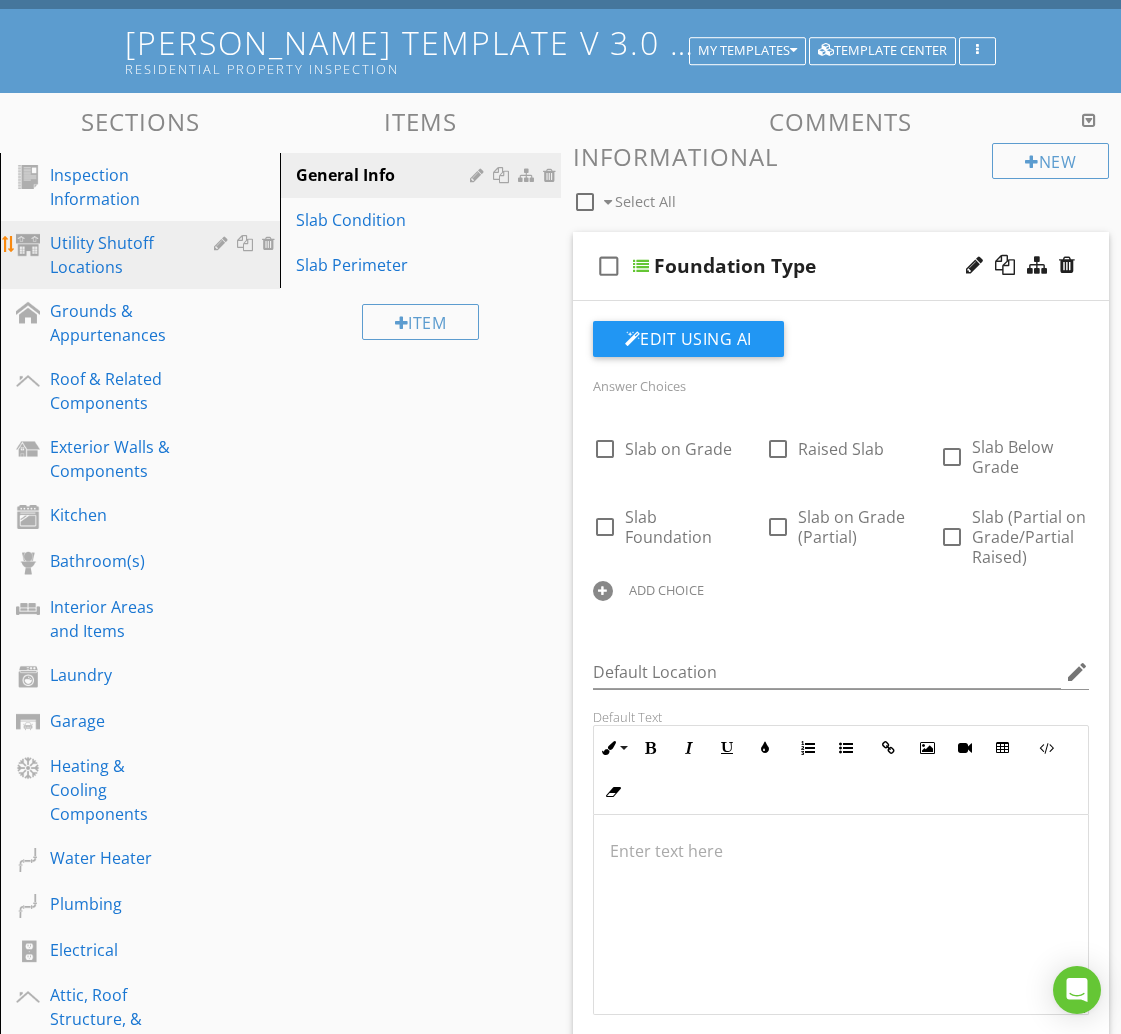 scroll, scrollTop: 156, scrollLeft: 0, axis: vertical 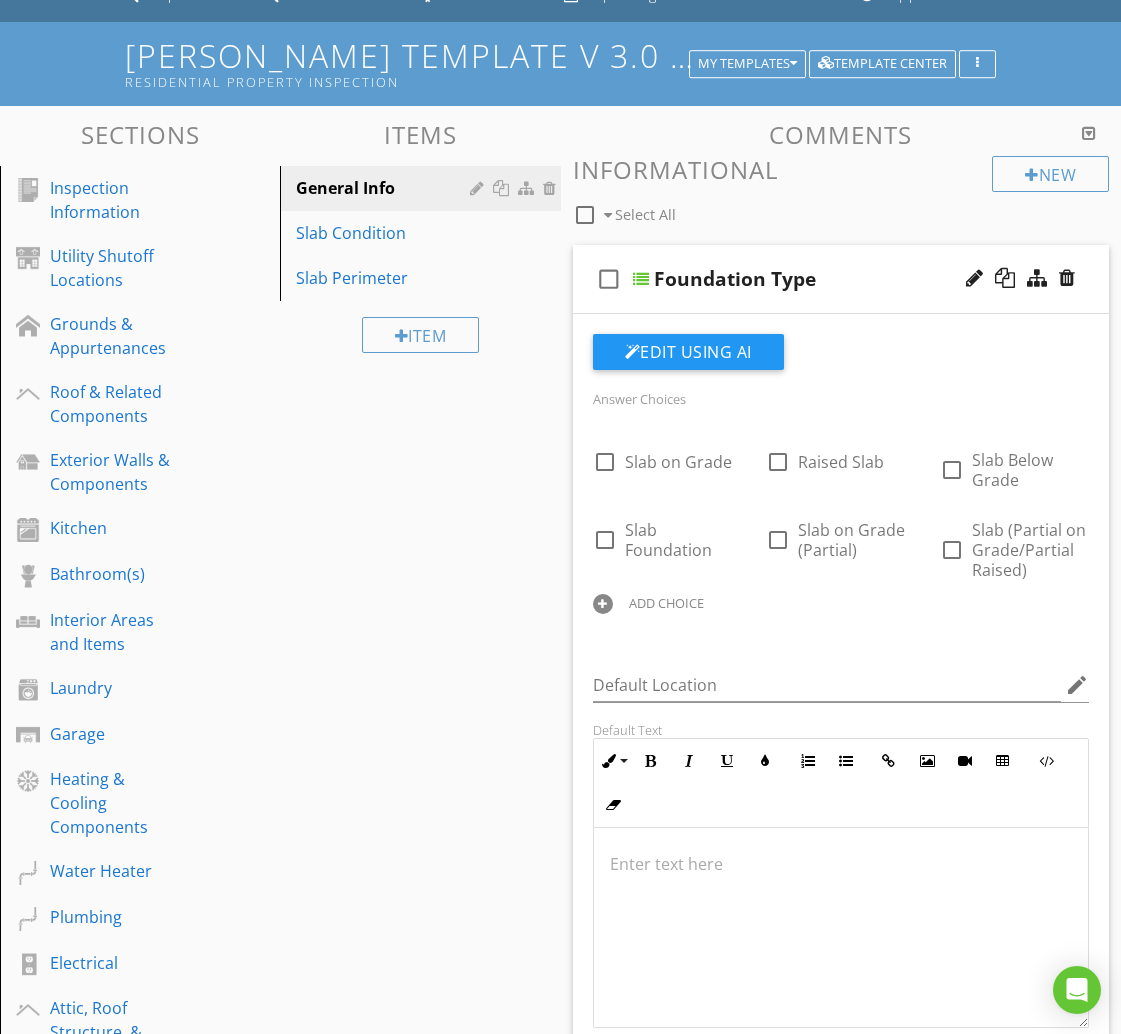 click on "Foundation Type" at bounding box center (840, 279) 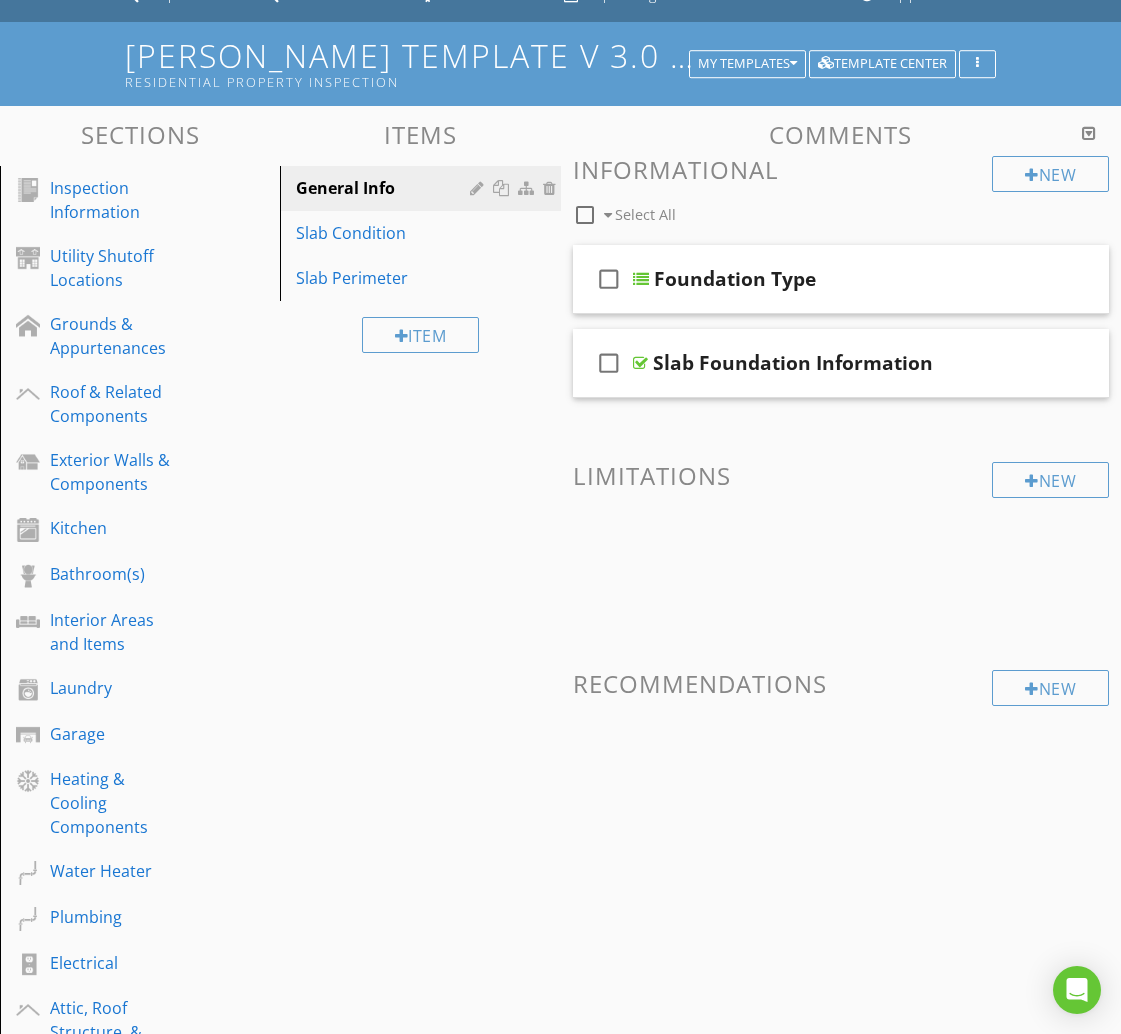 click at bounding box center (585, 215) 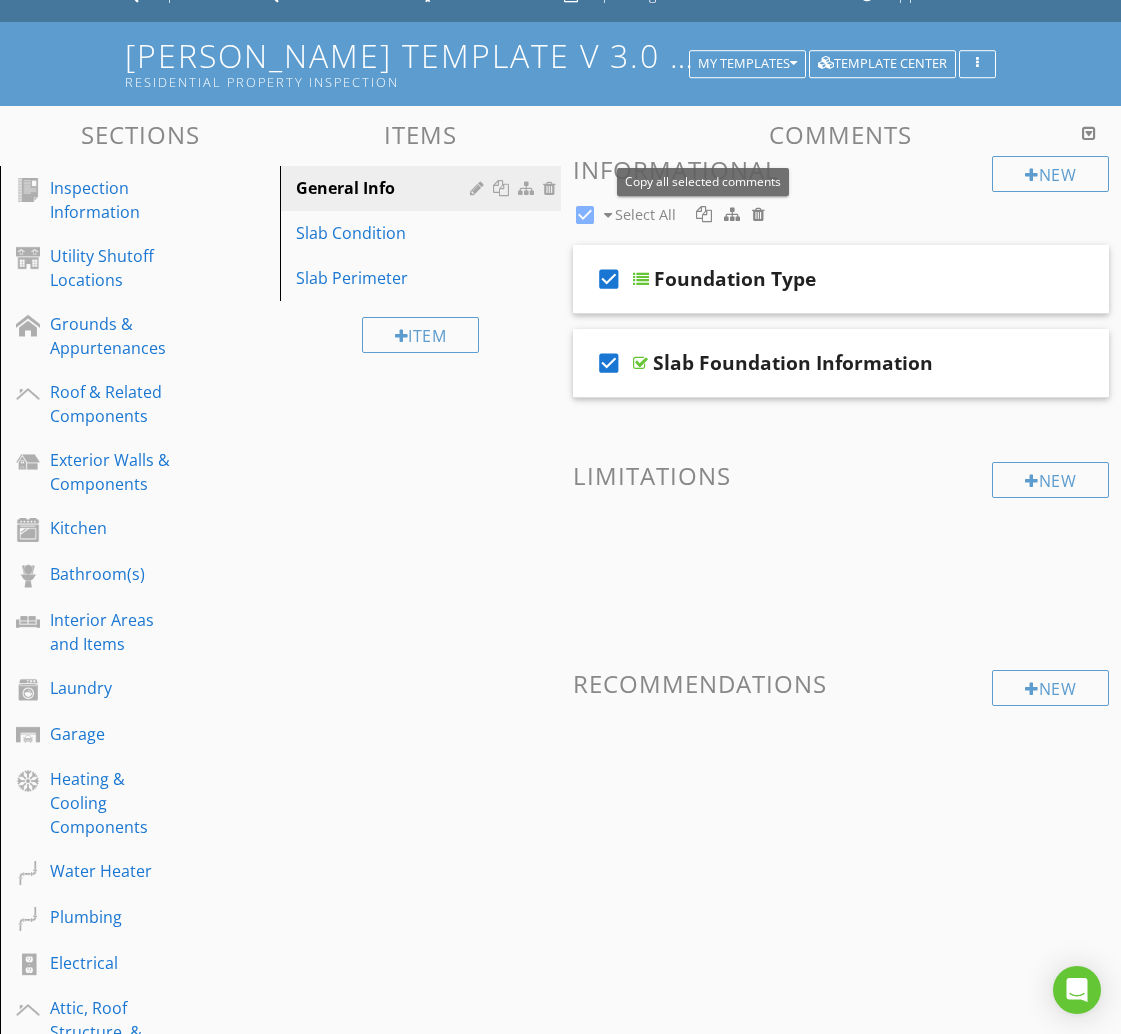 click at bounding box center (704, 214) 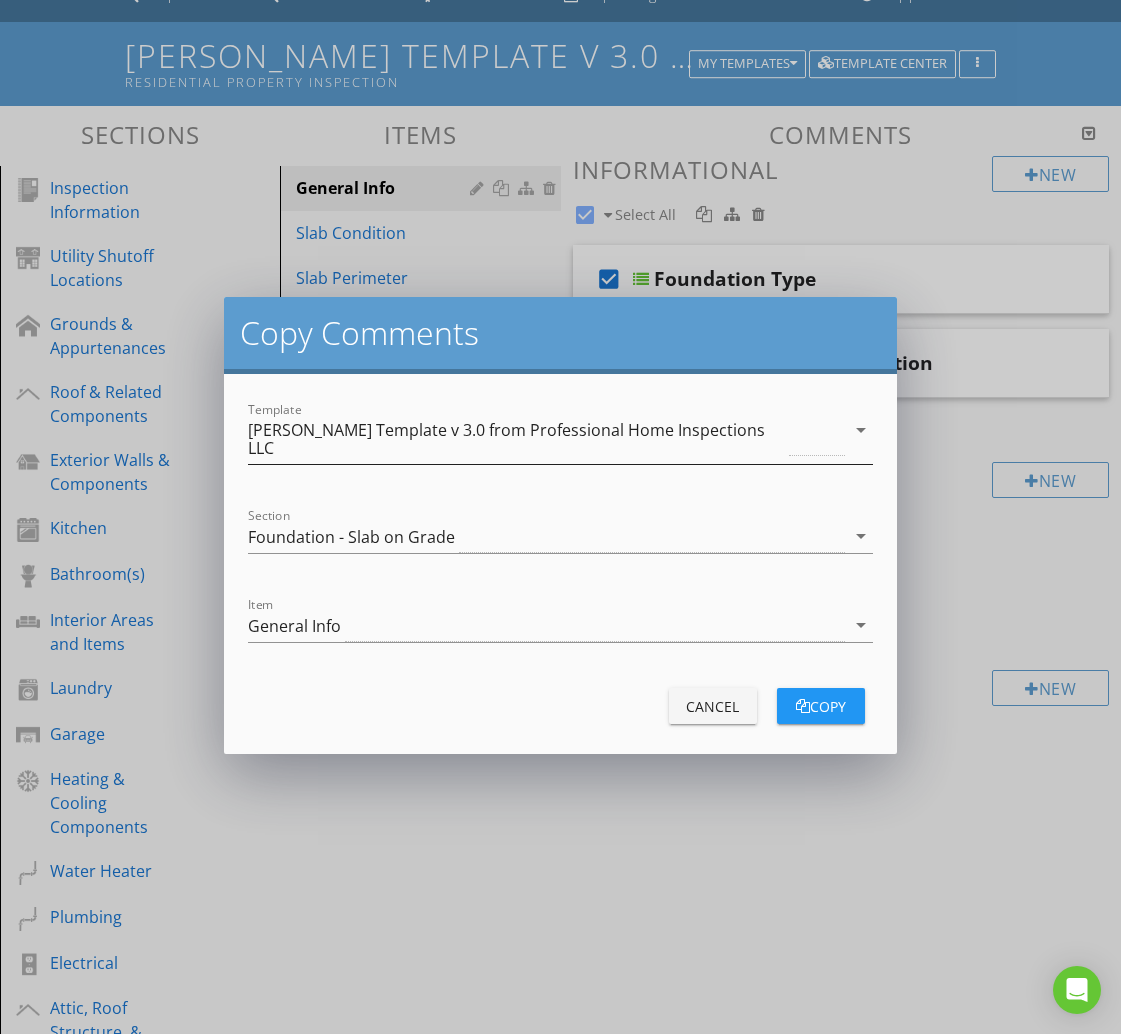 click on "[PERSON_NAME] Template v 3.0 from Professional Home Inspections LLC" at bounding box center [516, 439] 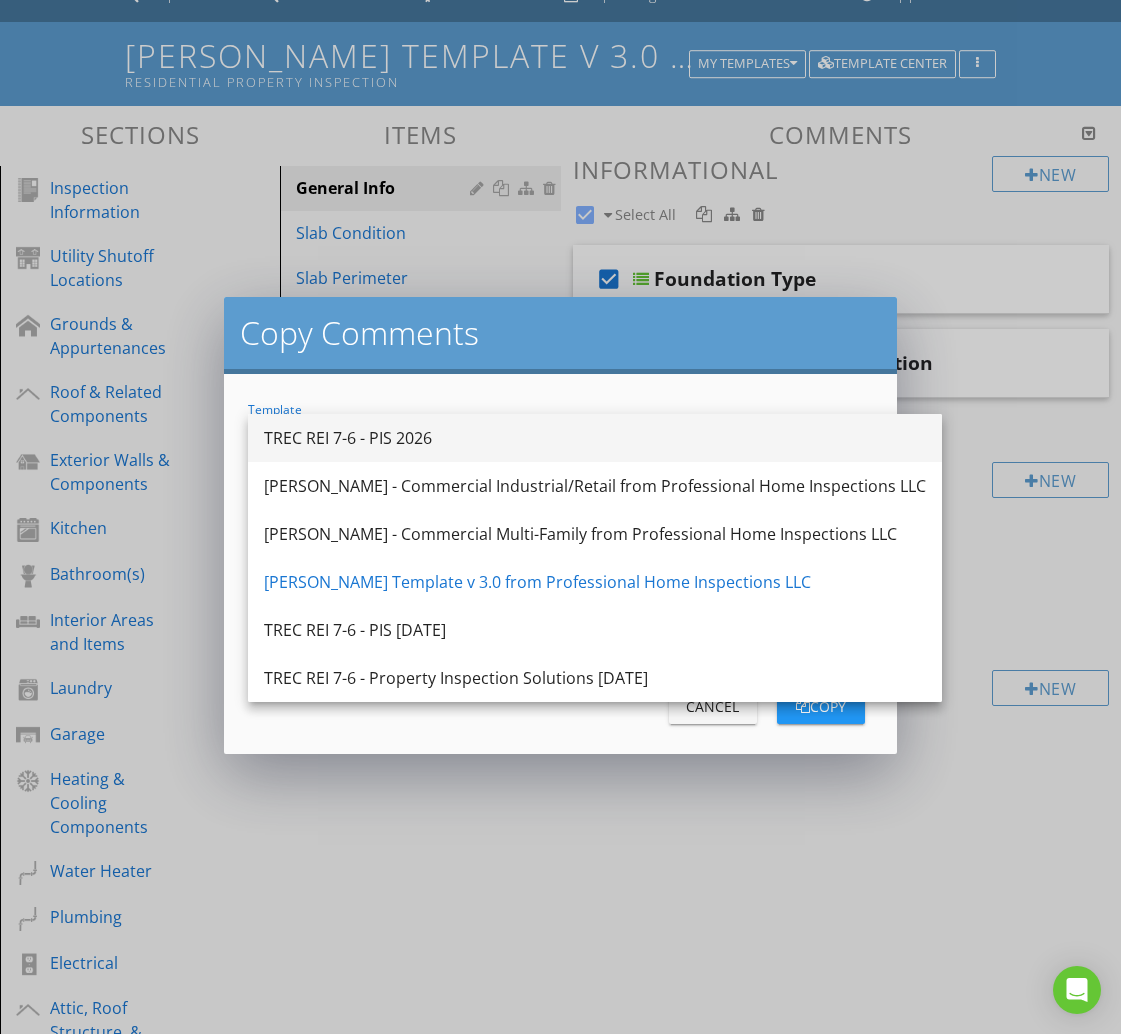 click on "TREC REI 7-6 - PIS 2026" at bounding box center [595, 438] 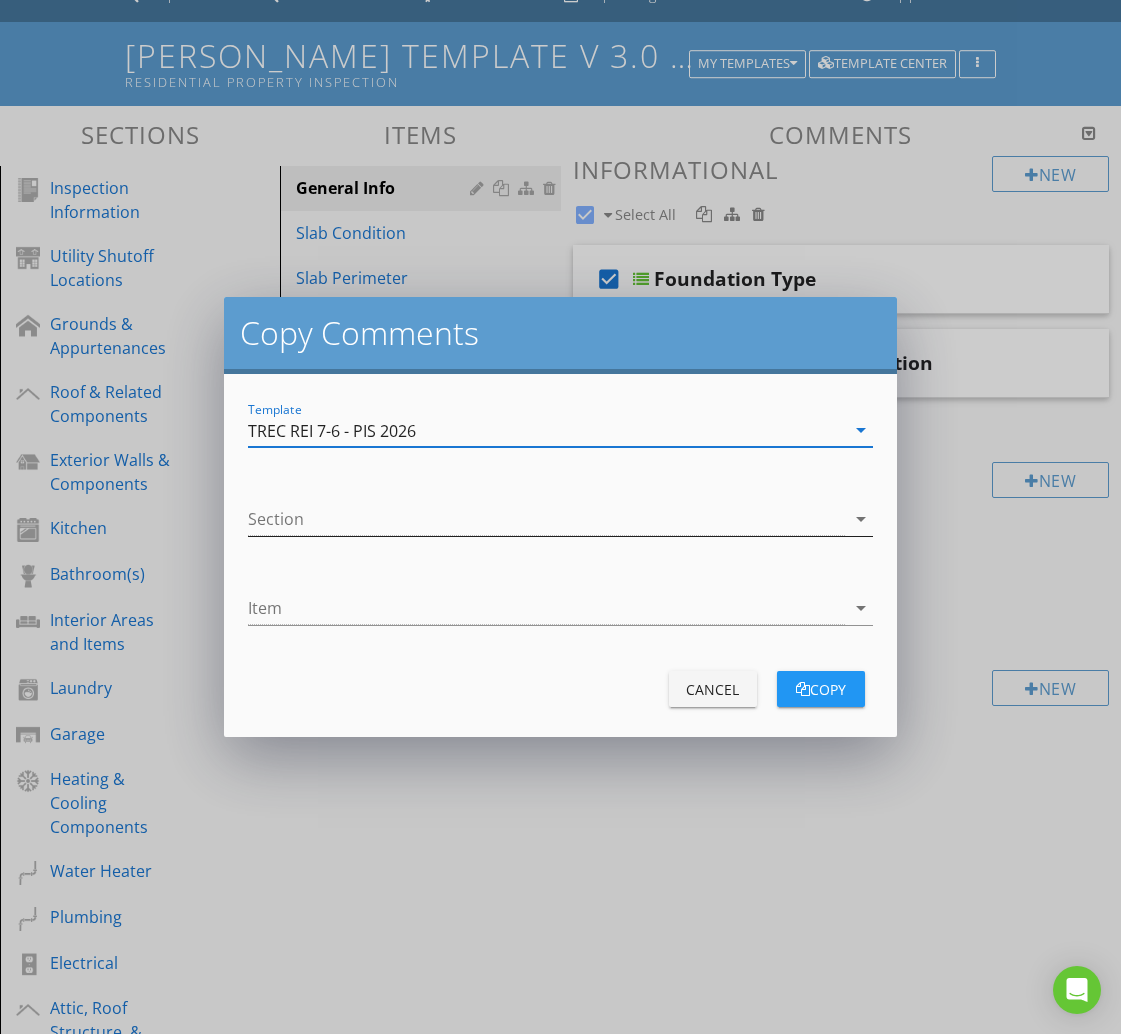 click at bounding box center [546, 519] 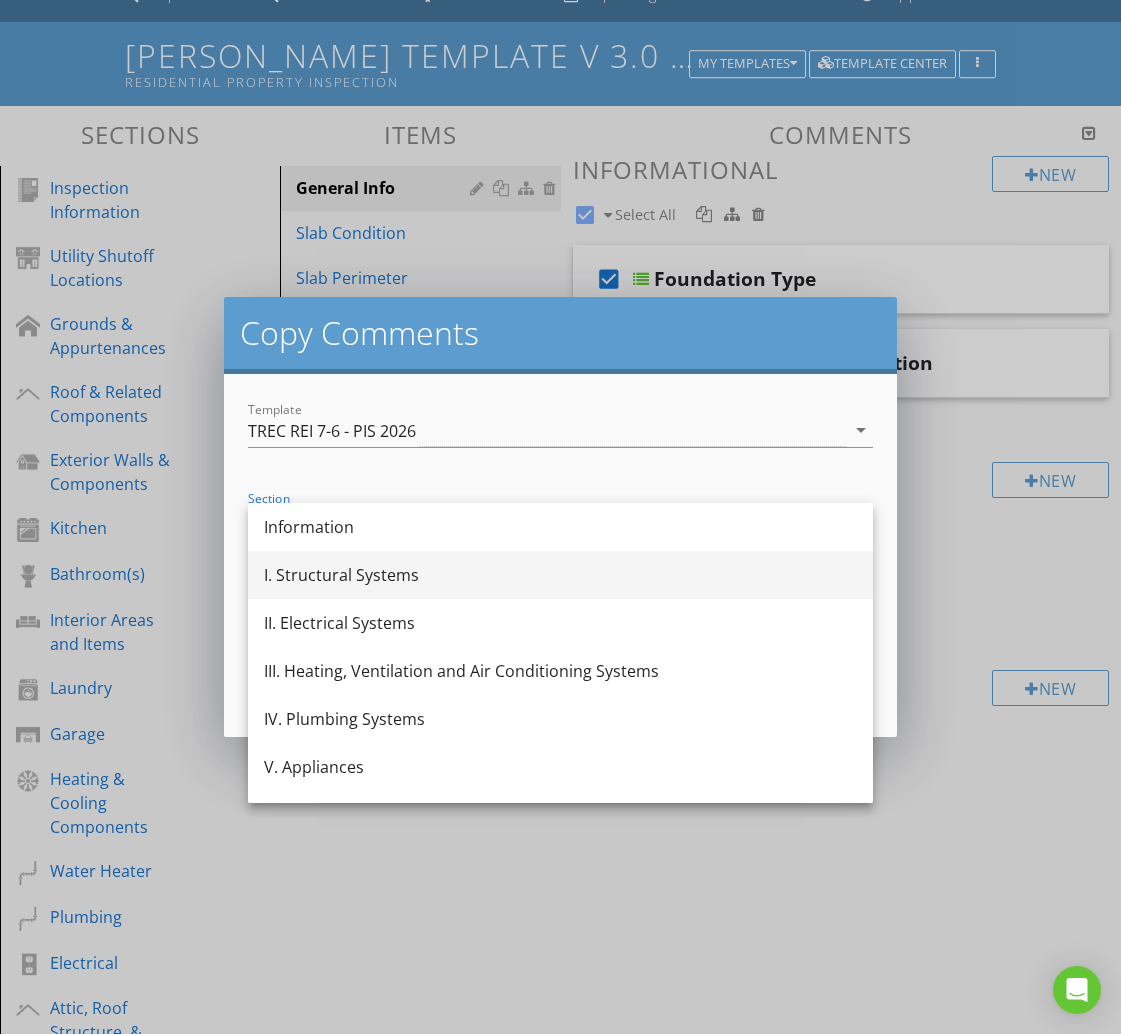 click on "I. Structural Systems" at bounding box center (560, 575) 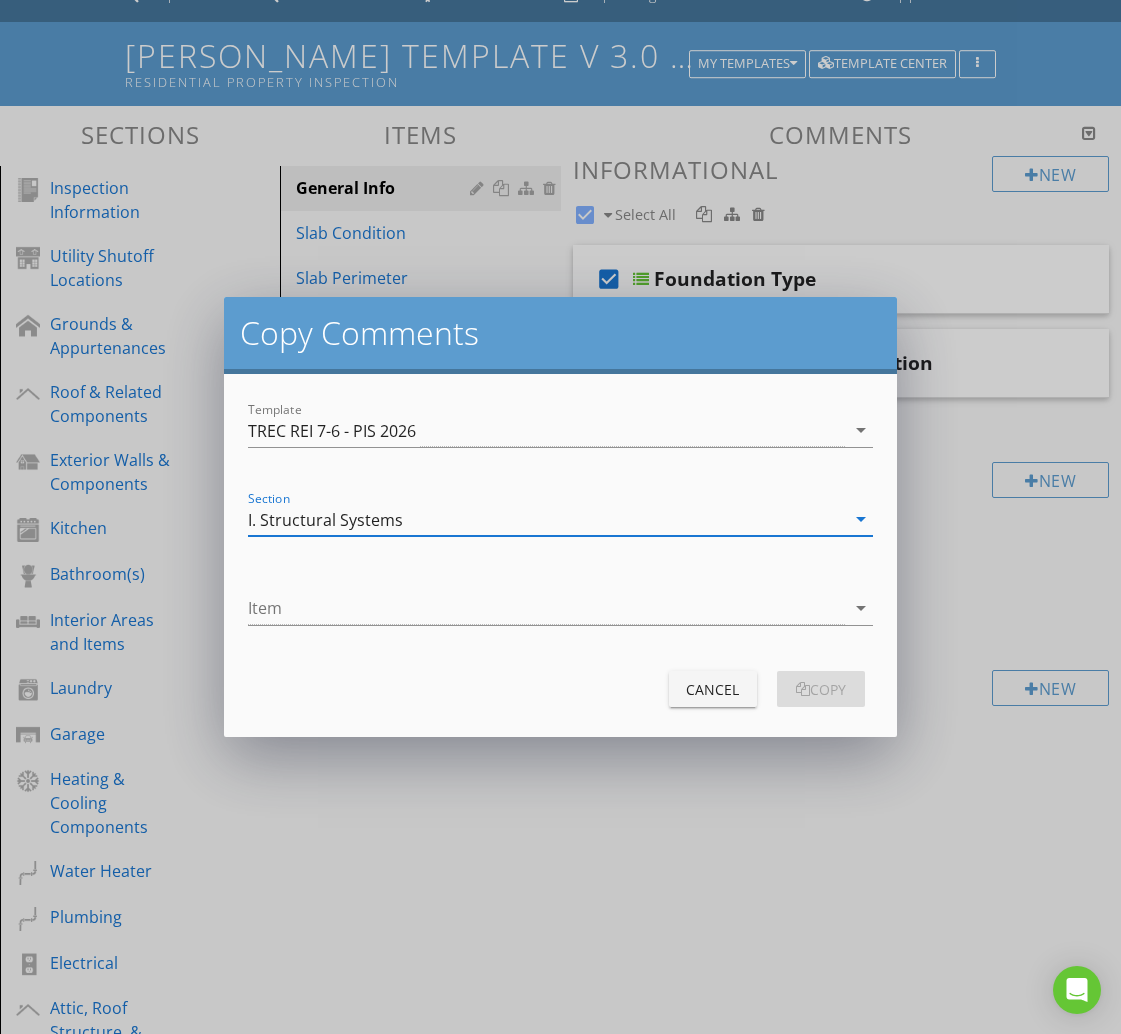 click on "Item arrow_drop_down" at bounding box center (560, 612) 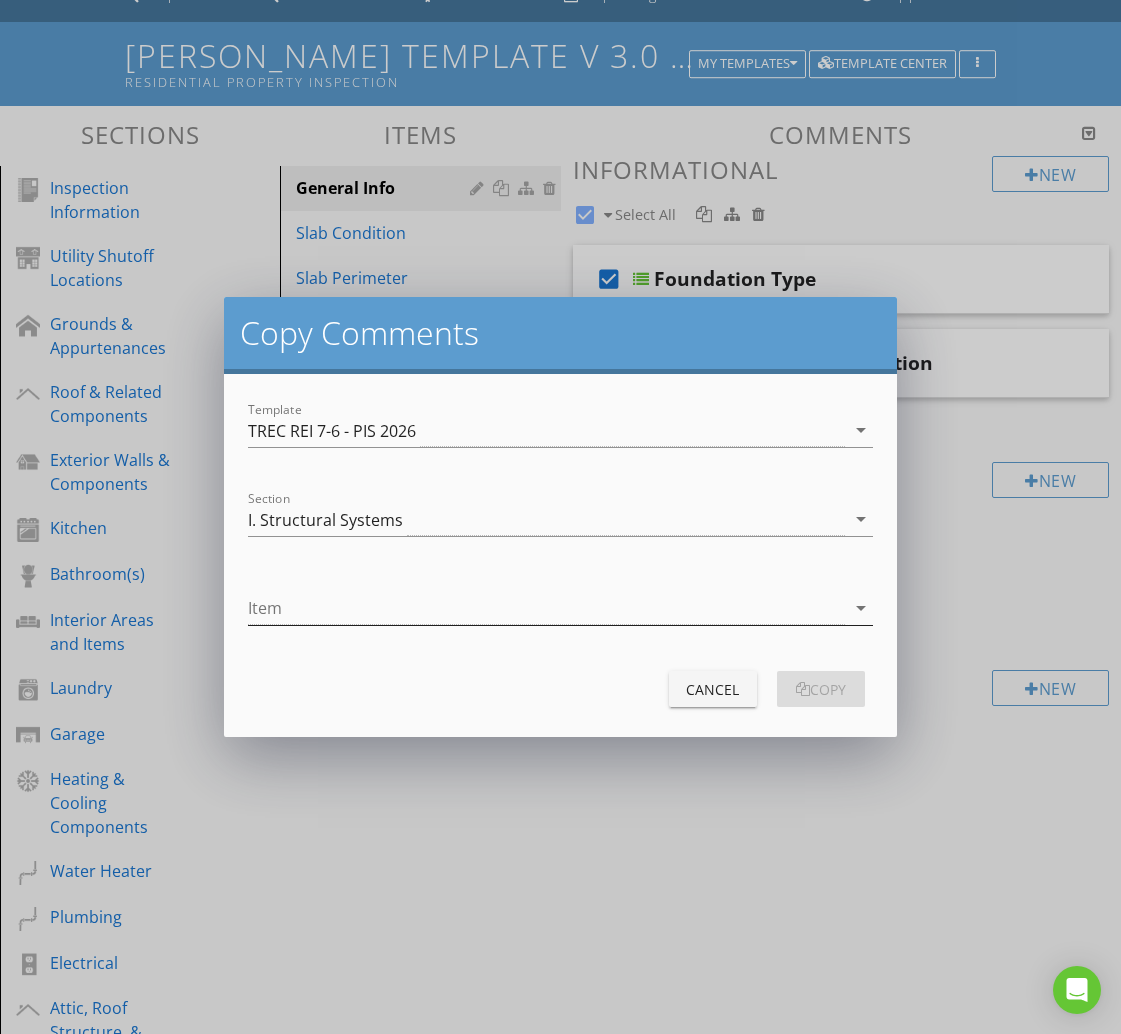 click at bounding box center [546, 608] 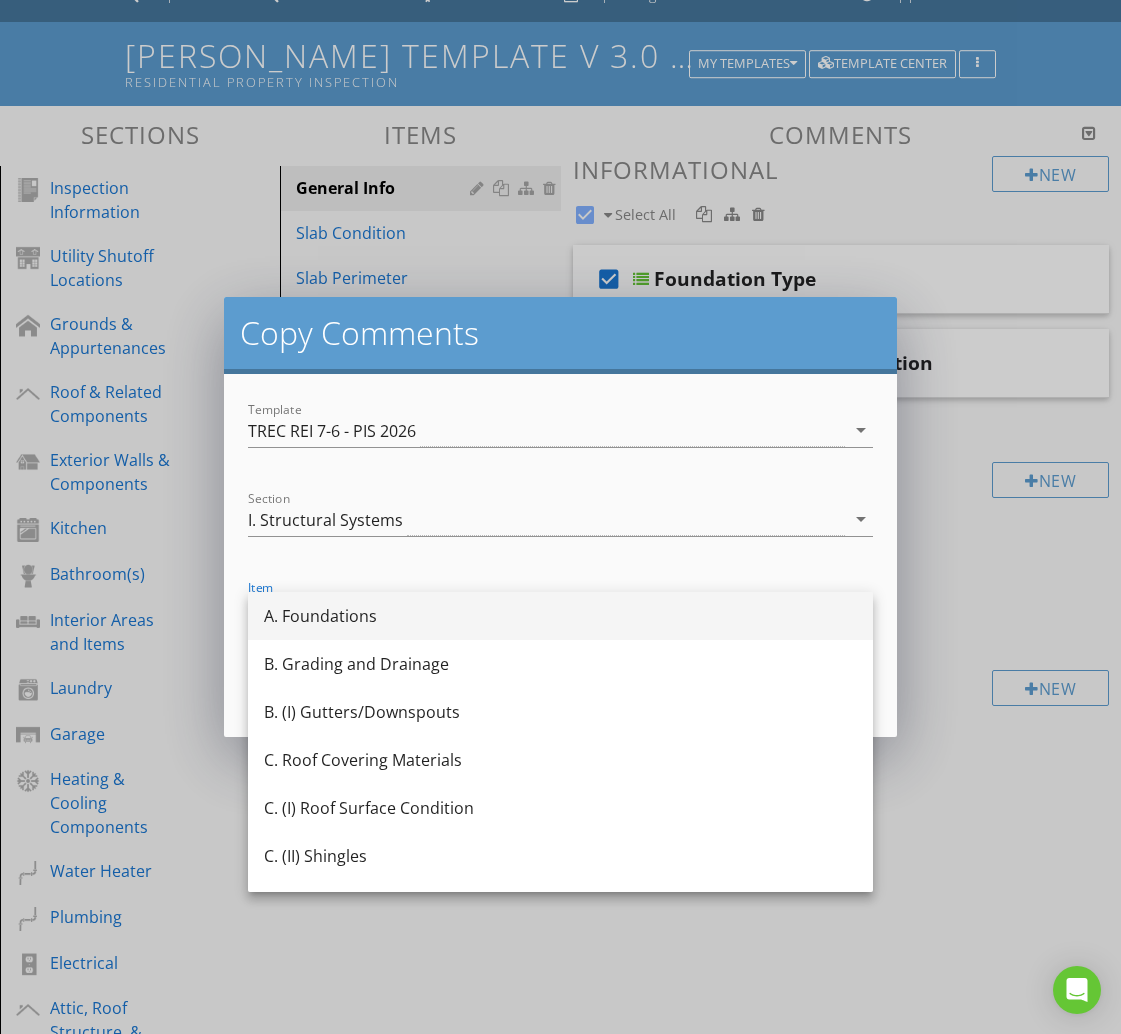 click on "A. Foundations" at bounding box center (560, 616) 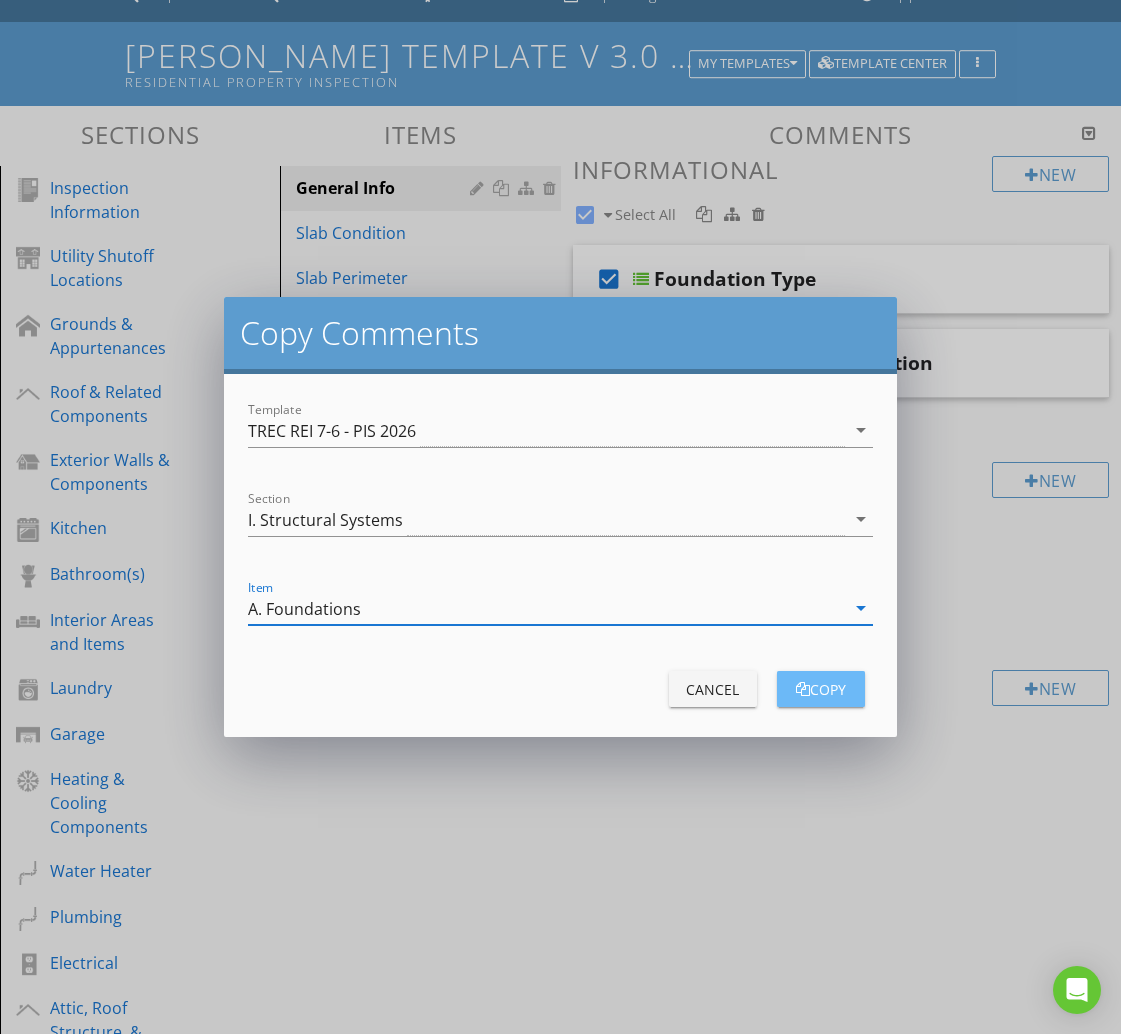 drag, startPoint x: 828, startPoint y: 700, endPoint x: 813, endPoint y: 690, distance: 18.027756 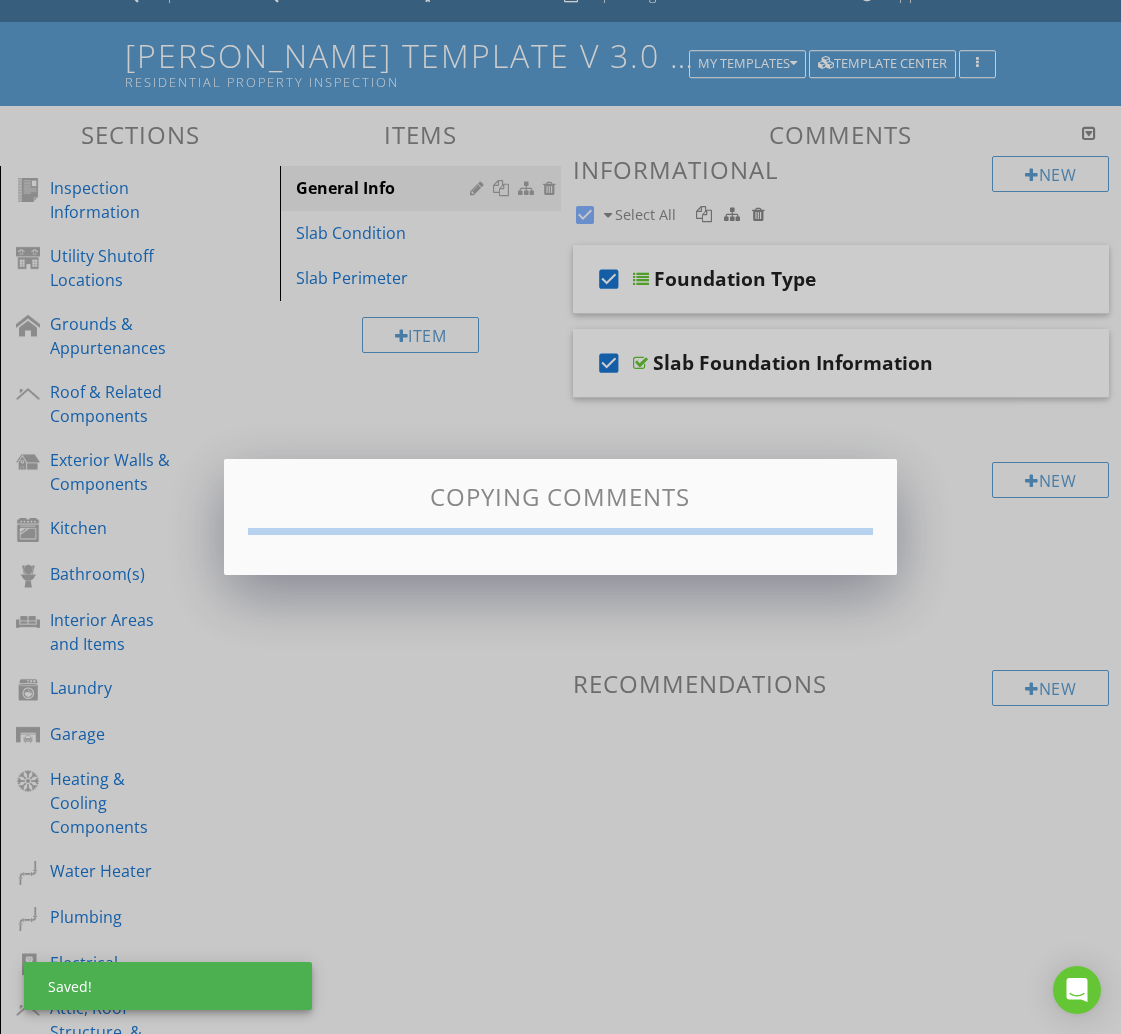 checkbox on "false" 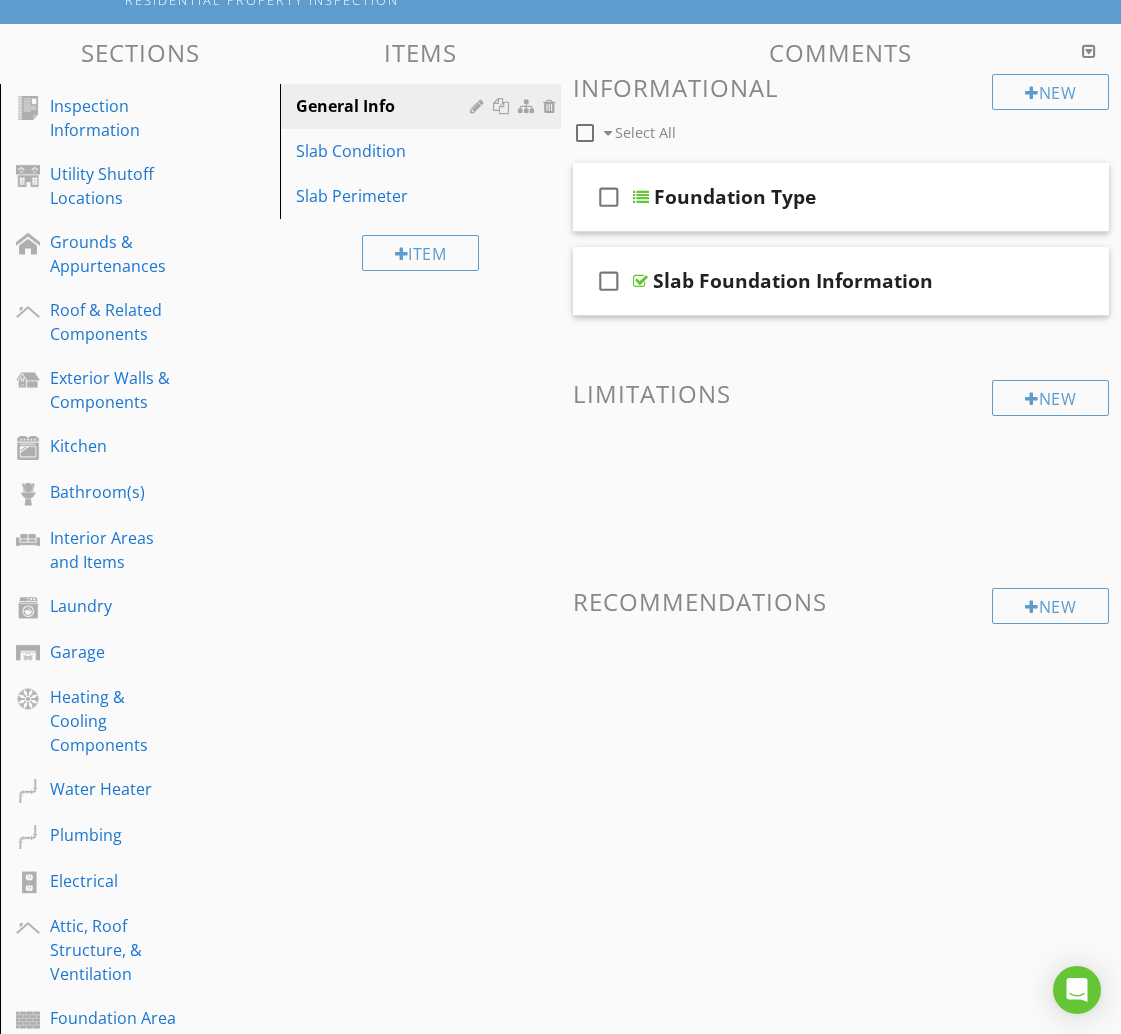 scroll, scrollTop: 0, scrollLeft: 0, axis: both 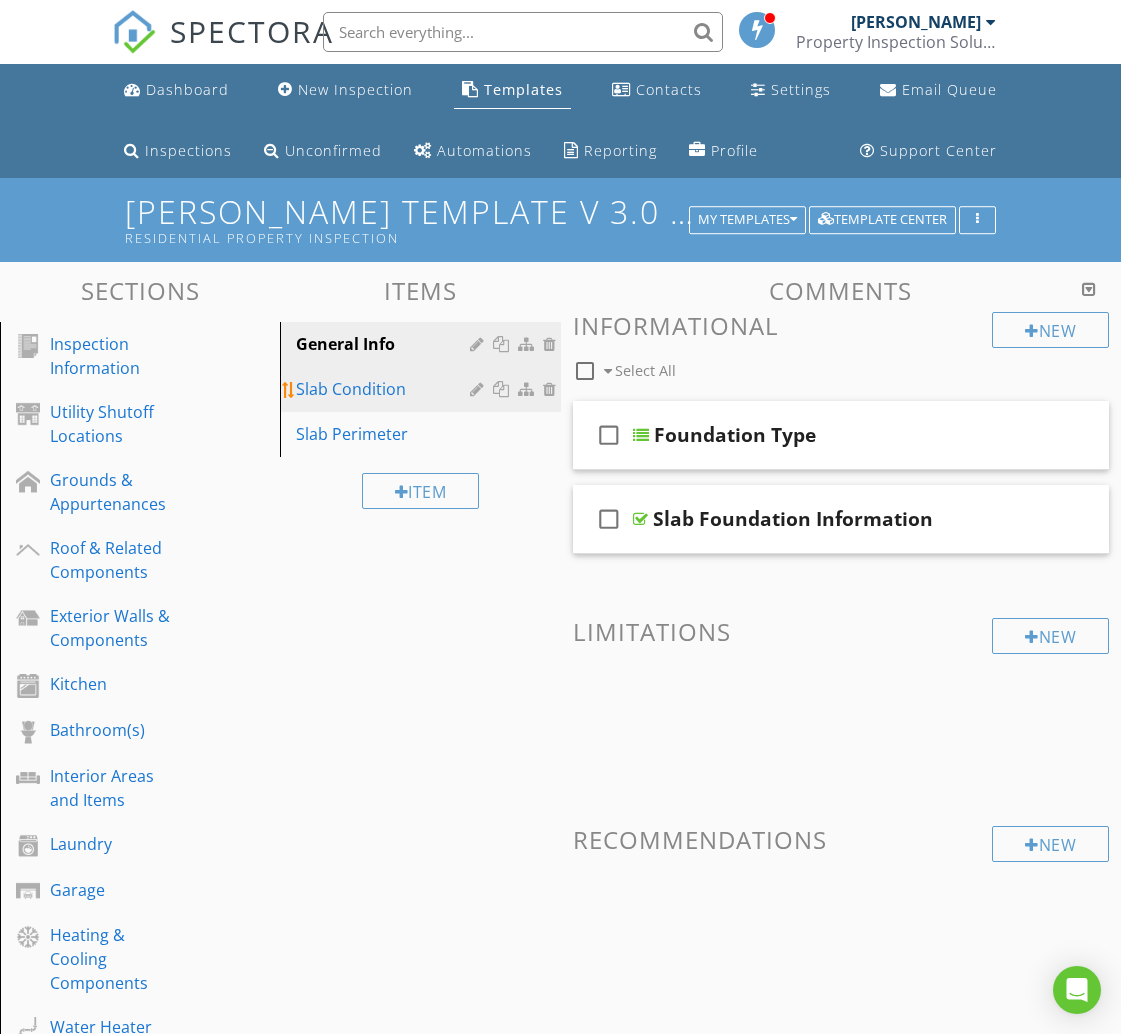 click on "Slab Condition" at bounding box center [385, 389] 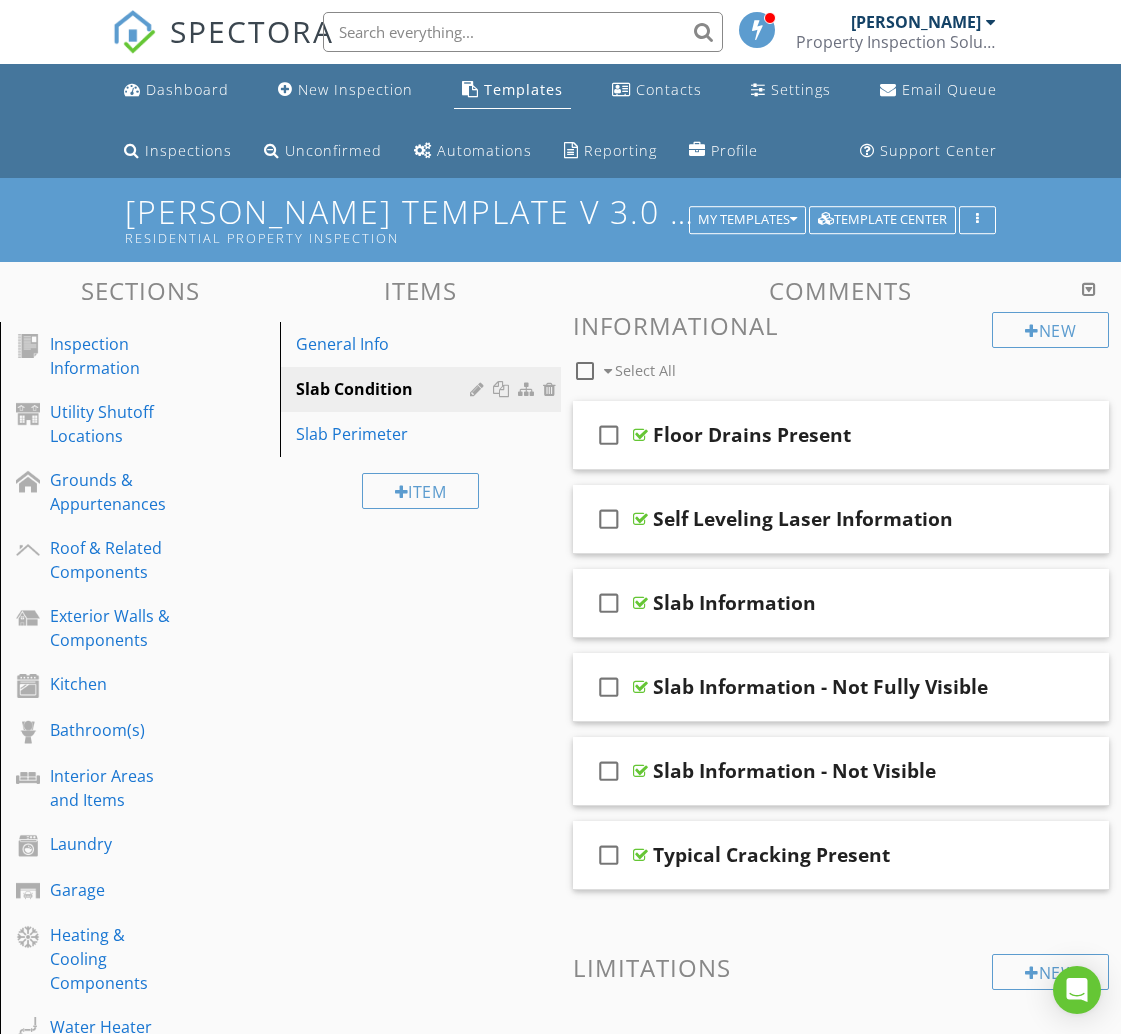 click at bounding box center (585, 371) 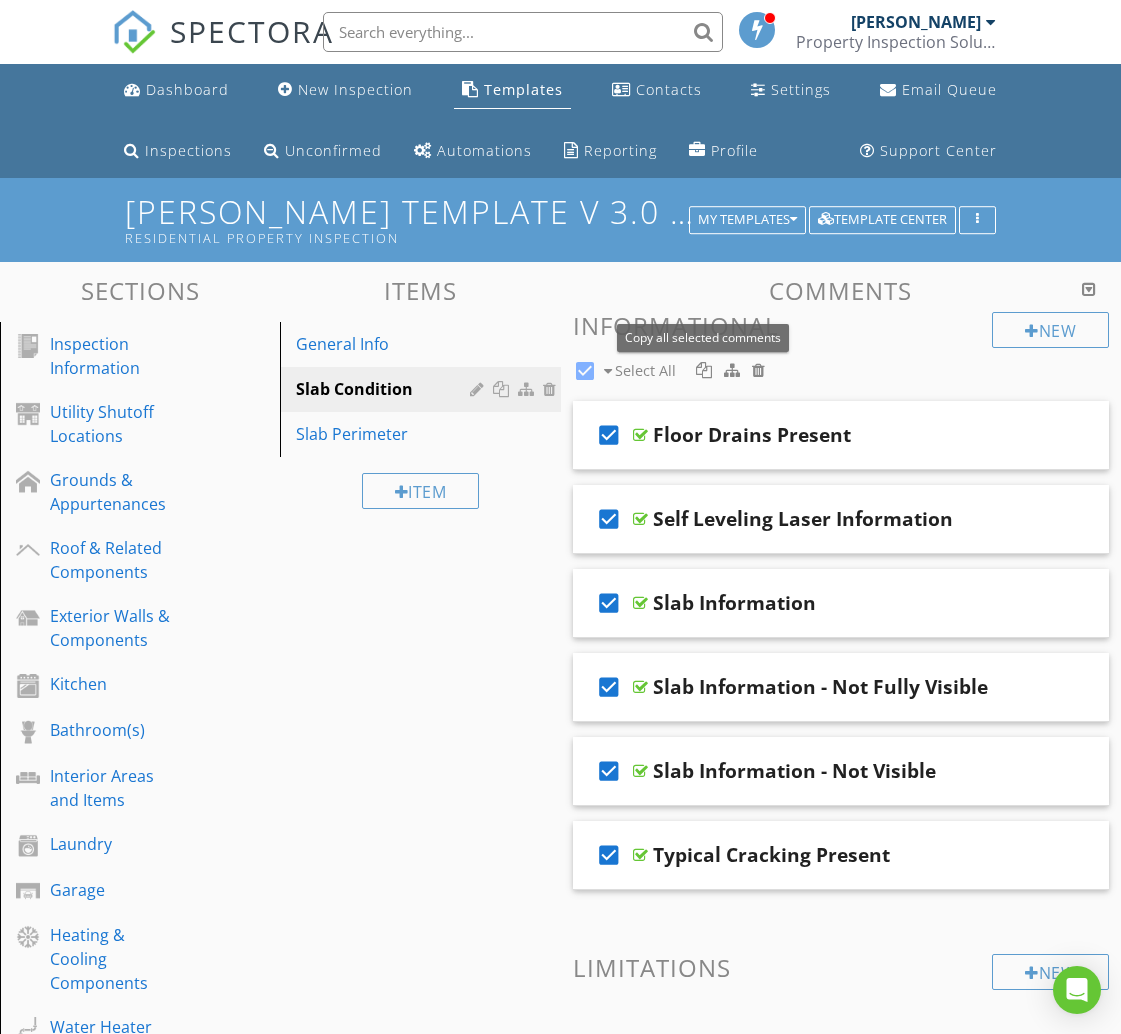 click at bounding box center (704, 370) 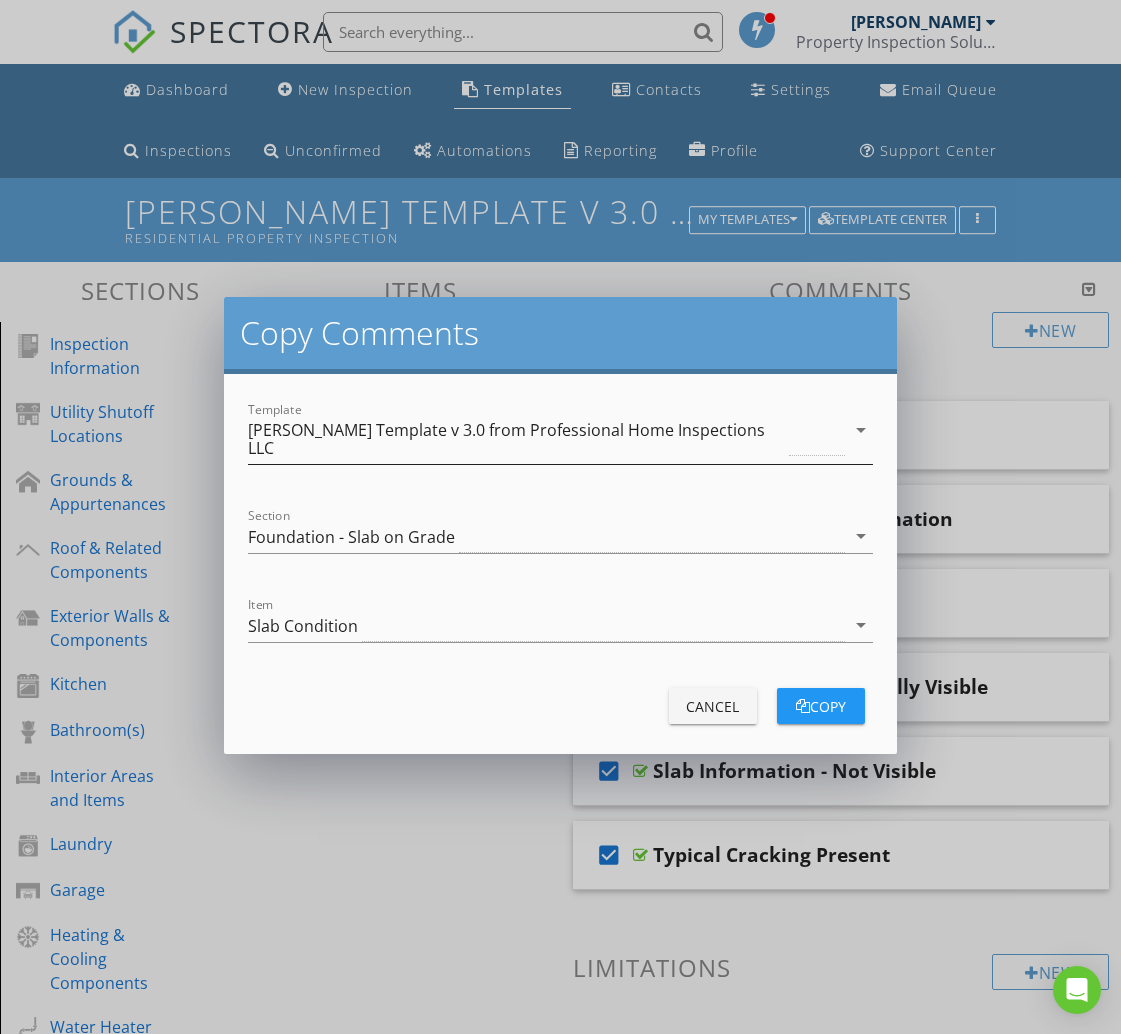 click on "[PERSON_NAME] Template v 3.0 from Professional Home Inspections LLC" at bounding box center [516, 439] 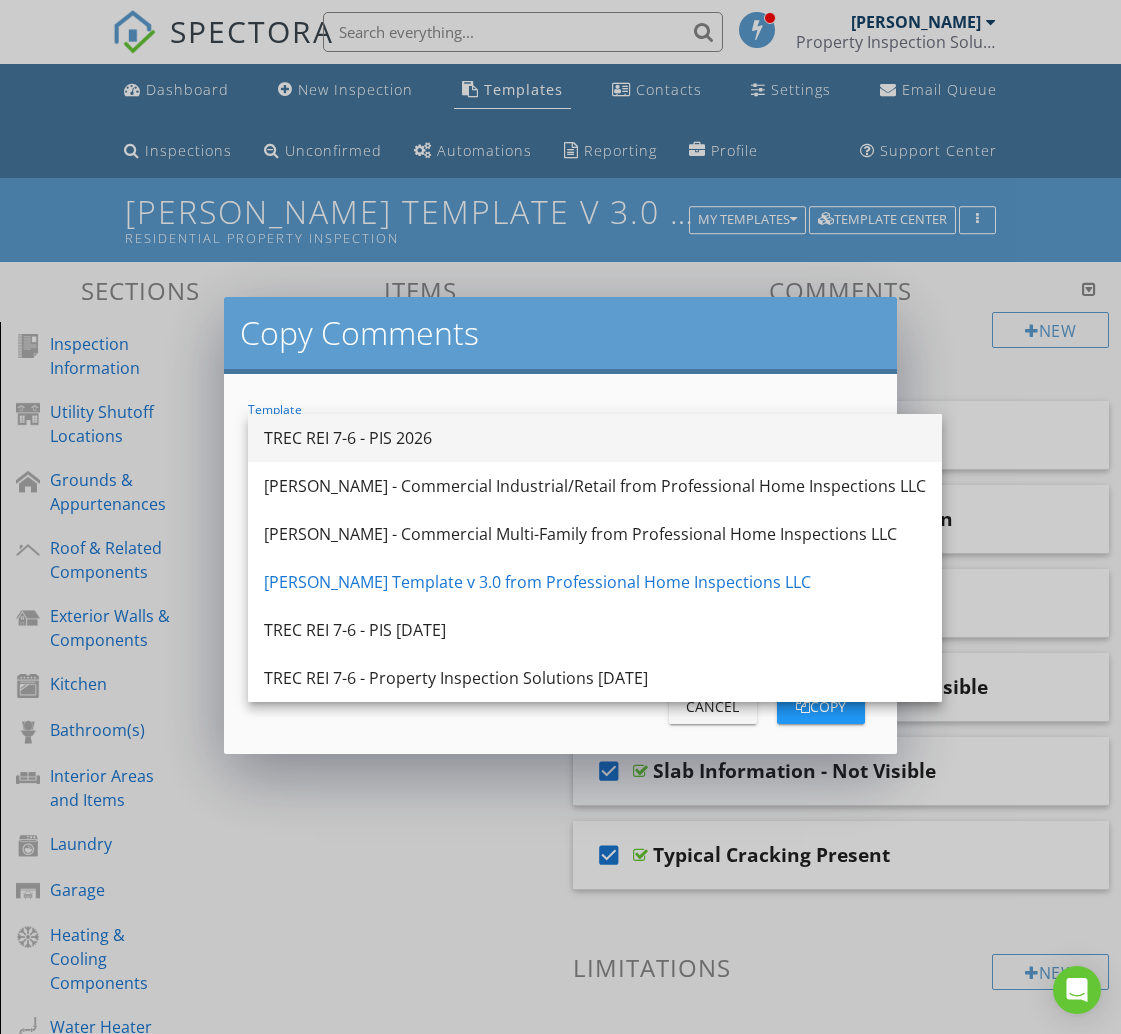 click on "TREC REI 7-6 - PIS 2026" at bounding box center (595, 438) 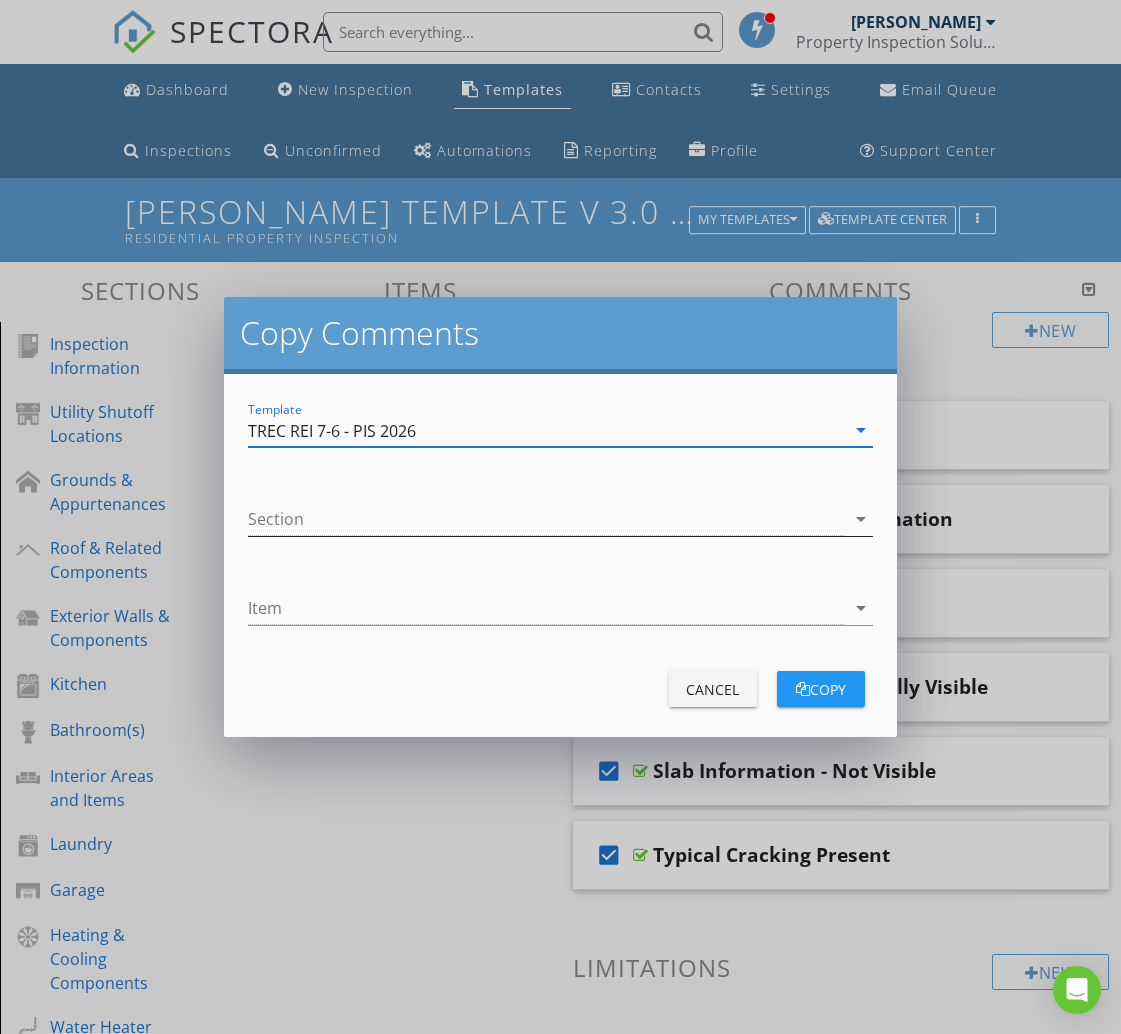 click at bounding box center [546, 519] 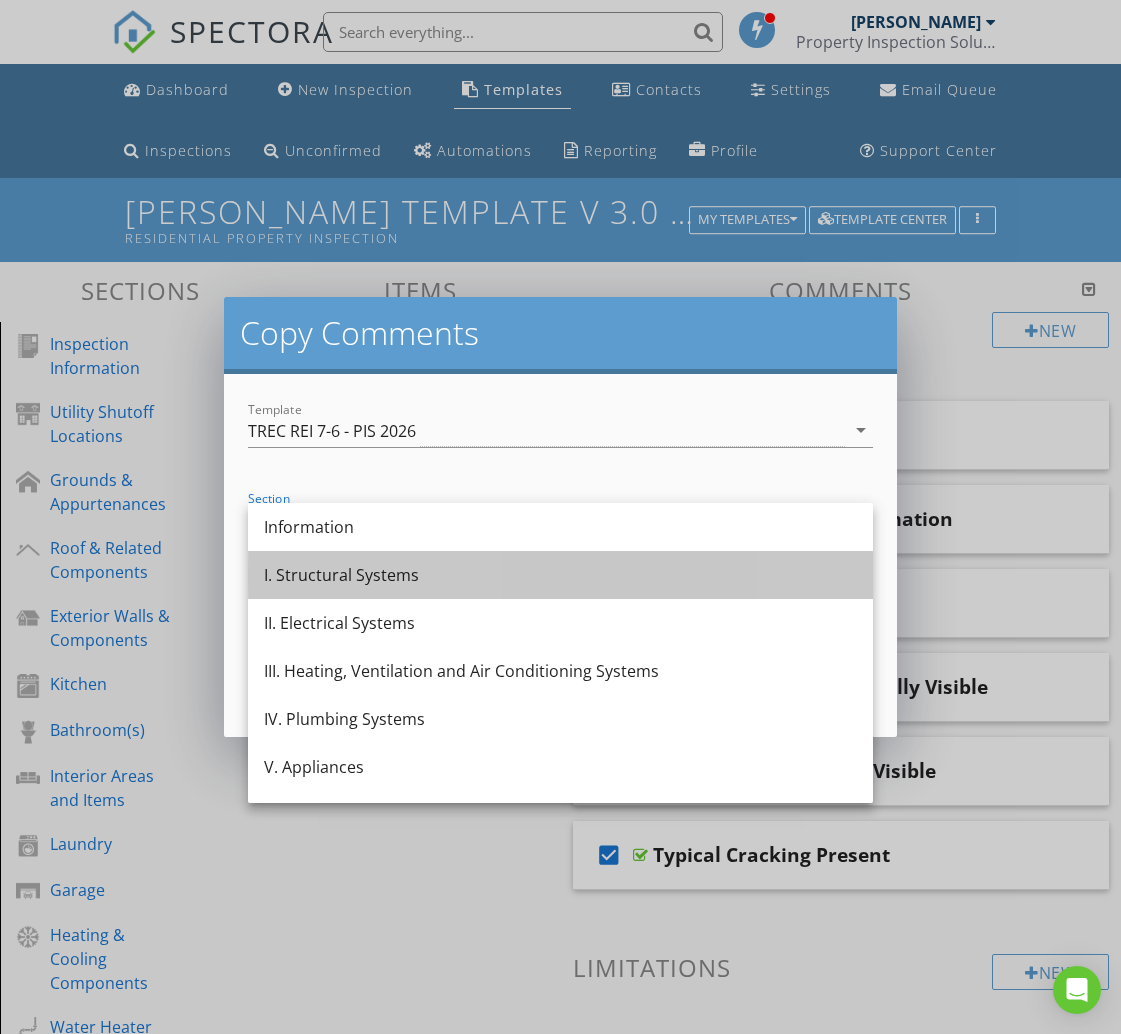 click on "I. Structural Systems" at bounding box center (560, 575) 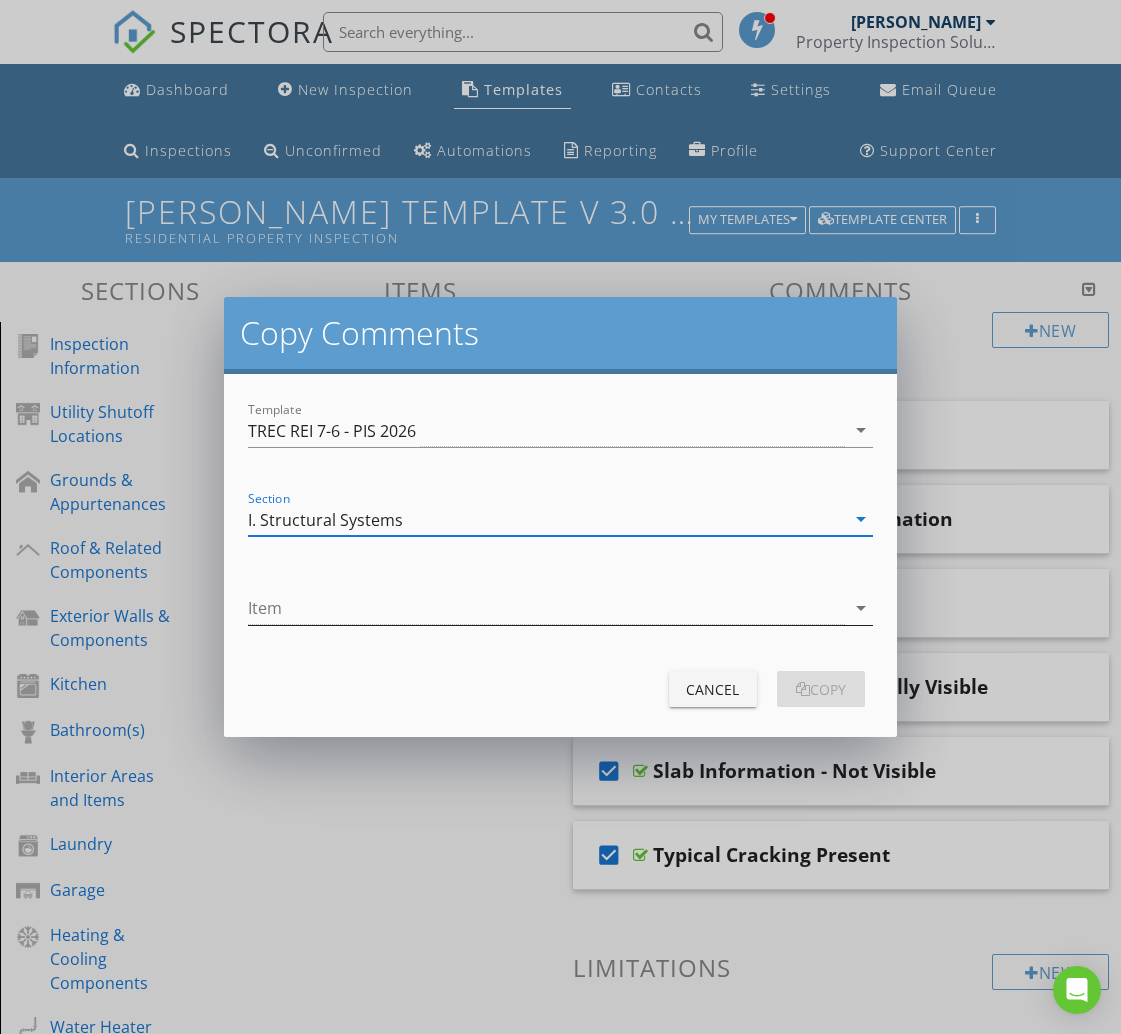 click at bounding box center [546, 608] 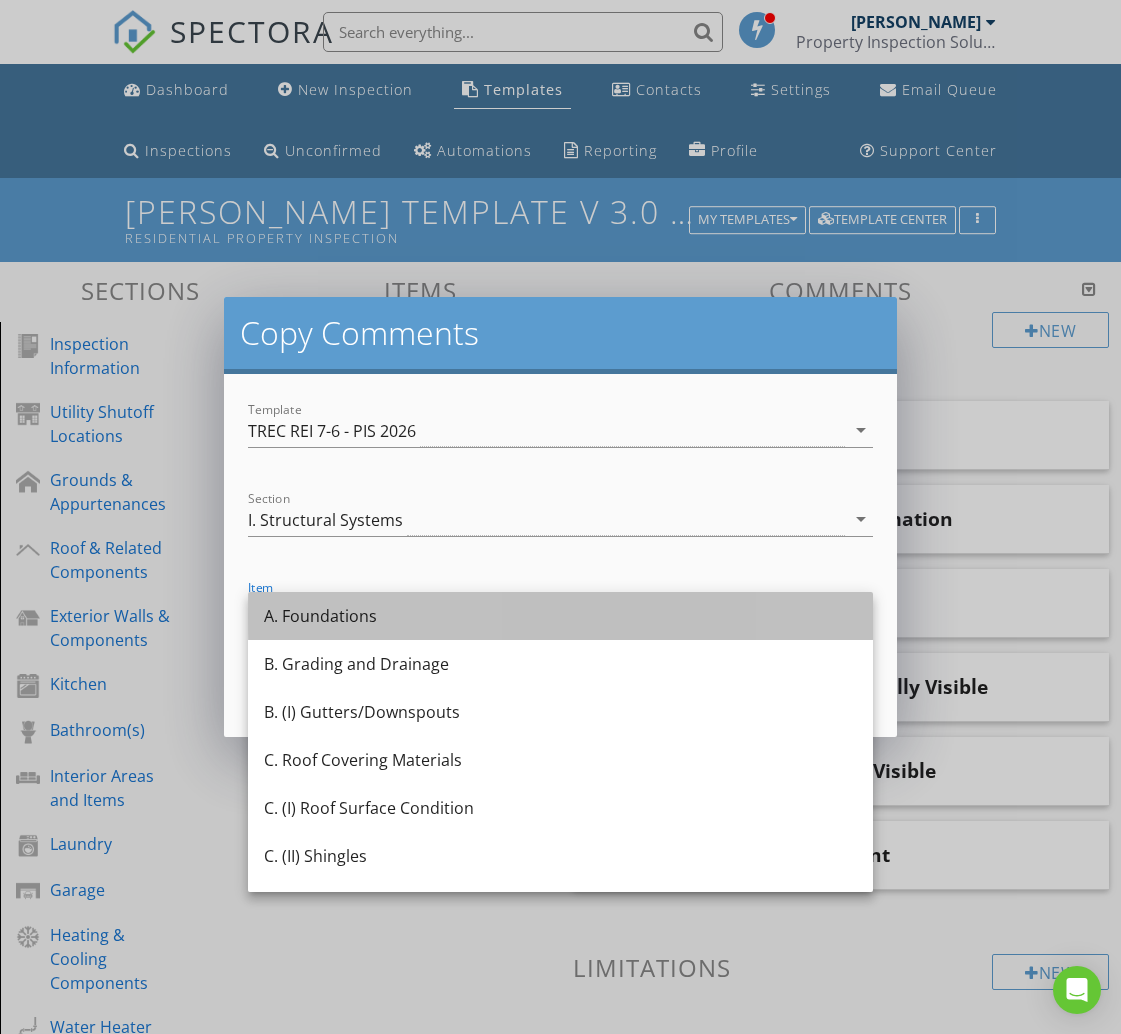 click on "A. Foundations" at bounding box center [560, 616] 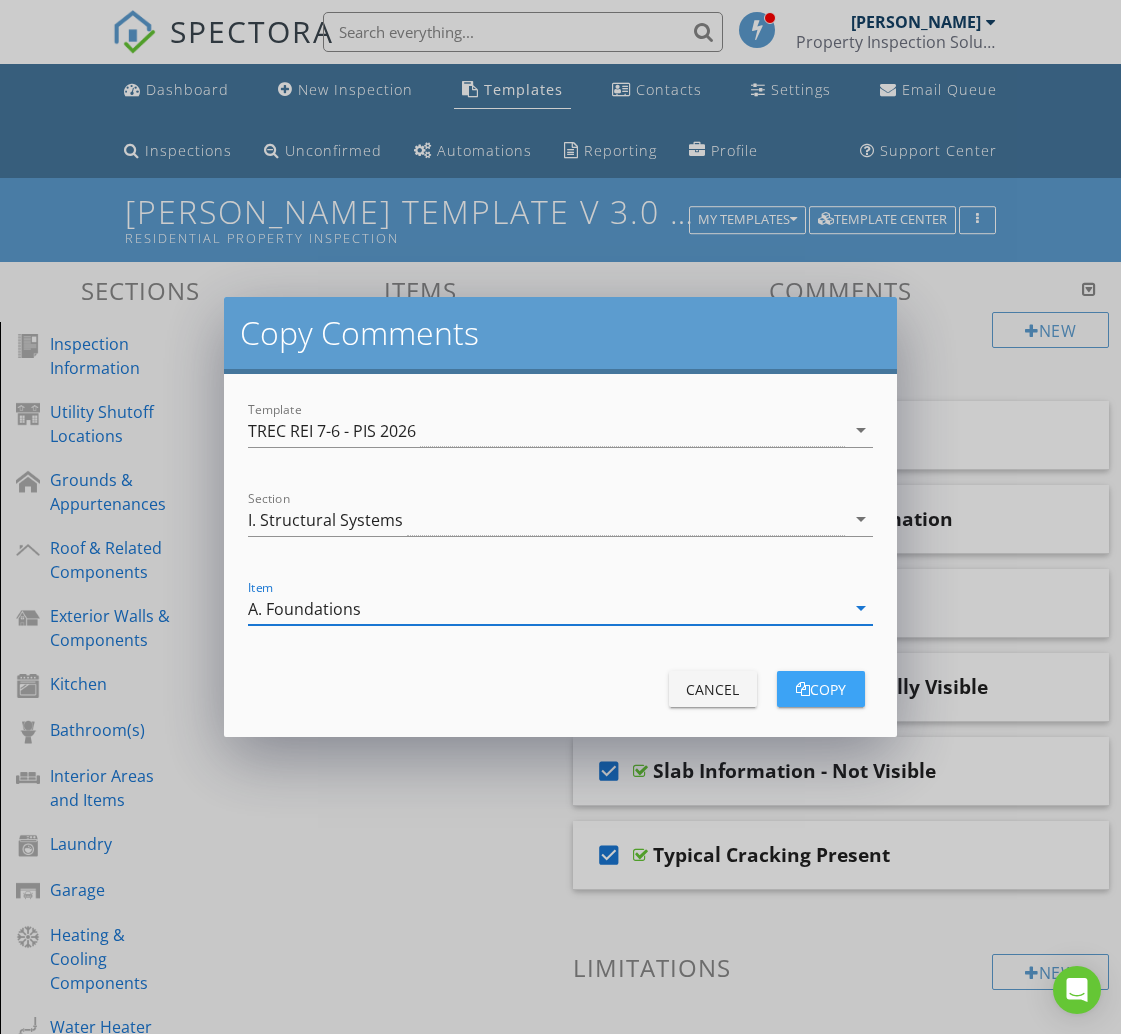 click at bounding box center (803, 689) 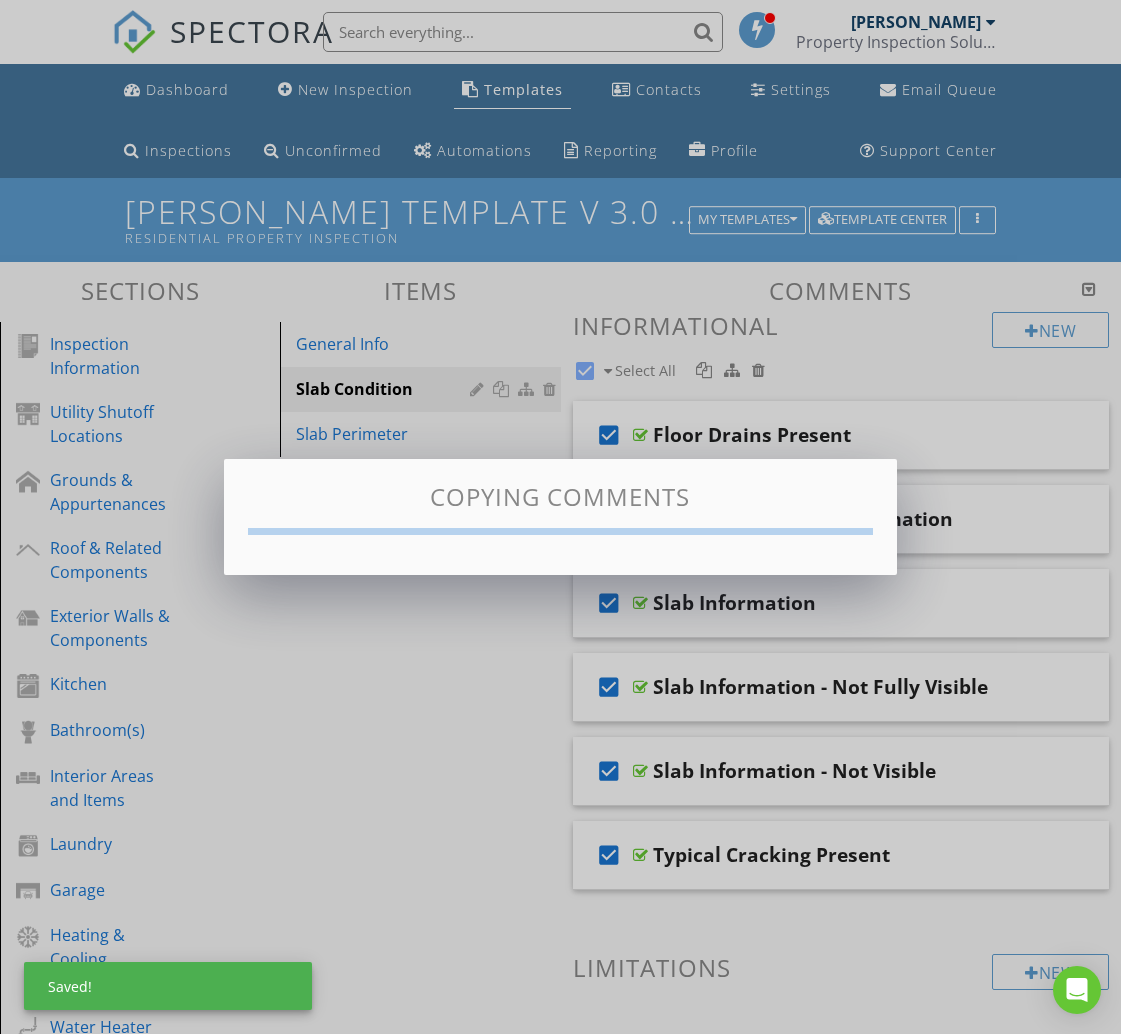 checkbox on "false" 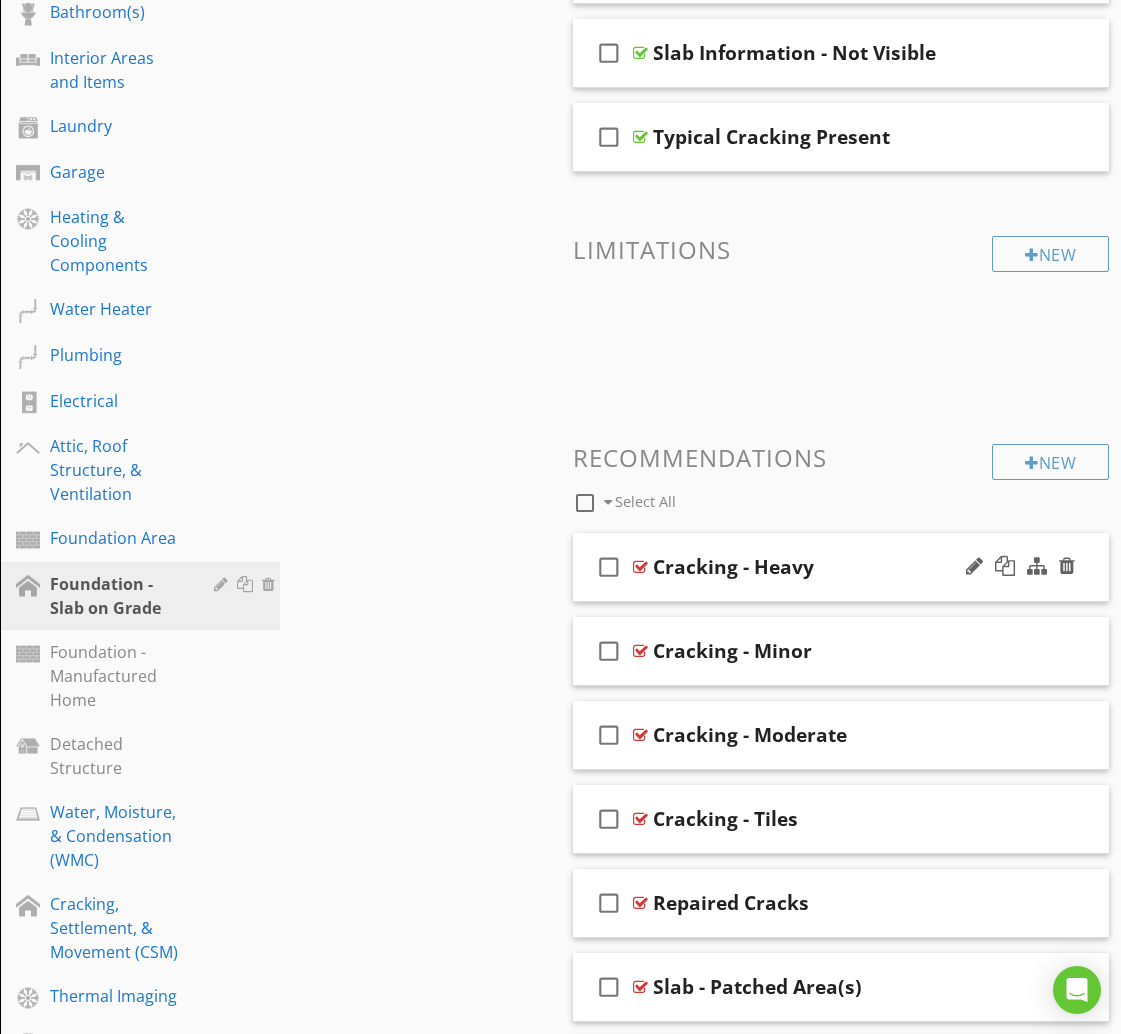 scroll, scrollTop: 723, scrollLeft: 0, axis: vertical 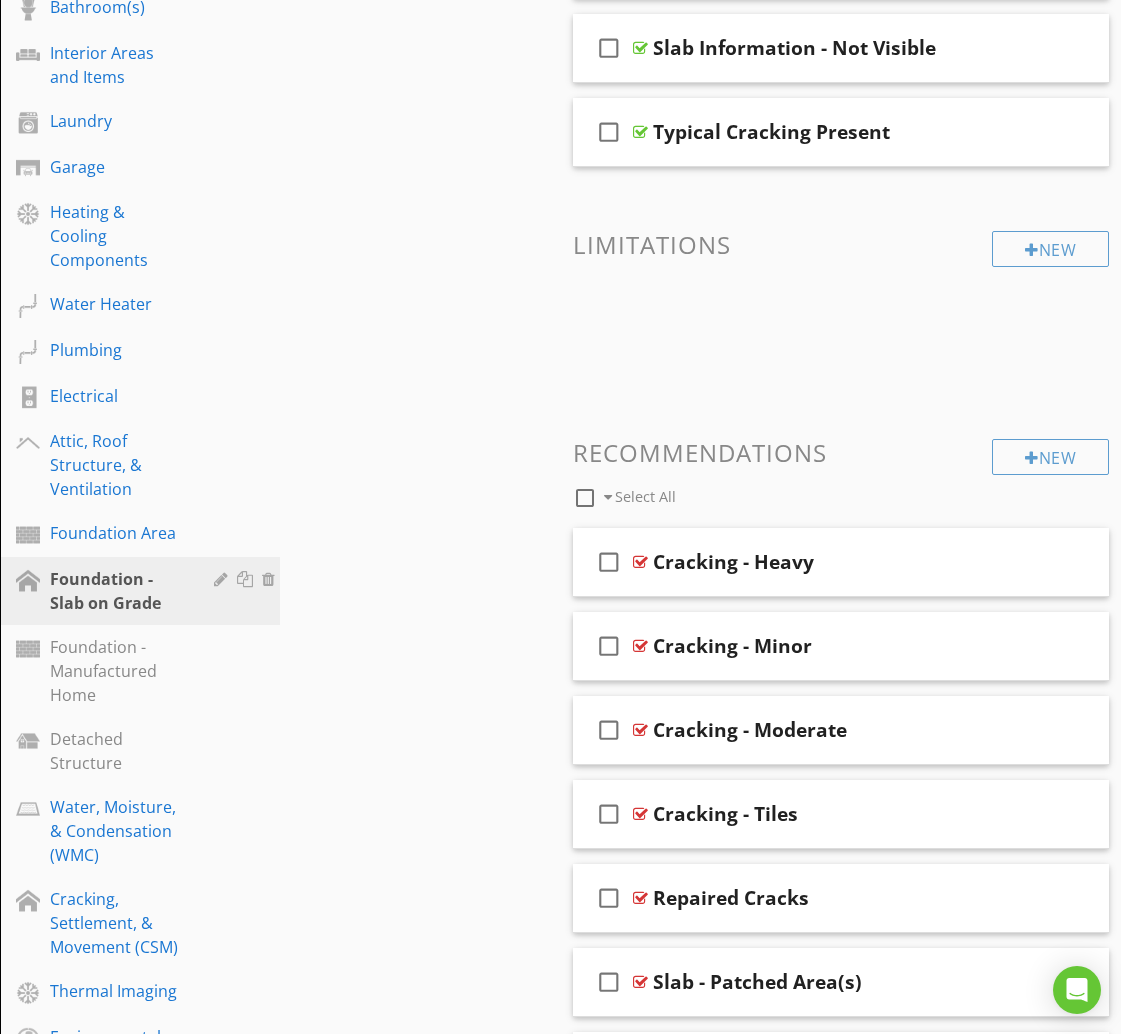 click at bounding box center [585, 498] 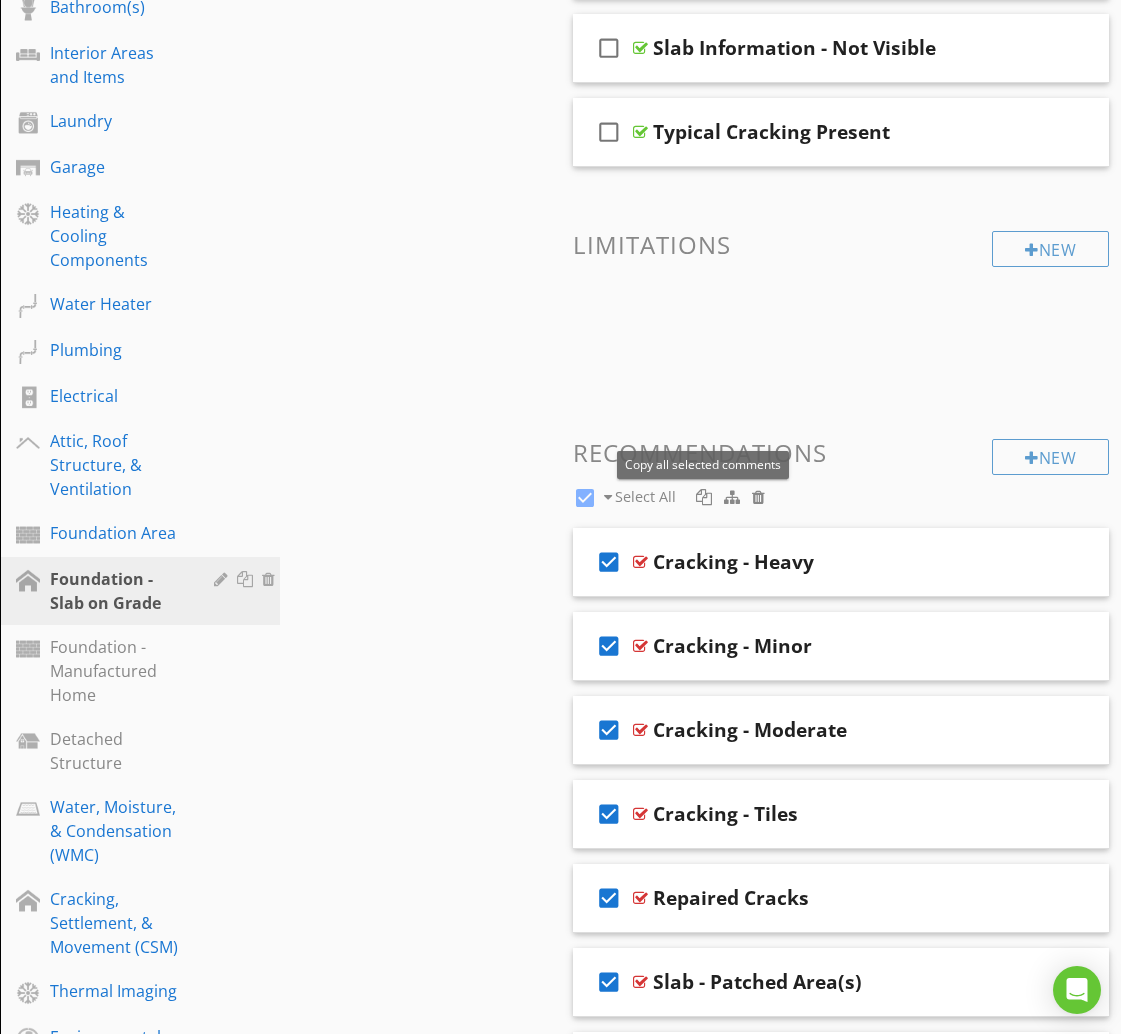 click at bounding box center [704, 497] 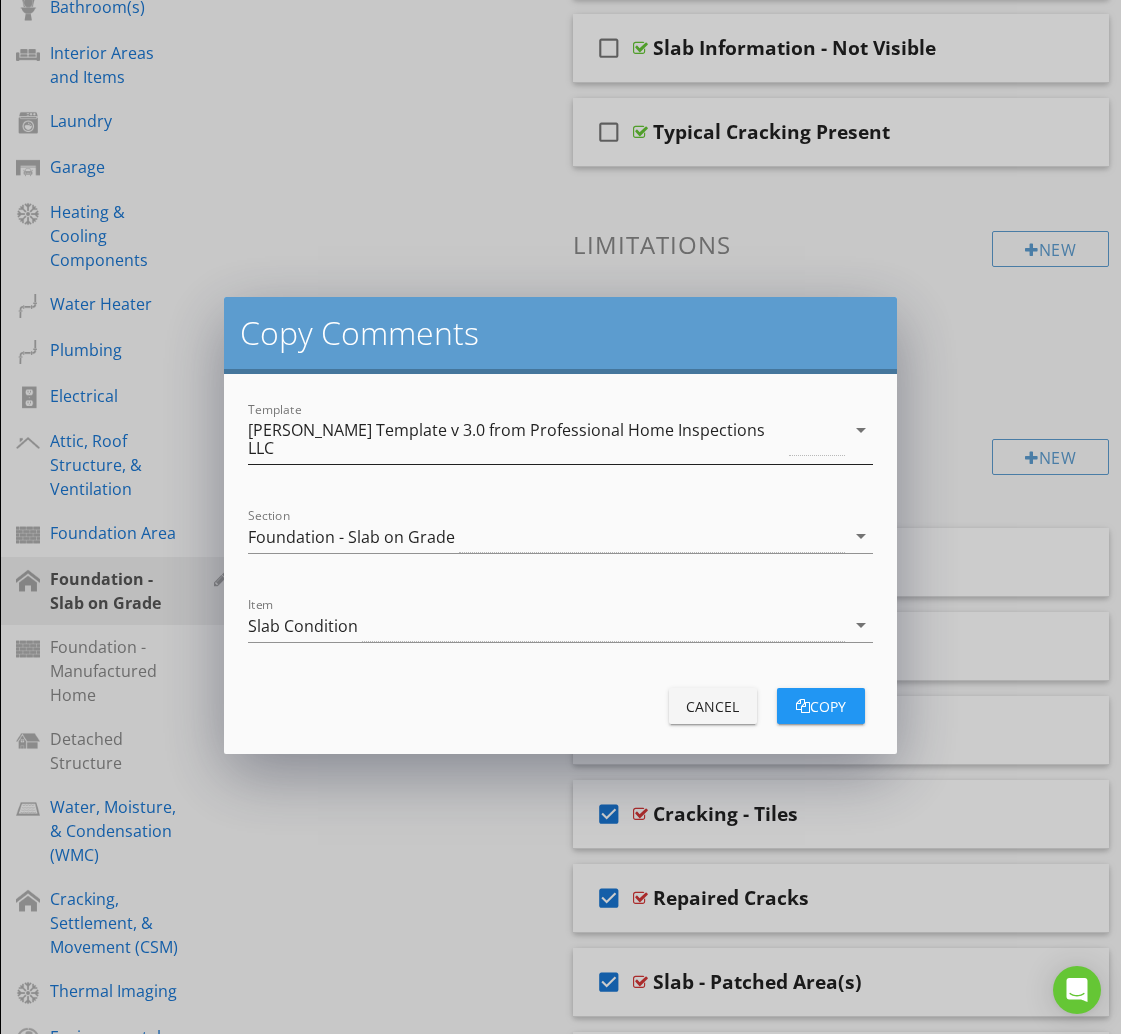 click on "[PERSON_NAME] Template v 3.0 from Professional Home Inspections LLC" at bounding box center (516, 439) 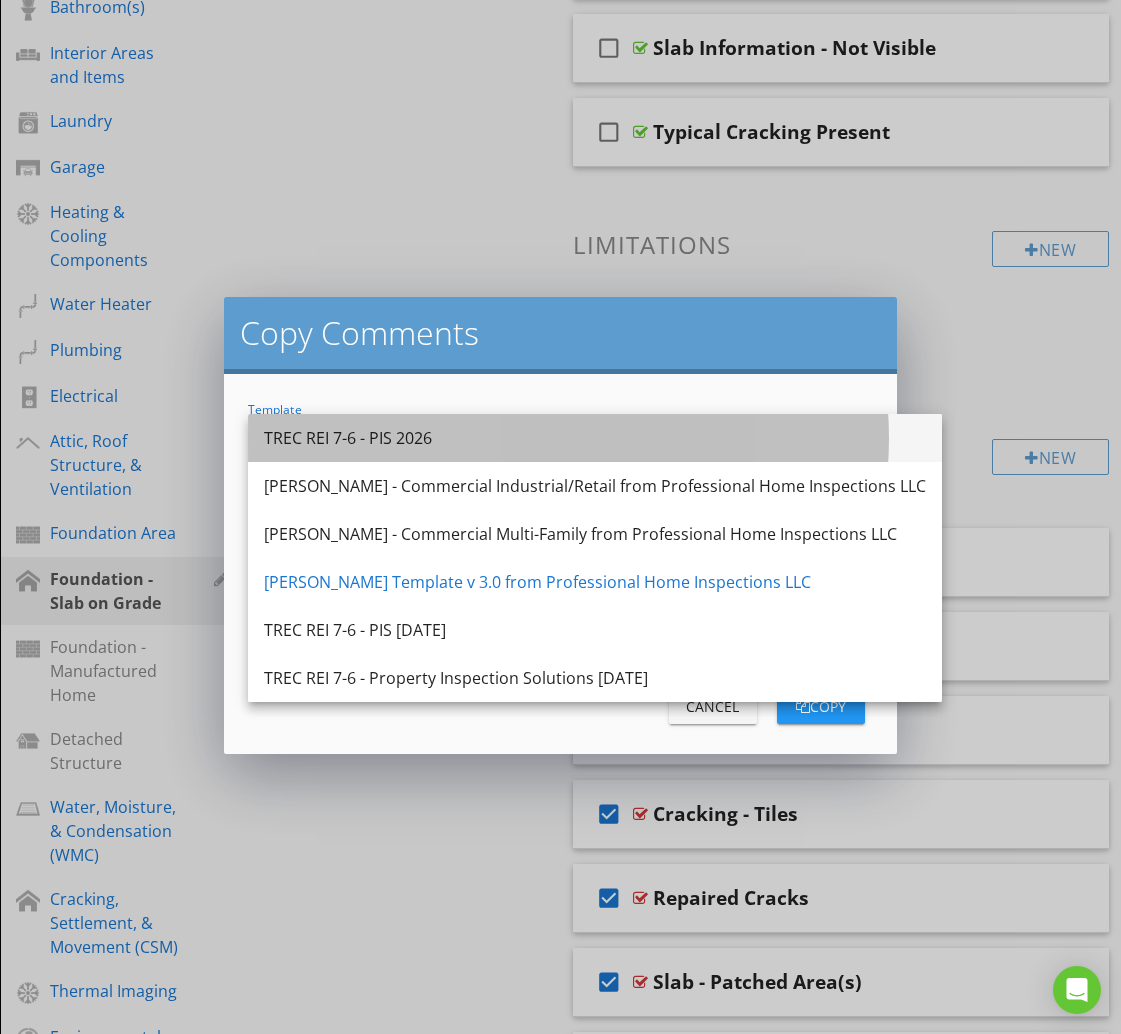 click on "TREC REI 7-6 - PIS 2026" at bounding box center (595, 438) 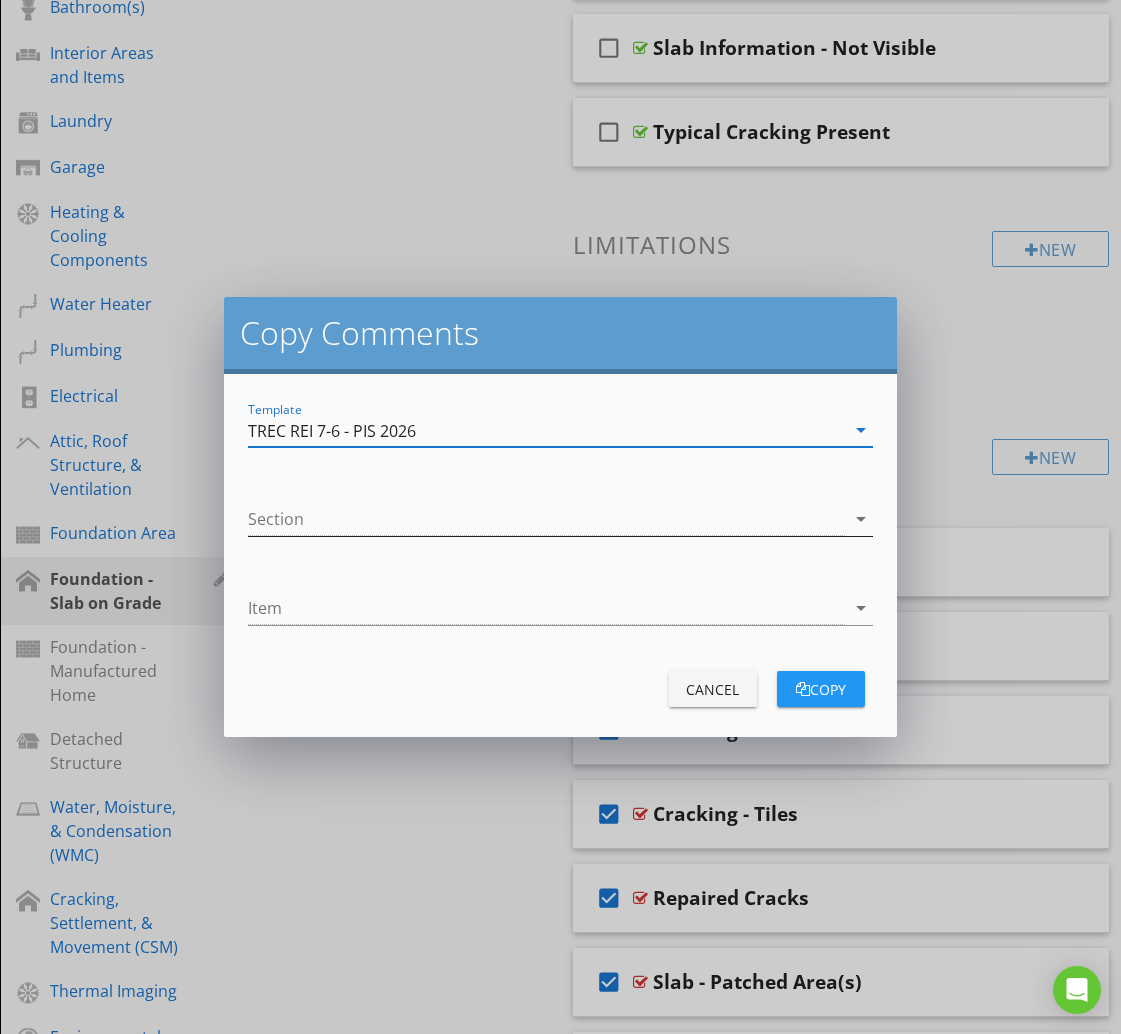 click at bounding box center [546, 519] 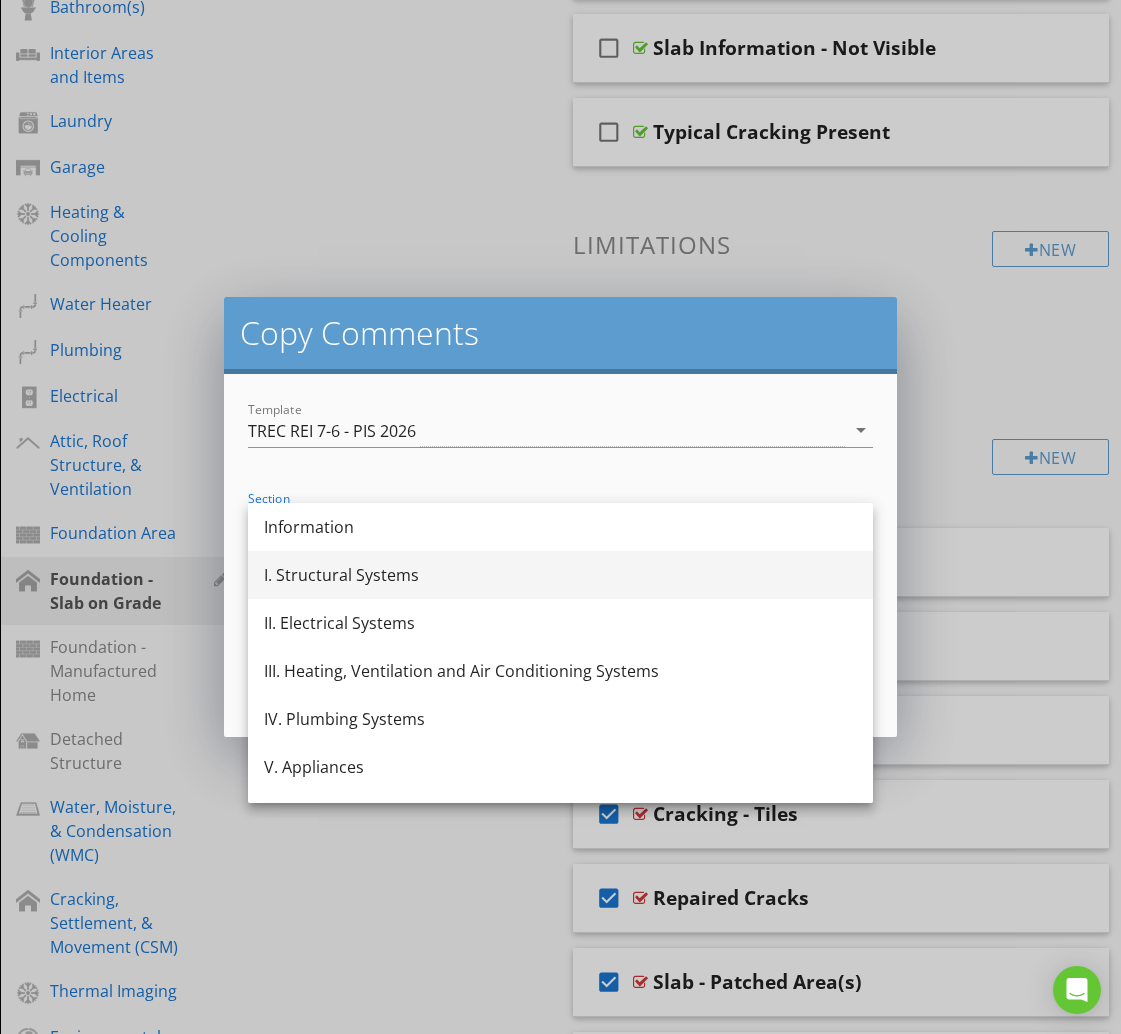 click on "I. Structural Systems" at bounding box center [560, 575] 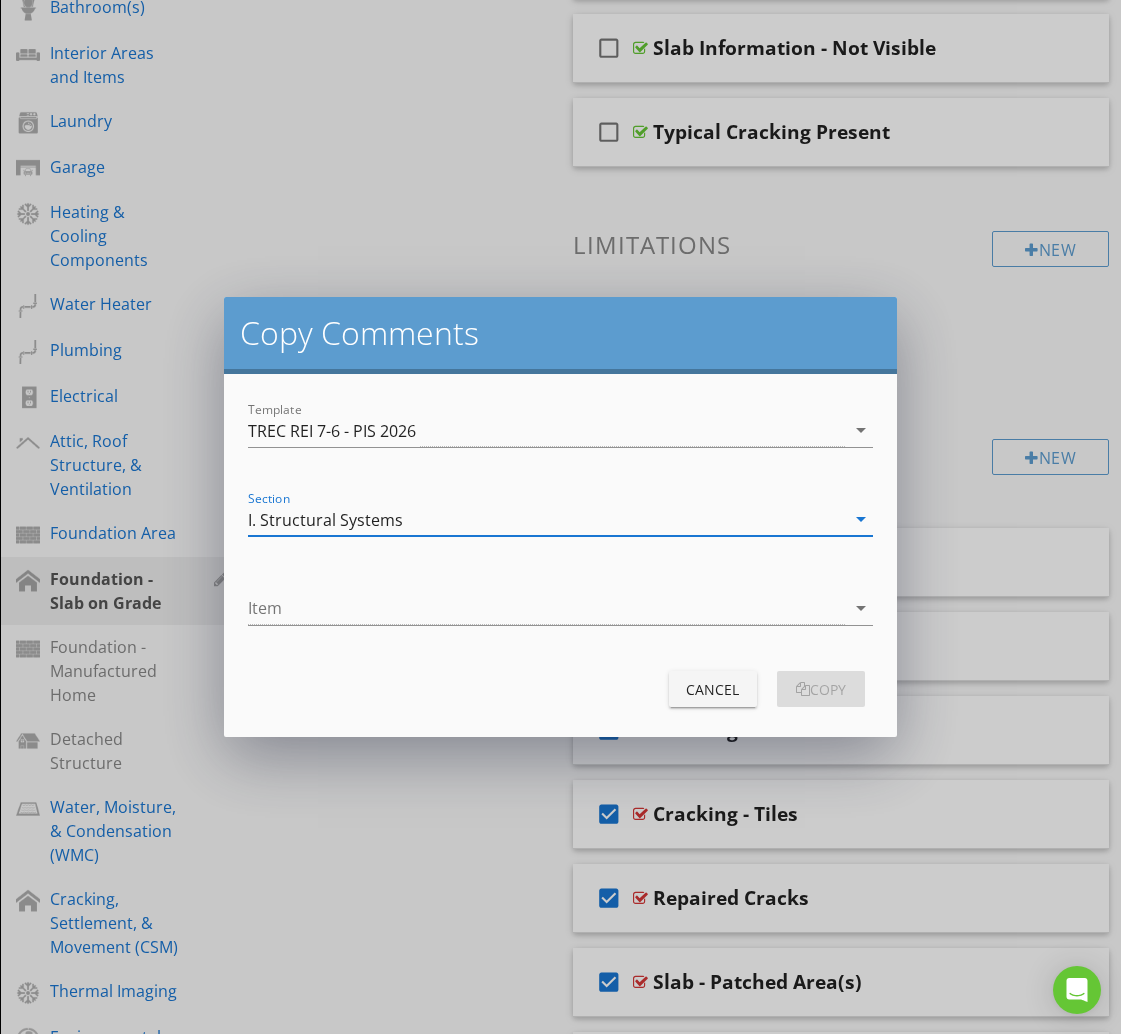 click at bounding box center [546, 608] 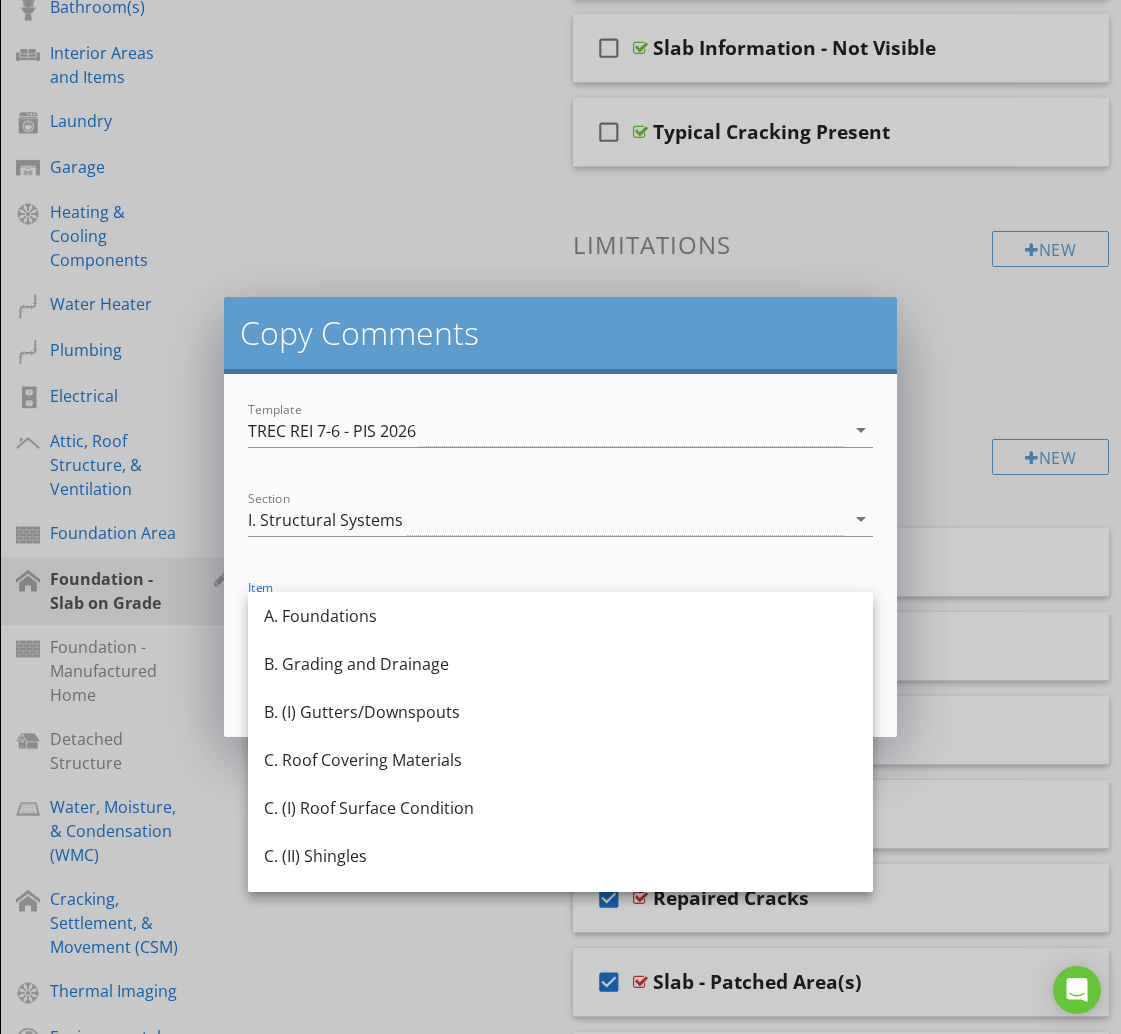 click on "A. Foundations" at bounding box center (560, 616) 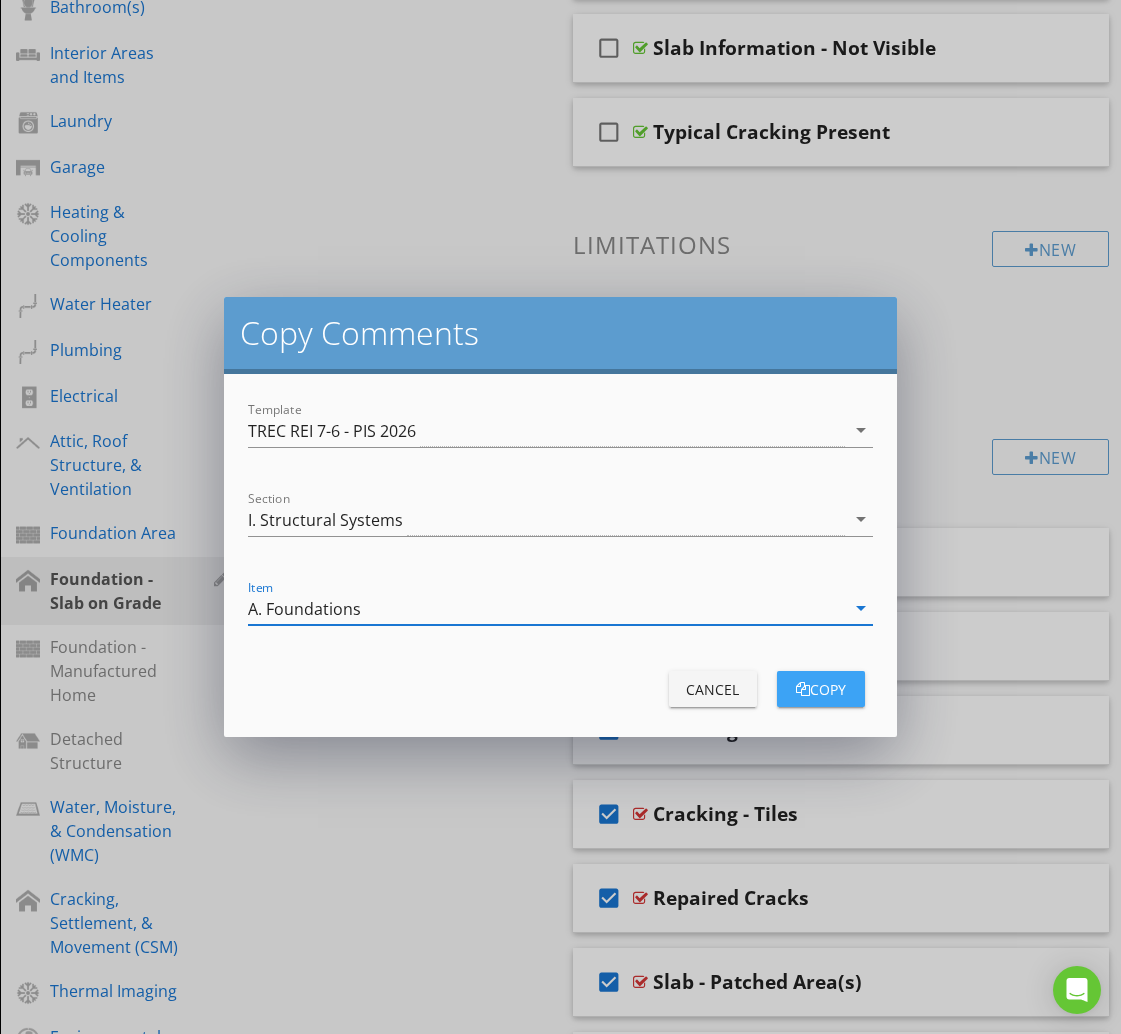 click on "copy" at bounding box center (821, 689) 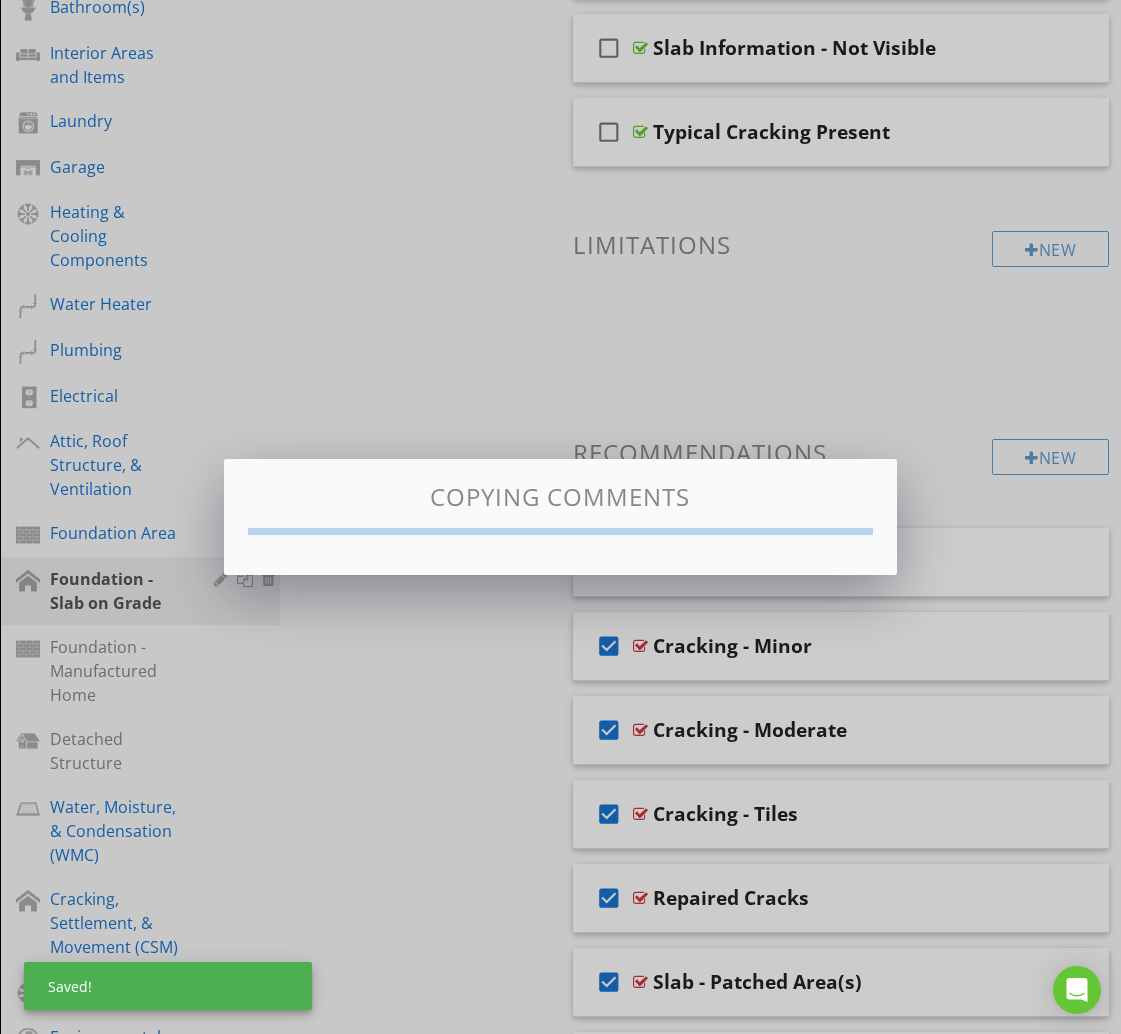 checkbox on "false" 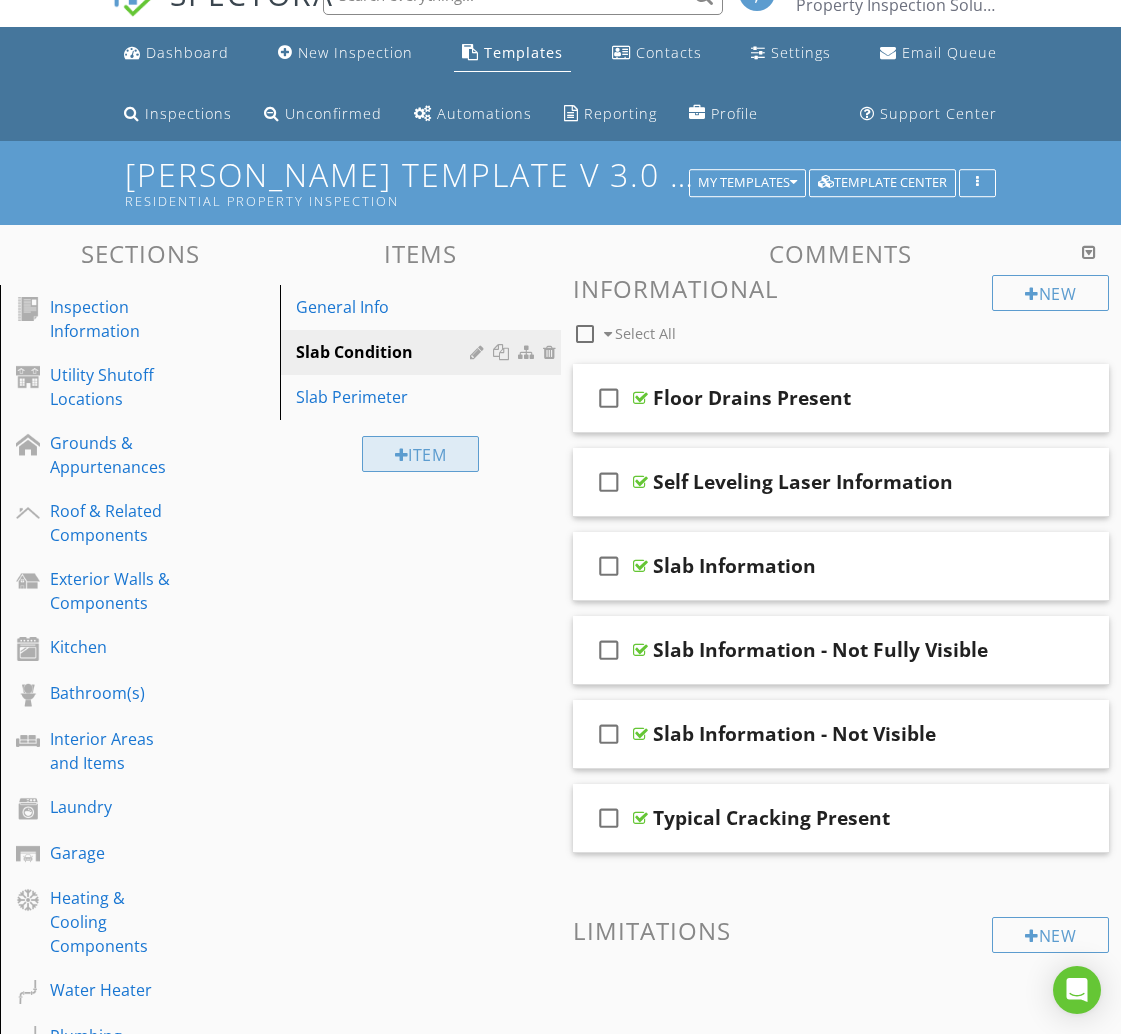 scroll, scrollTop: 0, scrollLeft: 0, axis: both 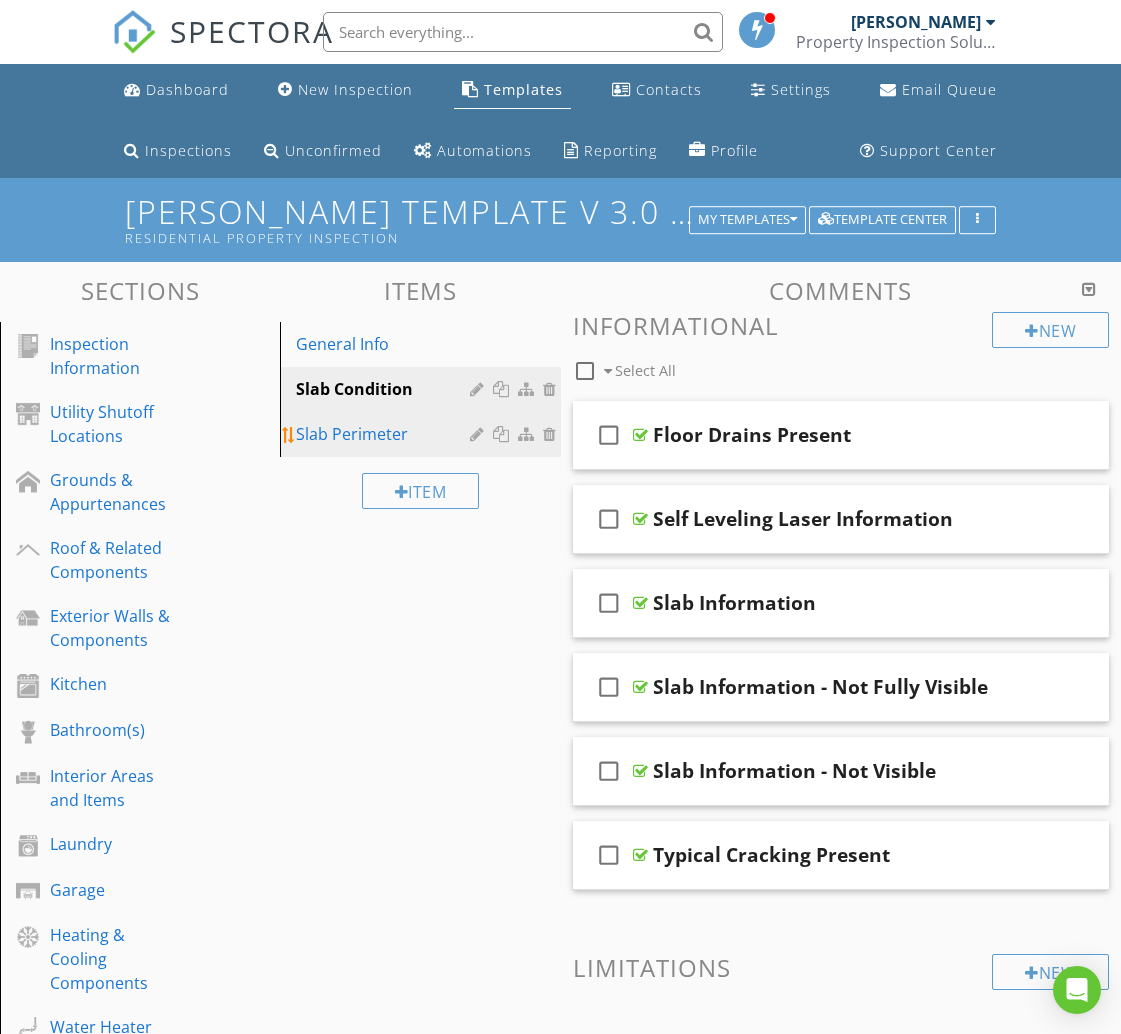 click on "Slab Perimeter" at bounding box center [385, 434] 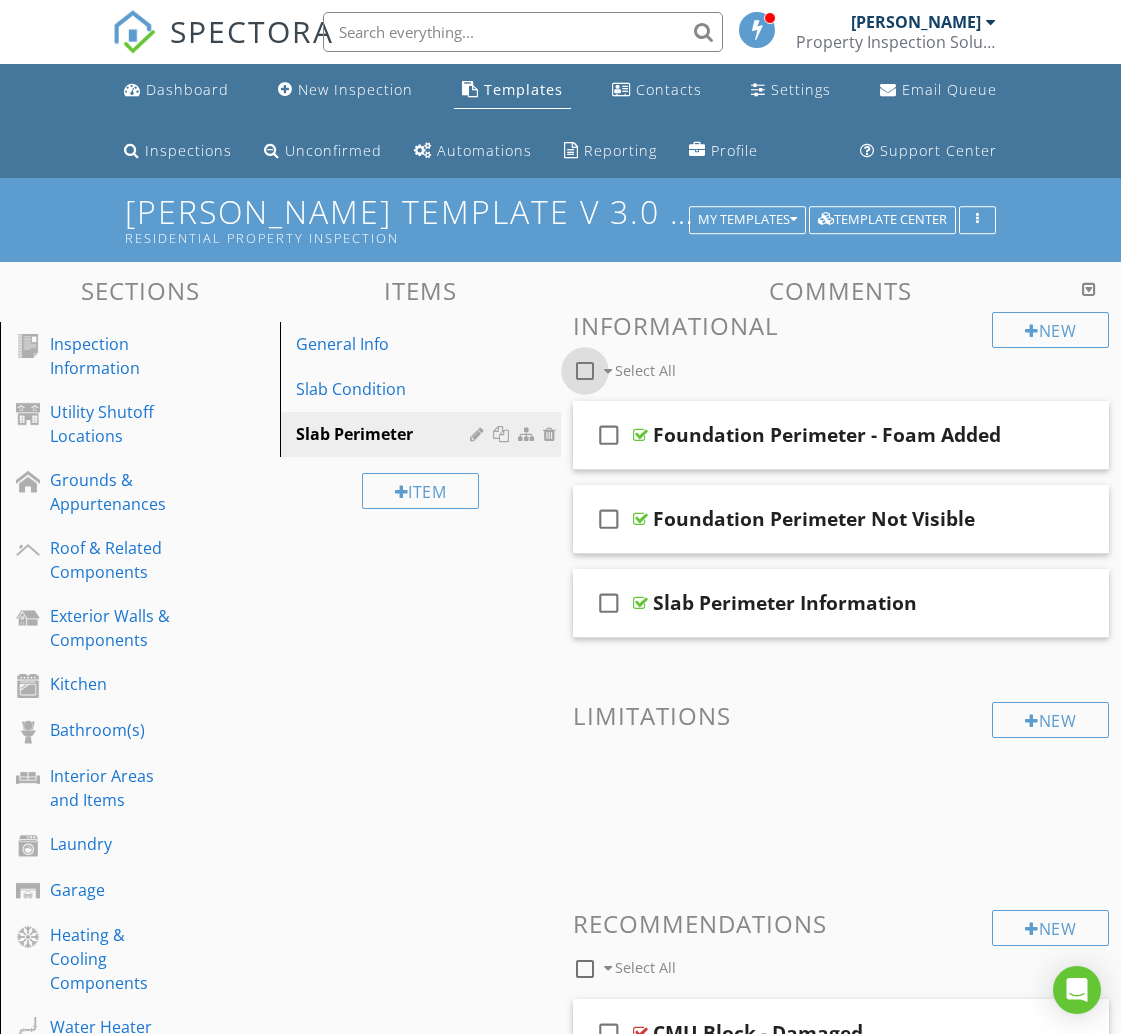 click at bounding box center (585, 371) 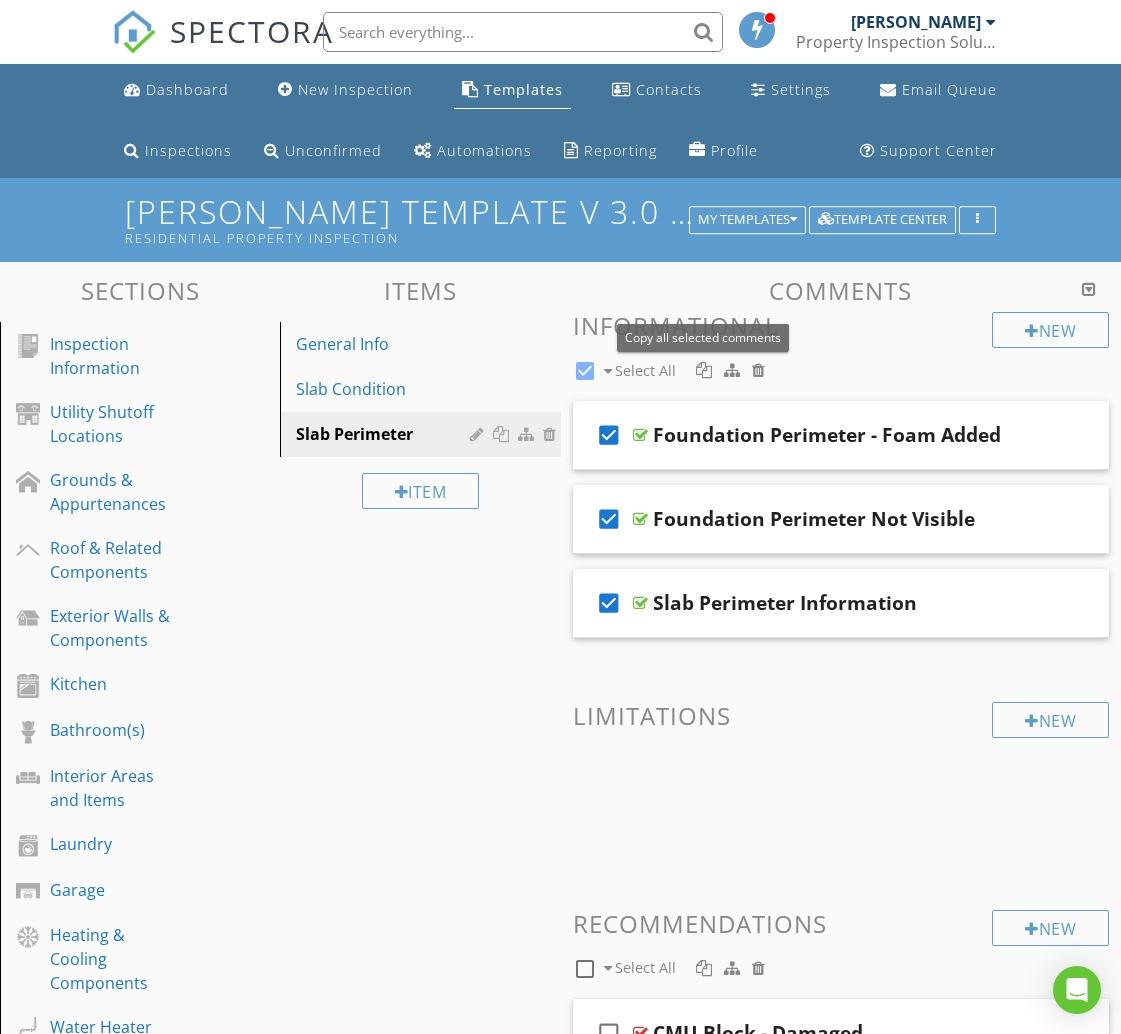 click at bounding box center [704, 370] 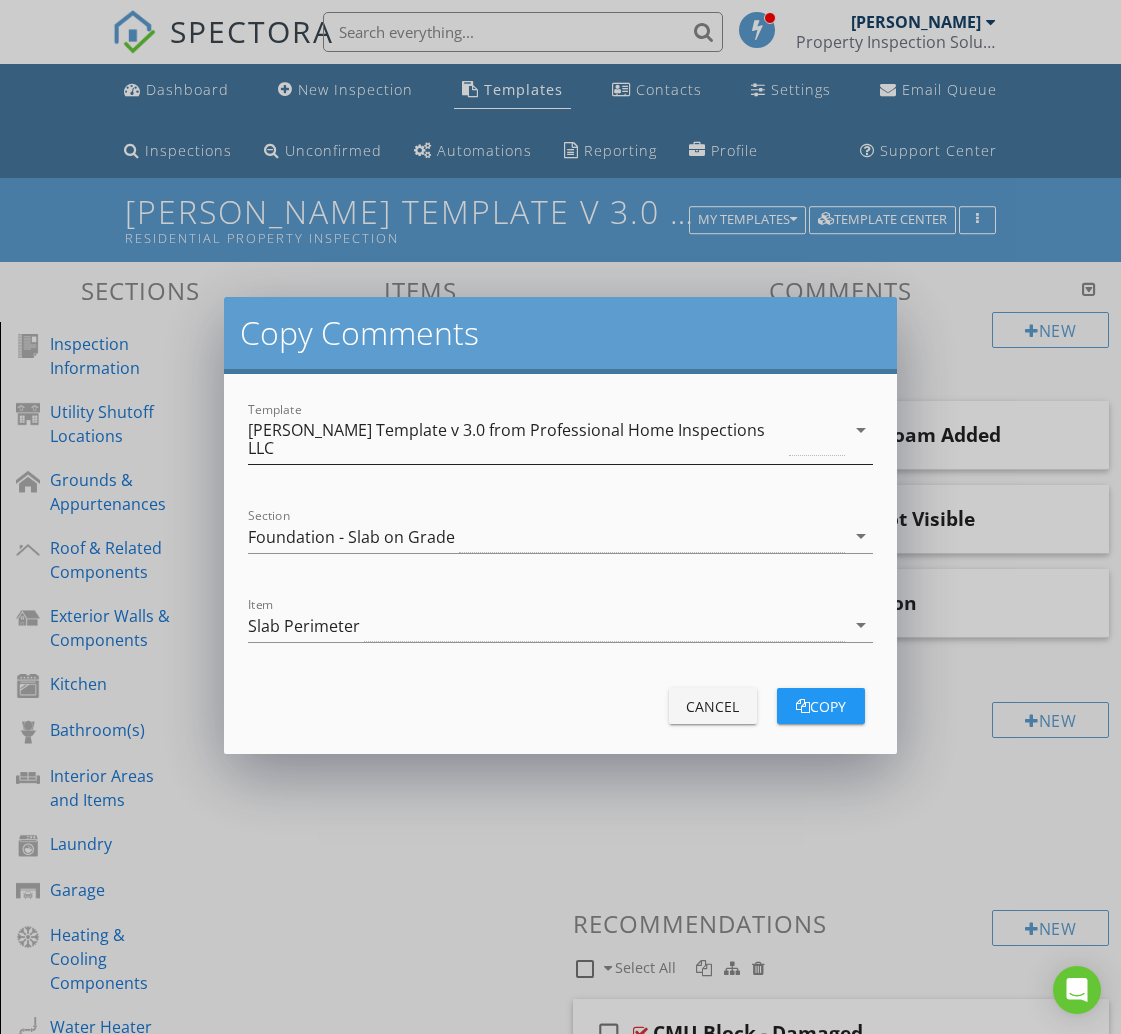 click on "KC Bartley Template v 3.0 from Professional Home Inspections LLC" at bounding box center (516, 439) 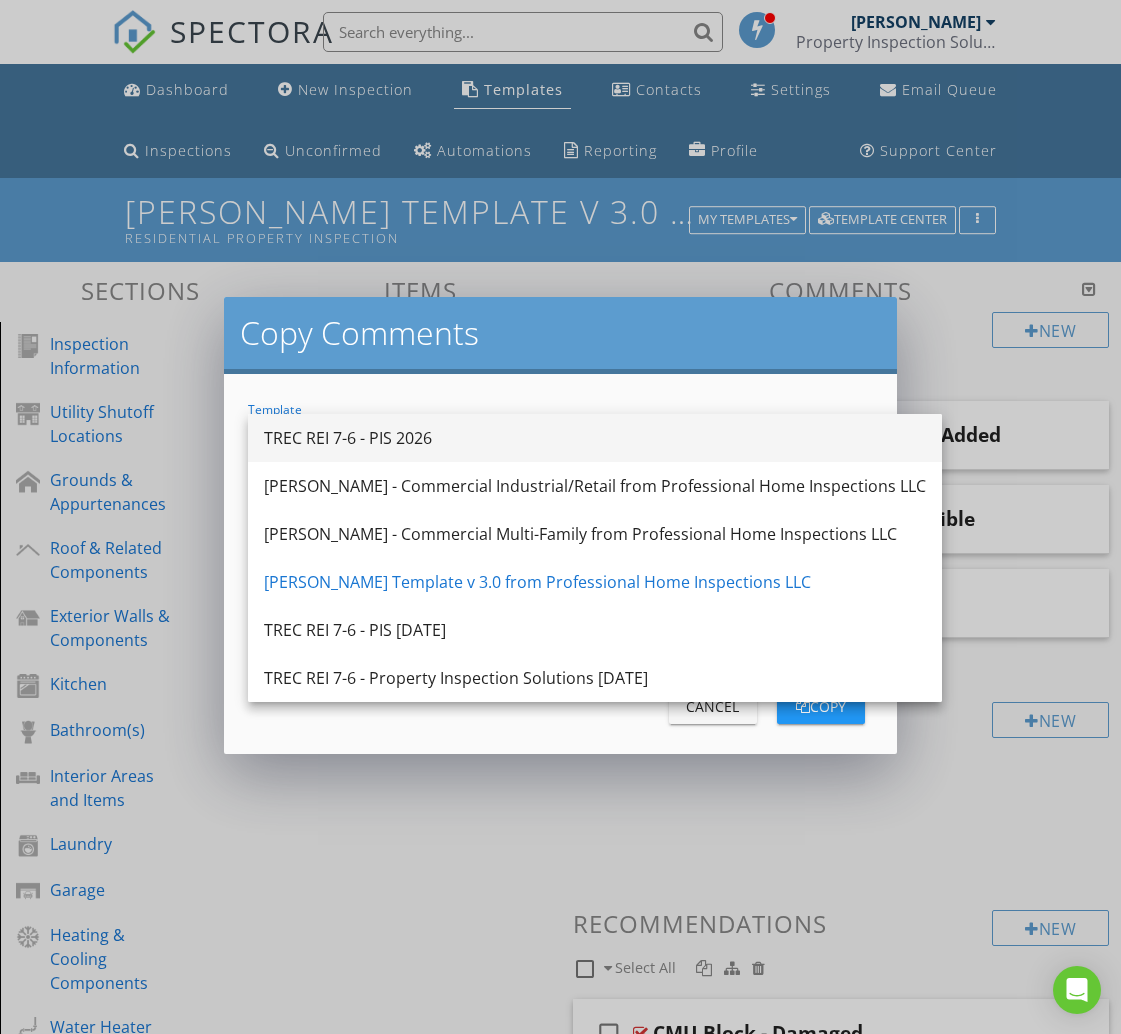 click on "TREC REI 7-6 - PIS 2026" at bounding box center (595, 438) 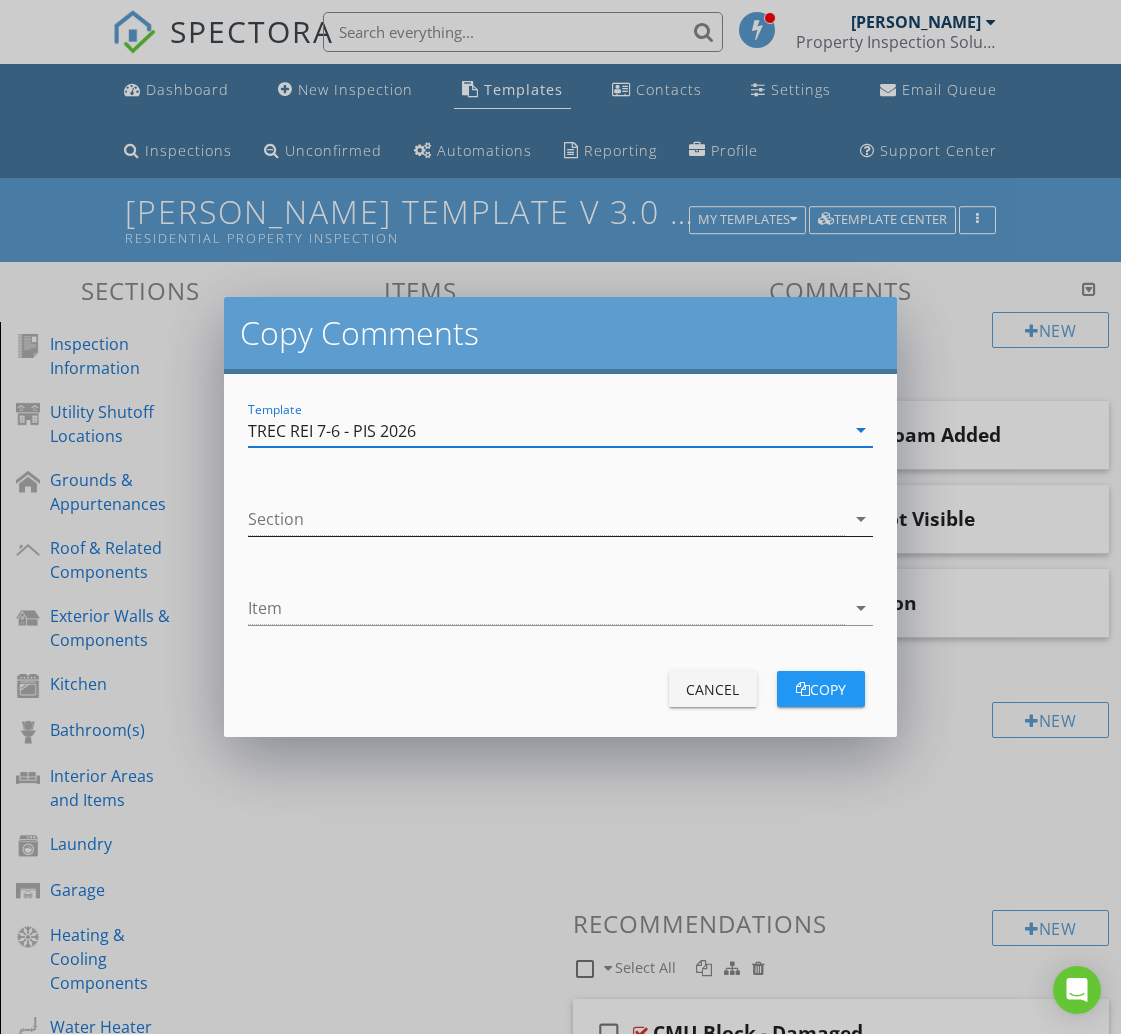 click at bounding box center (546, 519) 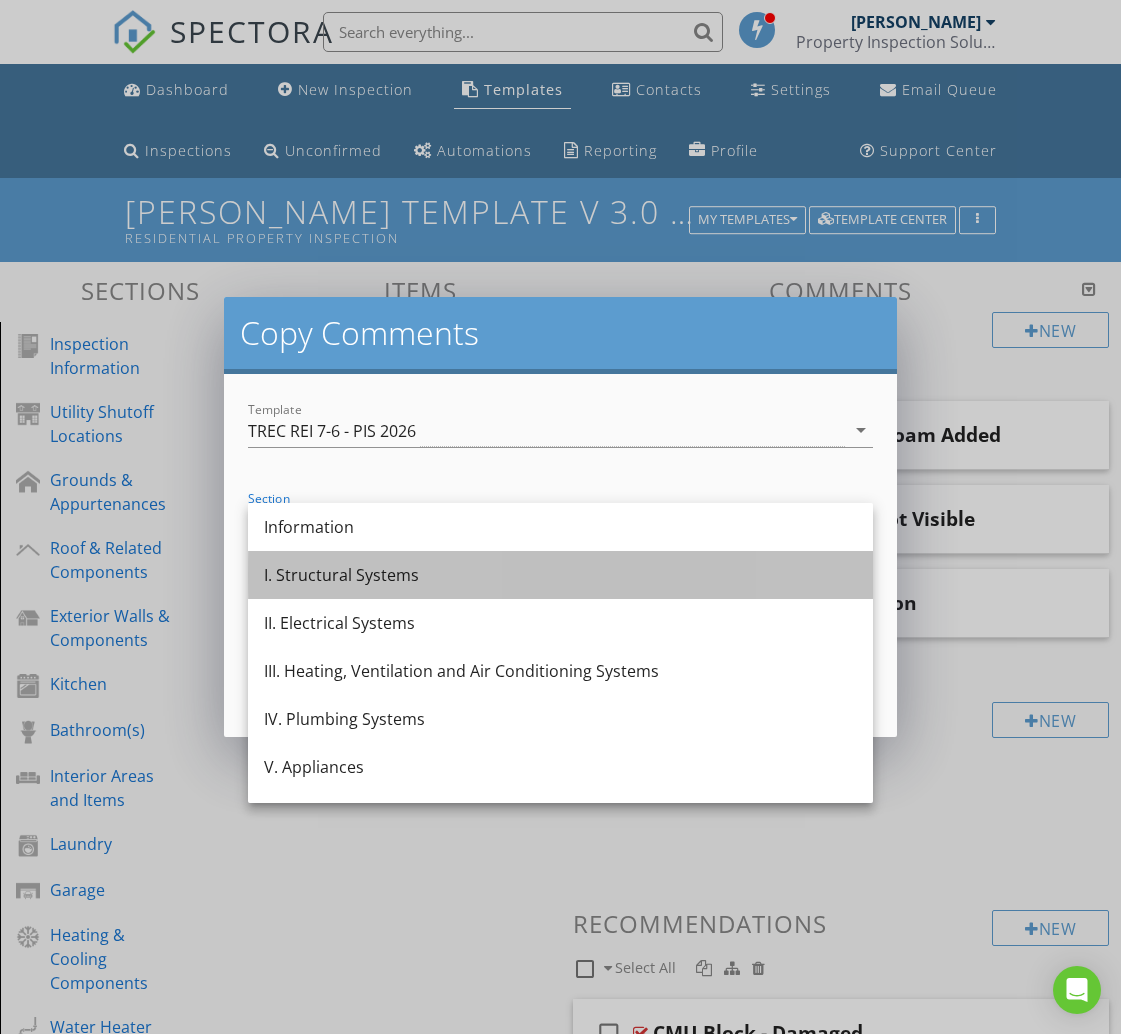 click on "I. Structural Systems" at bounding box center [560, 575] 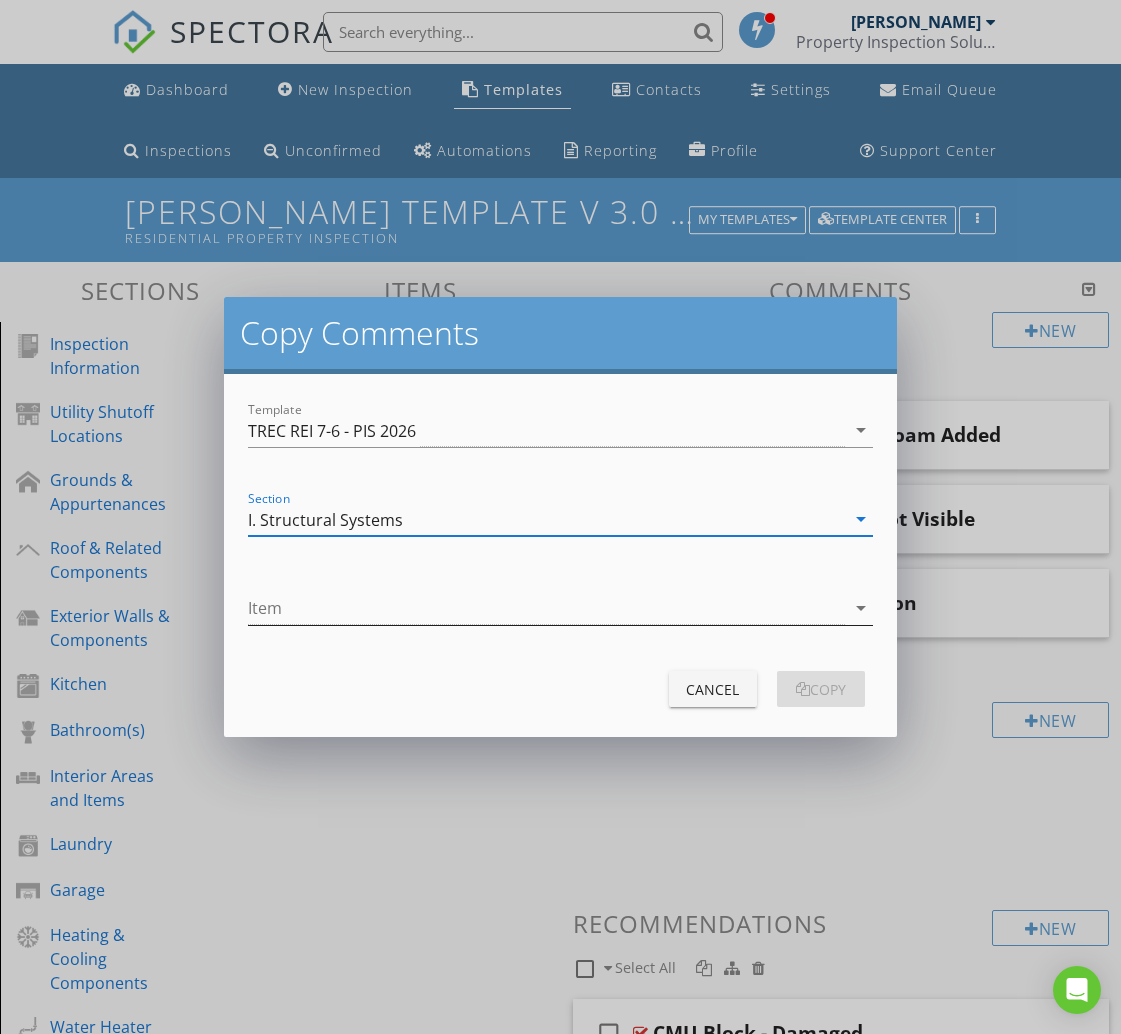 click at bounding box center (546, 608) 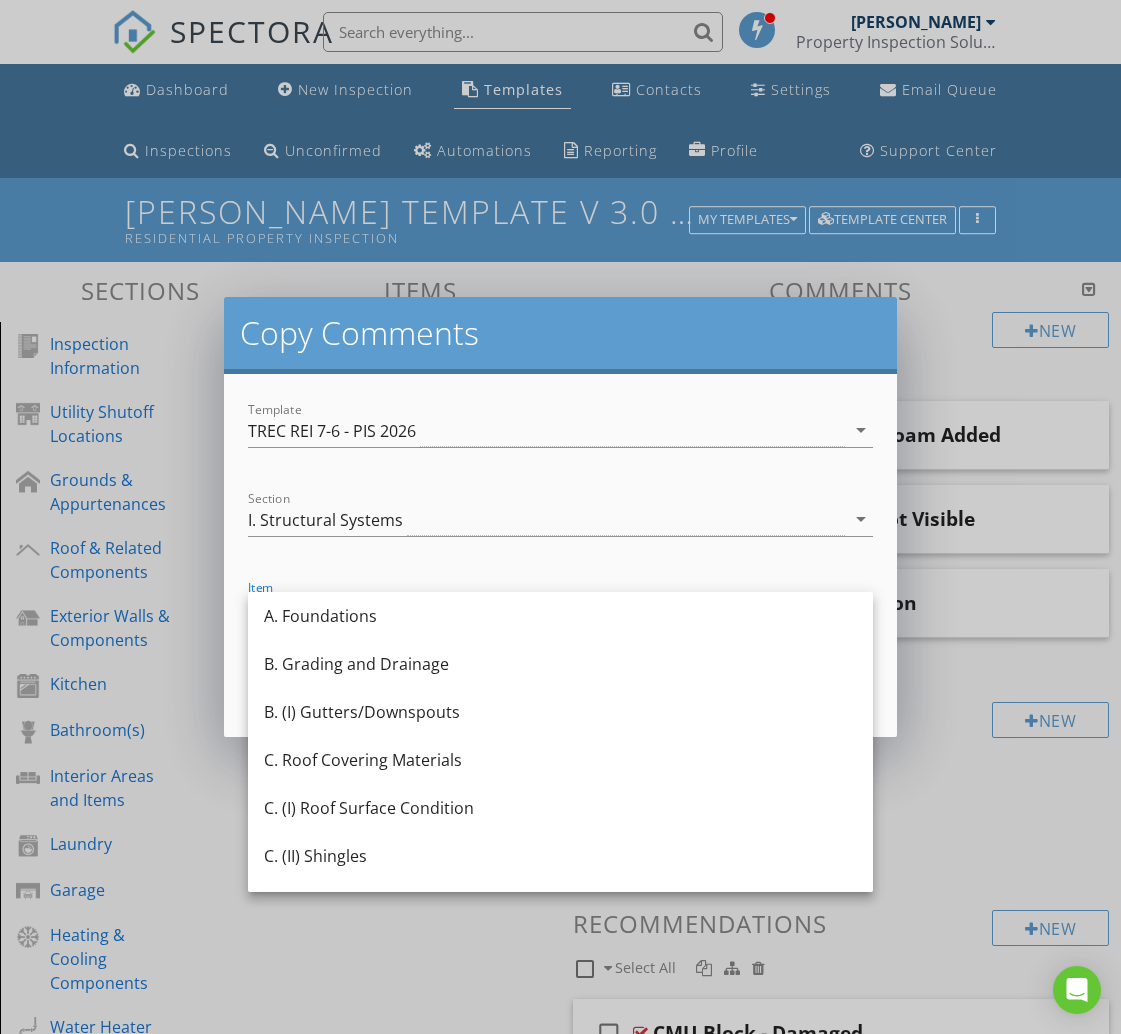 drag, startPoint x: 339, startPoint y: 620, endPoint x: 357, endPoint y: 621, distance: 18.027756 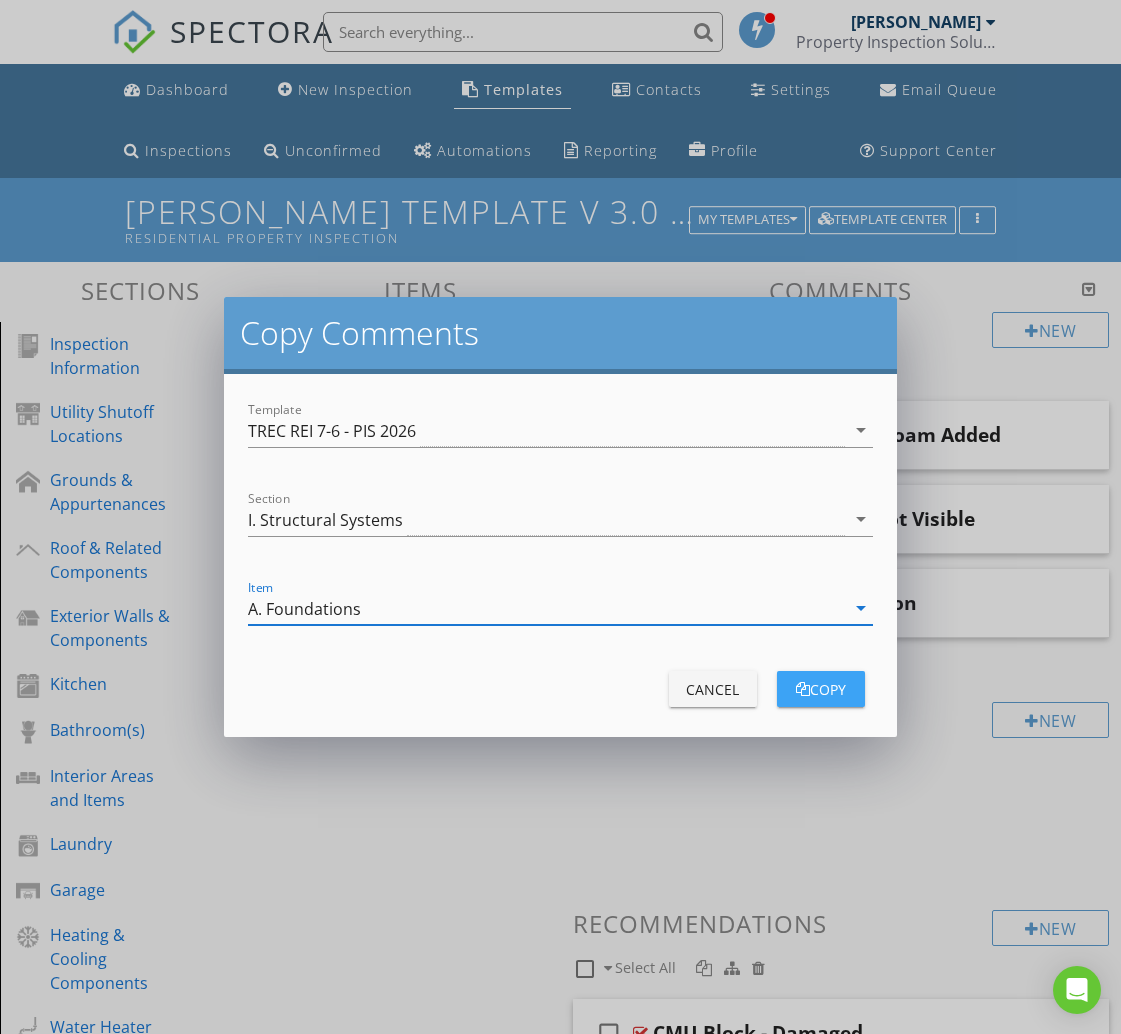 click on "copy" at bounding box center [821, 689] 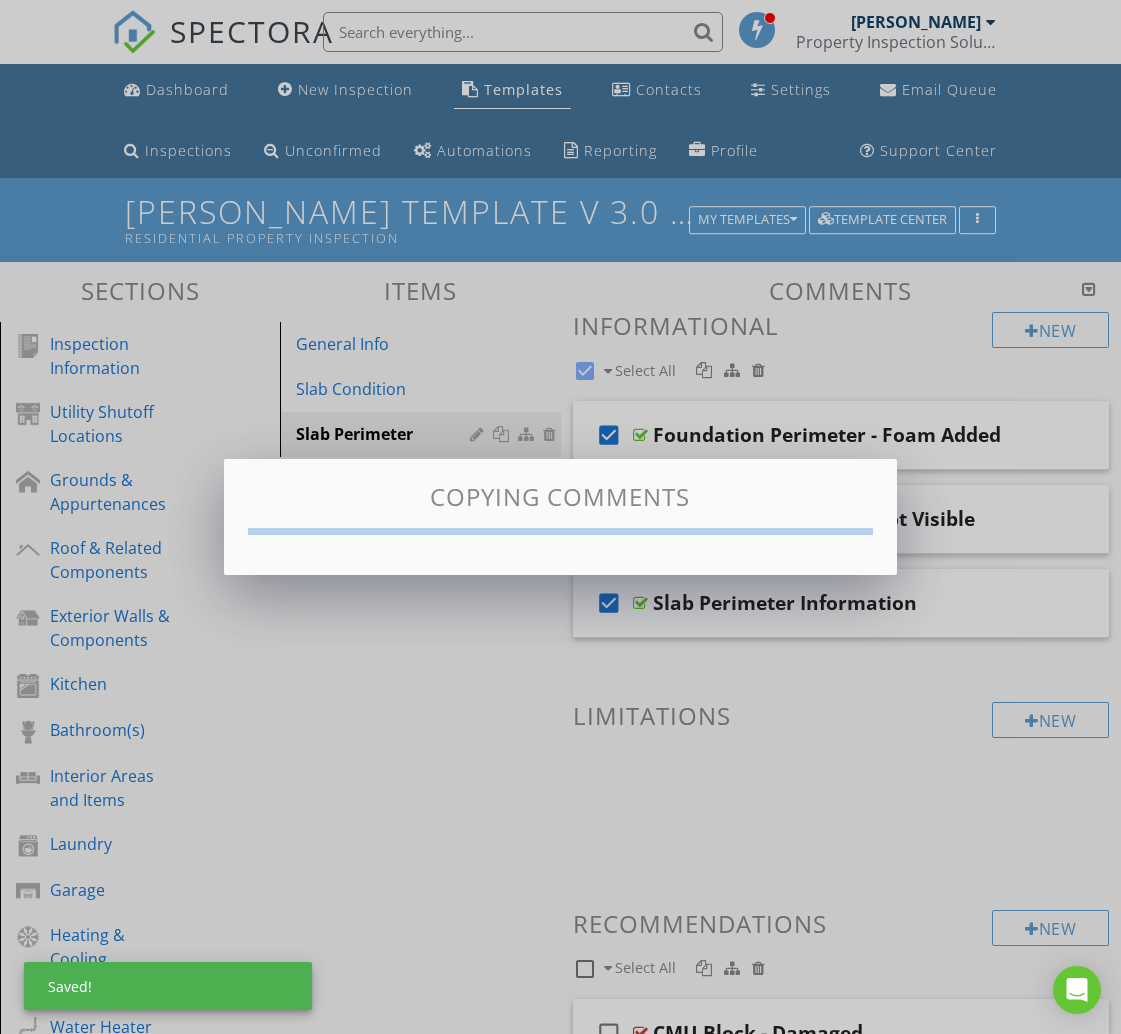 checkbox on "false" 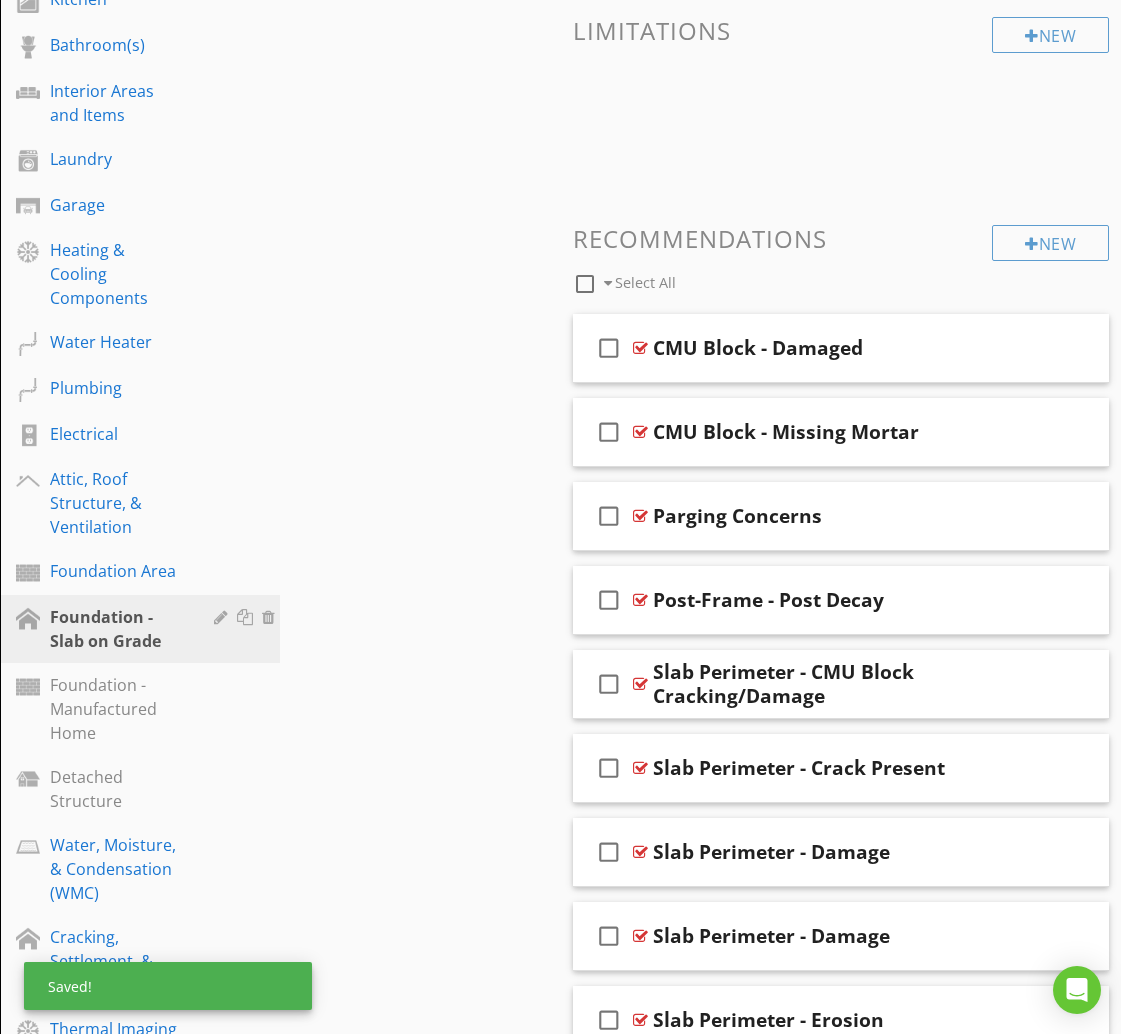 scroll, scrollTop: 785, scrollLeft: 0, axis: vertical 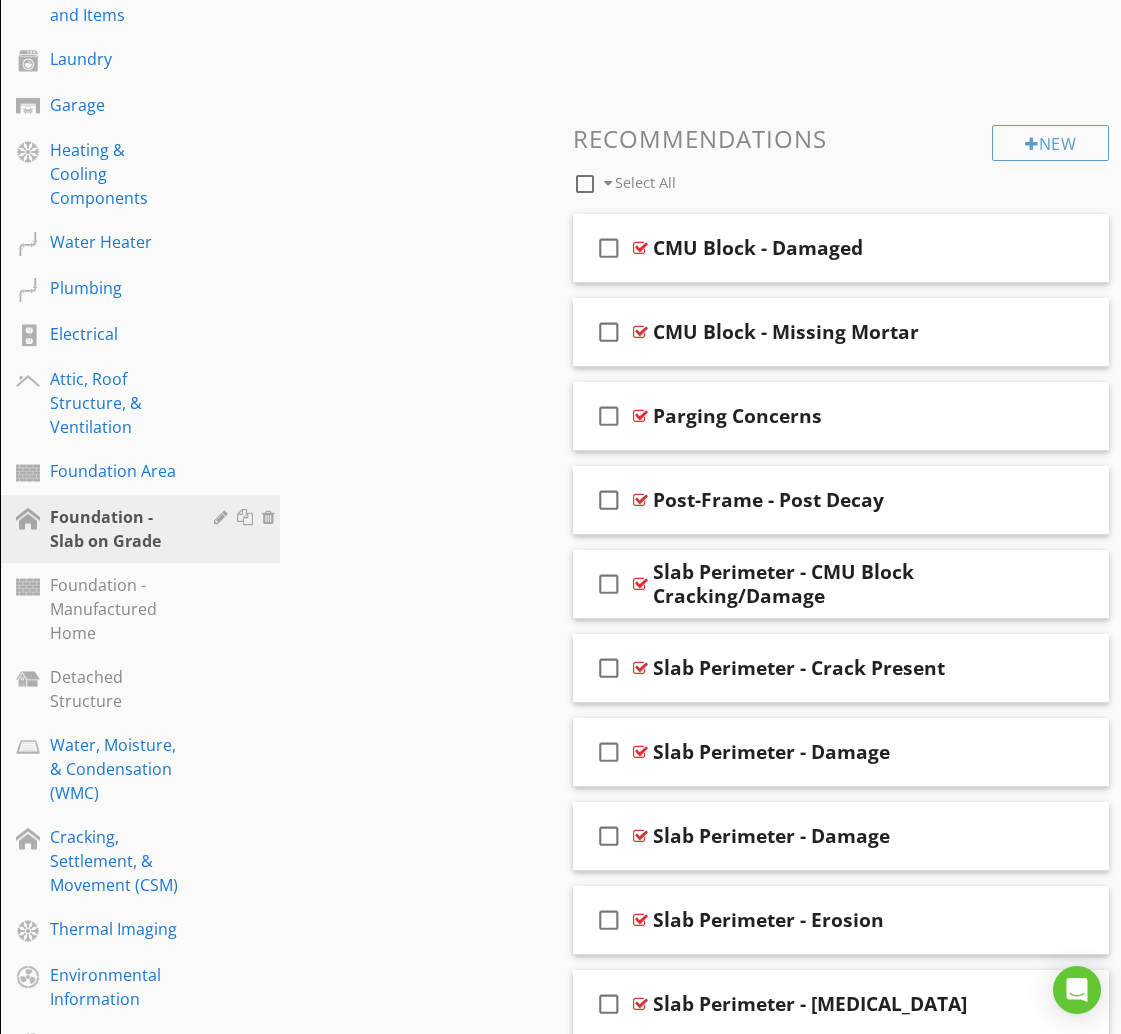 click at bounding box center (585, 184) 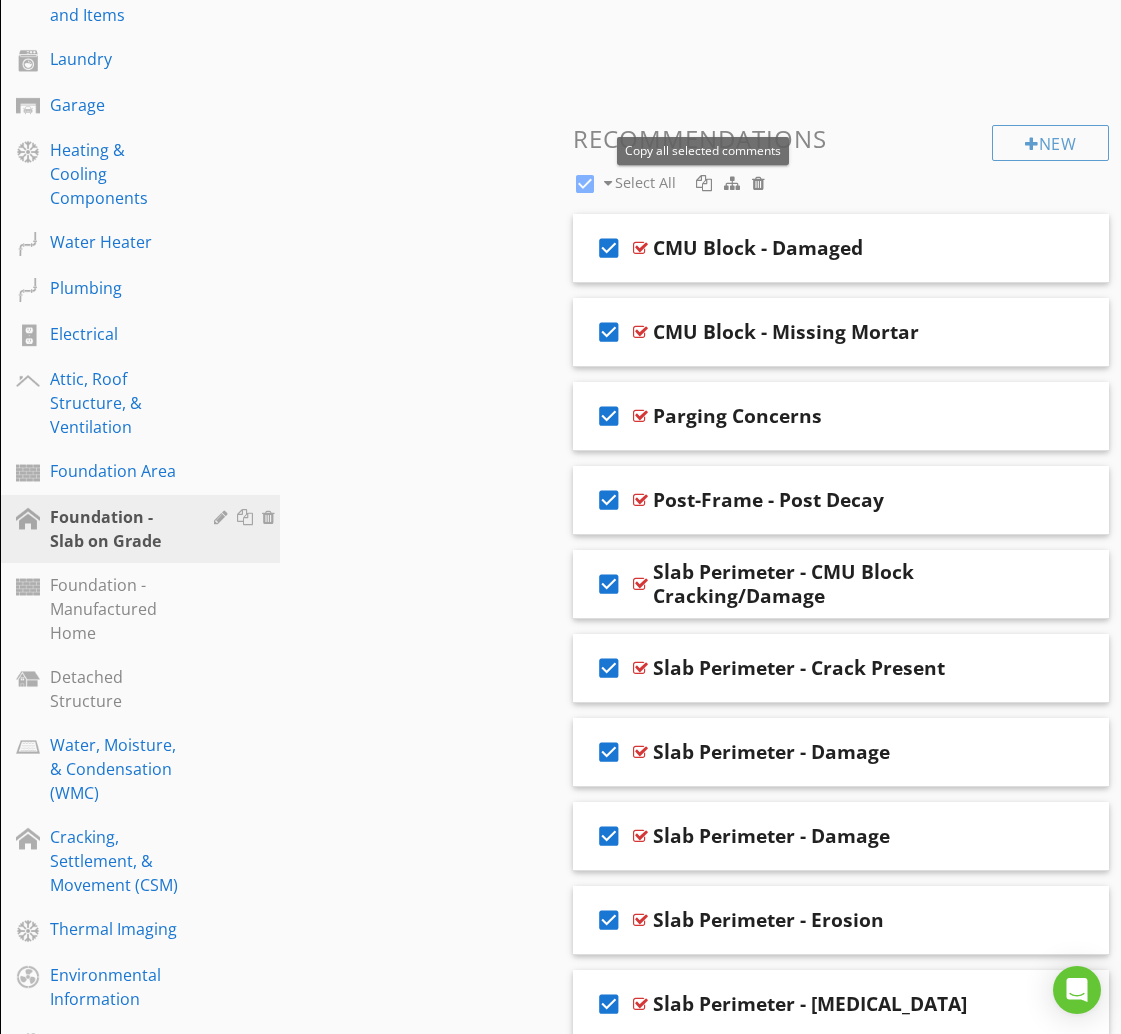click at bounding box center [704, 183] 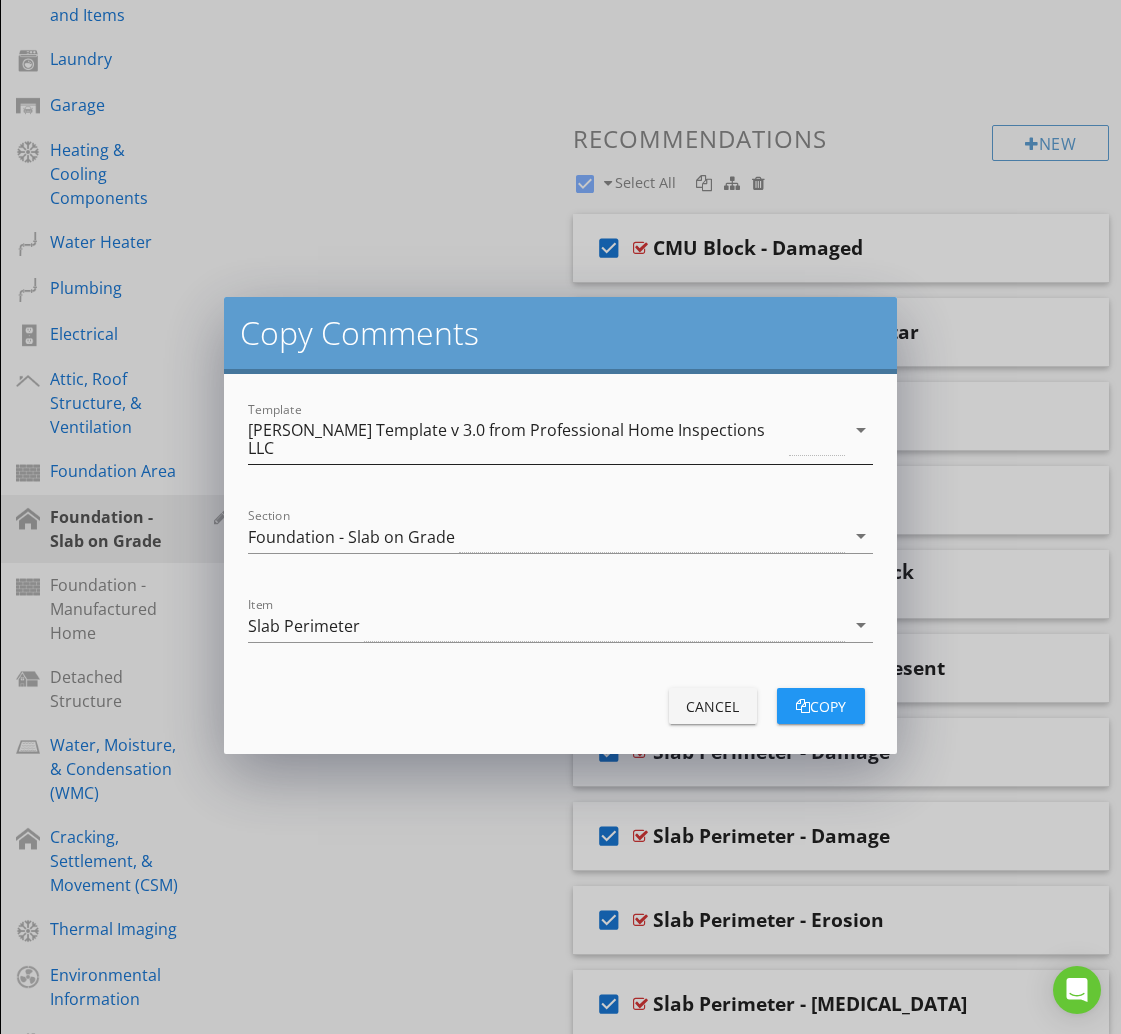click on "KC Bartley Template v 3.0 from Professional Home Inspections LLC" at bounding box center [516, 439] 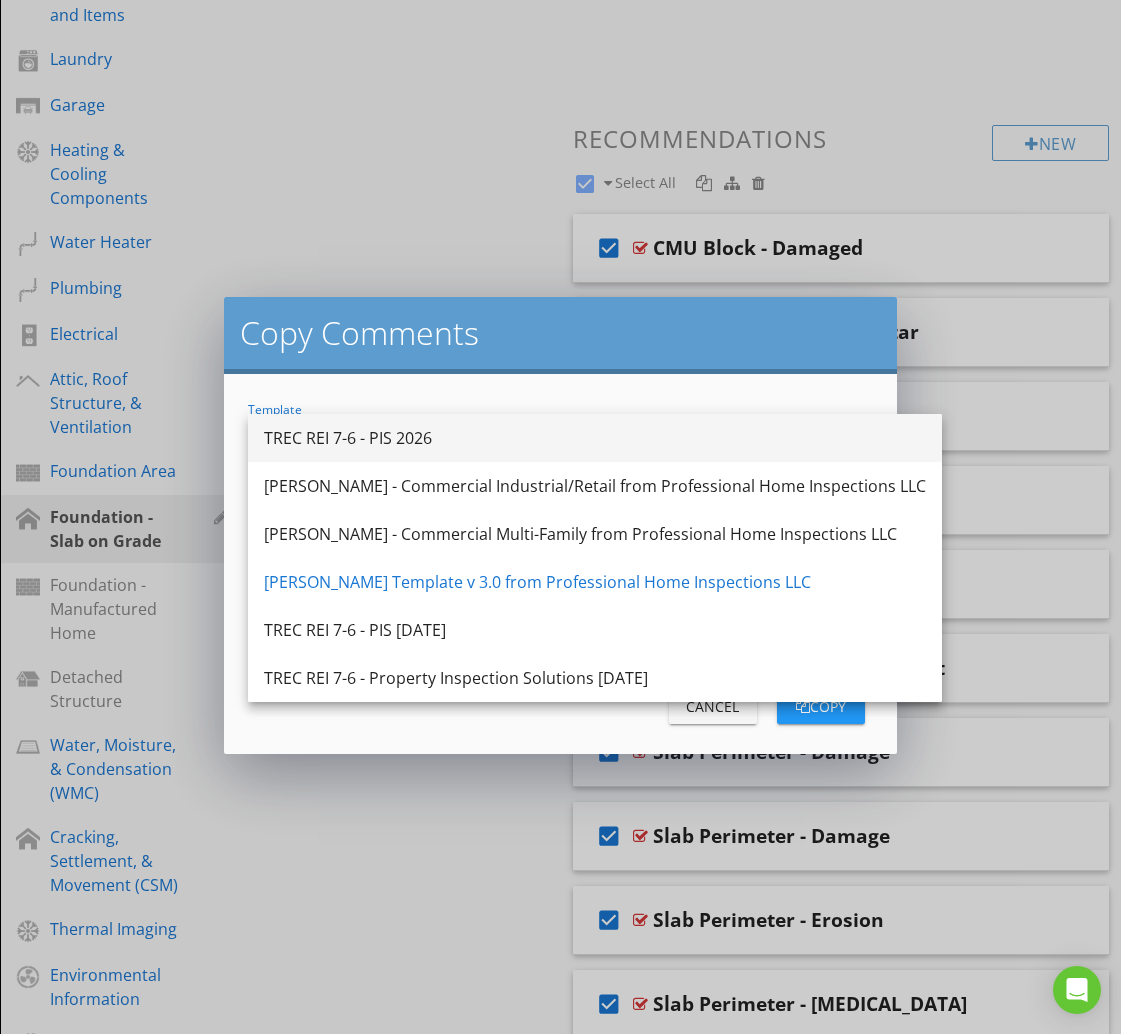 click on "TREC REI 7-6 - PIS 2026" at bounding box center [595, 438] 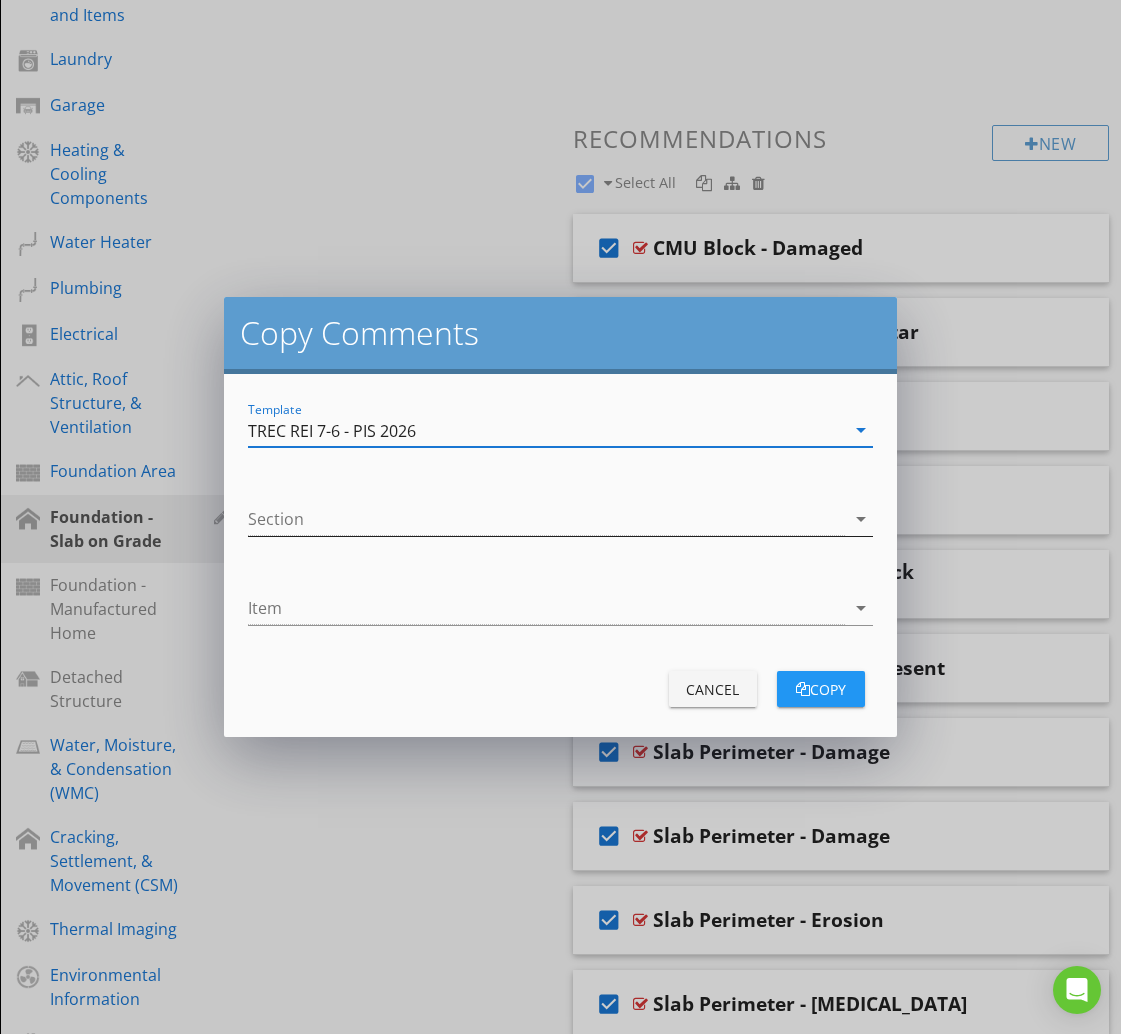 click at bounding box center [546, 519] 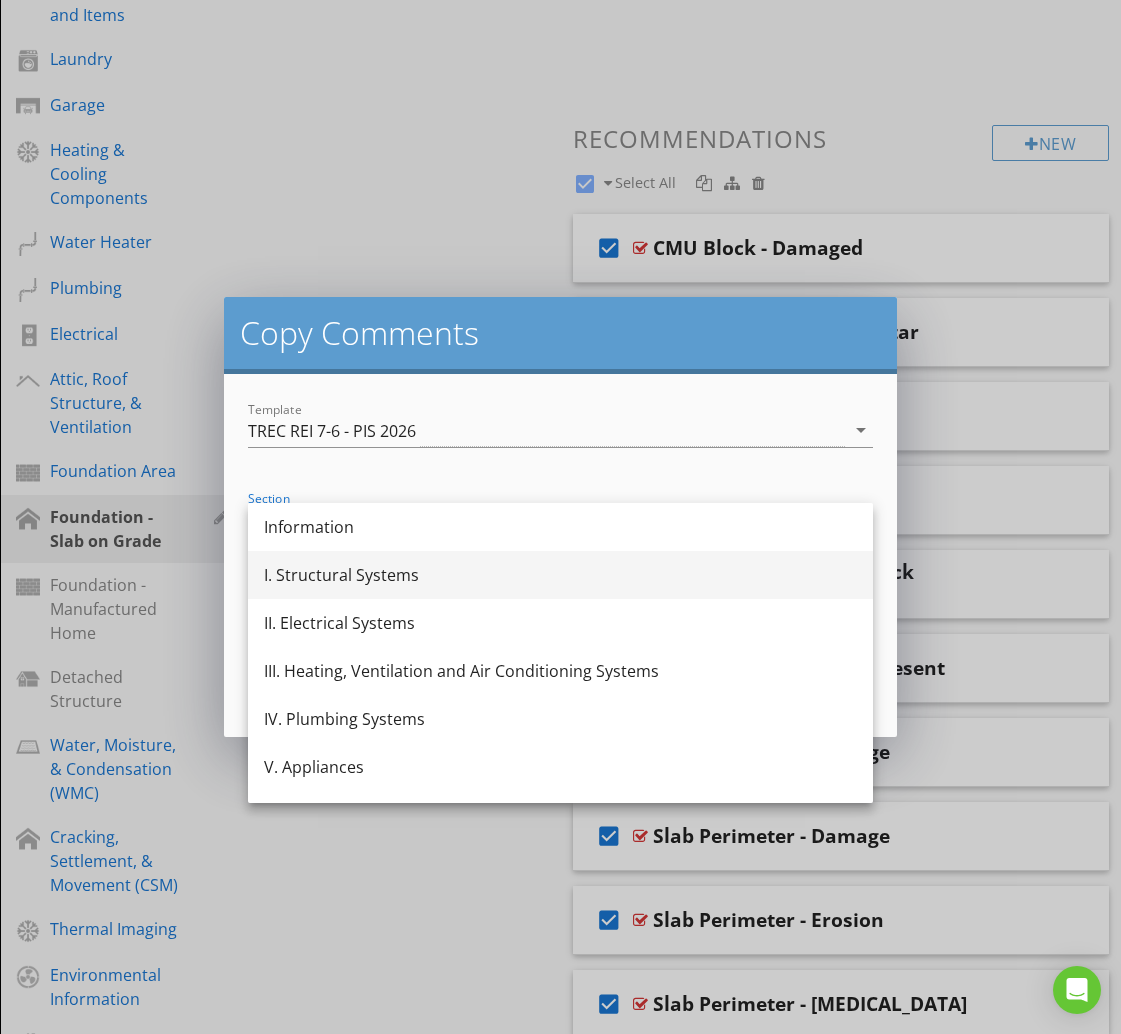 click on "I. Structural Systems" at bounding box center [560, 575] 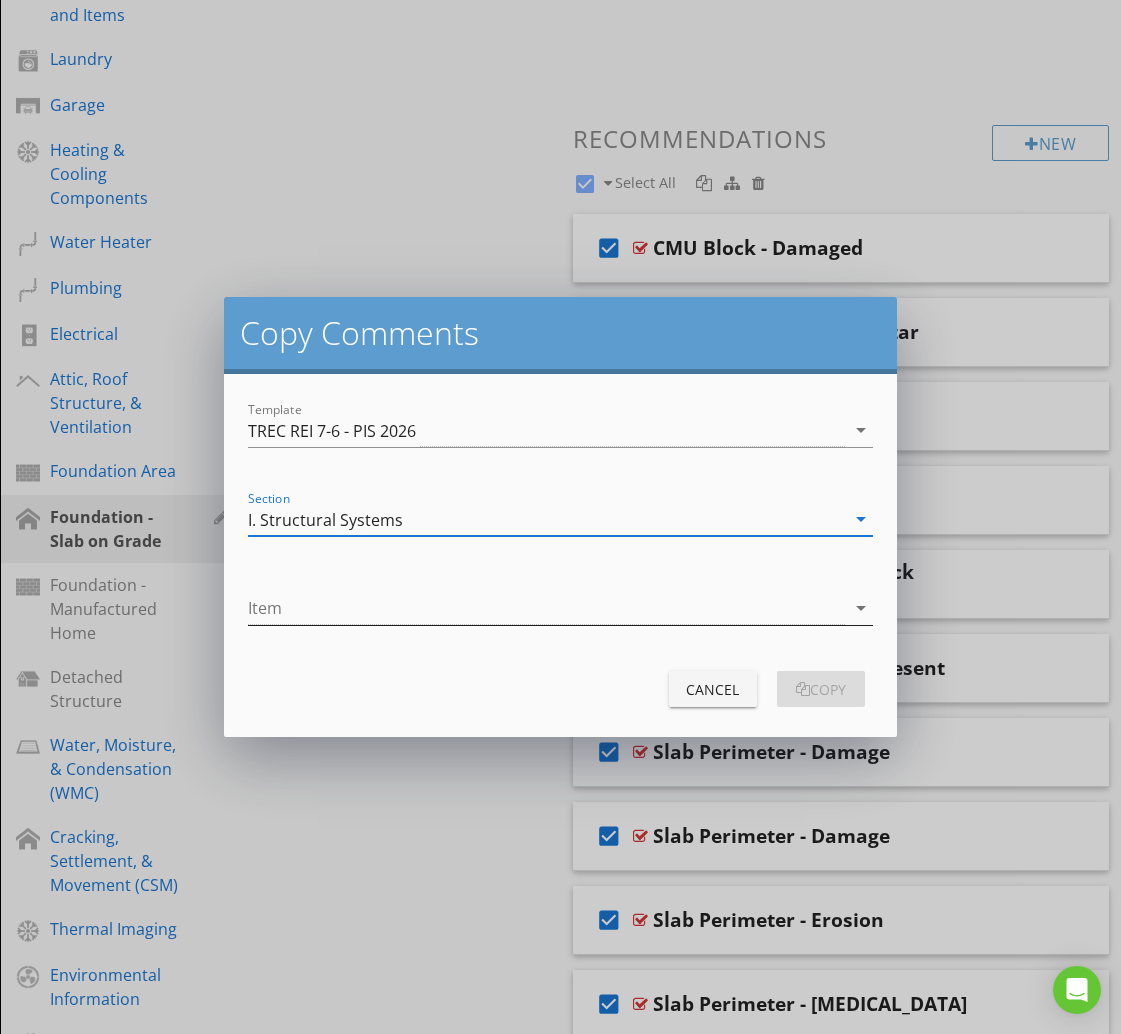 click at bounding box center [546, 608] 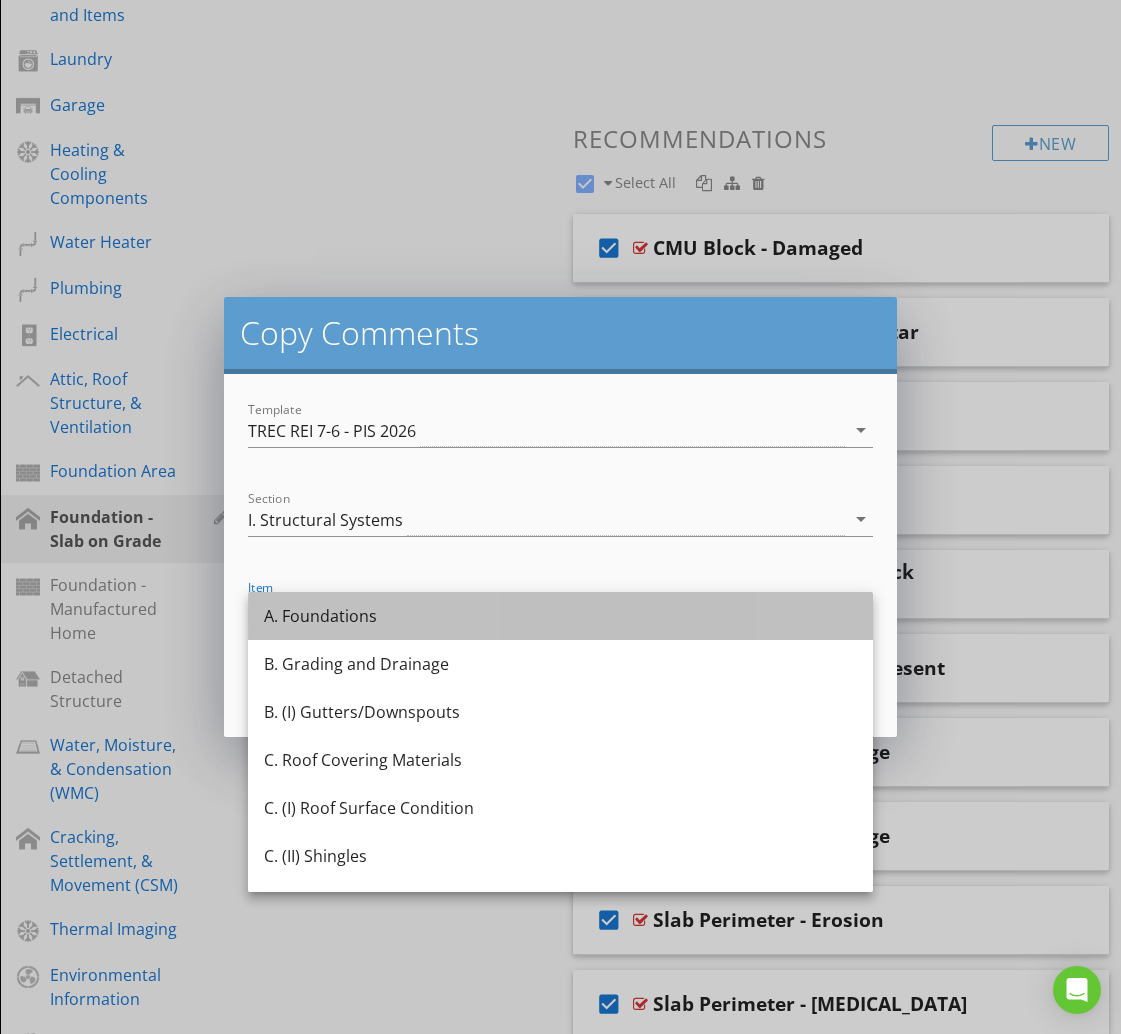 click on "A. Foundations" at bounding box center (560, 616) 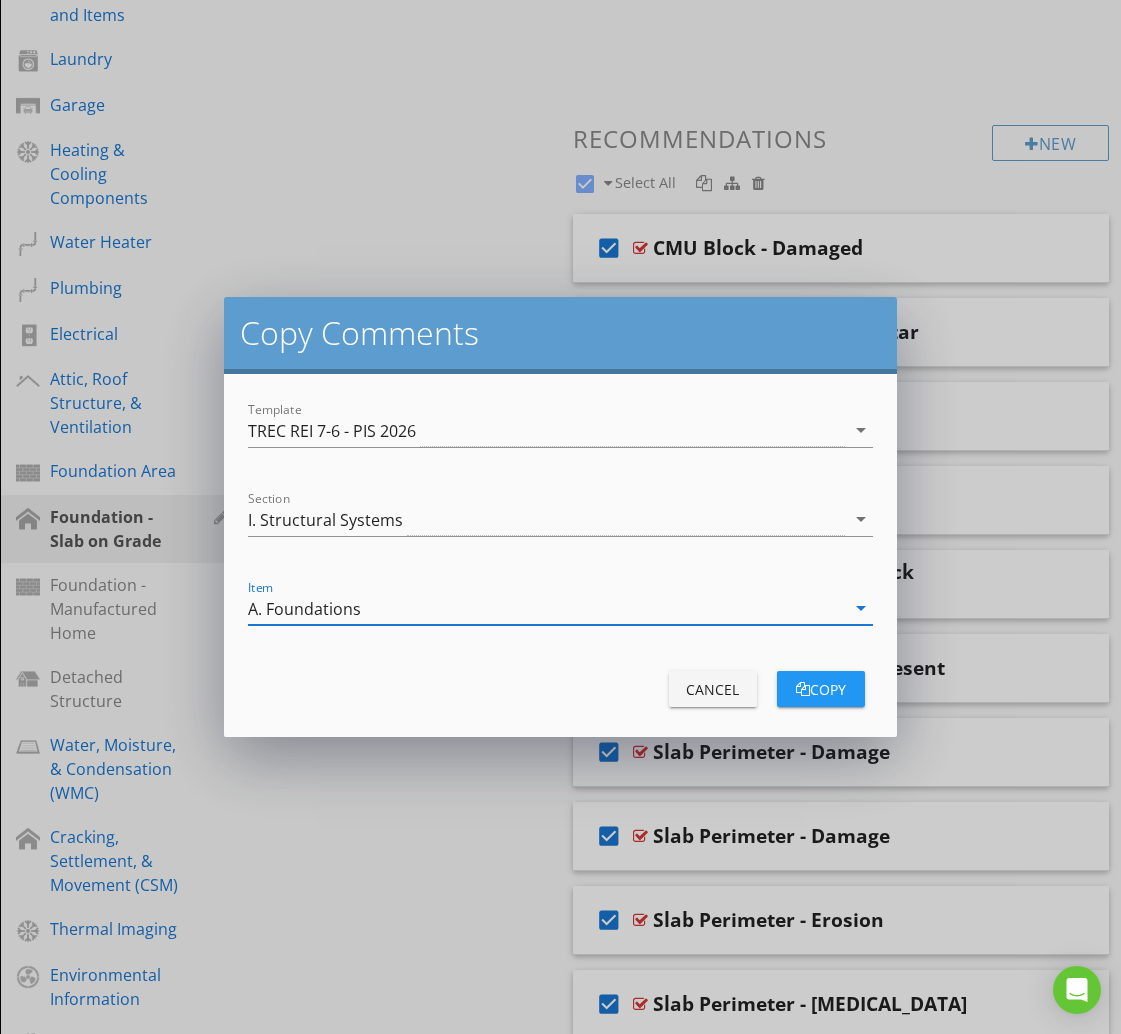 click on "copy" at bounding box center (821, 689) 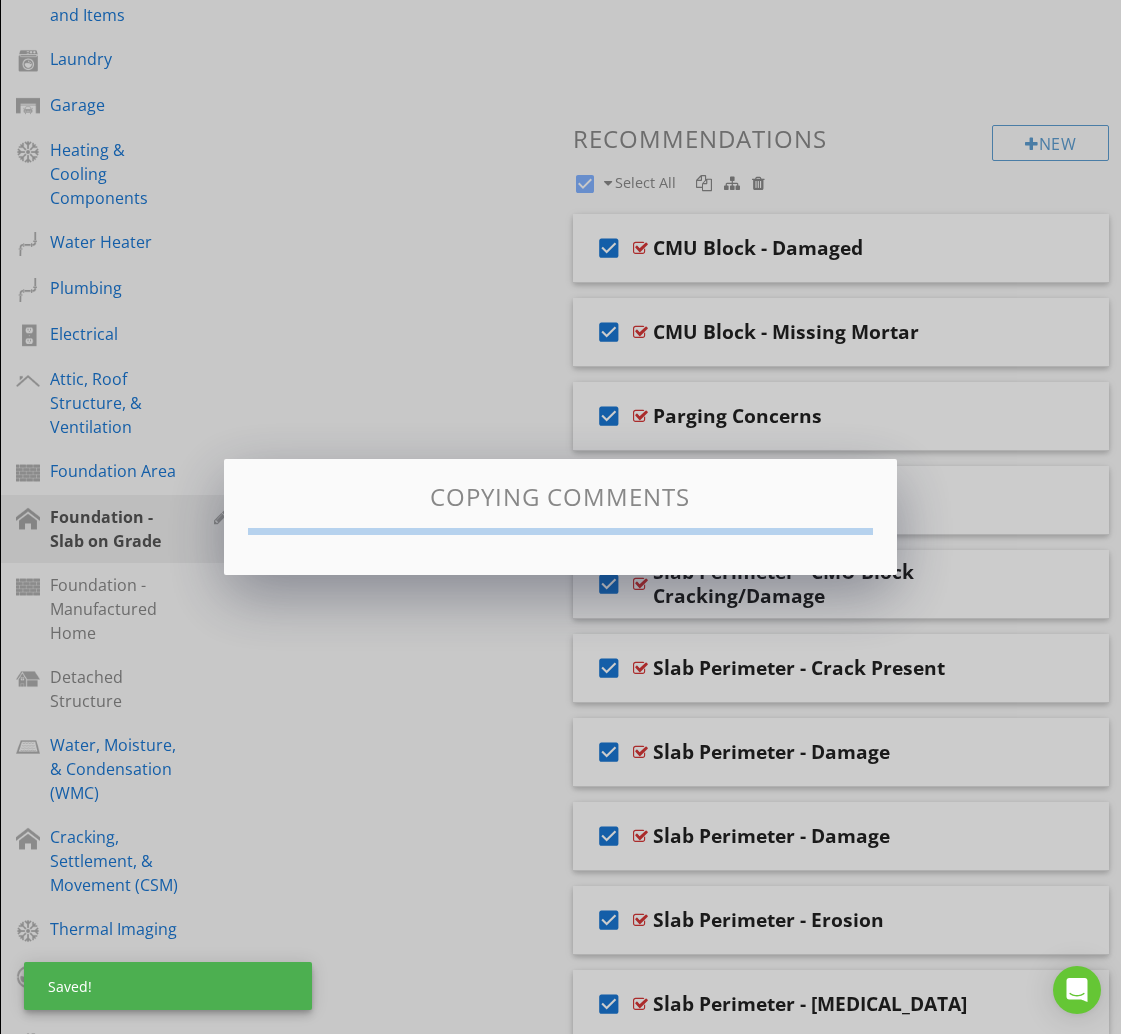 checkbox on "false" 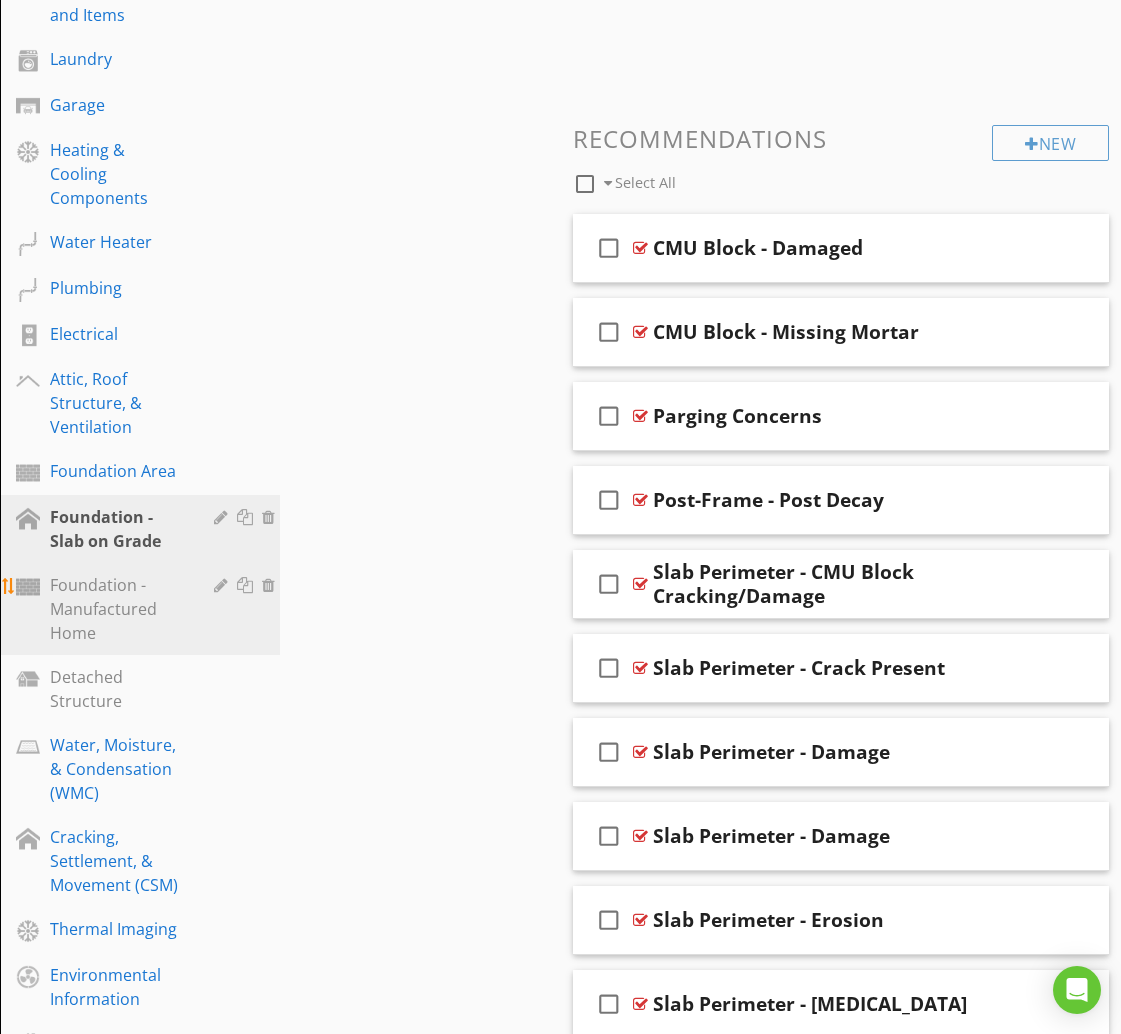 click on "Foundation - Manufactured Home" at bounding box center [117, 609] 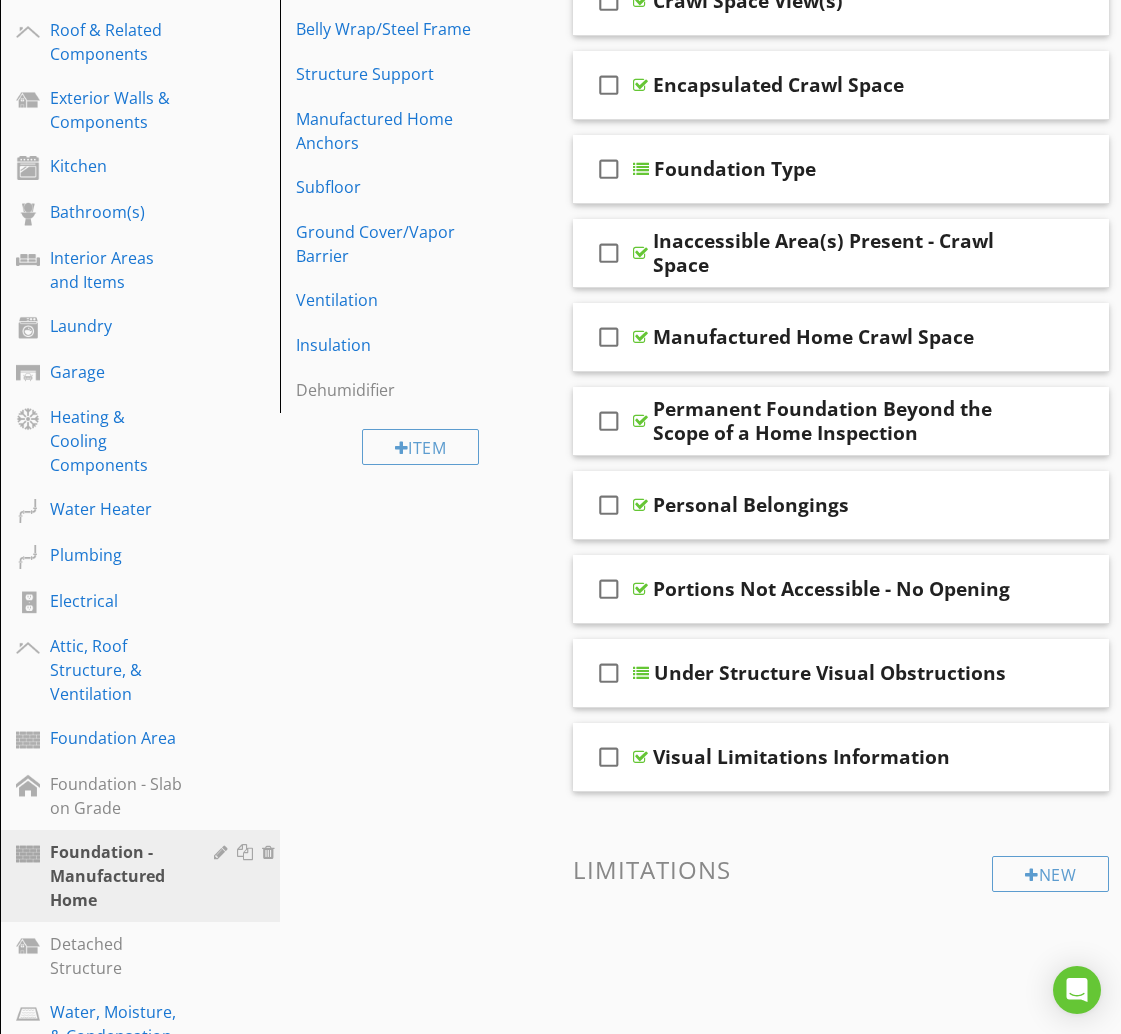 scroll, scrollTop: 519, scrollLeft: 0, axis: vertical 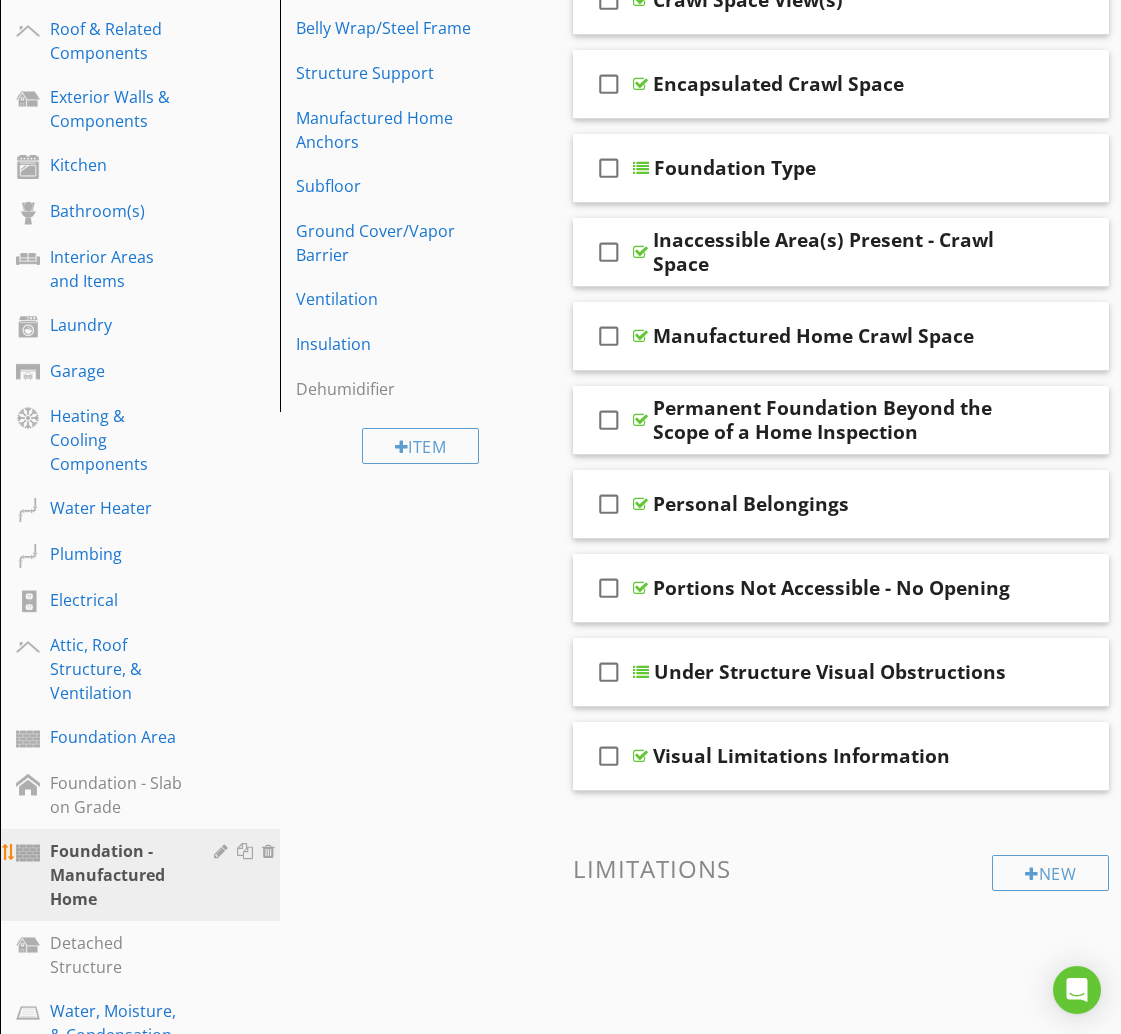 click at bounding box center [223, 851] 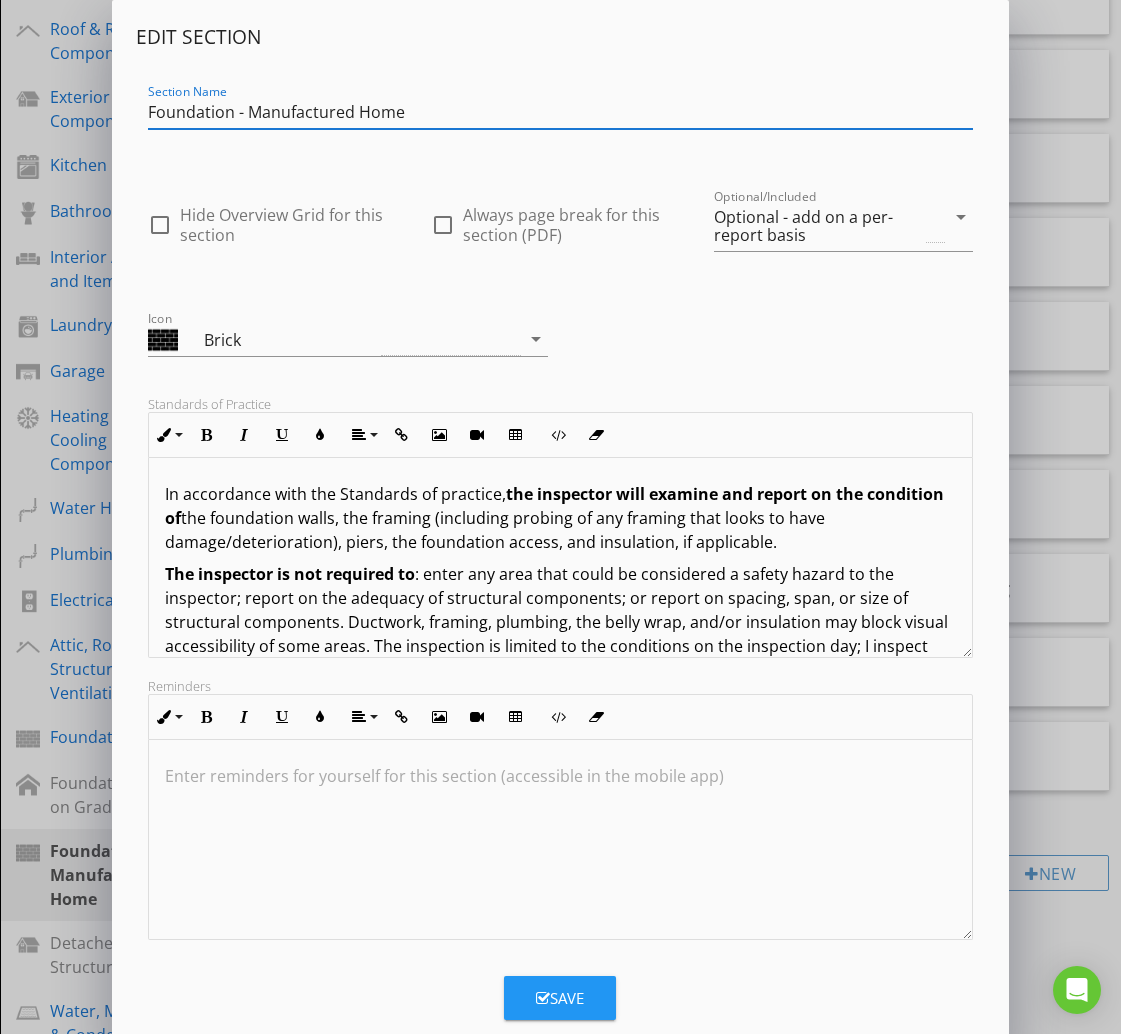 scroll, scrollTop: 97, scrollLeft: 0, axis: vertical 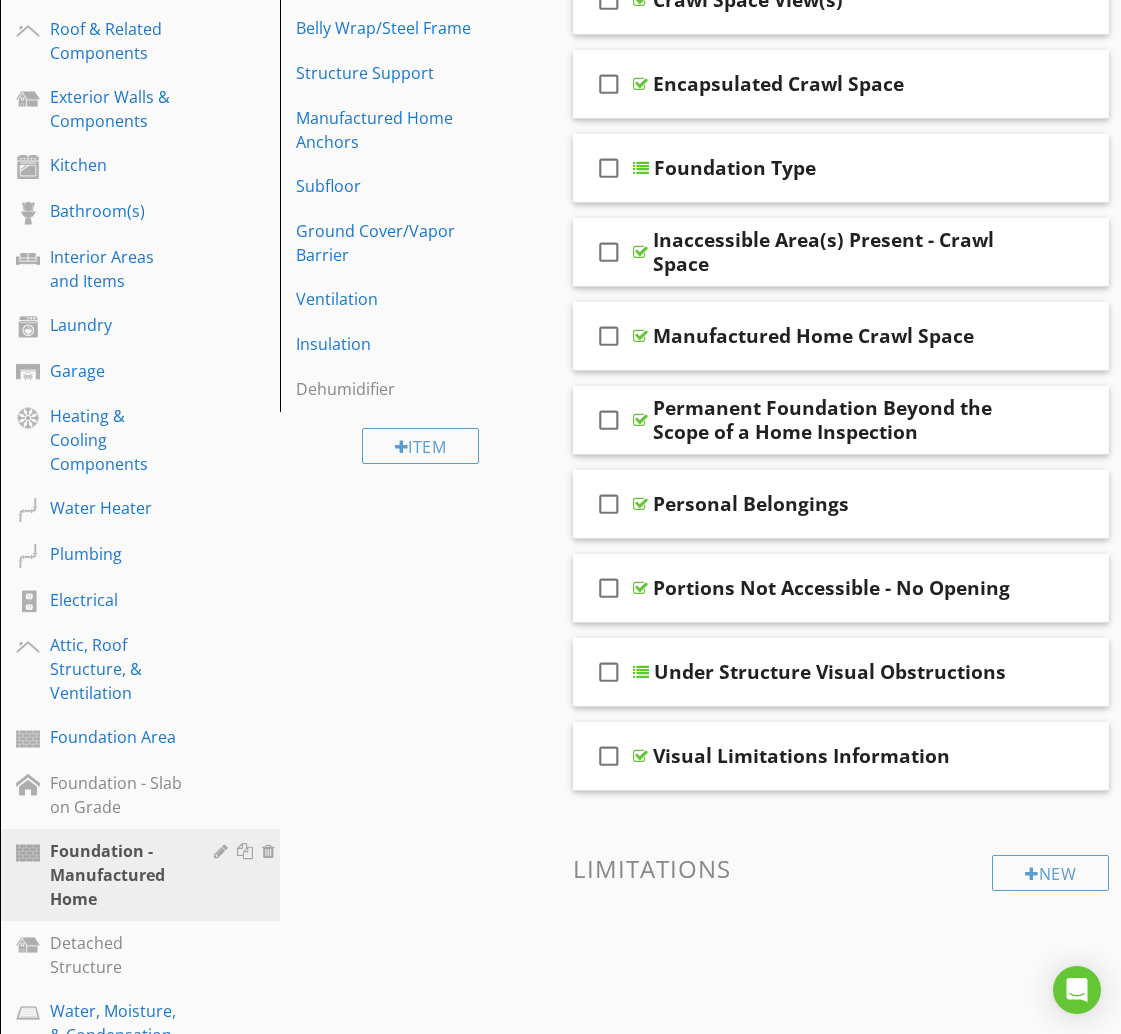 click at bounding box center [560, 517] 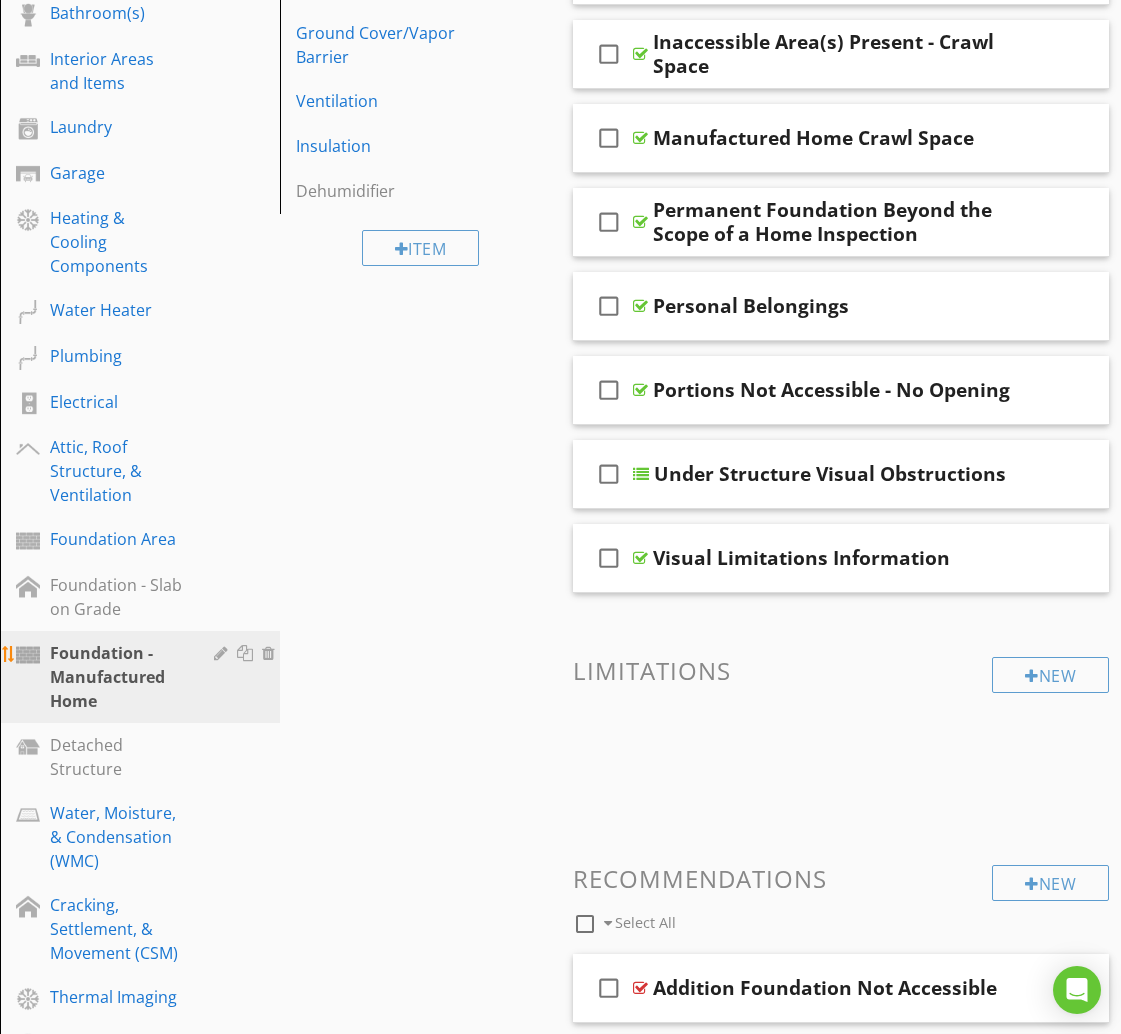scroll, scrollTop: 719, scrollLeft: 0, axis: vertical 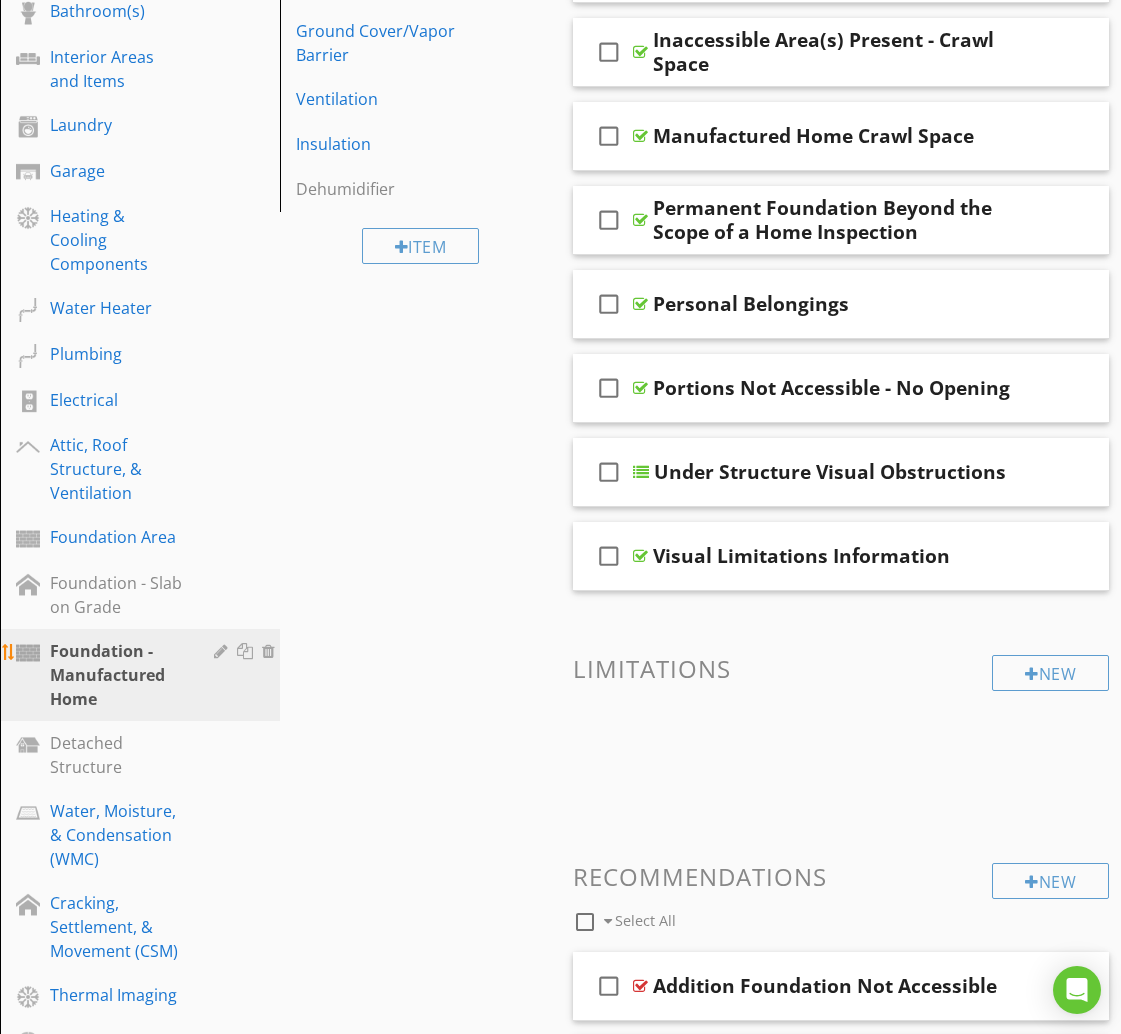 click at bounding box center (223, 651) 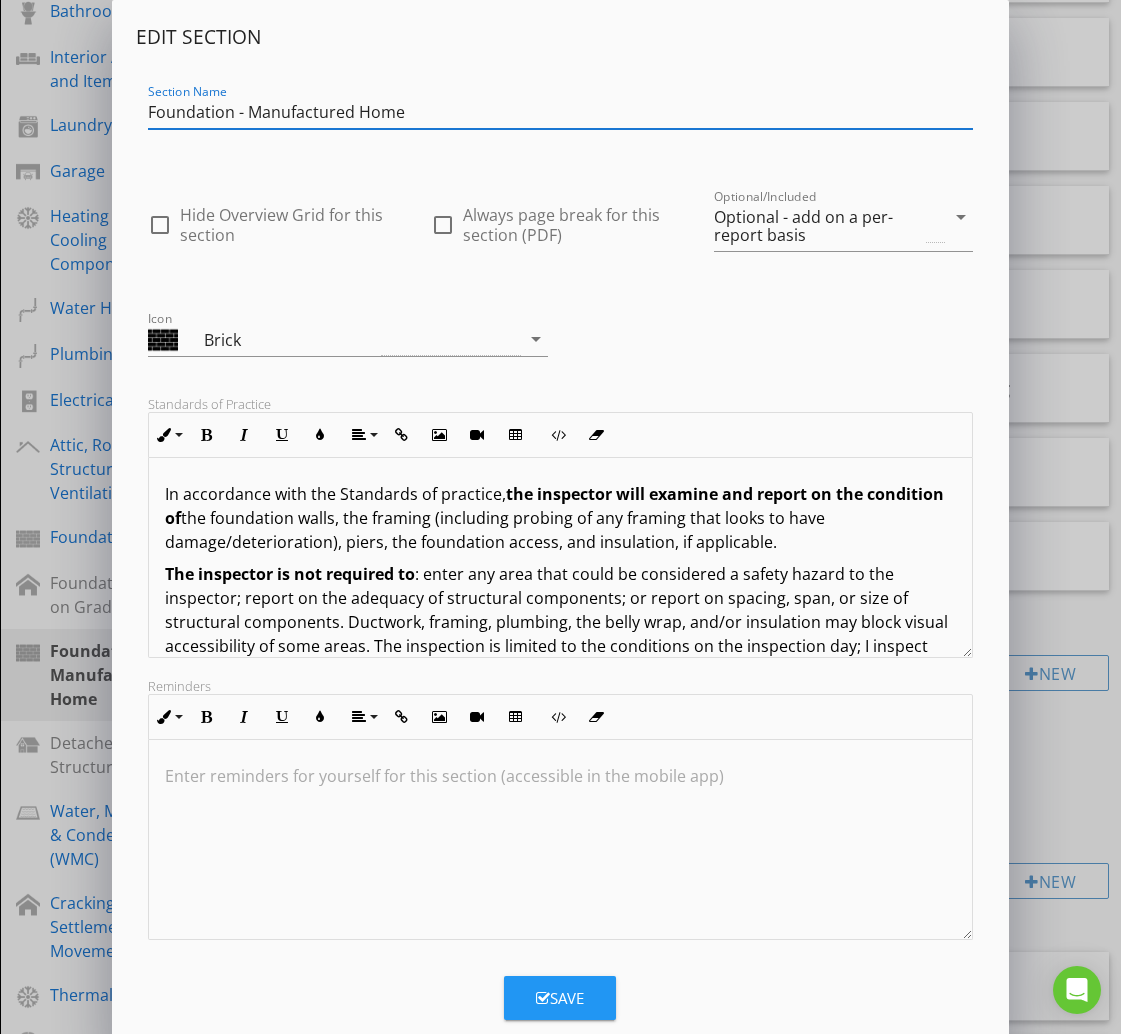 click on "Edit Section   Section Name Foundation - Manufactured Home     check_box_outline_blank Hide Overview Grid for this section   check_box_outline_blank Always page break for this section (PDF)   Optional/Included Optional - add on a per-report basis arrow_drop_down   Icon   Brick   arrow_drop_down     Standards of Practice   Inline Style XLarge Large Normal Small Light Small/Light Bold Italic Underline Colors Align Align Left Align Center Align Right Align Justify Insert Link Insert Image Insert Video Insert Table Code View Clear Formatting Ordered List Unordered List In accordance with the Standards of practice,  the inspector will examine and report on the condition of  the foundation walls, the framing (including probing of any framing that looks to have damage/deterioration), piers, the foundation access, and insulation, if applicable. The inspector is not required to These will display in the 'Standards' tab on the report   Reminders   Inline Style XLarge Large Normal Small Light Small/Light Bold" at bounding box center [560, 538] 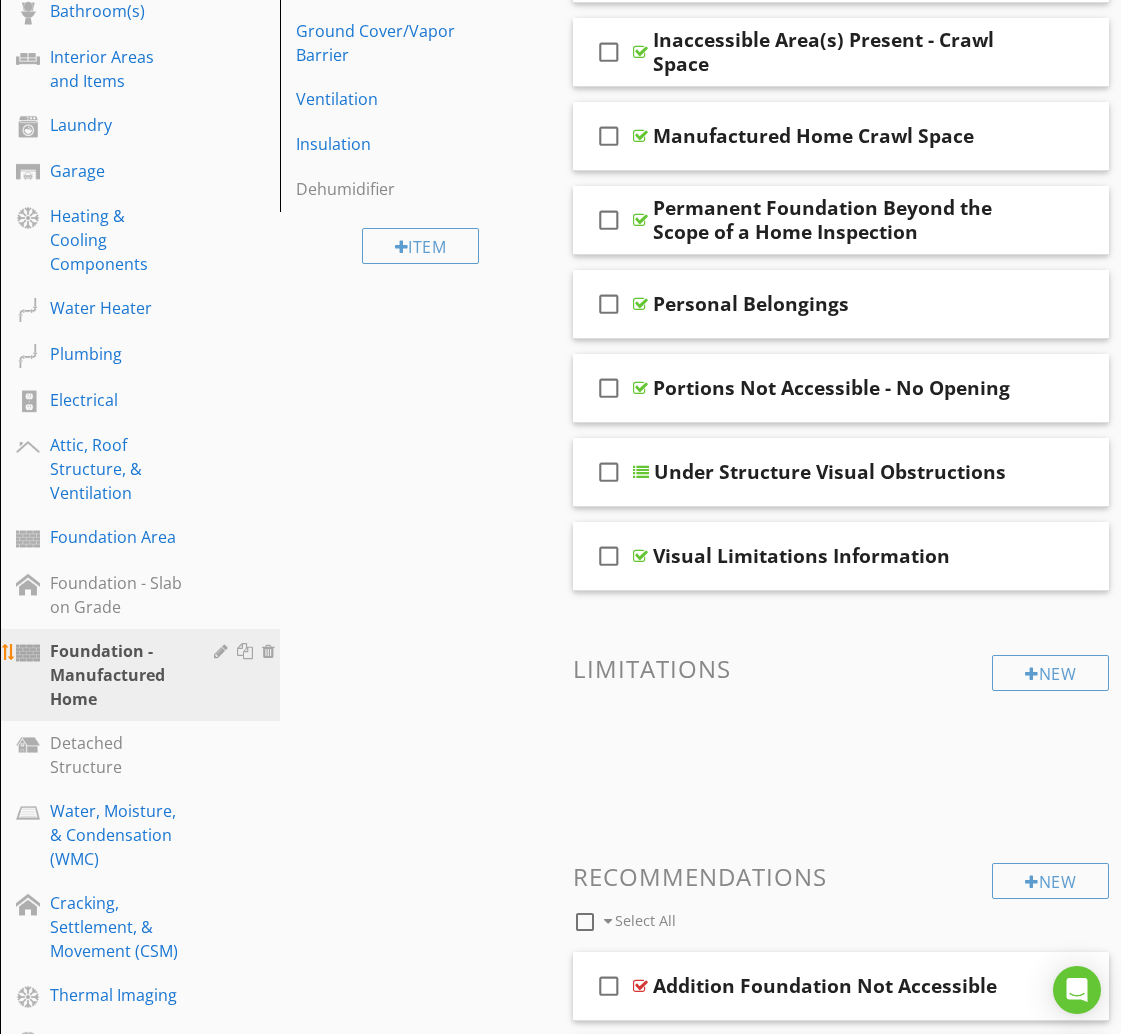 click at bounding box center [247, 651] 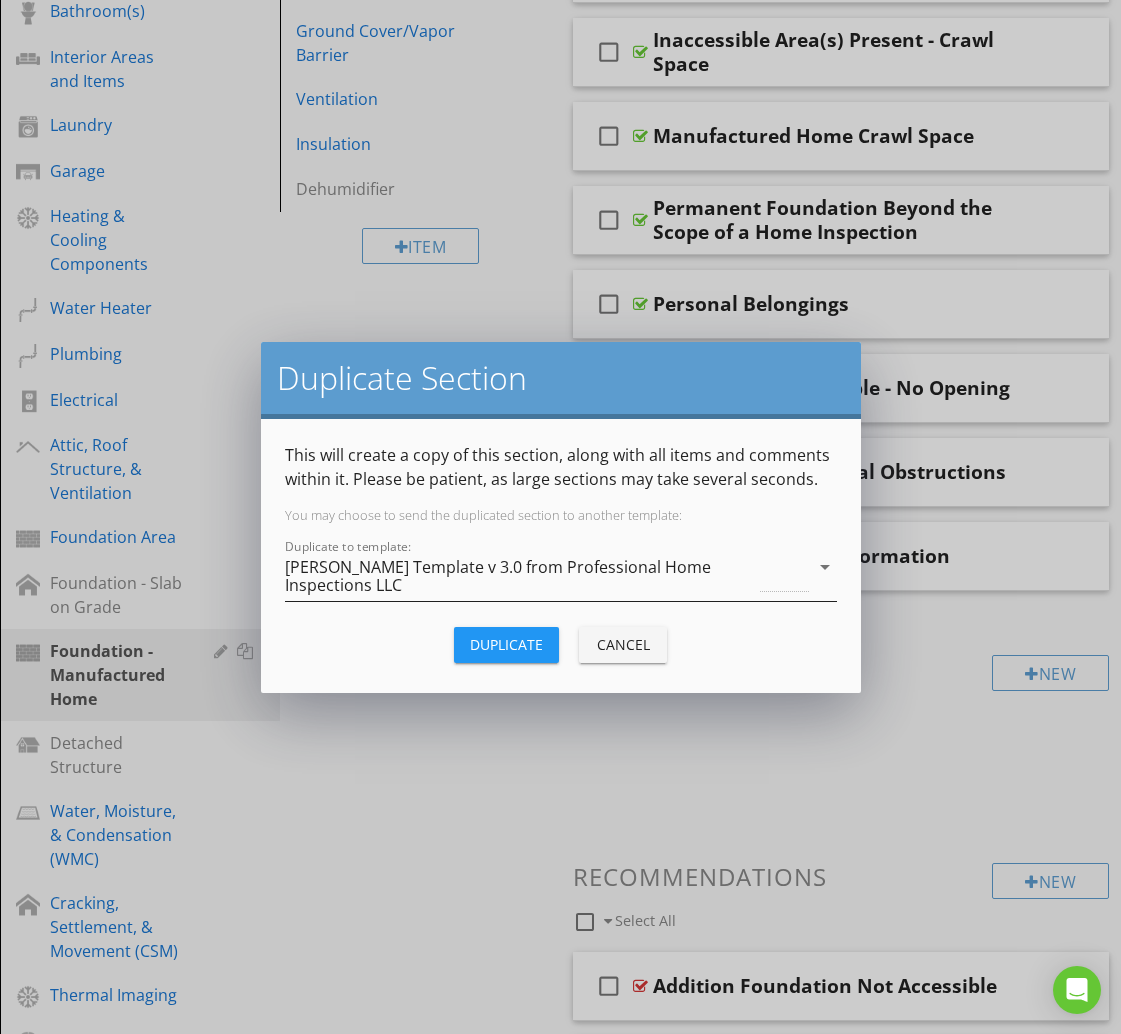 click on "[PERSON_NAME] Template v 3.0 from Professional Home Inspections LLC" at bounding box center (521, 576) 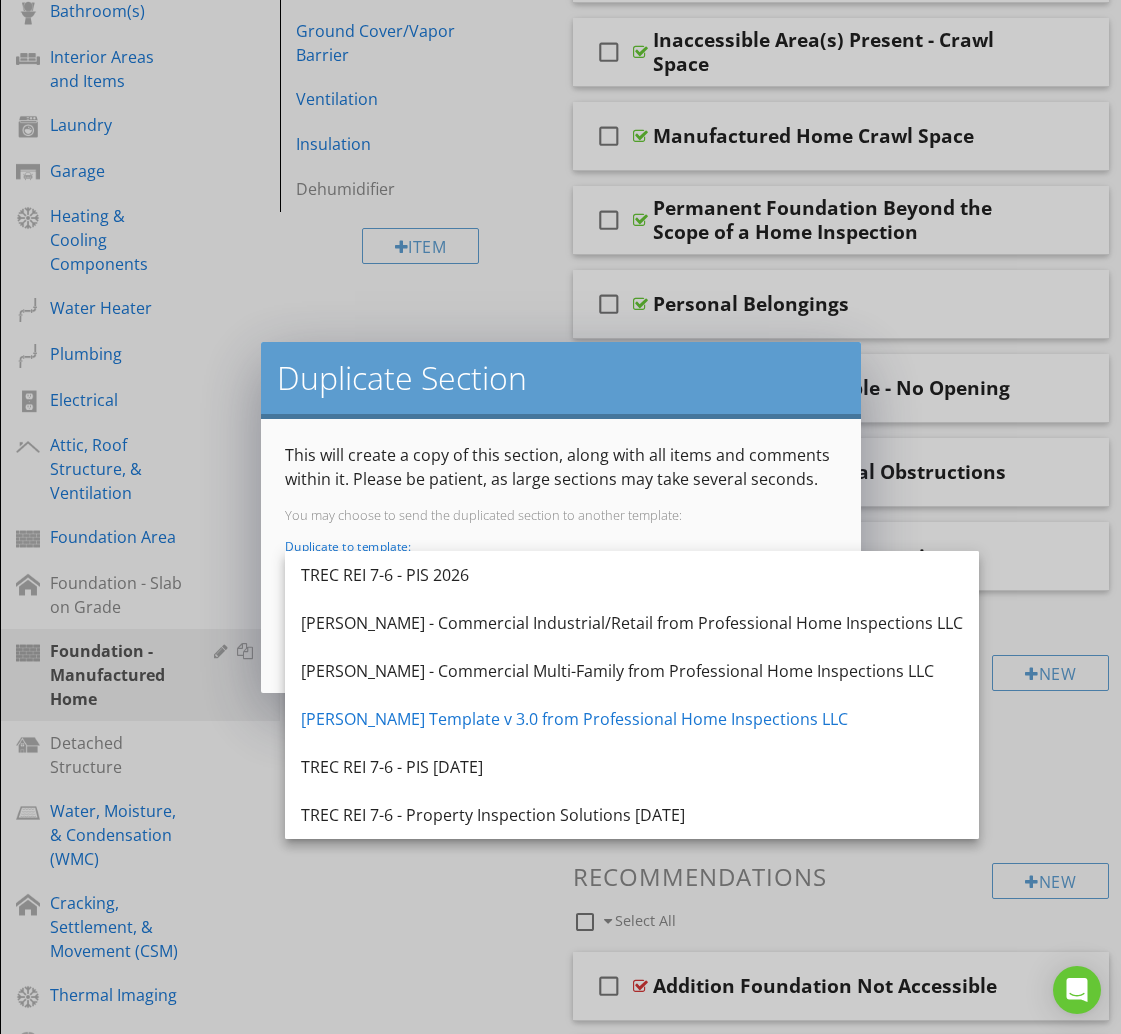 click on "TREC REI 7-6 - PIS 2026" at bounding box center (632, 575) 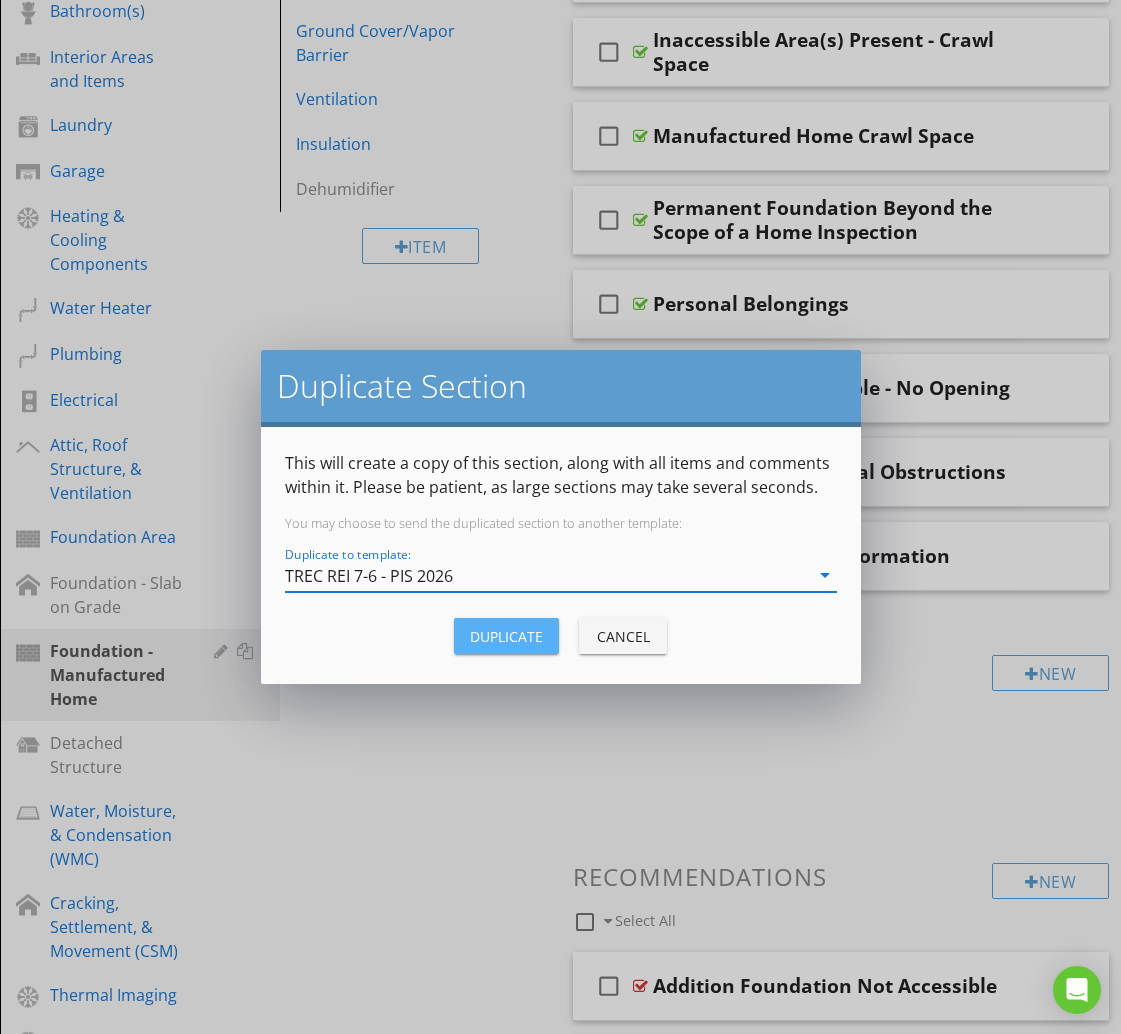 click on "Duplicate" at bounding box center (506, 636) 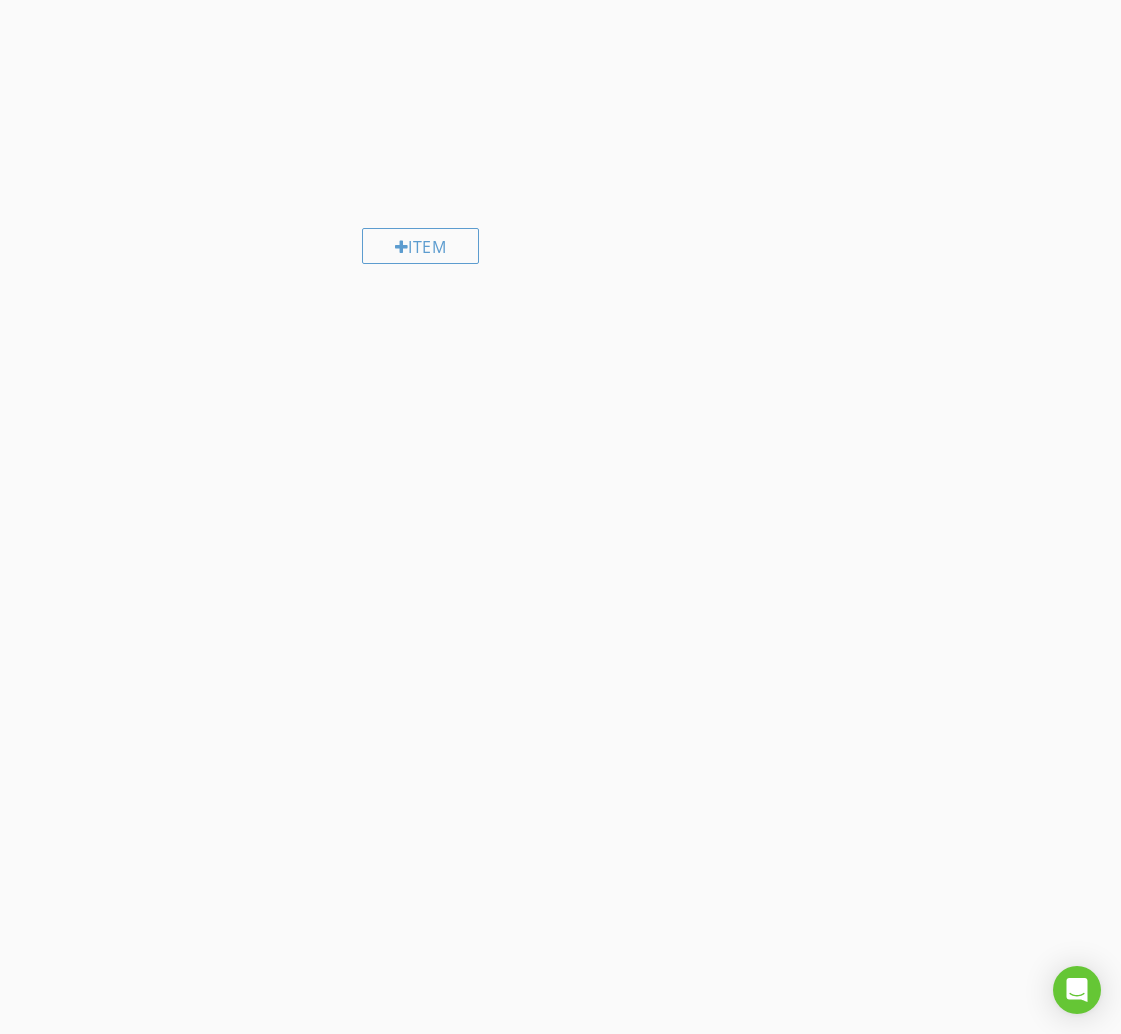 scroll, scrollTop: 719, scrollLeft: 0, axis: vertical 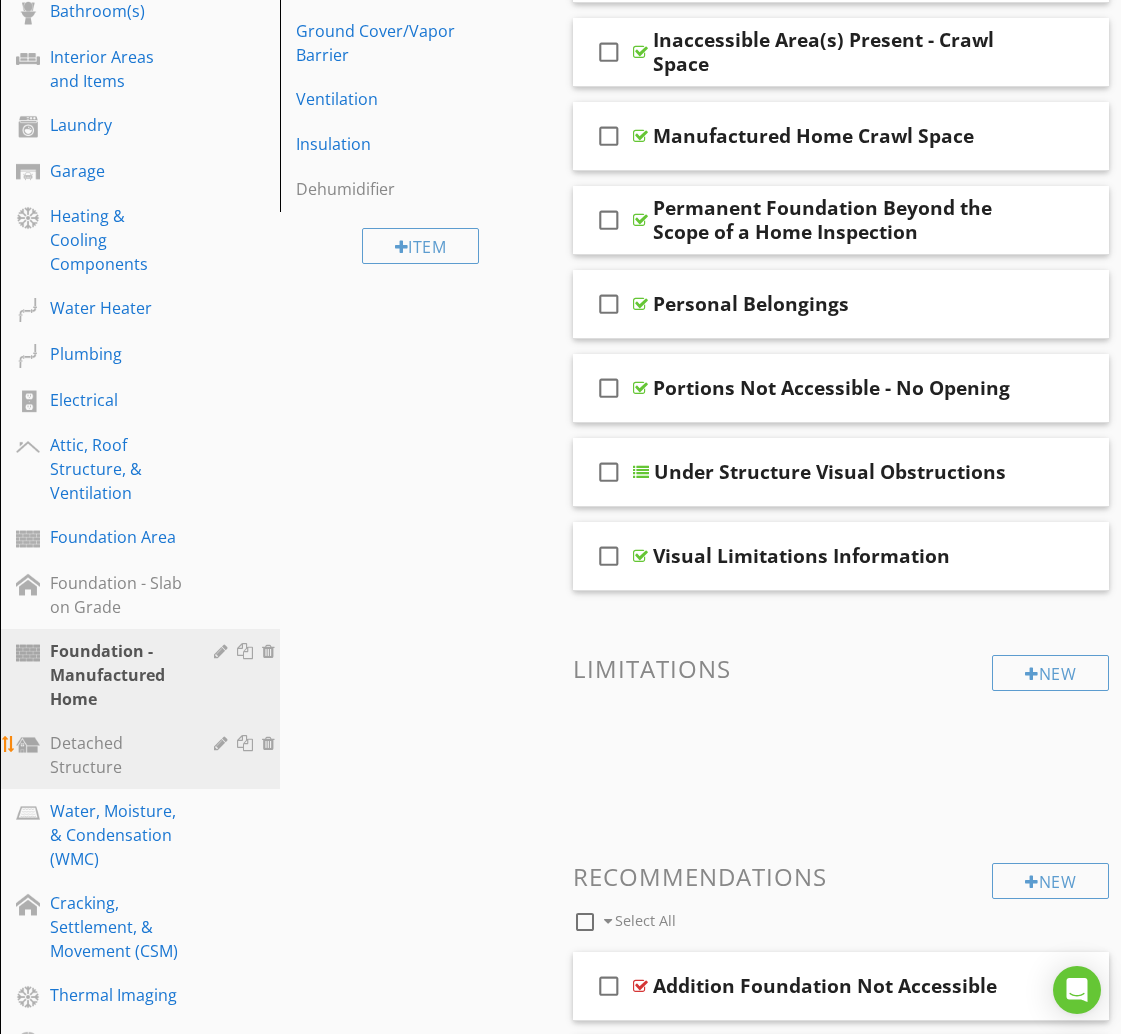 click on "Detached Structure" at bounding box center (117, 755) 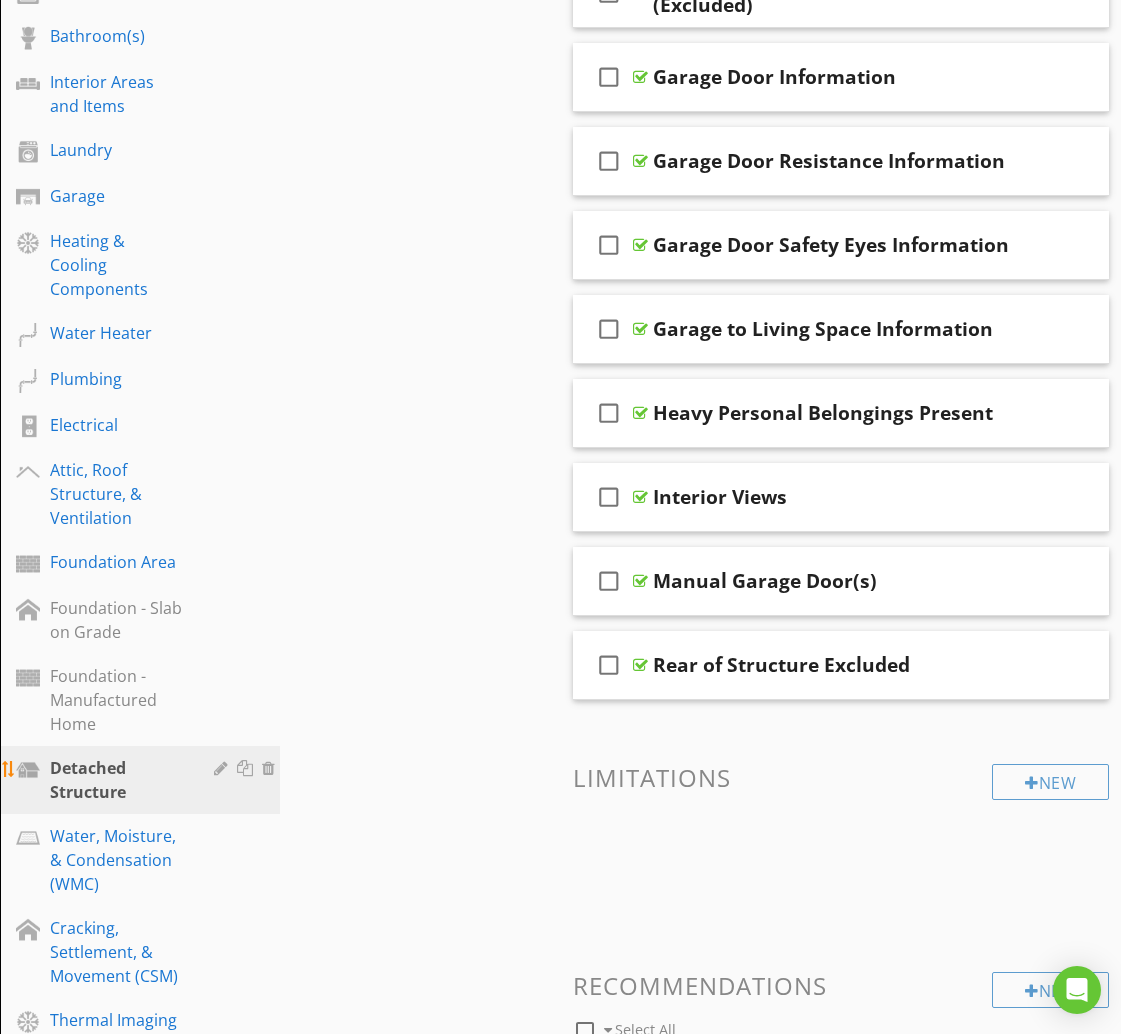 scroll, scrollTop: 682, scrollLeft: 0, axis: vertical 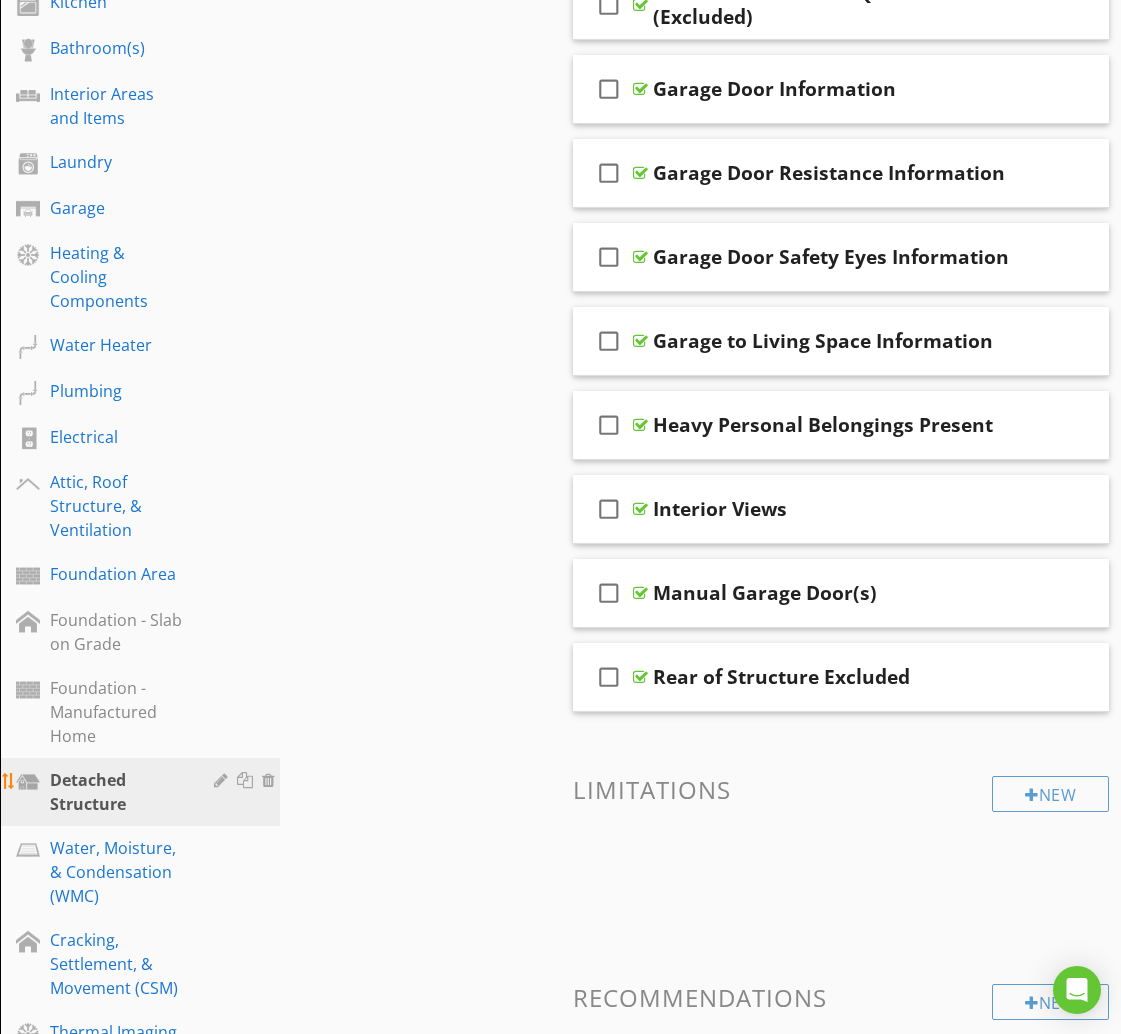 click at bounding box center (247, 780) 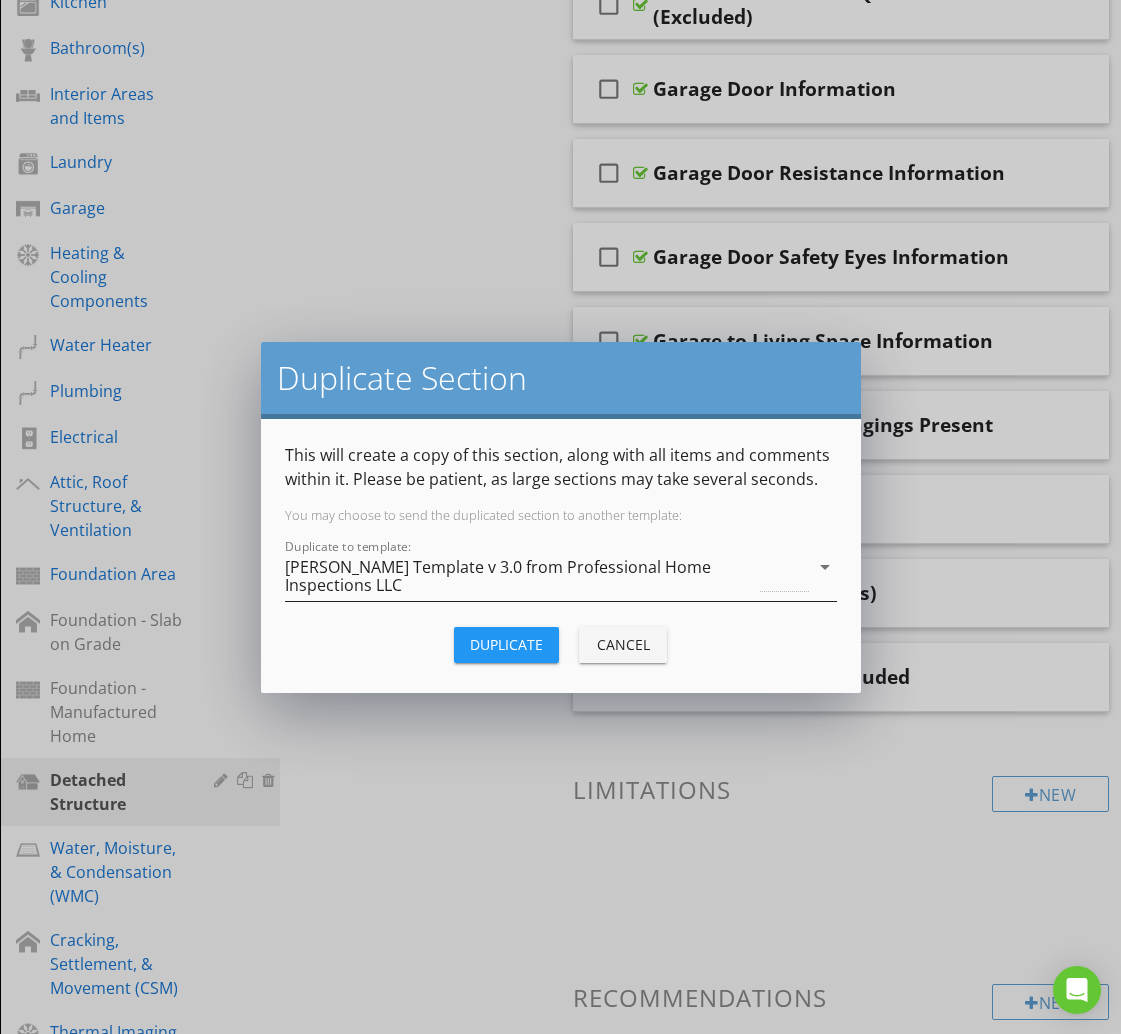 click on "[PERSON_NAME] Template v 3.0 from Professional Home Inspections LLC" at bounding box center [521, 576] 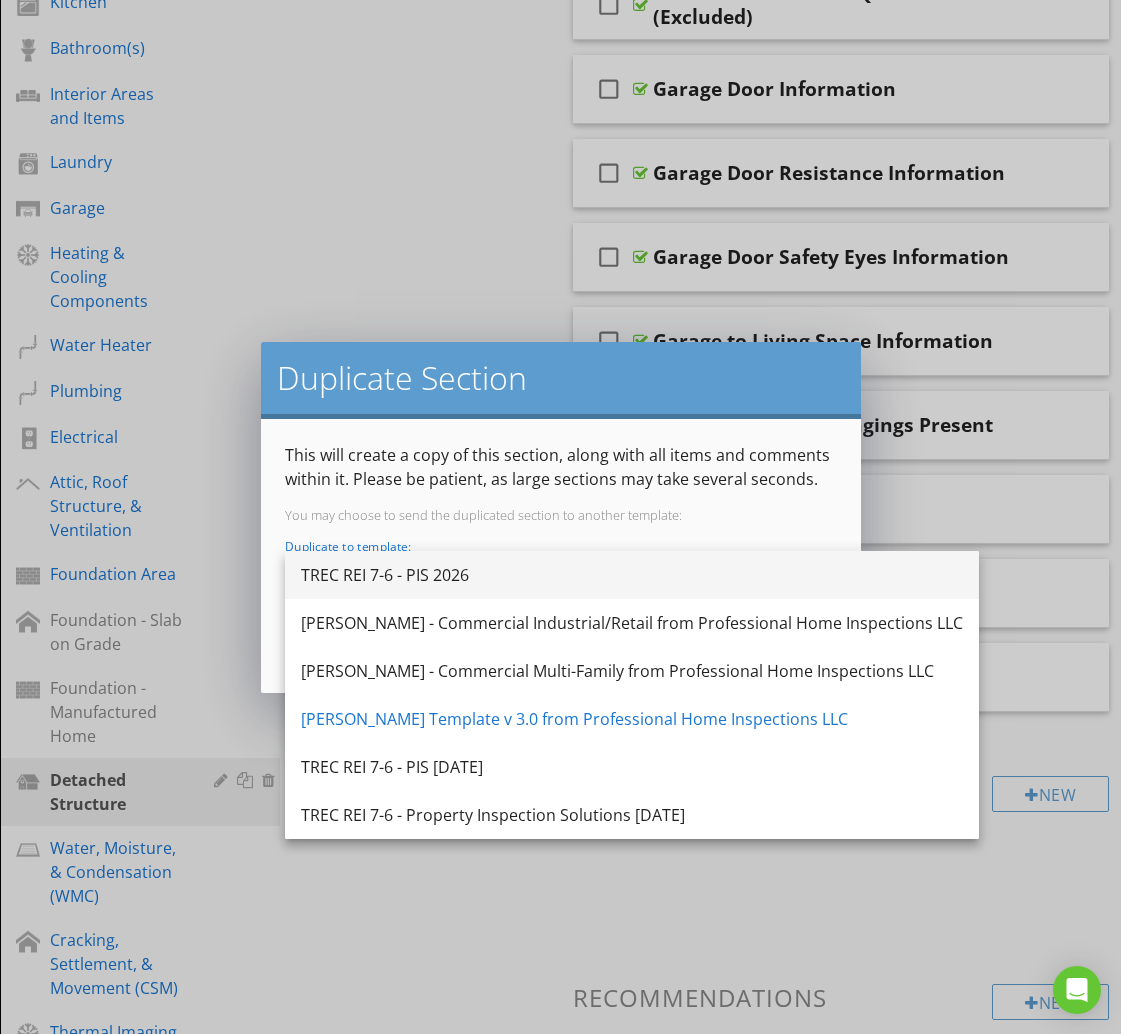 click on "TREC REI 7-6 - PIS 2026" at bounding box center (632, 575) 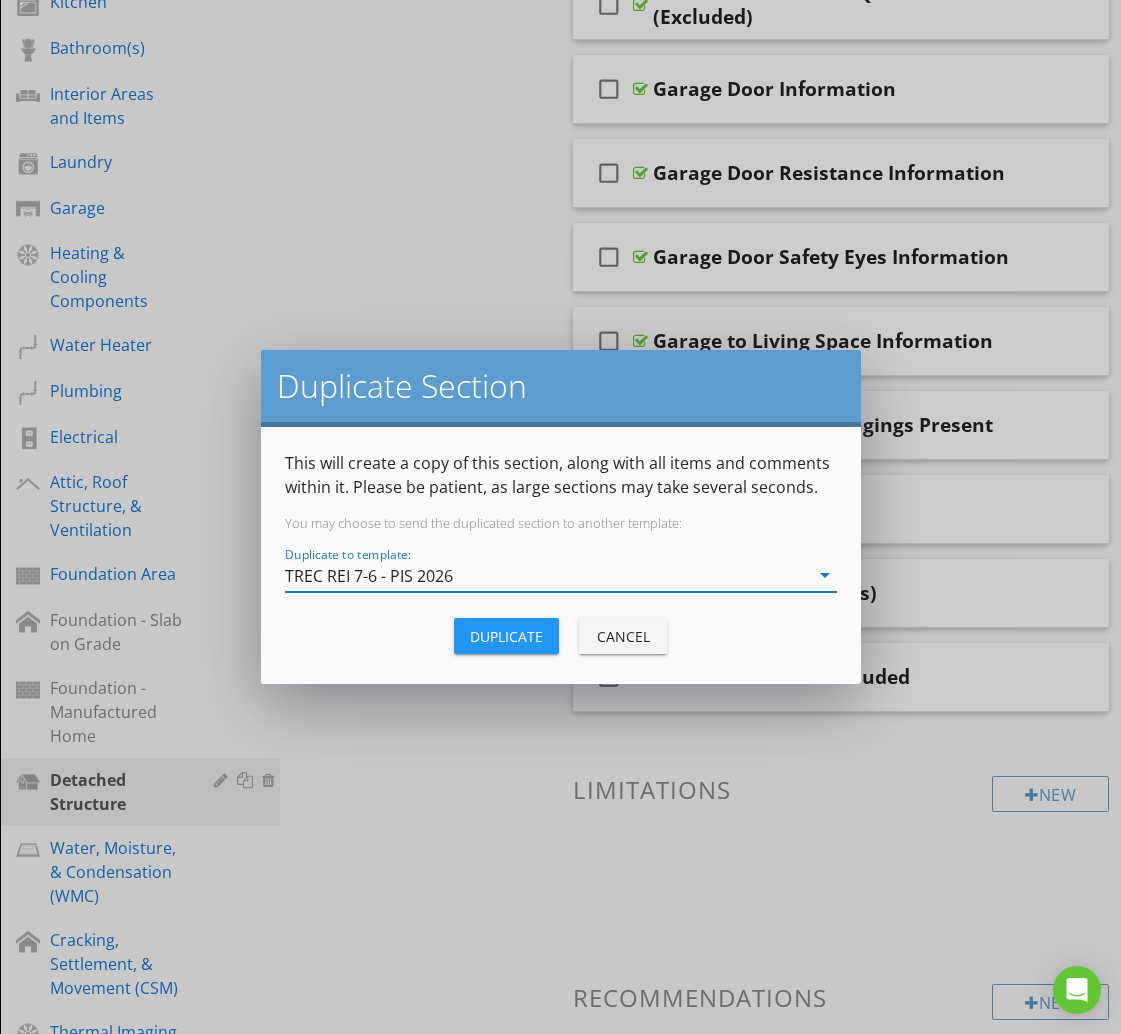 click on "Duplicate" at bounding box center (506, 636) 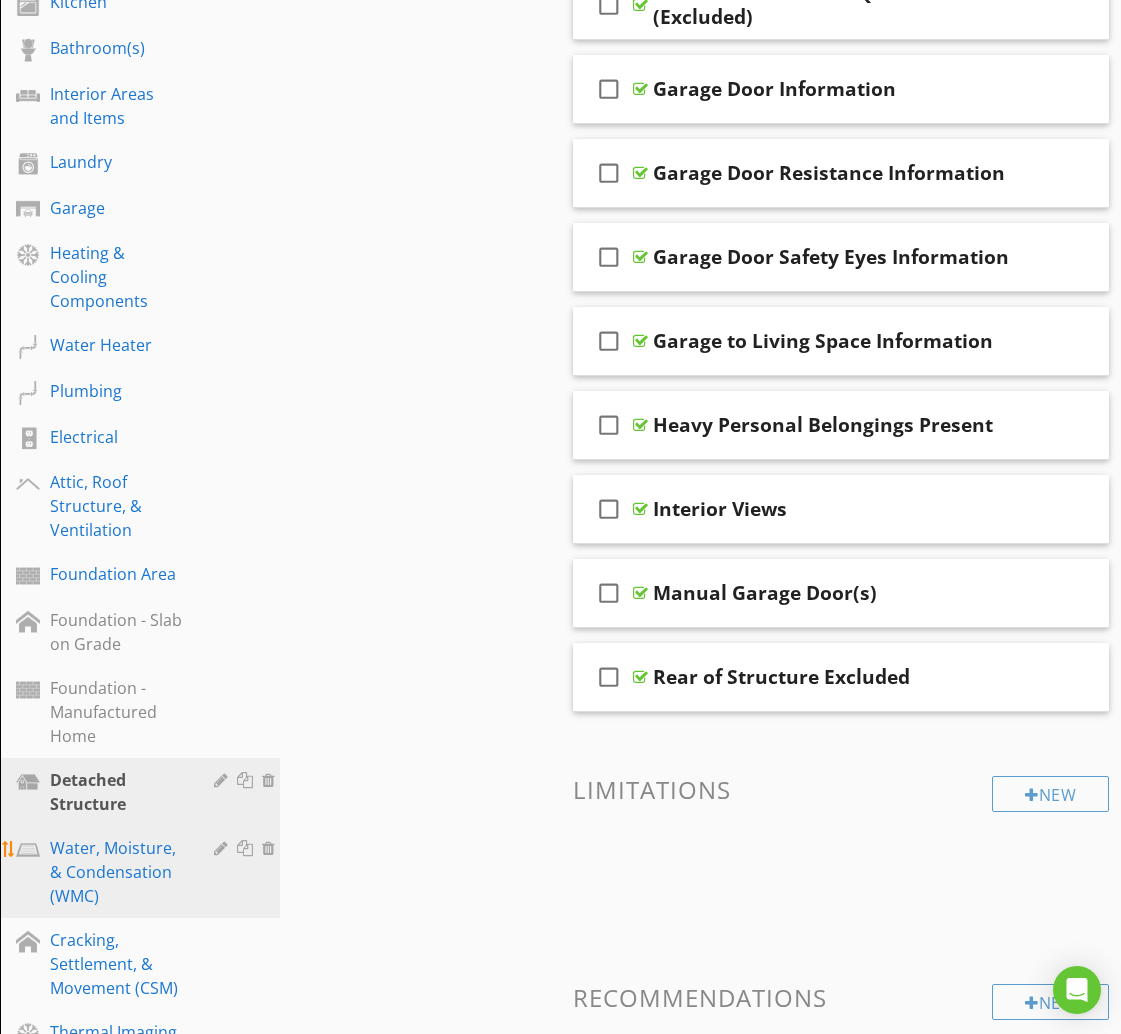 click on "Water, Moisture, & Condensation (WMC)" at bounding box center [117, 872] 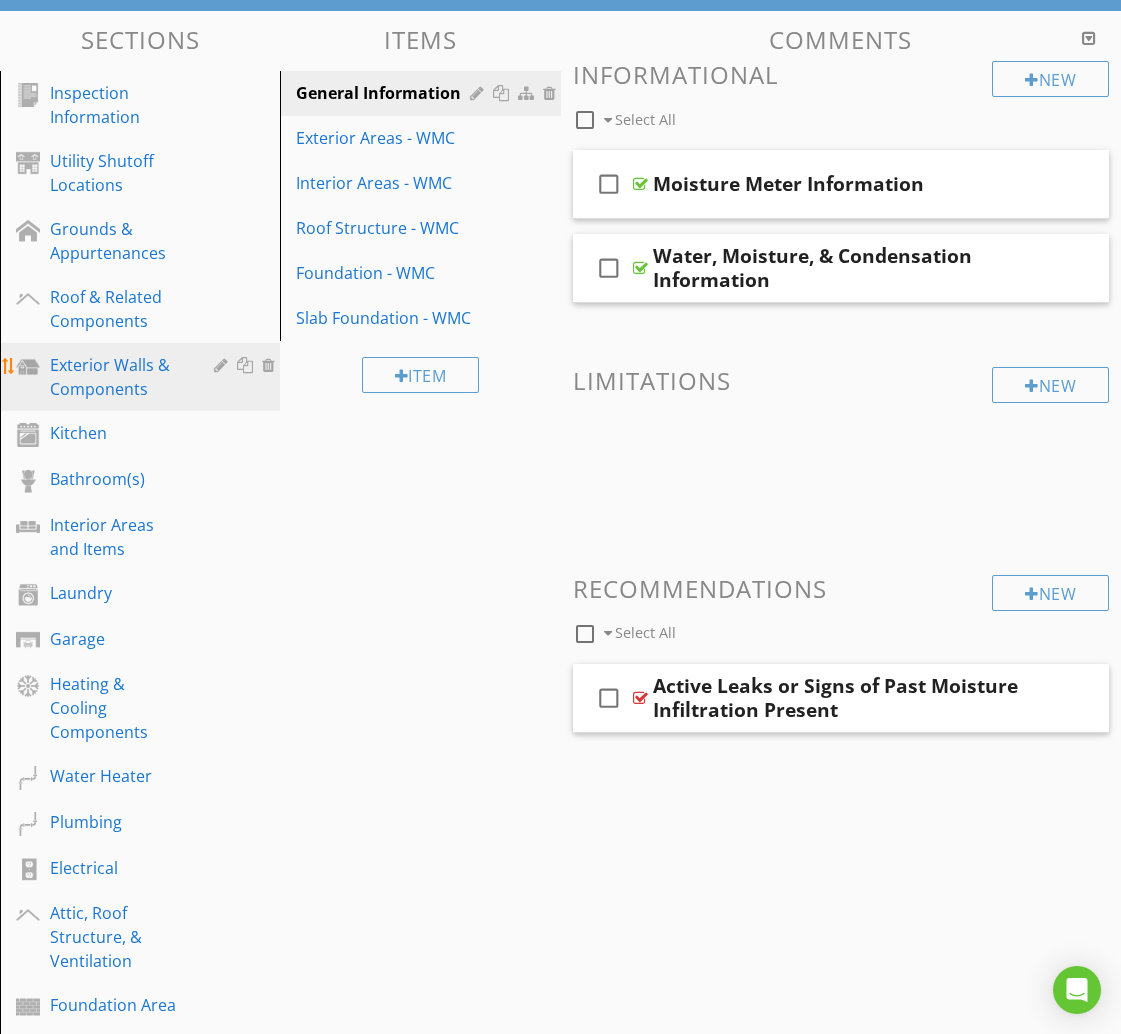 scroll, scrollTop: 221, scrollLeft: 0, axis: vertical 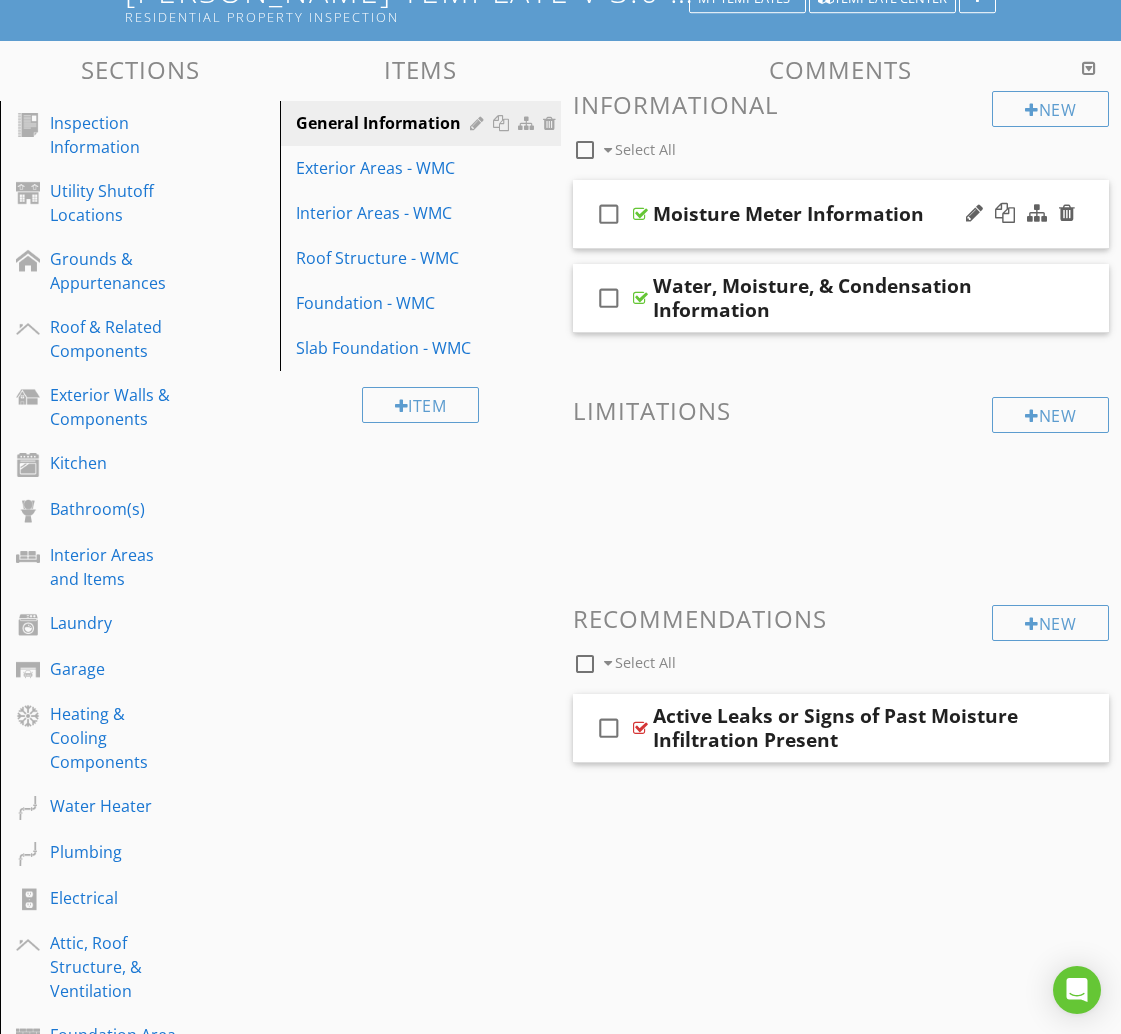 click on "check_box_outline_blank
Moisture Meter Information" at bounding box center (841, 214) 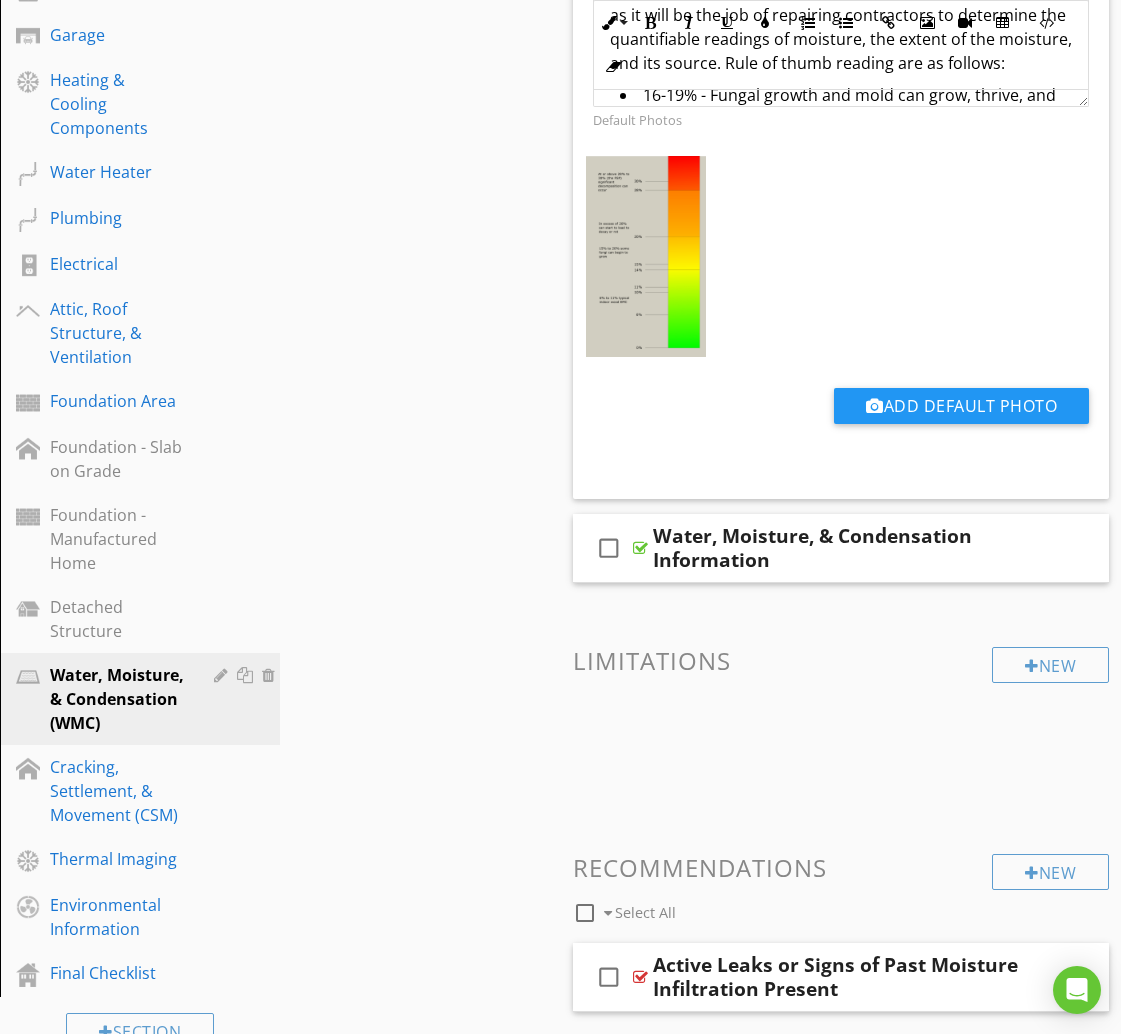 scroll, scrollTop: 859, scrollLeft: 0, axis: vertical 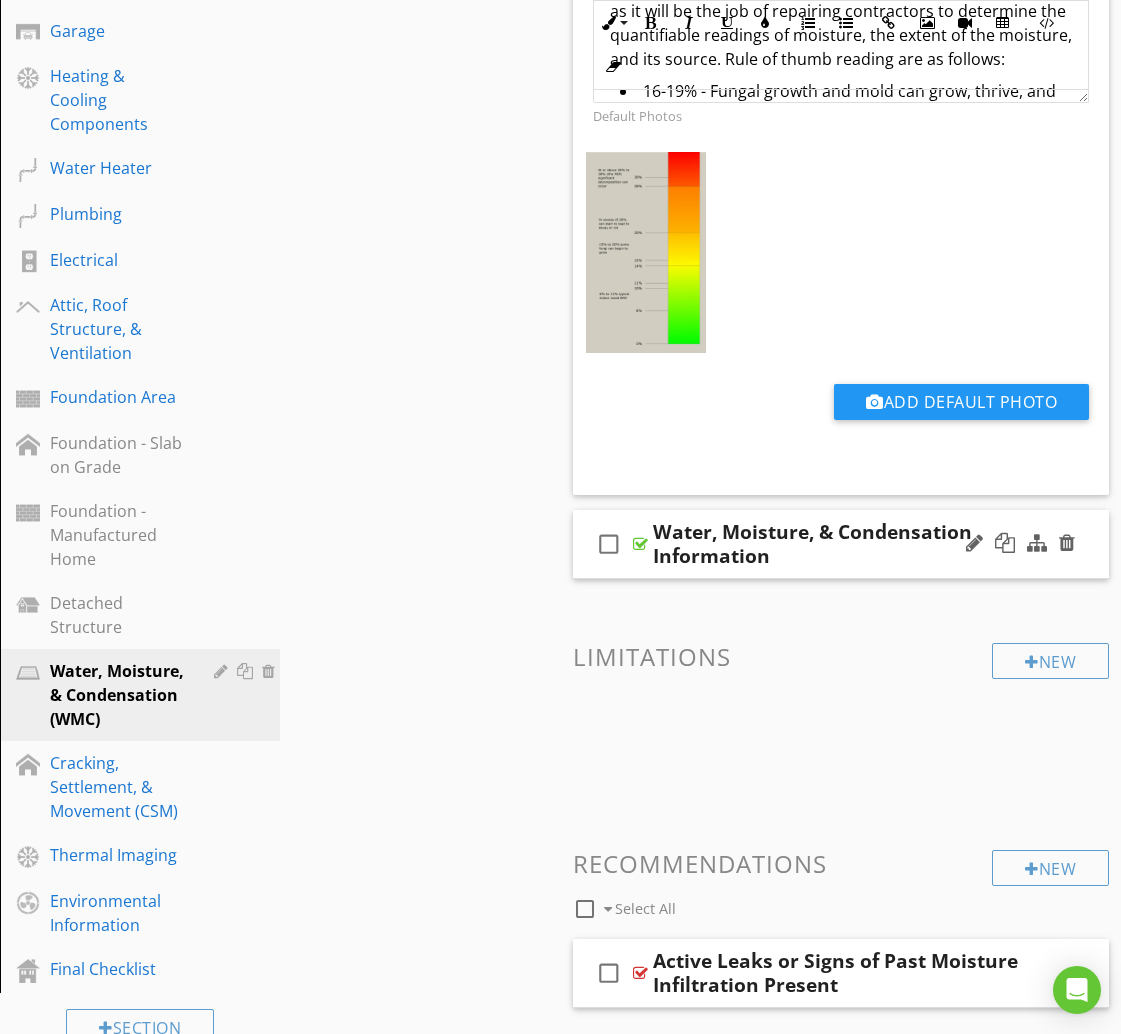 click on "Water, Moisture, & Condensation Information" at bounding box center [839, 544] 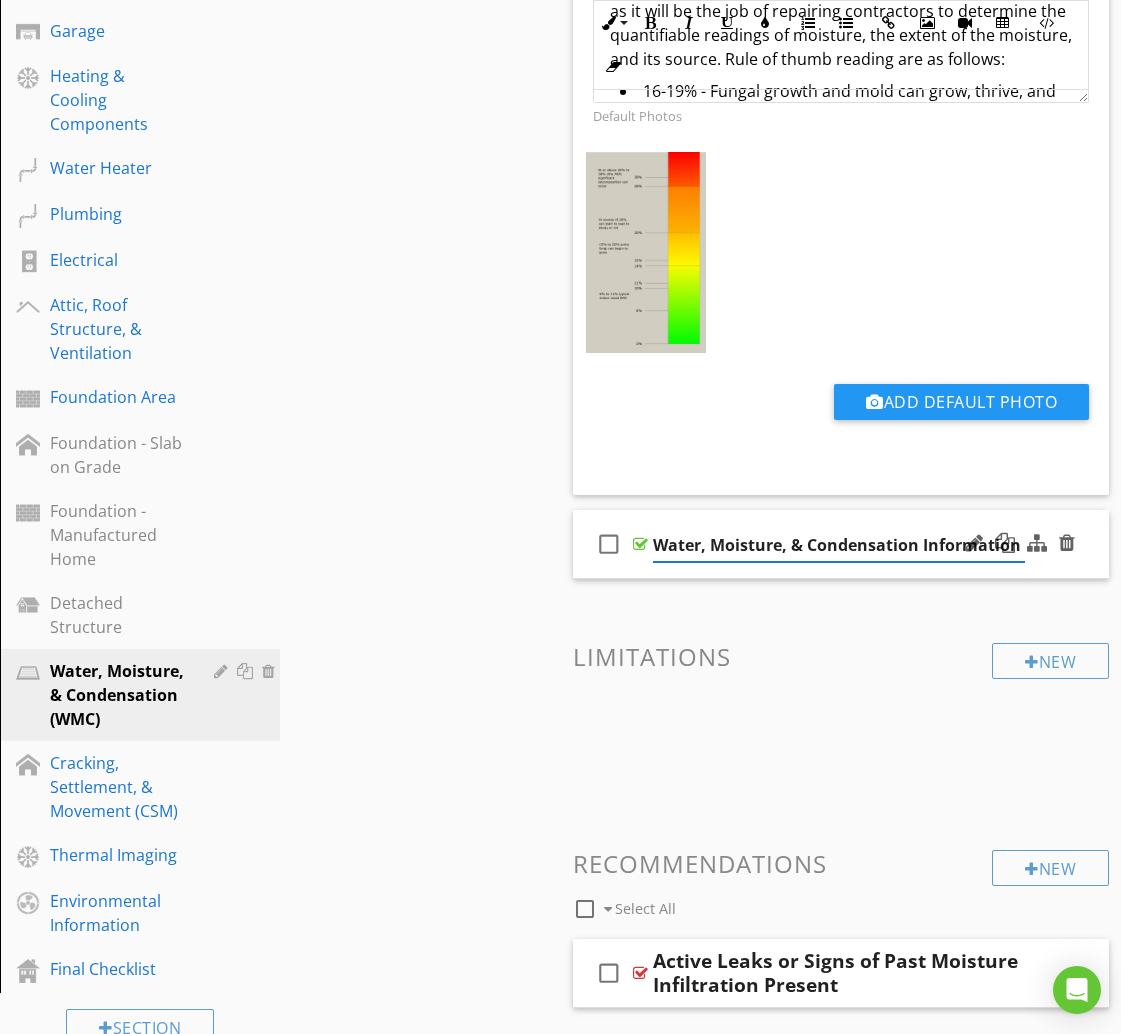 click on "check_box_outline_blank         Water, Moisture, & Condensation Information" at bounding box center (841, 544) 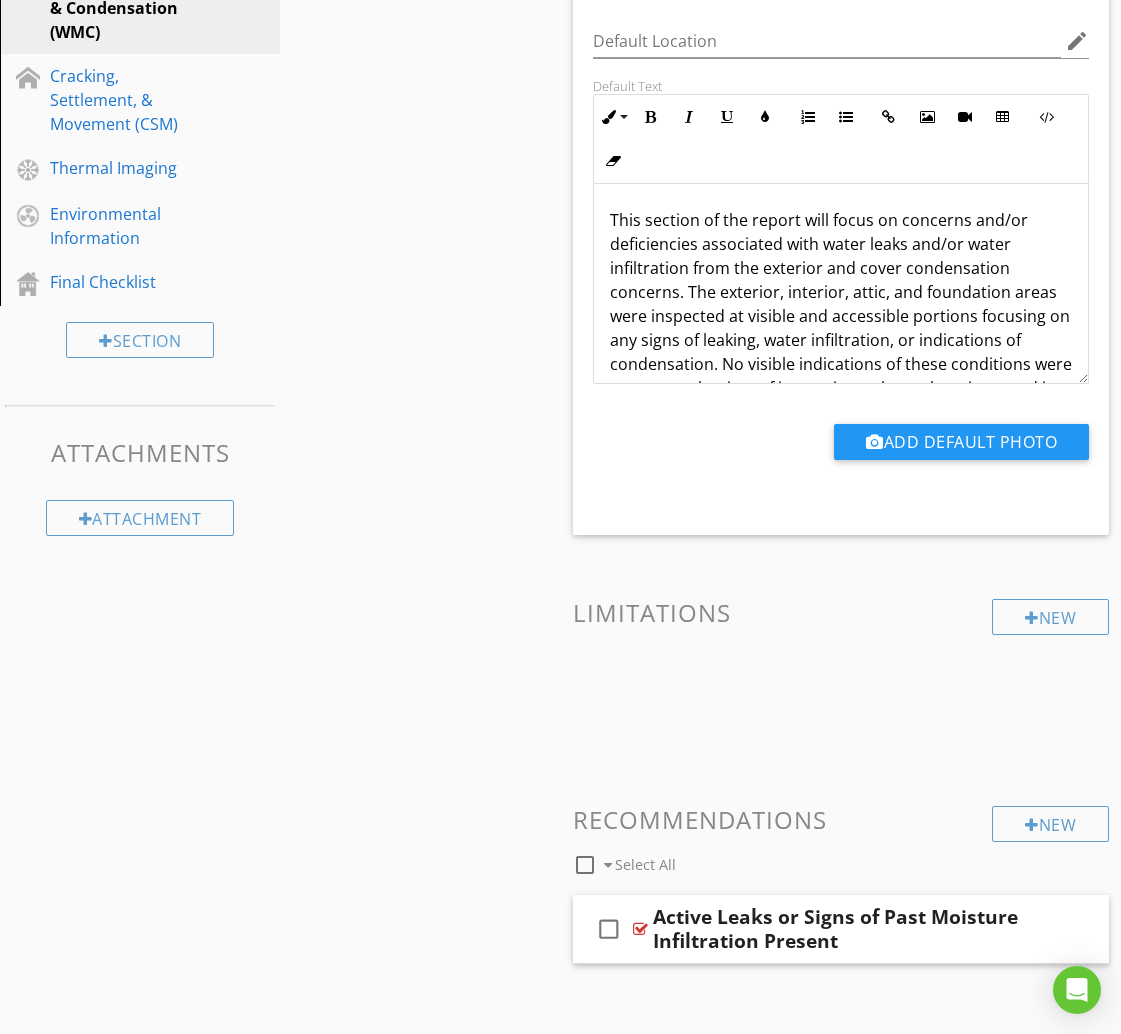 scroll, scrollTop: 1591, scrollLeft: 0, axis: vertical 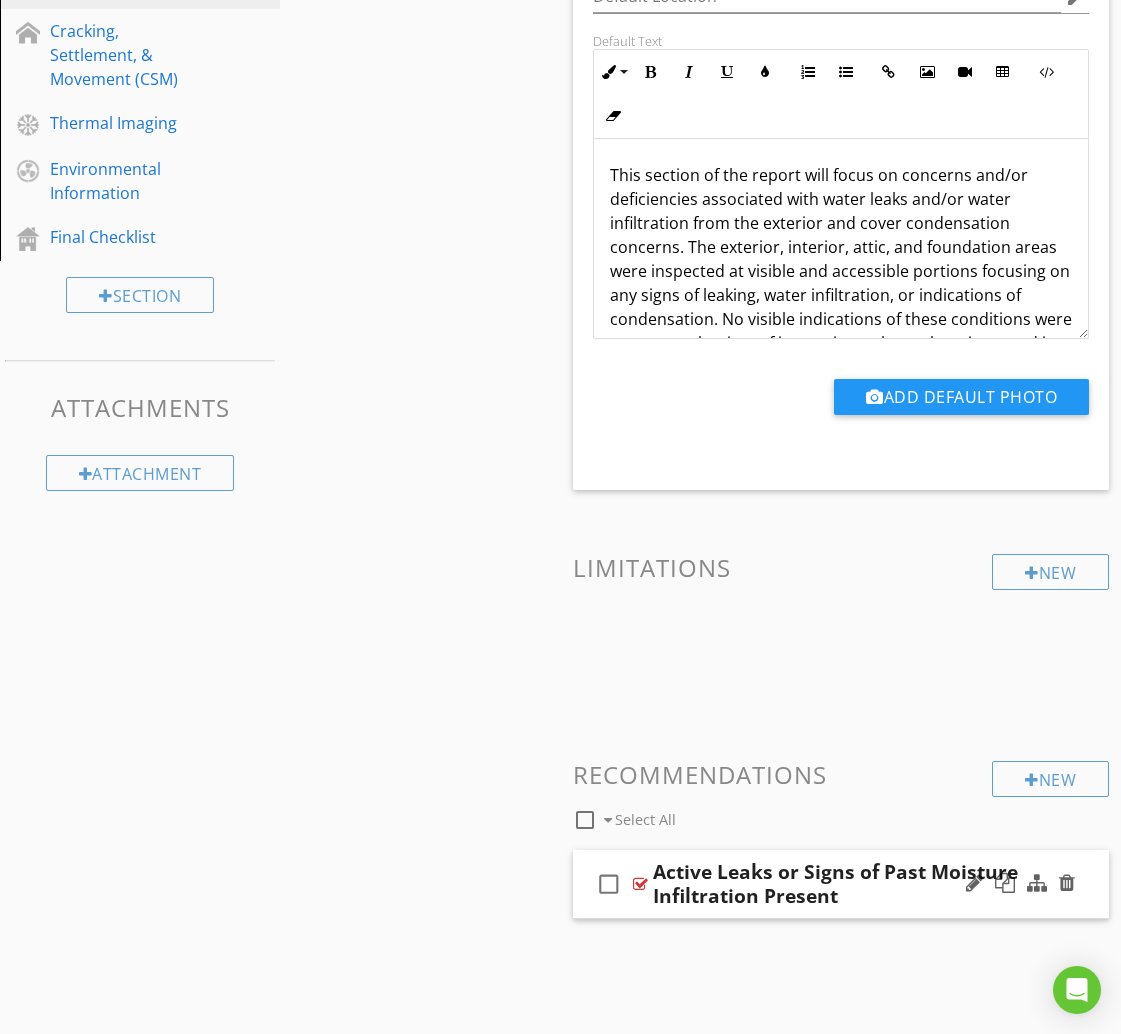 click on "check_box_outline_blank
Active Leaks or Signs of Past Moisture Infiltration Present" at bounding box center (841, 884) 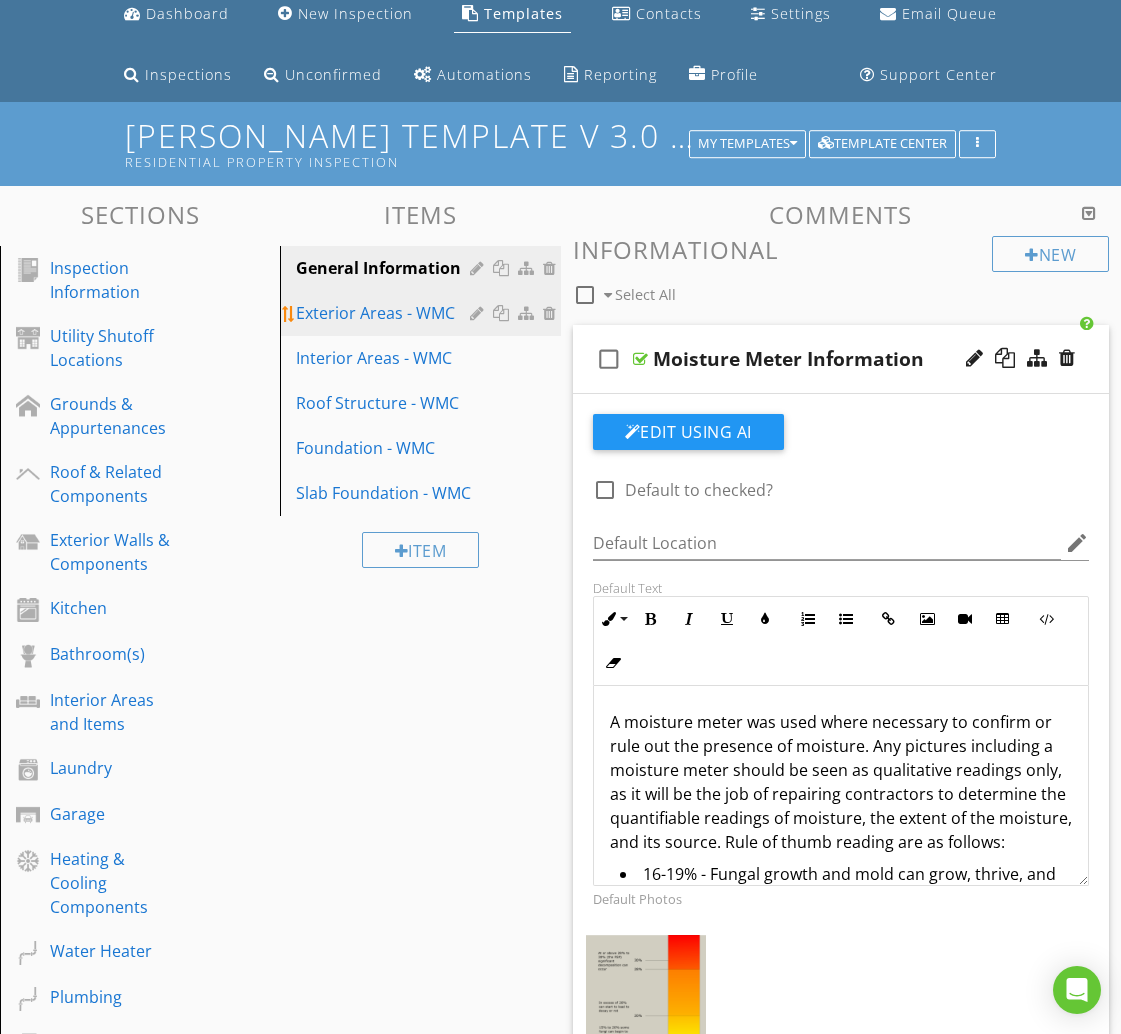 scroll, scrollTop: 73, scrollLeft: 0, axis: vertical 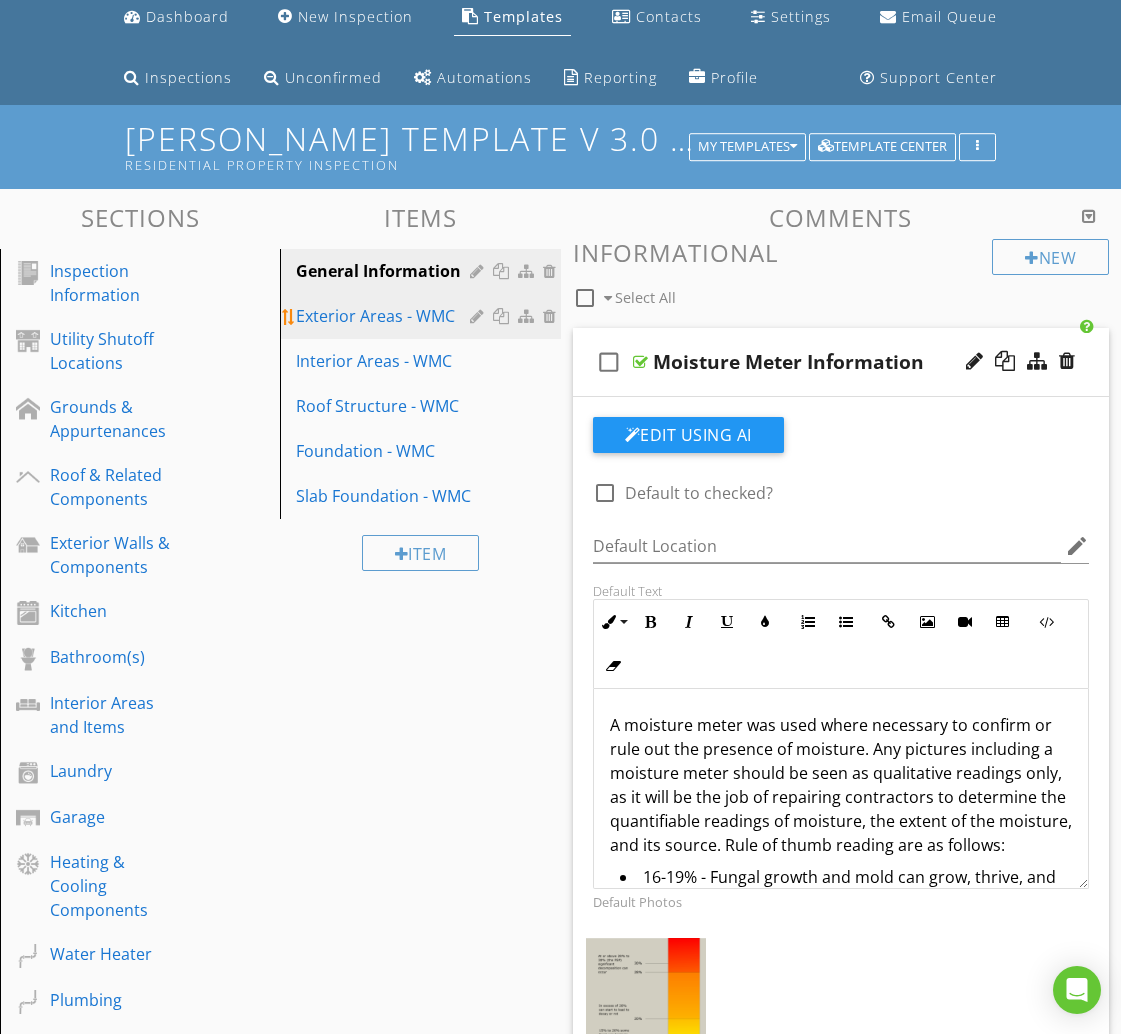 click on "Exterior Areas - WMC" at bounding box center (385, 316) 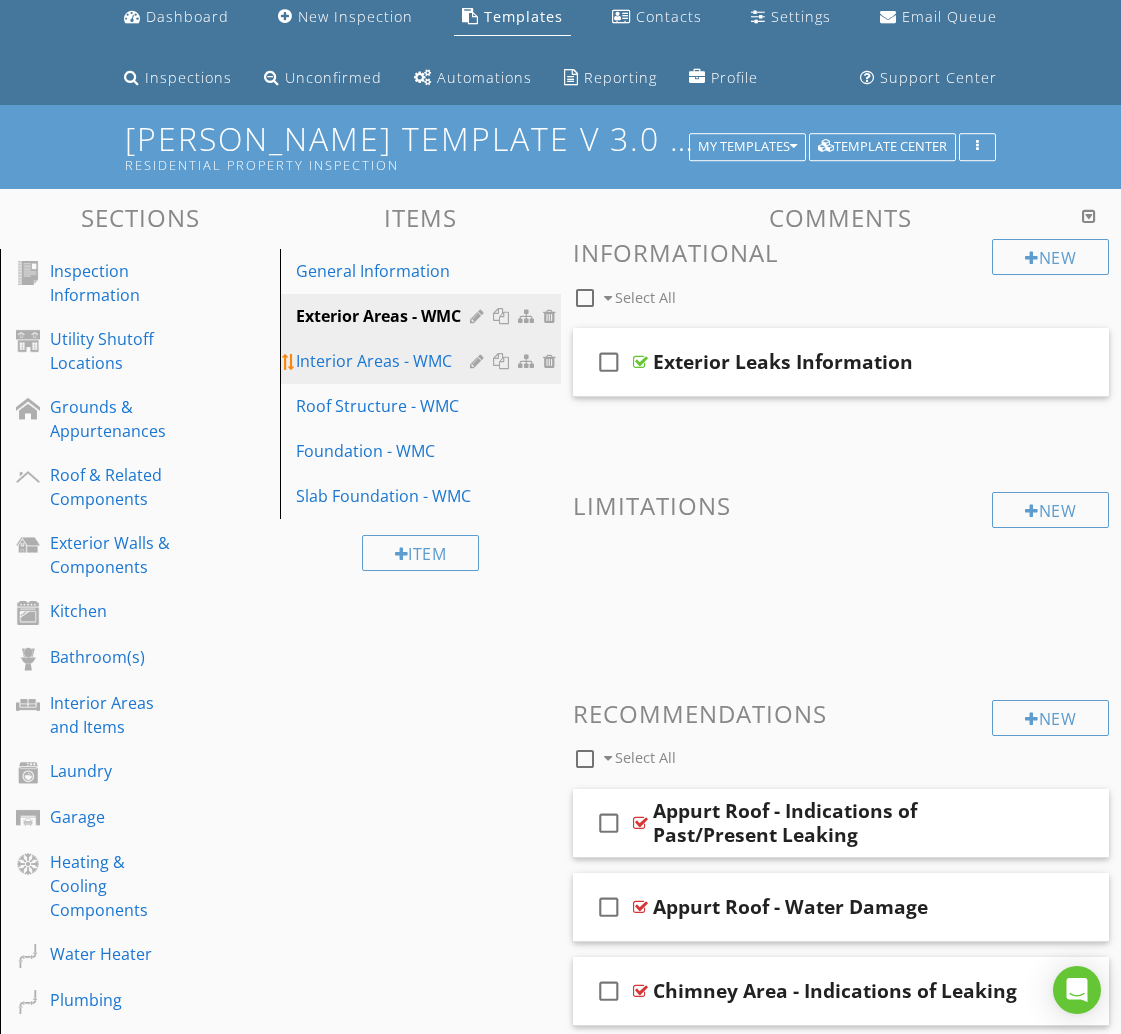 click on "Interior Areas - WMC" at bounding box center (385, 361) 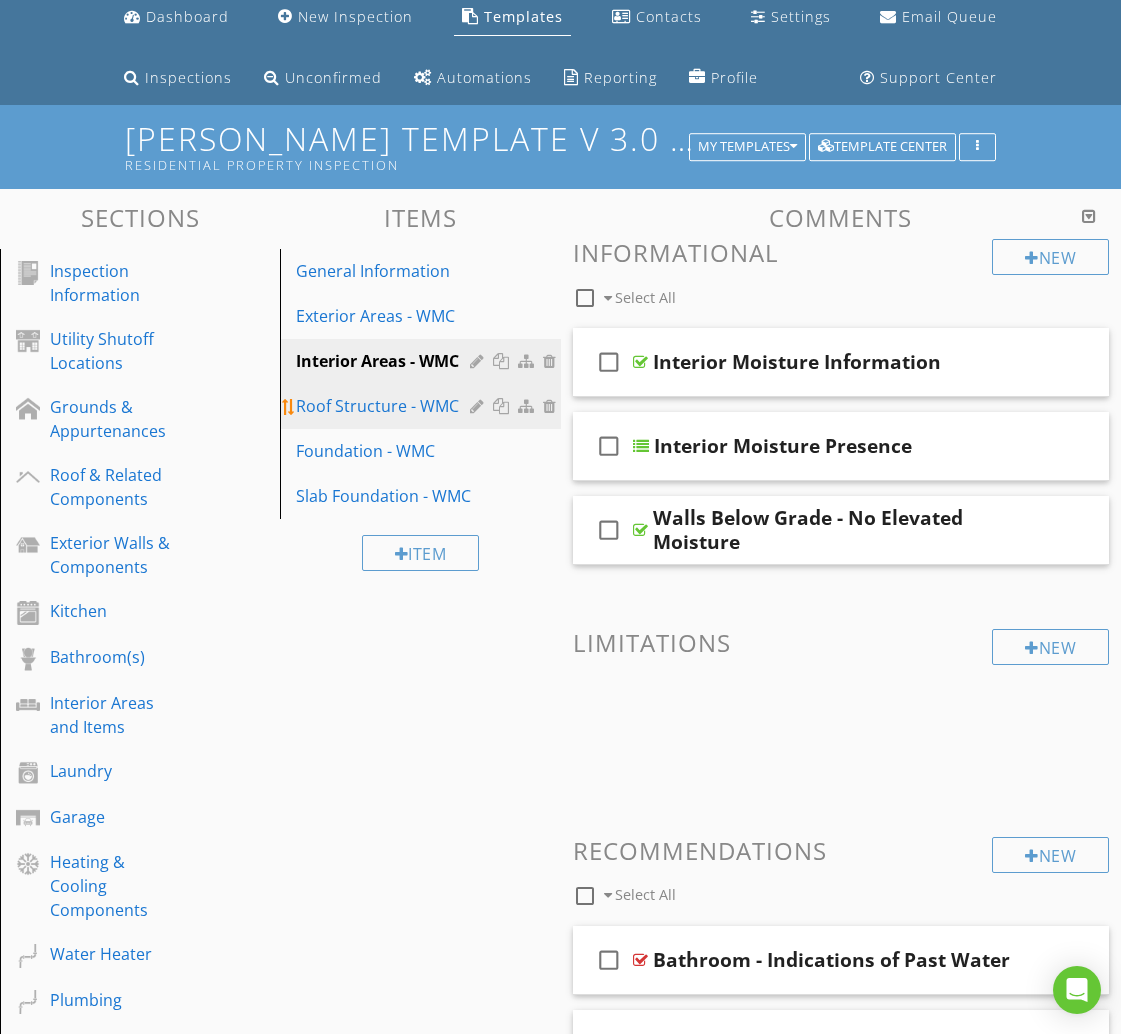 click on "Roof Structure - WMC" at bounding box center [385, 406] 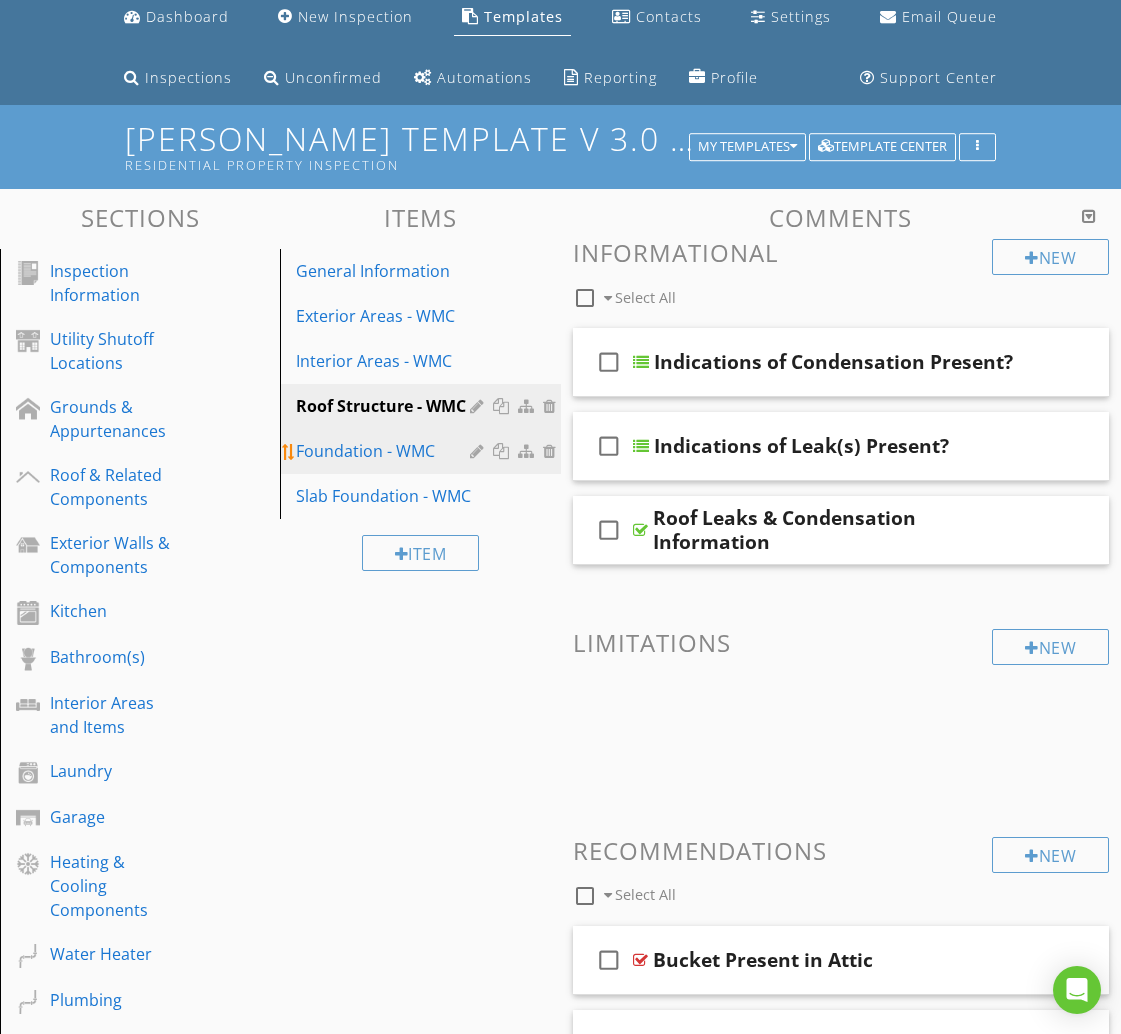 click on "Foundation - WMC" at bounding box center [385, 451] 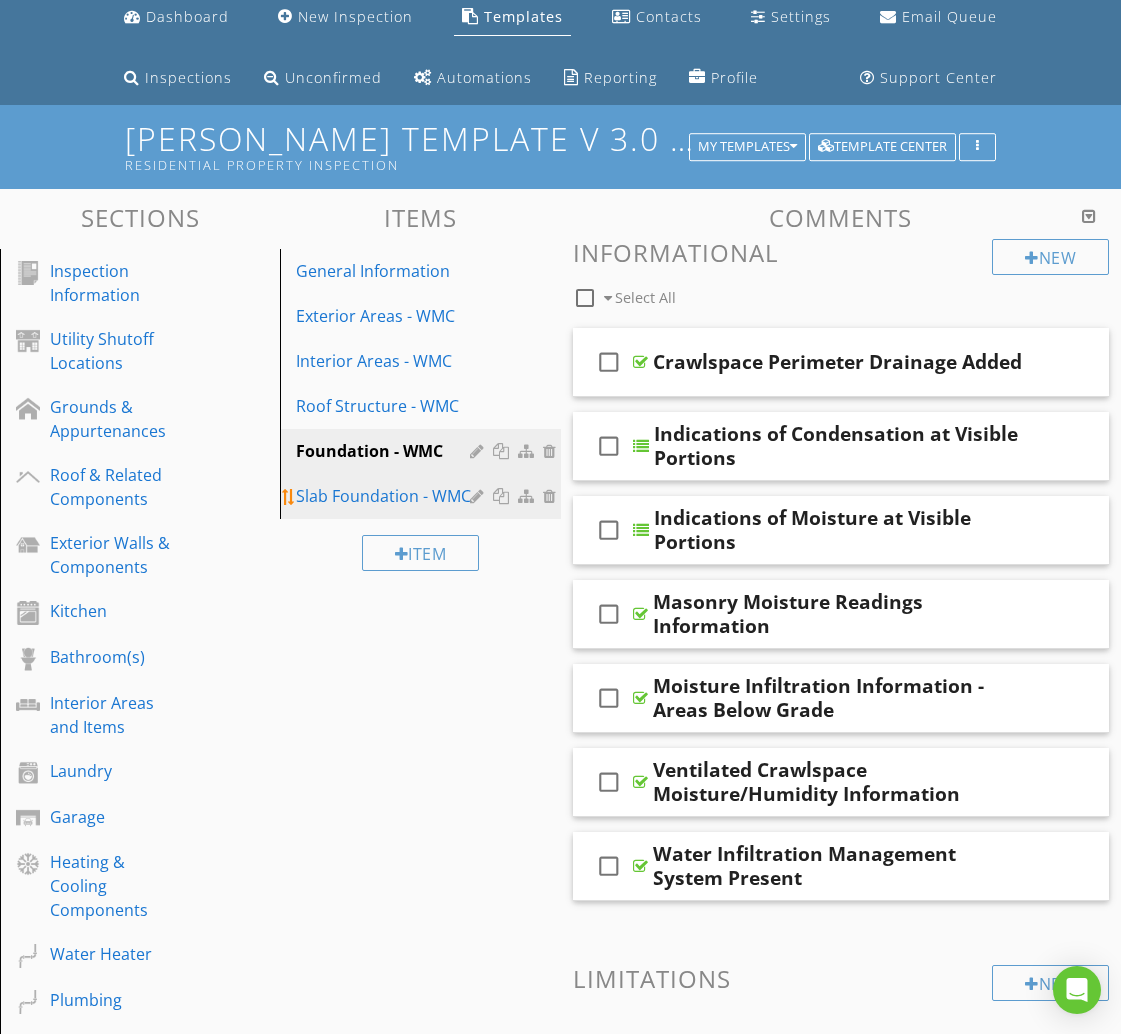 click on "Slab Foundation - WMC" at bounding box center [385, 496] 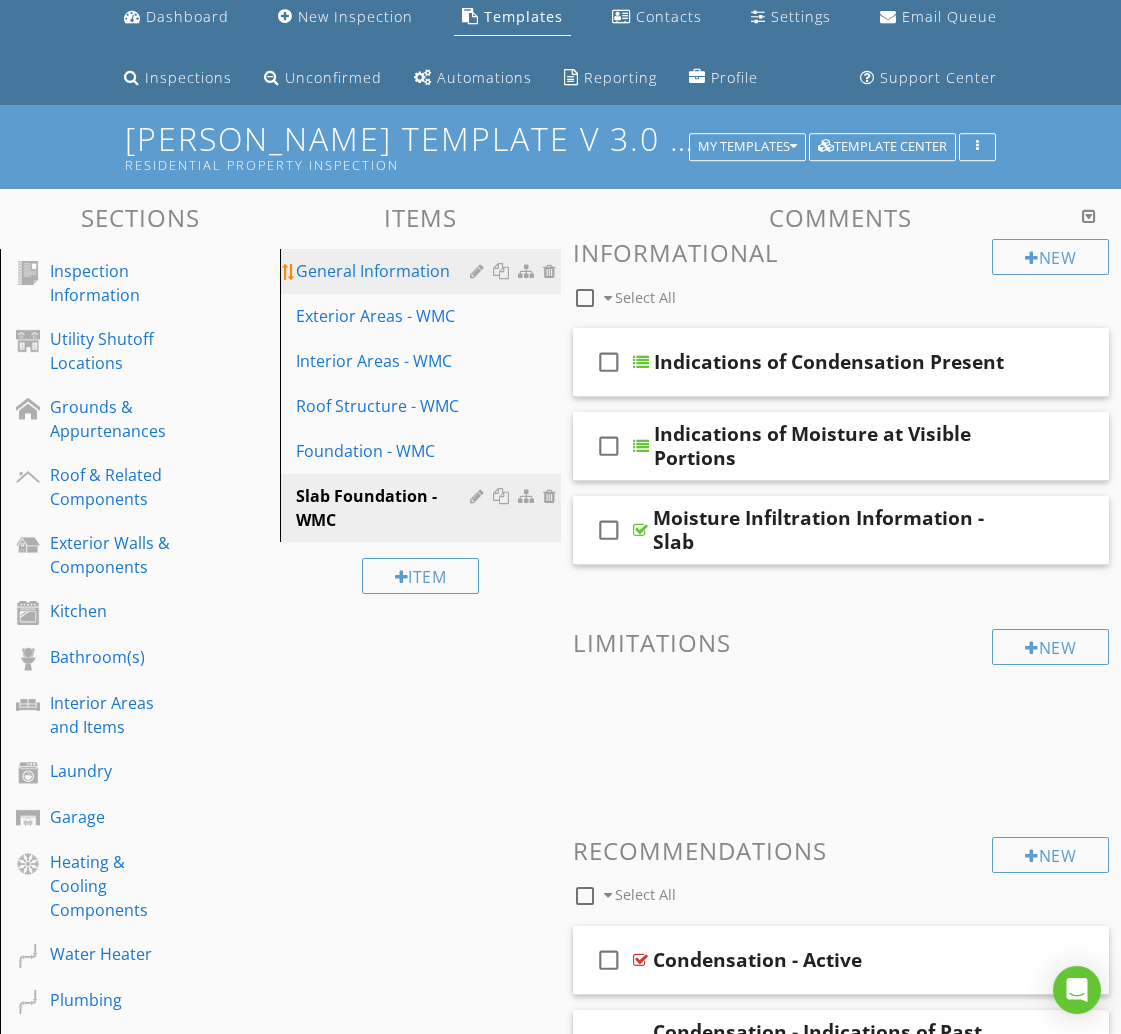 click on "General Information" at bounding box center [385, 271] 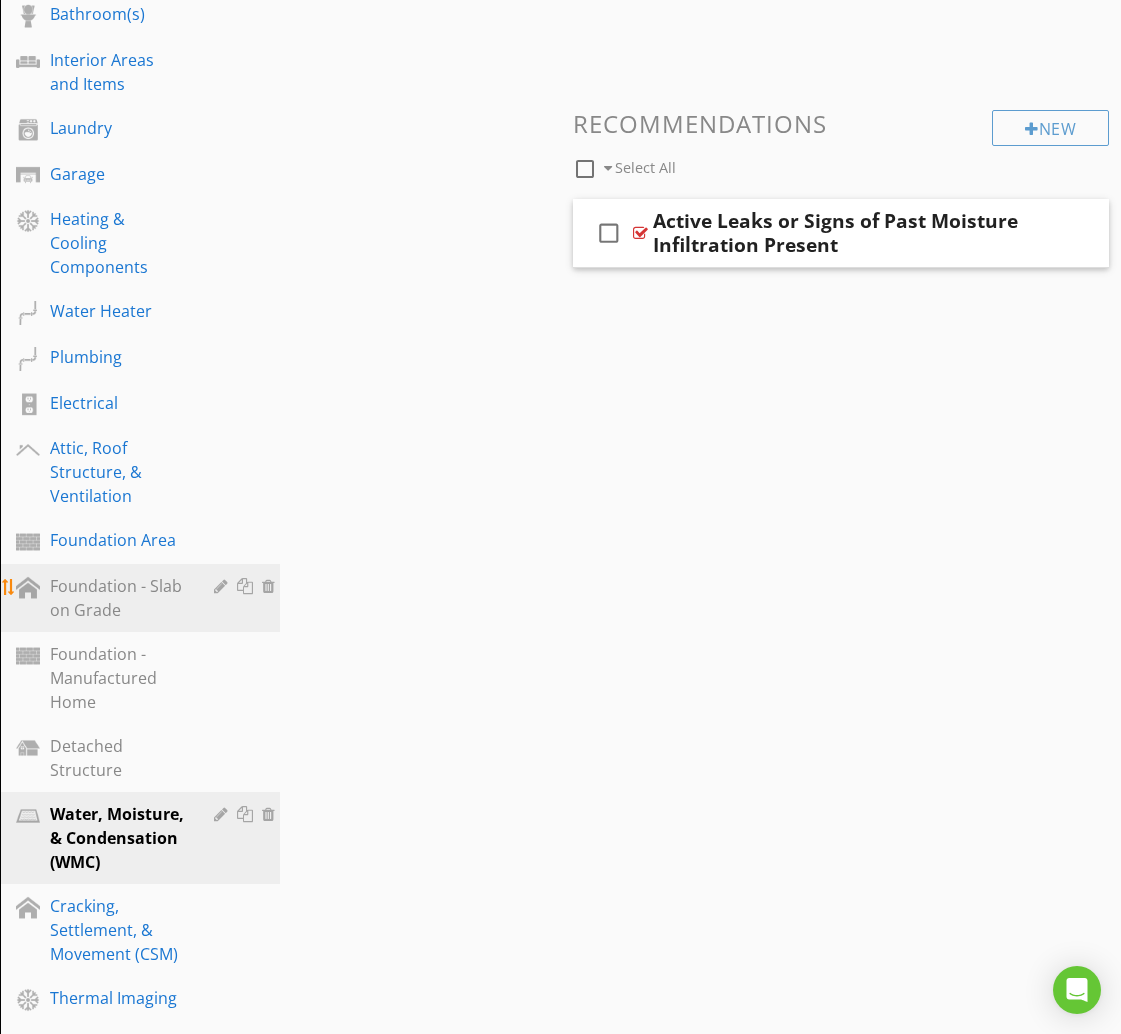 scroll, scrollTop: 719, scrollLeft: 0, axis: vertical 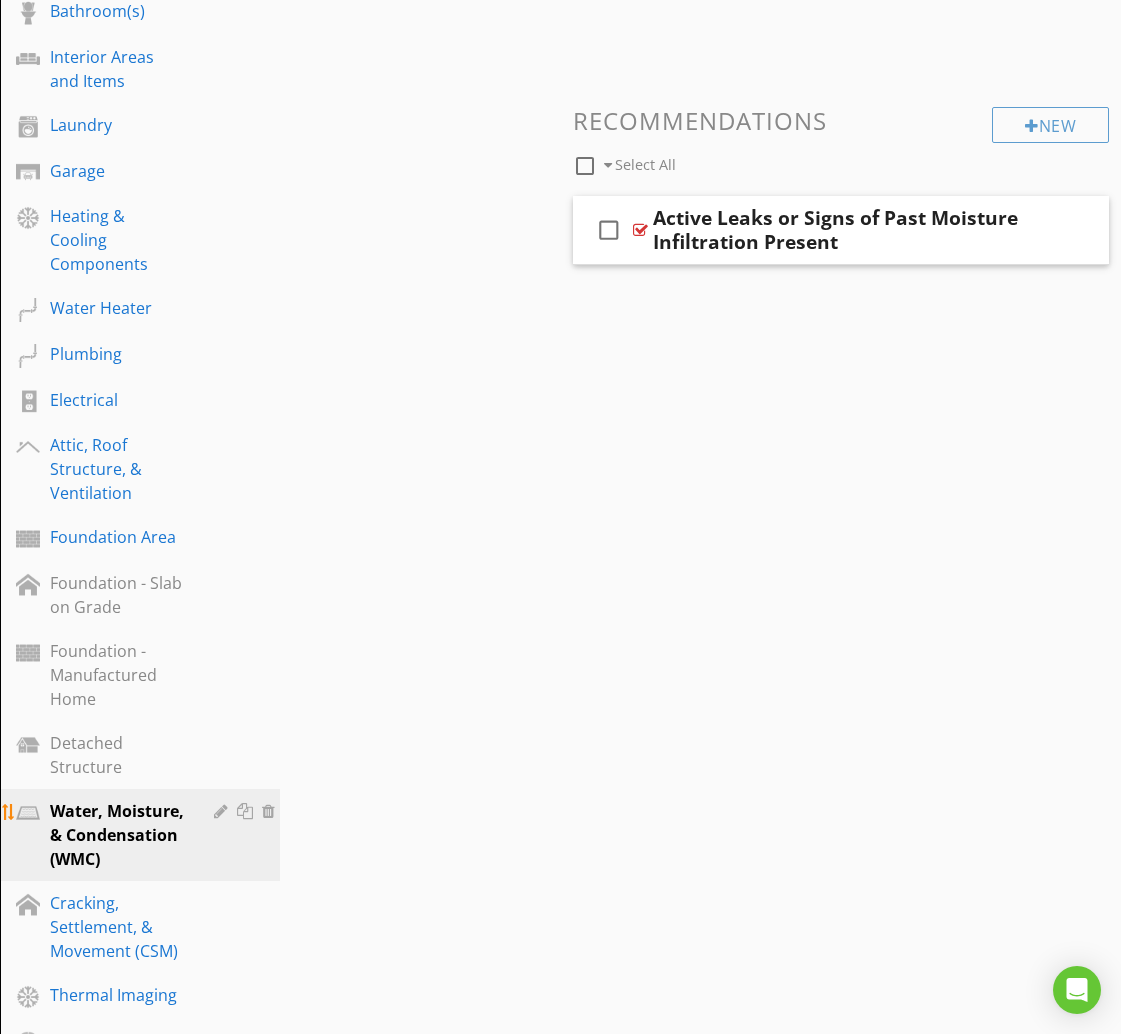 click at bounding box center [247, 811] 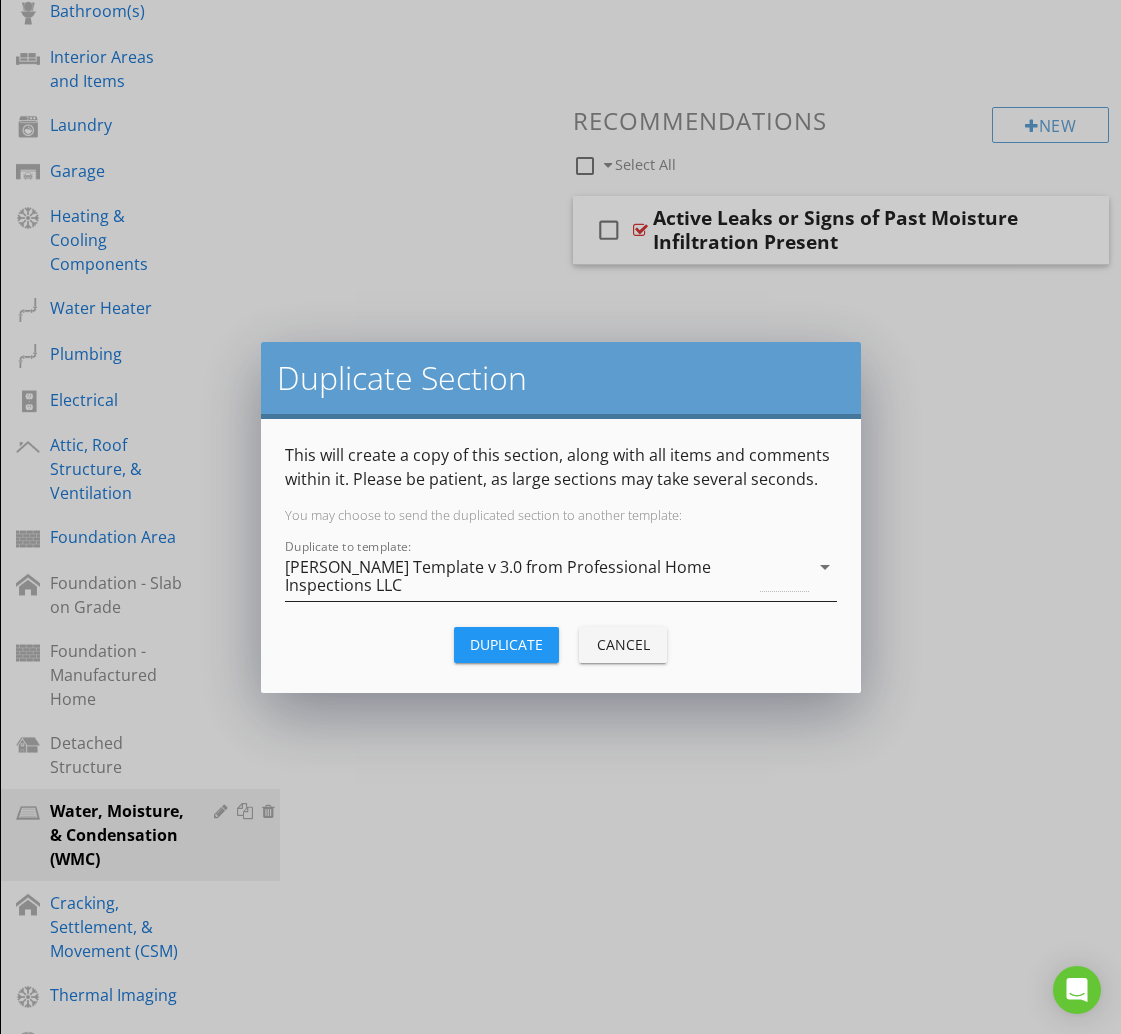 click on "[PERSON_NAME] Template v 3.0 from Professional Home Inspections LLC" at bounding box center (521, 576) 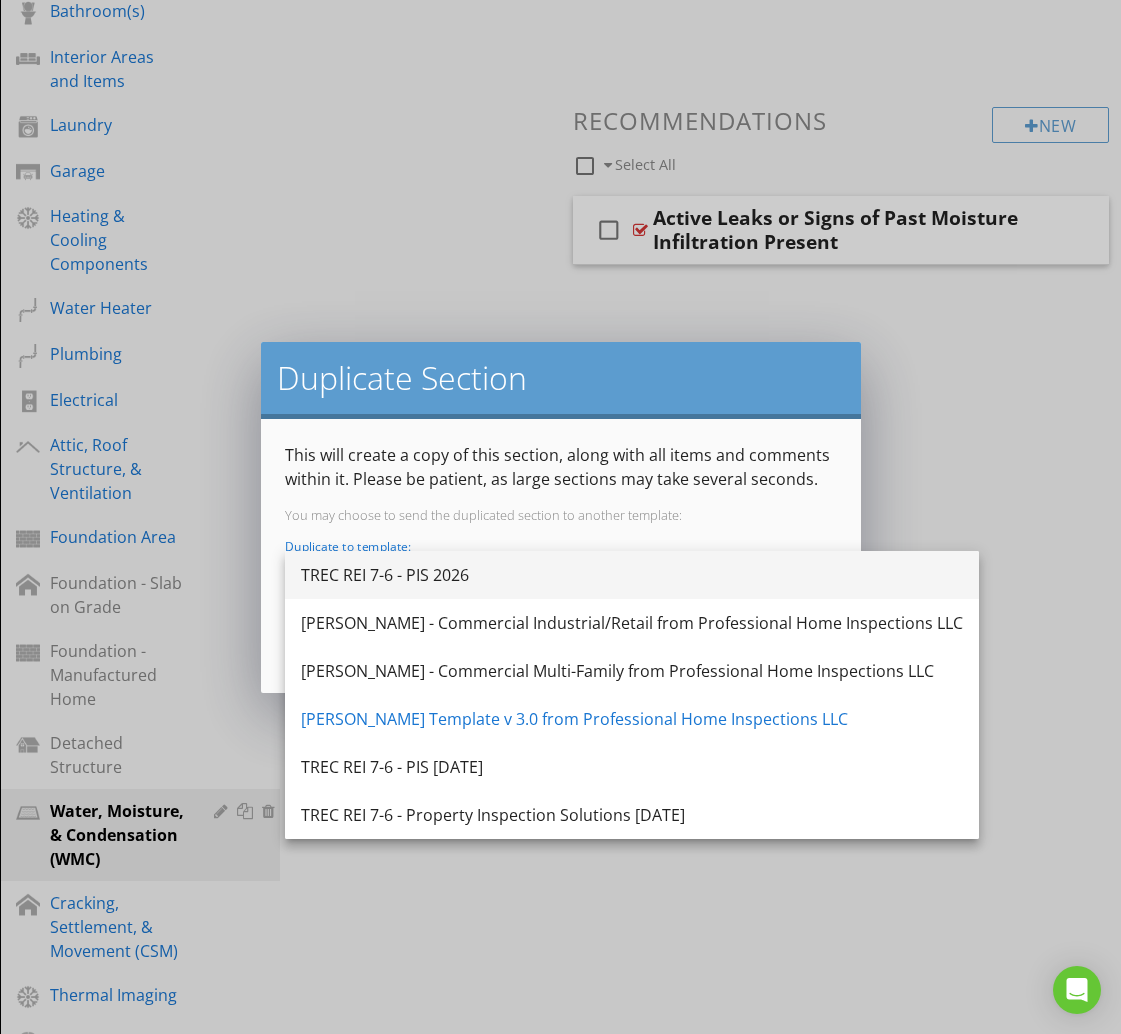 click on "TREC REI 7-6 - PIS 2026" at bounding box center (632, 575) 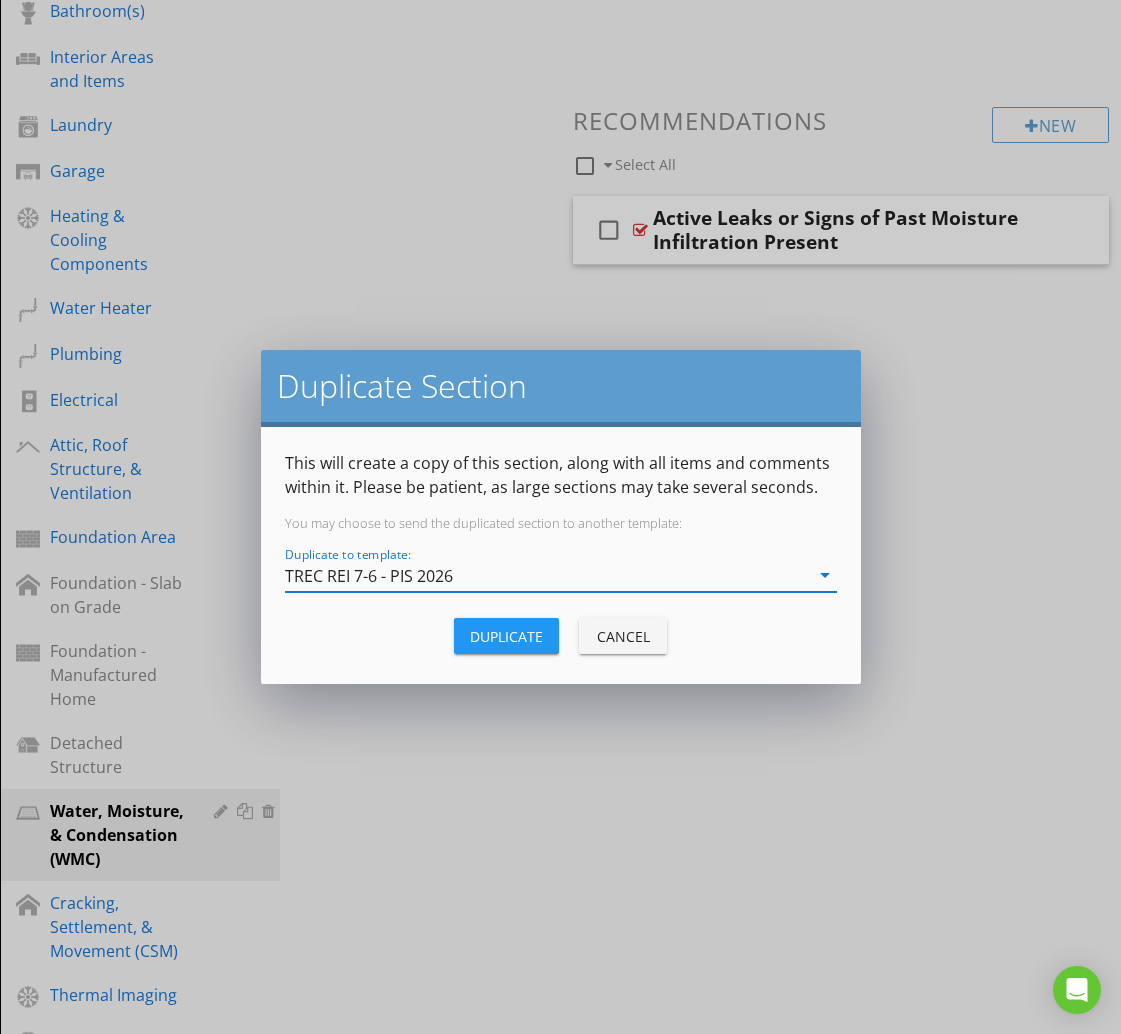 click on "Duplicate" at bounding box center (506, 636) 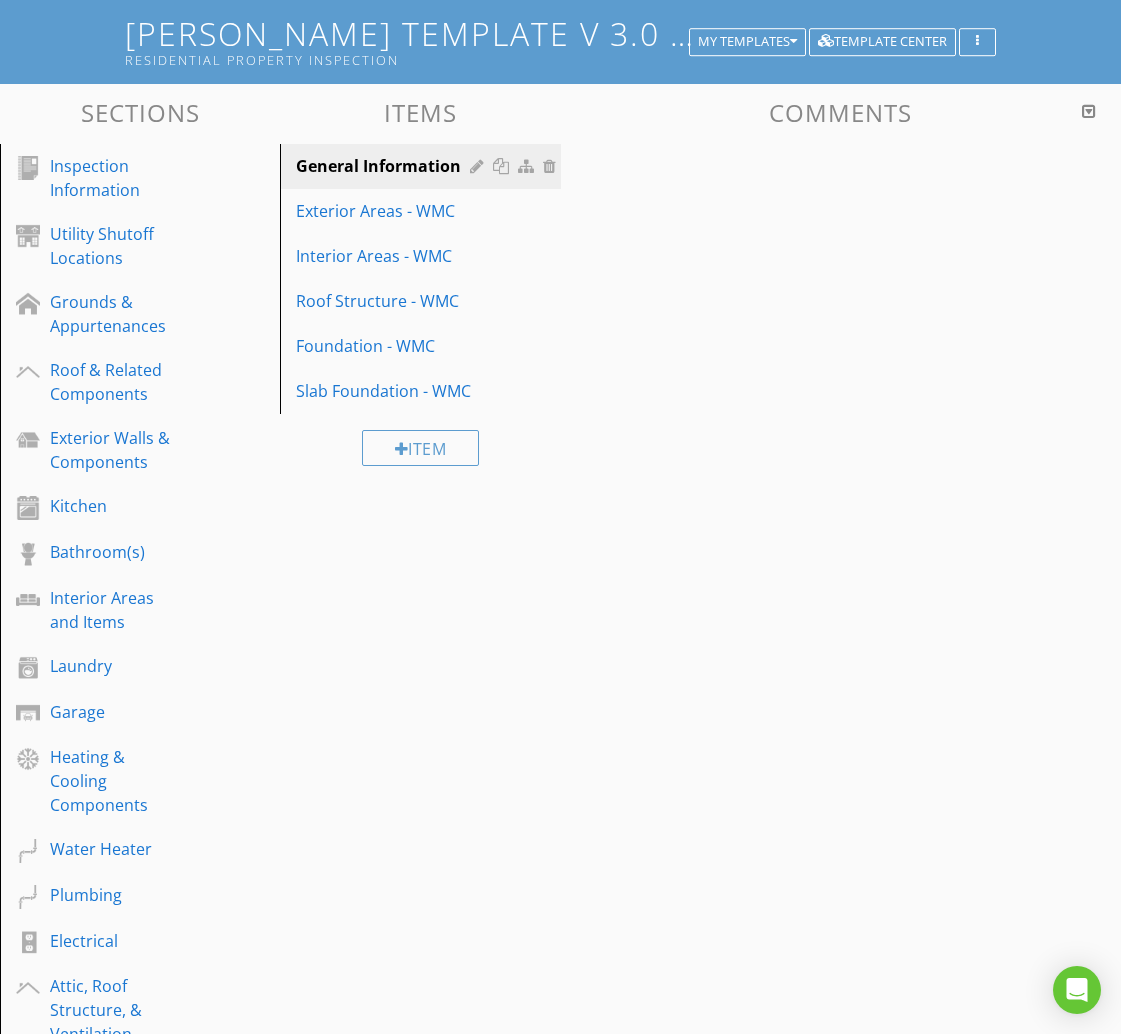 scroll, scrollTop: 719, scrollLeft: 0, axis: vertical 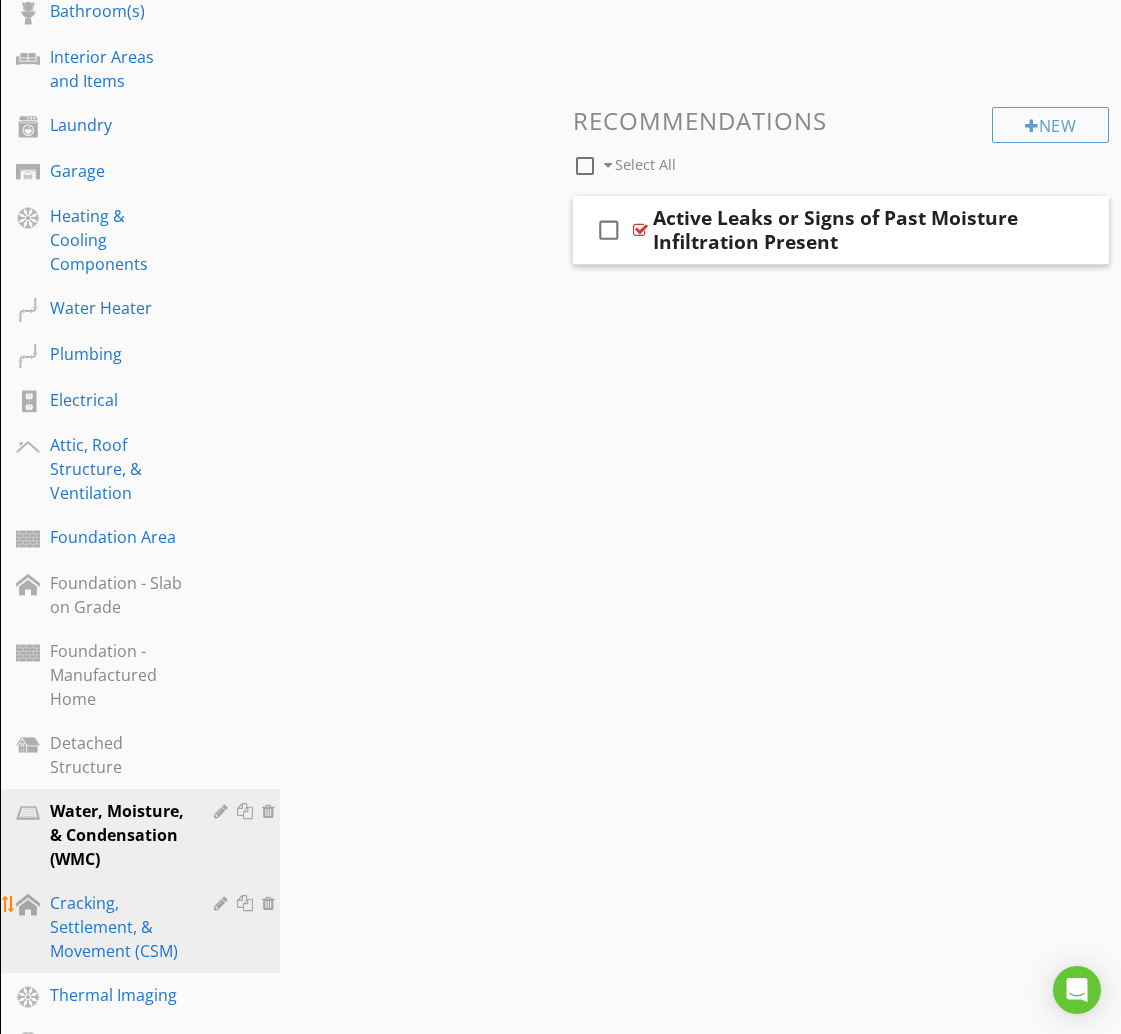 click on "Cracking, Settlement, & Movement (CSM)" at bounding box center [117, 927] 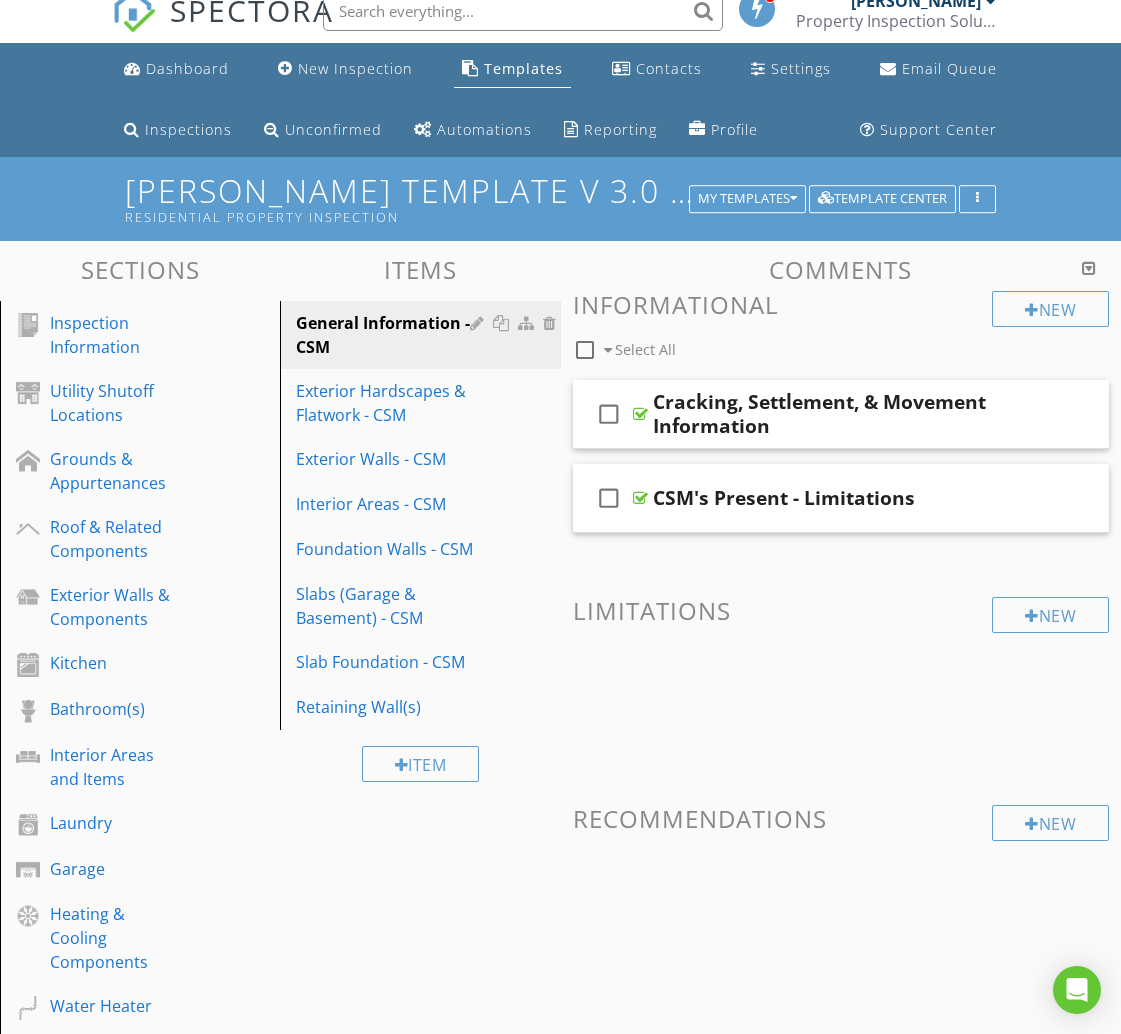 scroll, scrollTop: 0, scrollLeft: 0, axis: both 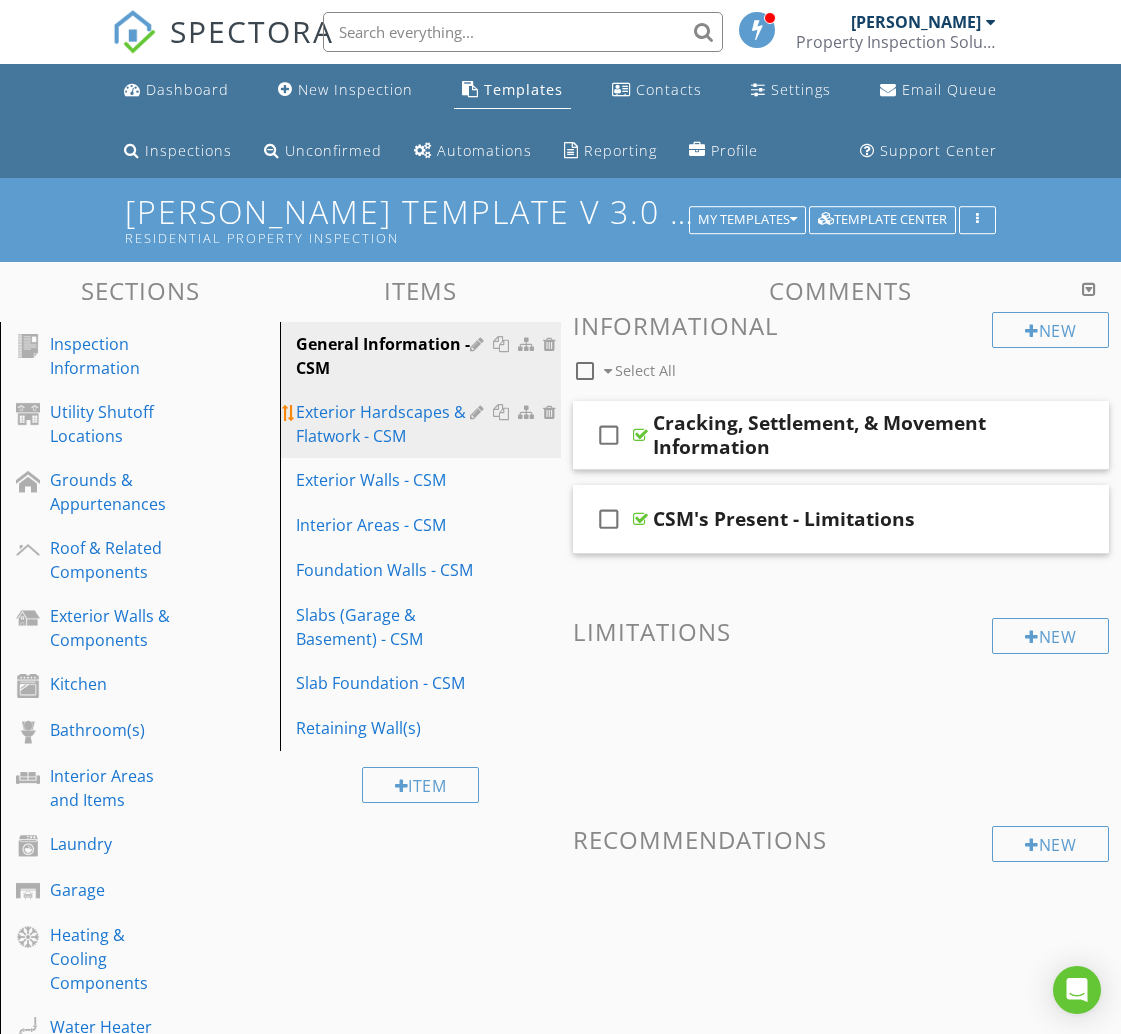 click on "Exterior Hardscapes & Flatwork - CSM" at bounding box center [385, 424] 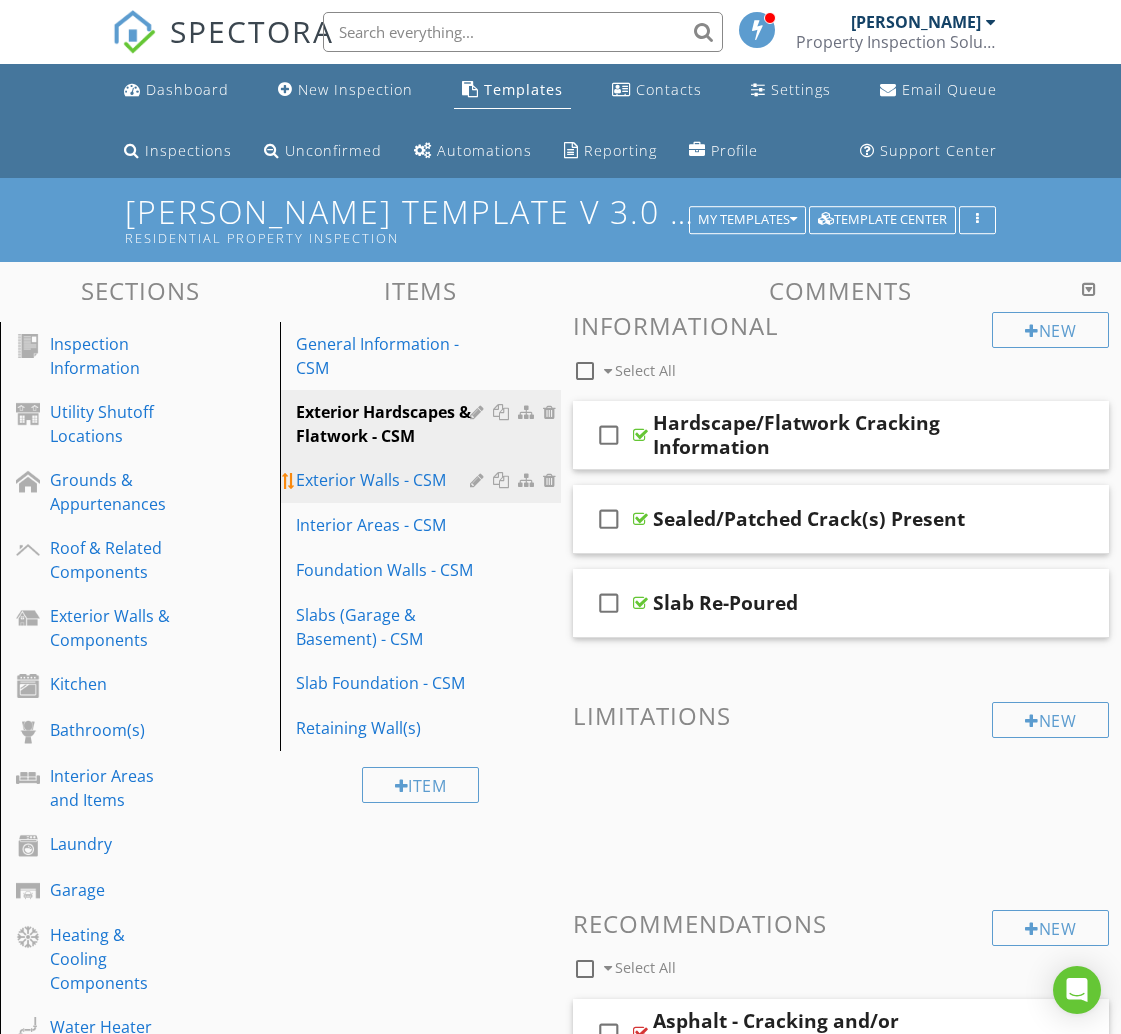 click on "Exterior Walls - CSM" at bounding box center [385, 480] 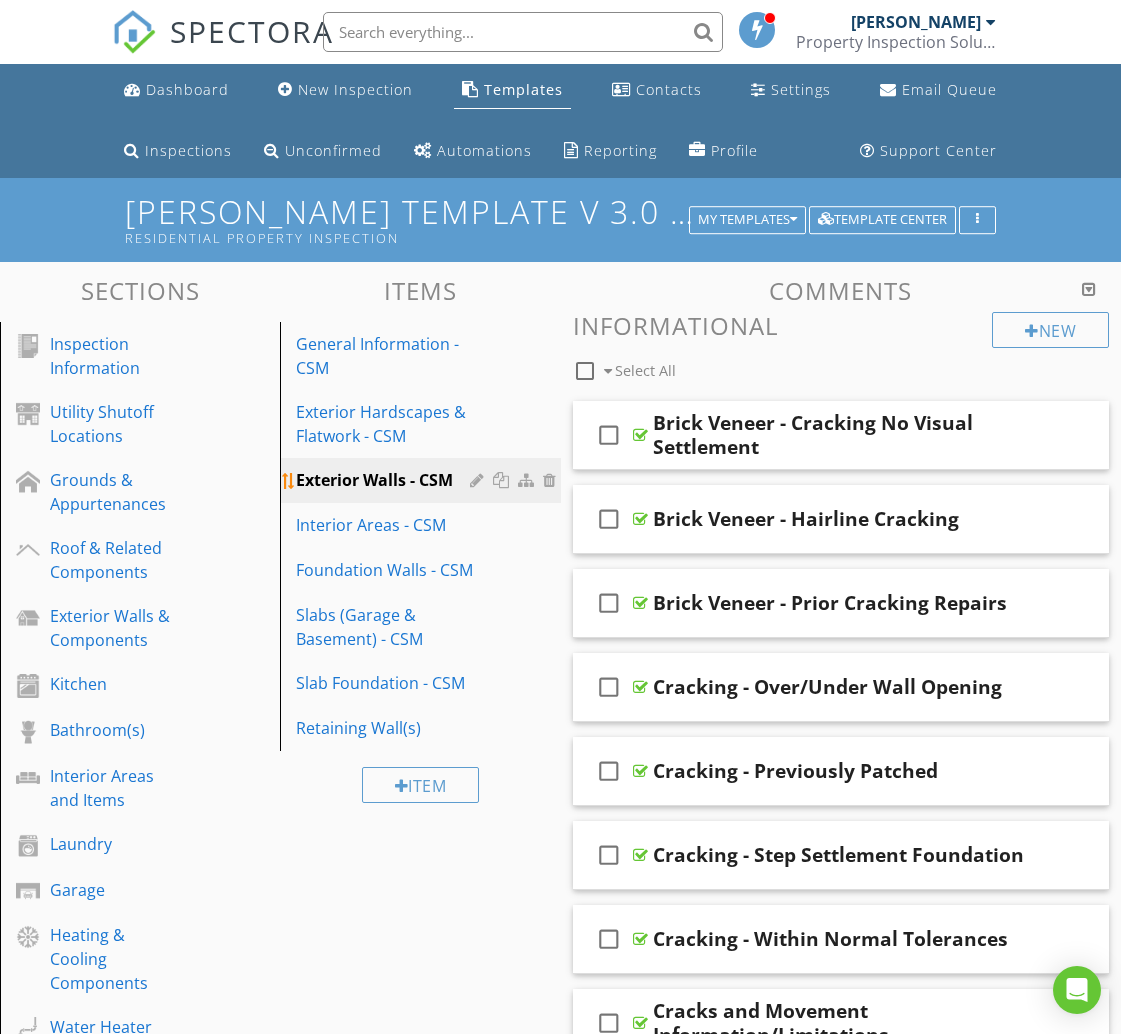 click on "Exterior Walls - CSM" at bounding box center [385, 480] 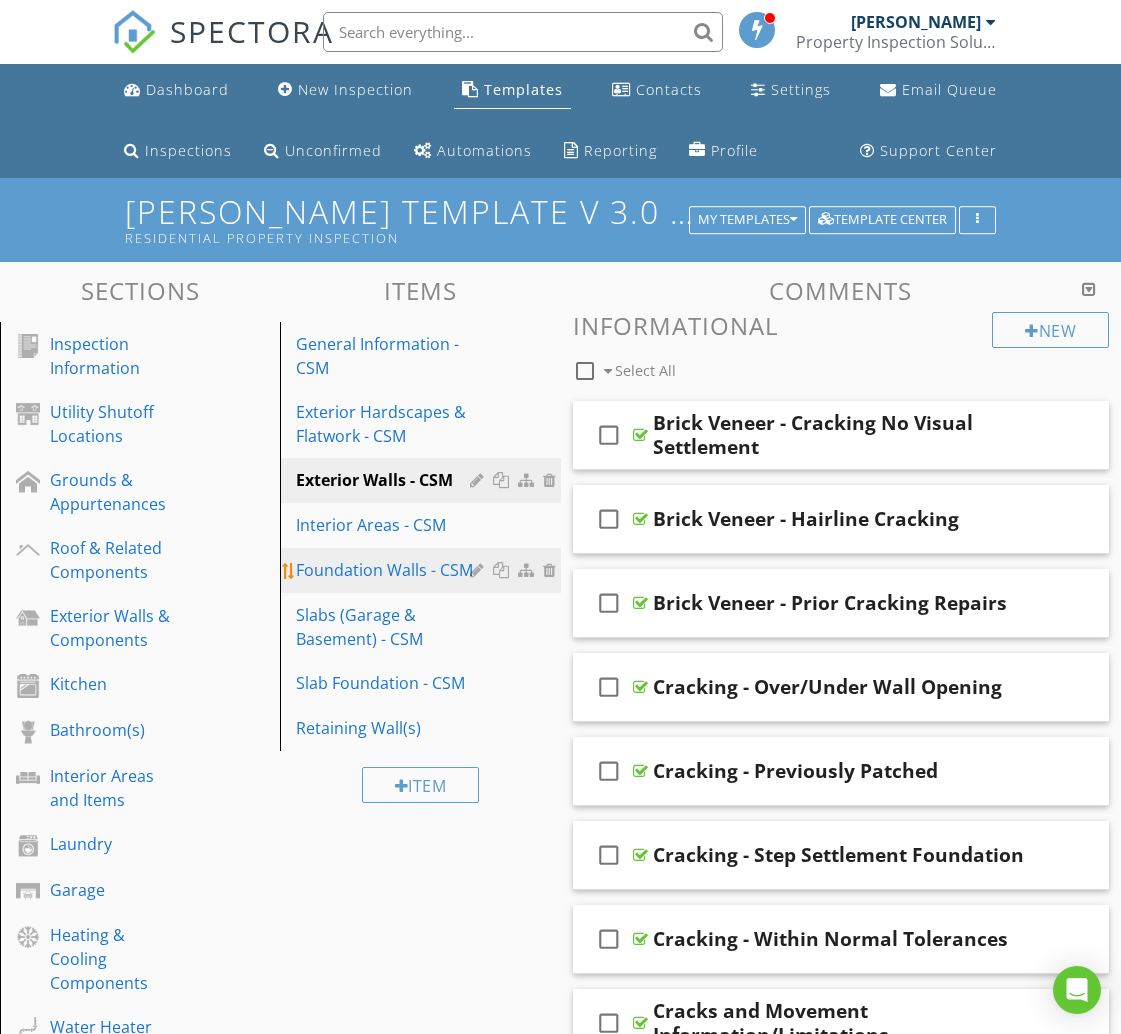 click on "Foundation Walls - CSM" at bounding box center (385, 570) 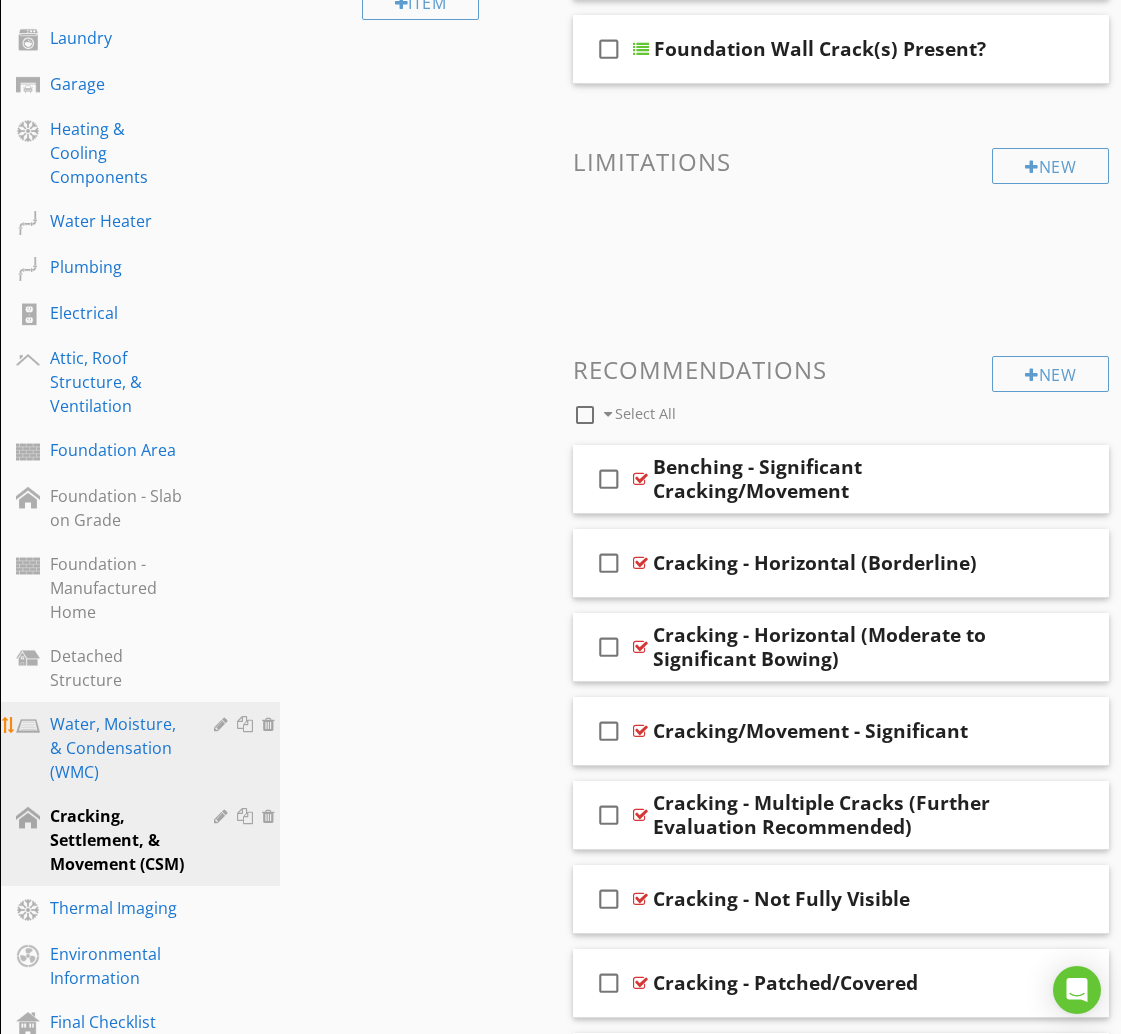 scroll, scrollTop: 810, scrollLeft: 0, axis: vertical 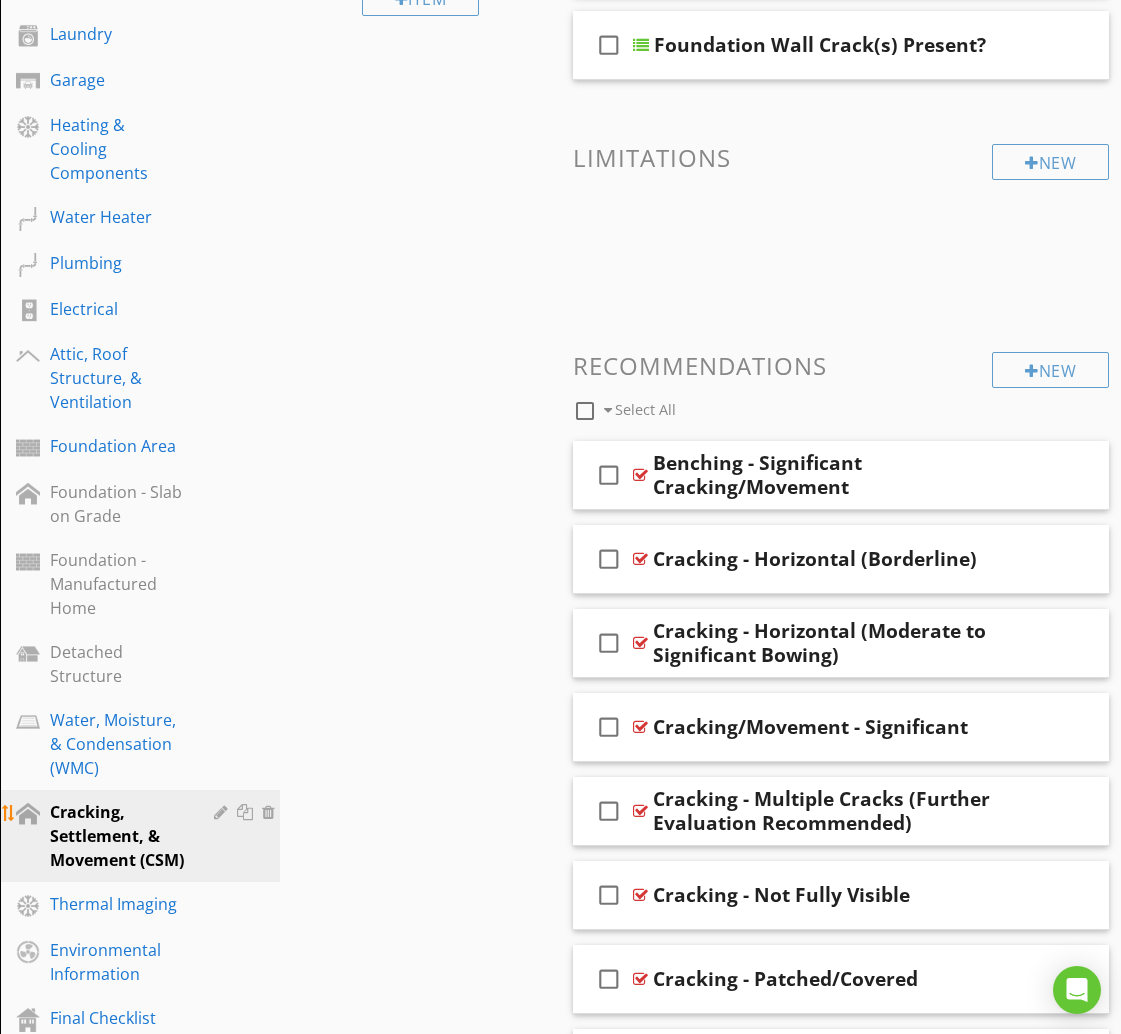 click at bounding box center (247, 812) 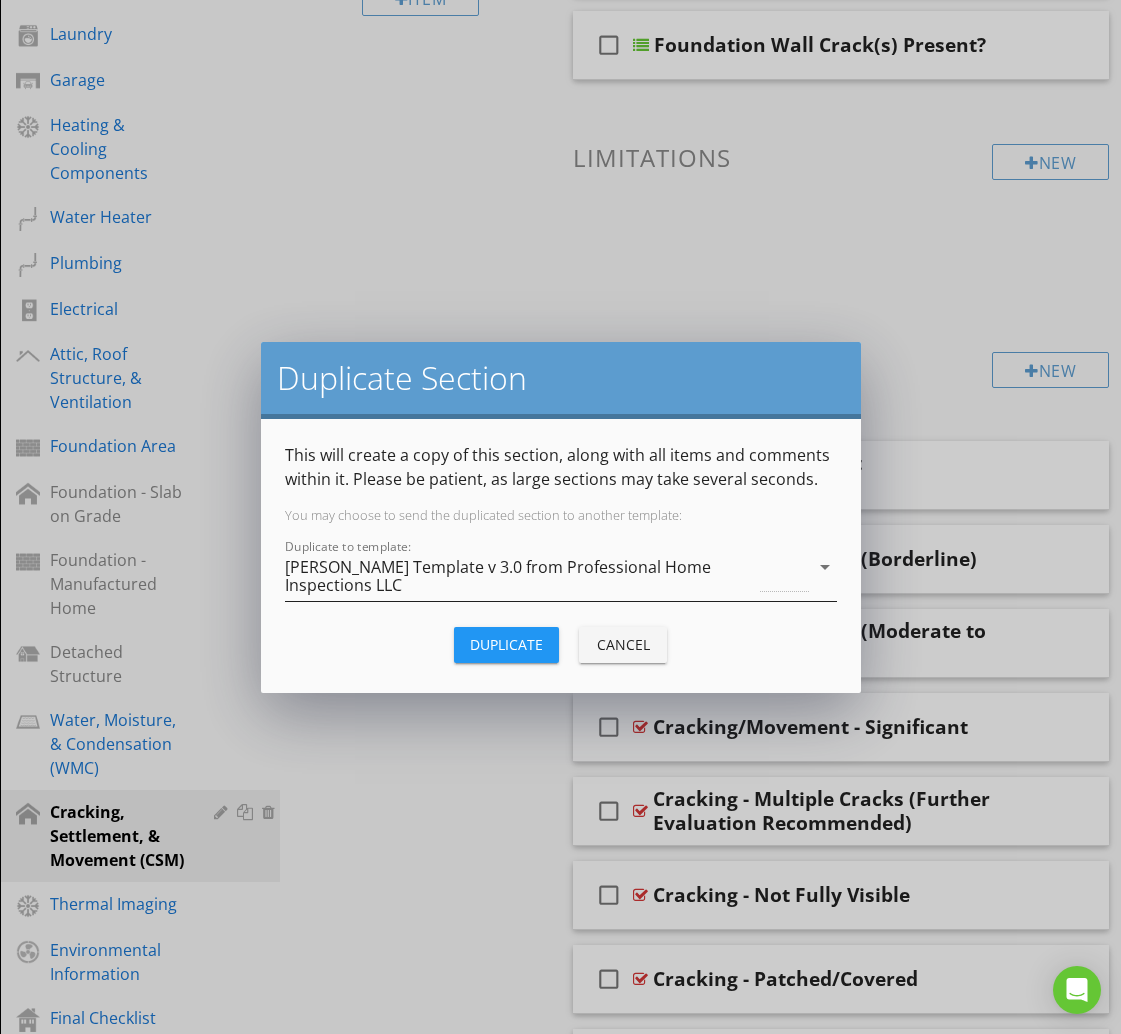 click on "[PERSON_NAME] Template v 3.0 from Professional Home Inspections LLC" at bounding box center [521, 576] 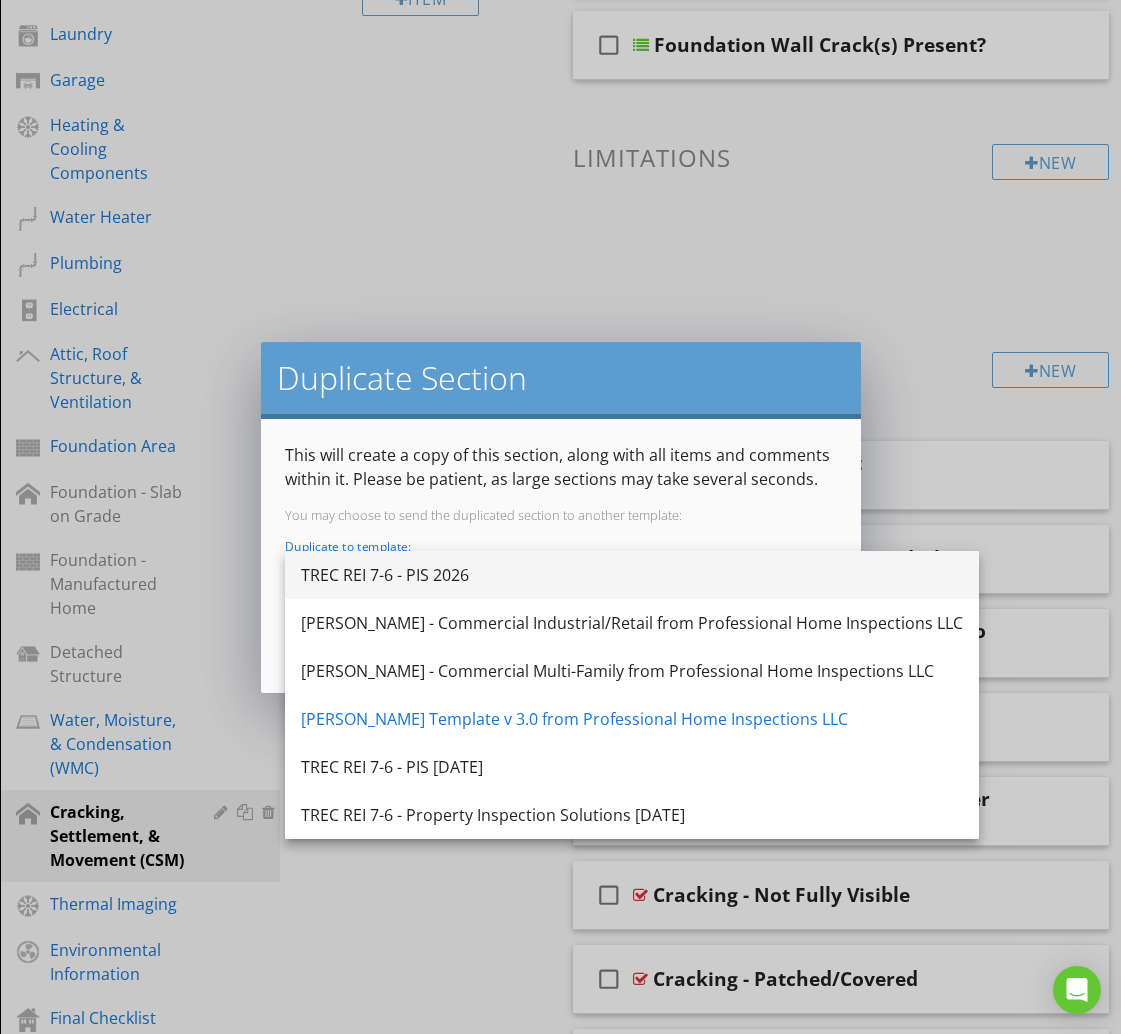 click on "TREC REI 7-6 - PIS 2026" at bounding box center [632, 575] 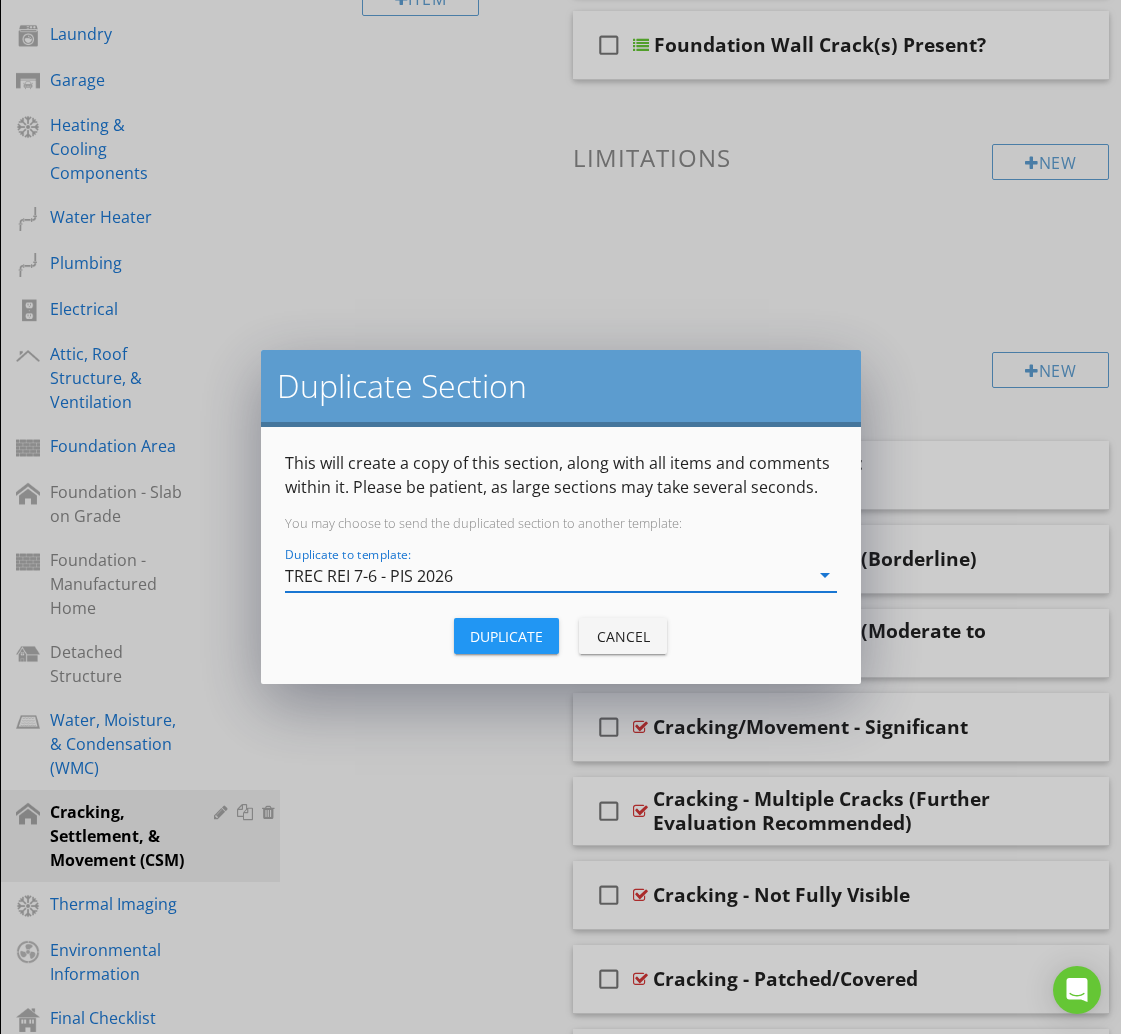 click on "Duplicate" at bounding box center [506, 636] 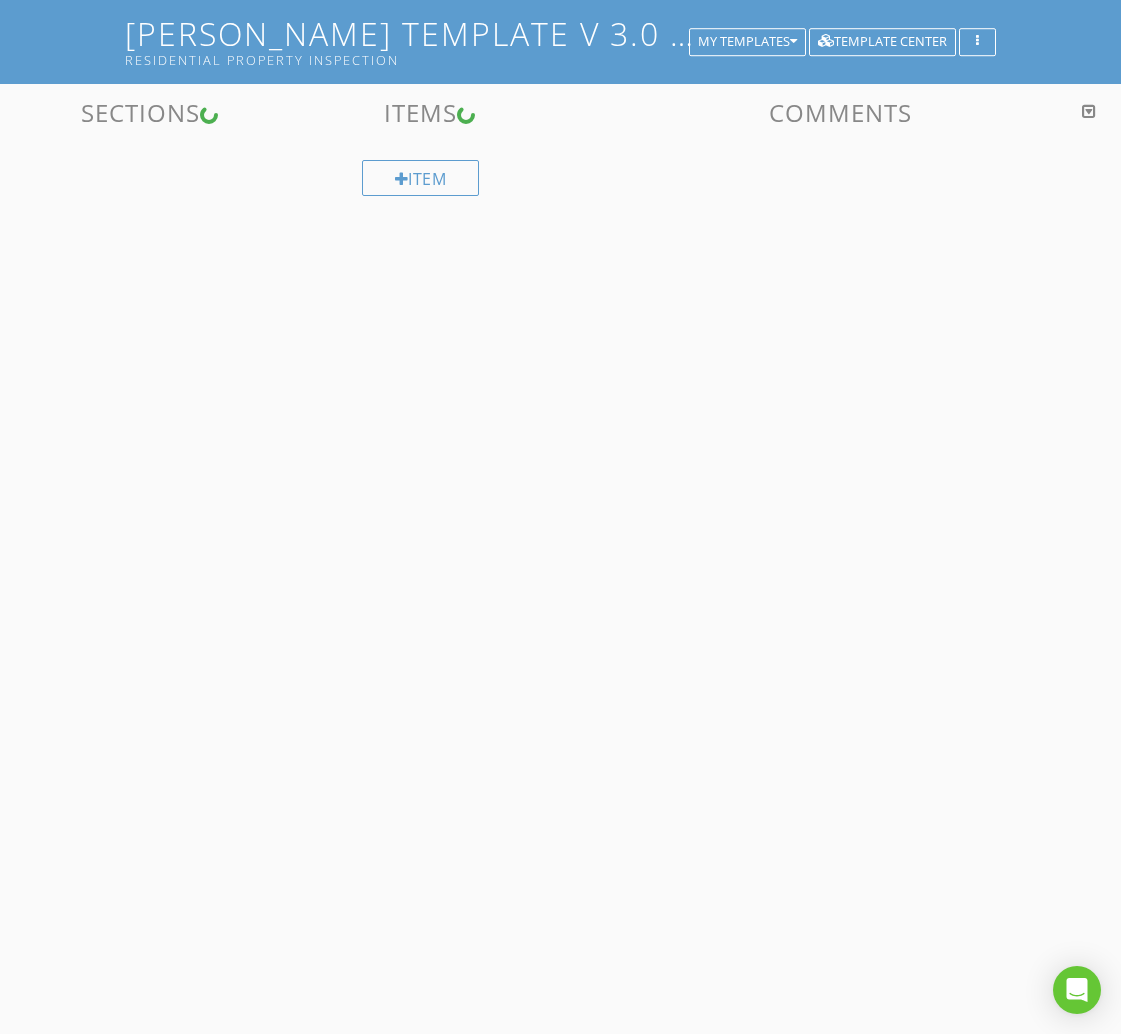 scroll, scrollTop: 810, scrollLeft: 0, axis: vertical 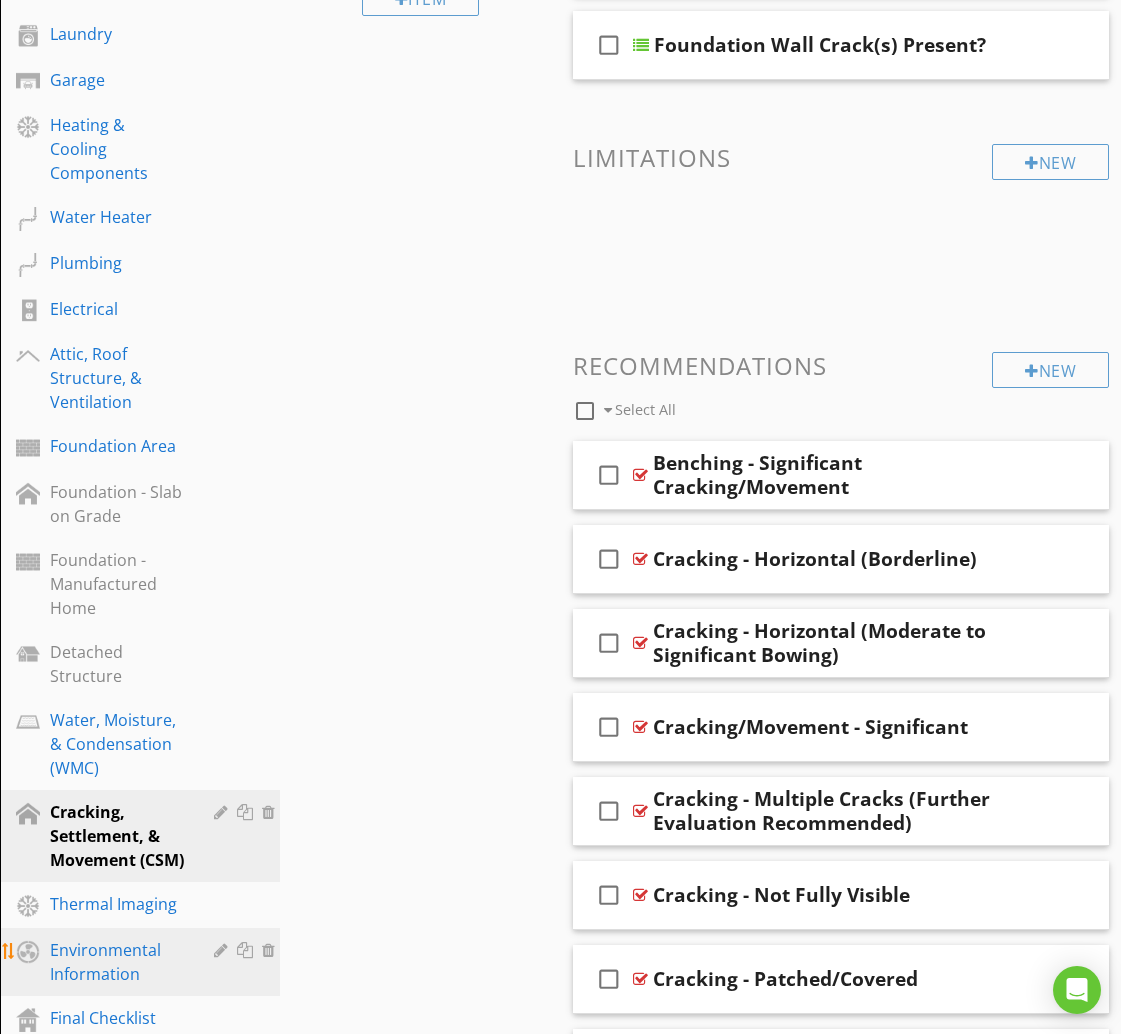 click on "Thermal Imaging" at bounding box center (117, 904) 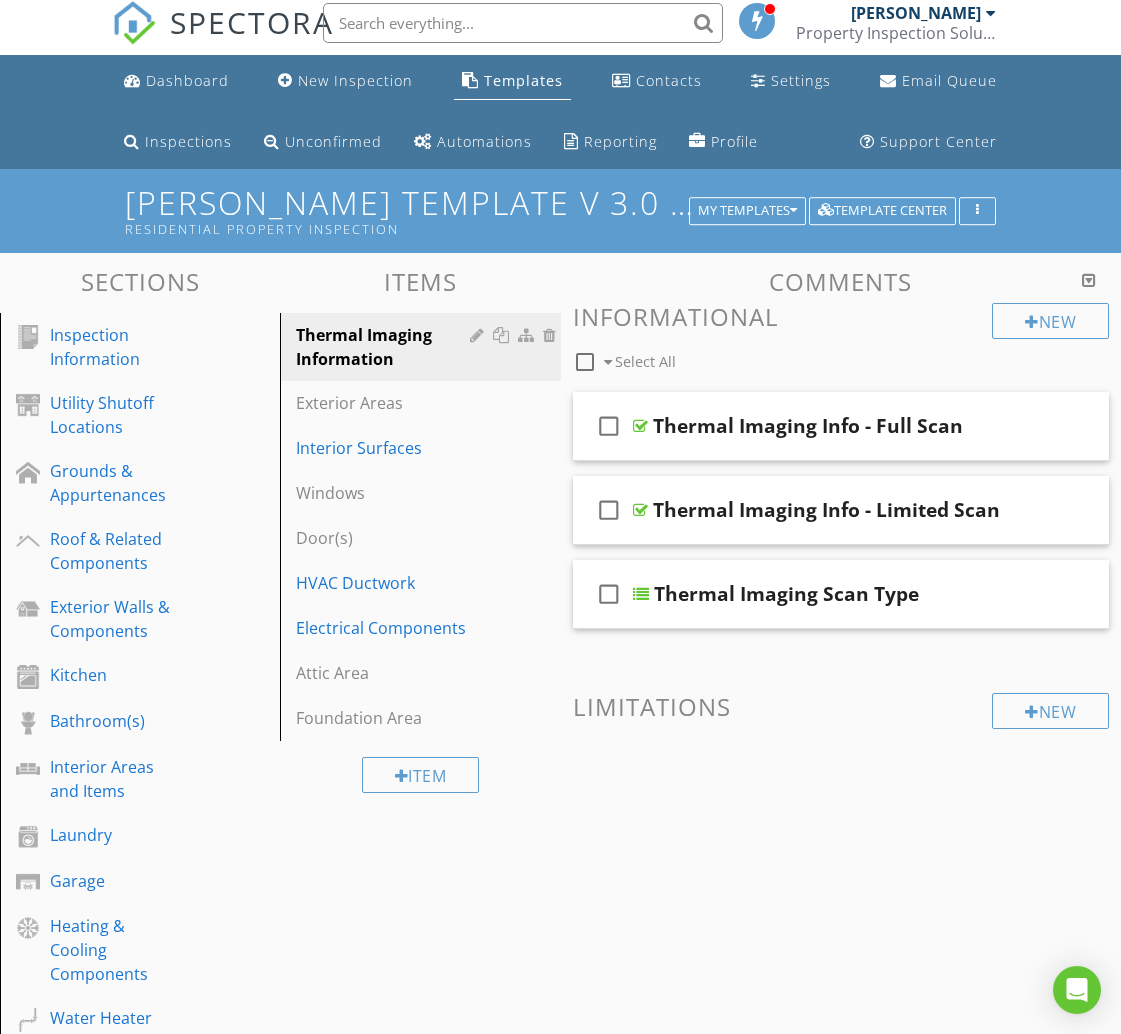 scroll, scrollTop: 0, scrollLeft: 0, axis: both 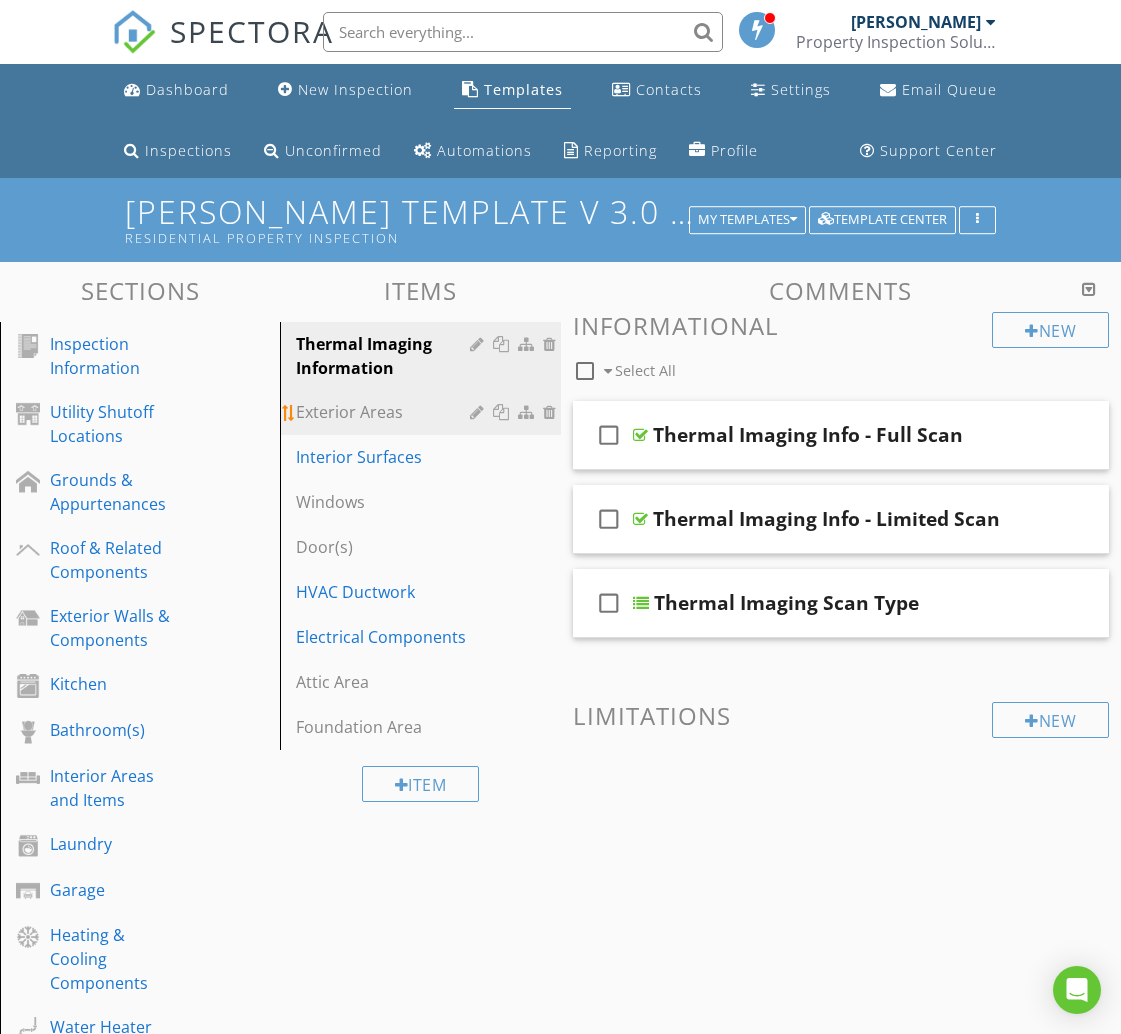 click on "Exterior Areas" at bounding box center (385, 412) 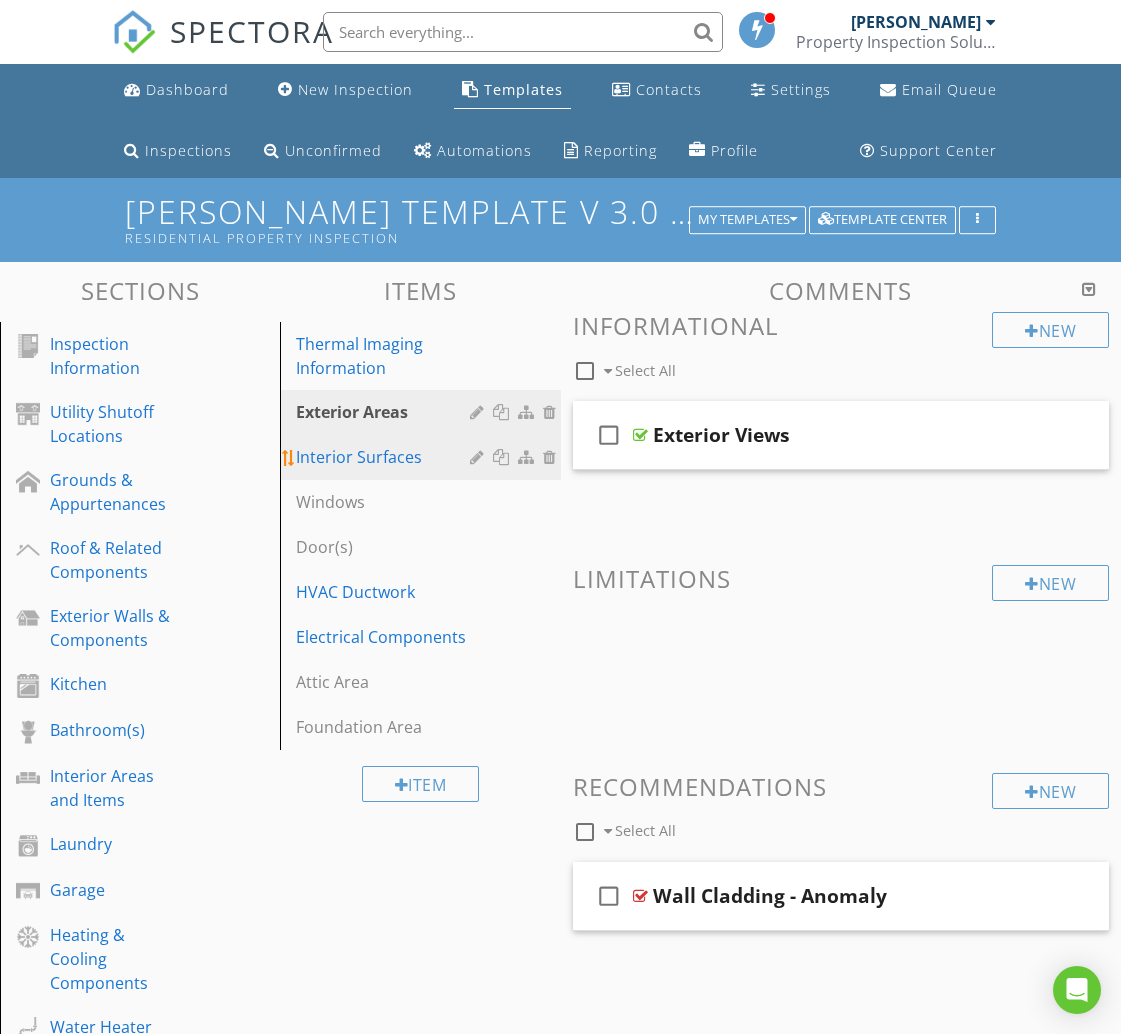 click on "Interior Surfaces" at bounding box center (385, 457) 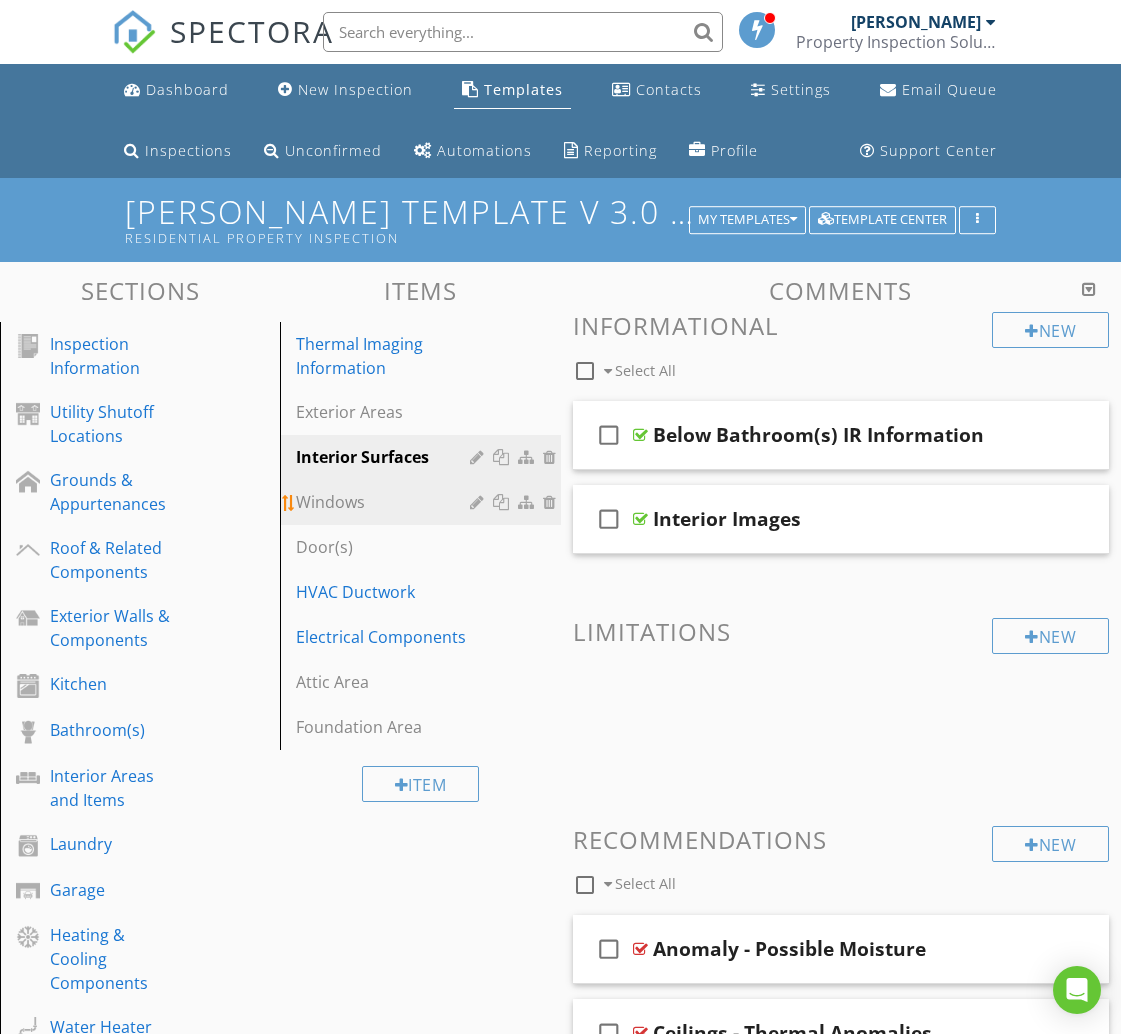 click on "Windows" at bounding box center [385, 502] 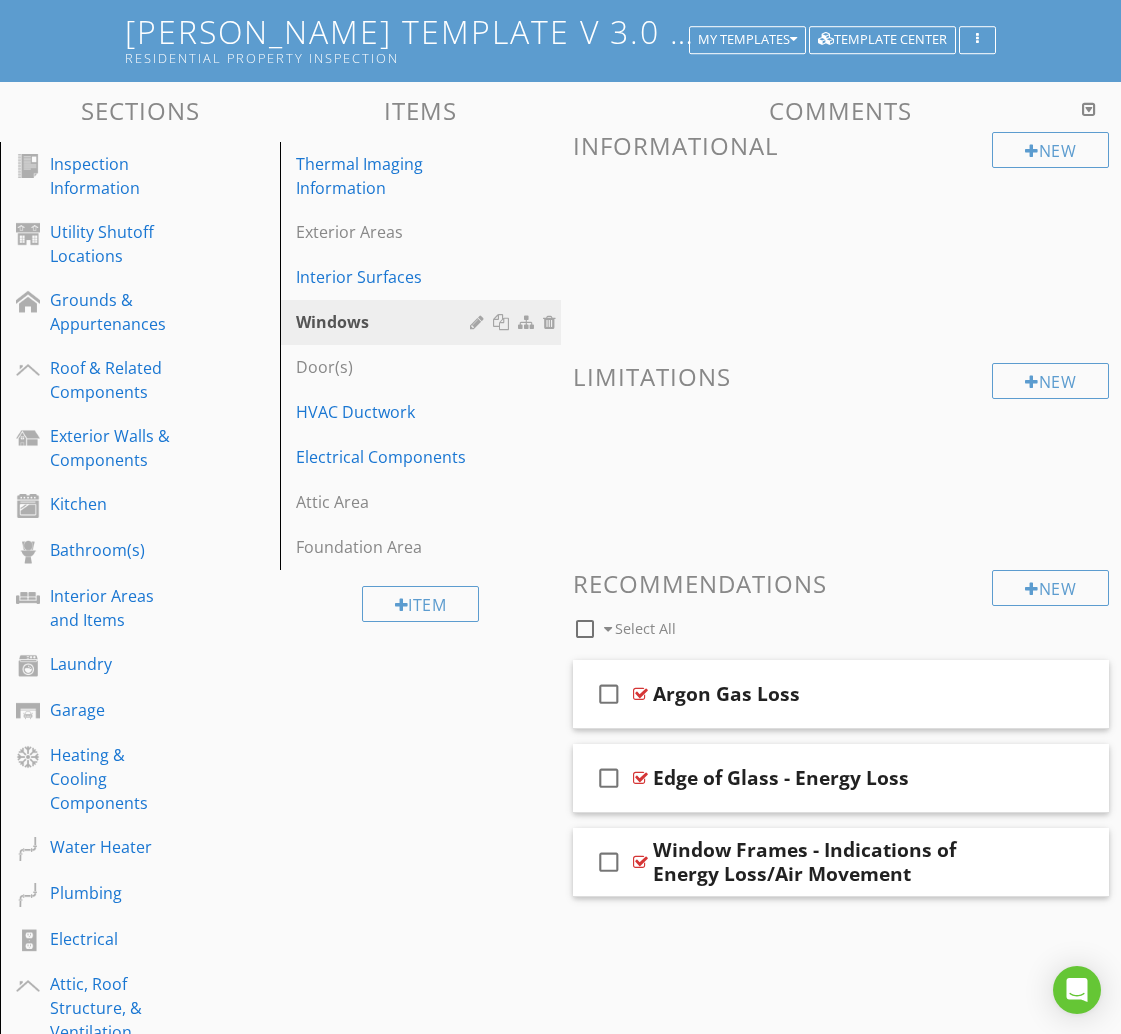 scroll, scrollTop: 136, scrollLeft: 0, axis: vertical 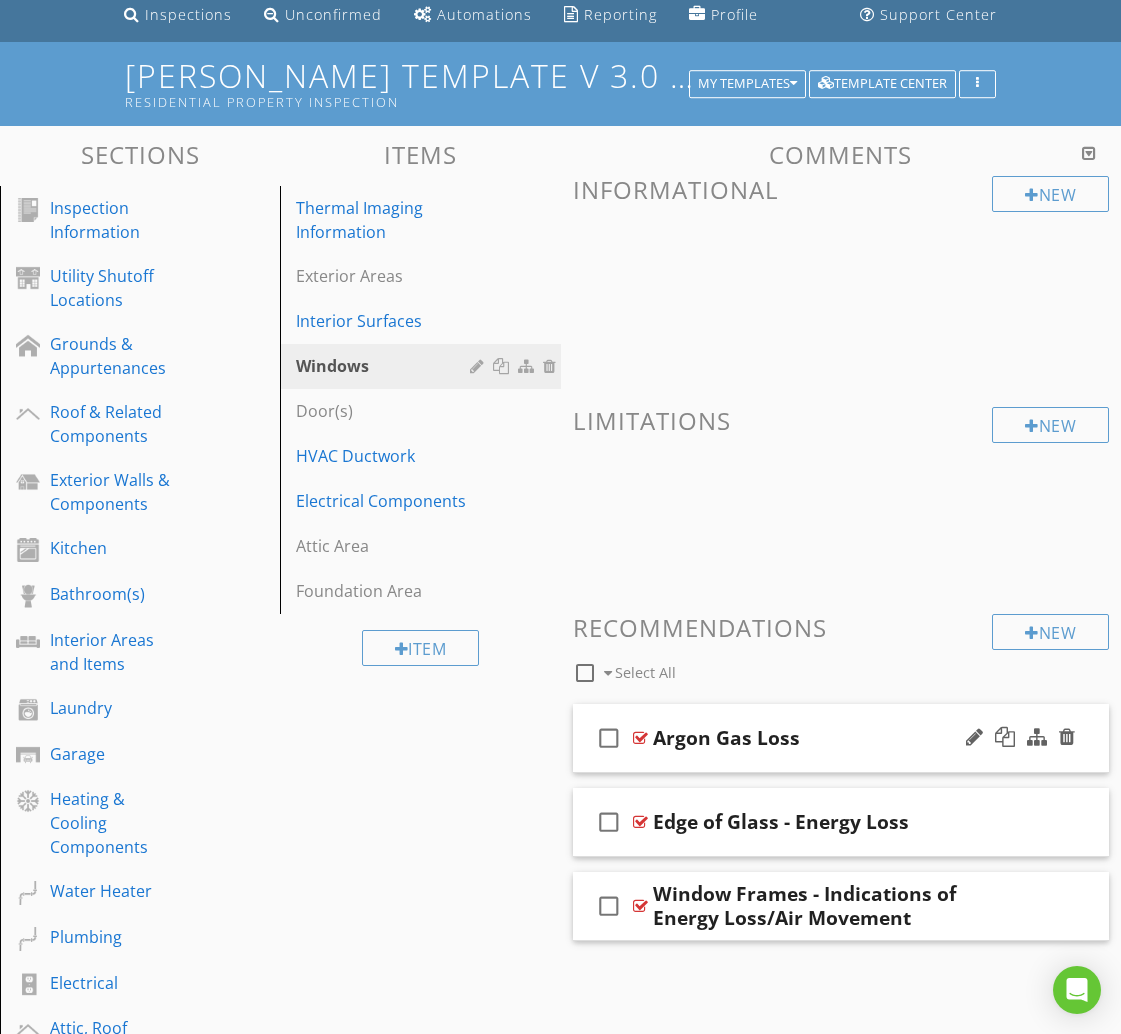 click on "check_box_outline_blank
Argon Gas Loss" at bounding box center (841, 738) 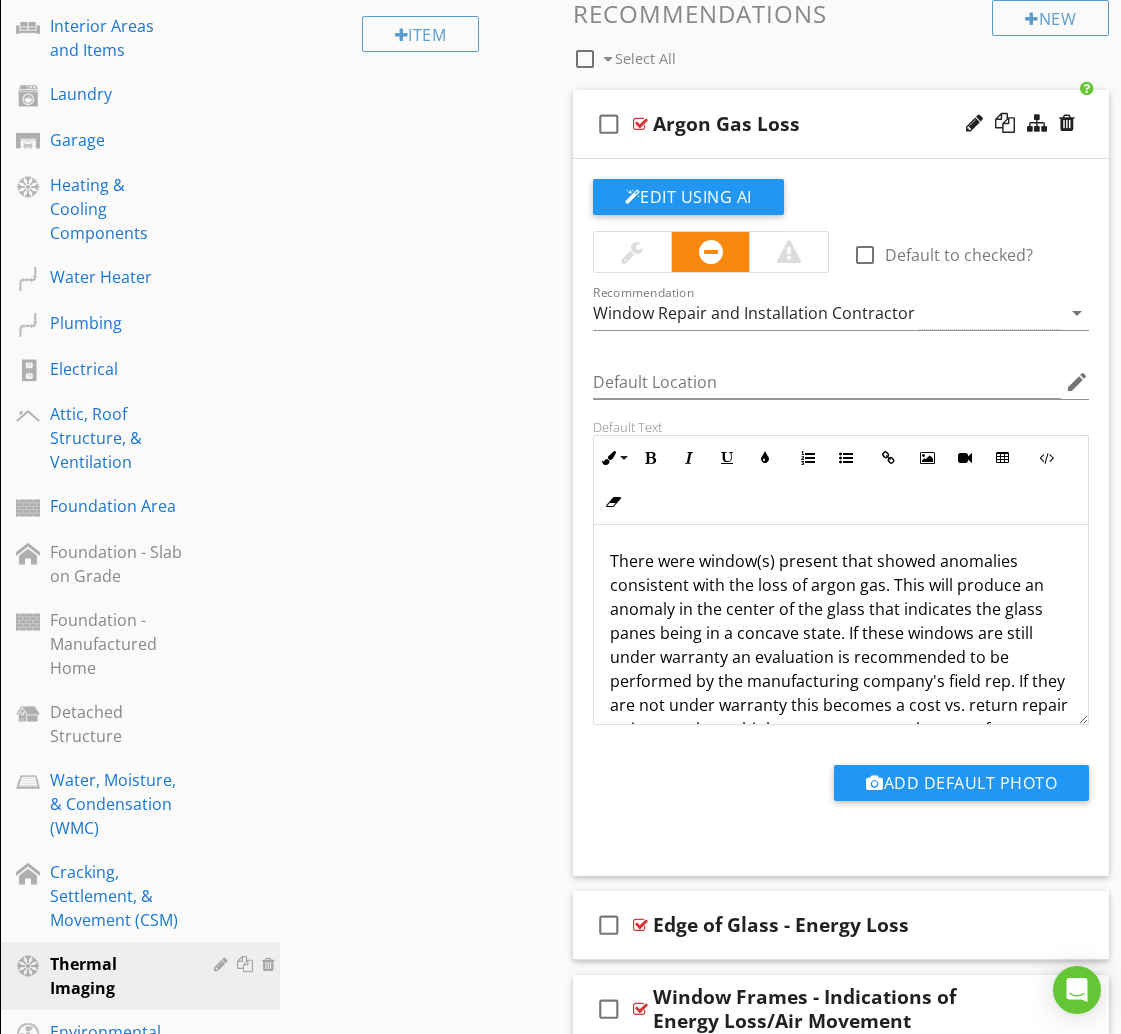 scroll, scrollTop: 751, scrollLeft: 0, axis: vertical 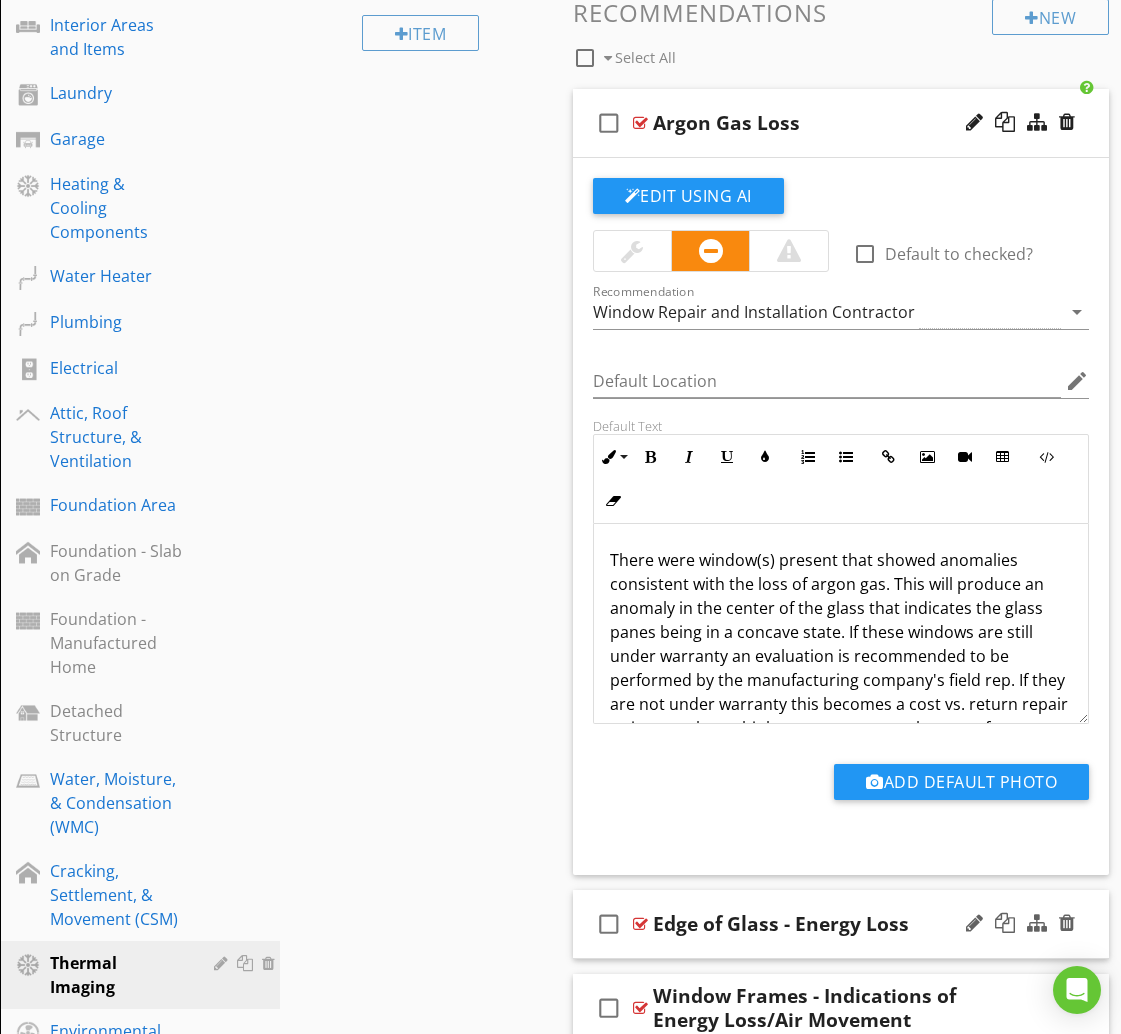 click on "check_box_outline_blank
Edge of Glass - Energy Loss" at bounding box center (841, 924) 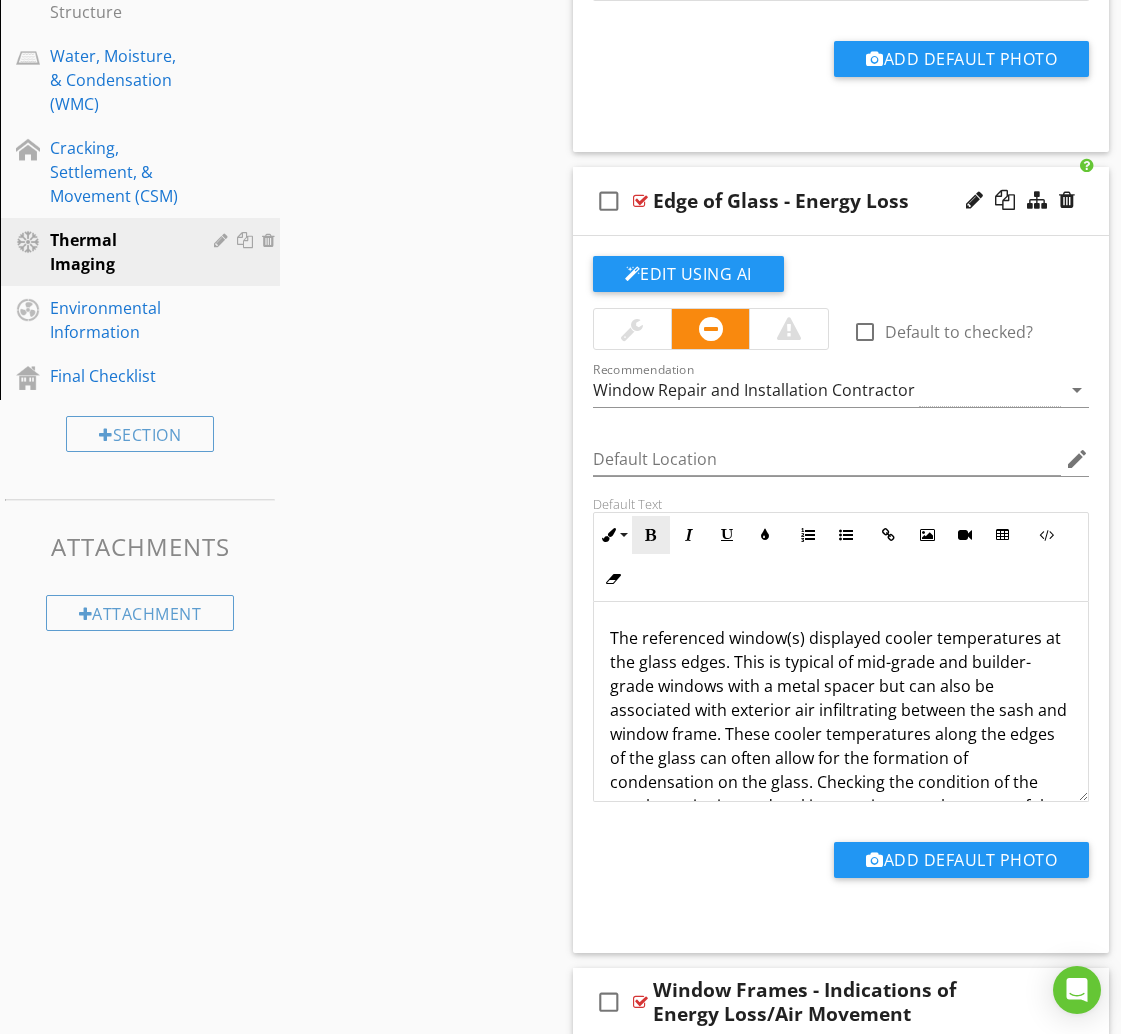 scroll, scrollTop: 1476, scrollLeft: 0, axis: vertical 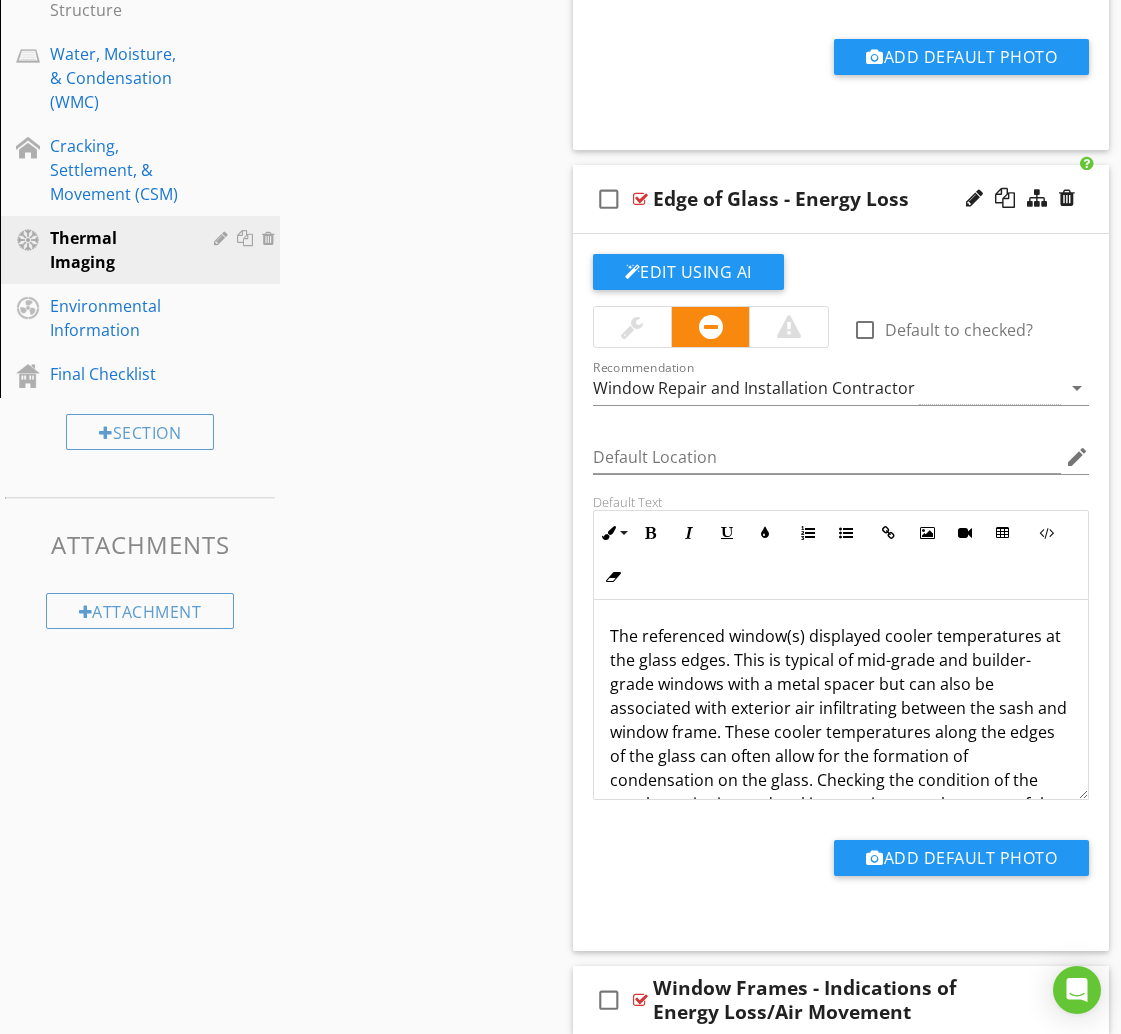 click on "check_box_outline_blank
Edge of Glass - Energy Loss" at bounding box center [841, 199] 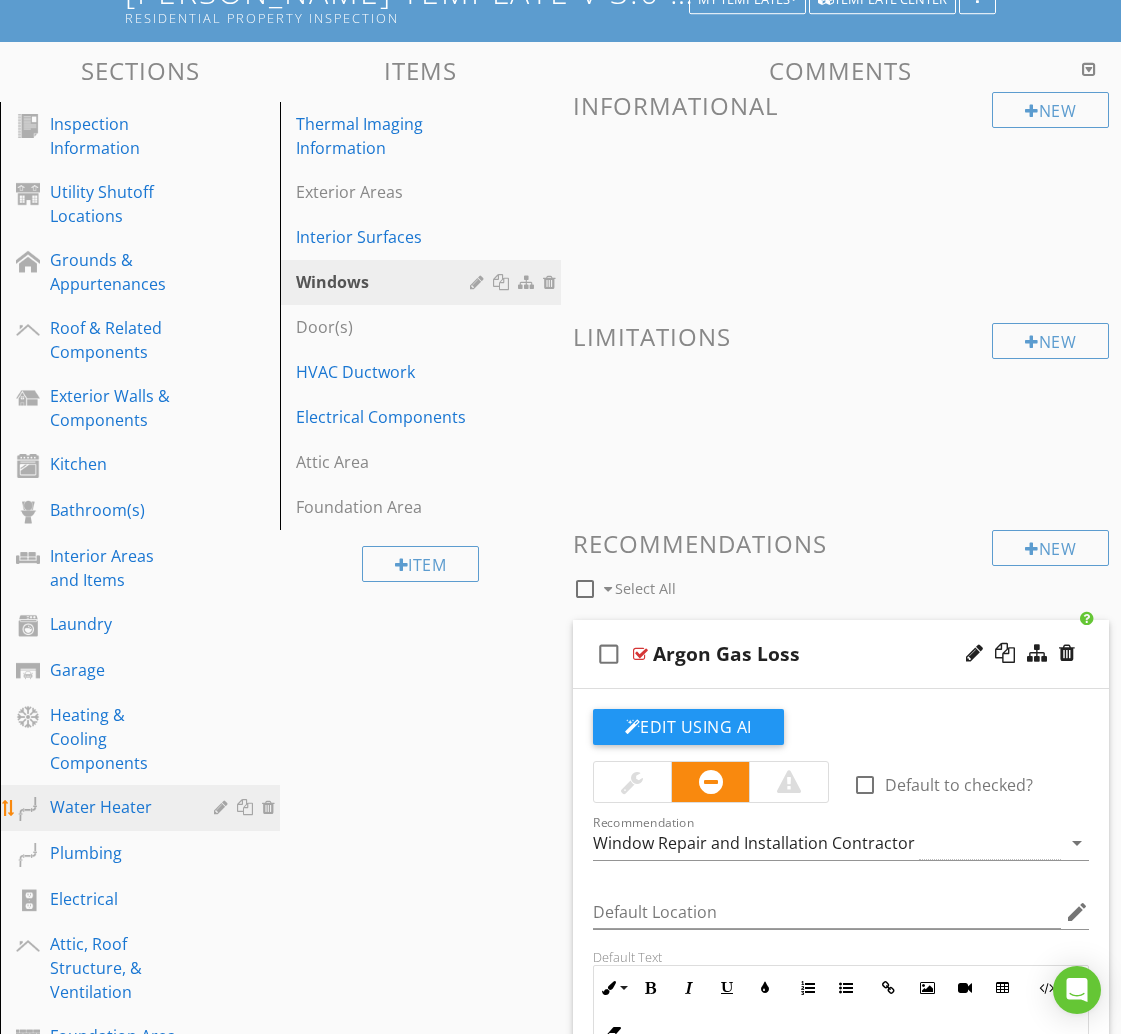 scroll, scrollTop: 218, scrollLeft: 0, axis: vertical 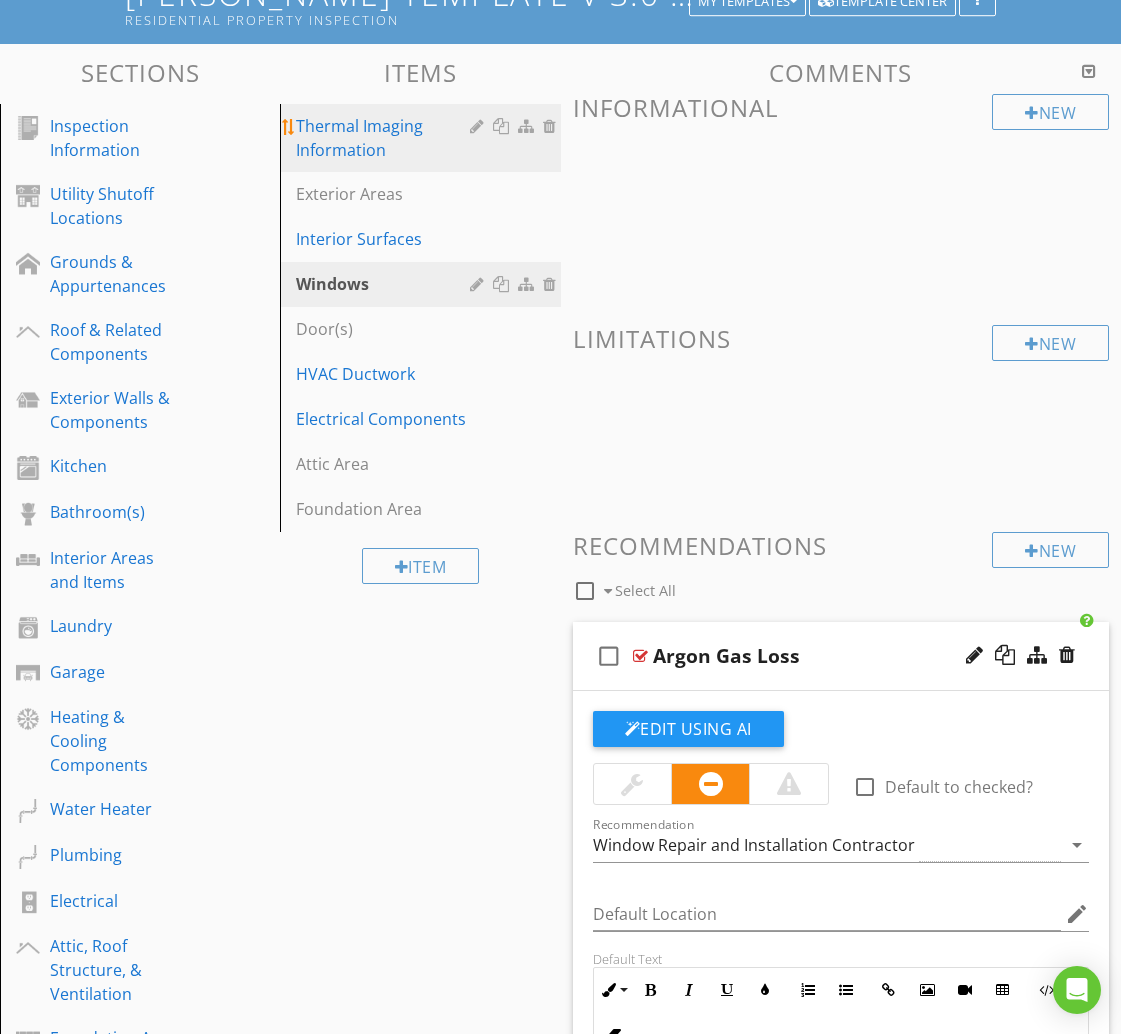 click on "Thermal Imaging Information" at bounding box center [385, 138] 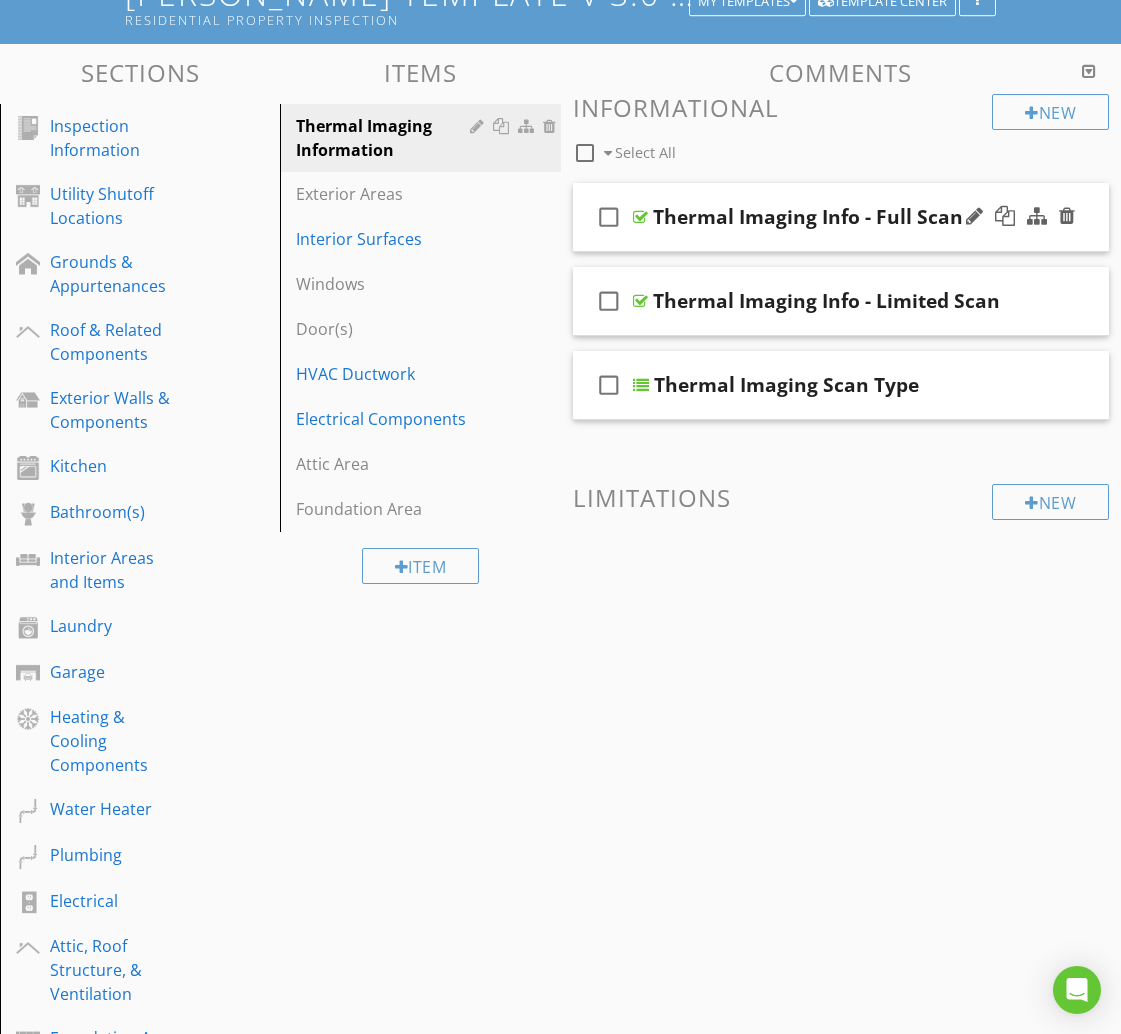 click on "check_box_outline_blank
Thermal Imaging Info - Full Scan" at bounding box center (841, 217) 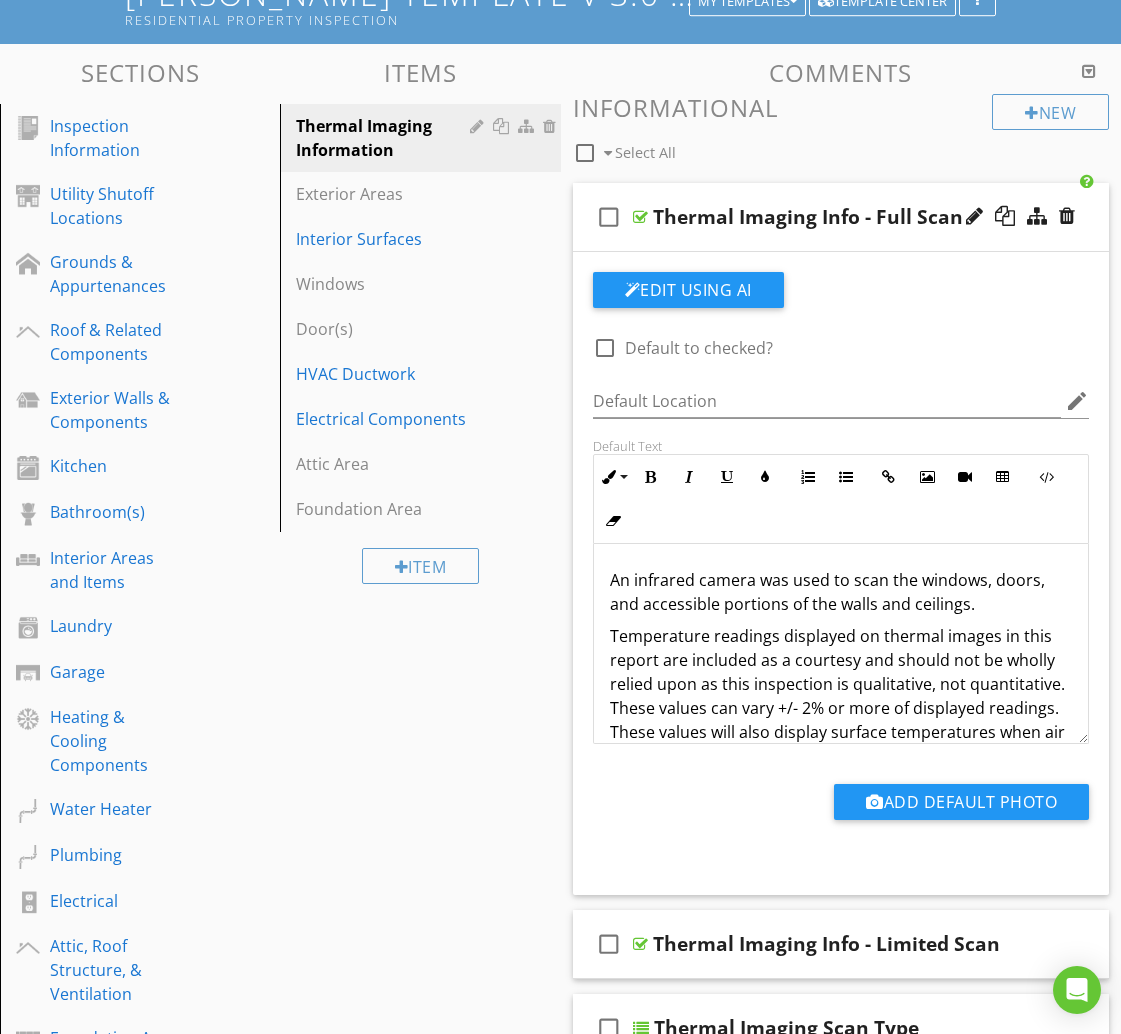 click on "check_box_outline_blank
Thermal Imaging Info - Full Scan" at bounding box center (841, 217) 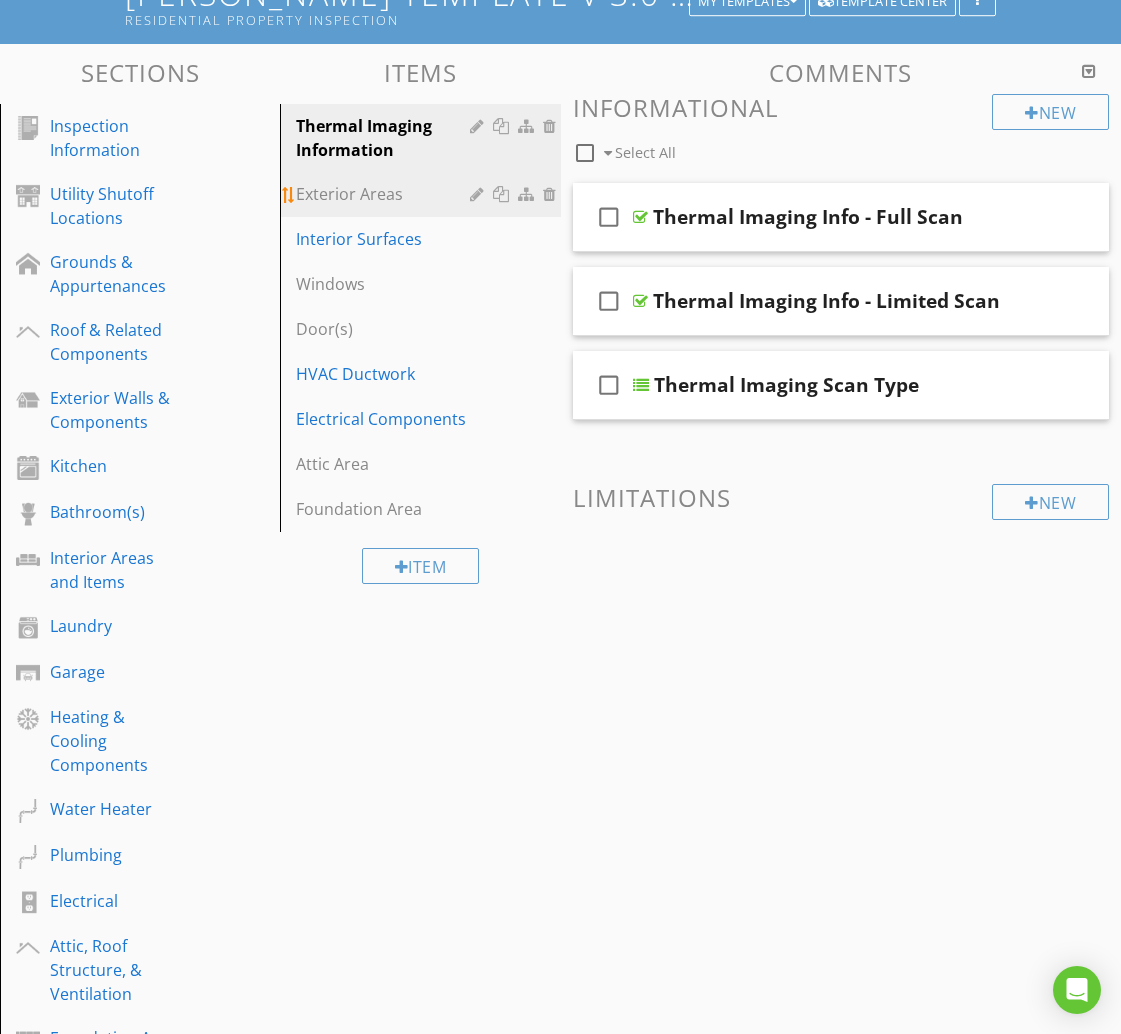 click on "Exterior Areas" at bounding box center [385, 194] 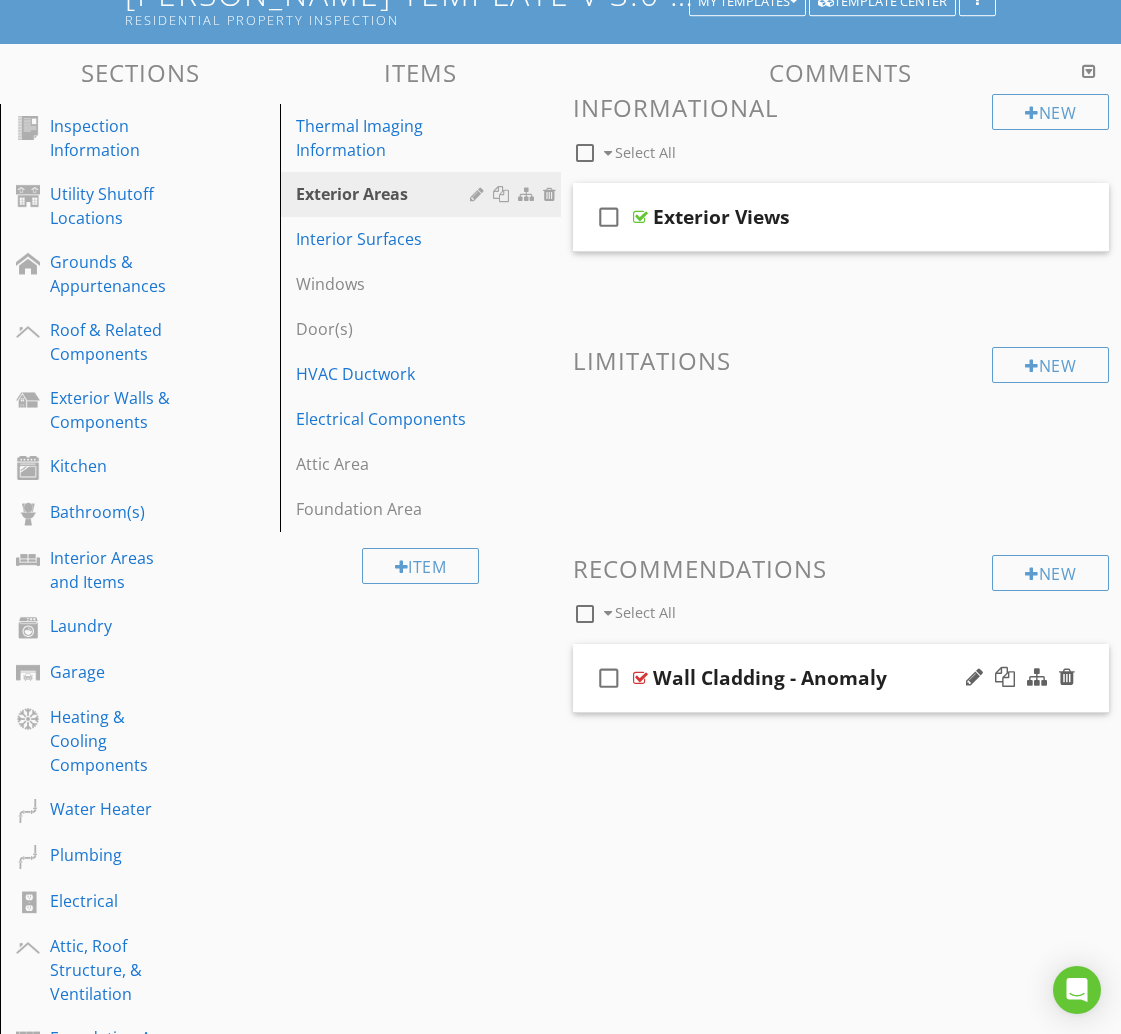 click on "Wall Cladding - Anomaly" at bounding box center [839, 678] 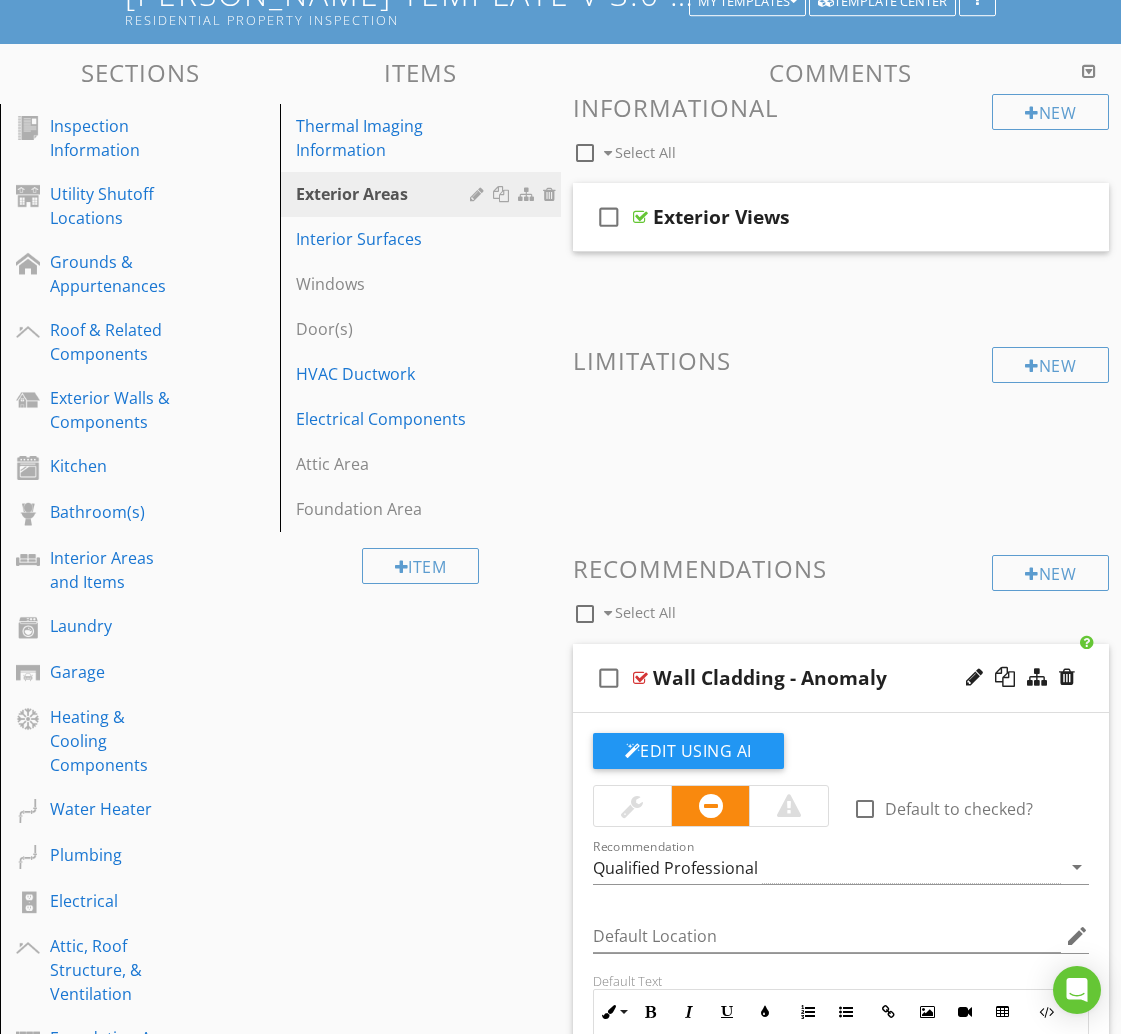 click on "Wall Cladding - Anomaly" at bounding box center (839, 678) 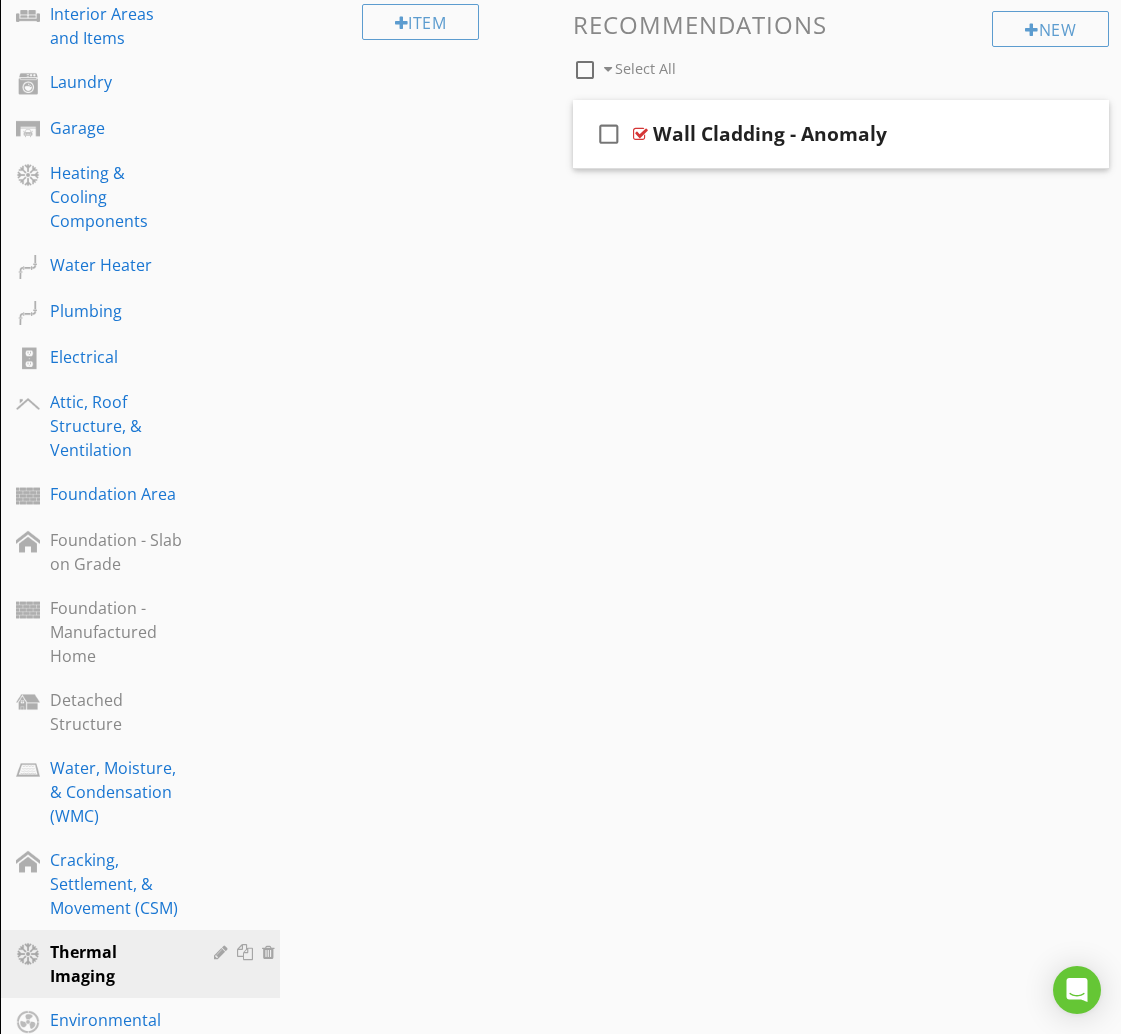 scroll, scrollTop: 776, scrollLeft: 0, axis: vertical 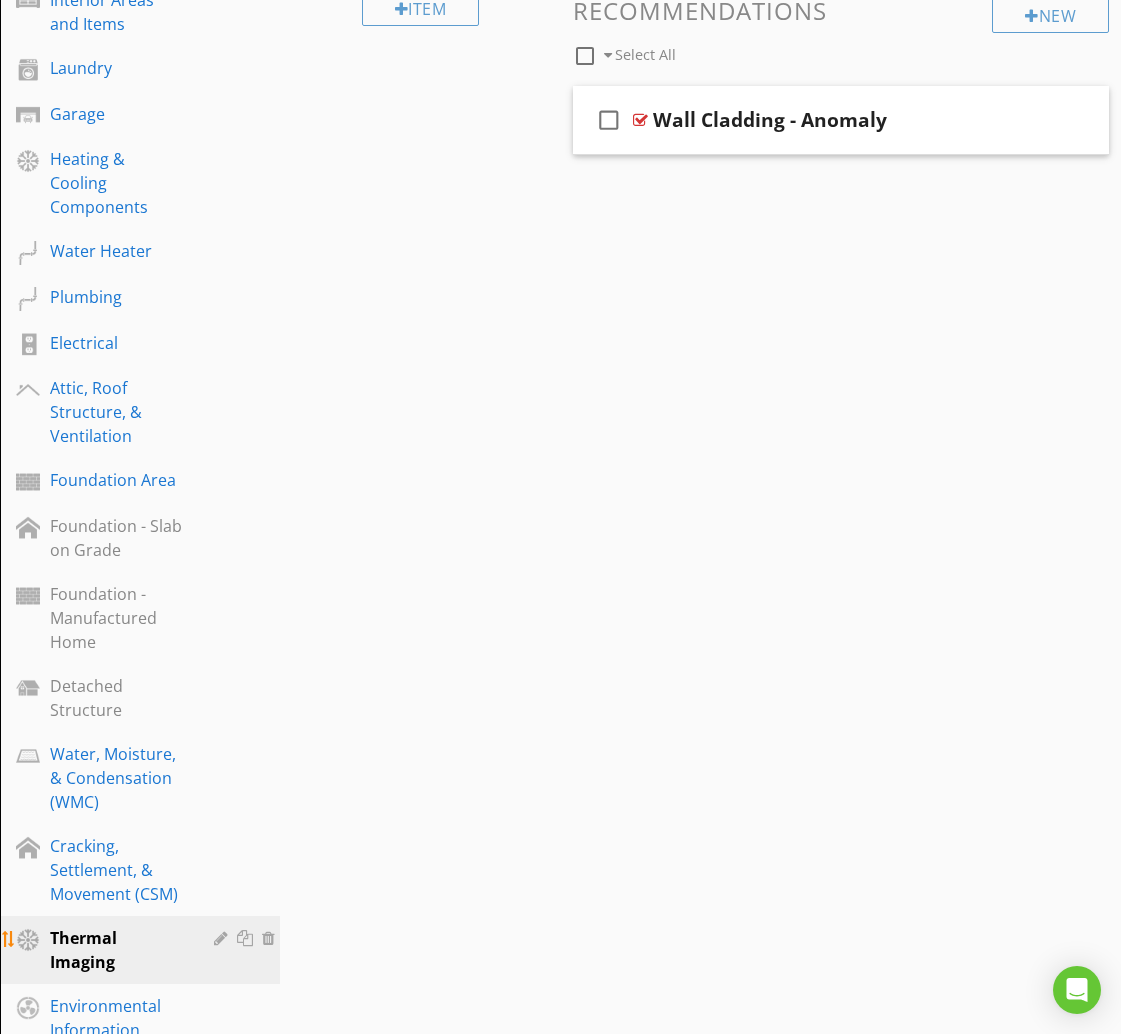 click at bounding box center [247, 938] 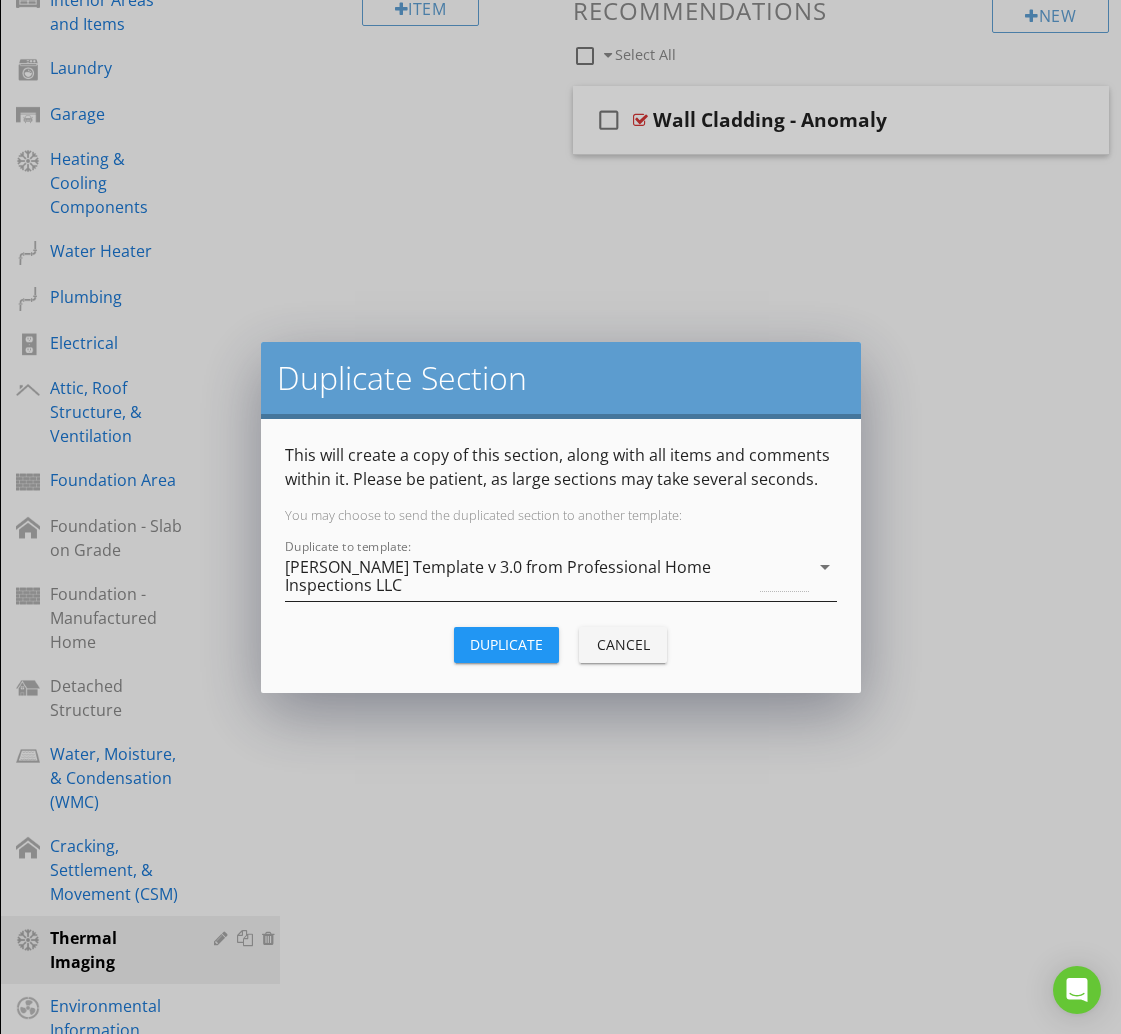 click on "[PERSON_NAME] Template v 3.0 from Professional Home Inspections LLC" at bounding box center (521, 576) 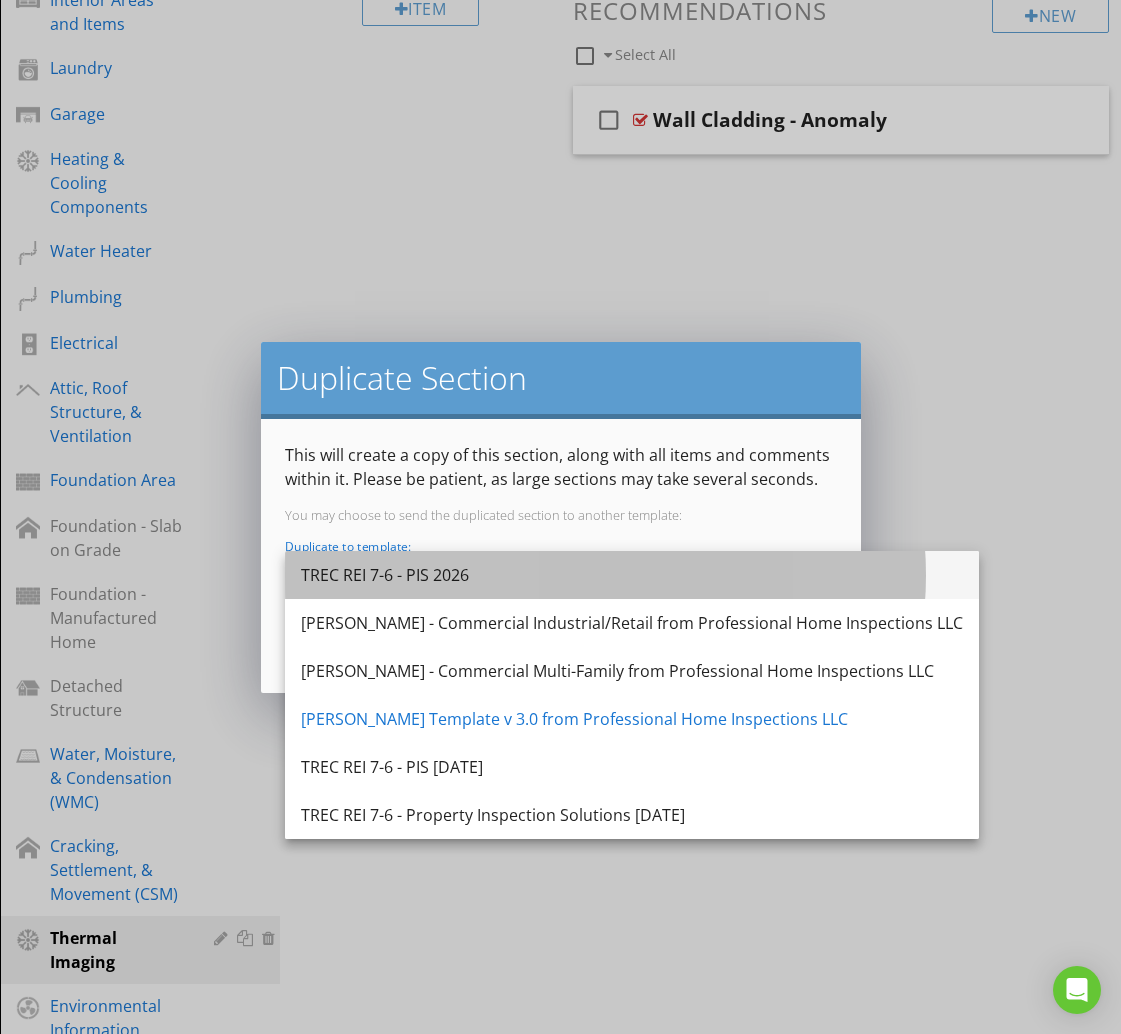 drag, startPoint x: 390, startPoint y: 580, endPoint x: 411, endPoint y: 606, distance: 33.42155 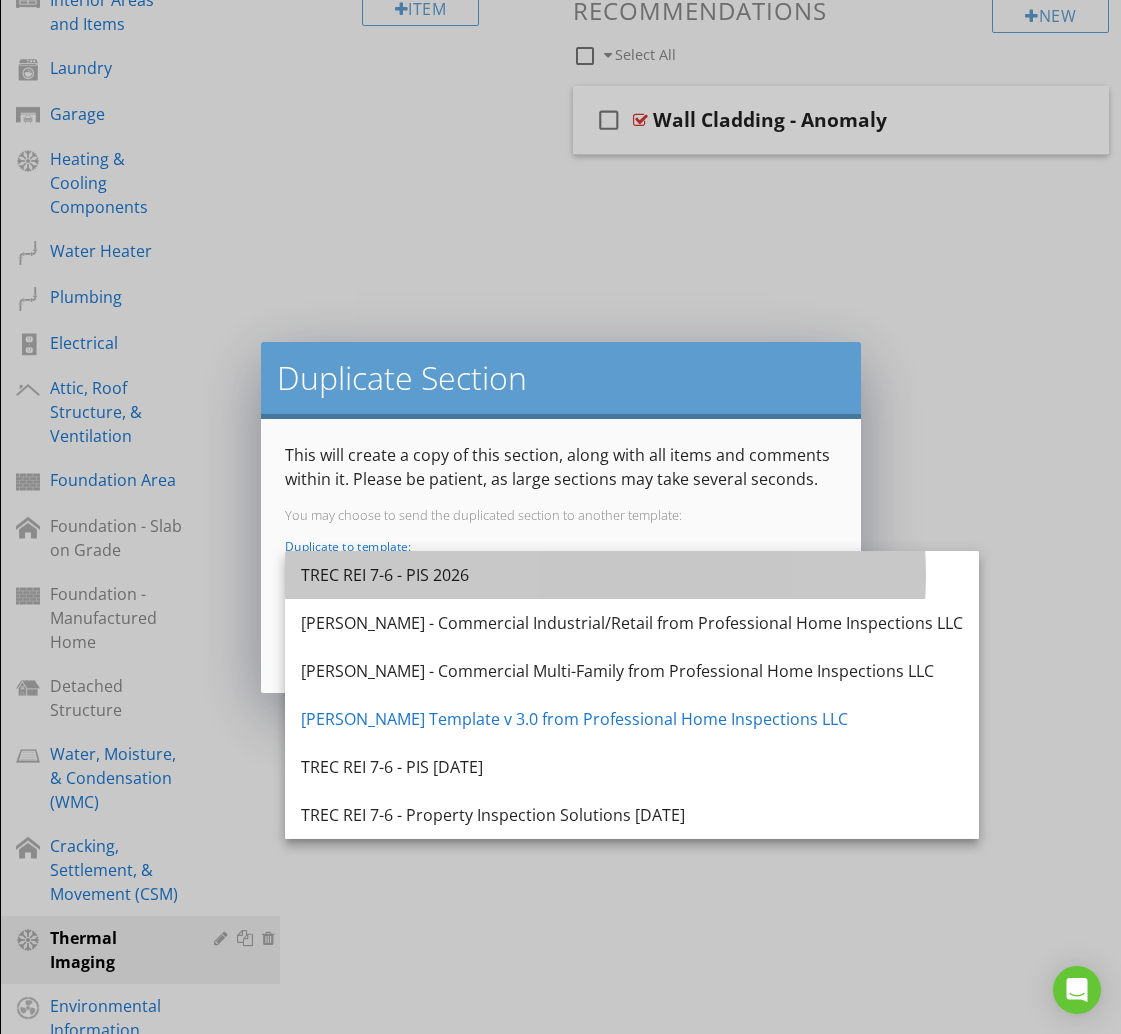 click on "TREC REI 7-6 - PIS 2026" at bounding box center [632, 575] 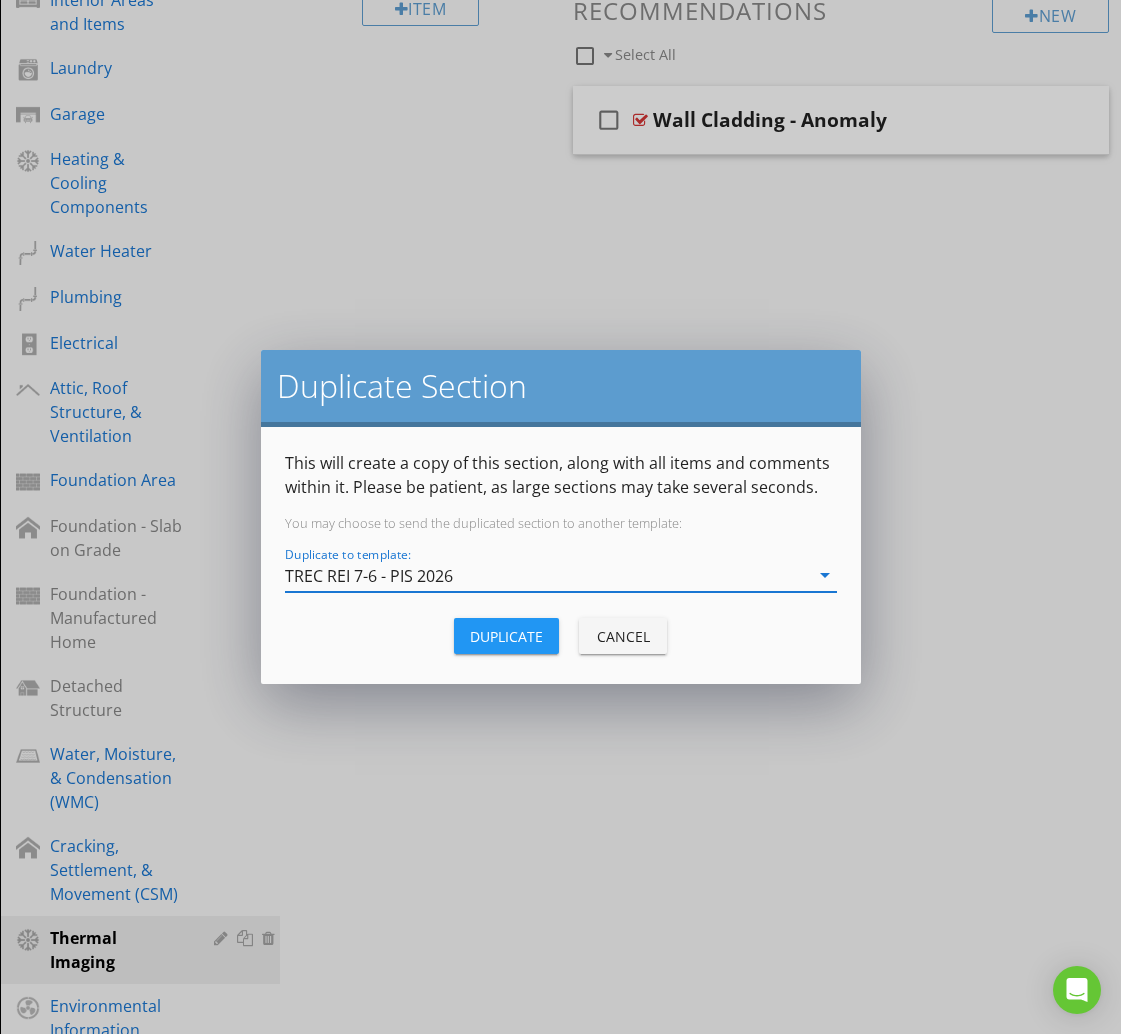 click on "Duplicate" at bounding box center (506, 636) 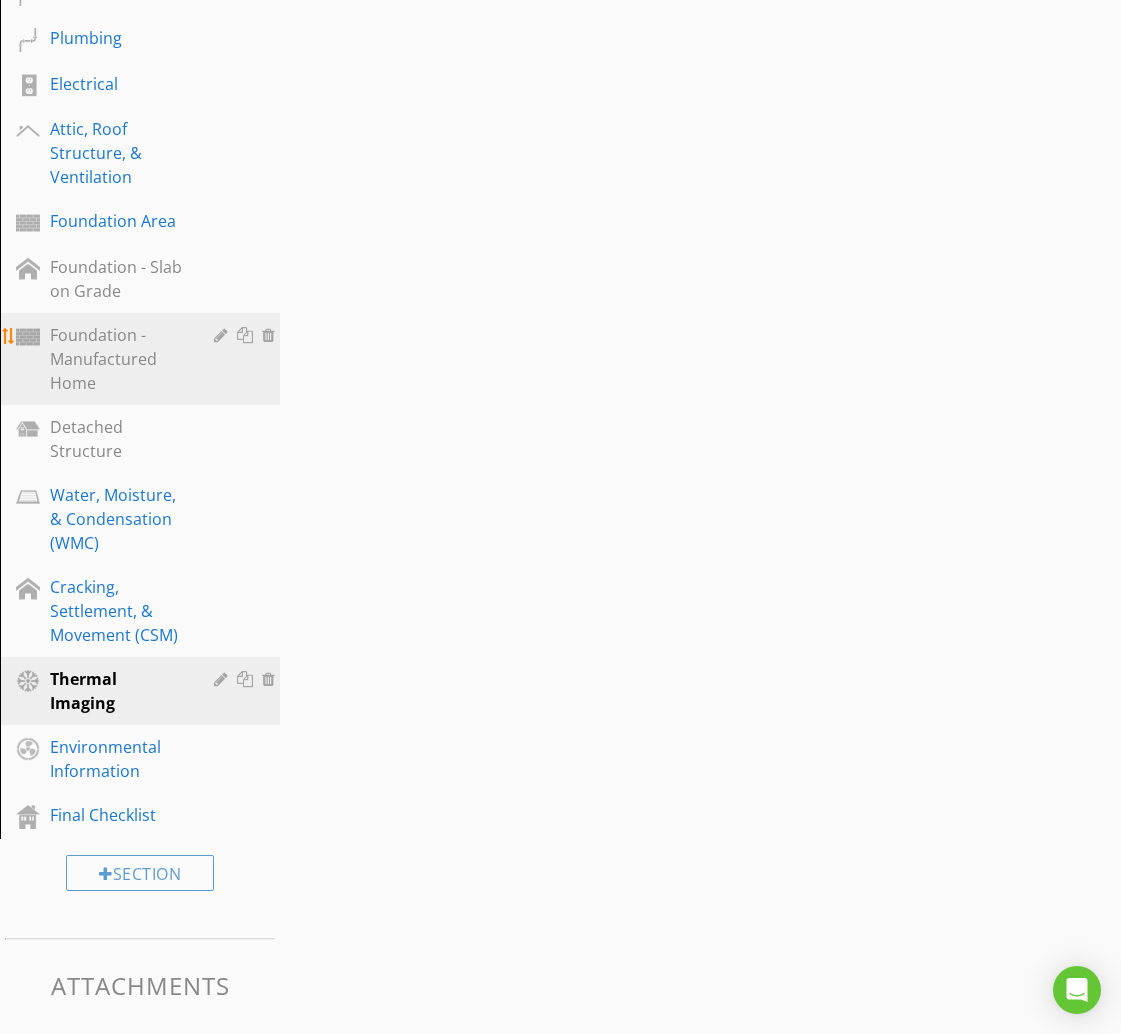 scroll, scrollTop: 1038, scrollLeft: 0, axis: vertical 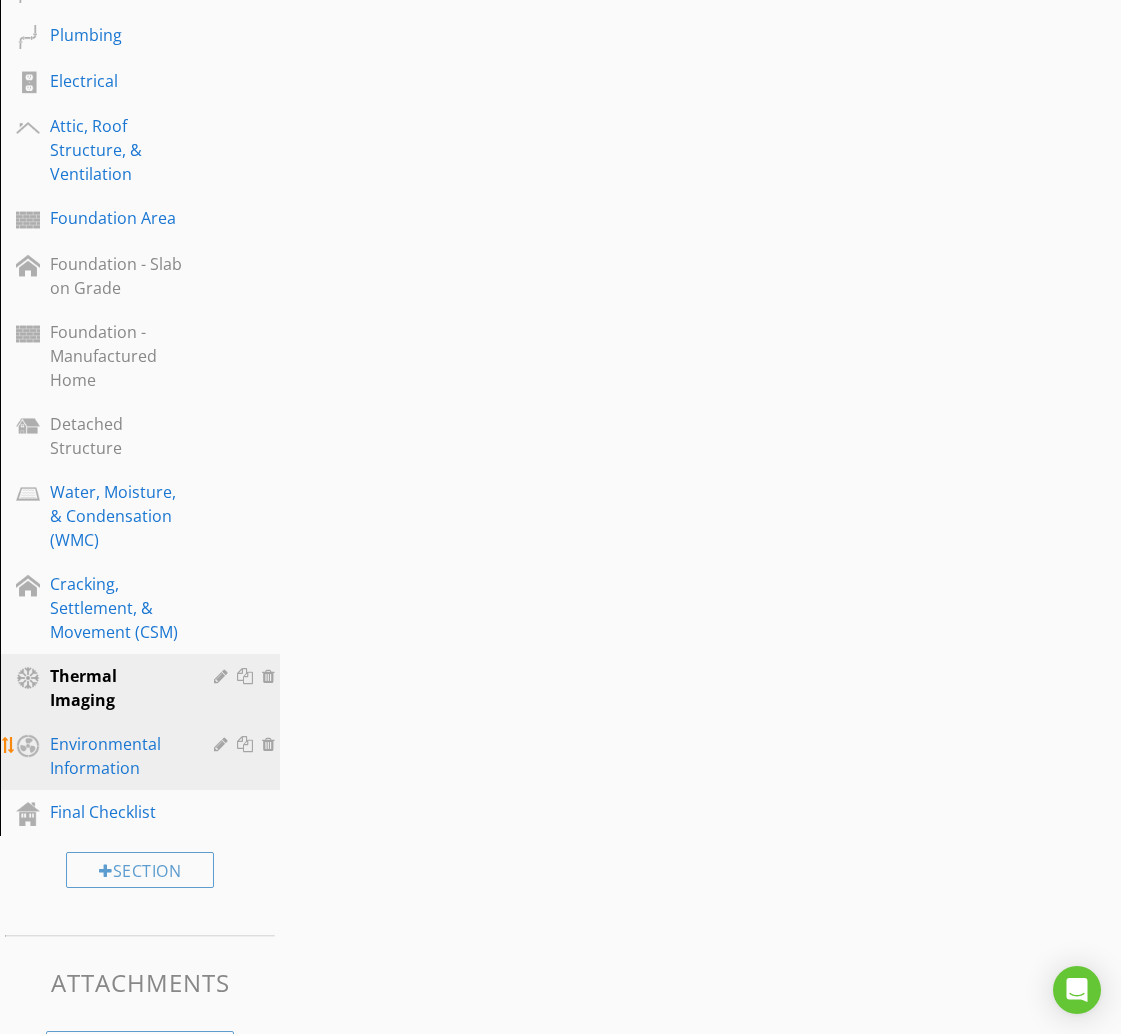 click on "Environmental Information" at bounding box center [117, 756] 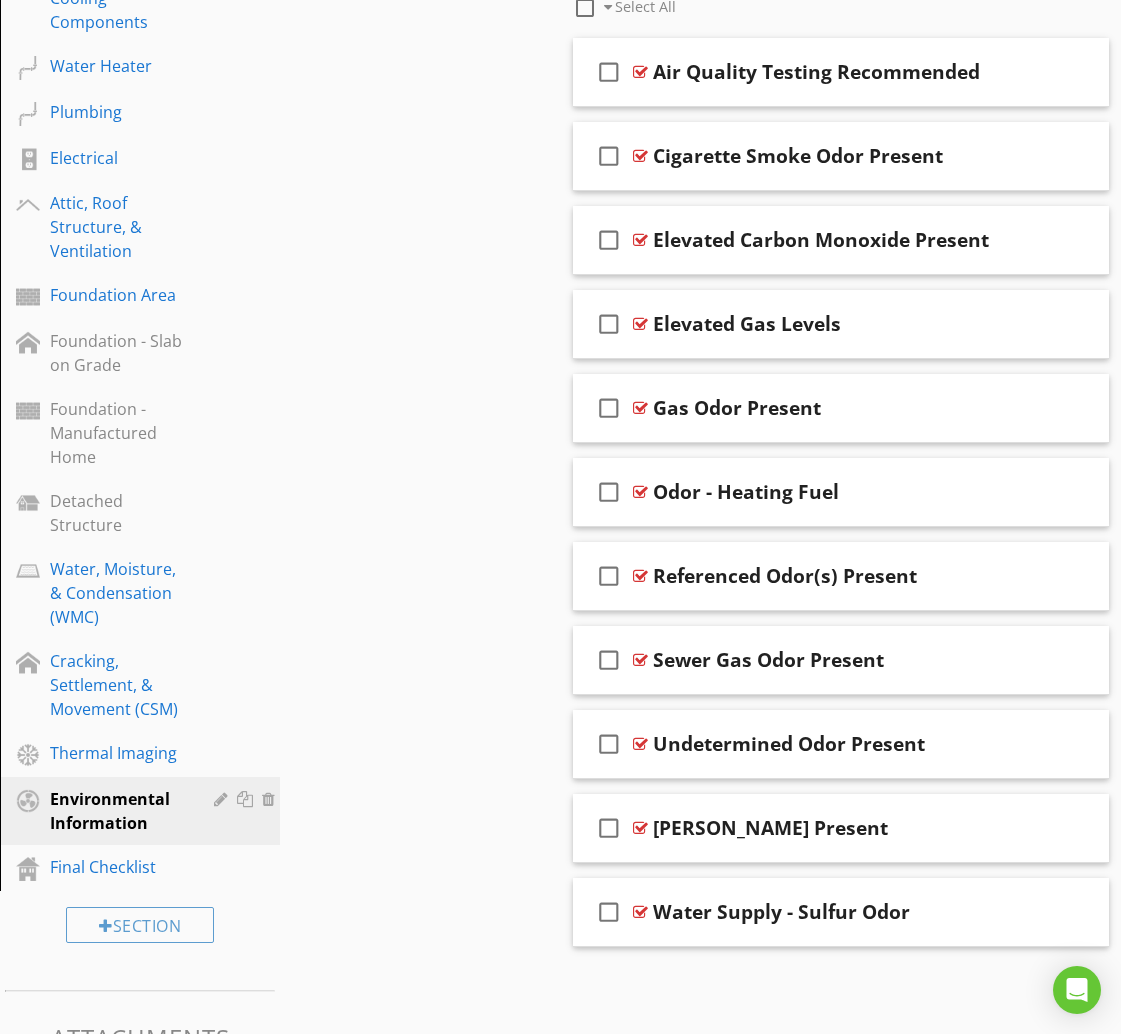 scroll, scrollTop: 1059, scrollLeft: 0, axis: vertical 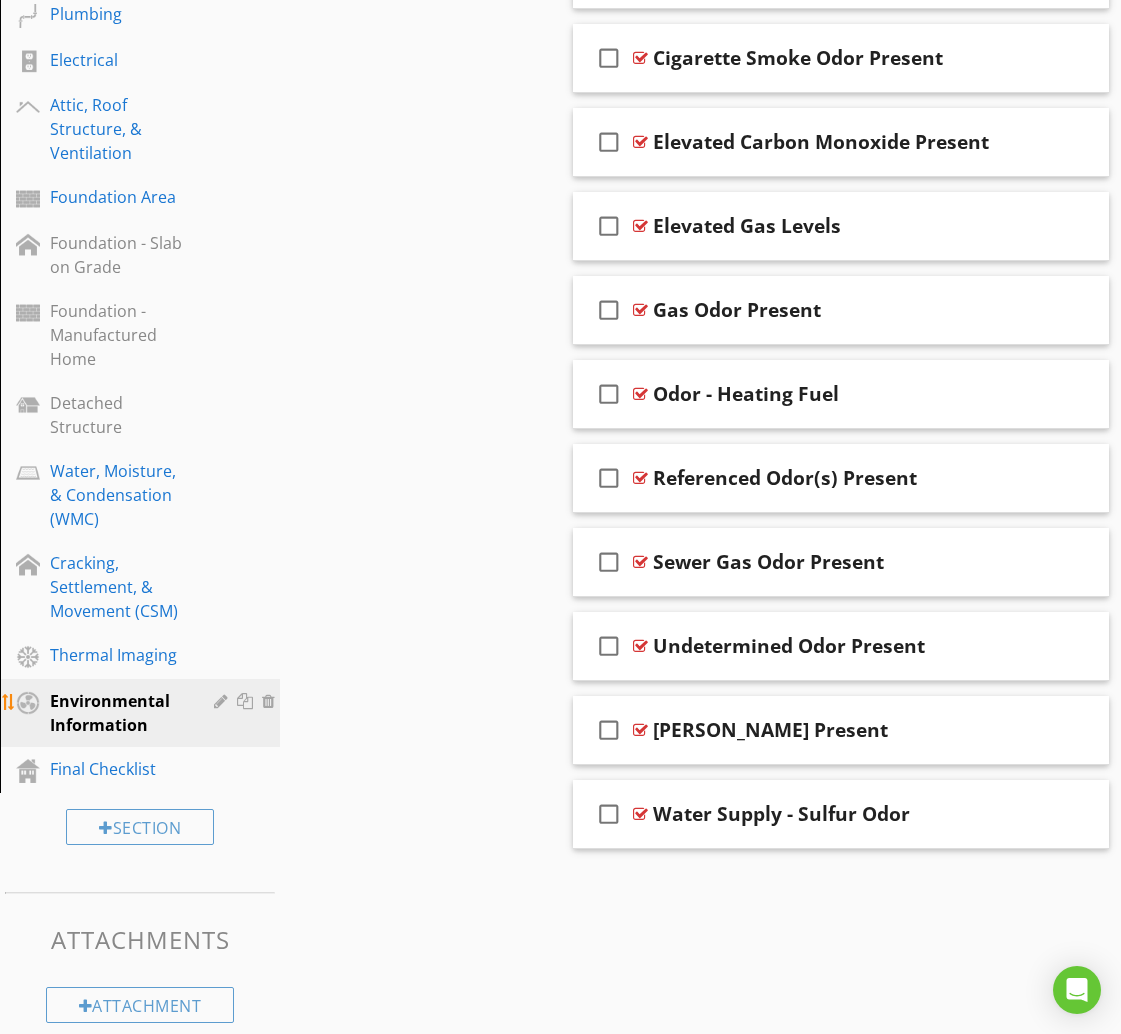 click at bounding box center (247, 701) 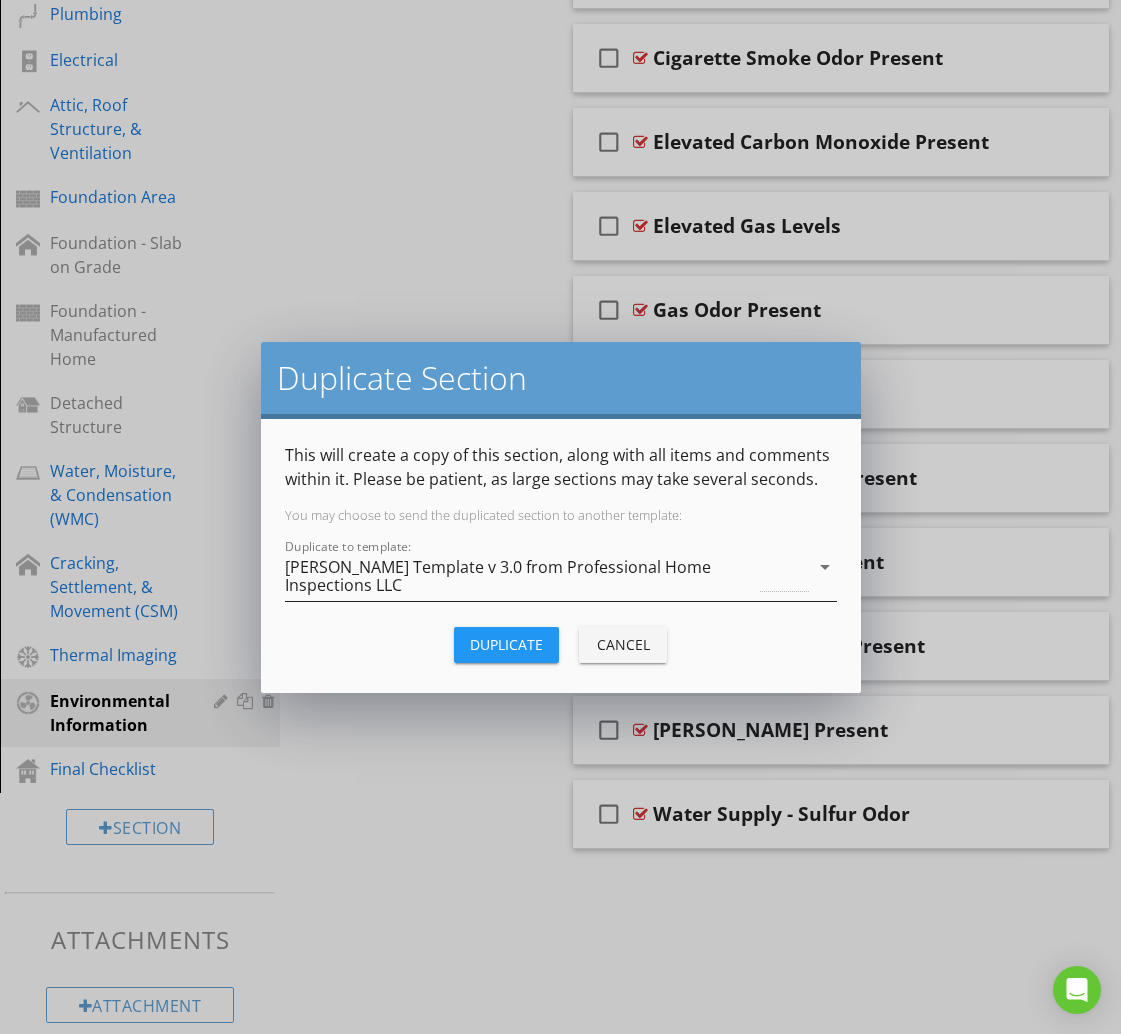 click on "[PERSON_NAME] Template v 3.0 from Professional Home Inspections LLC" at bounding box center [521, 576] 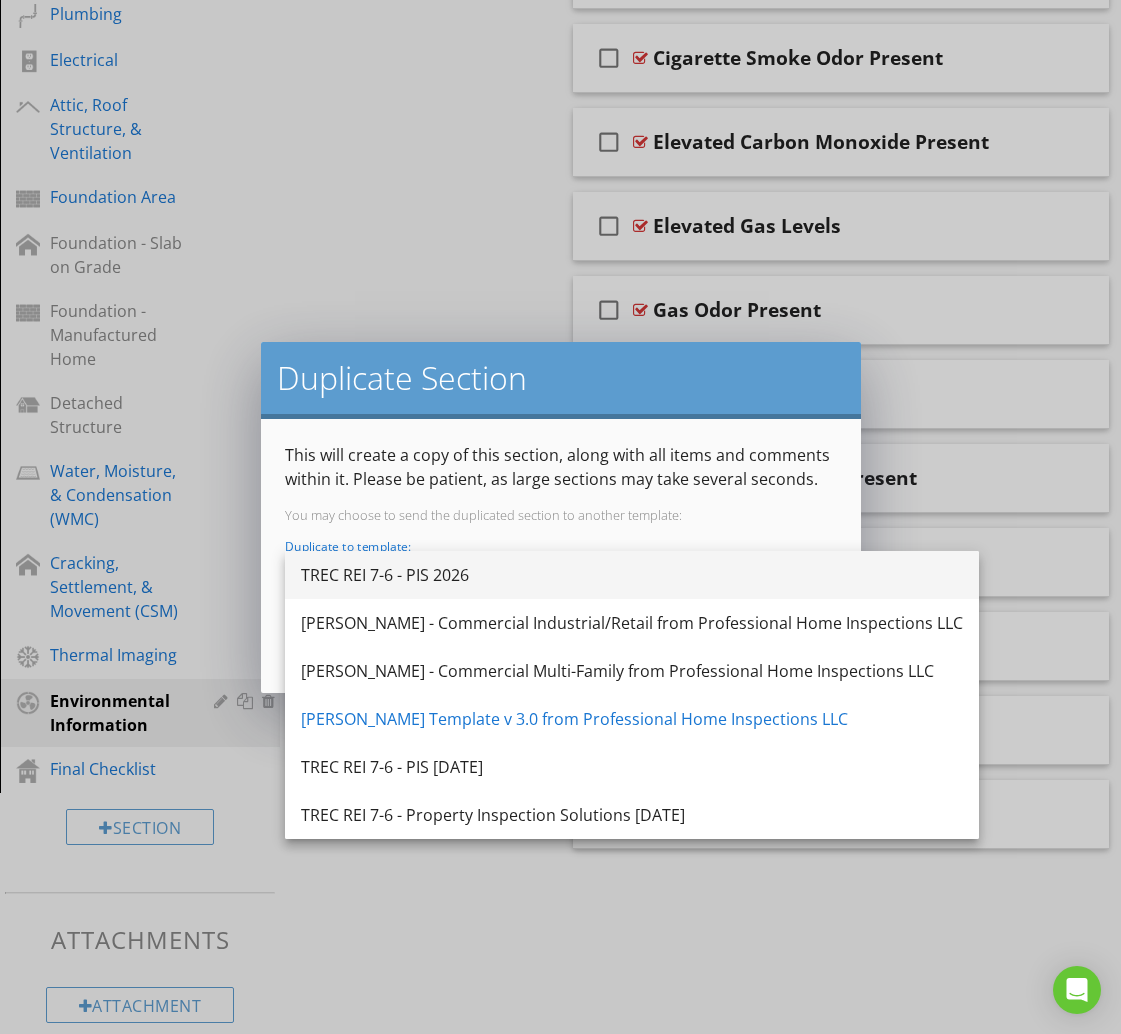 click on "TREC REI 7-6 - PIS 2026" at bounding box center (632, 575) 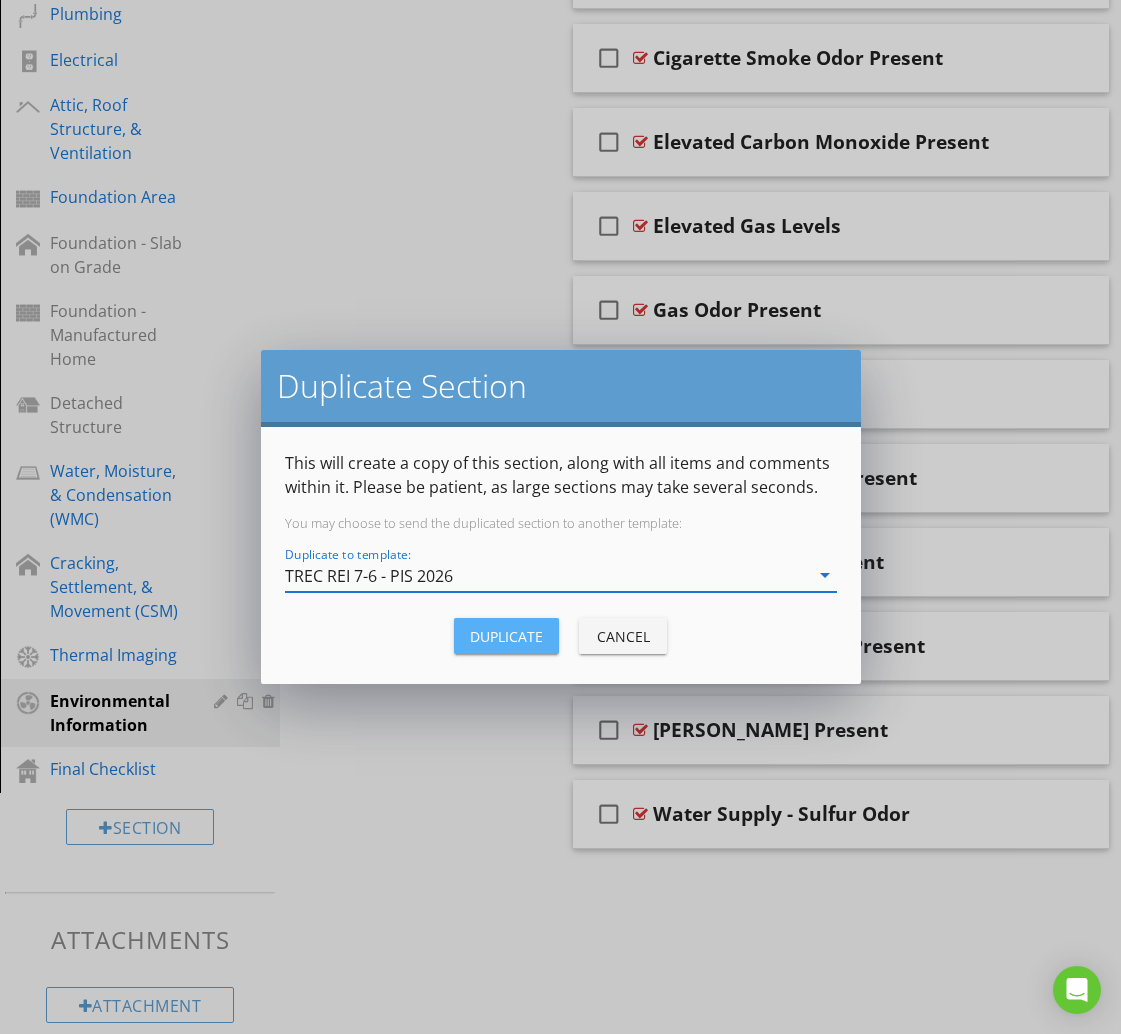 click on "Duplicate" at bounding box center [506, 636] 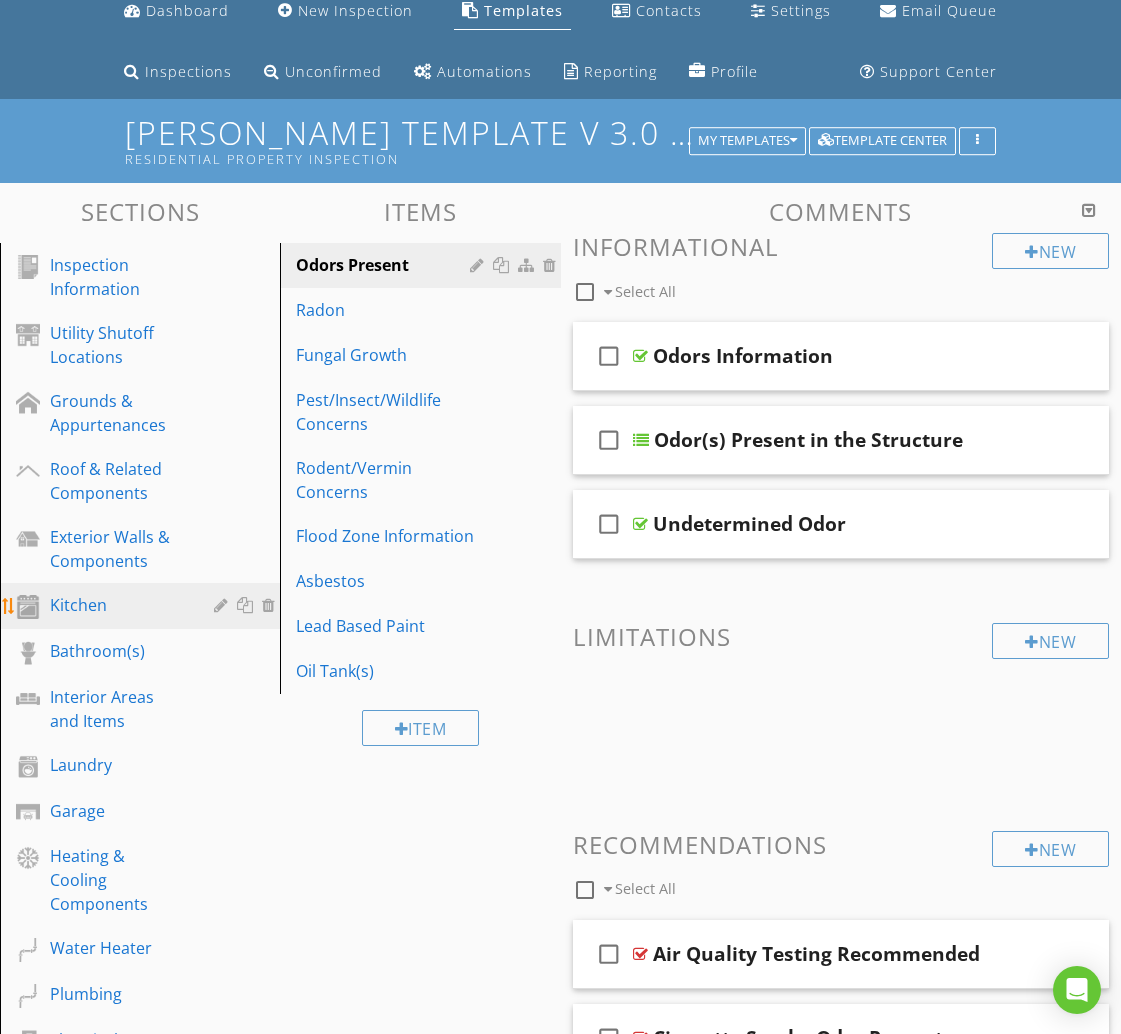 scroll, scrollTop: 74, scrollLeft: 0, axis: vertical 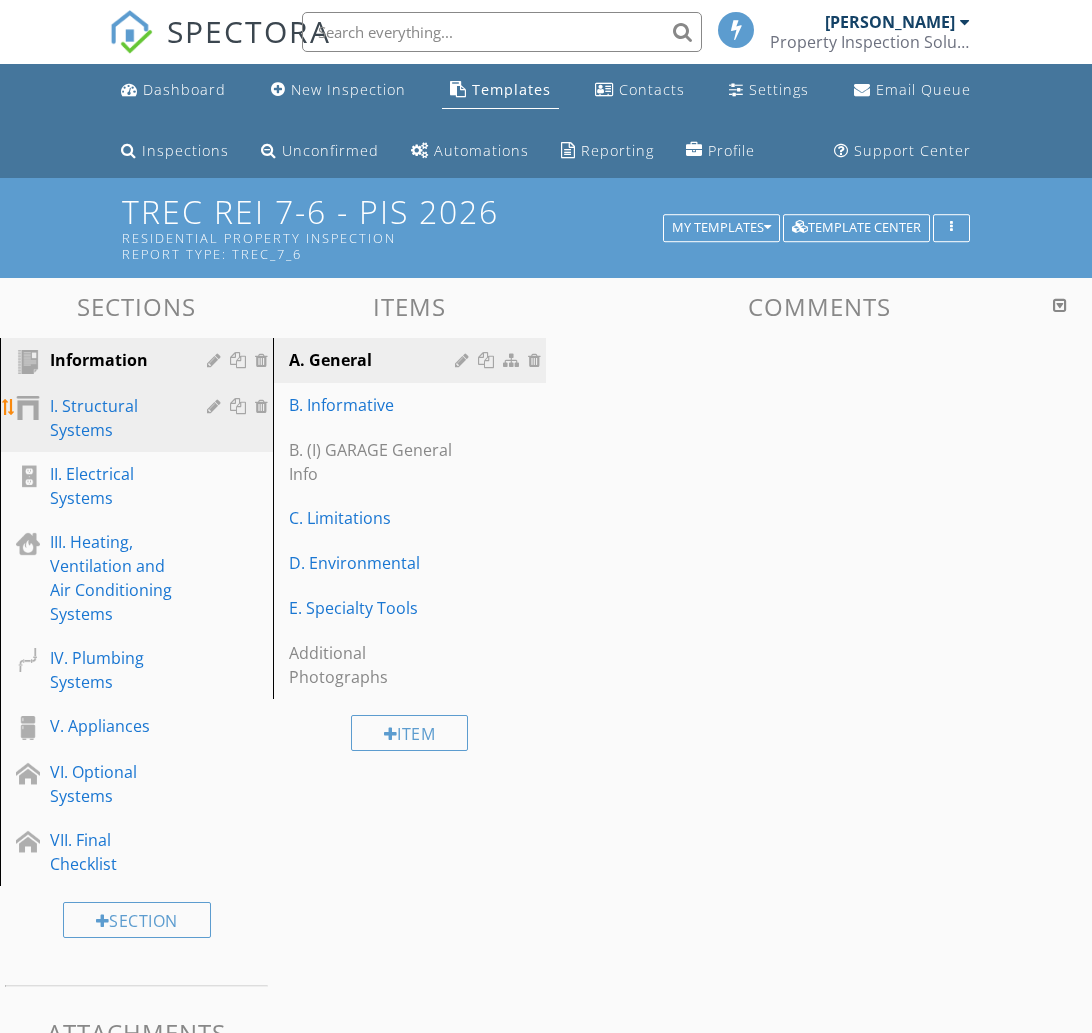 click on "I. Structural Systems" at bounding box center (114, 418) 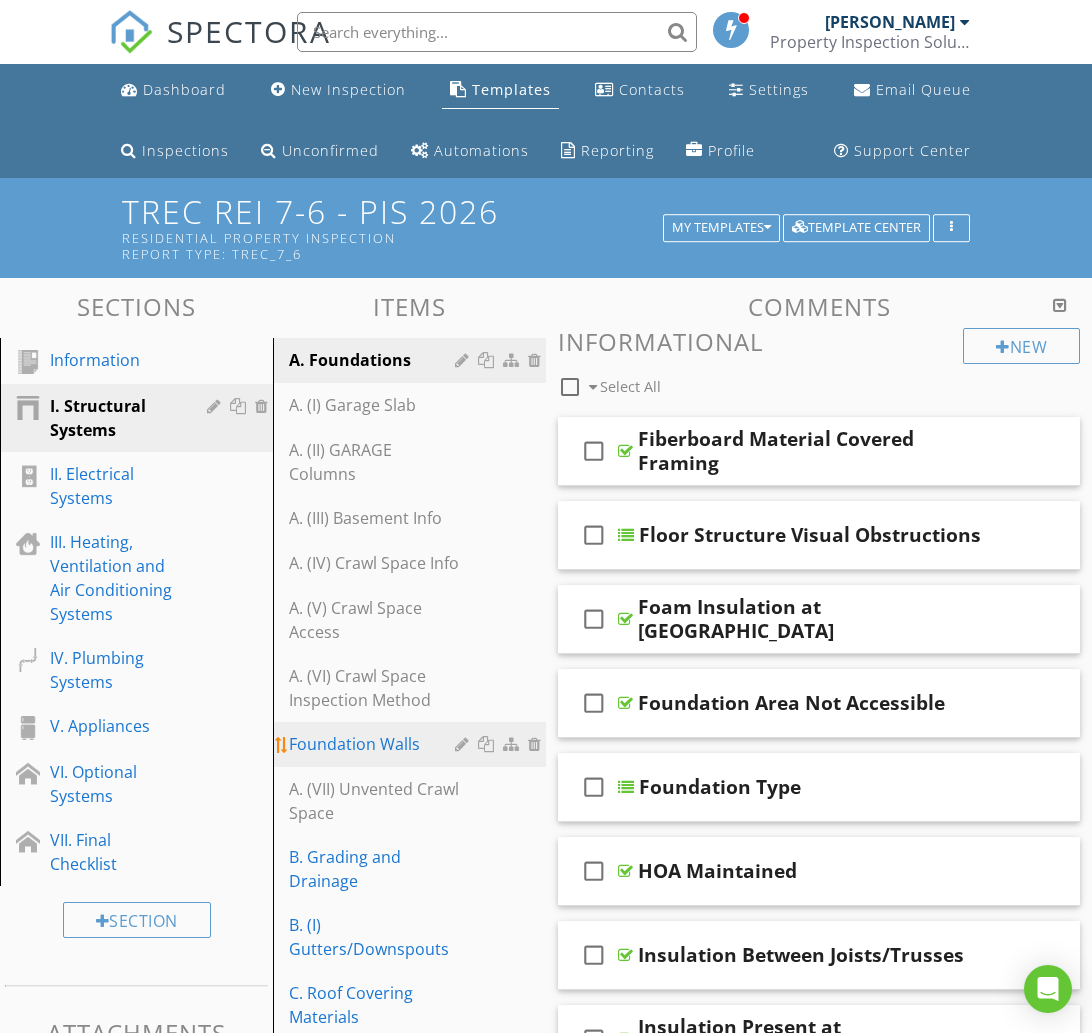 type 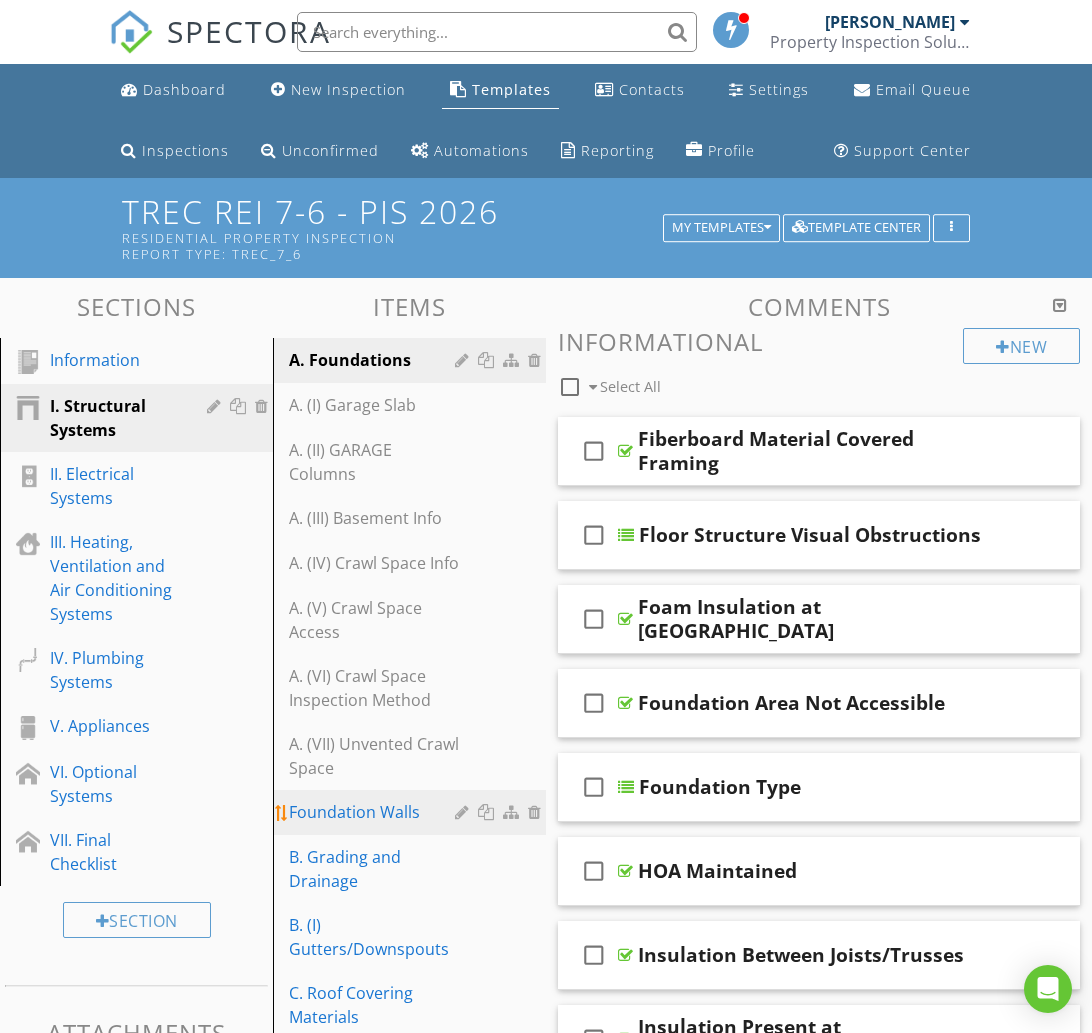 click on "Foundation Walls" at bounding box center (375, 812) 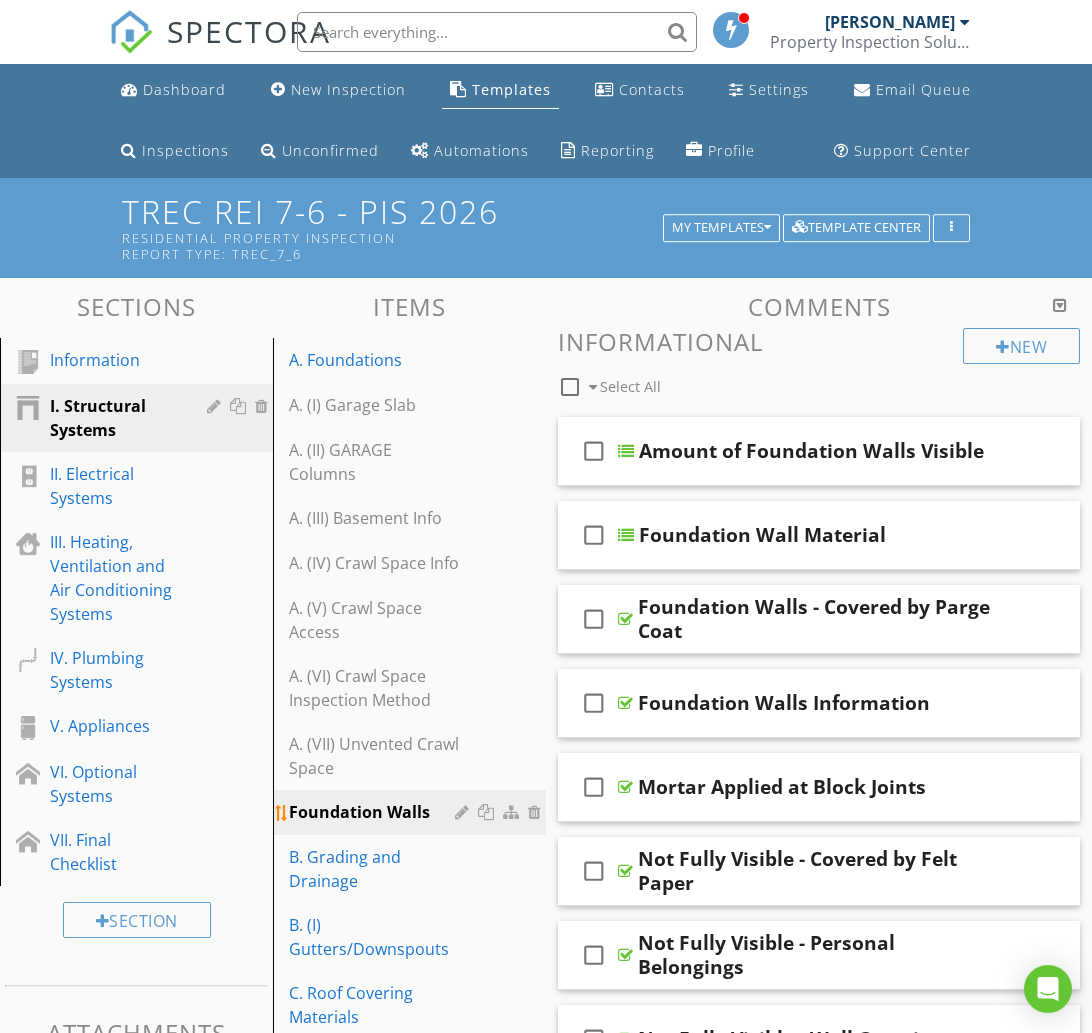 click at bounding box center [464, 812] 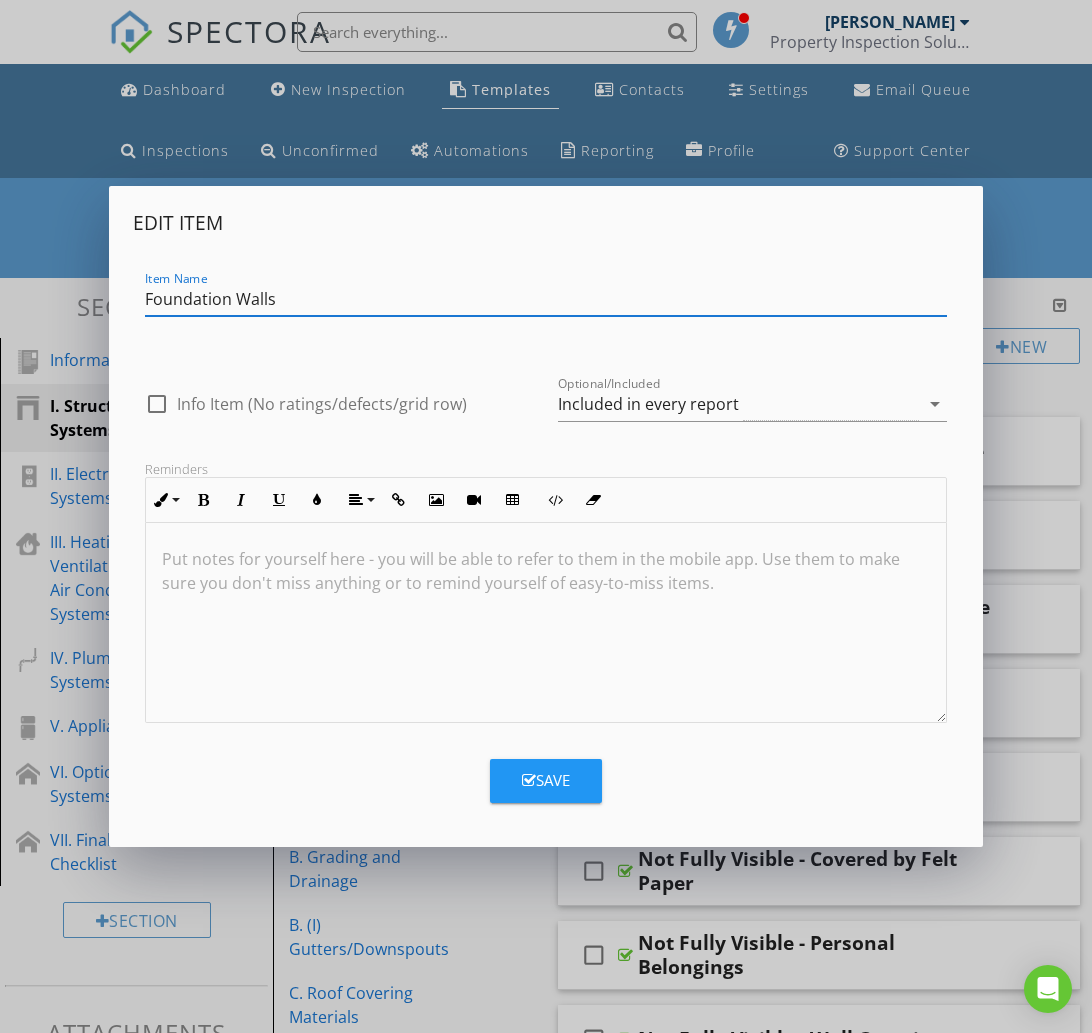 click on "Save" at bounding box center [546, 780] 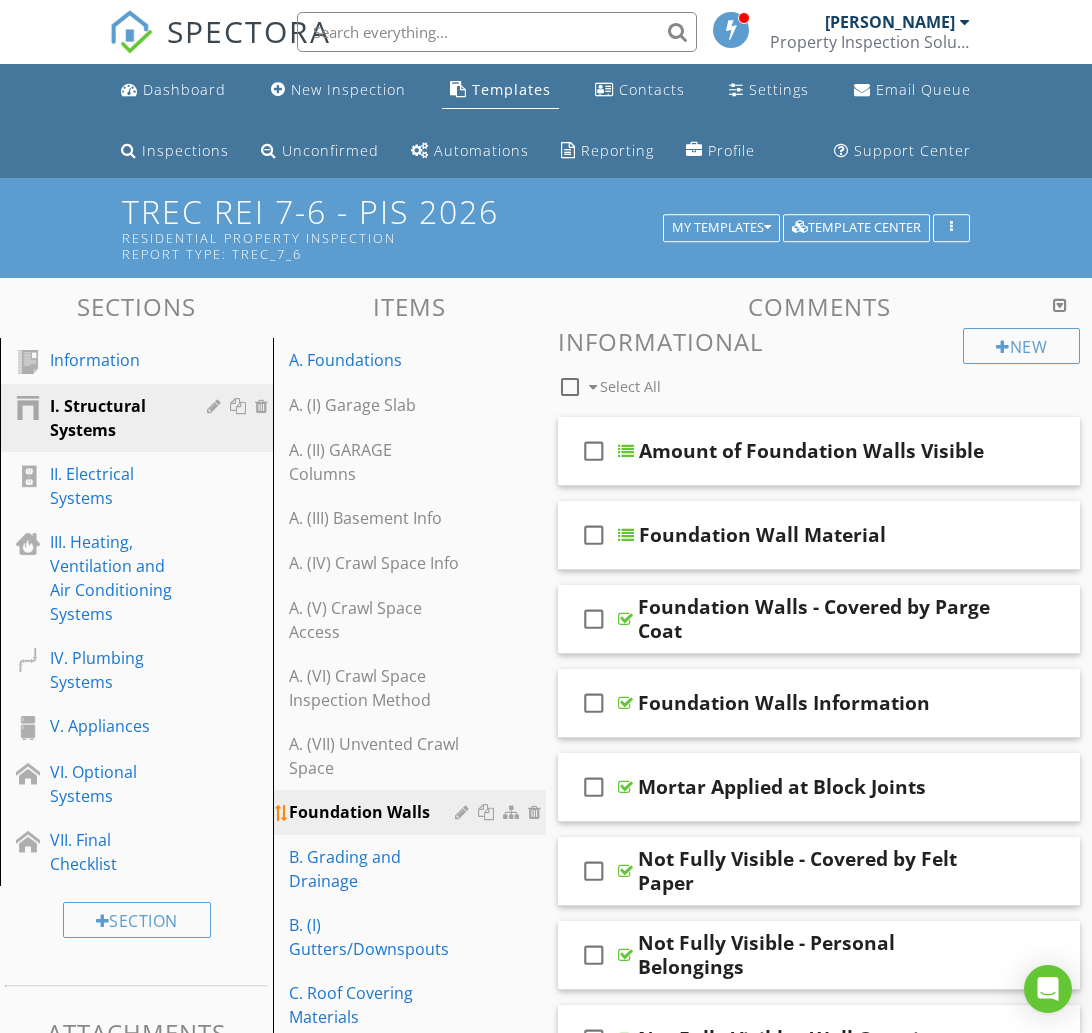 click at bounding box center (464, 812) 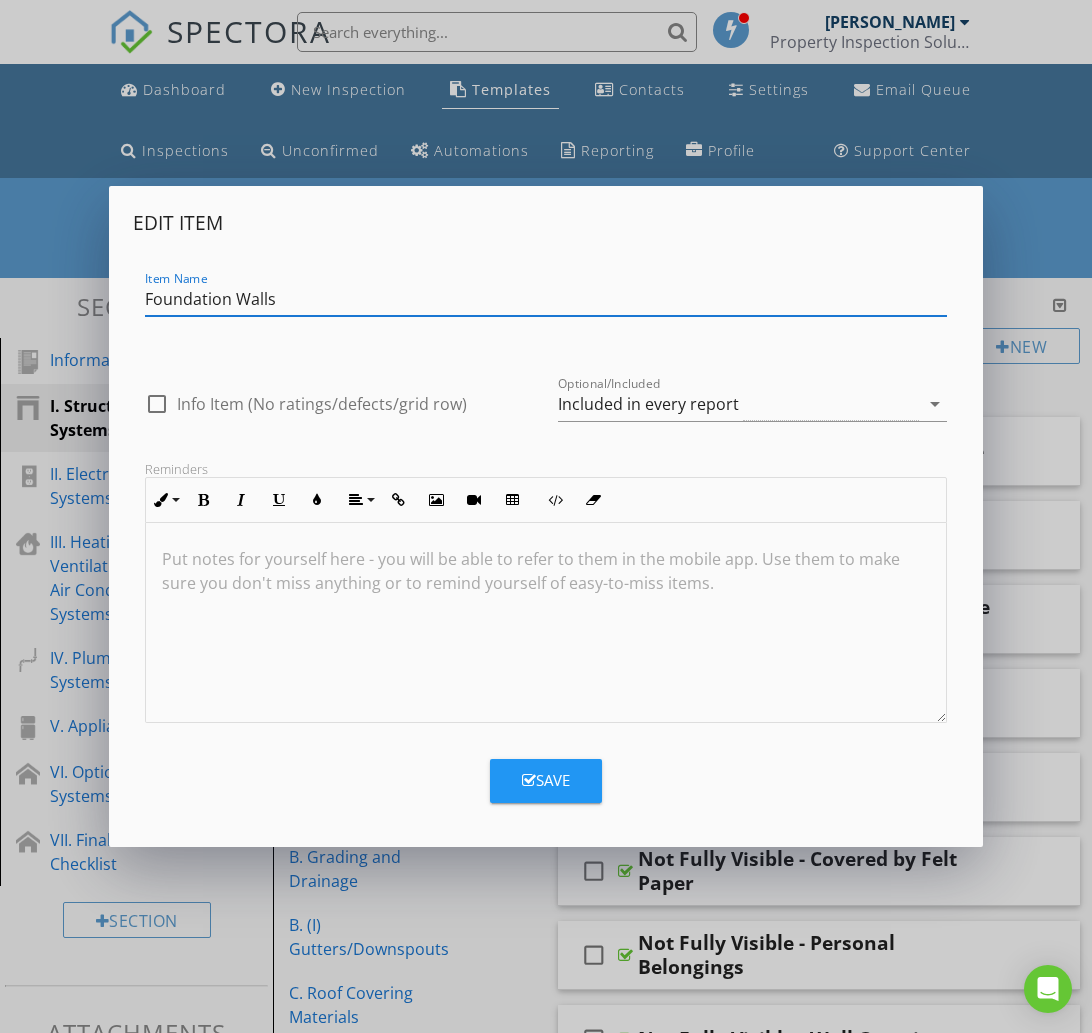 click on "Foundation Walls" at bounding box center (546, 299) 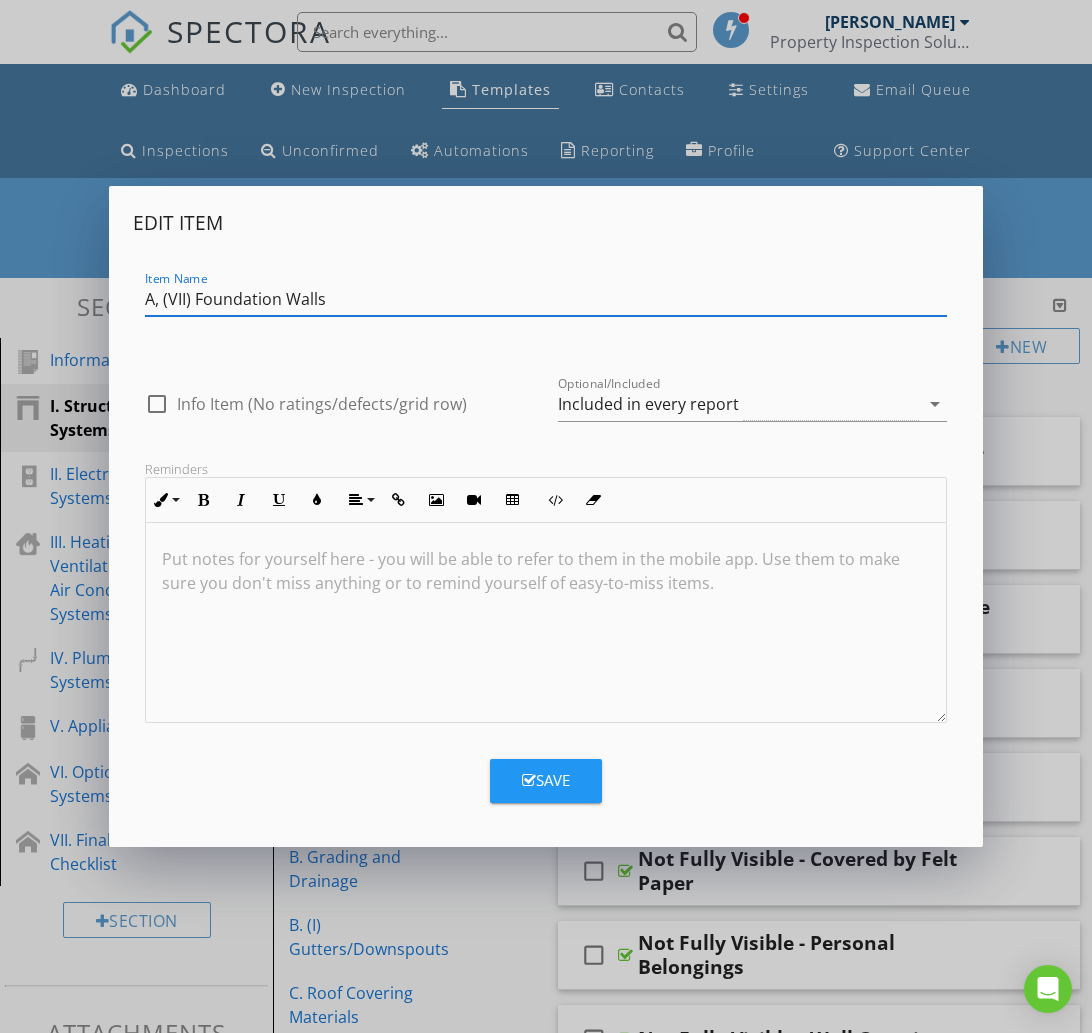 type on "A, (VII) Foundation Walls" 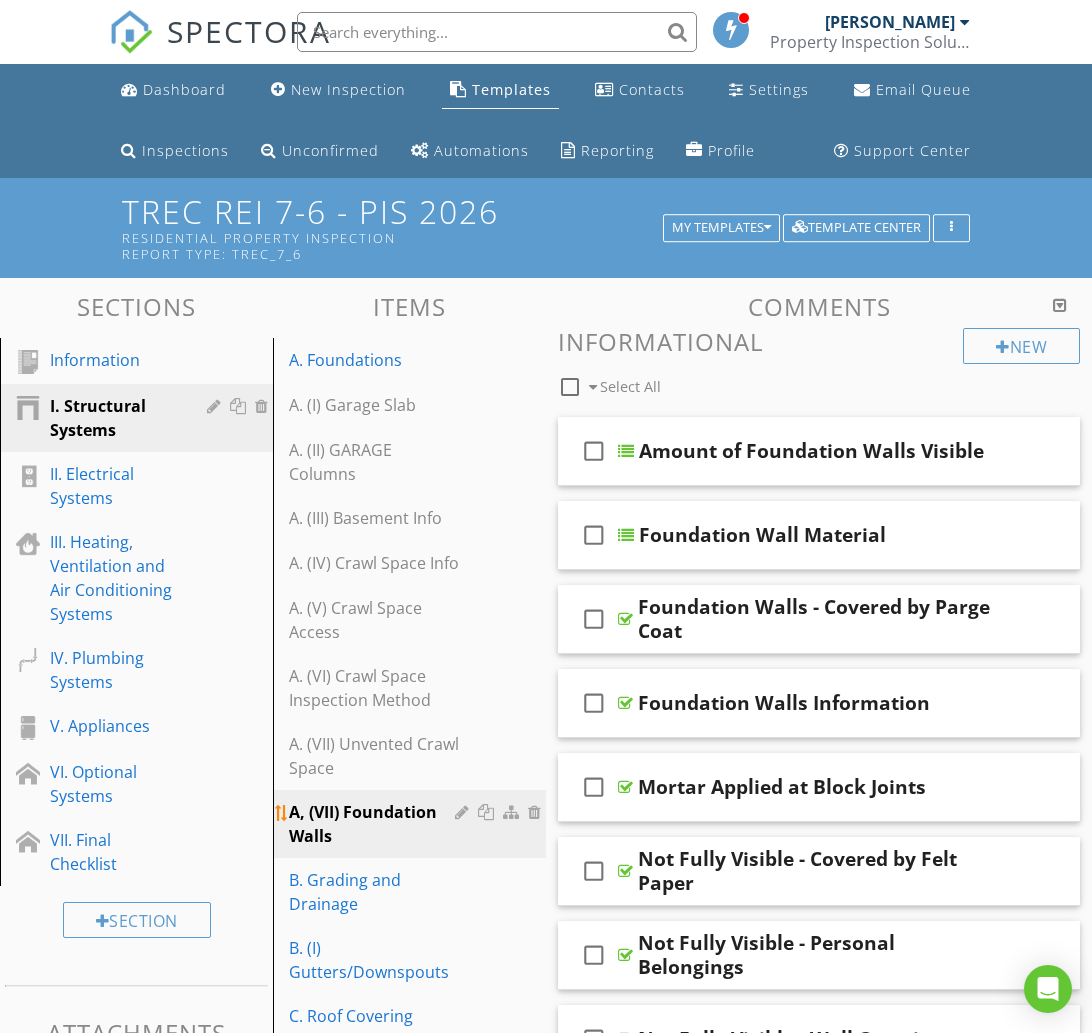 click at bounding box center (464, 812) 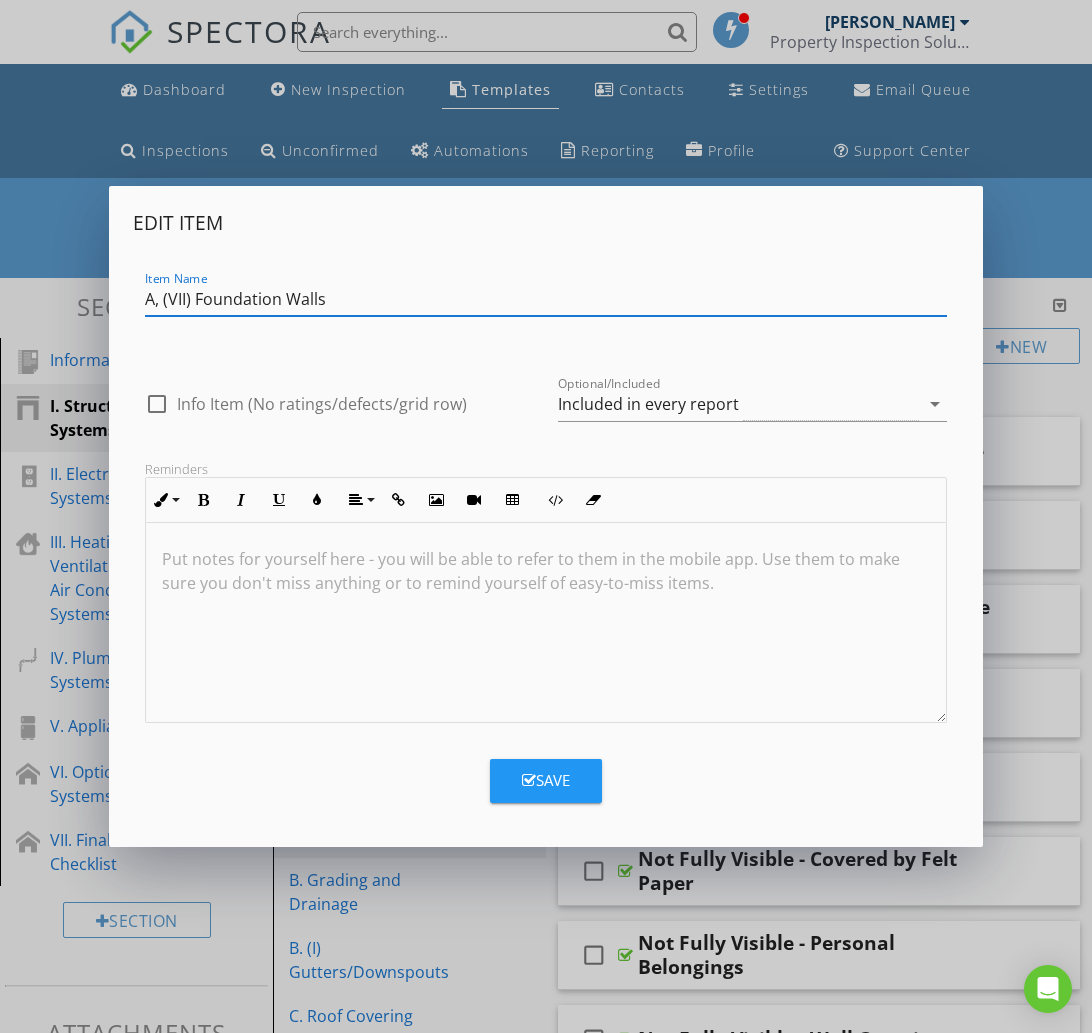 click on "A, (VII) Foundation Walls" at bounding box center (546, 299) 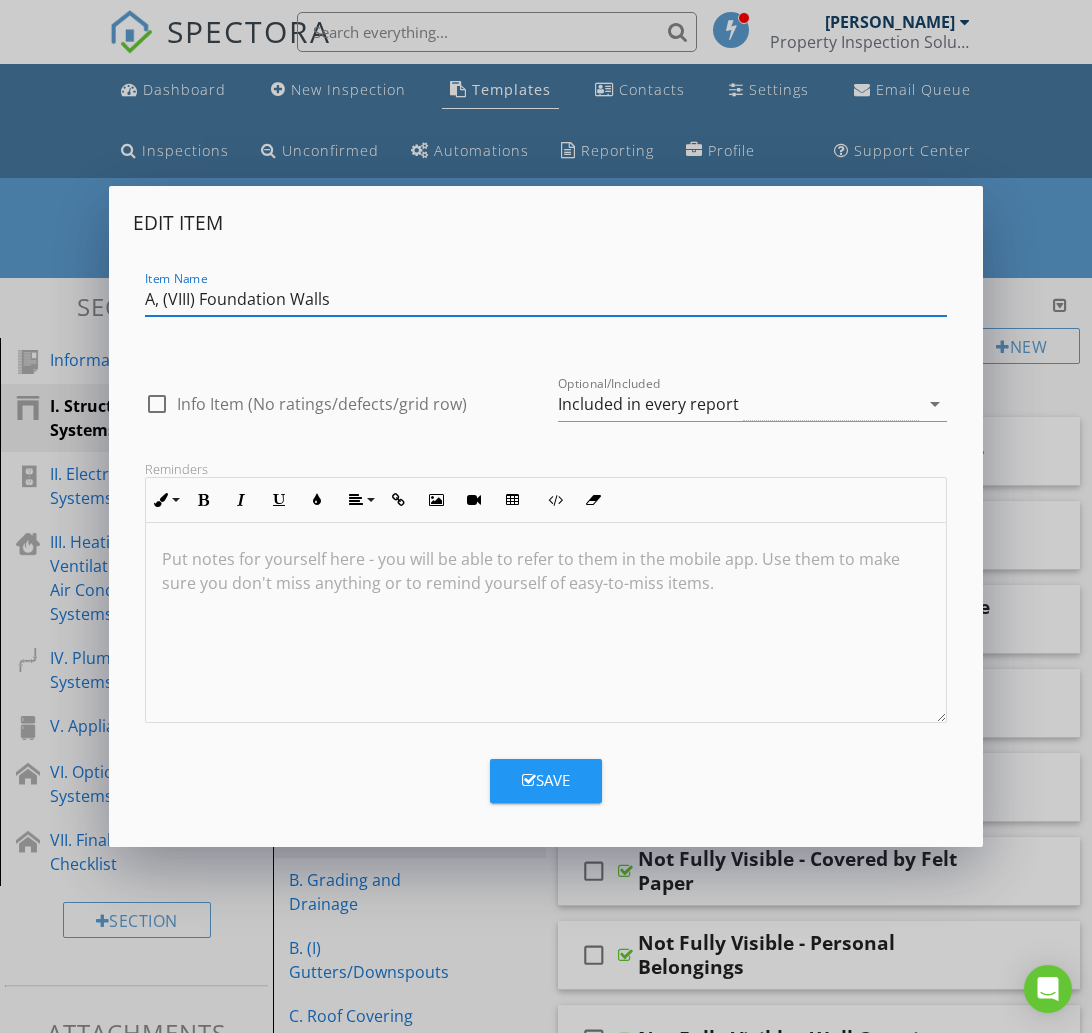 type on "A, (VIII) Foundation Walls" 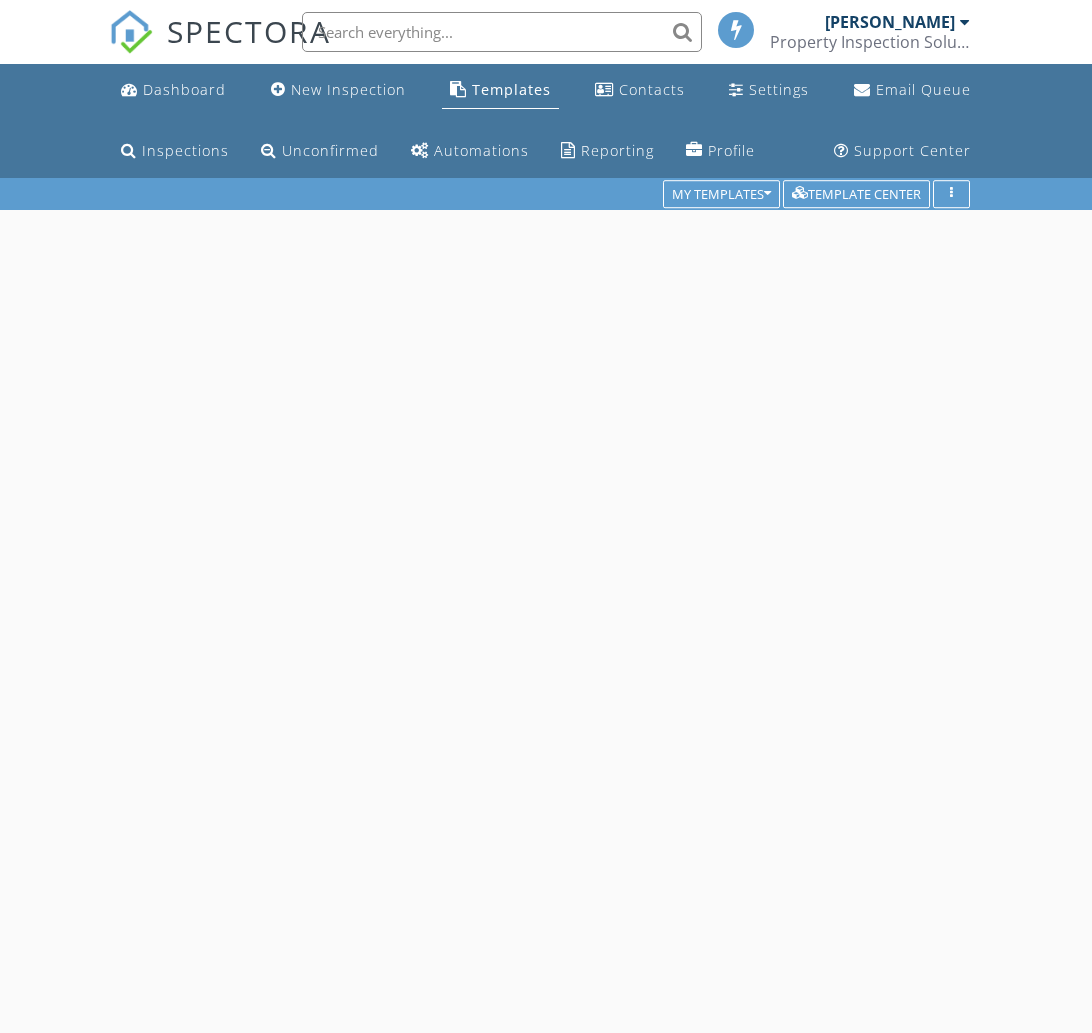 scroll, scrollTop: 0, scrollLeft: 0, axis: both 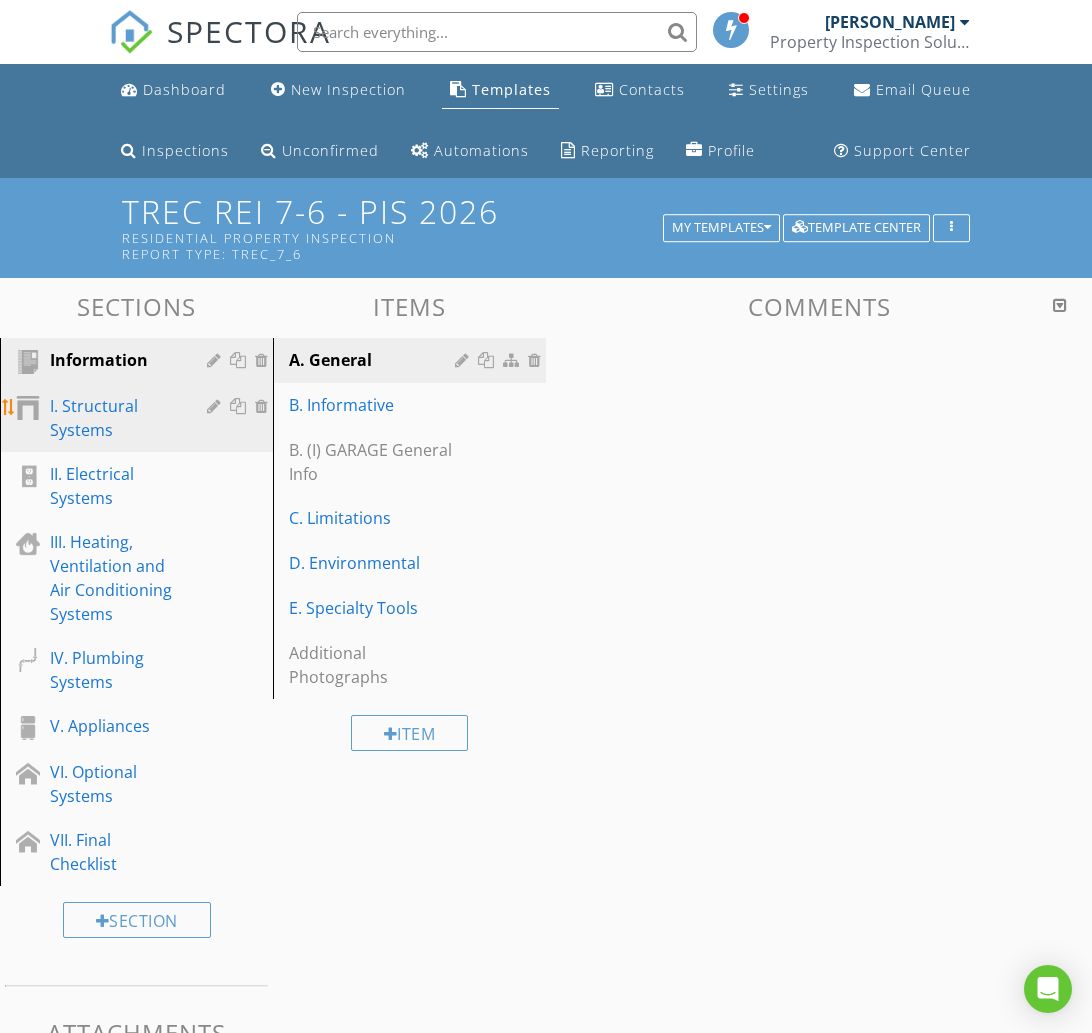 click on "I. Structural Systems" at bounding box center (114, 418) 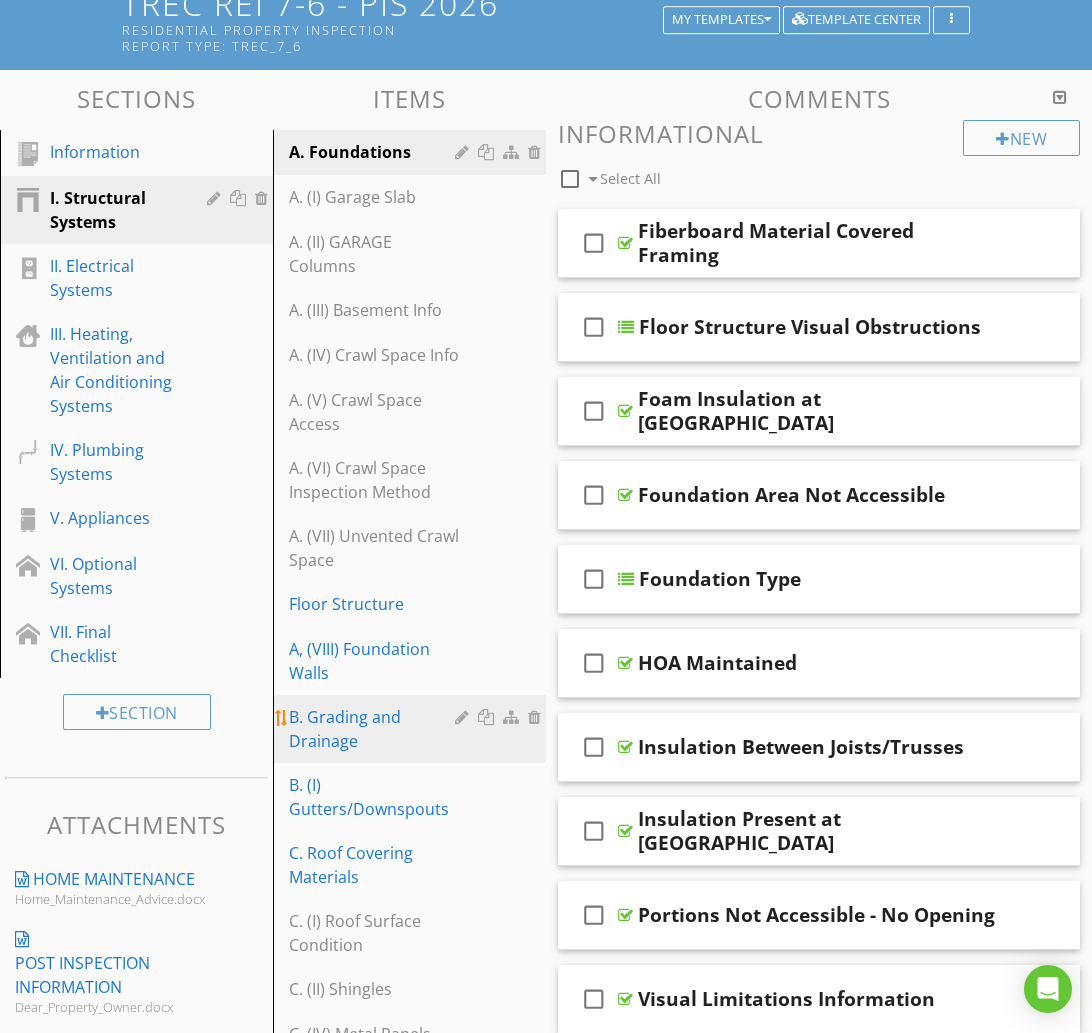 scroll, scrollTop: 224, scrollLeft: 0, axis: vertical 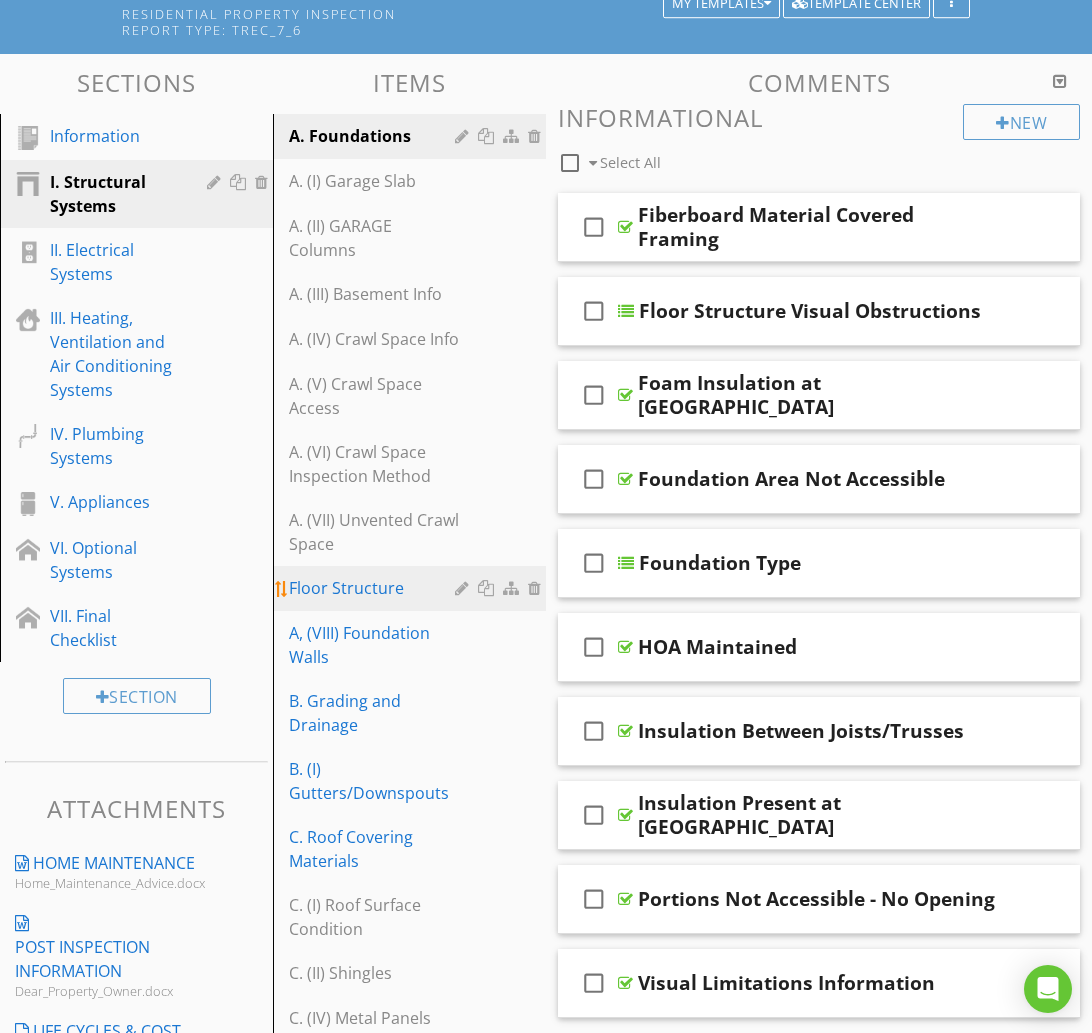 type 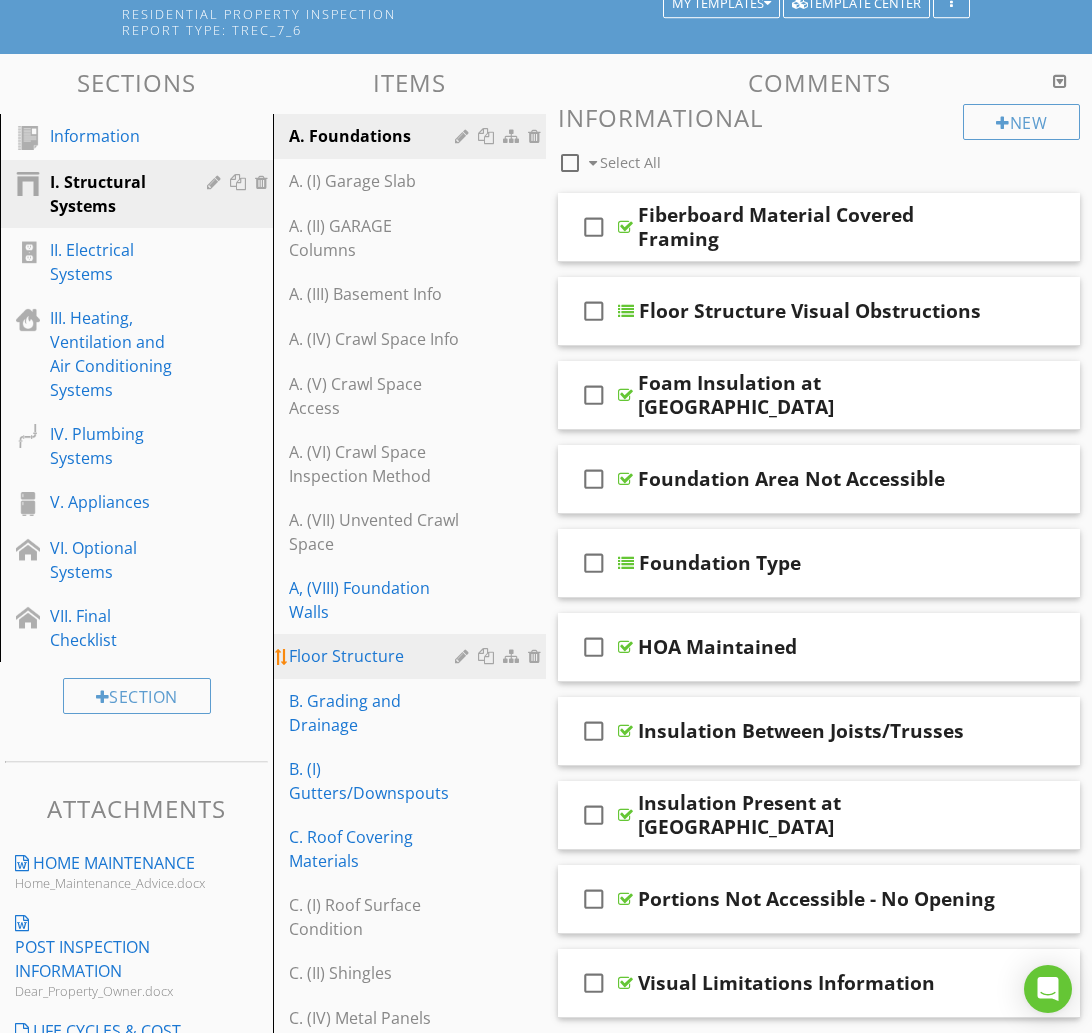 click at bounding box center [464, 656] 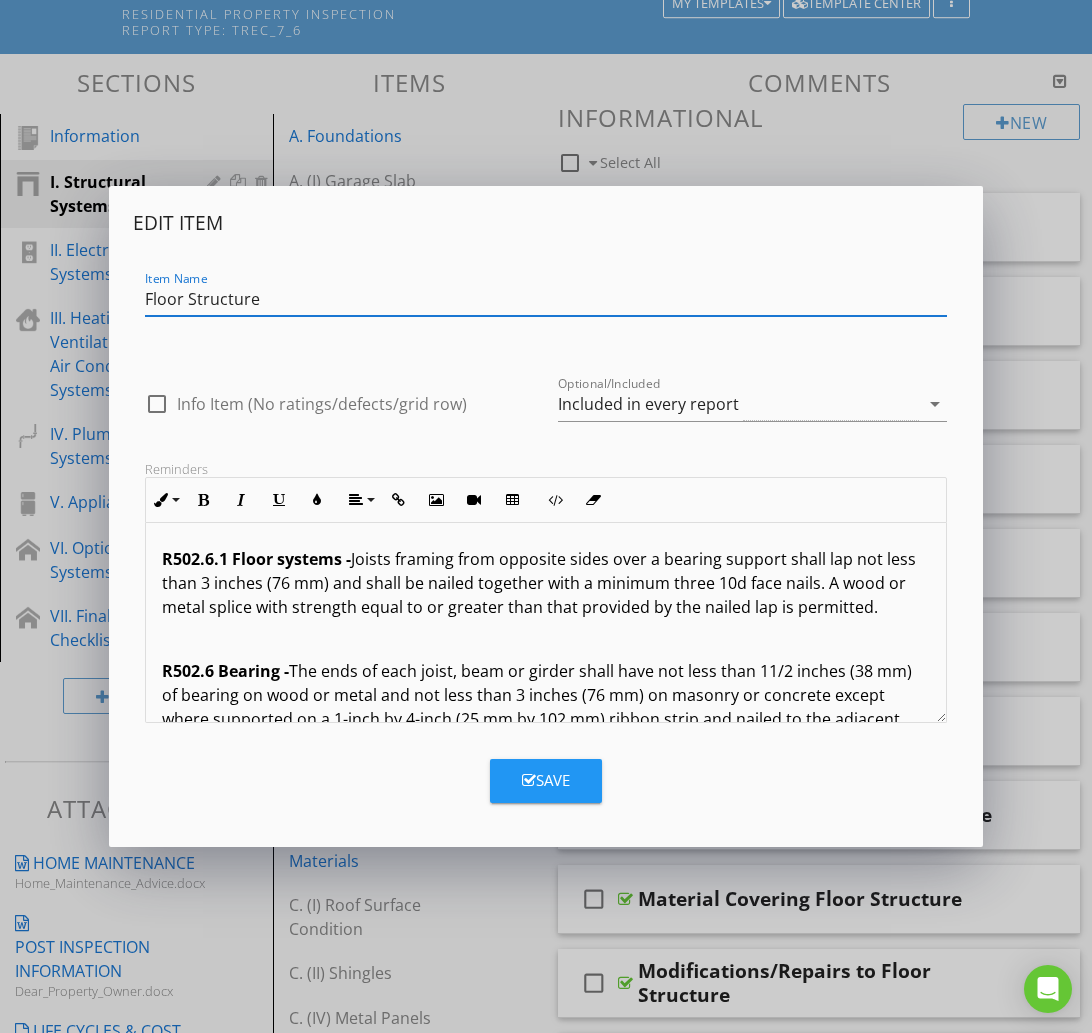 click on "Floor Structure" at bounding box center [546, 299] 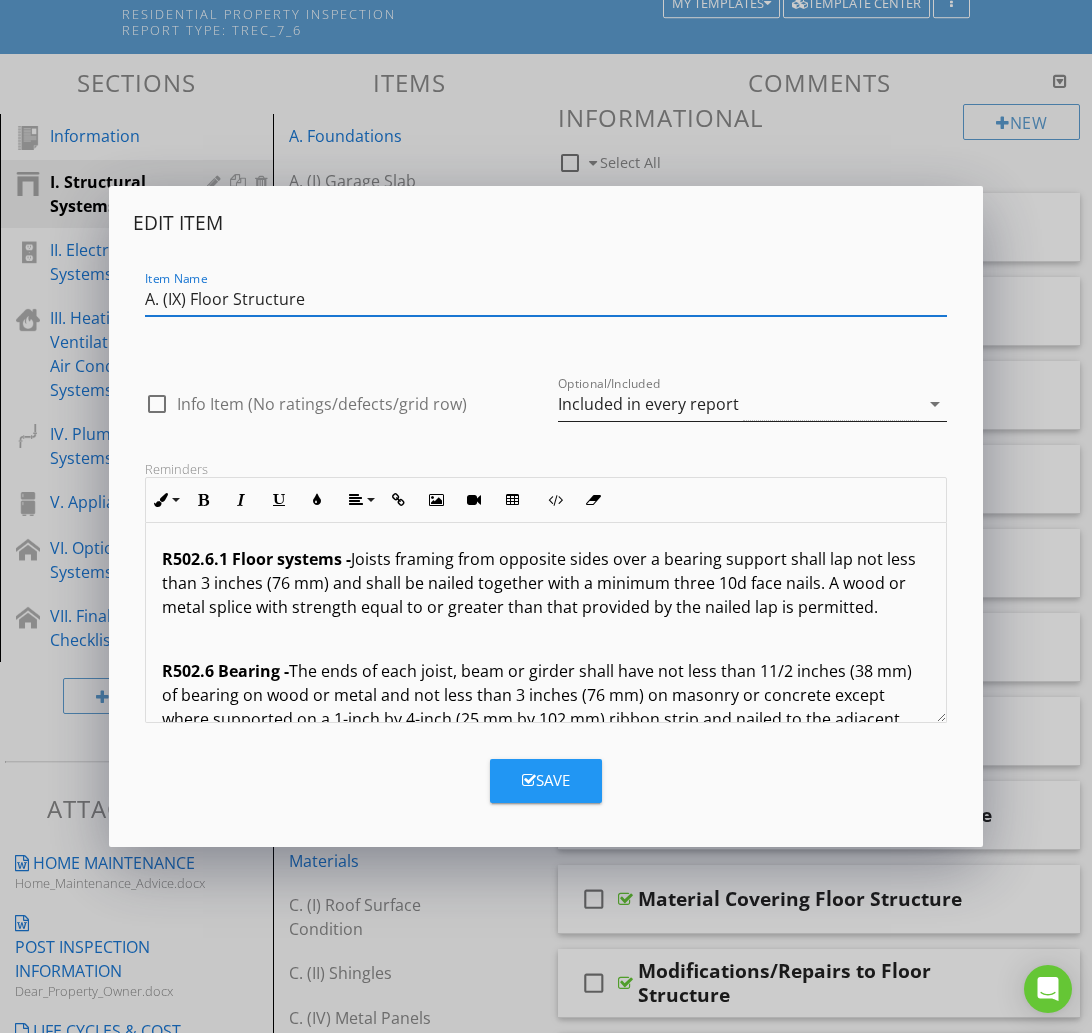 type on "A. (IX) Floor Structure" 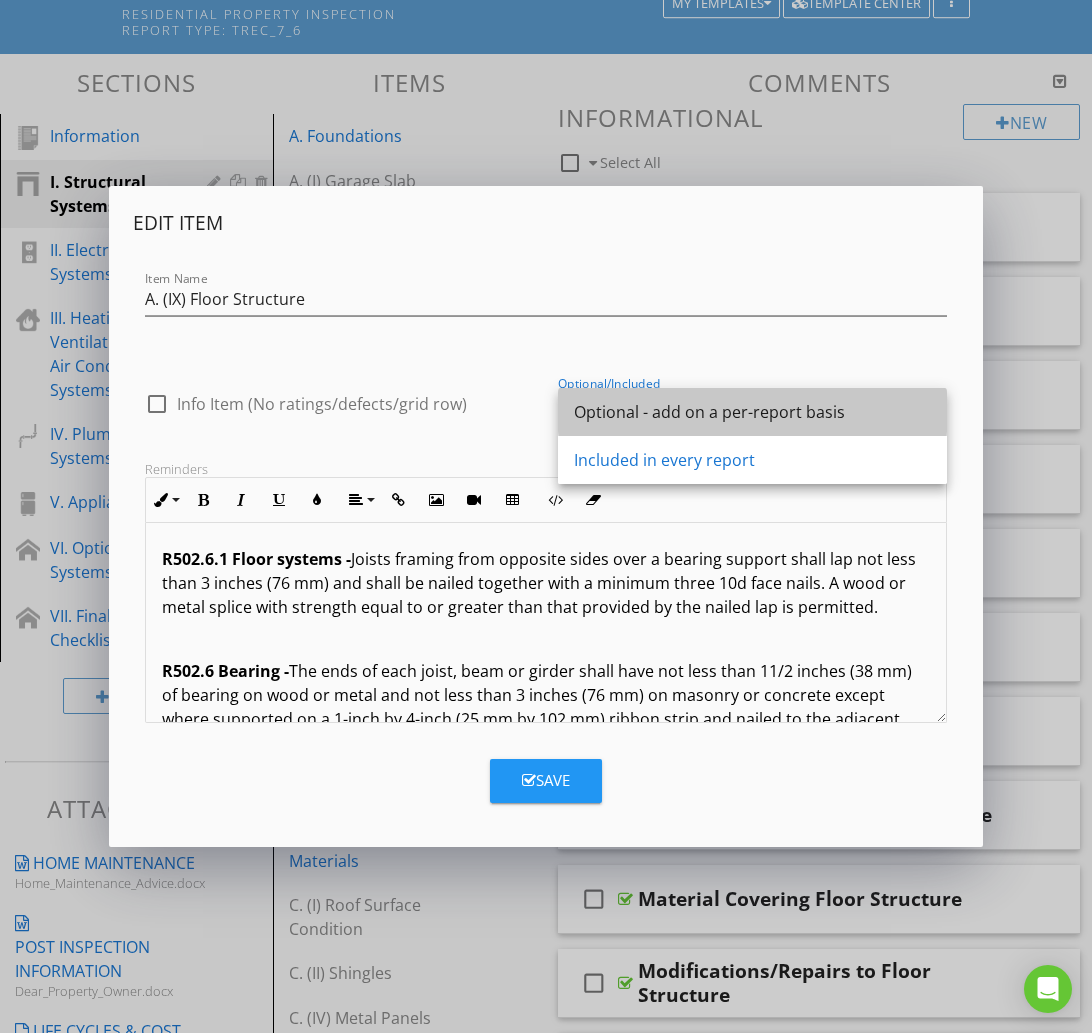 click on "Optional - add on a per-report basis" at bounding box center (752, 412) 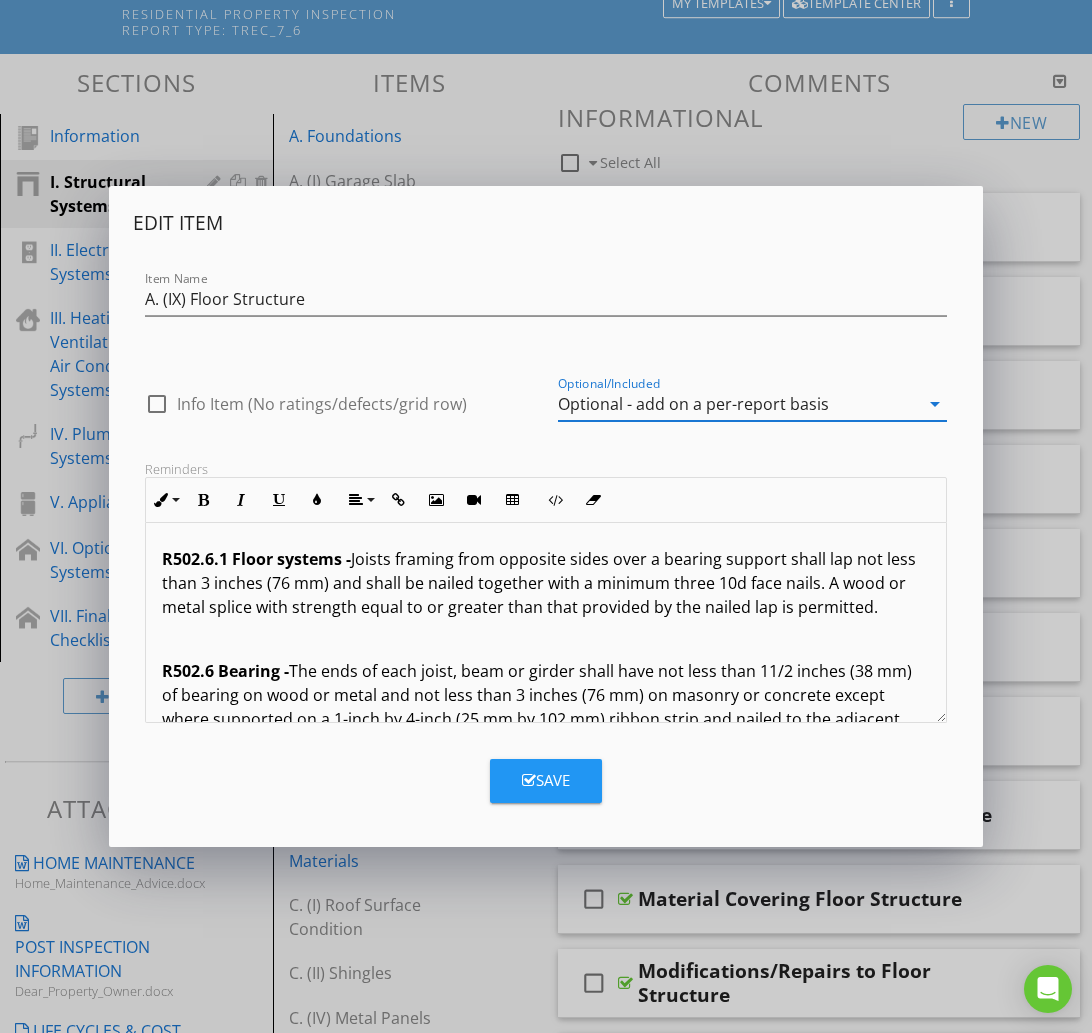 scroll, scrollTop: 105, scrollLeft: 0, axis: vertical 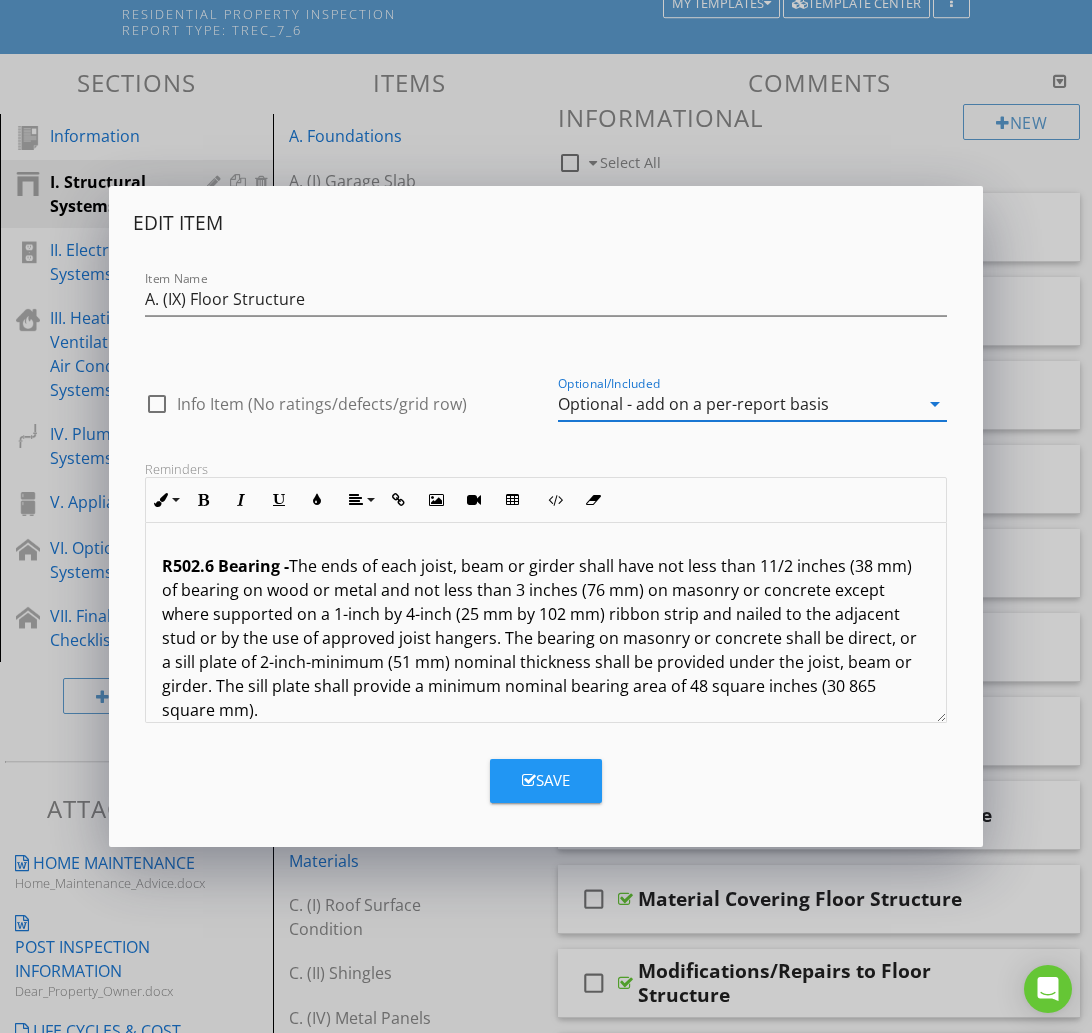 click on "Save" at bounding box center (546, 781) 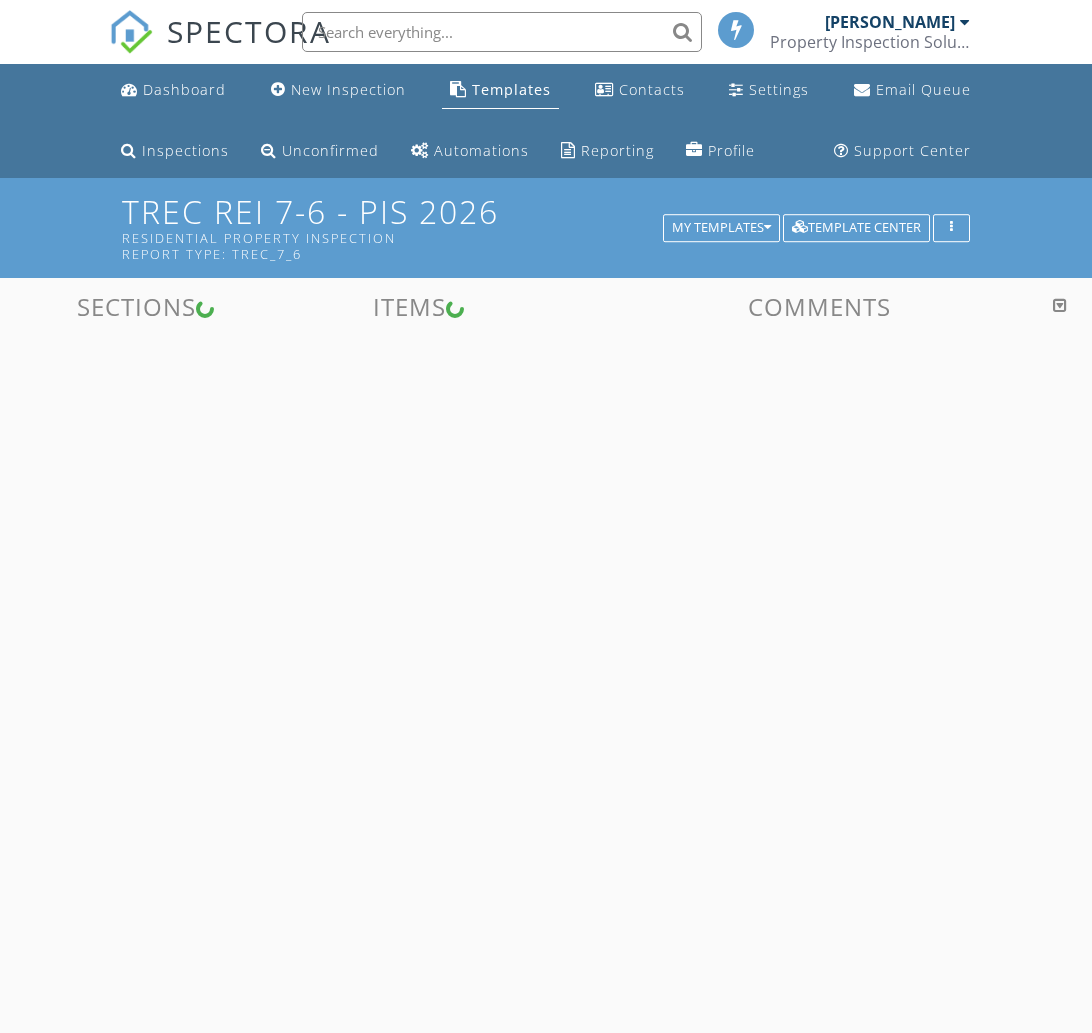 scroll, scrollTop: 0, scrollLeft: 0, axis: both 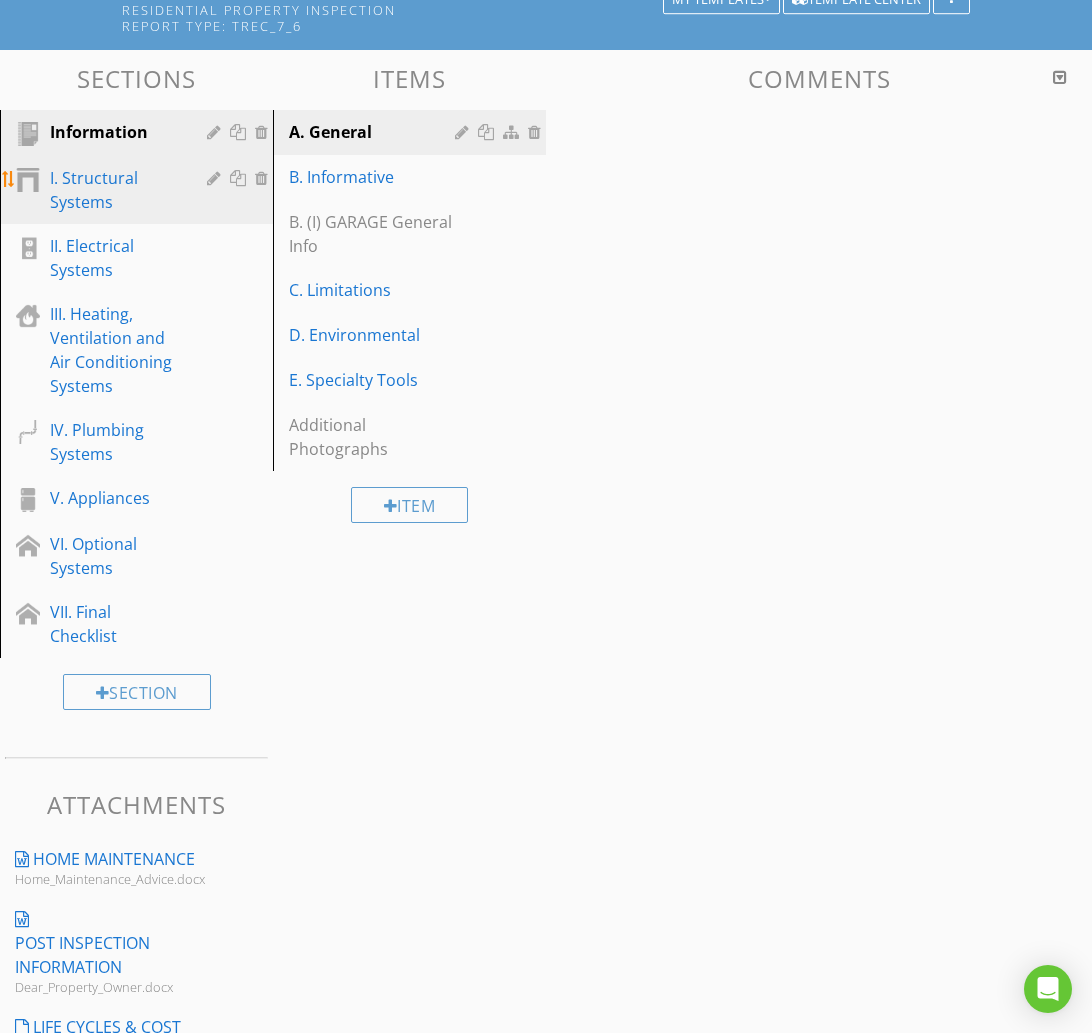 click on "I. Structural Systems" at bounding box center [114, 190] 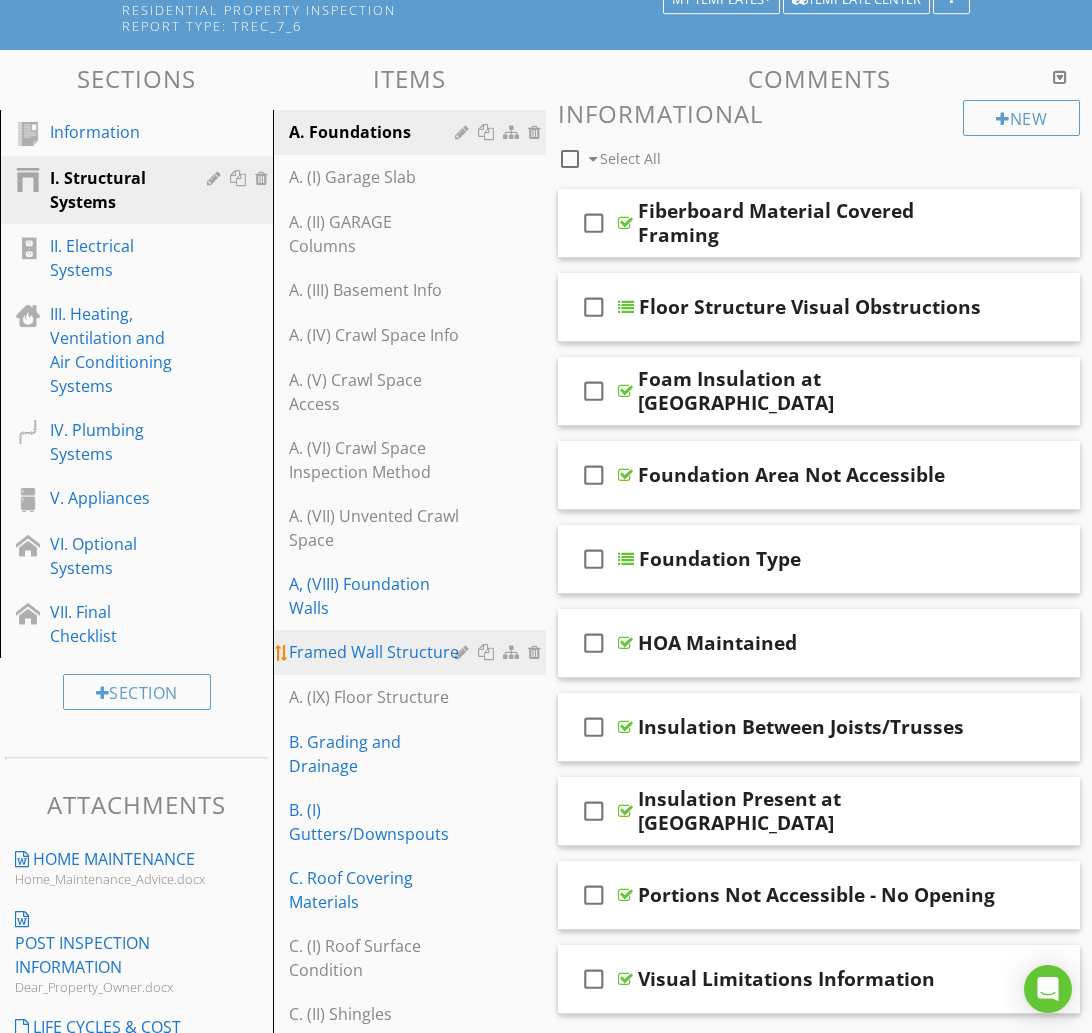 type 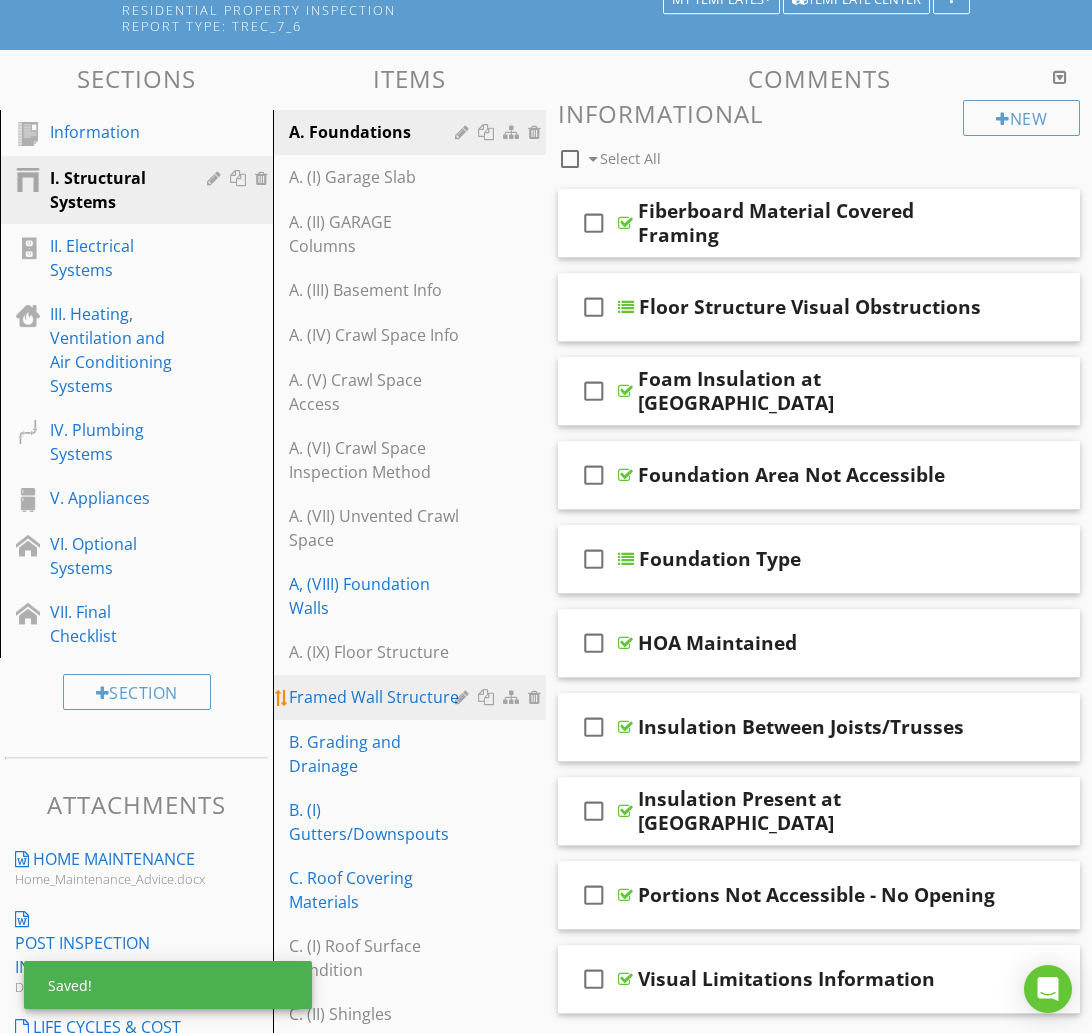 click at bounding box center (464, 697) 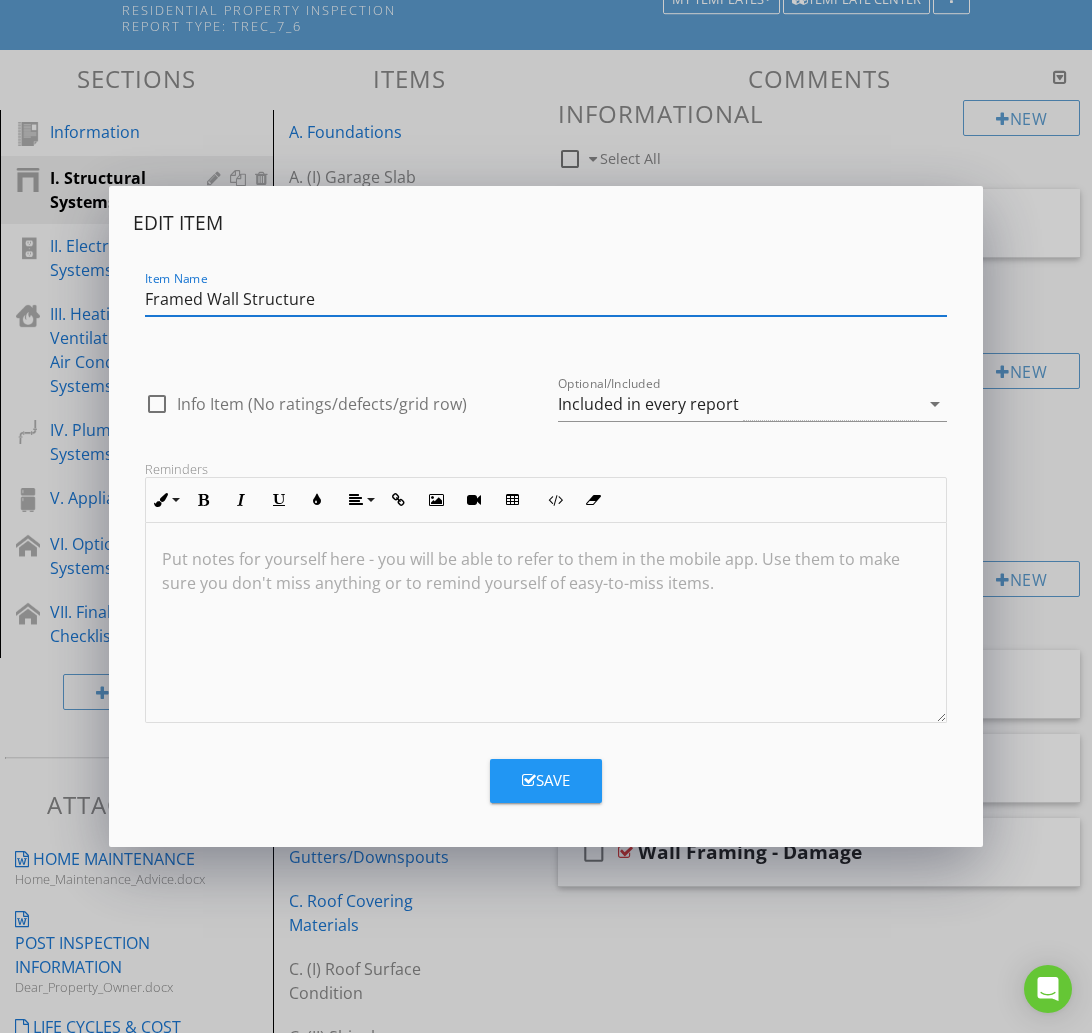 click on "Framed Wall Structure" at bounding box center [546, 299] 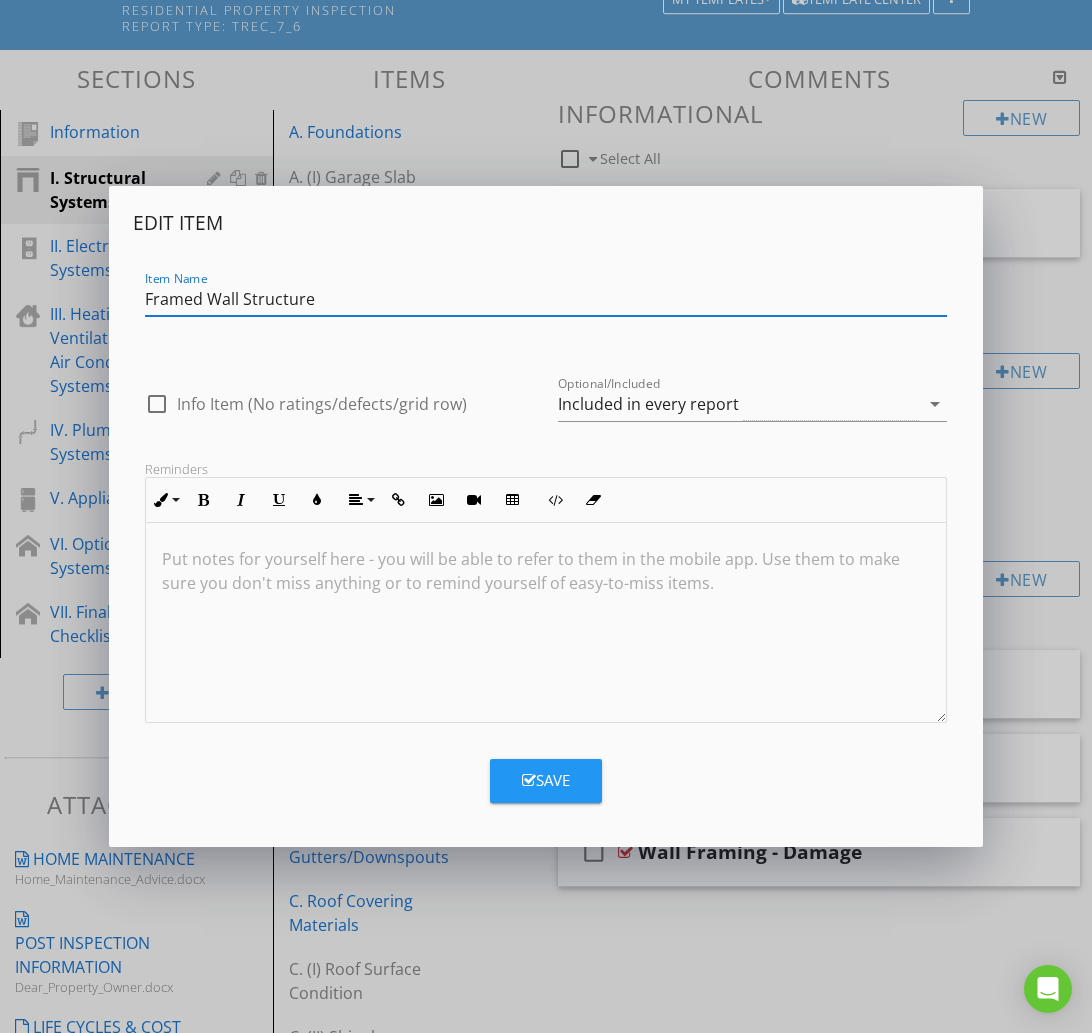 click on "Framed Wall Structure" at bounding box center (546, 299) 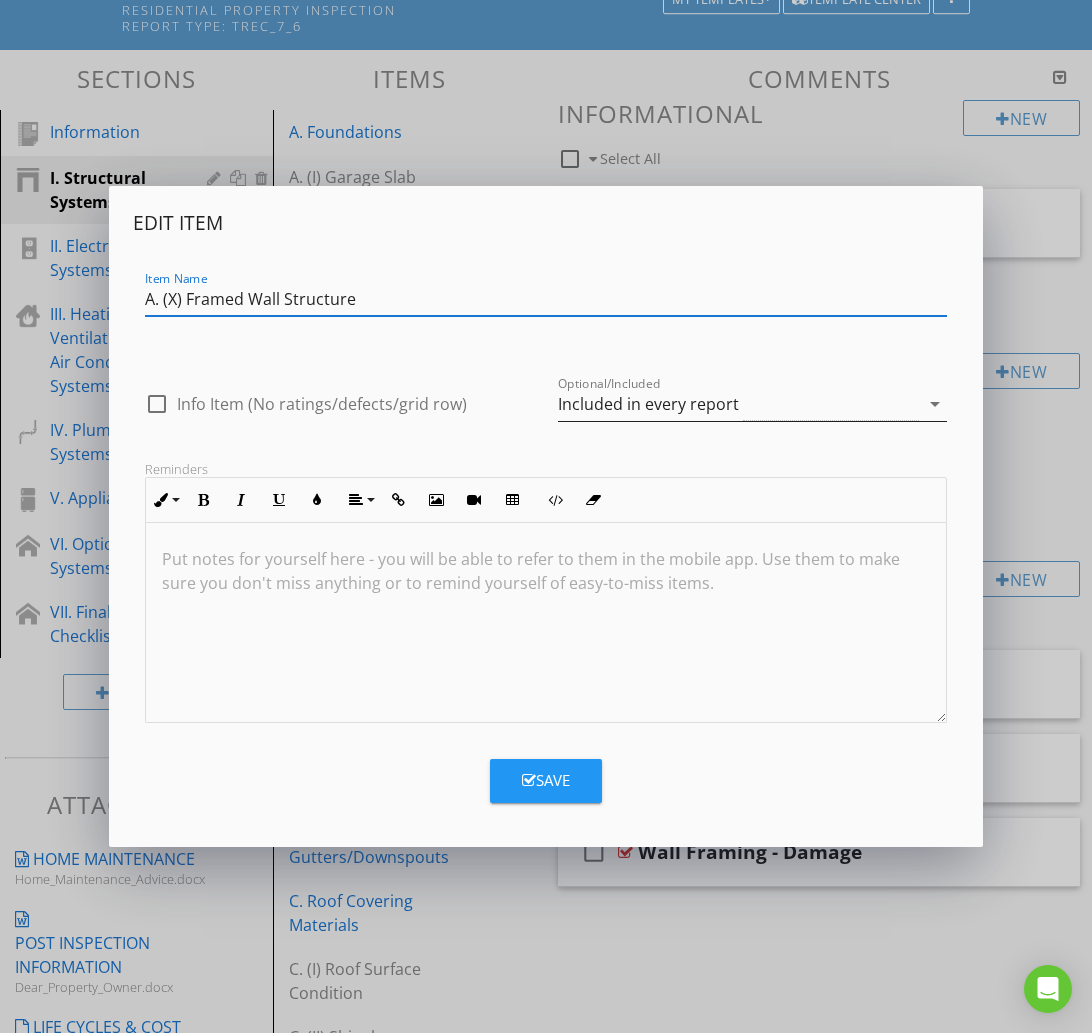 type on "A. (X) Framed Wall Structure" 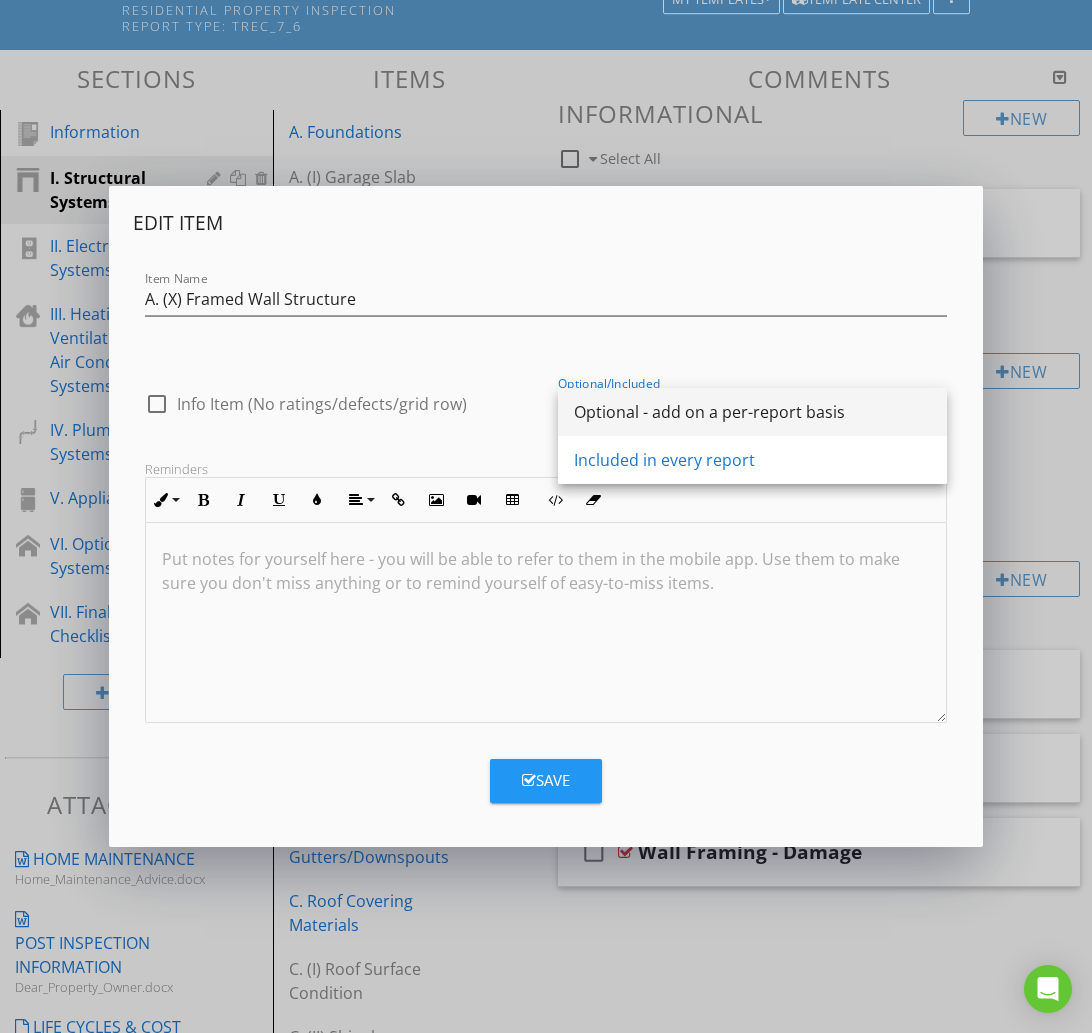click on "Optional - add on a per-report basis" at bounding box center (752, 412) 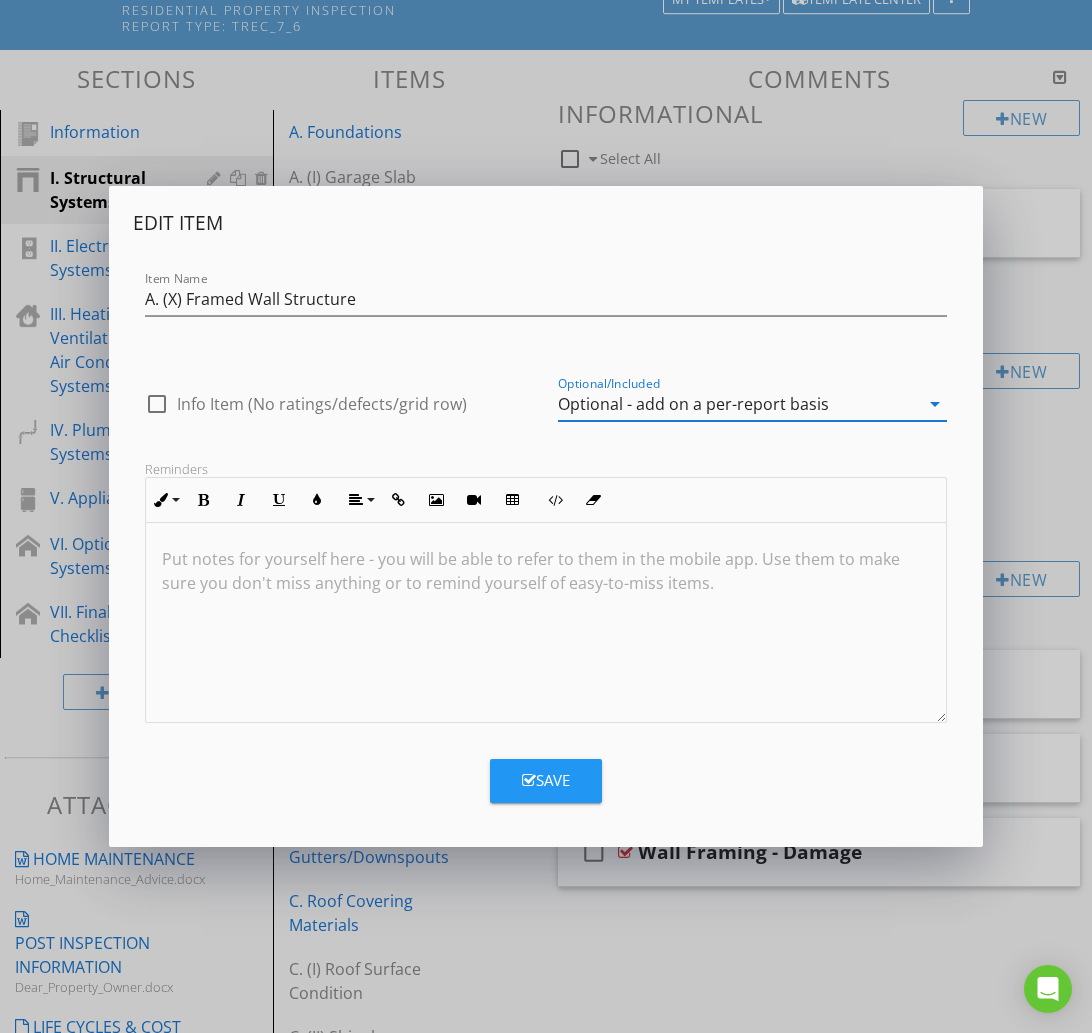 click on "Save" at bounding box center (546, 780) 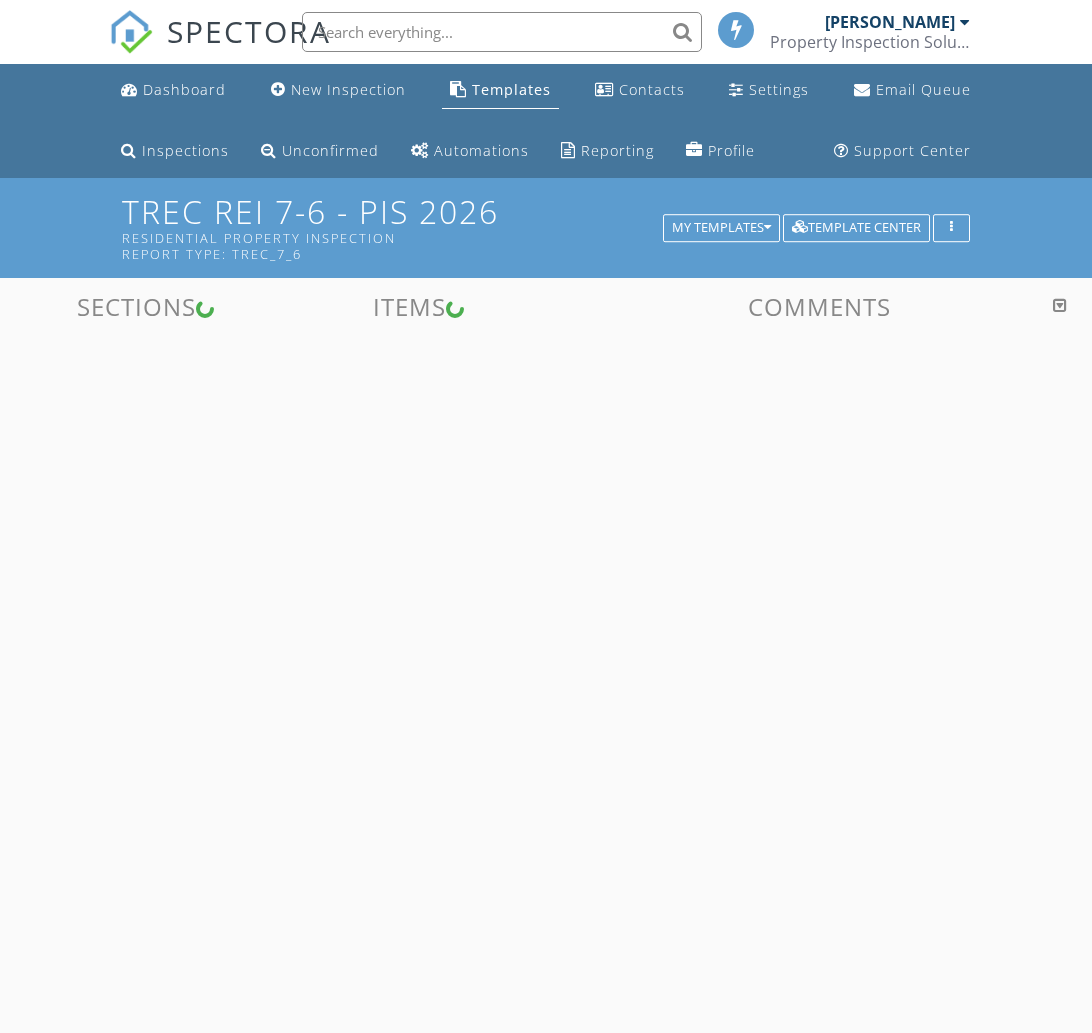 scroll, scrollTop: 0, scrollLeft: 0, axis: both 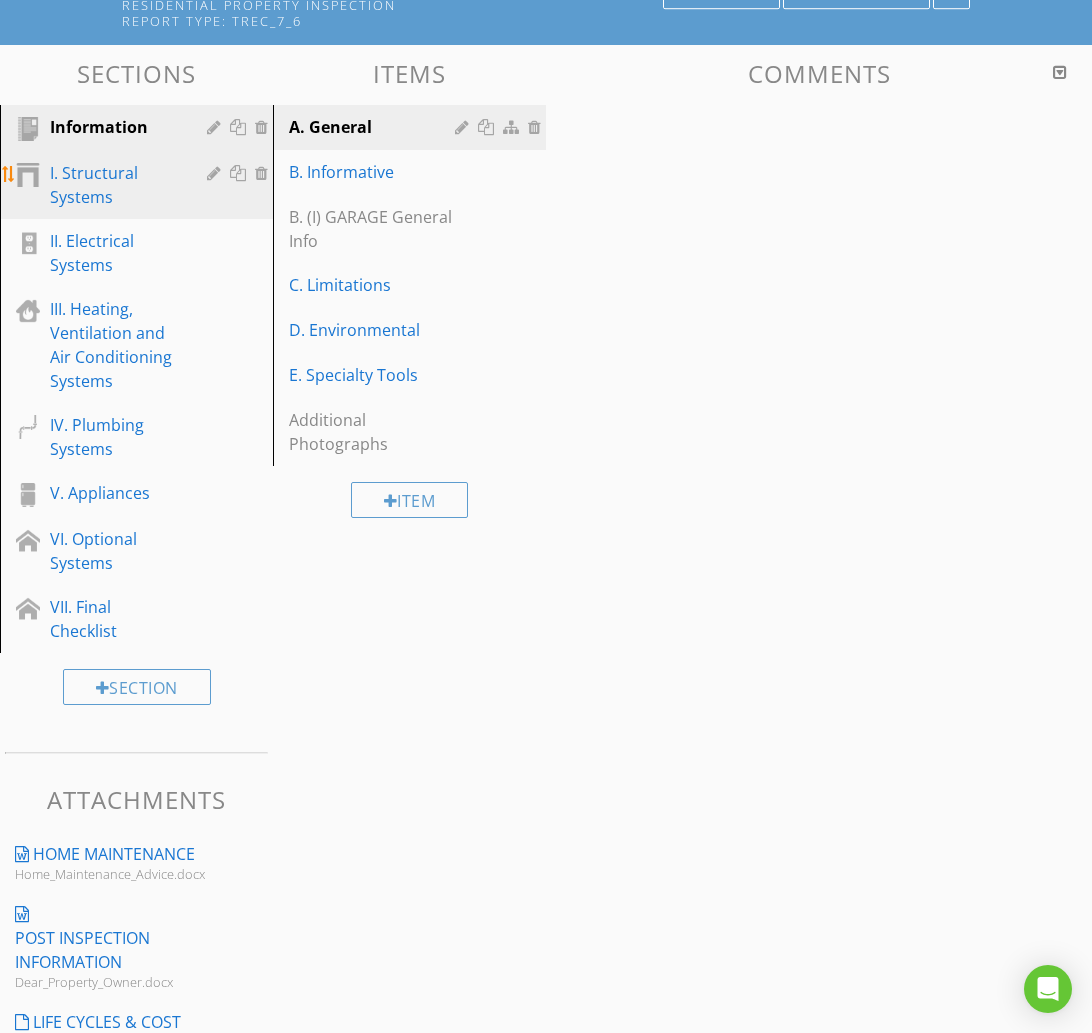 click on "I. Structural Systems" at bounding box center [114, 185] 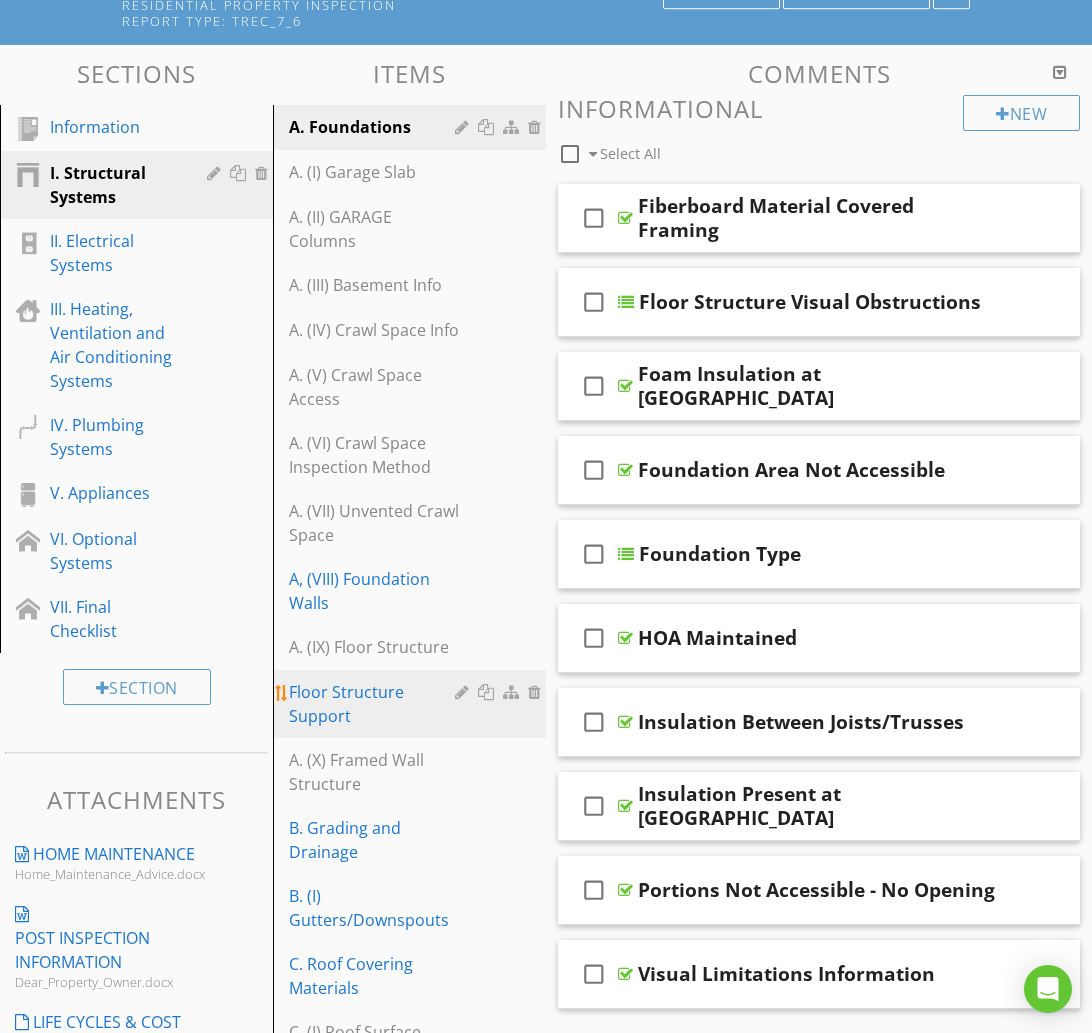 type 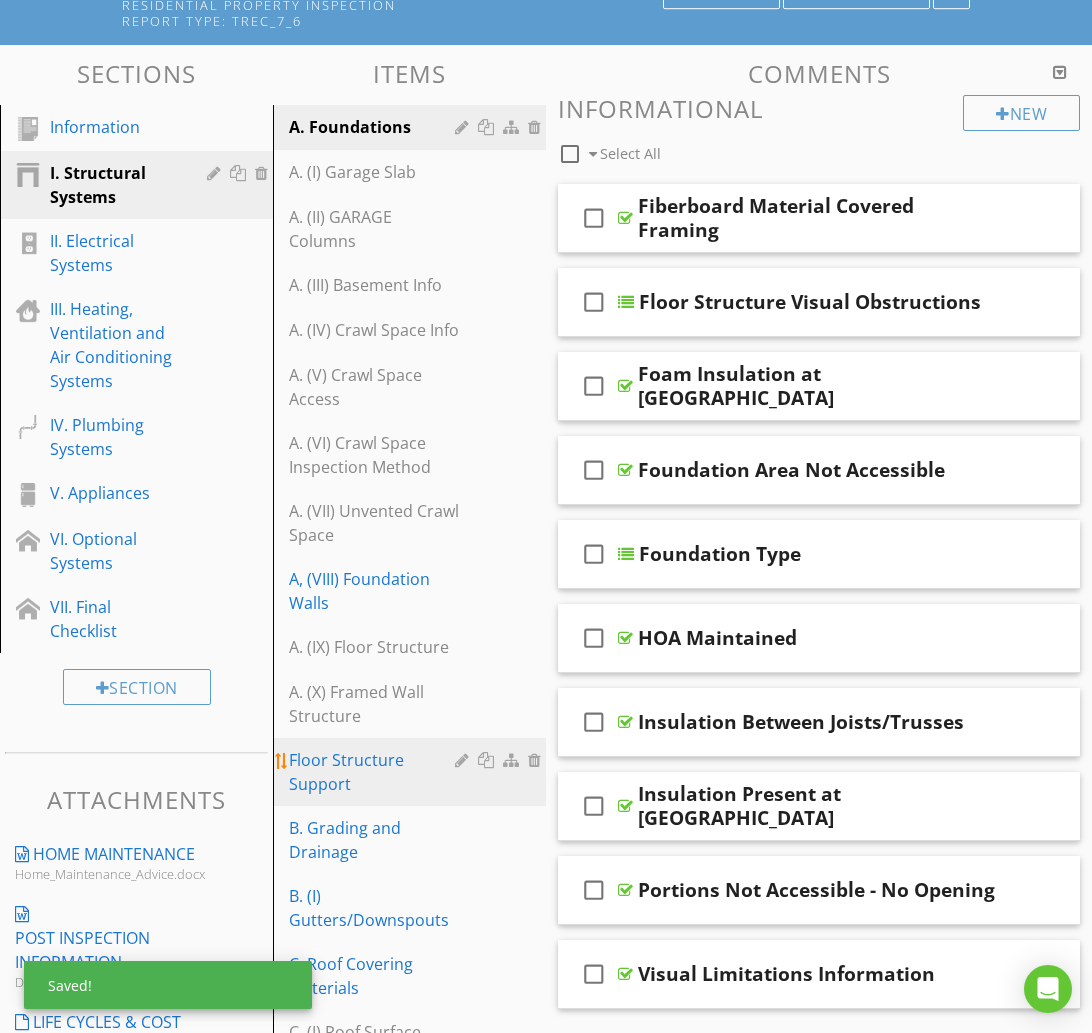 click on "Floor Structure Support" at bounding box center (375, 772) 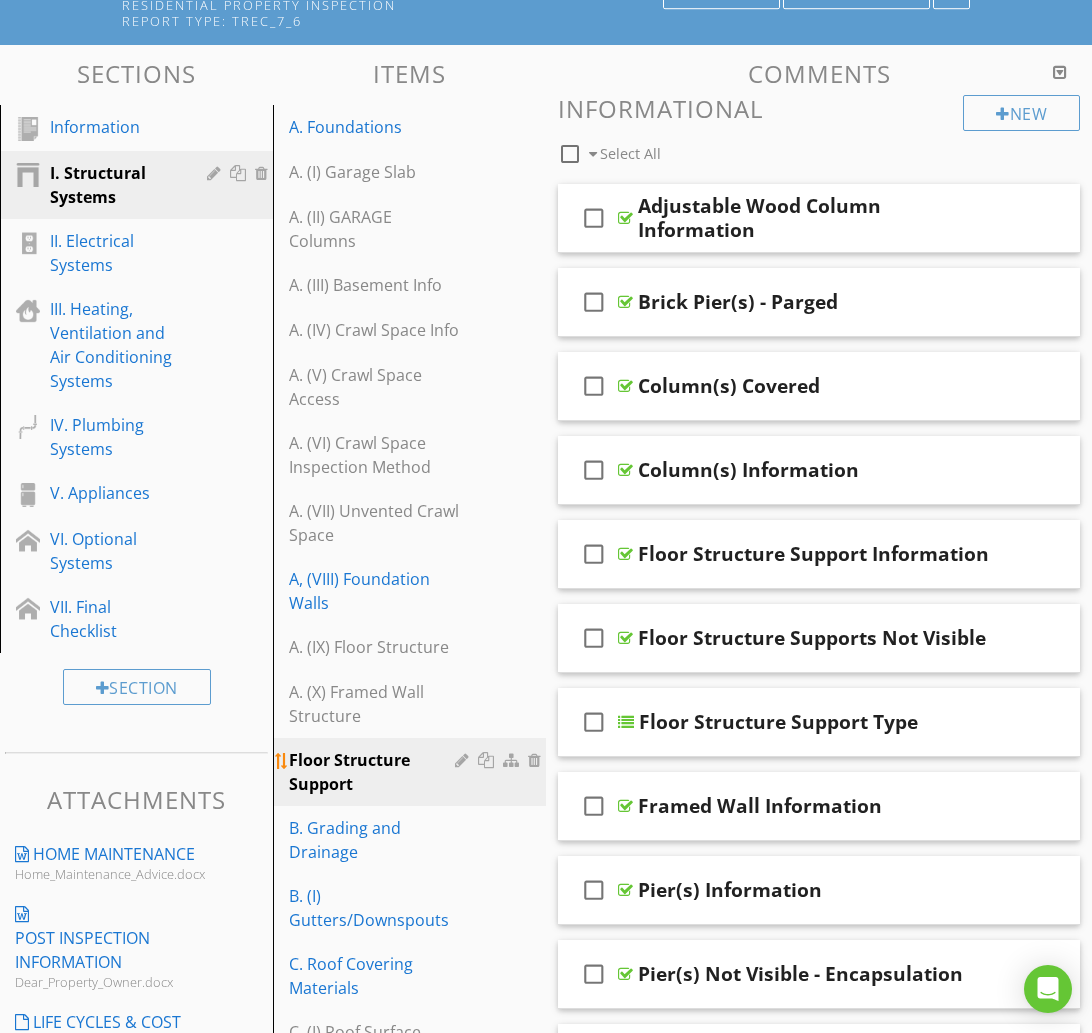 click at bounding box center [464, 760] 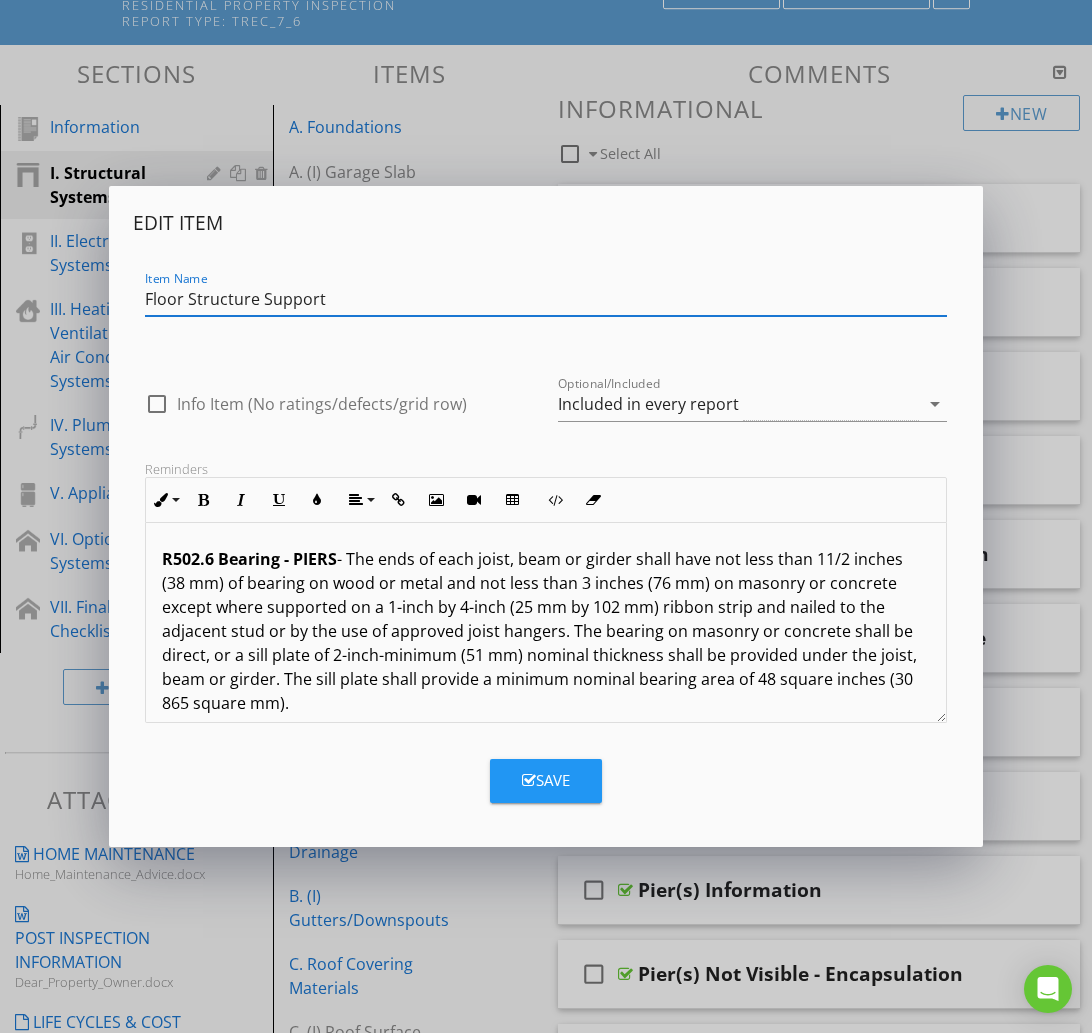 click on "Item Name Floor Structure Support" at bounding box center [546, 301] 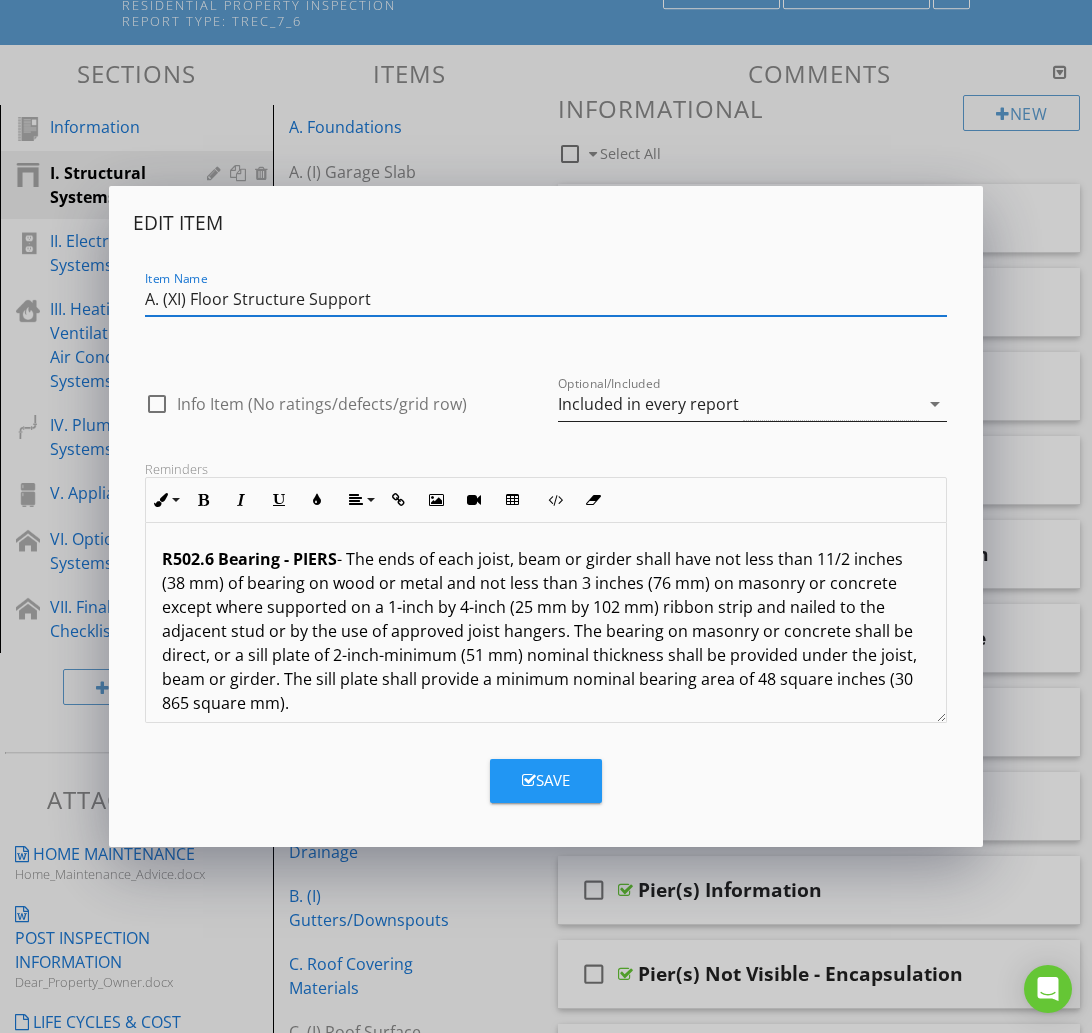 type on "A. (XI) Floor Structure Support" 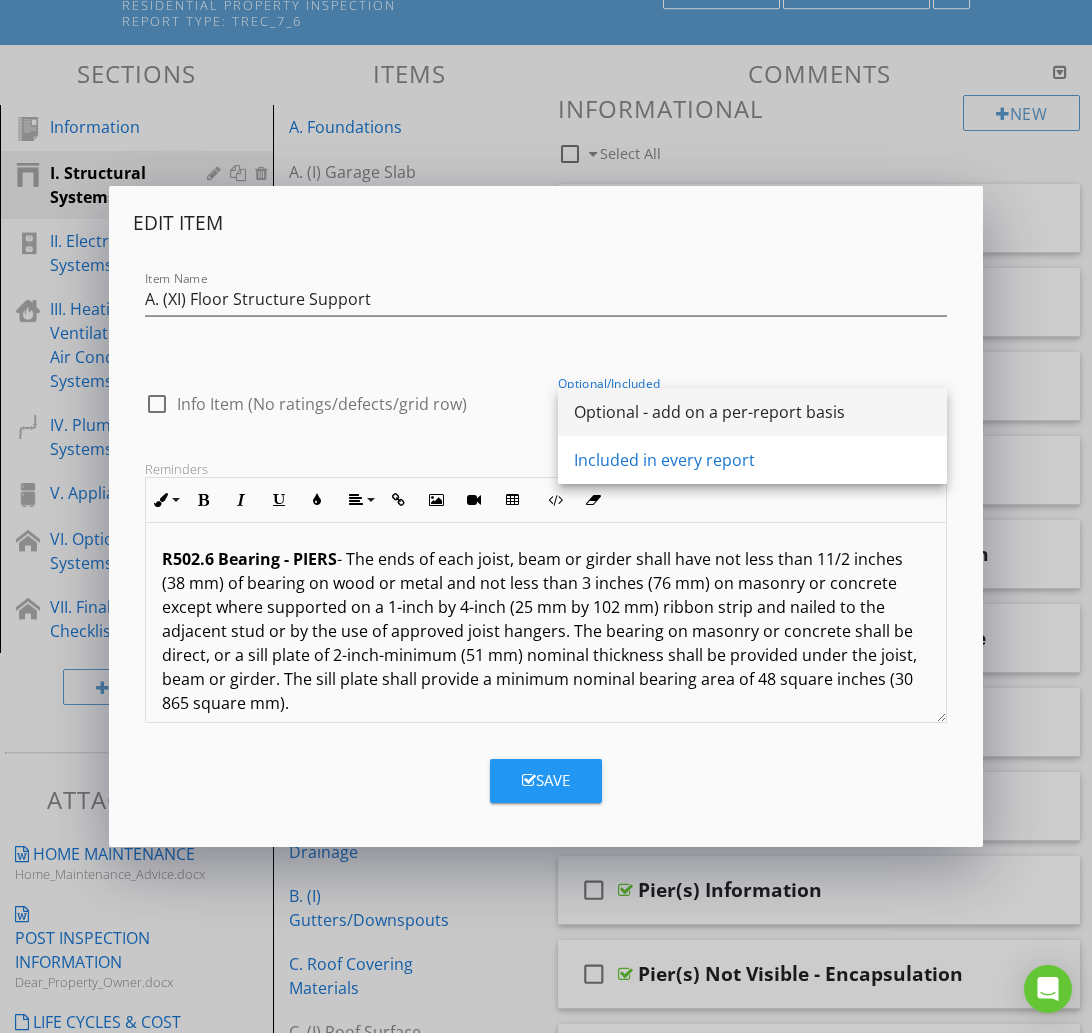 click on "Optional - add on a per-report basis" at bounding box center [752, 412] 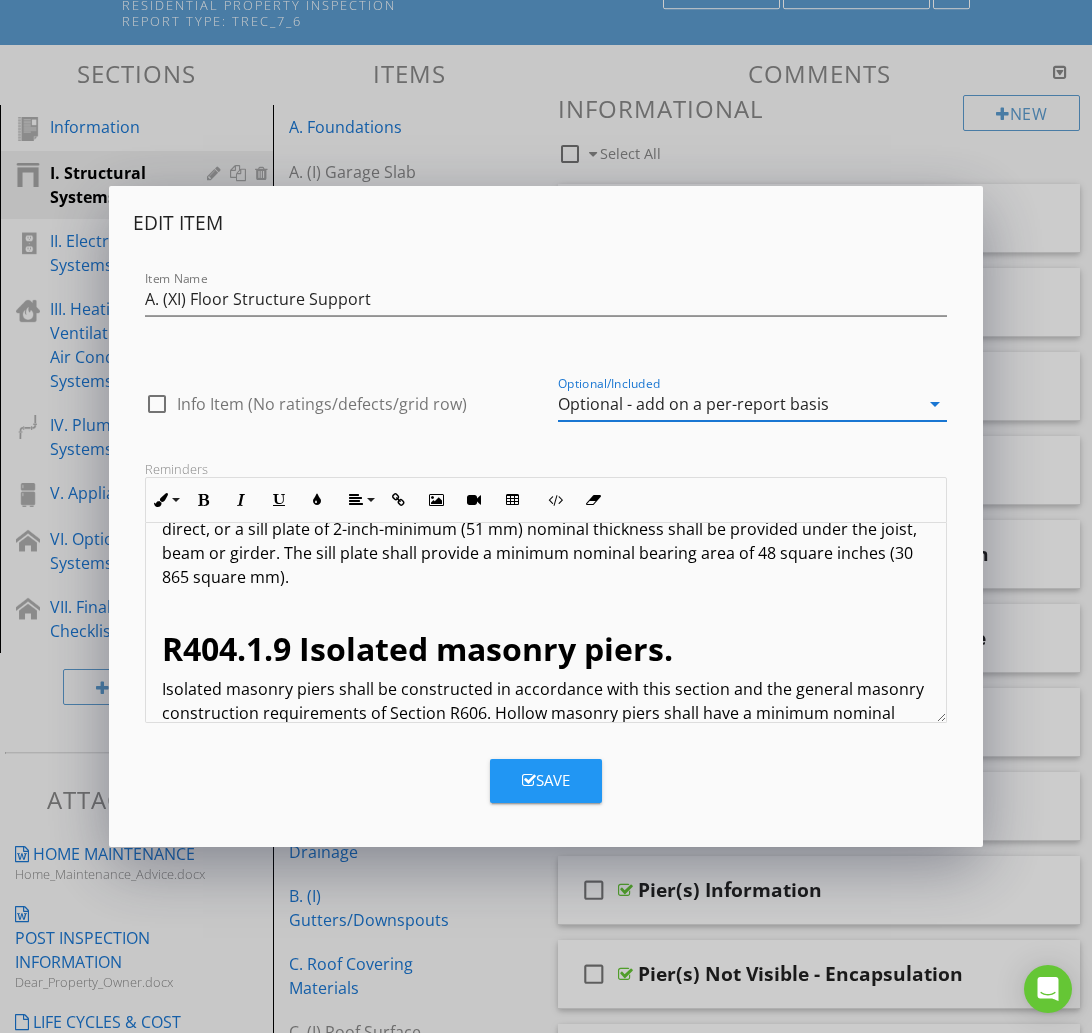 scroll, scrollTop: 441, scrollLeft: 0, axis: vertical 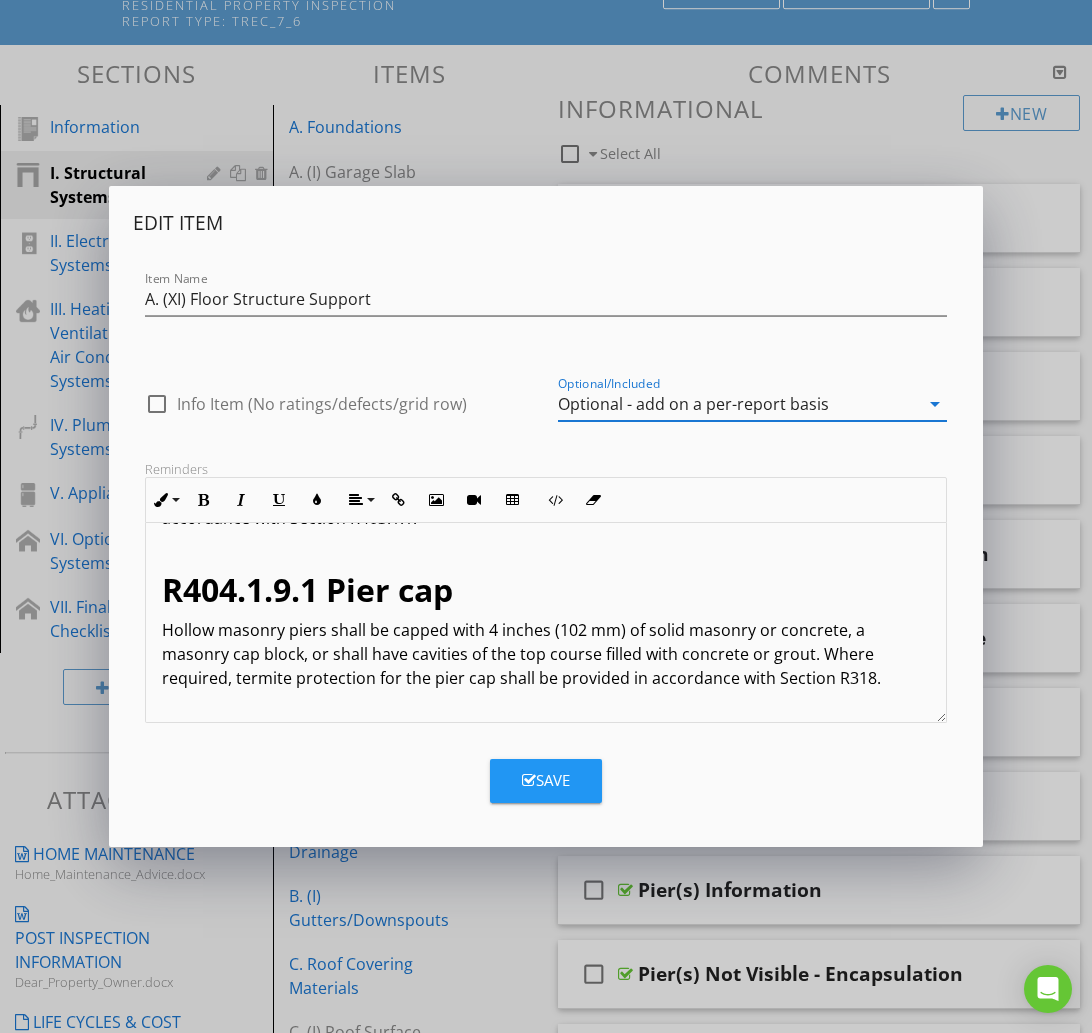 click at bounding box center [529, 780] 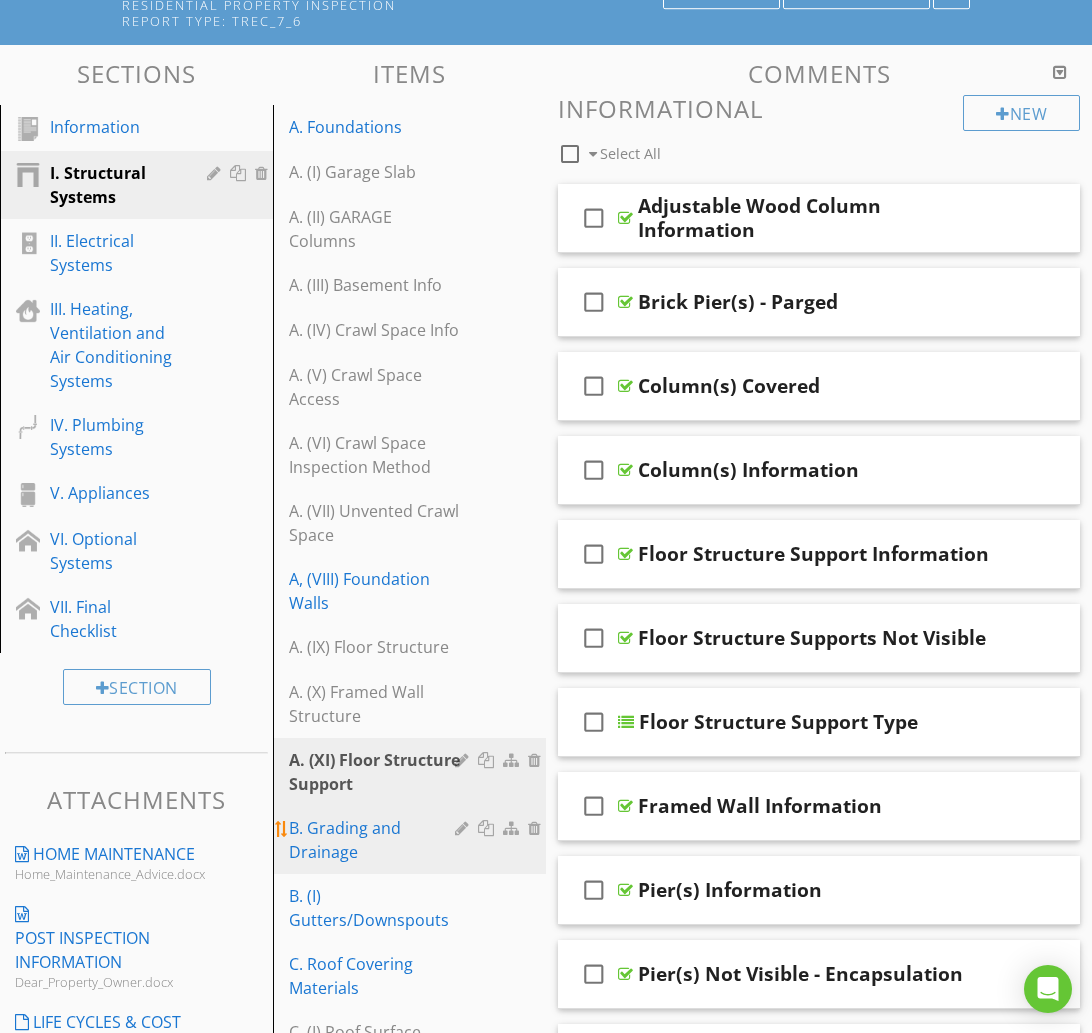 click on "B. Grading and Drainage" at bounding box center [375, 840] 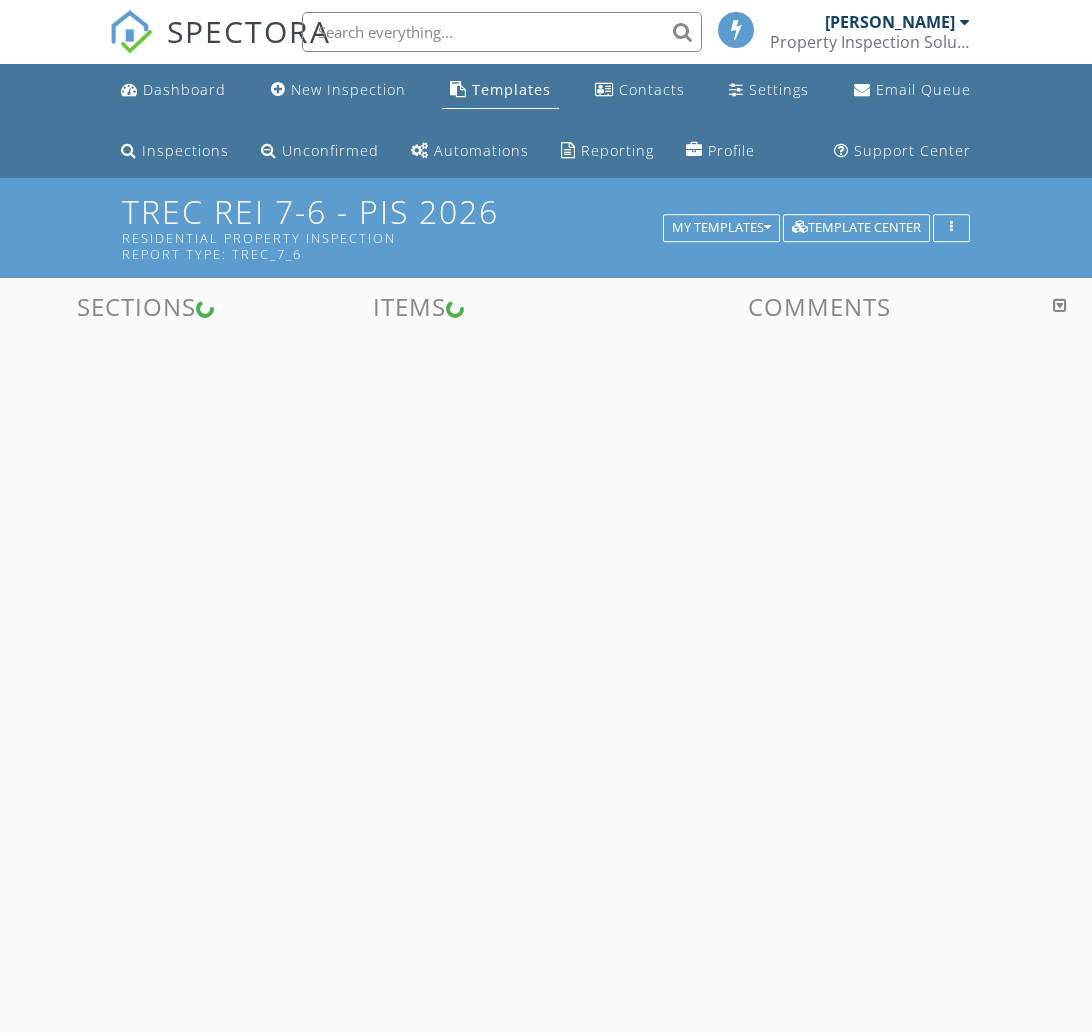 scroll, scrollTop: 178, scrollLeft: 0, axis: vertical 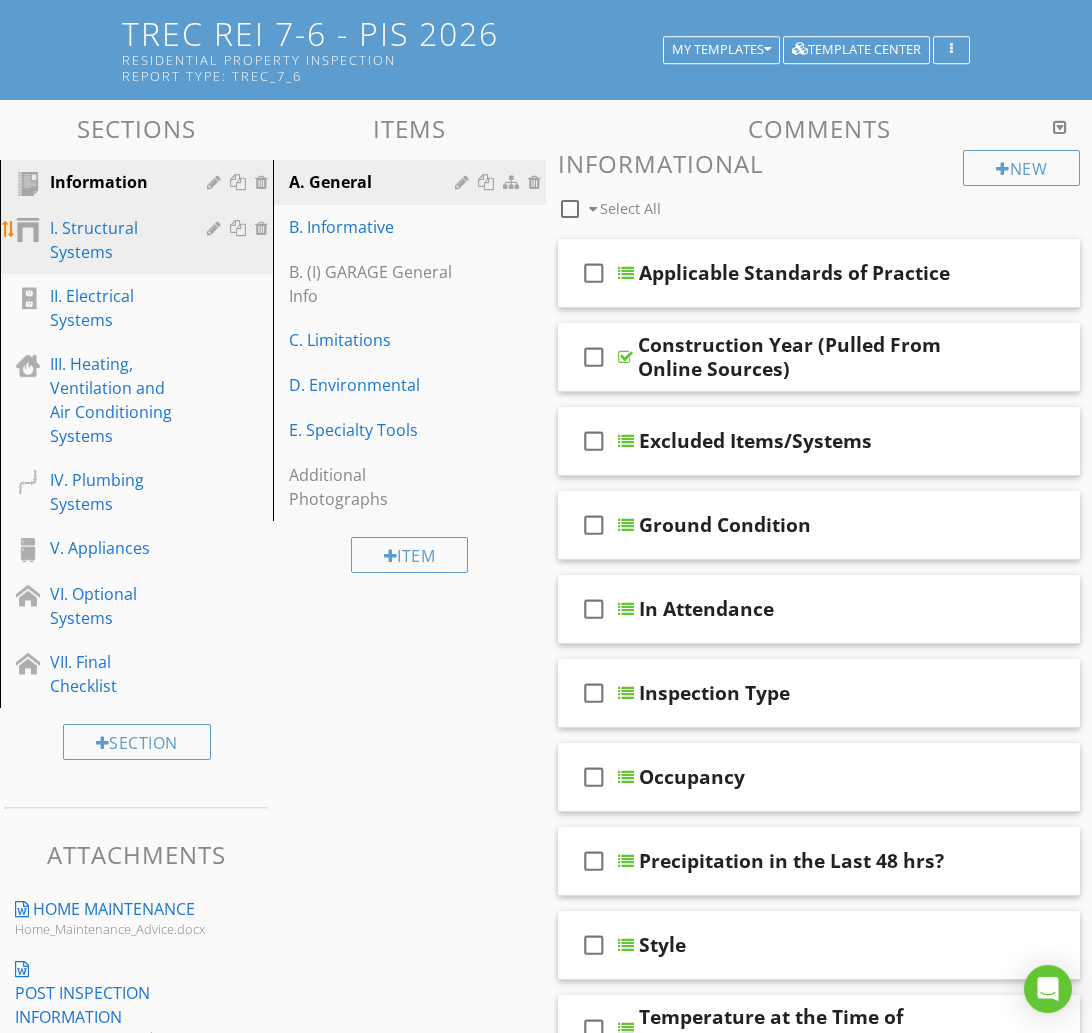 click on "I. Structural Systems" at bounding box center (114, 240) 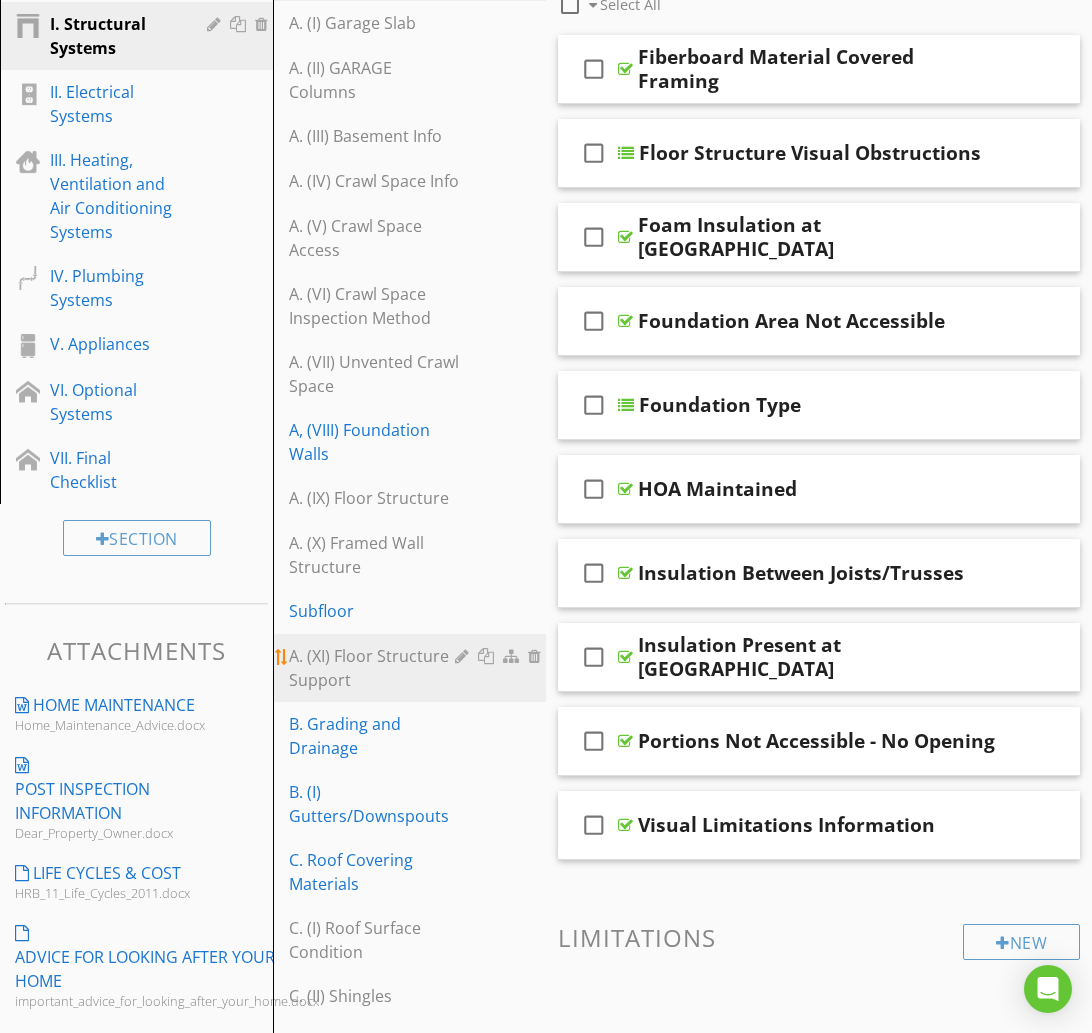 scroll, scrollTop: 388, scrollLeft: 0, axis: vertical 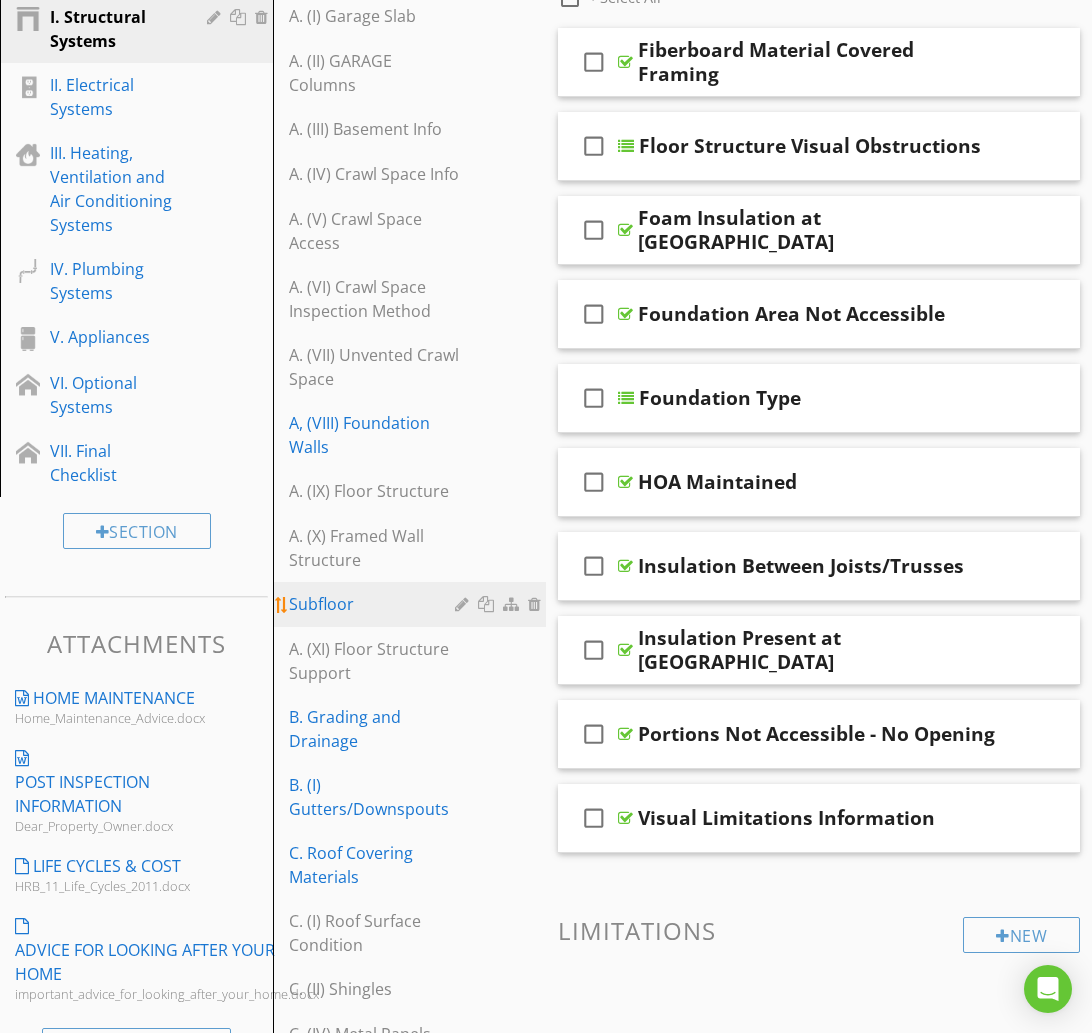 type 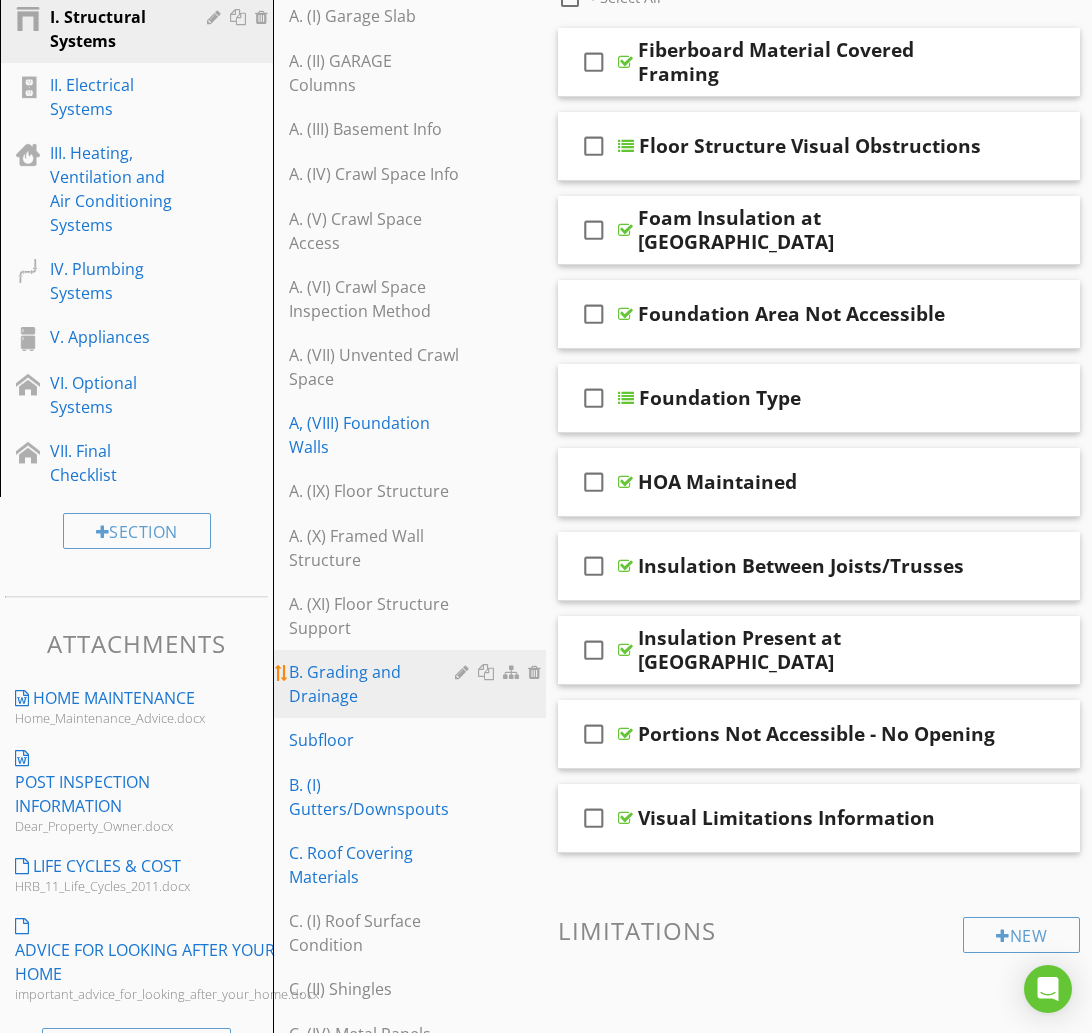 scroll, scrollTop: 387, scrollLeft: 0, axis: vertical 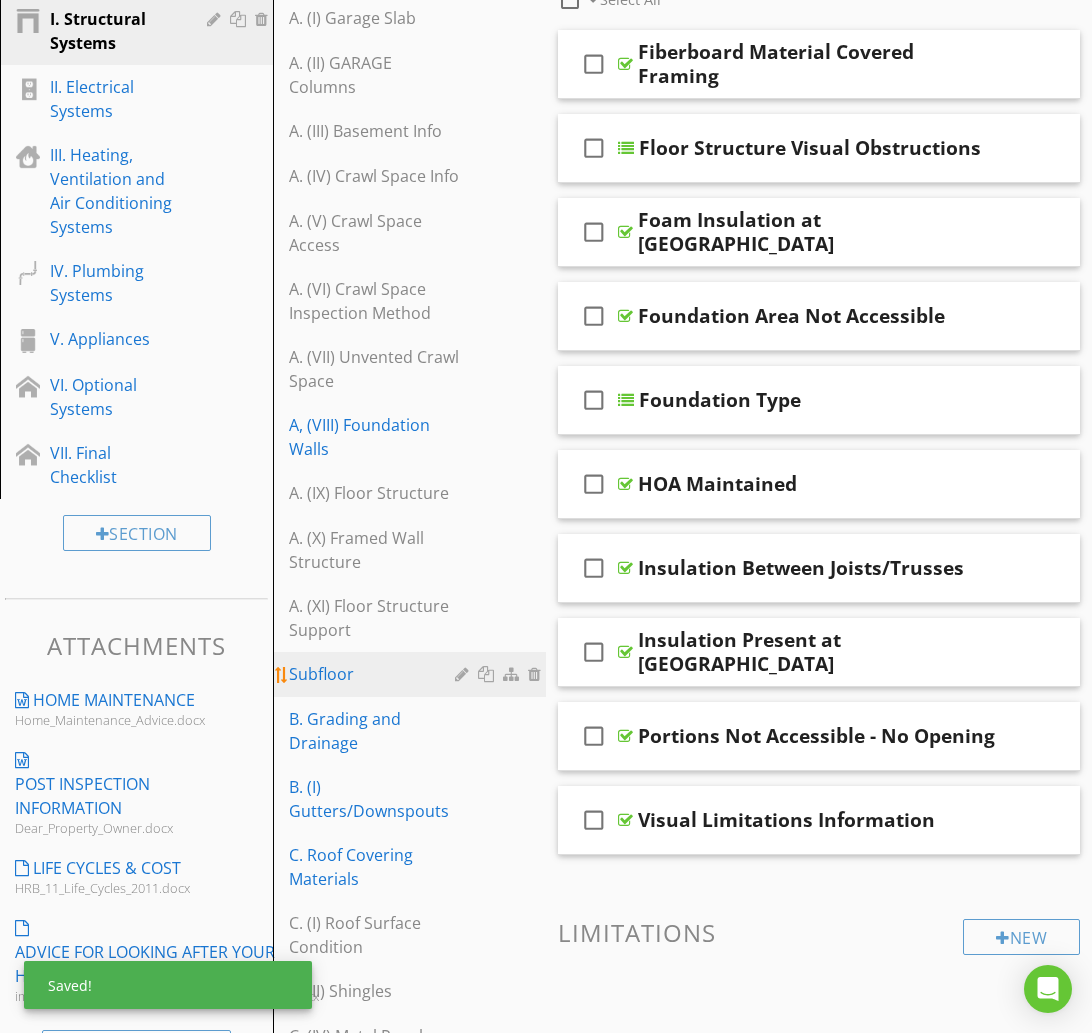 drag, startPoint x: 321, startPoint y: 671, endPoint x: 340, endPoint y: 671, distance: 19 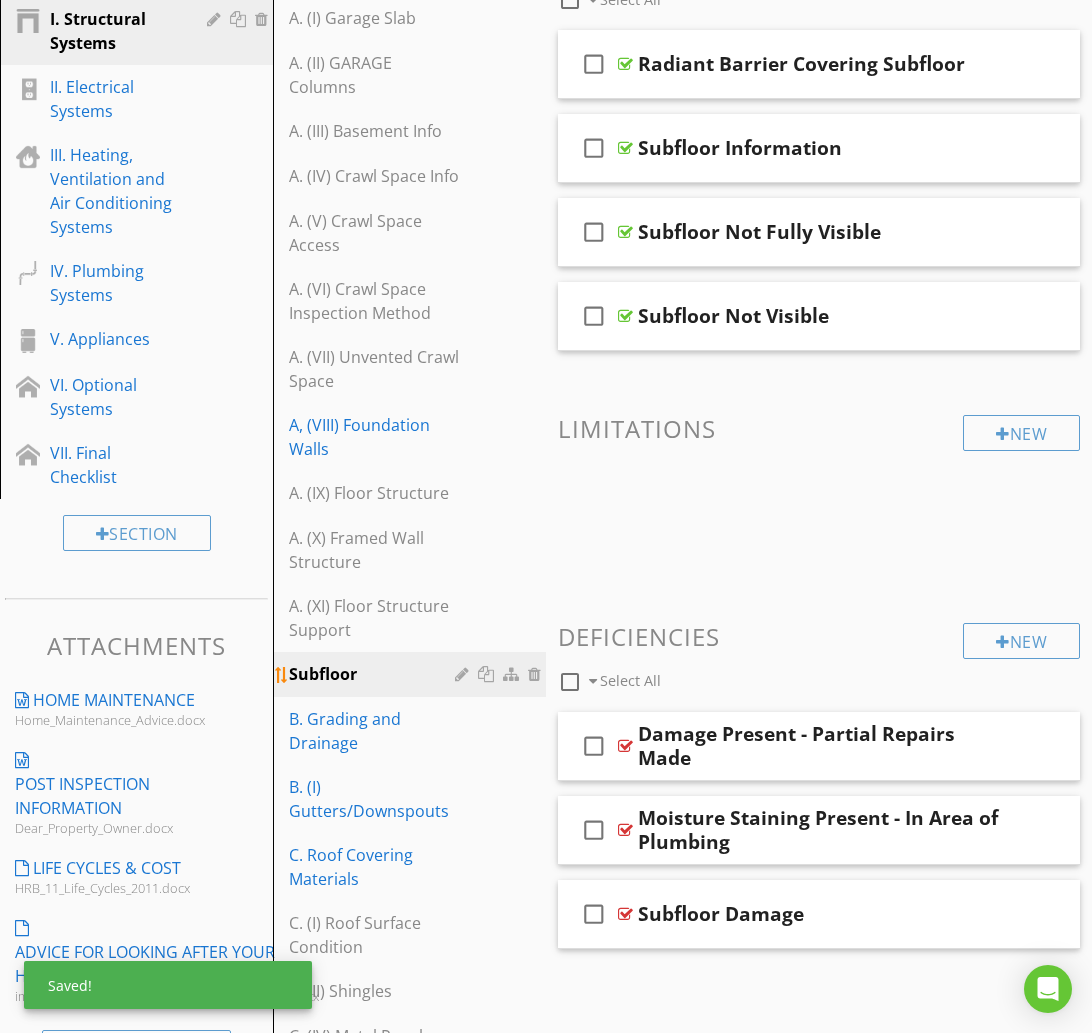 click at bounding box center [464, 674] 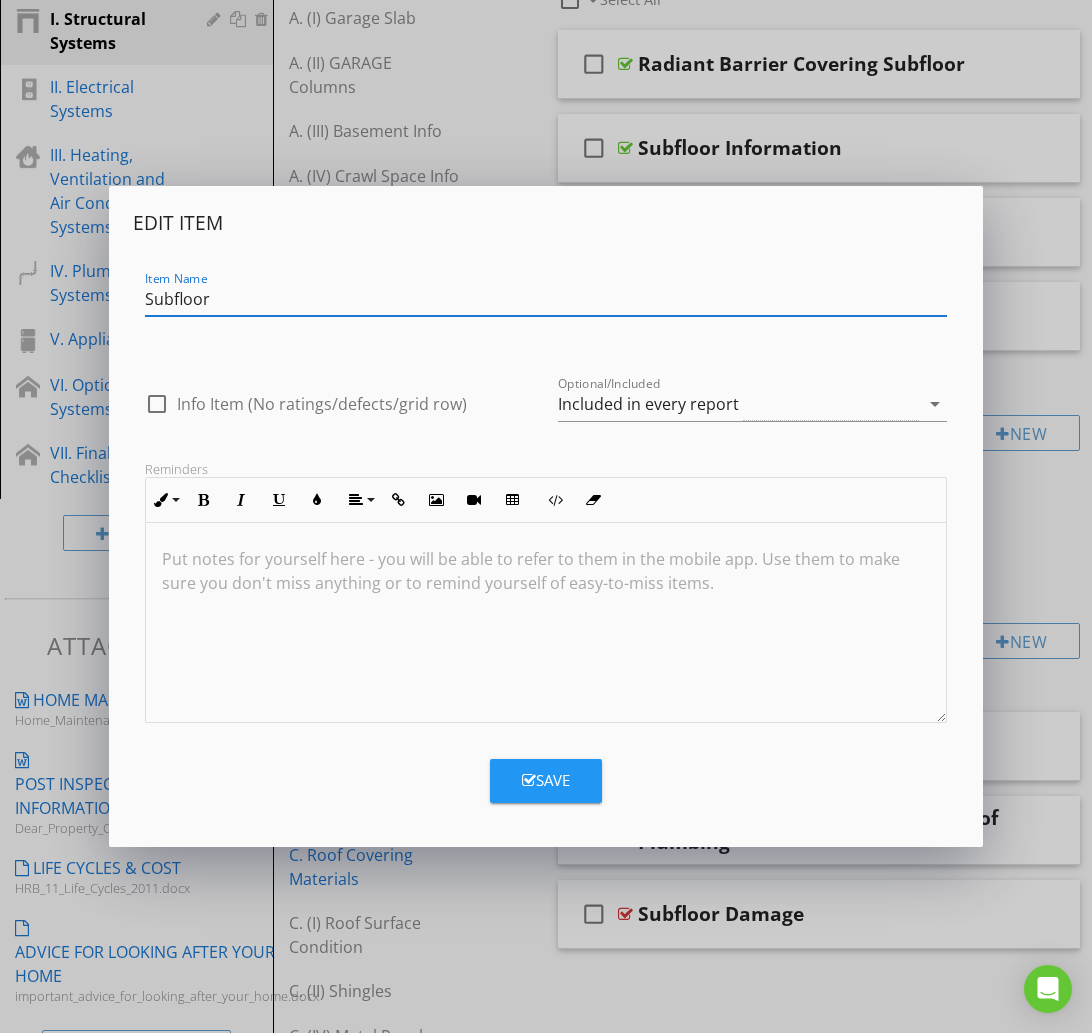 click on "Subfloor" at bounding box center [546, 299] 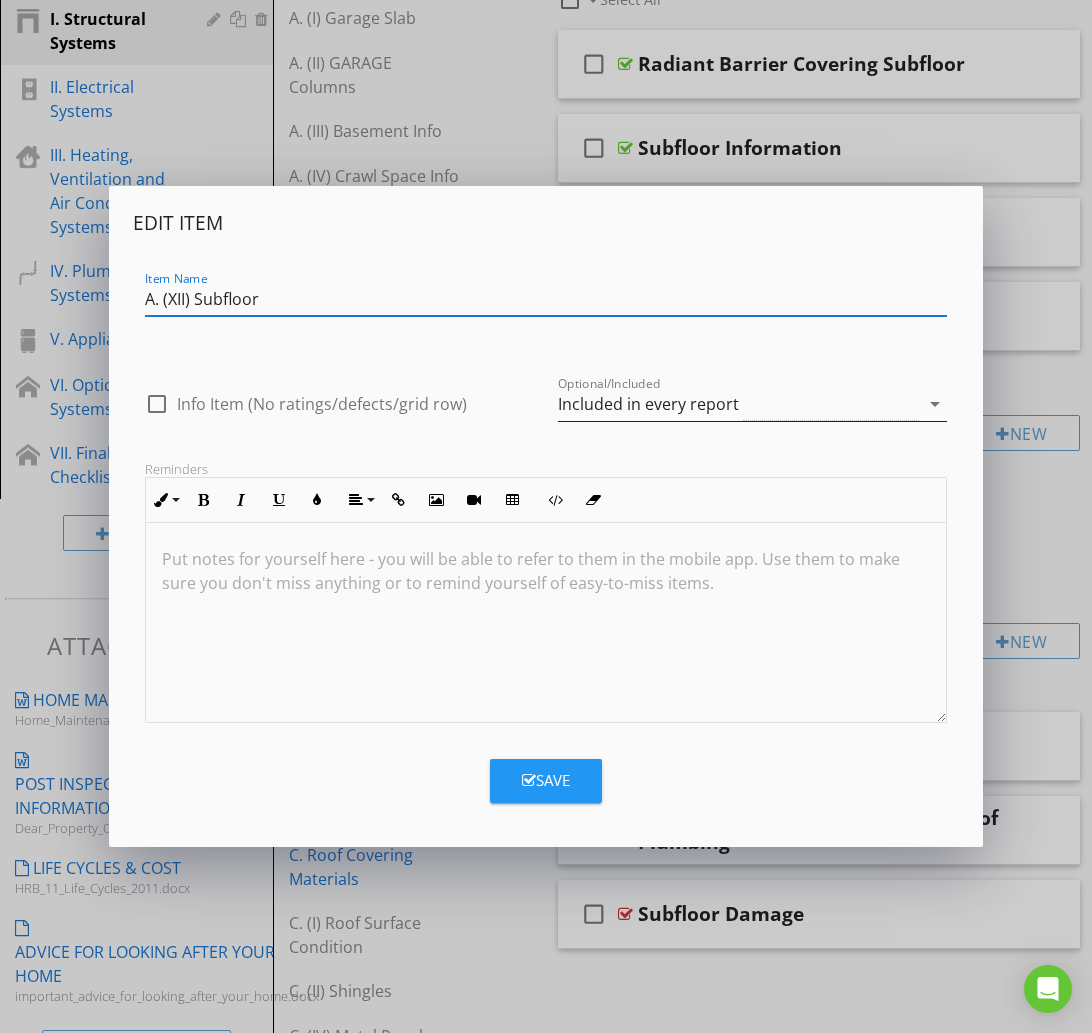 type on "A. (XII) Subfloor" 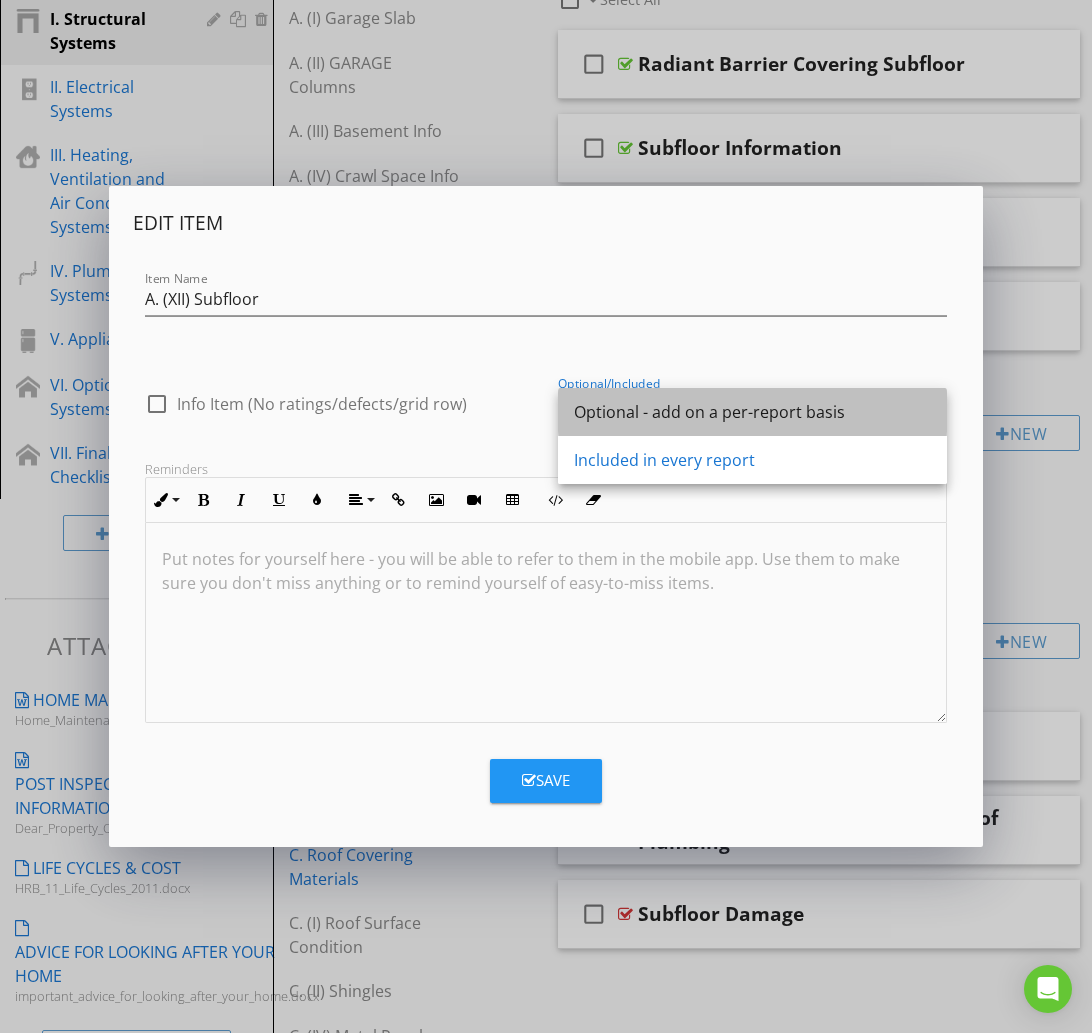 click on "Optional - add on a per-report basis" at bounding box center (752, 412) 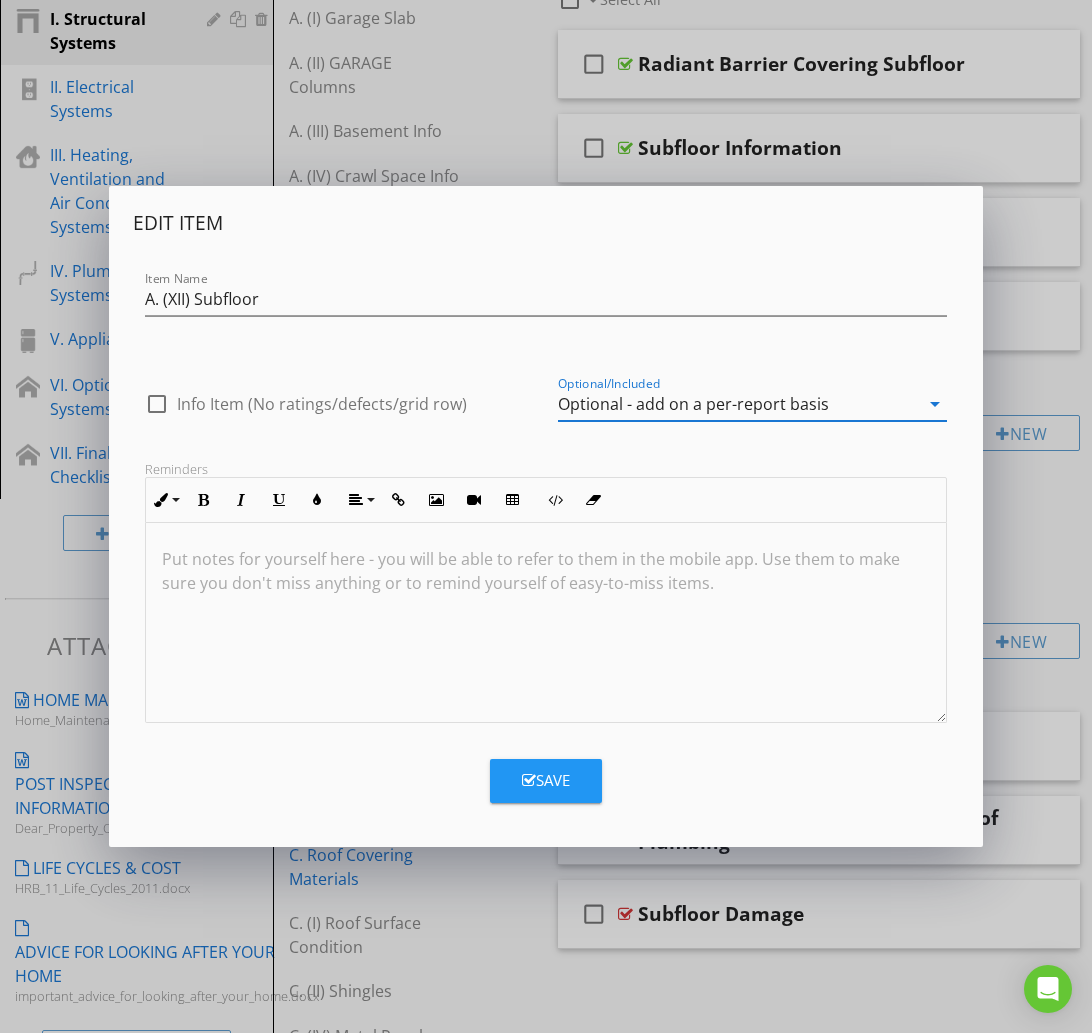 click on "Save" at bounding box center [546, 780] 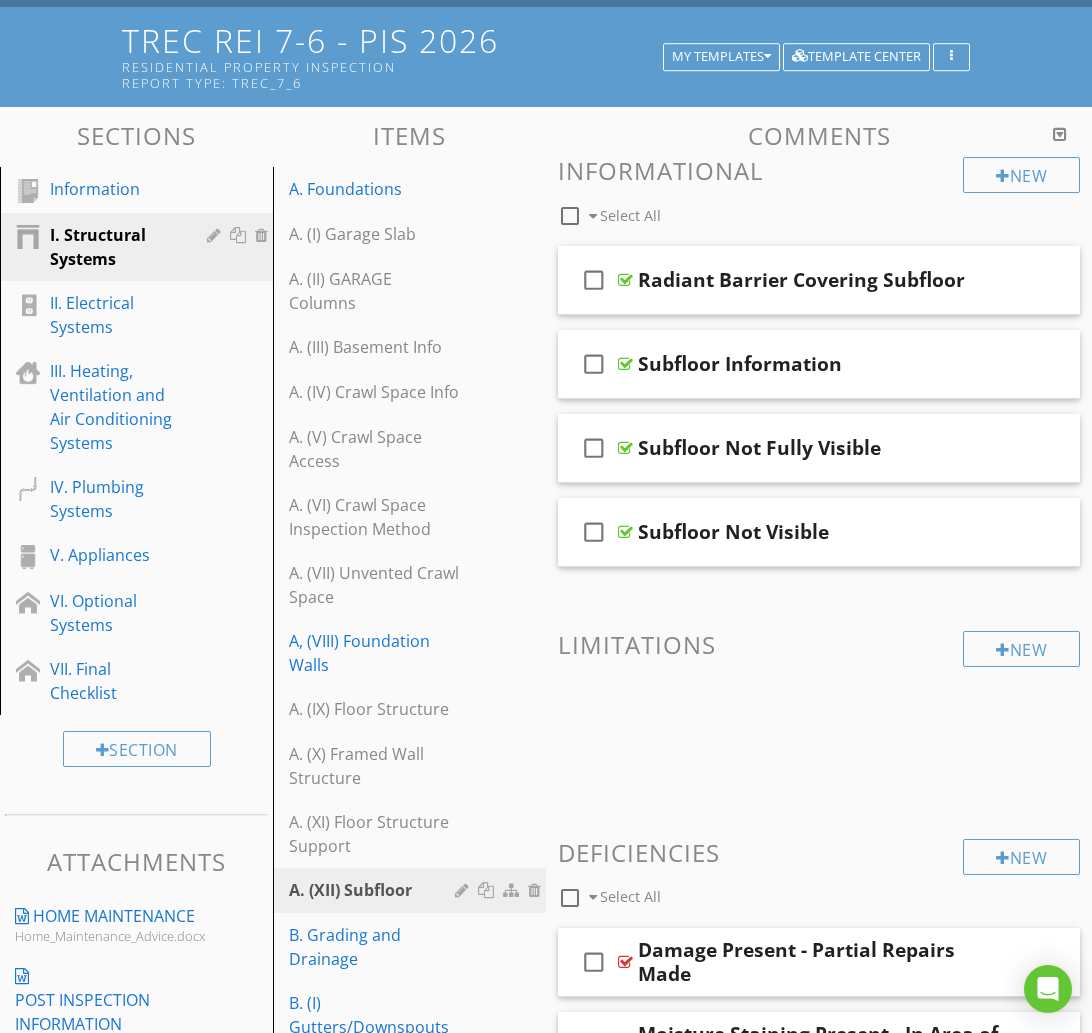 scroll, scrollTop: 167, scrollLeft: 0, axis: vertical 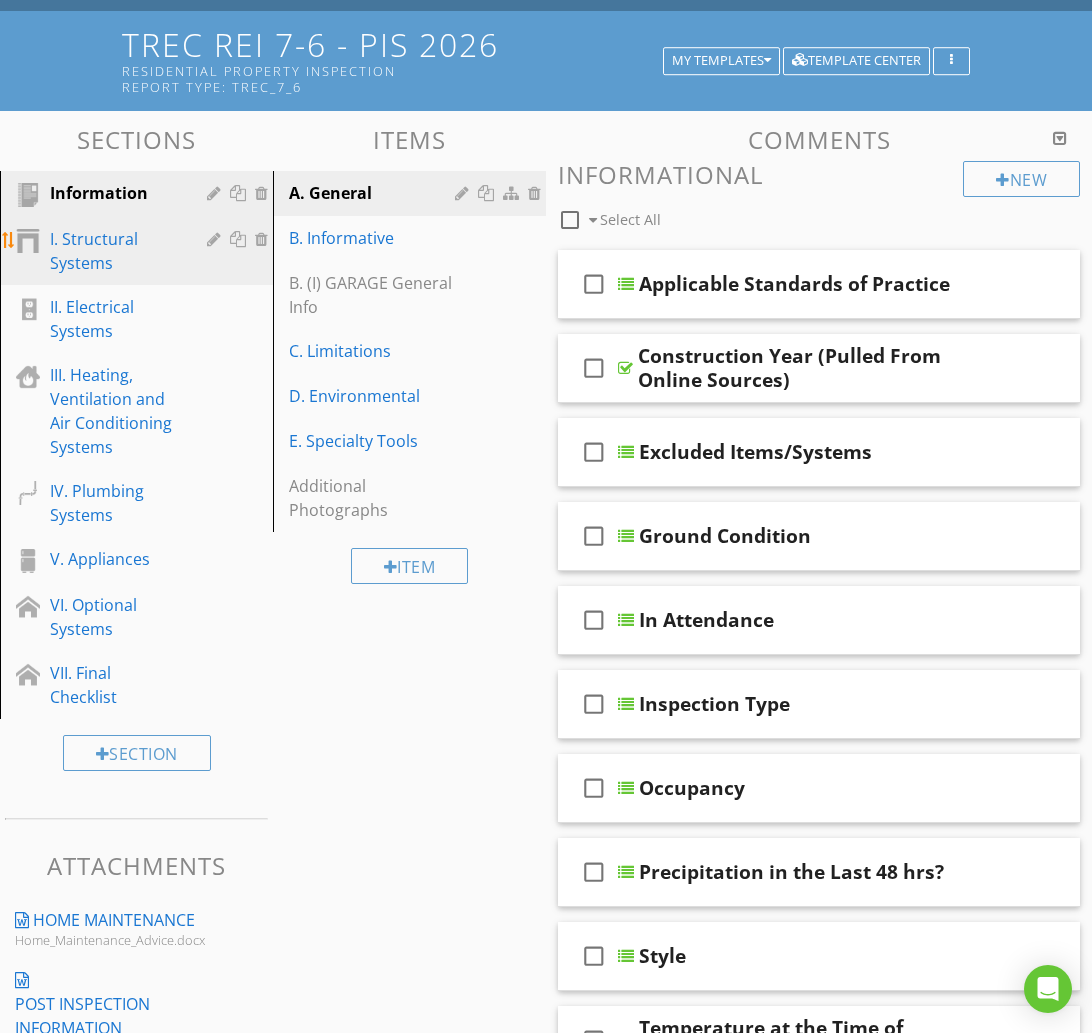 click on "I. Structural Systems" at bounding box center (114, 251) 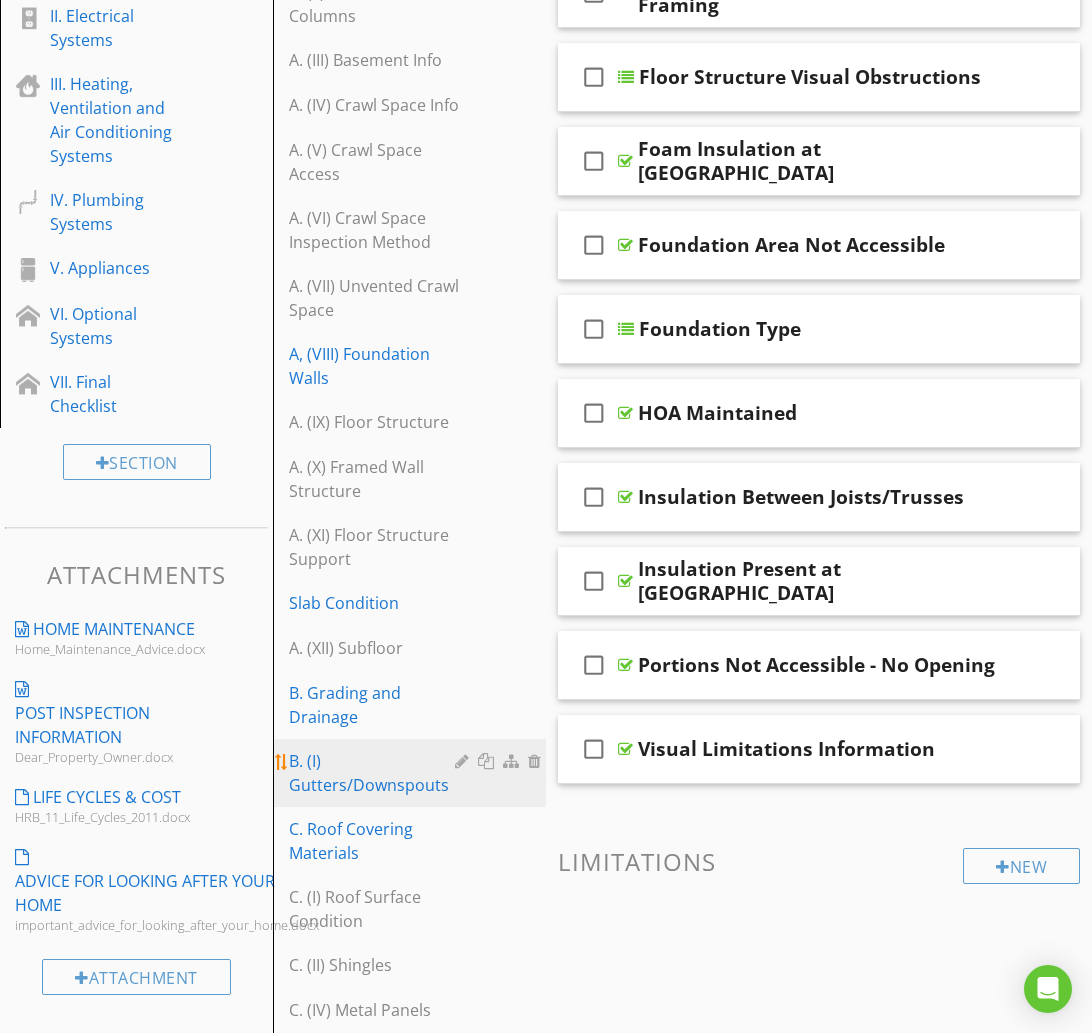 scroll, scrollTop: 460, scrollLeft: 0, axis: vertical 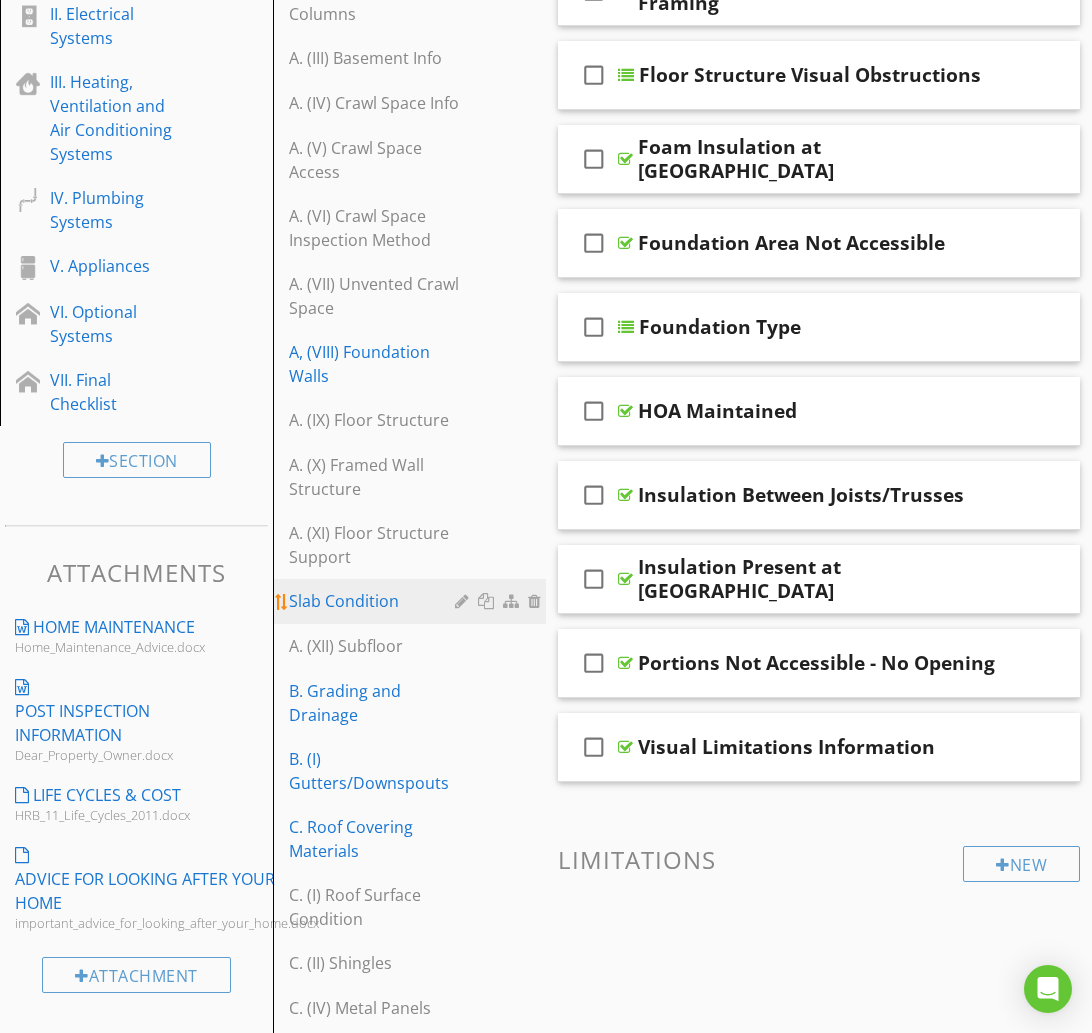 type 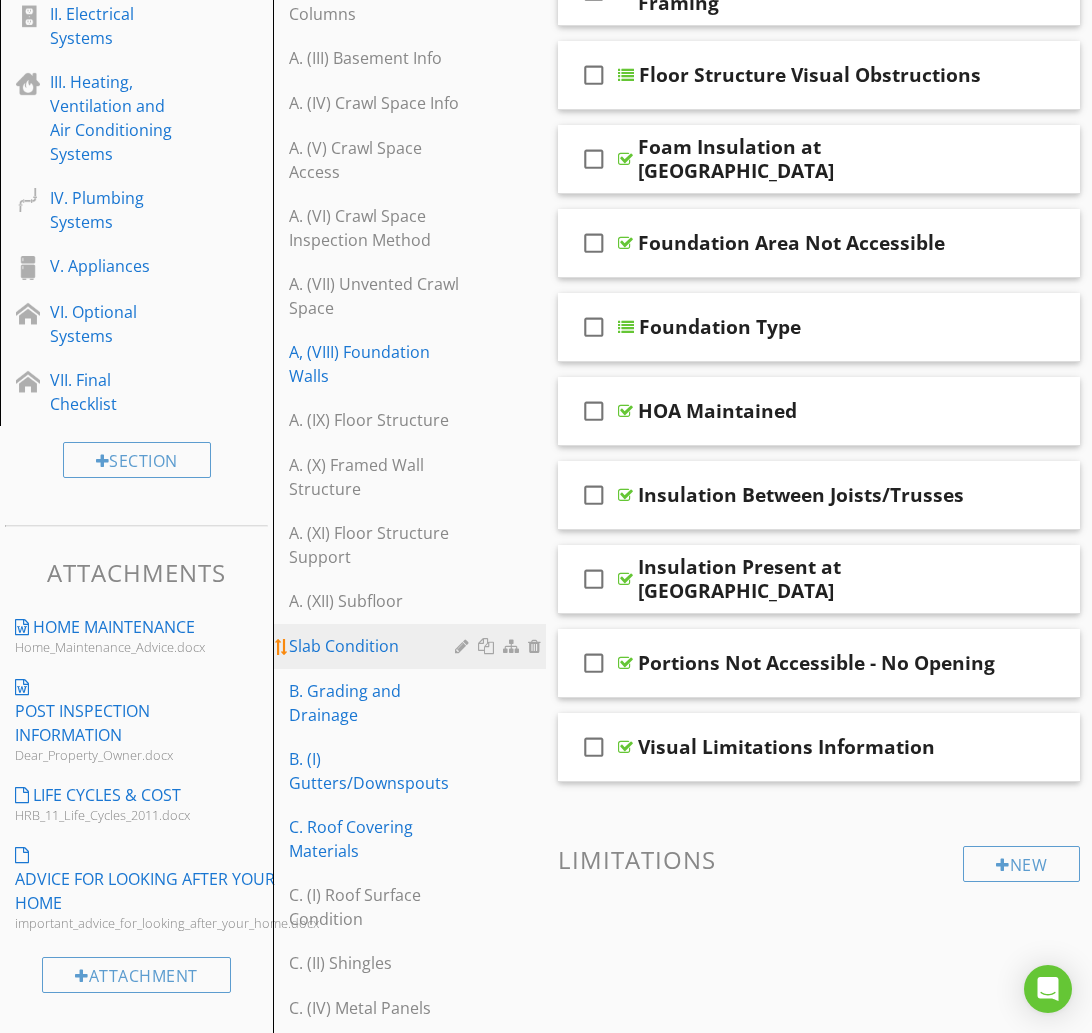 click at bounding box center [464, 646] 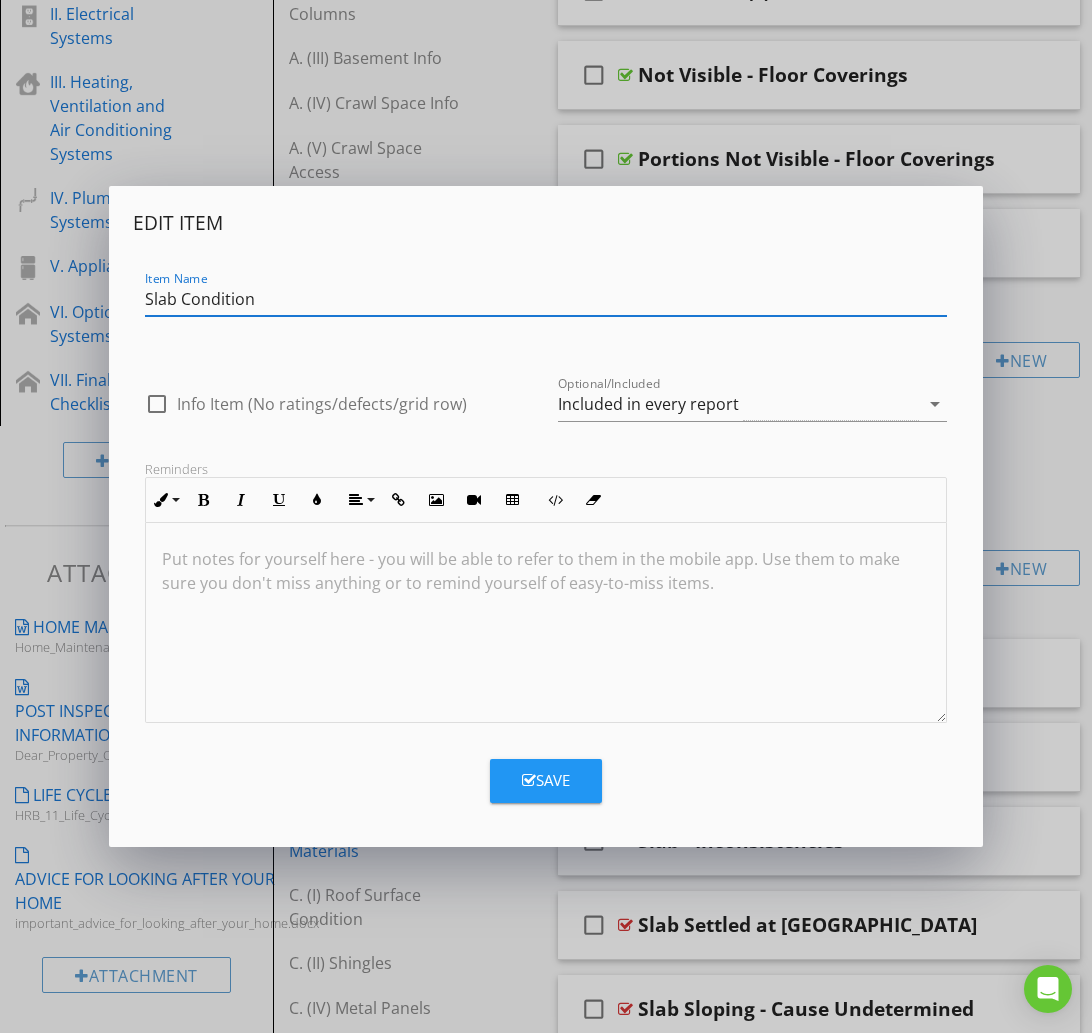 click on "Slab Condition" at bounding box center (546, 299) 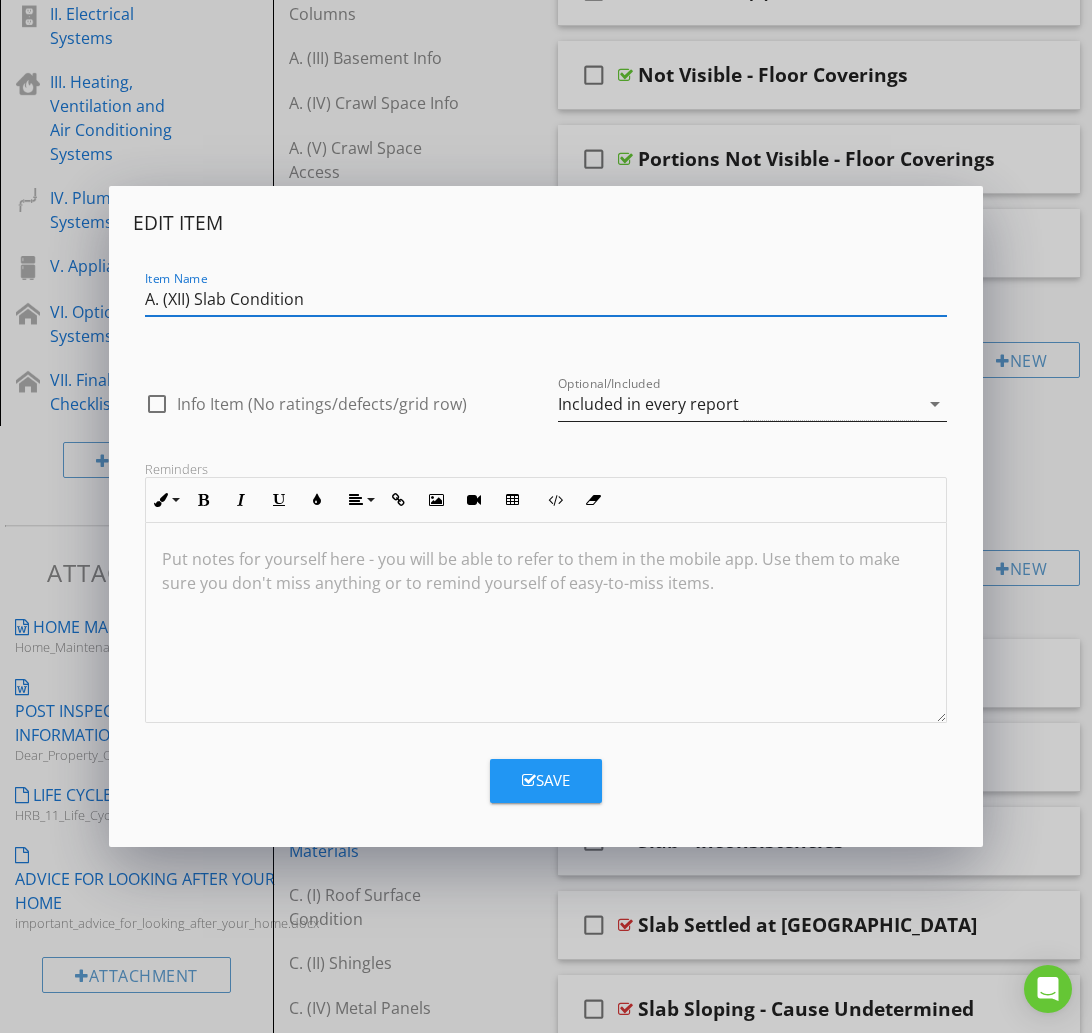 type on "A. (XII) Slab Condition" 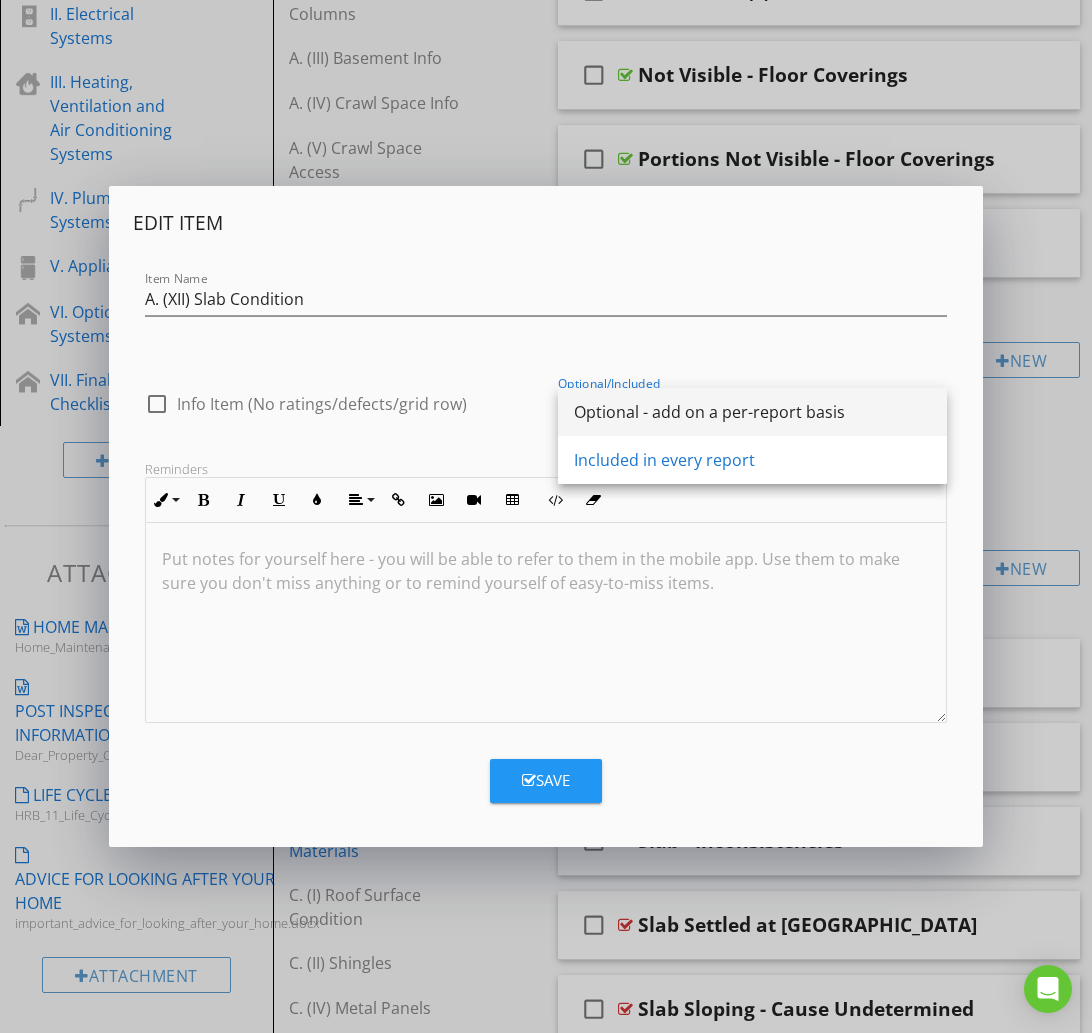 click on "Optional - add on a per-report basis" at bounding box center (752, 412) 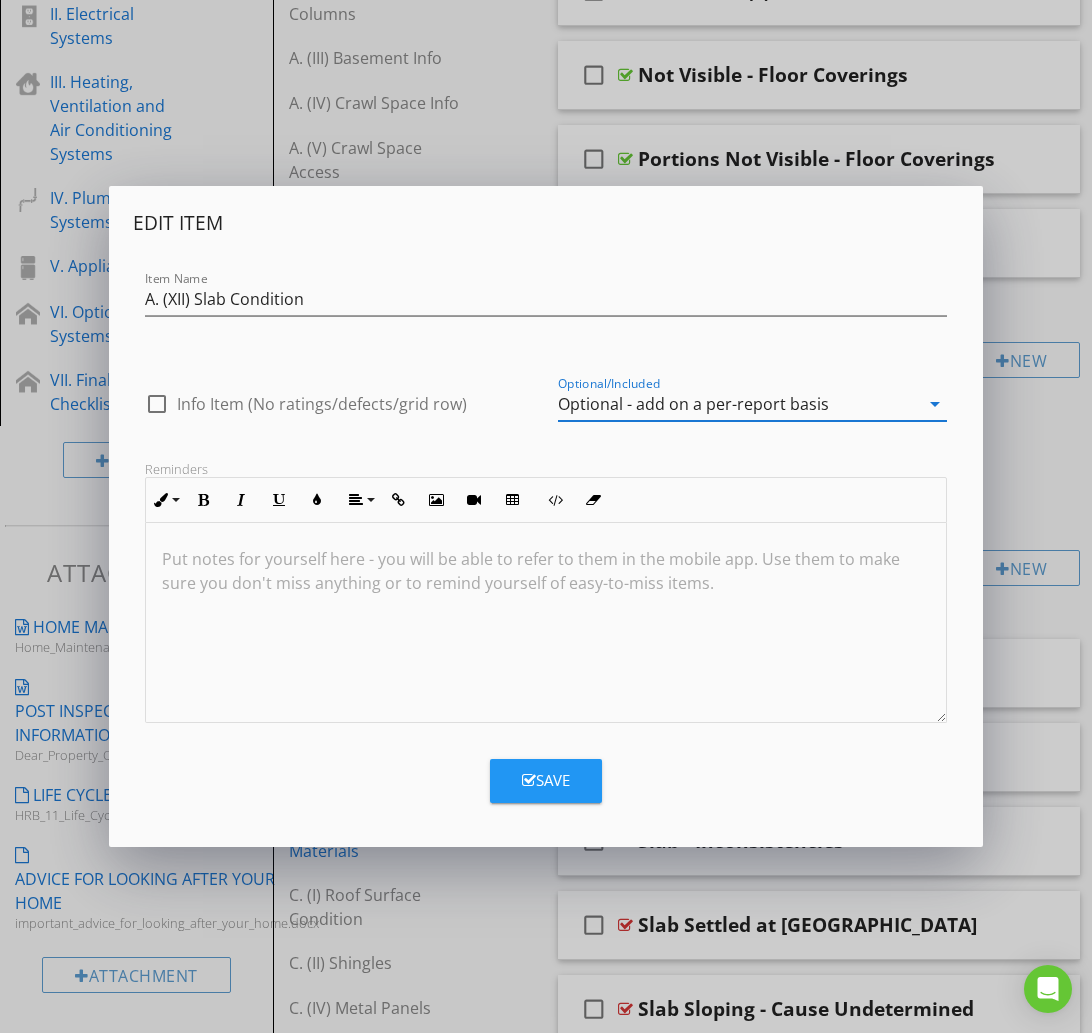 click on "Optional - add on a per-report basis" at bounding box center (693, 404) 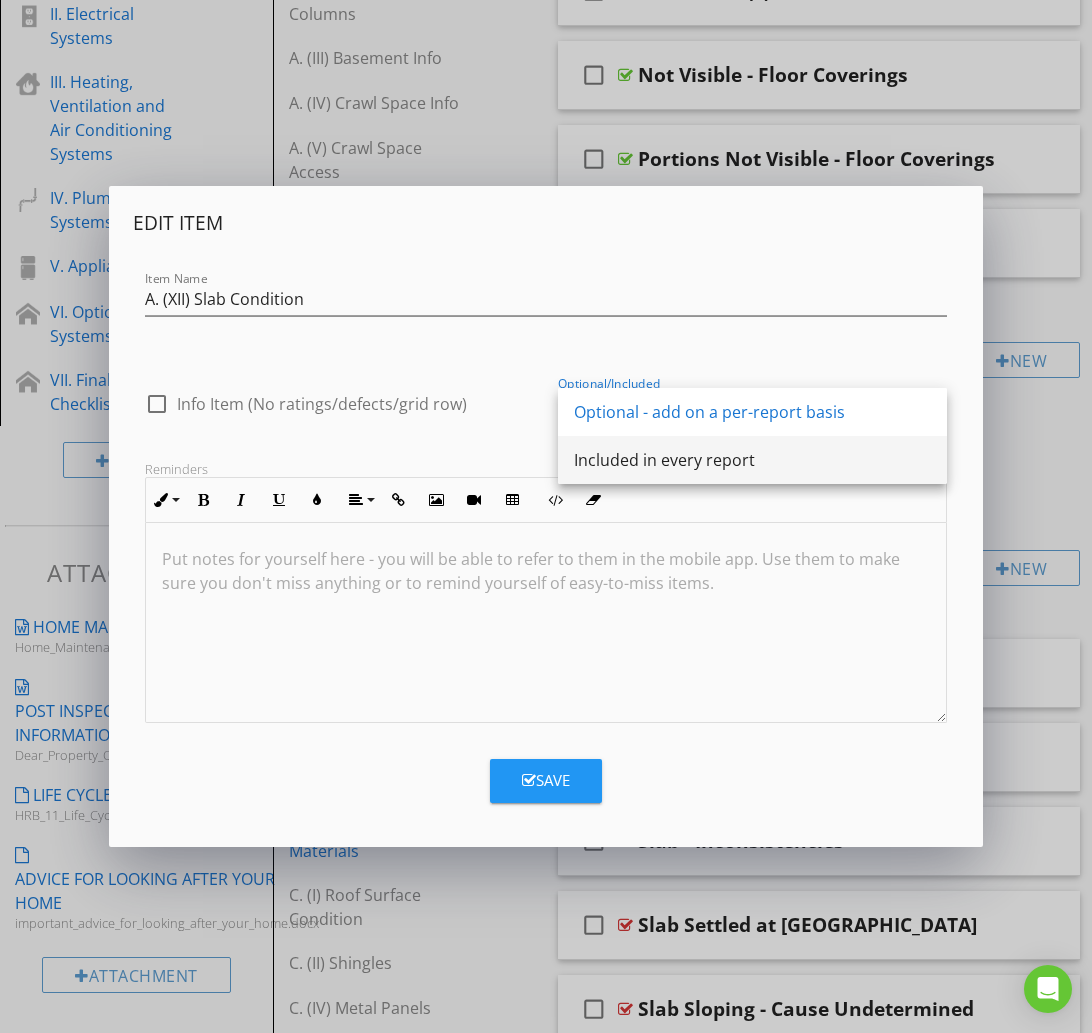 click on "Included in every report" at bounding box center (752, 460) 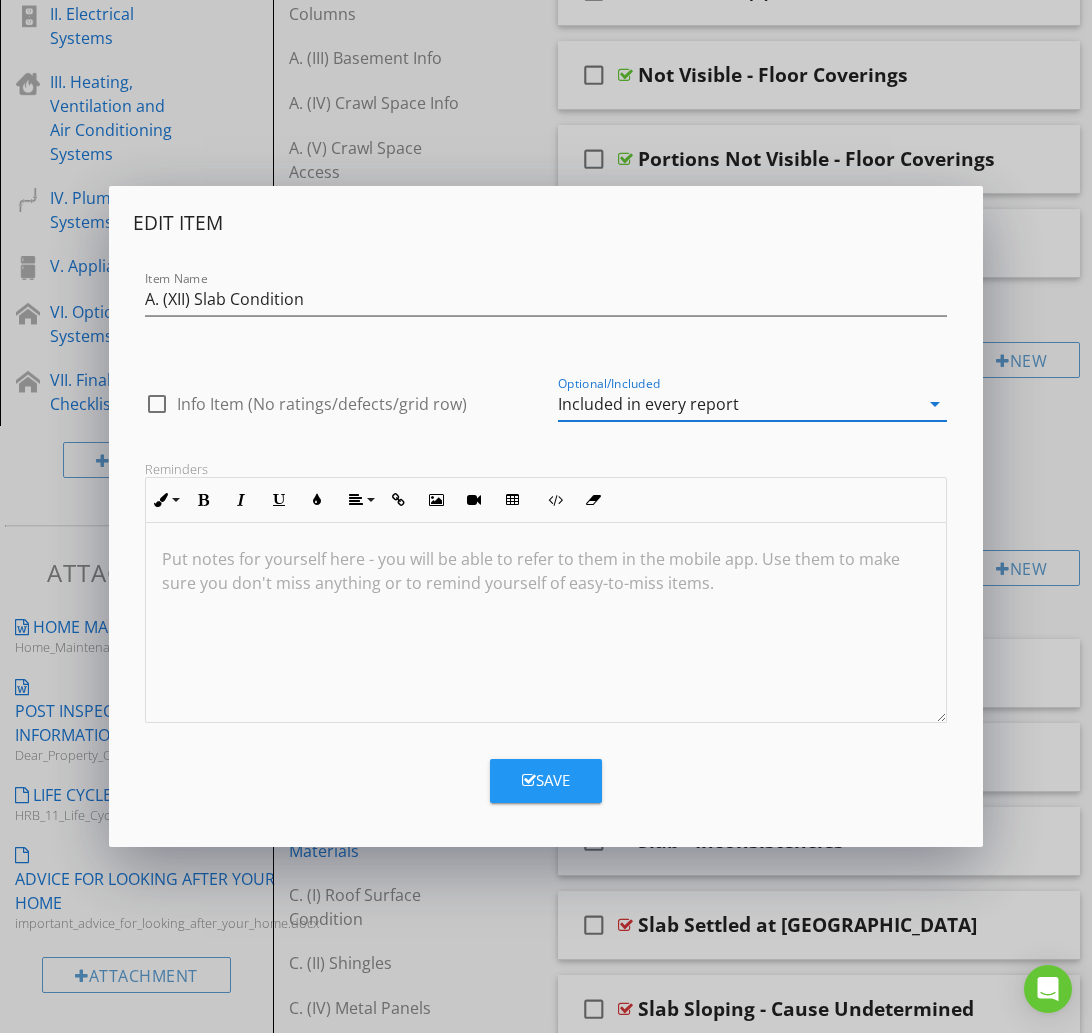 click on "Save" at bounding box center [546, 781] 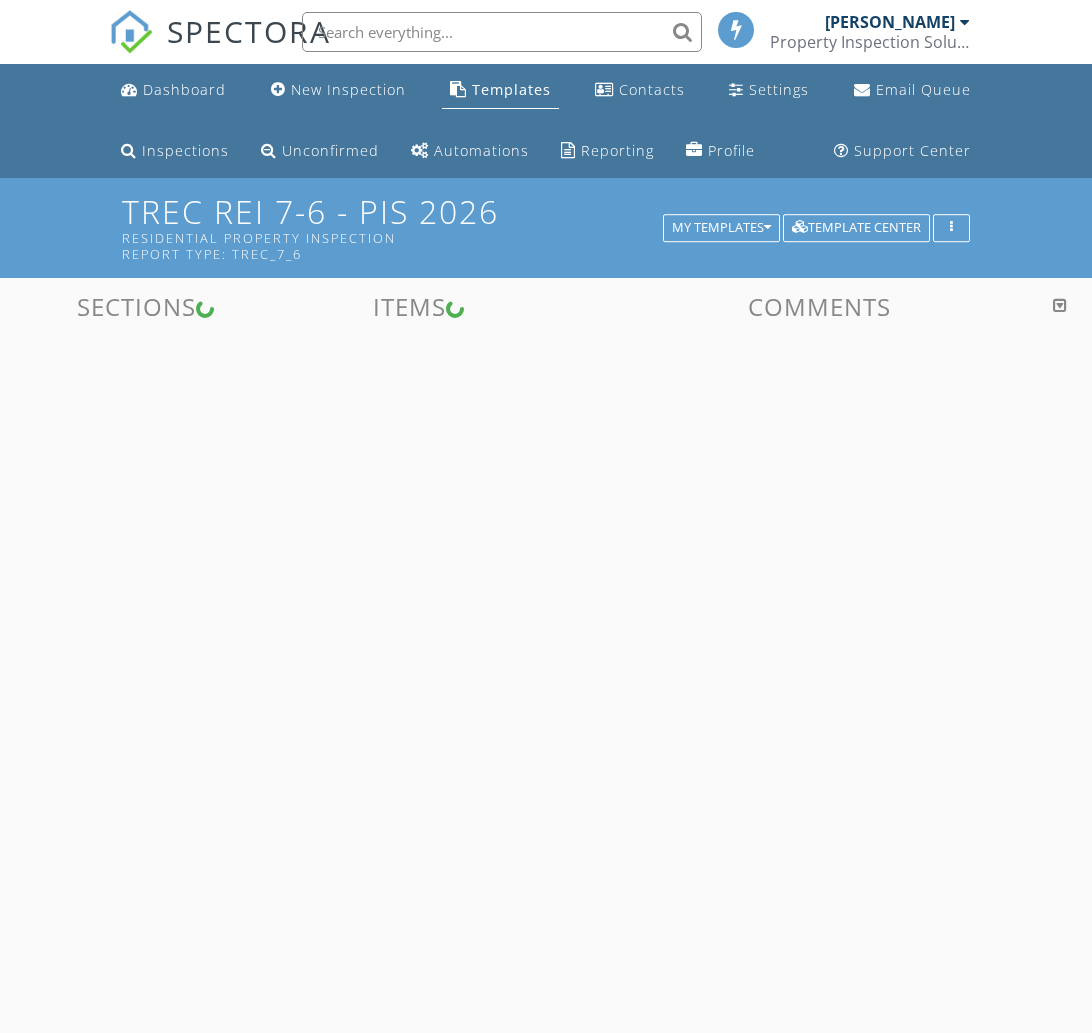 scroll, scrollTop: 0, scrollLeft: 0, axis: both 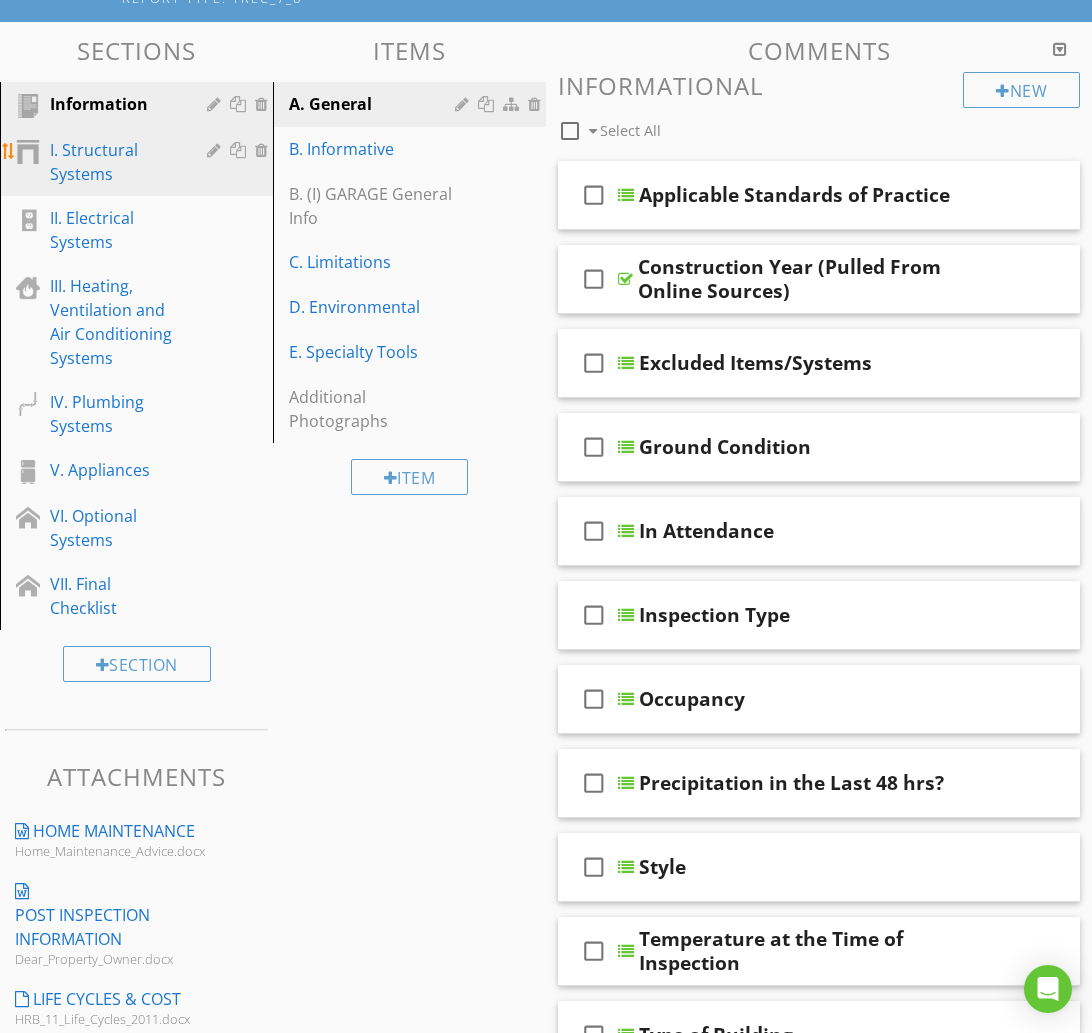click on "I. Structural Systems" at bounding box center (114, 162) 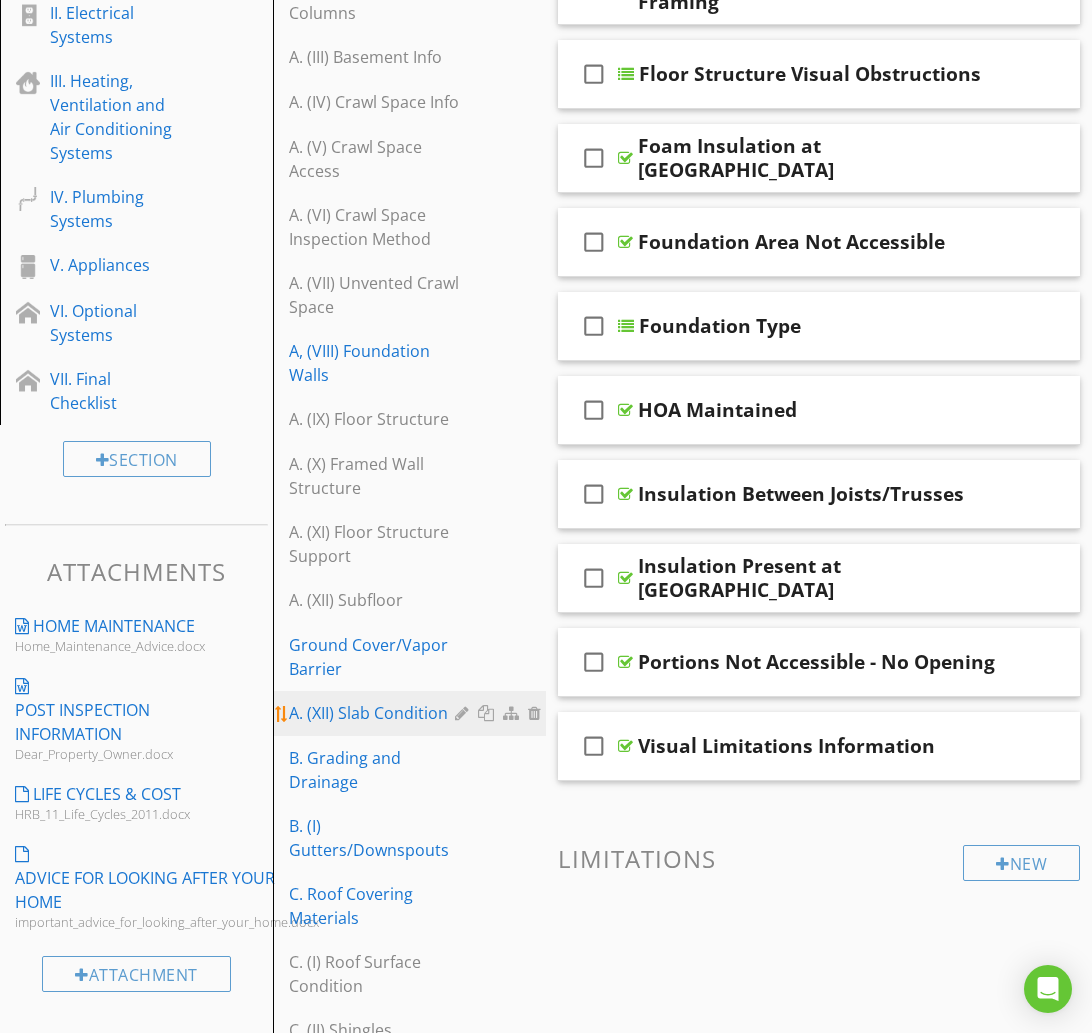 scroll, scrollTop: 465, scrollLeft: 0, axis: vertical 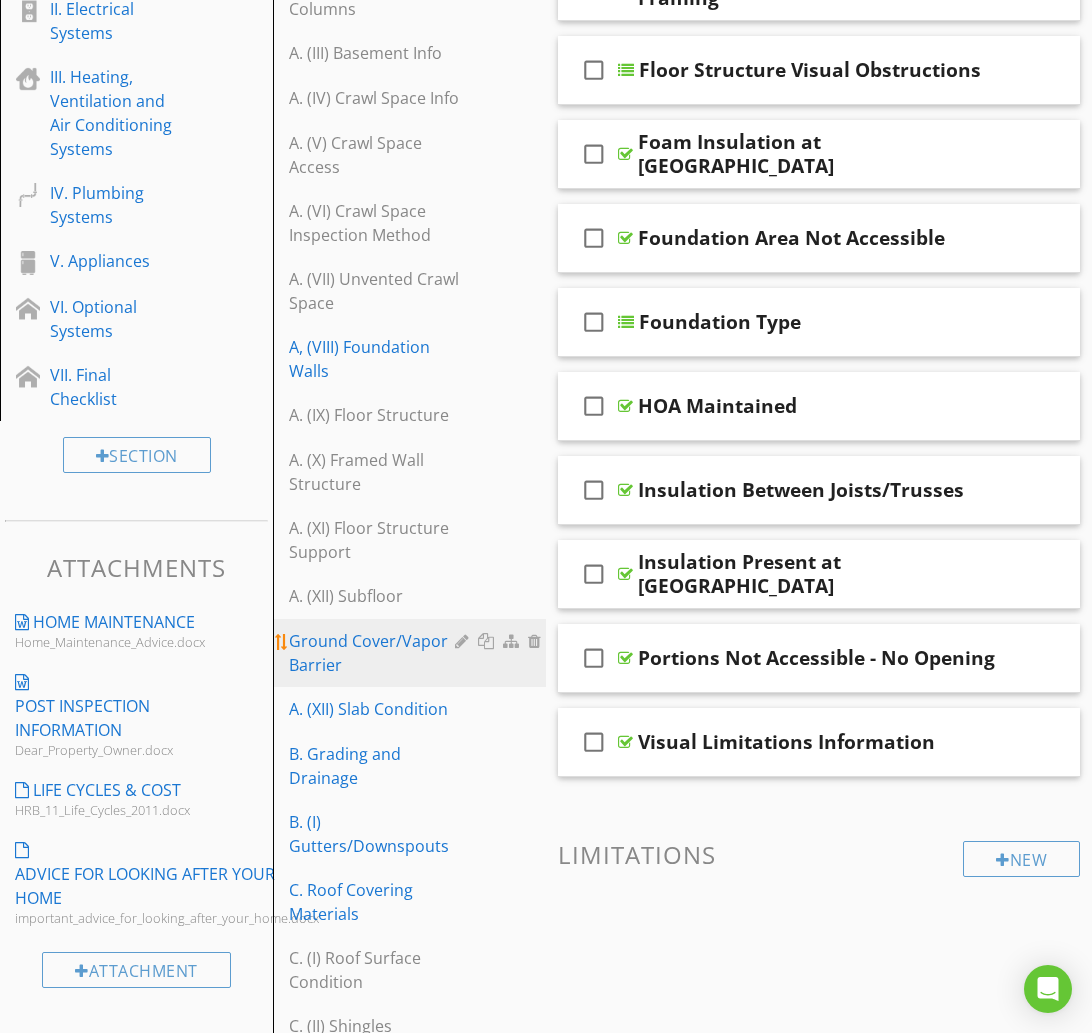type 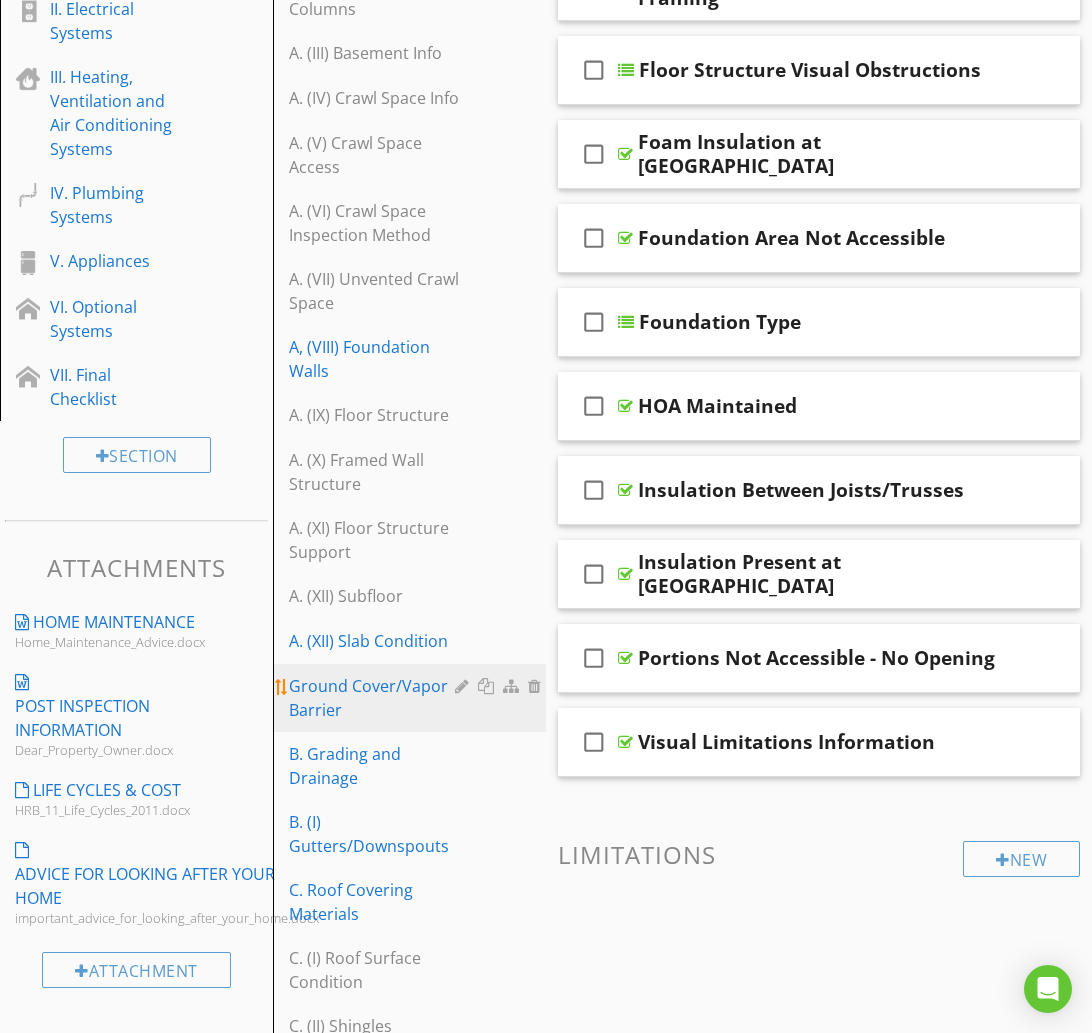 click at bounding box center [464, 686] 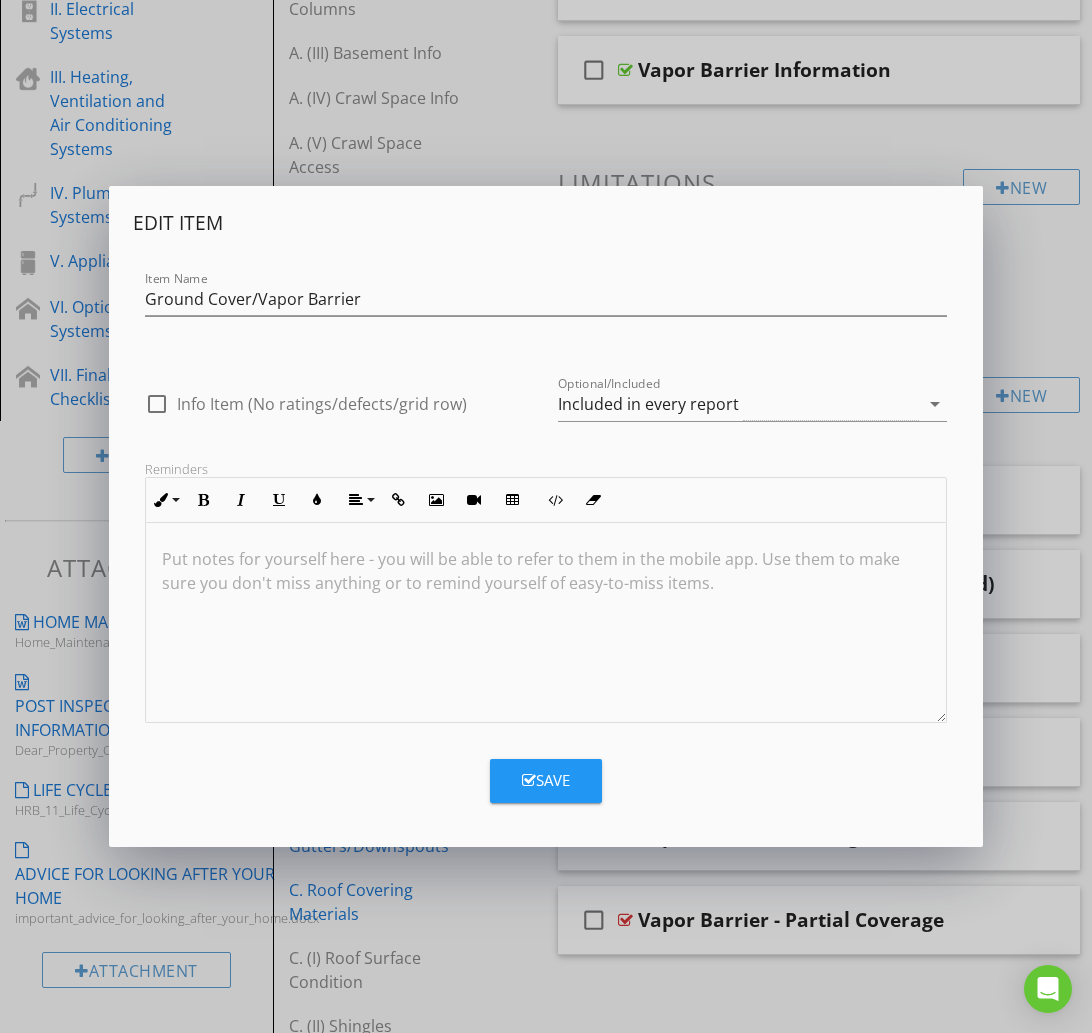 click on "Item Name Ground Cover/Vapor Barrier" at bounding box center [546, 301] 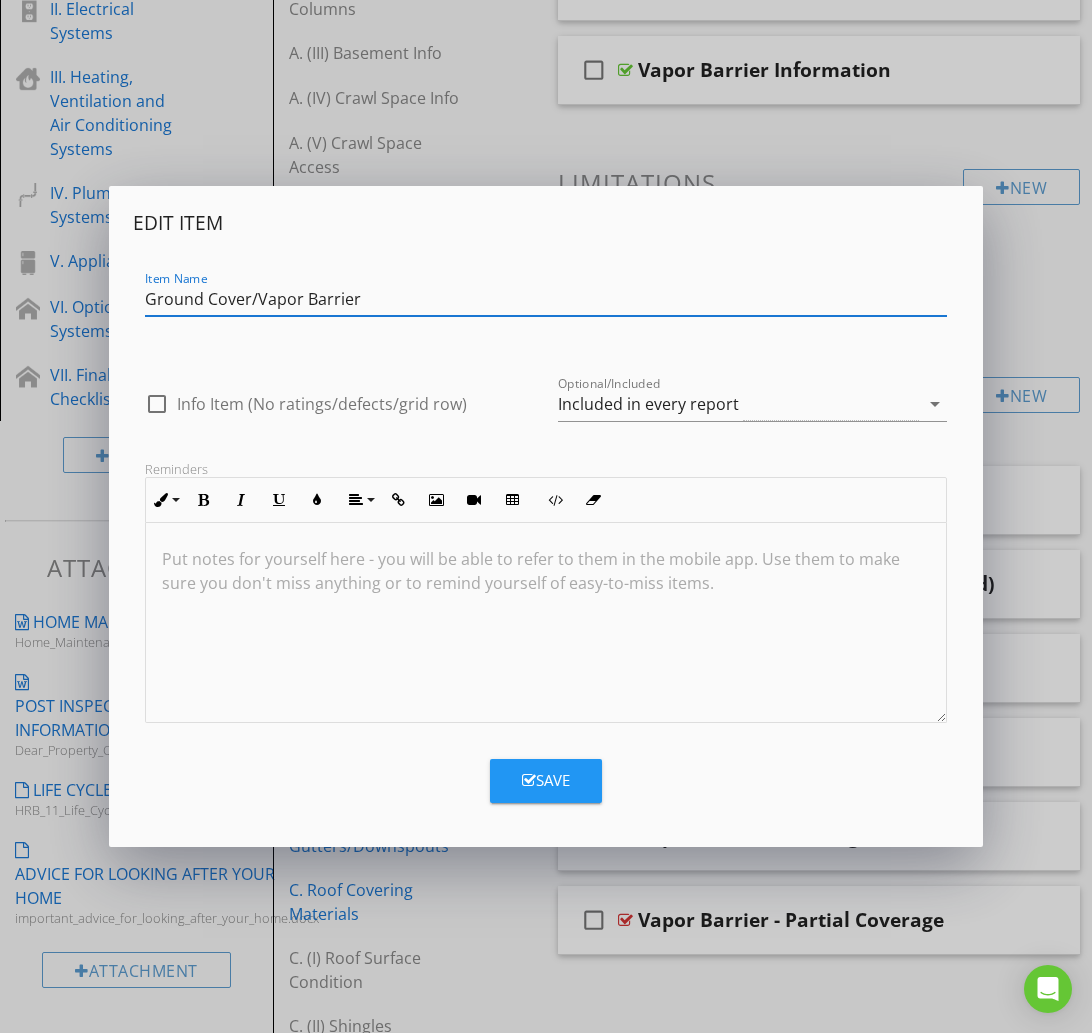 click on "Ground Cover/Vapor Barrier" at bounding box center (546, 299) 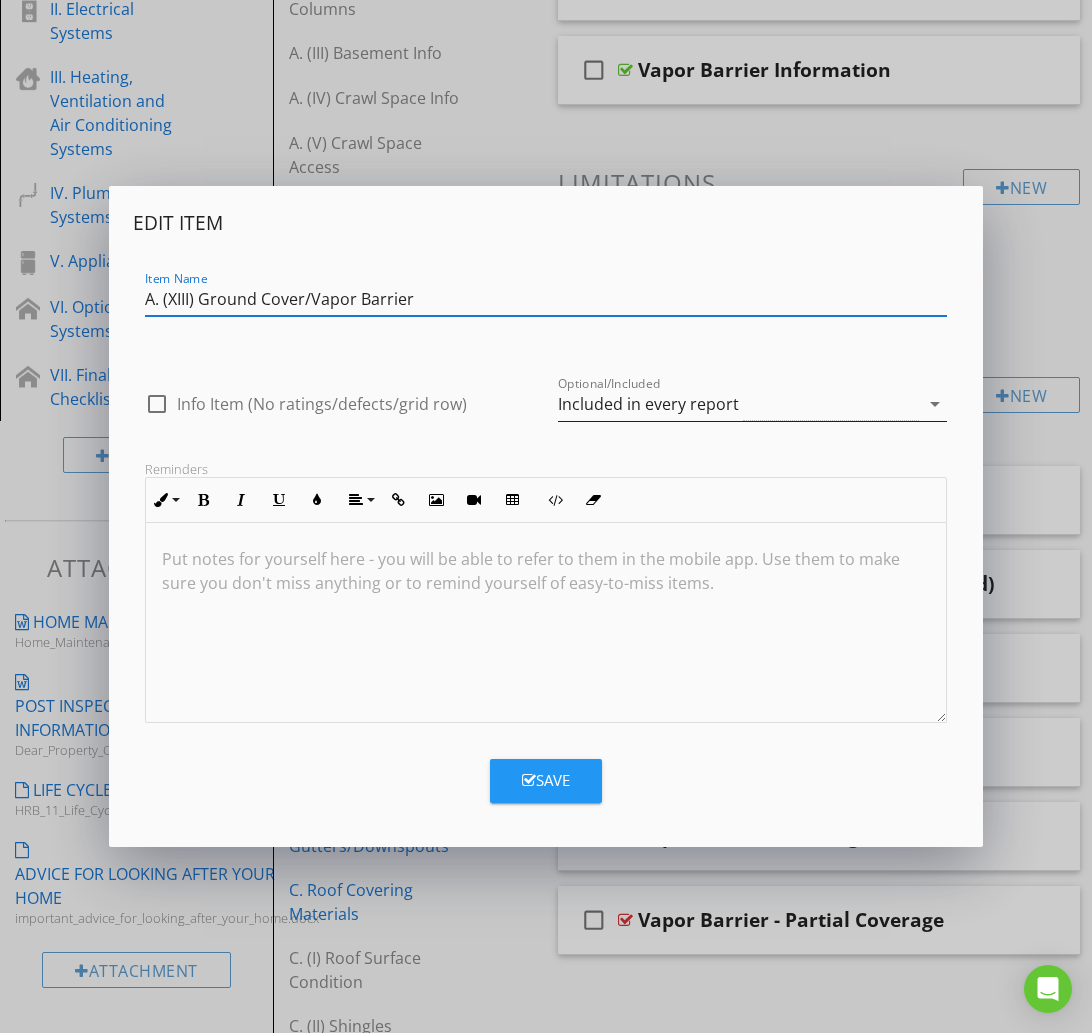 type on "A. (XIII) Ground Cover/Vapor Barrier" 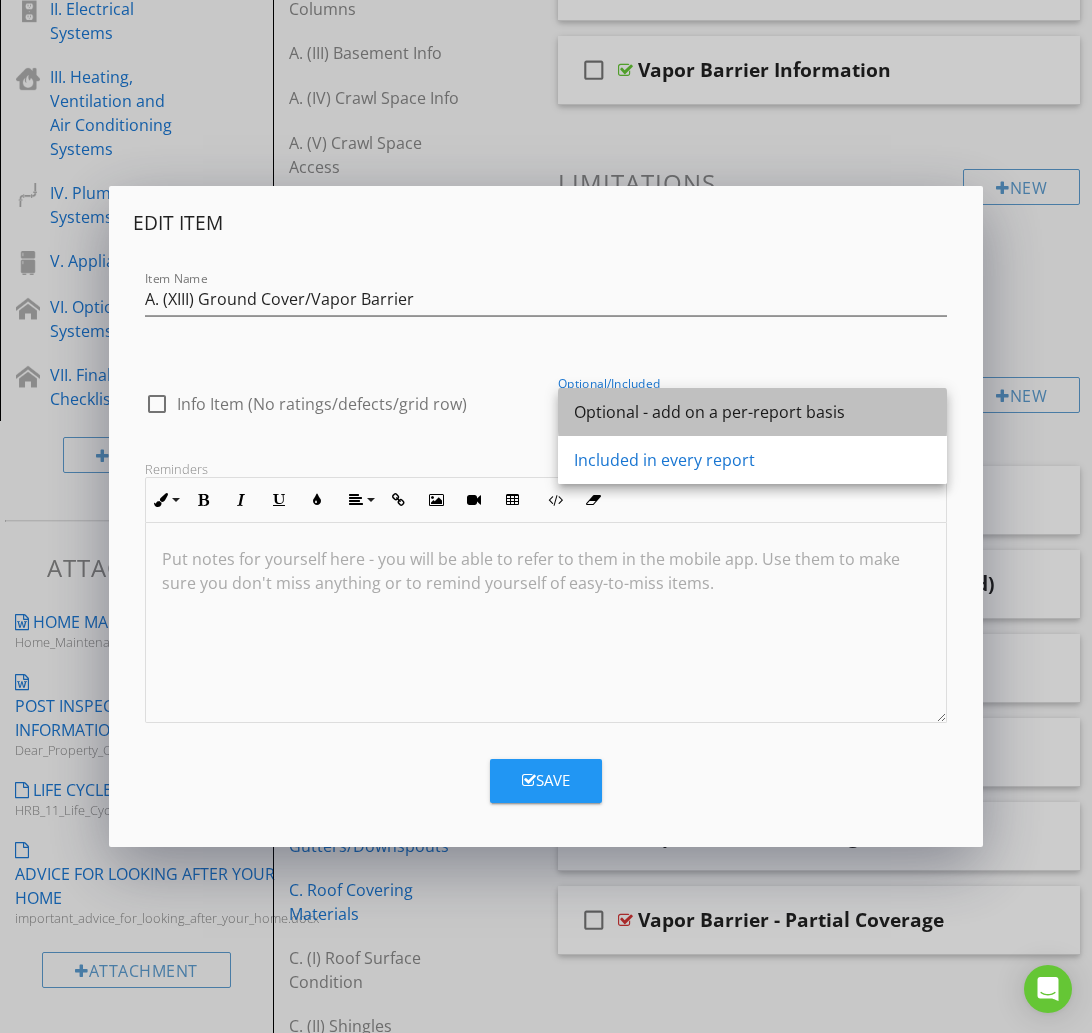 click on "Optional - add on a per-report basis" at bounding box center [752, 412] 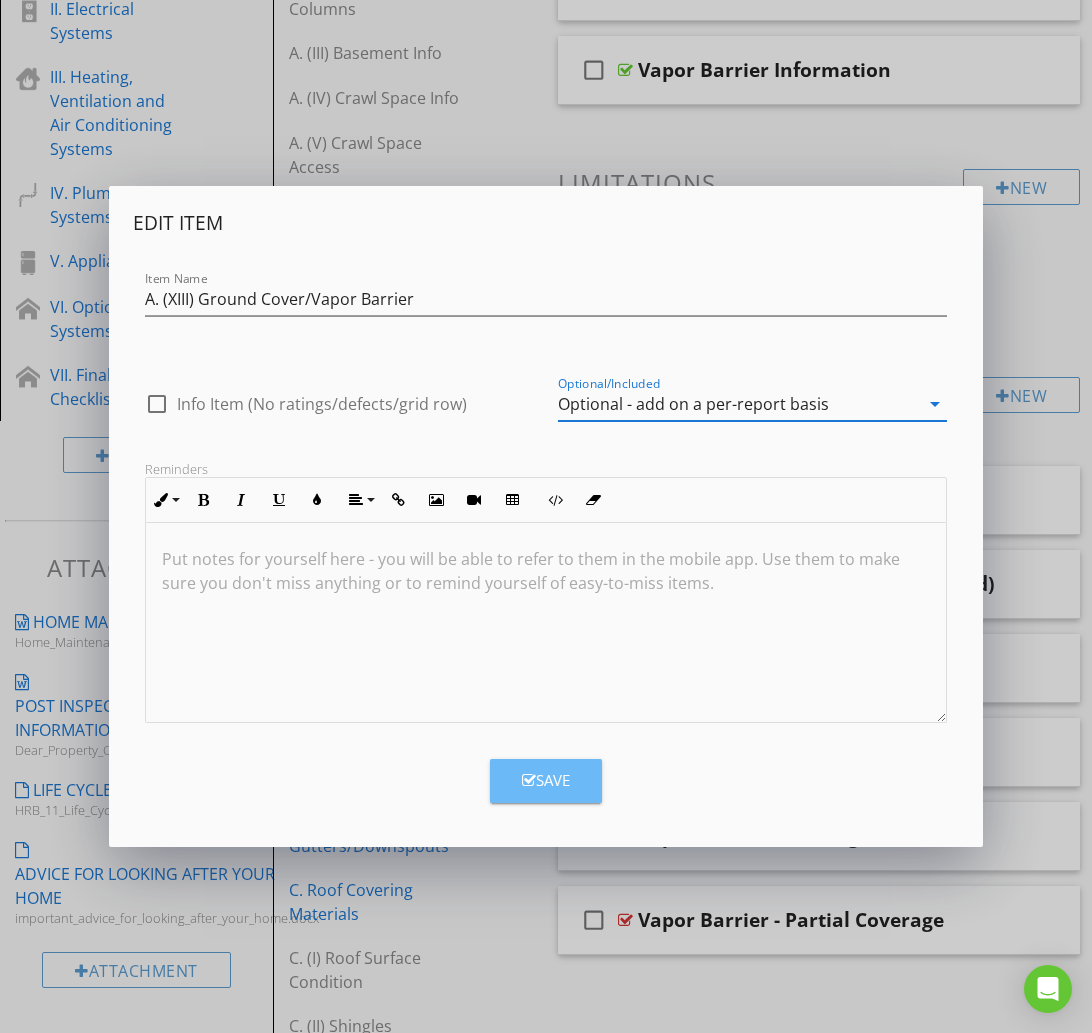 drag, startPoint x: 555, startPoint y: 780, endPoint x: 545, endPoint y: 760, distance: 22.36068 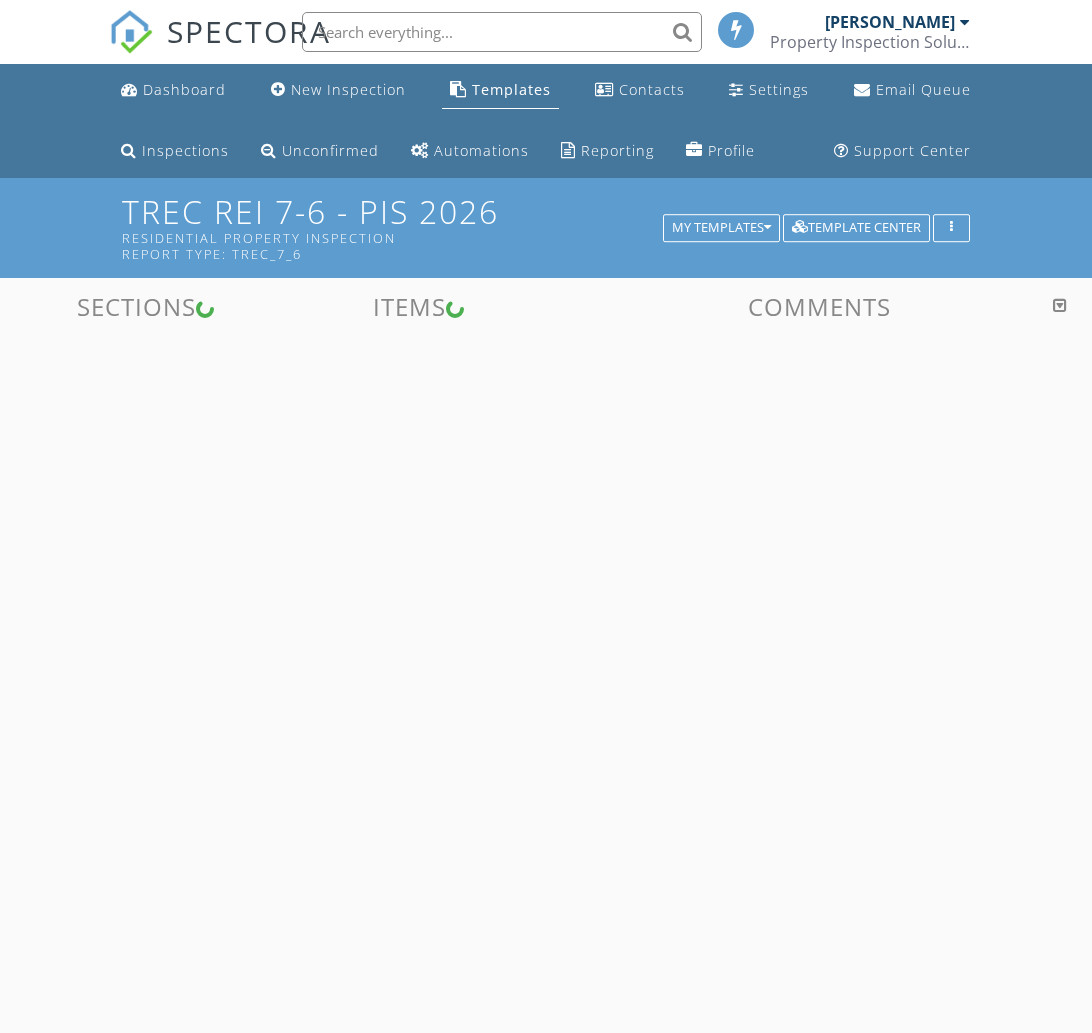 scroll, scrollTop: 0, scrollLeft: 0, axis: both 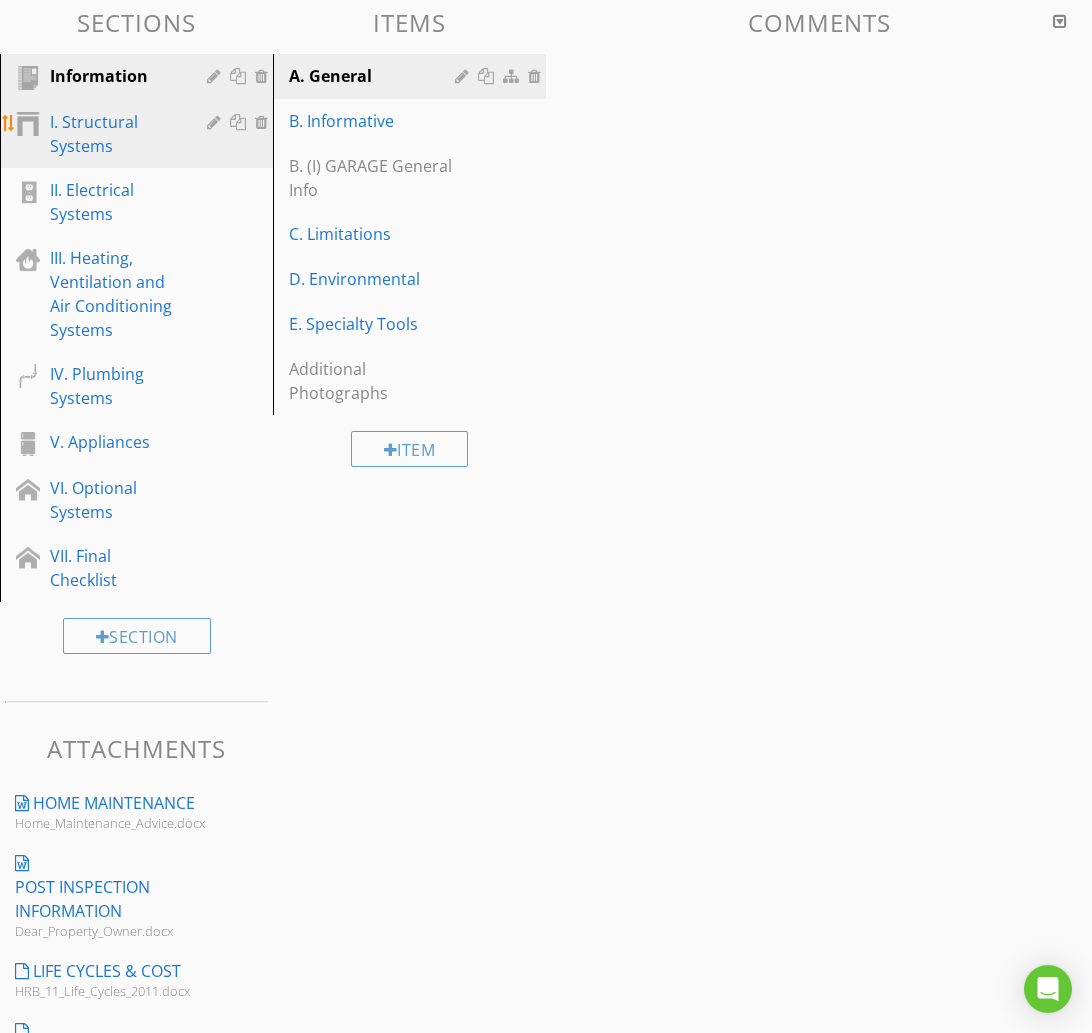 click on "I. Structural Systems" at bounding box center [114, 134] 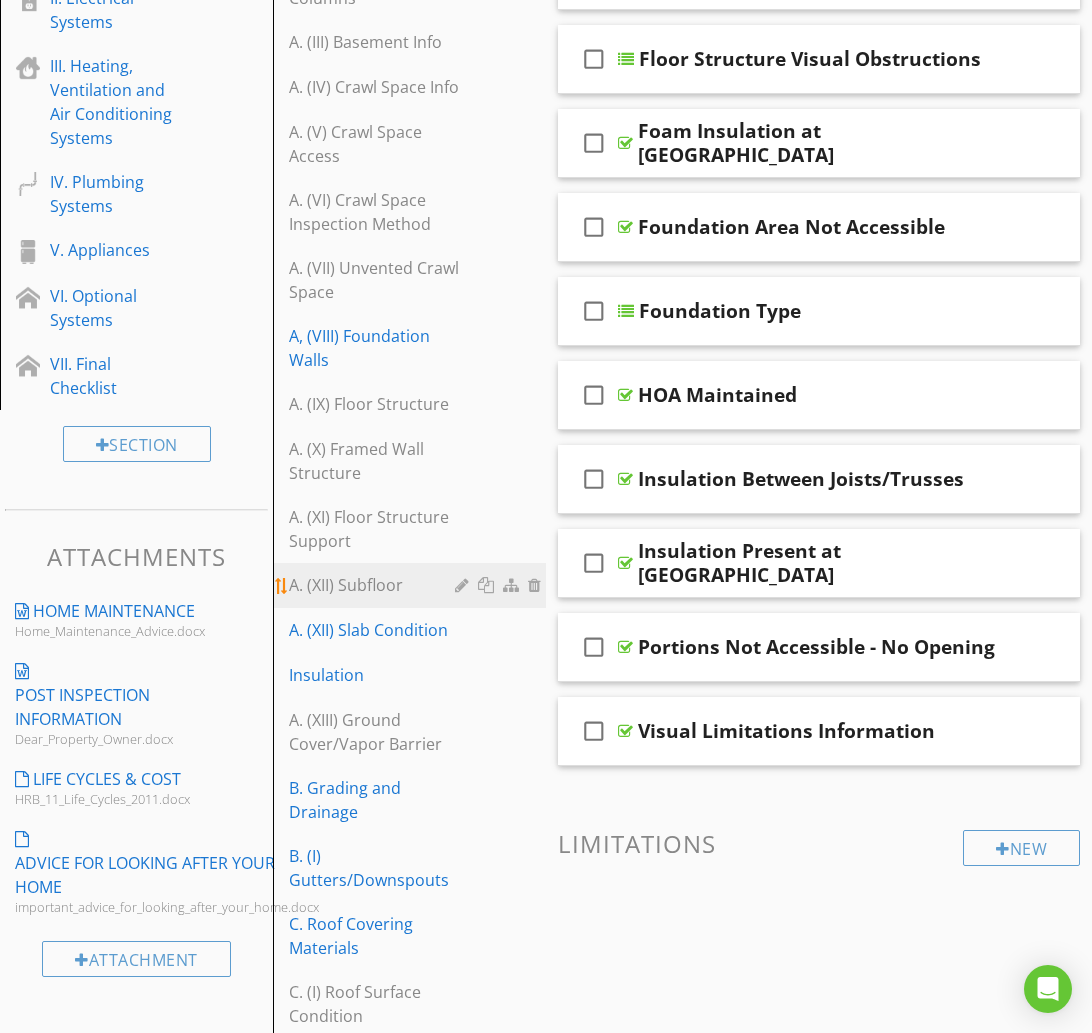 scroll, scrollTop: 484, scrollLeft: 0, axis: vertical 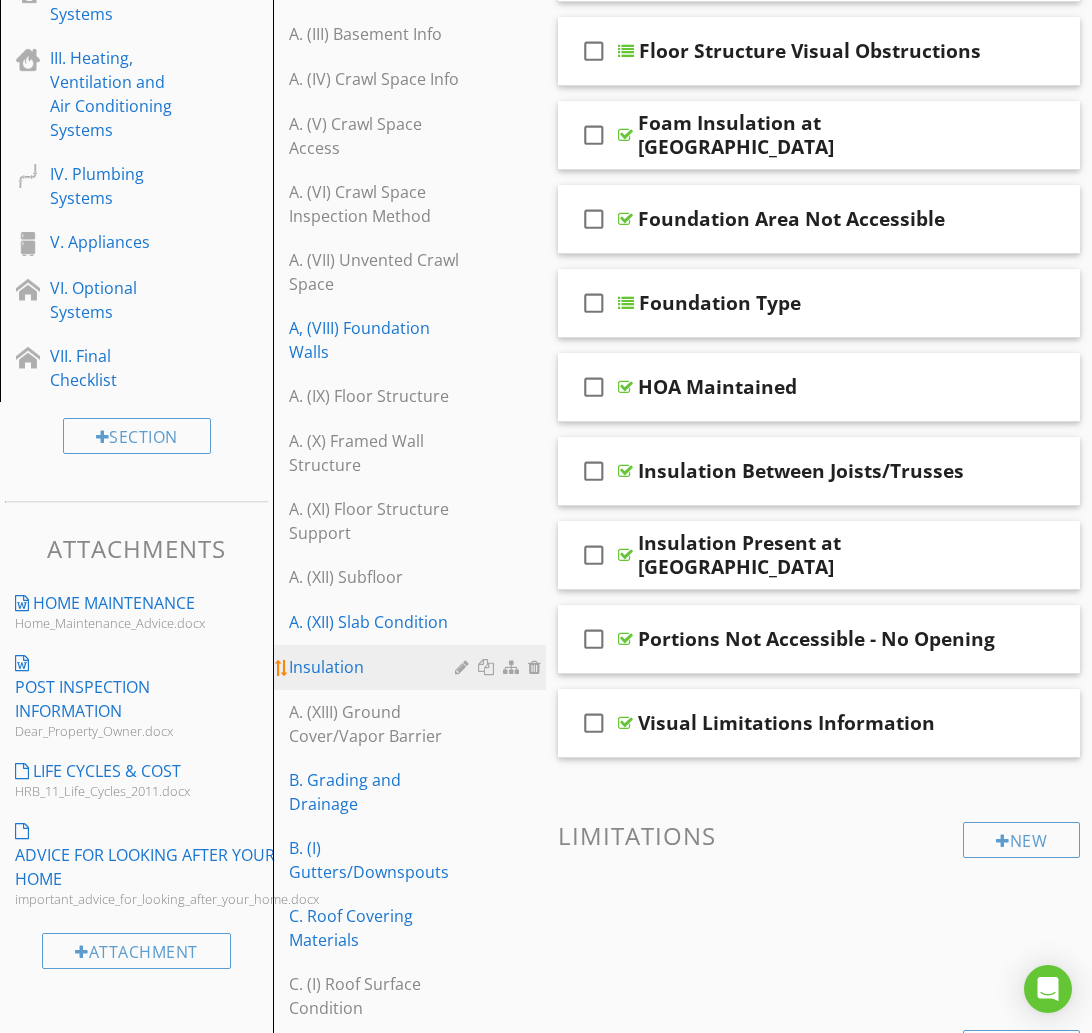 type 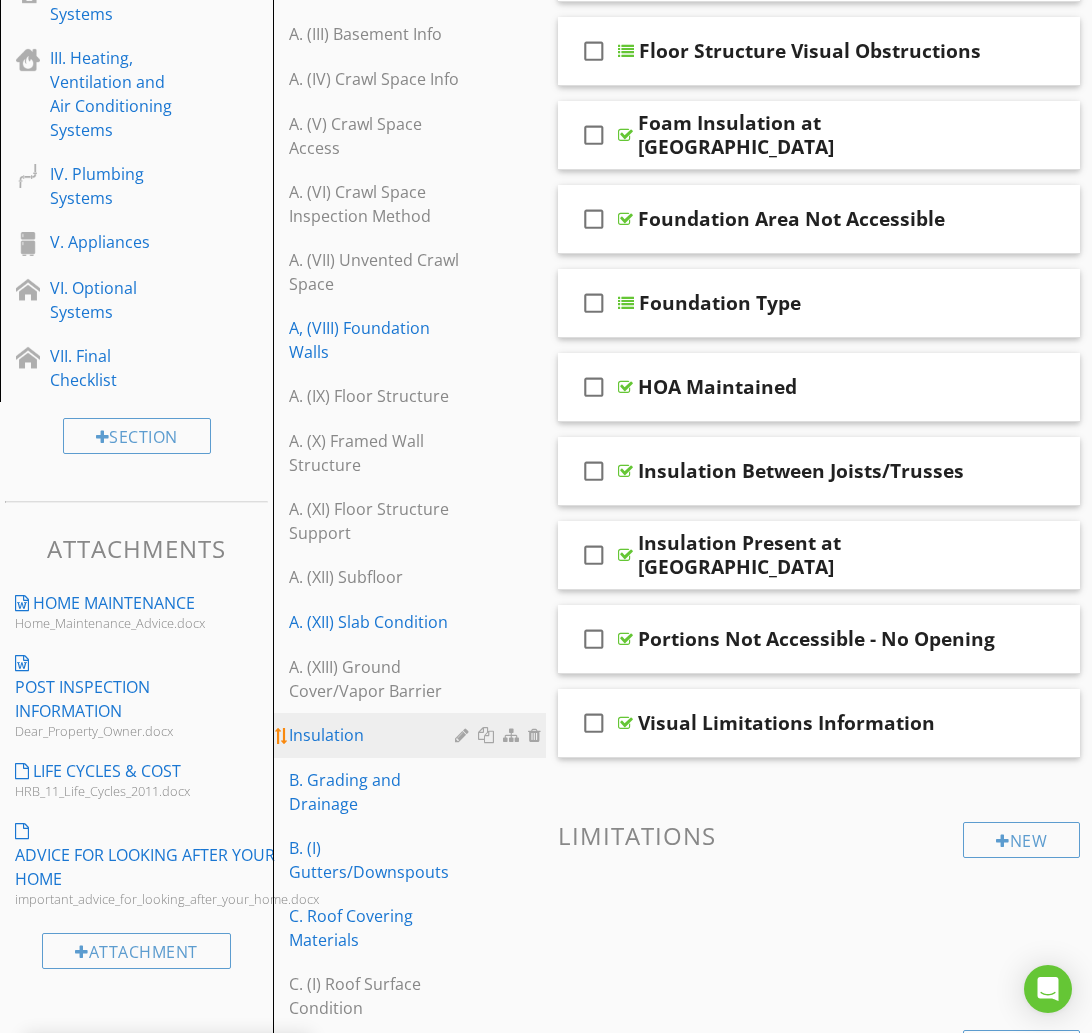 click at bounding box center (464, 735) 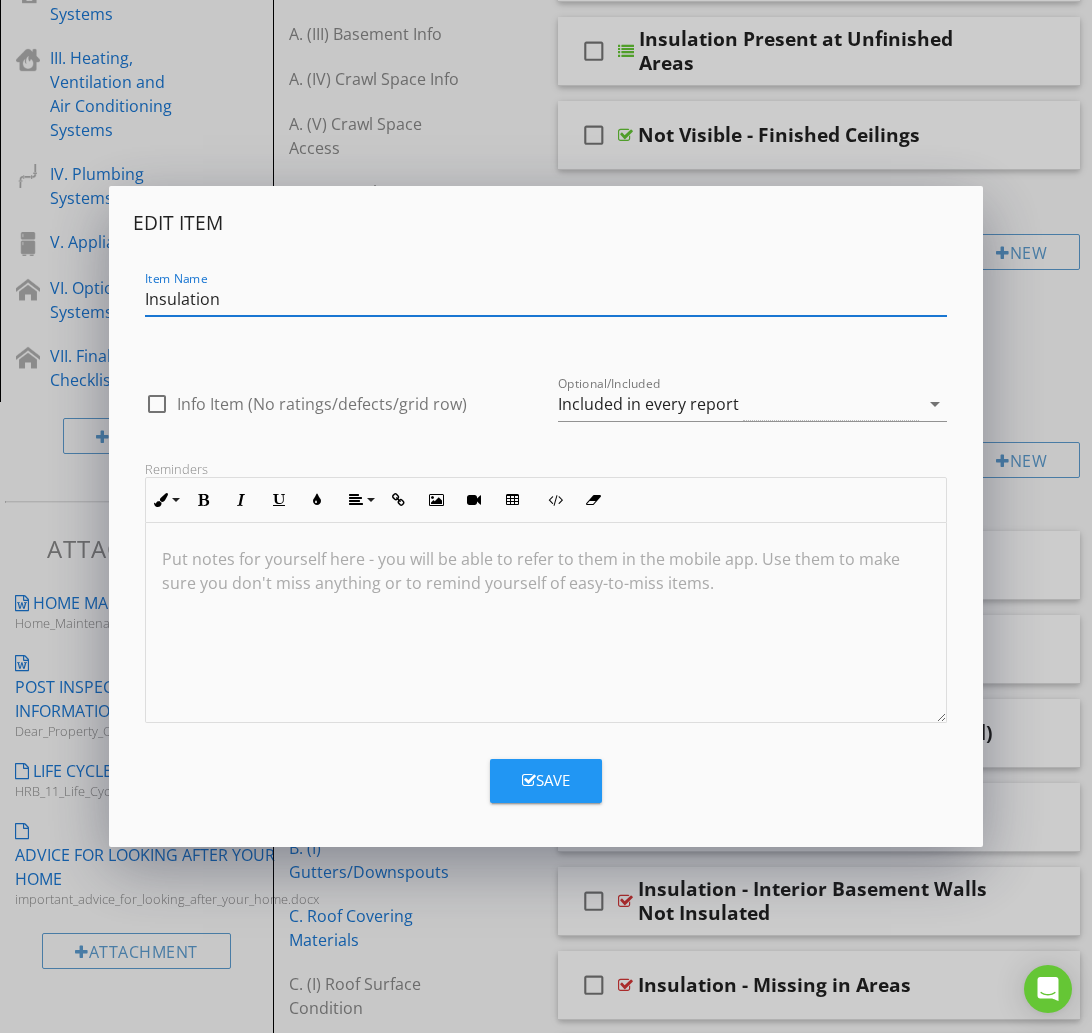 click on "Item Name Insulation" at bounding box center [546, 301] 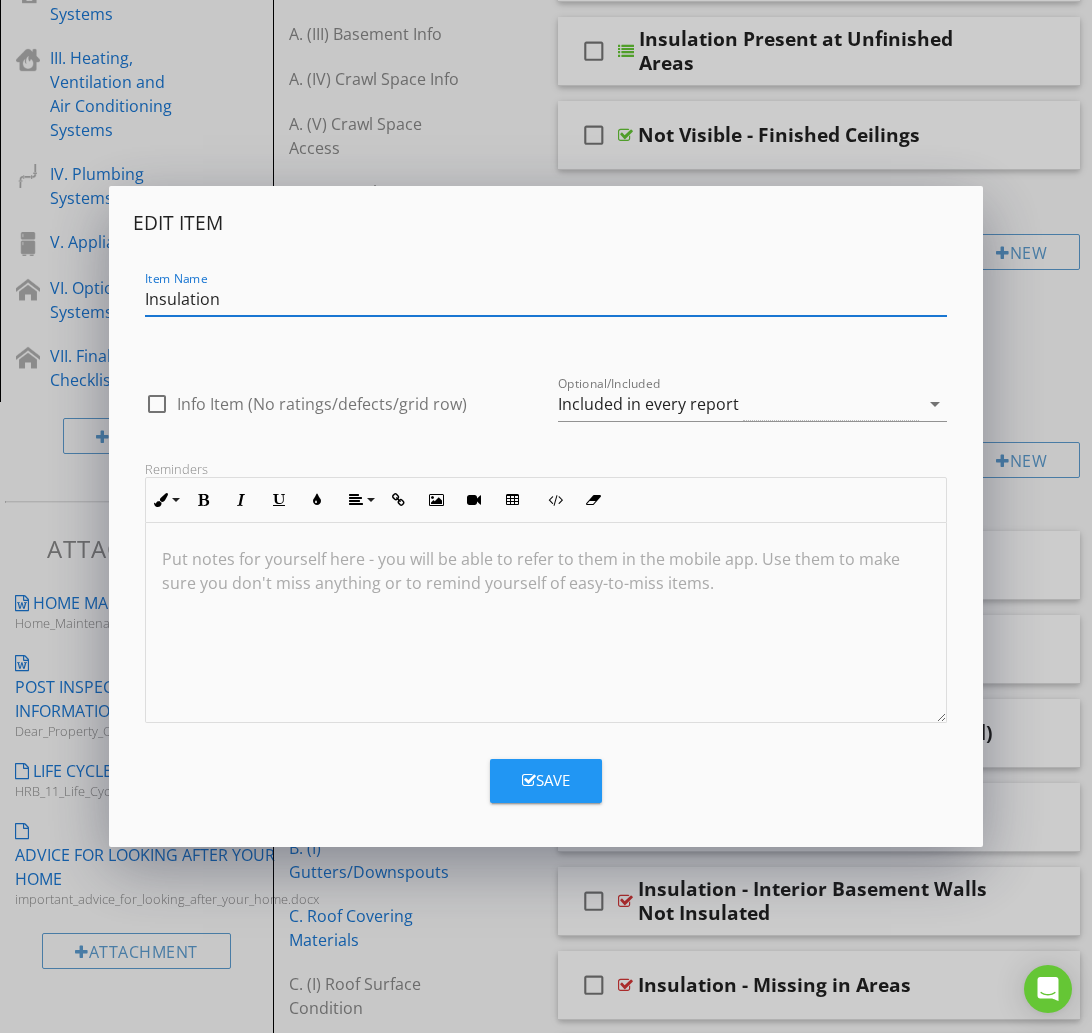 click on "Insulation" at bounding box center [546, 299] 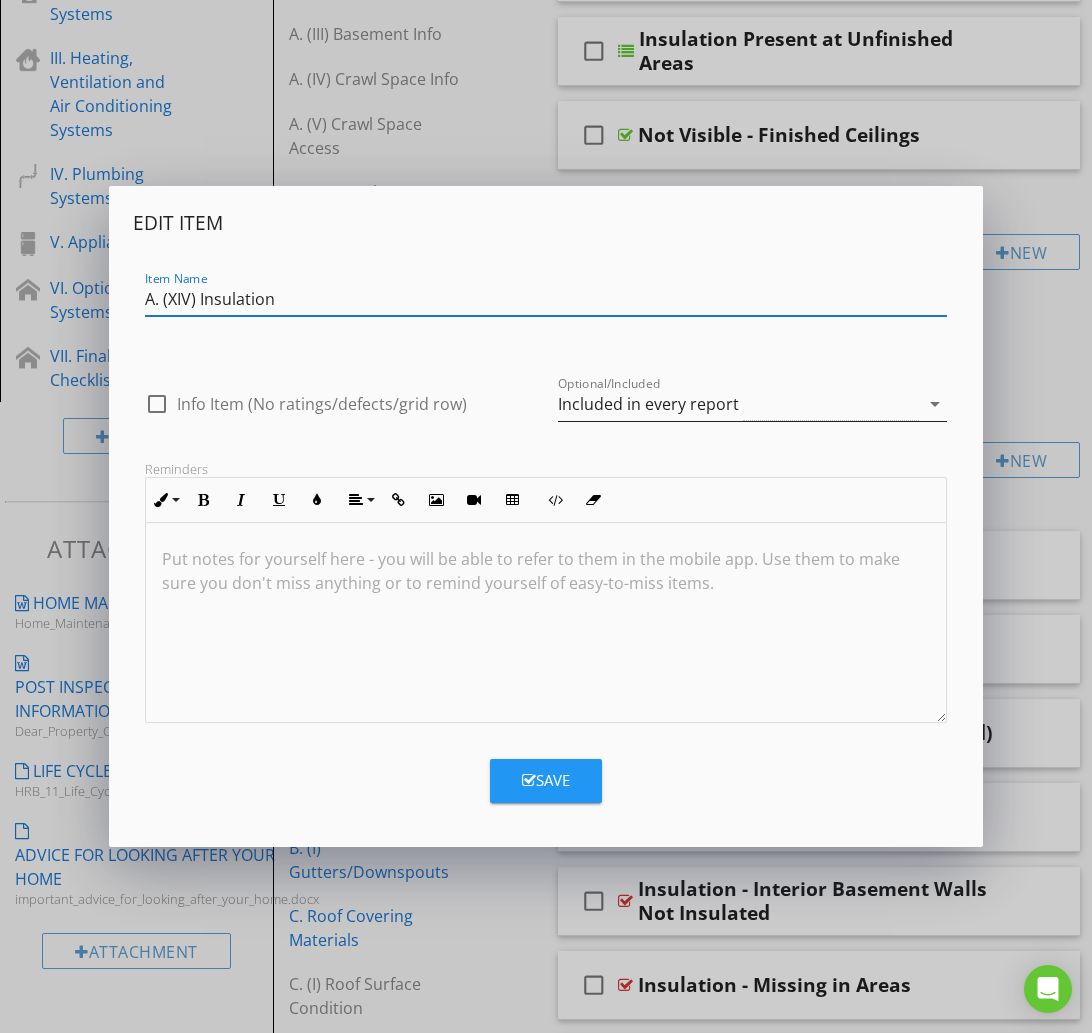 type on "A. (XIV) Insulation" 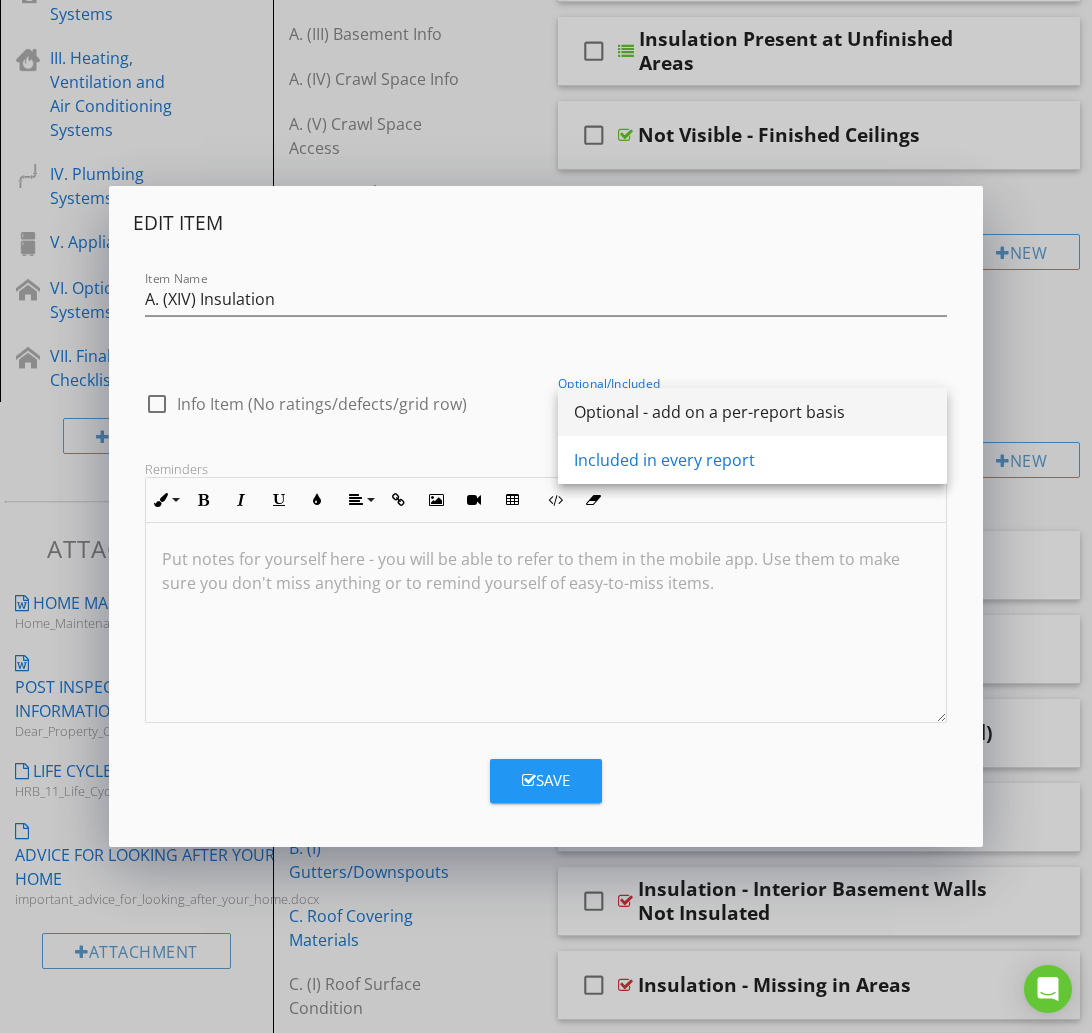 click on "Optional - add on a per-report basis" at bounding box center (752, 412) 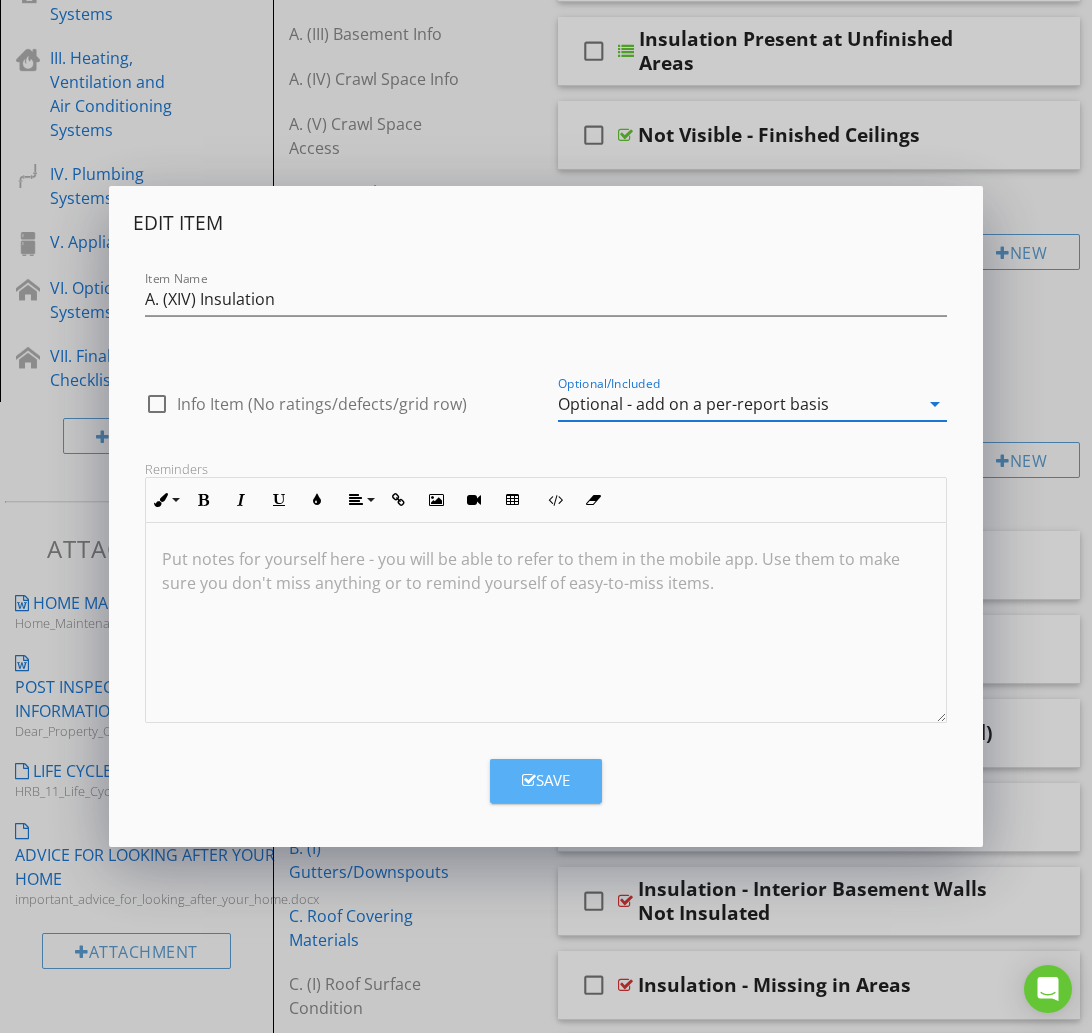 click on "Save" at bounding box center (546, 780) 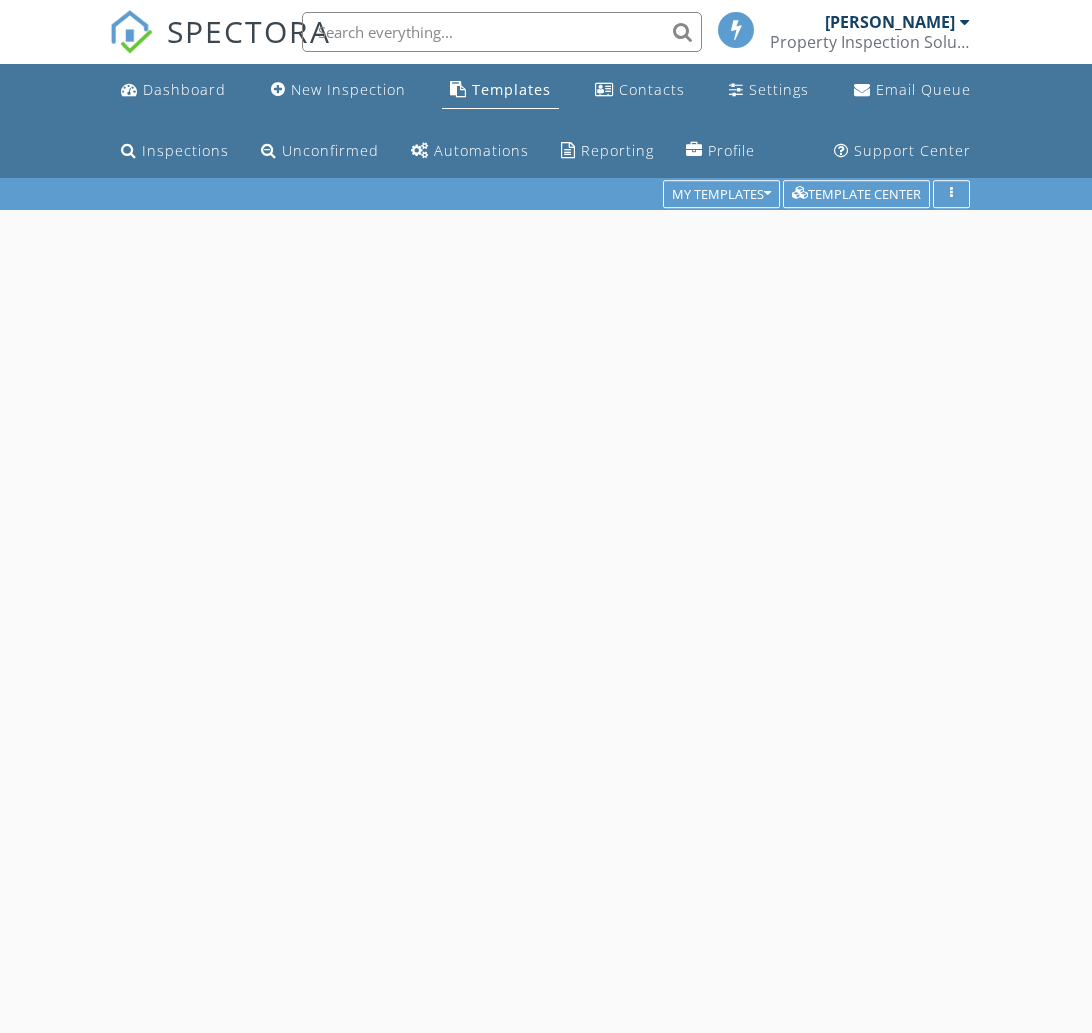 scroll, scrollTop: 0, scrollLeft: 0, axis: both 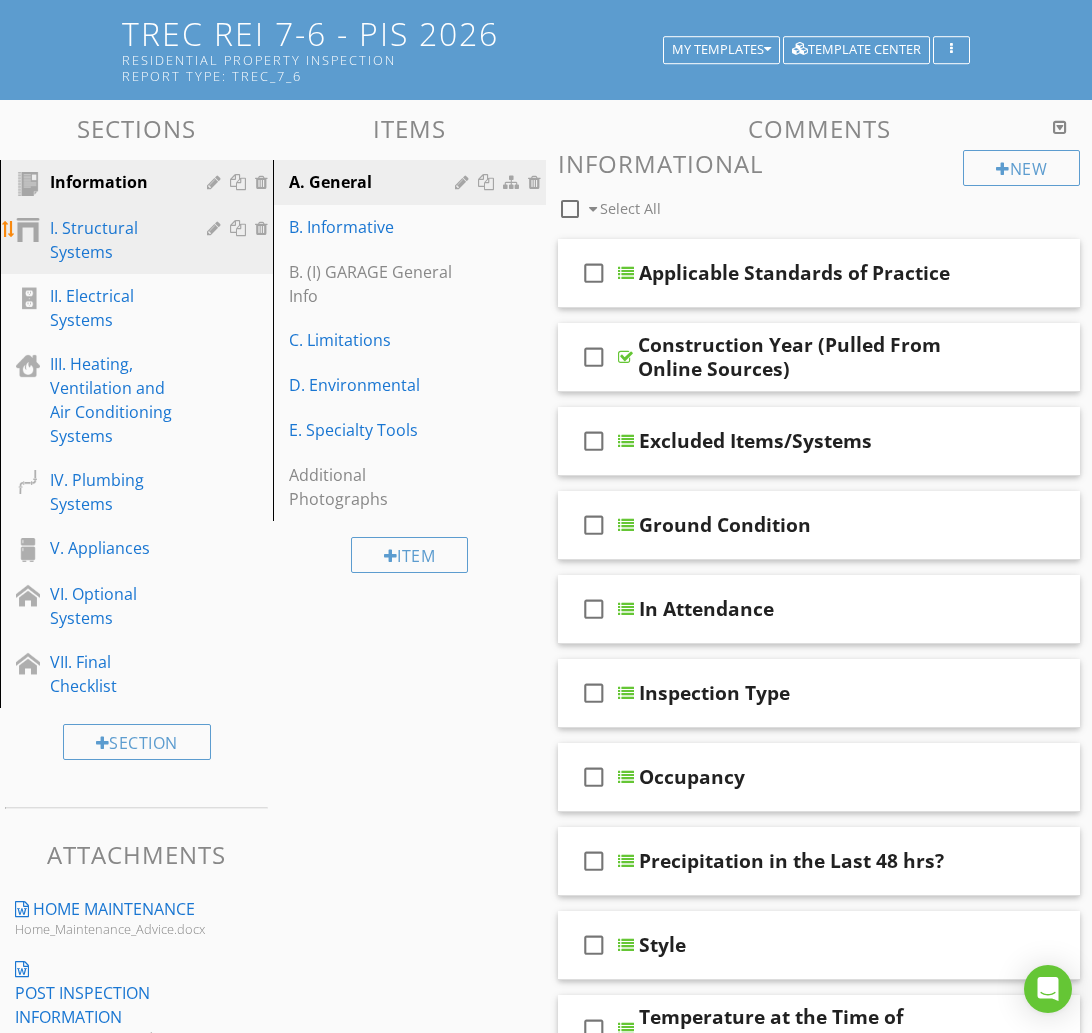click on "I. Structural Systems" at bounding box center (114, 240) 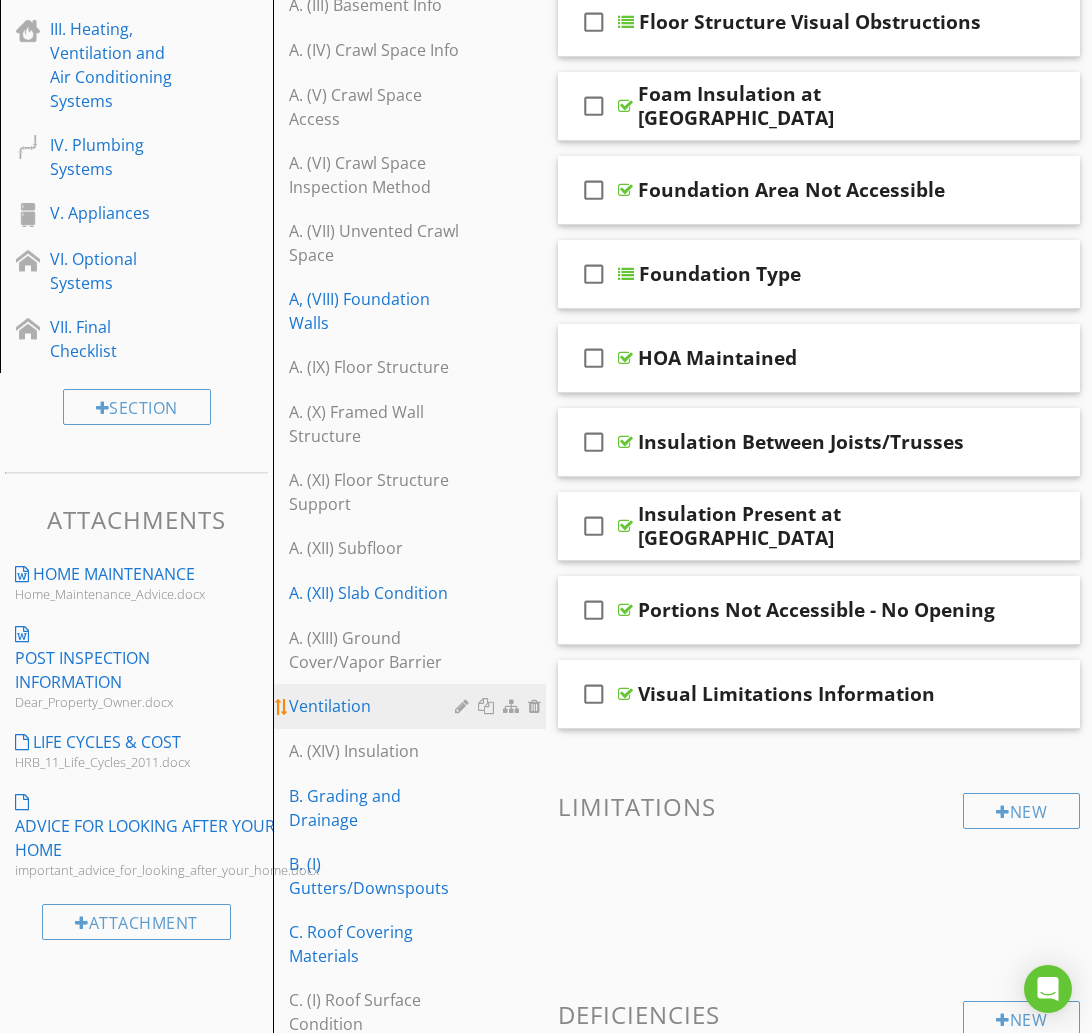 scroll, scrollTop: 515, scrollLeft: 0, axis: vertical 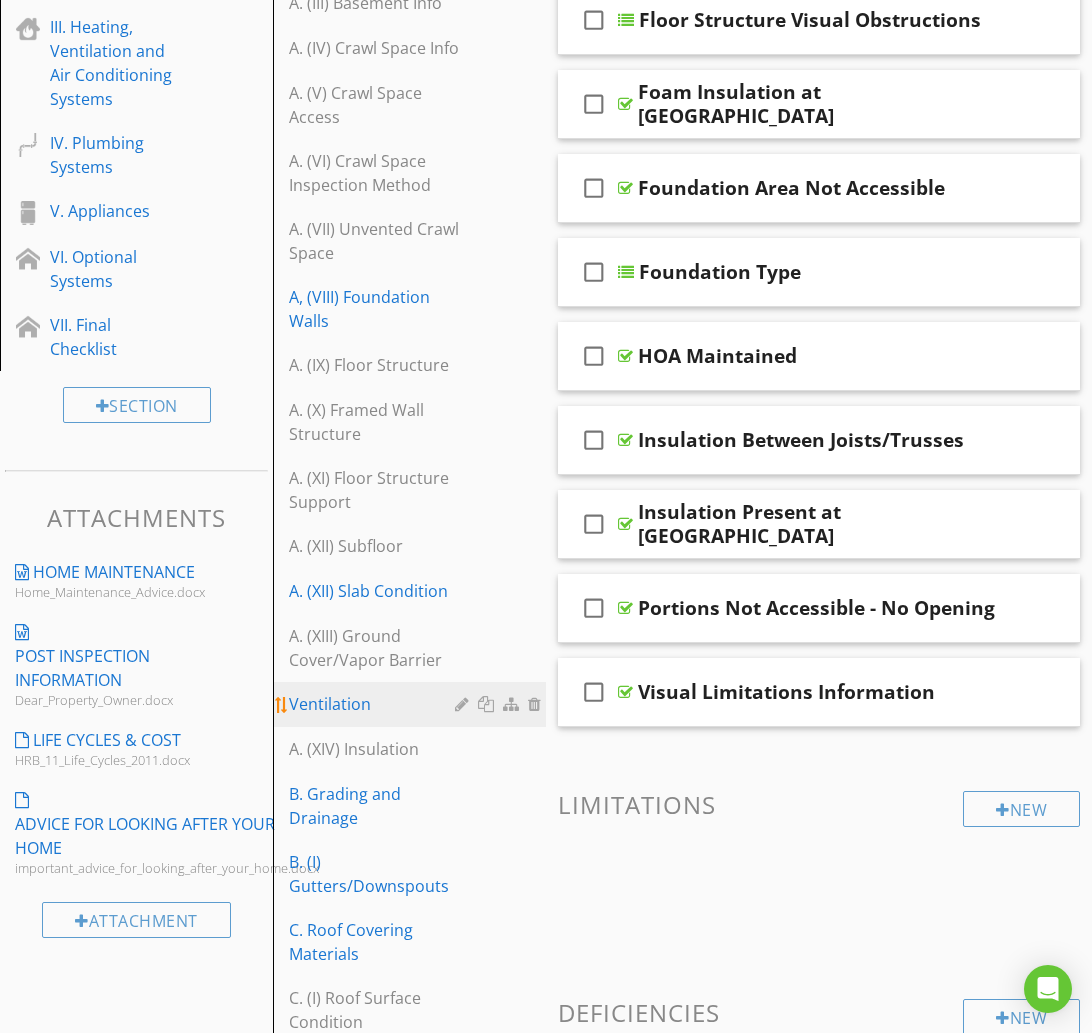 type 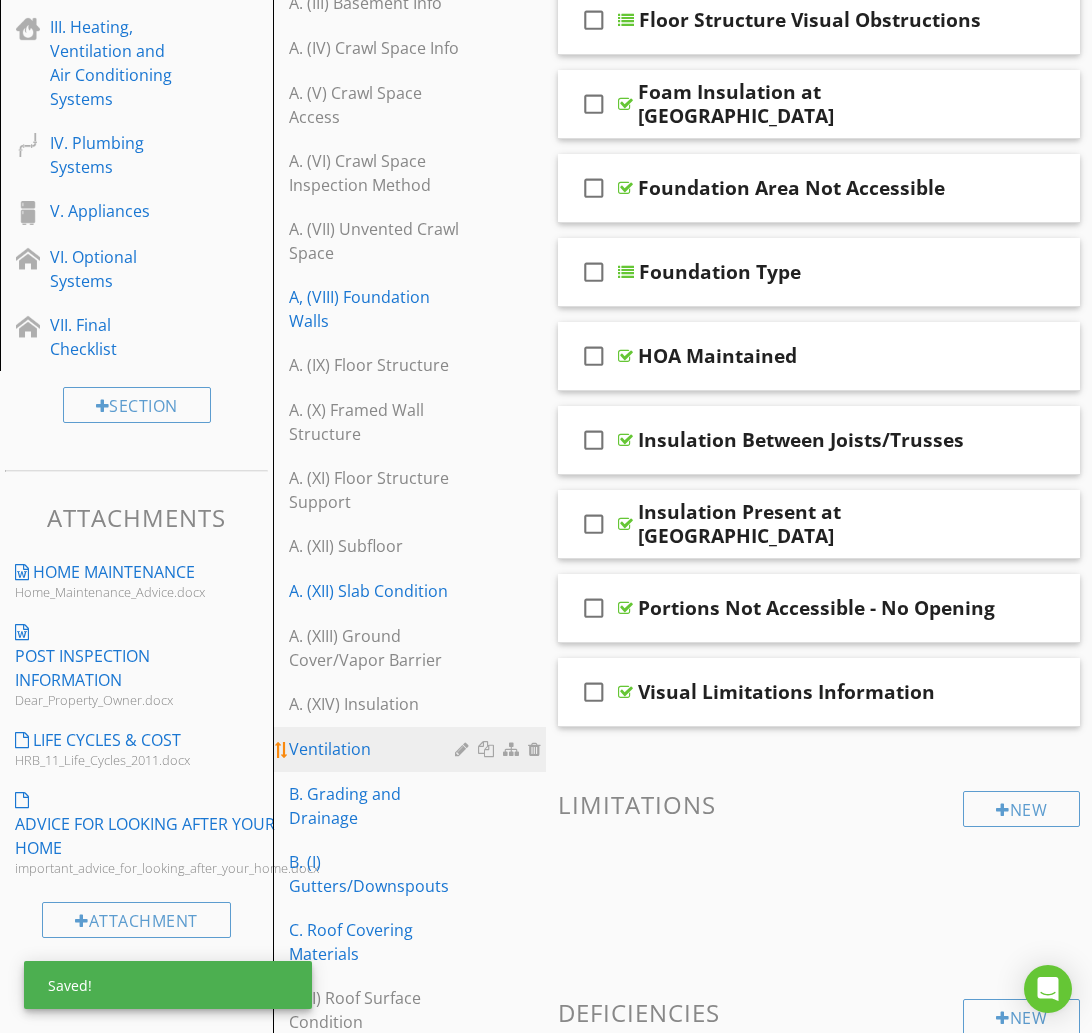click on "Ventilation" at bounding box center [375, 749] 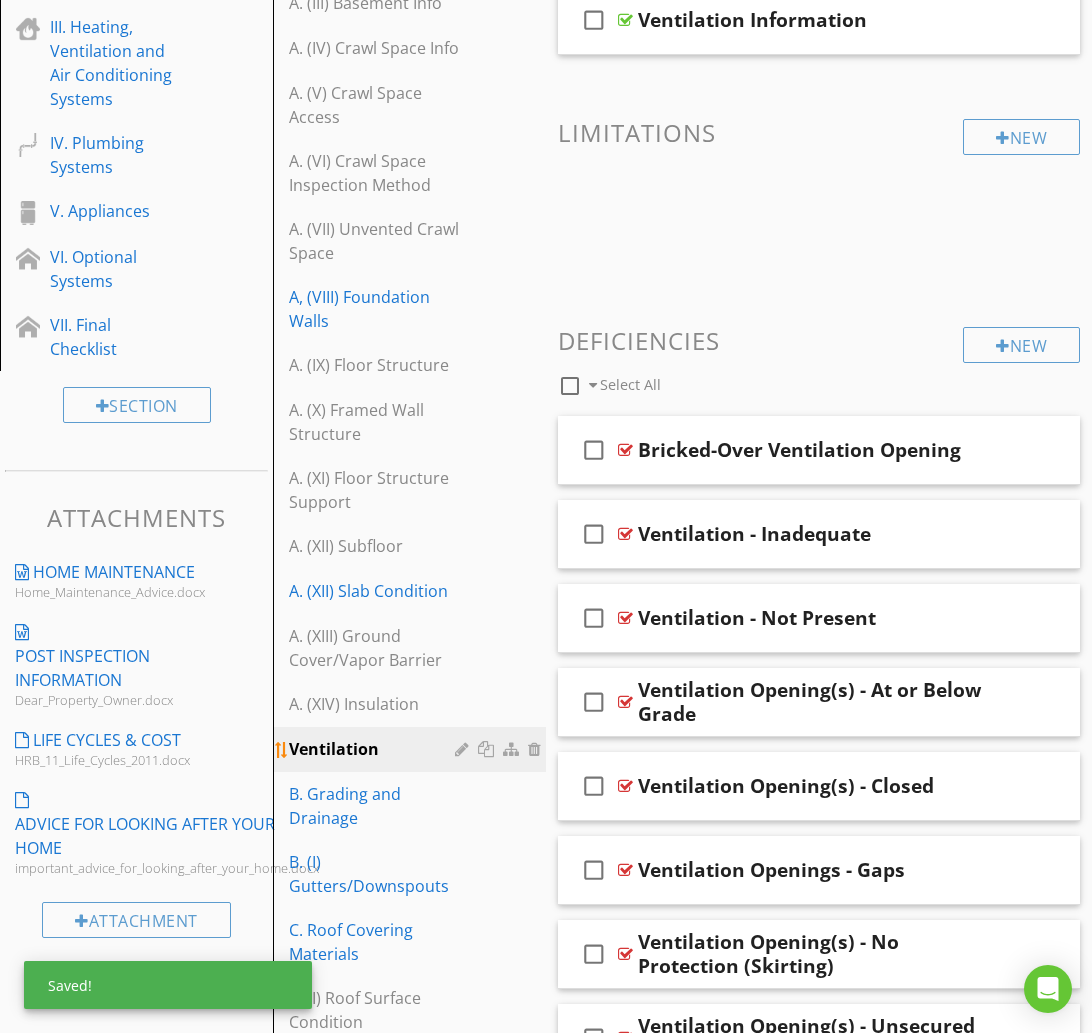 click at bounding box center [464, 749] 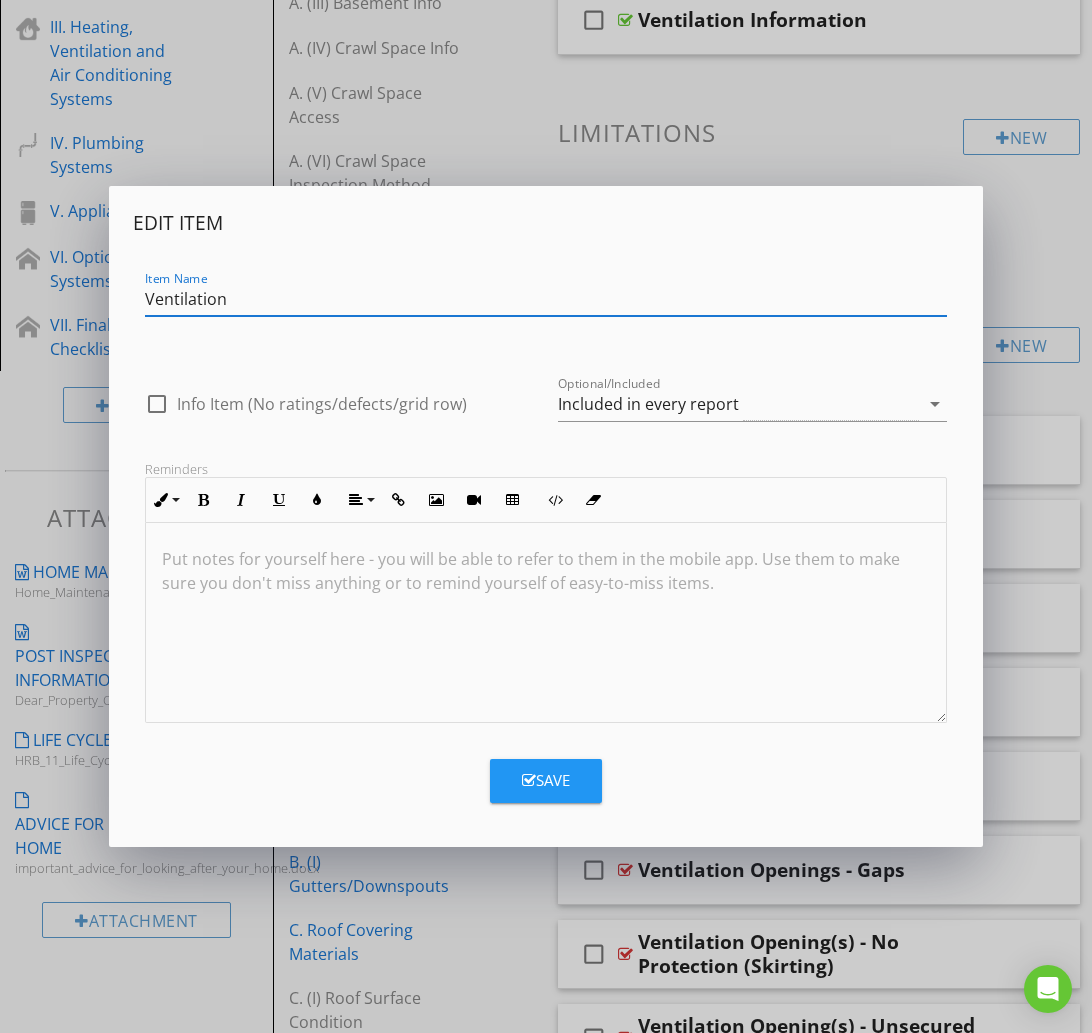 click on "Ventilation" at bounding box center [546, 299] 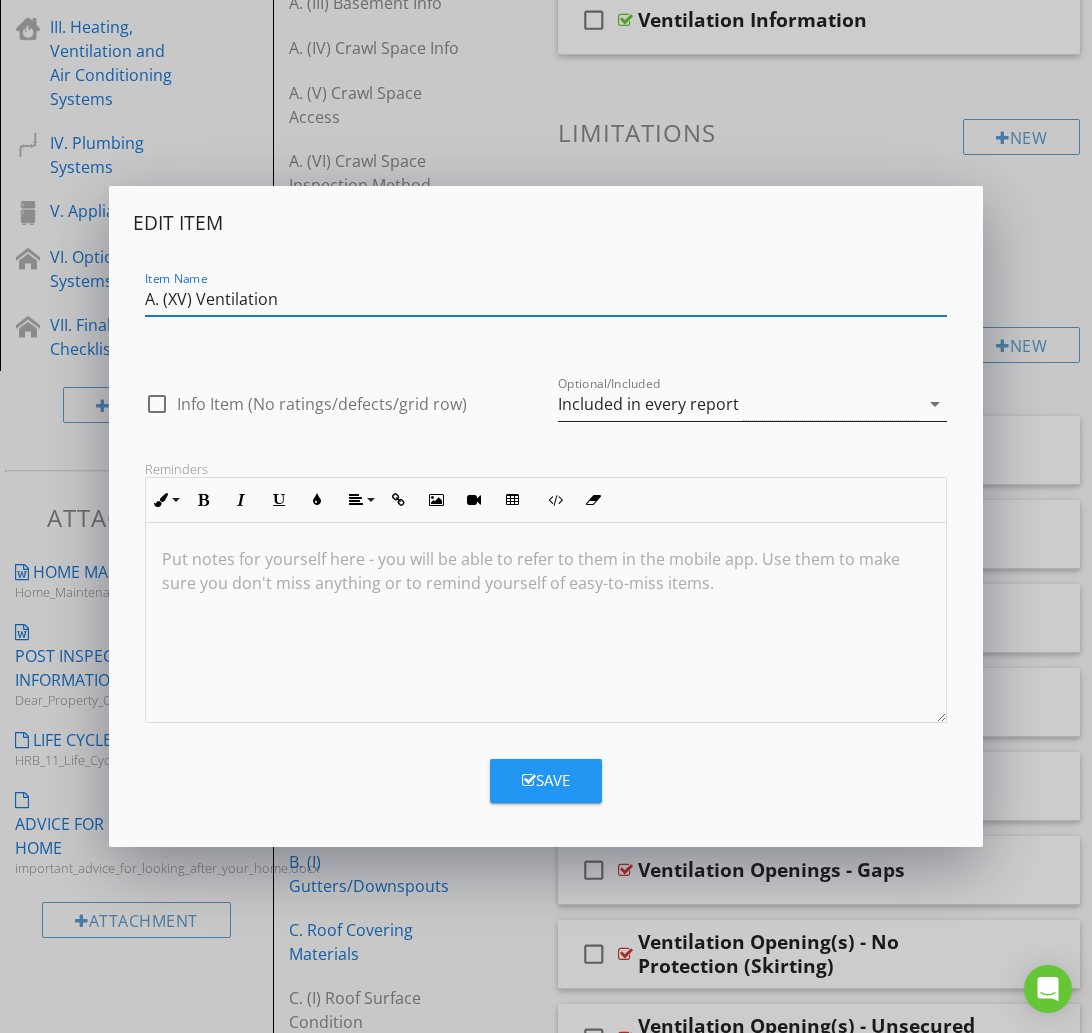 type on "A. (XV) Ventilation" 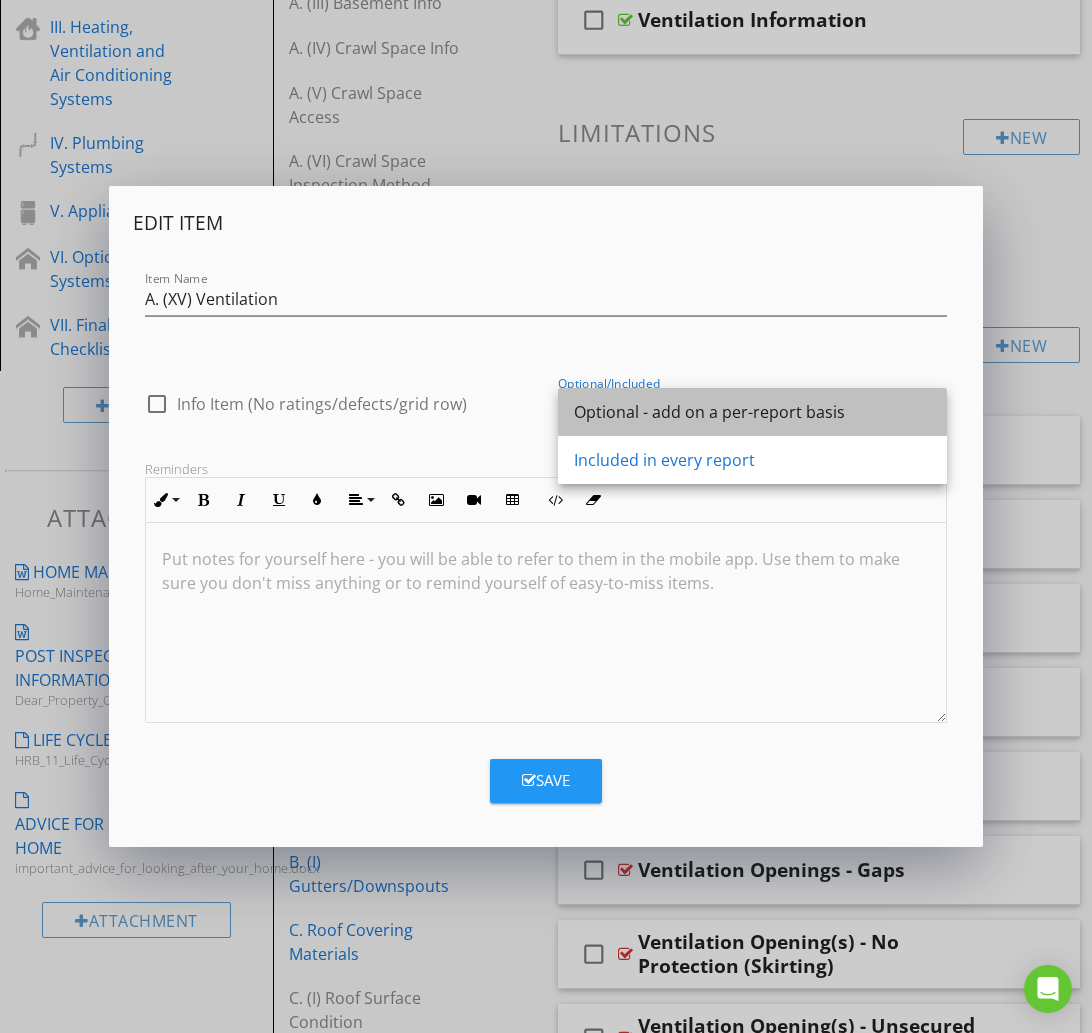 click on "Optional - add on a per-report basis" at bounding box center (752, 412) 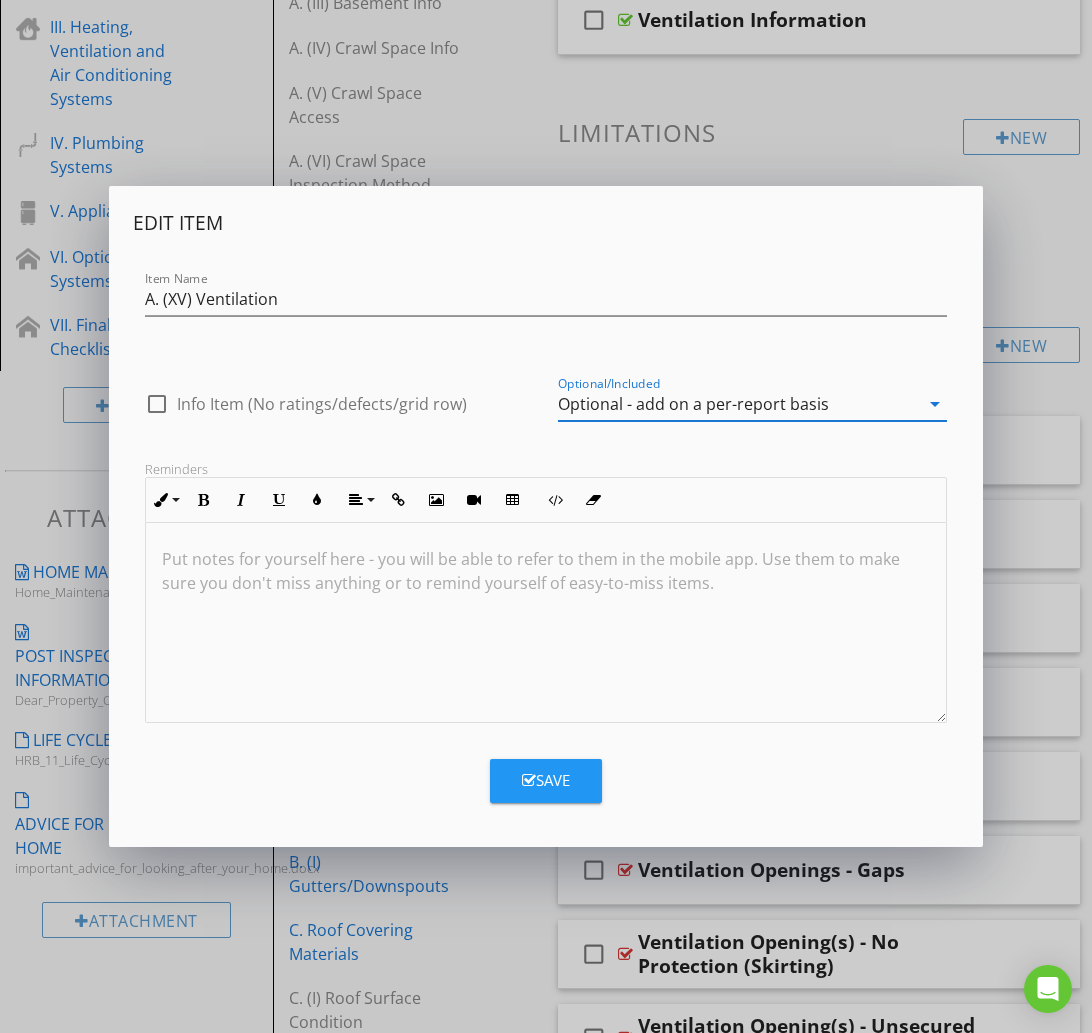 click on "Save" at bounding box center (546, 780) 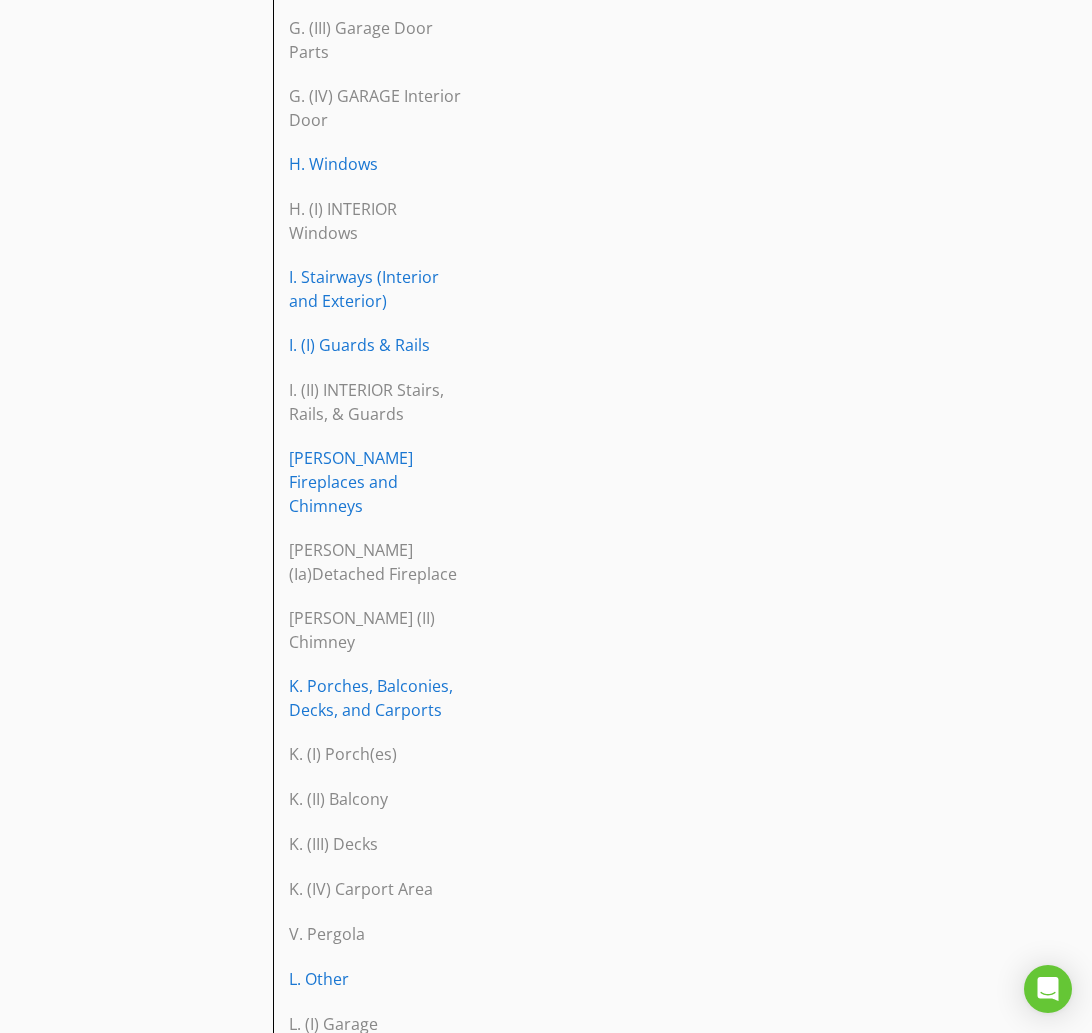 scroll, scrollTop: 3772, scrollLeft: 0, axis: vertical 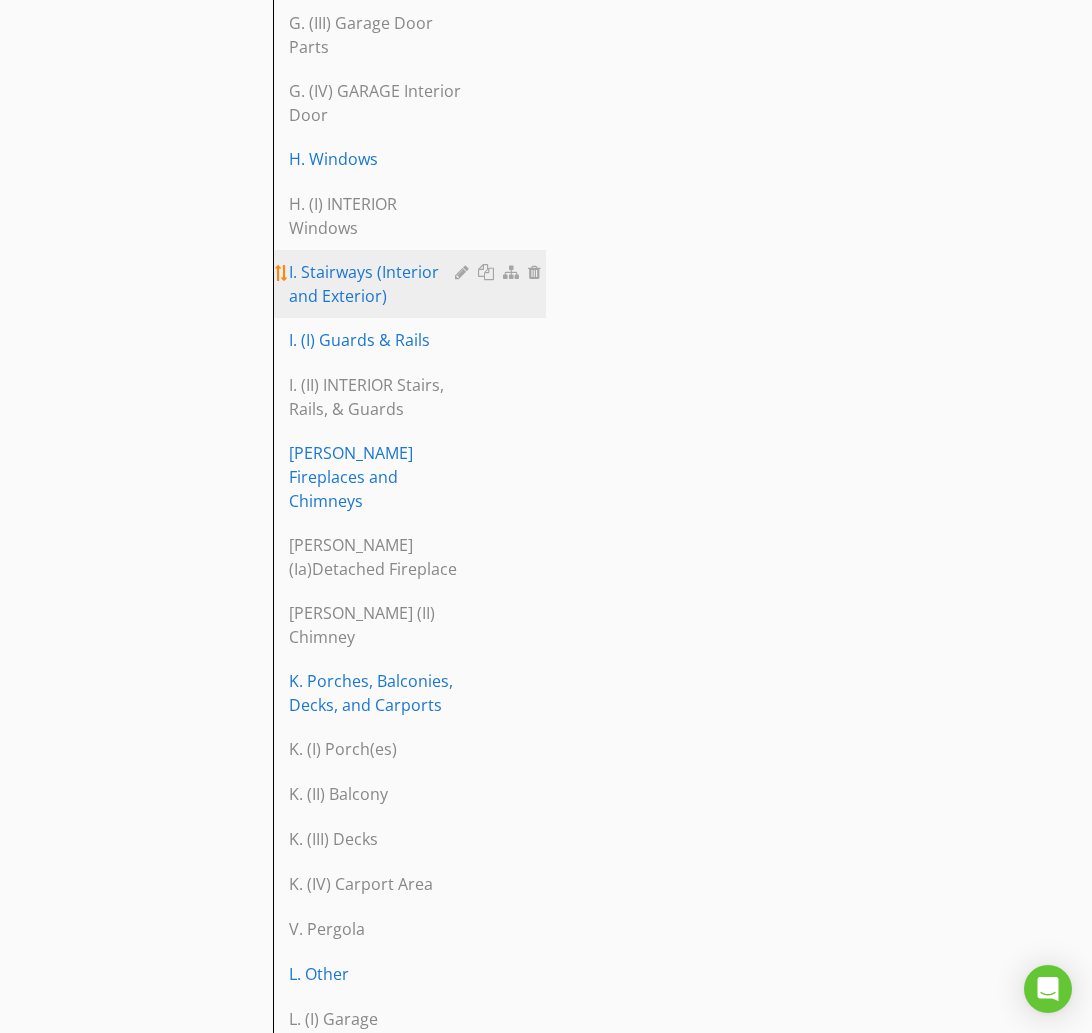 click on "I. Stairways (Interior and Exterior)" at bounding box center (375, 284) 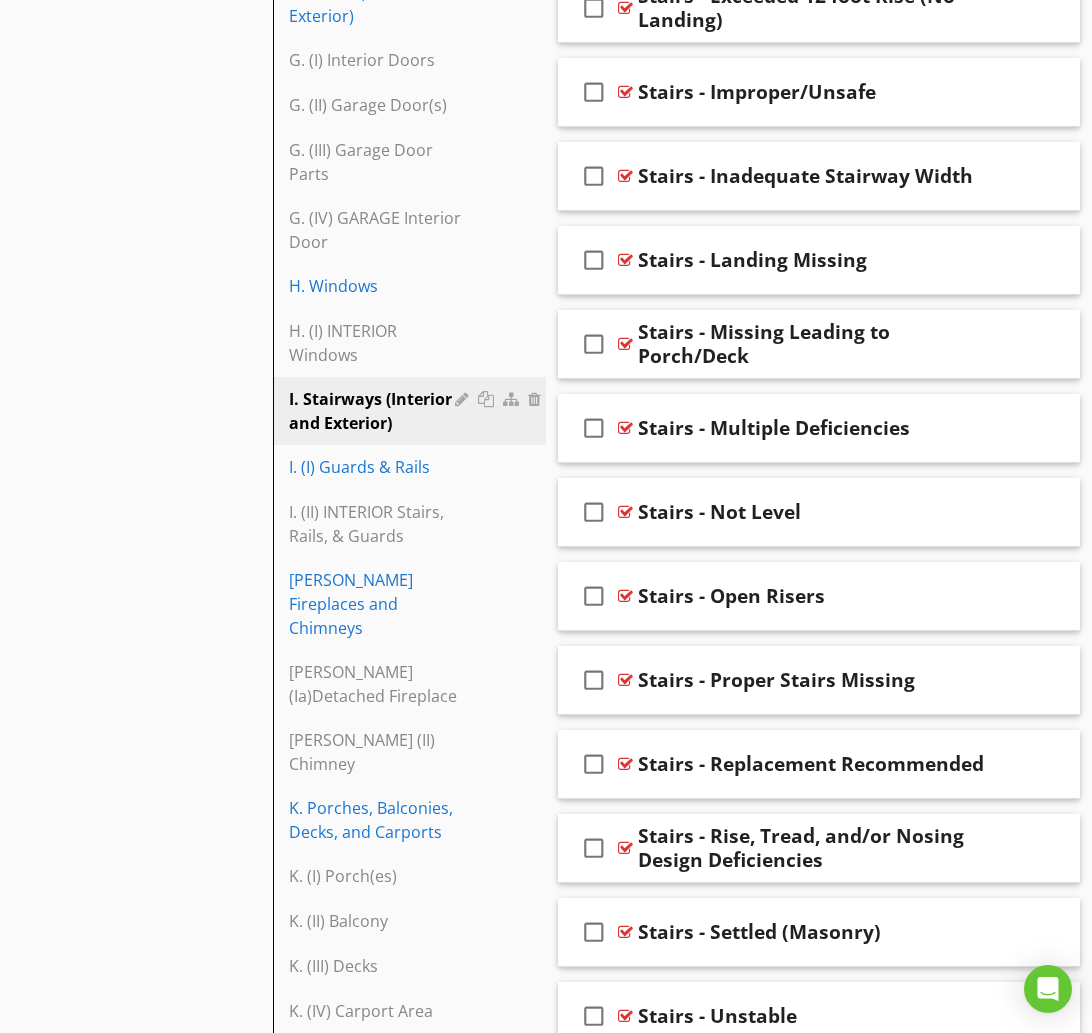 scroll, scrollTop: 3635, scrollLeft: 0, axis: vertical 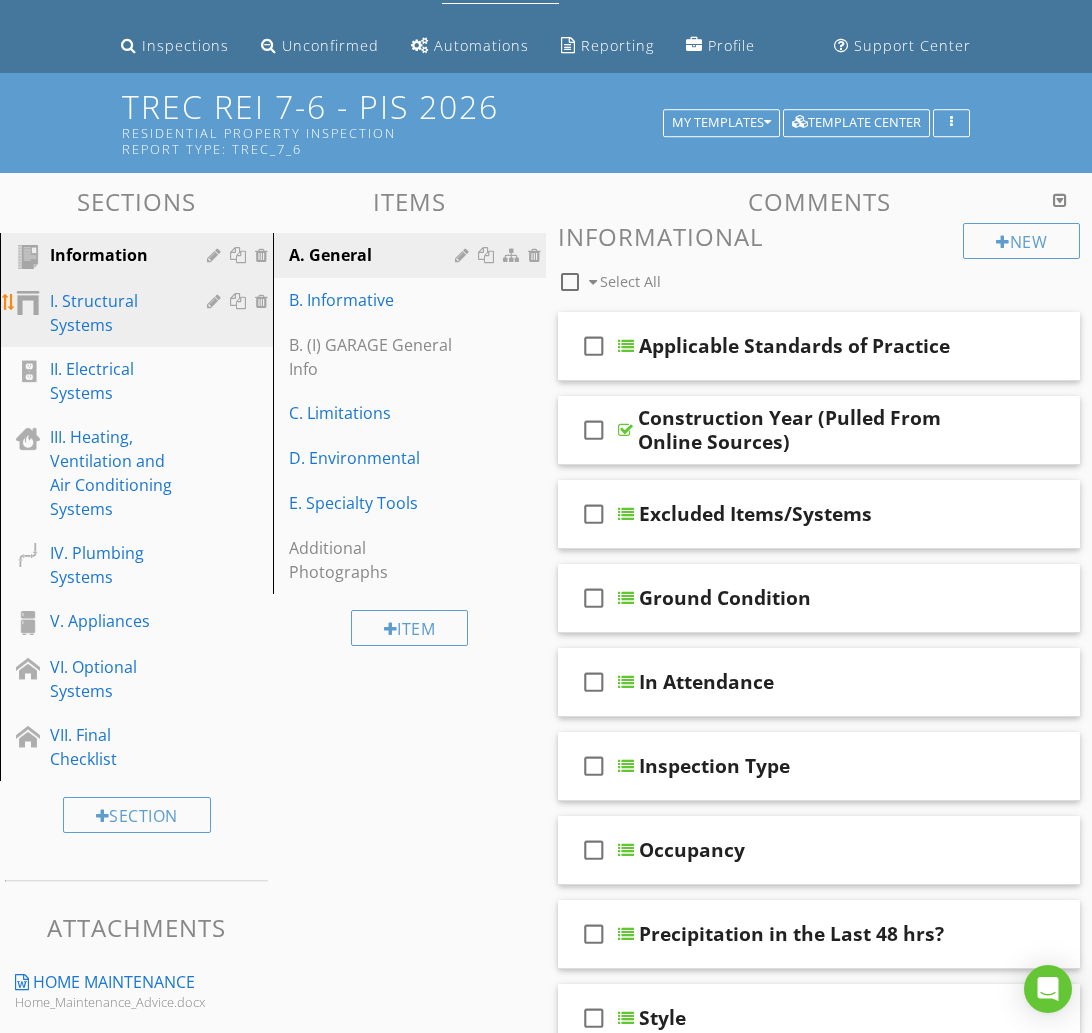 click on "I. Structural Systems" at bounding box center [114, 313] 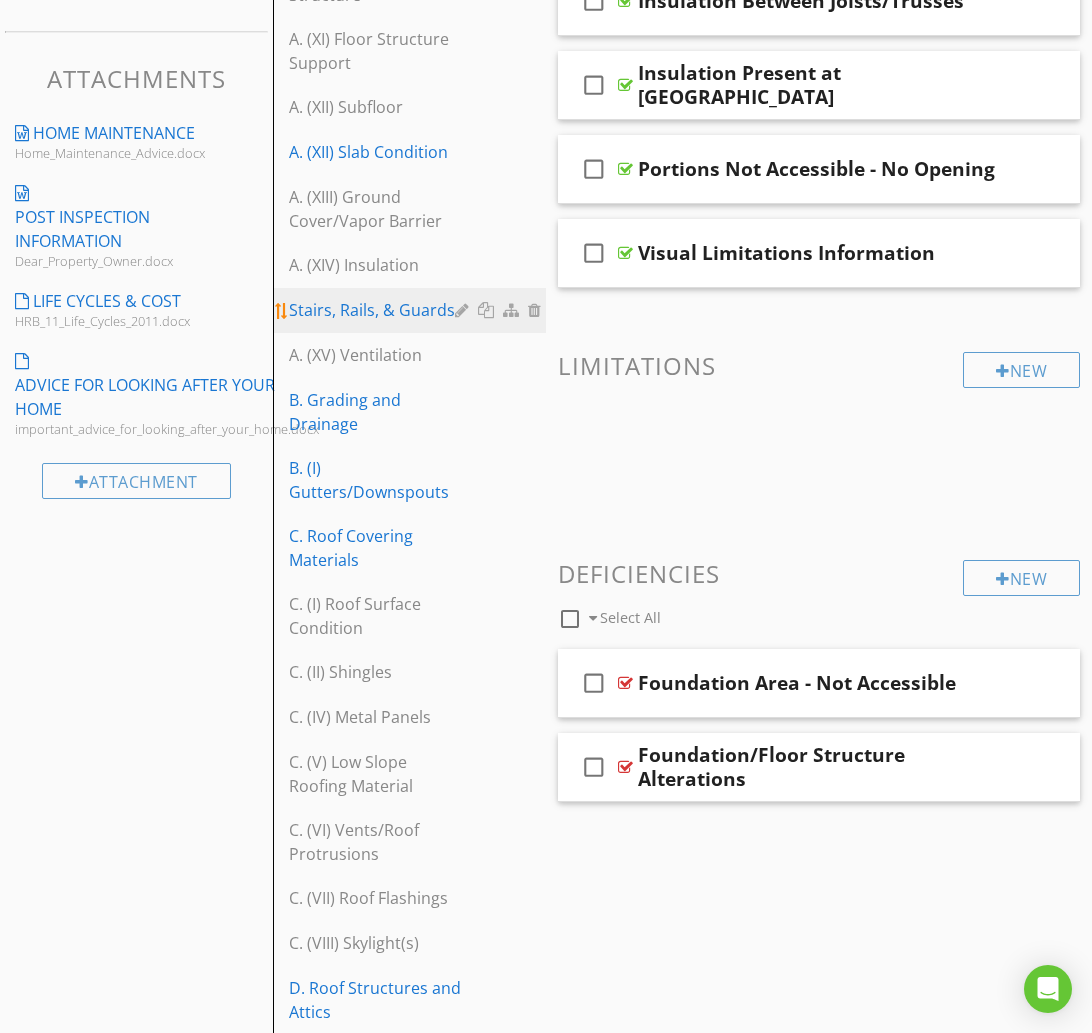 scroll, scrollTop: 958, scrollLeft: 0, axis: vertical 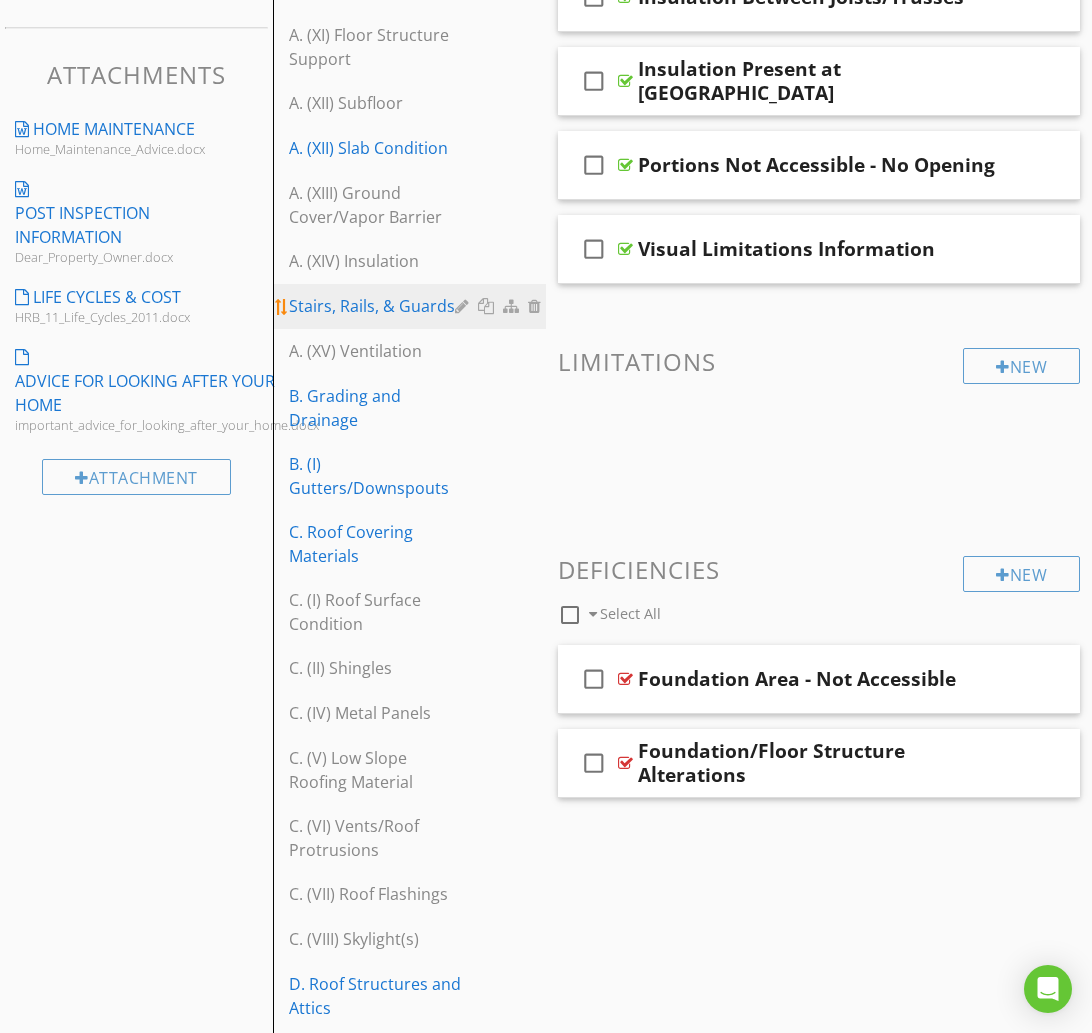 type 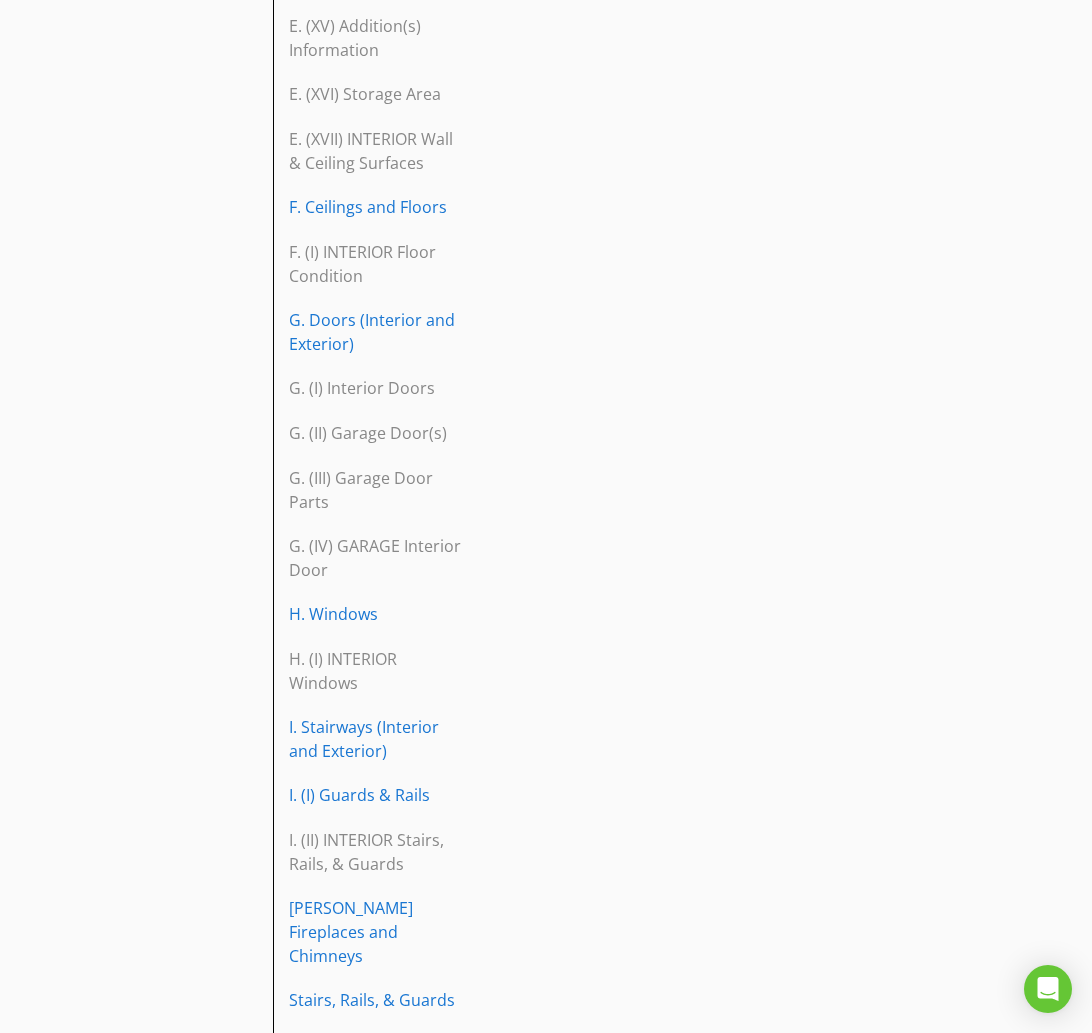 scroll, scrollTop: 3321, scrollLeft: 0, axis: vertical 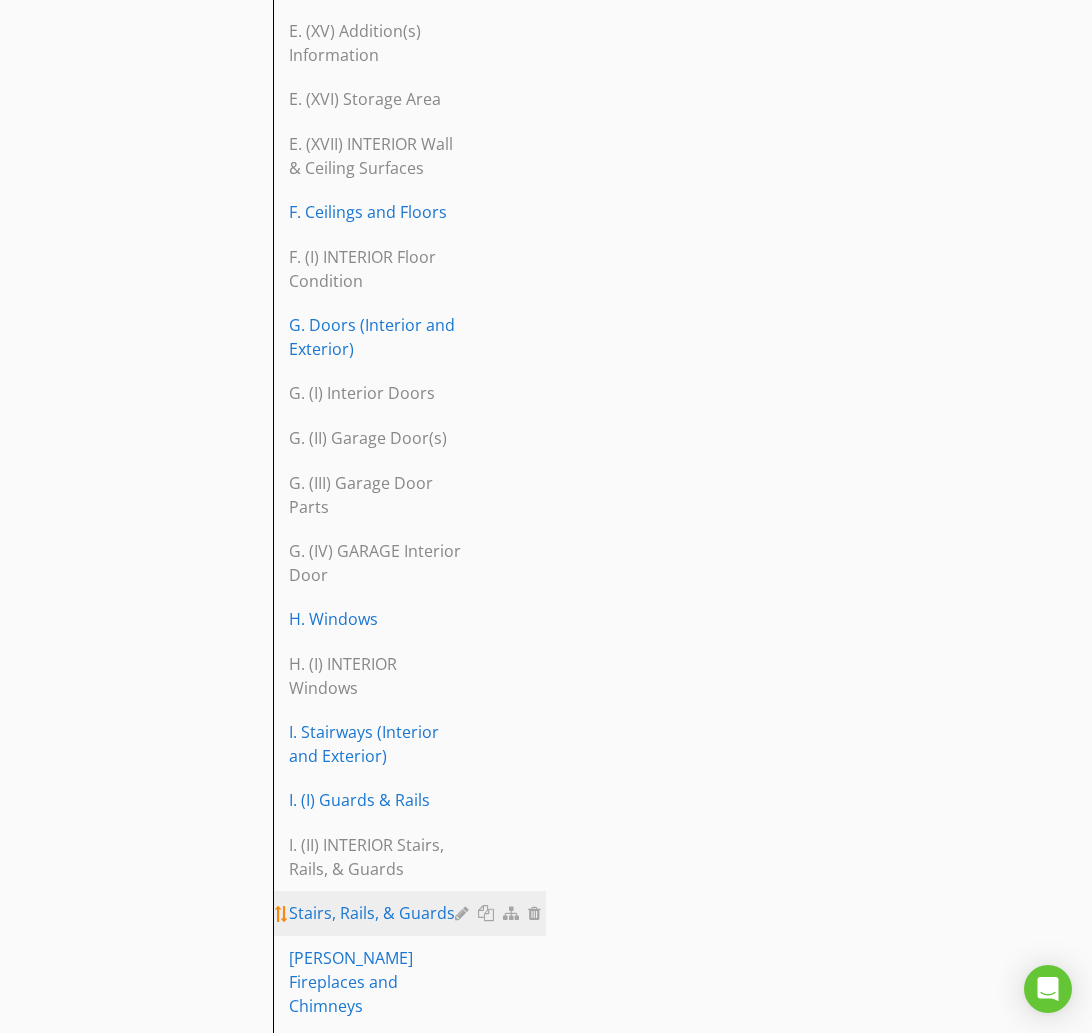 click at bounding box center [464, 913] 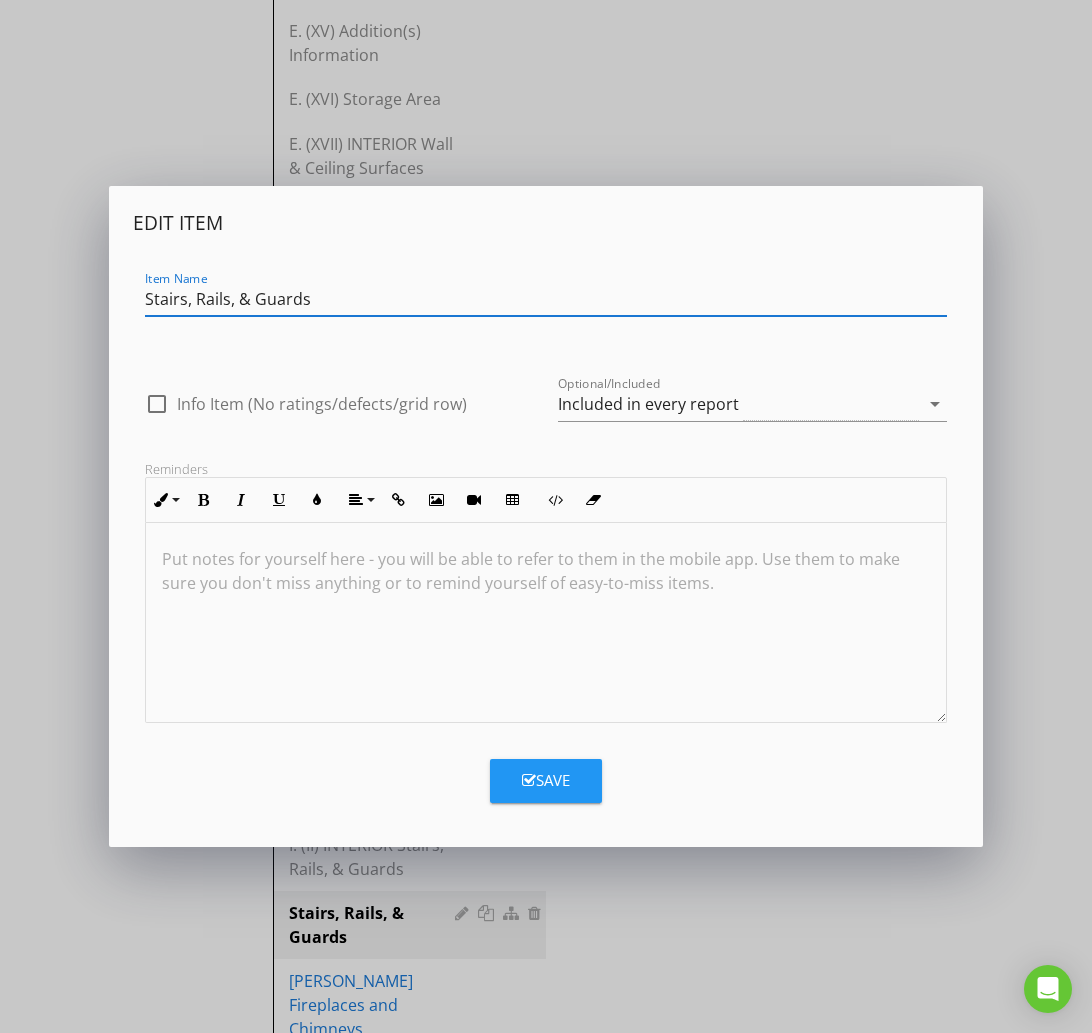 click on "Stairs, Rails, & Guards" at bounding box center [546, 299] 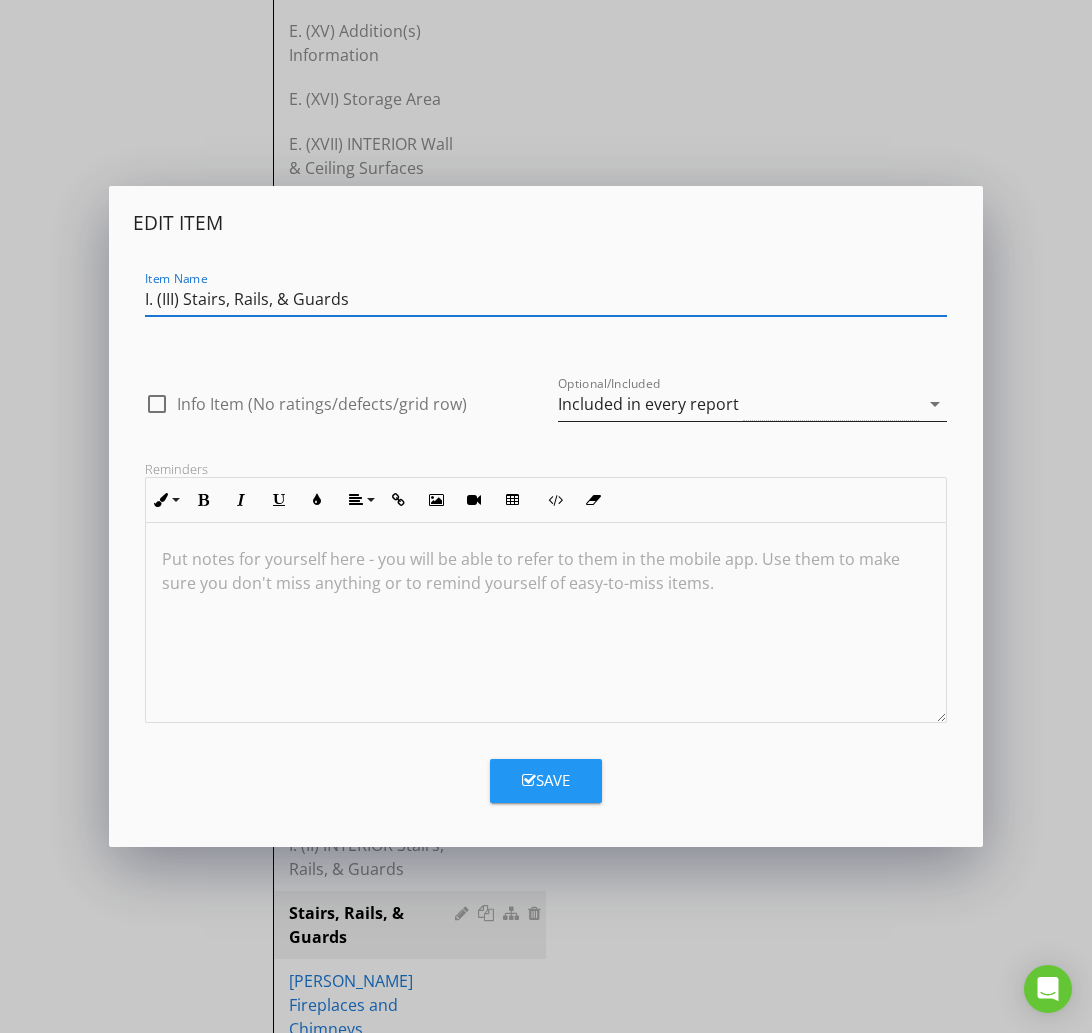 type on "I. (III) Stairs, Rails, & Guards" 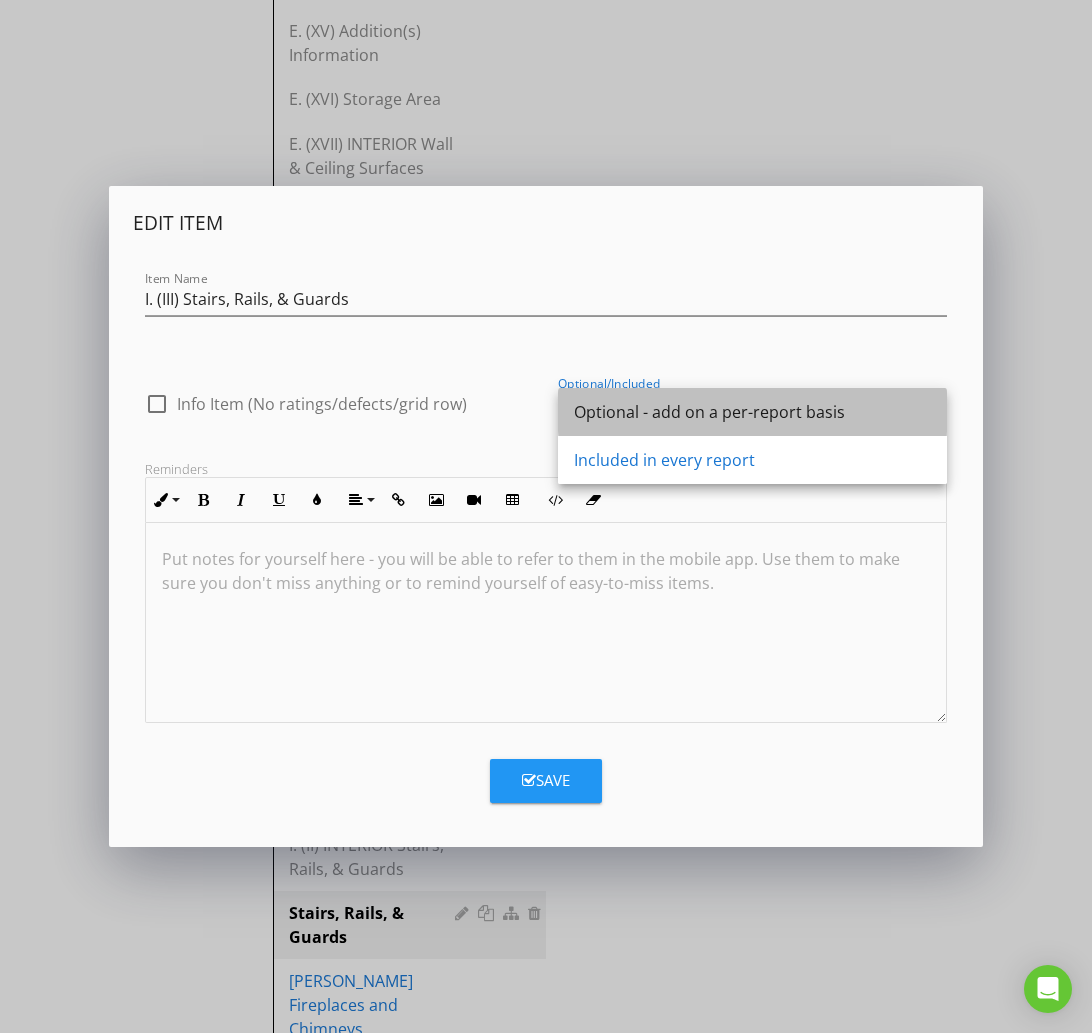 click on "Optional - add on a per-report basis" at bounding box center [752, 412] 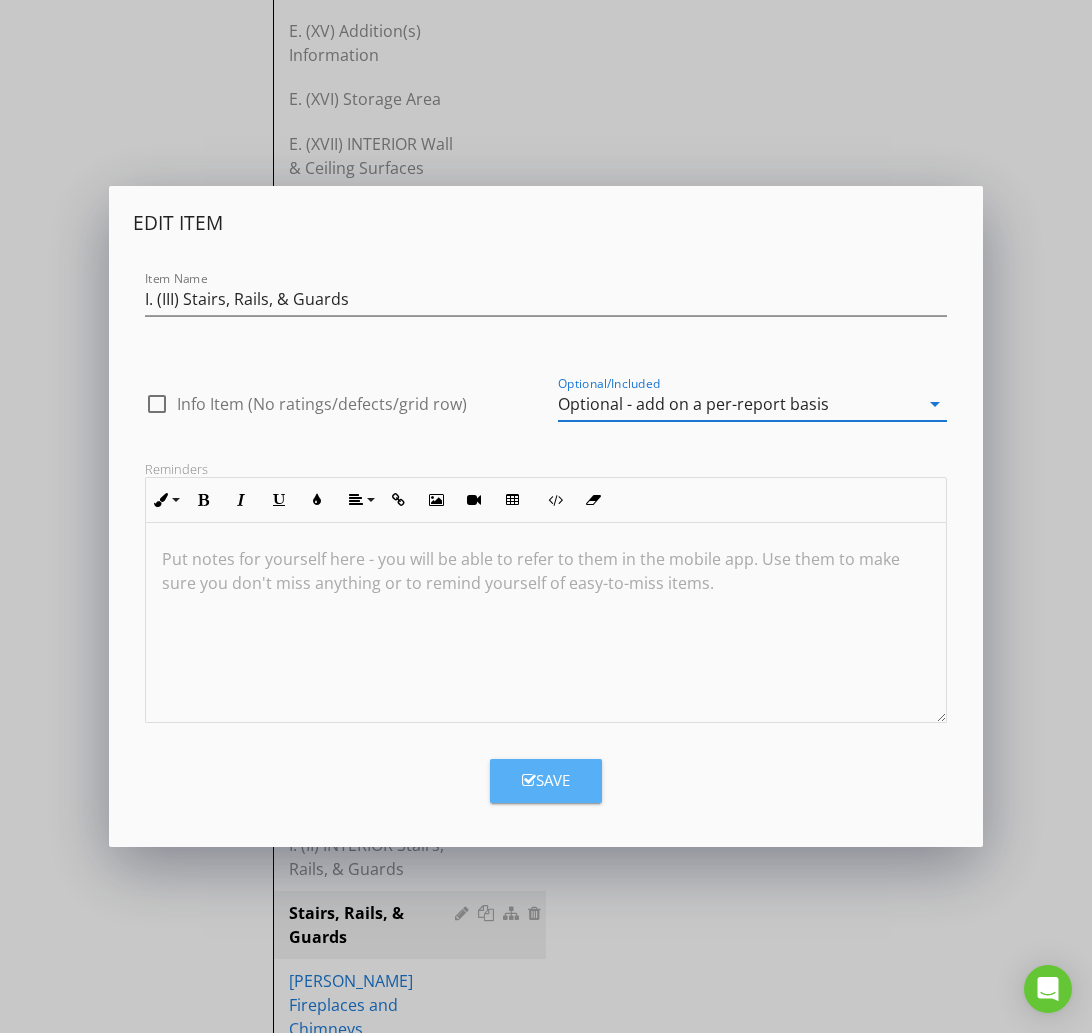 click on "Save" at bounding box center (546, 780) 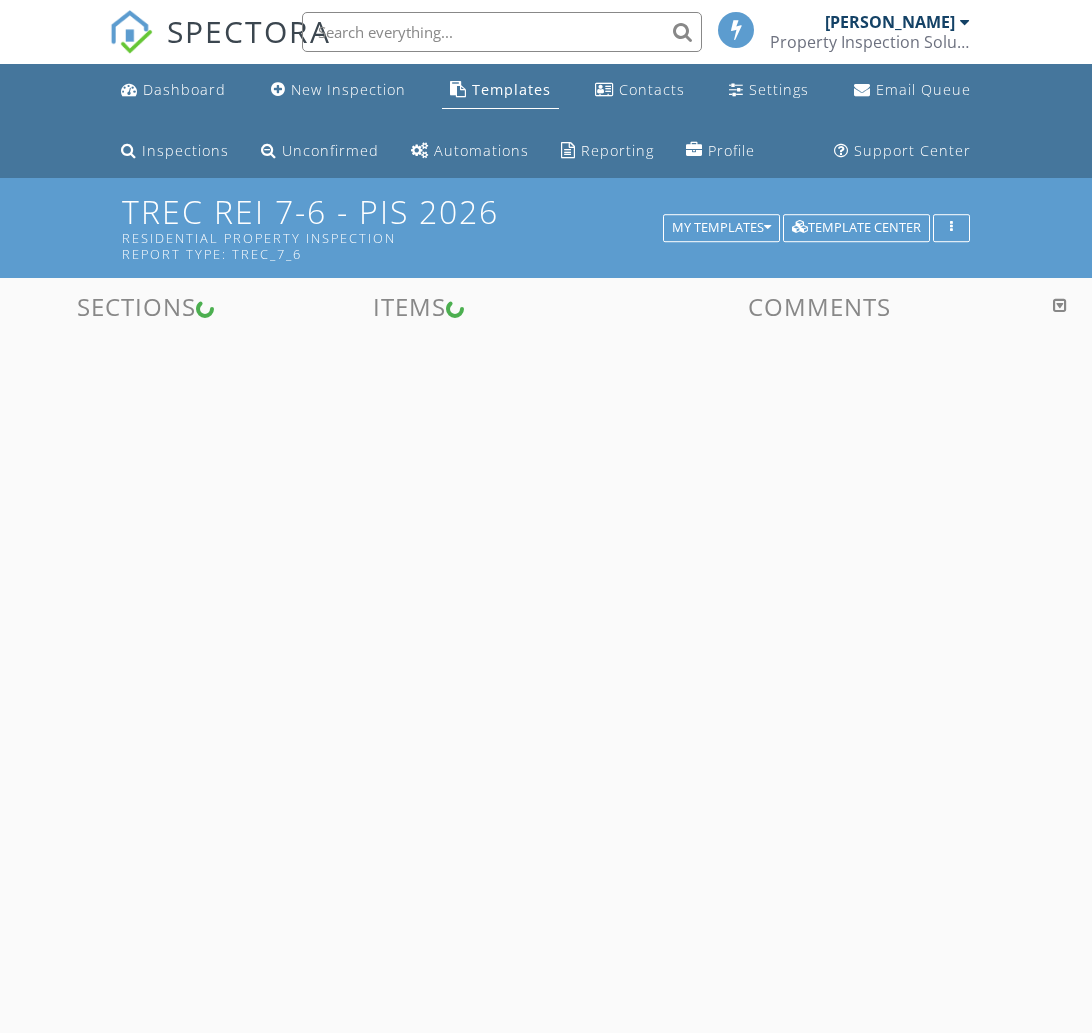 scroll, scrollTop: 0, scrollLeft: 0, axis: both 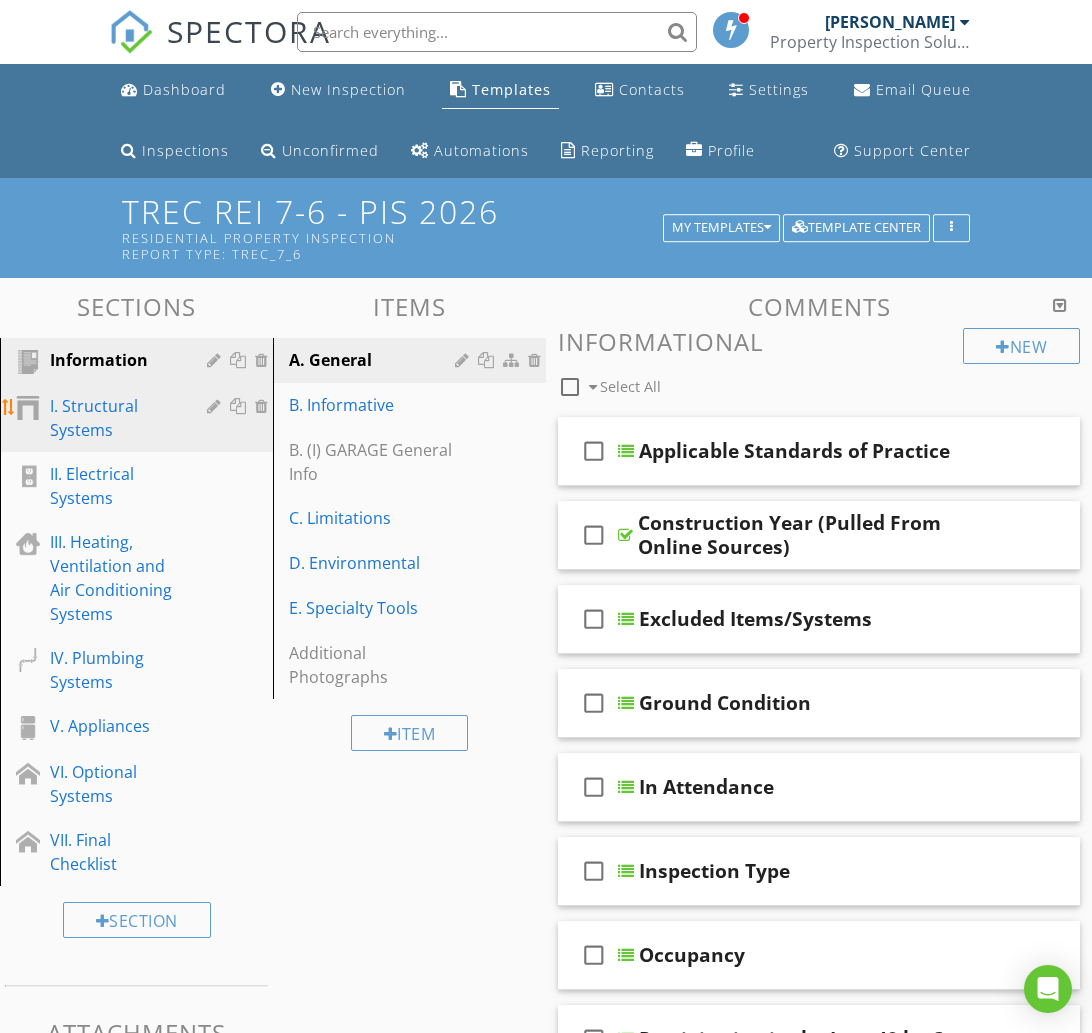 click on "I. Structural Systems" at bounding box center (114, 418) 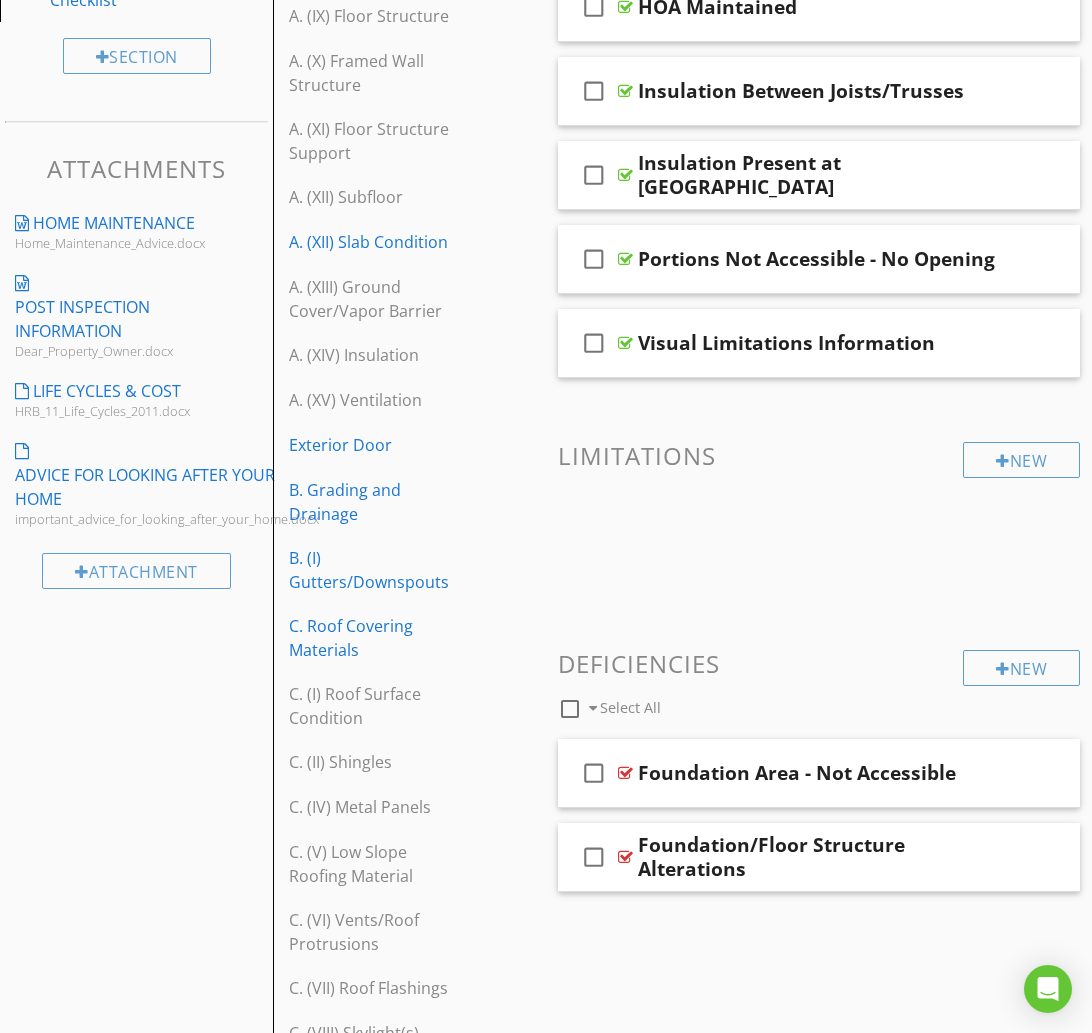 scroll, scrollTop: 865, scrollLeft: 0, axis: vertical 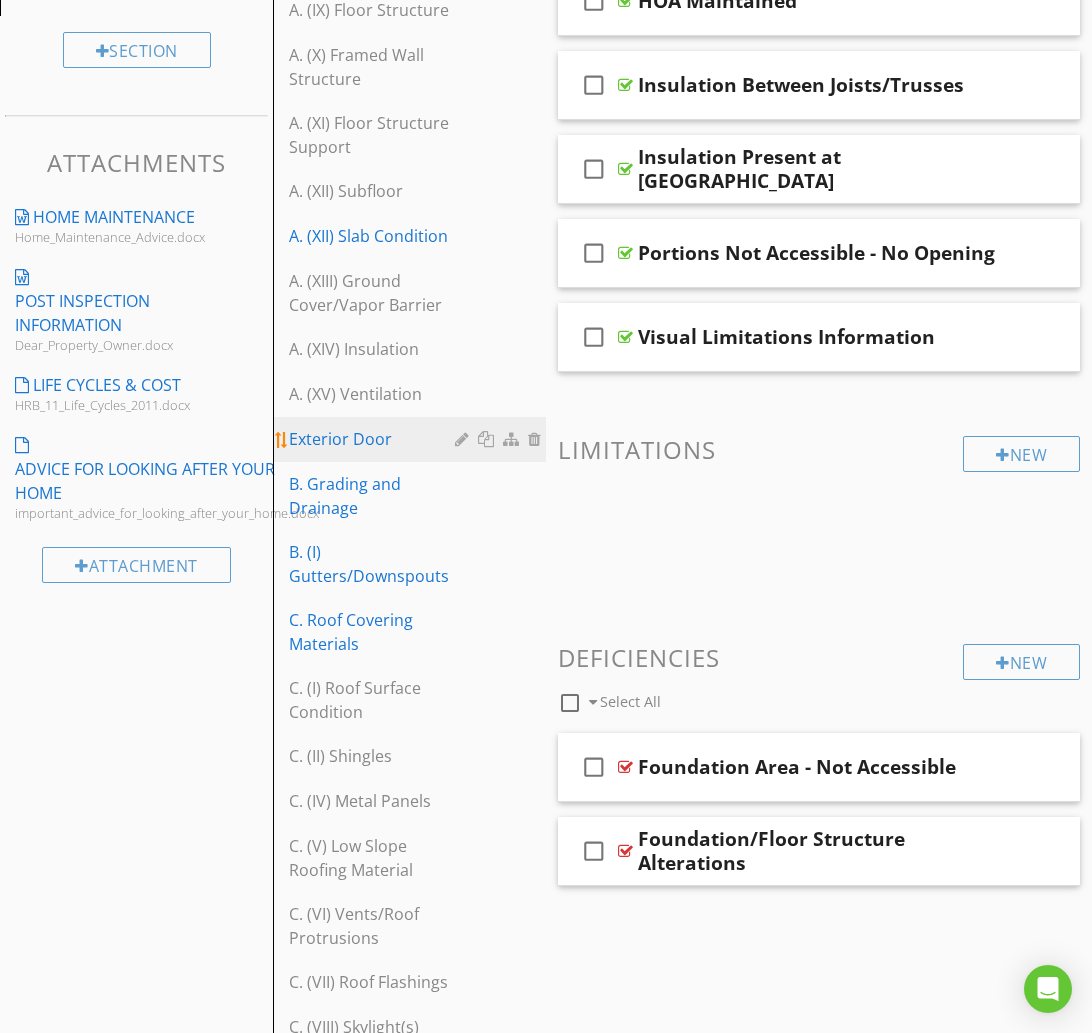 type 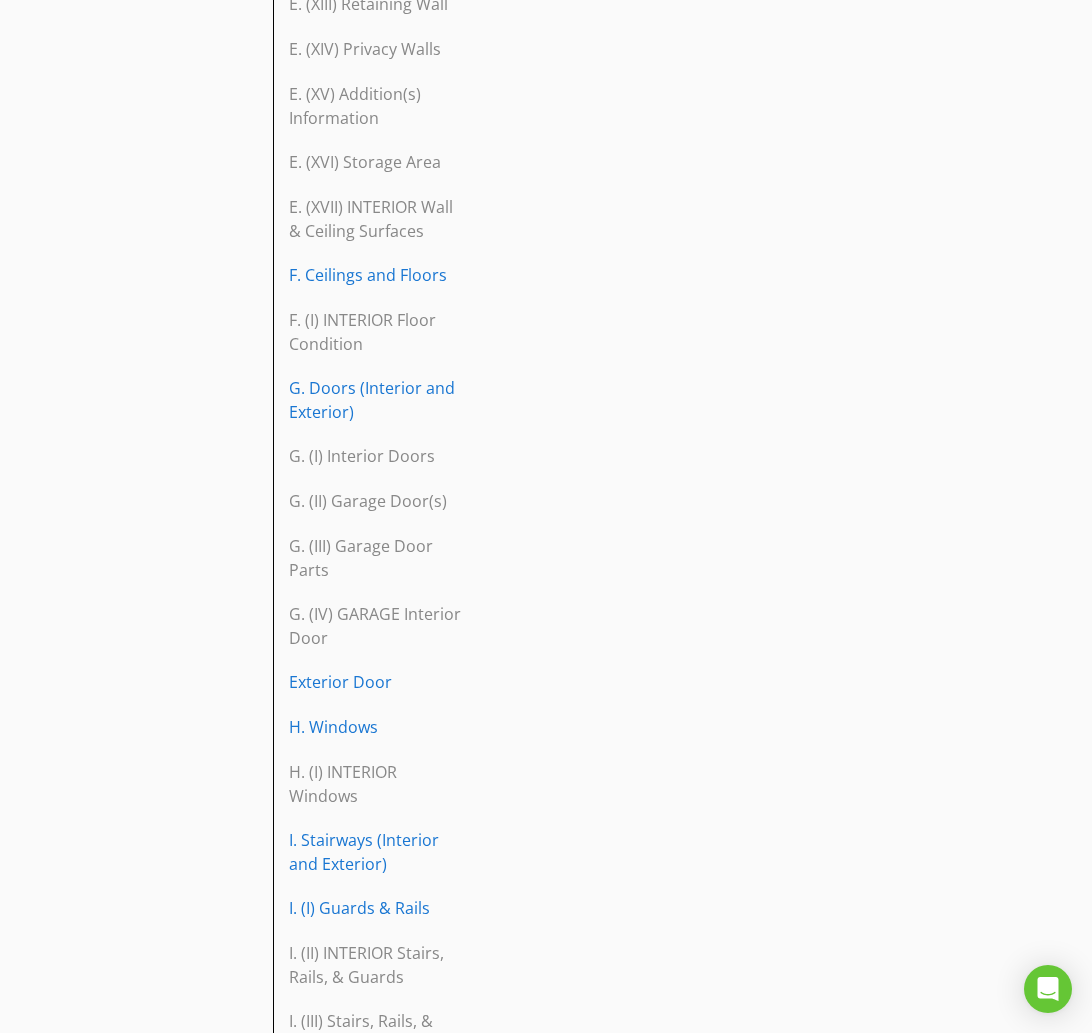 scroll, scrollTop: 3236, scrollLeft: 0, axis: vertical 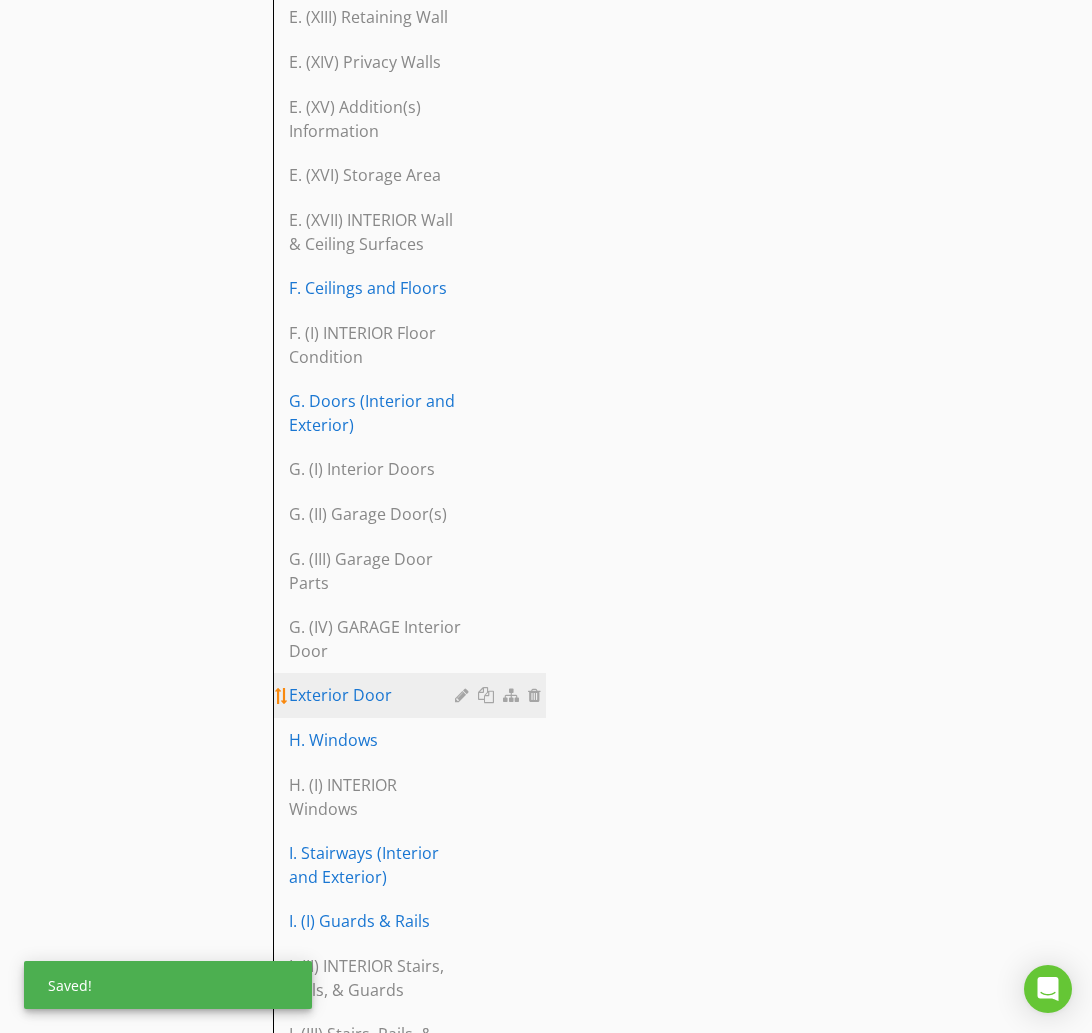 click on "Exterior Door" at bounding box center [375, 695] 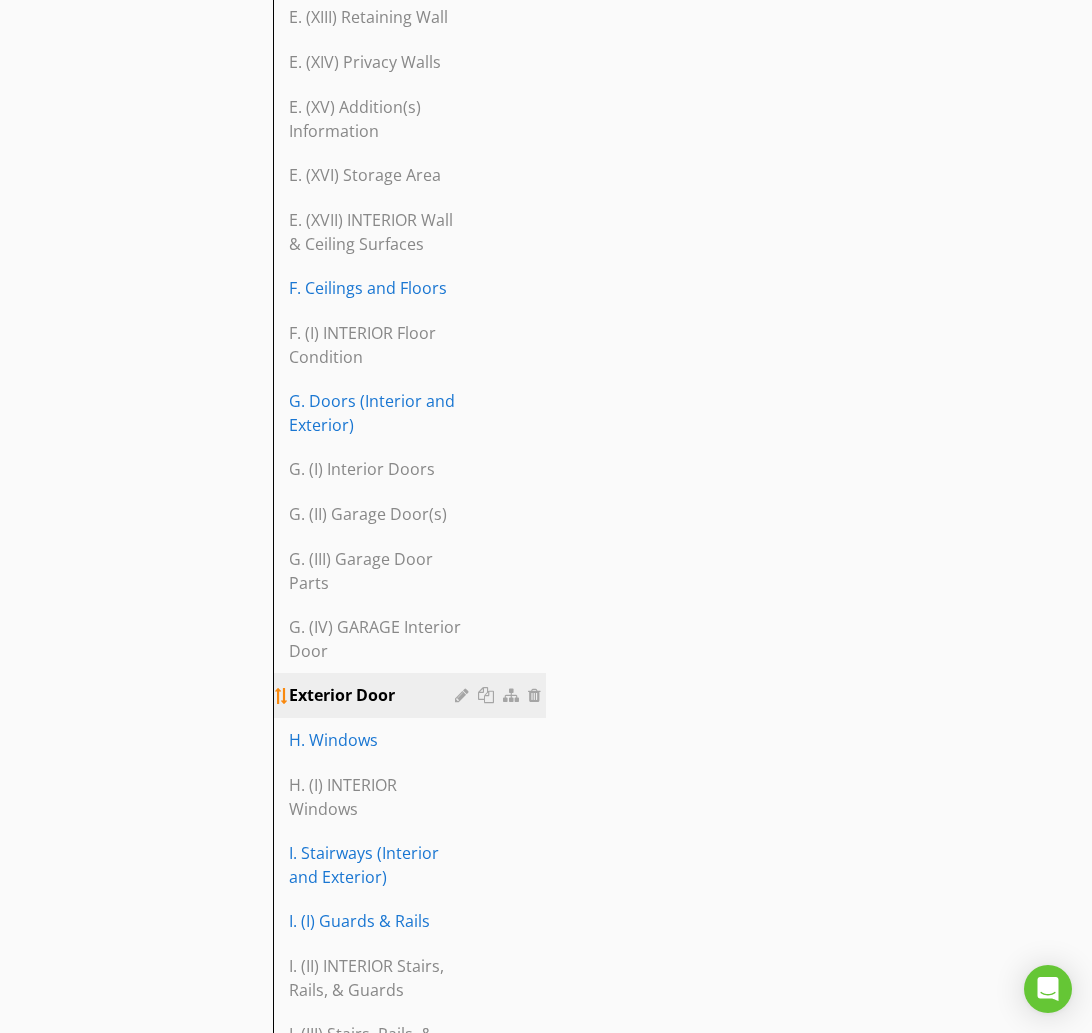 click at bounding box center (464, 695) 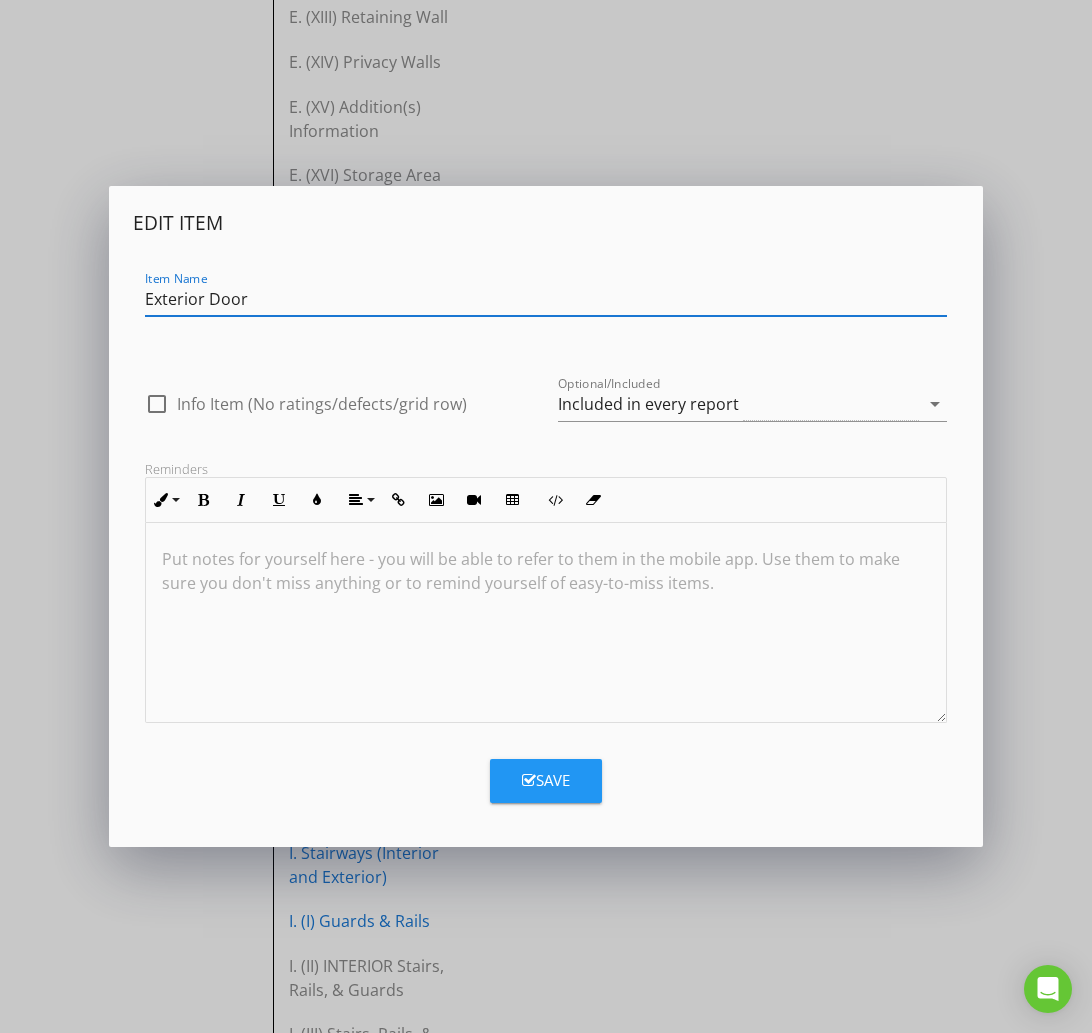 click on "Exterior Door" at bounding box center (546, 299) 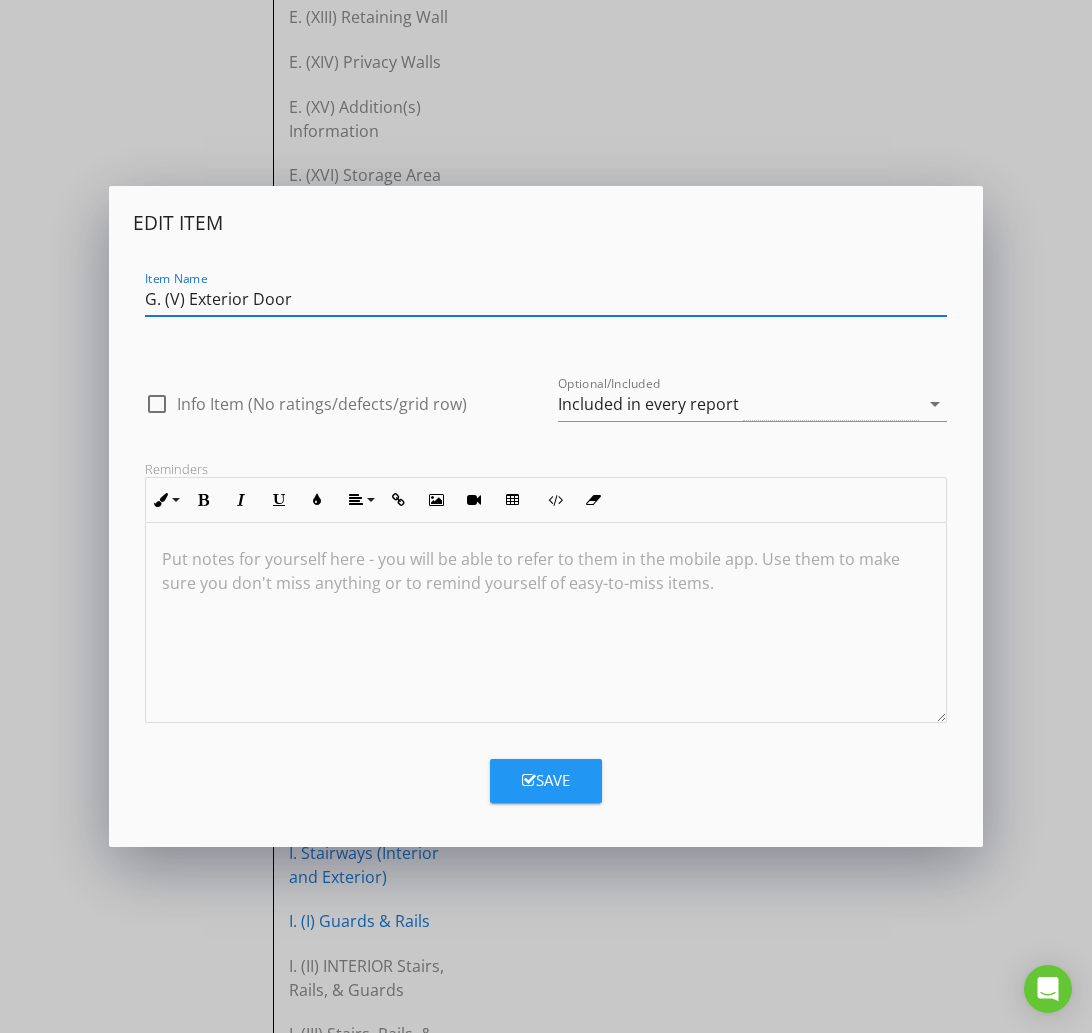 type on "G. (V) Exterior Door" 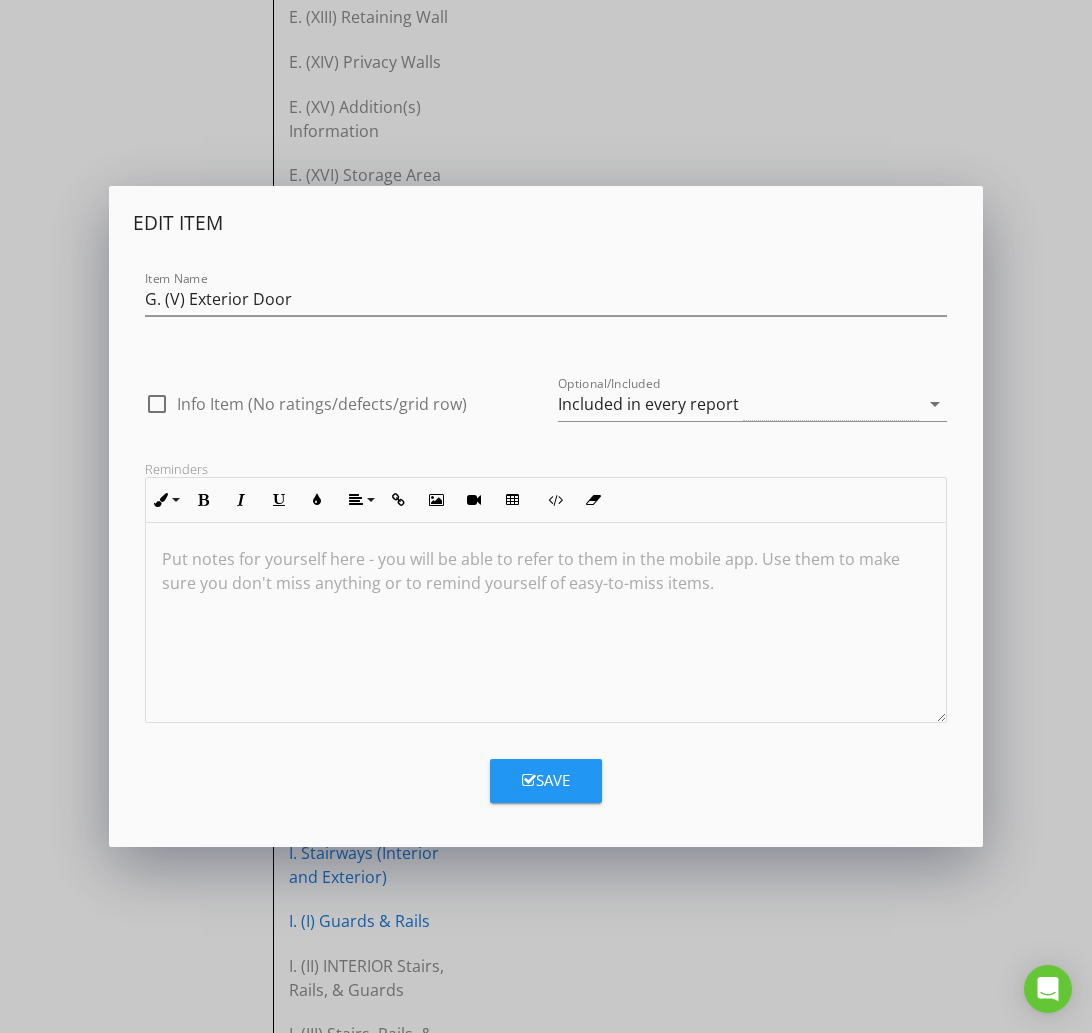 click on "Save" at bounding box center (546, 780) 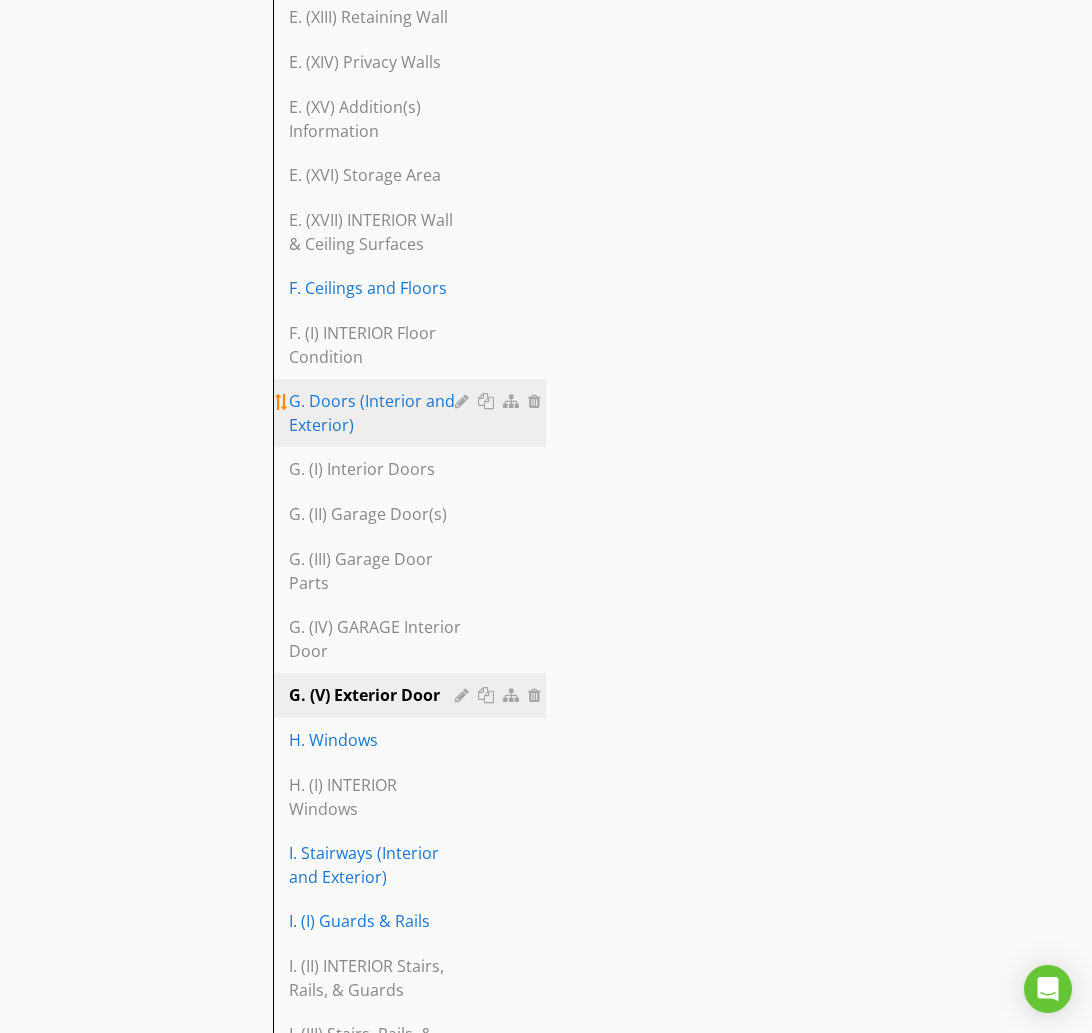 click on "G. Doors (Interior and Exterior)" at bounding box center [375, 413] 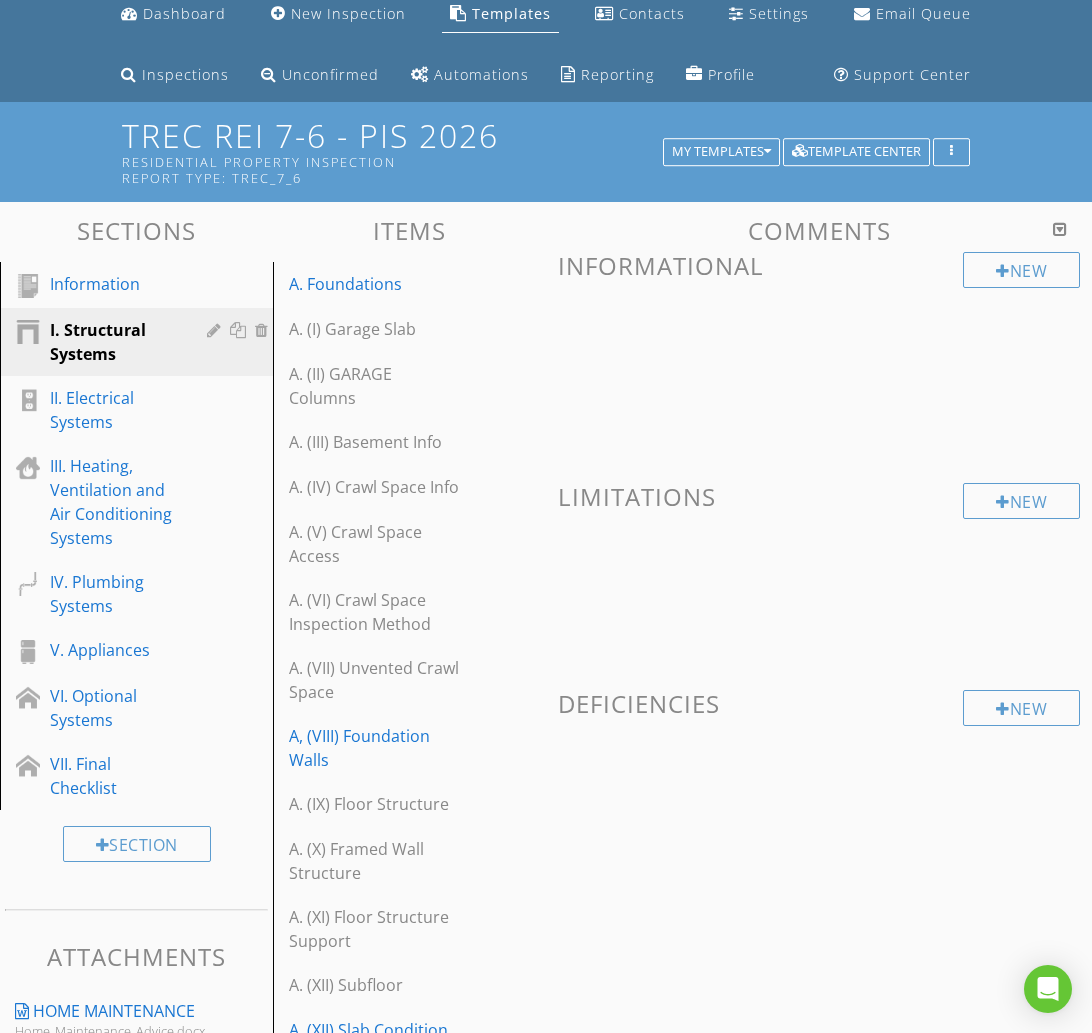 scroll, scrollTop: 83, scrollLeft: 0, axis: vertical 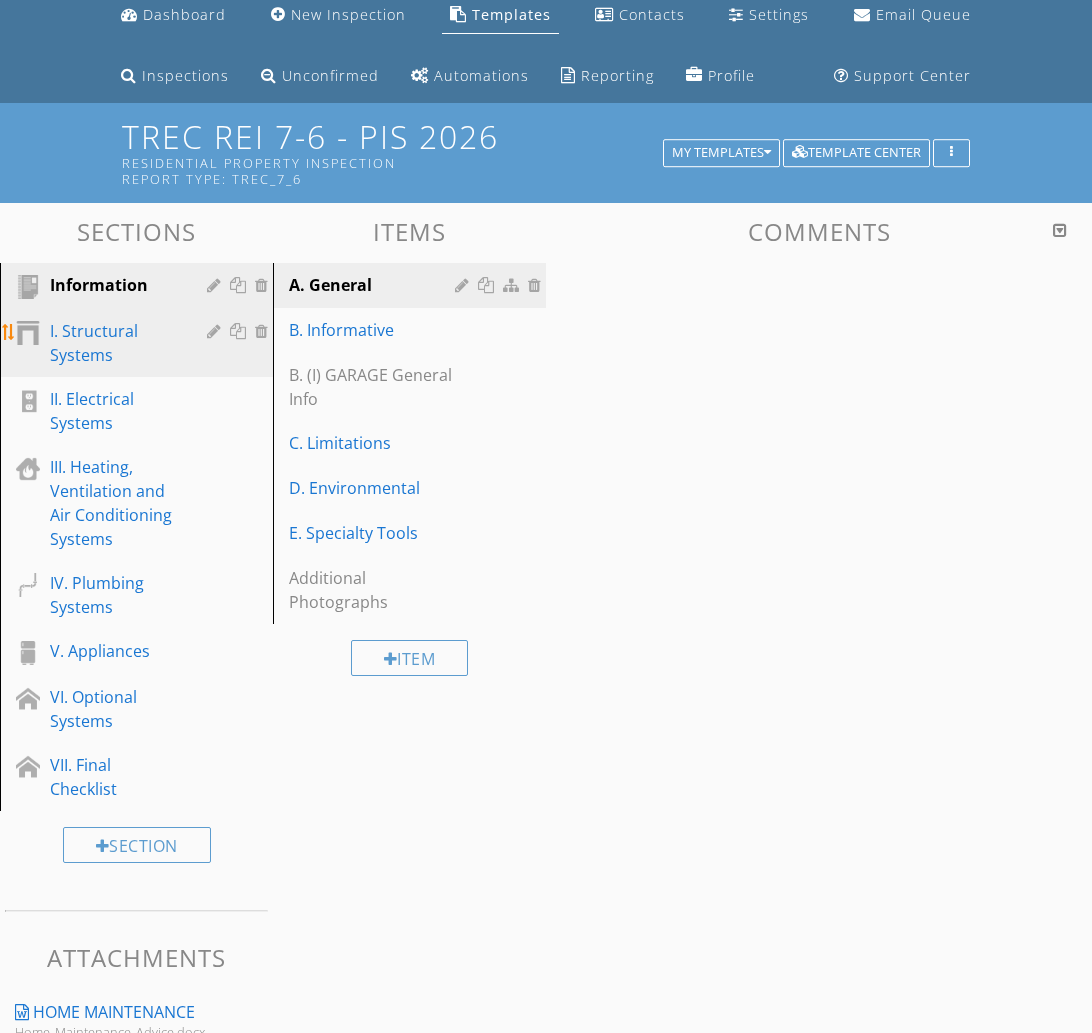 click on "I. Structural Systems" at bounding box center [114, 343] 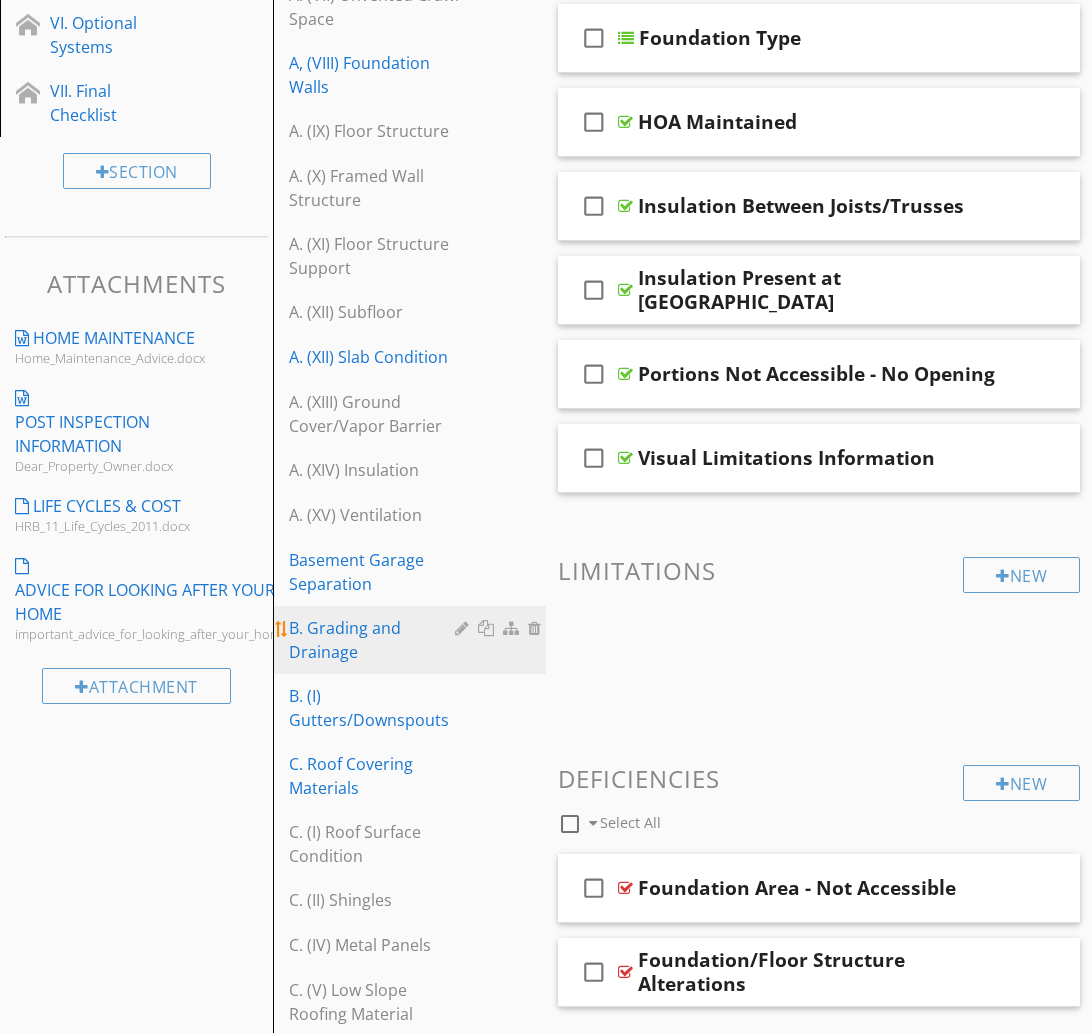 scroll, scrollTop: 752, scrollLeft: 0, axis: vertical 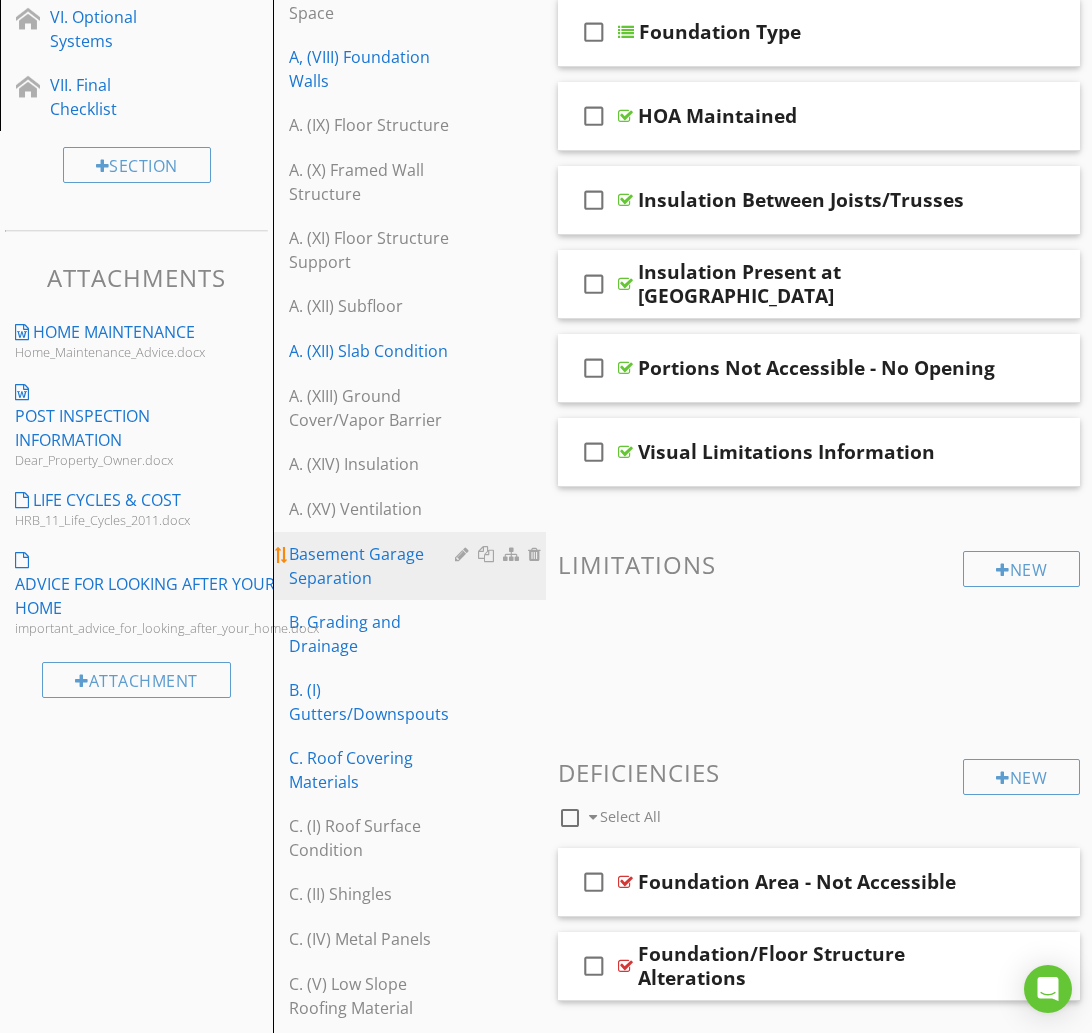 type 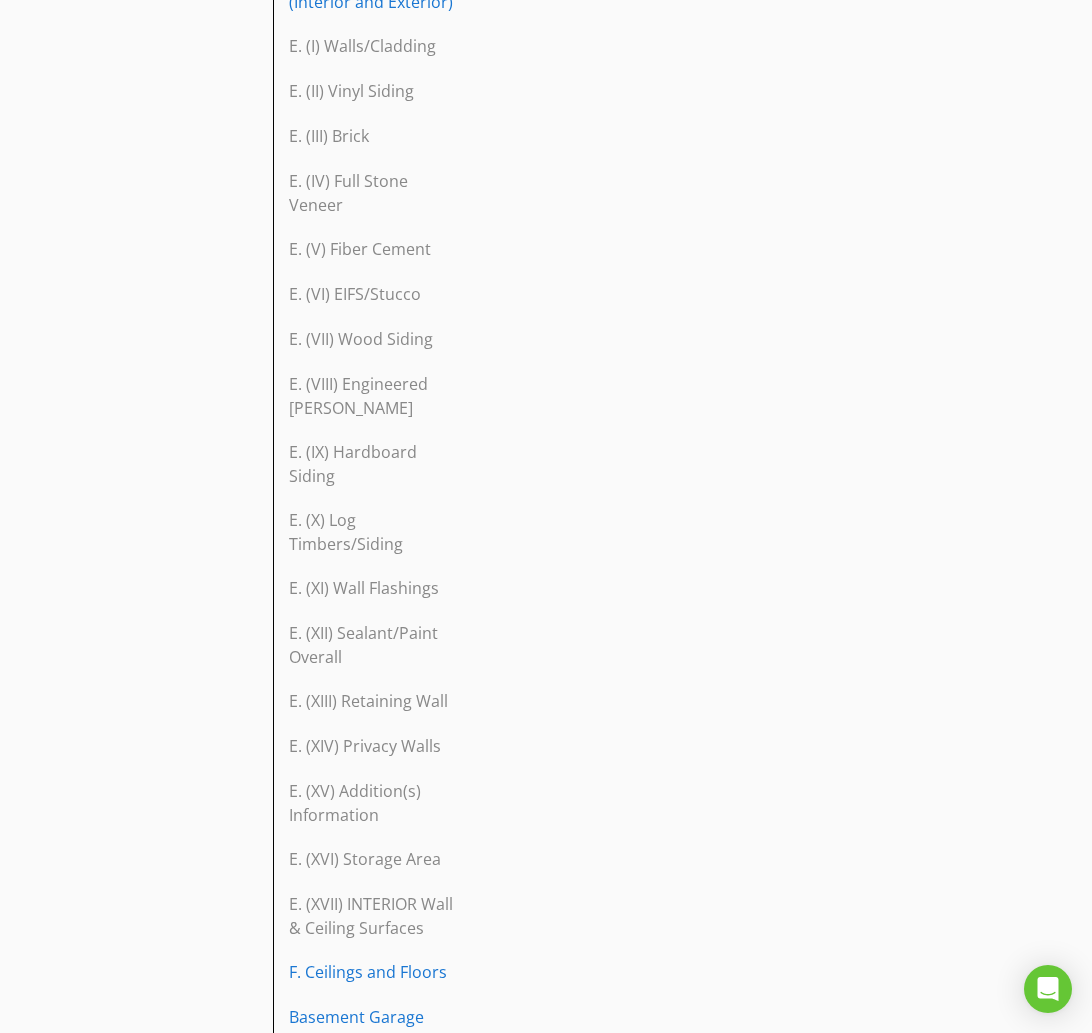 scroll, scrollTop: 2584, scrollLeft: 0, axis: vertical 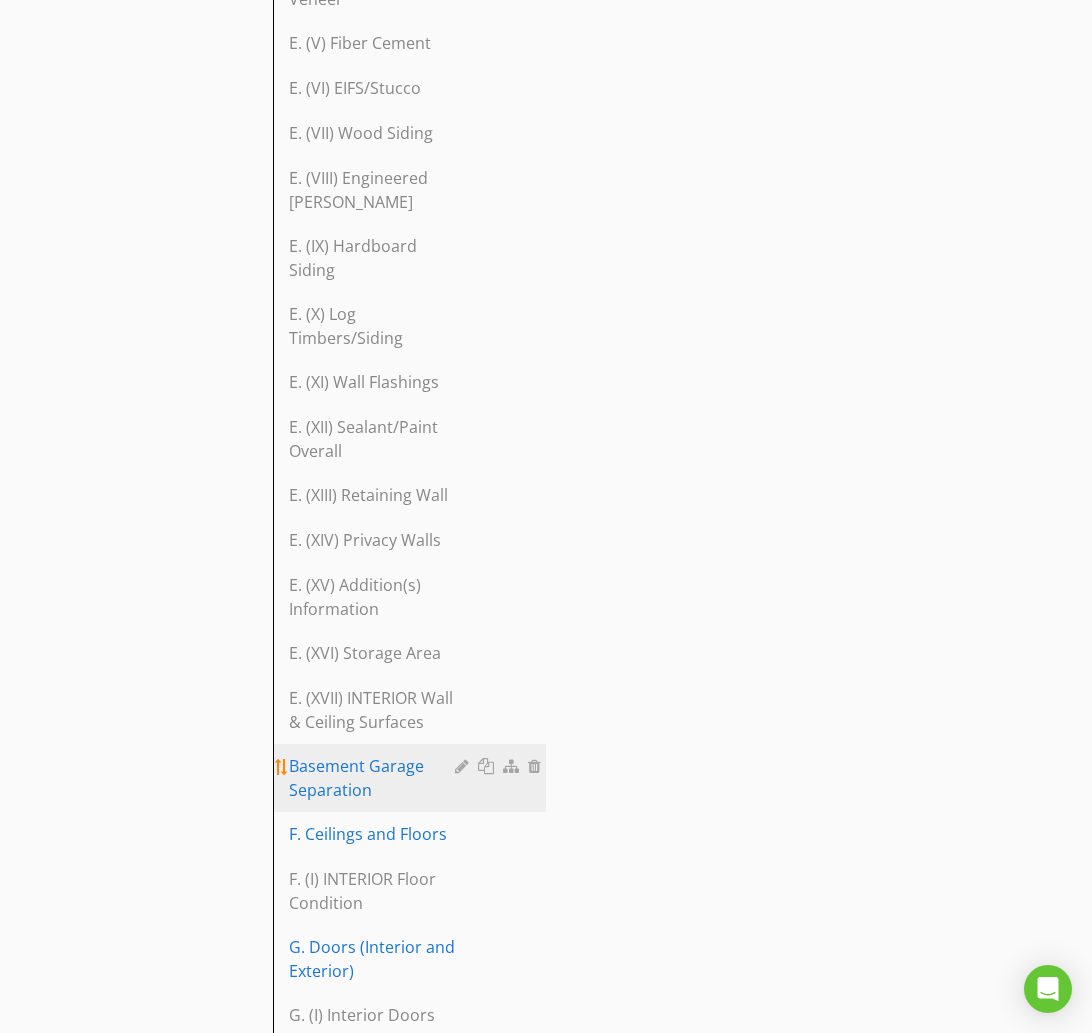 click on "Basement Garage Separation" at bounding box center (375, 778) 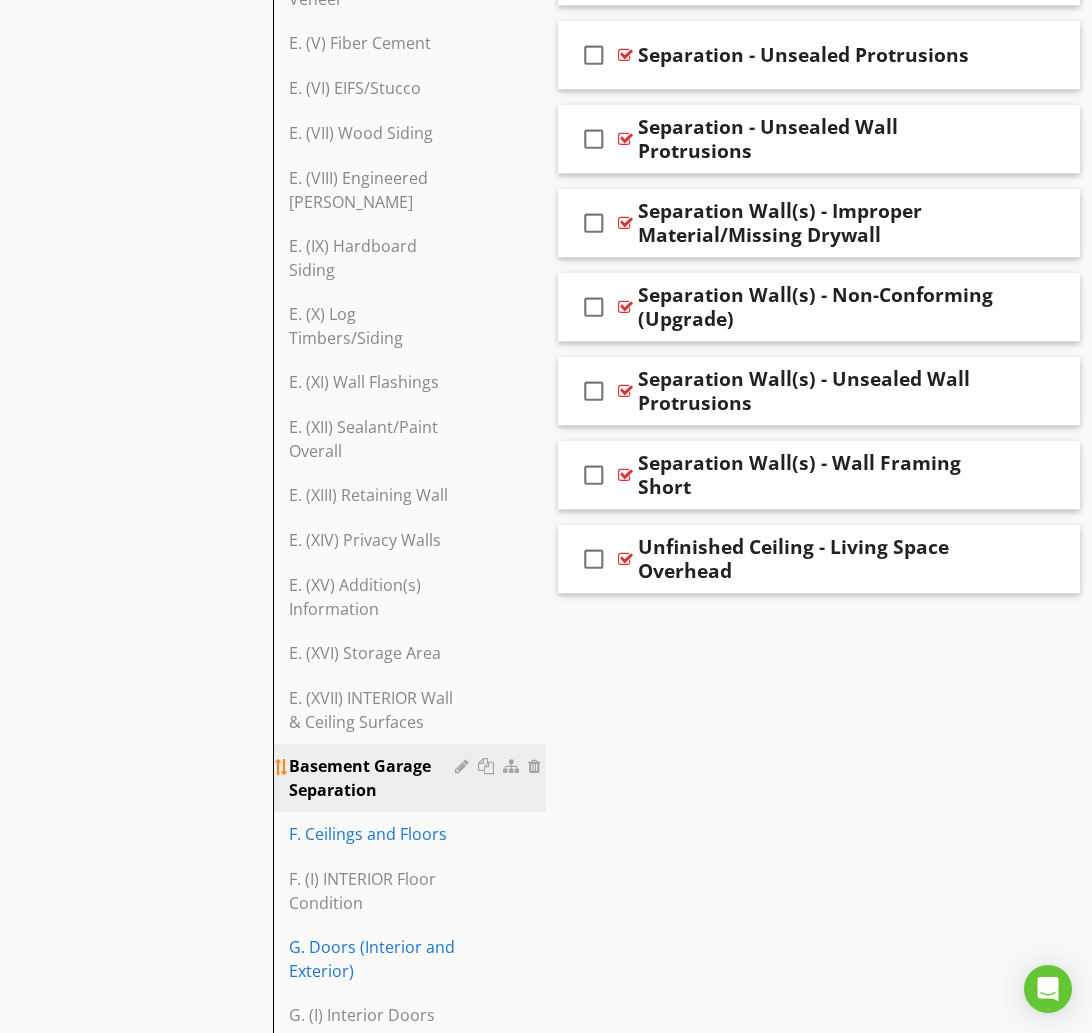 click at bounding box center [464, 766] 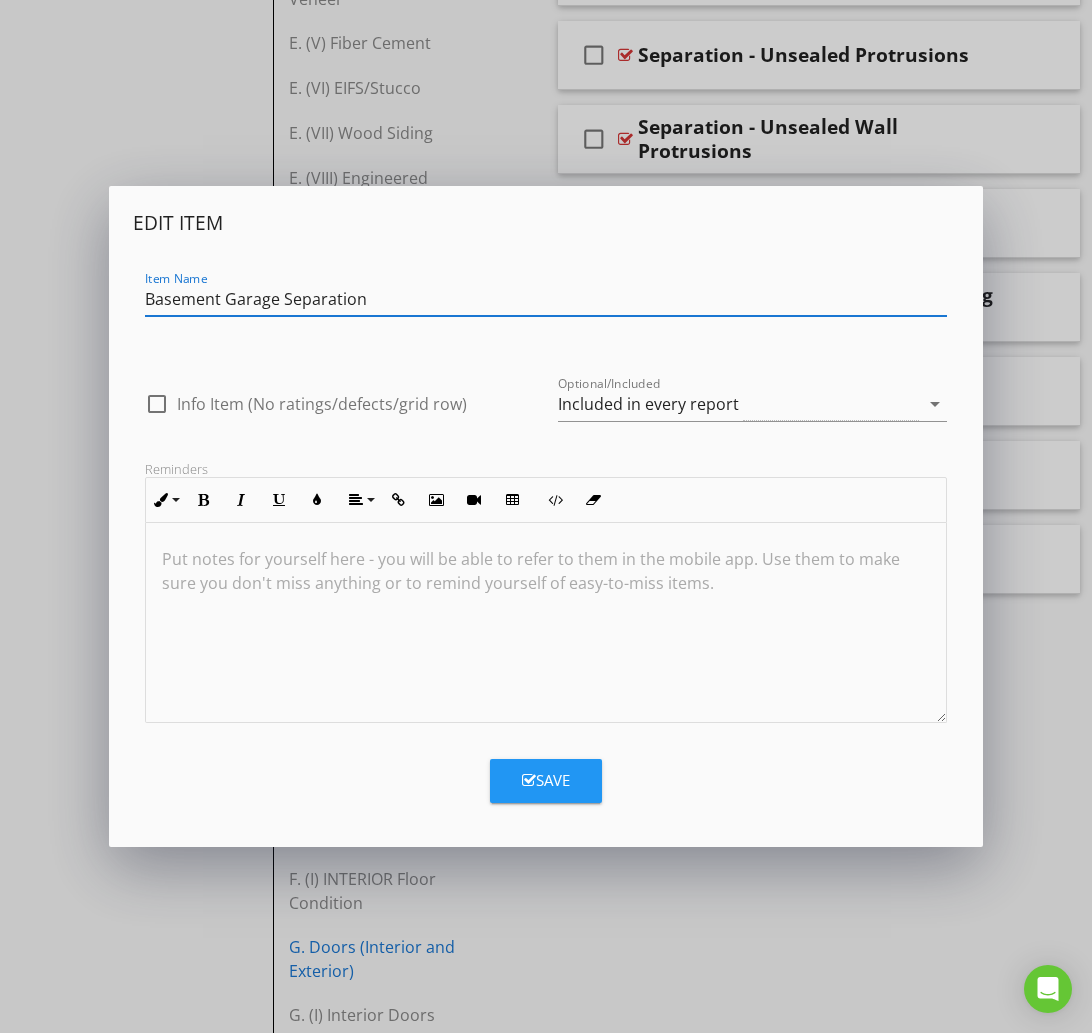 click on "Basement Garage Separation" at bounding box center (546, 299) 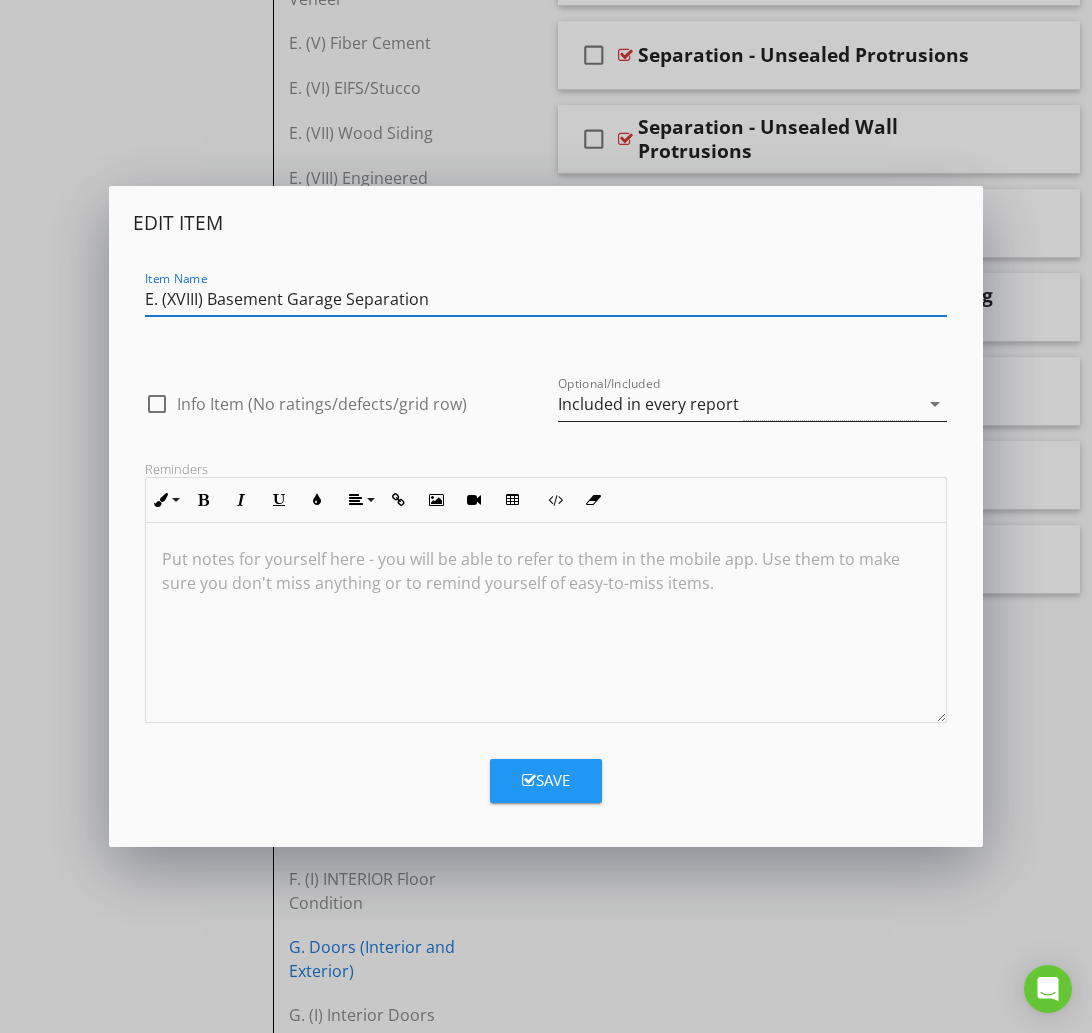 type on "E. (XVIII) Basement Garage Separation" 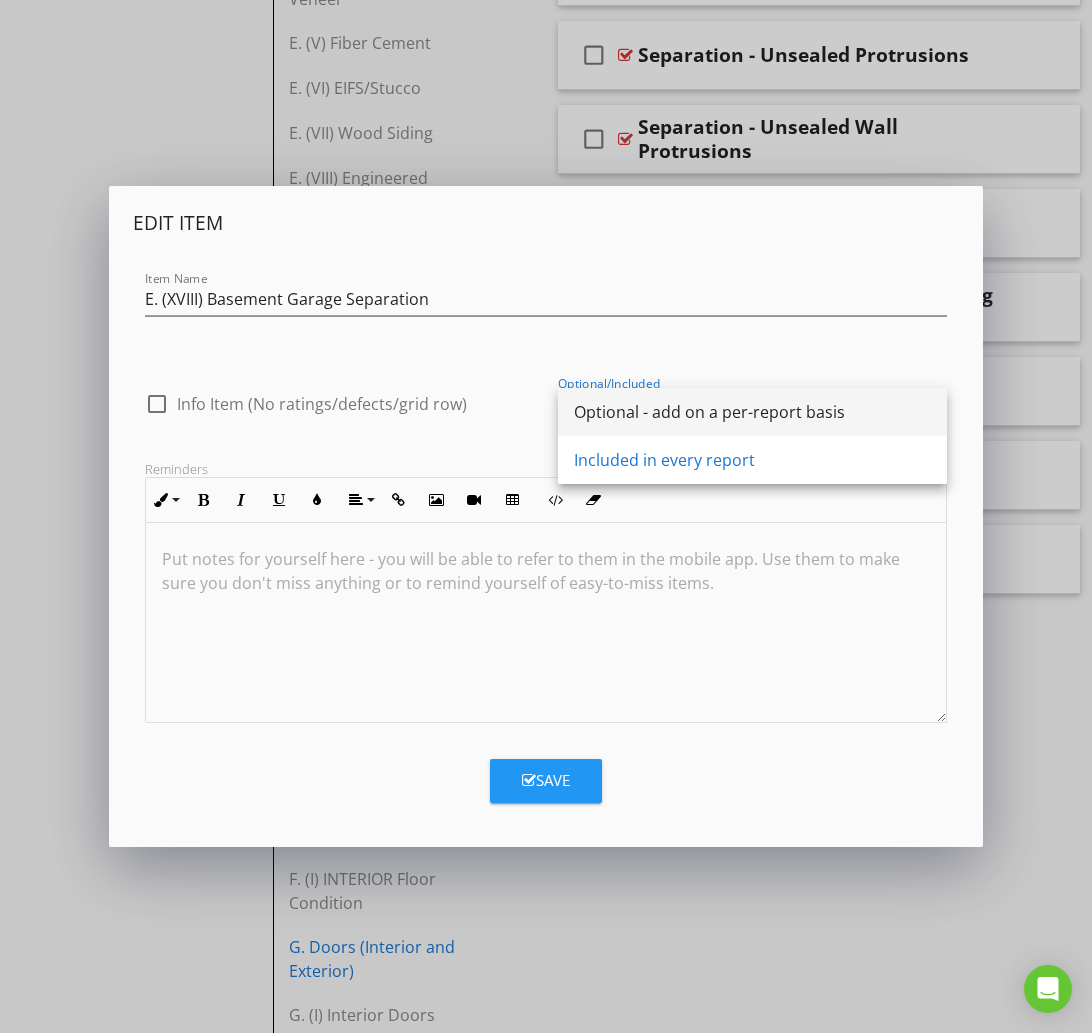 click on "Optional - add on a per-report basis" at bounding box center [752, 412] 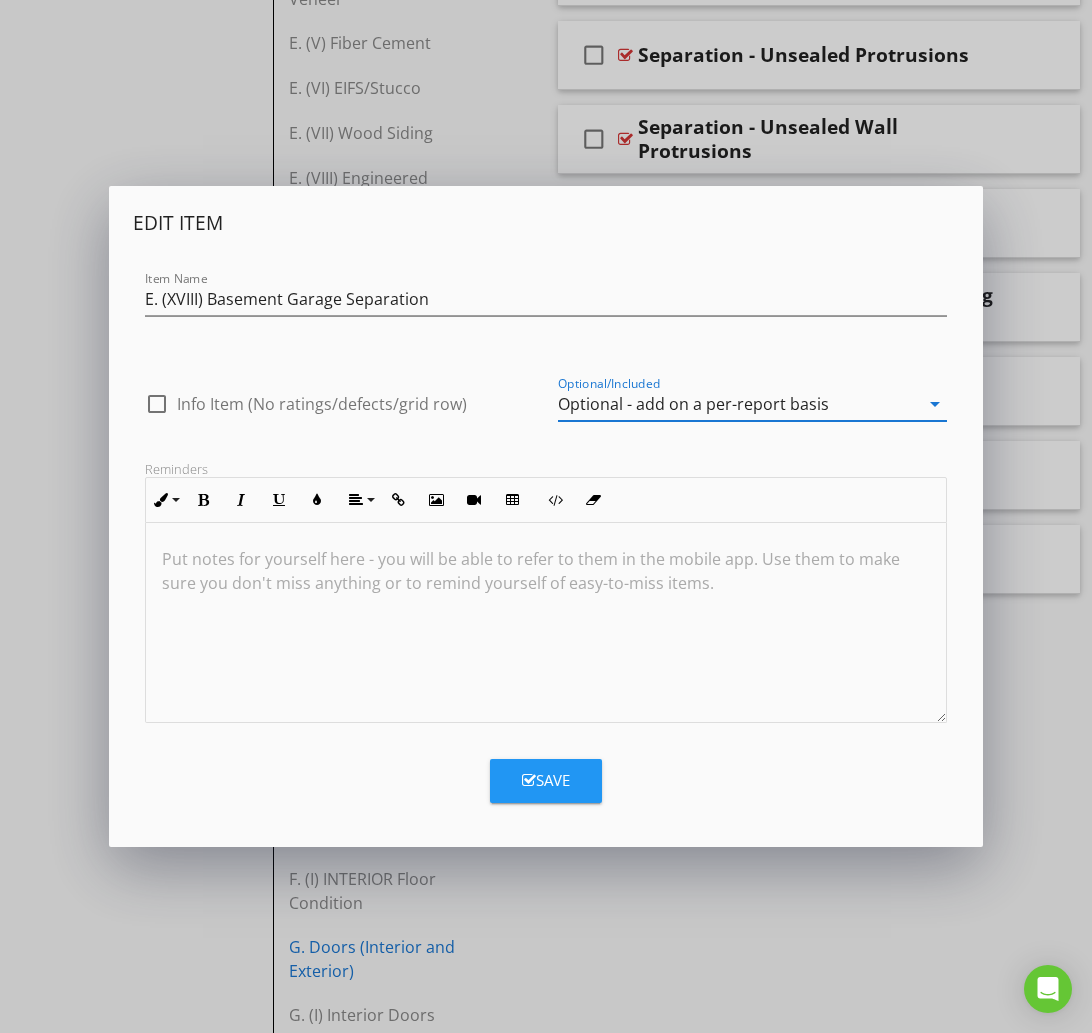 click on "Save" at bounding box center (546, 780) 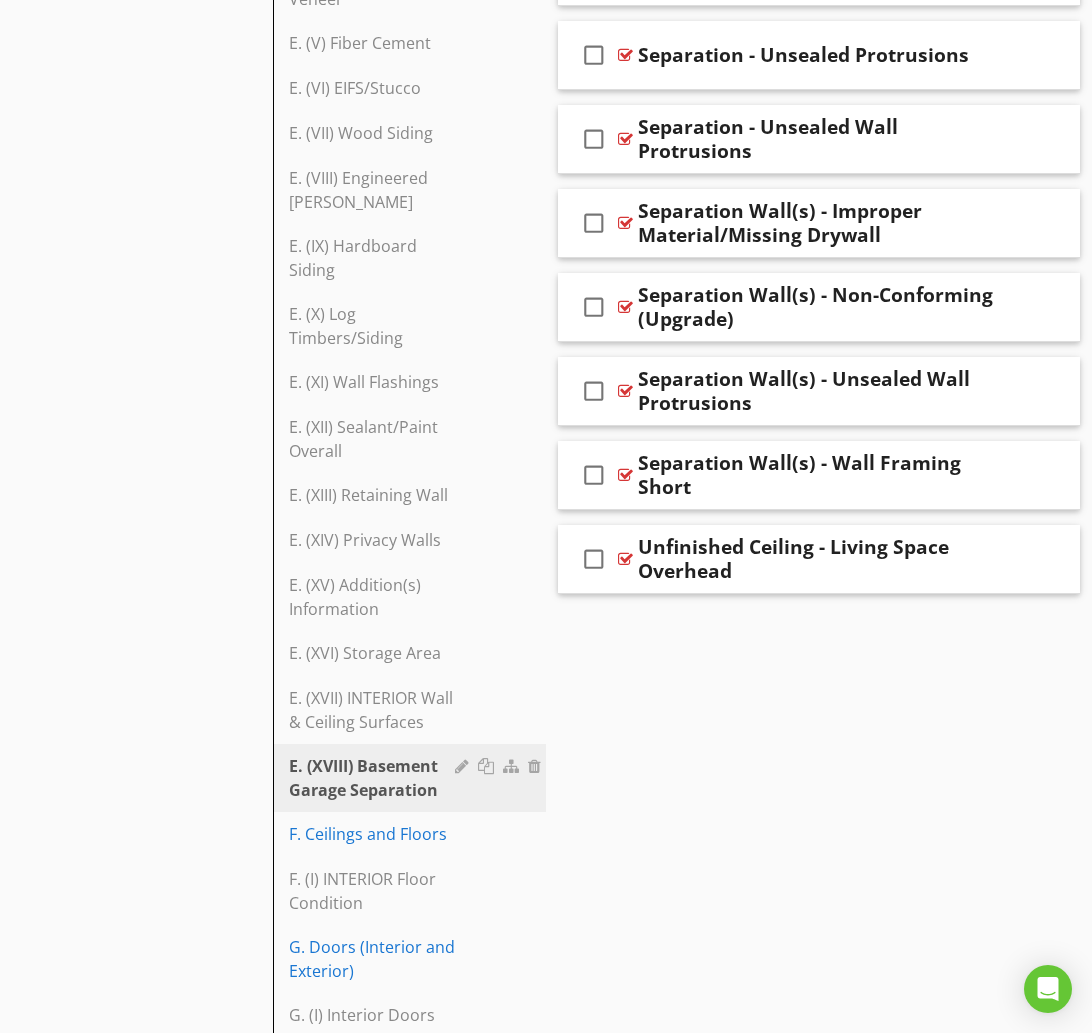 click on "Sections
Information           I. Structural Systems           II. Electrical Systems           III. Heating, Ventilation and Air Conditioning Systems           IV. Plumbing Systems           V. Appliances           VI. Optional Systems           VII. Final Checklist
Section
Attachments     Home Maintenance   Home_Maintenance_Advice.docx     Post Inspection Information   Dear_Property_Owner.docx     Life Cycles & Cost   HRB_11_Life_Cycles_2011.docx     Advice for Looking after your home   important_advice_for_looking_after_your_home.docx
Attachment
Items
A. Foundations           A. (I) Garage Slab           A. (II) GARAGE Columns           A. (III) Basement Info           A. (IV) Crawl Space Info           A. (V) Crawl Space Access           A. (VI) Crawl Space Inspection Method           A. (VII) Unvented Crawl Space           A, (VIII) Foundation Walls" at bounding box center (546, 230) 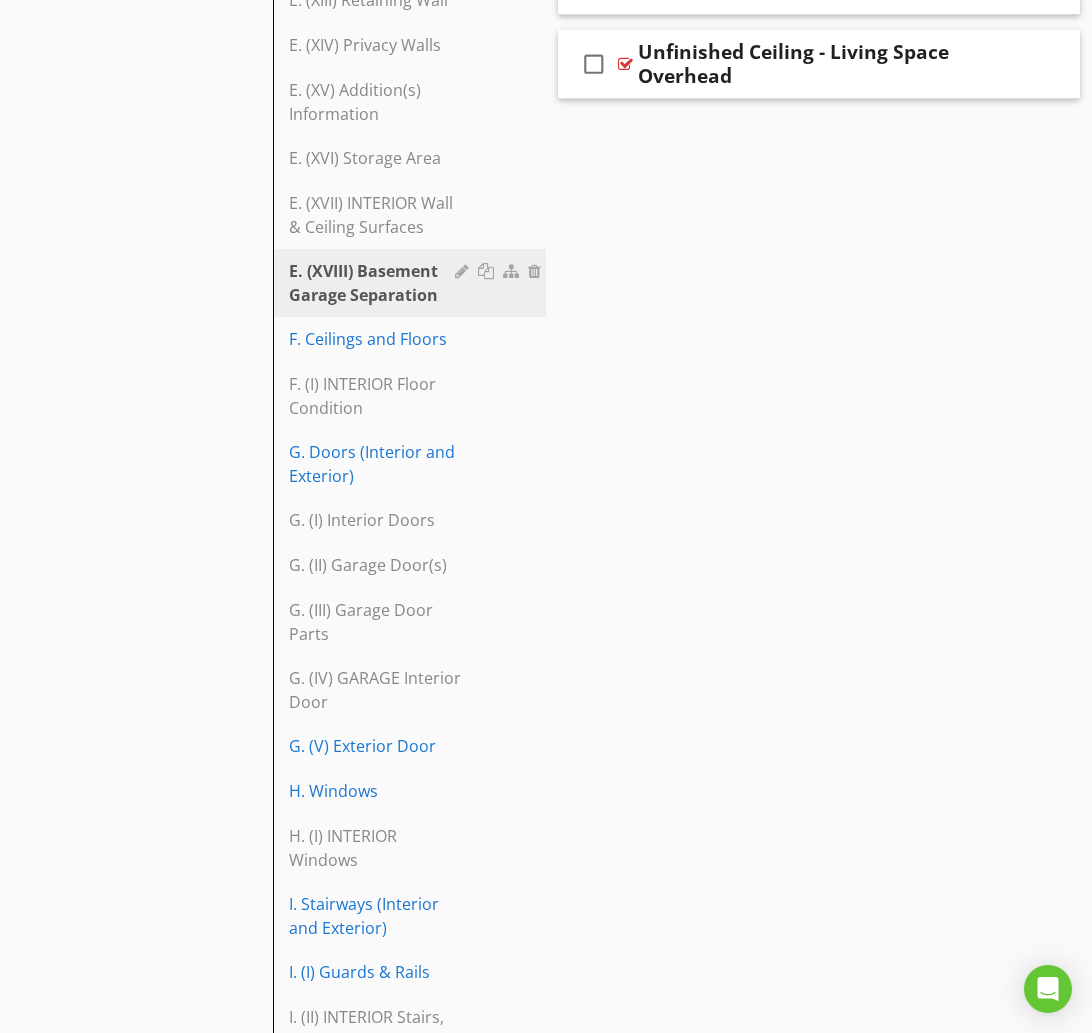 scroll, scrollTop: 3267, scrollLeft: 0, axis: vertical 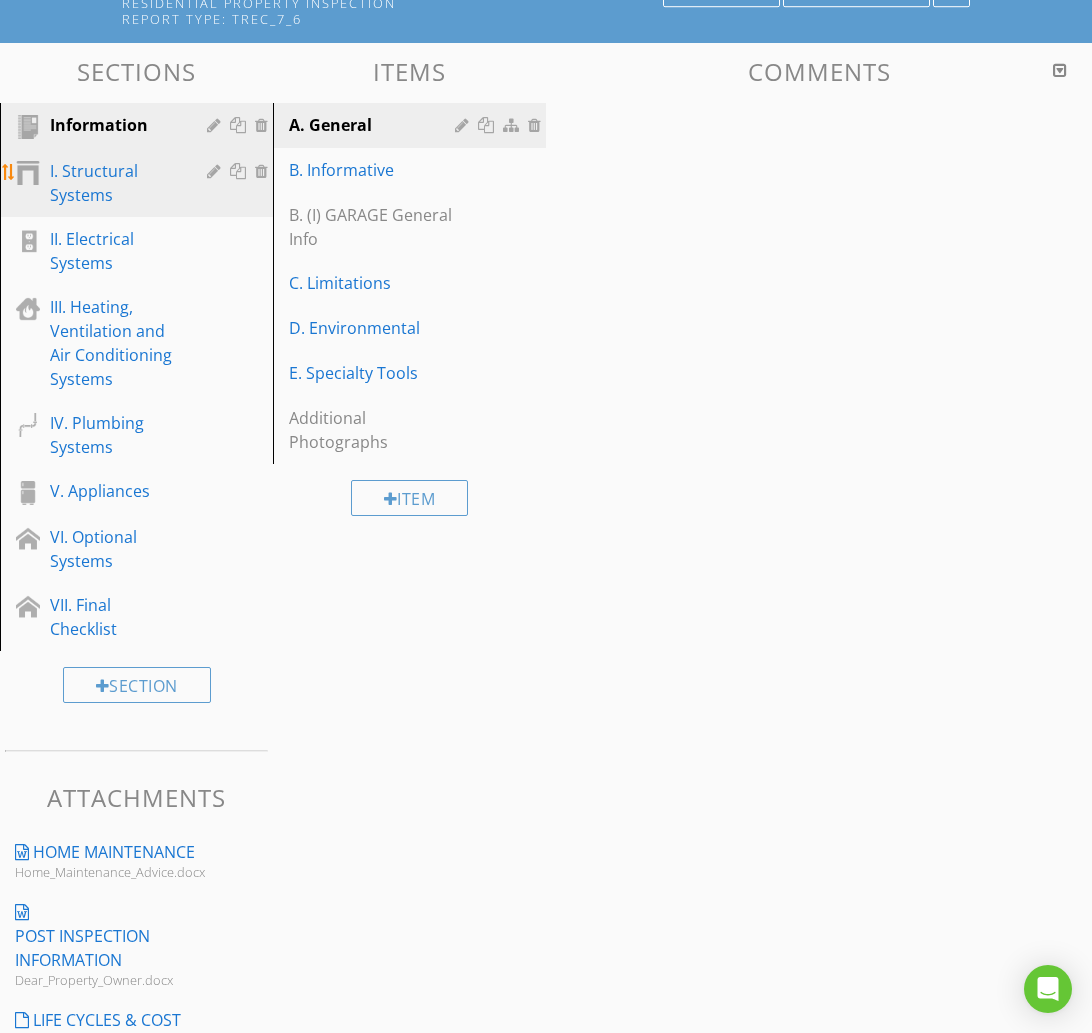 click on "I. Structural Systems" at bounding box center (114, 183) 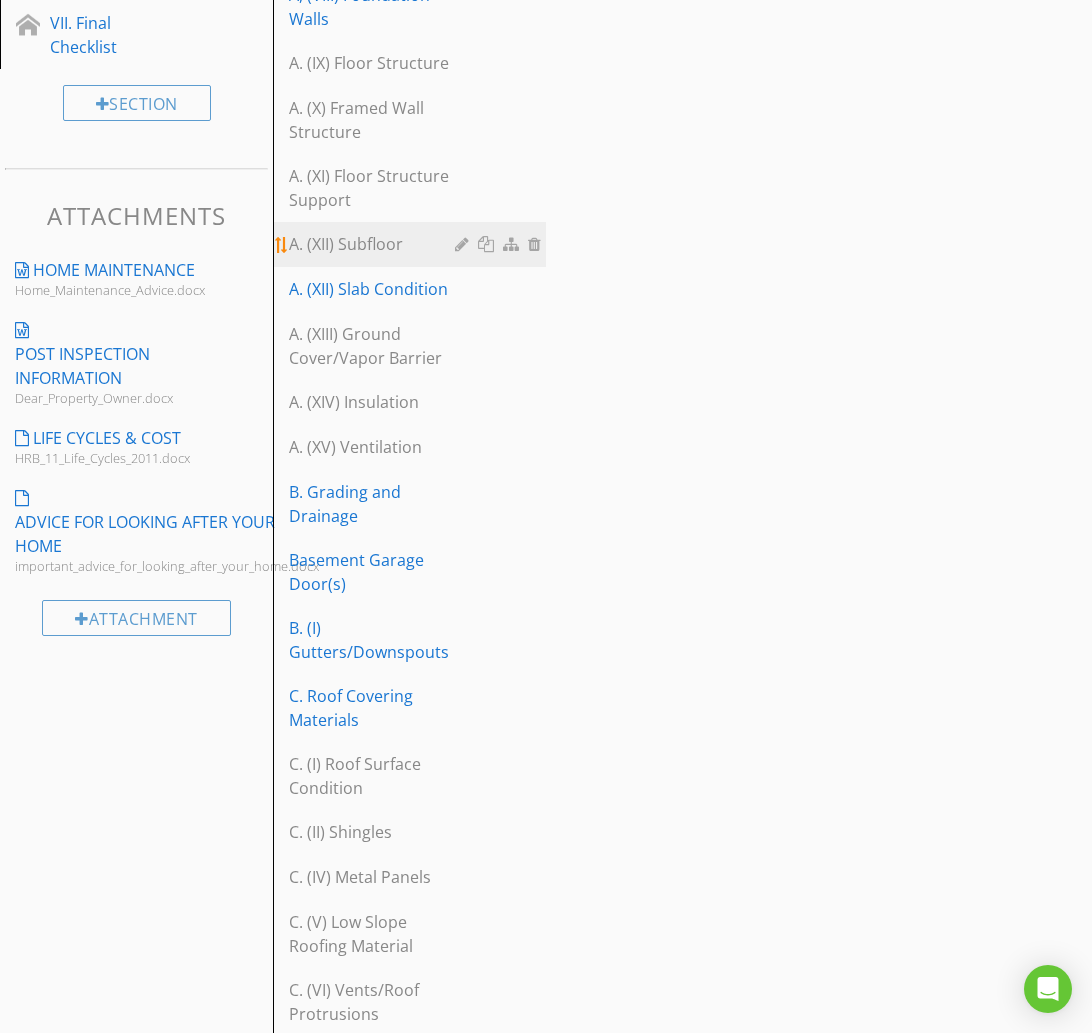 scroll, scrollTop: 821, scrollLeft: 0, axis: vertical 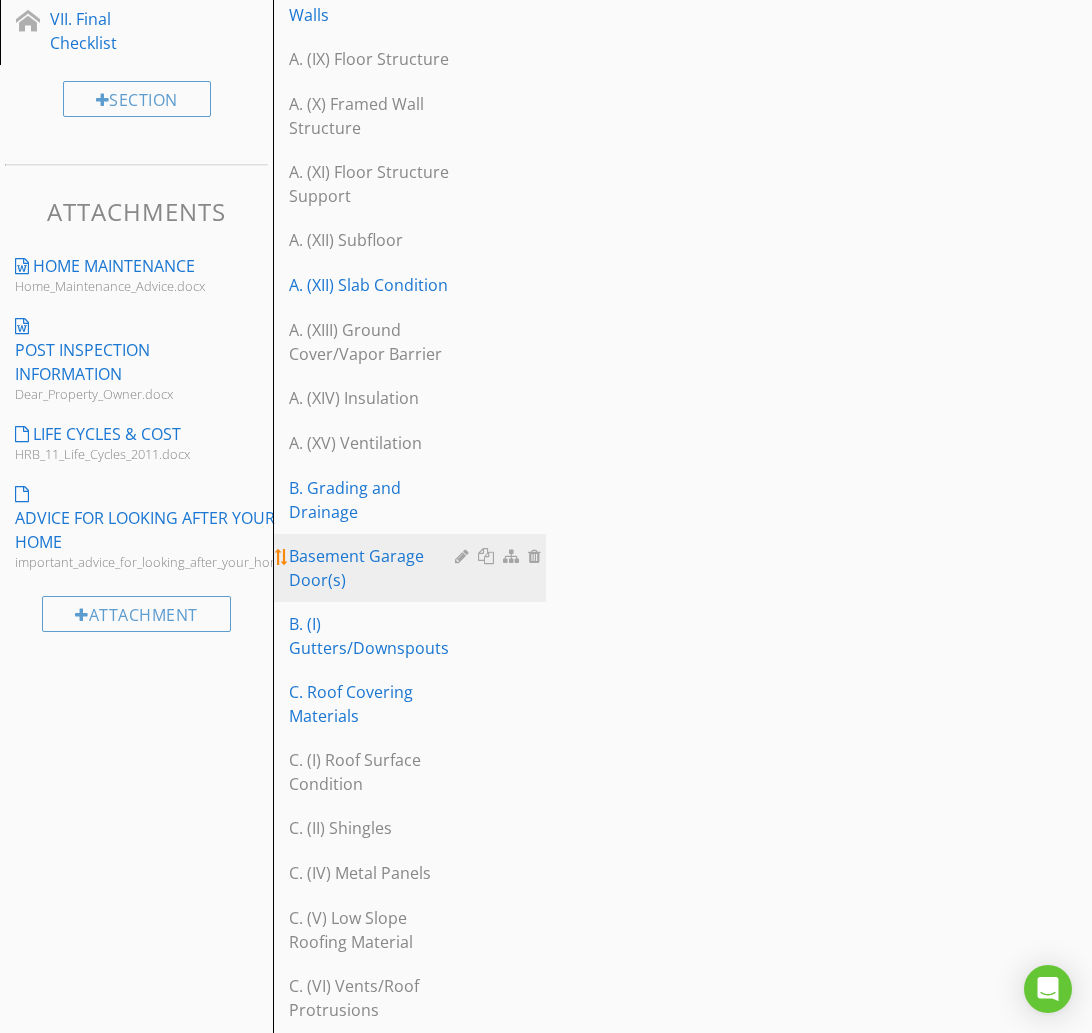 type 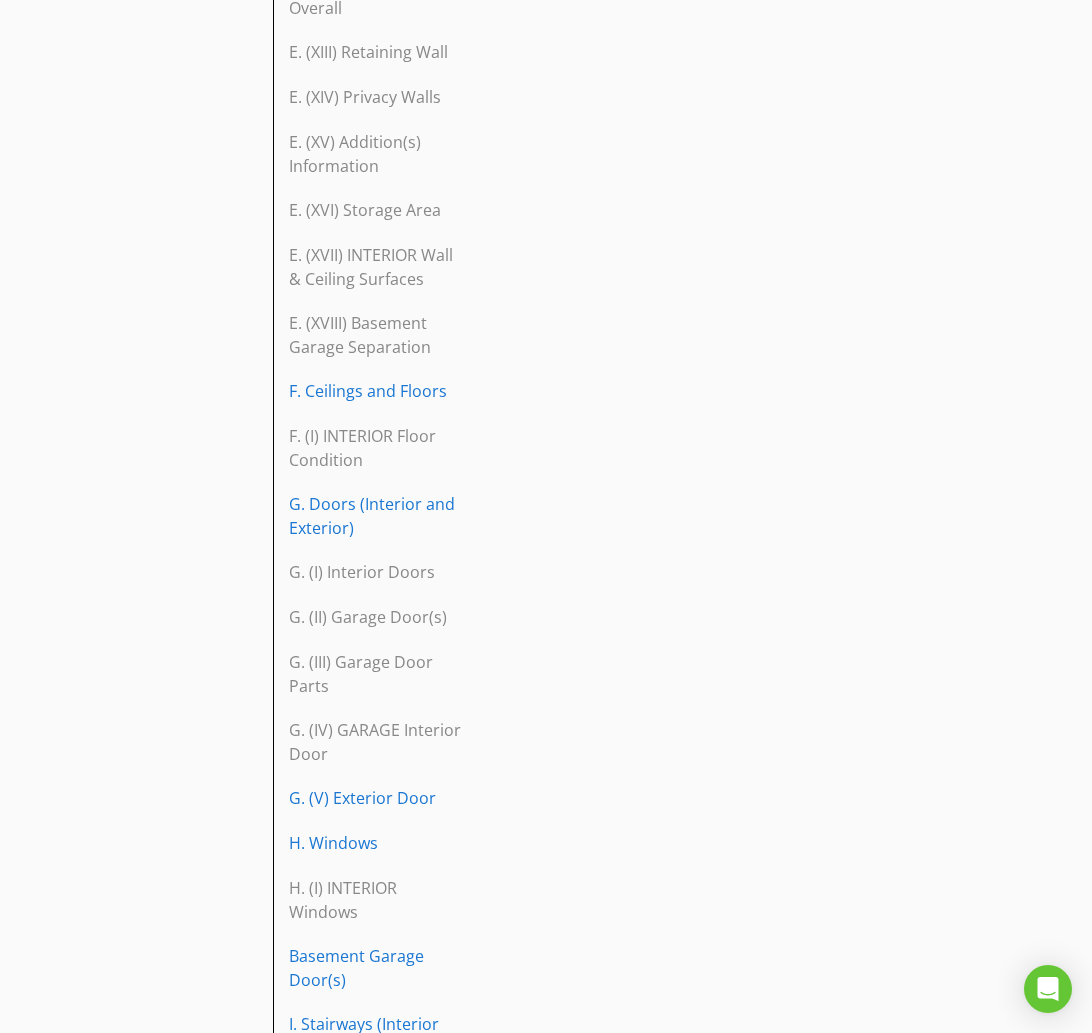 scroll, scrollTop: 3230, scrollLeft: 0, axis: vertical 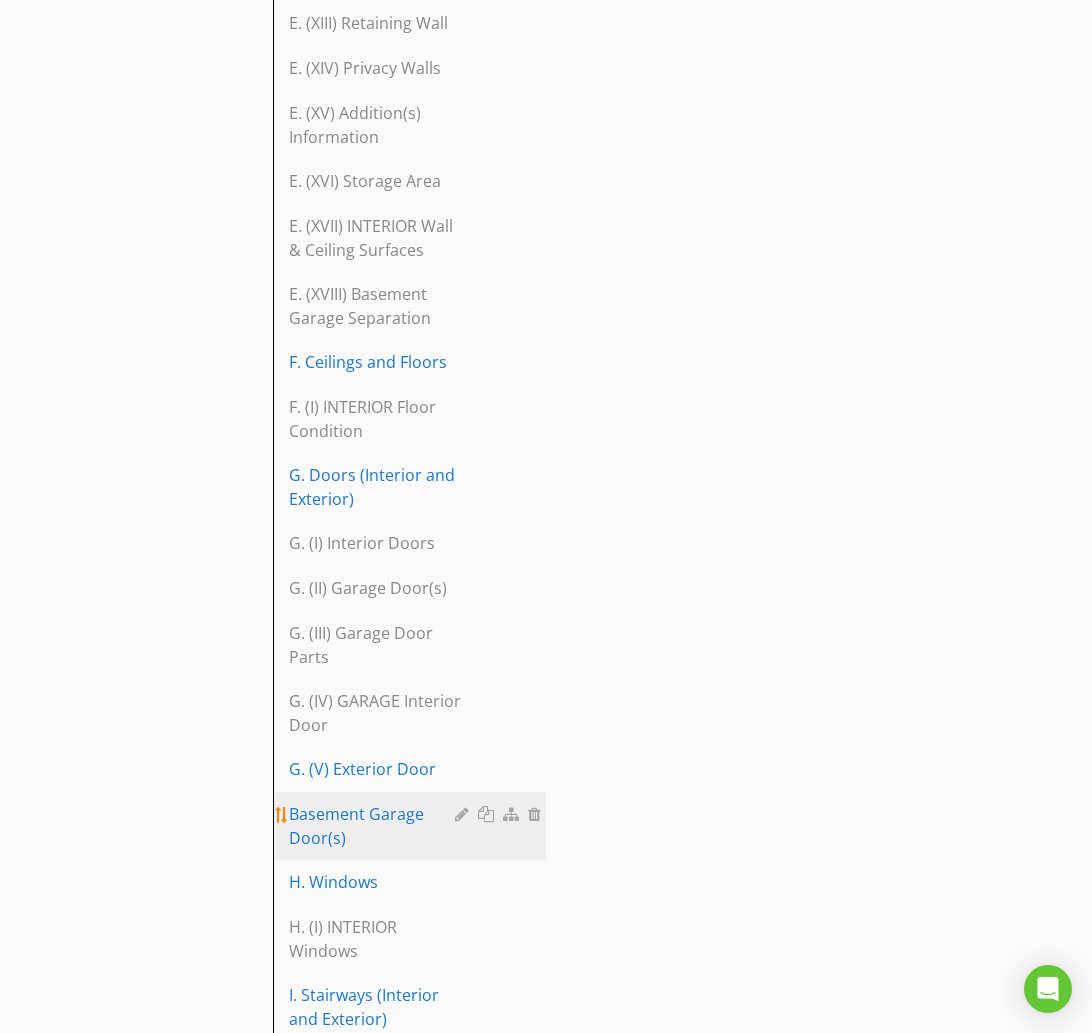 click at bounding box center [464, 814] 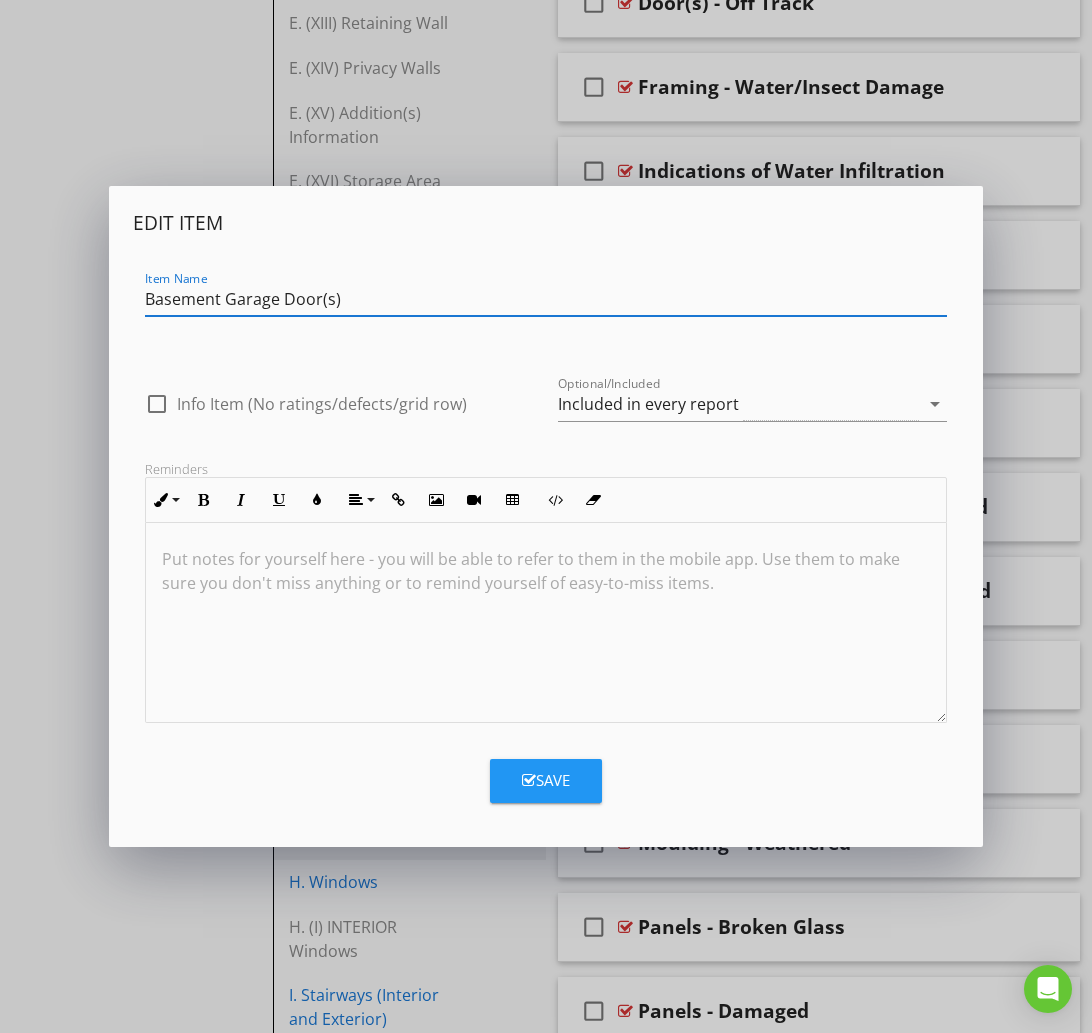 click on "Basement Garage Door(s)" at bounding box center [546, 299] 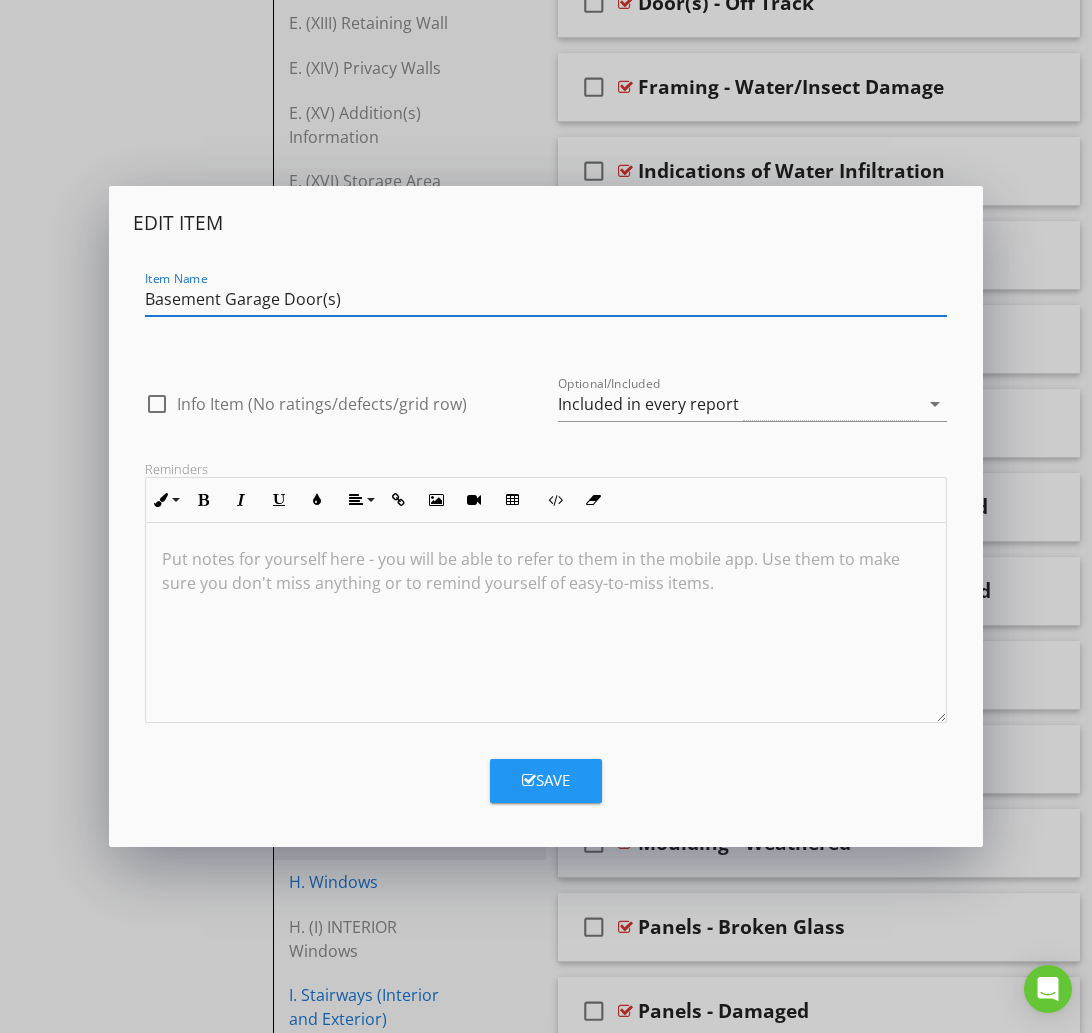 click on "Basement Garage Door(s)" at bounding box center [546, 299] 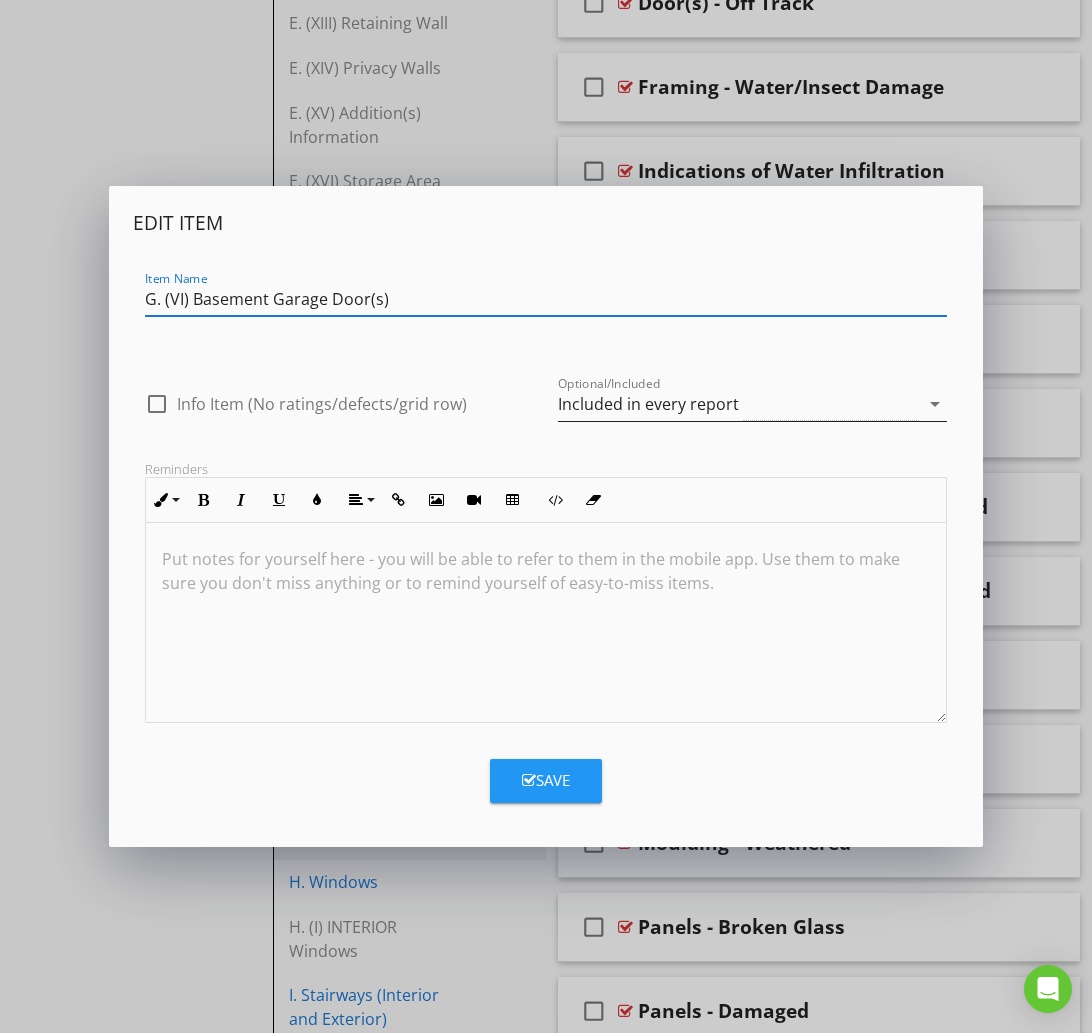 type on "G. (VI) Basement Garage Door(s)" 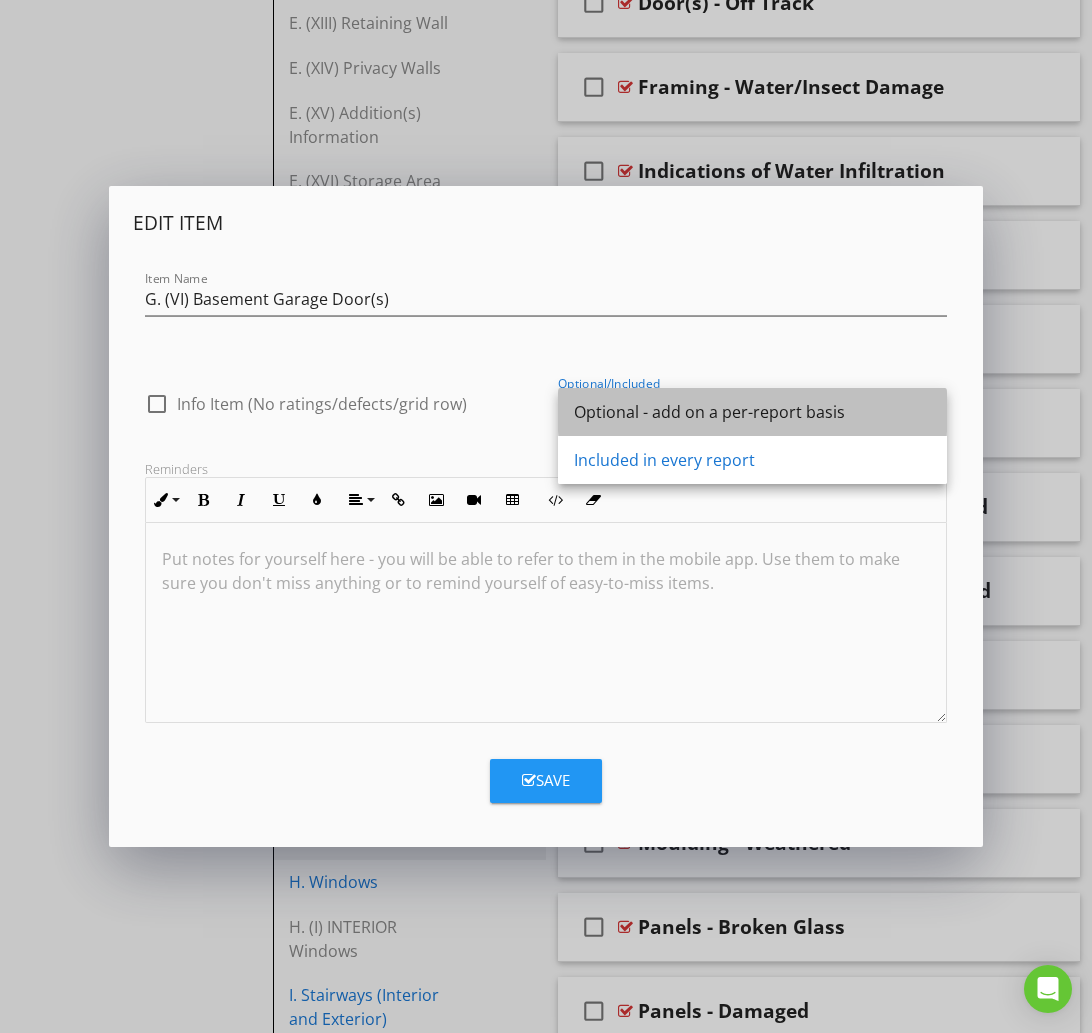click on "Optional - add on a per-report basis" at bounding box center (752, 412) 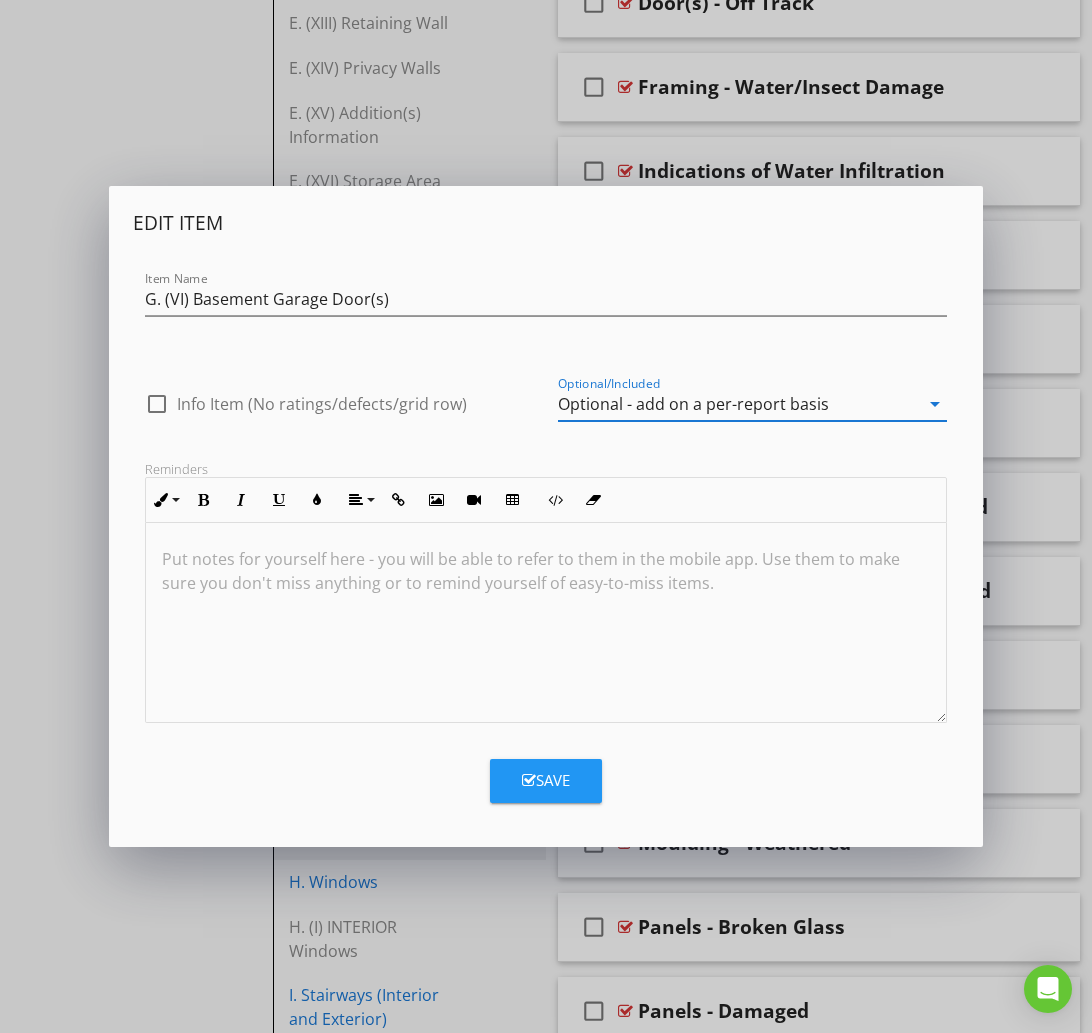 click on "Save" at bounding box center (546, 780) 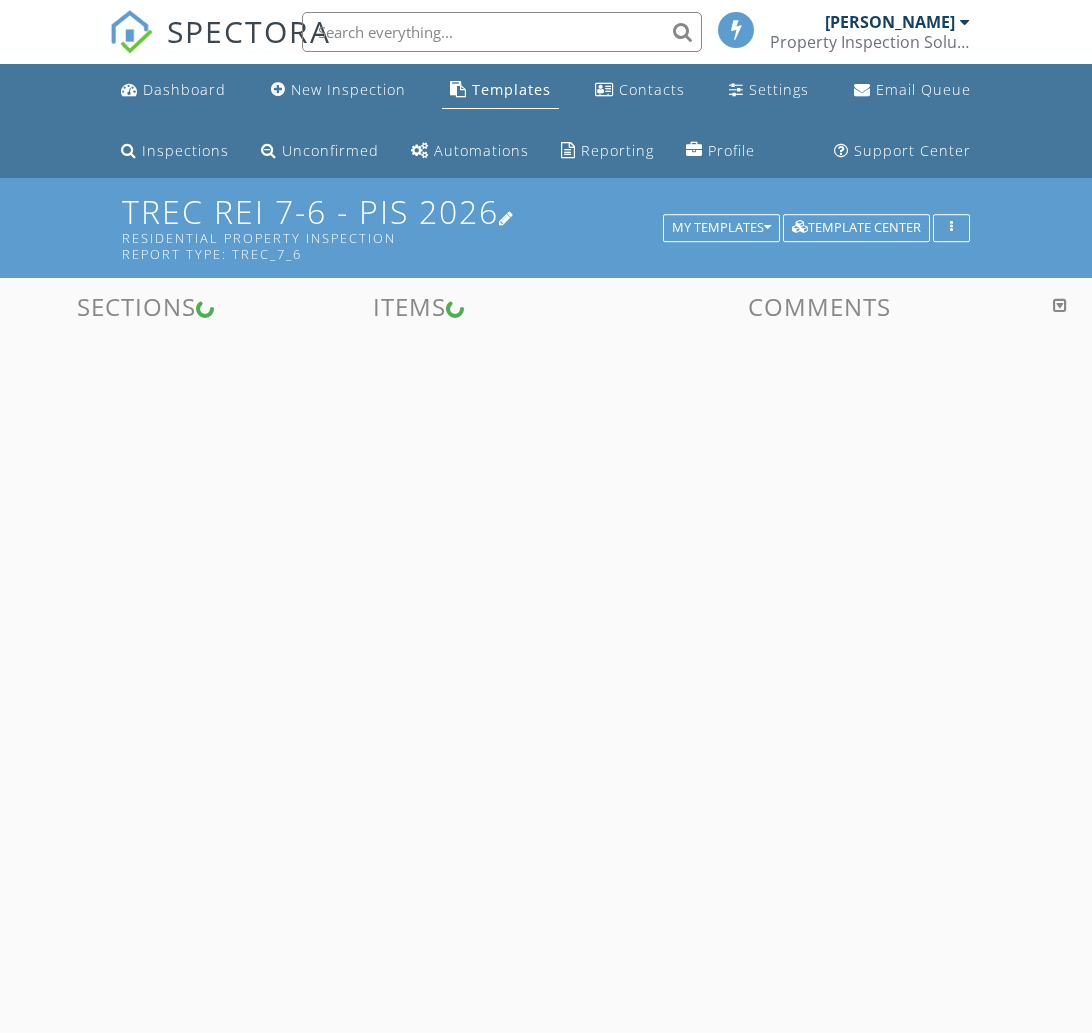 scroll, scrollTop: 0, scrollLeft: 0, axis: both 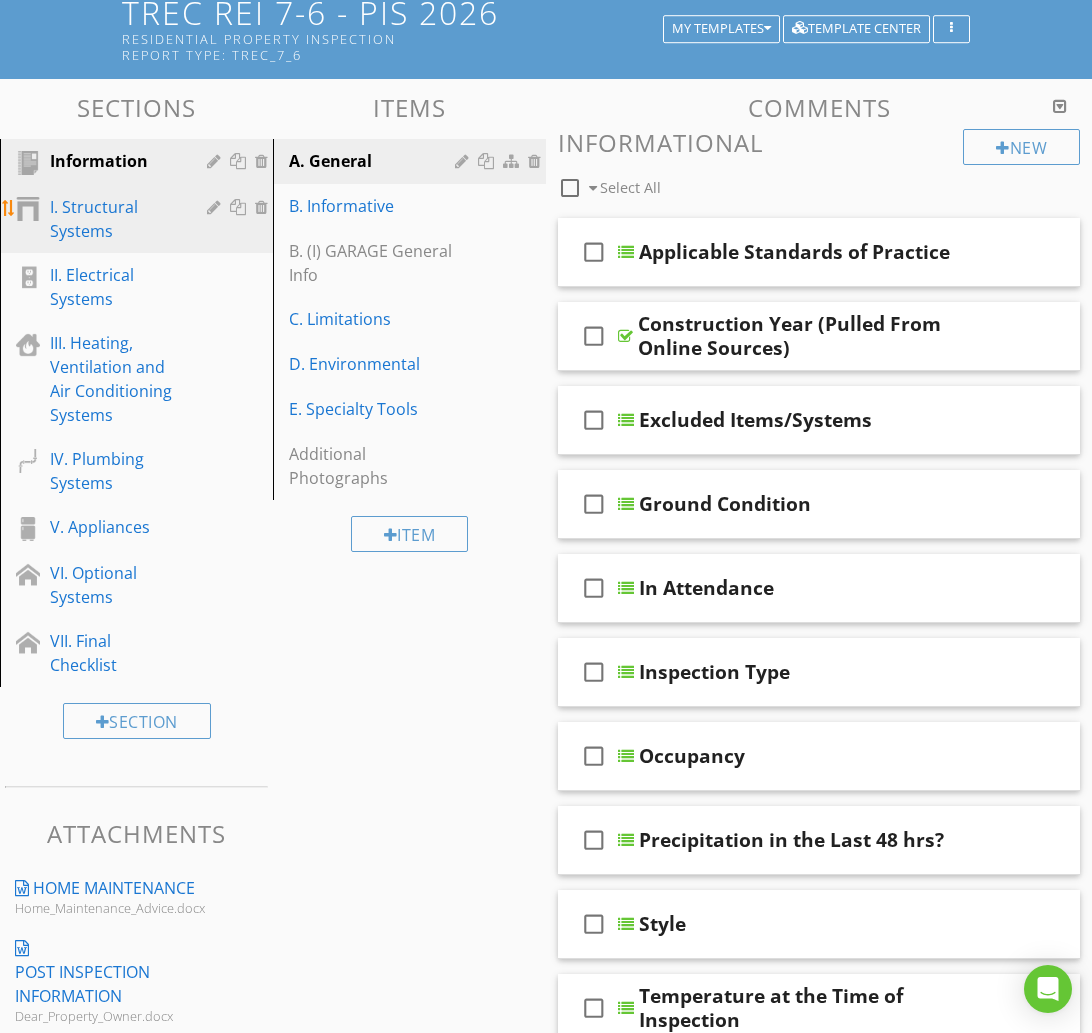 click on "I. Structural Systems" at bounding box center [114, 219] 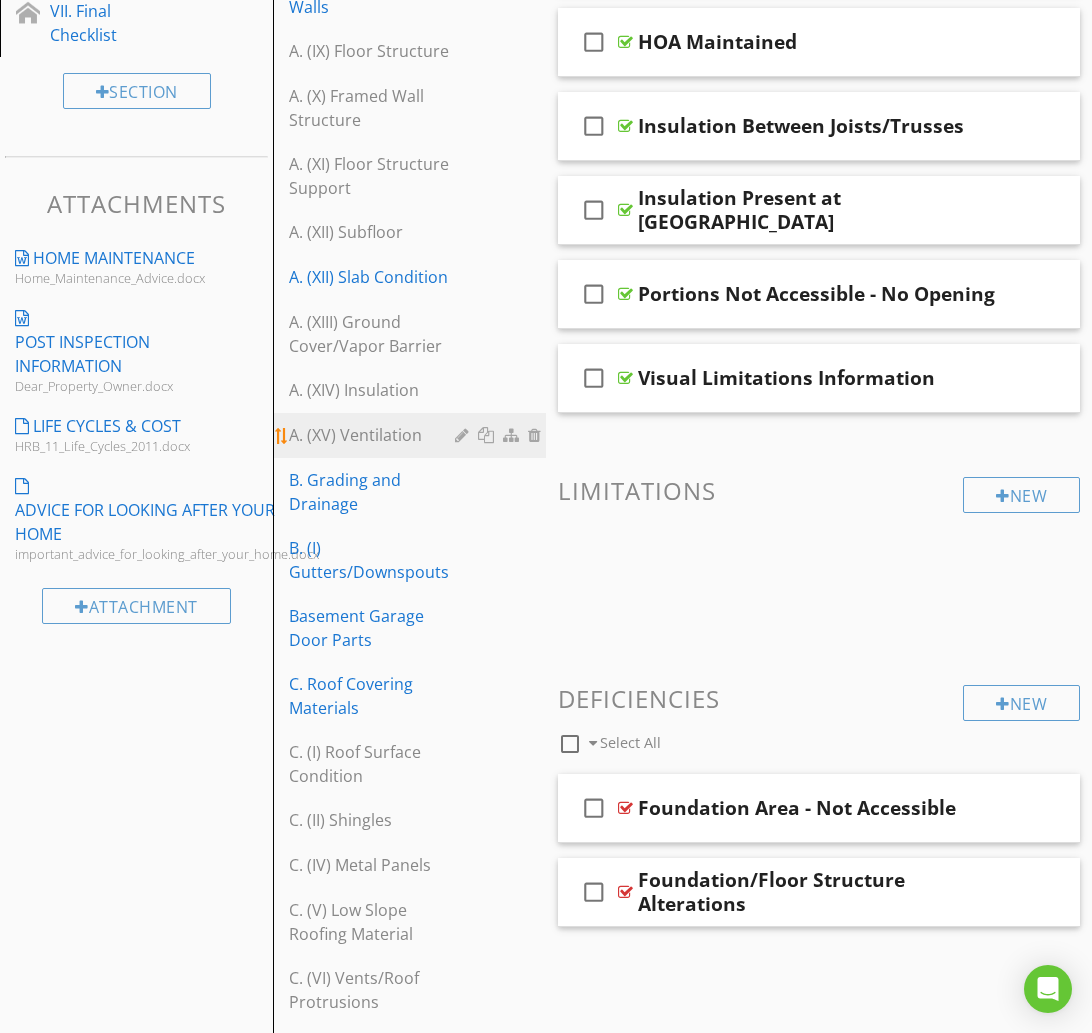 scroll, scrollTop: 831, scrollLeft: 0, axis: vertical 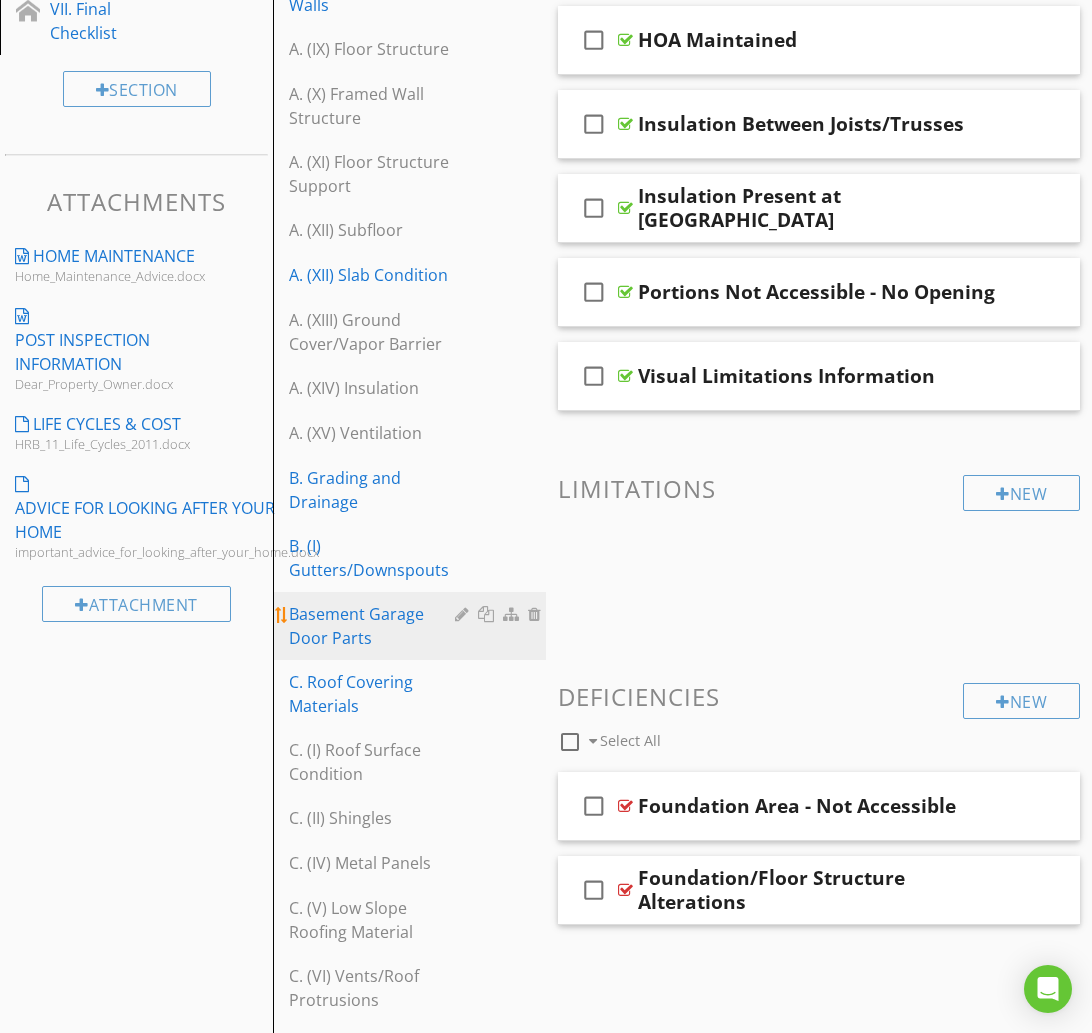 type 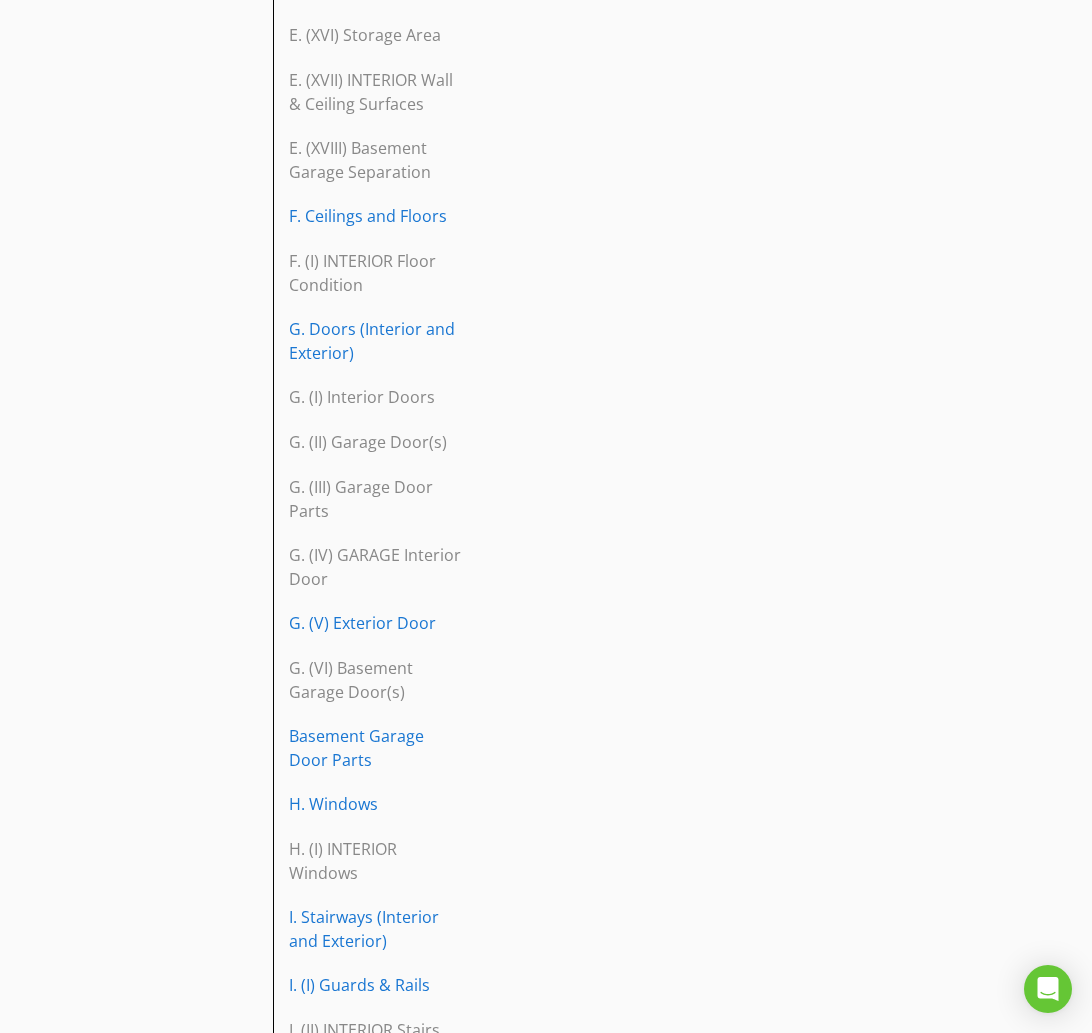 scroll, scrollTop: 3375, scrollLeft: 0, axis: vertical 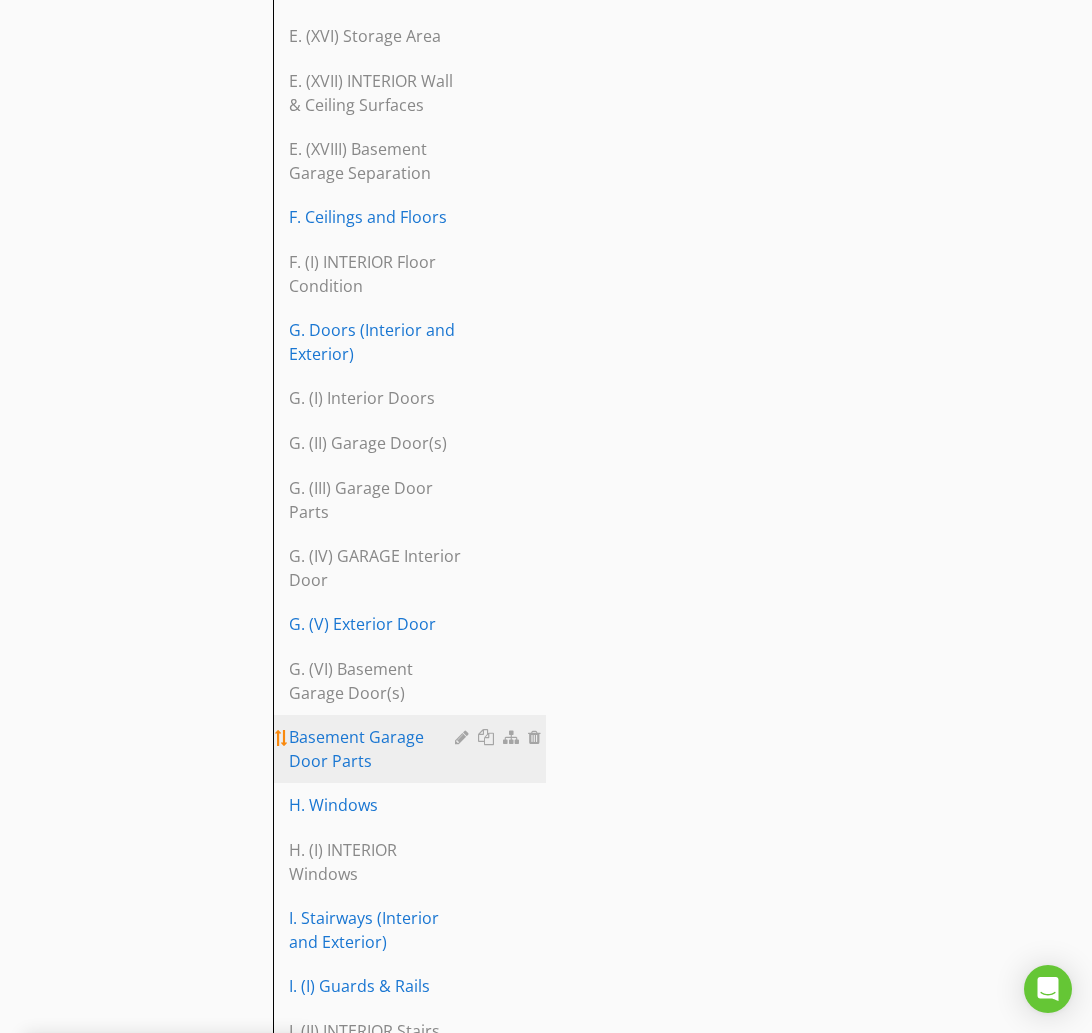 click at bounding box center [464, 737] 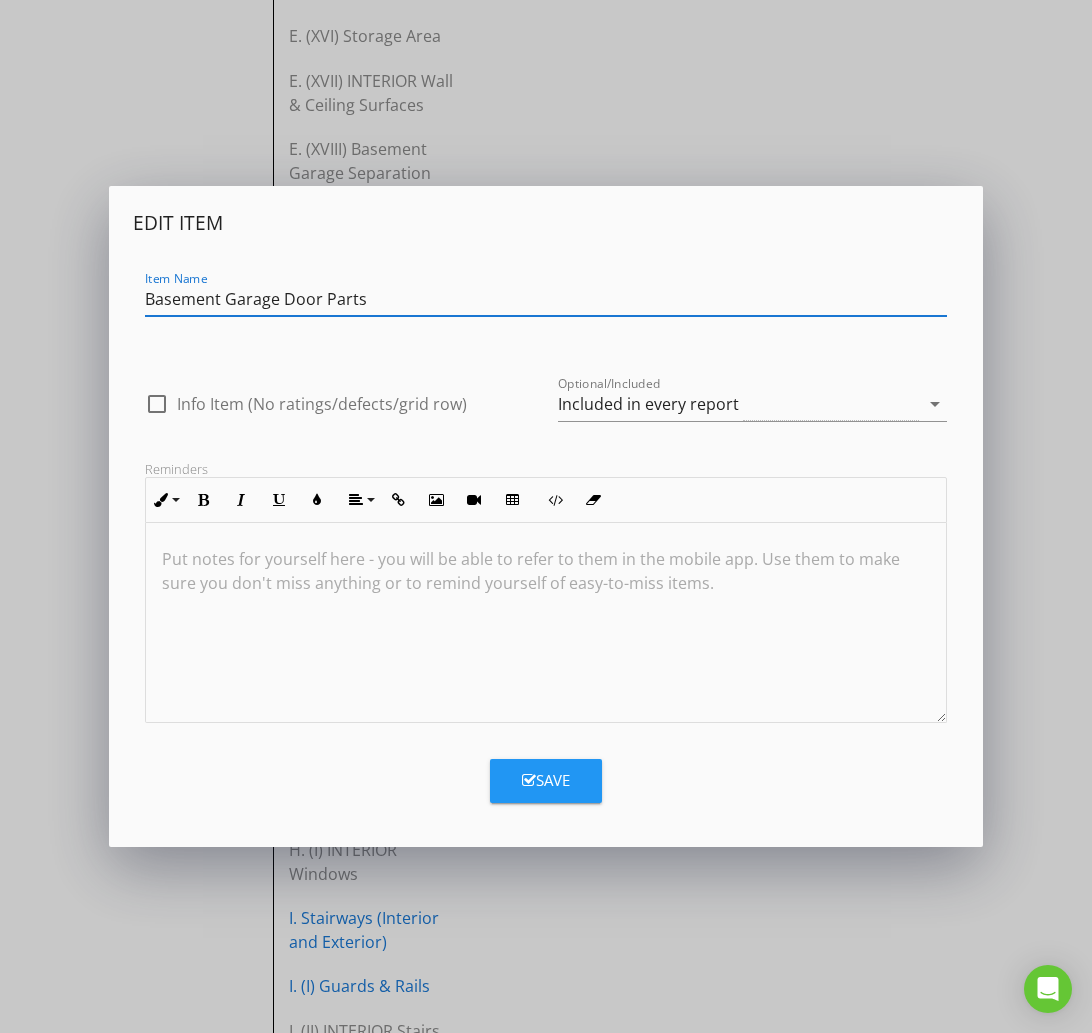 click on "Edit Item   Item Name Basement Garage Door Parts     check_box_outline_blank Info Item (No ratings/defects/grid row)   Optional/Included Included in every report arrow_drop_down     Reminders   Inline Style XLarge Large Normal Small Light Small/Light Bold Italic Underline Colors Align Align Left Align Center Align Right Align Justify Insert Link Insert Image Insert Video Insert Table Code View Clear Formatting Ordered List Unordered List Put notes for yourself here - you will be able to refer to them in the mobile app. Use them to make sure you don't miss anything or to remind yourself of easy-to-miss items.
Save" at bounding box center (546, 516) 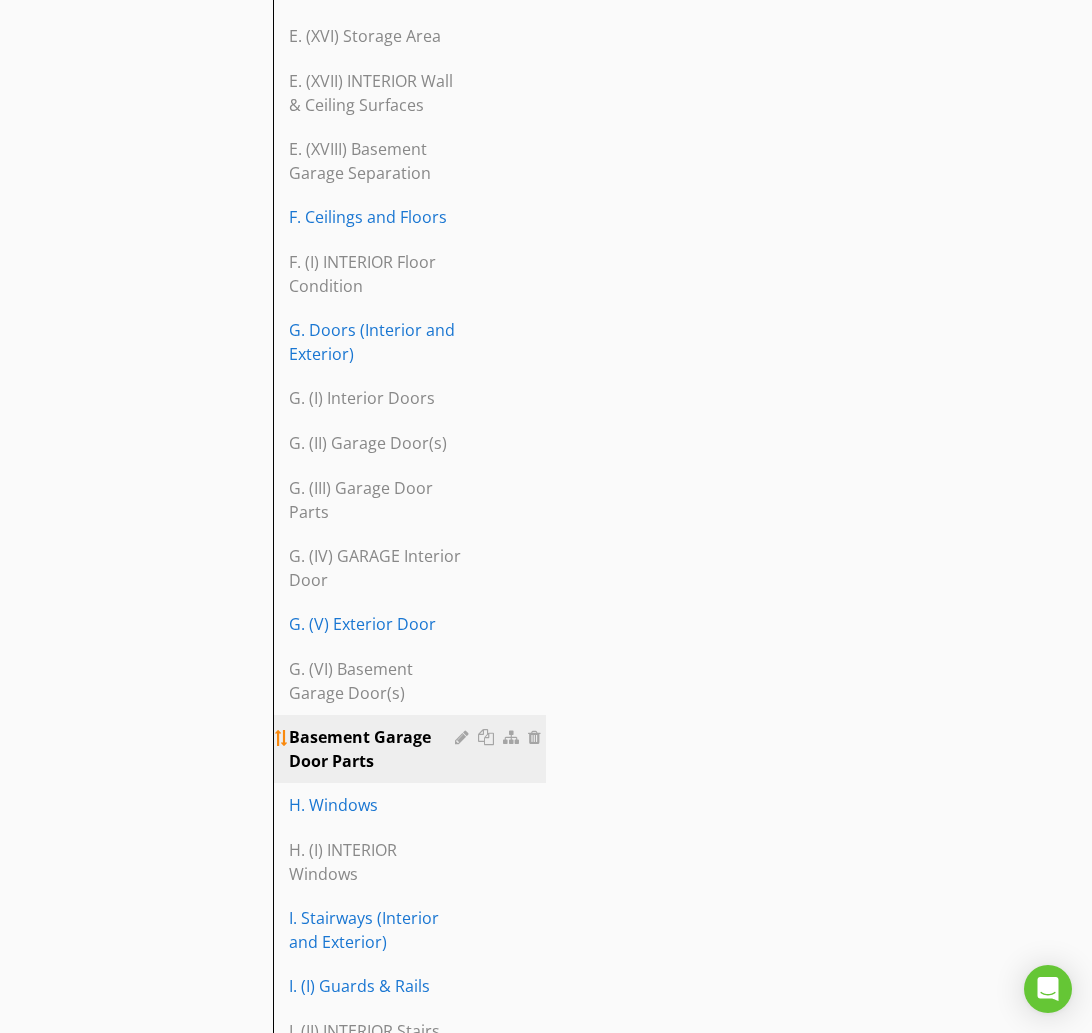 click on "Basement Garage Door Parts" at bounding box center (375, 749) 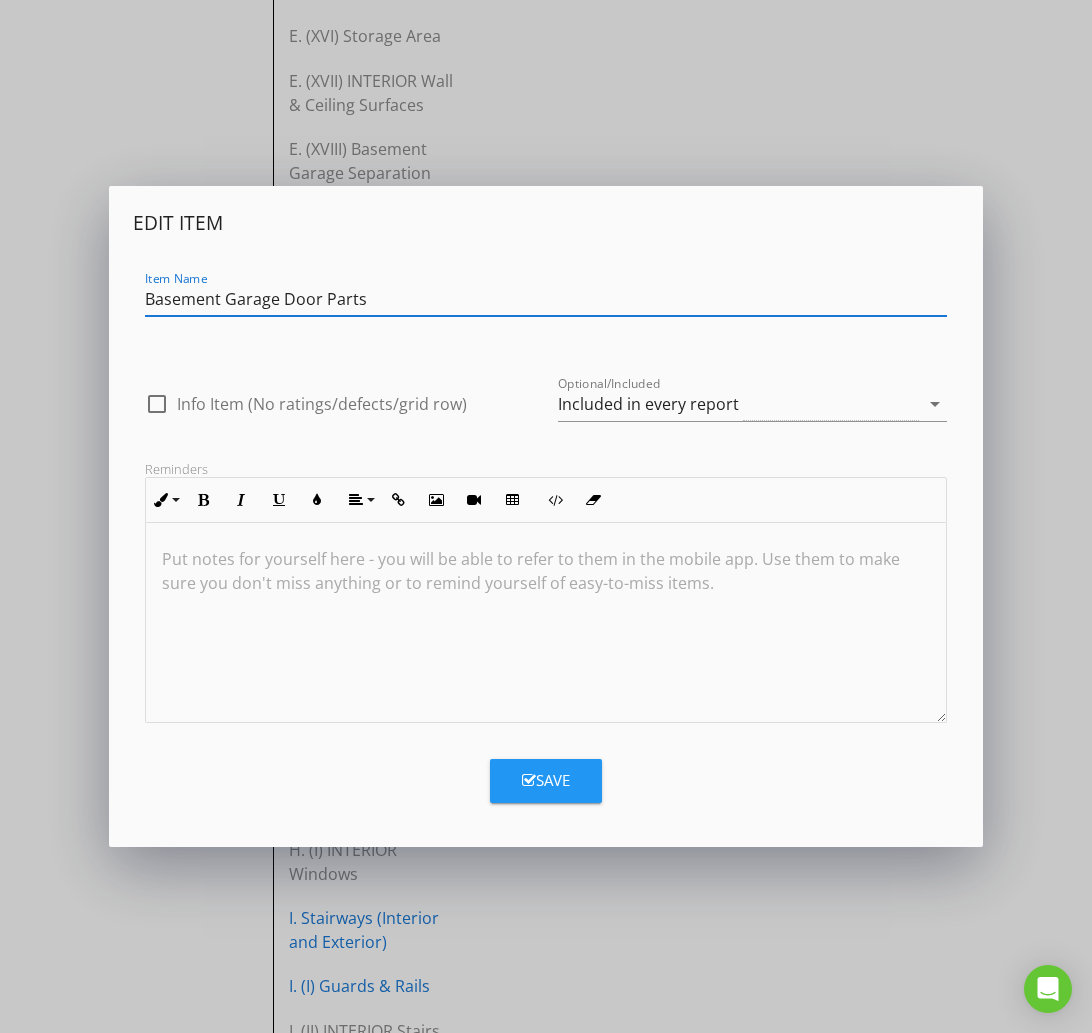 click on "Basement Garage Door Parts" at bounding box center [546, 299] 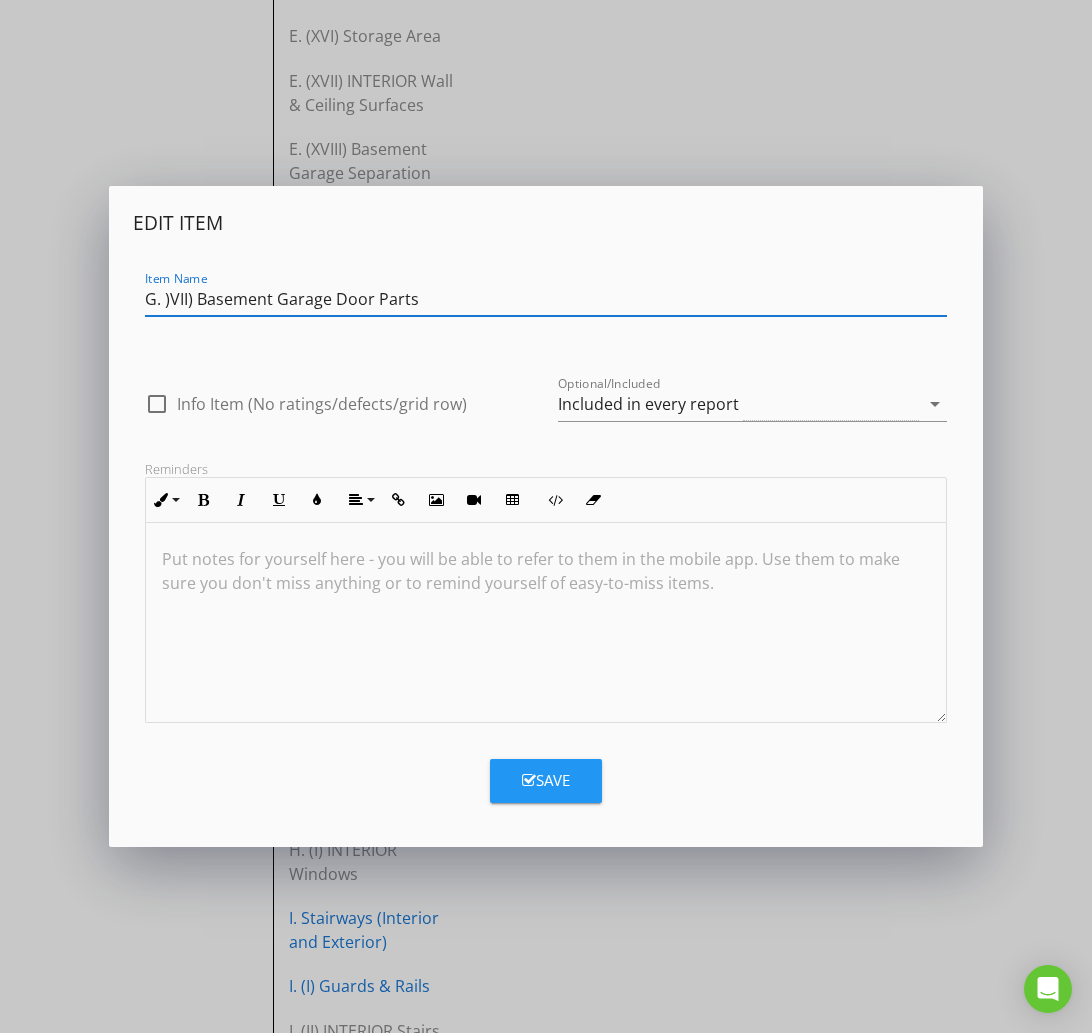 click on "G. )VII) Basement Garage Door Parts" at bounding box center [546, 299] 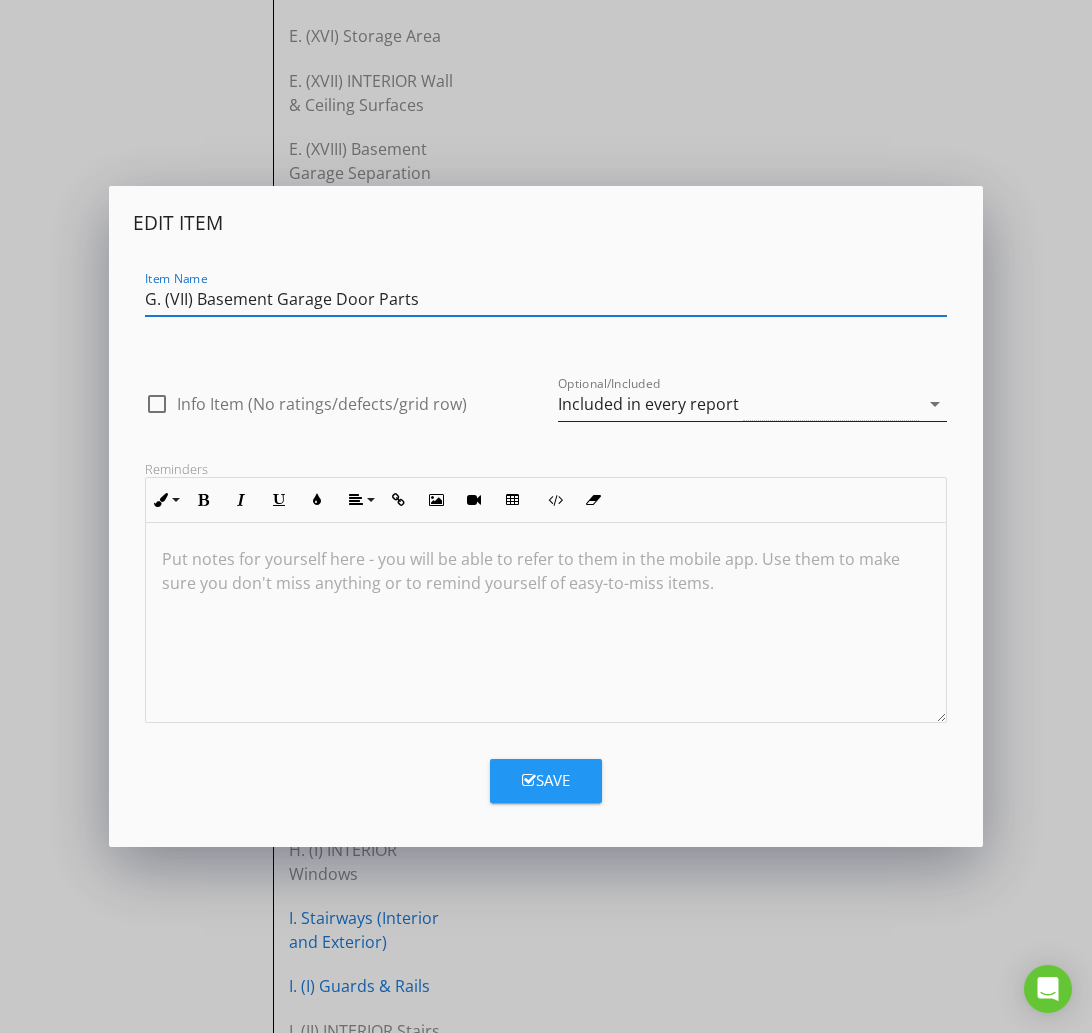 type on "G. (VII) Basement Garage Door Parts" 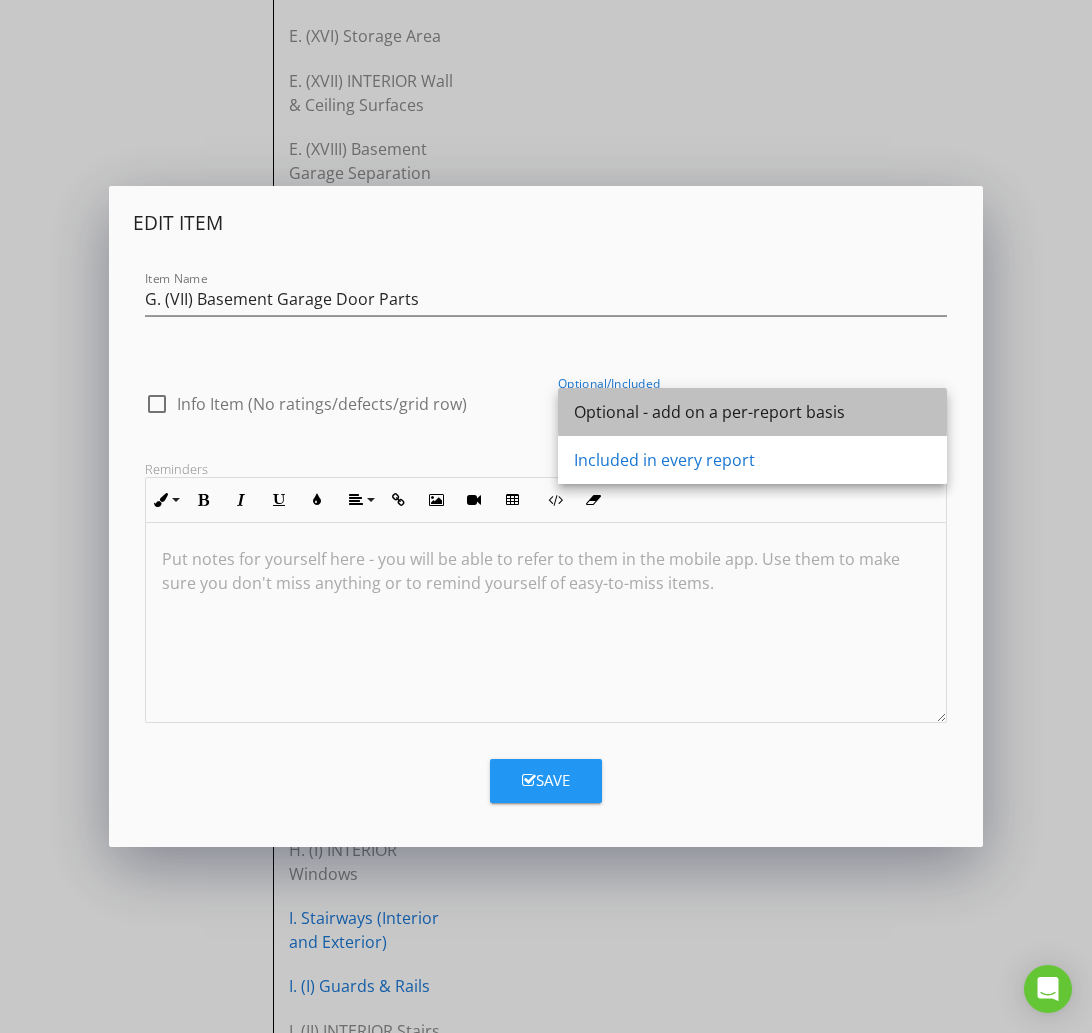 click on "Optional - add on a per-report basis" at bounding box center [752, 412] 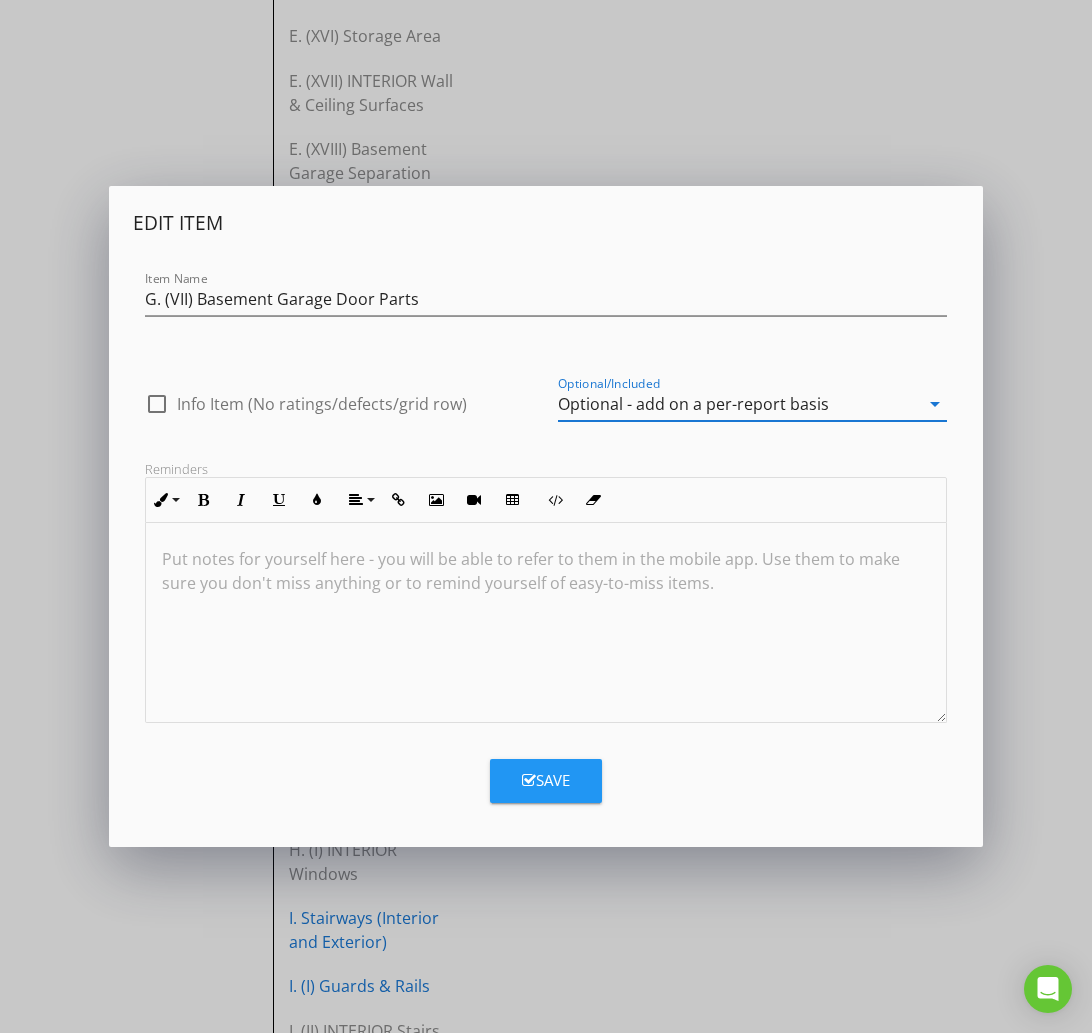 click on "Save" at bounding box center (546, 780) 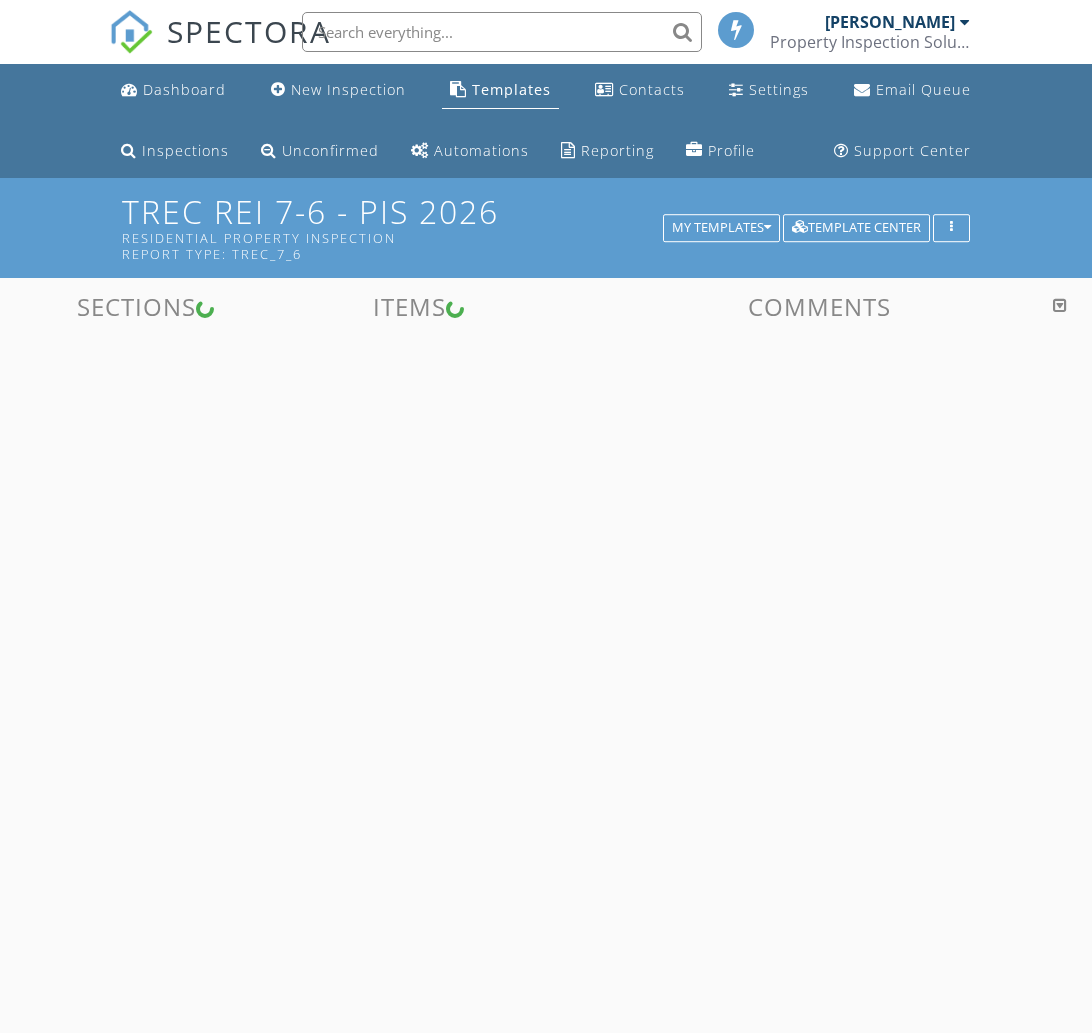 scroll, scrollTop: 0, scrollLeft: 0, axis: both 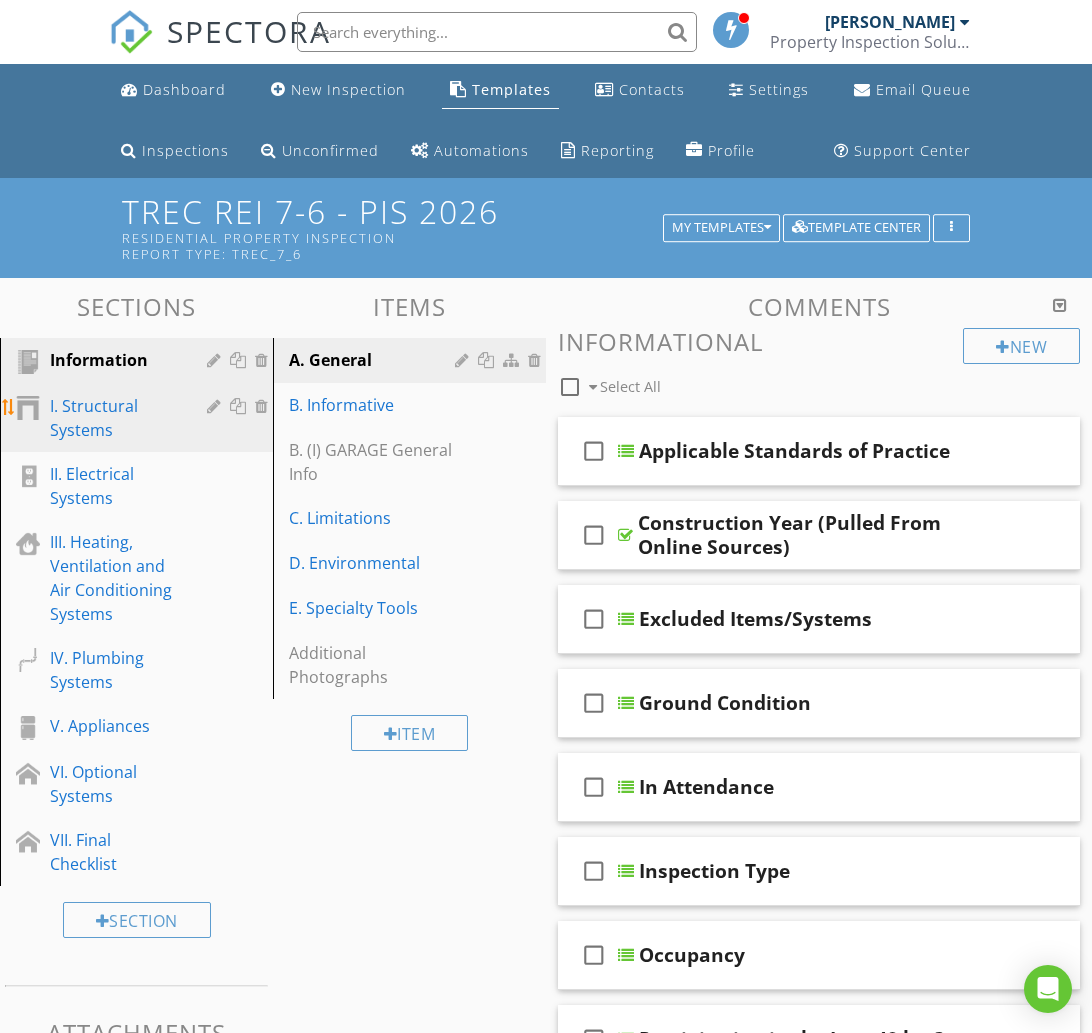 click on "I. Structural Systems" at bounding box center [114, 418] 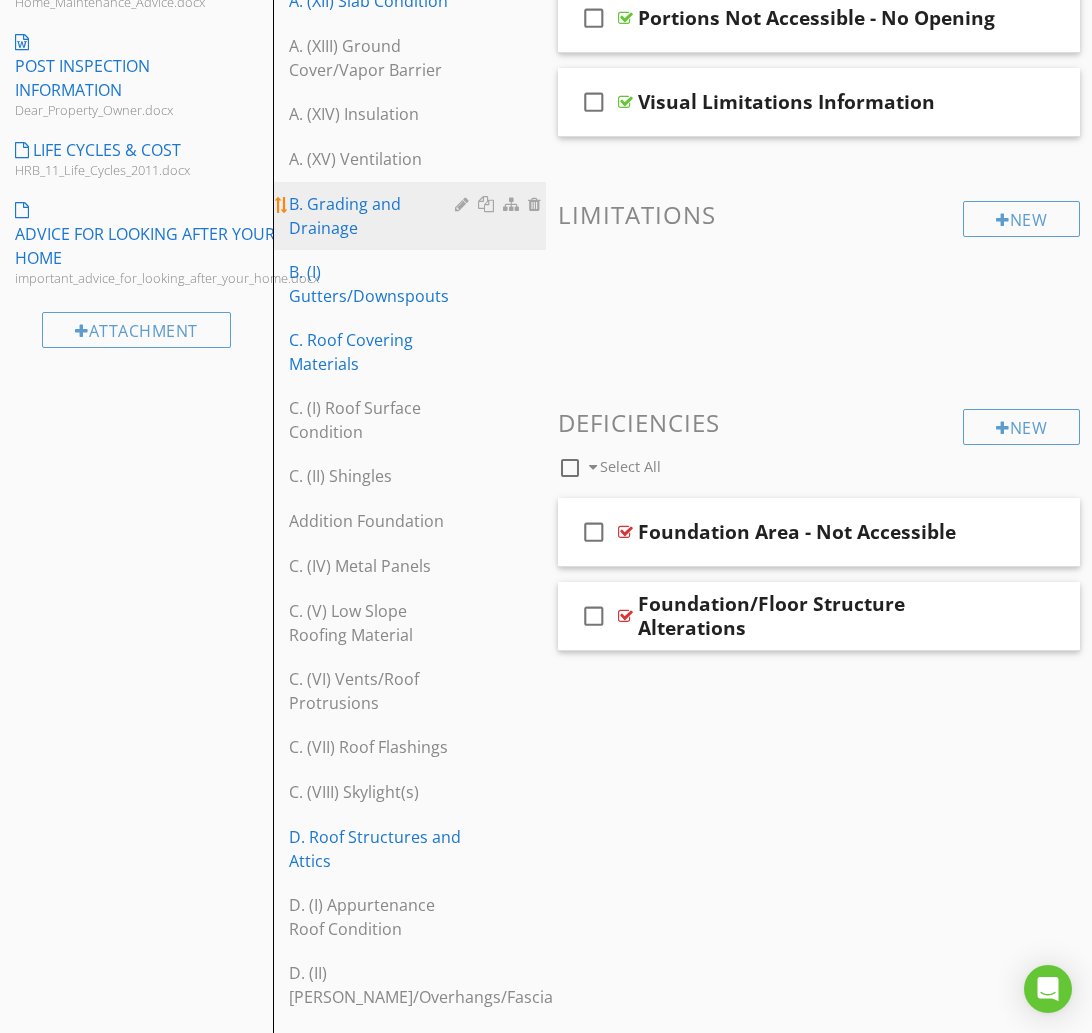 scroll, scrollTop: 1111, scrollLeft: 0, axis: vertical 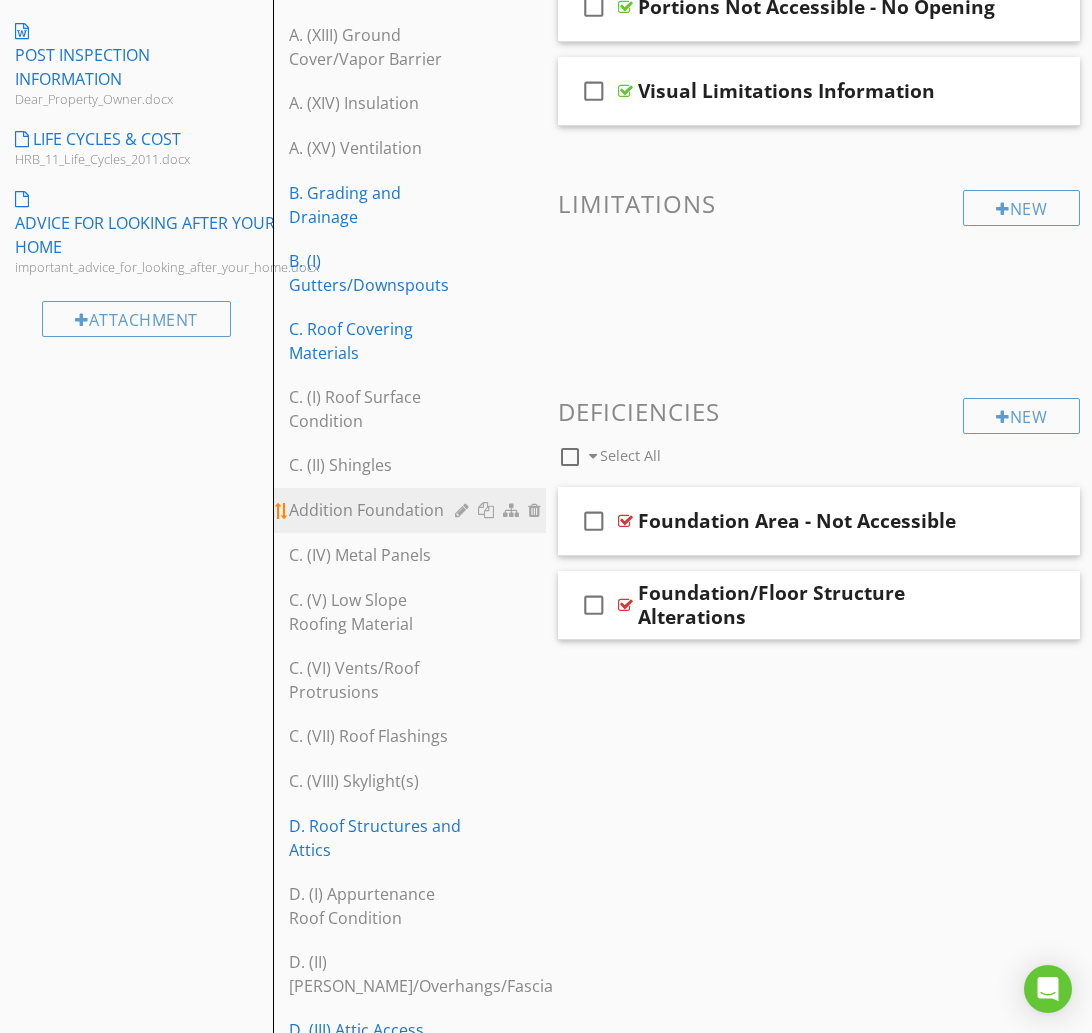 type 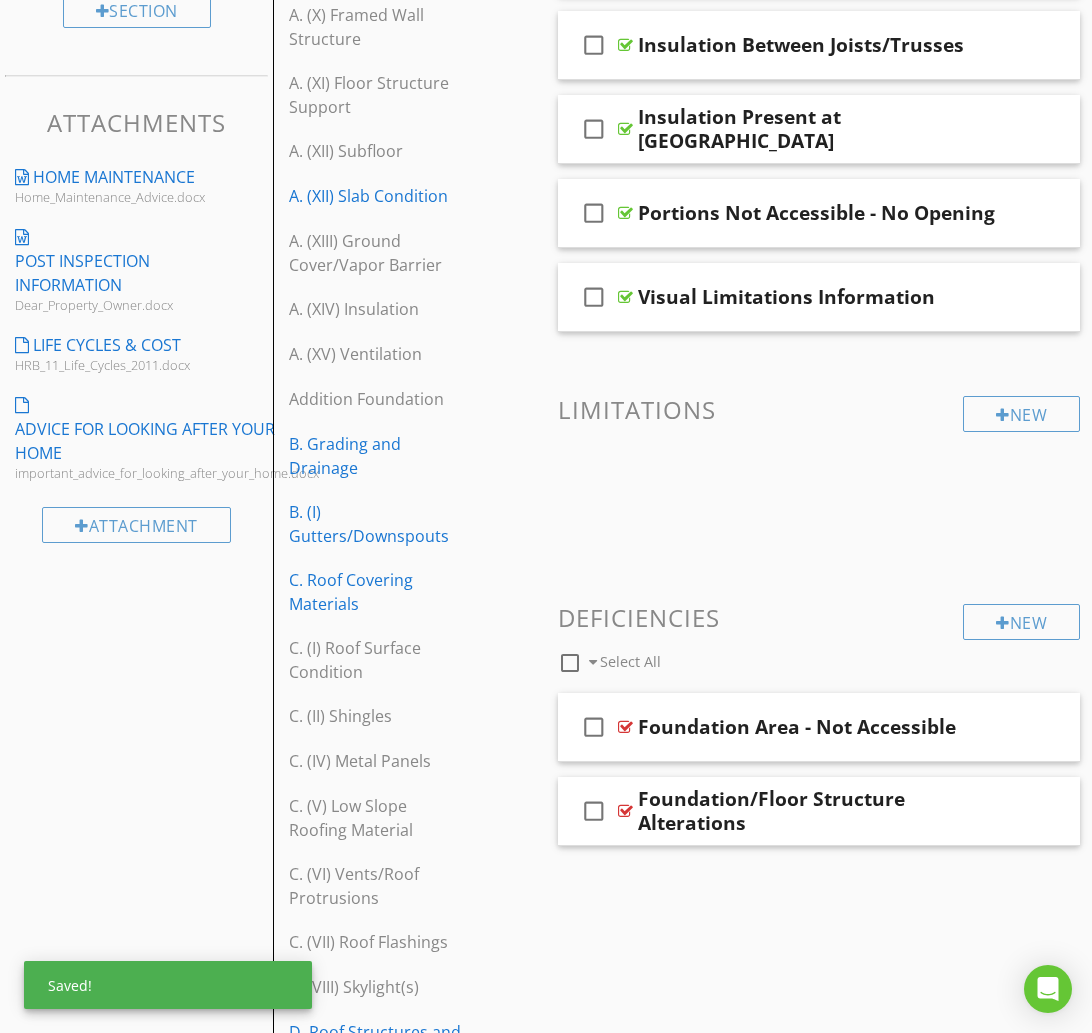 scroll, scrollTop: 956, scrollLeft: 0, axis: vertical 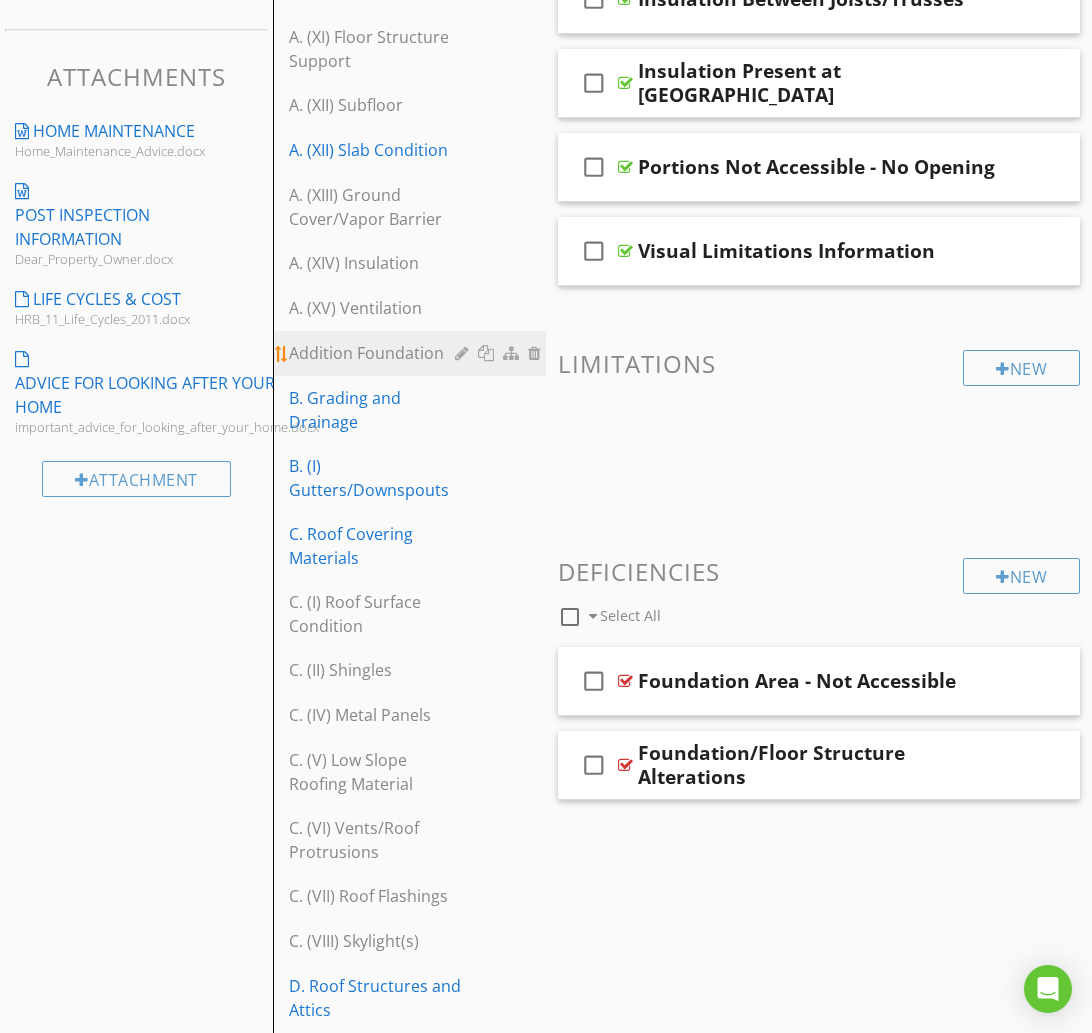 click at bounding box center [464, 353] 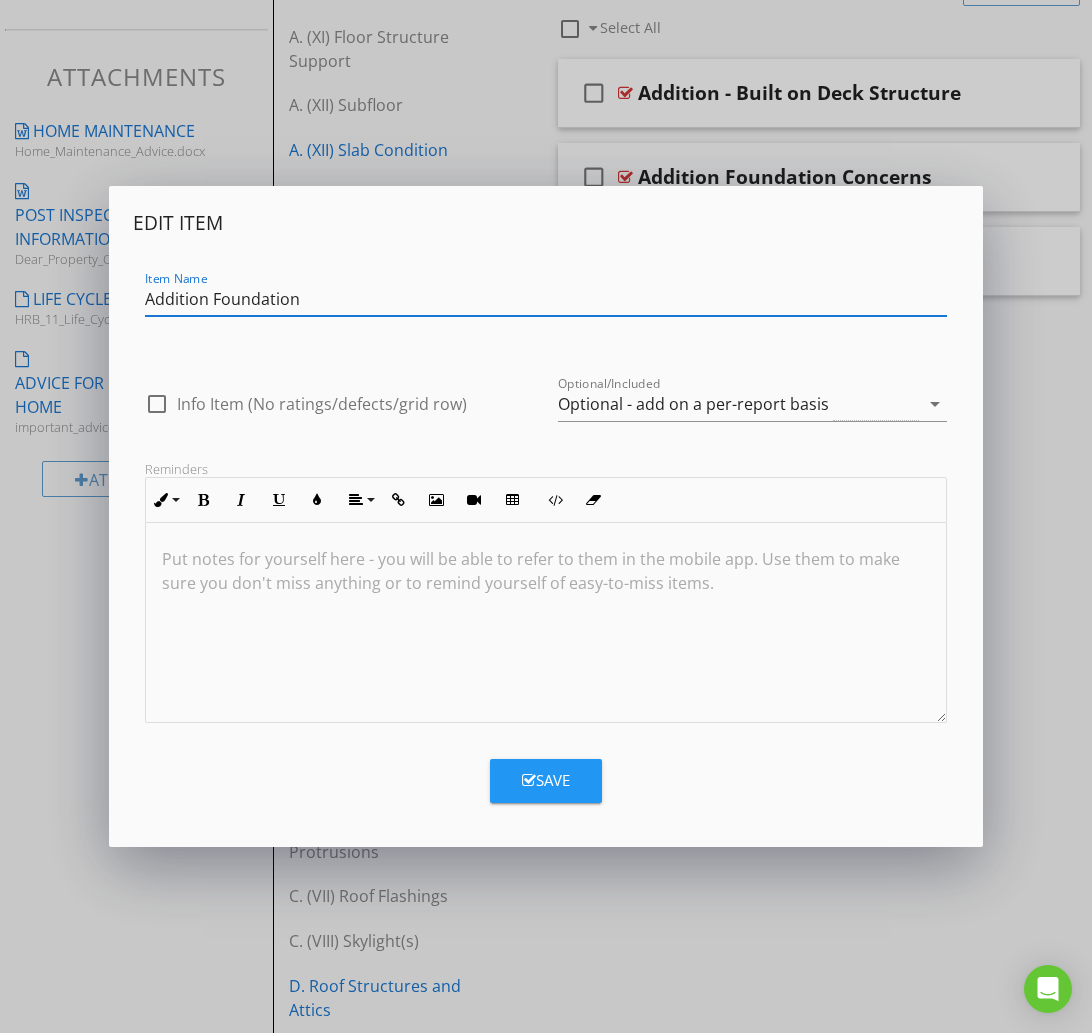click on "Addition Foundation" at bounding box center (546, 299) 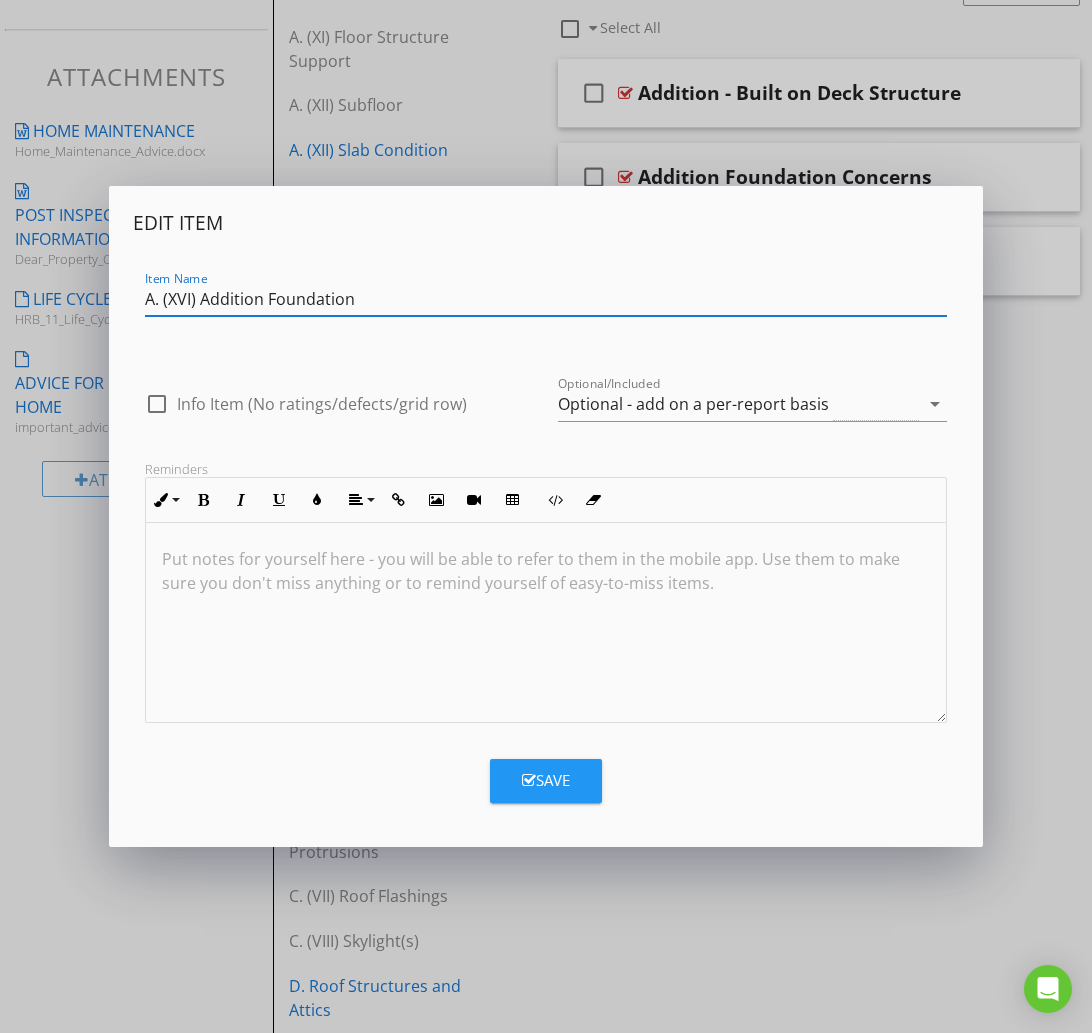 type on "A. (XVI) Addition Foundation" 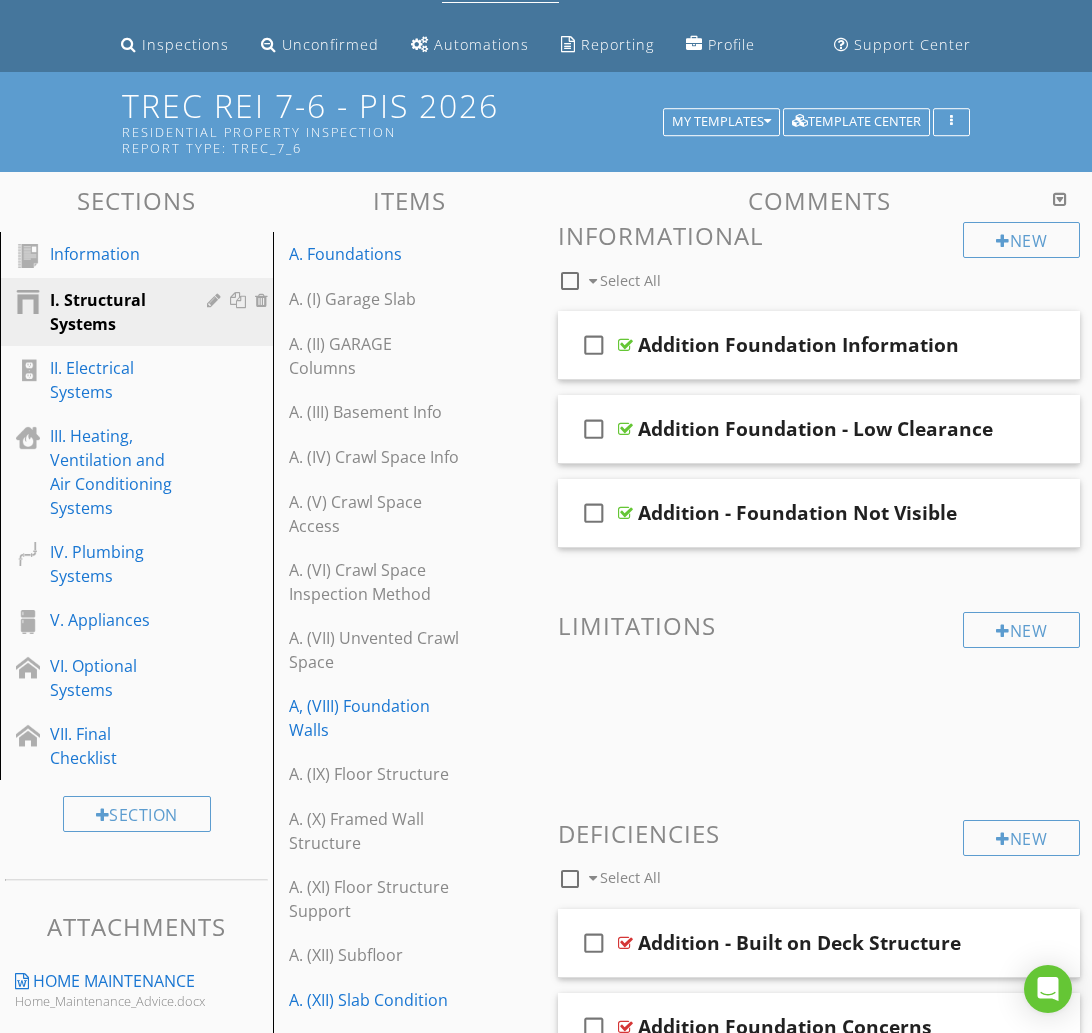 scroll, scrollTop: 98, scrollLeft: 0, axis: vertical 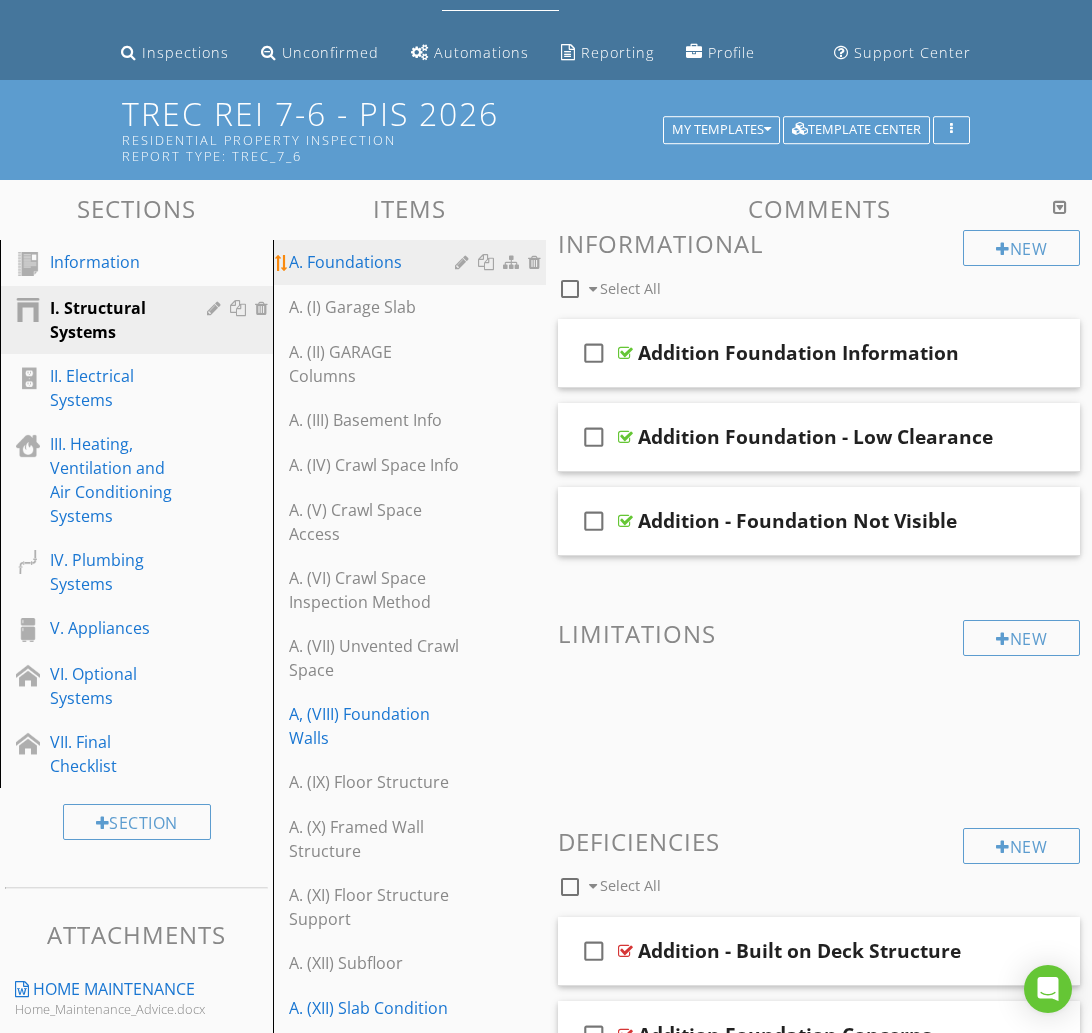 click on "A. Foundations" at bounding box center (375, 262) 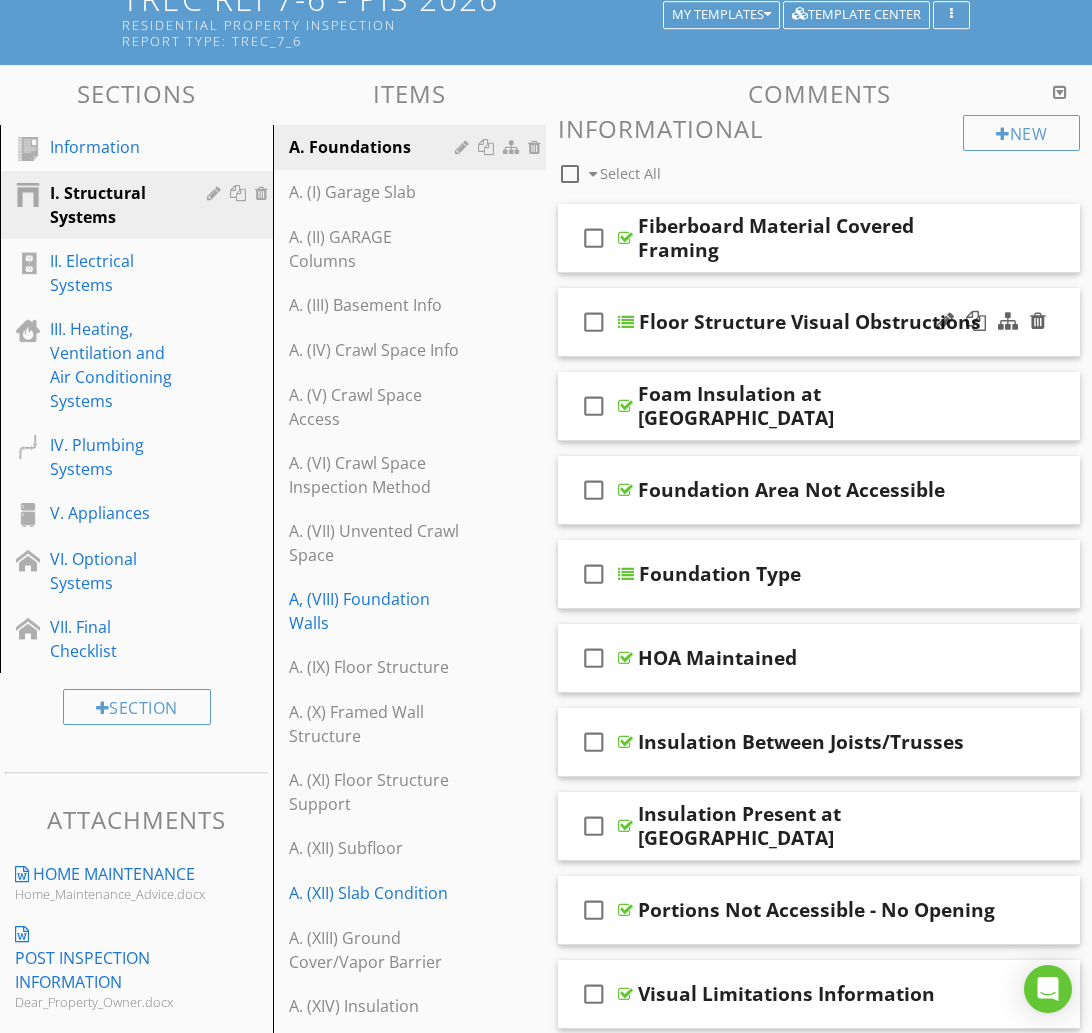 scroll, scrollTop: 130, scrollLeft: 0, axis: vertical 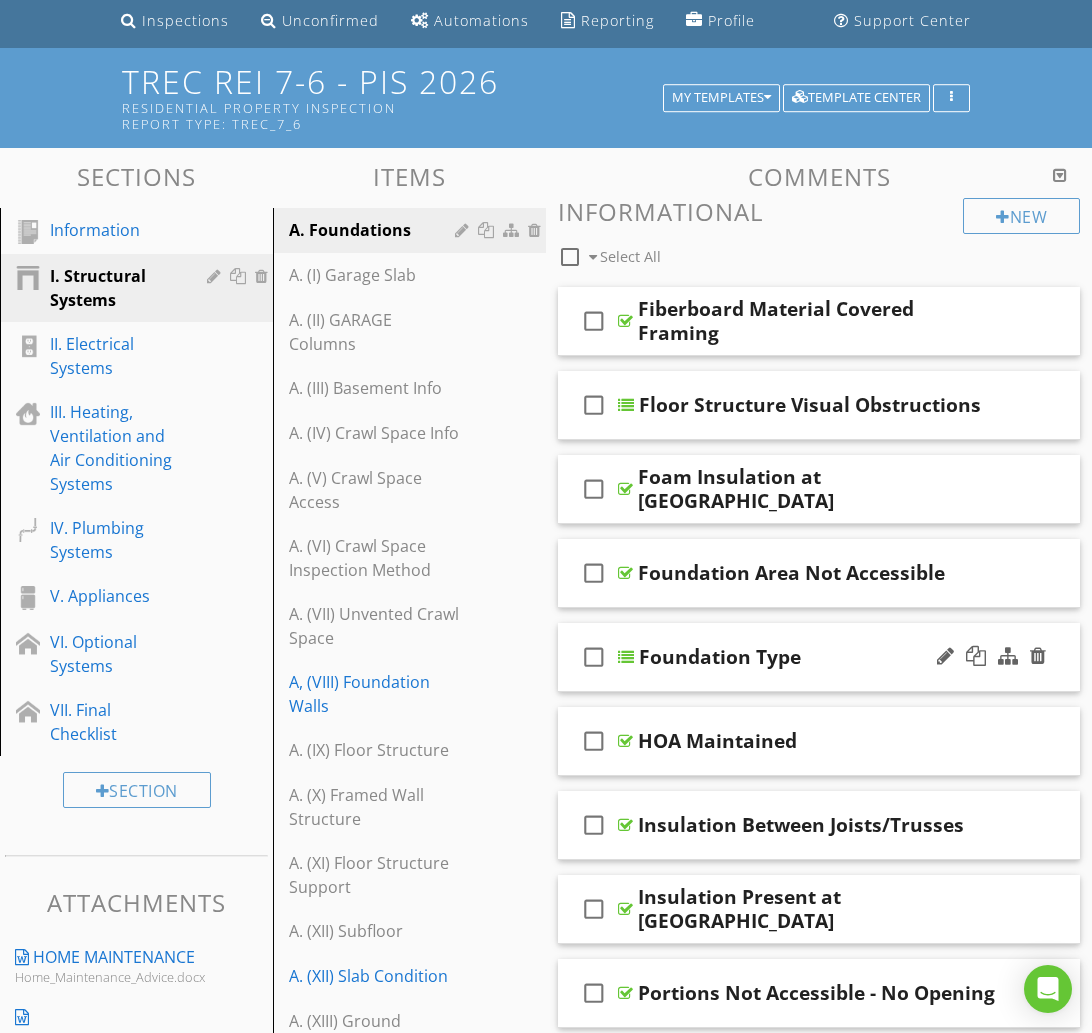 click on "Foundation Type" at bounding box center [820, 657] 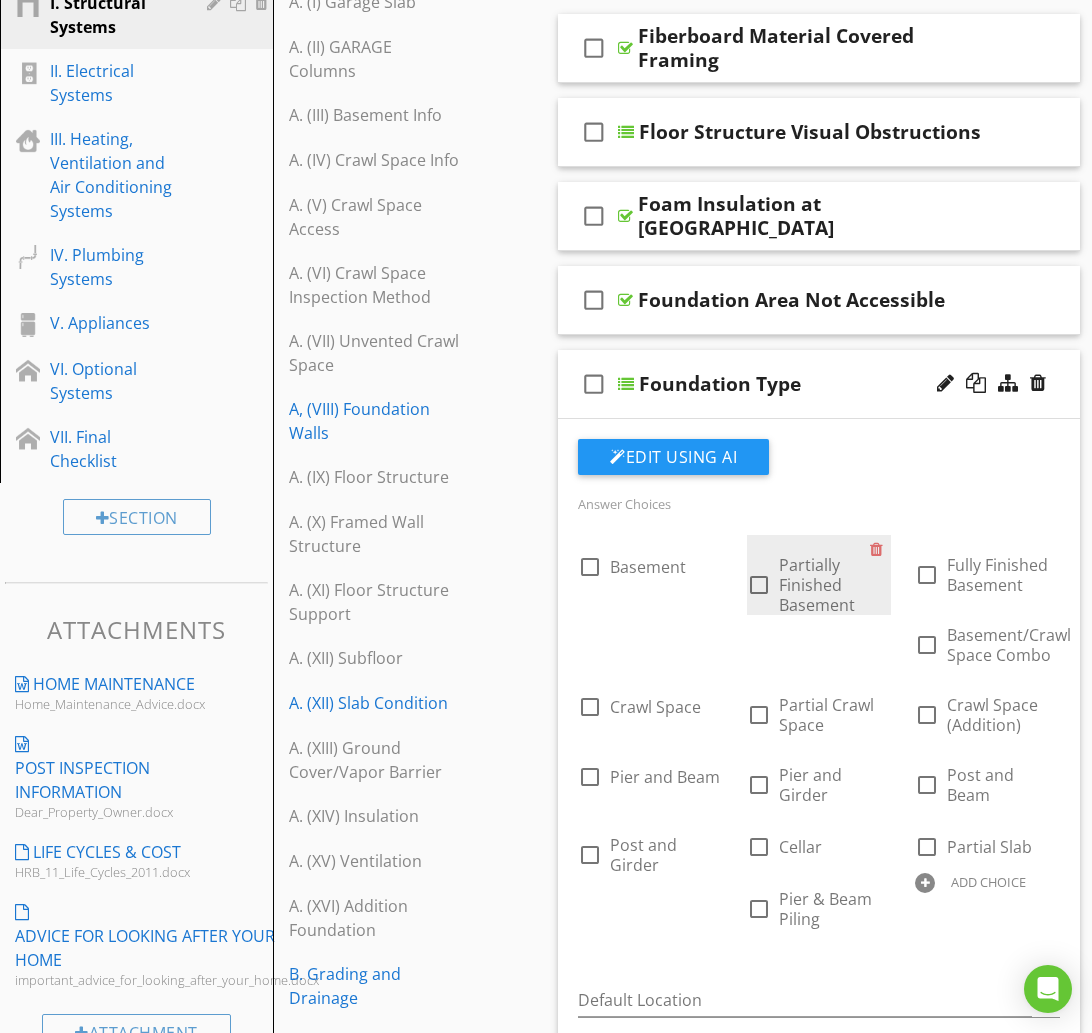 scroll, scrollTop: 420, scrollLeft: 0, axis: vertical 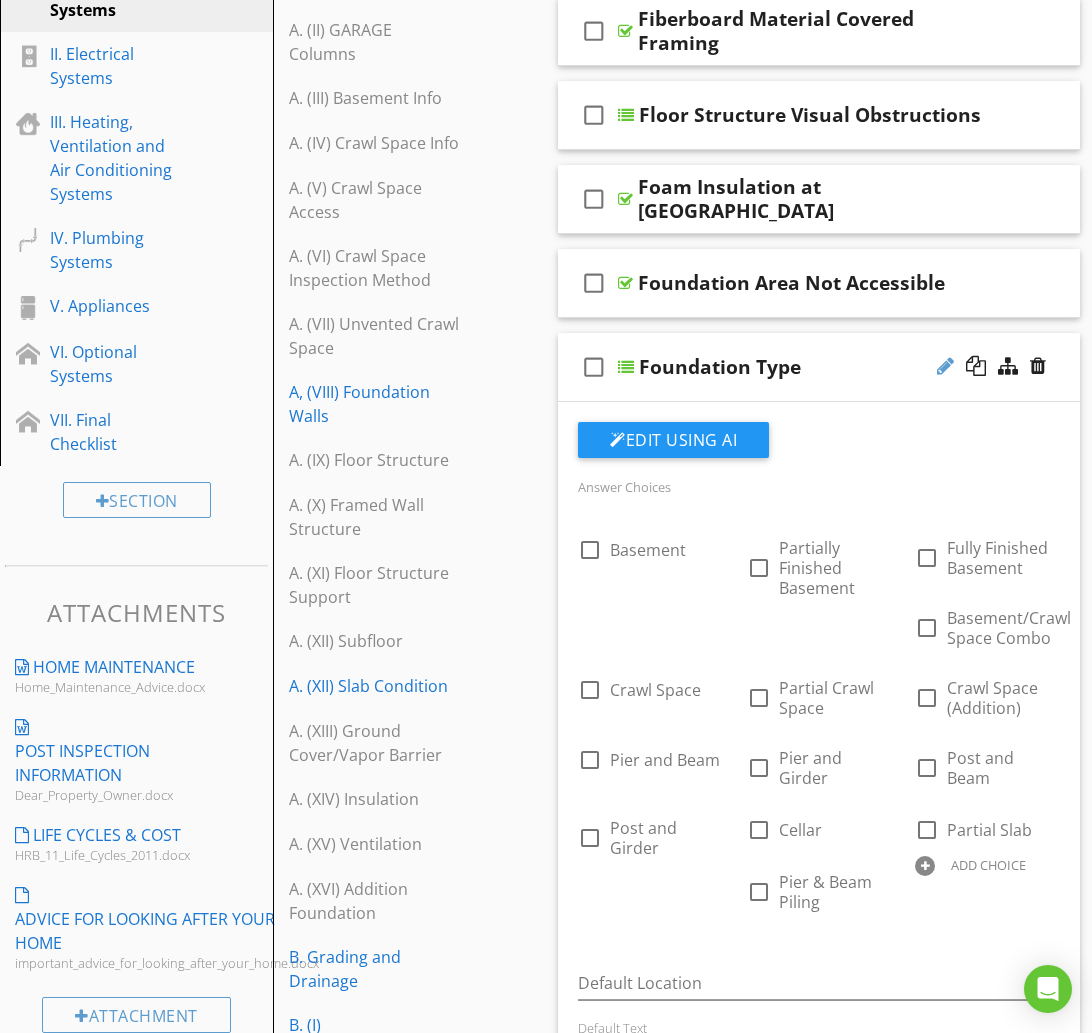 click at bounding box center (945, 366) 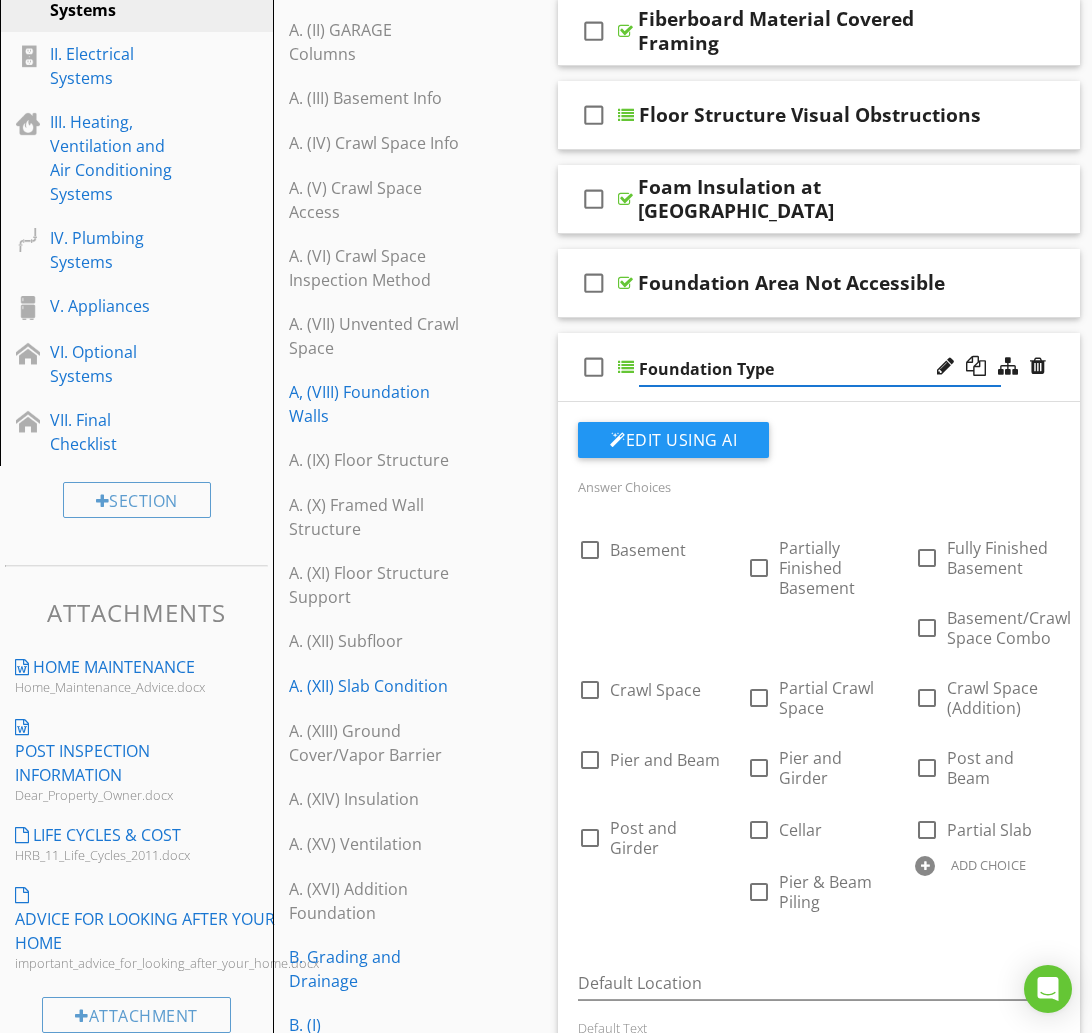 click on "check_box_outline_blank         Foundation Type" at bounding box center (819, 367) 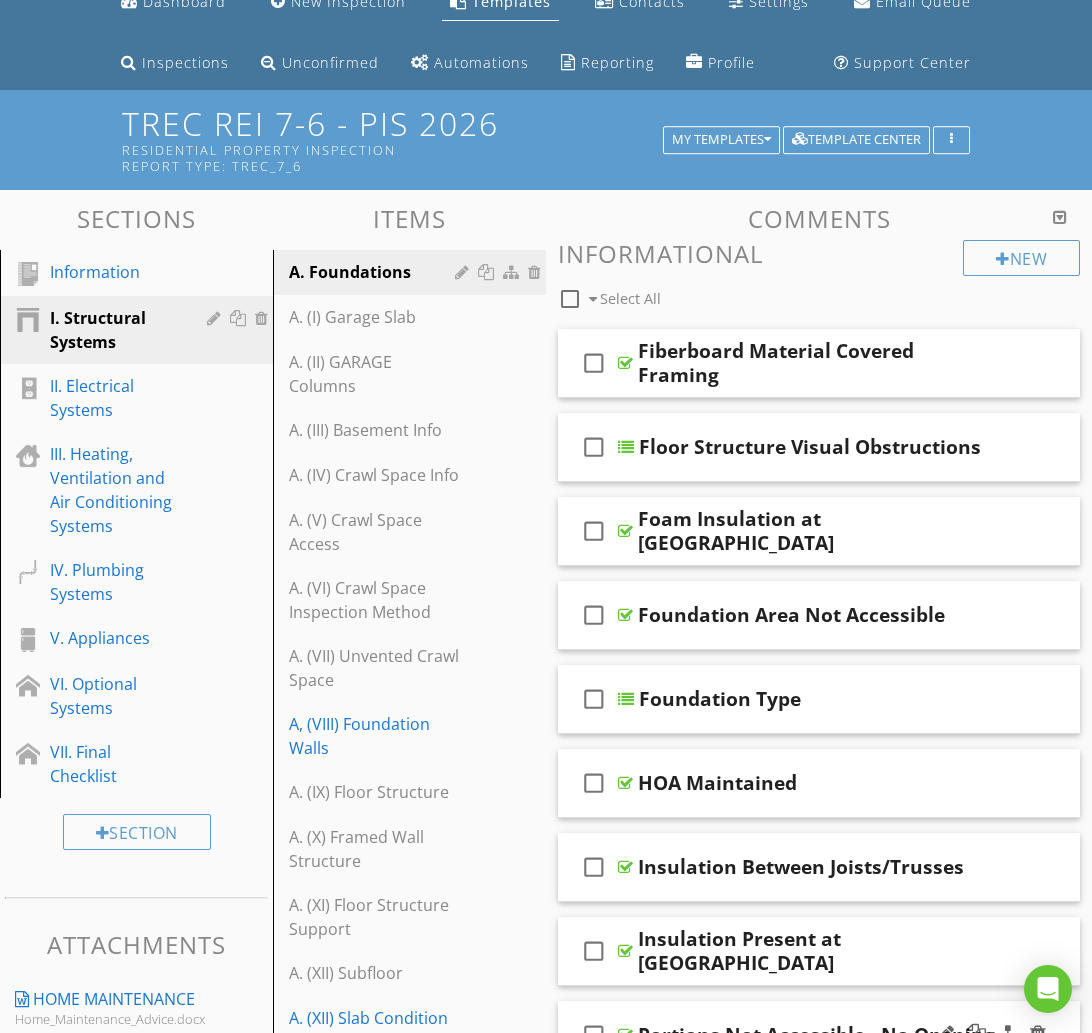 scroll, scrollTop: 84, scrollLeft: 0, axis: vertical 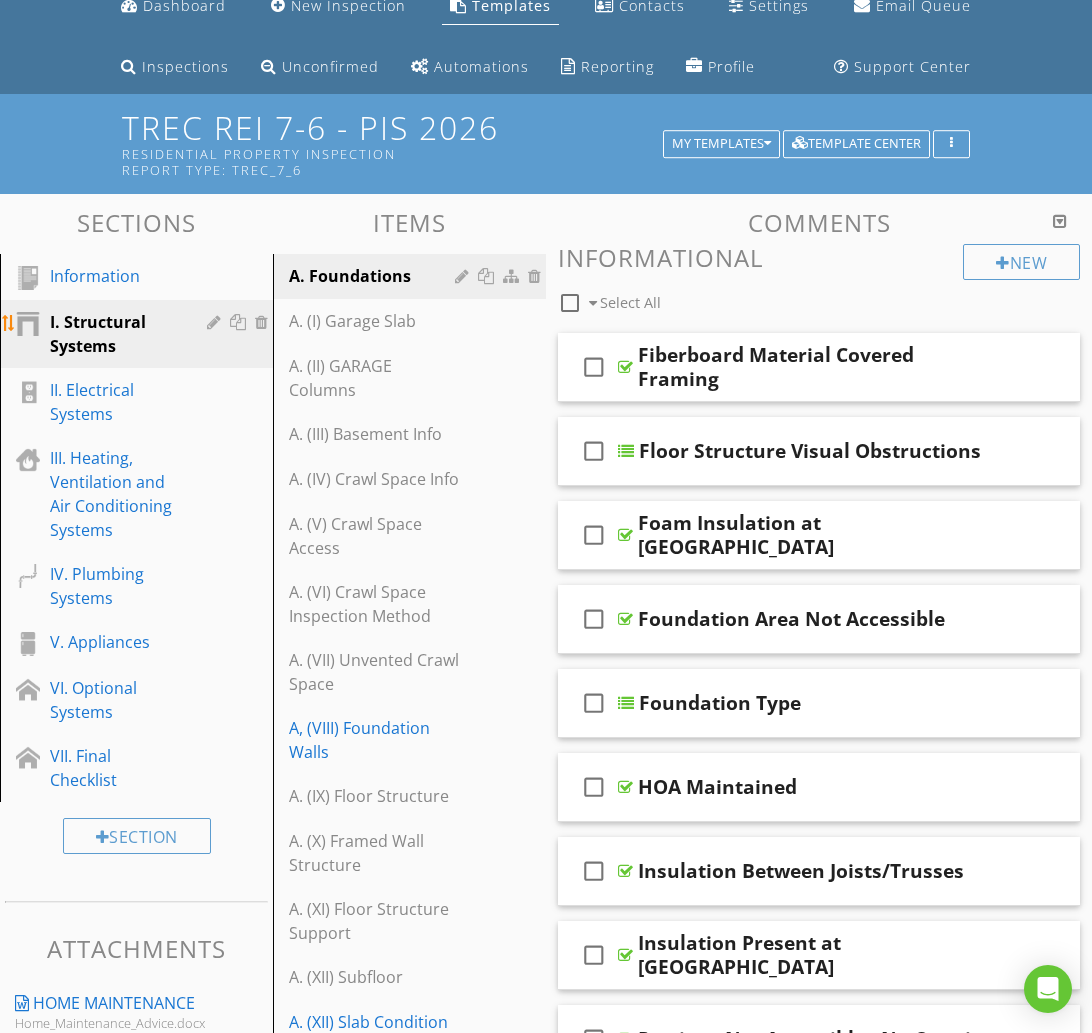 click at bounding box center [216, 322] 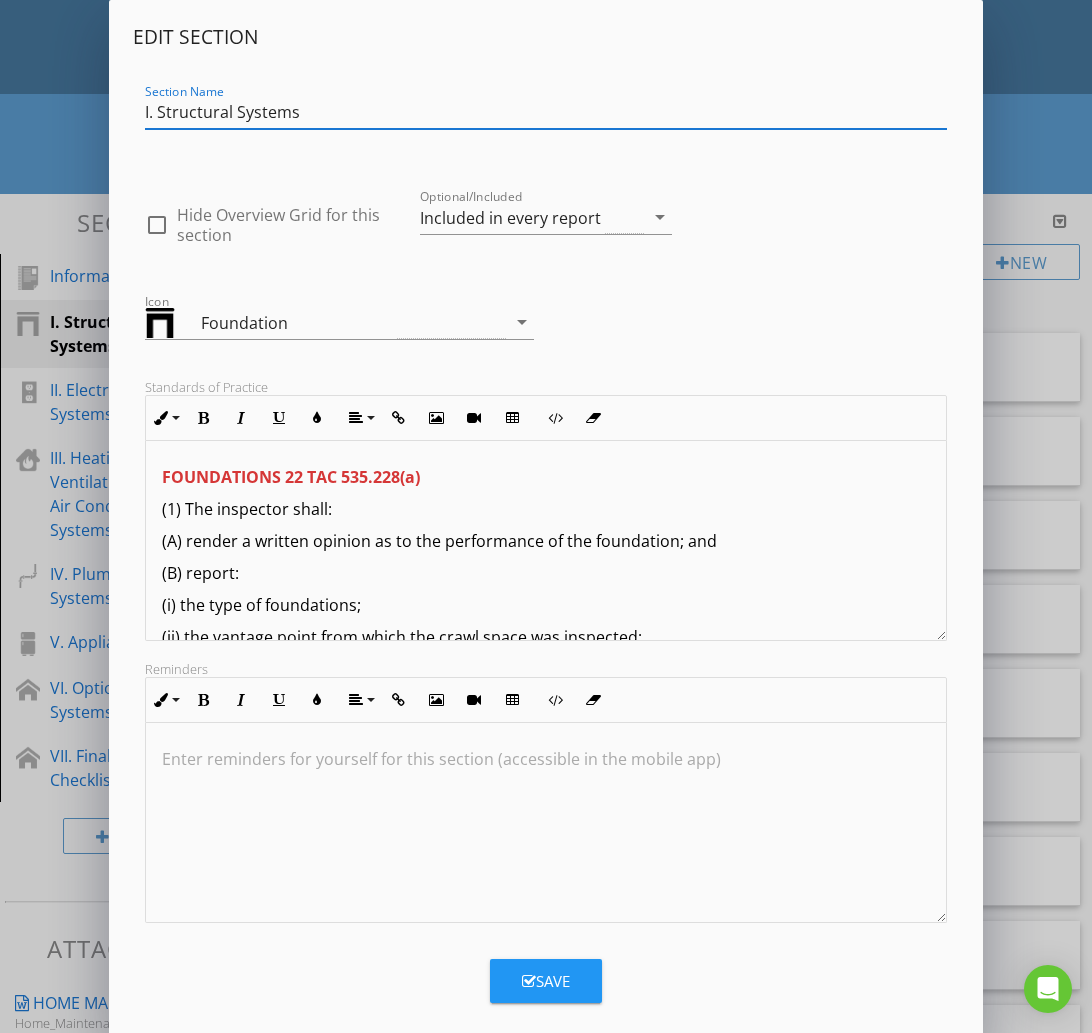 click on "Edit Section   Section Name I. Structural Systems     check_box_outline_blank Hide Overview Grid for this section     Optional/Included Included in every report arrow_drop_down   Icon   Foundation   arrow_drop_down     Standards of Practice   Inline Style XLarge Large Normal Small Light Small/Light Bold Italic Underline Colors Align Align Left Align Center Align Right Align Justify Insert Link Insert Image Insert Video Insert Table Code View Clear Formatting Ordered List Unordered List FOUNDATIONS 22 TAC 535.228(a)   (1) The inspector shall:  (A) render a written opinion as to the performance of the foundation; and  (B) report:  (i) the type of foundations;  (ii) the vantage point from which the crawl space was inspected;  (C) report present and visible indications of adverse performance of the foundation, such as:  (i) binding, out-of-square, or non-latching doors;  (ii) framing or frieze board separations;  (iii) sloping floors;  (D) report as Deficient:  (i) deteriorated materials;" at bounding box center [546, 529] 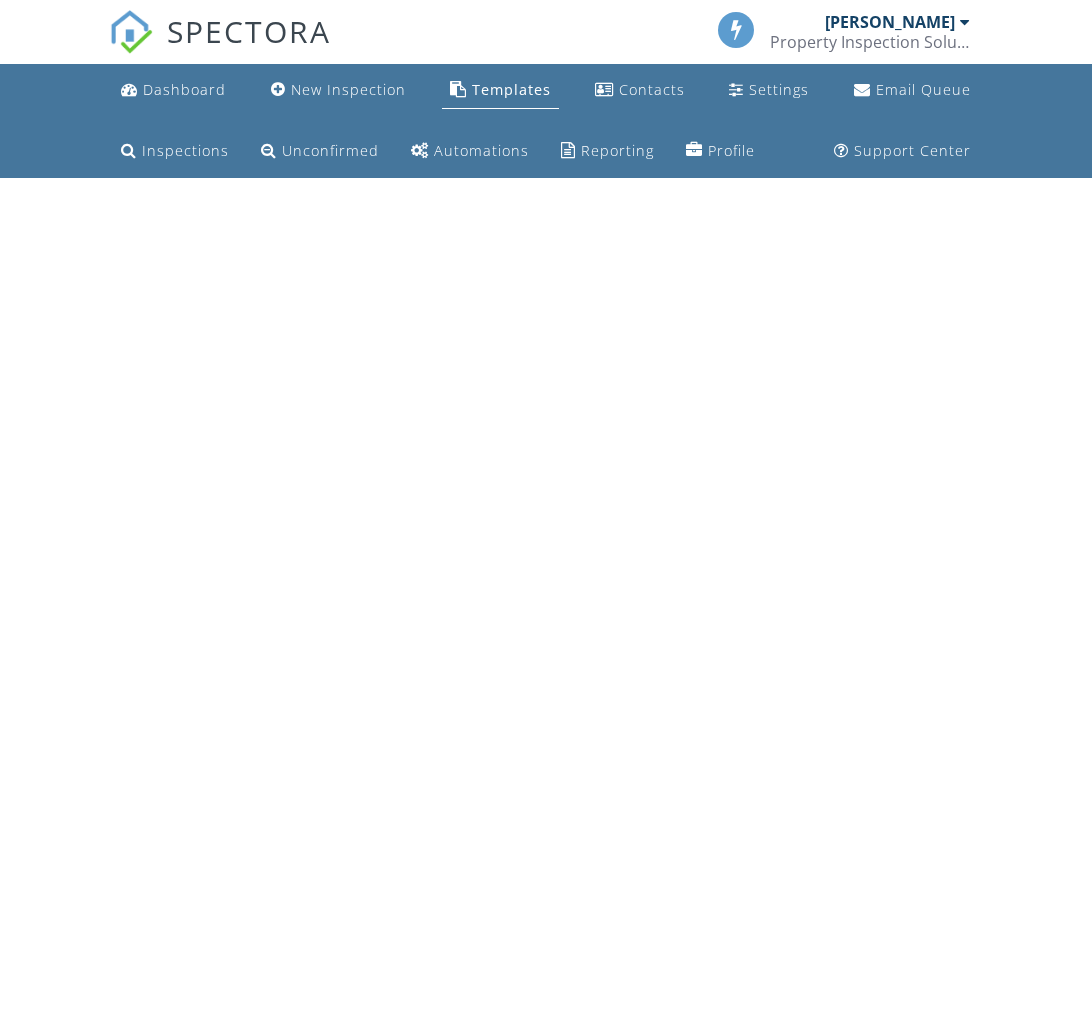 scroll, scrollTop: 76, scrollLeft: 0, axis: vertical 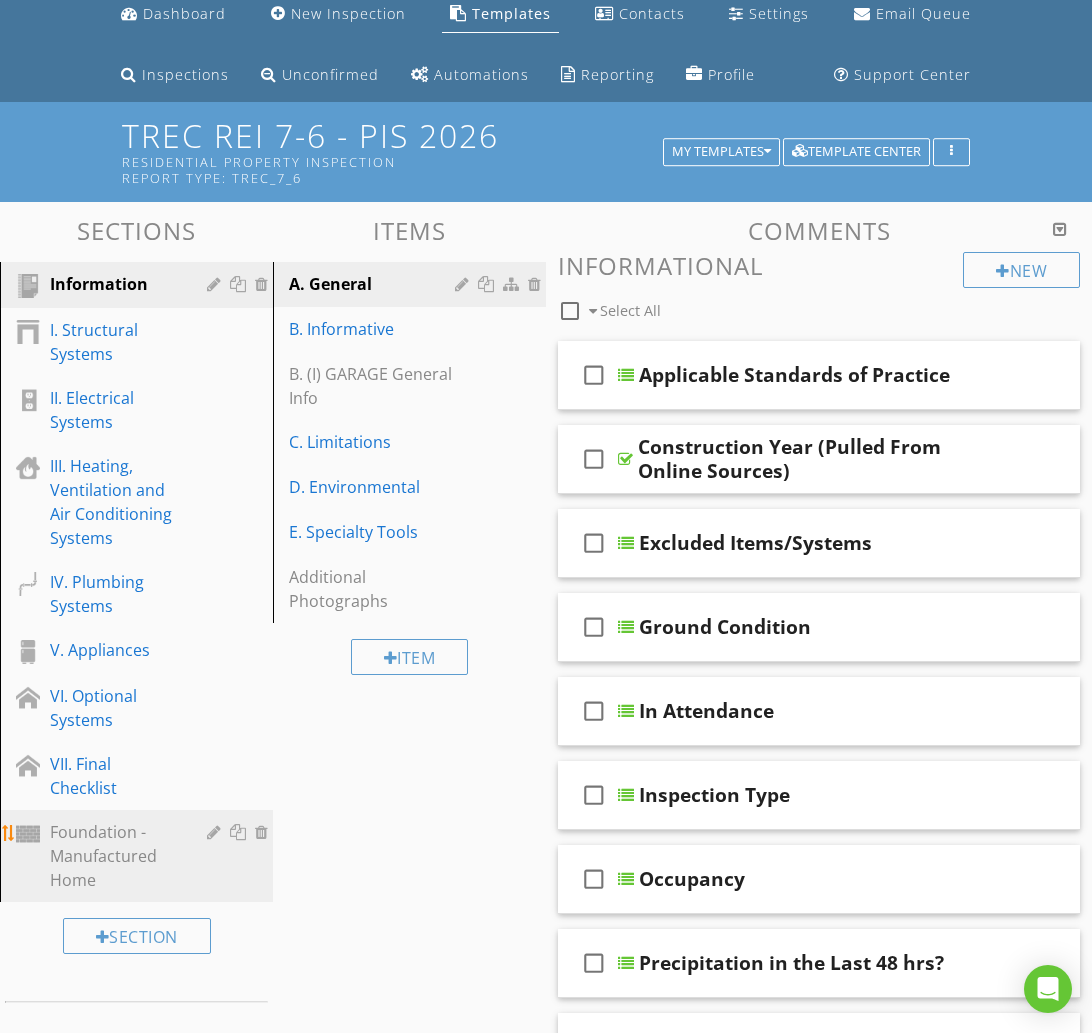 click on "Foundation - Manufactured Home" at bounding box center [114, 856] 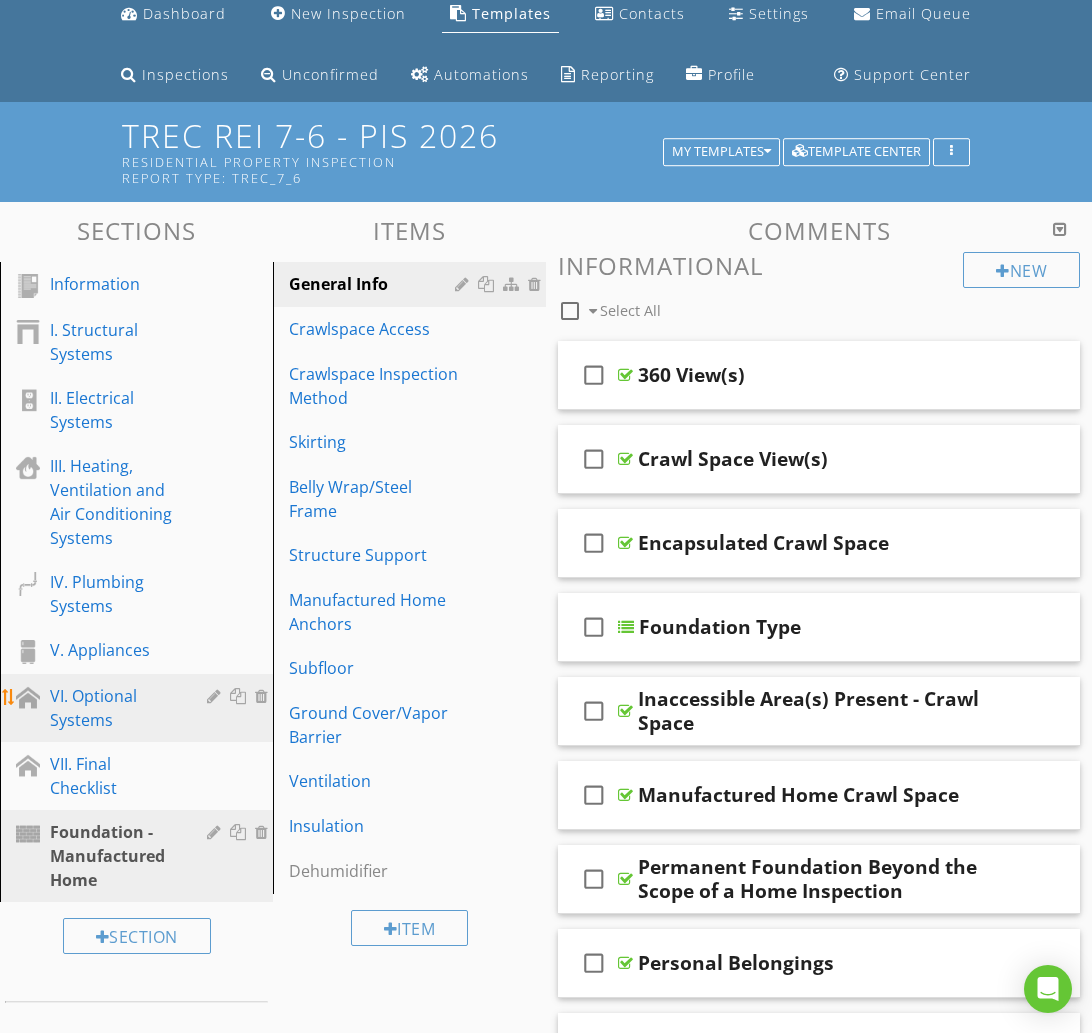 click on "VI. Optional Systems" at bounding box center (114, 708) 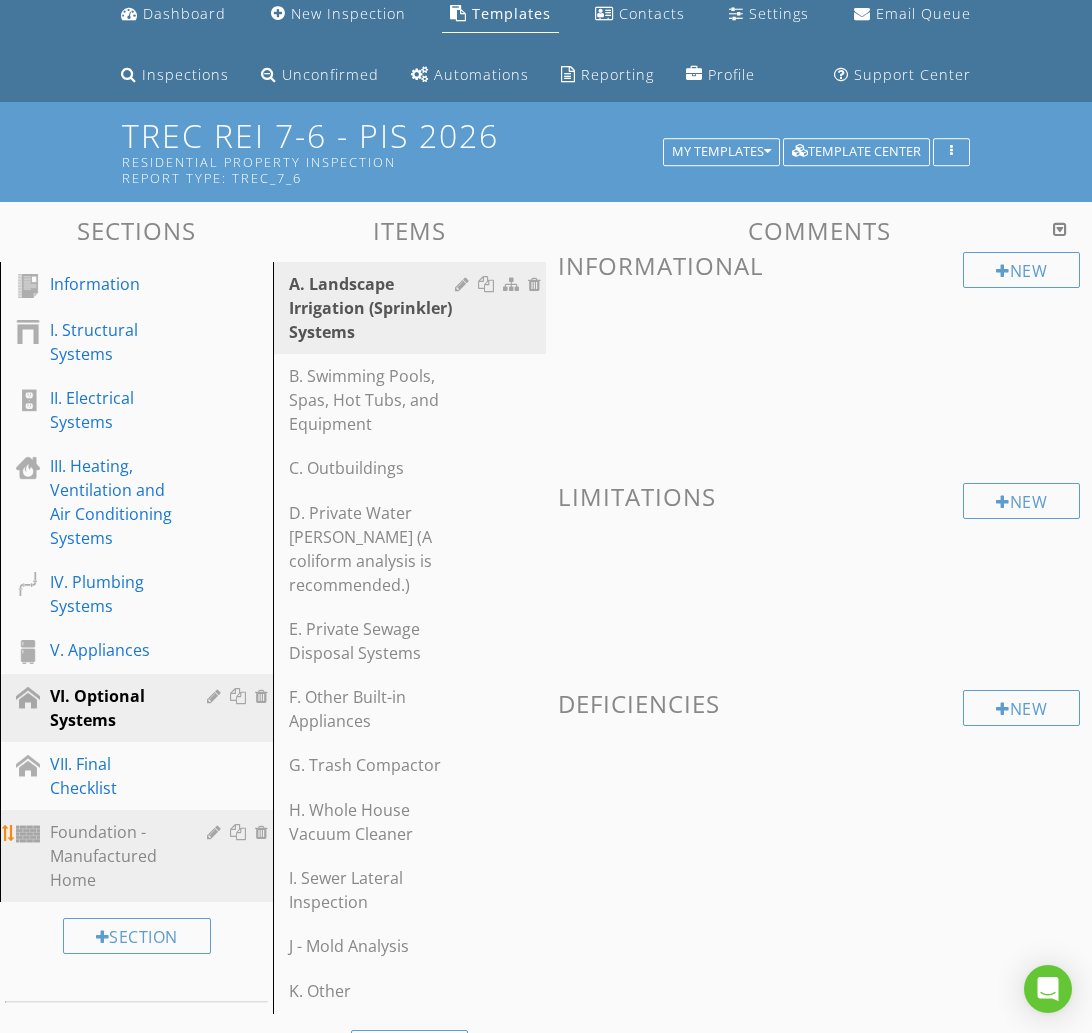 click on "Foundation - Manufactured Home" at bounding box center [114, 856] 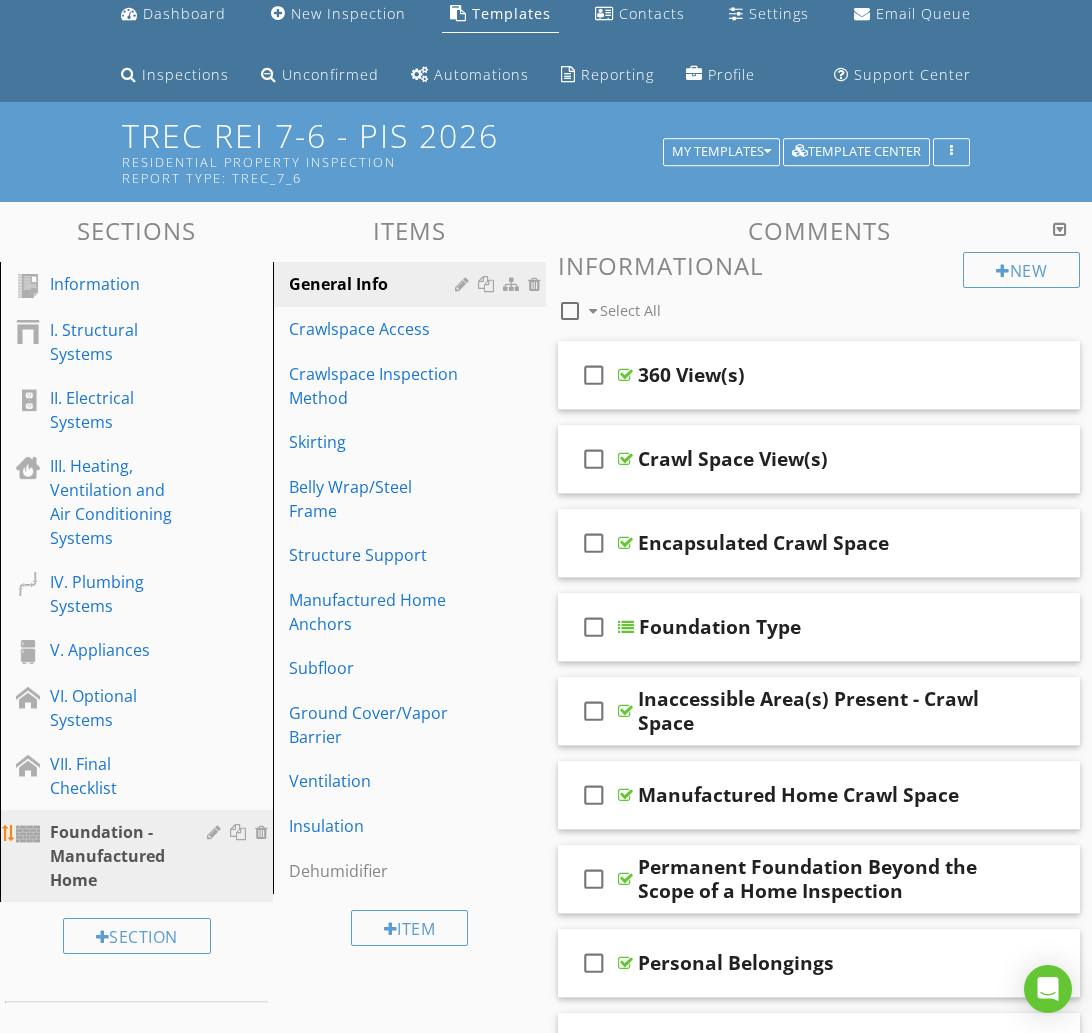 type 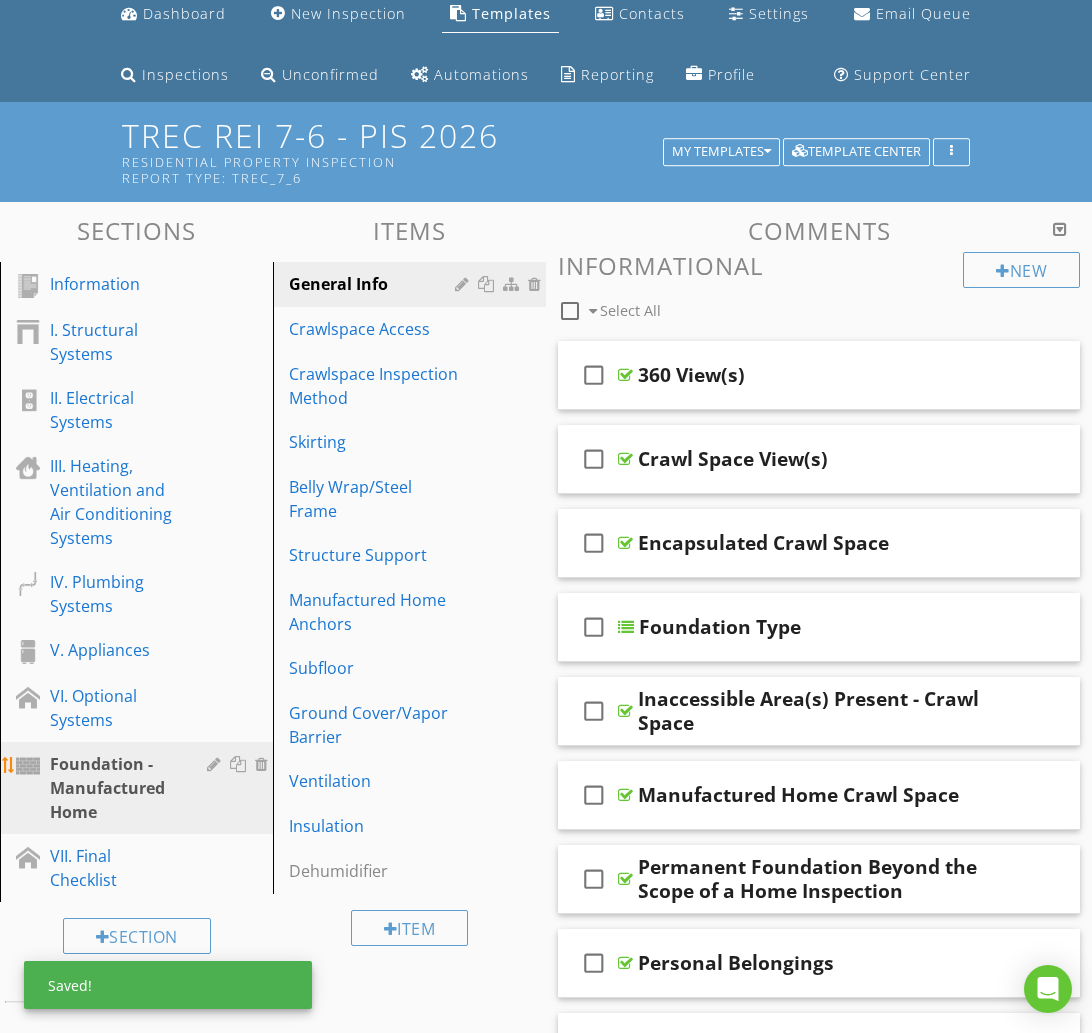 click on "Foundation - Manufactured Home" at bounding box center (114, 788) 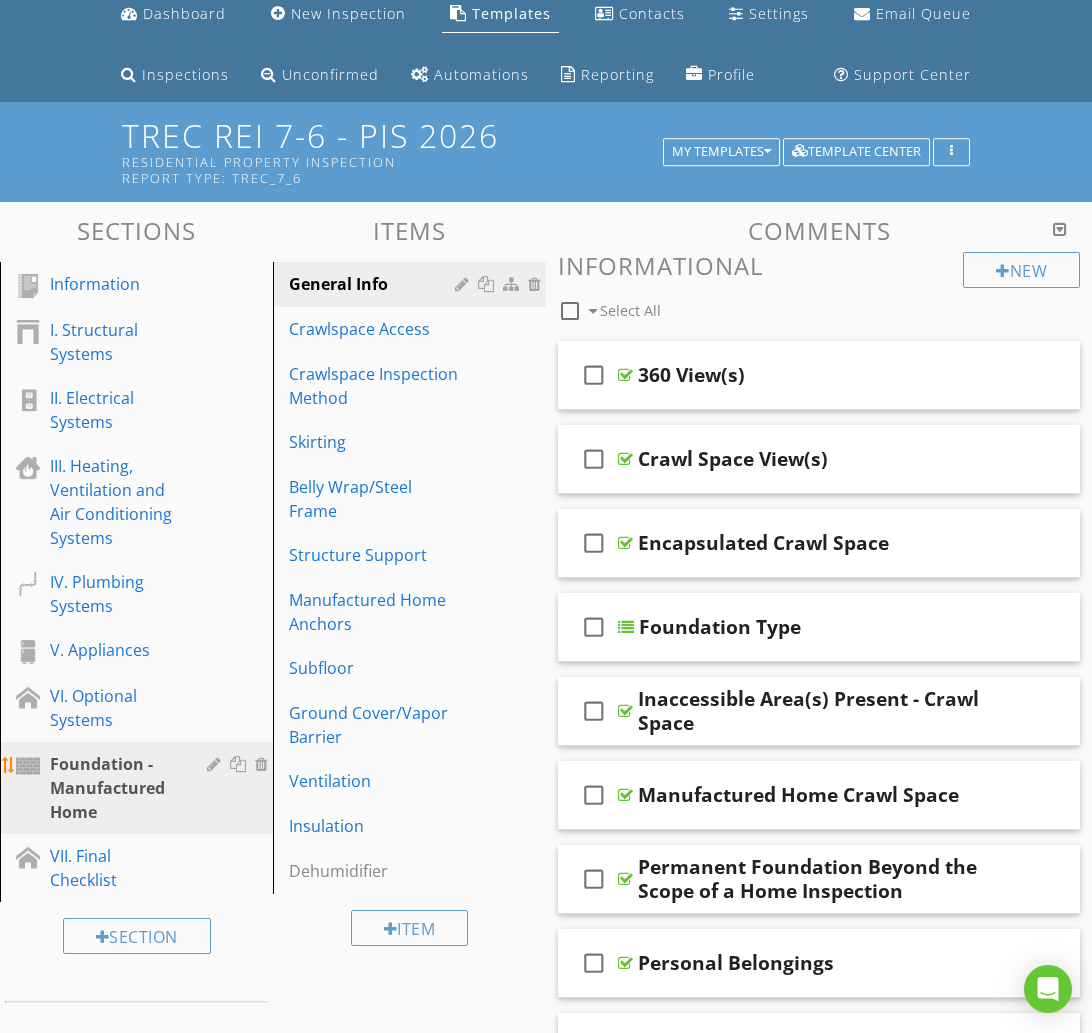 click at bounding box center (216, 764) 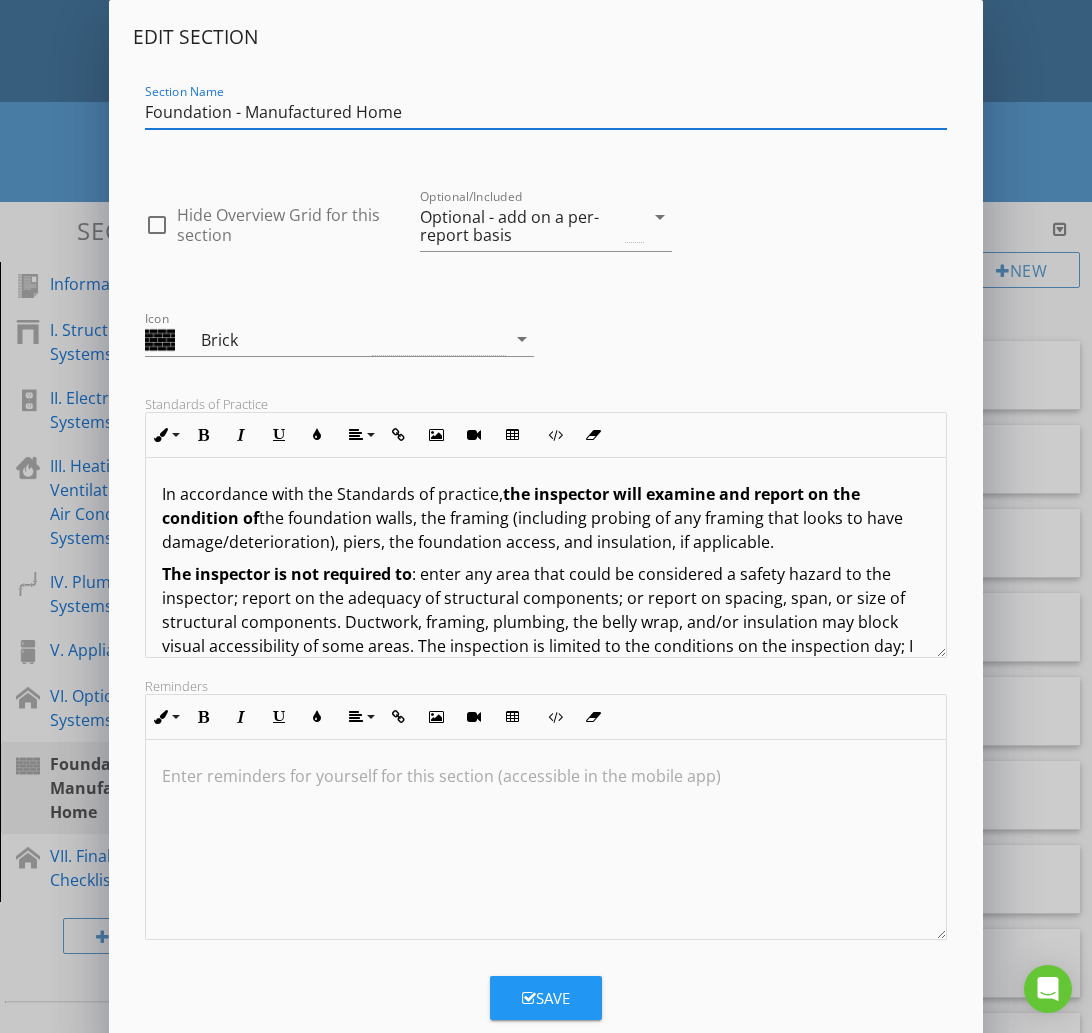 click on "Save" at bounding box center (546, 998) 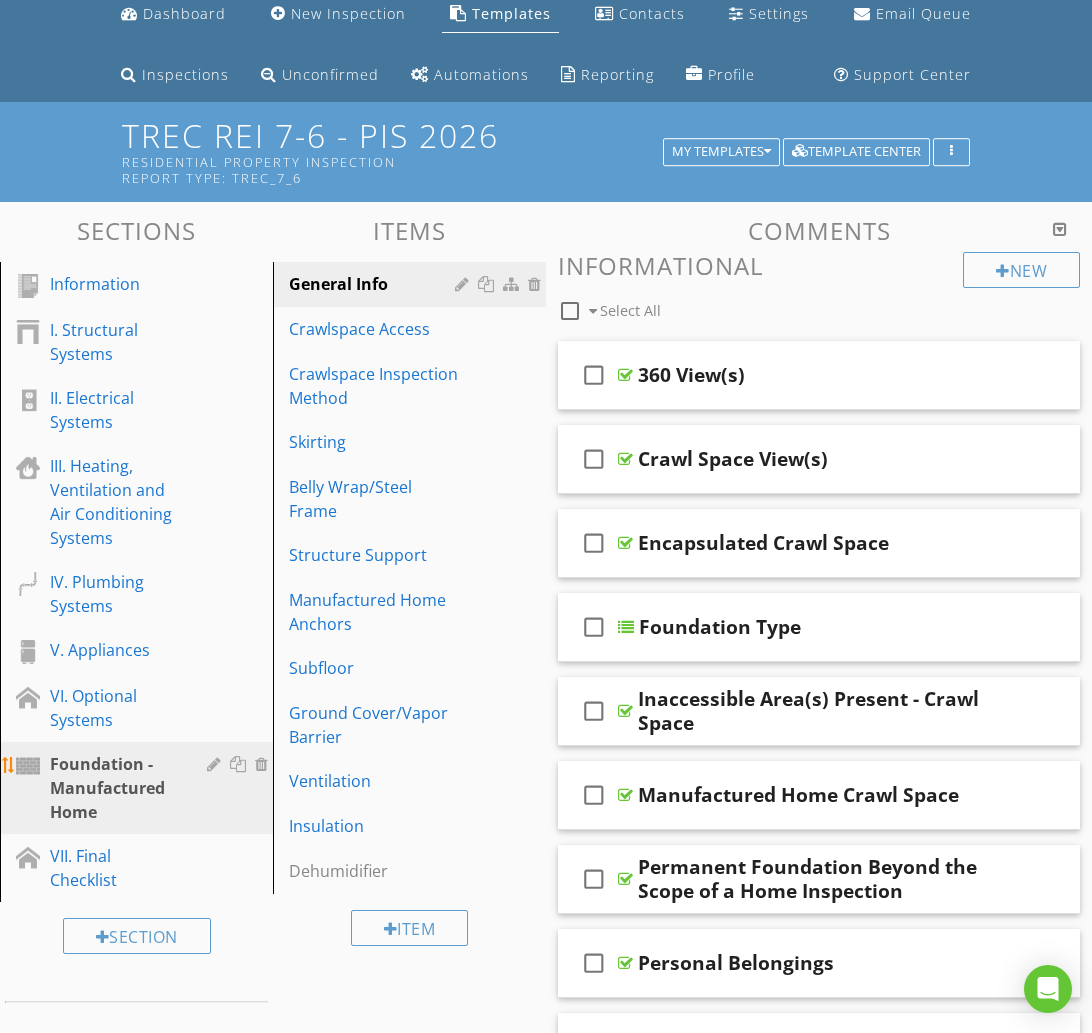 click at bounding box center (216, 764) 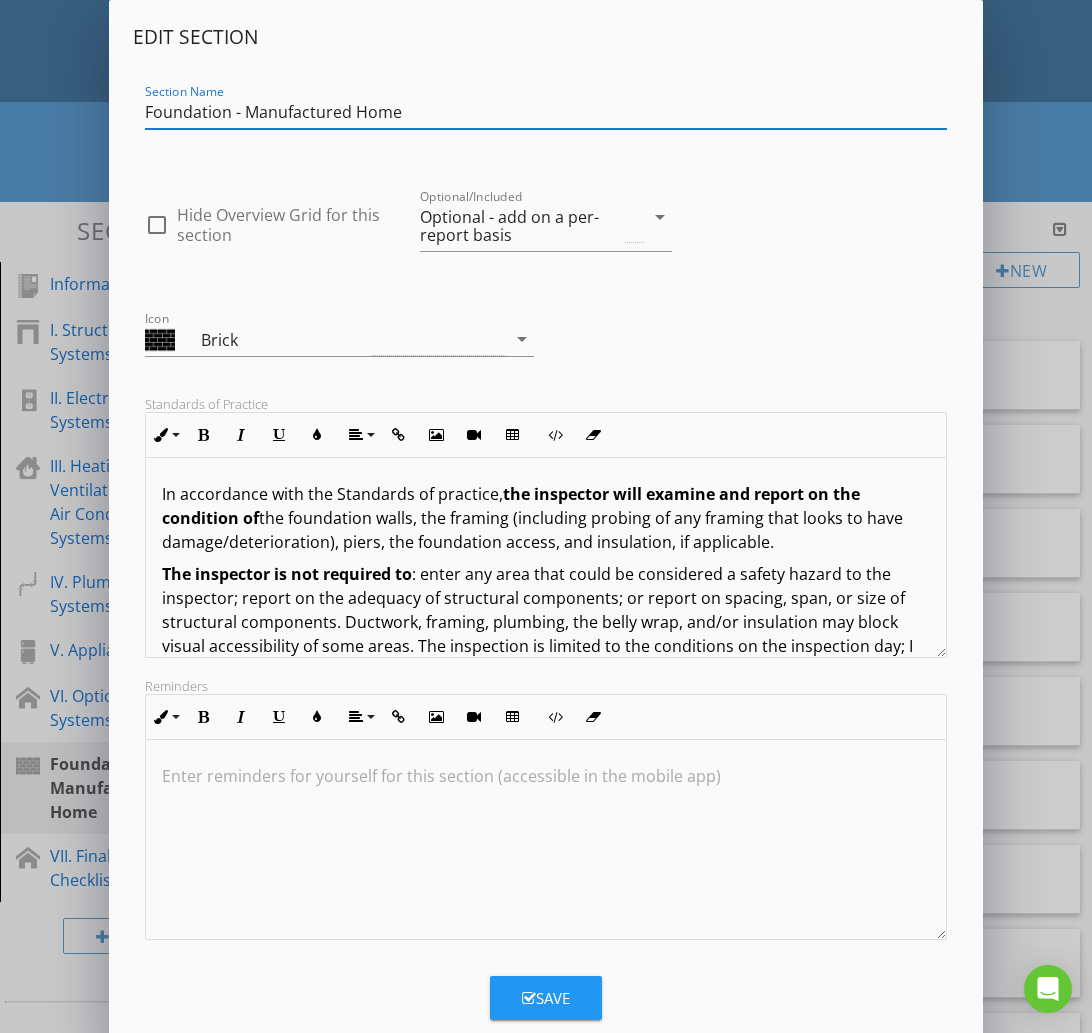 click on "Section Name Foundation - Manufactured Home" at bounding box center (546, 114) 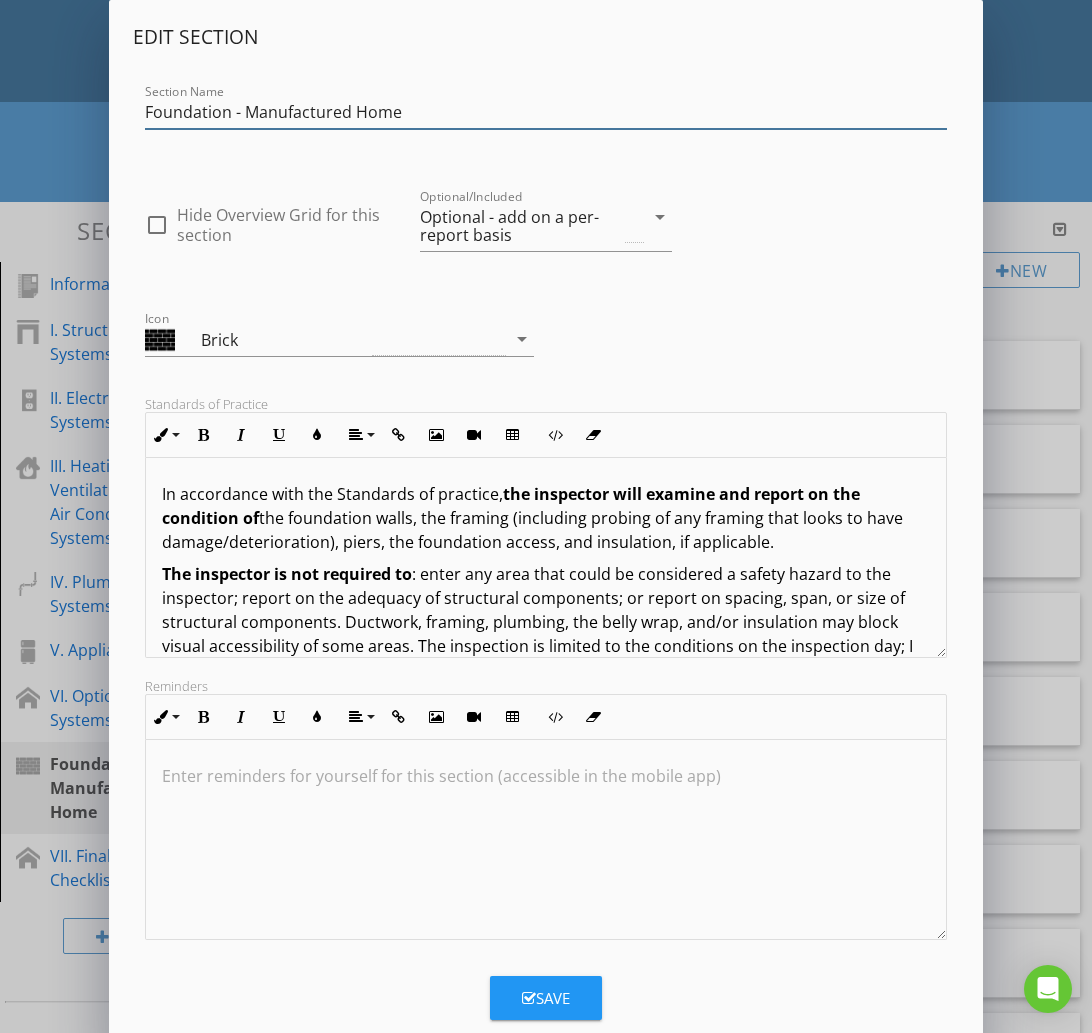 click on "Foundation - Manufactured Home" at bounding box center (546, 112) 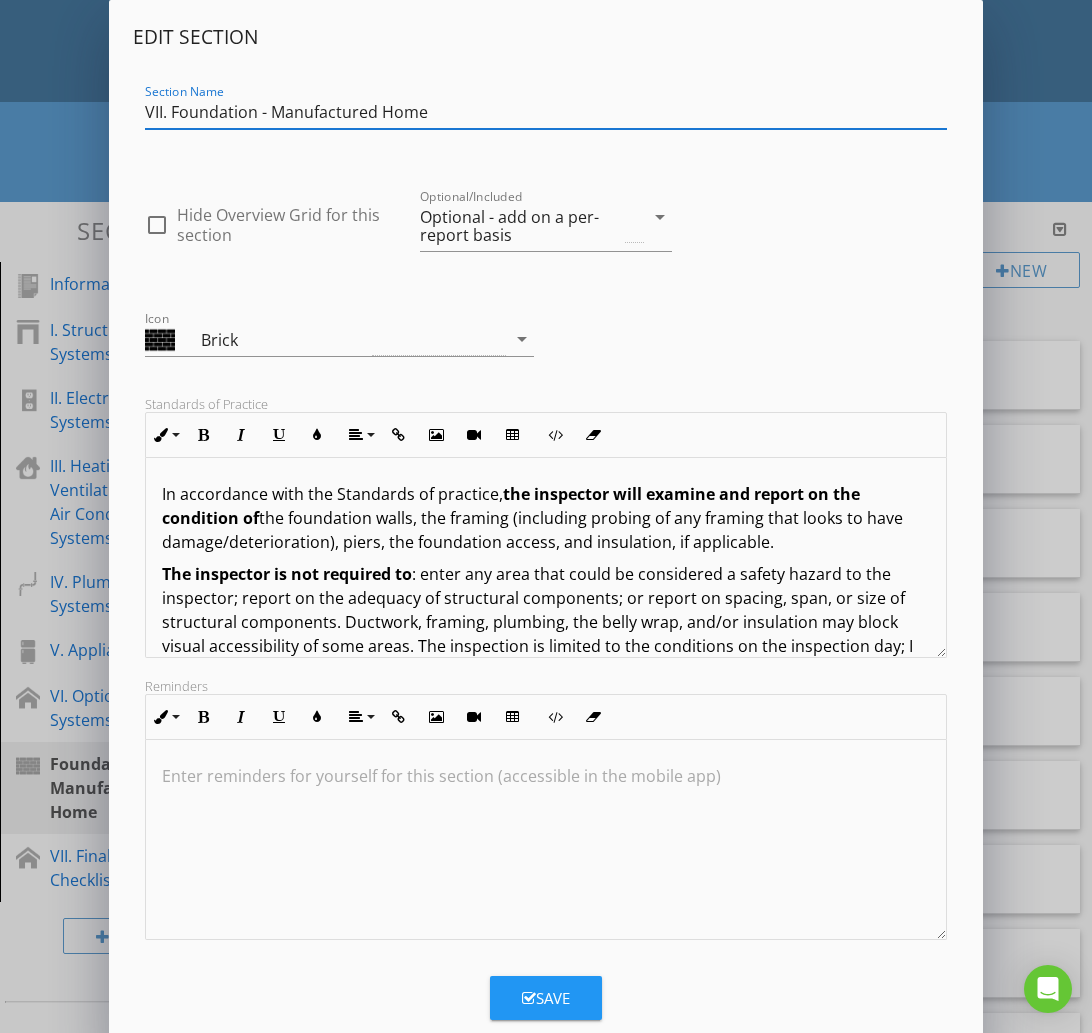 type on "VII. Foundation - Manufactured Home" 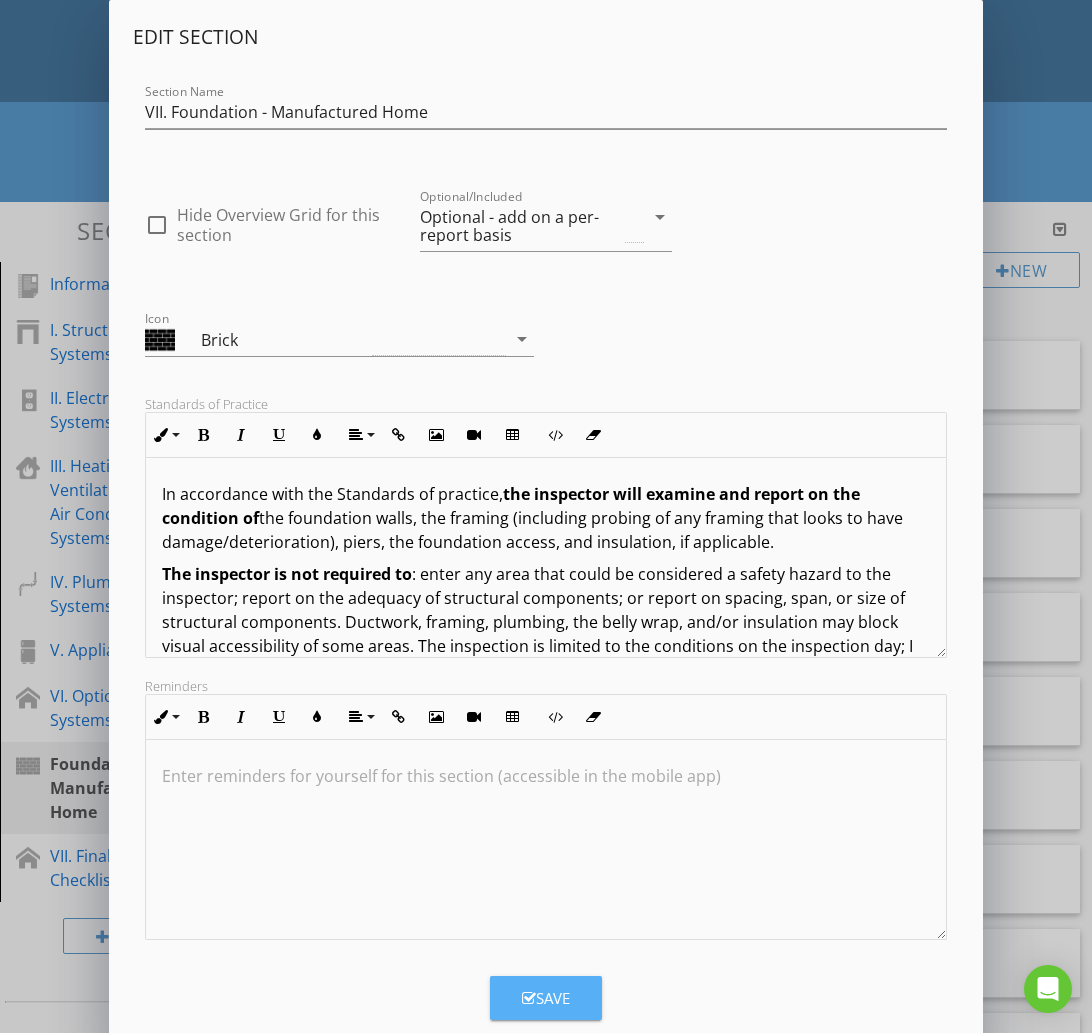 click at bounding box center [529, 998] 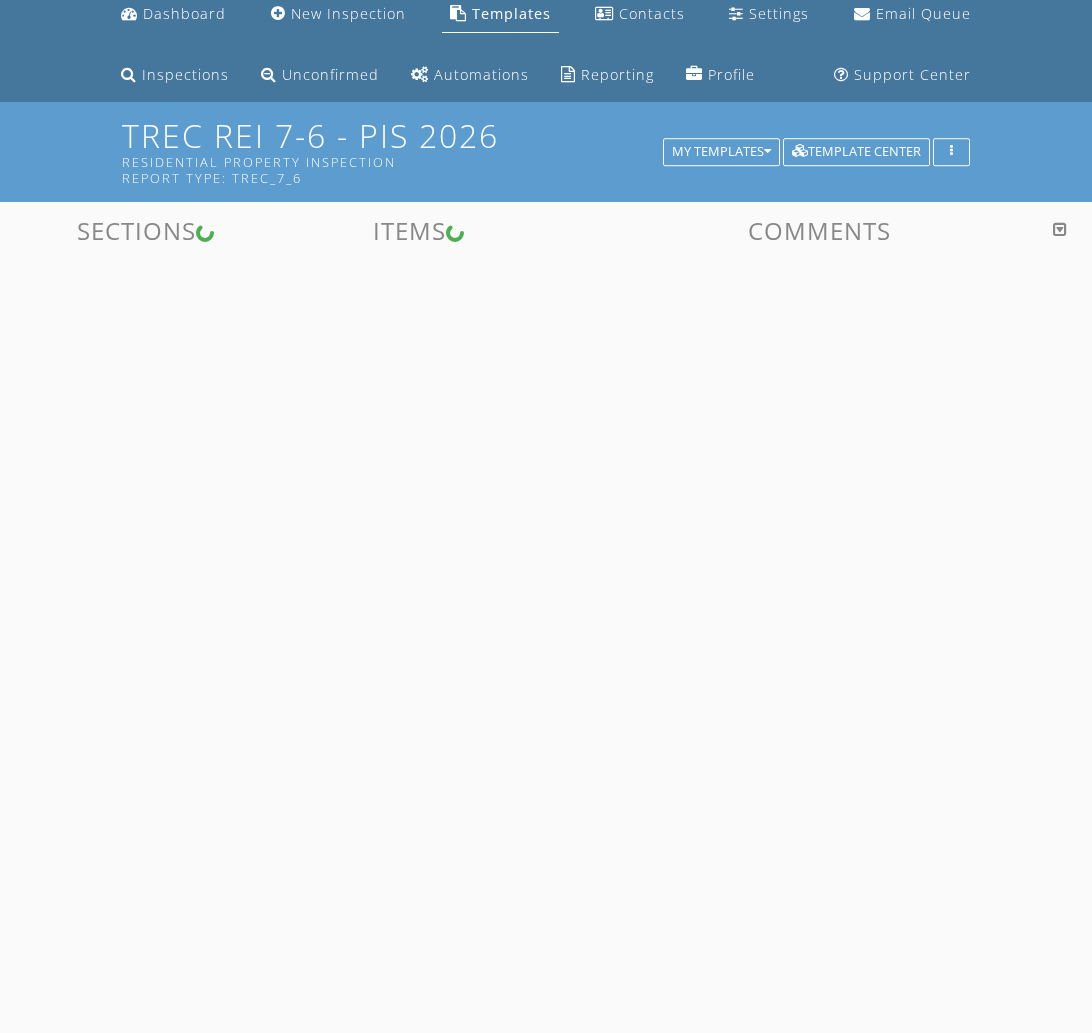 scroll, scrollTop: 0, scrollLeft: 0, axis: both 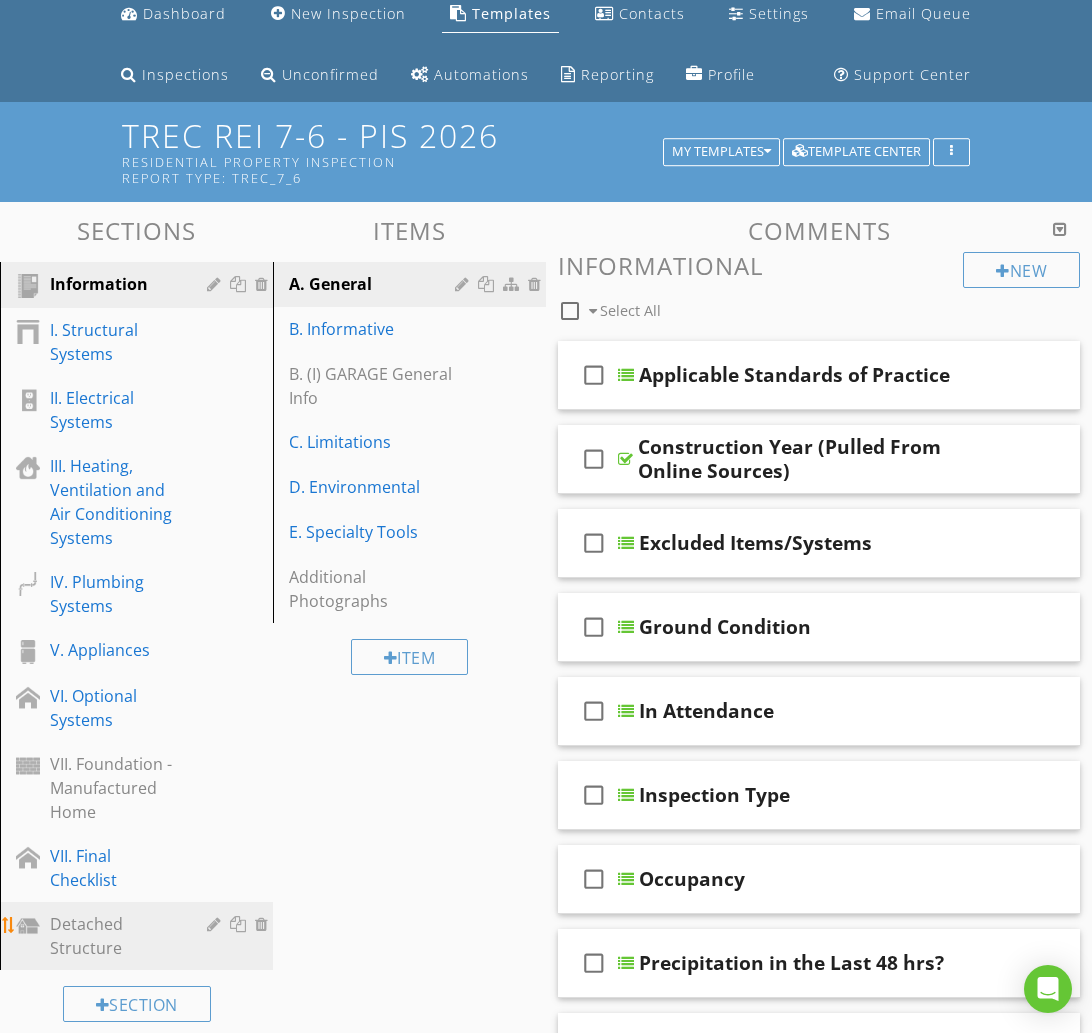 type 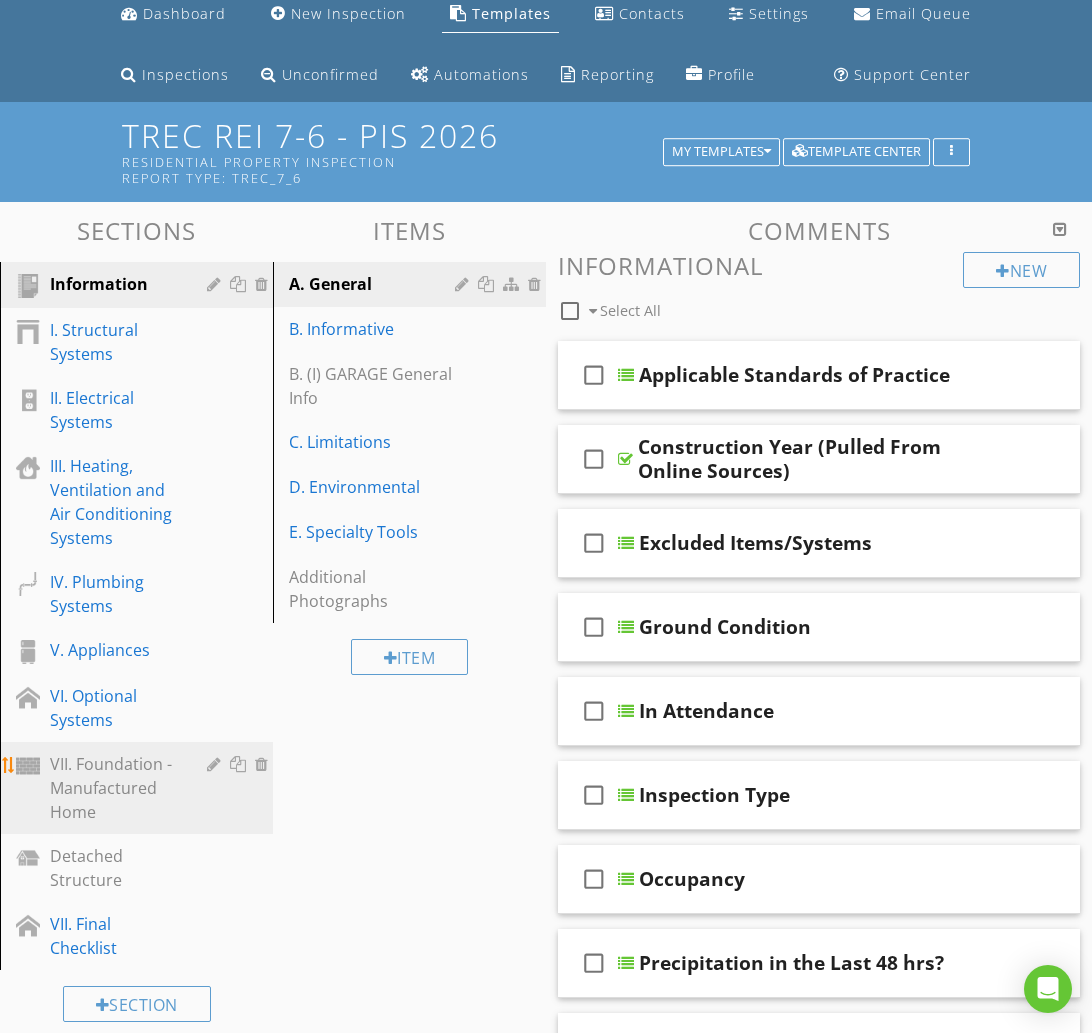 click on "VII. Foundation - Manufactured Home" at bounding box center [114, 788] 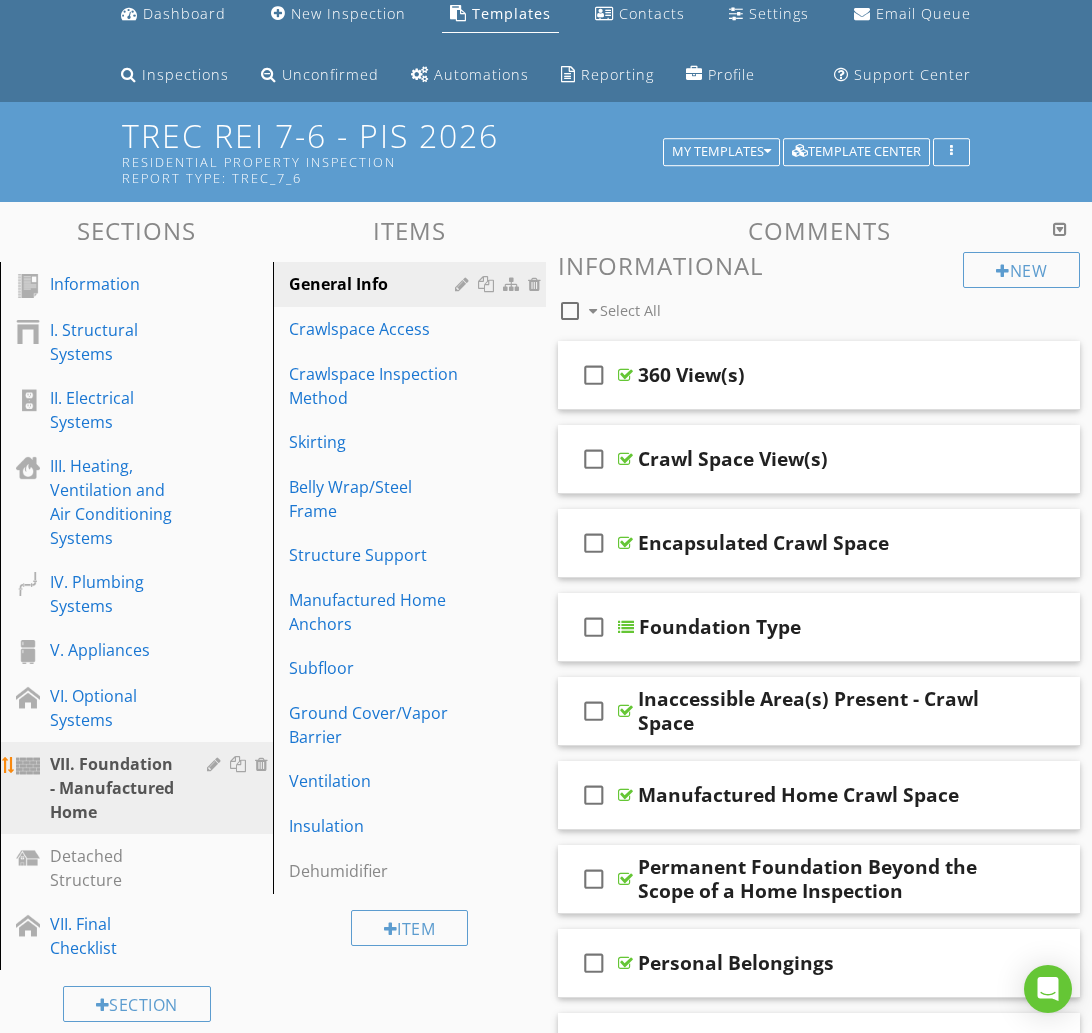 click at bounding box center [216, 764] 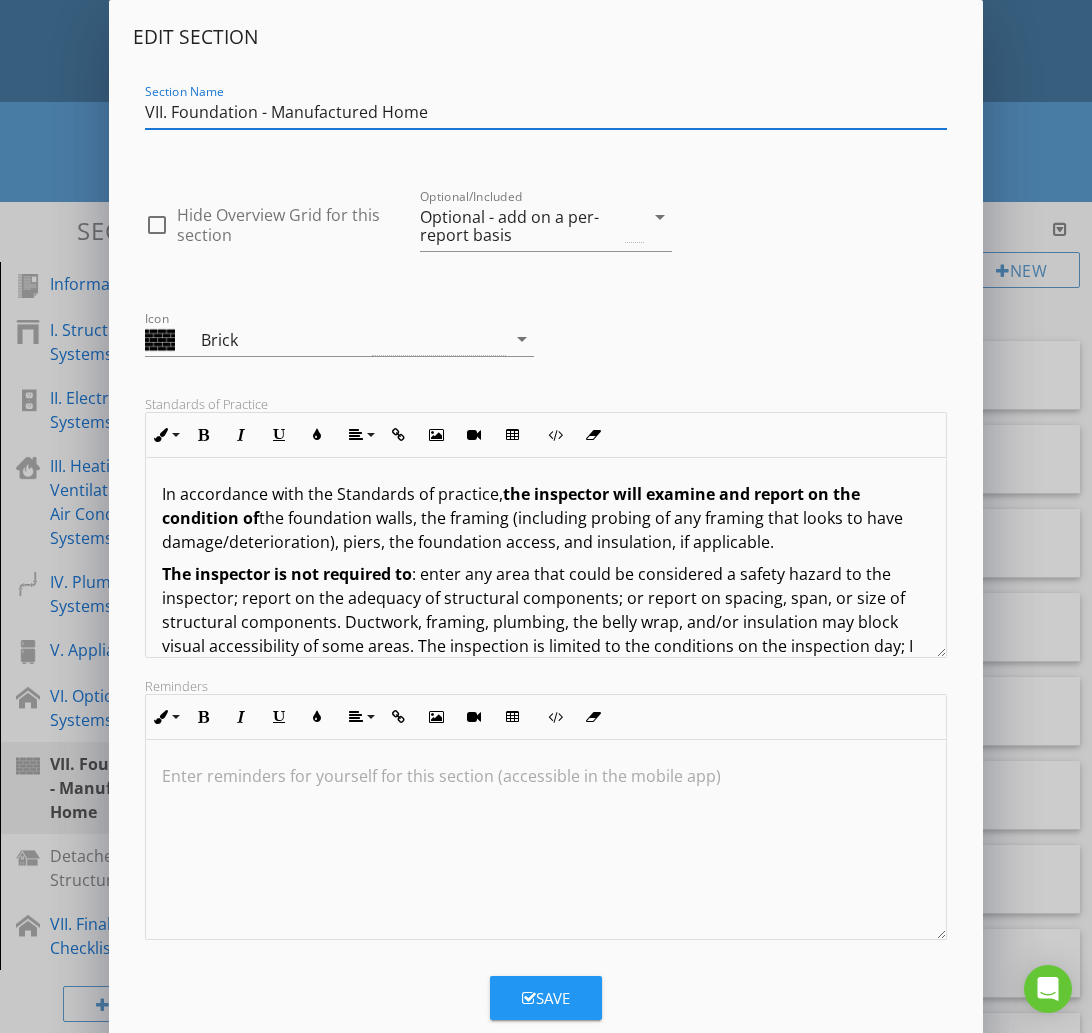 click on "VII. Foundation - Manufactured Home" at bounding box center (546, 112) 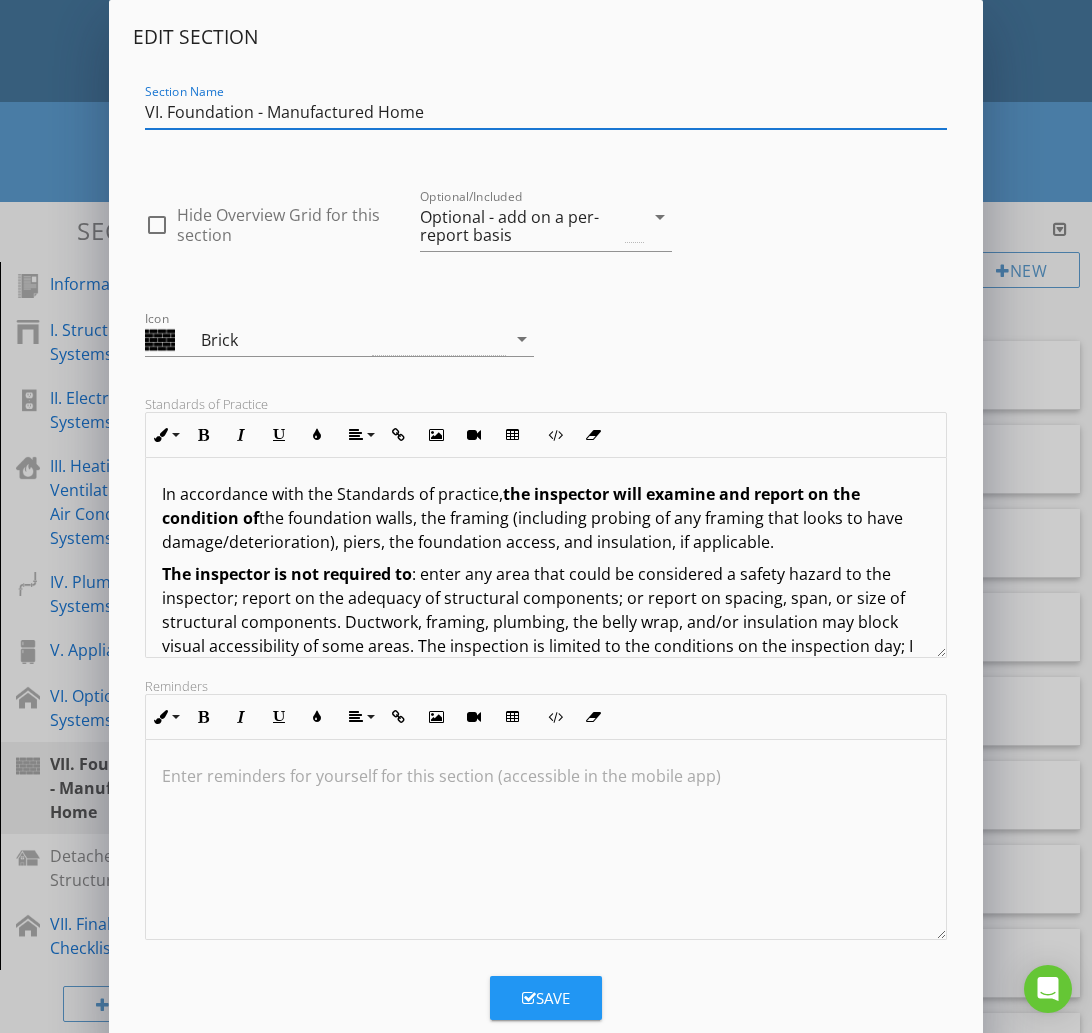 click on "VI. Foundation - Manufactured Home" at bounding box center (546, 112) 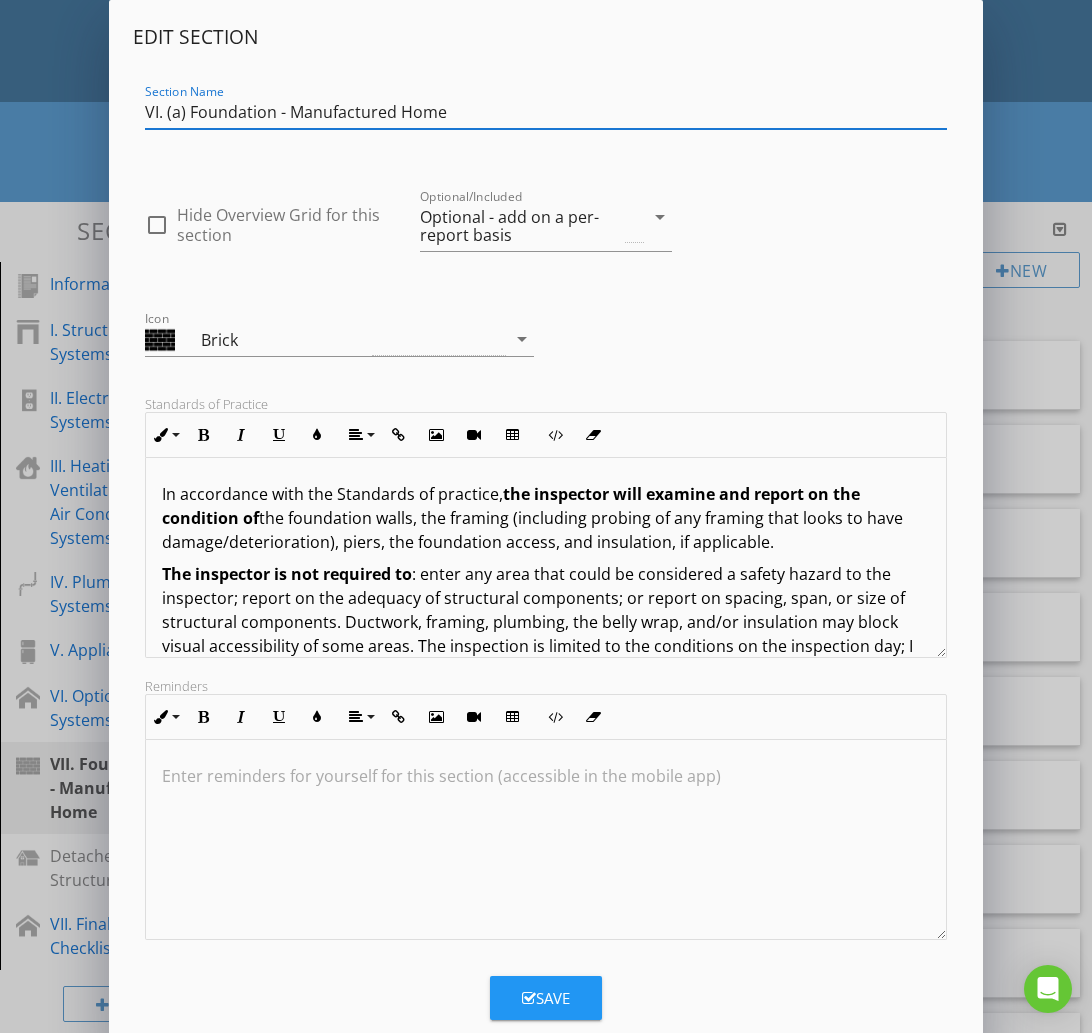 type on "VI. (a) Foundation - Manufactured Home" 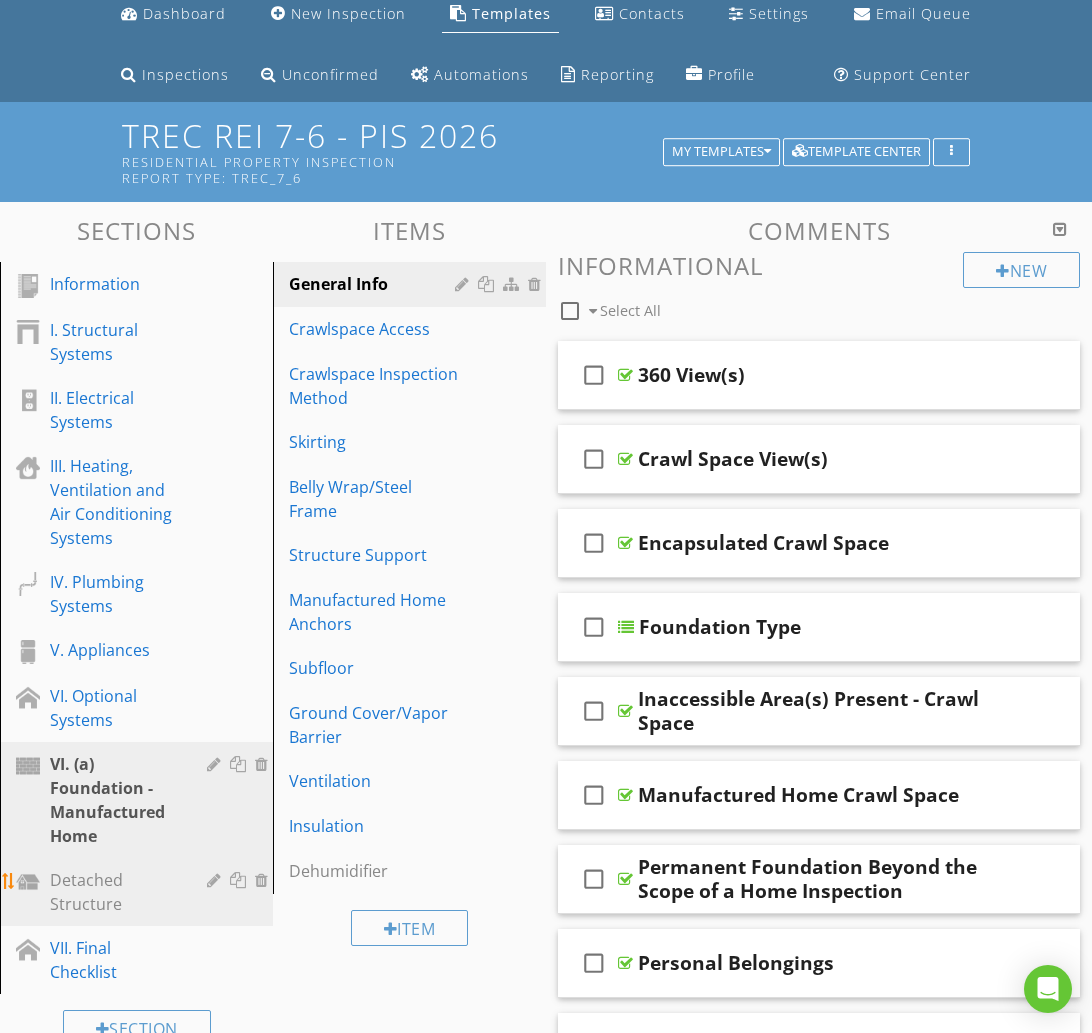 click on "Detached Structure" at bounding box center [114, 892] 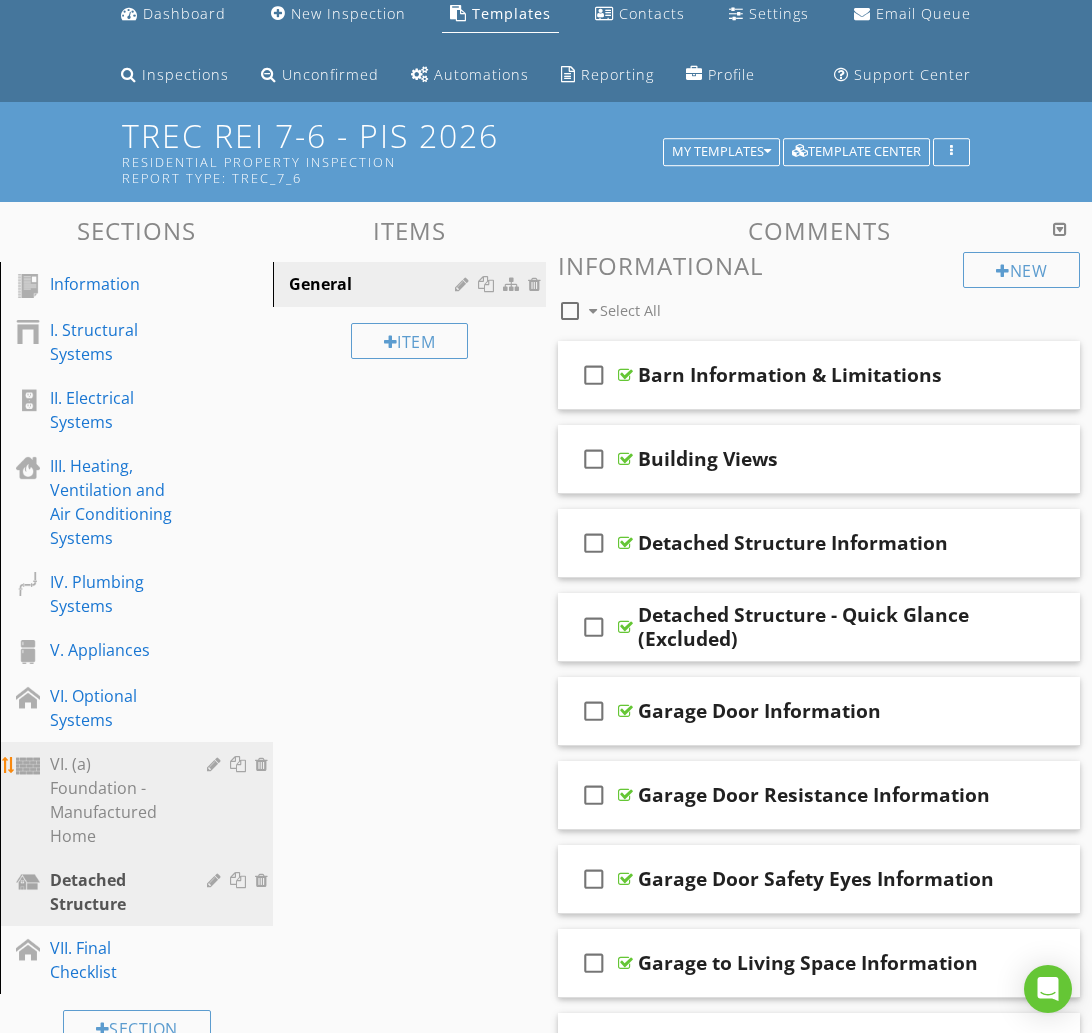 click on "VI. (a) Foundation - Manufactured Home" at bounding box center (114, 800) 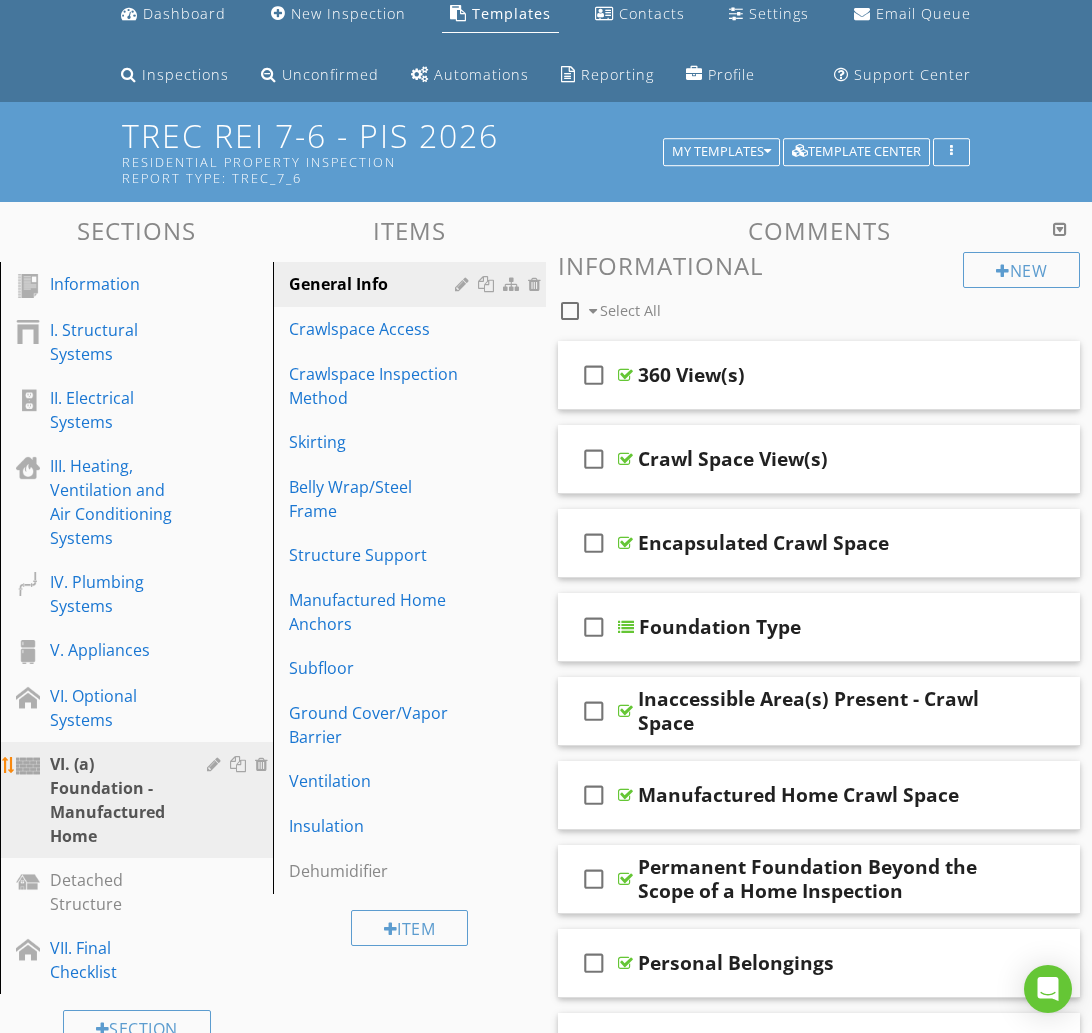 click at bounding box center (216, 764) 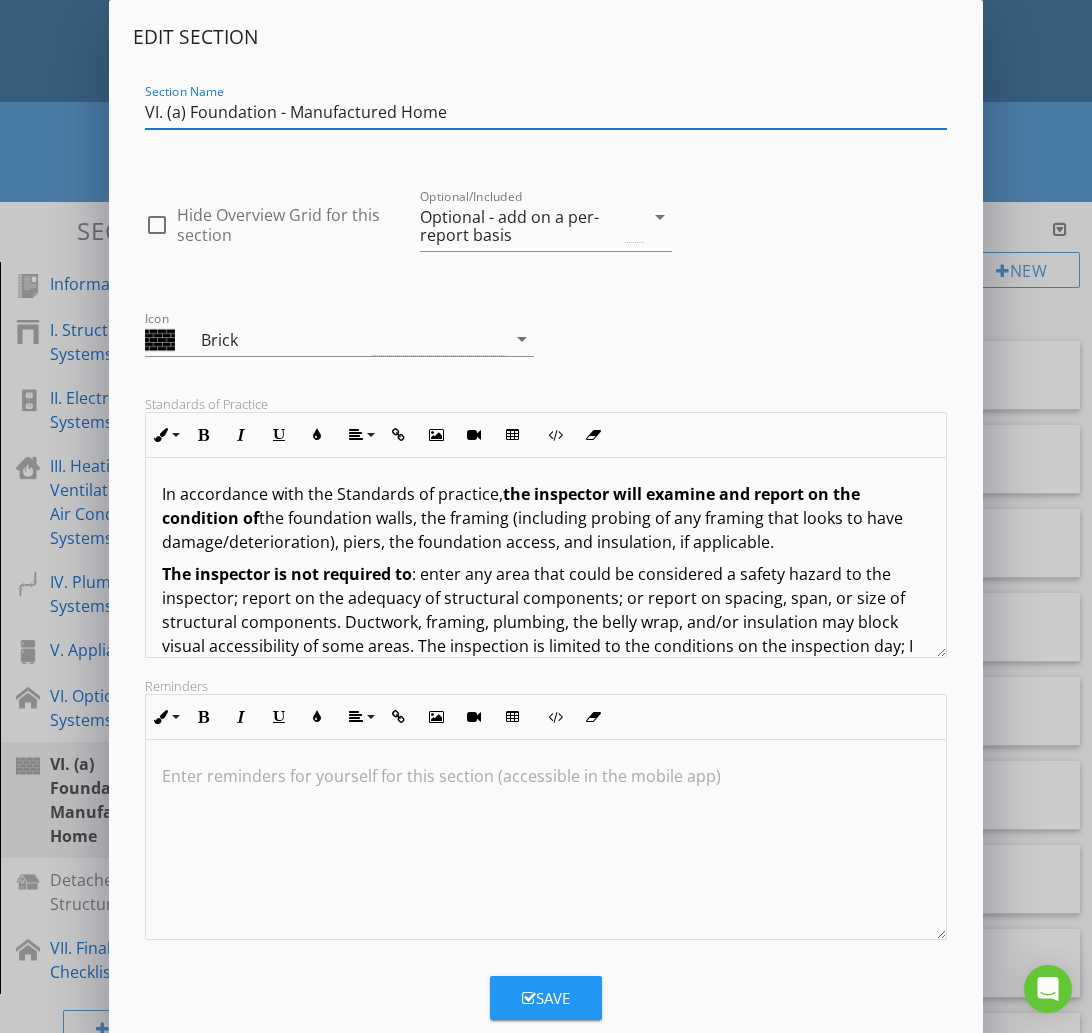 click on "VI. (a) Foundation - Manufactured Home" at bounding box center [546, 112] 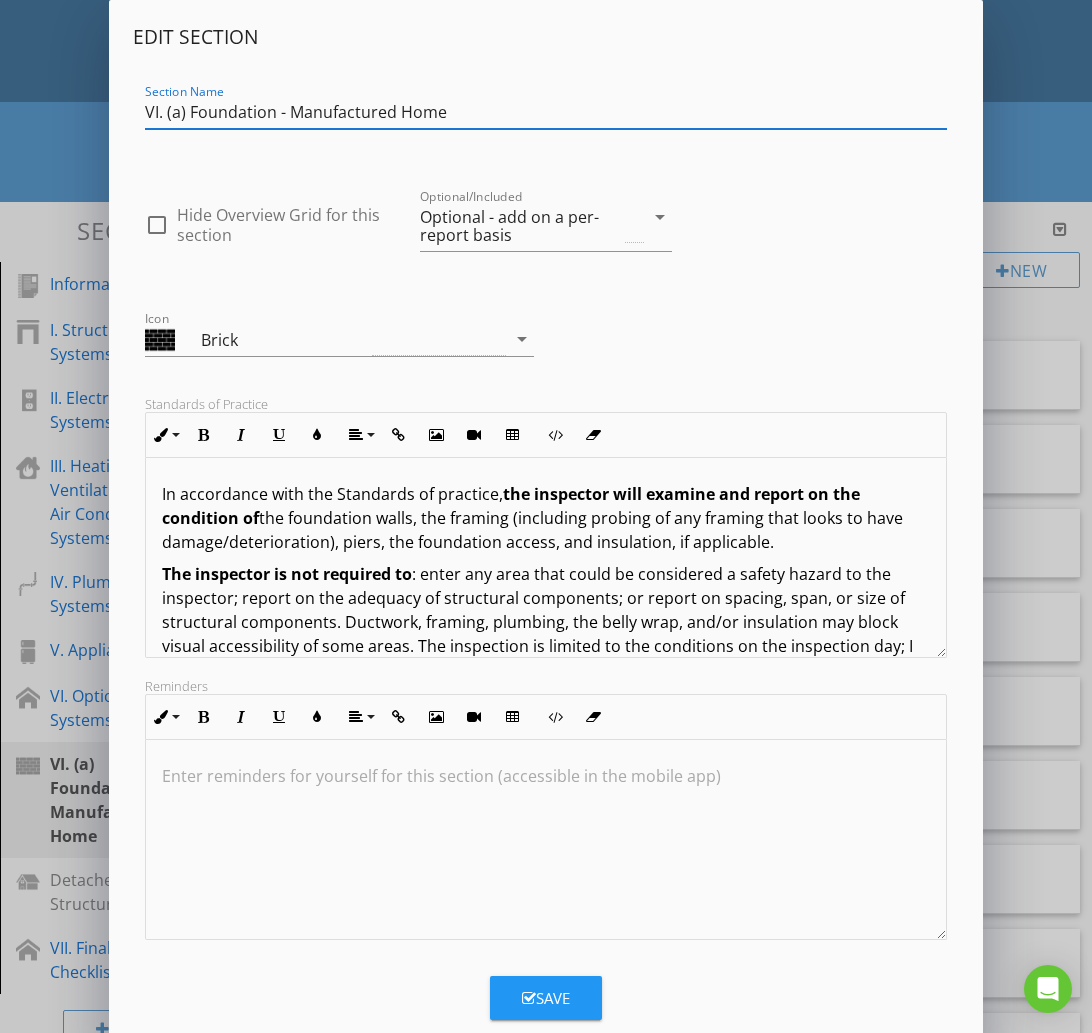 click on "VI. (a) Foundation - Manufactured Home" at bounding box center (546, 112) 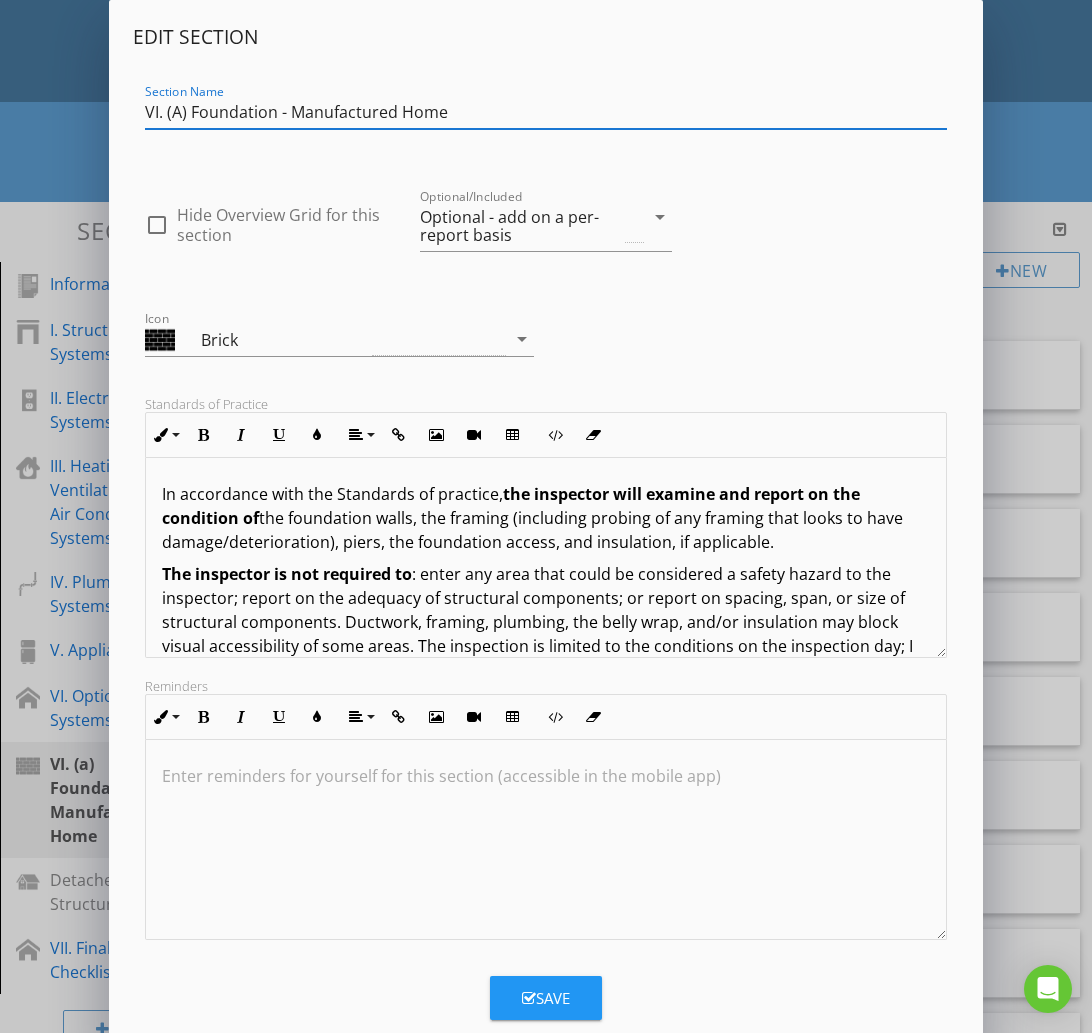 type on "VI. (A) Foundation - Manufactured Home" 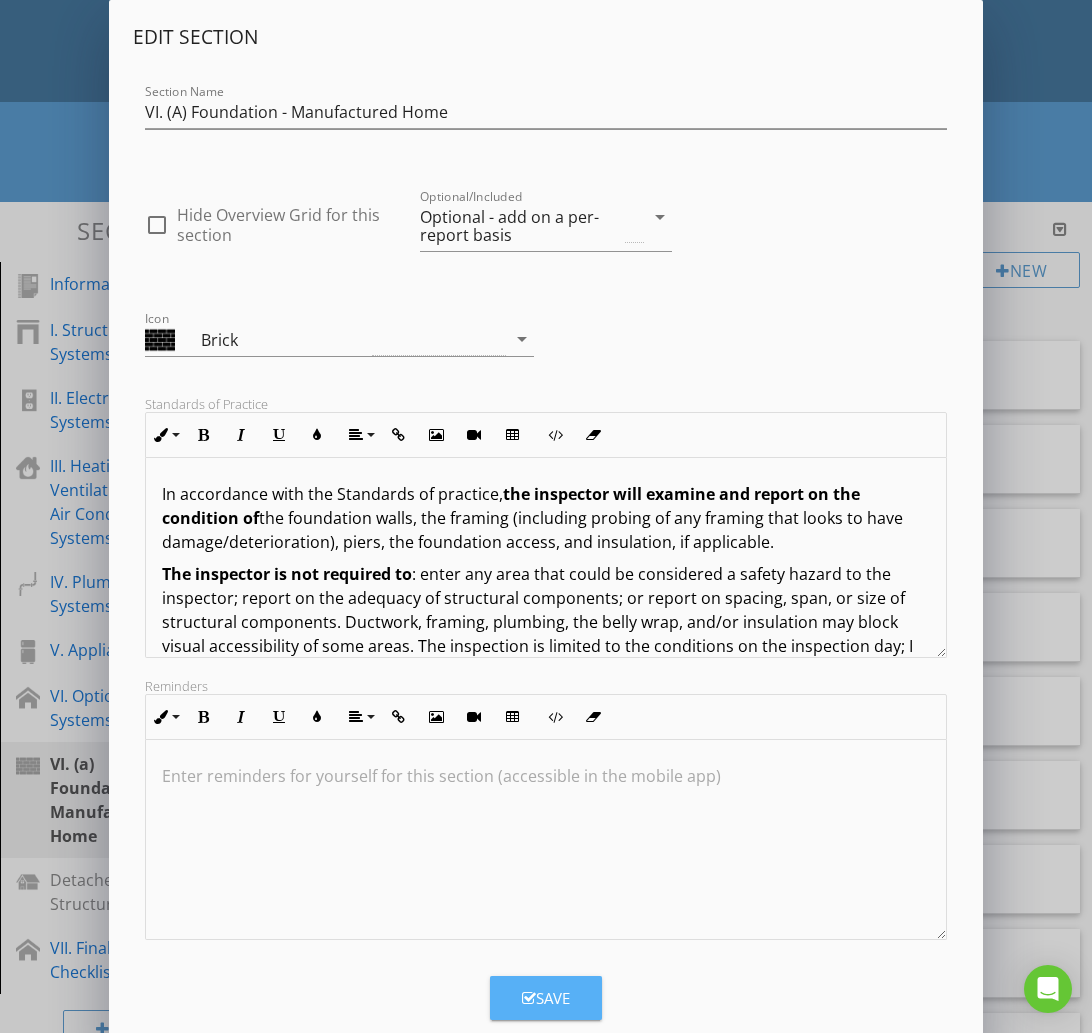 click on "Save" at bounding box center (546, 998) 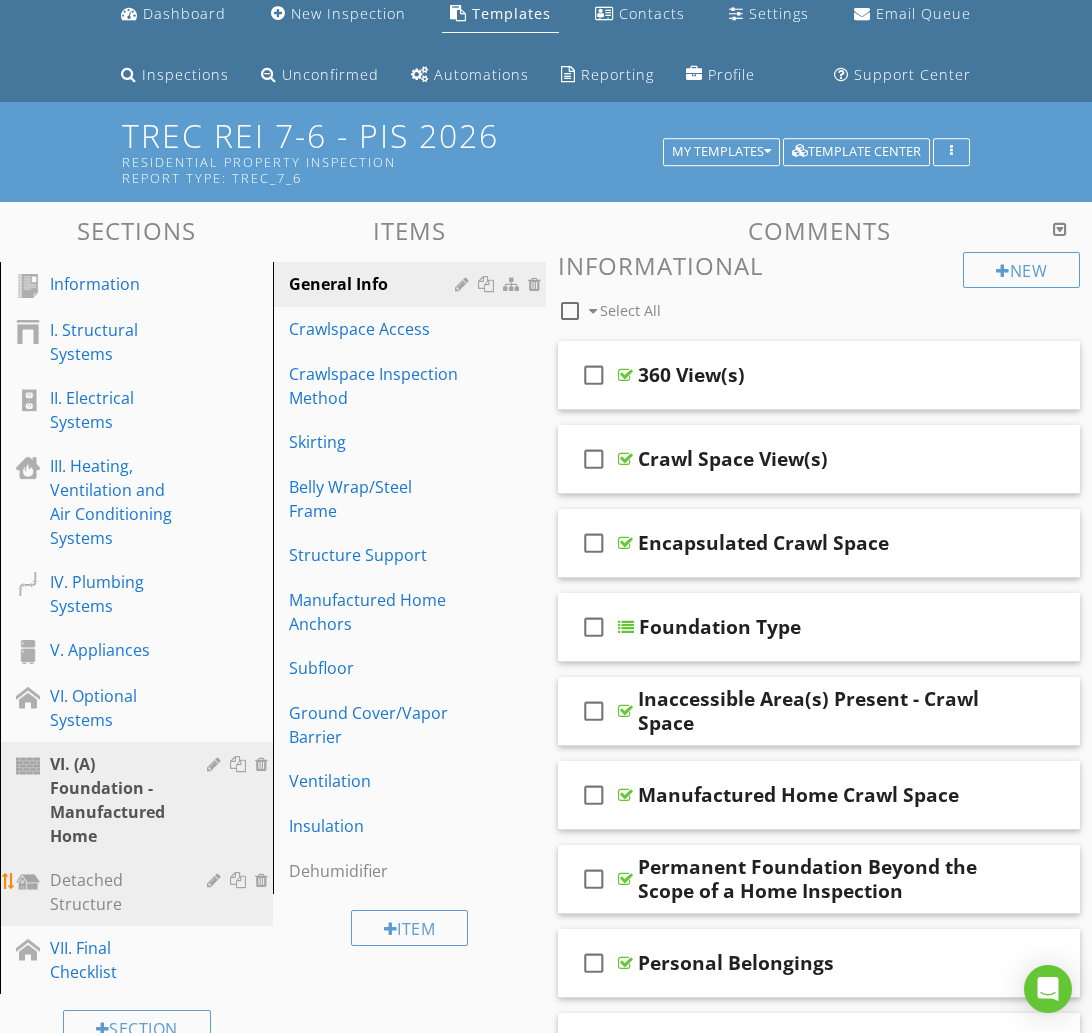 click on "Detached Structure" at bounding box center (114, 892) 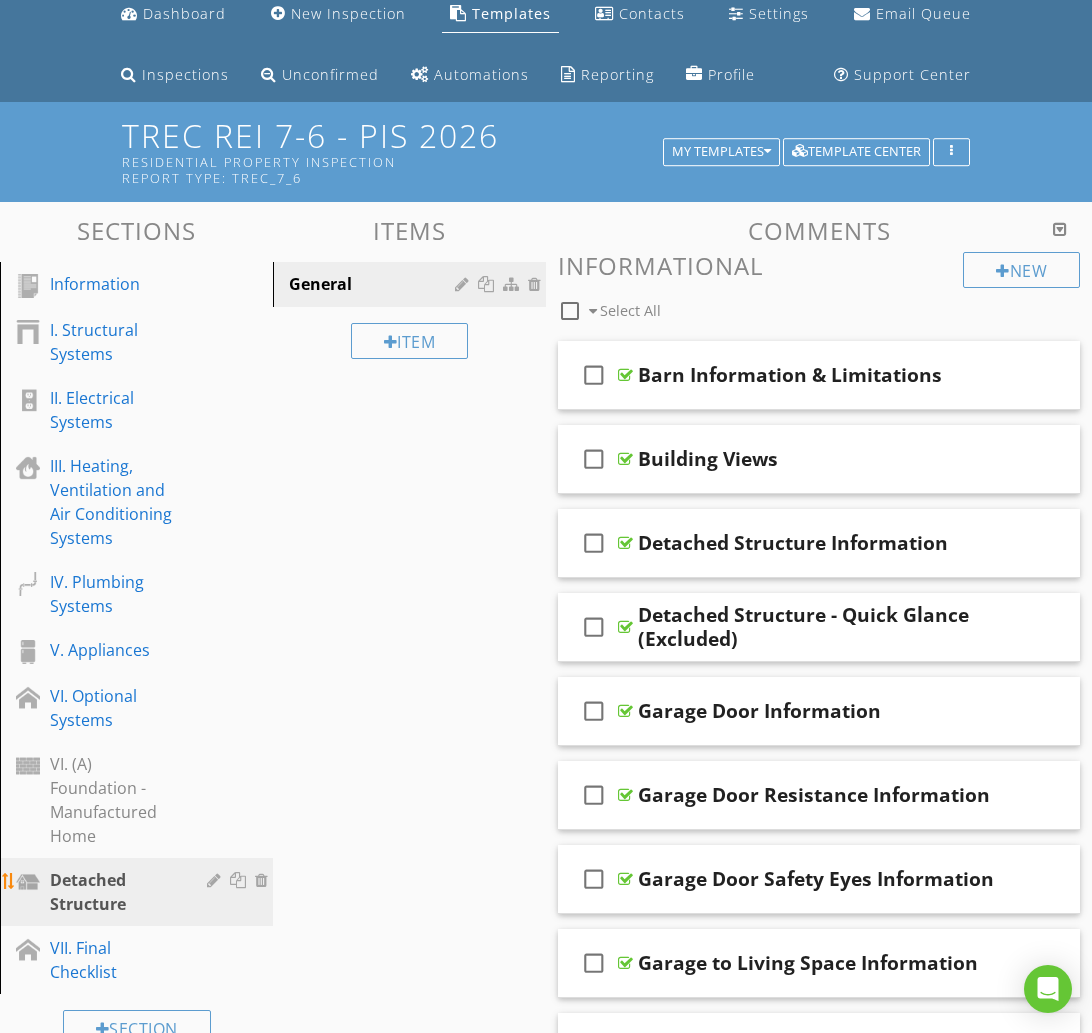 click at bounding box center (216, 880) 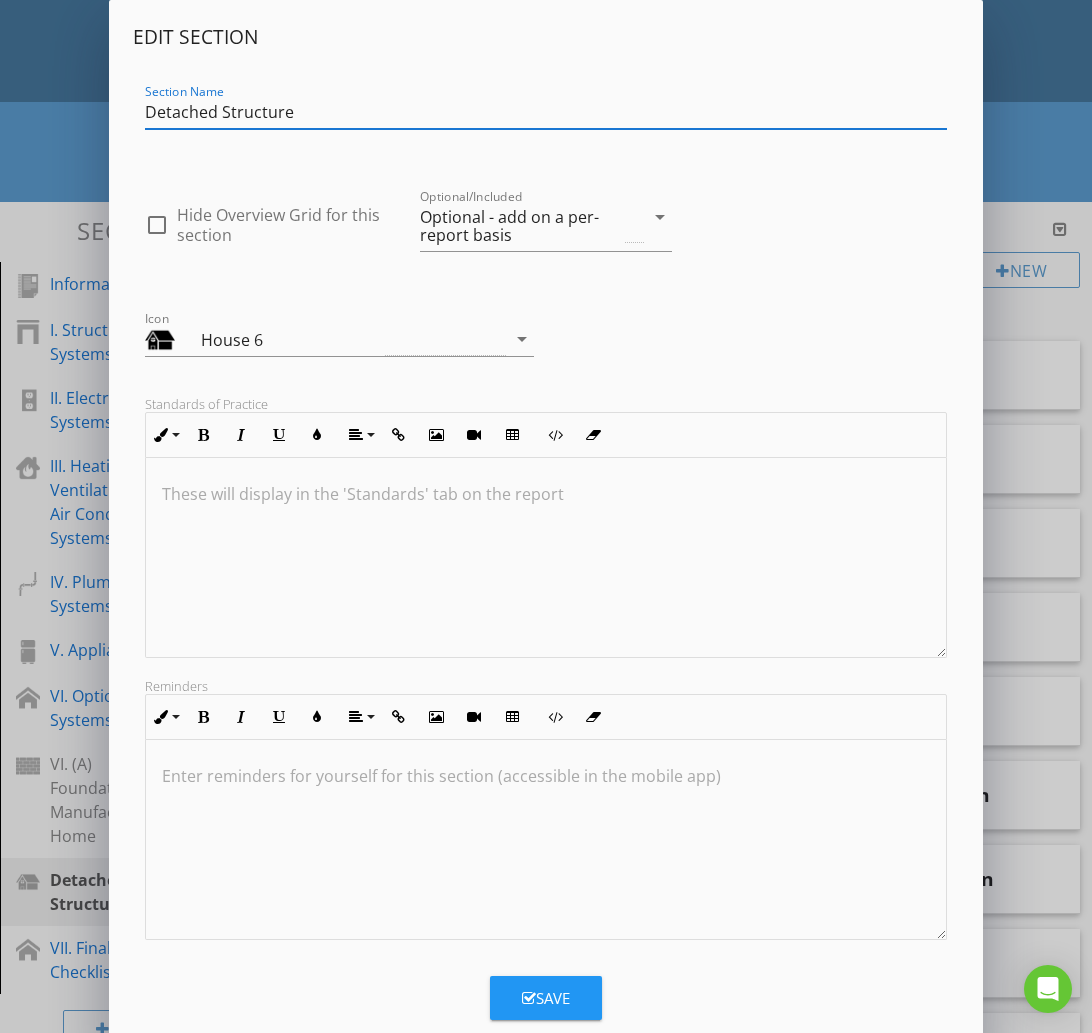 click on "Section Name Detached Structure" at bounding box center (546, 114) 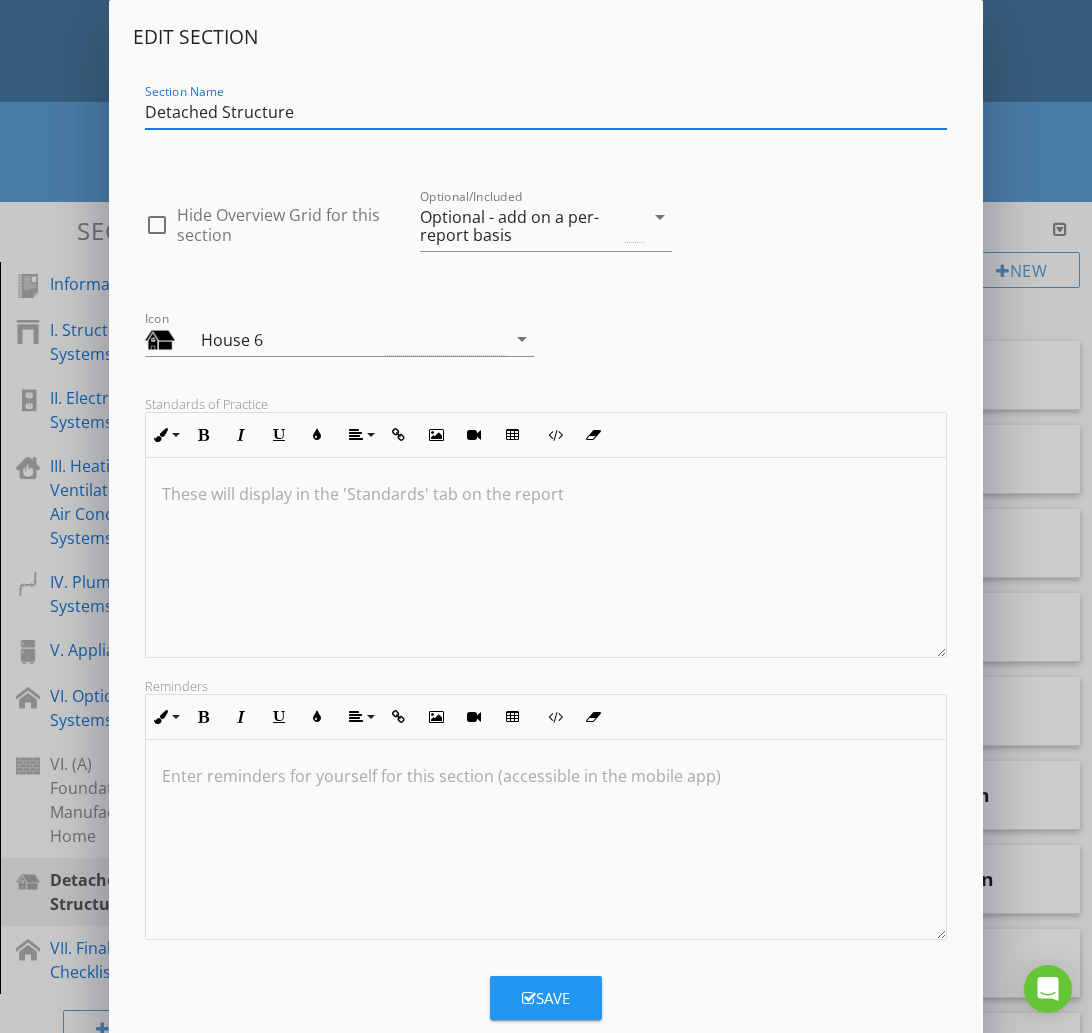 click on "Detached Structure" at bounding box center (546, 112) 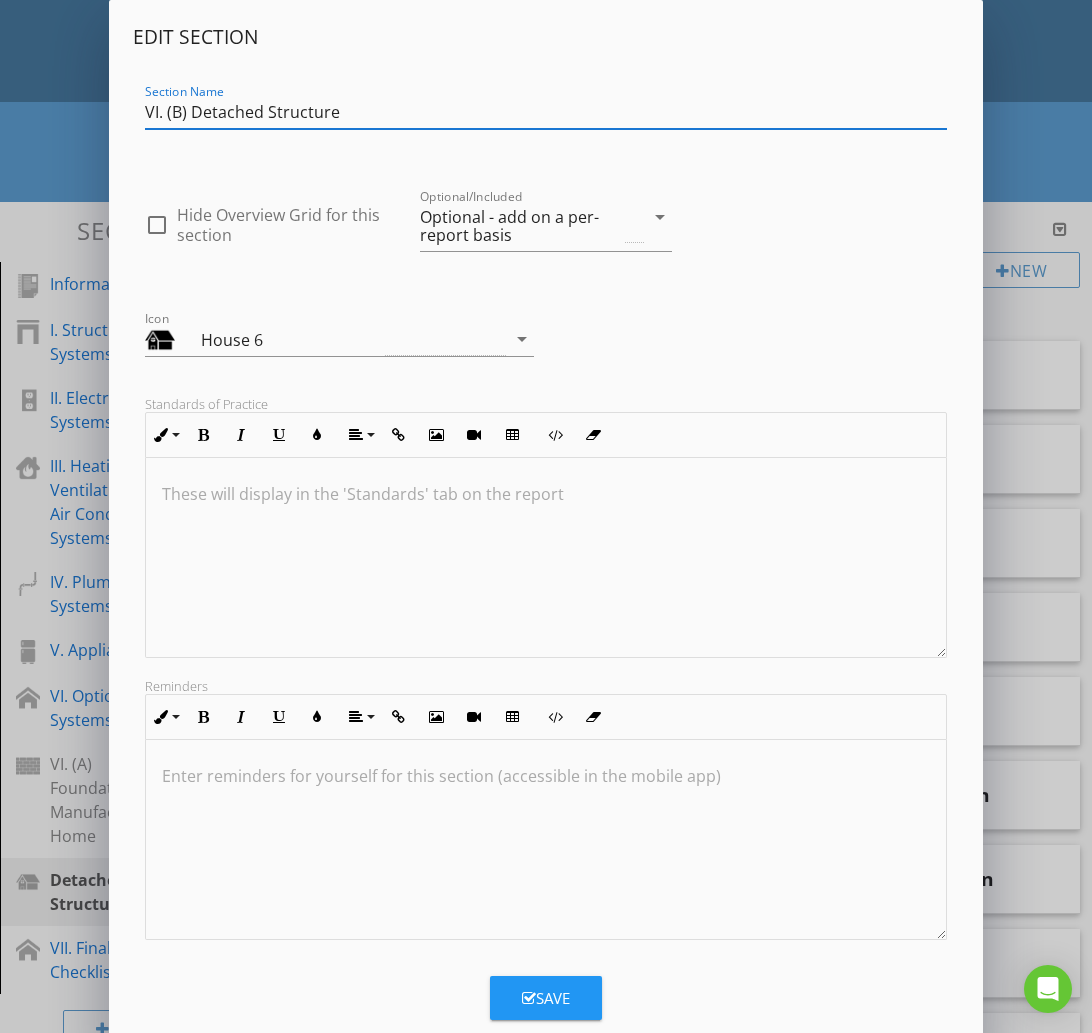 type on "VI. (B) Detached Structure" 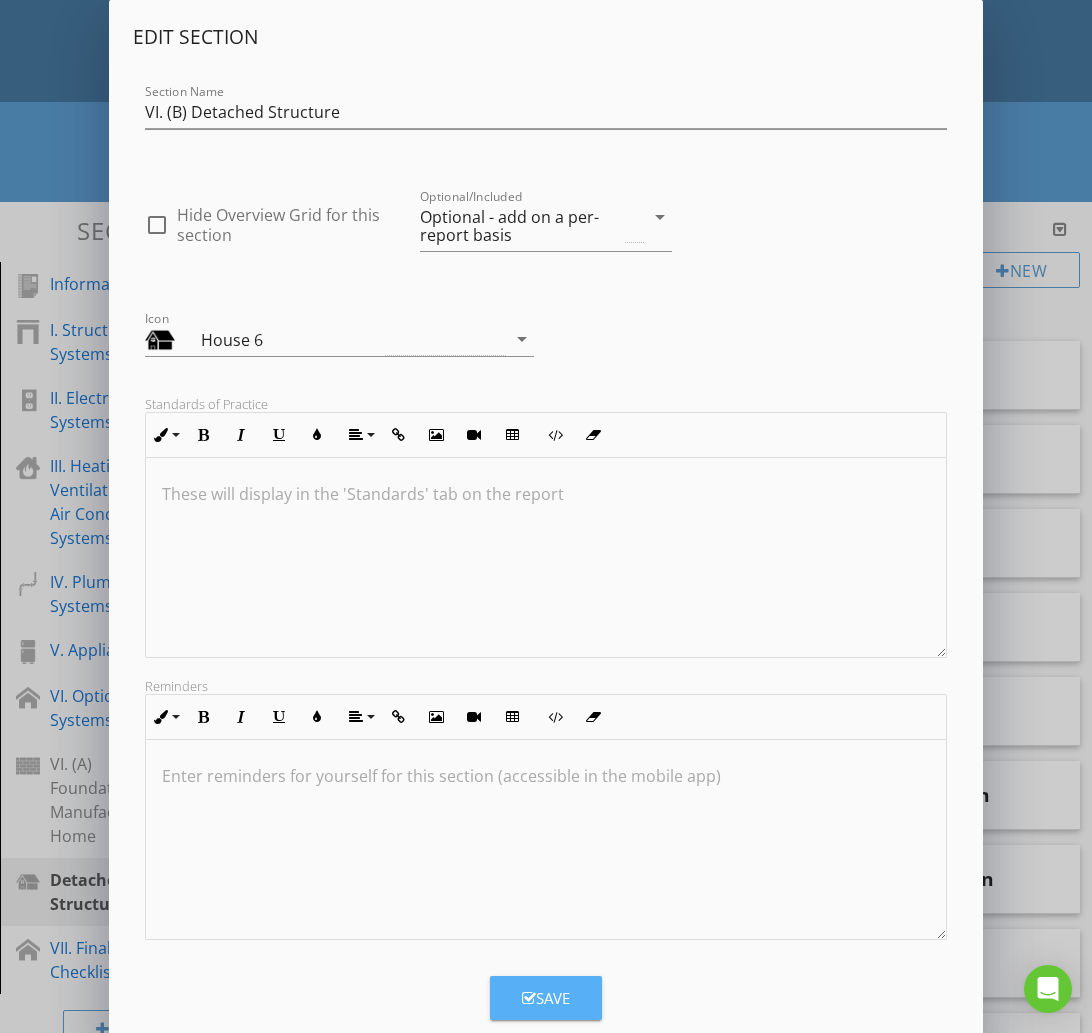 click on "Save" at bounding box center (546, 998) 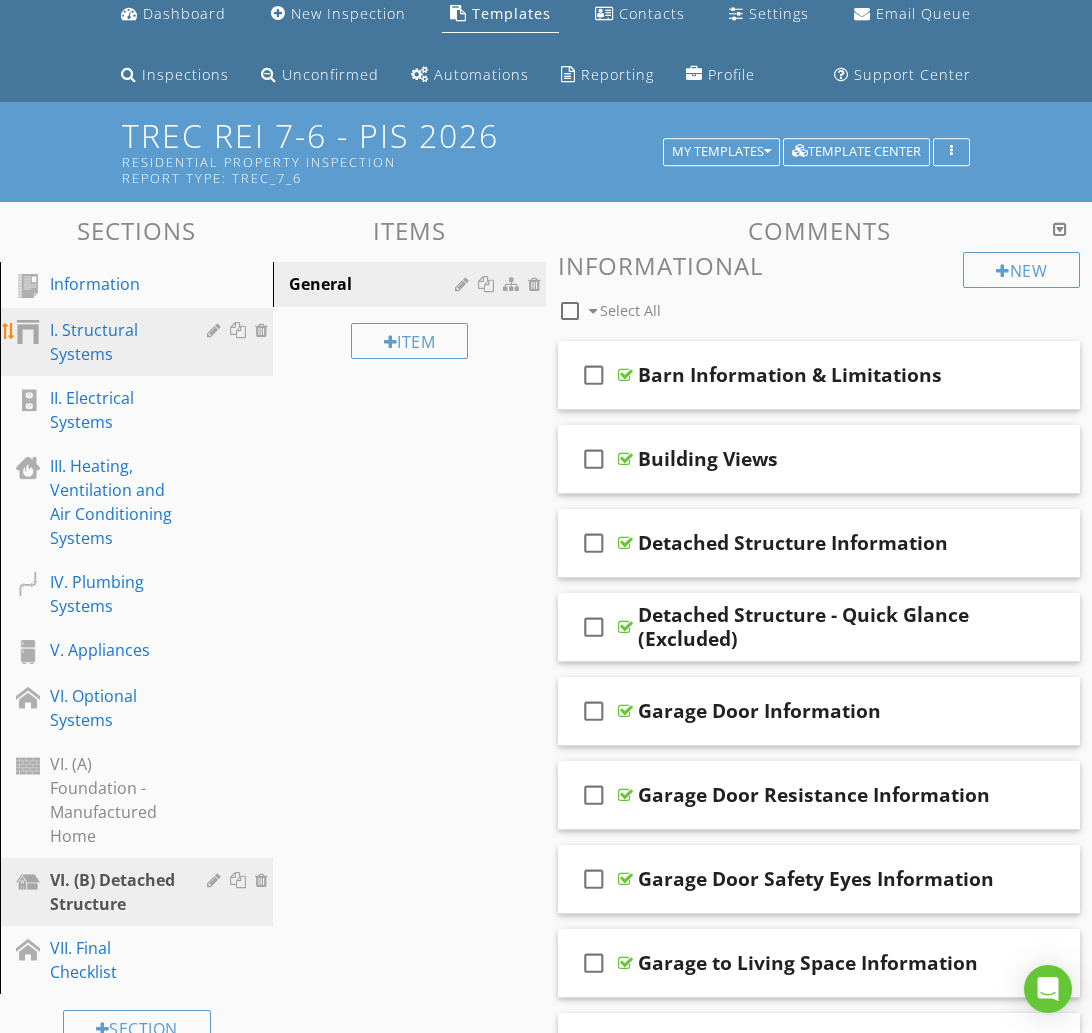 click on "I. Structural Systems" at bounding box center (114, 342) 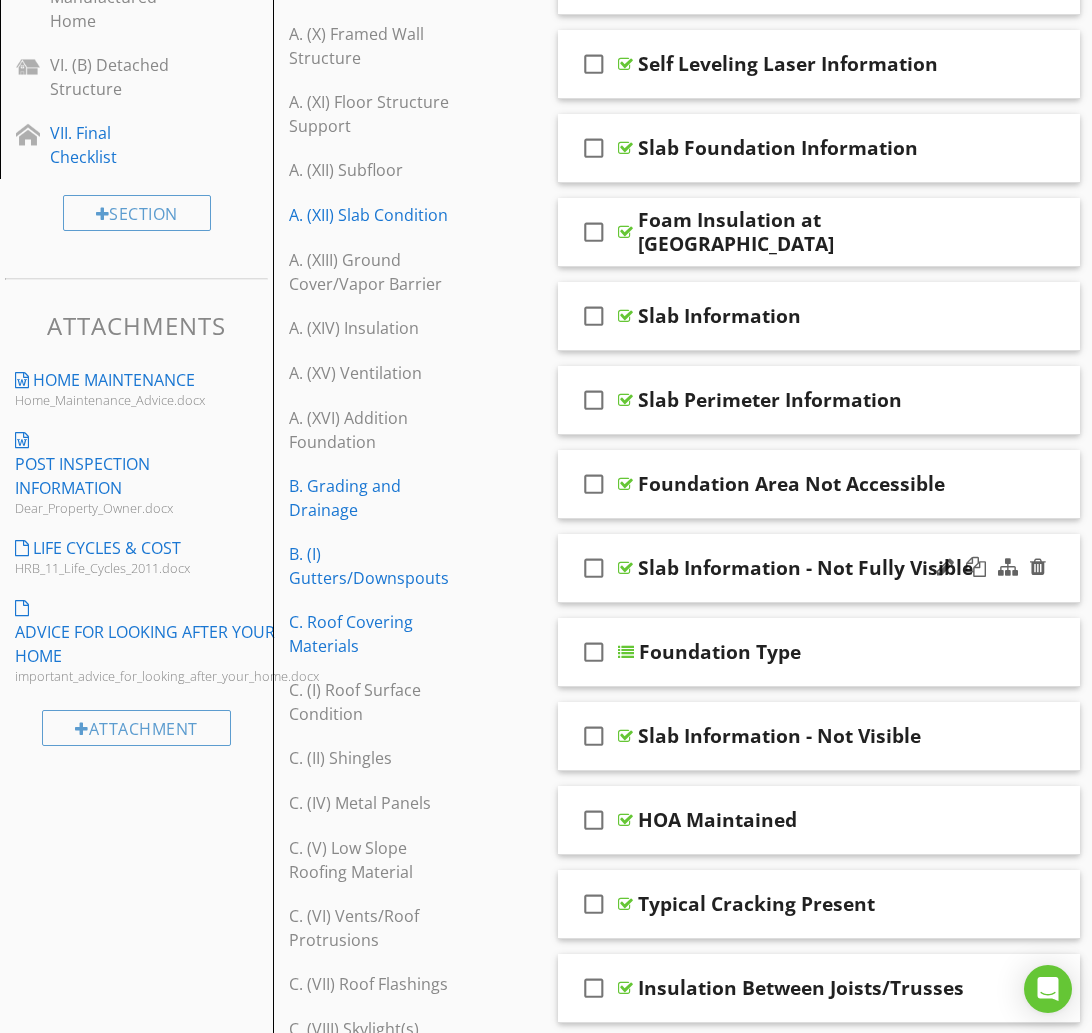 scroll, scrollTop: 896, scrollLeft: 0, axis: vertical 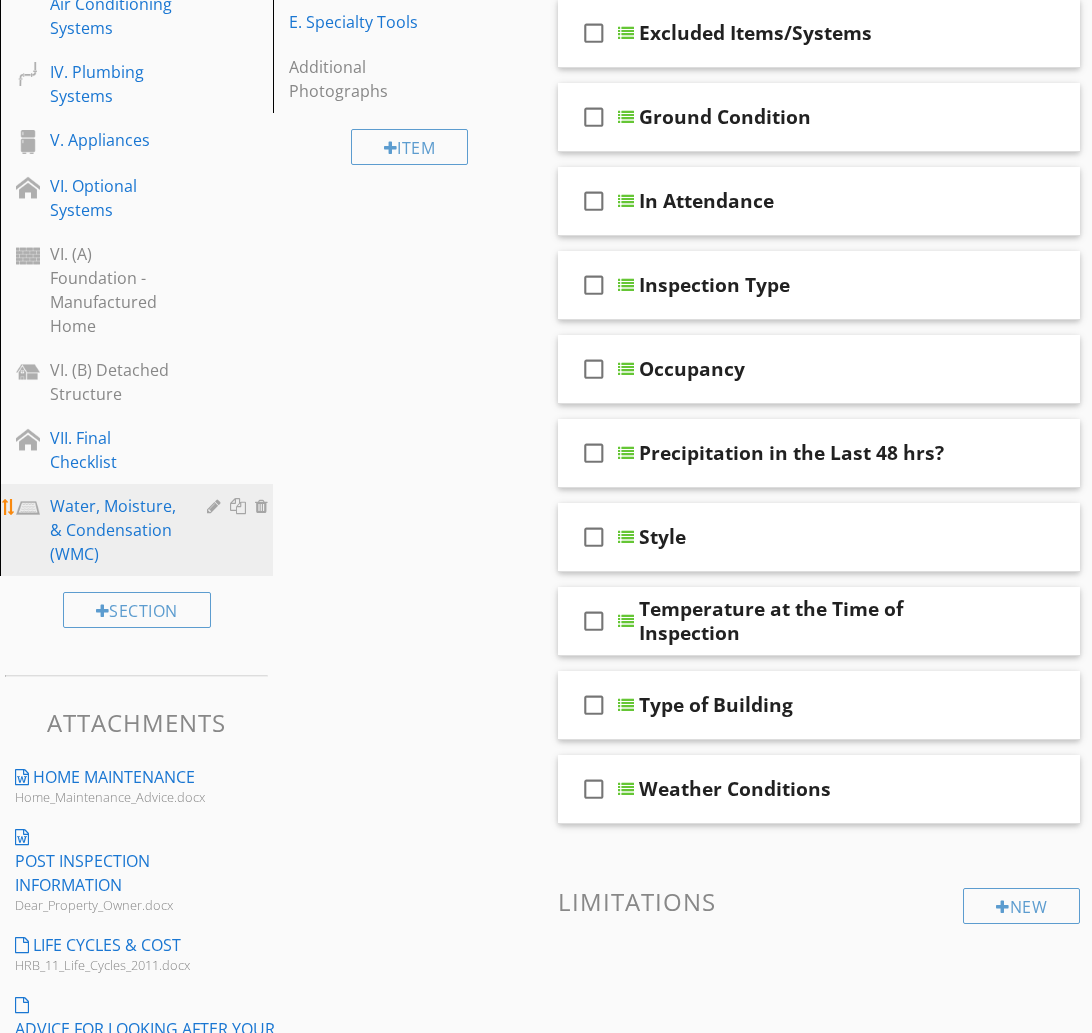 type 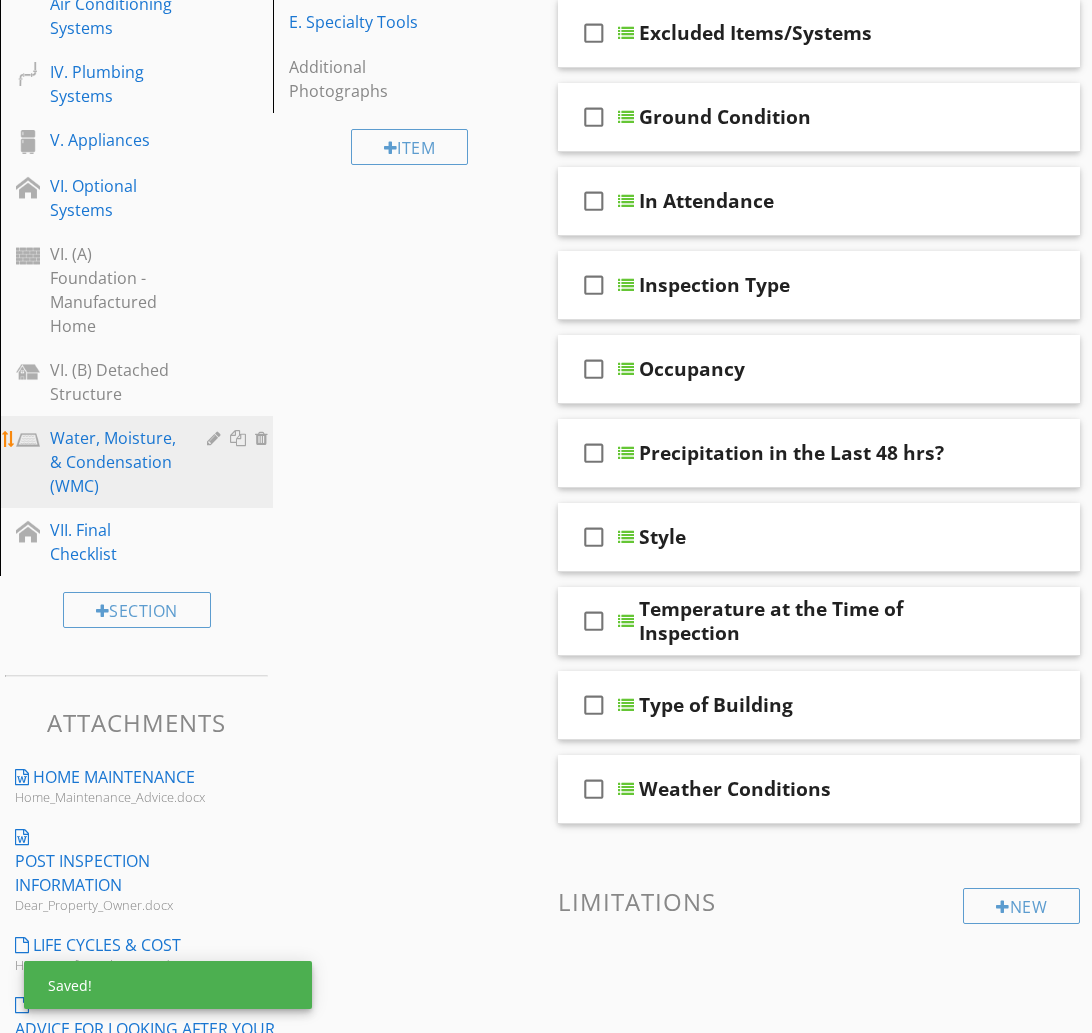 click on "Water, Moisture, & Condensation (WMC)" at bounding box center (114, 462) 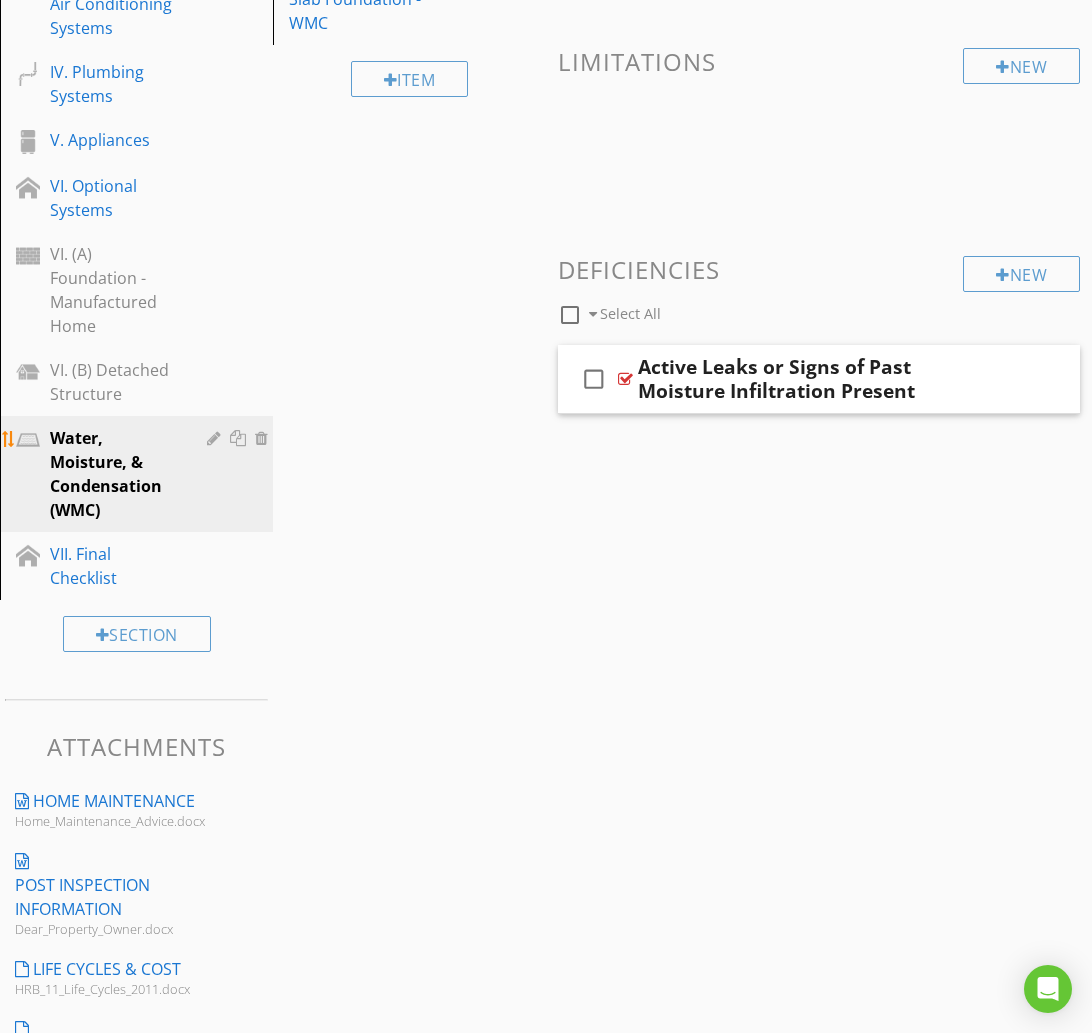 click at bounding box center (216, 438) 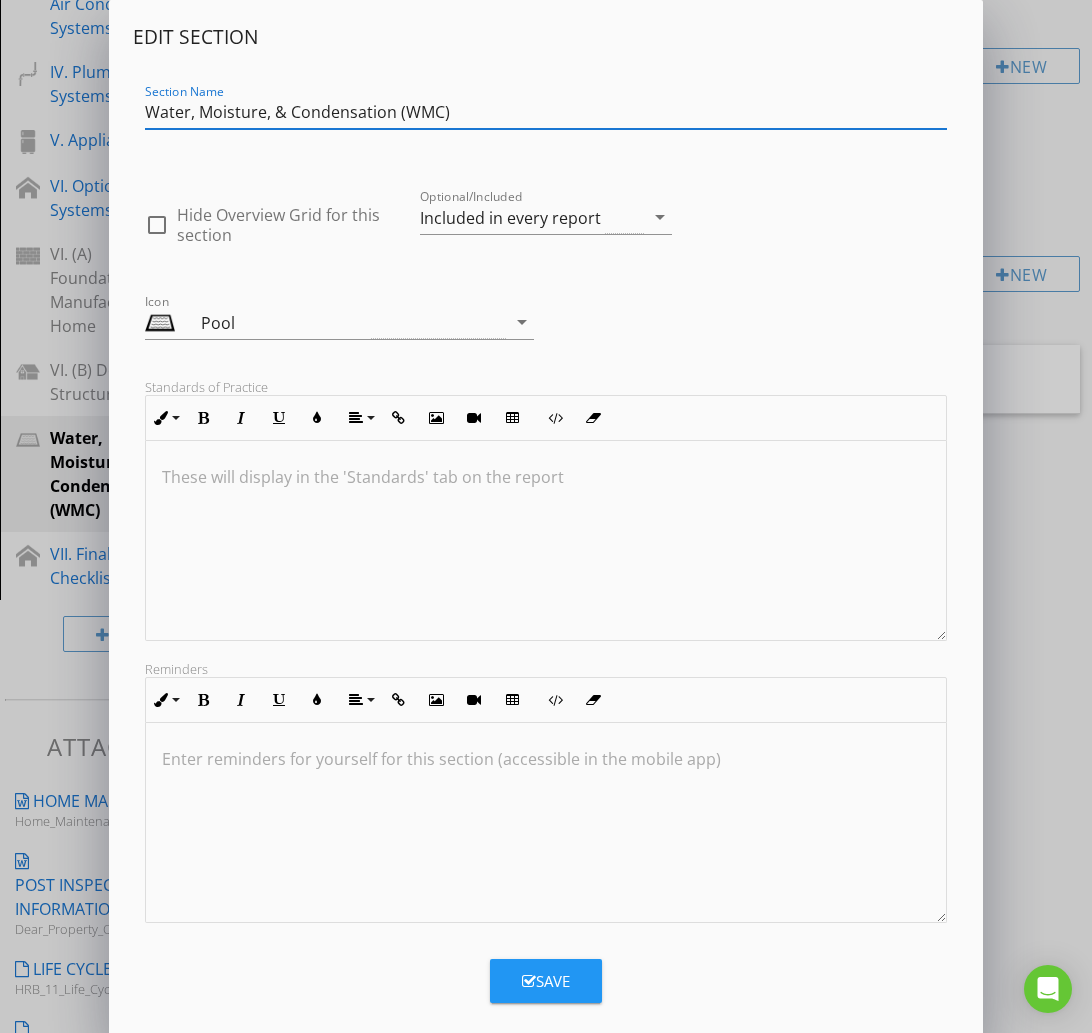 click on "Water, Moisture, & Condensation (WMC)" at bounding box center [546, 112] 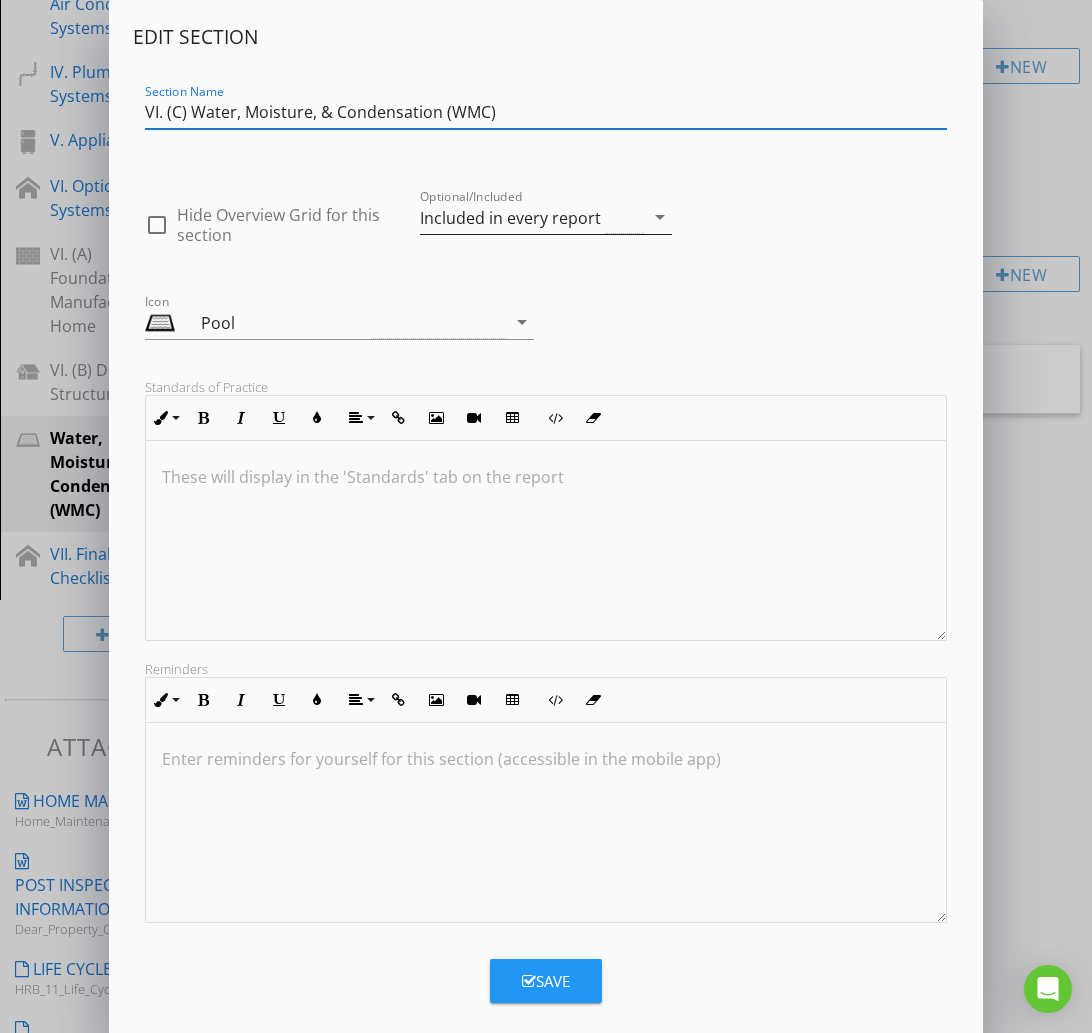 type on "VI. (C) Water, Moisture, & Condensation (WMC)" 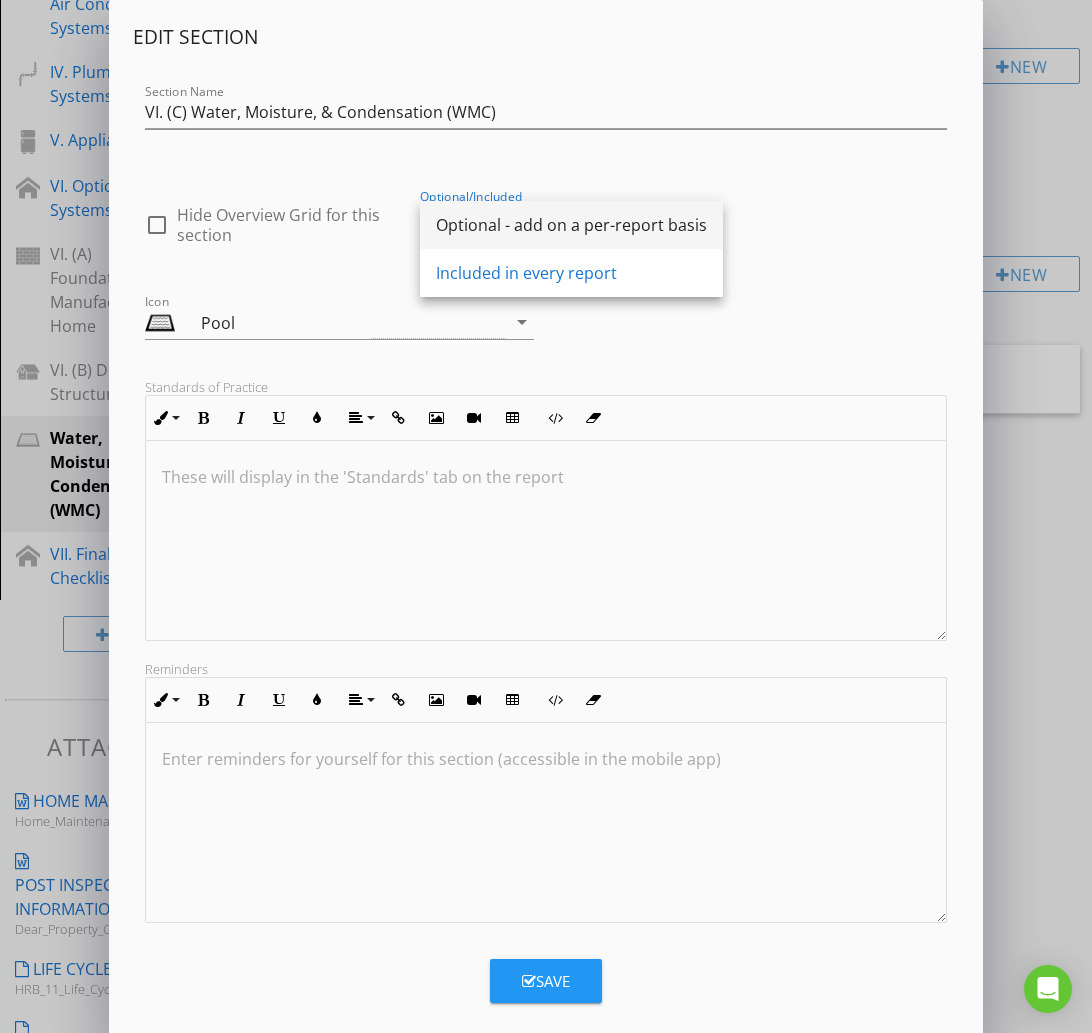 click on "Optional - add on a per-report basis" at bounding box center (571, 225) 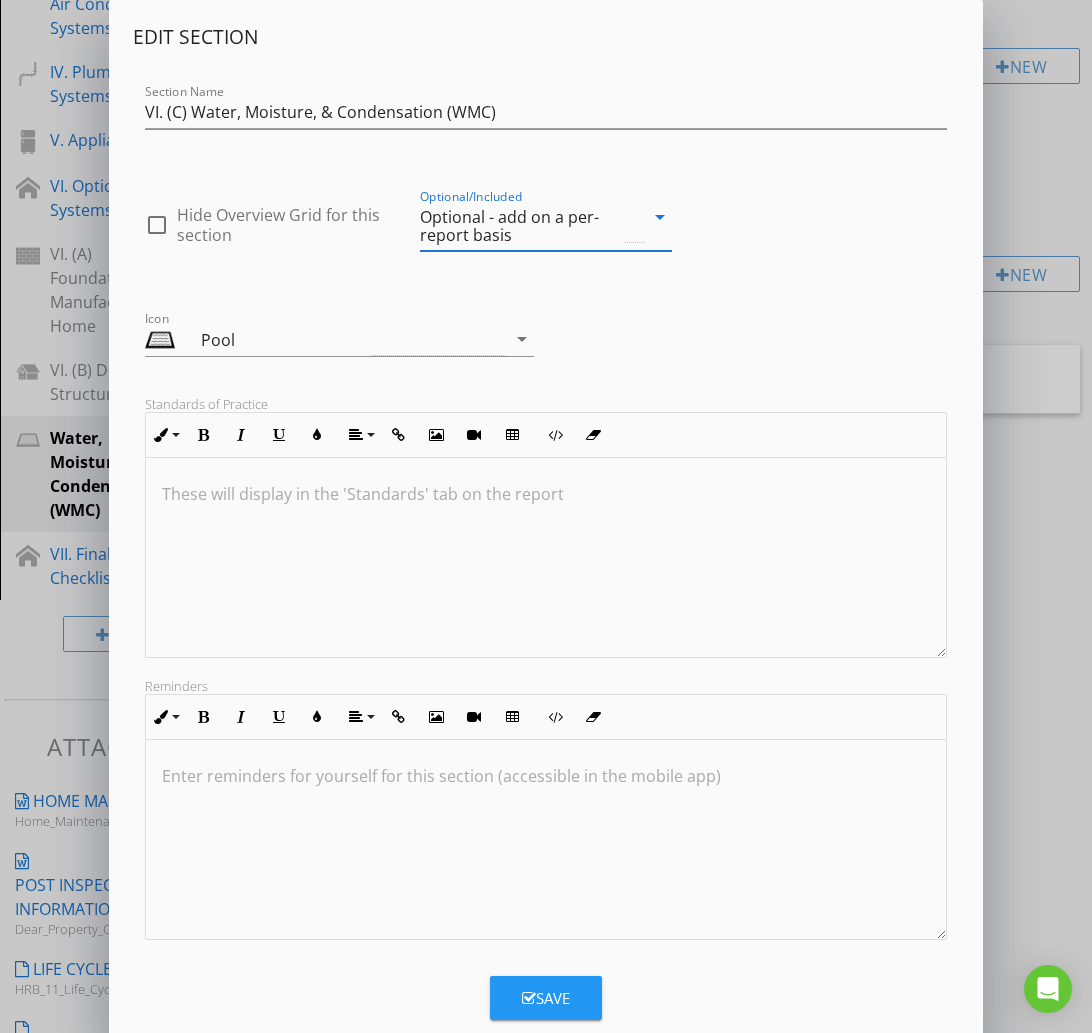 click on "Save" at bounding box center [546, 998] 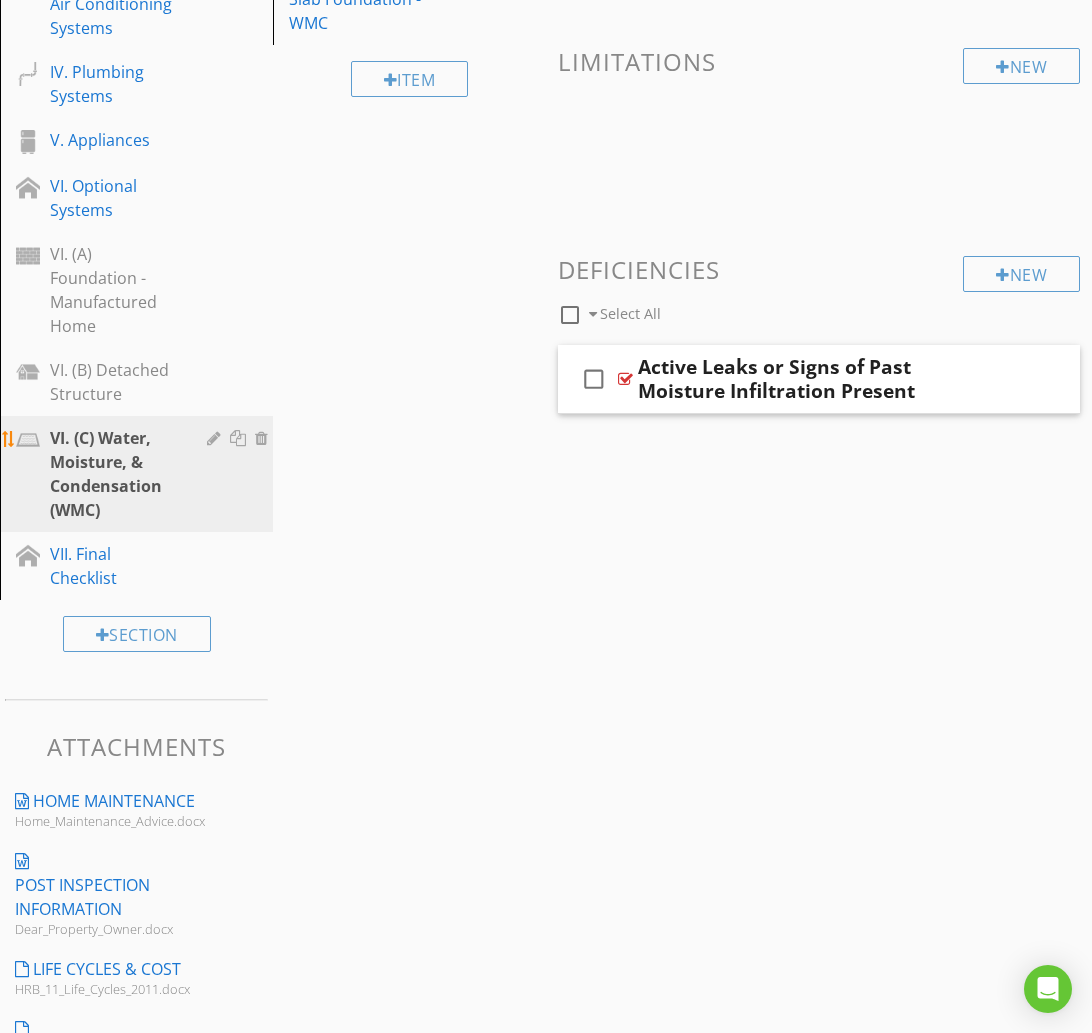 click at bounding box center [216, 438] 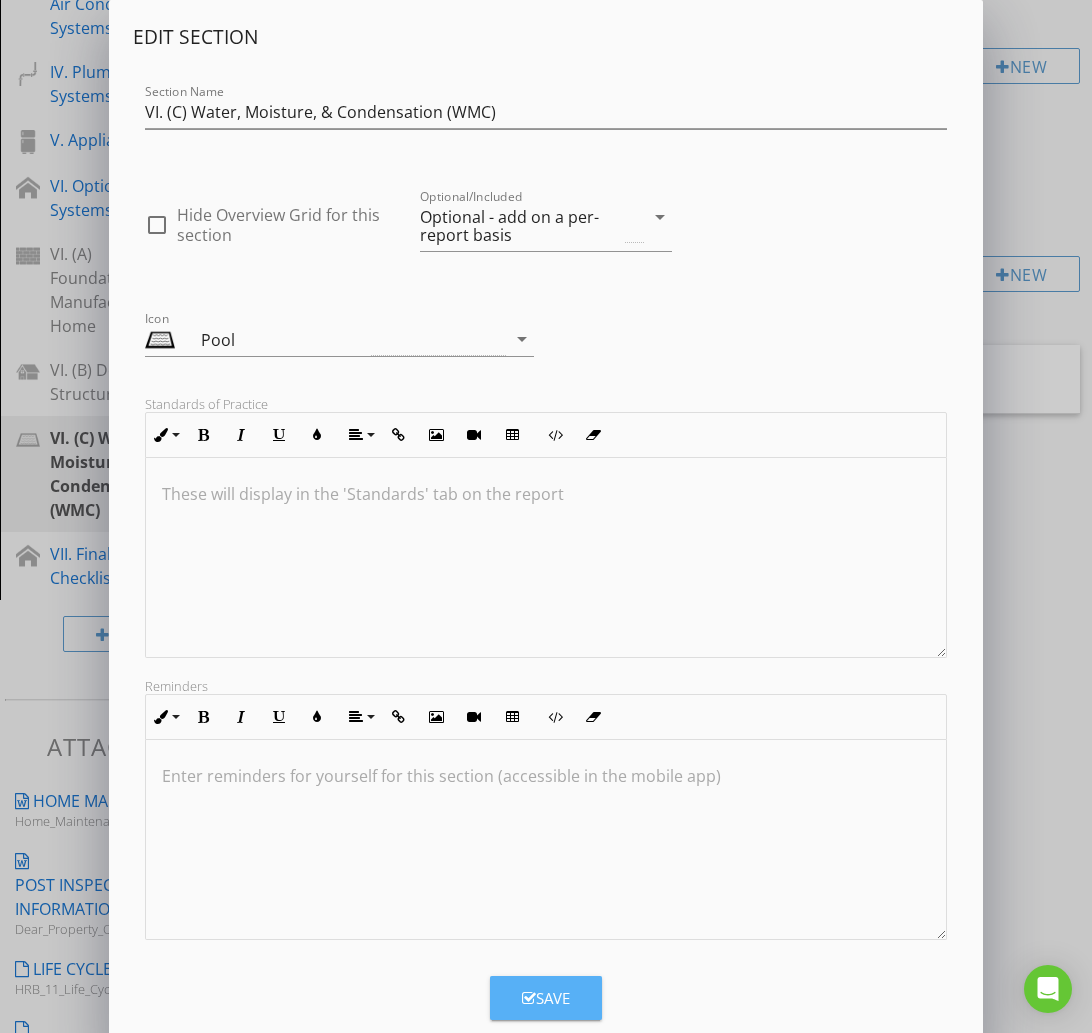 click at bounding box center (529, 998) 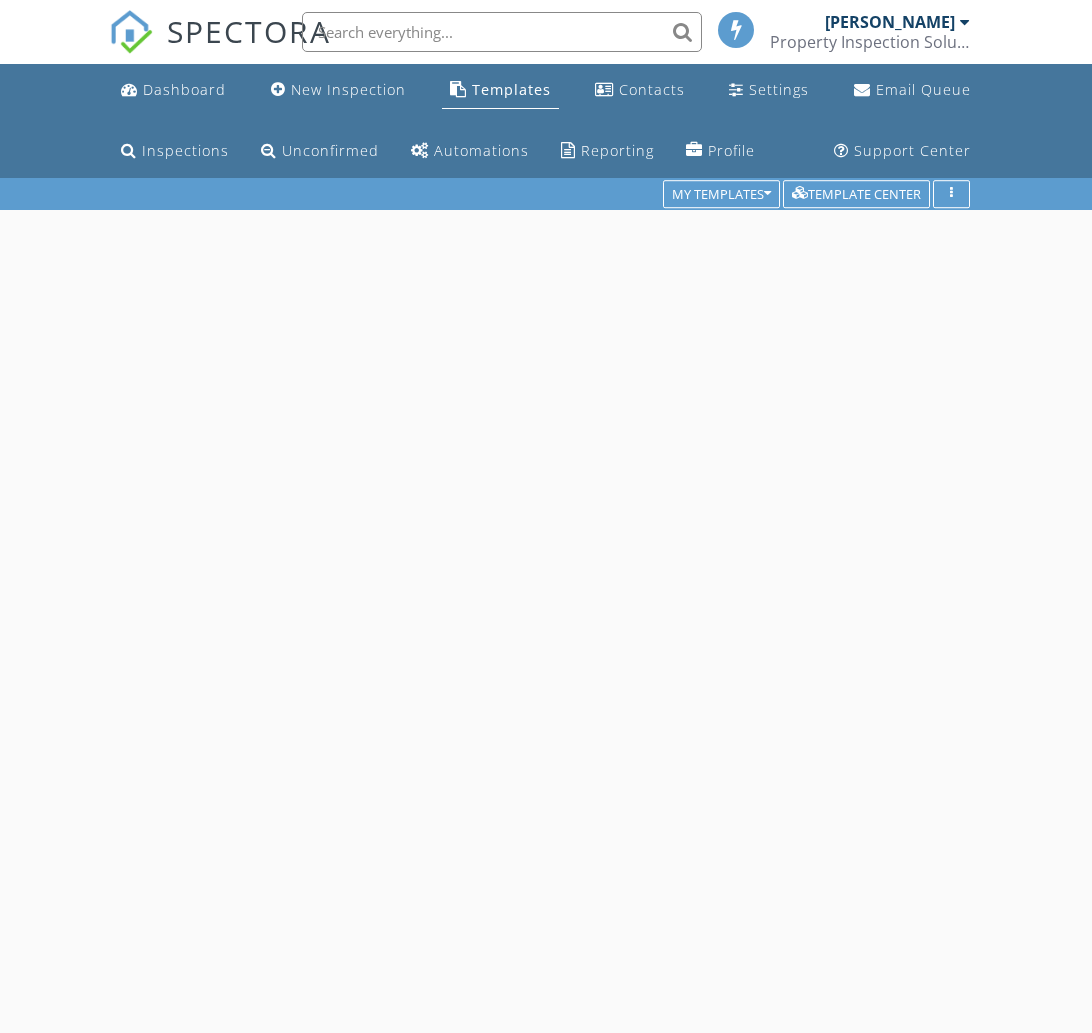 scroll, scrollTop: 0, scrollLeft: 0, axis: both 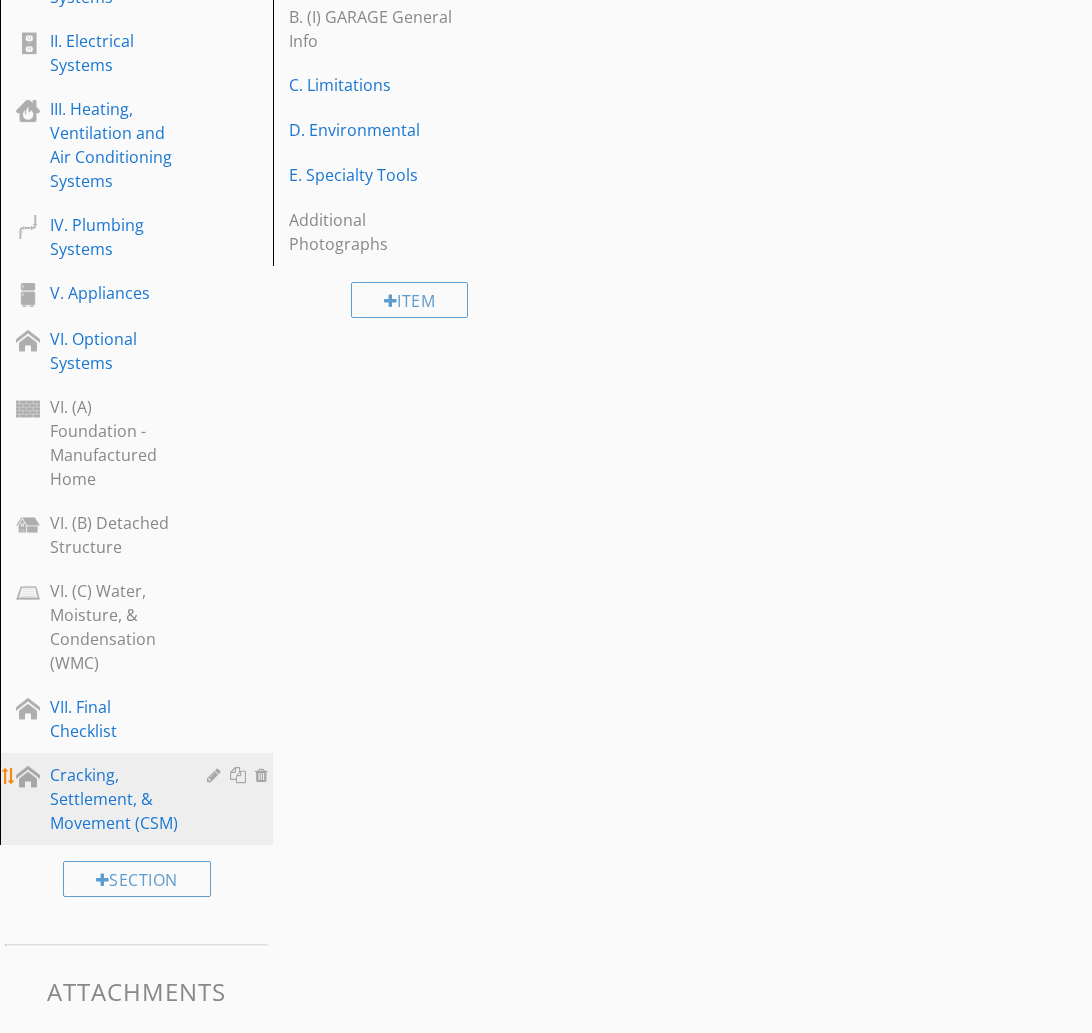 type 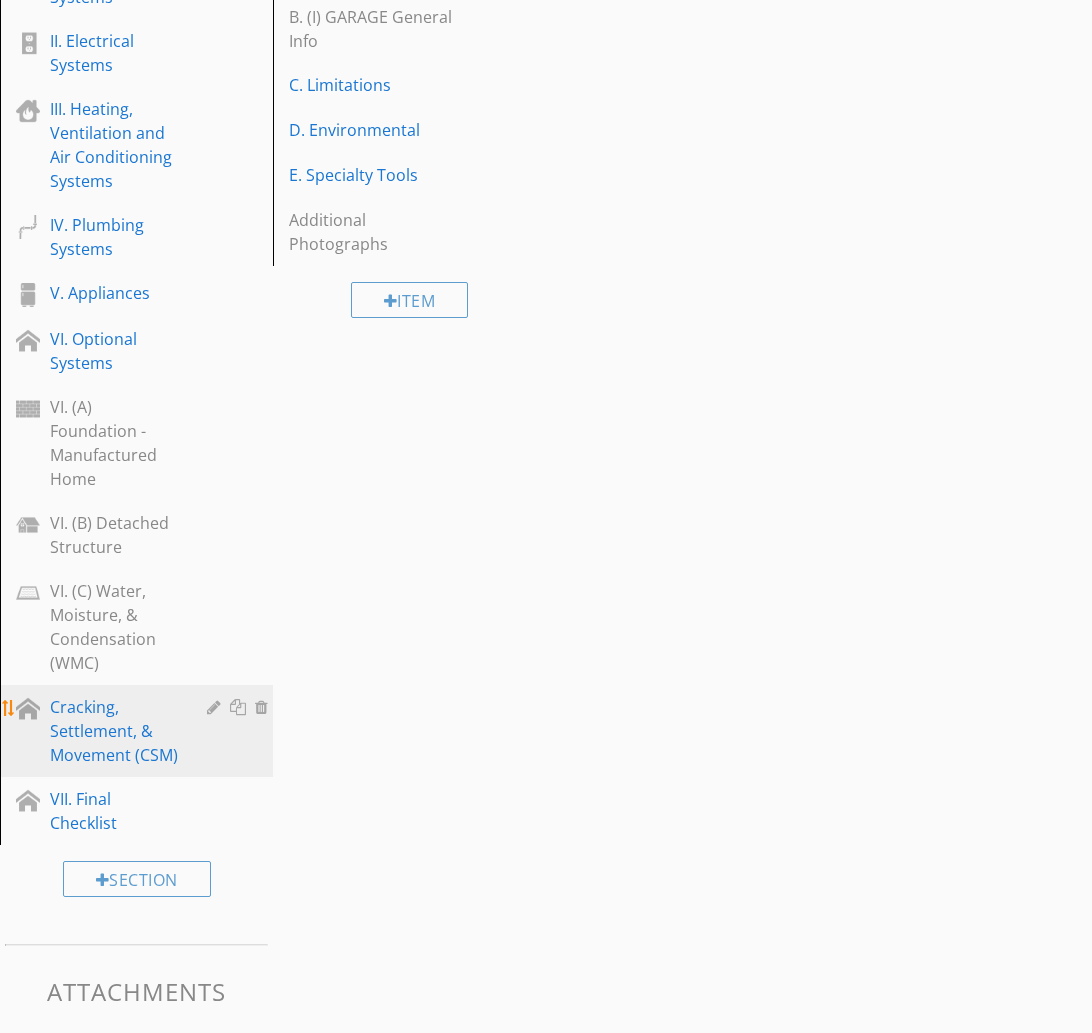 scroll, scrollTop: 428, scrollLeft: 0, axis: vertical 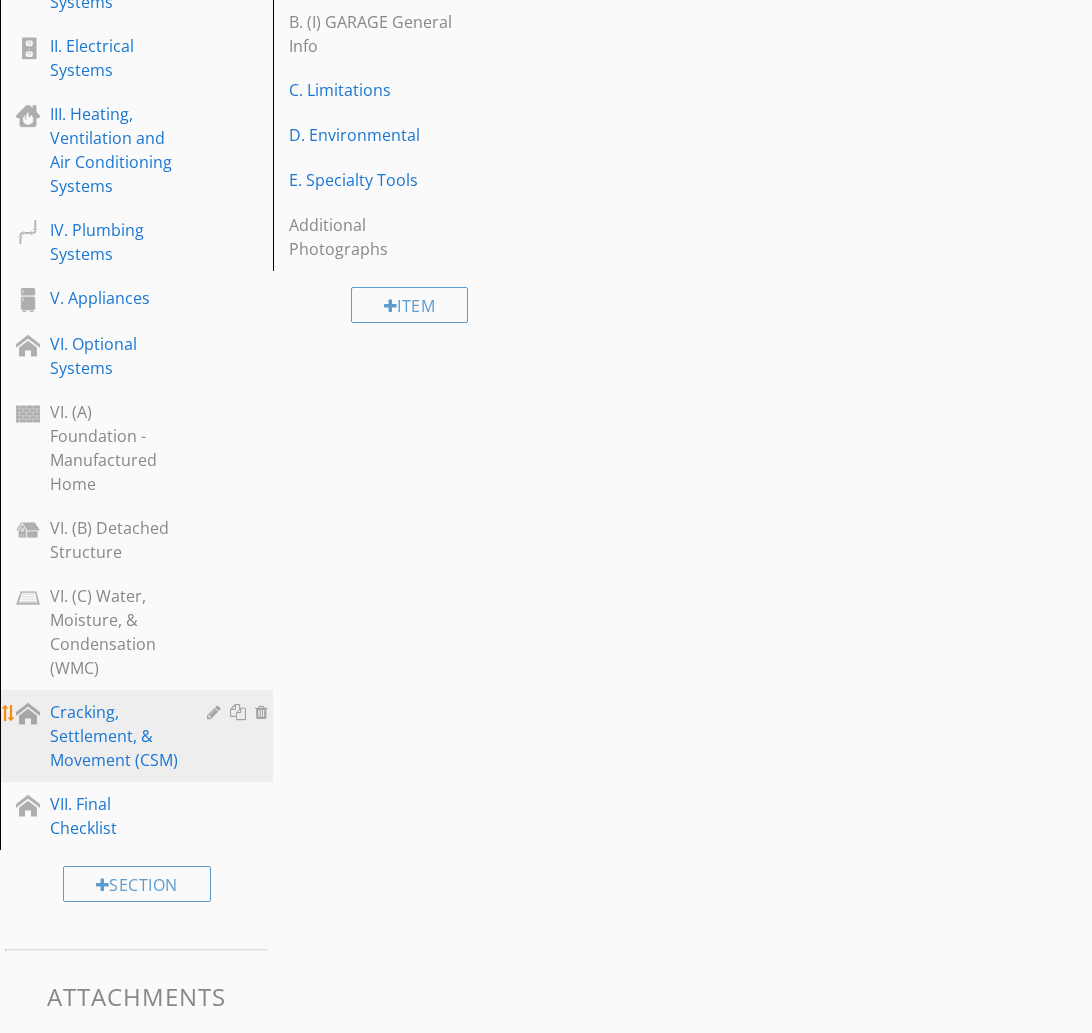 click on "Cracking, Settlement, & Movement (CSM)" at bounding box center (114, 736) 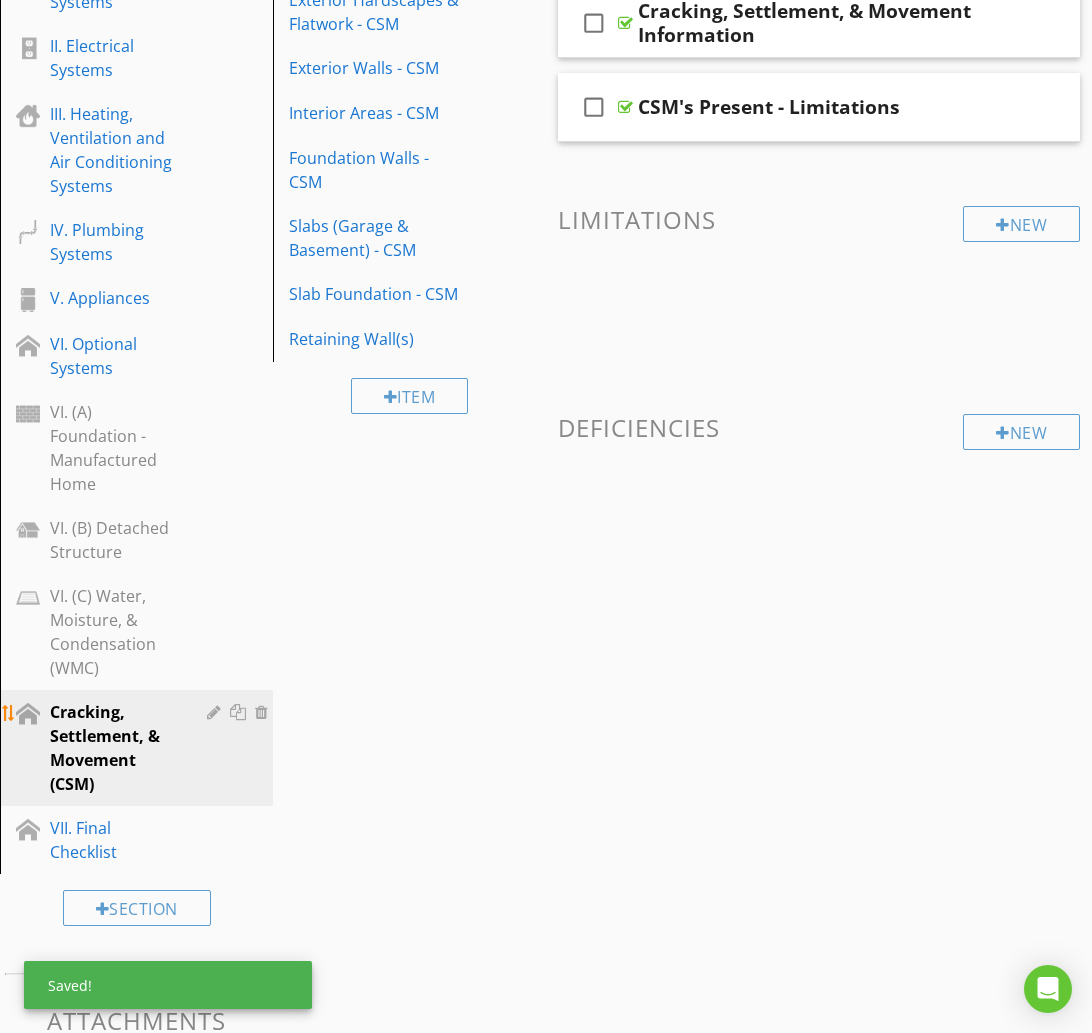 click at bounding box center [216, 712] 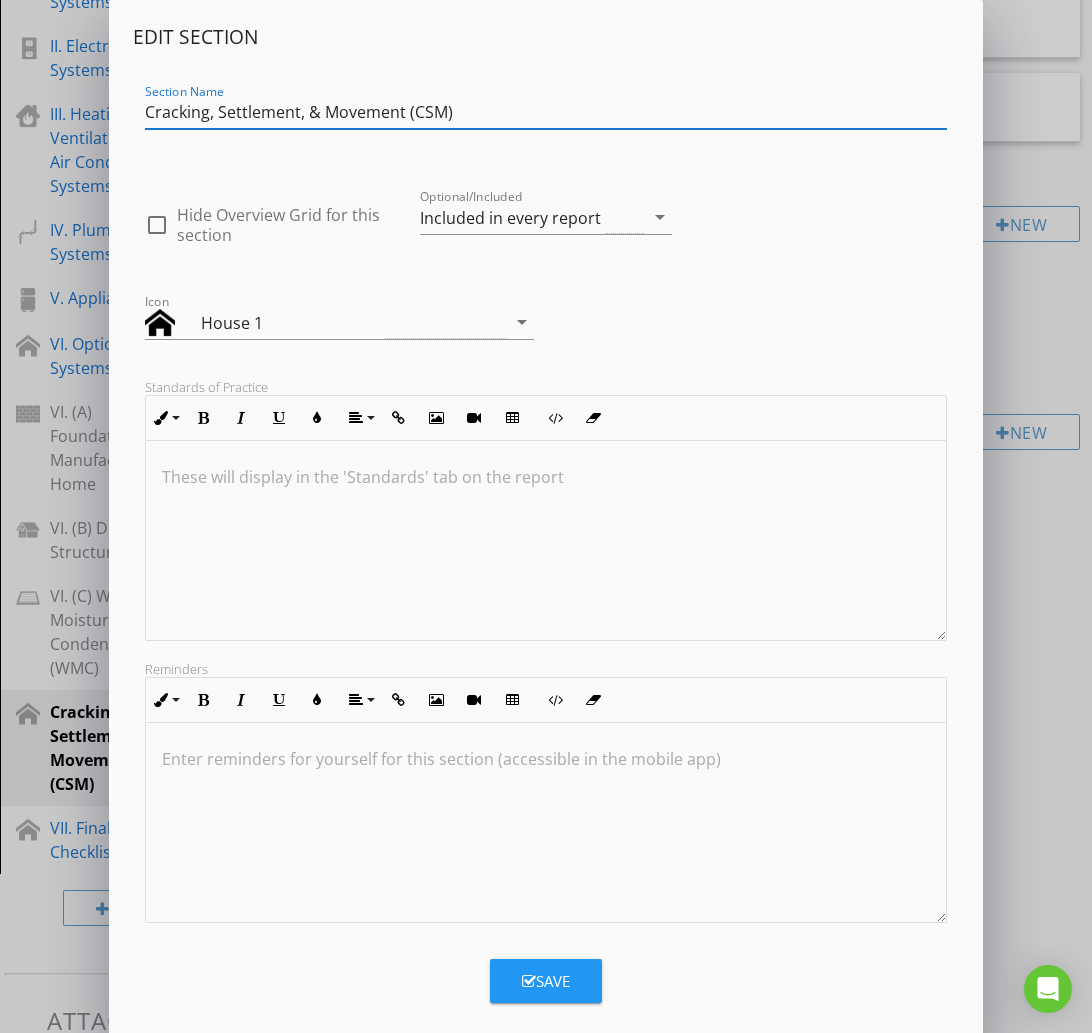 click on "Cracking, Settlement, & Movement (CSM)" at bounding box center [546, 112] 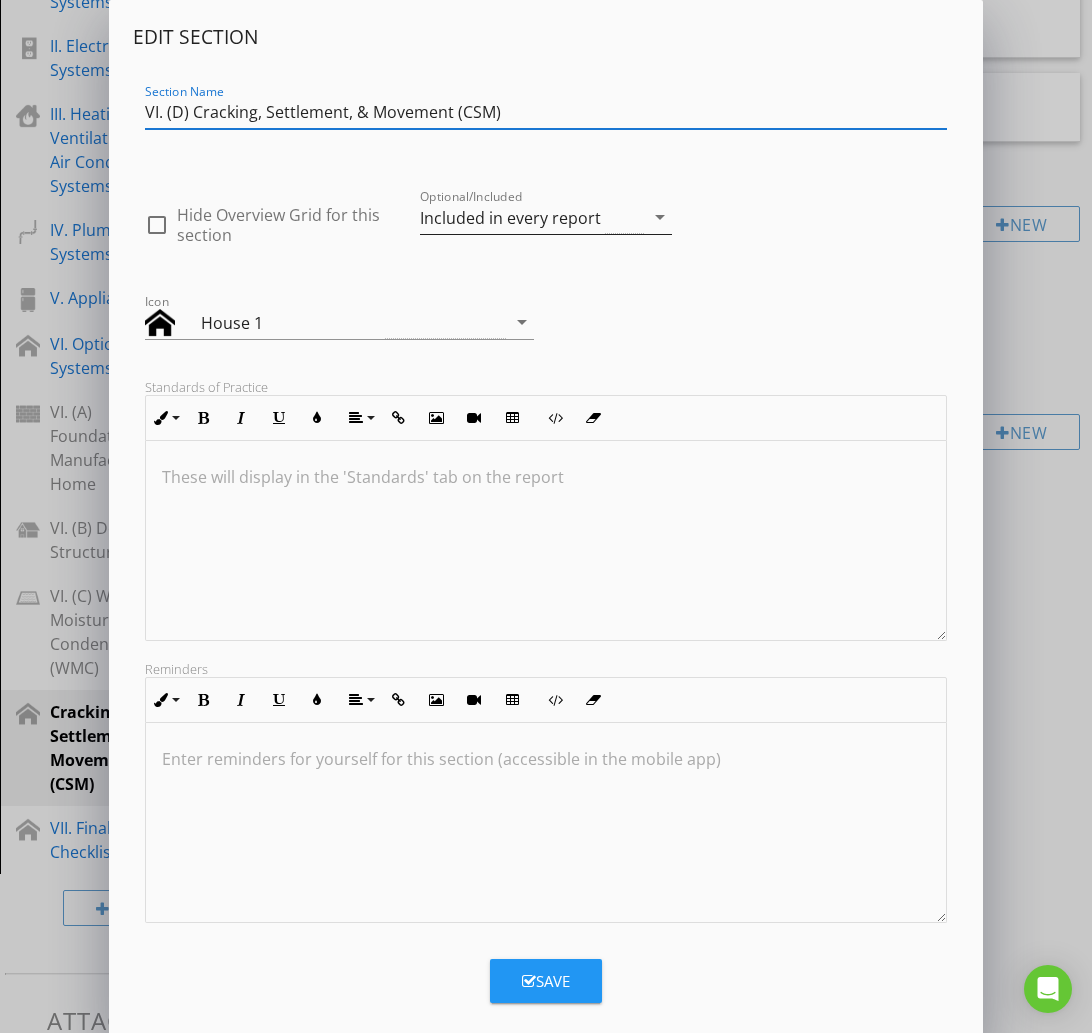 type on "VI. (D) Cracking, Settlement, & Movement (CSM)" 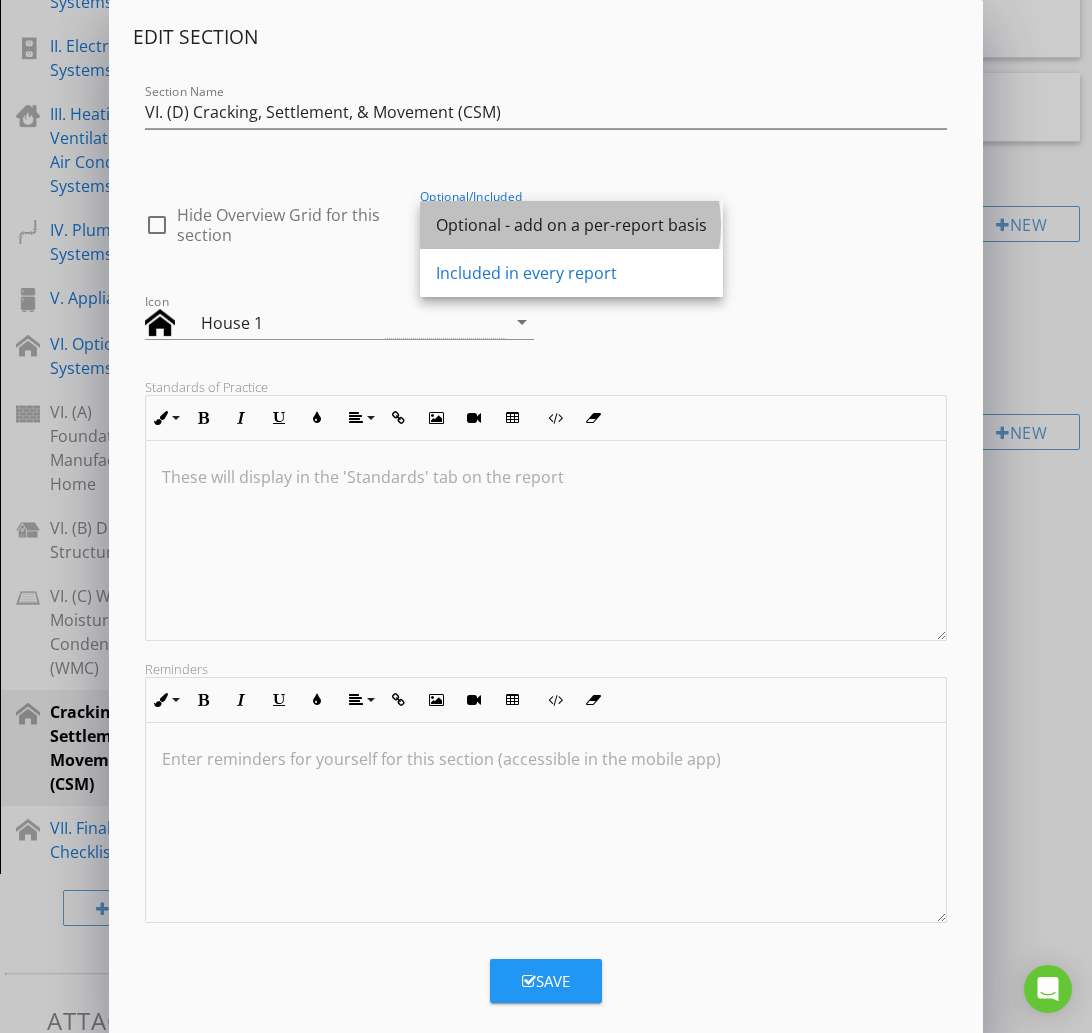 click on "Optional - add on a per-report basis" at bounding box center (571, 225) 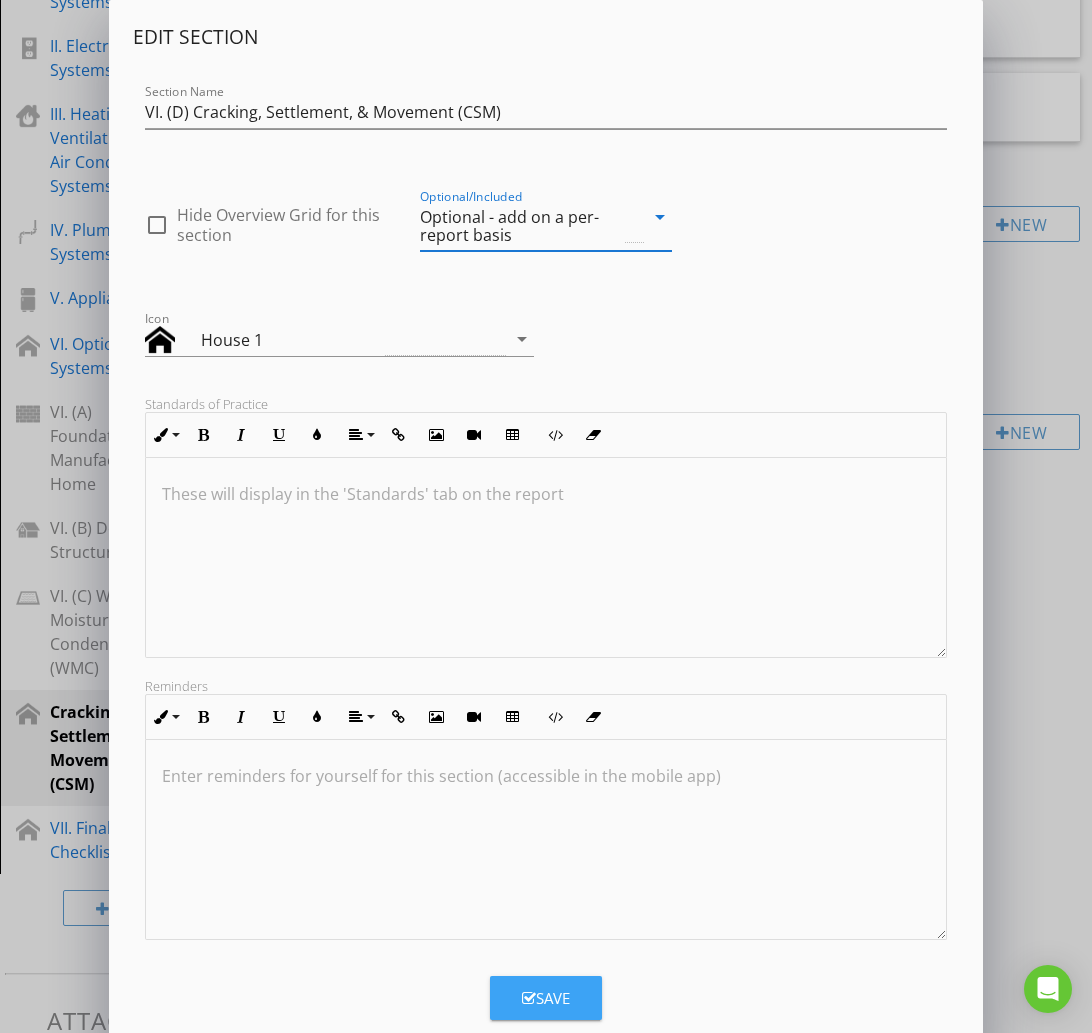 click at bounding box center (529, 998) 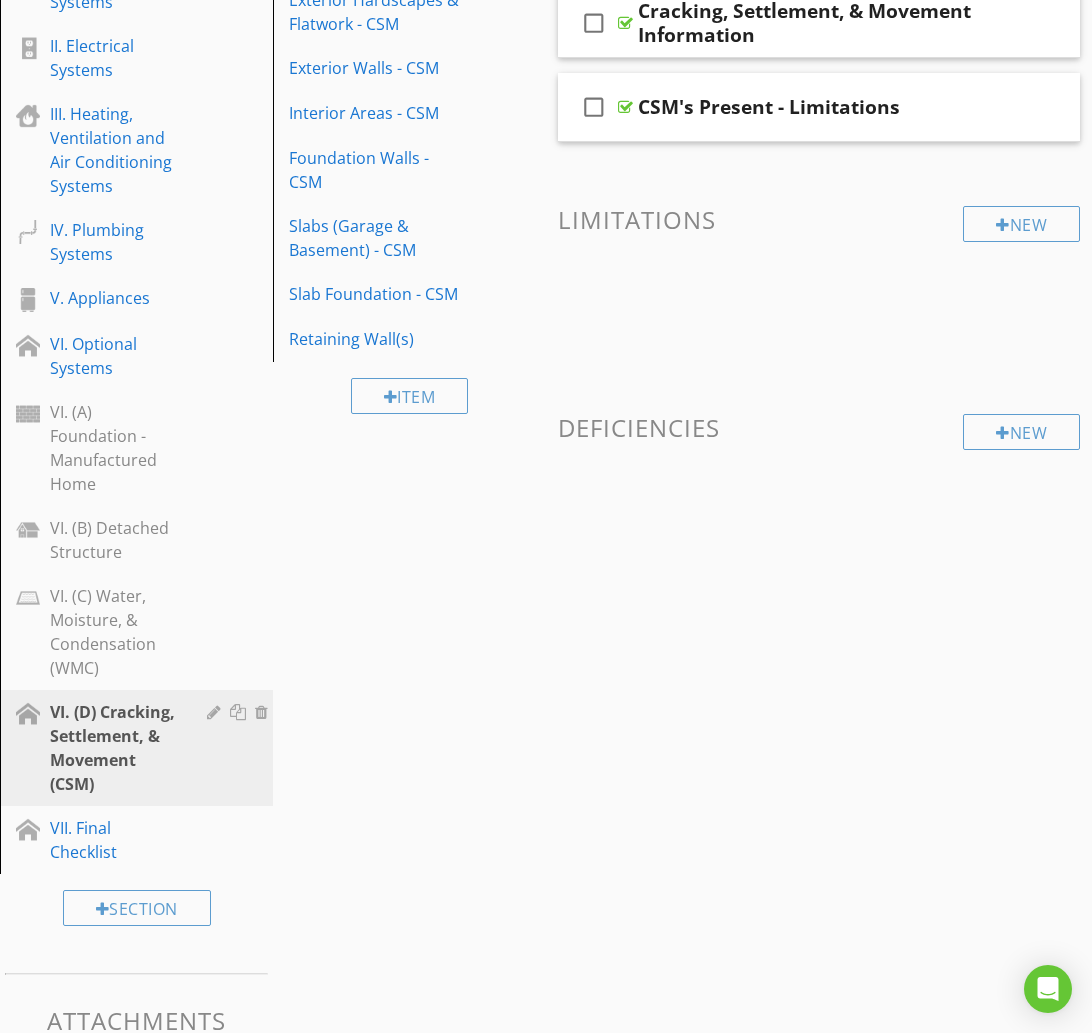 click on "Sections
Information           I. Structural Systems           II. Electrical Systems           III. Heating, Ventilation and Air Conditioning Systems           IV. Plumbing Systems           V. Appliances           VI. Optional Systems           VI. (A) Foundation - Manufactured Home           VI. (B) Detached Structure           VI. (C) Water, Moisture, & Condensation (WMC)           VI. (D) Cracking, Settlement, & Movement (CSM)           VII. Final Checklist
Section
Attachments     Home Maintenance   Home_Maintenance_Advice.docx     Post Inspection Information   Dear_Property_Owner.docx     Life Cycles & Cost   HRB_11_Life_Cycles_2011.docx     Advice for Looking after your home   important_advice_for_looking_after_your_home.docx
Attachment
Items
General Information - CSM           Exterior Hardscapes & Flatwork - CSM           Exterior Walls - CSM" at bounding box center [546, 653] 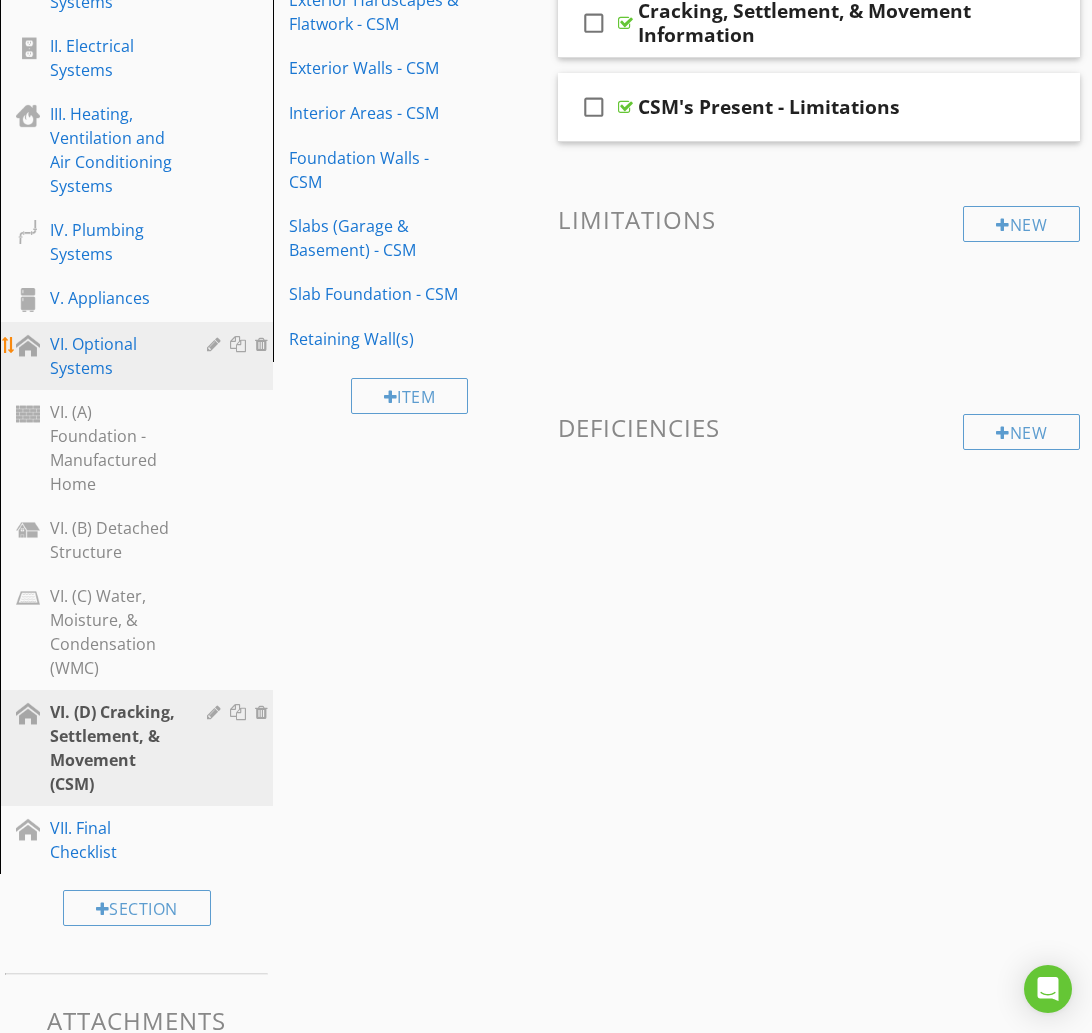 click on "VI. Optional Systems" at bounding box center (114, 356) 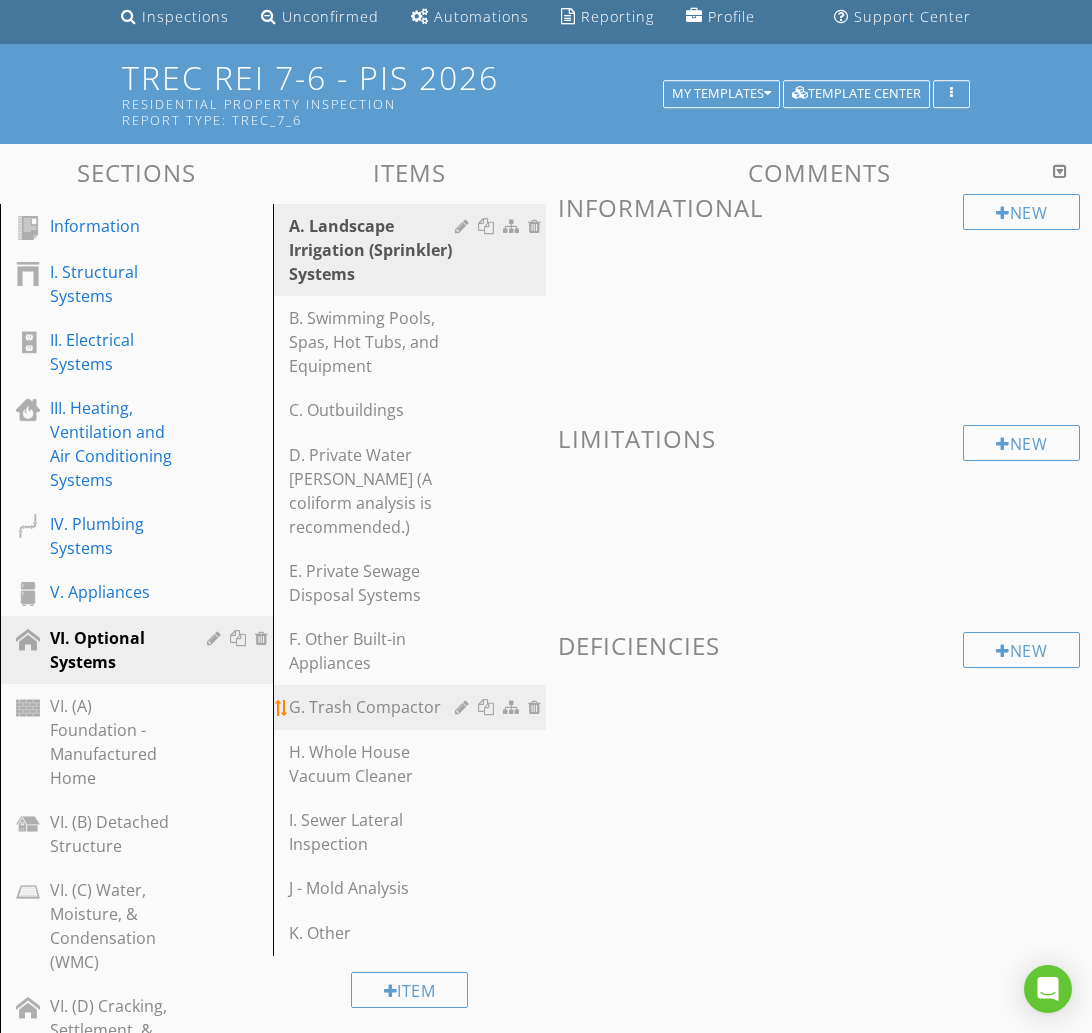 scroll, scrollTop: 131, scrollLeft: 0, axis: vertical 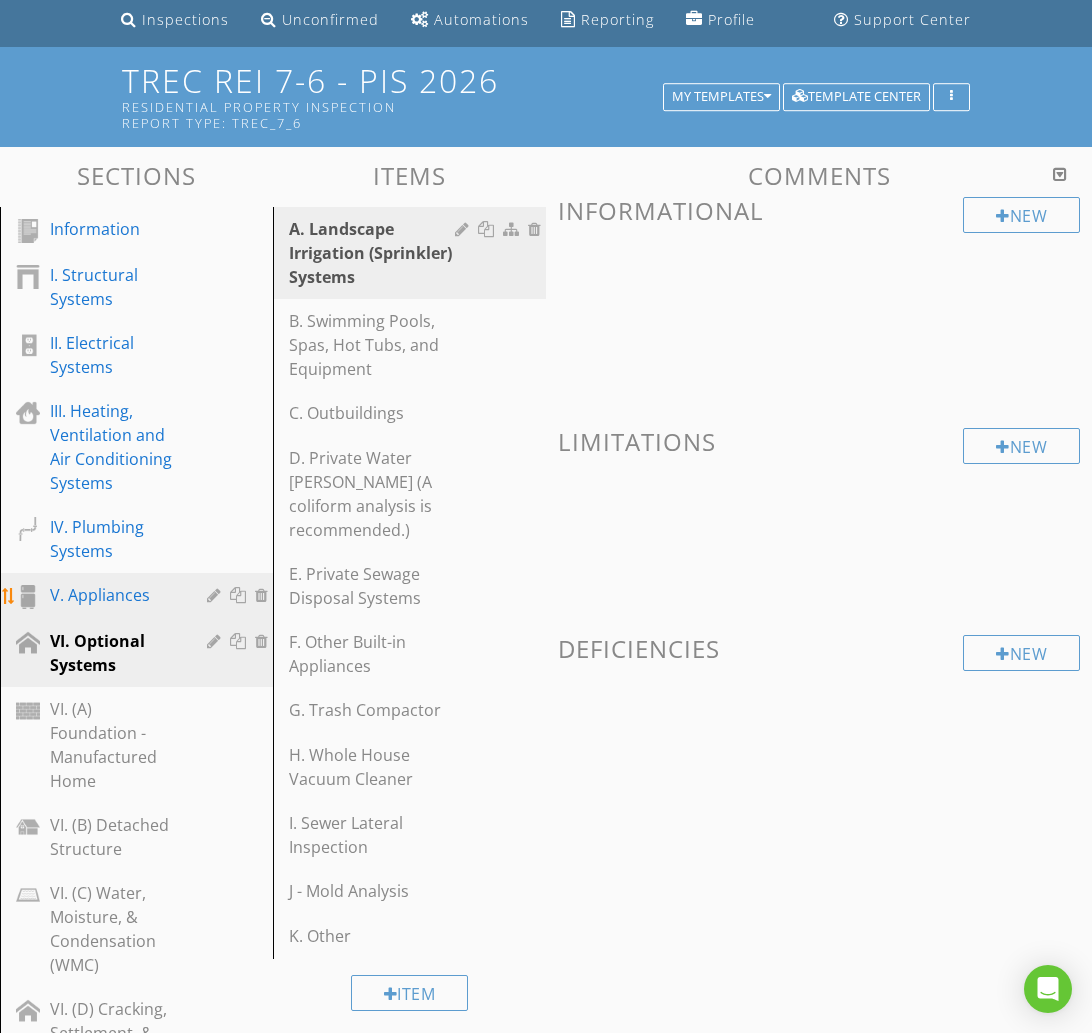 click on "V. Appliances" at bounding box center (114, 595) 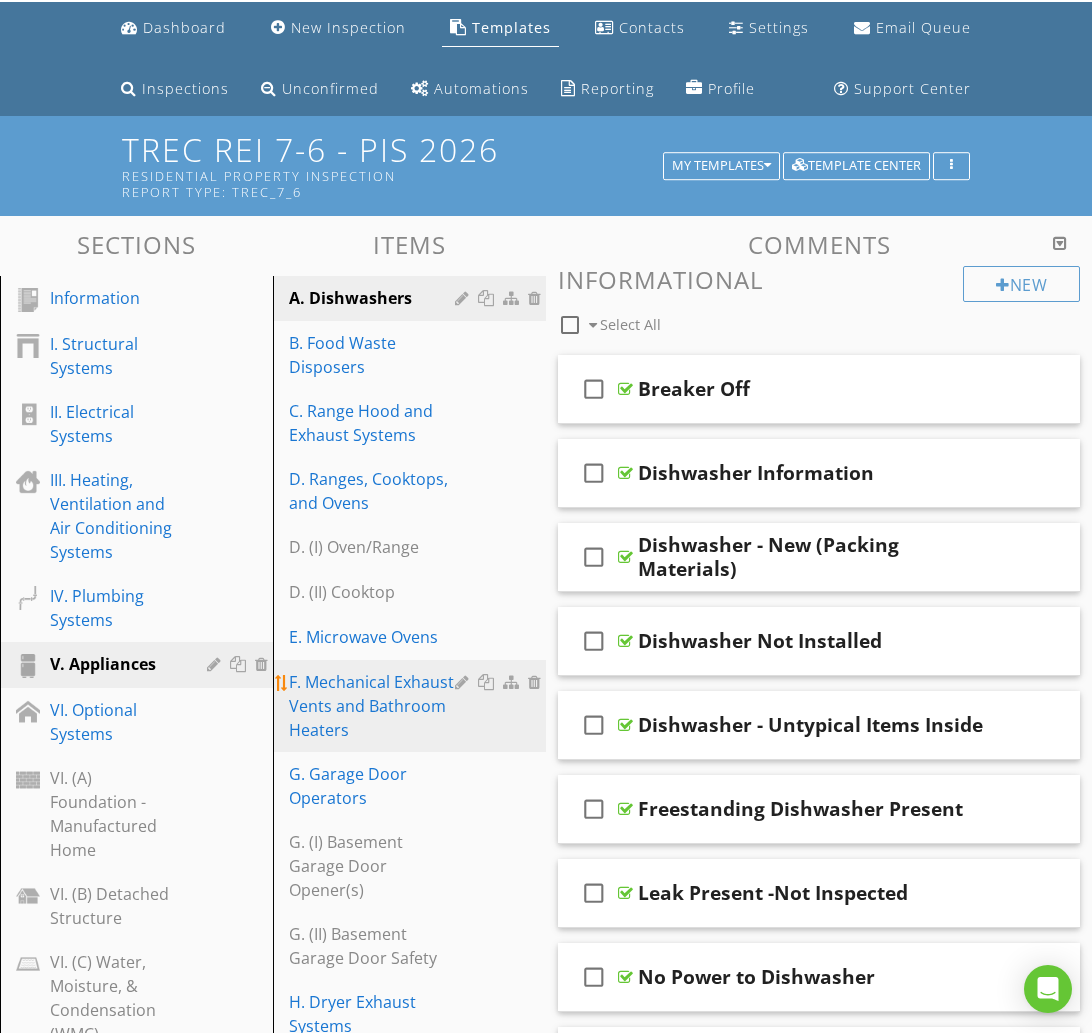 scroll, scrollTop: 0, scrollLeft: 0, axis: both 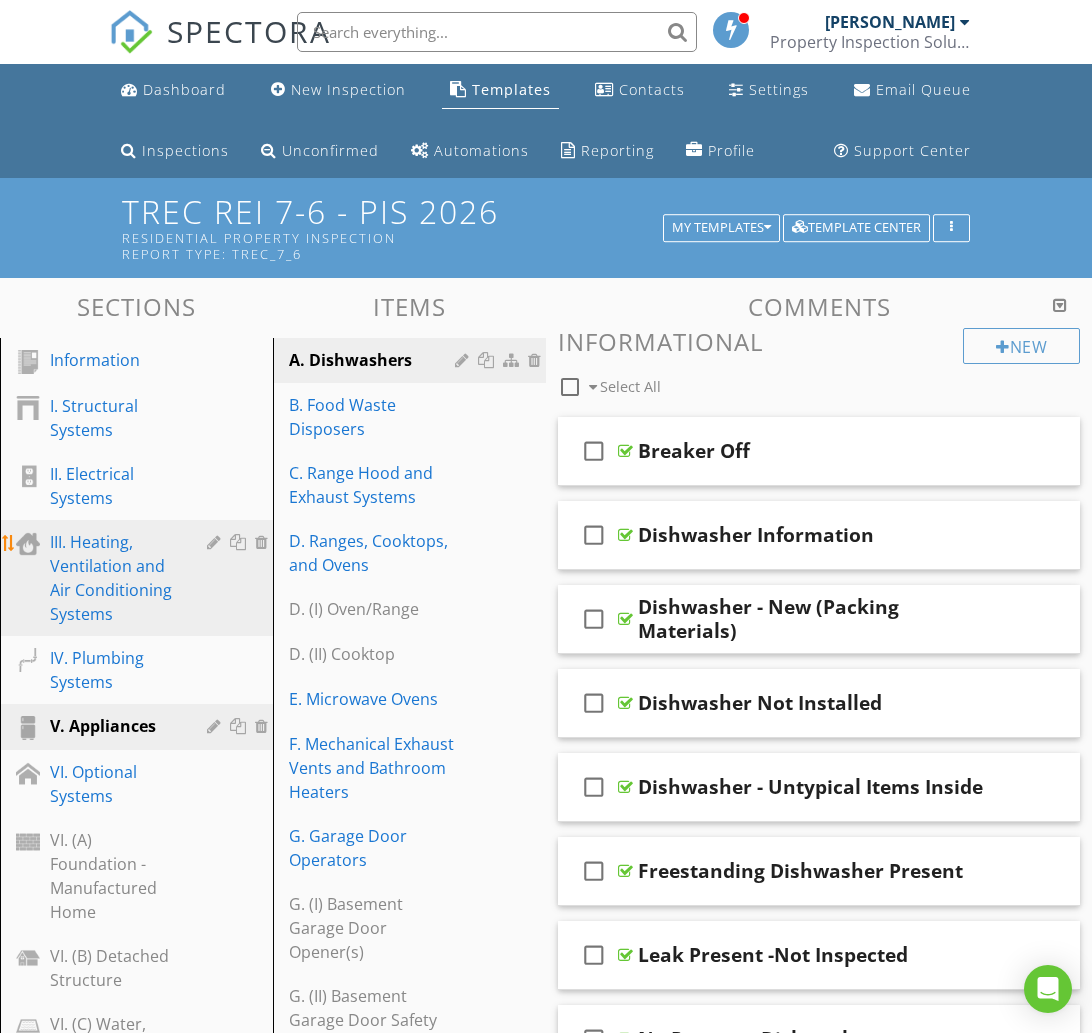 click on "III. Heating, Ventilation and Air Conditioning Systems" at bounding box center [114, 578] 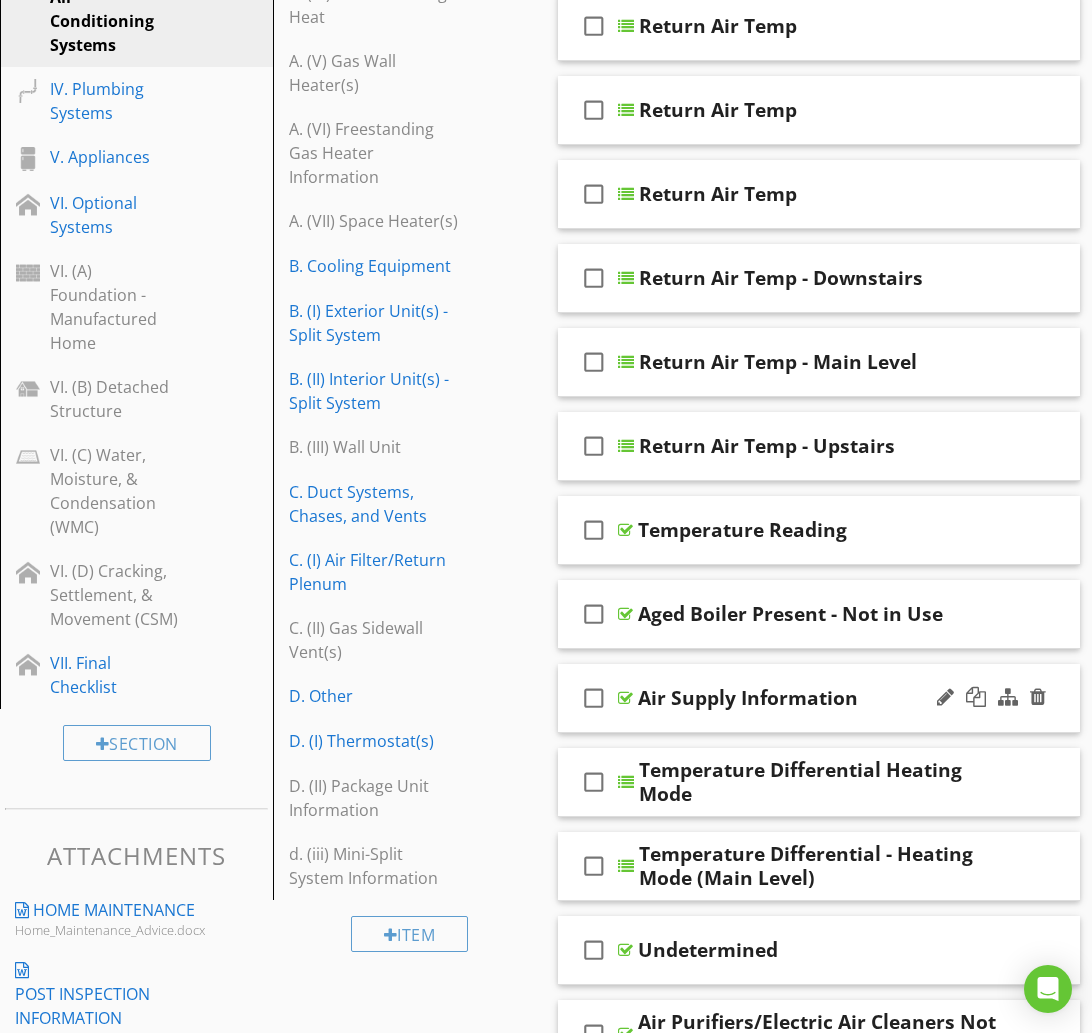 scroll, scrollTop: 591, scrollLeft: 0, axis: vertical 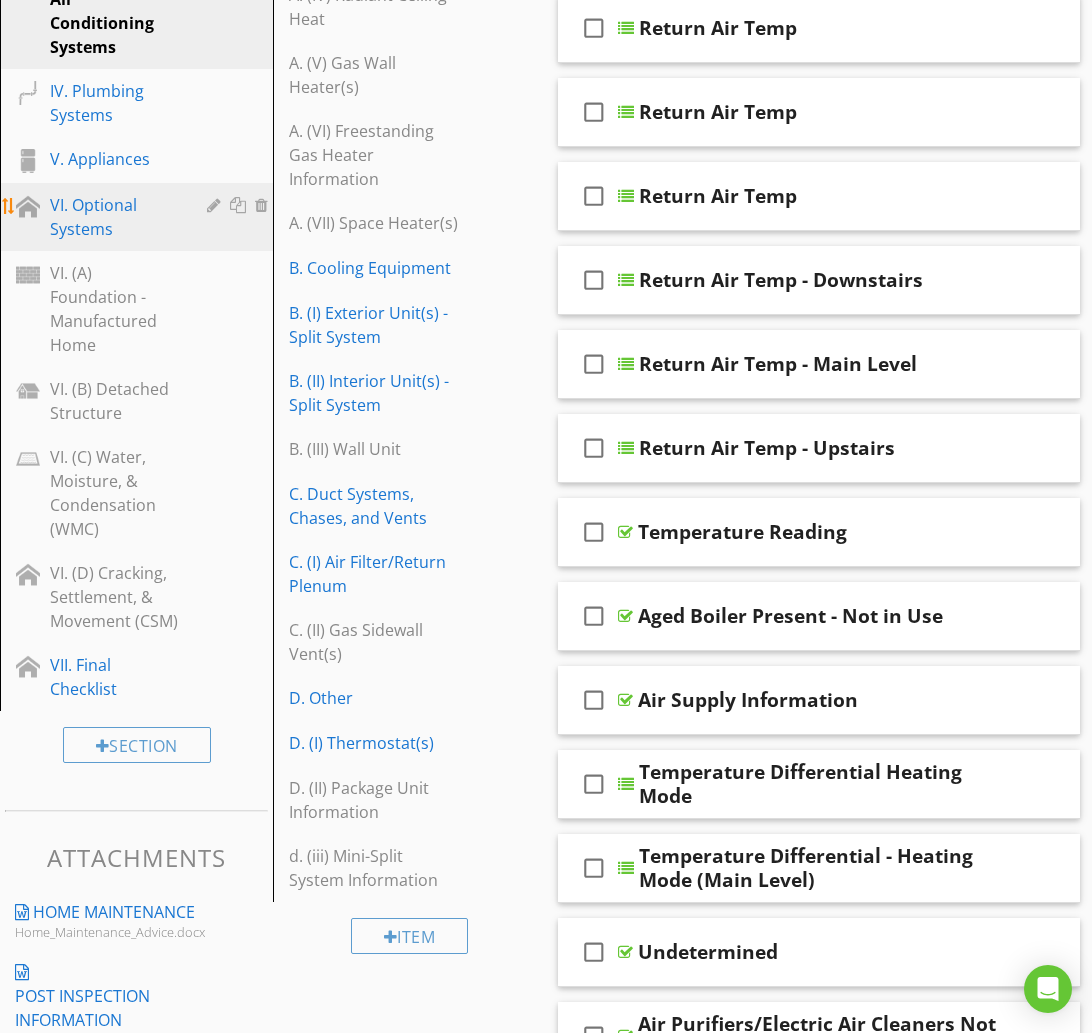 click on "VI. Optional Systems" at bounding box center [114, 217] 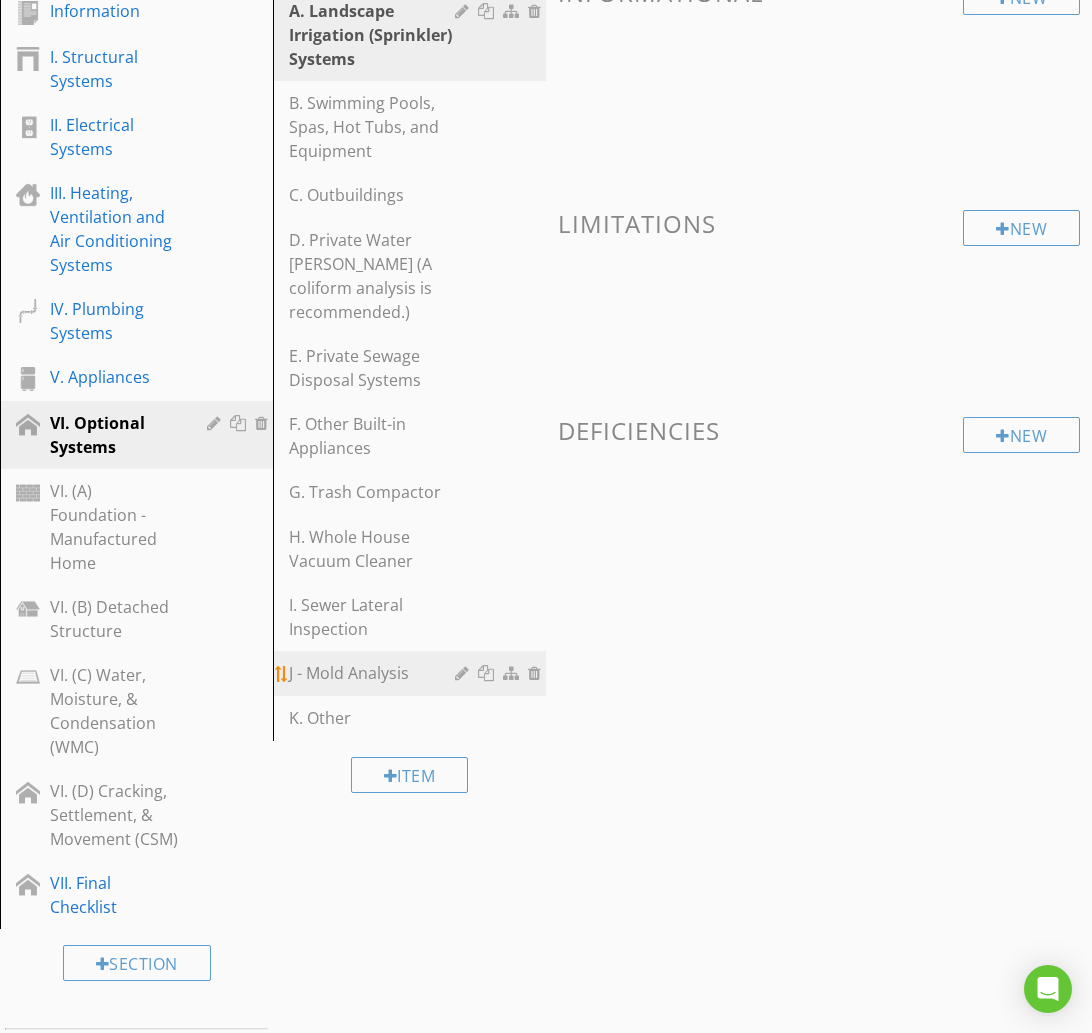 scroll, scrollTop: 350, scrollLeft: 0, axis: vertical 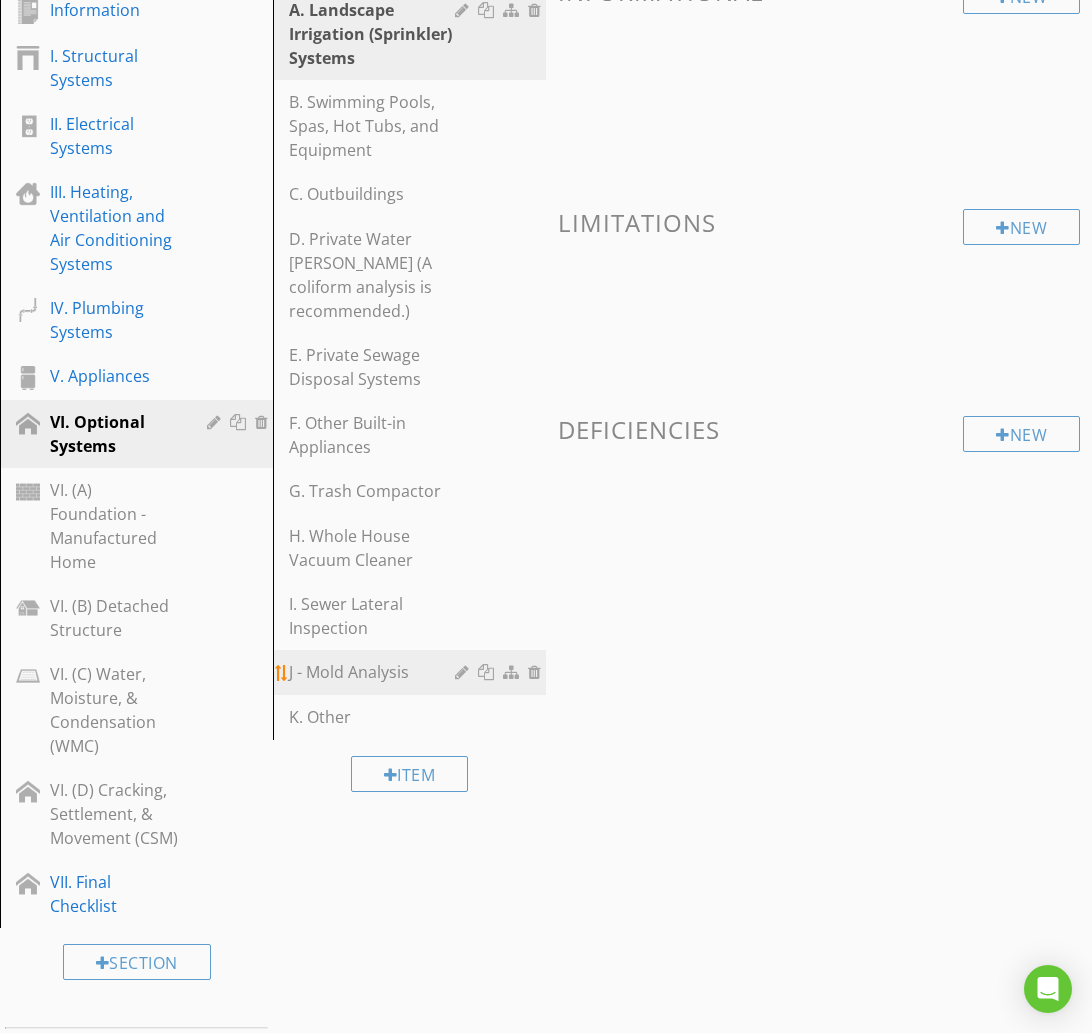 click on "J - Mold Analysis" at bounding box center (375, 672) 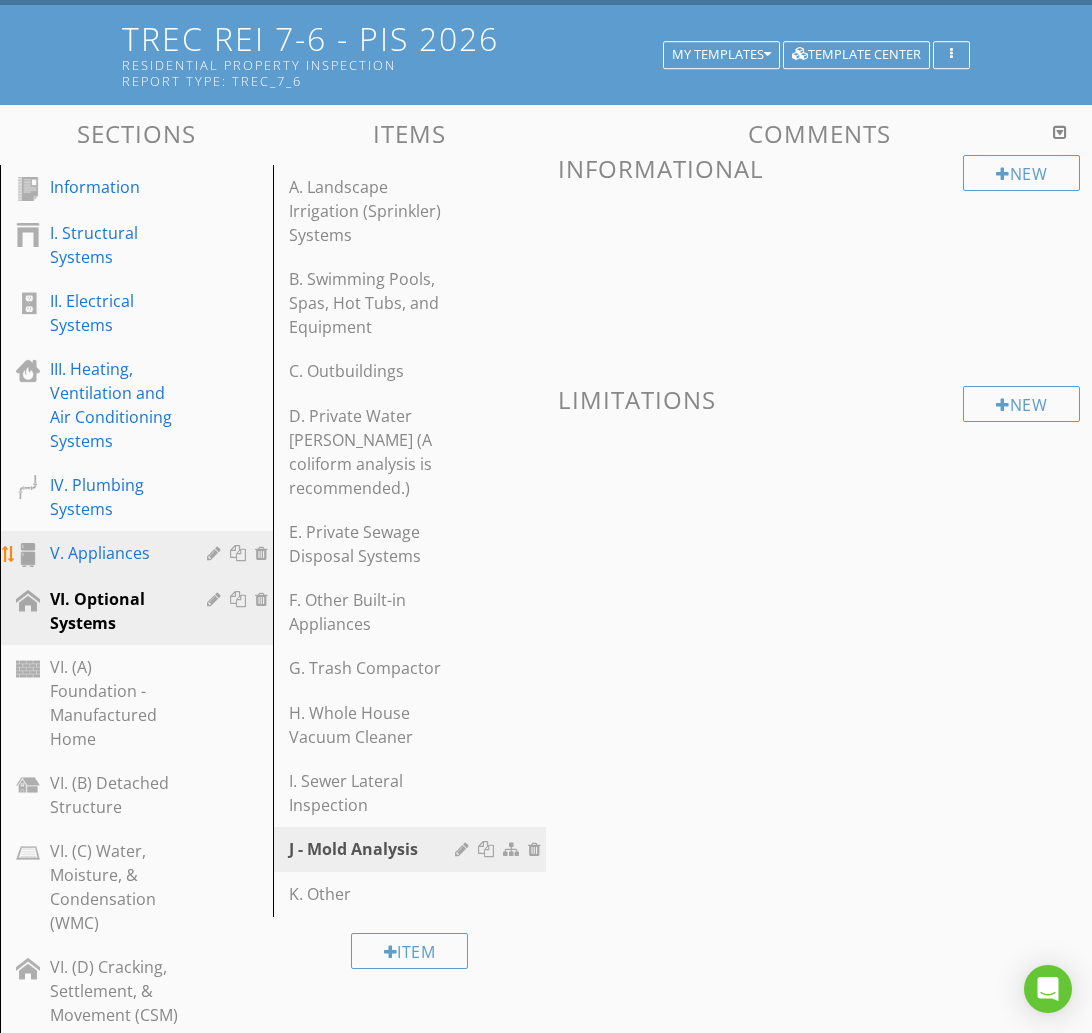 scroll, scrollTop: 171, scrollLeft: 0, axis: vertical 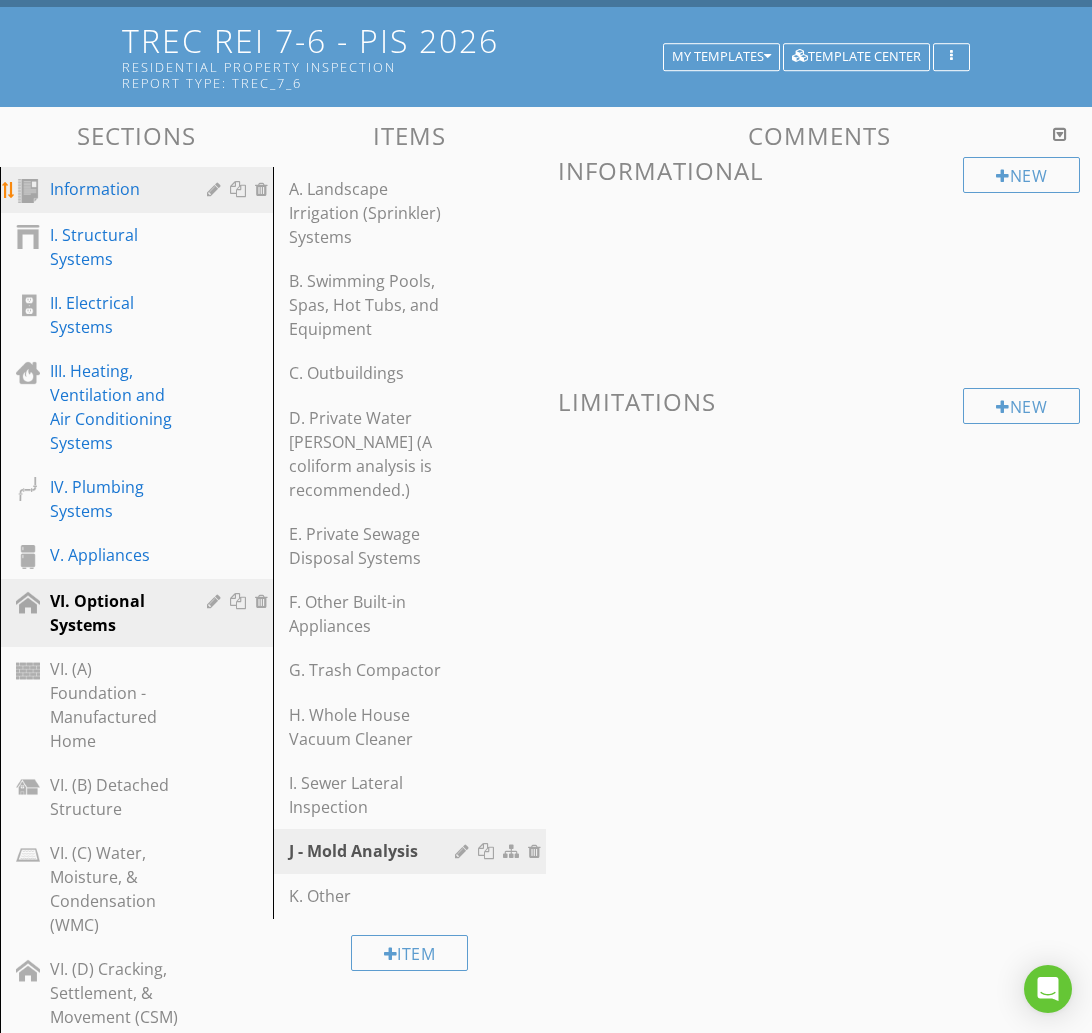 click on "Information" at bounding box center (139, 190) 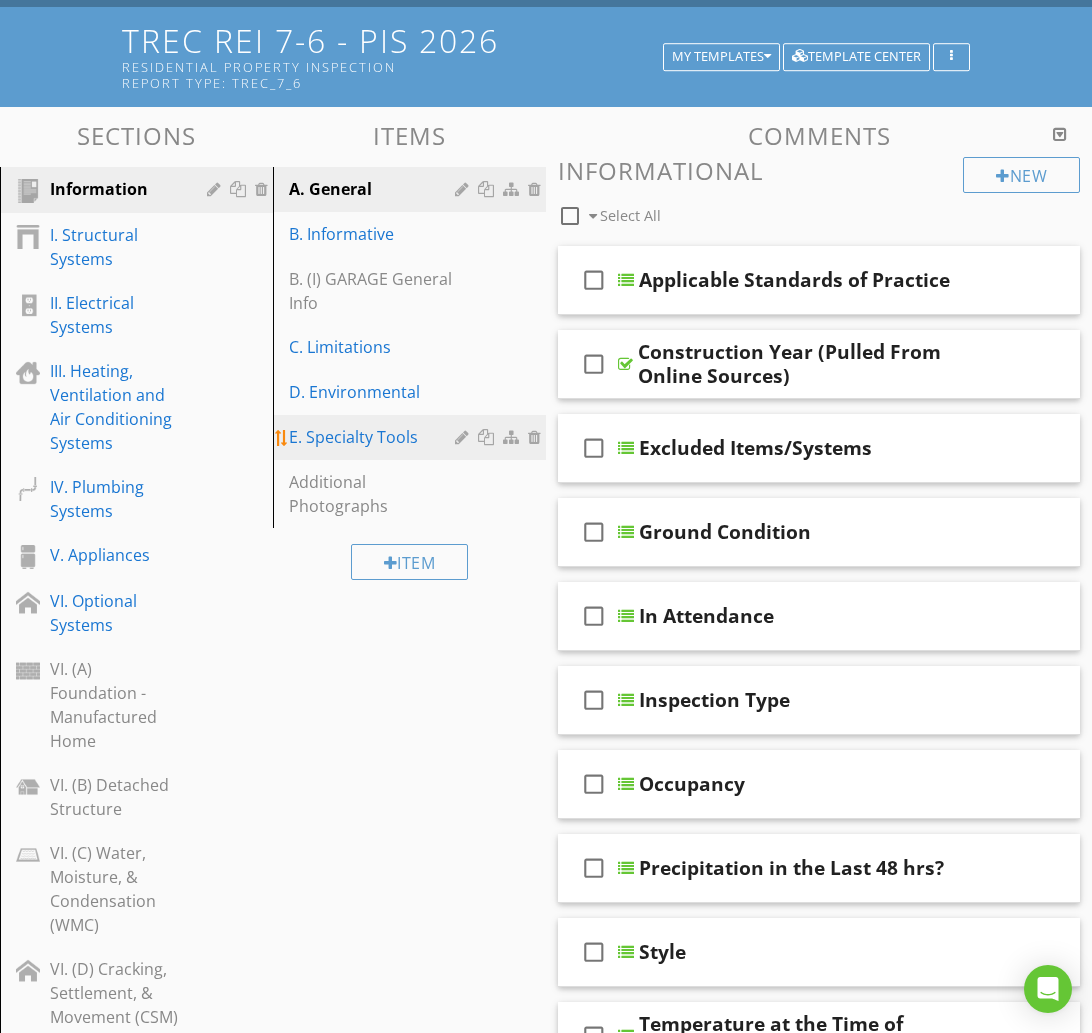 click on "E. Specialty Tools" at bounding box center (375, 437) 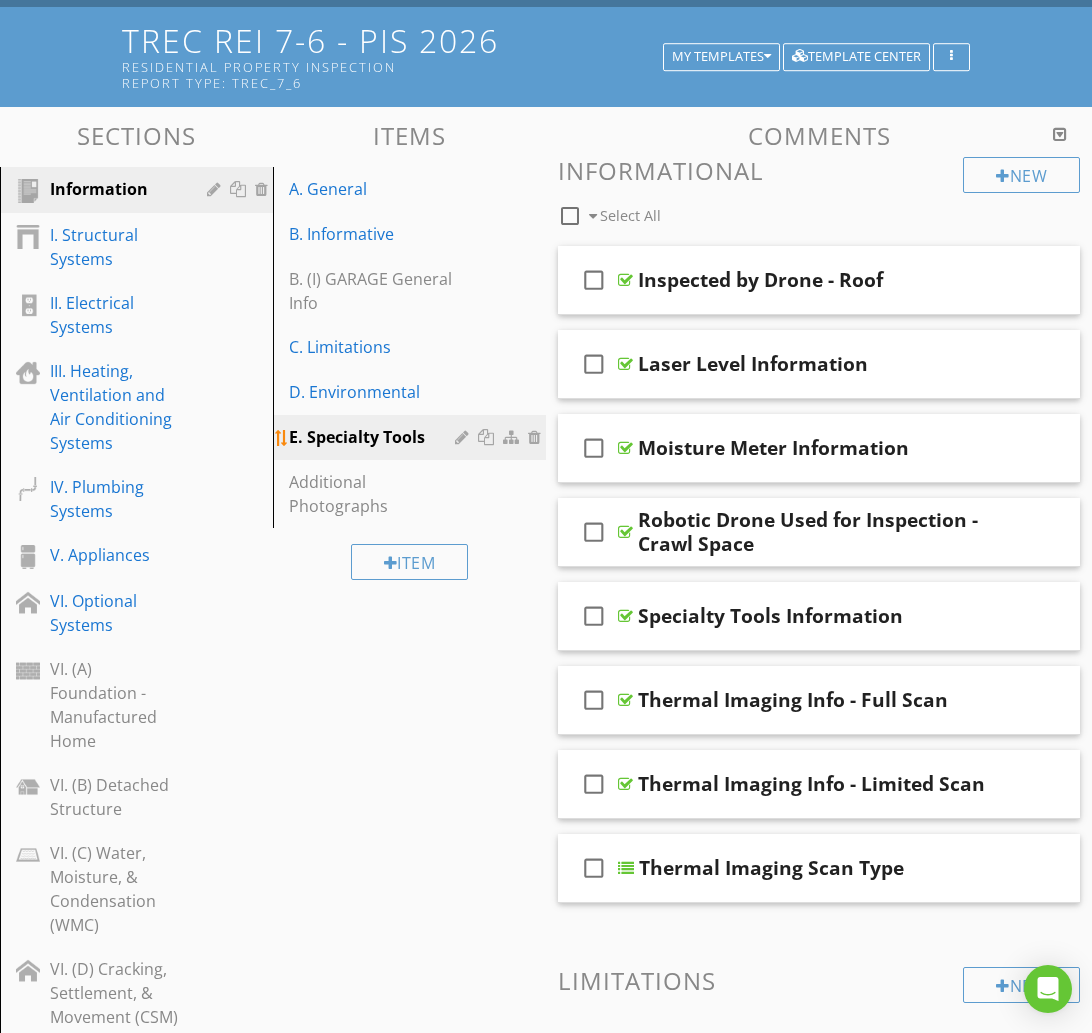 click on "E. Specialty Tools" at bounding box center [375, 437] 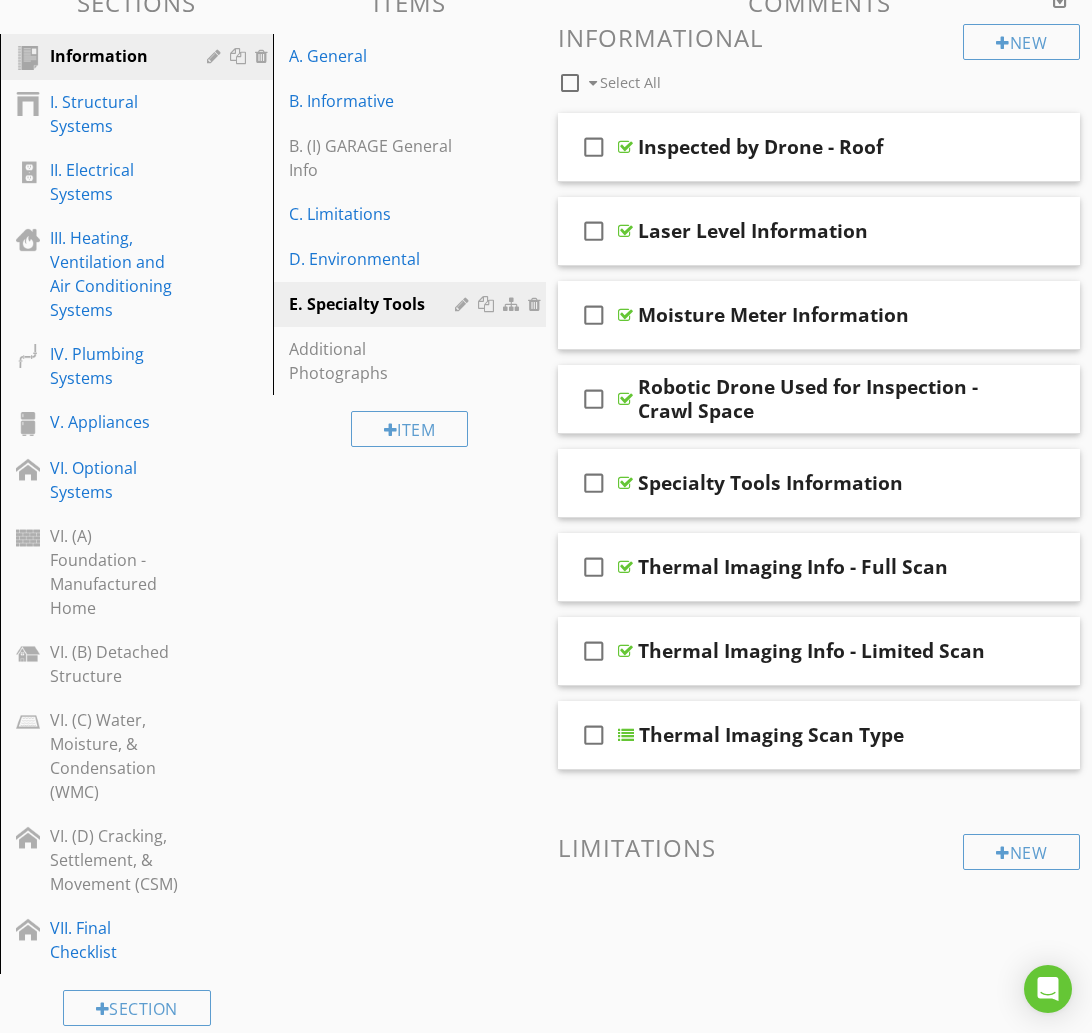 scroll, scrollTop: 322, scrollLeft: 0, axis: vertical 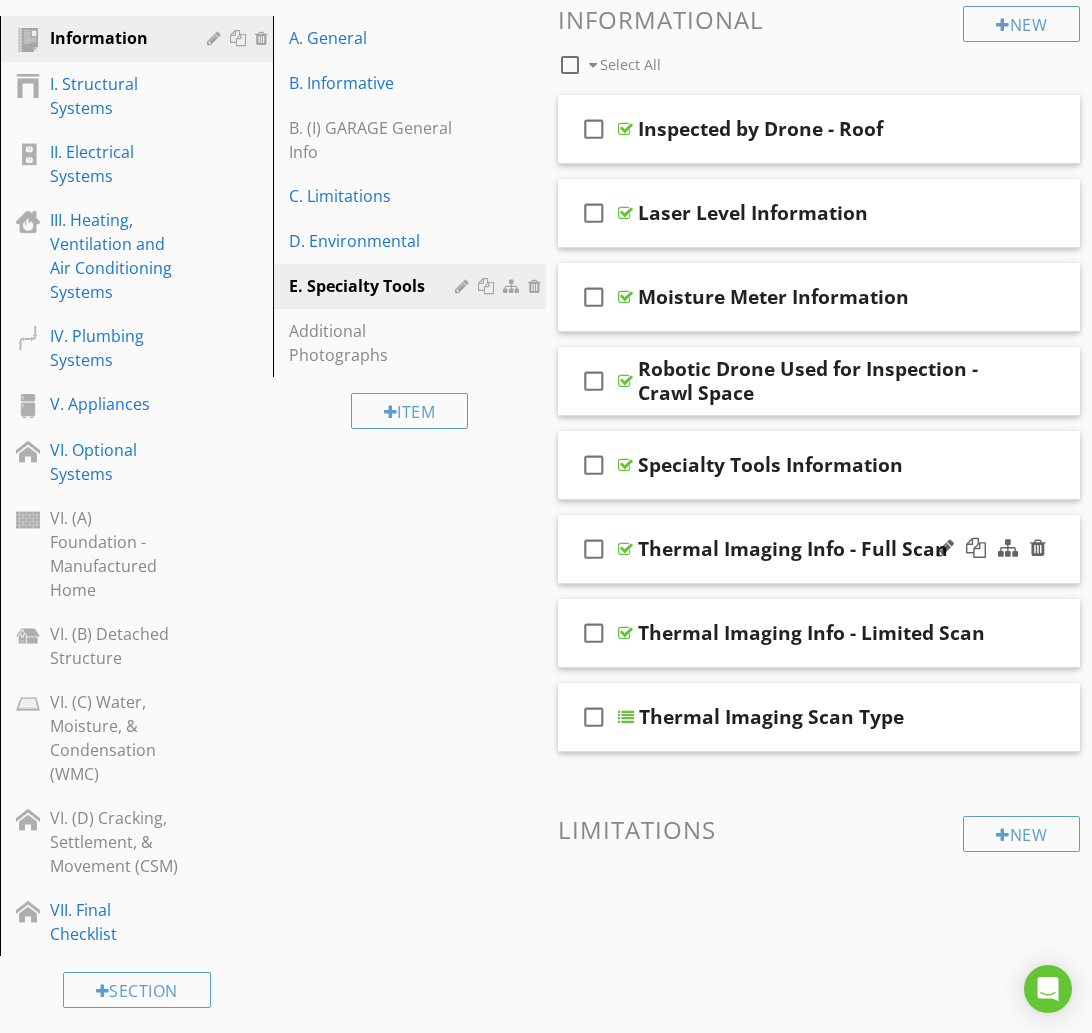 click at bounding box center (991, 549) 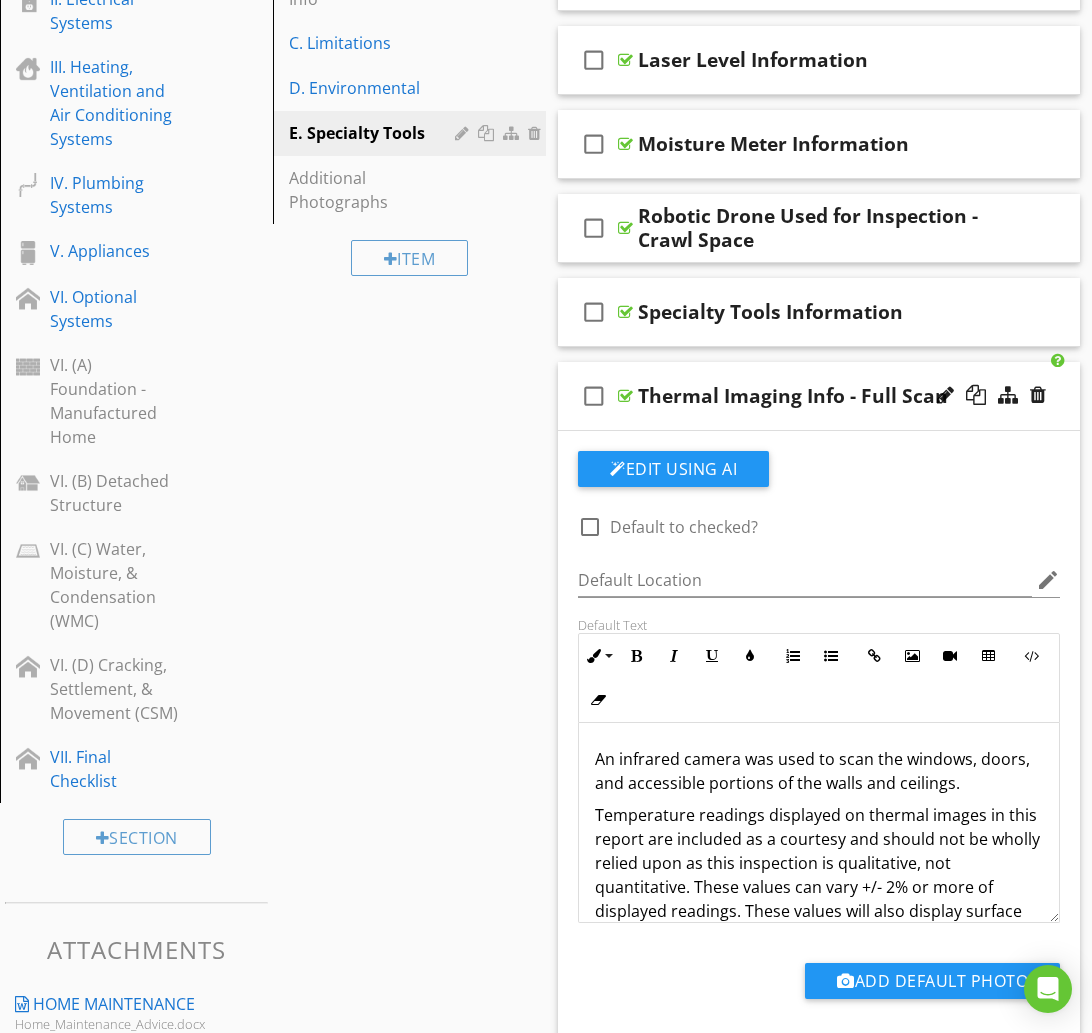scroll, scrollTop: 478, scrollLeft: 0, axis: vertical 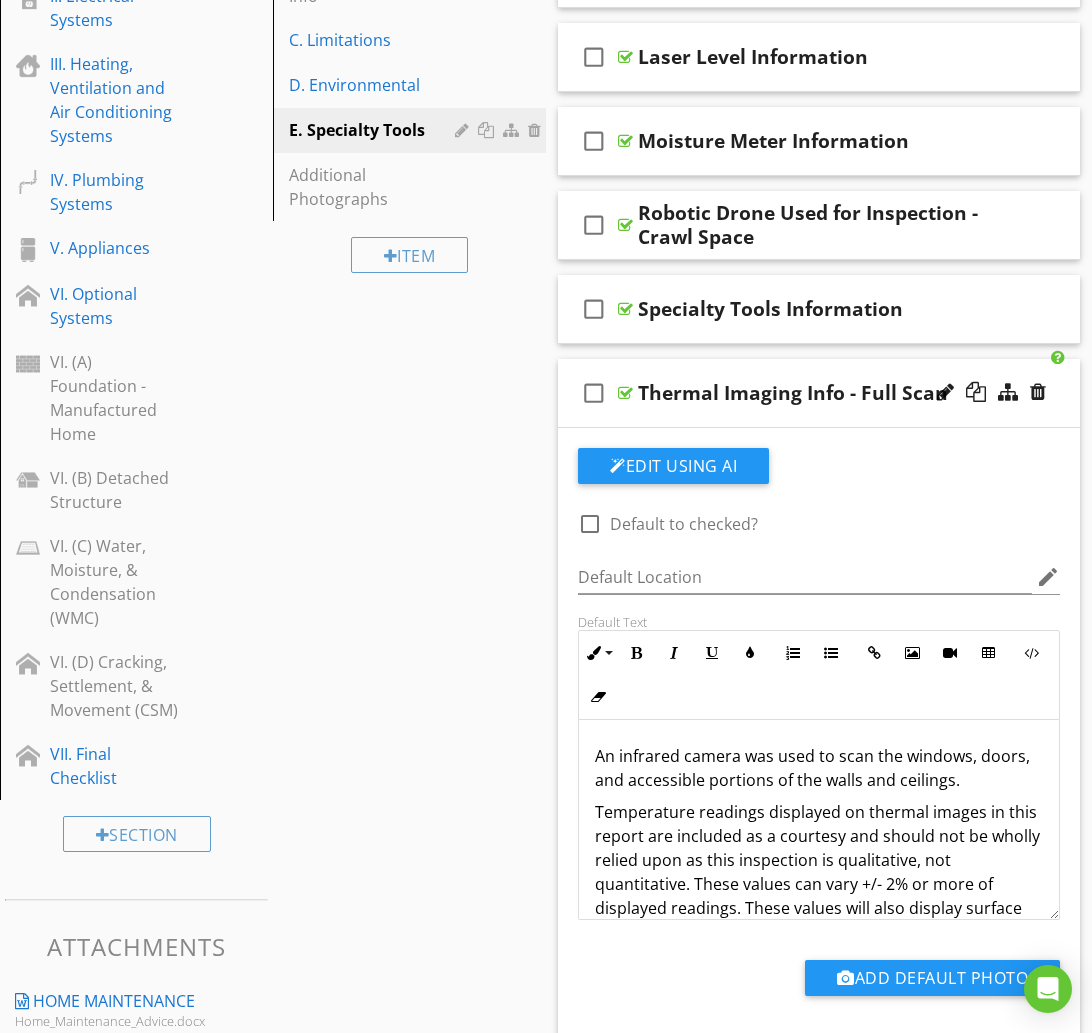click on "check_box_outline_blank
Thermal Imaging Info - Full Scan" at bounding box center [819, 393] 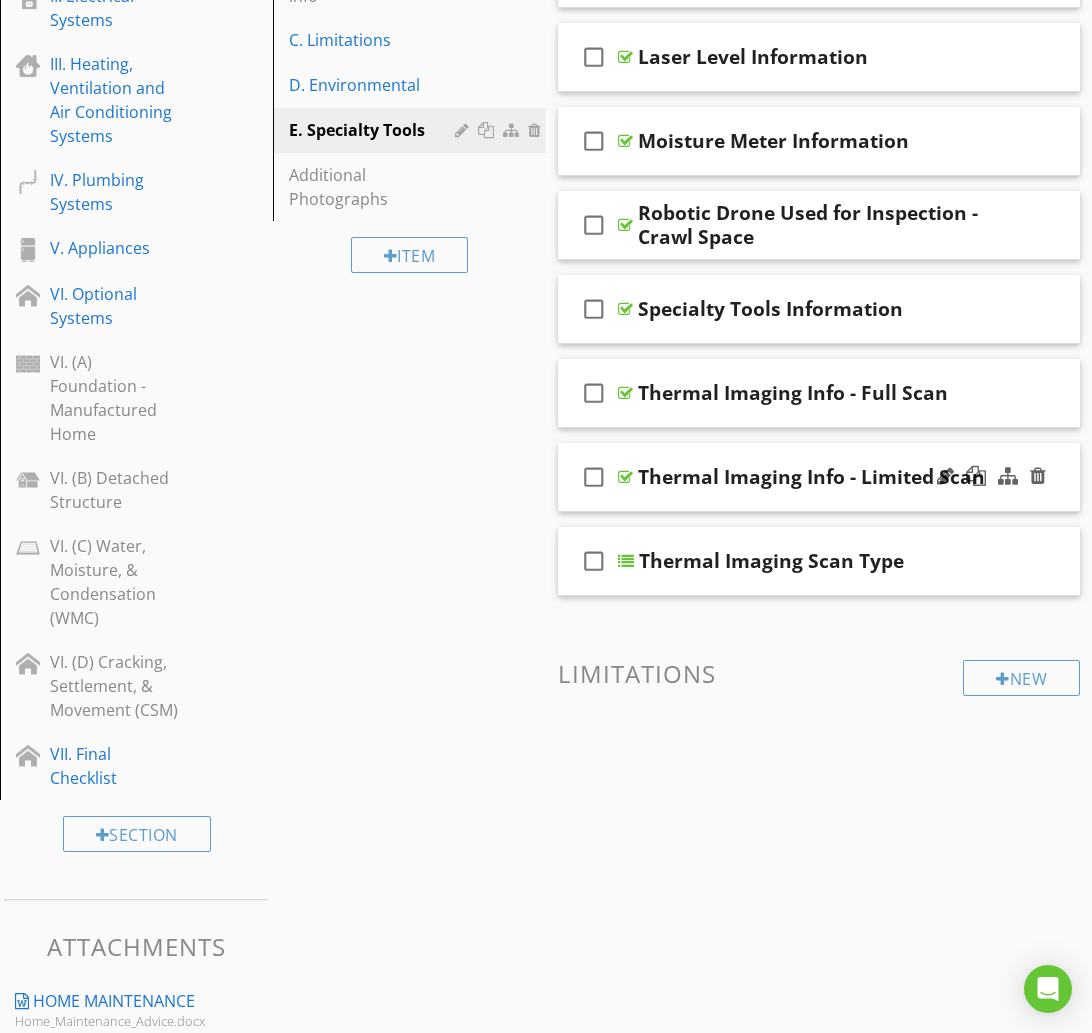 click on "check_box_outline_blank
Thermal Imaging Info - Limited Scan" at bounding box center [819, 477] 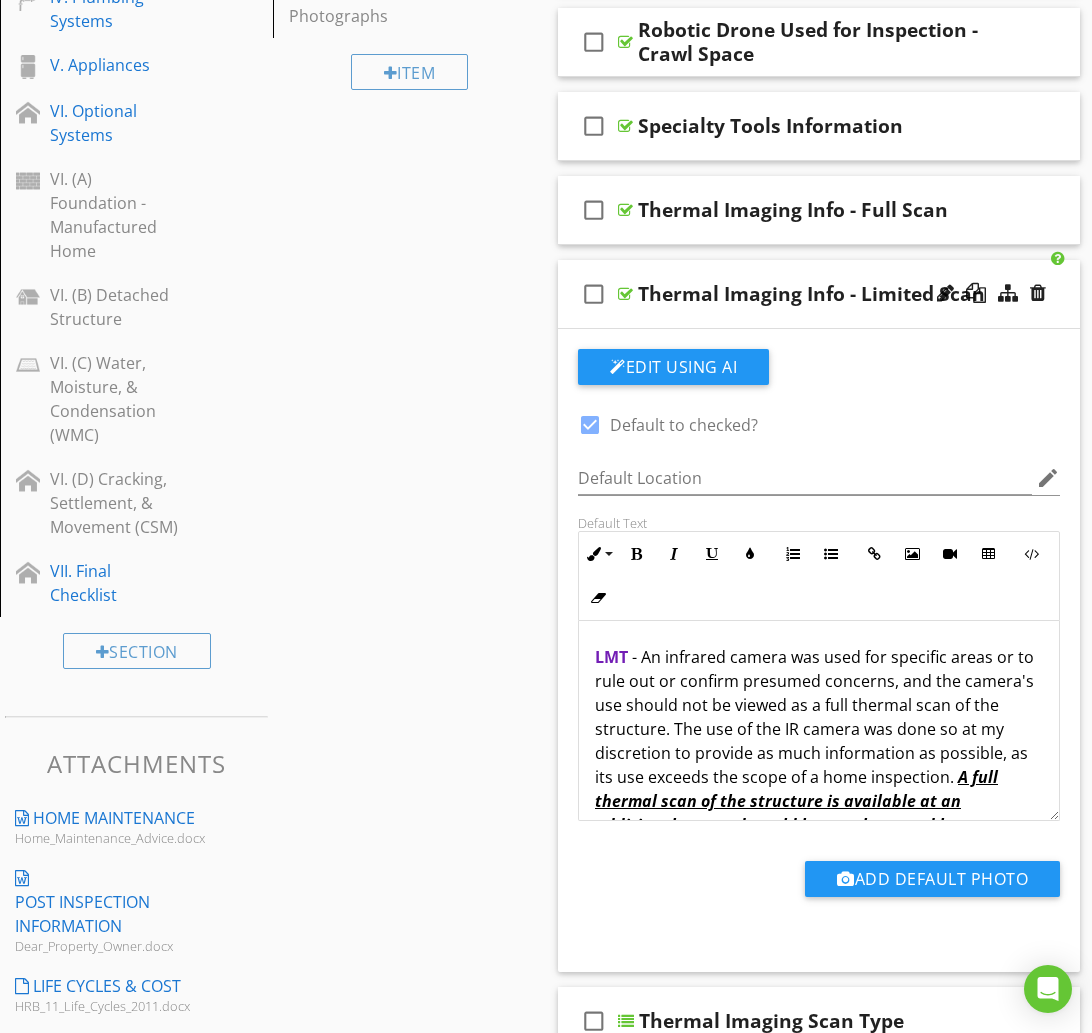 scroll, scrollTop: 667, scrollLeft: 0, axis: vertical 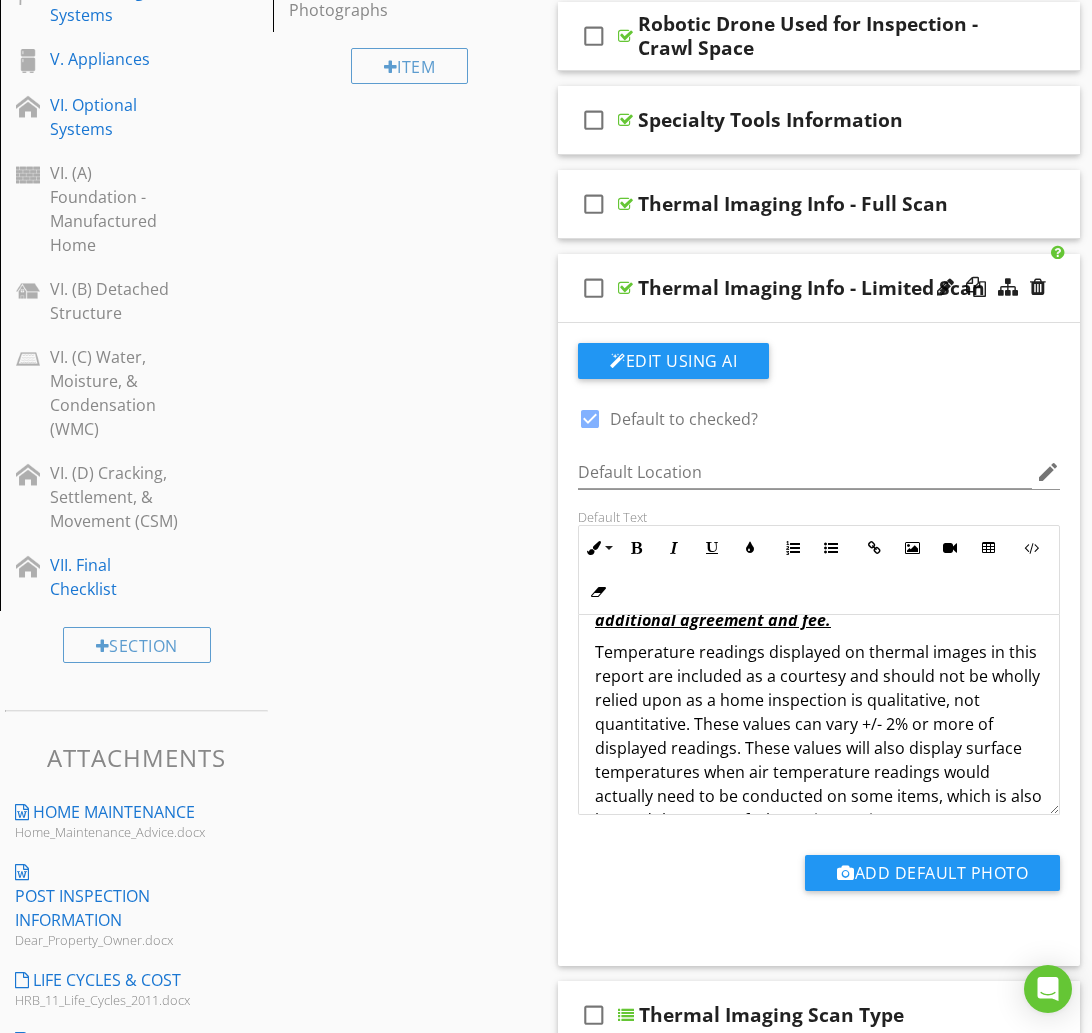 click on "check_box_outline_blank
Thermal Imaging Info - Limited Scan" at bounding box center [819, 288] 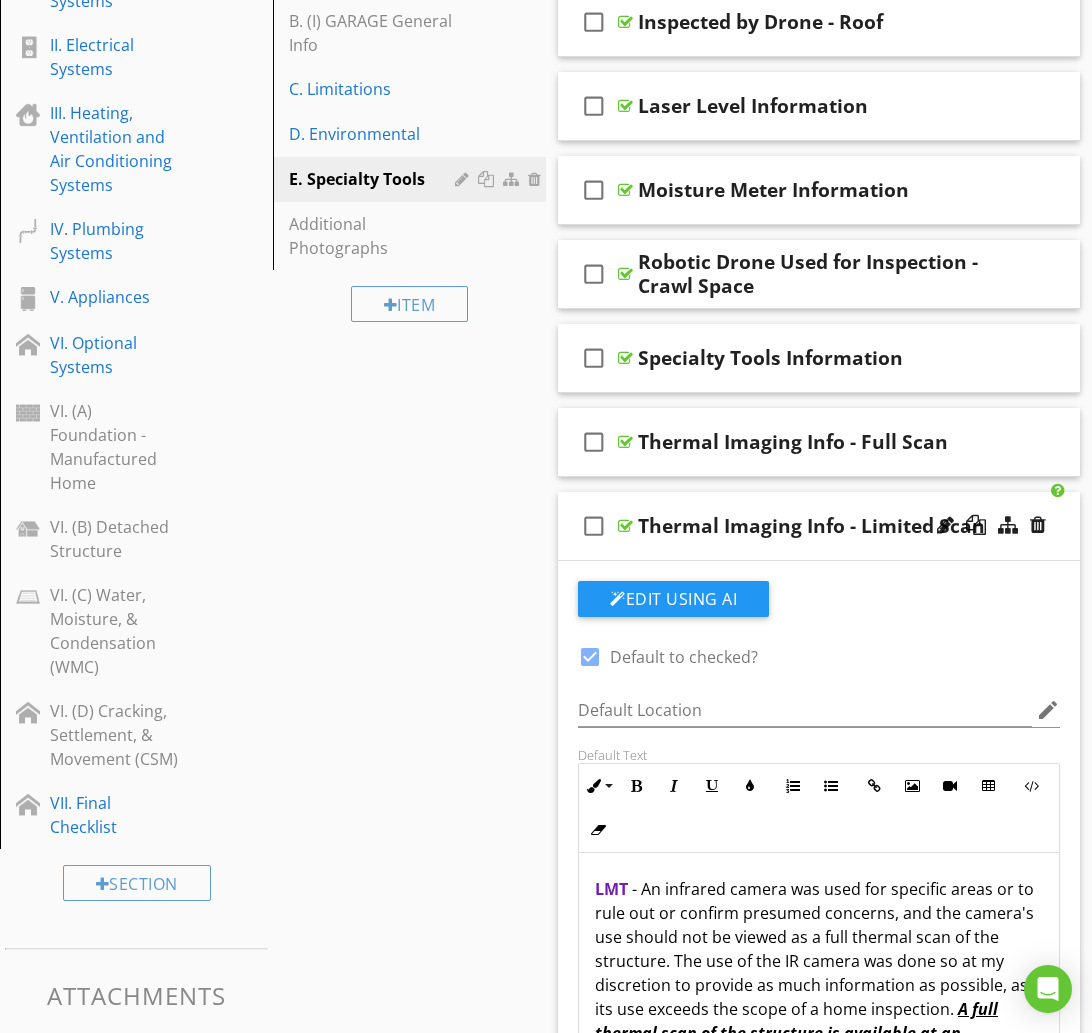 click on "check_box_outline_blank
Thermal Imaging Info - Limited Scan" at bounding box center (819, 526) 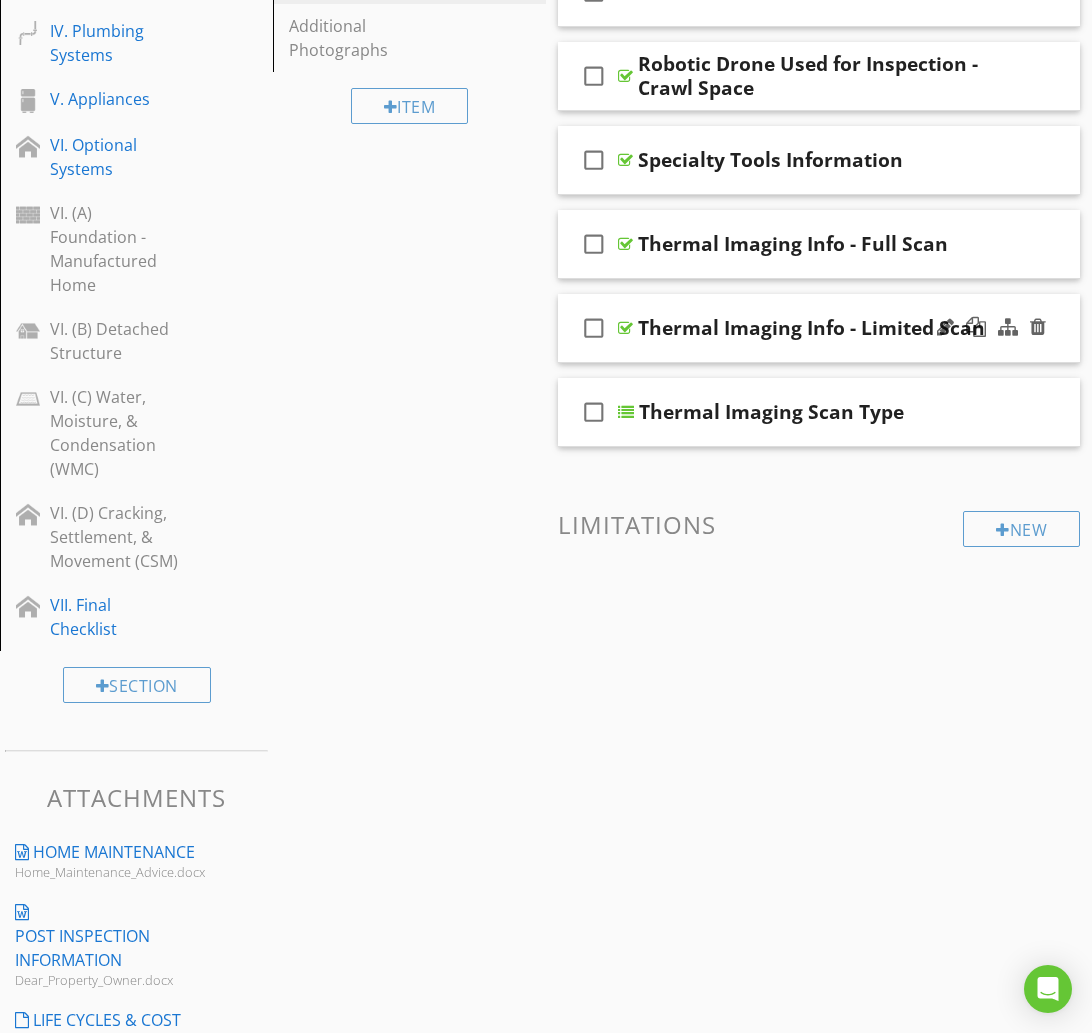 scroll, scrollTop: 846, scrollLeft: 0, axis: vertical 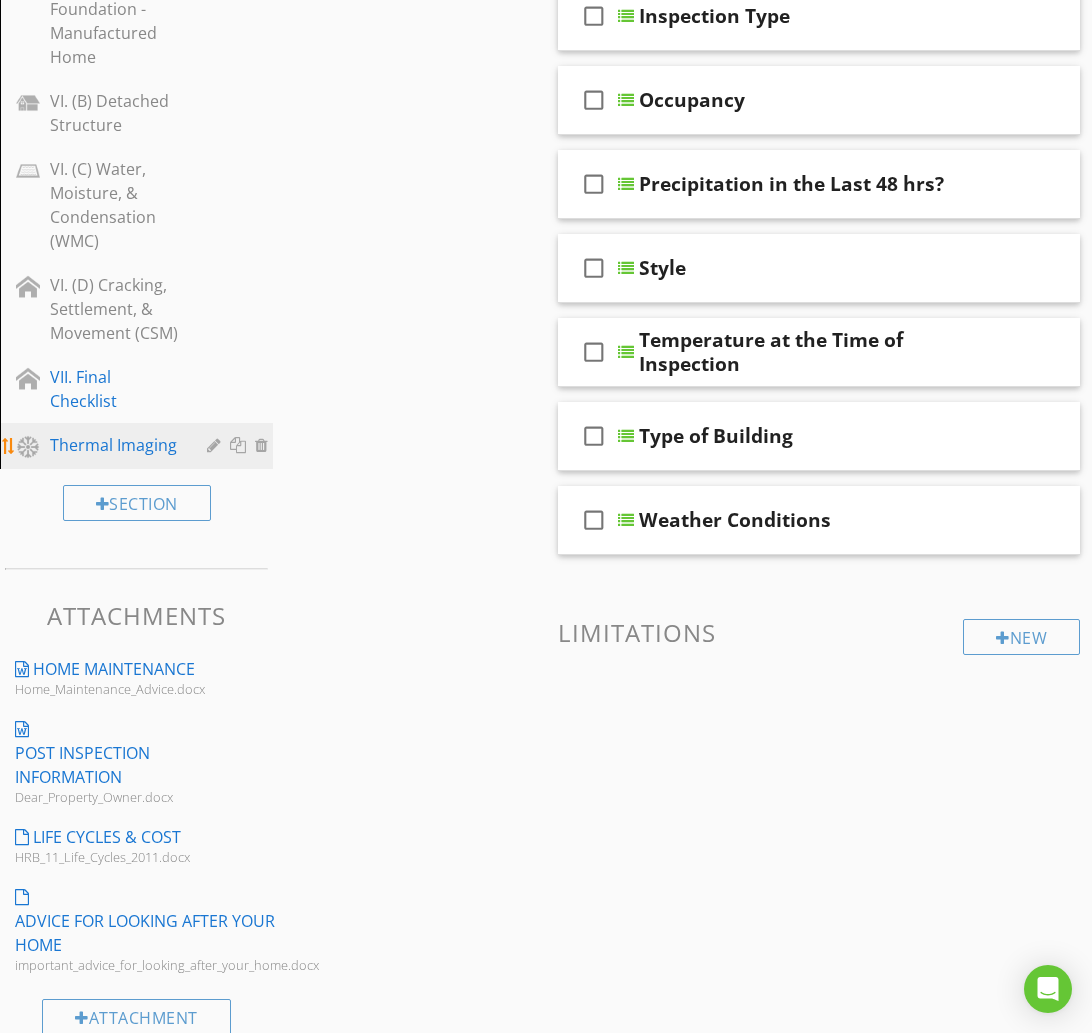 type 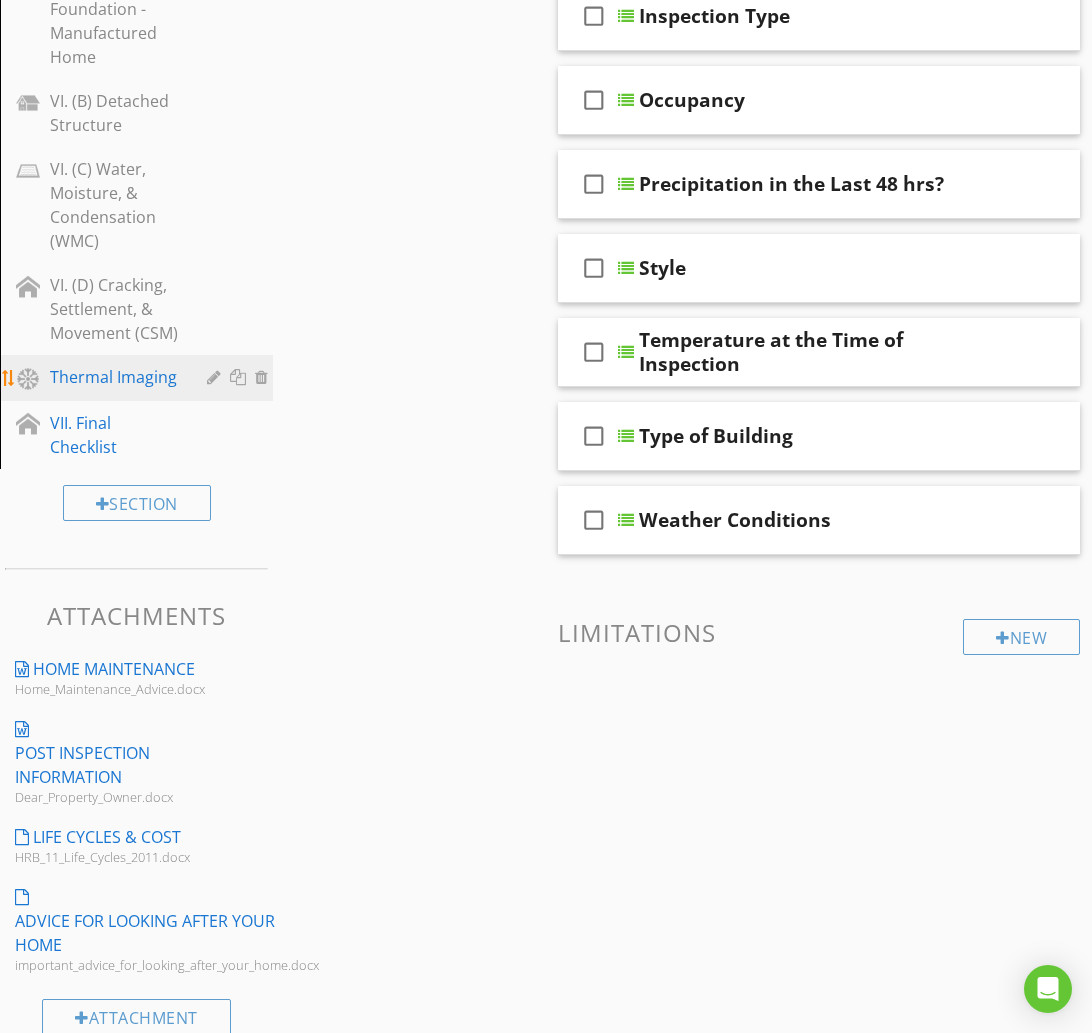 click at bounding box center (216, 377) 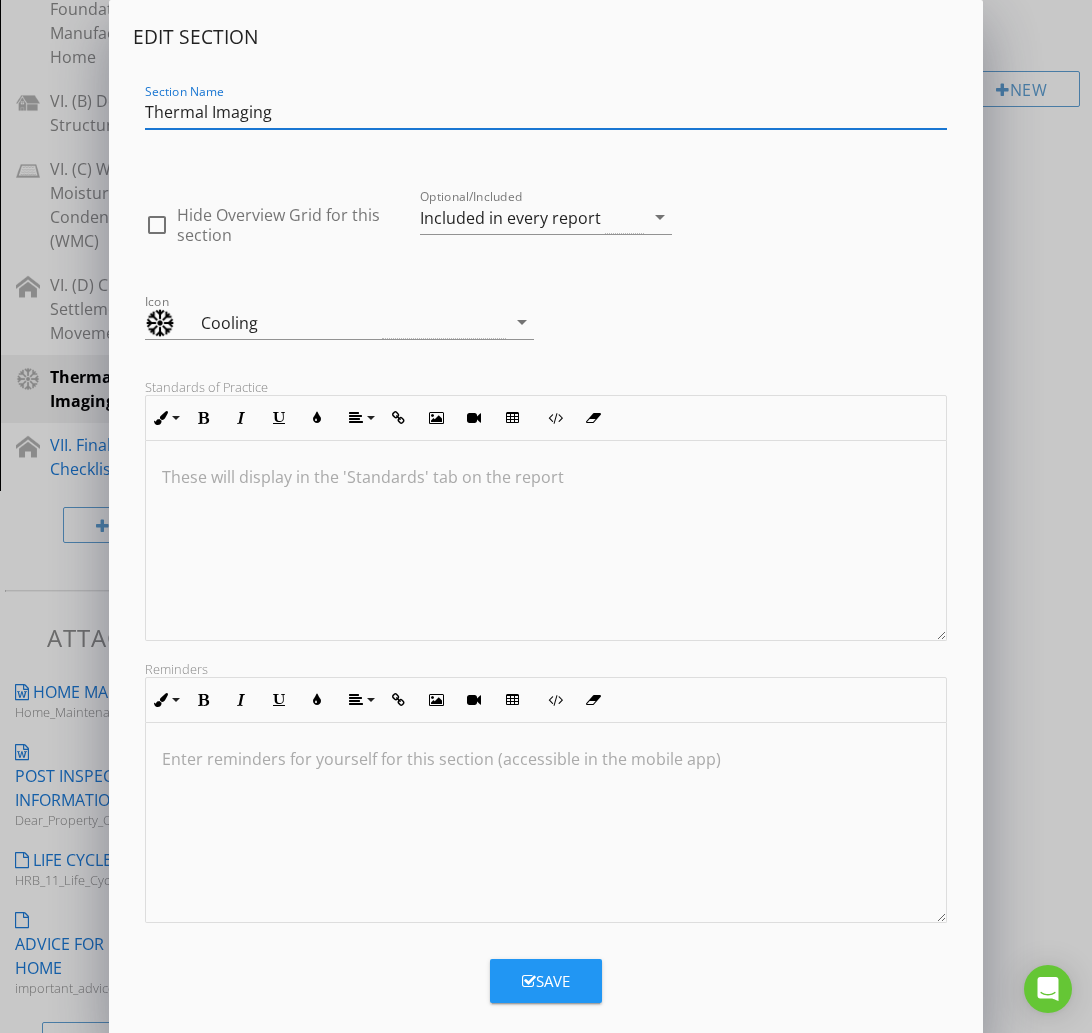 click on "Thermal Imaging" at bounding box center (546, 112) 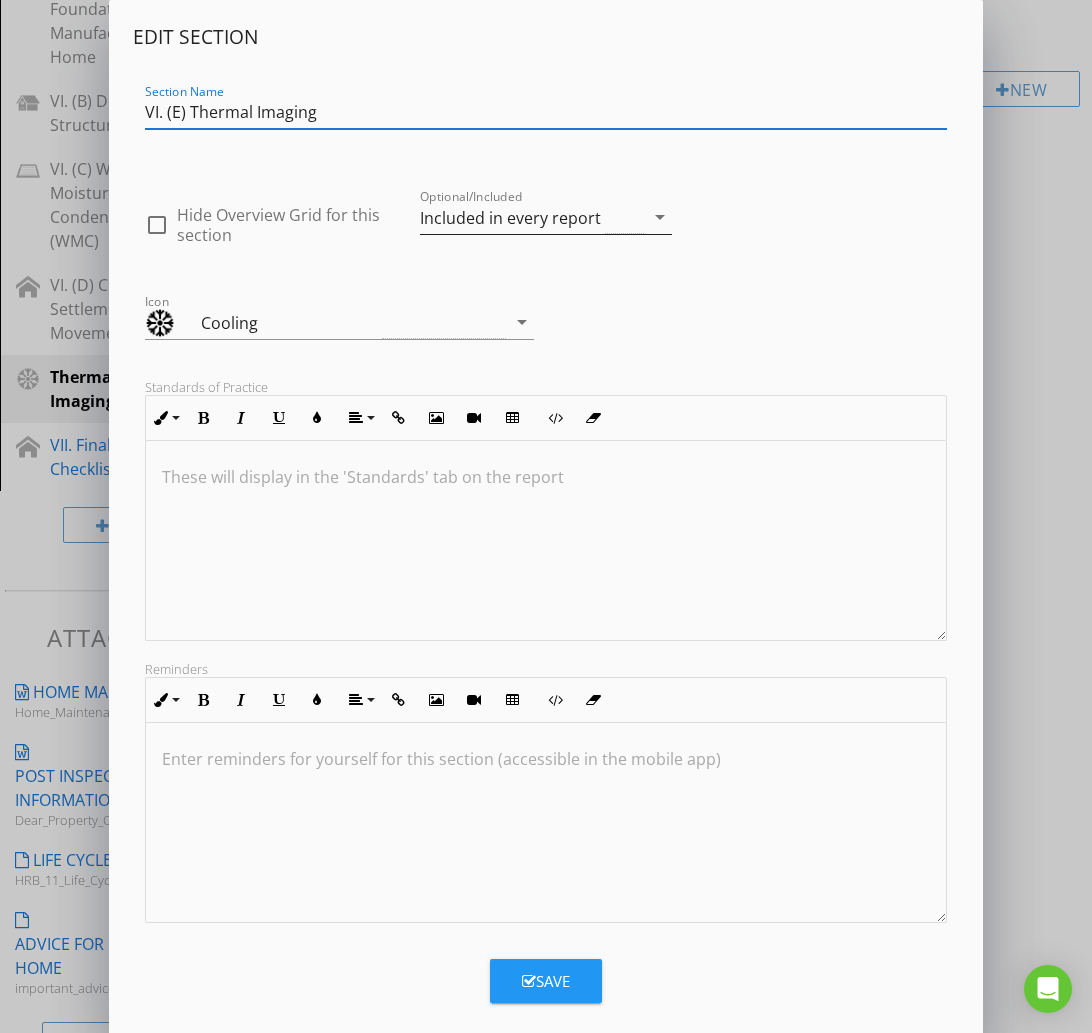 type on "VI. (E) Thermal Imaging" 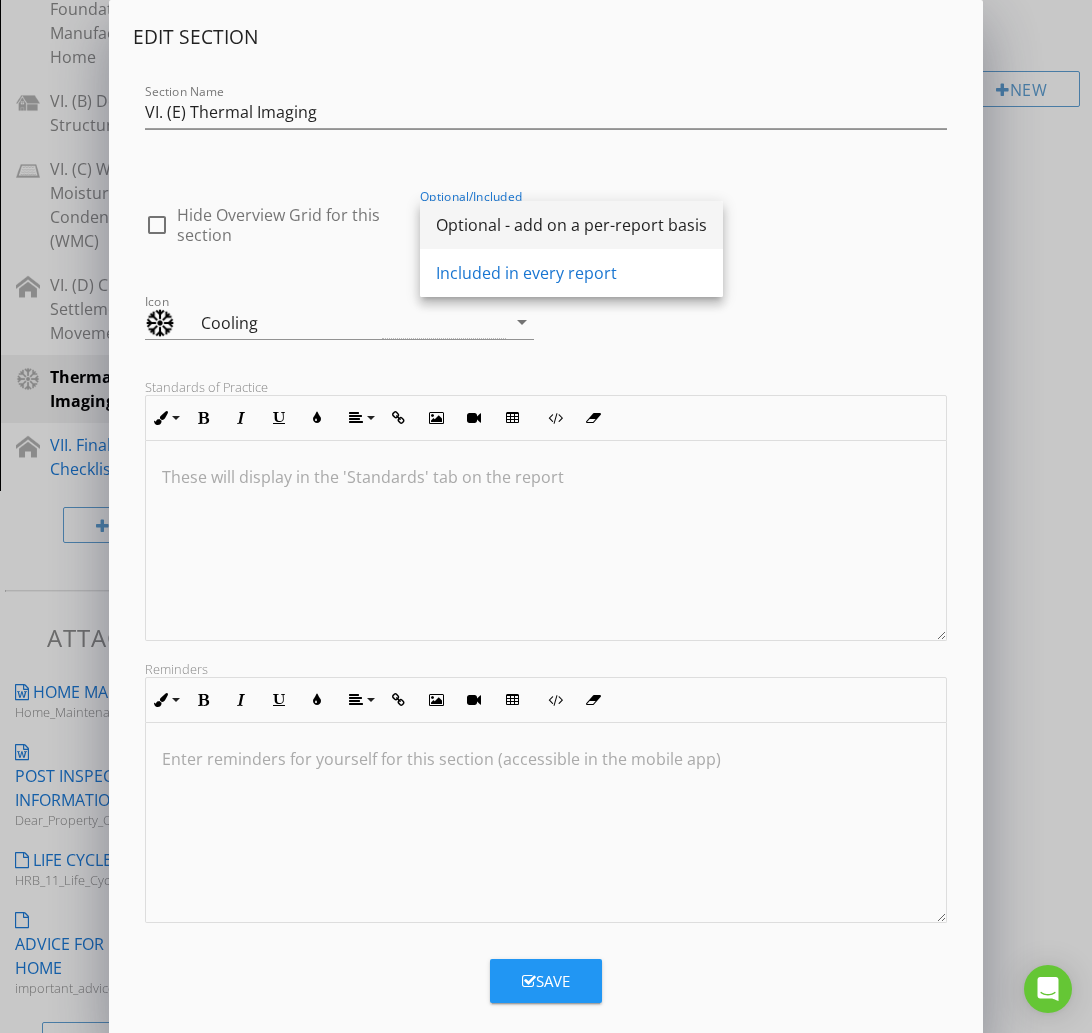 click on "Optional - add on a per-report basis" at bounding box center [571, 225] 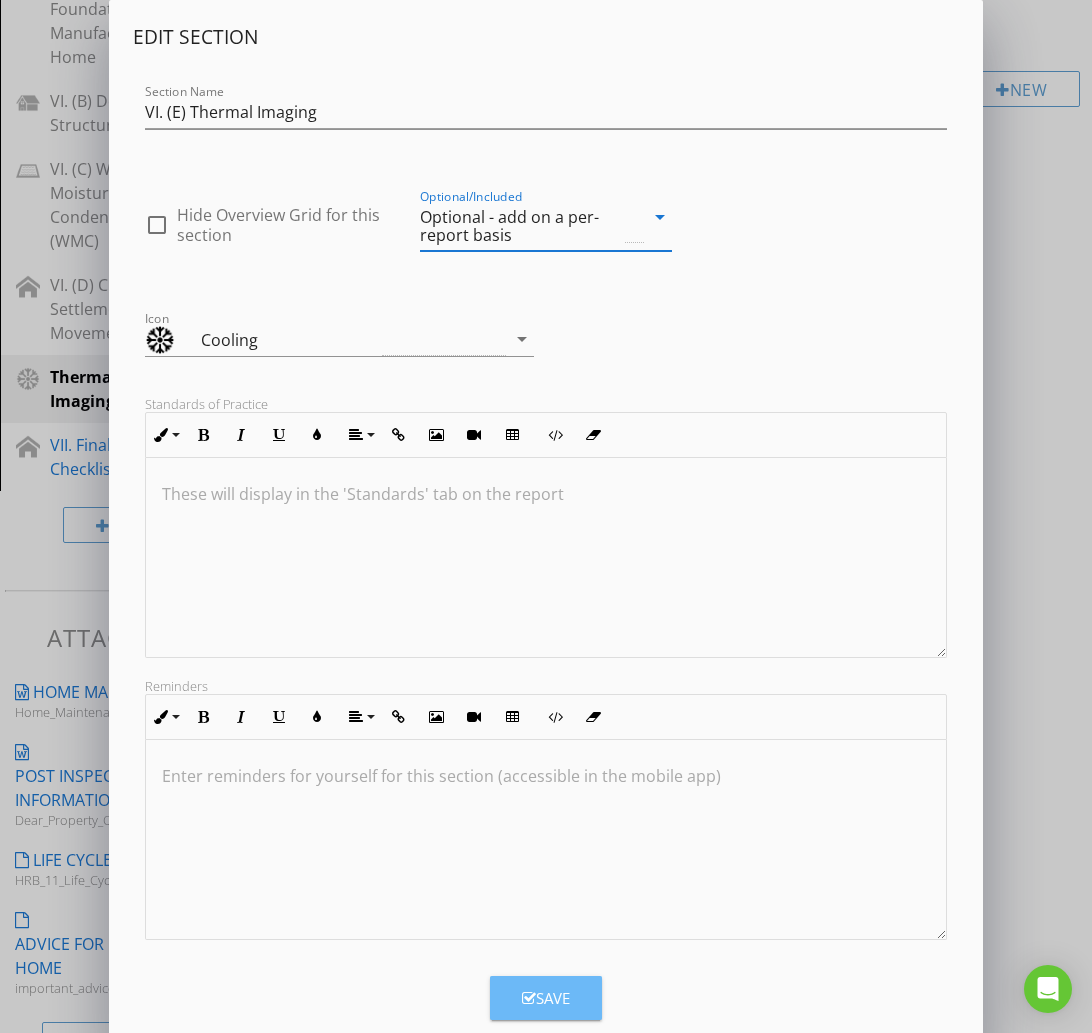drag, startPoint x: 537, startPoint y: 1004, endPoint x: 538, endPoint y: 992, distance: 12.0415945 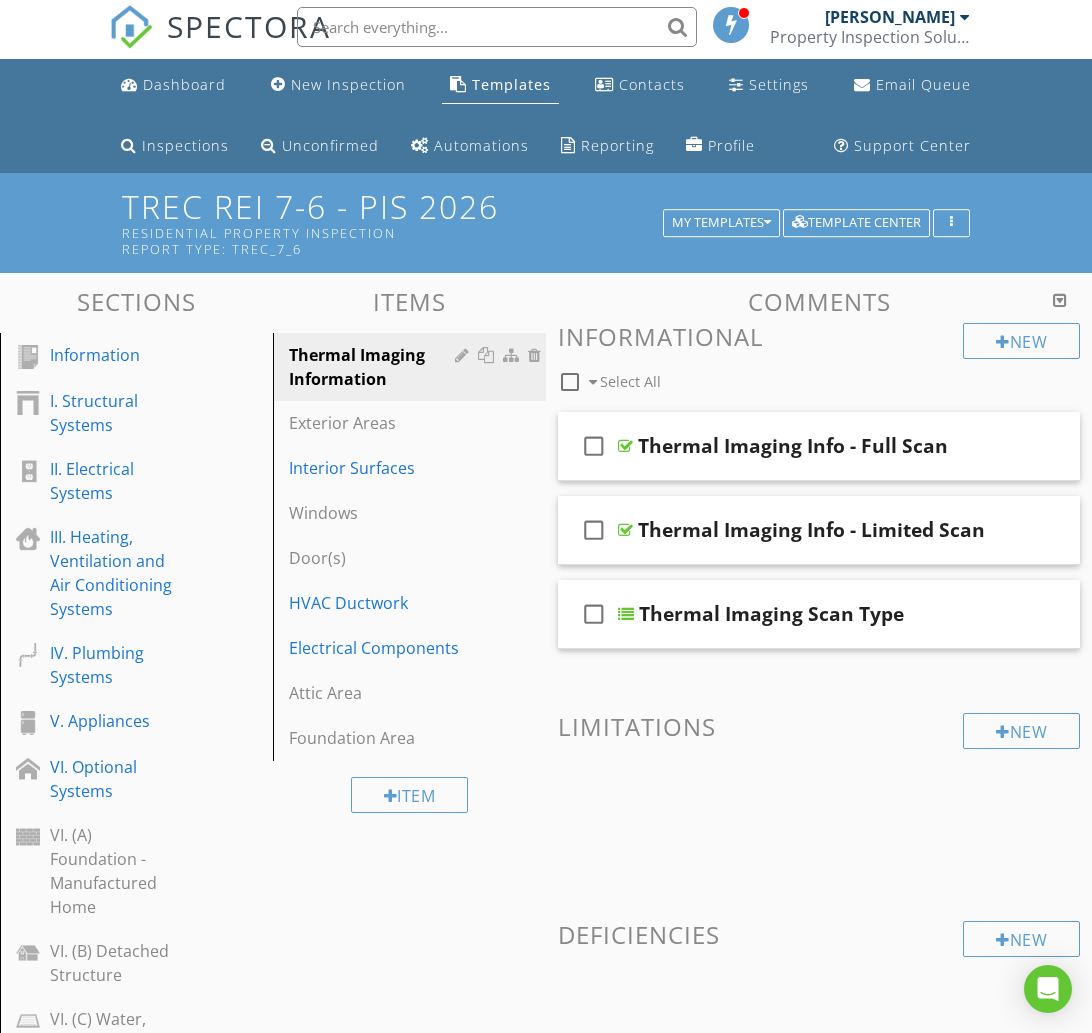 scroll, scrollTop: 3, scrollLeft: 0, axis: vertical 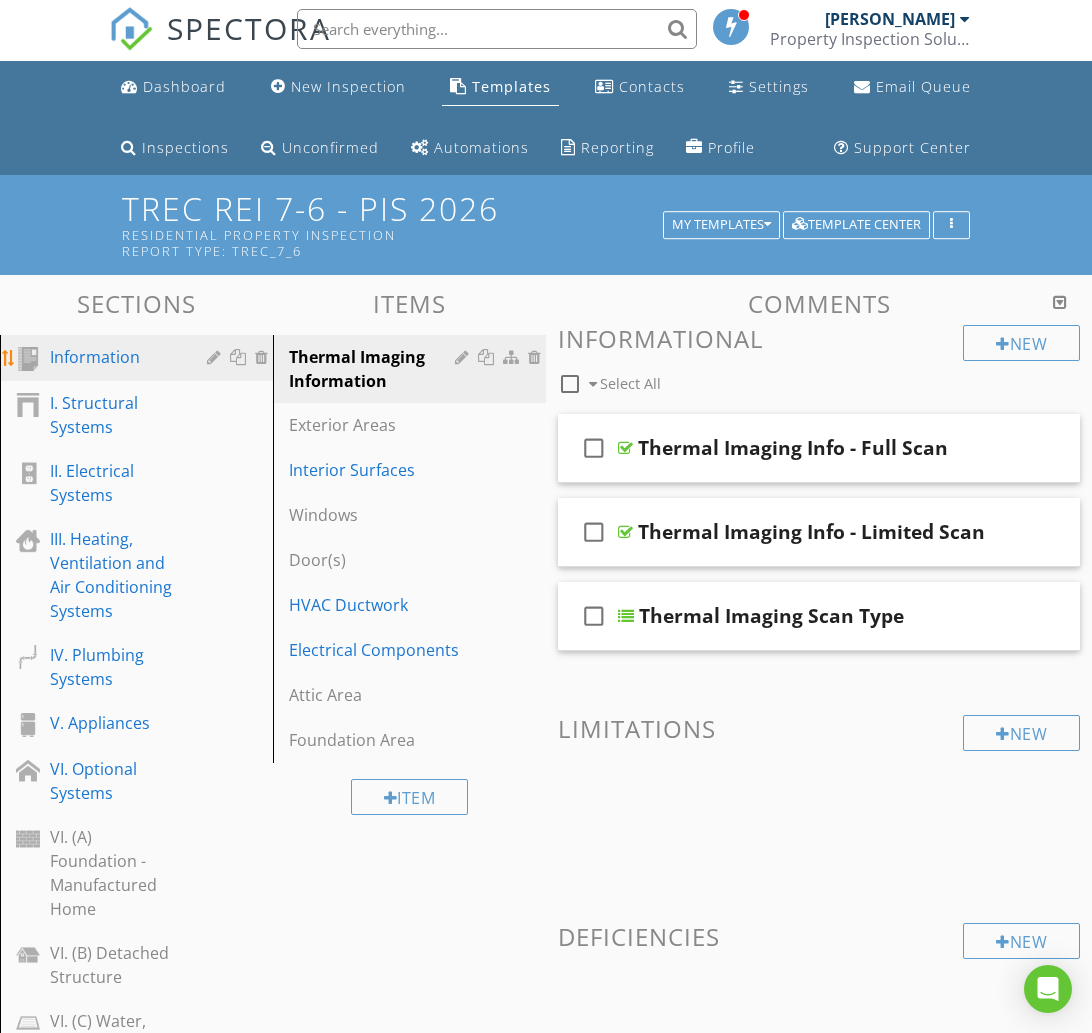 click on "Information" at bounding box center [114, 357] 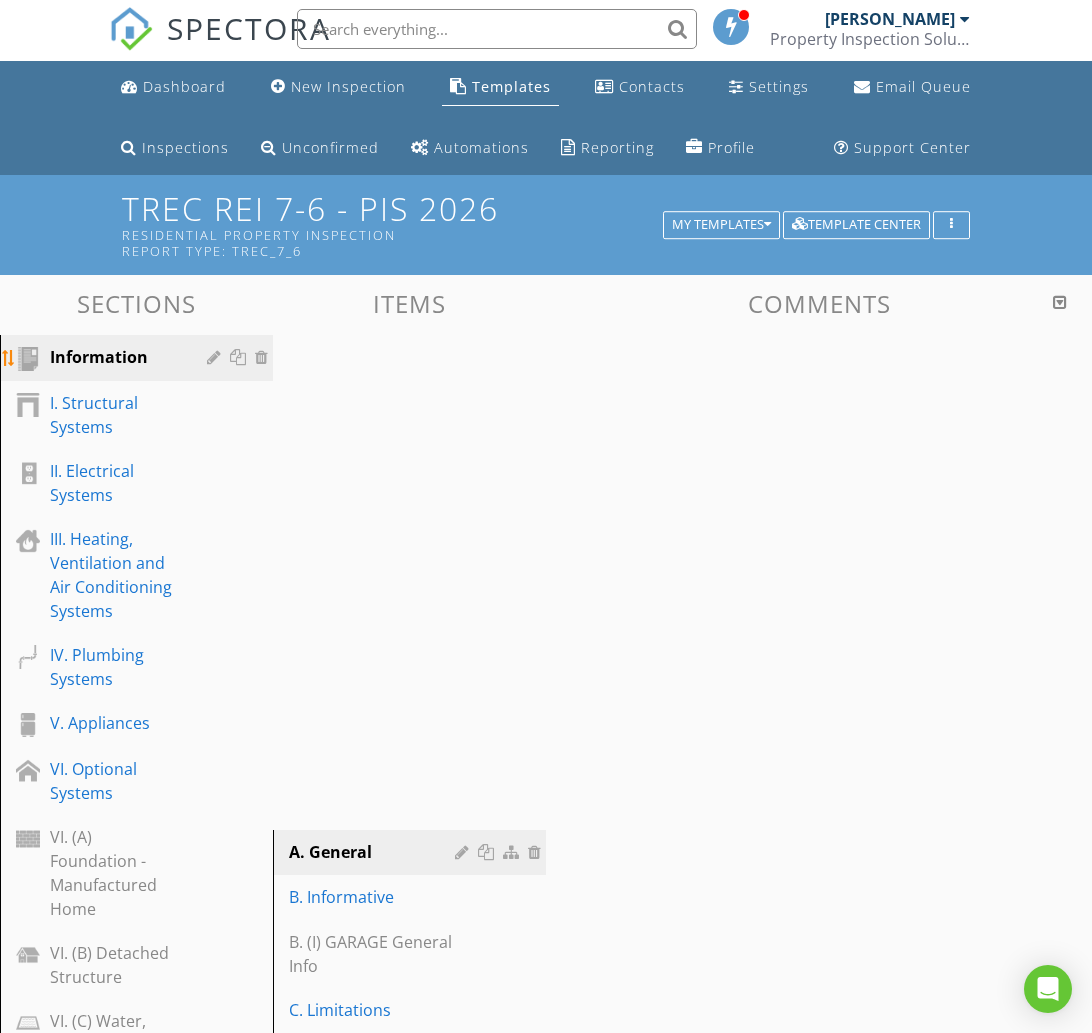 click on "Information" at bounding box center [114, 357] 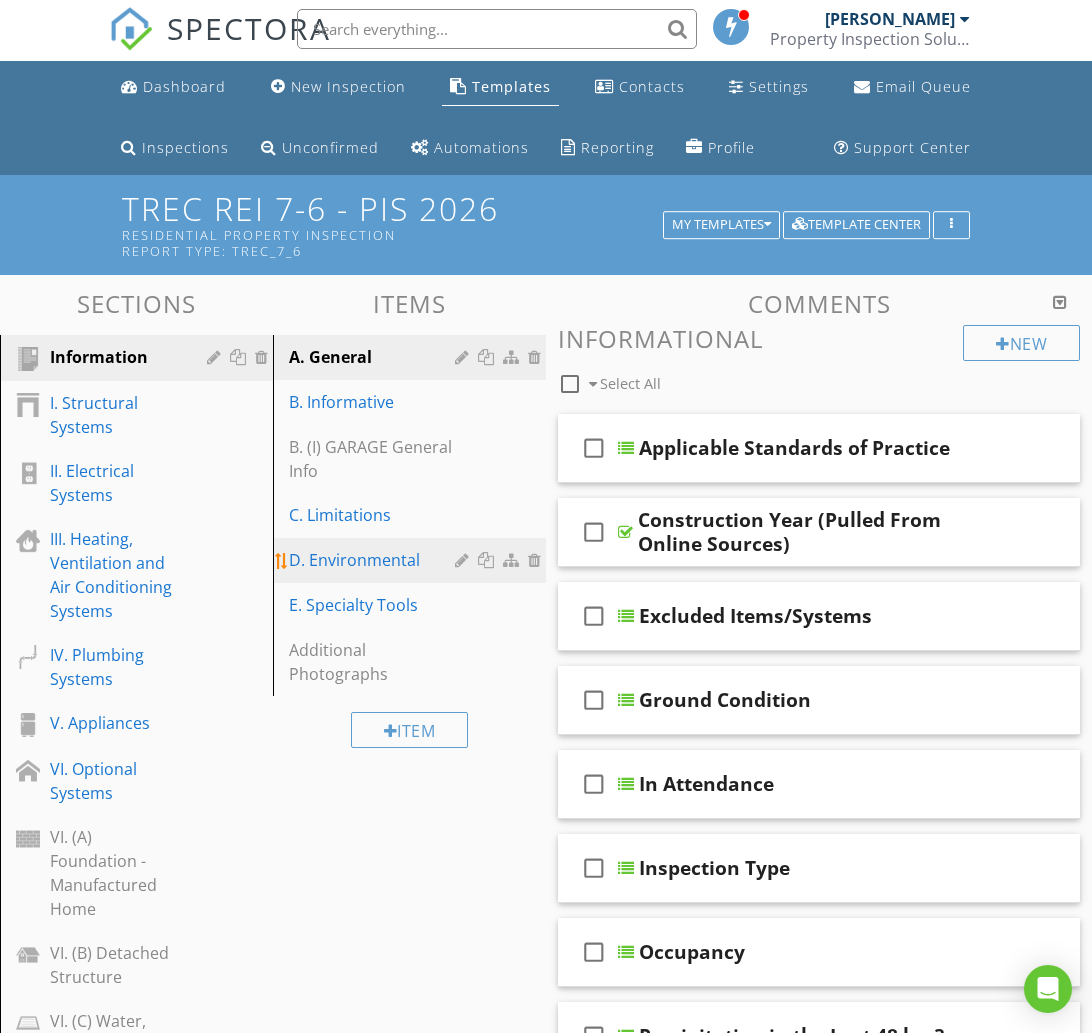click on "D. Environmental" at bounding box center (375, 560) 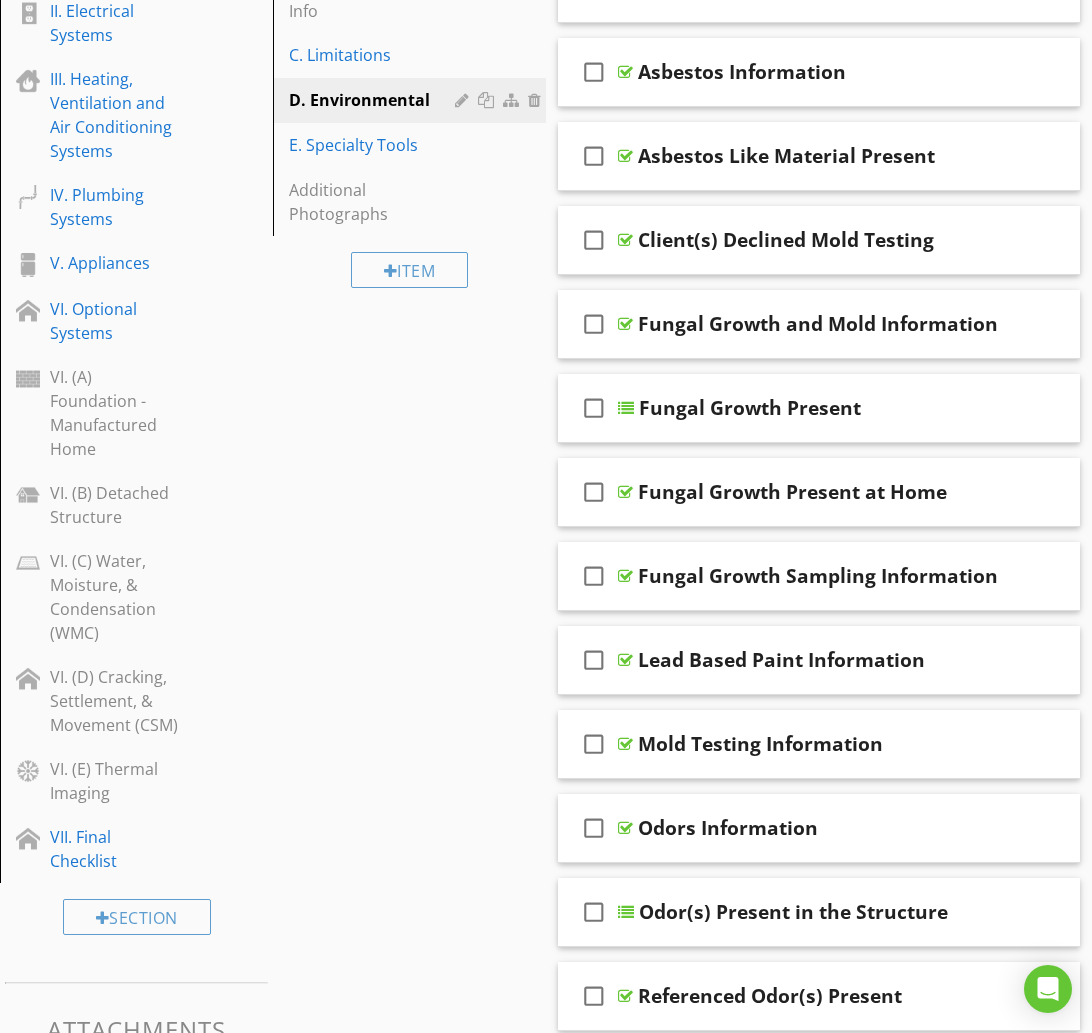 scroll, scrollTop: 453, scrollLeft: 0, axis: vertical 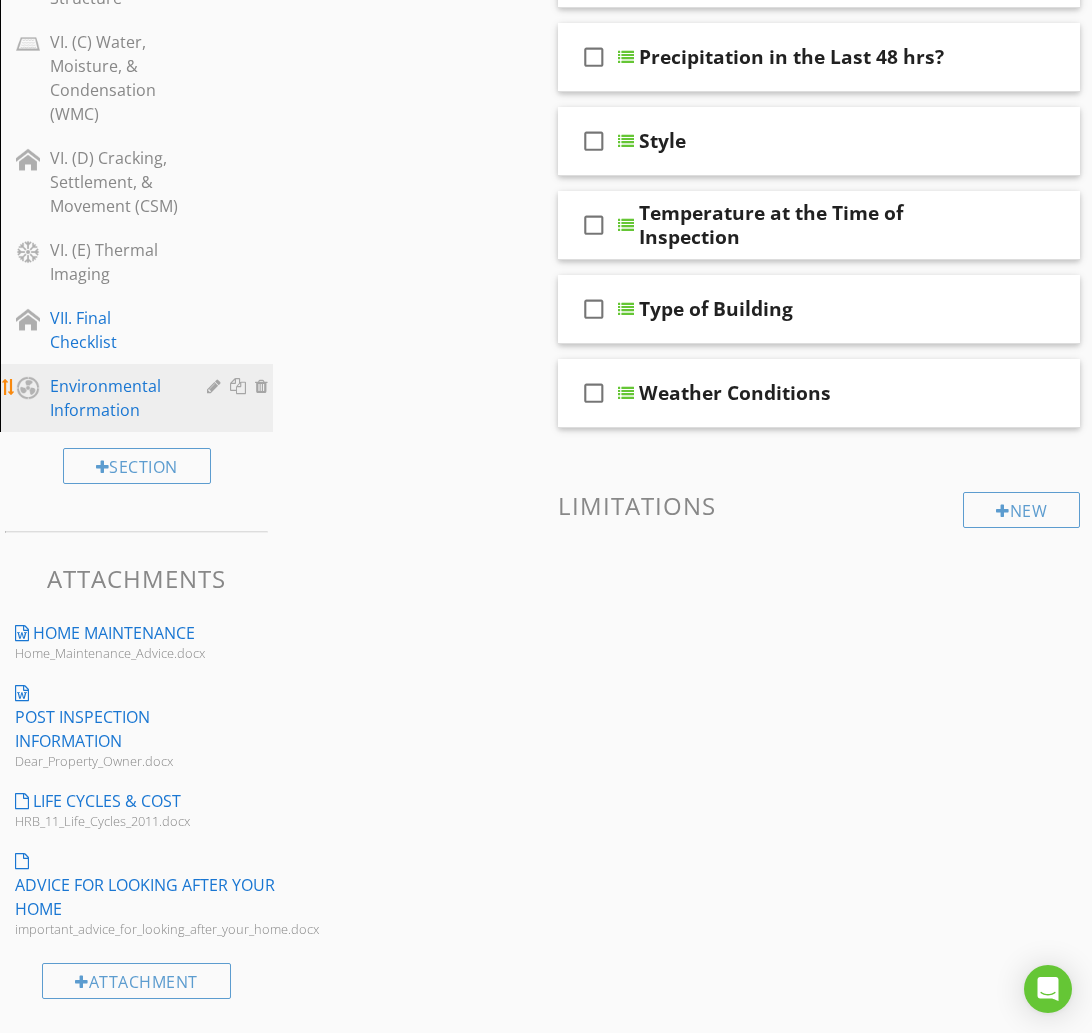 type 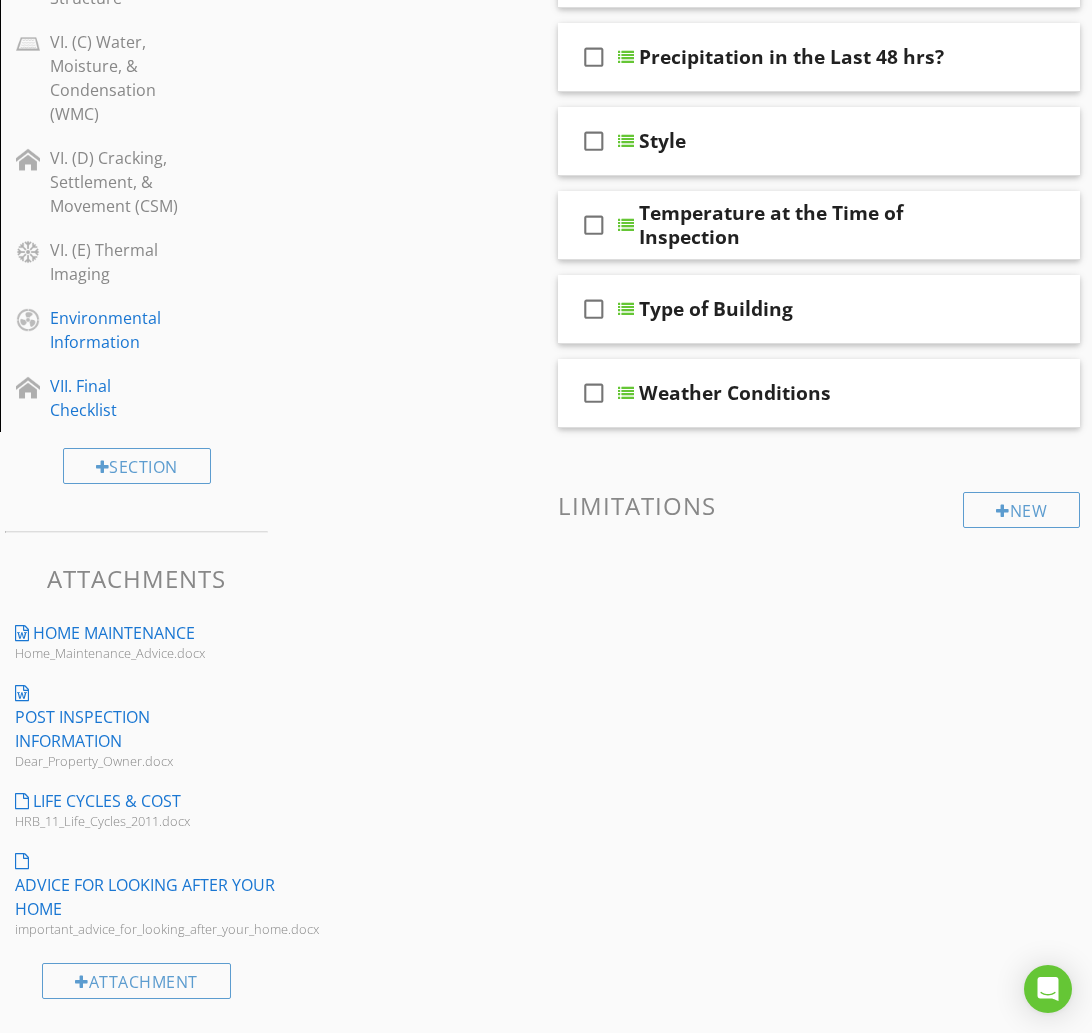 scroll, scrollTop: 981, scrollLeft: 0, axis: vertical 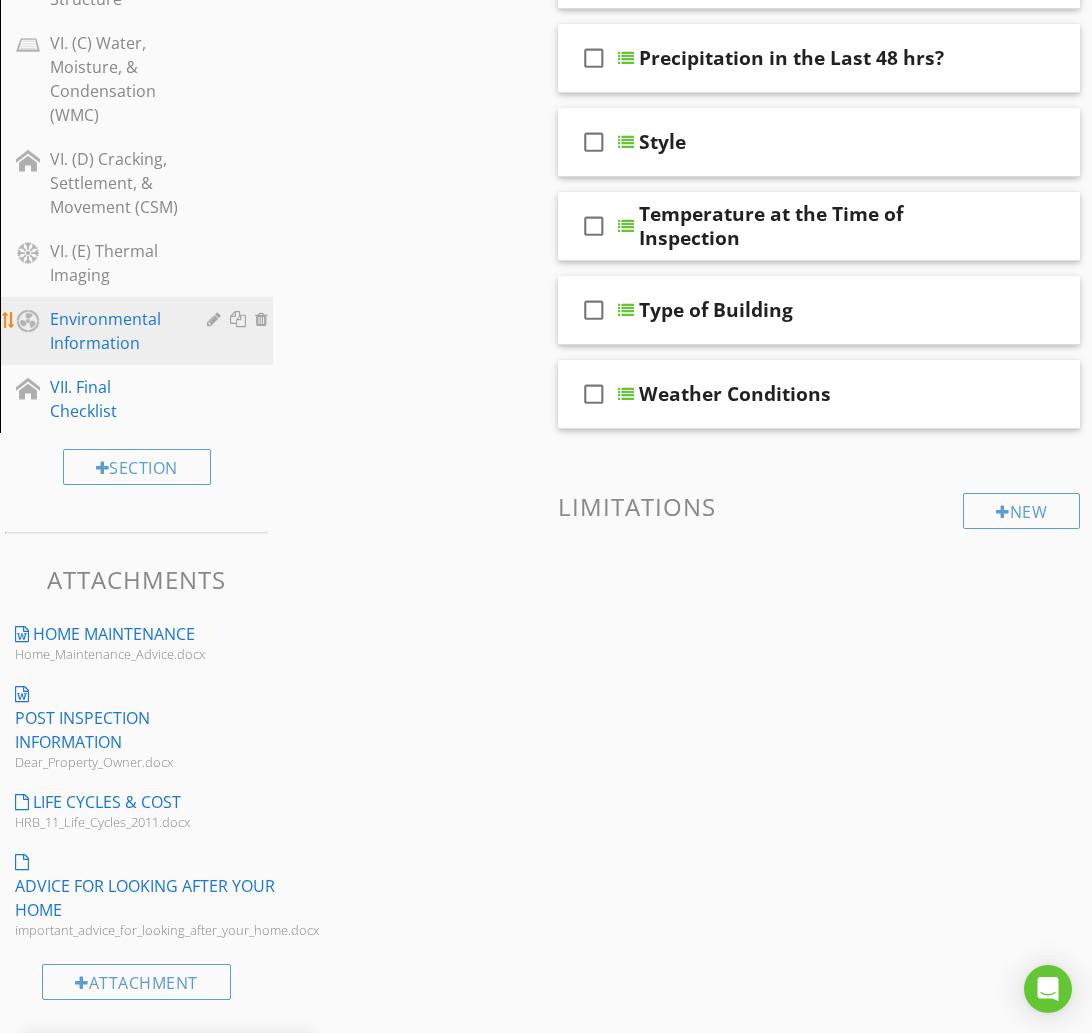click at bounding box center (216, 319) 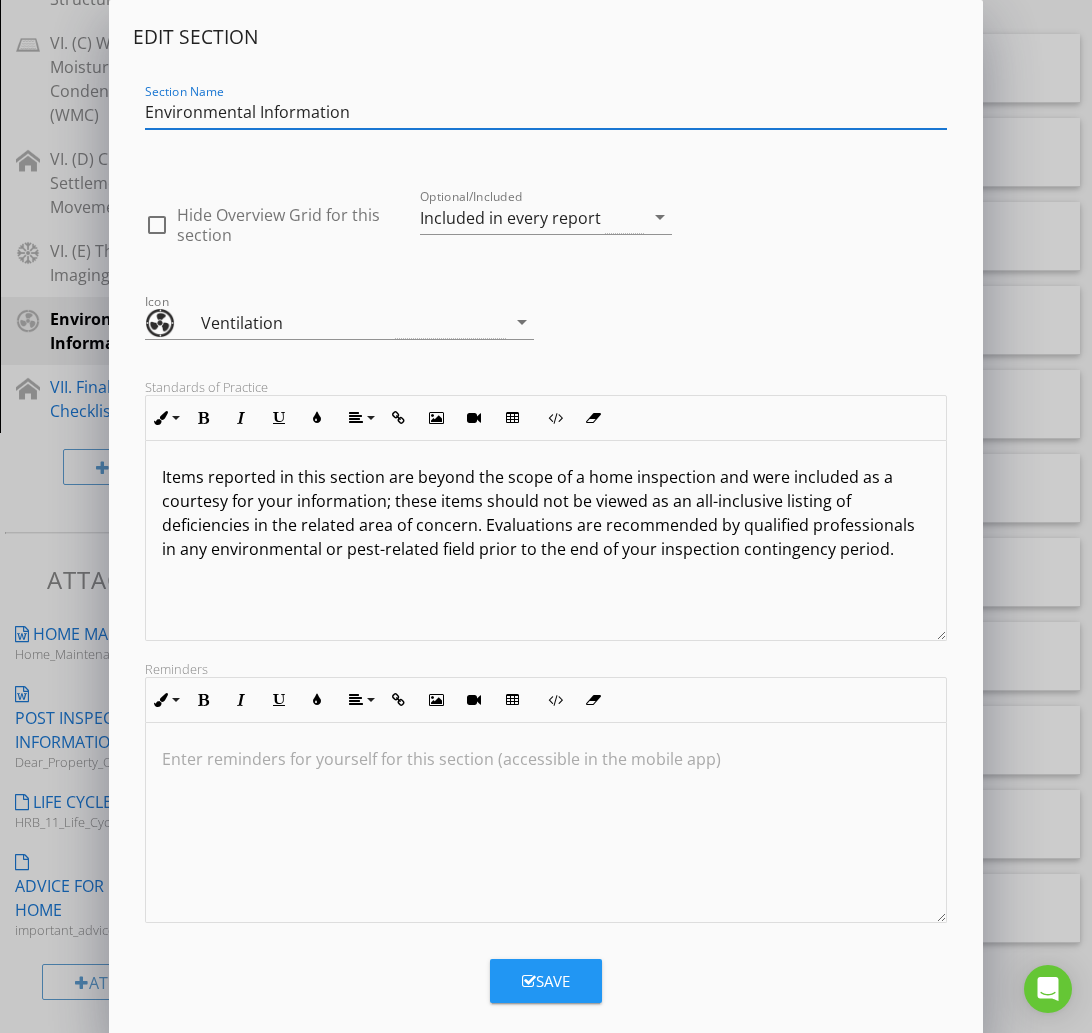 click on "Environmental Information" at bounding box center [546, 112] 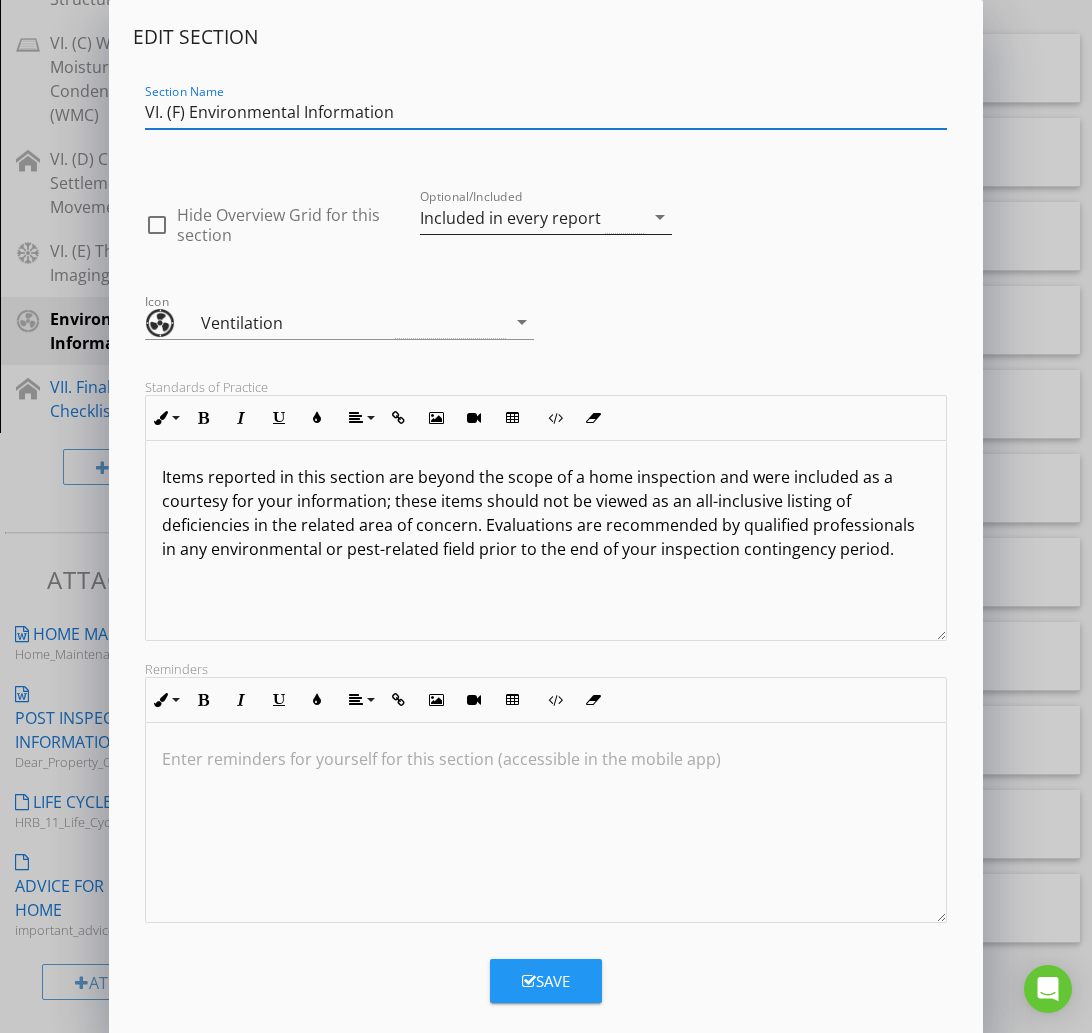 type on "VI. (F) Environmental Information" 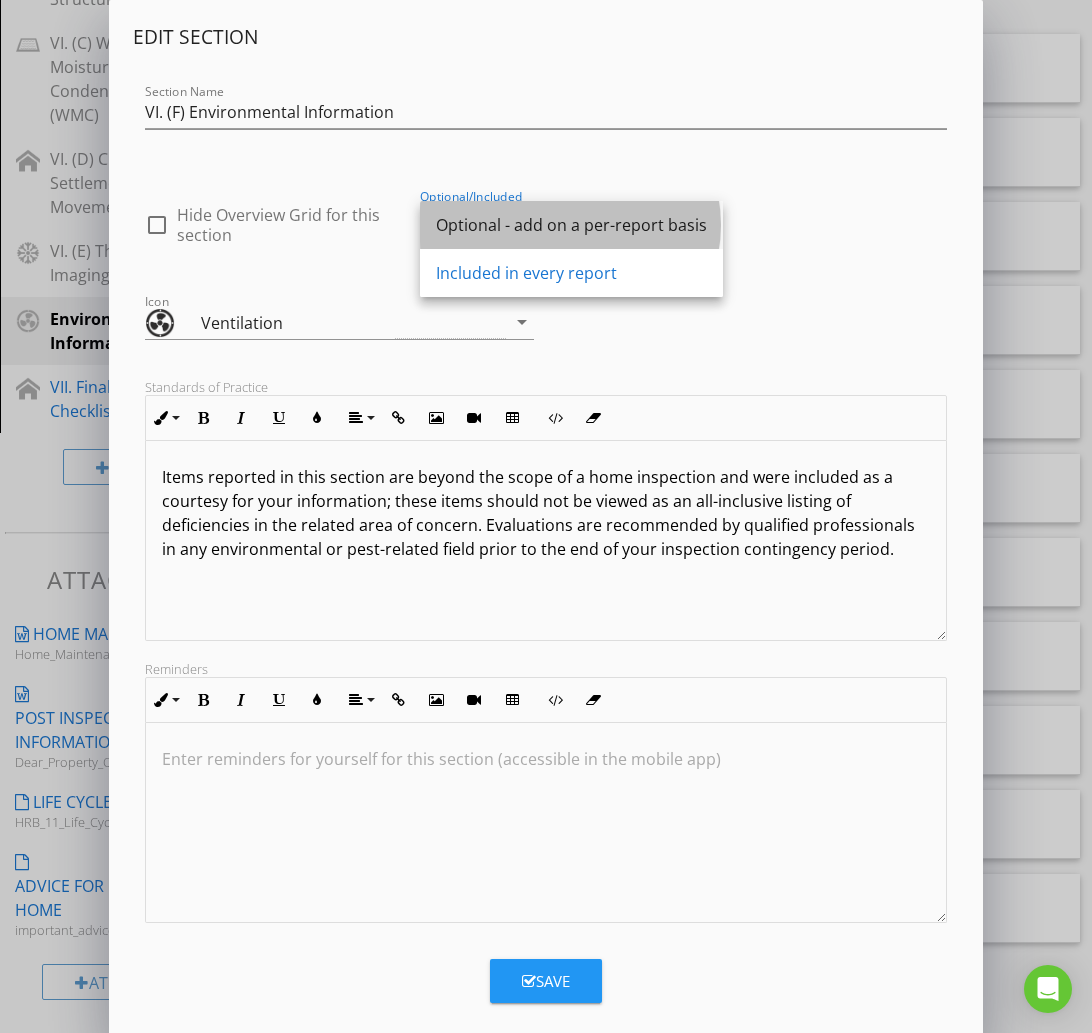 click on "Optional - add on a per-report basis" at bounding box center [571, 225] 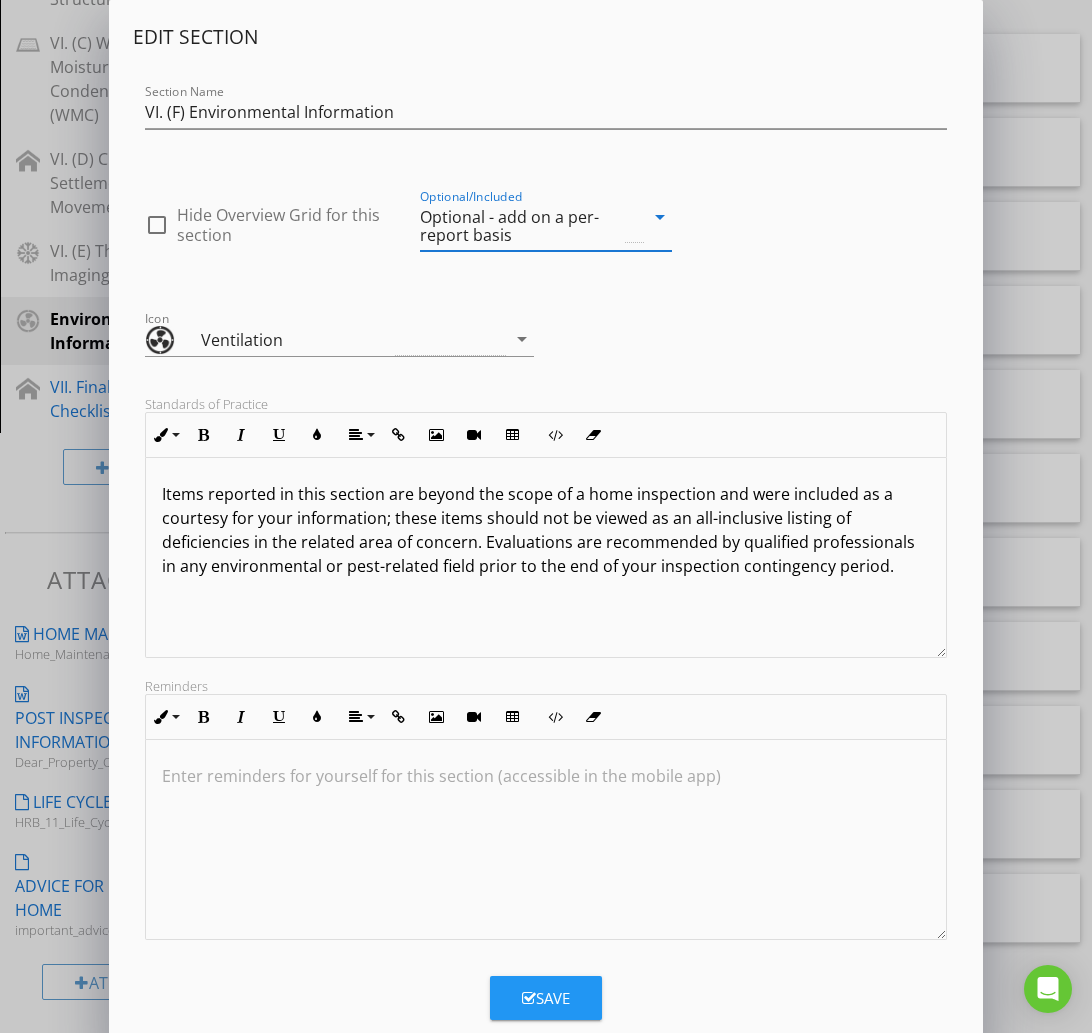 click on "Save" at bounding box center [546, 998] 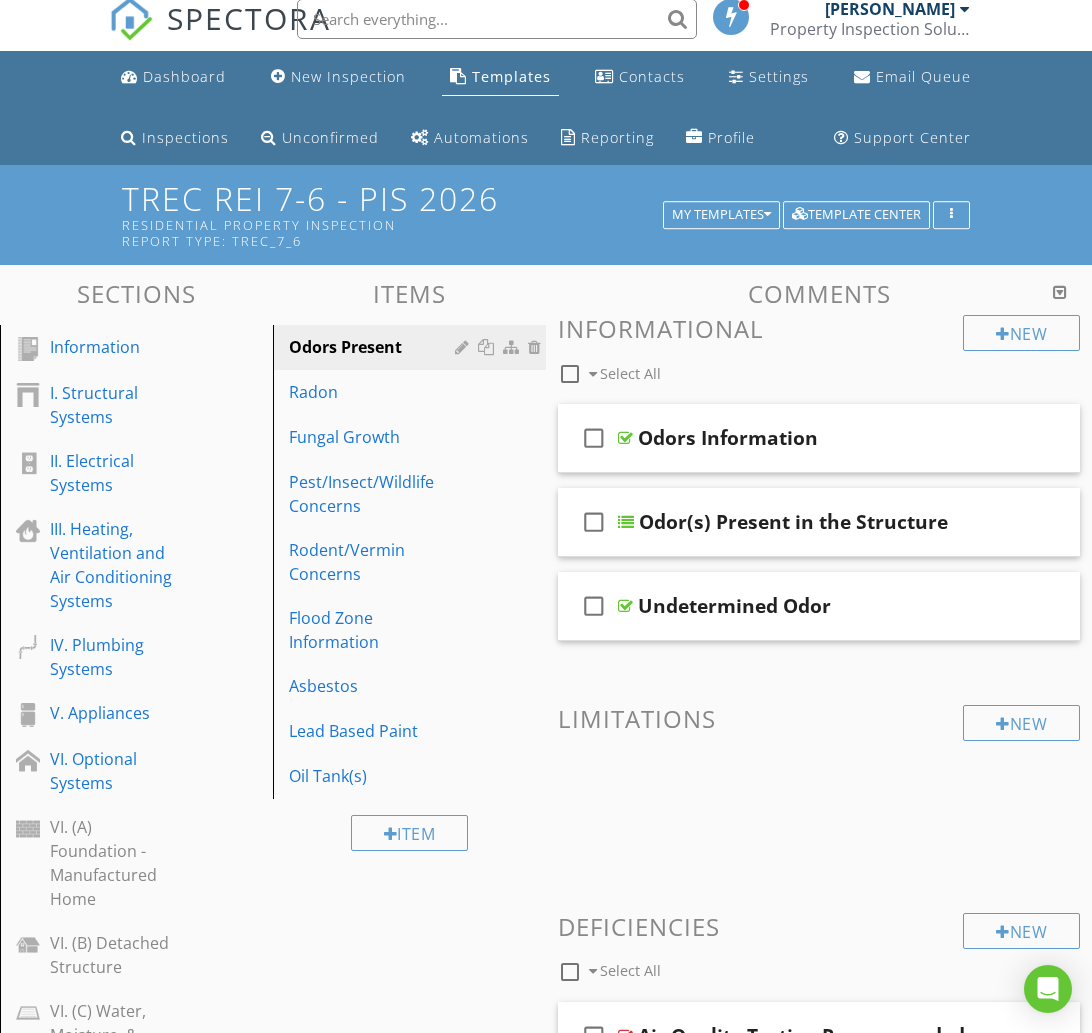 scroll, scrollTop: 0, scrollLeft: 0, axis: both 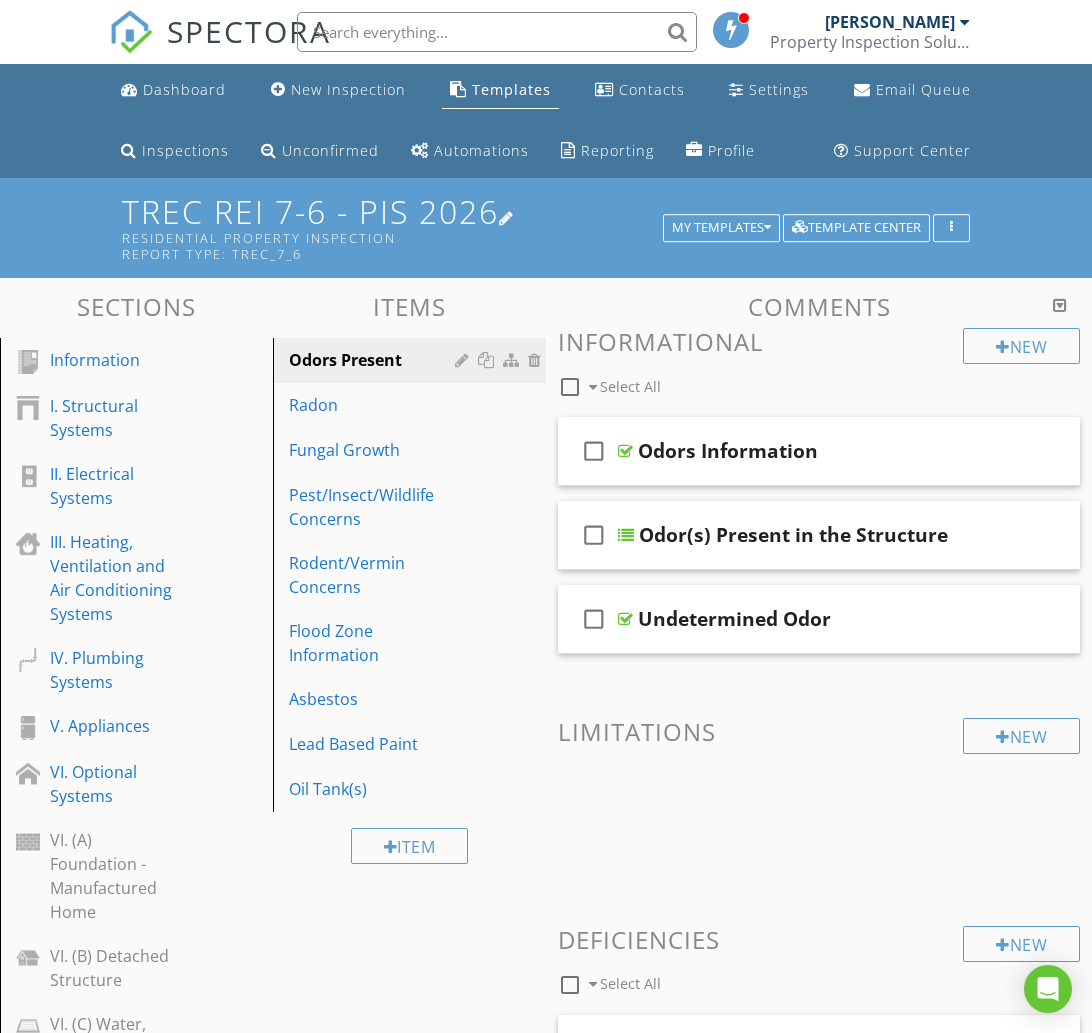 click at bounding box center [507, 218] 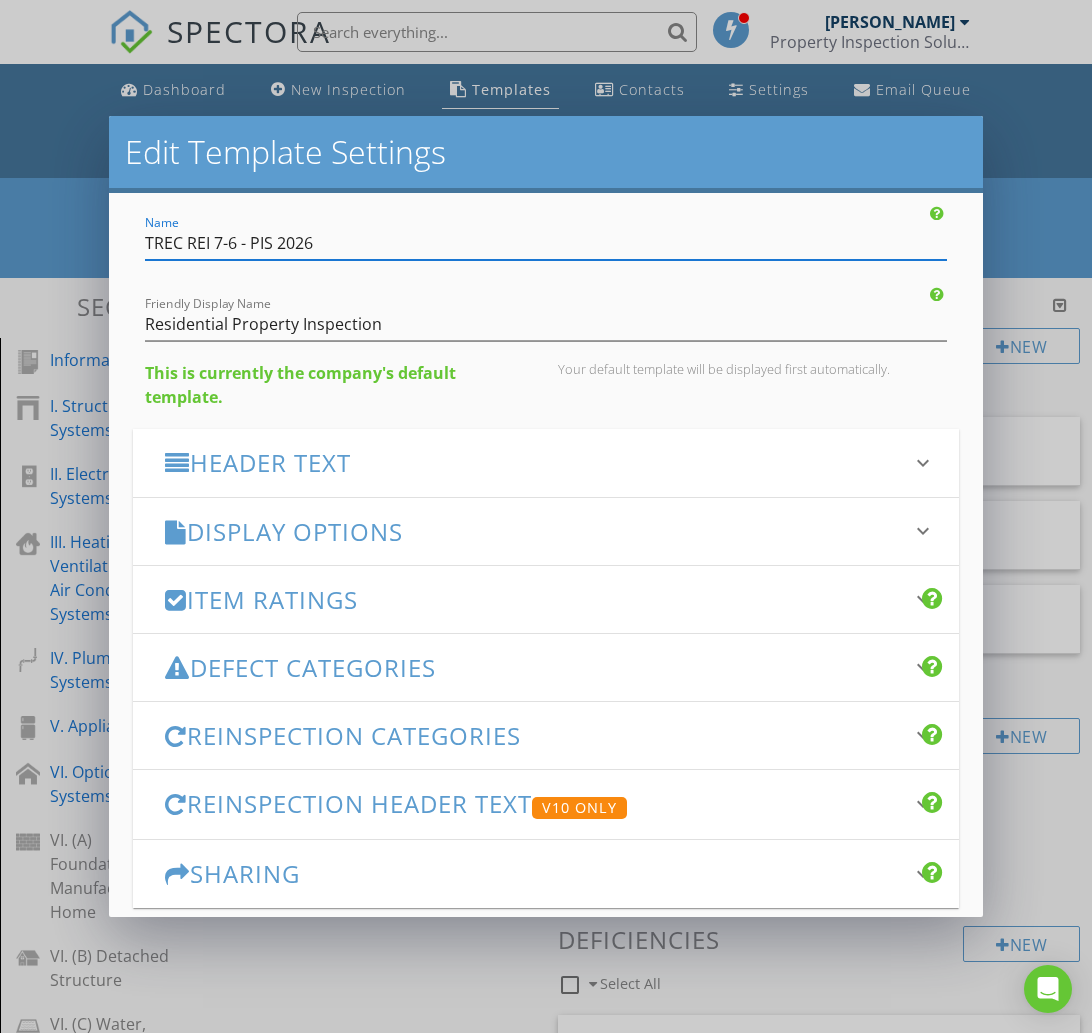 scroll, scrollTop: 0, scrollLeft: 0, axis: both 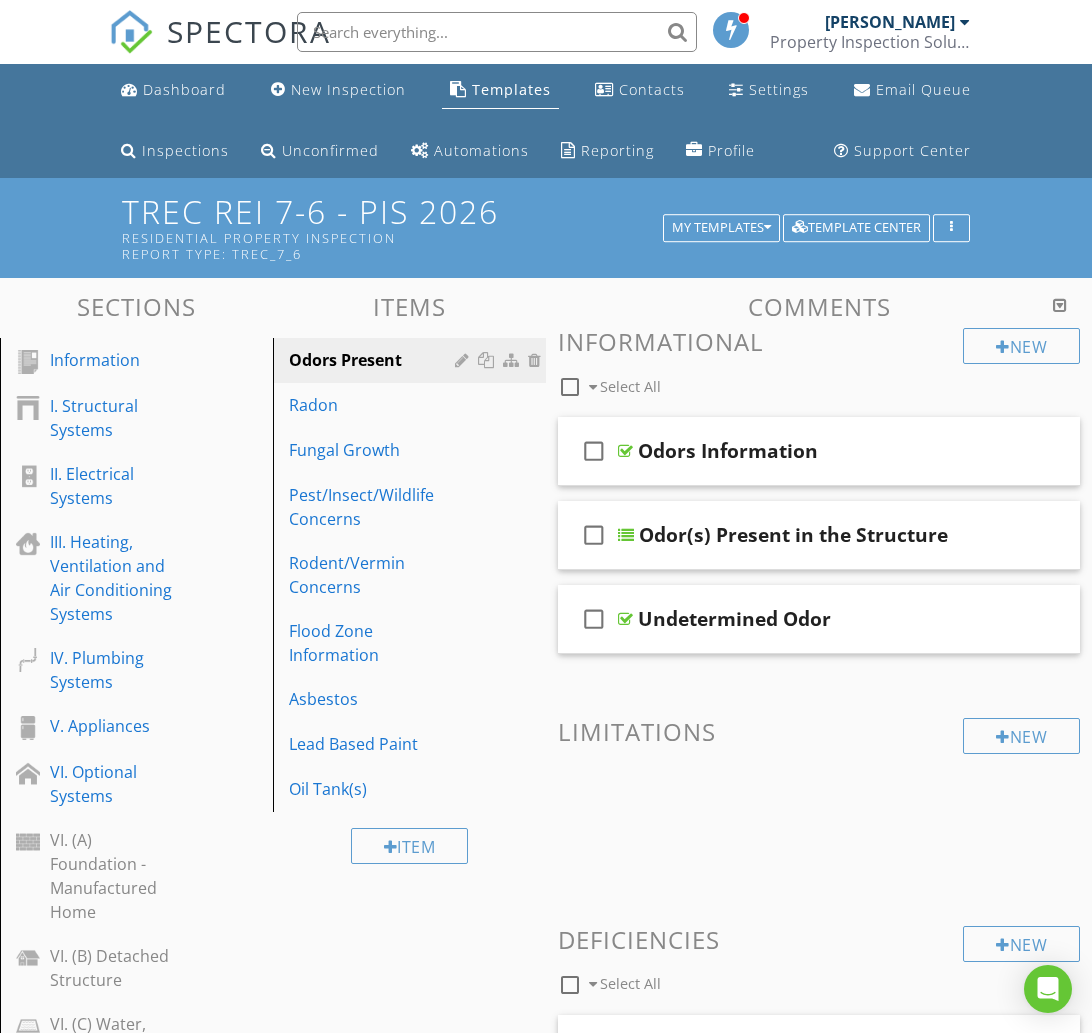 click at bounding box center (546, 516) 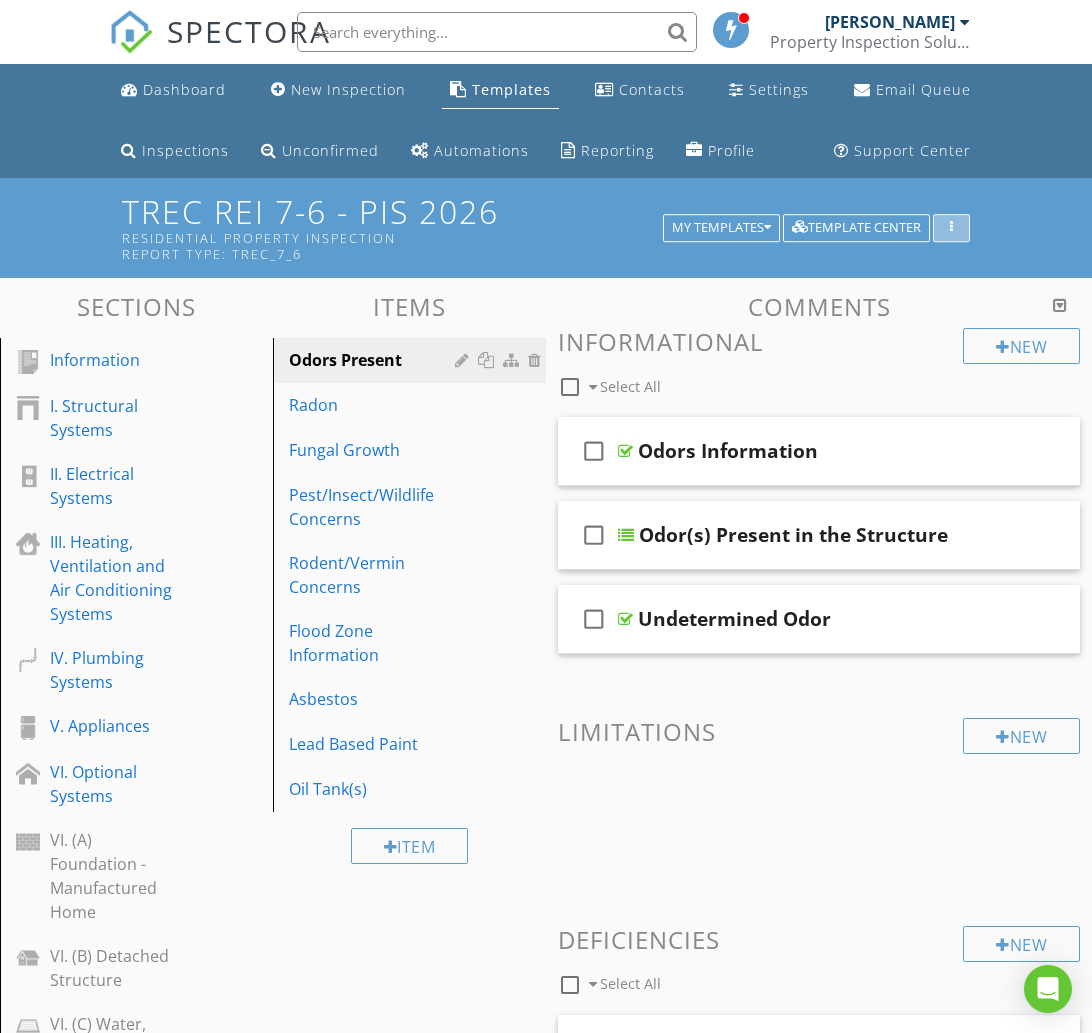 click at bounding box center (951, 228) 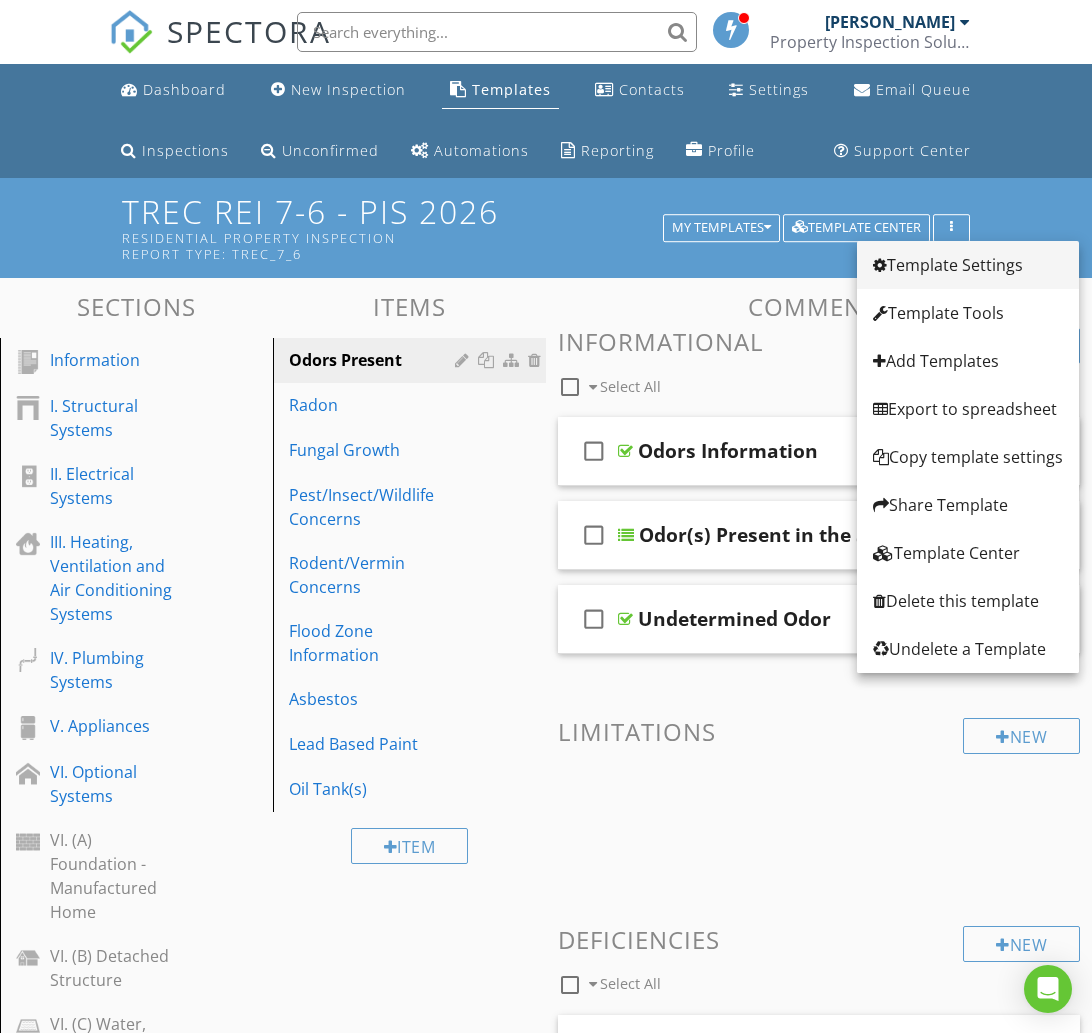 click on "Template Settings" at bounding box center (968, 265) 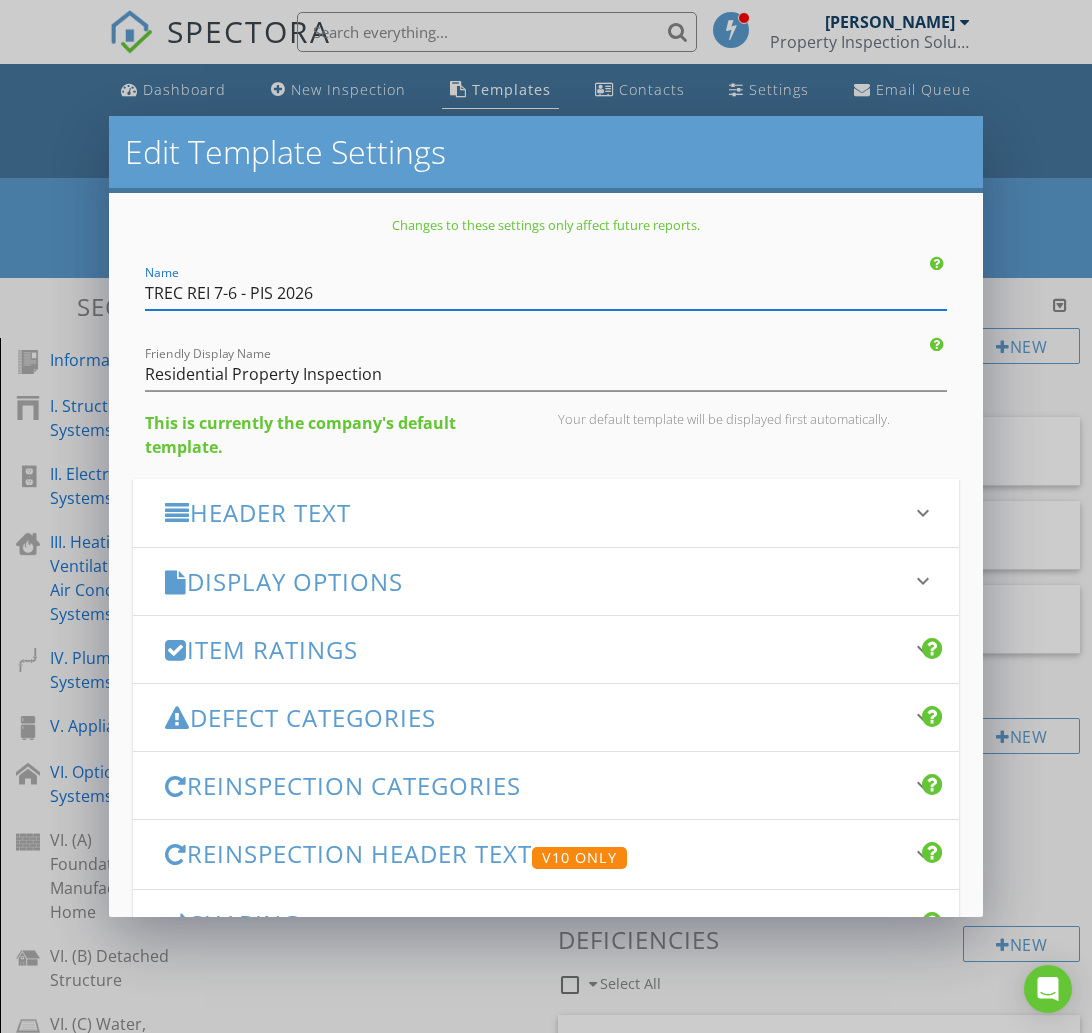 click on "Edit Template Settings   Changes to these settings only affect future reports.     Name TREC REI 7-6 - PIS 2026     Friendly Display Name Residential Property Inspection
This is currently the company's default template.
Your default template will be displayed first
automatically.
Header Text
keyboard_arrow_down   Full Report Header Text     Summary Header Text
Display Options
keyboard_arrow_down     check_box Display Category Counts Summary
What does this look like?
check_box Display 'Items Inspected' Count
With
vs
without
check_box Display Inspector Signature   Configure Signature
Where does this display?
check_box Display Standards of Practice
Set per-section by clicking the 'pencil' icon next to each
section.
What does this look like?
check_box     check_box" at bounding box center (546, 516) 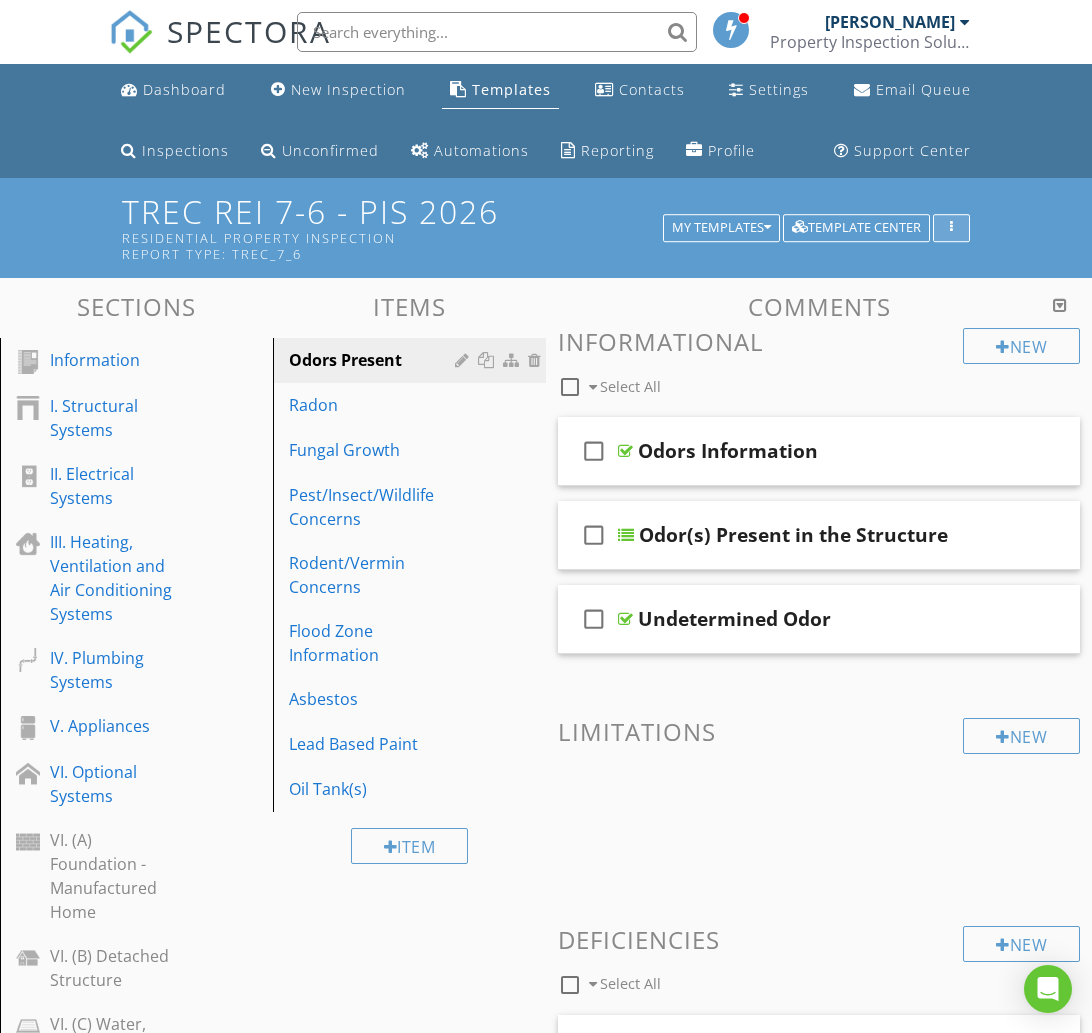 click at bounding box center (951, 228) 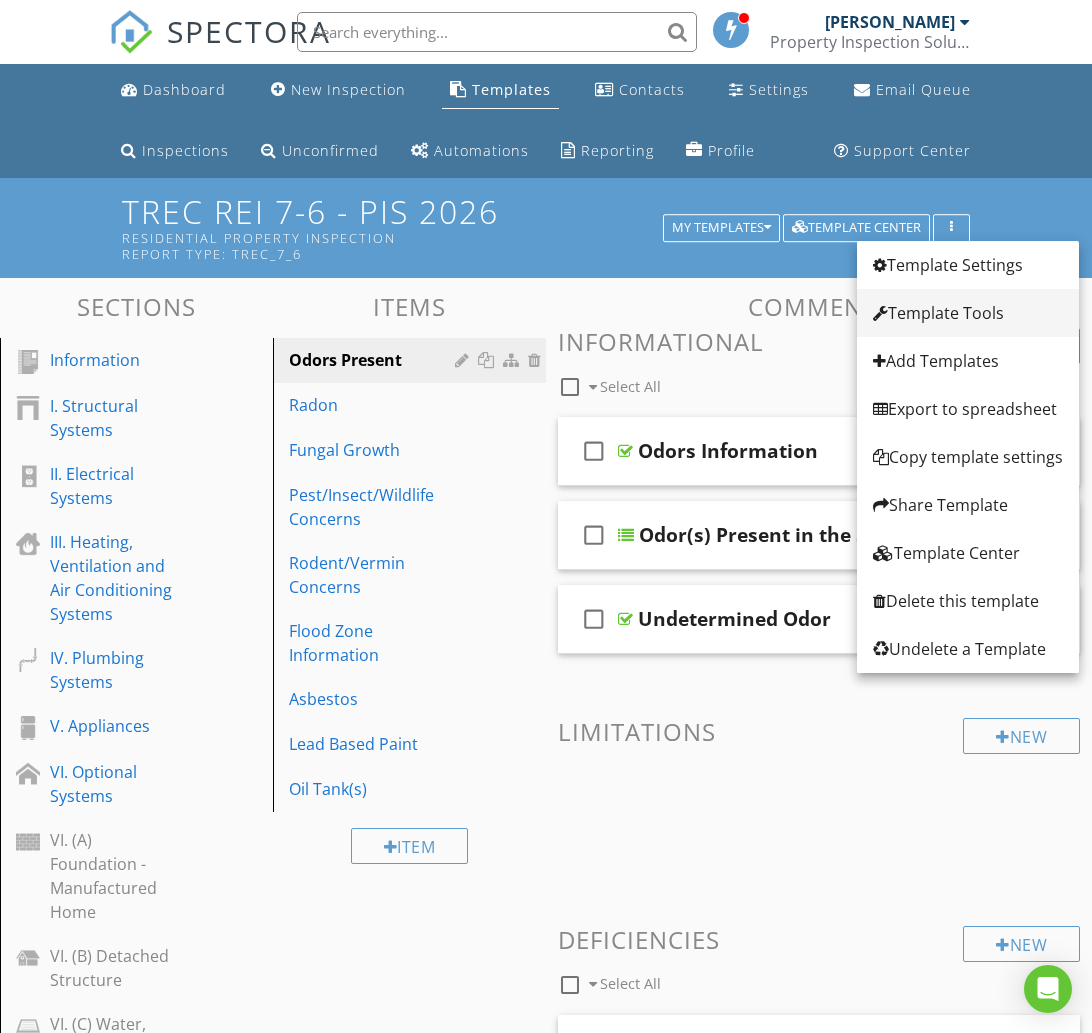 click on "Template Tools" at bounding box center (968, 313) 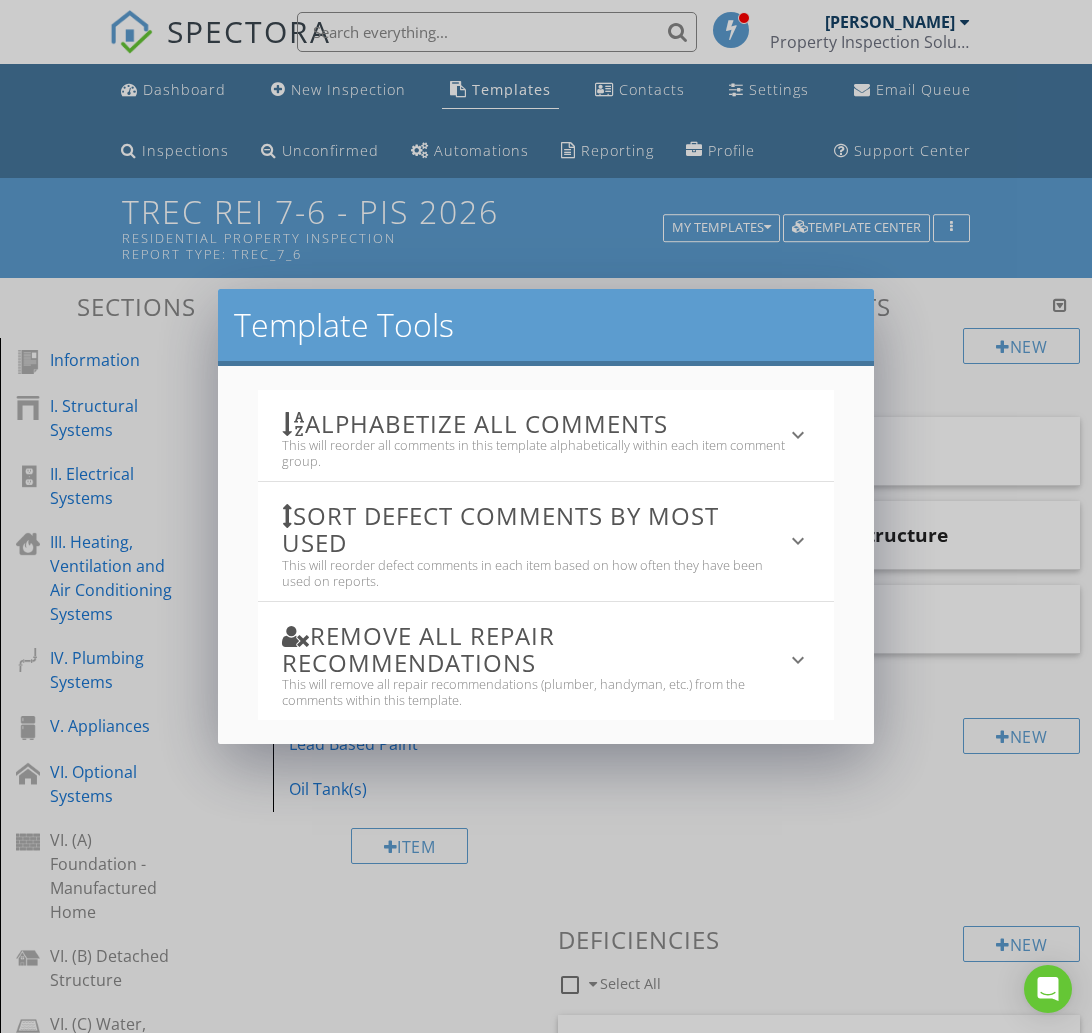 click on "This will reorder all comments in this template alphabetically
within each item comment group." at bounding box center (534, 453) 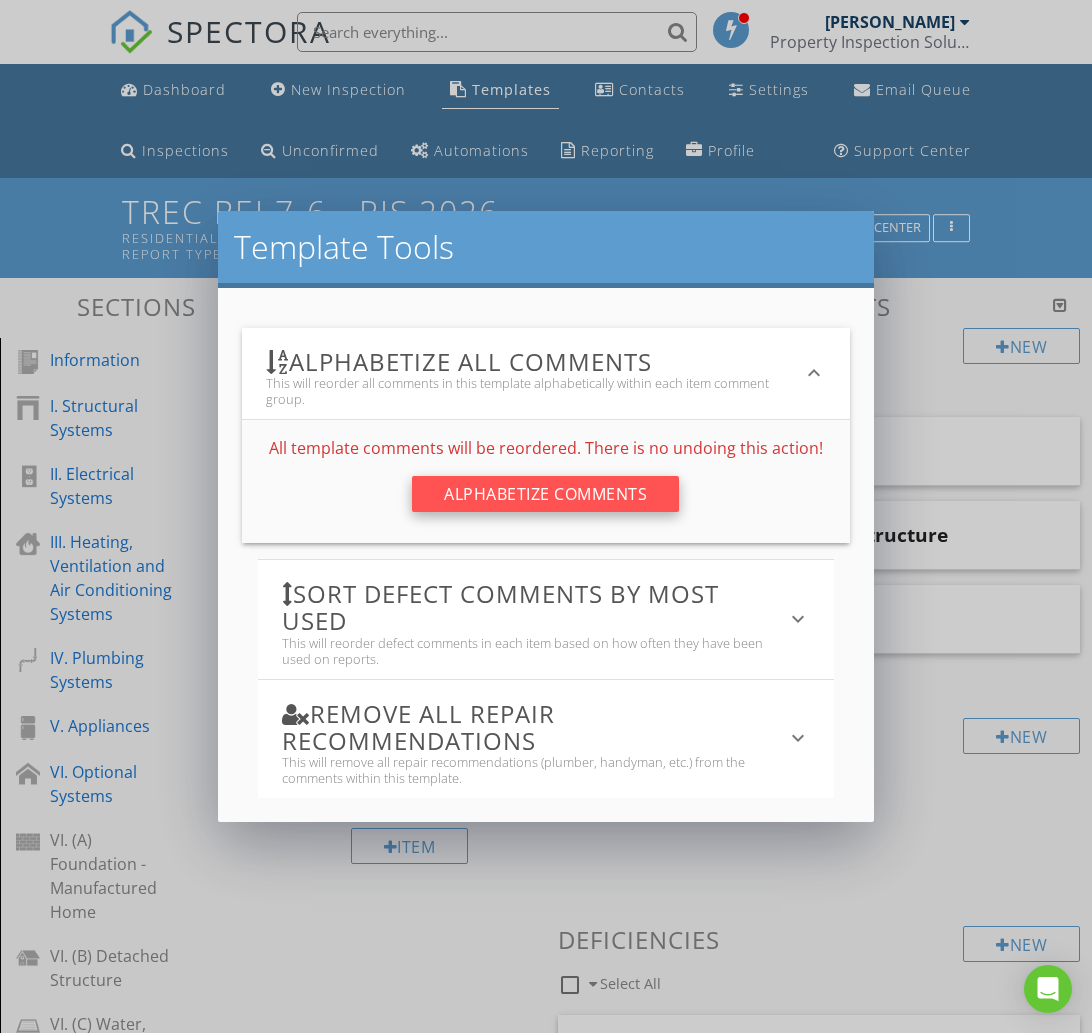 click on "Alphabetize Comments" at bounding box center (545, 494) 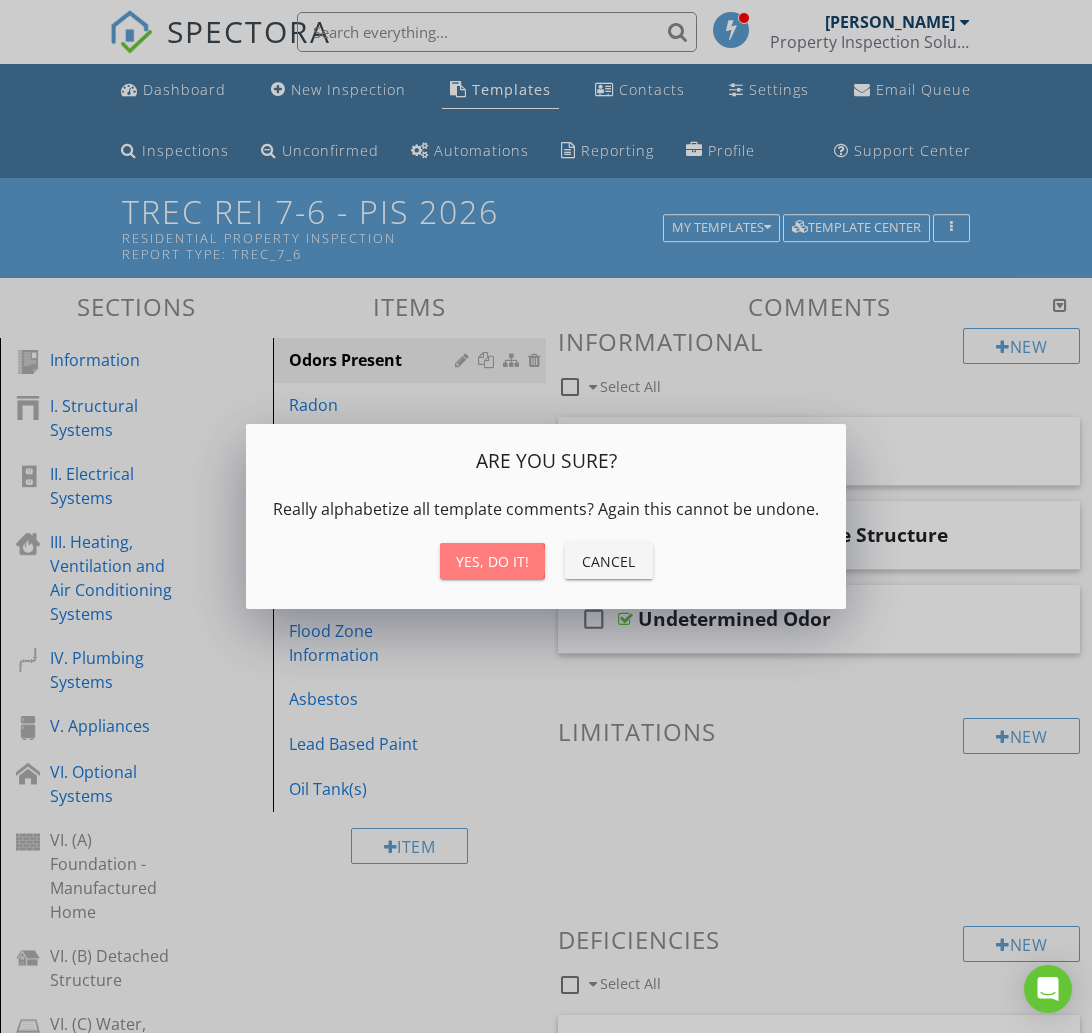 click on "Yes, do it!" at bounding box center [492, 561] 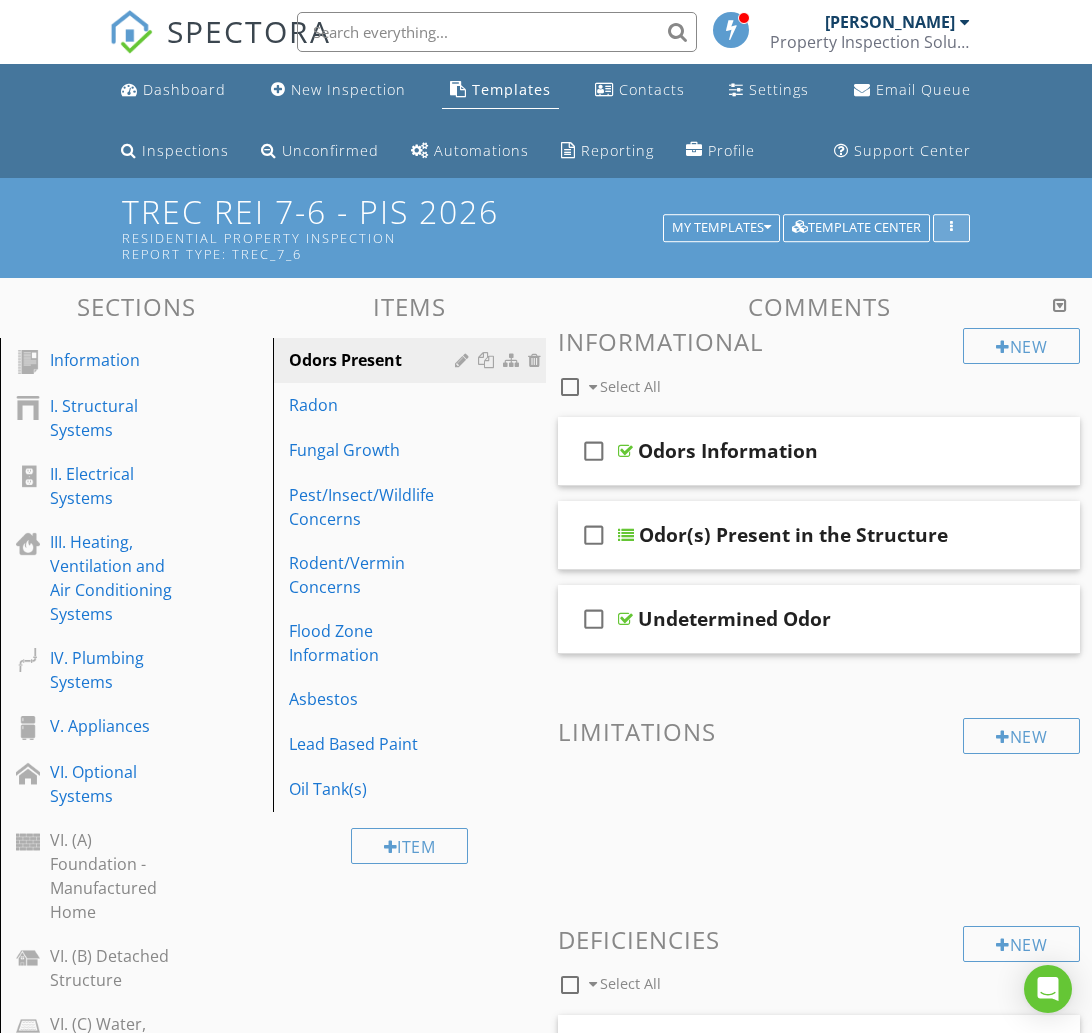 click at bounding box center [951, 228] 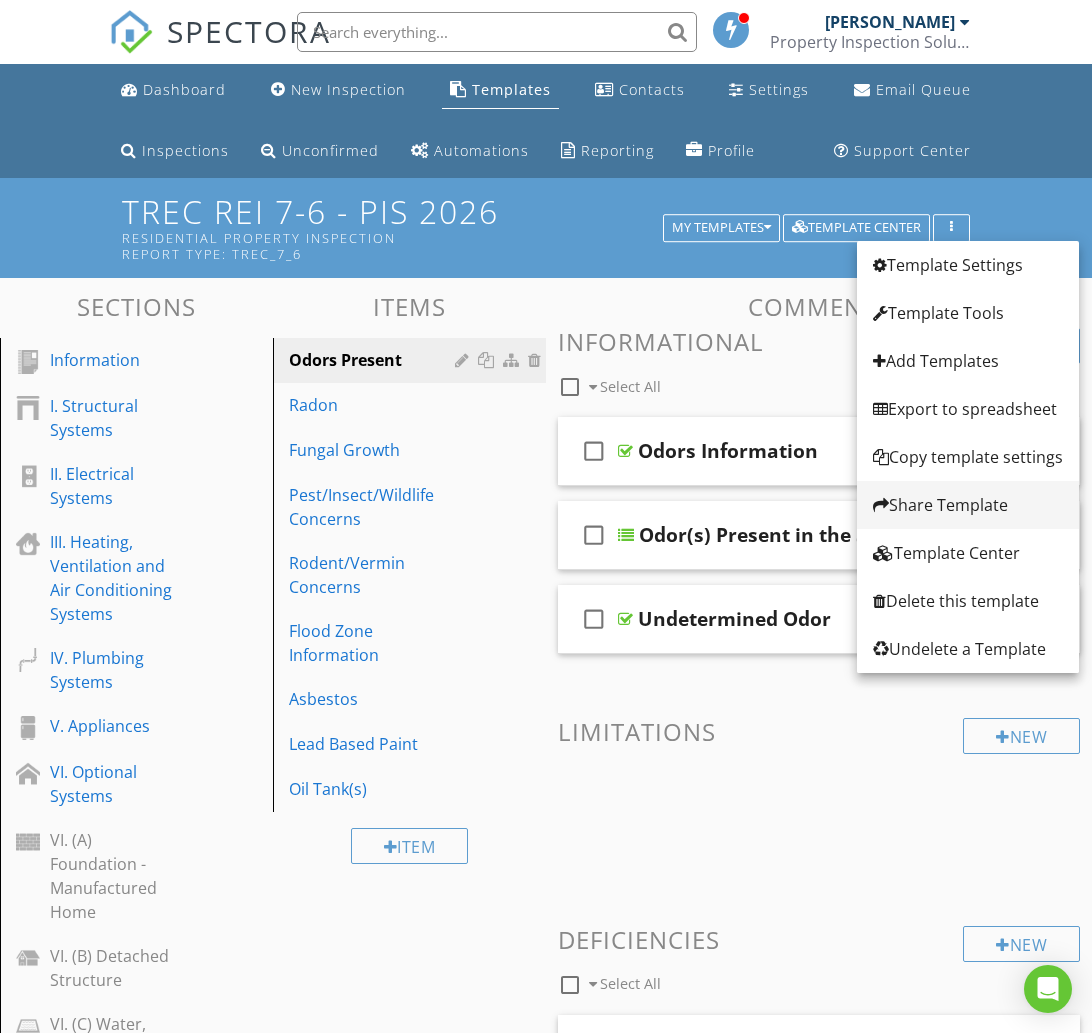 click on "Share Template" at bounding box center [968, 505] 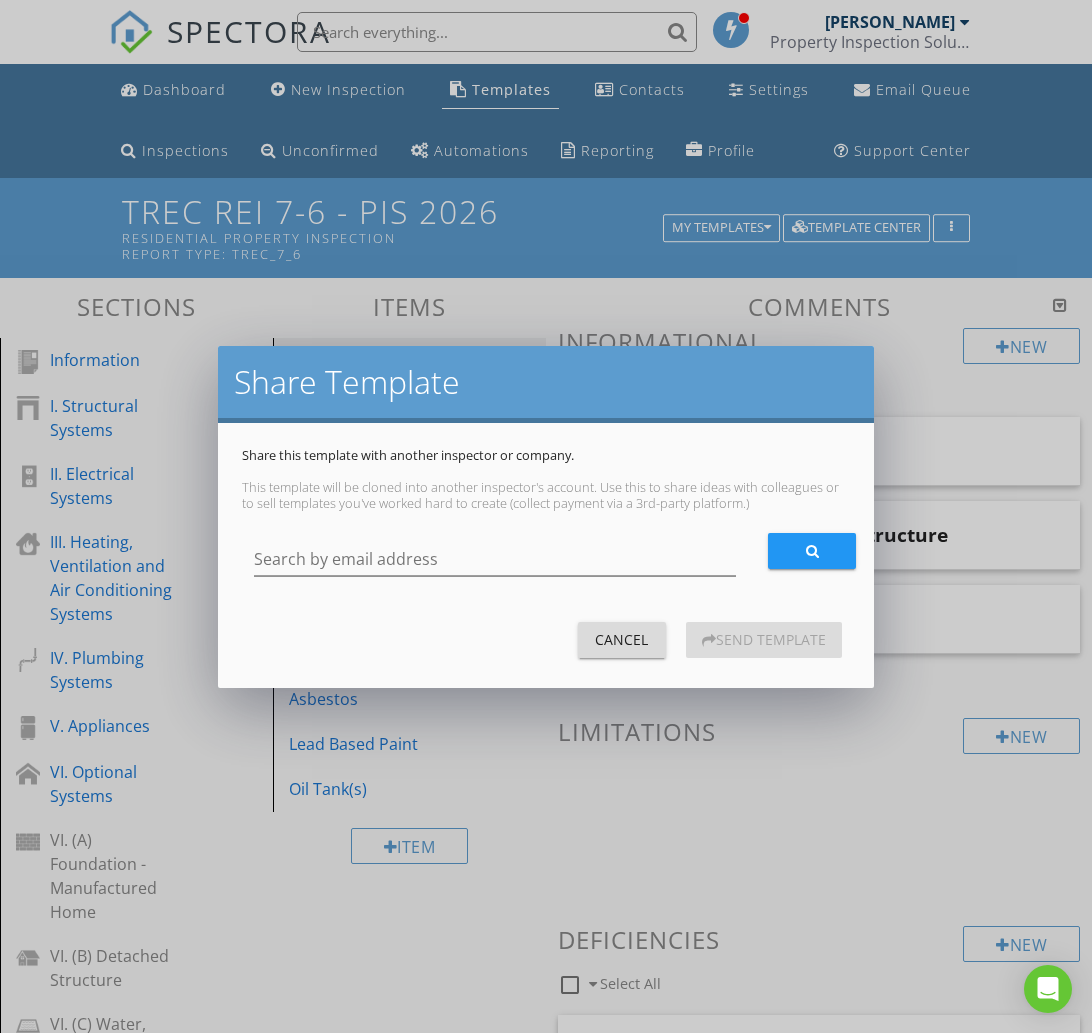 drag, startPoint x: 619, startPoint y: 644, endPoint x: 645, endPoint y: 641, distance: 26.172504 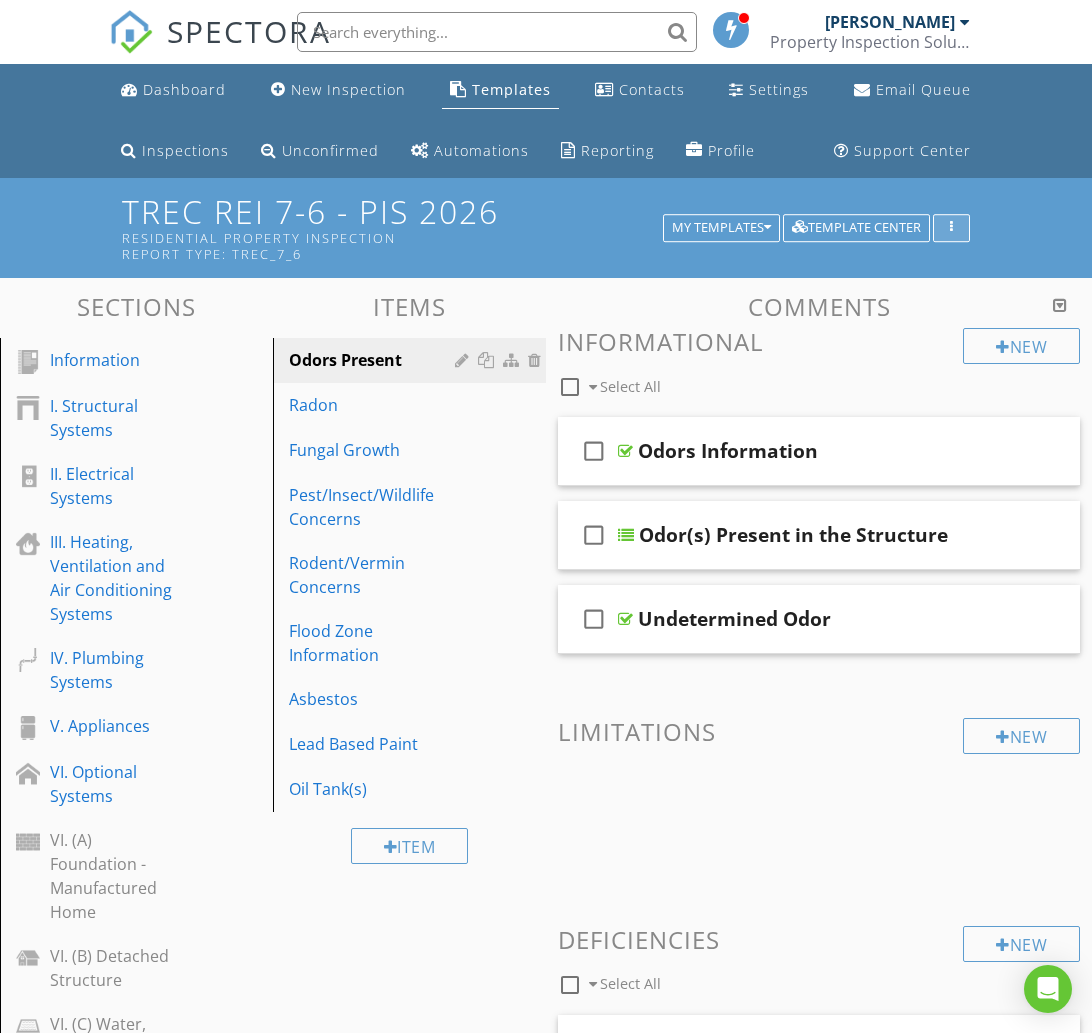 click at bounding box center [951, 228] 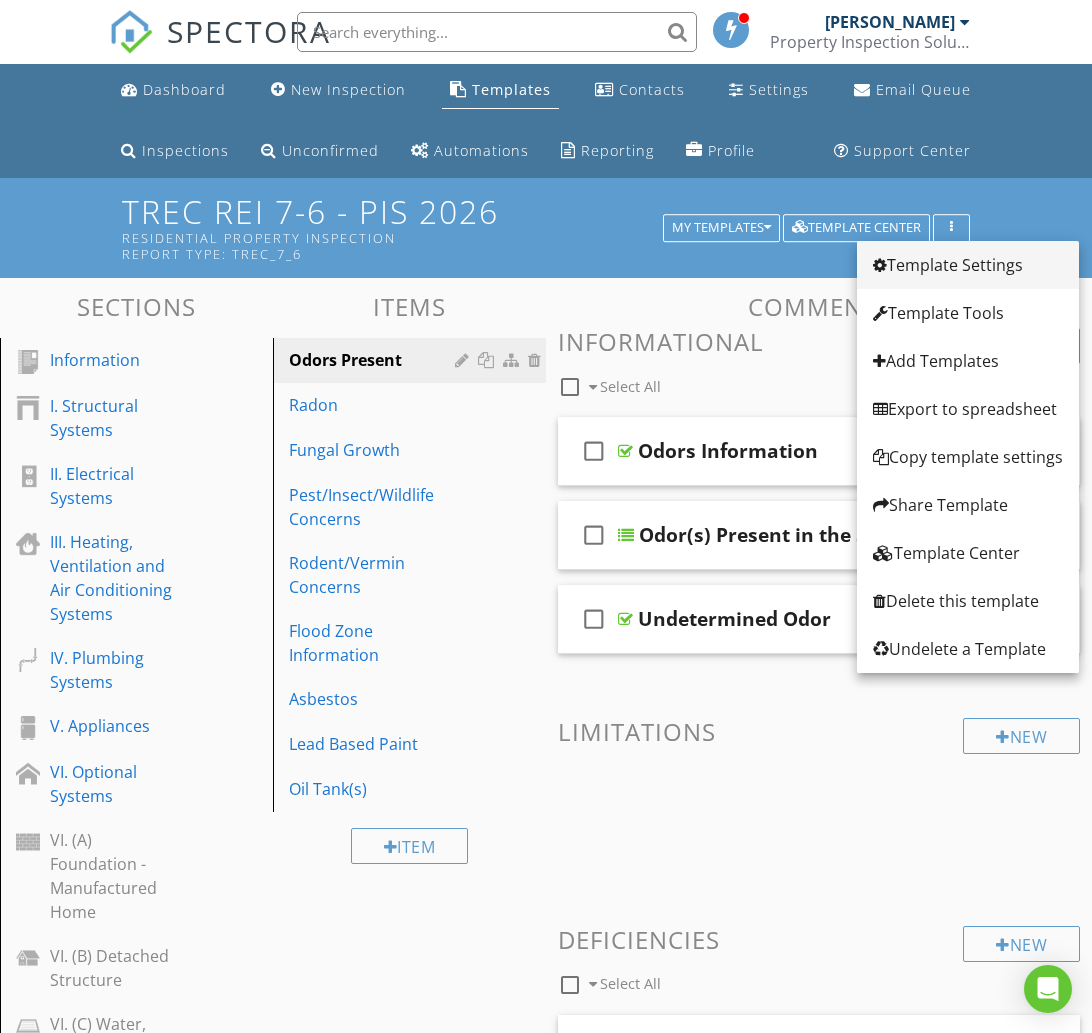 click on "Template Settings" at bounding box center (968, 265) 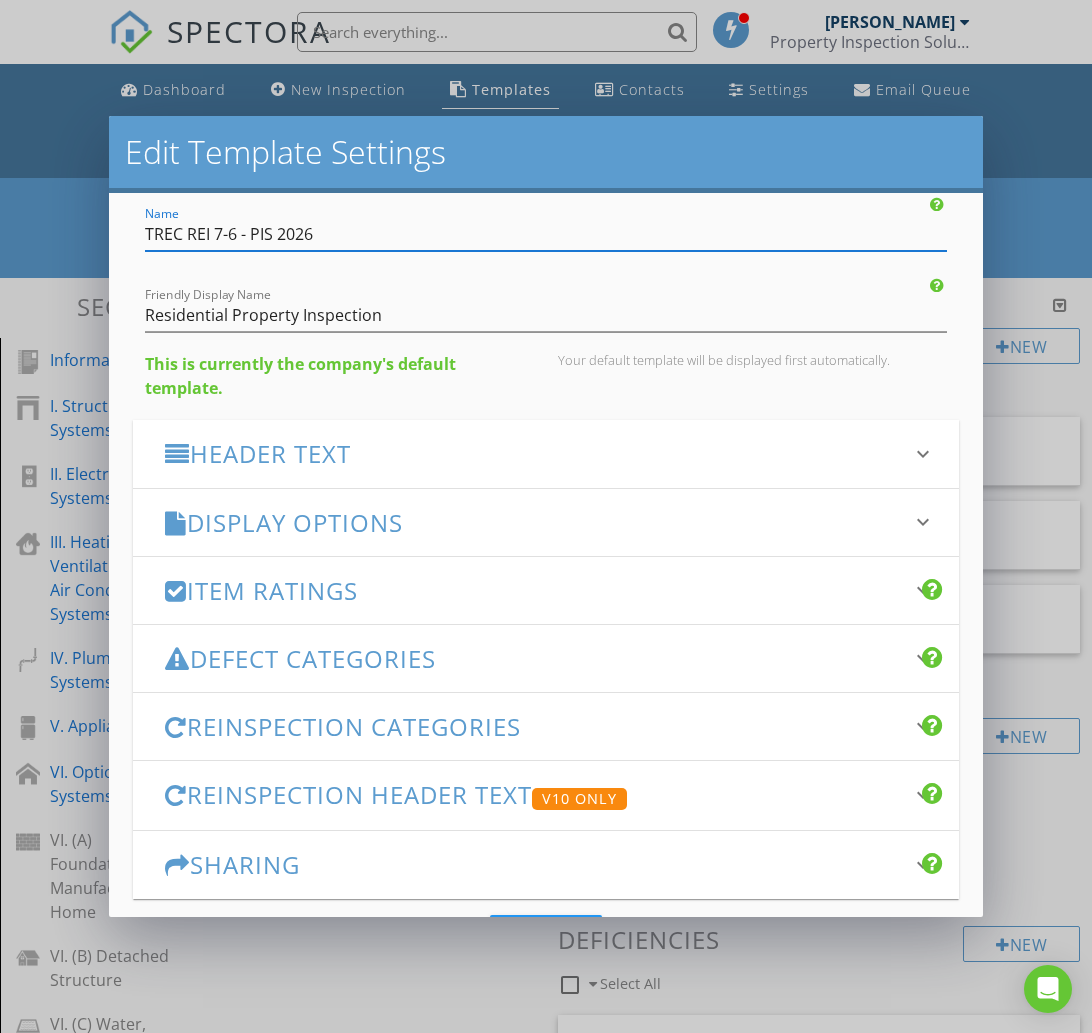 scroll, scrollTop: 144, scrollLeft: 0, axis: vertical 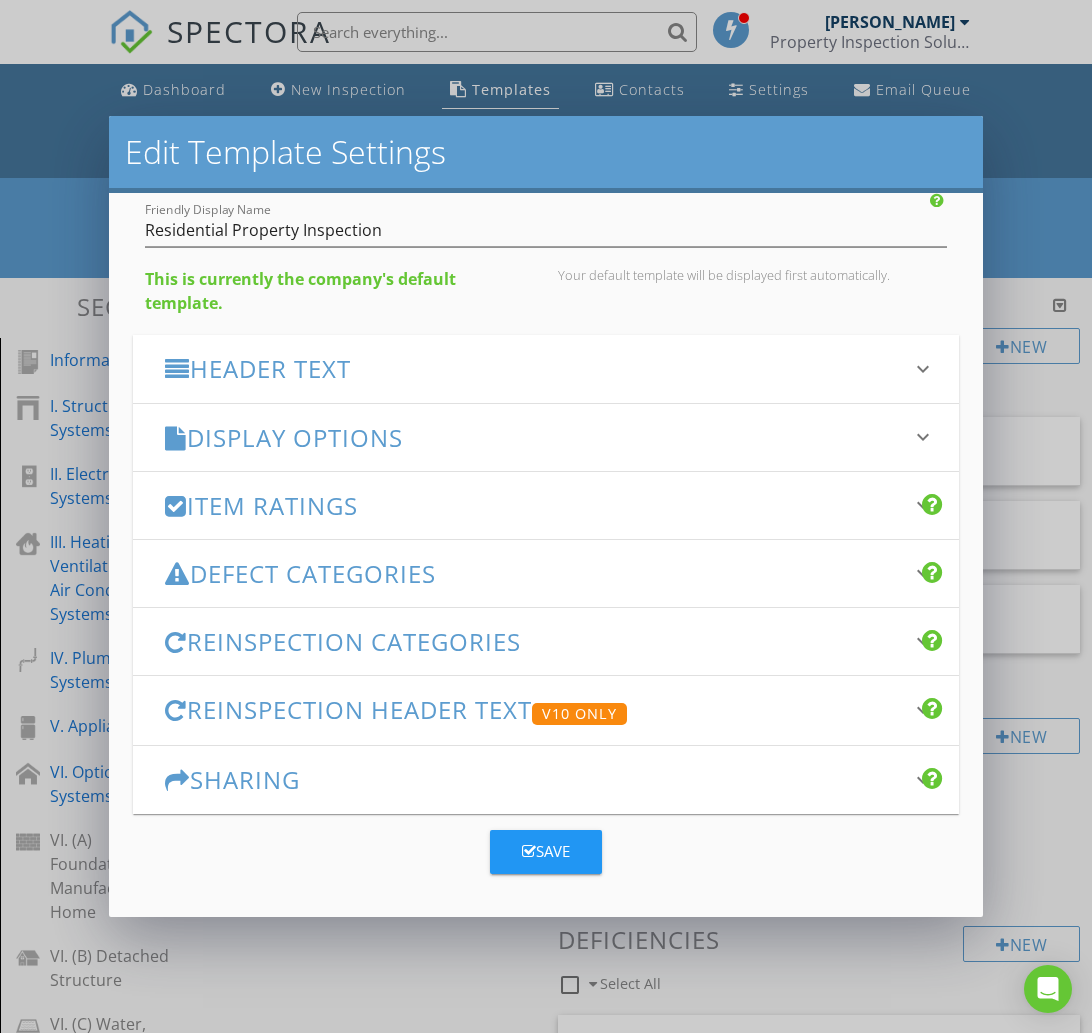 click on "Edit Template Settings   Changes to these settings only affect future reports.     Name TREC REI 7-6 - PIS 2026     Friendly Display Name Residential Property Inspection
This is currently the company's default template.
Your default template will be displayed first
automatically.
Header Text
keyboard_arrow_down   Full Report Header Text     Summary Header Text
Display Options
keyboard_arrow_down     check_box Display Category Counts Summary
What does this look like?
check_box Display 'Items Inspected' Count
With
vs
without
check_box Display Inspector Signature   Configure Signature
Where does this display?
check_box Display Standards of Practice
Set per-section by clicking the 'pencil' icon next to each
section.
What does this look like?
check_box     check_box" at bounding box center (546, 516) 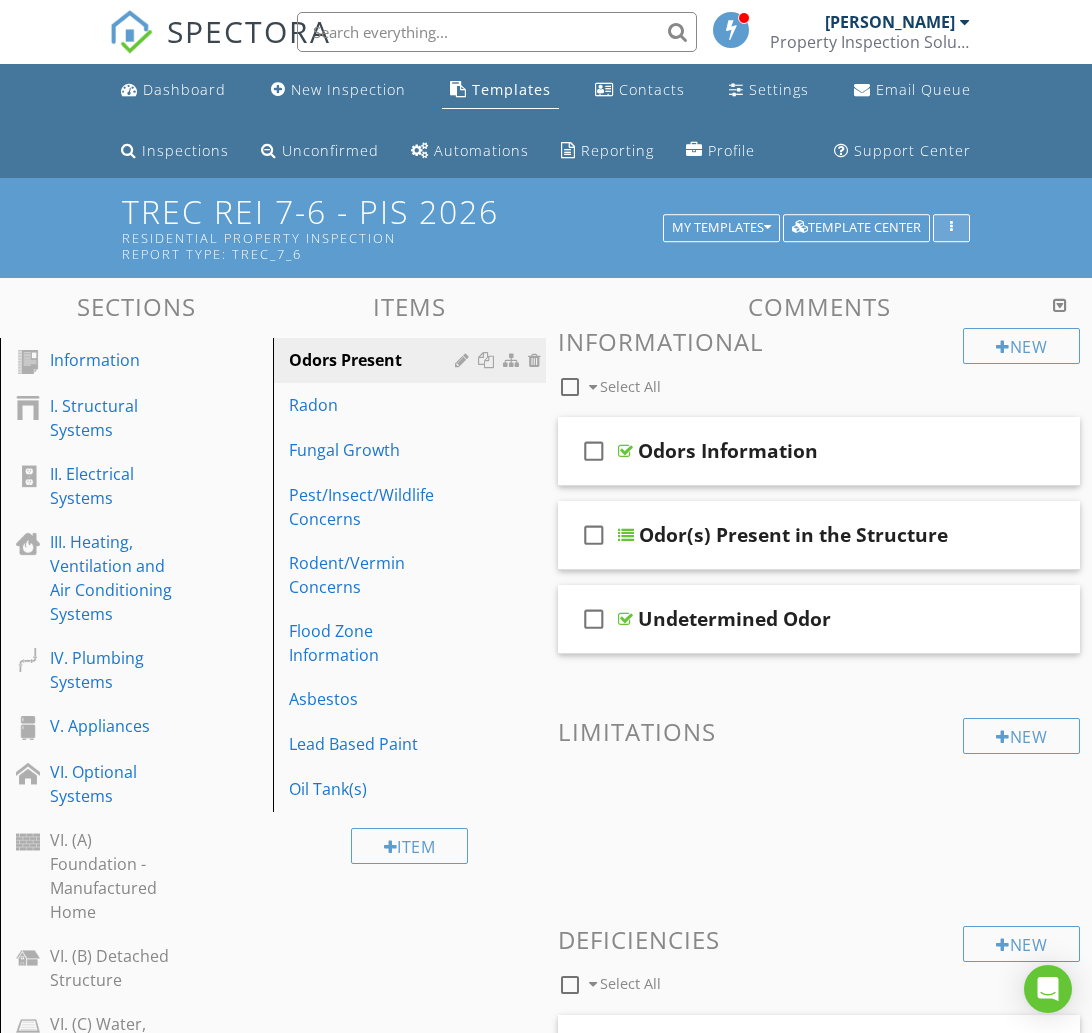 click at bounding box center (951, 228) 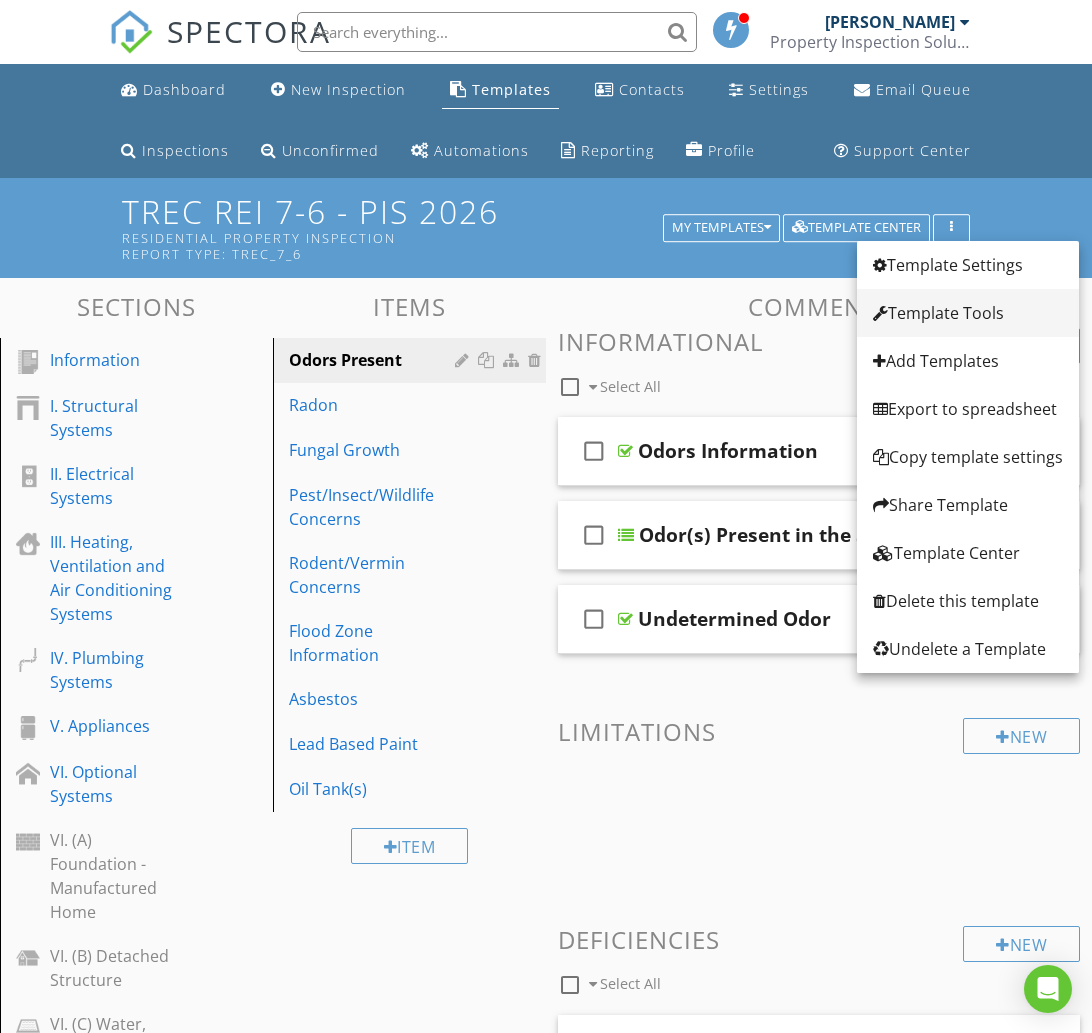 click on "Template Tools" at bounding box center [968, 313] 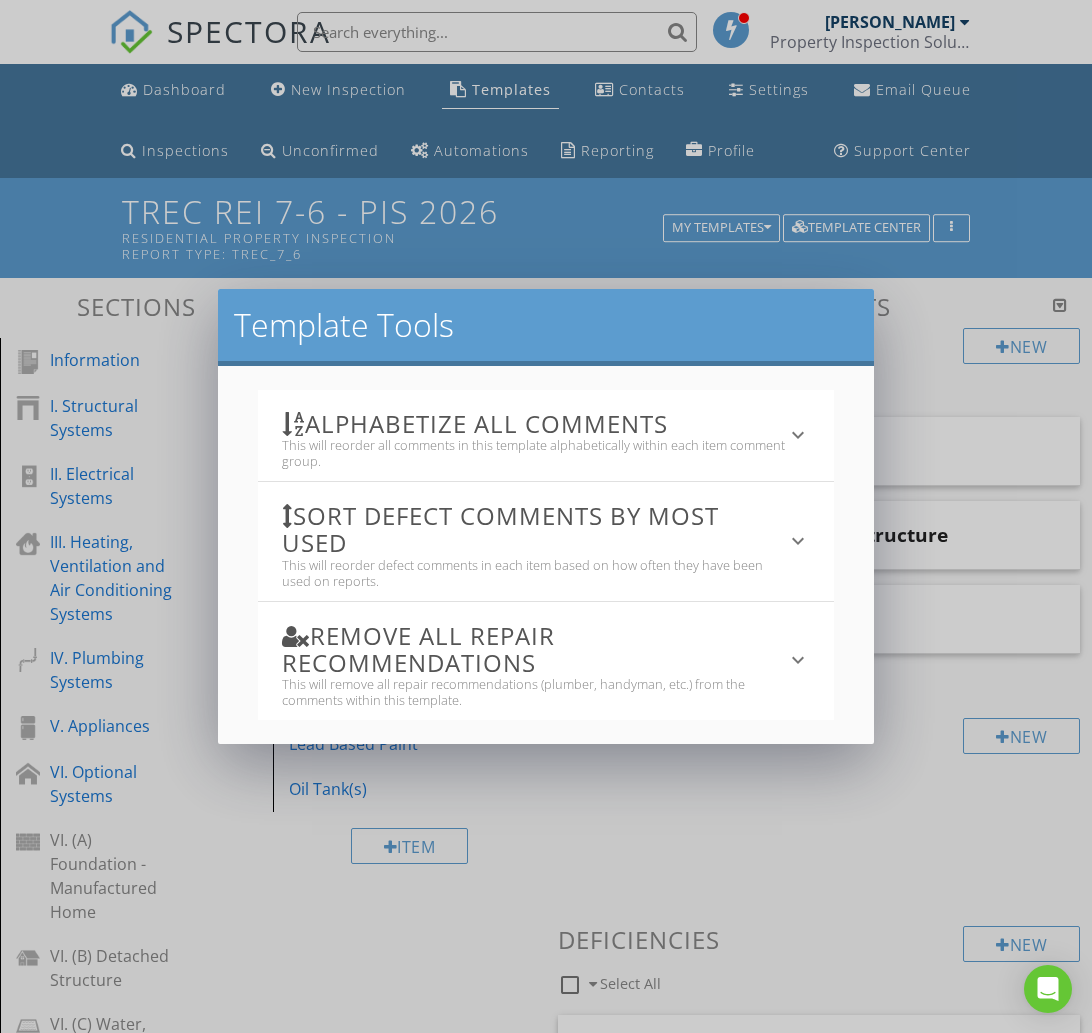 click on "Template Tools
Alphabetize All Comments
This will reorder all comments in this template alphabetically
within each item comment group.
keyboard_arrow_down     All template comments will be reordered. There is no undoing
this action!
Alphabetize Comments
Sort defect comments by most used
This will reorder defect comments in each item based on how
often they have been used on reports.
keyboard_arrow_down     All template comments will be reordered. There is no undoing
this action!
Reorder Comments
Remove All Repair Recommendations
This will remove all repair recommendations (plumber, handyman,
etc.) from the comments within this template. keyboard_arrow_down
Blank Recommendations" at bounding box center [546, 516] 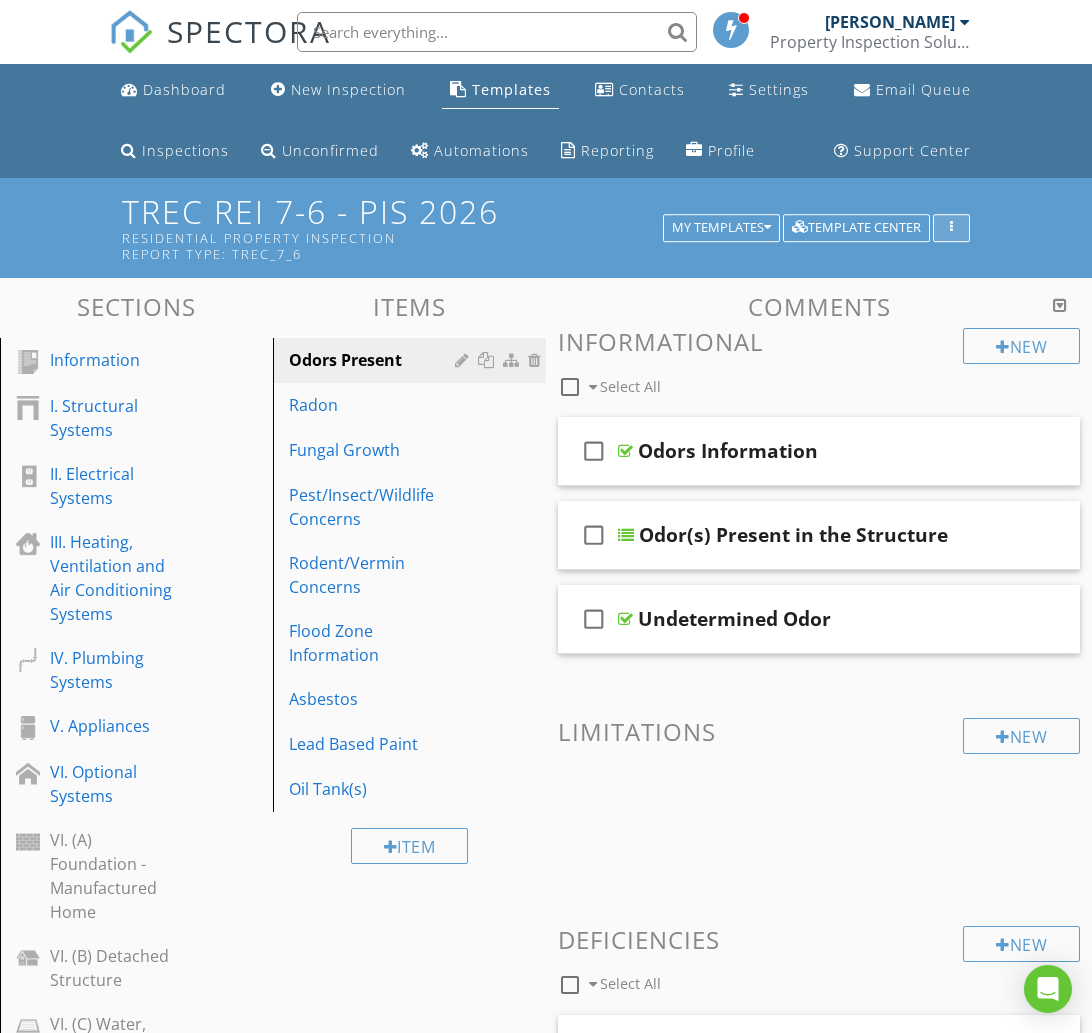 click at bounding box center [951, 228] 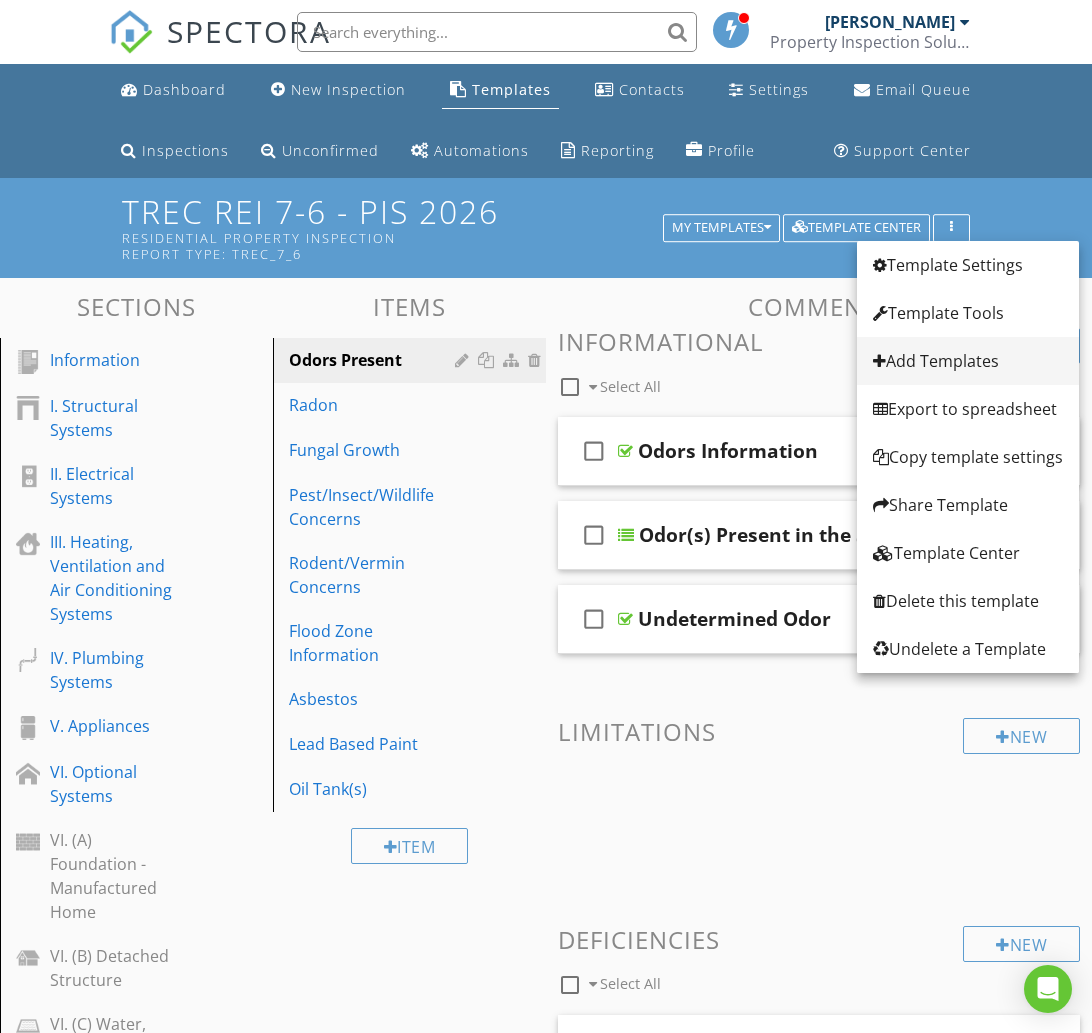 click on "Add Templates" at bounding box center (968, 361) 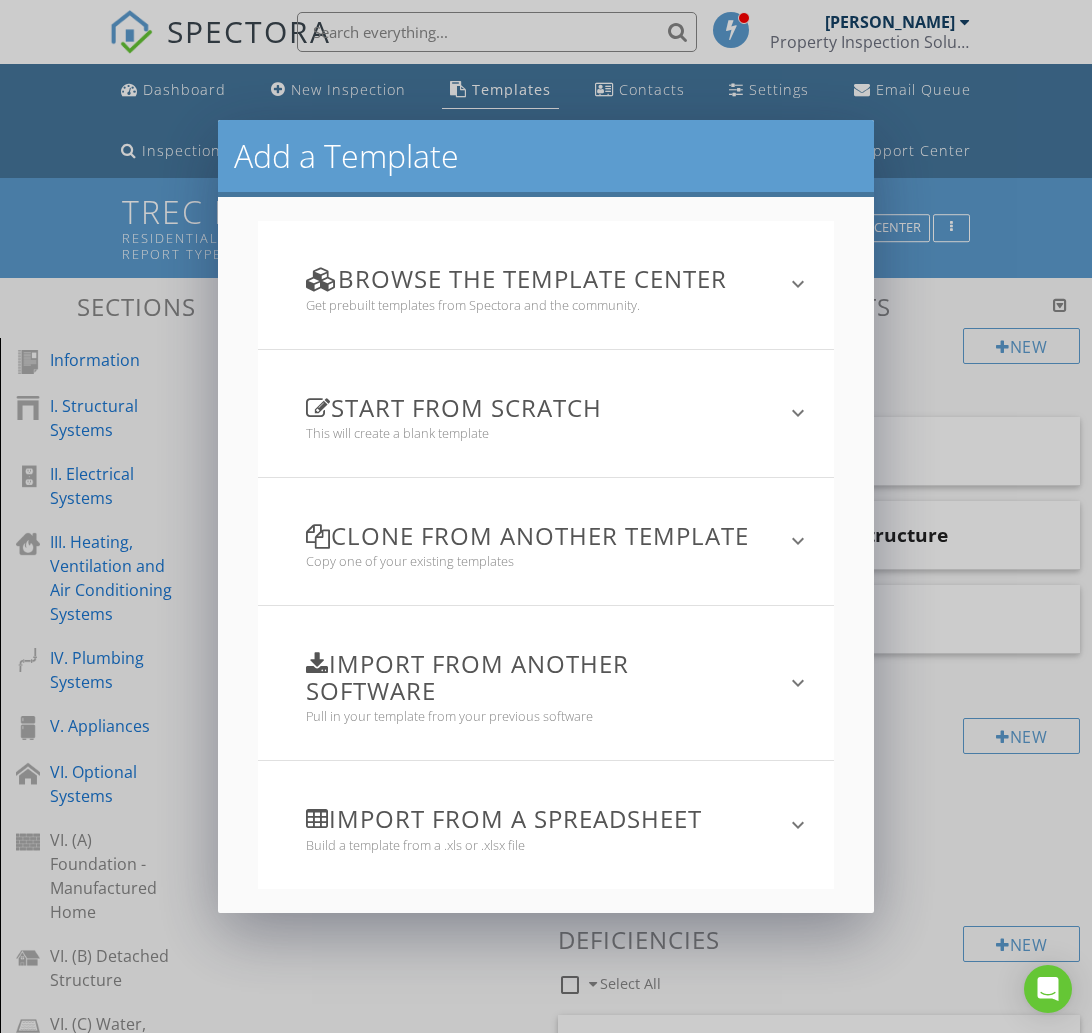 click on "keyboard_arrow_down" at bounding box center (798, 541) 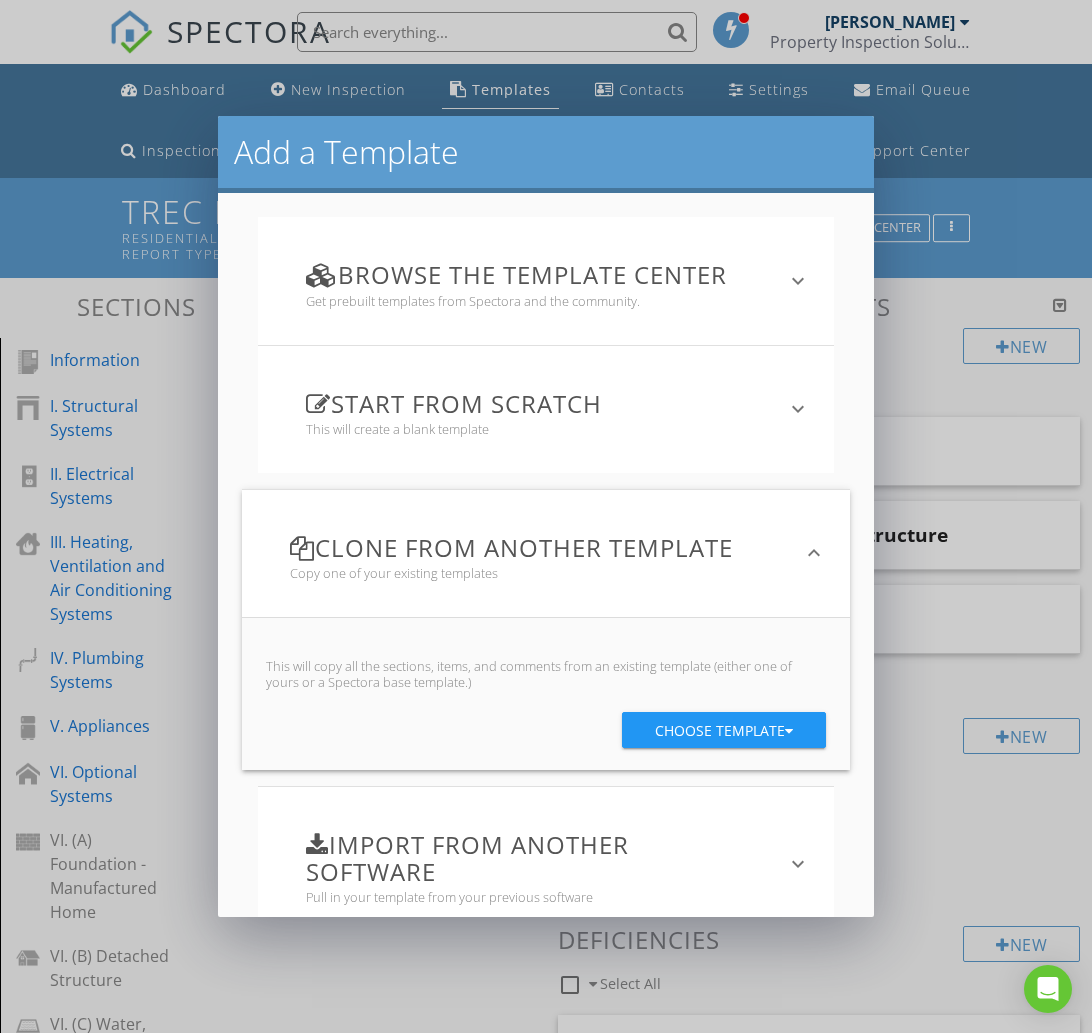 click on "Choose template" at bounding box center [724, 731] 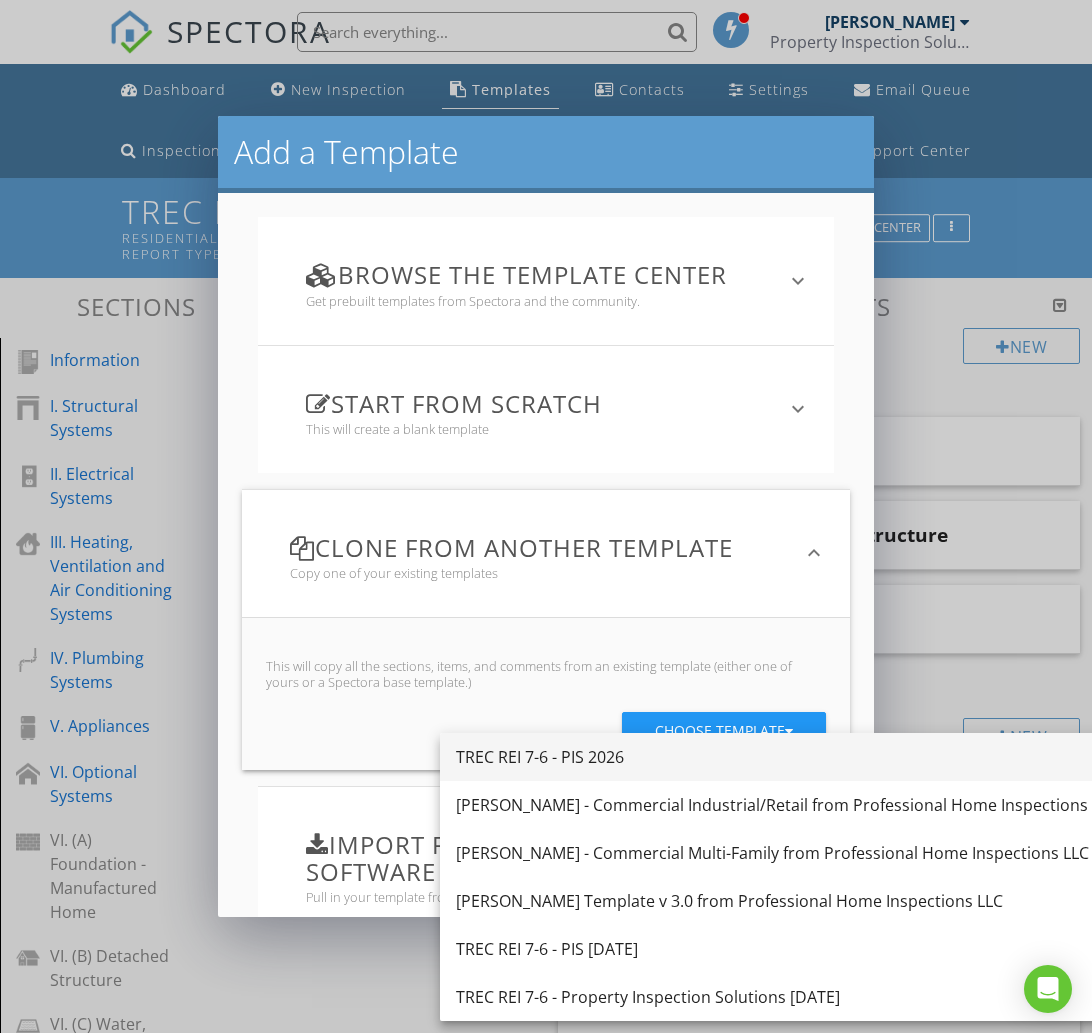 click on "TREC REI 7-6 - PIS 2026" at bounding box center [787, 757] 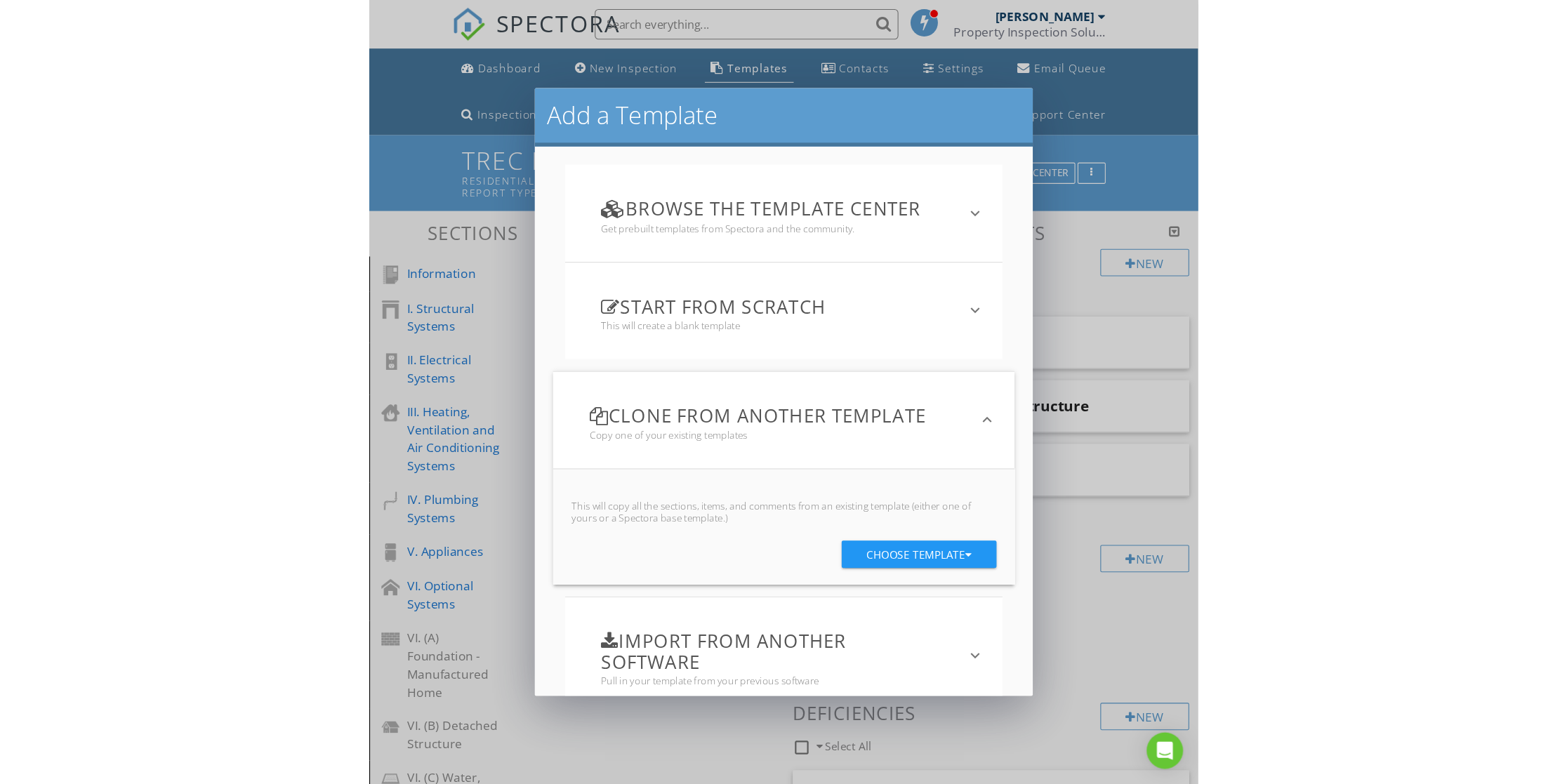 scroll, scrollTop: 0, scrollLeft: 0, axis: both 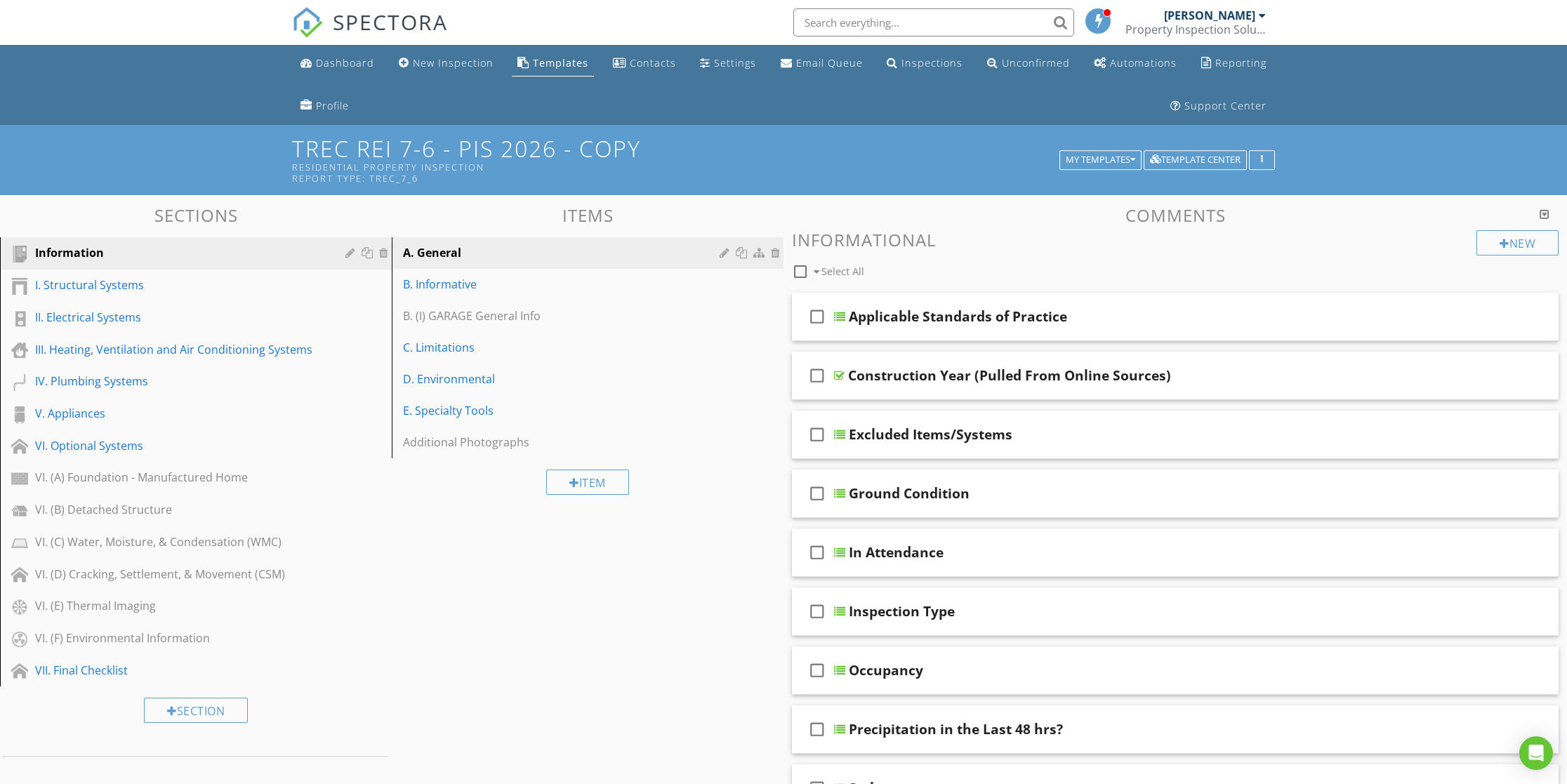 click on "Templates" at bounding box center [560, 62] 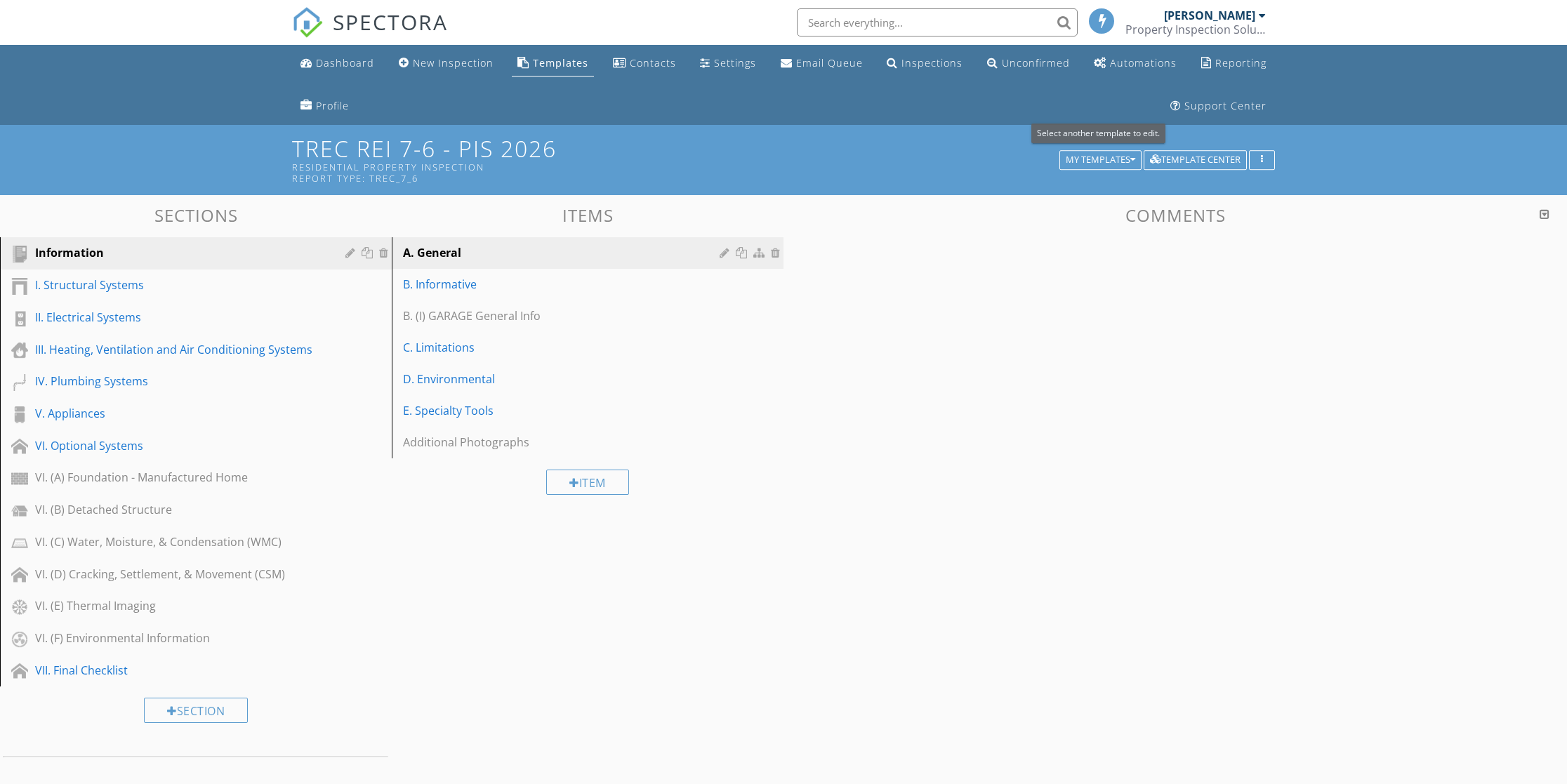 scroll, scrollTop: 0, scrollLeft: 0, axis: both 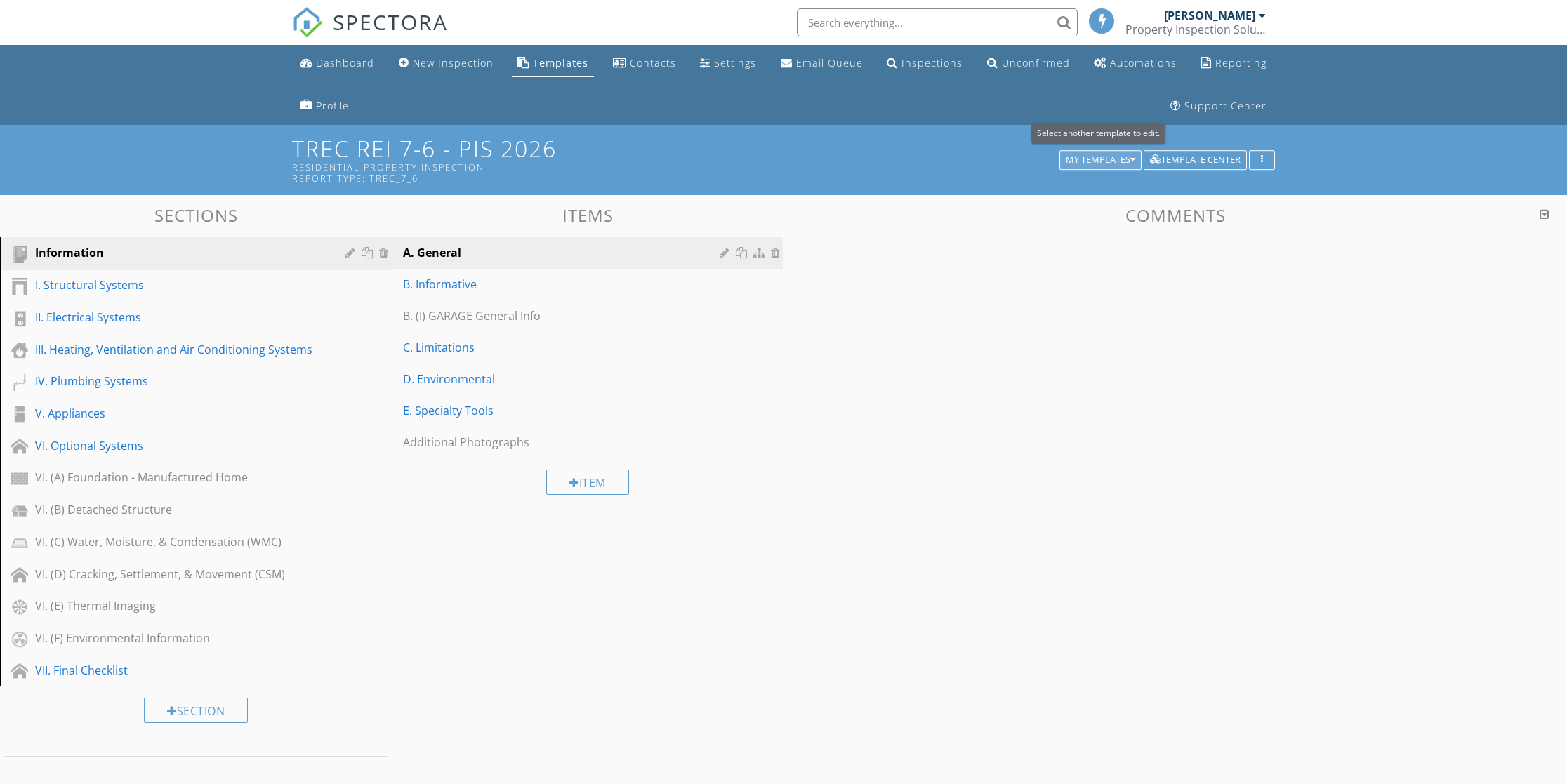 click at bounding box center [1132, 160] 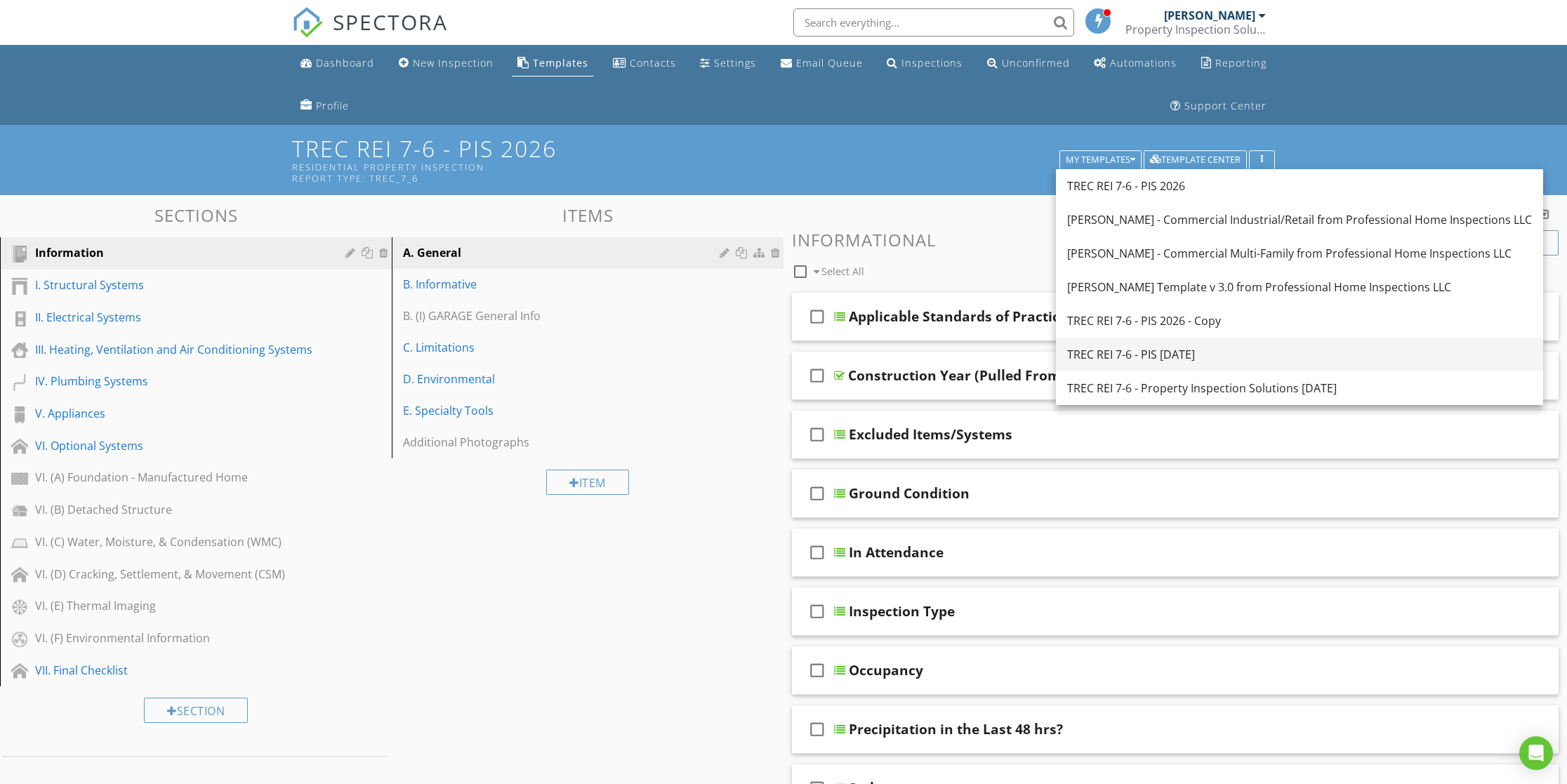 click on "TREC REI 7-6 - PIS [DATE]" at bounding box center [1300, 354] 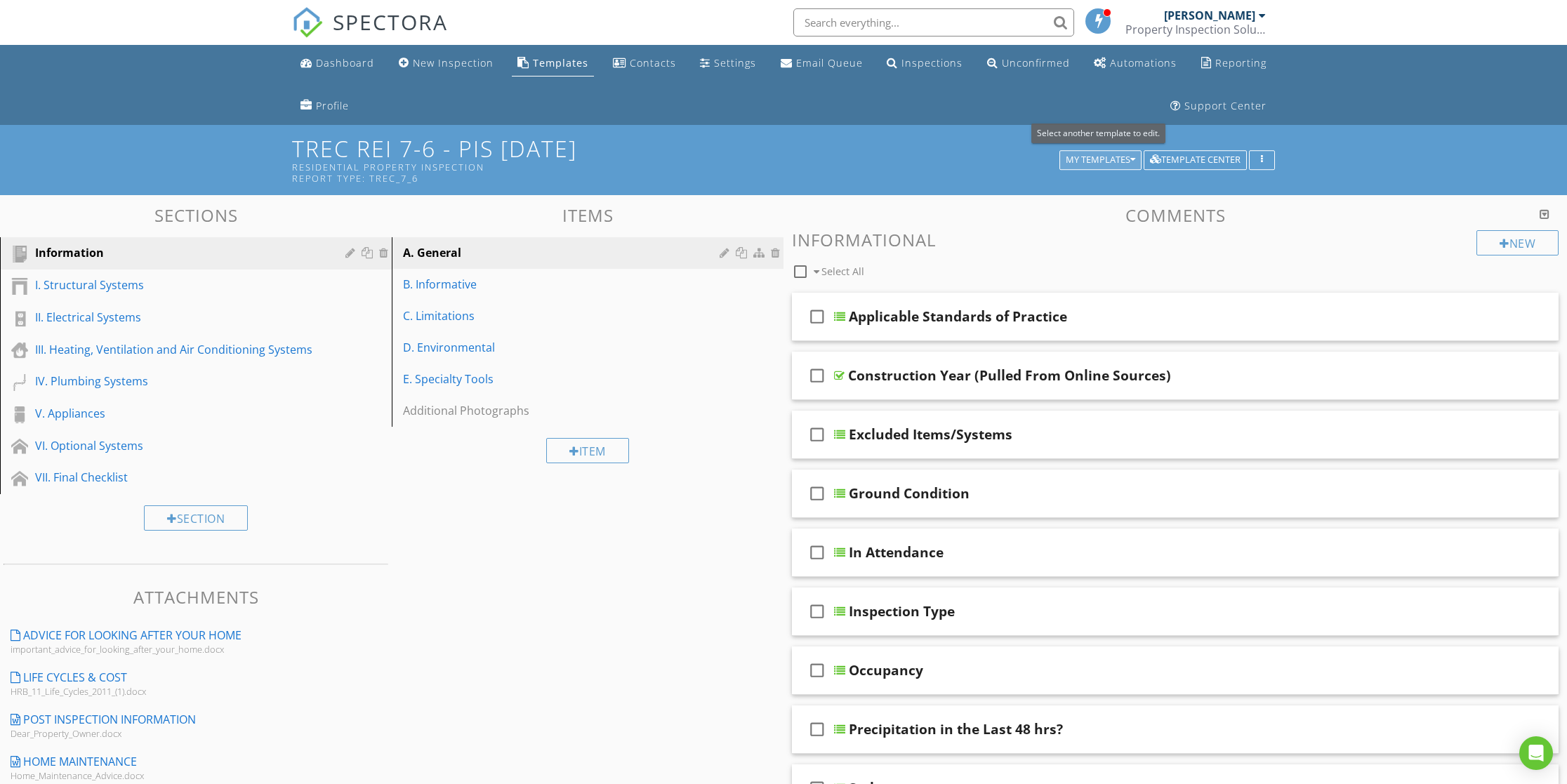 click at bounding box center (1132, 160) 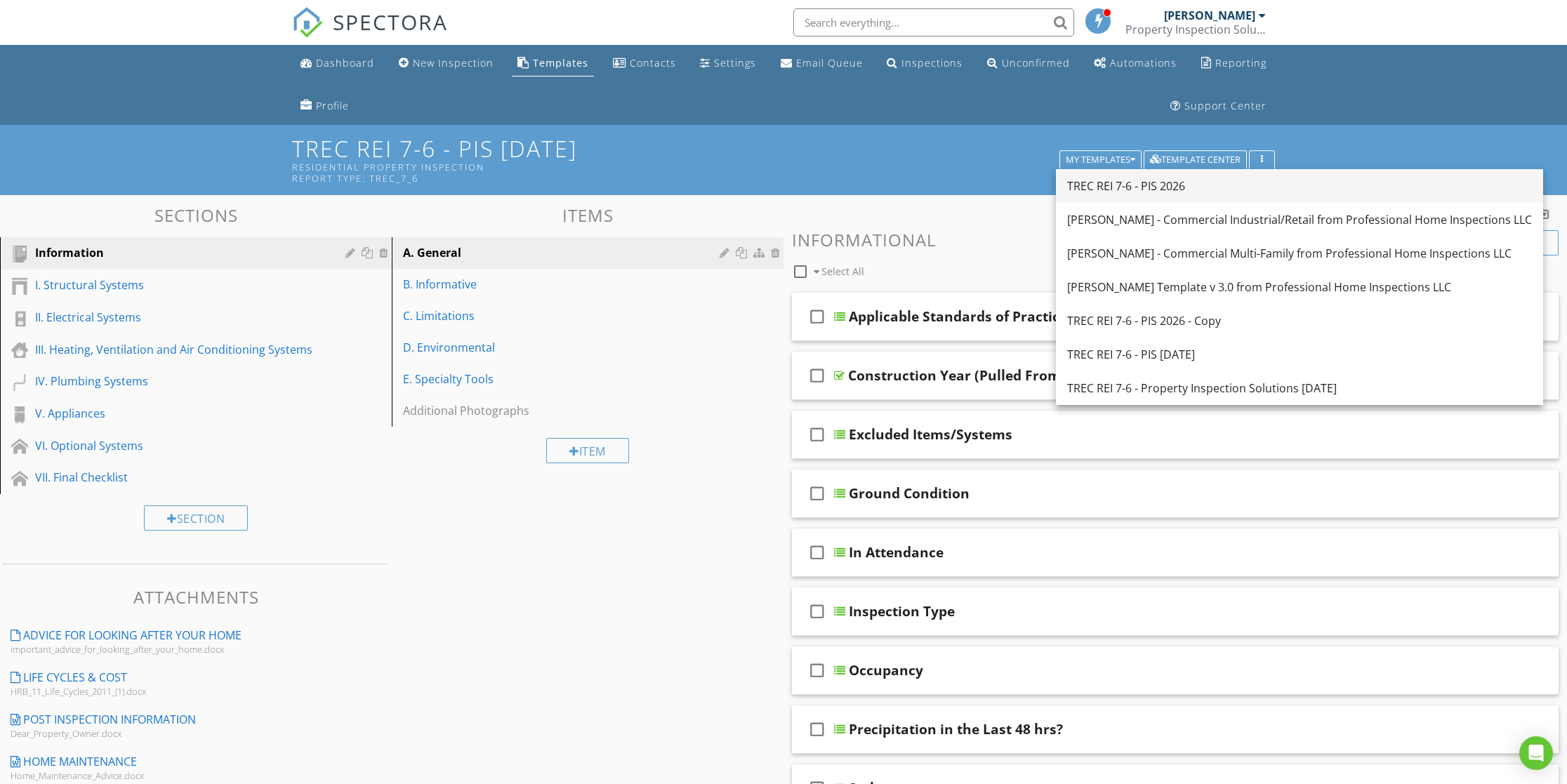 click on "TREC REI 7-6 - PIS 2026" at bounding box center (1300, 186) 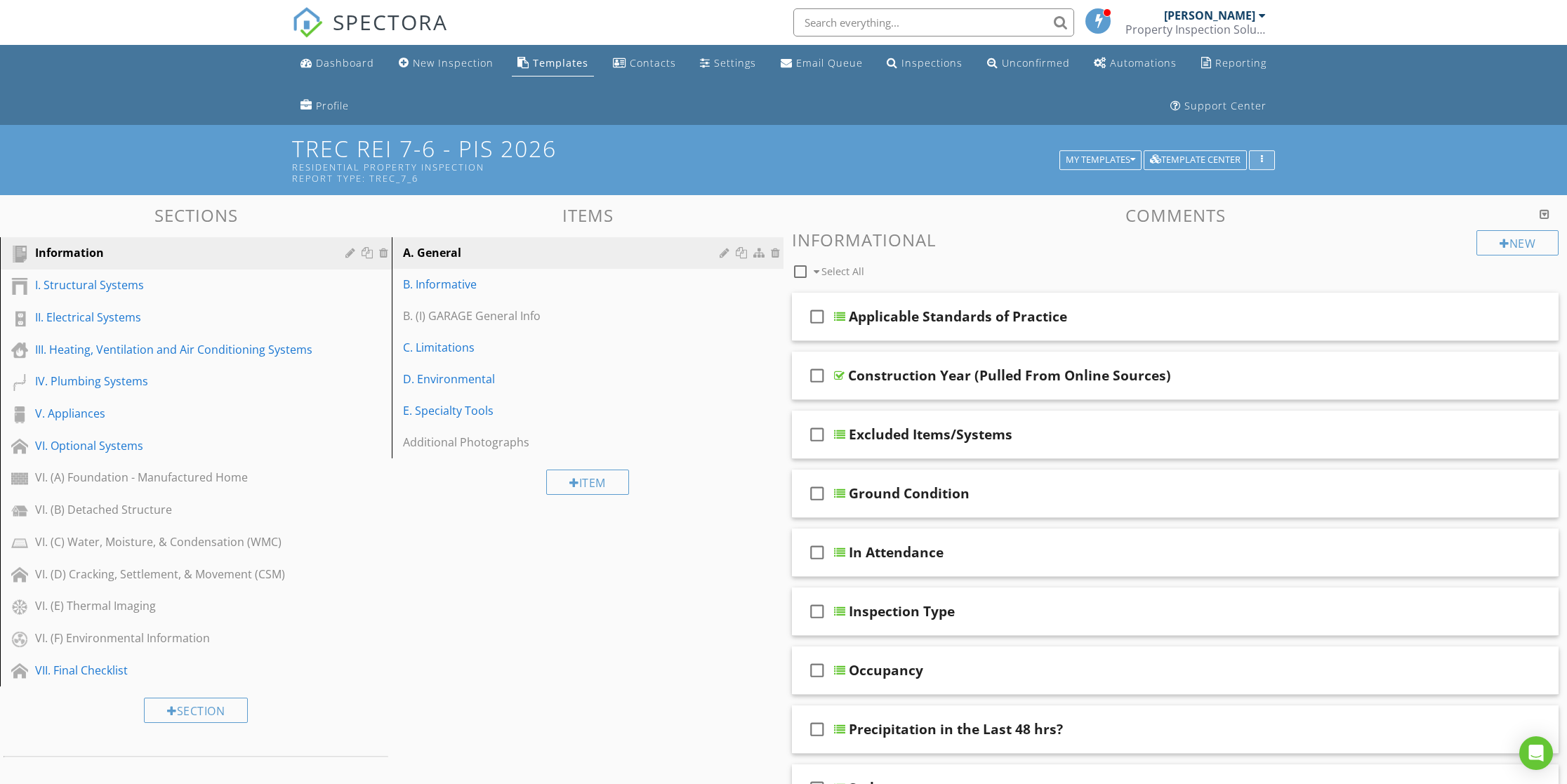 click at bounding box center (1262, 160) 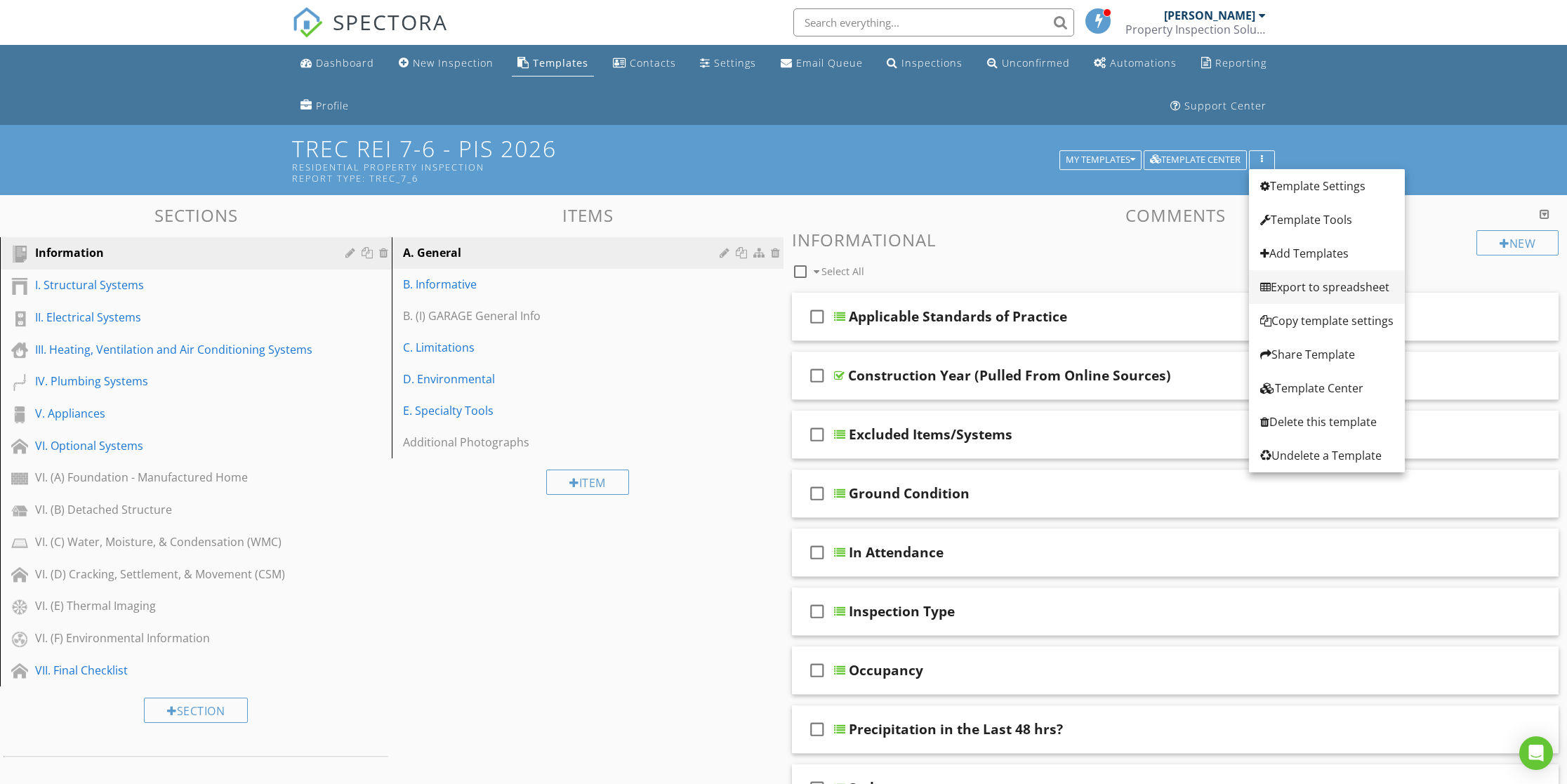 click on "Export to spreadsheet" at bounding box center (1327, 287) 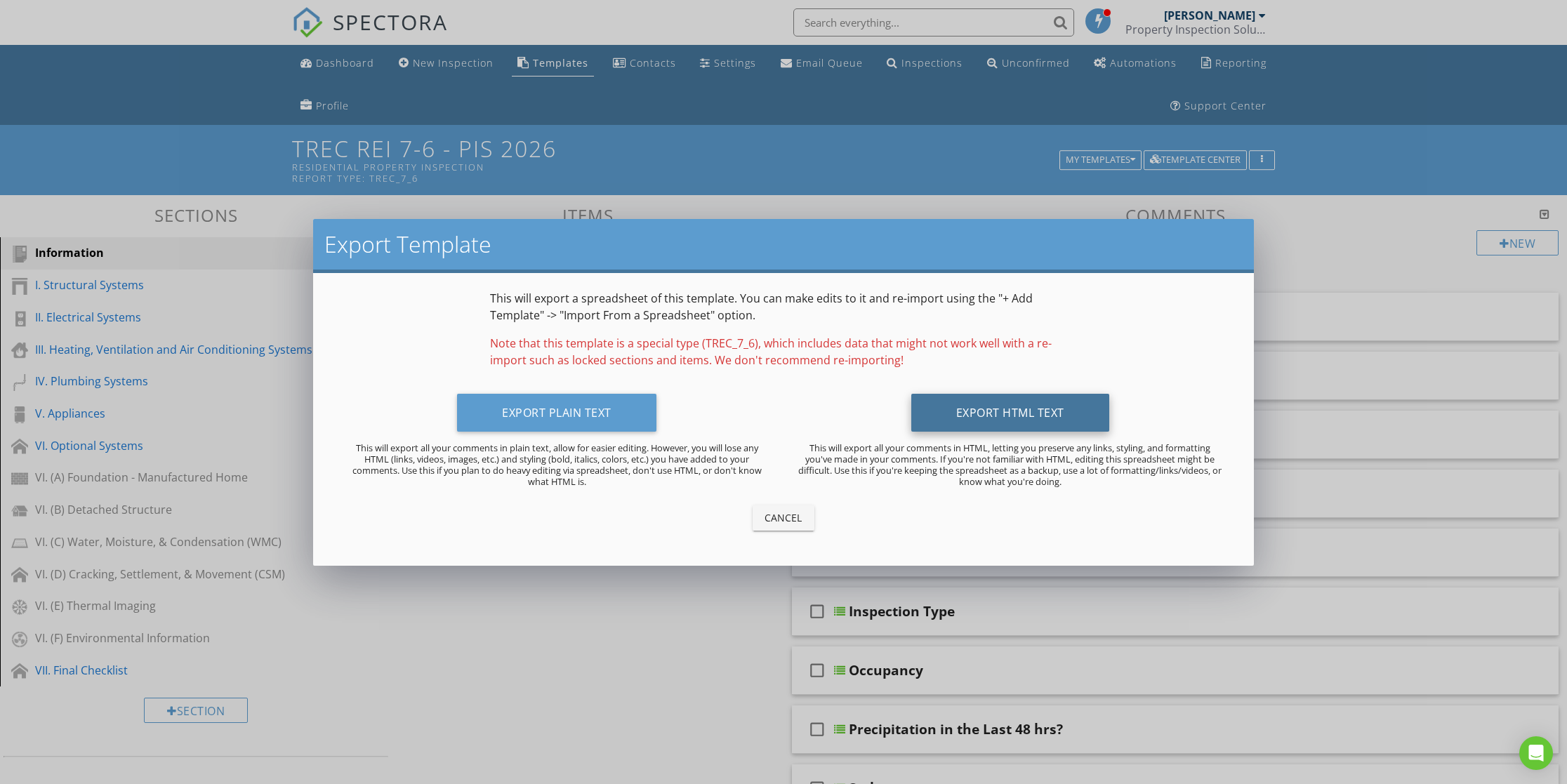 click on "Export HTML Text" at bounding box center (1010, 413) 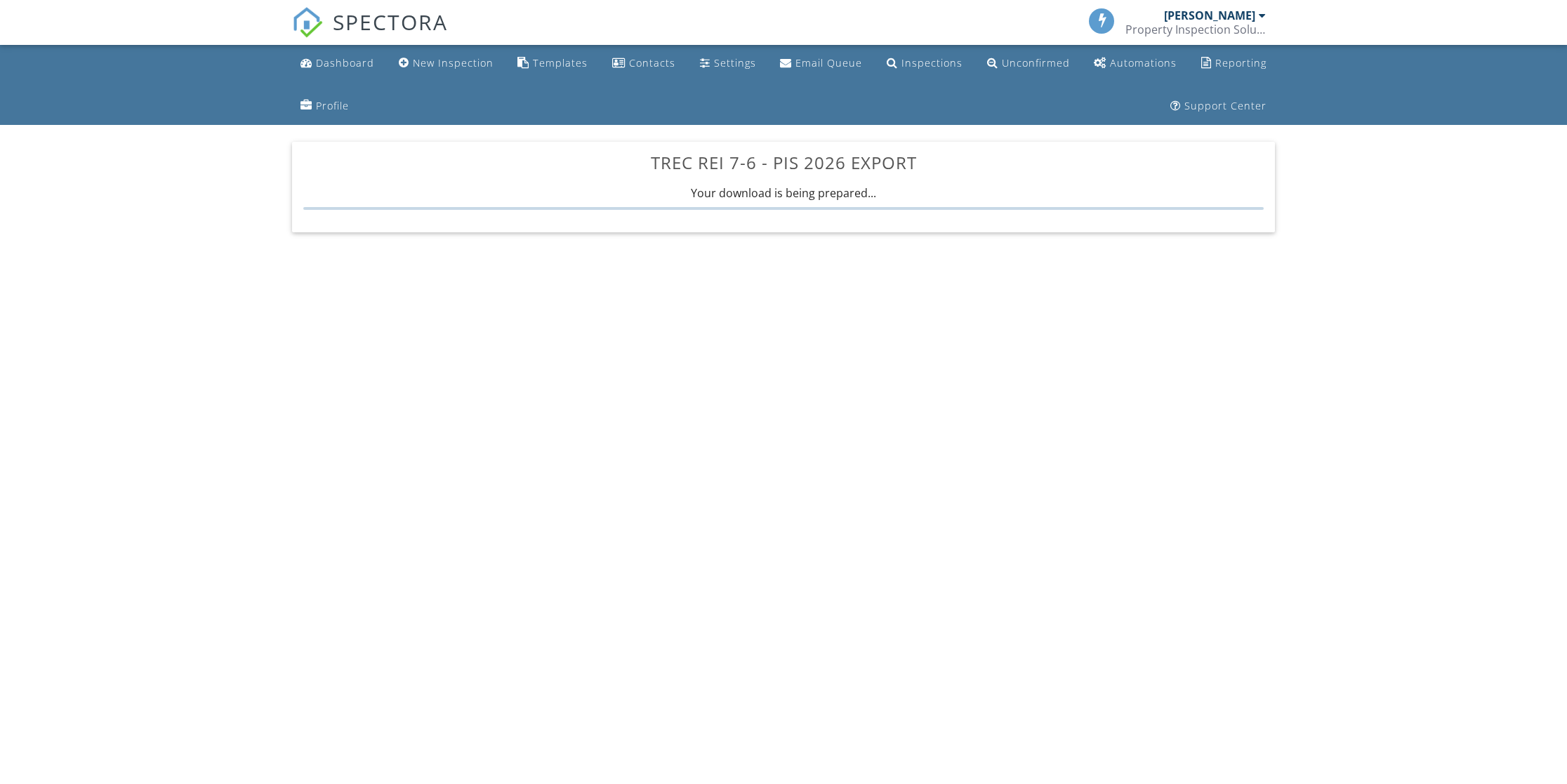 scroll, scrollTop: 0, scrollLeft: 0, axis: both 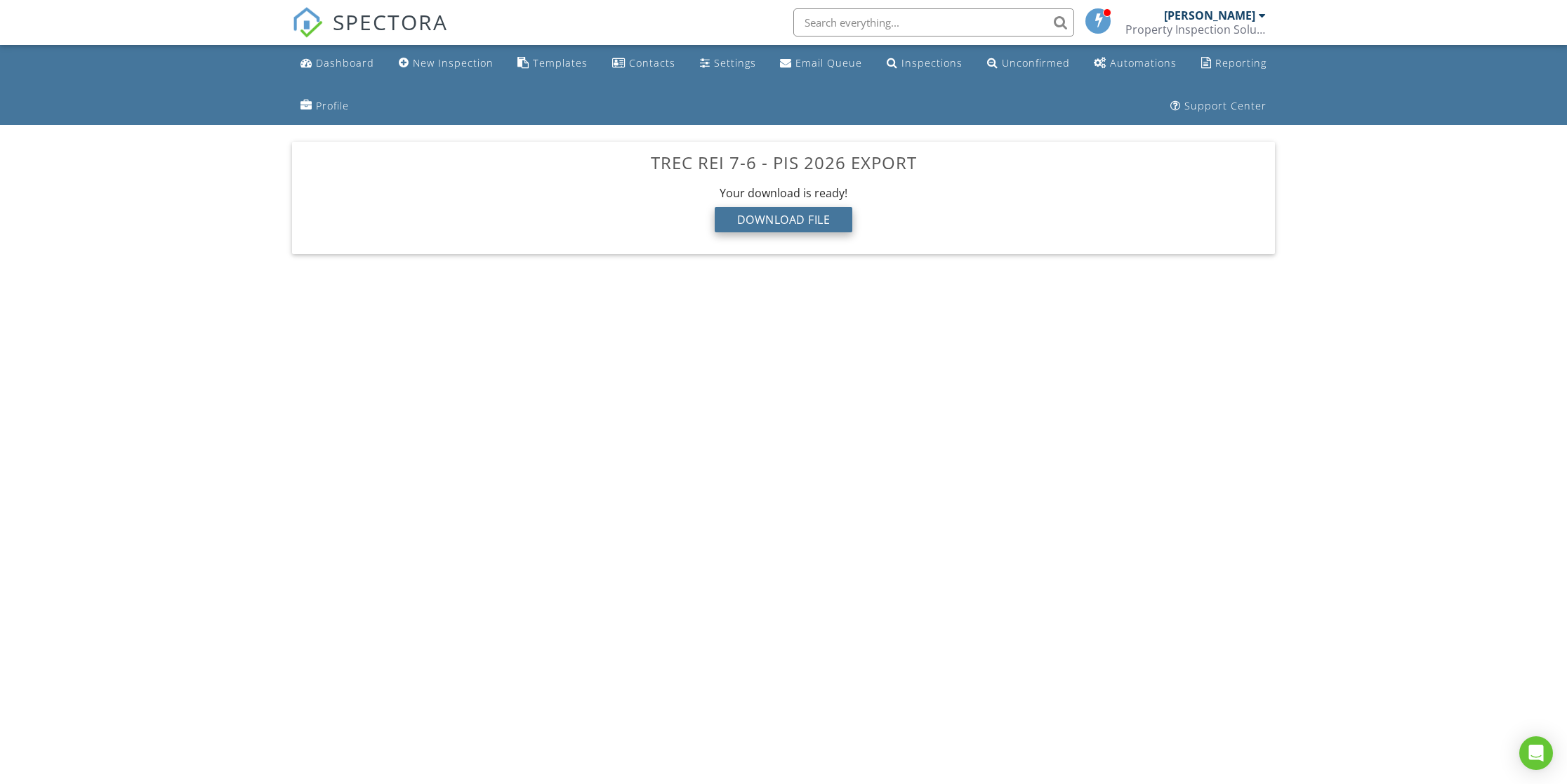 click on "Download File" at bounding box center [784, 220] 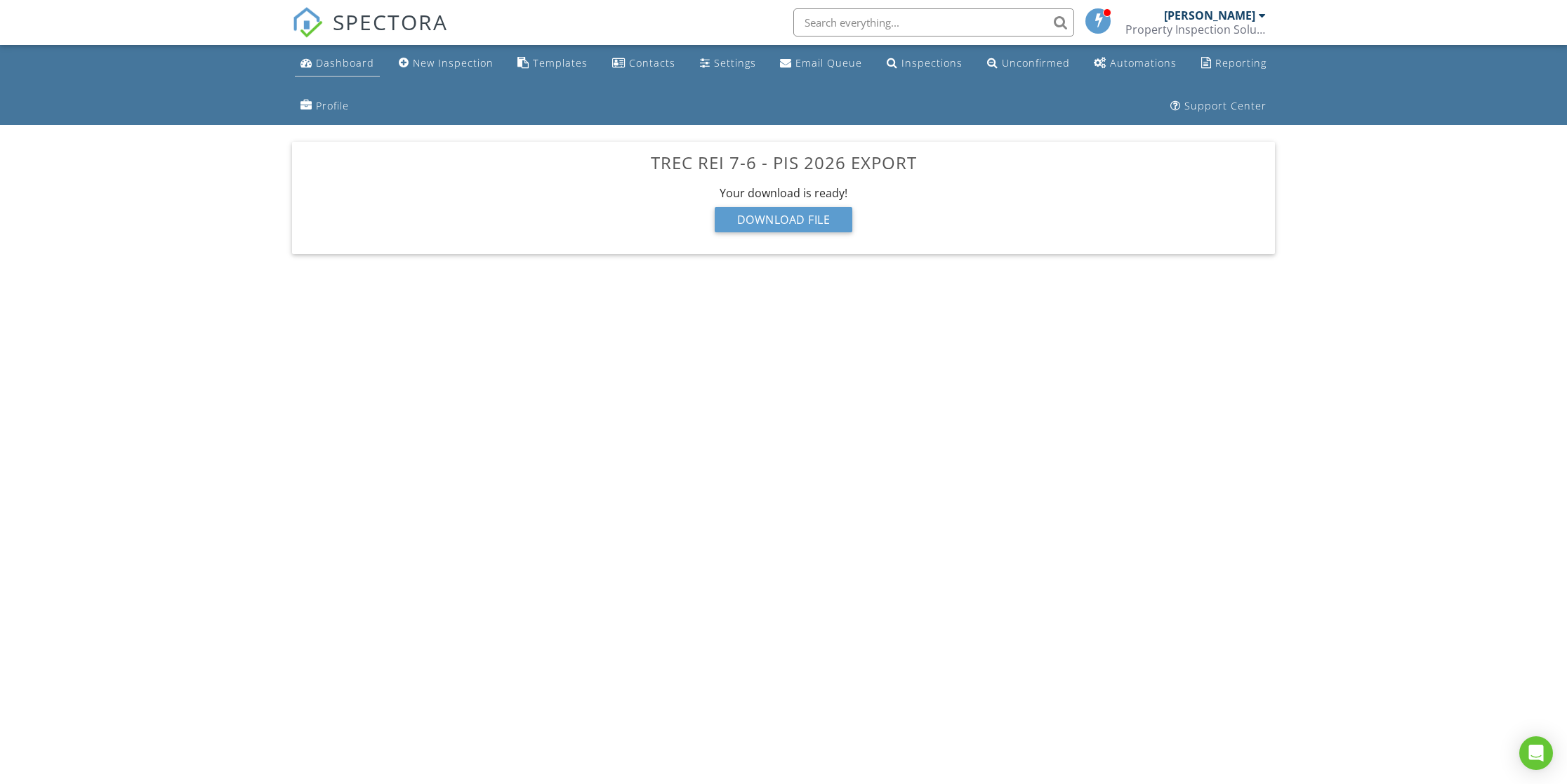 click on "Dashboard" at bounding box center (345, 62) 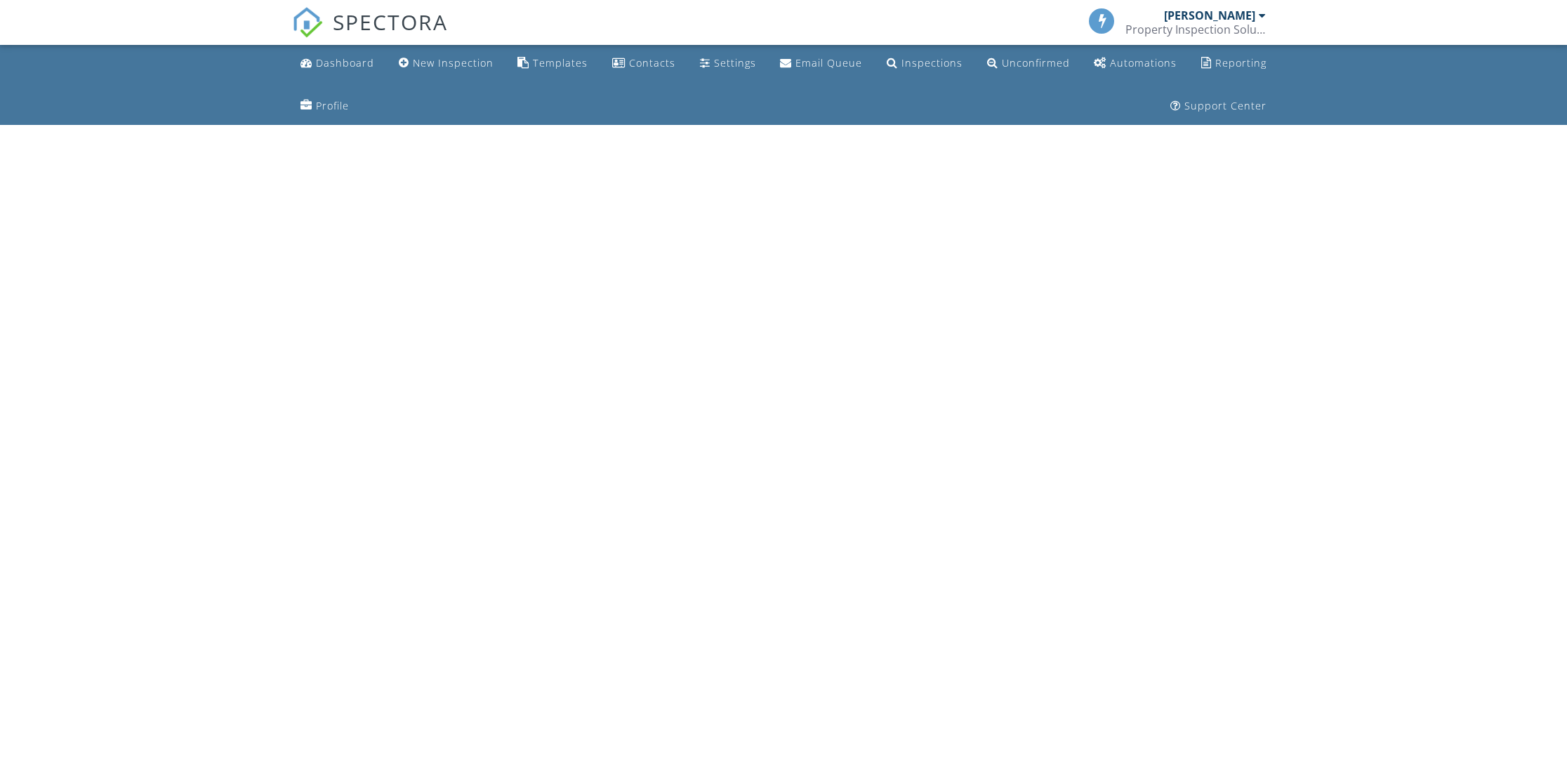scroll, scrollTop: 0, scrollLeft: 0, axis: both 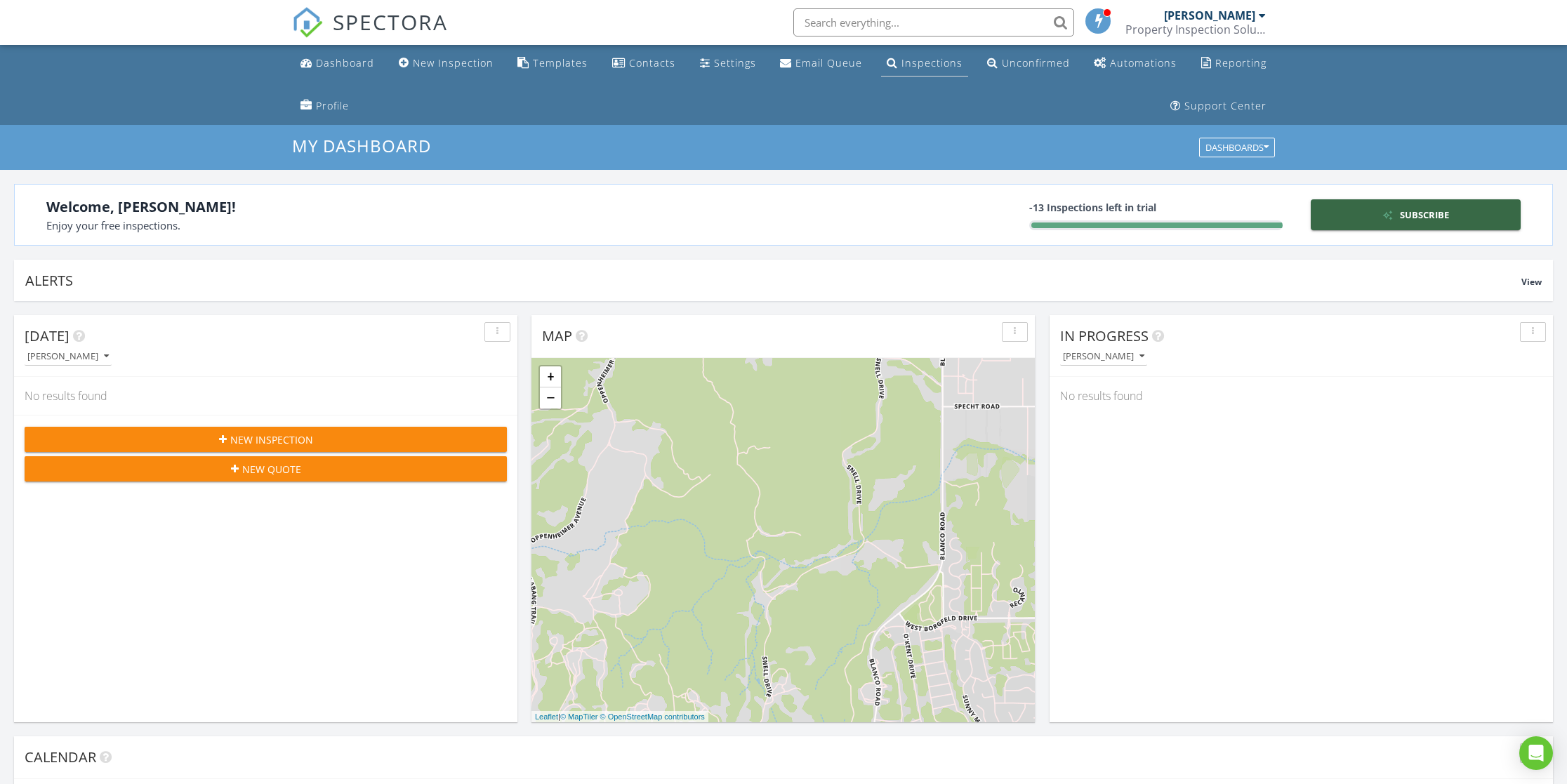 click on "Inspections" at bounding box center (932, 62) 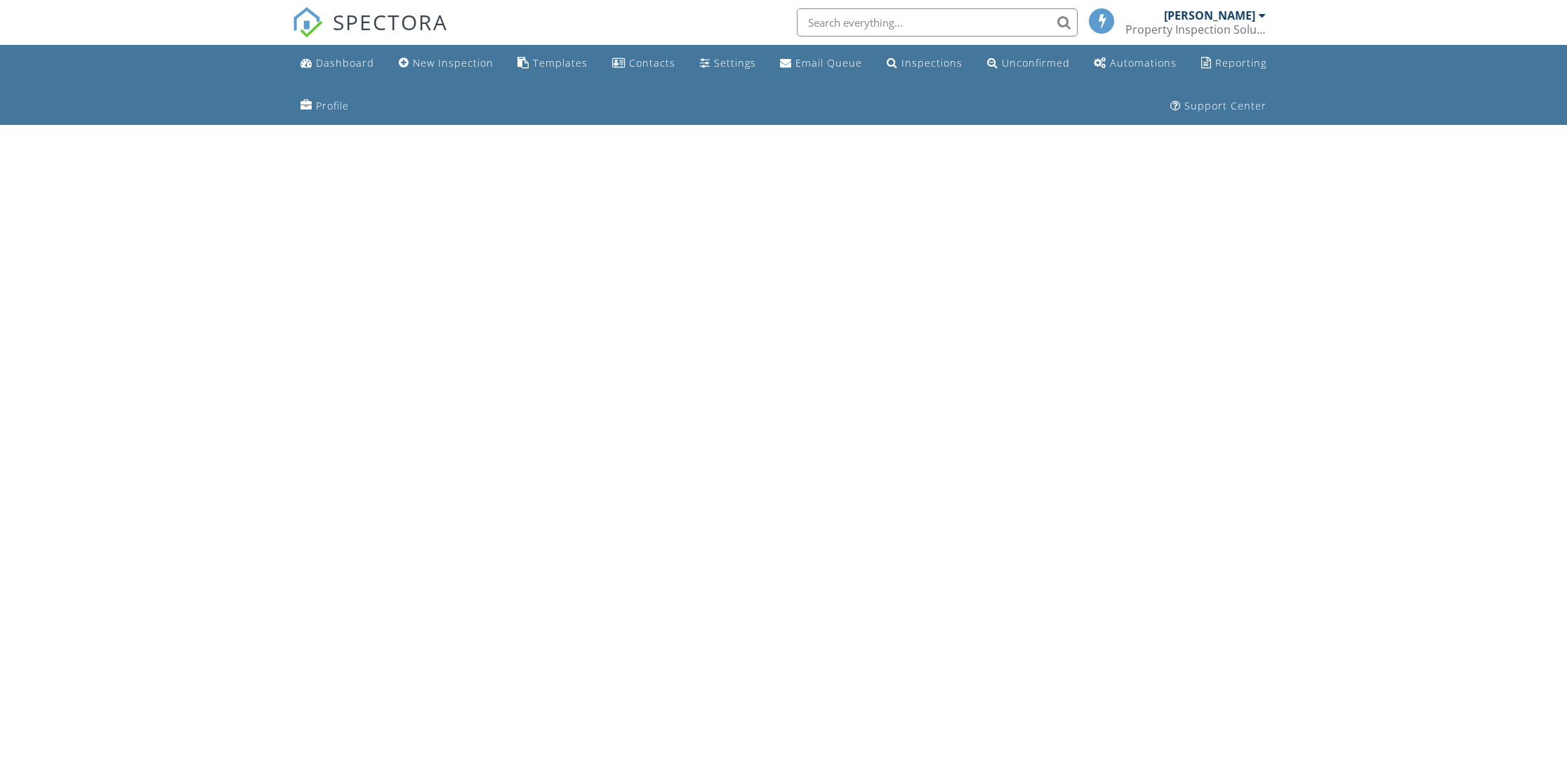 scroll, scrollTop: 0, scrollLeft: 0, axis: both 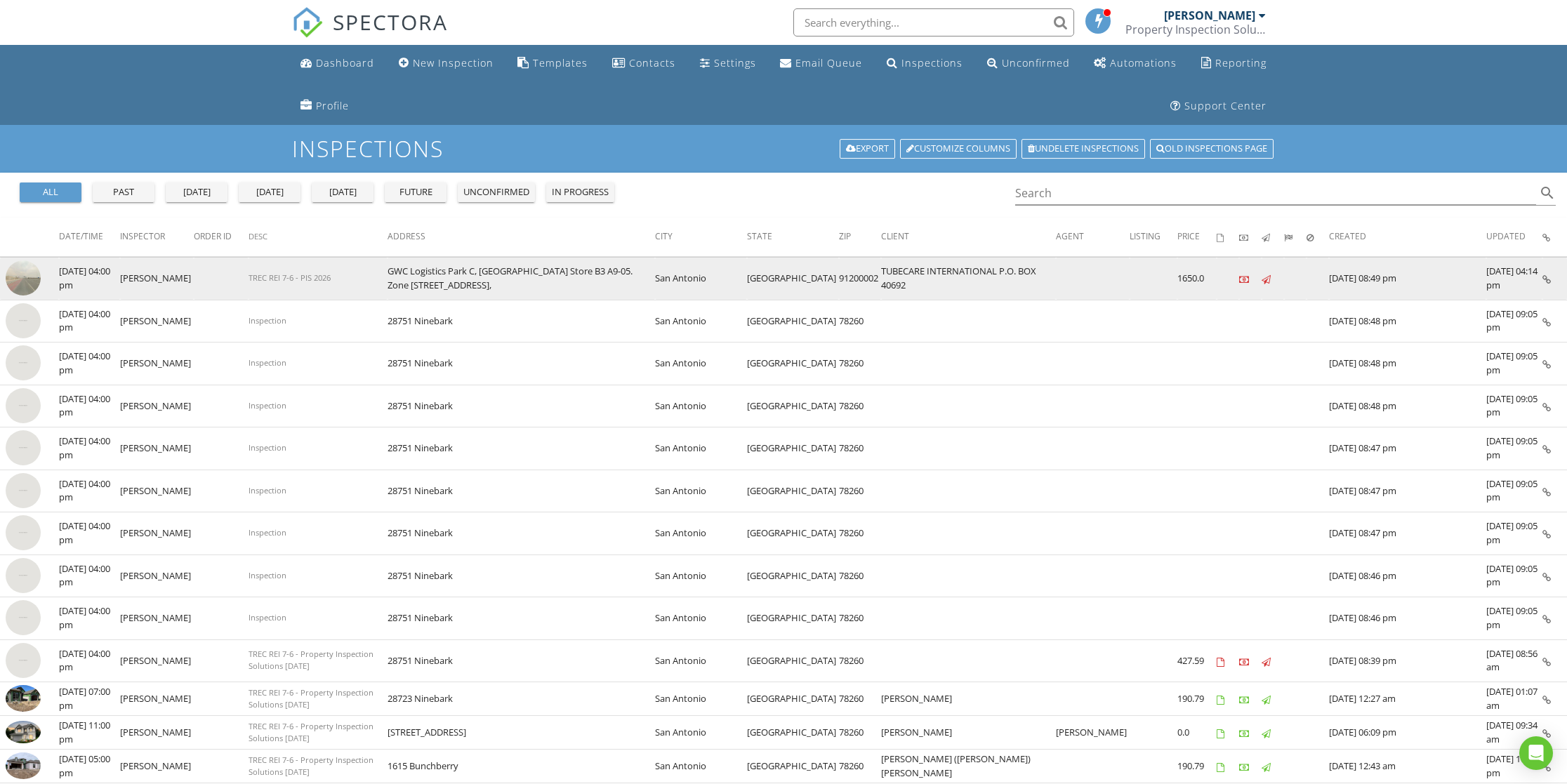 click on "[DATE] 04:00 pm" at bounding box center (89, 279) 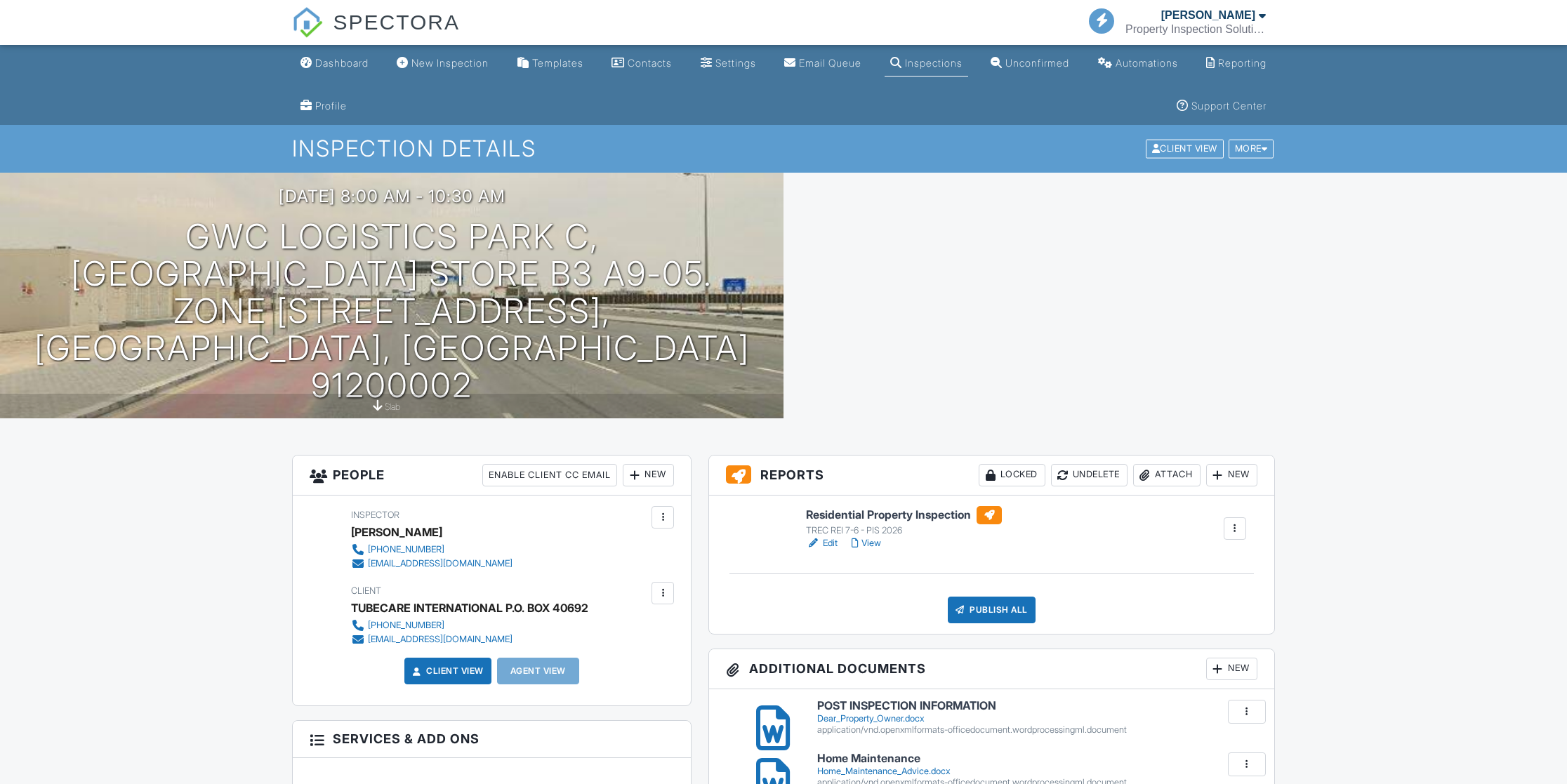 scroll, scrollTop: 0, scrollLeft: 0, axis: both 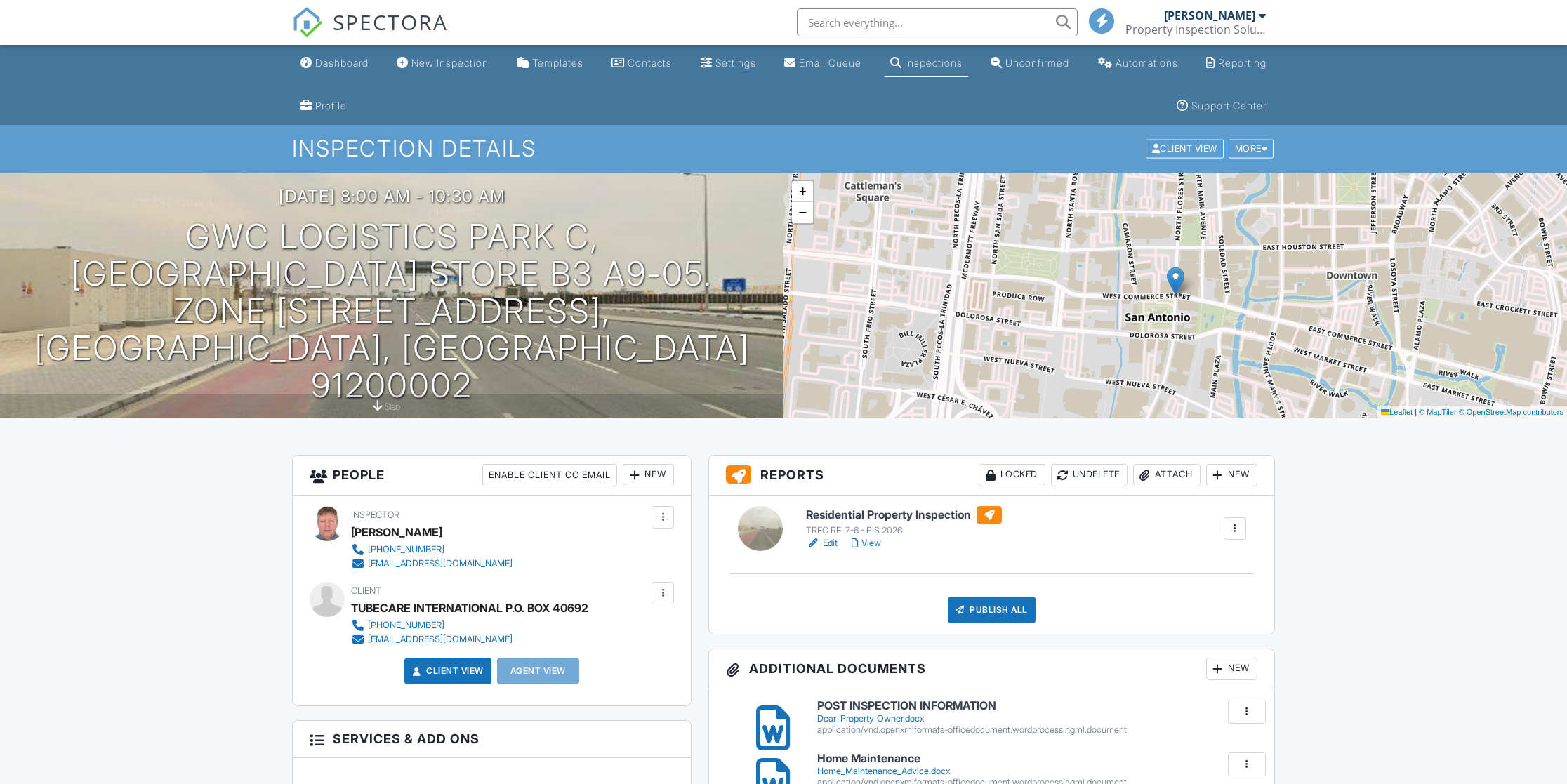 click at bounding box center (1235, 529) 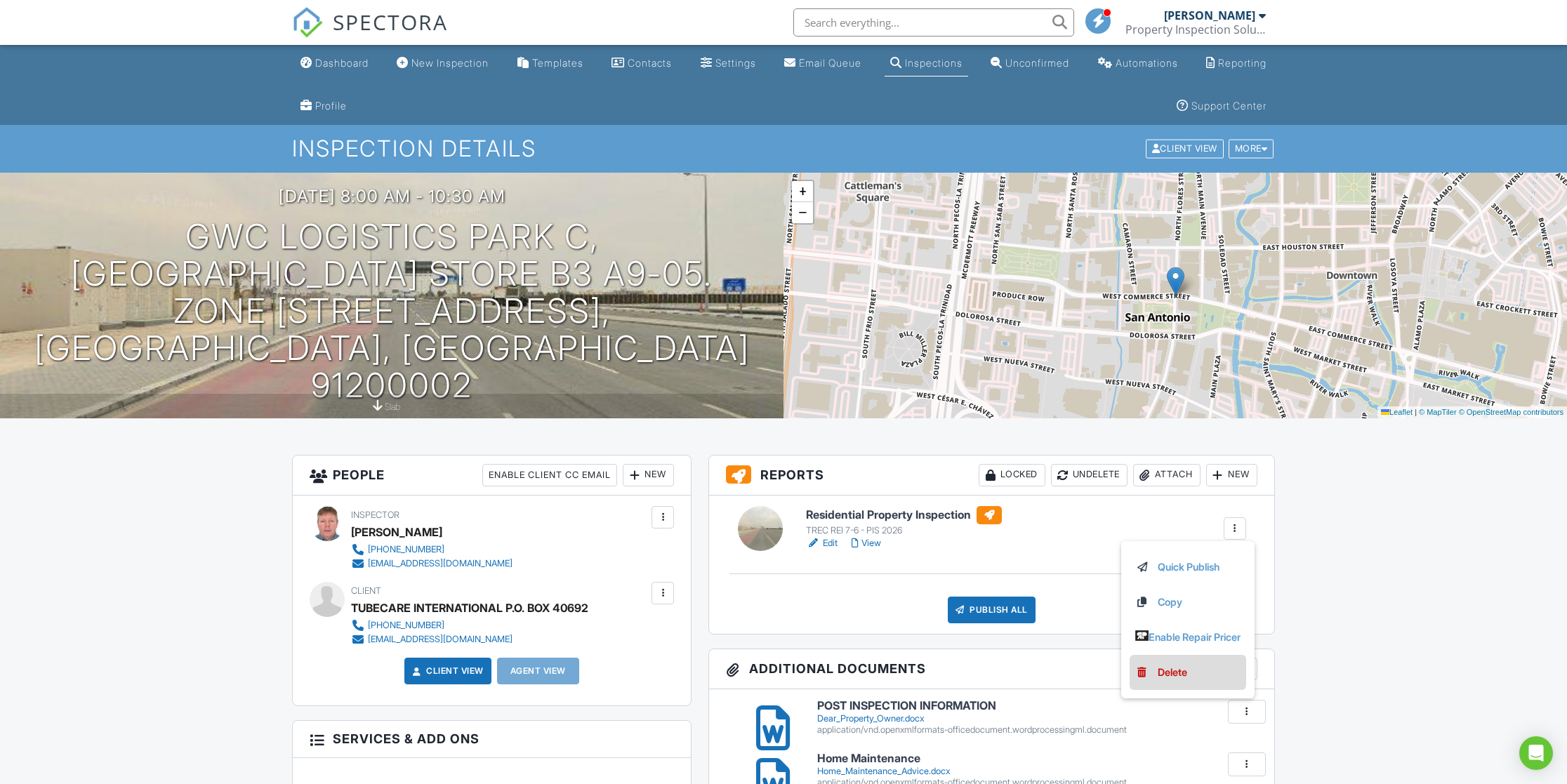 click on "Delete" at bounding box center [1172, 672] 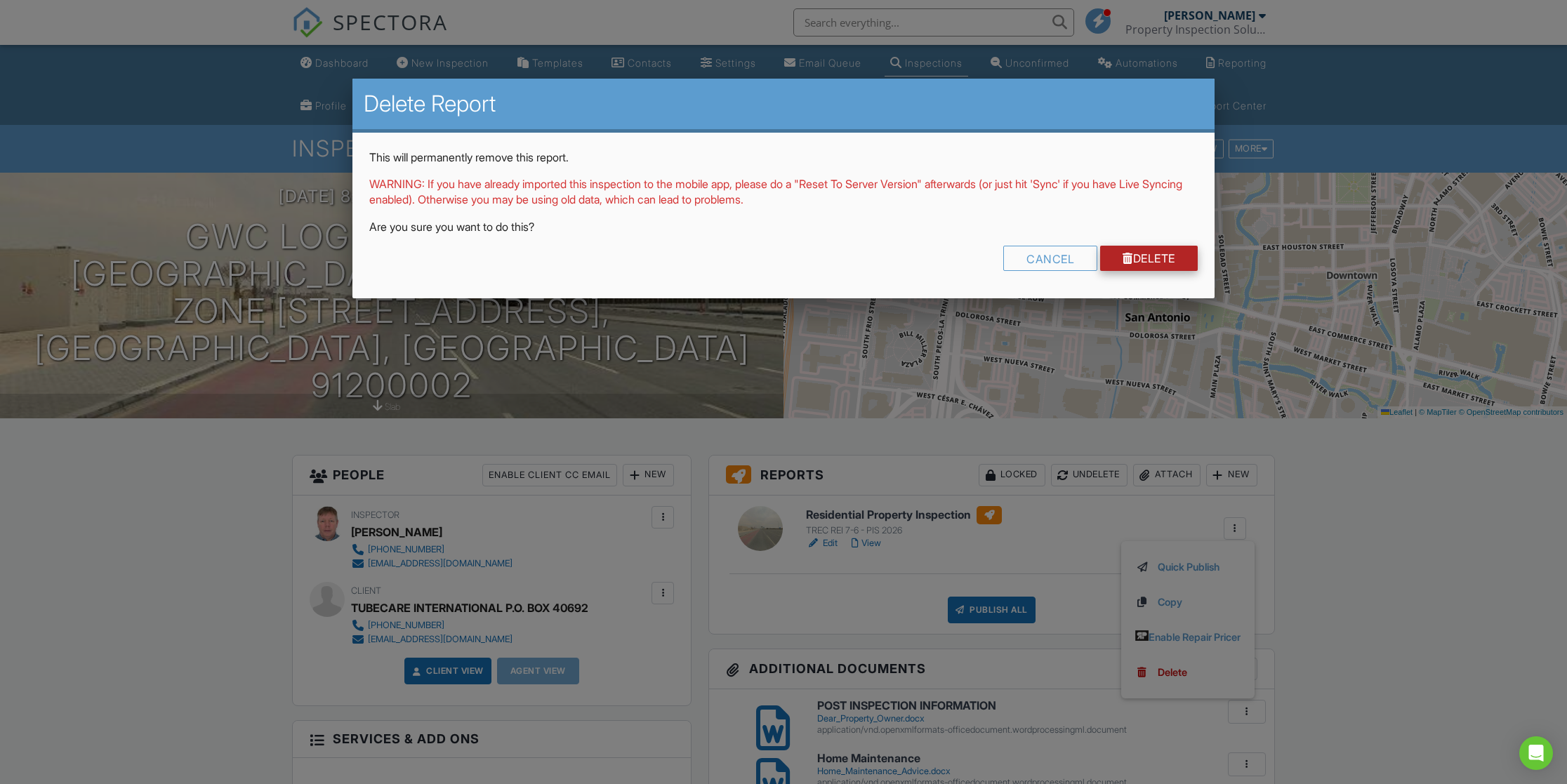 click on "Delete" at bounding box center (1149, 258) 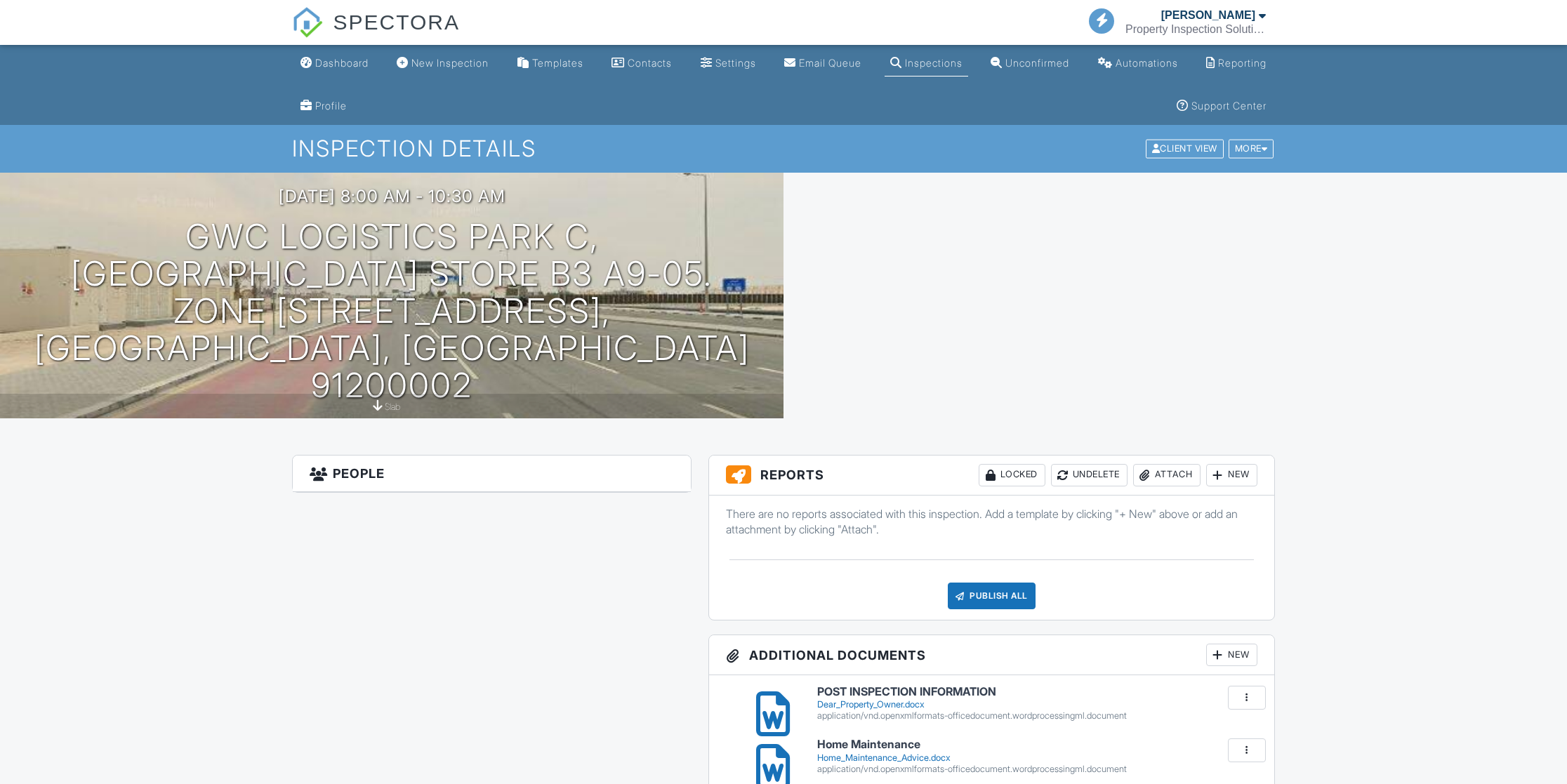 scroll, scrollTop: 0, scrollLeft: 0, axis: both 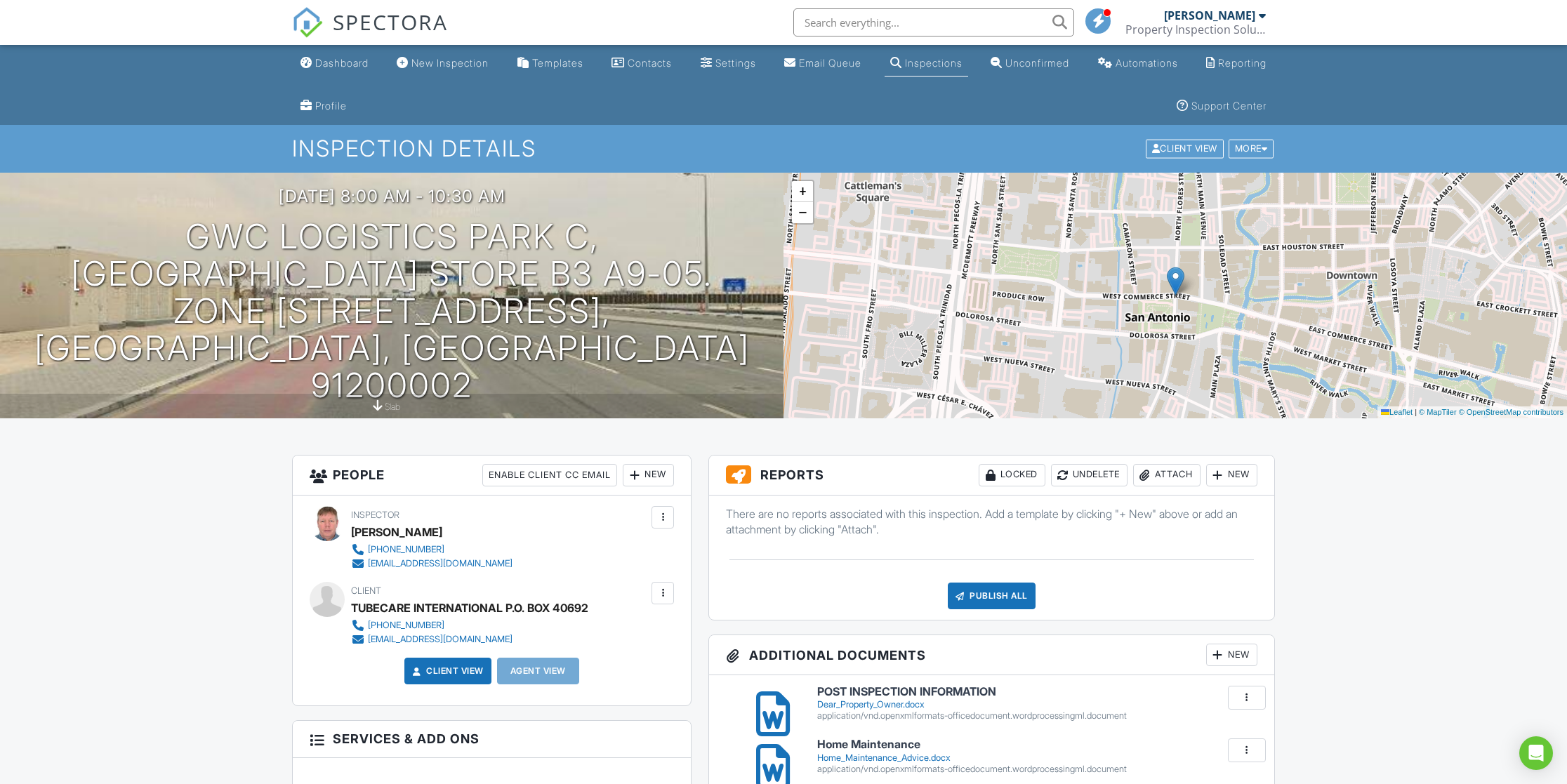 click on "New" at bounding box center (1231, 475) 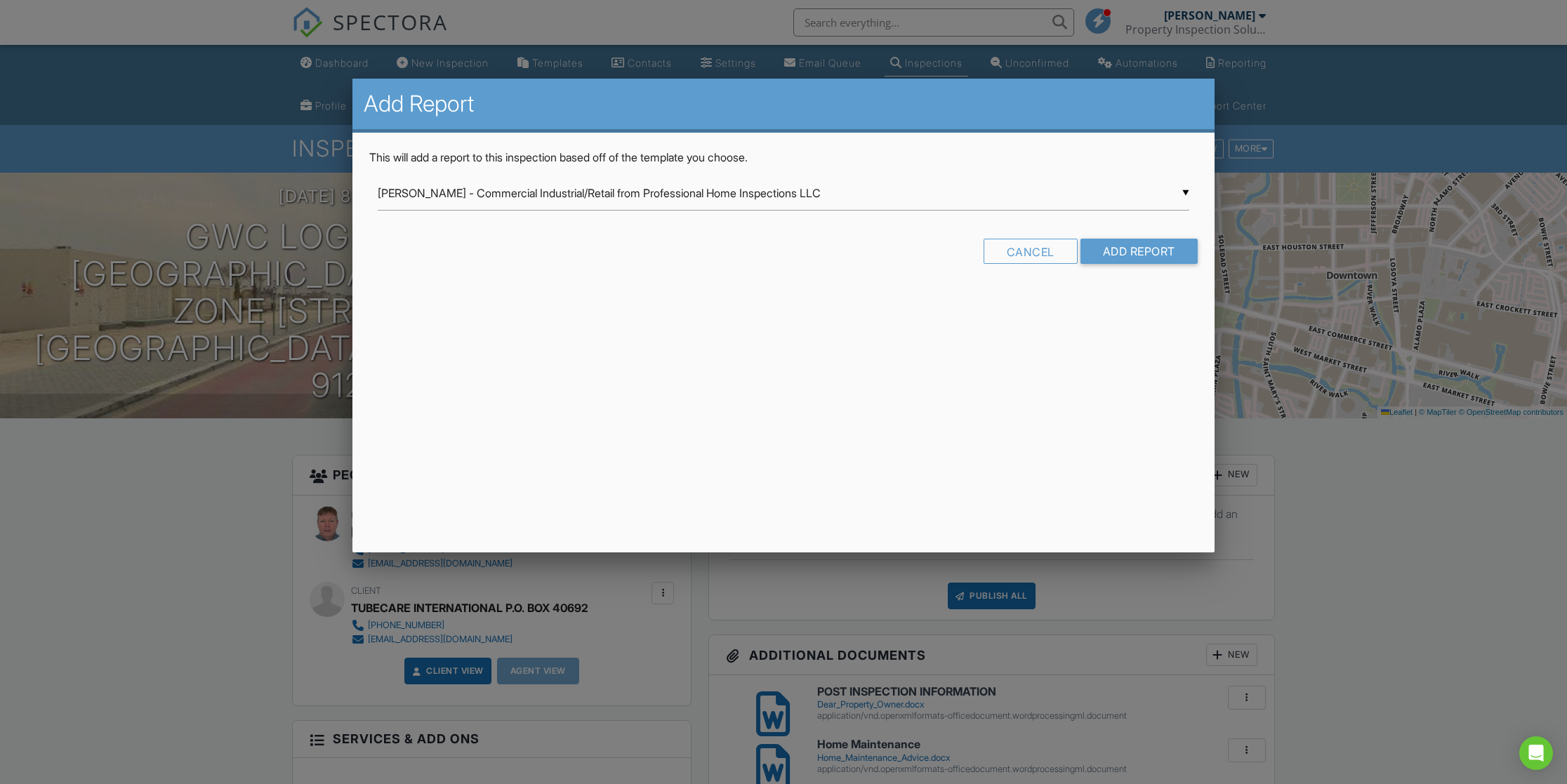 click on "▼ [PERSON_NAME] - Commercial Industrial/Retail from Professional Home Inspections LLC [PERSON_NAME] - Commercial Industrial/Retail from Professional Home Inspections LLC [PERSON_NAME] - Commercial Multi-Family from Professional Home Inspections LLC [PERSON_NAME] Template v 3.0 from Professional Home Inspections LLC TREC REI 7-6 - PIS 2026 TREC REI 7-6 - PIS 2026 - Copy TREC REI 7-6 - PIS [DATE] TREC REI 7-6 - Property Inspection Solutions [DATE] [PERSON_NAME] - Commercial Industrial/Retail from Professional Home Inspections LLC
[PERSON_NAME] - Commercial Multi-Family from Professional Home Inspections LLC
[PERSON_NAME] Template v 3.0 from Professional Home Inspections LLC
TREC REI 7-6 - PIS 2026
TREC REI 7-6 - PIS 2026 - Copy
TREC REI 7-6 - PIS [DATE]
TREC REI 7-6 - Property Inspection Solutions [DATE]" at bounding box center (784, 193) 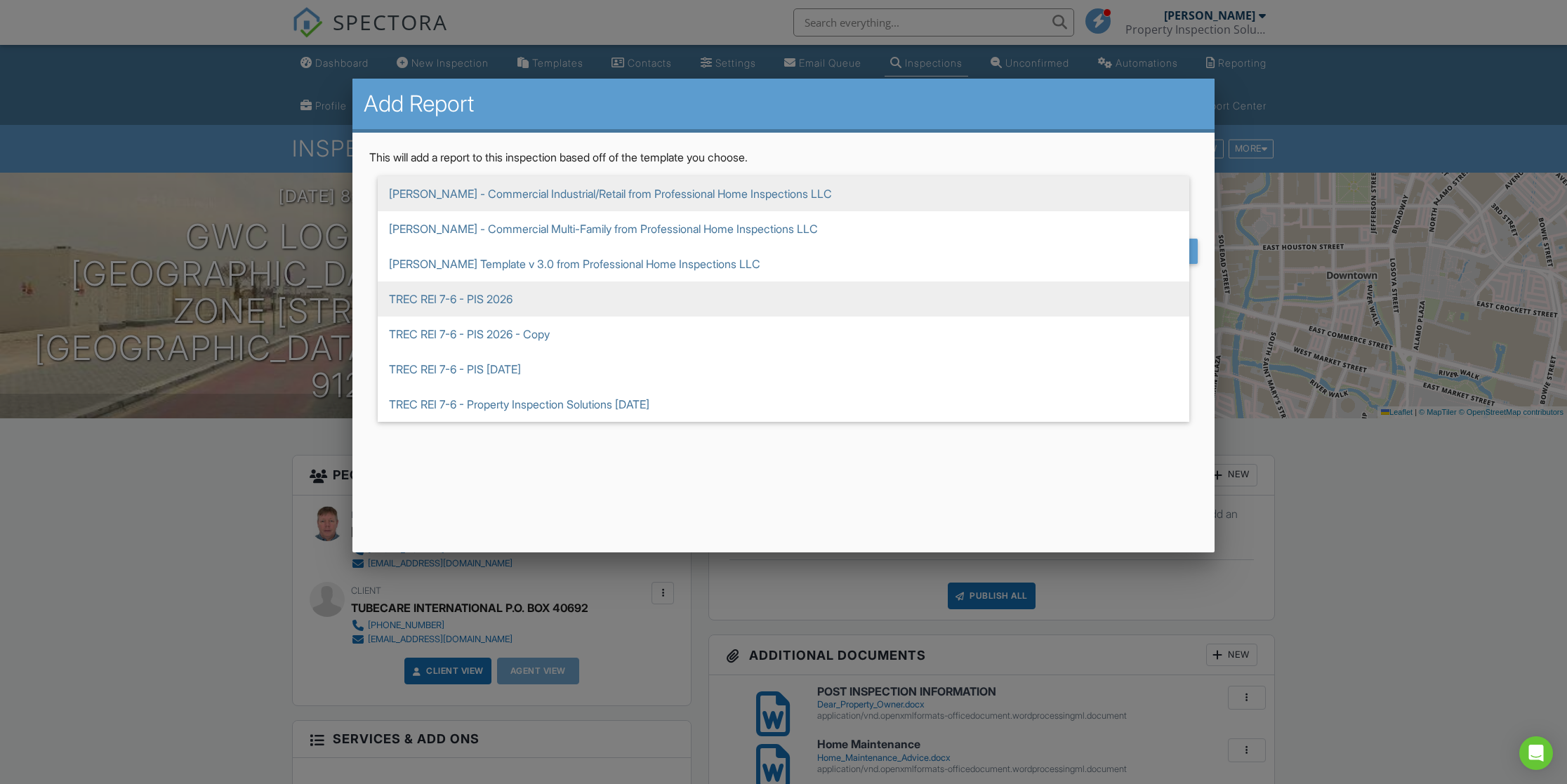 click on "TREC REI 7-6 - PIS 2026" at bounding box center (784, 299) 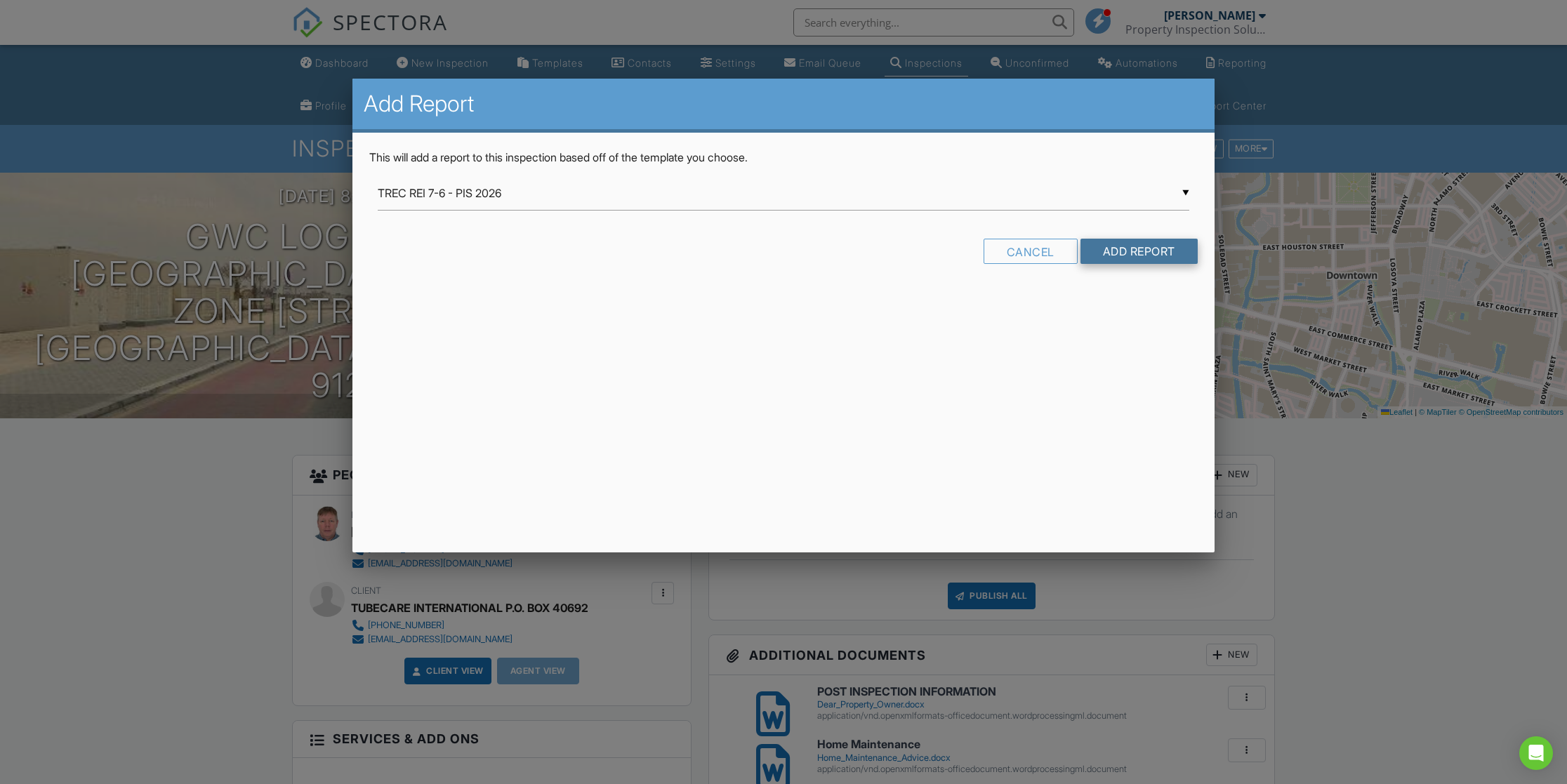 click on "Add Report" at bounding box center [1139, 251] 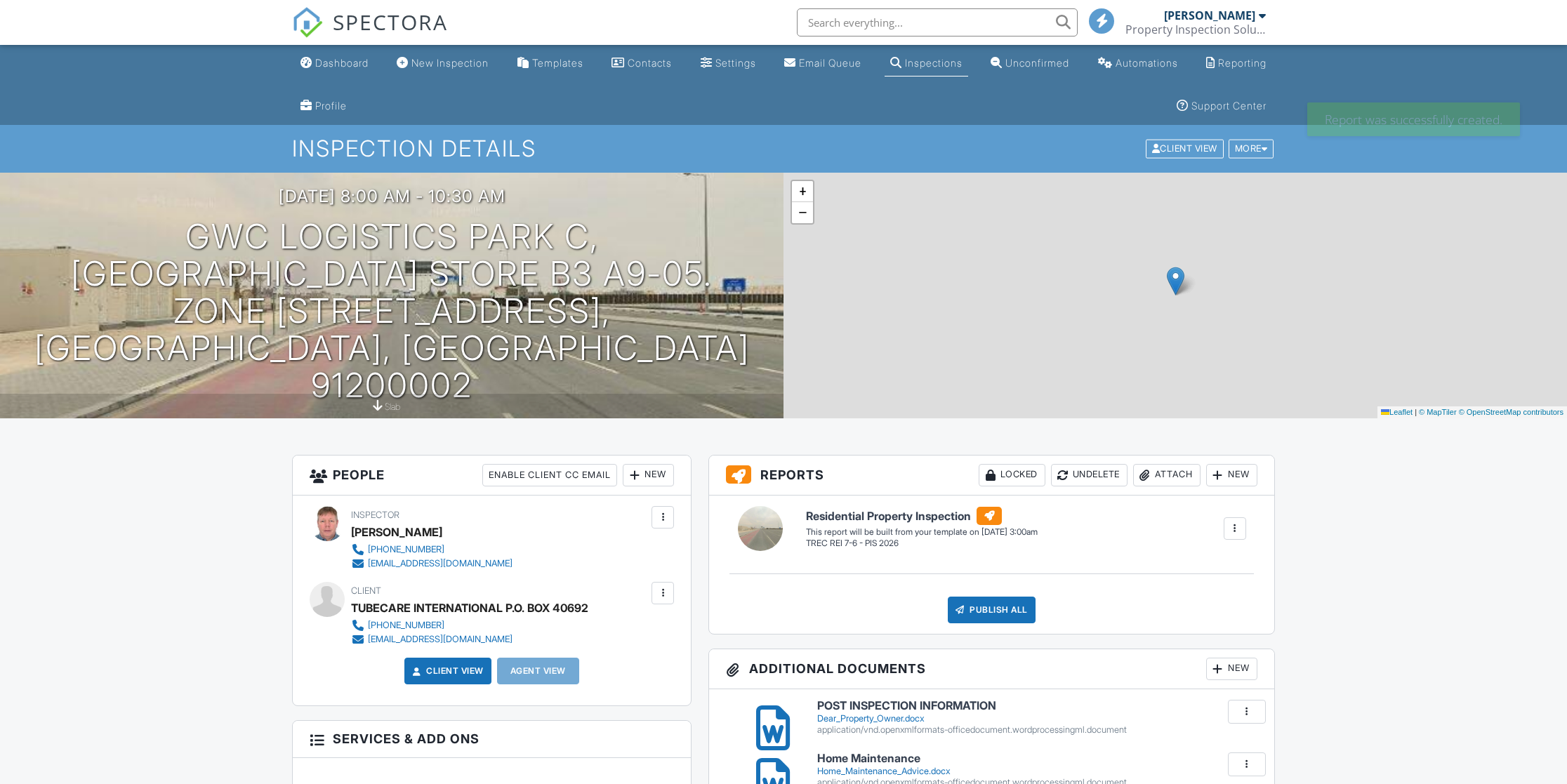 scroll, scrollTop: 0, scrollLeft: 0, axis: both 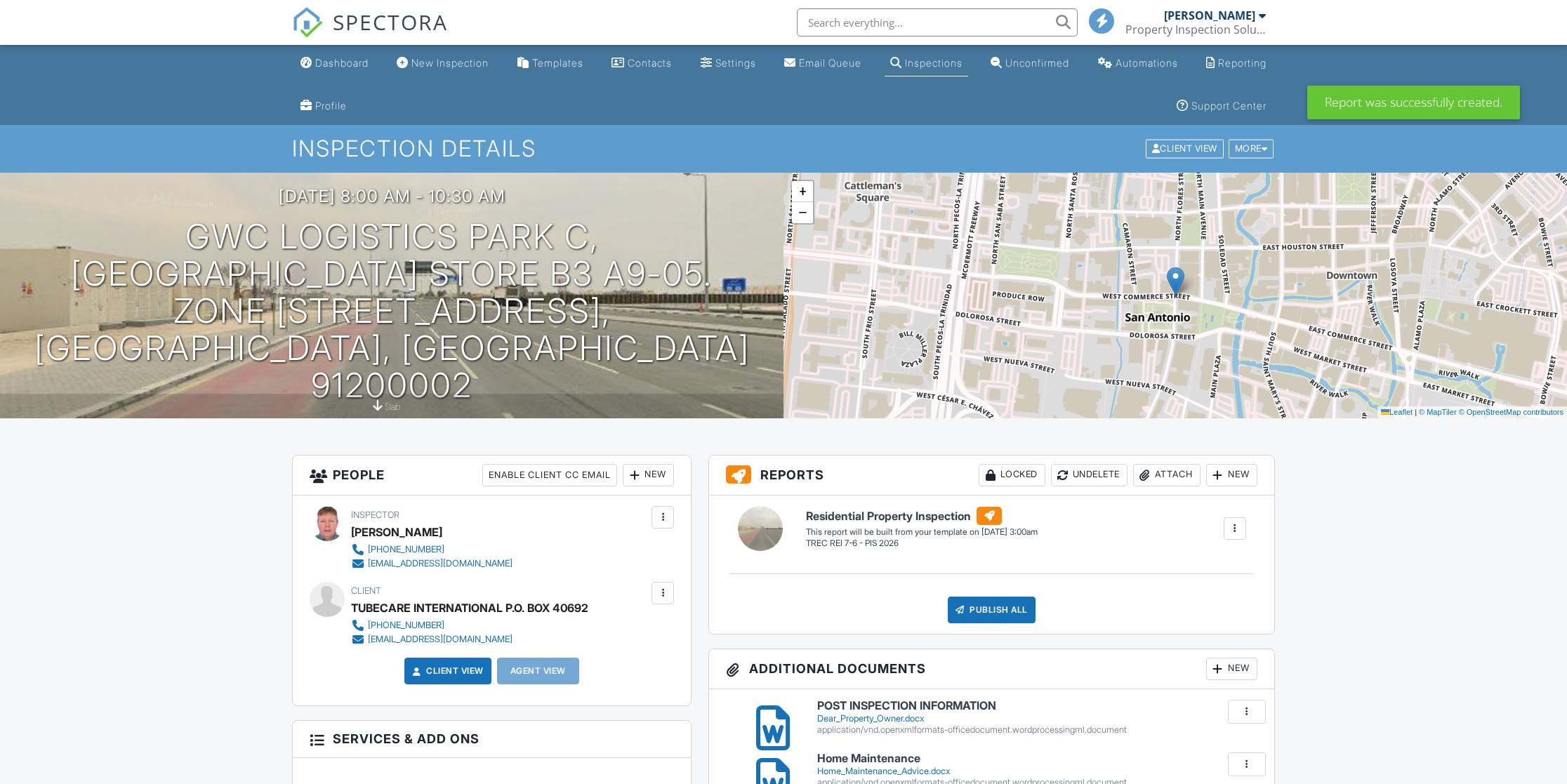click at bounding box center (1235, 529) 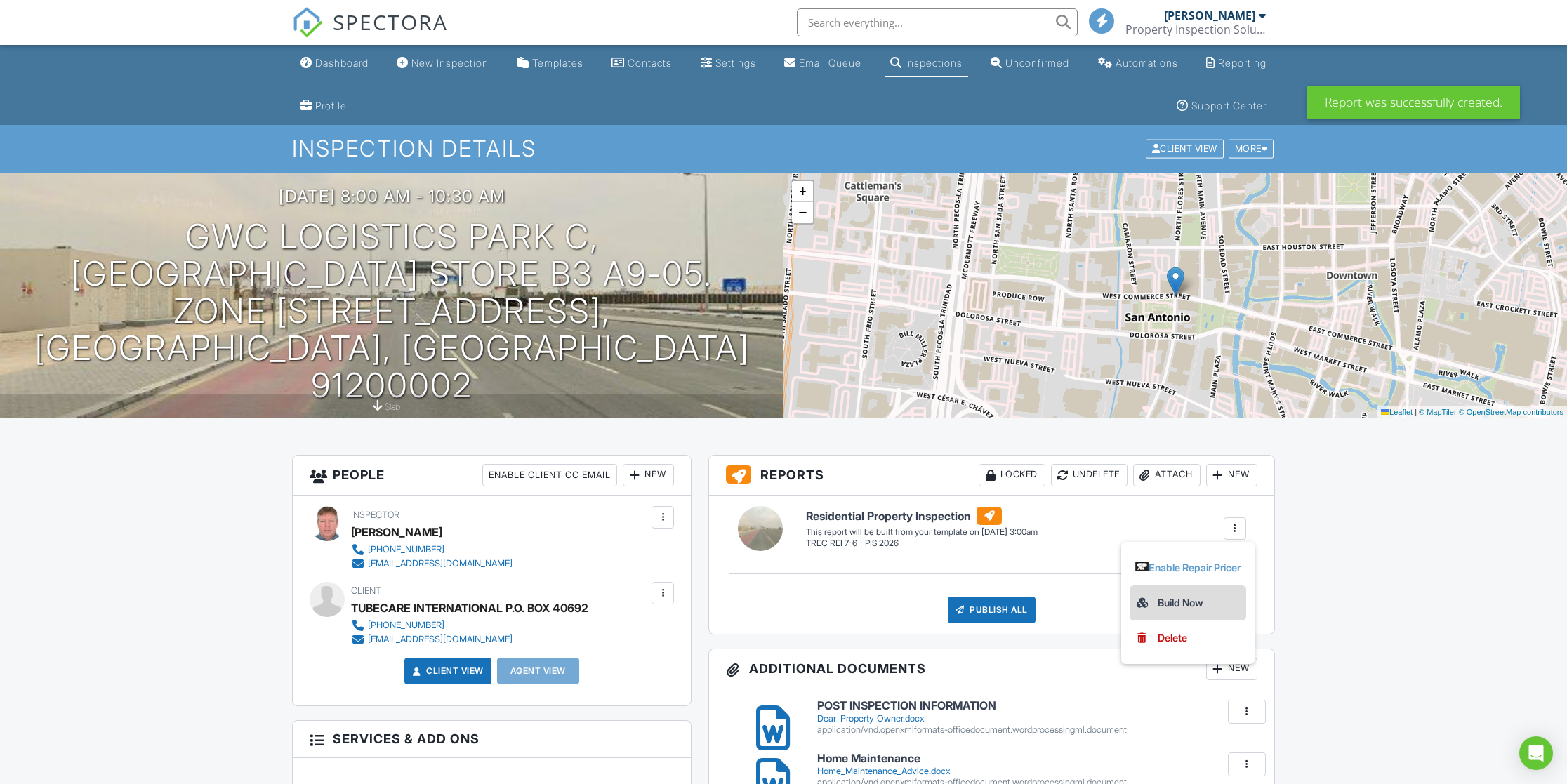 click on "Build Now" at bounding box center (1188, 603) 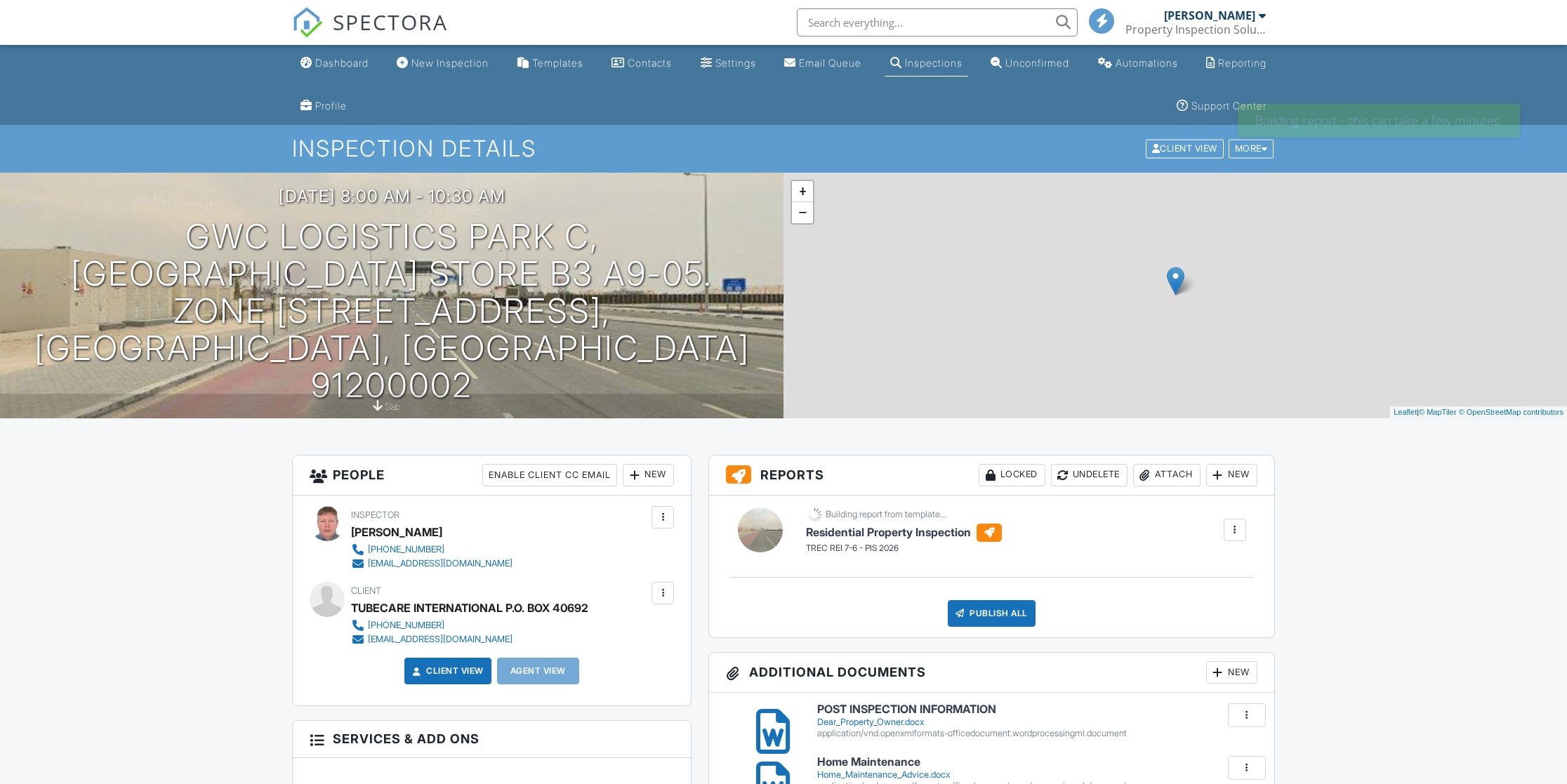 scroll, scrollTop: 0, scrollLeft: 0, axis: both 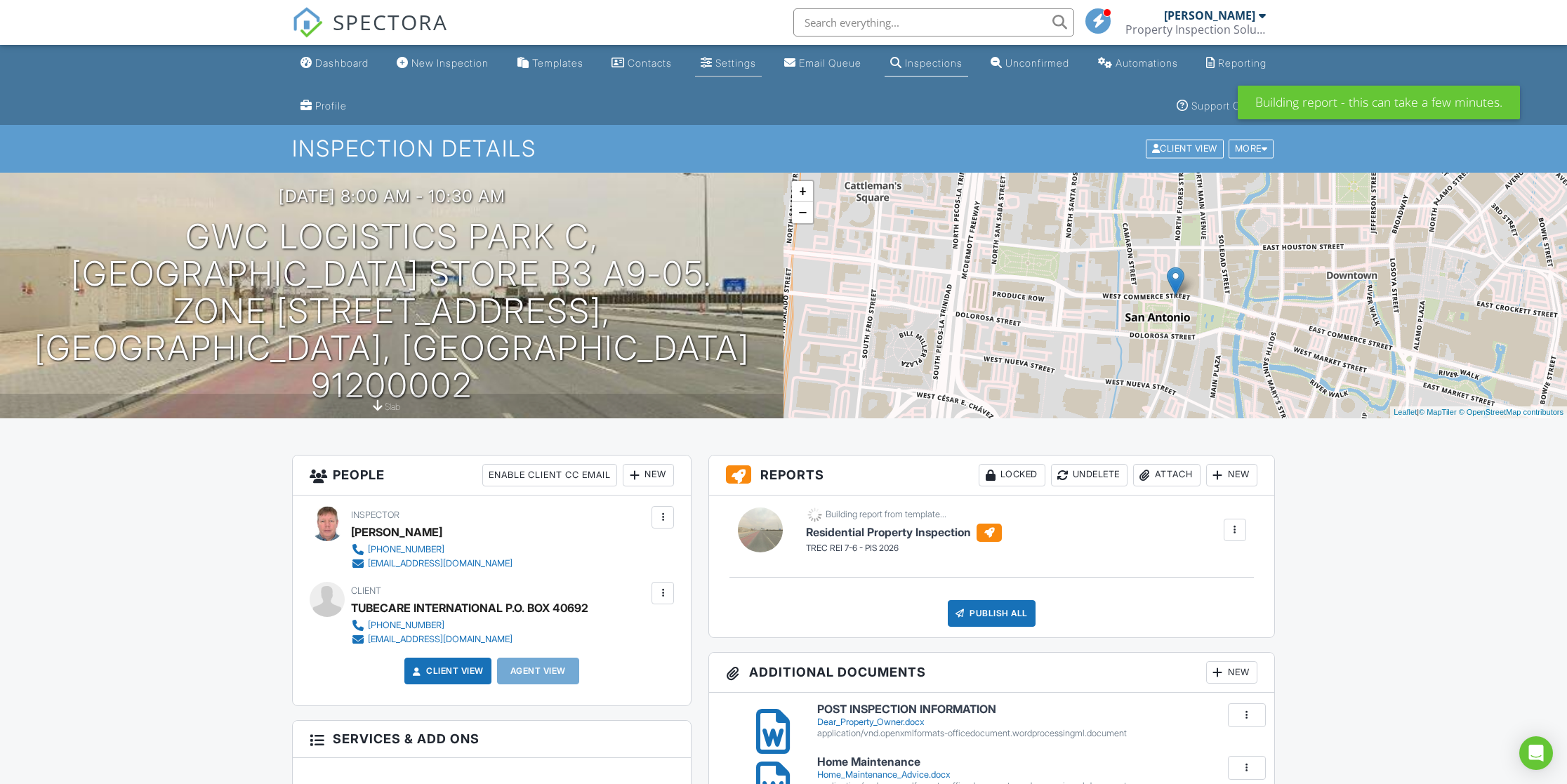 click on "Settings" at bounding box center (736, 62) 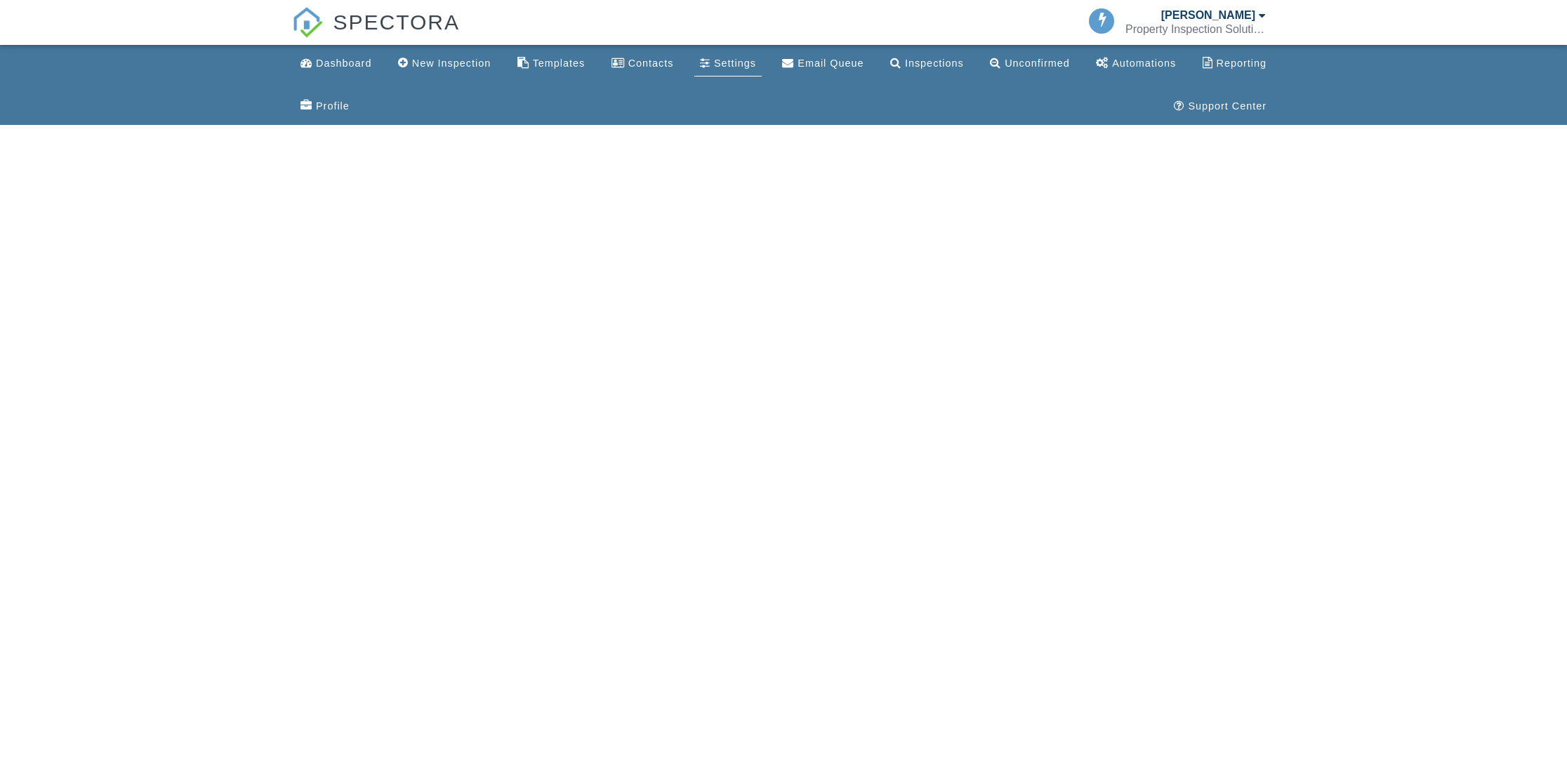 scroll, scrollTop: 0, scrollLeft: 0, axis: both 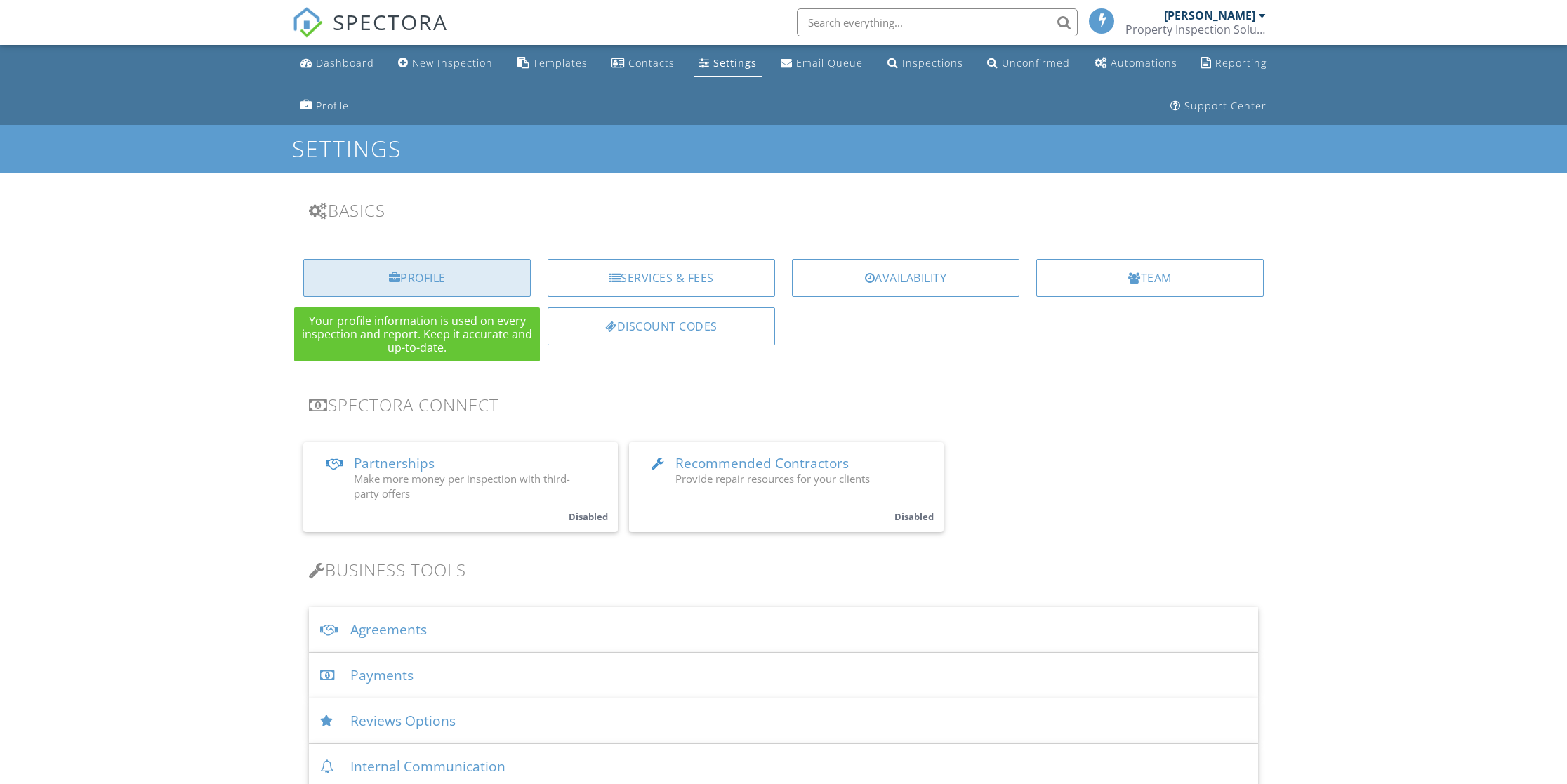 click on "Profile" at bounding box center [417, 278] 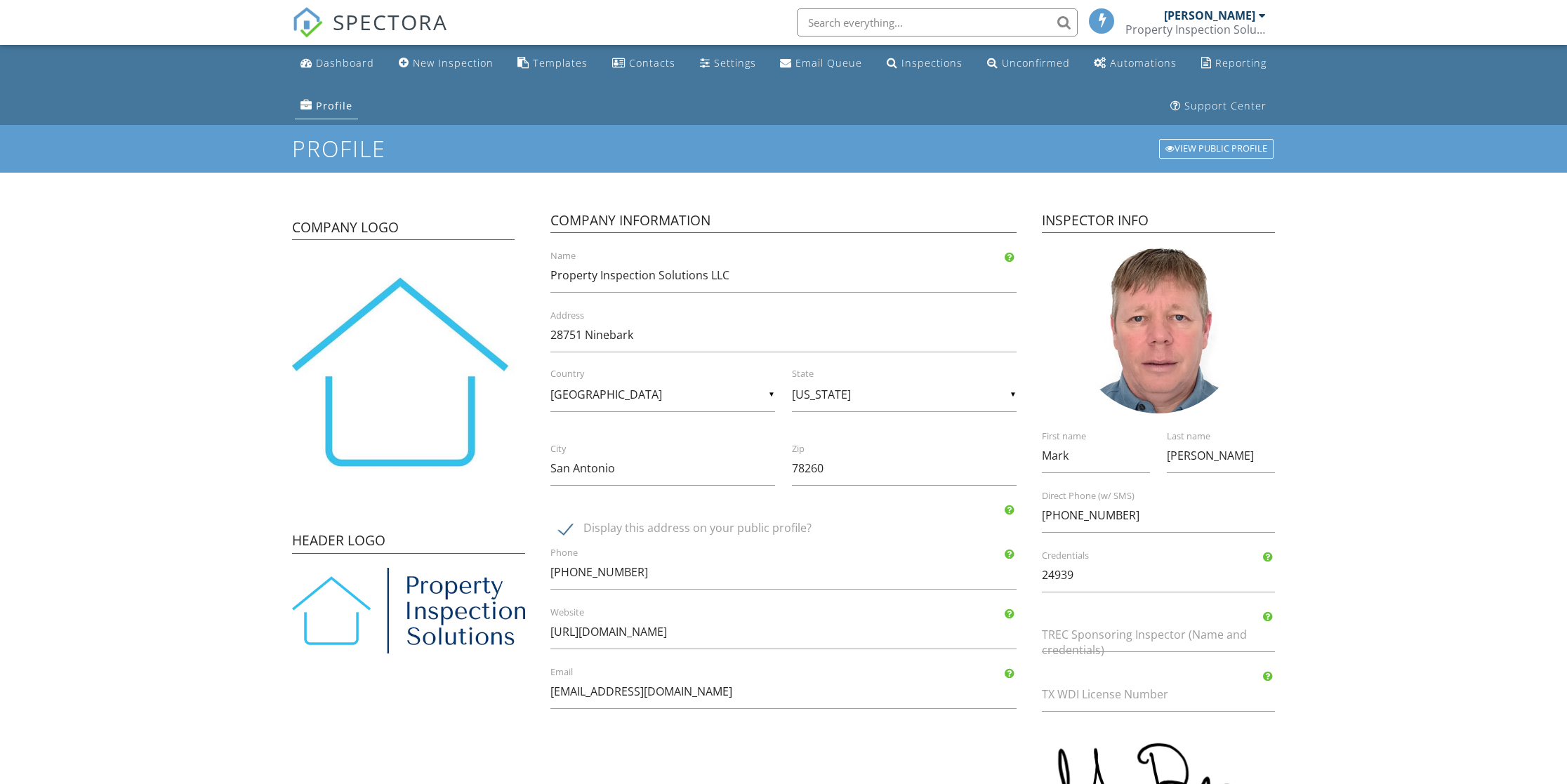 scroll, scrollTop: 0, scrollLeft: 0, axis: both 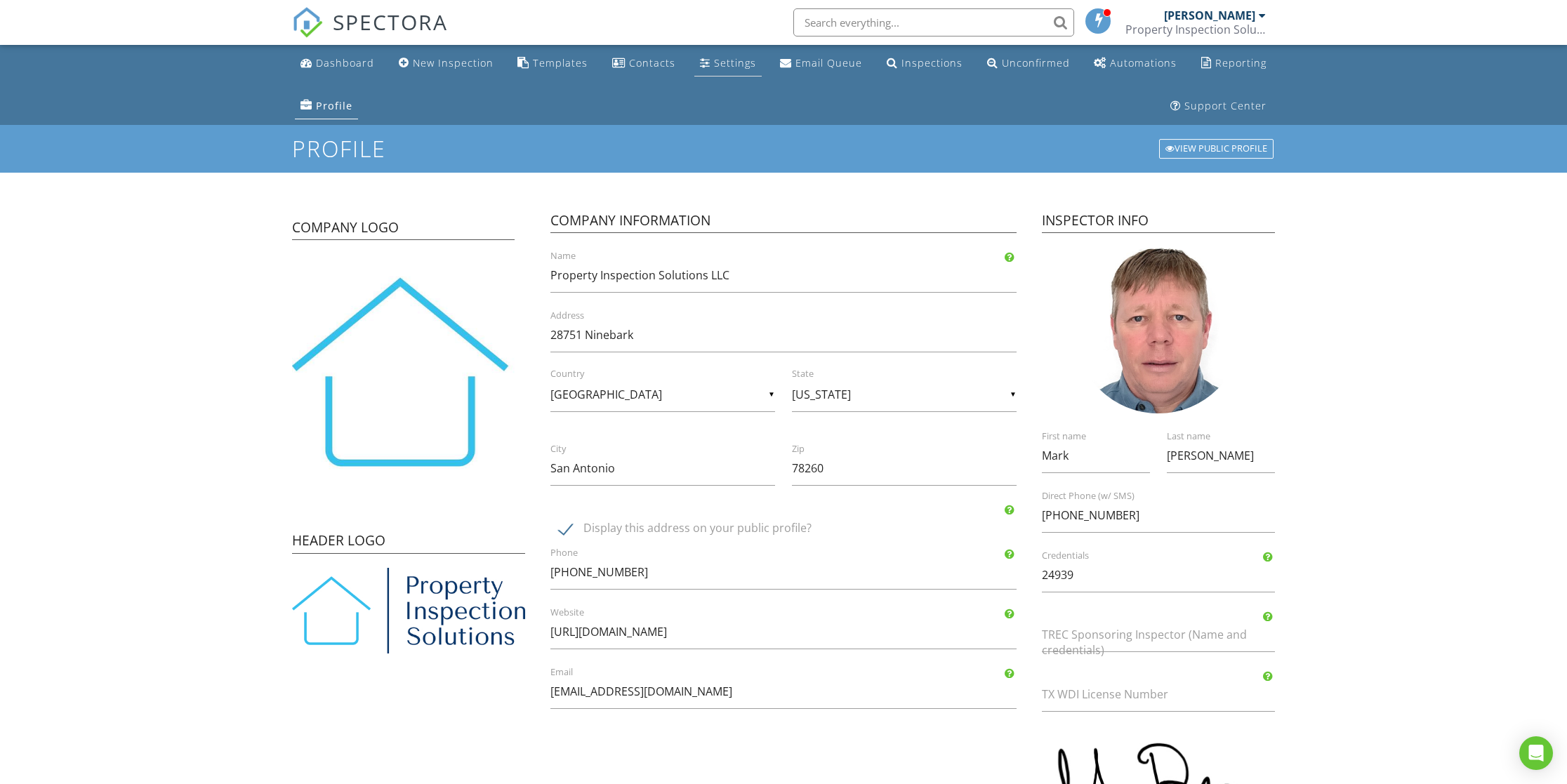 click on "Settings" at bounding box center (735, 62) 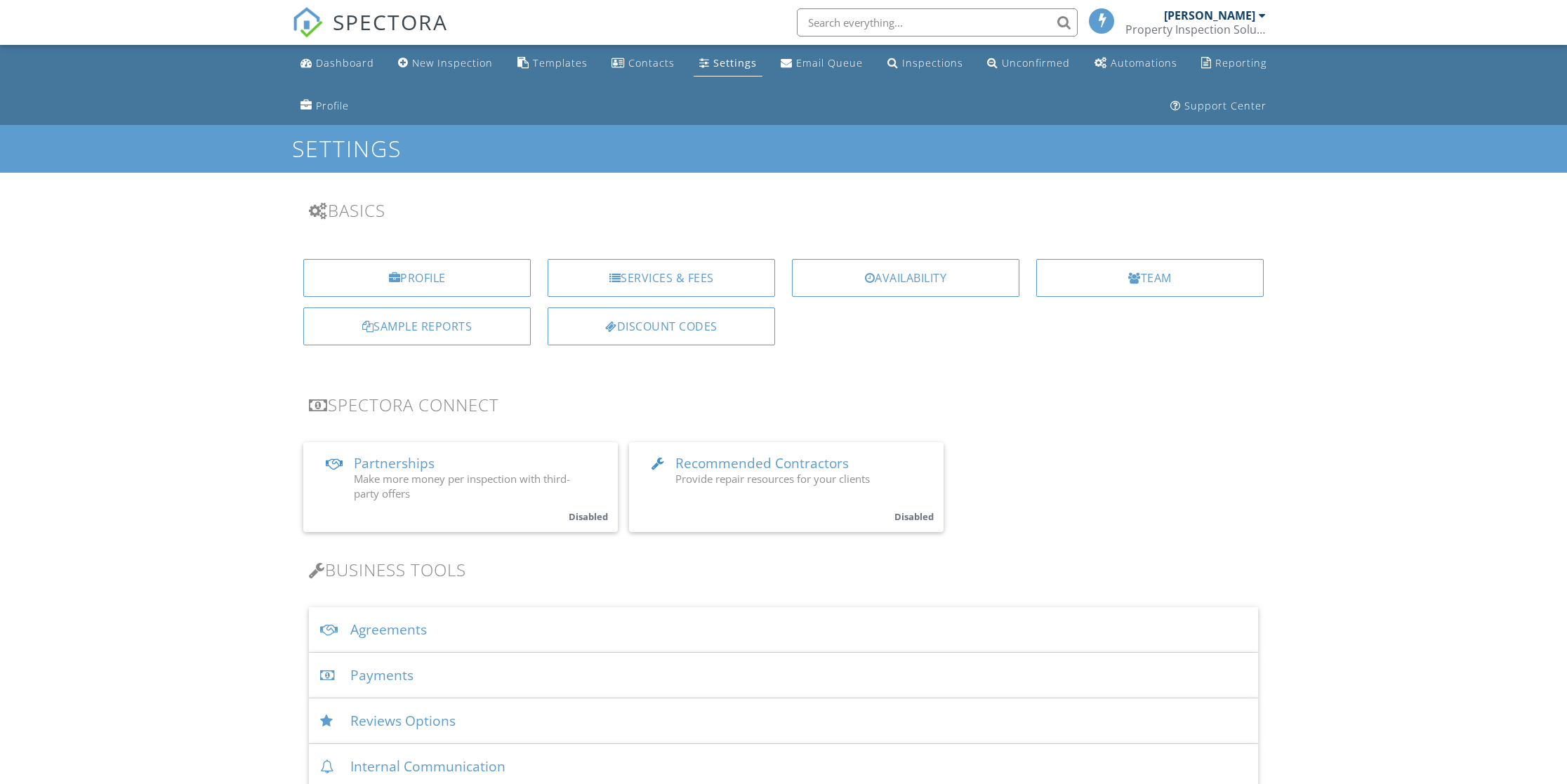 scroll, scrollTop: 0, scrollLeft: 0, axis: both 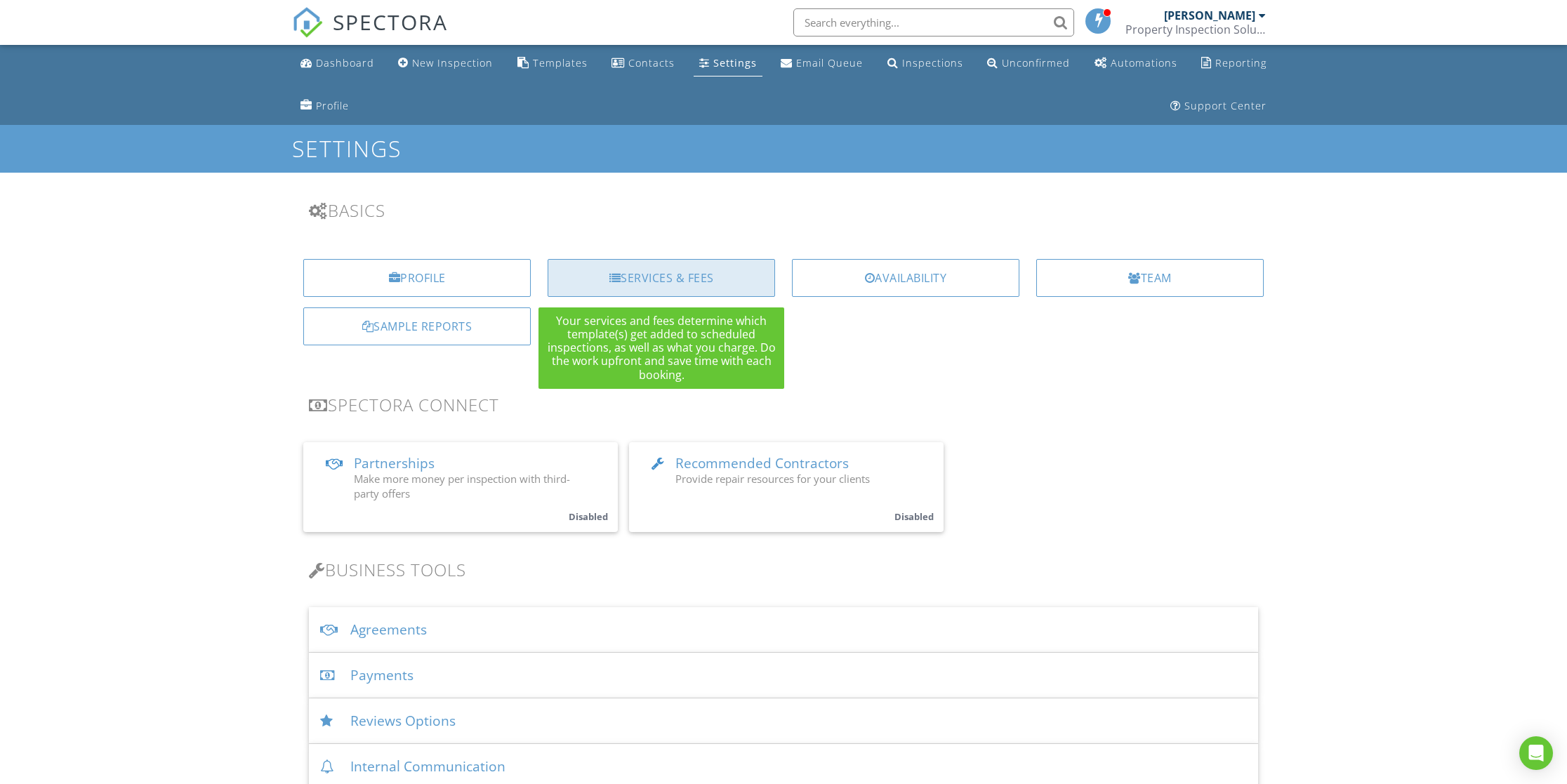 click on "Services & Fees" at bounding box center [661, 278] 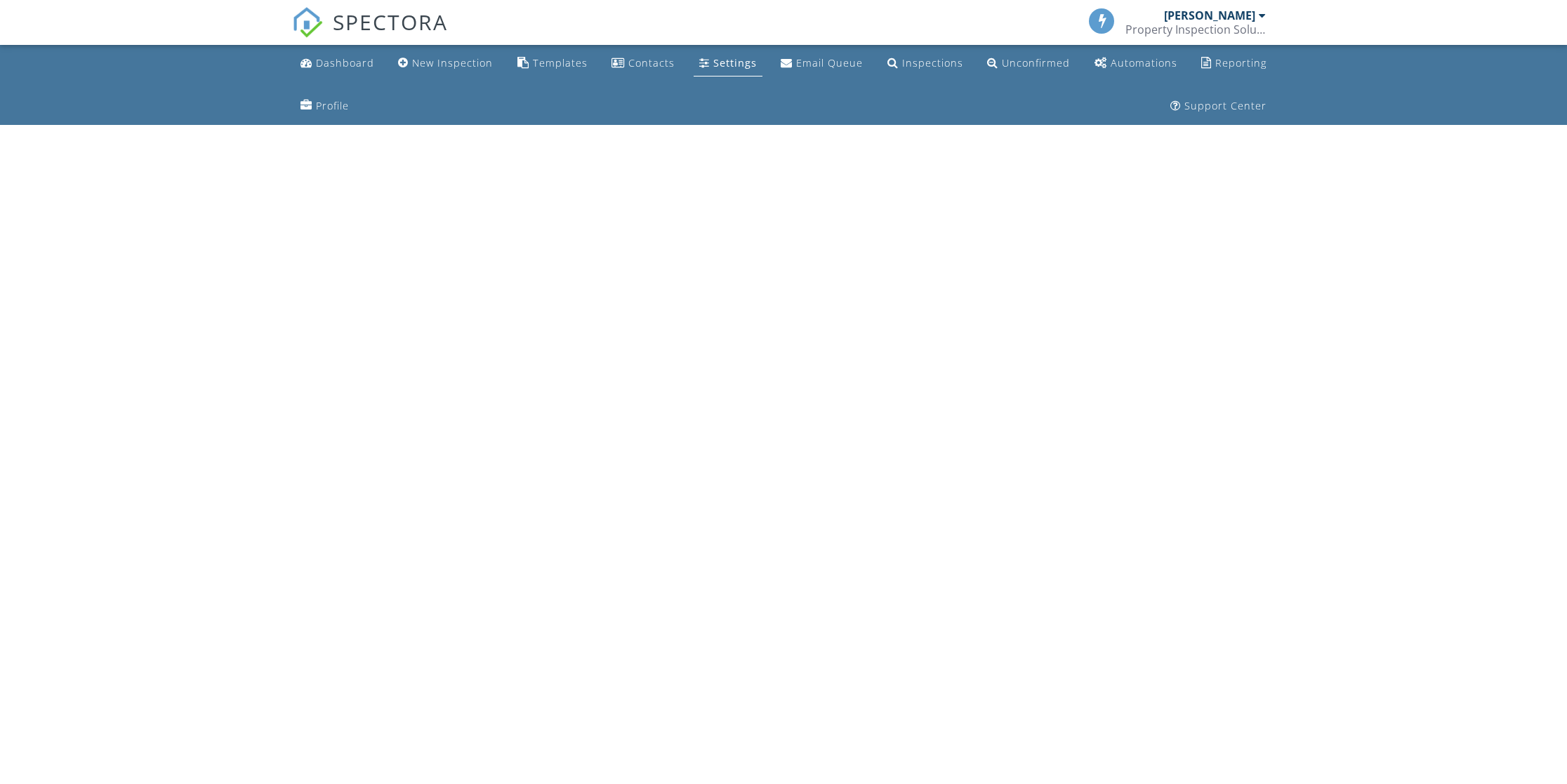 scroll, scrollTop: 0, scrollLeft: 0, axis: both 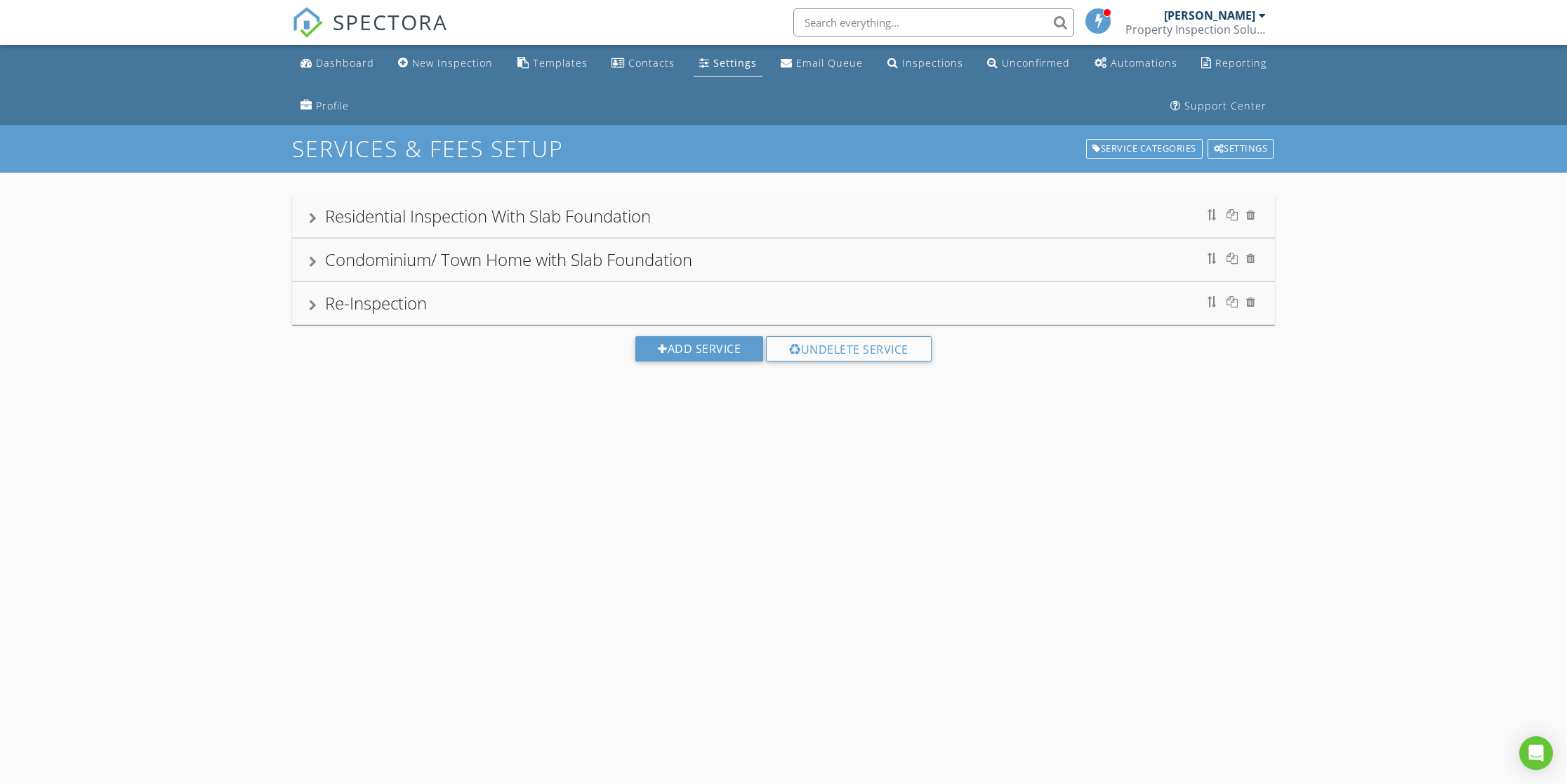click on "Residential Inspection With Slab Foundation" at bounding box center [488, 215] 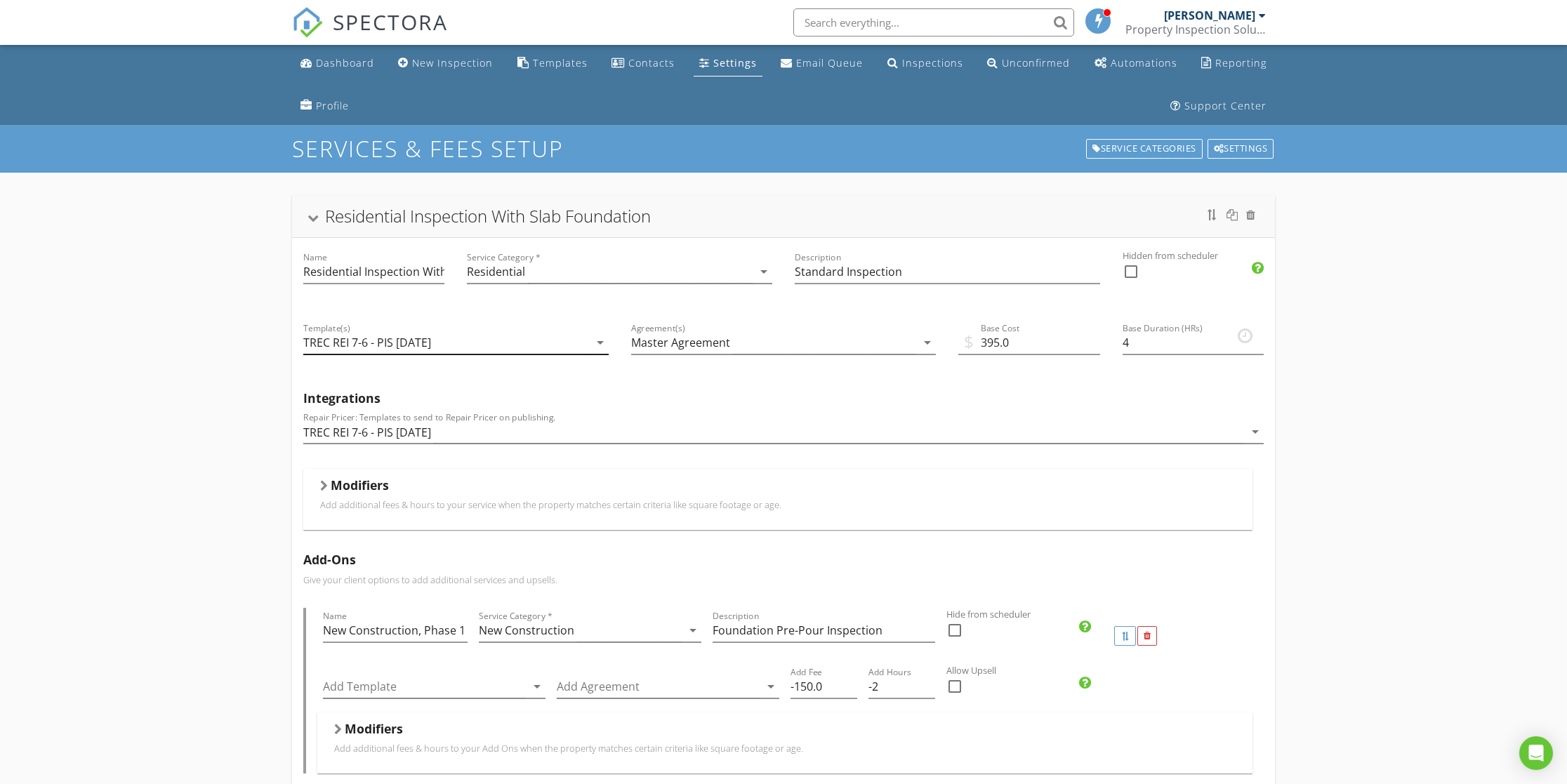 click on "TREC REI 7-6 - PIS JULY 2025" at bounding box center (446, 343) 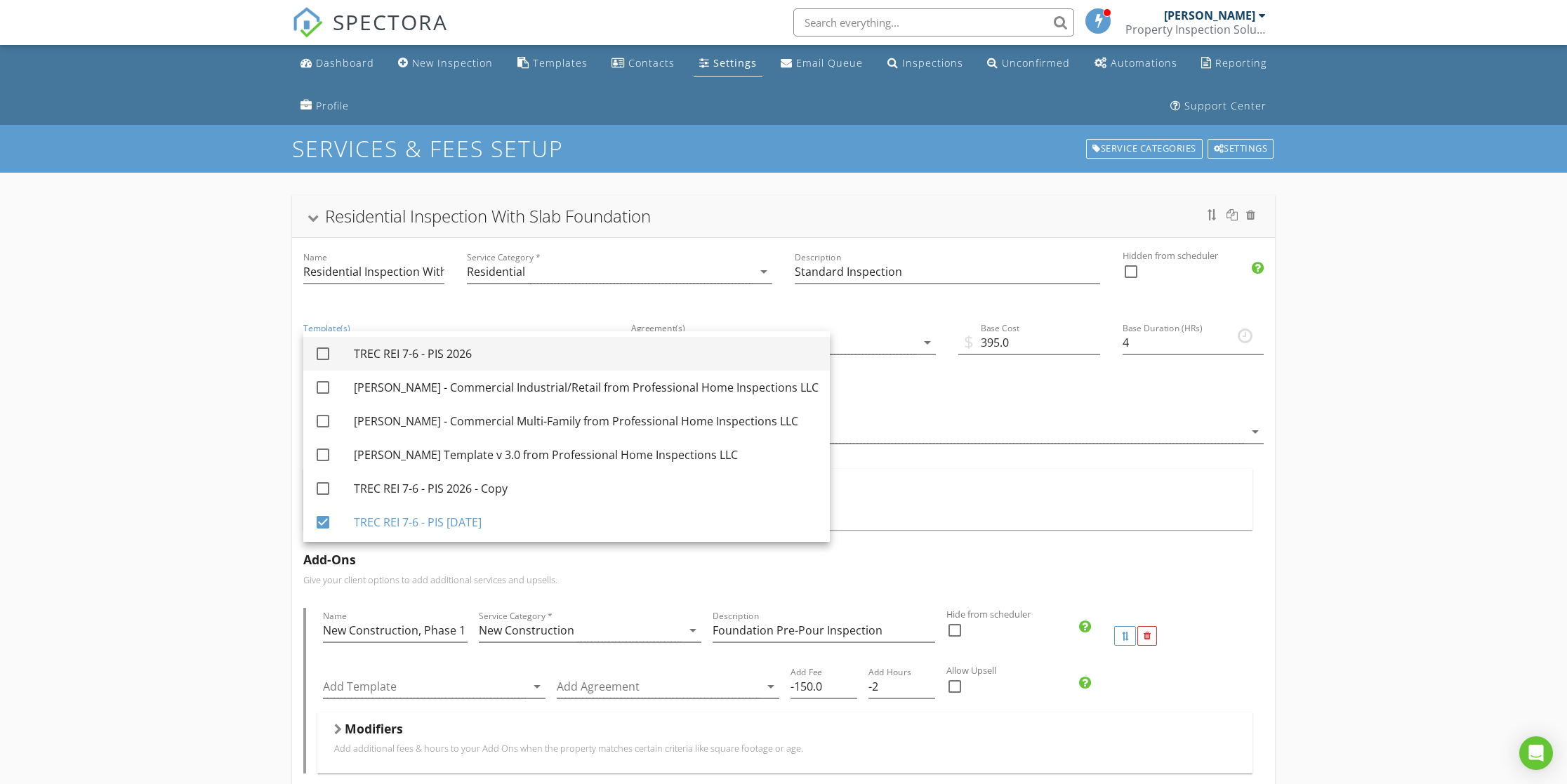 click on "TREC REI 7-6 - PIS 2026" at bounding box center (586, 354) 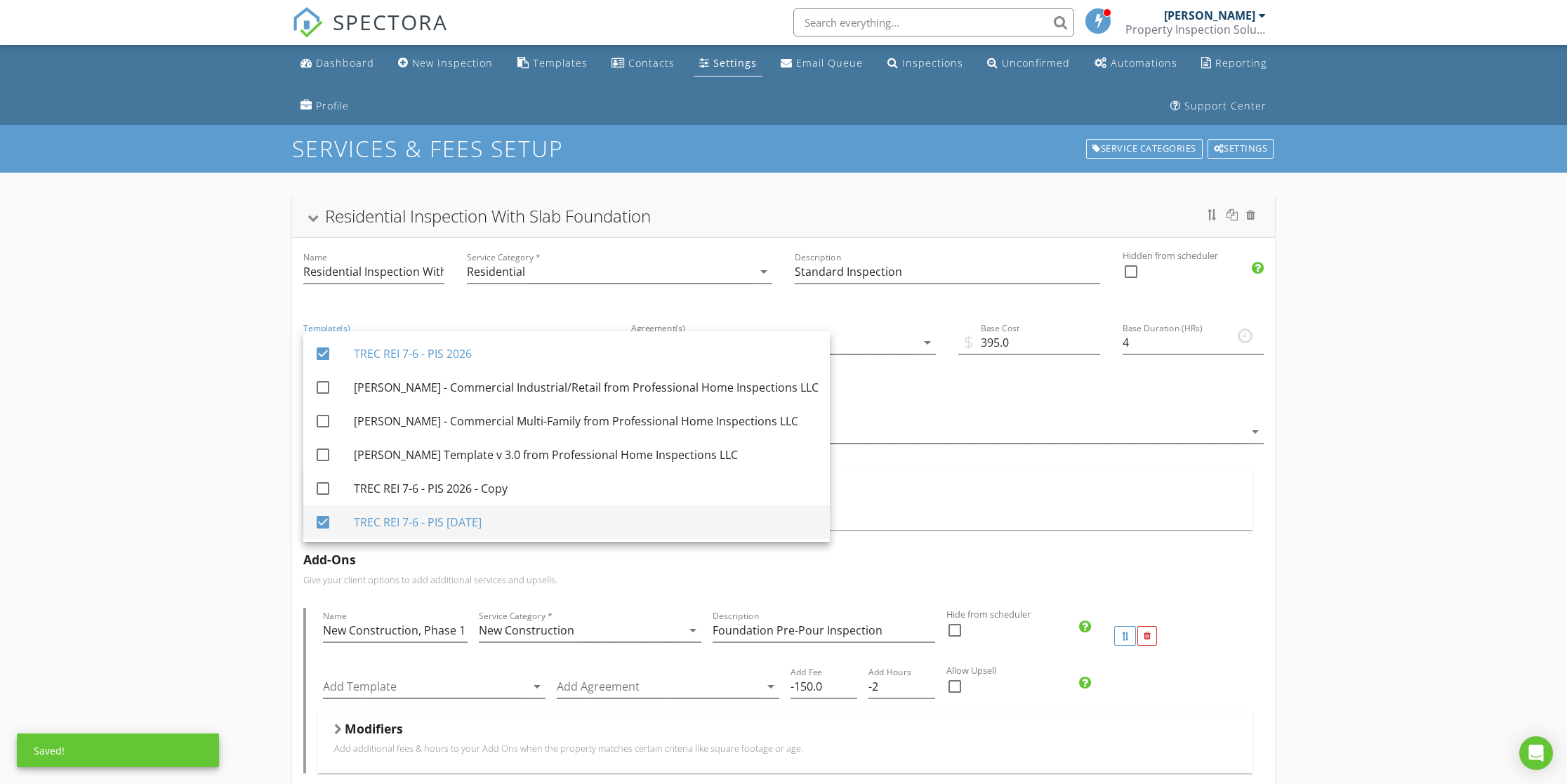 click at bounding box center (323, 522) 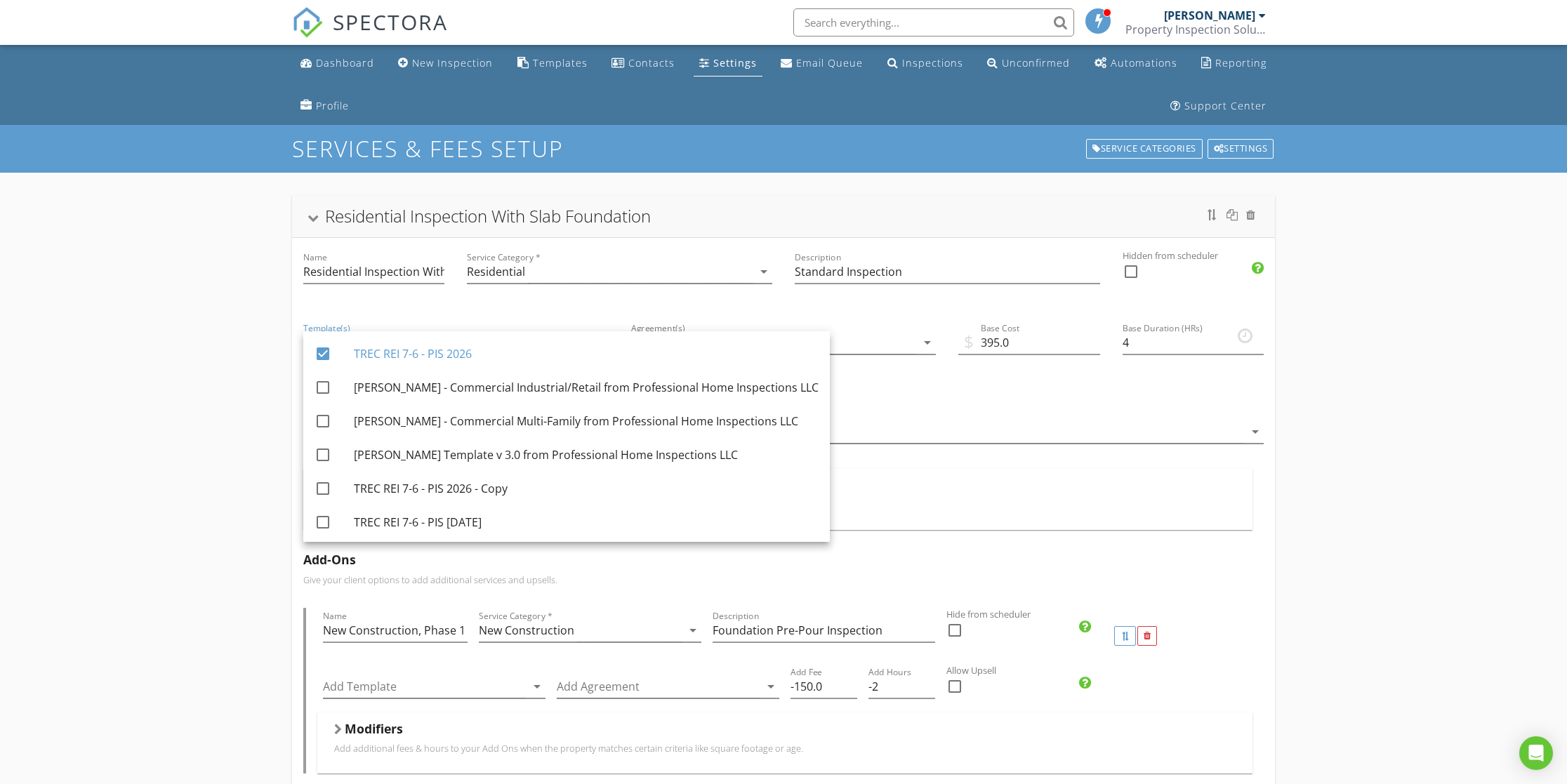 click on "Modifiers
Add additional fees & hours to your service when the
property matches certain criteria like square footage or age." at bounding box center [778, 499] 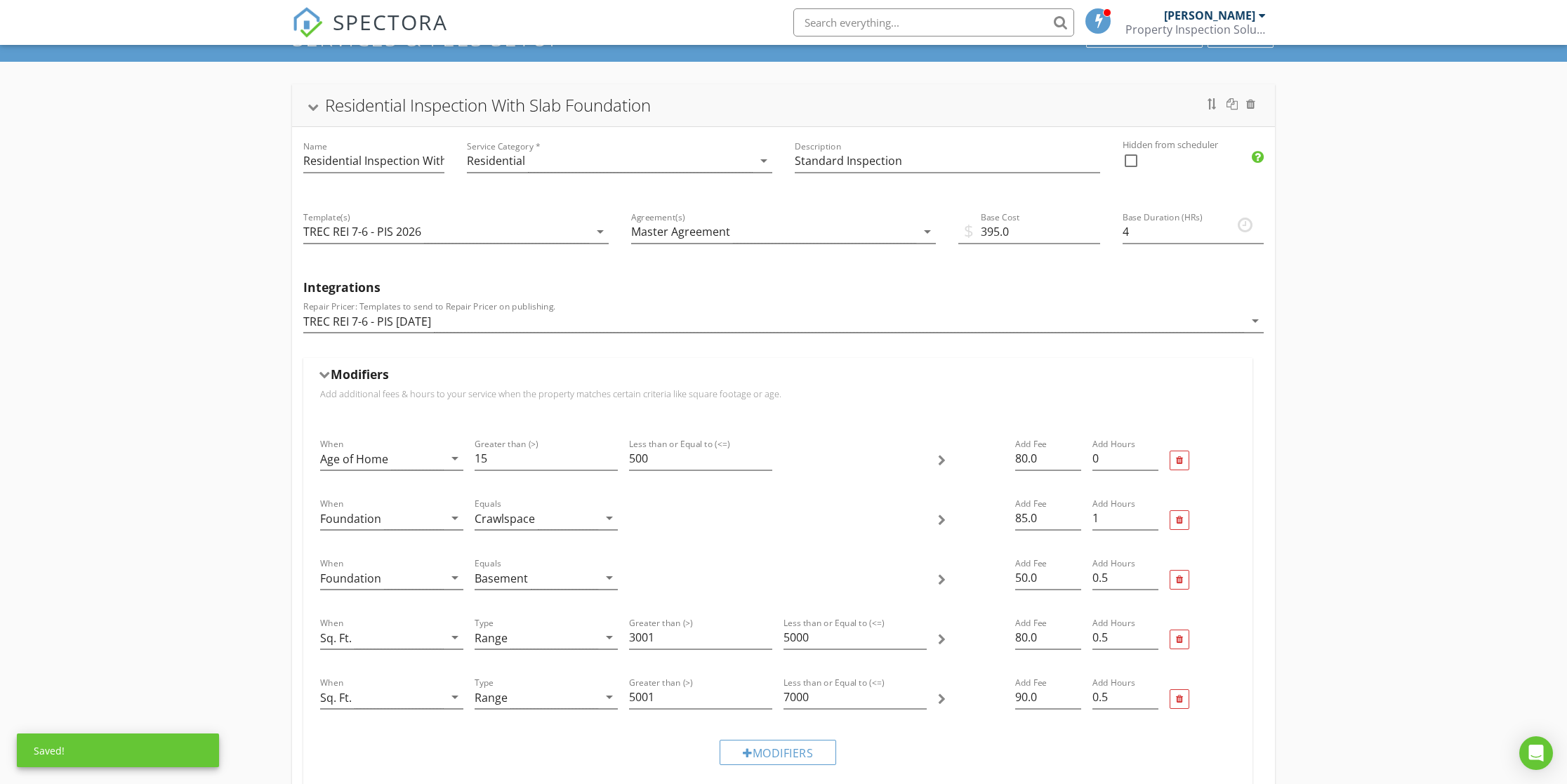 scroll, scrollTop: 112, scrollLeft: 0, axis: vertical 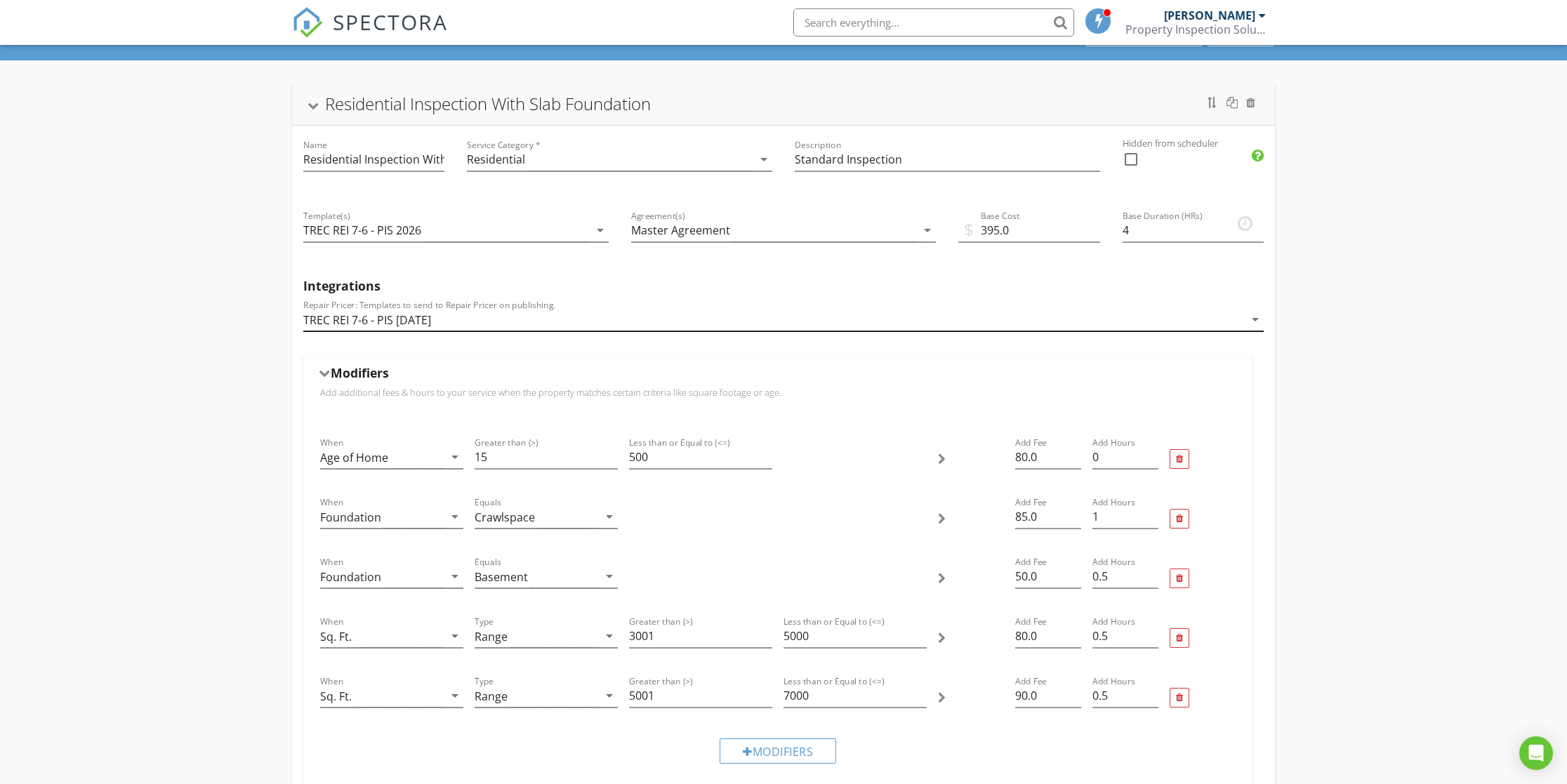 click on "TREC REI 7-6 - PIS JULY 2025" at bounding box center [774, 319] 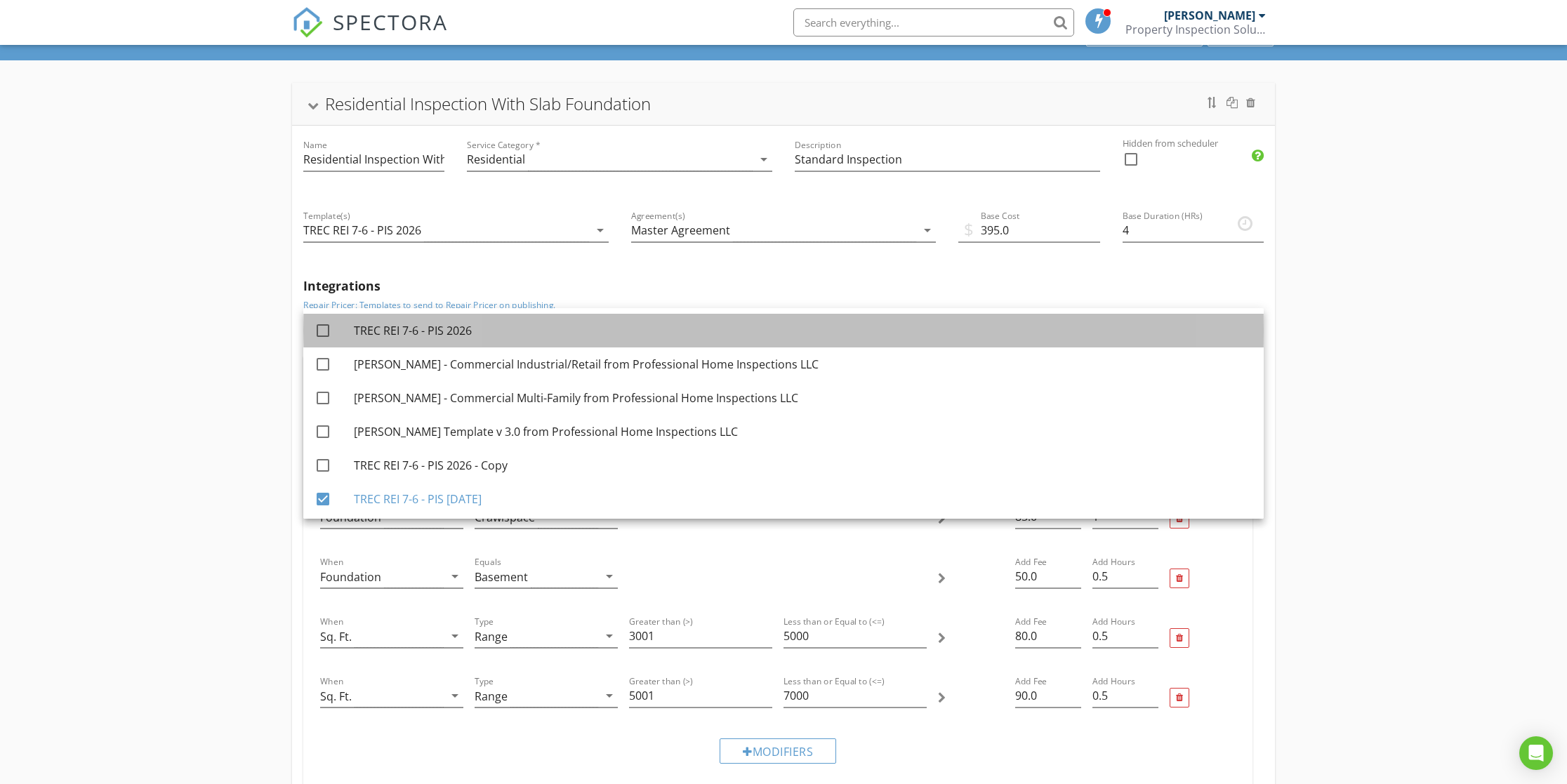 click on "check_box_outline_blank" at bounding box center [334, 331] 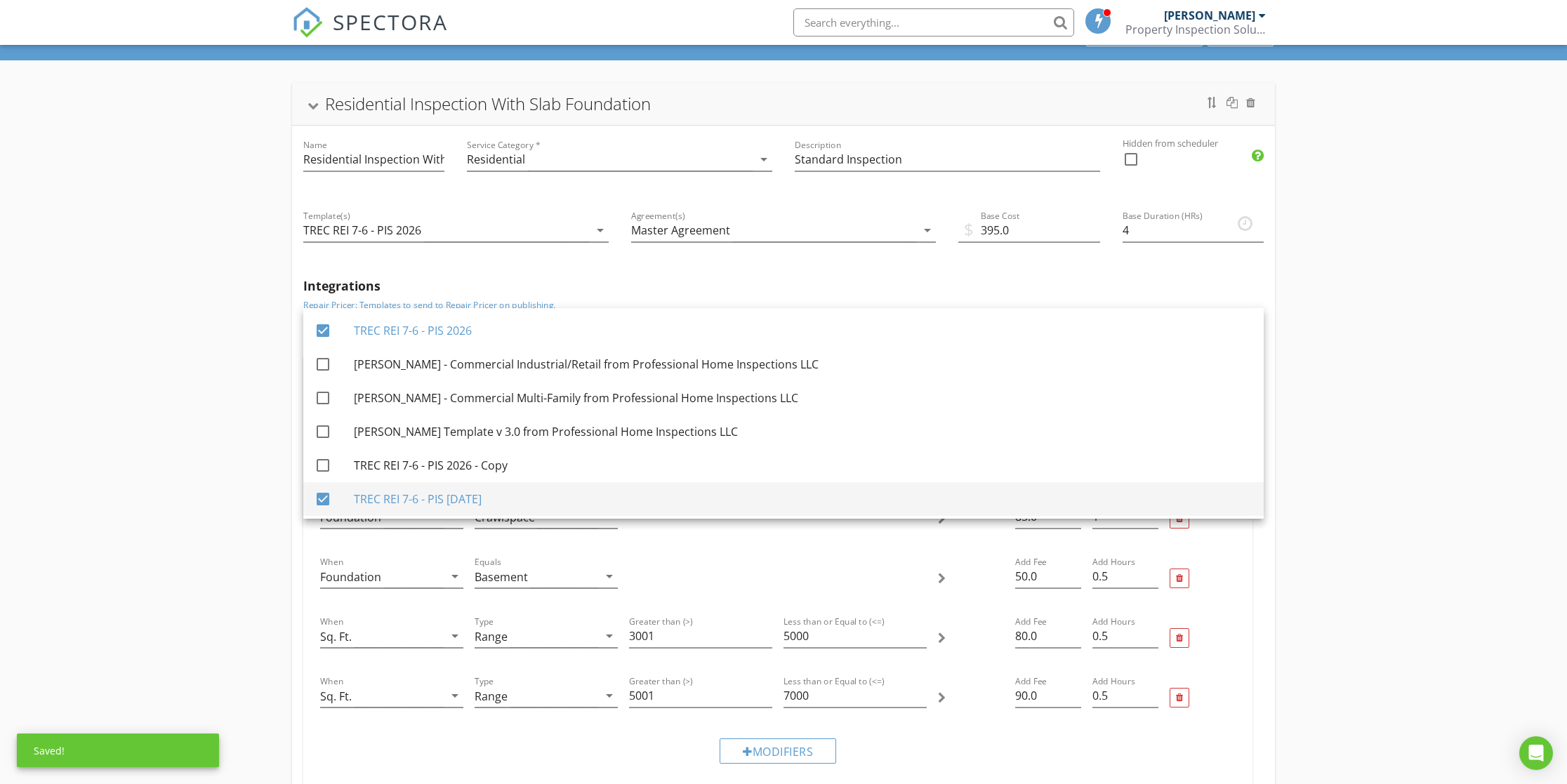 click at bounding box center [323, 499] 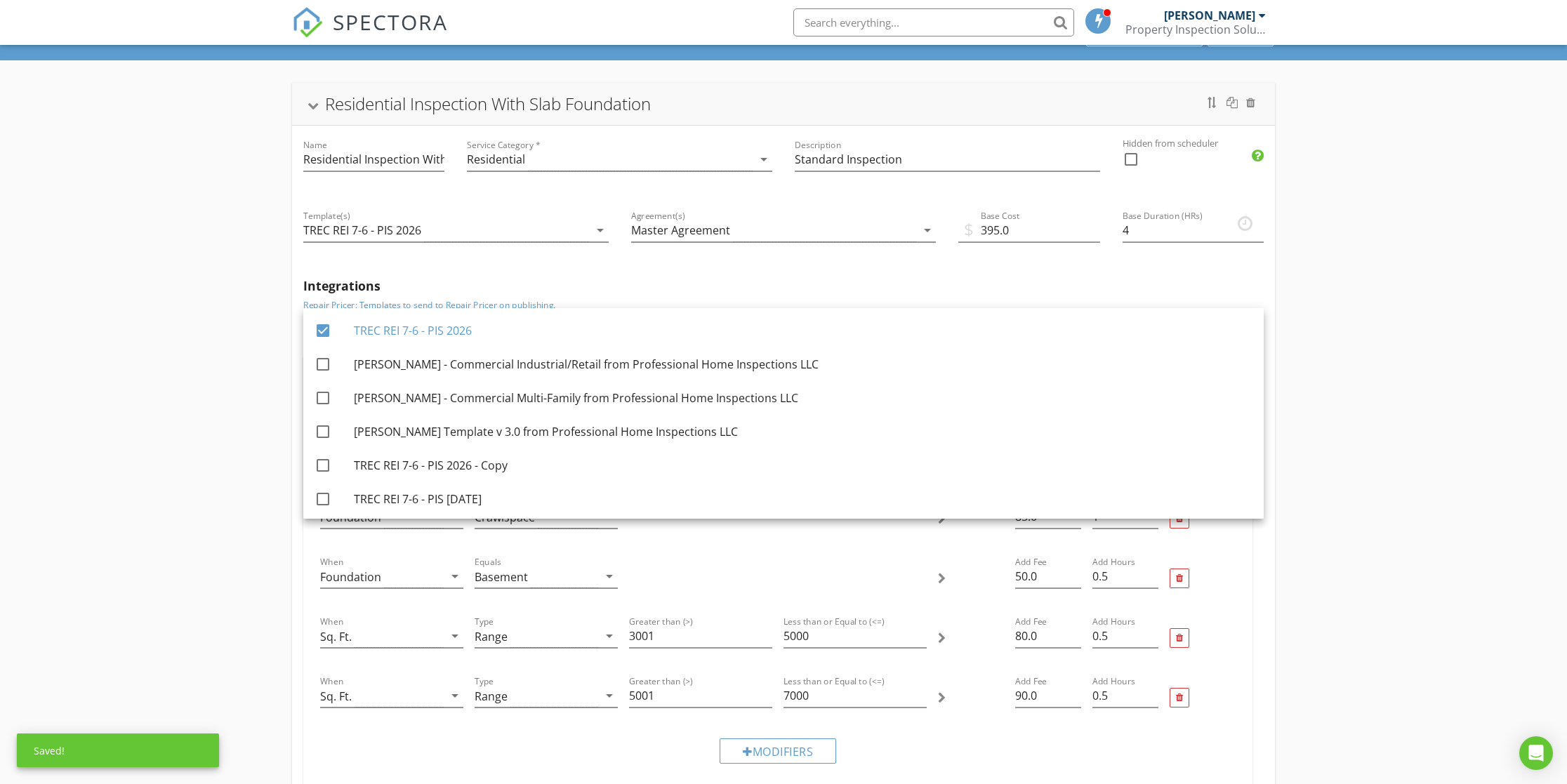 click on "Integrations" at bounding box center (784, 286) 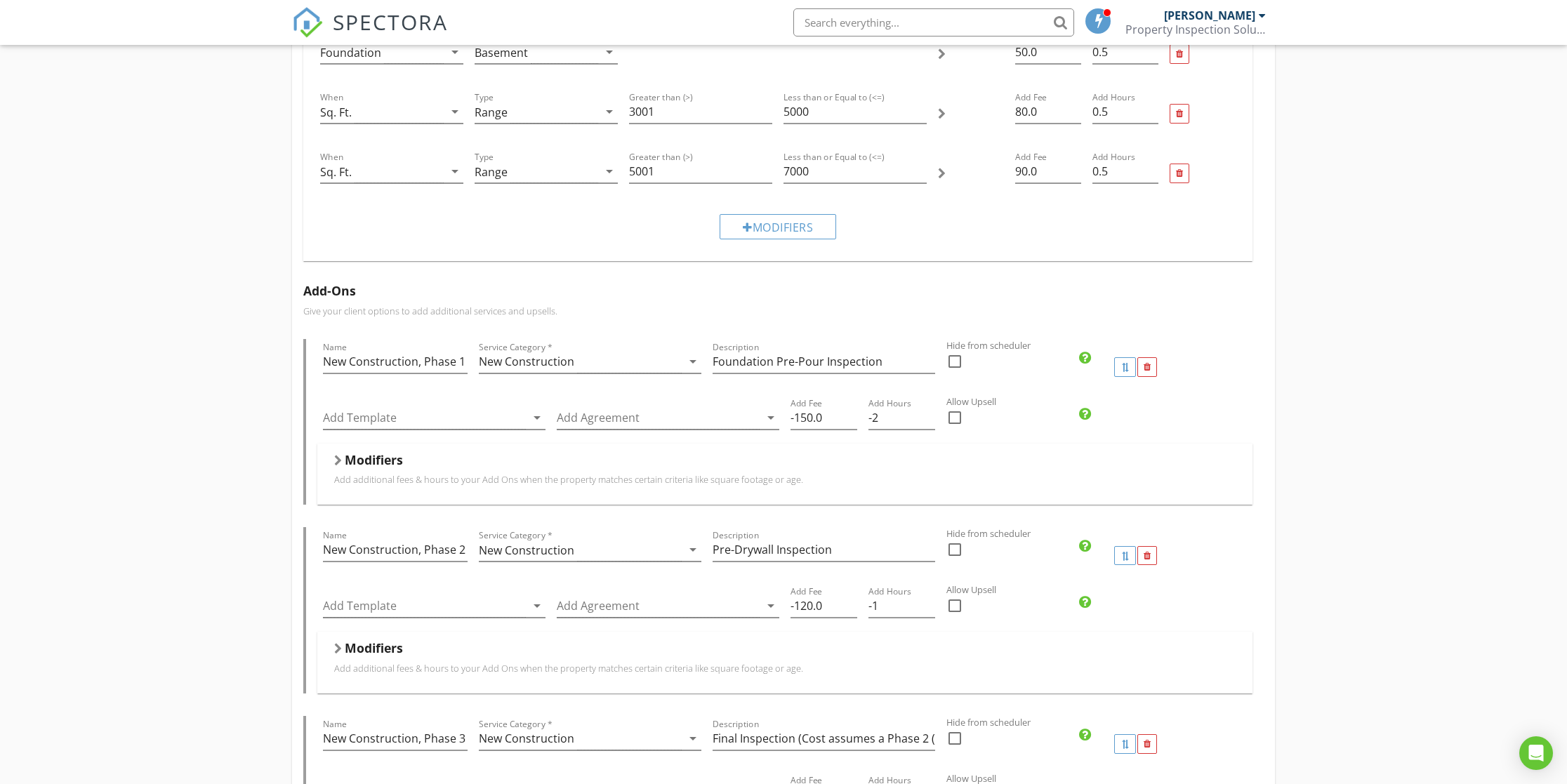 scroll, scrollTop: 637, scrollLeft: 0, axis: vertical 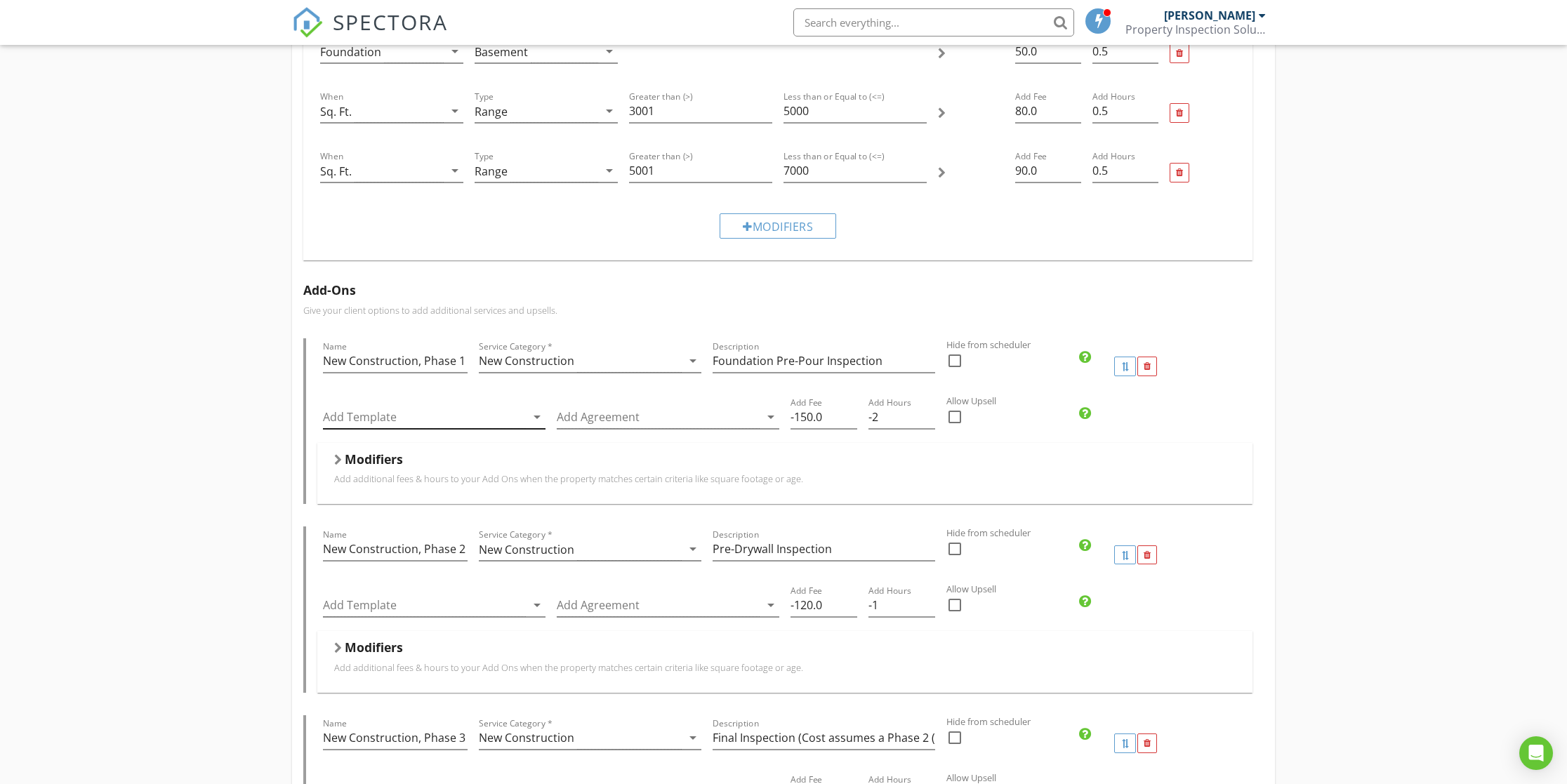 click at bounding box center [424, 417] 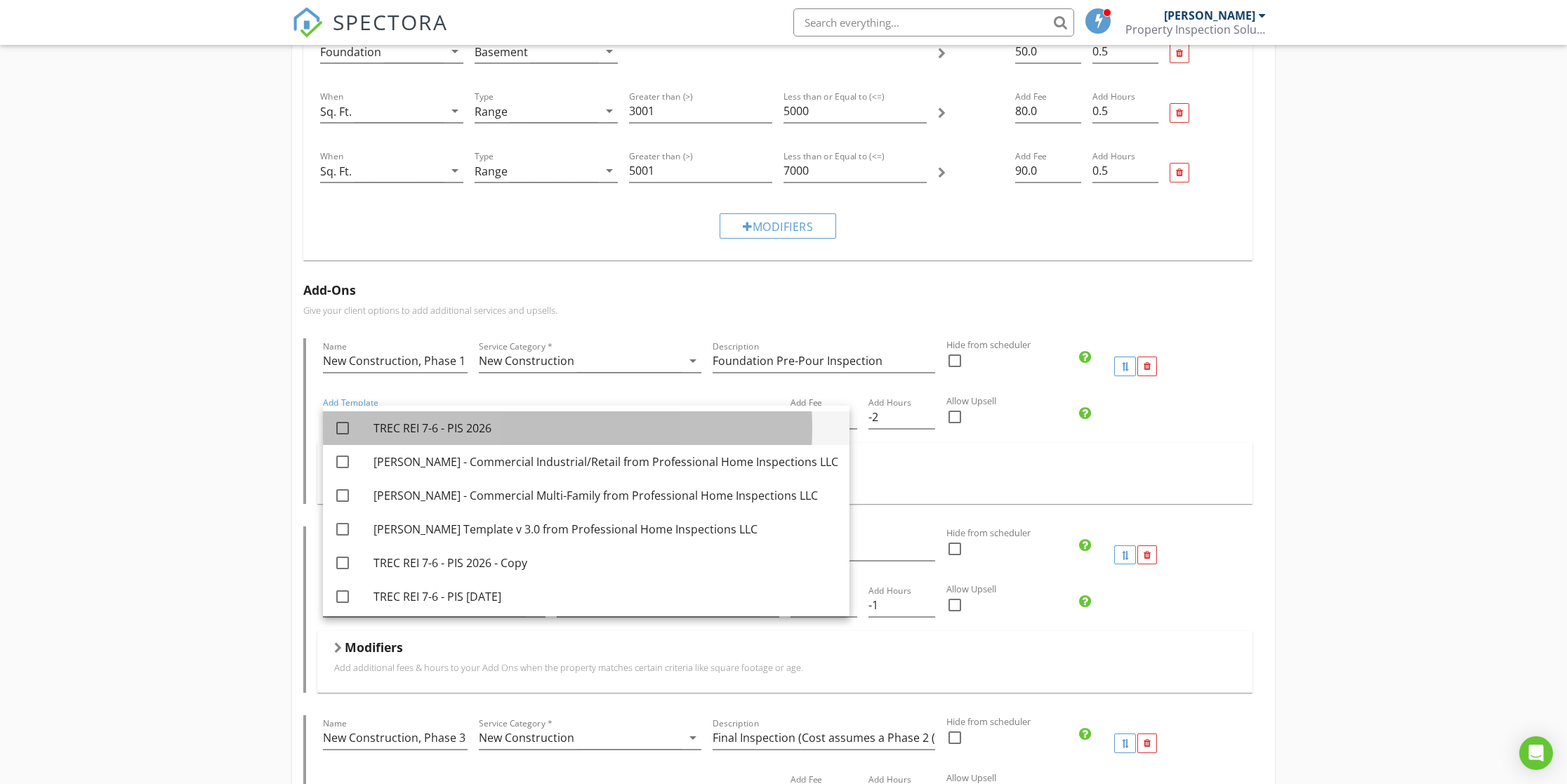 click on "TREC REI 7-6 - PIS 2026" at bounding box center (606, 428) 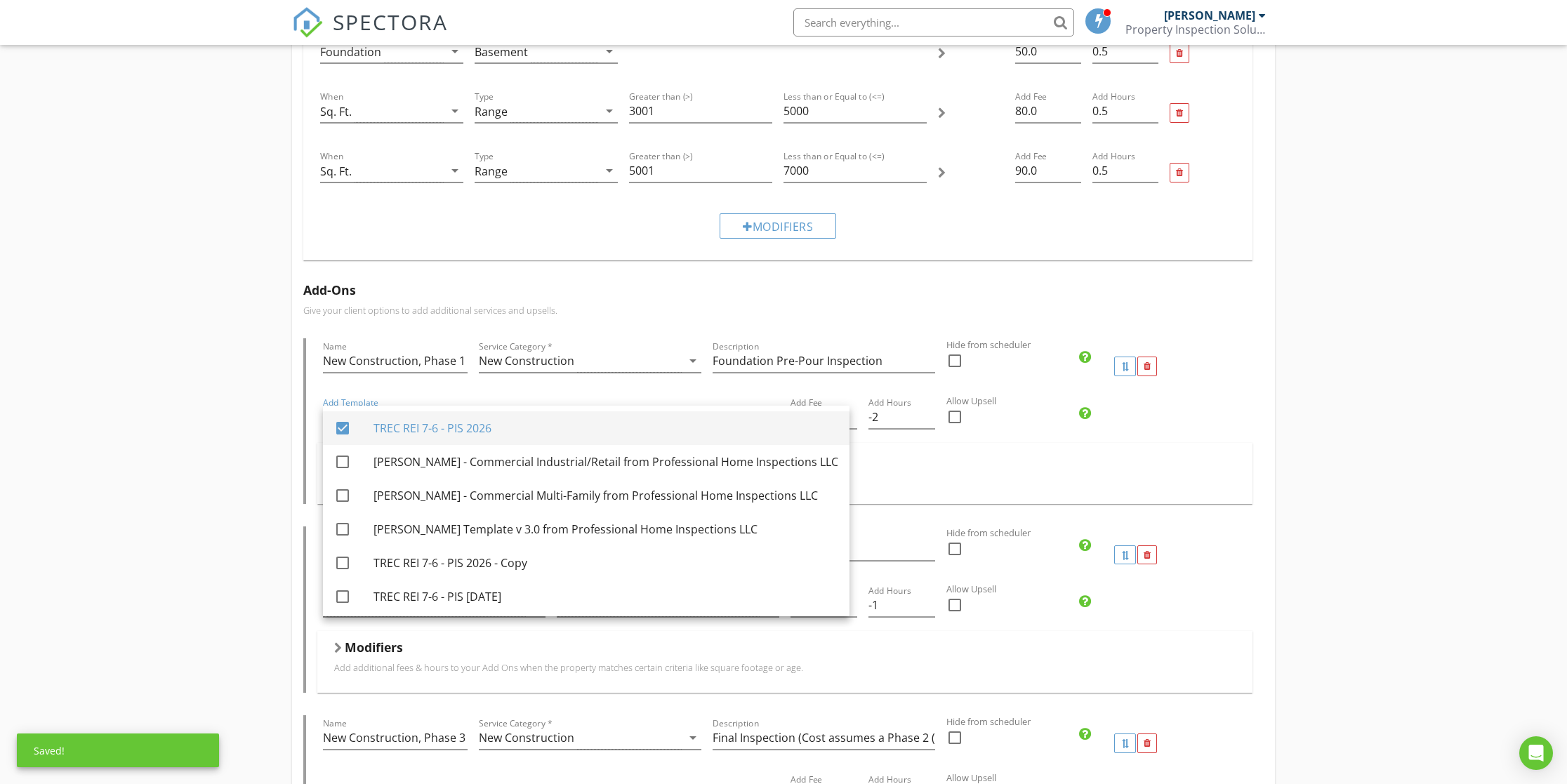 click on "TREC REI 7-6 - PIS 2026" at bounding box center (606, 428) 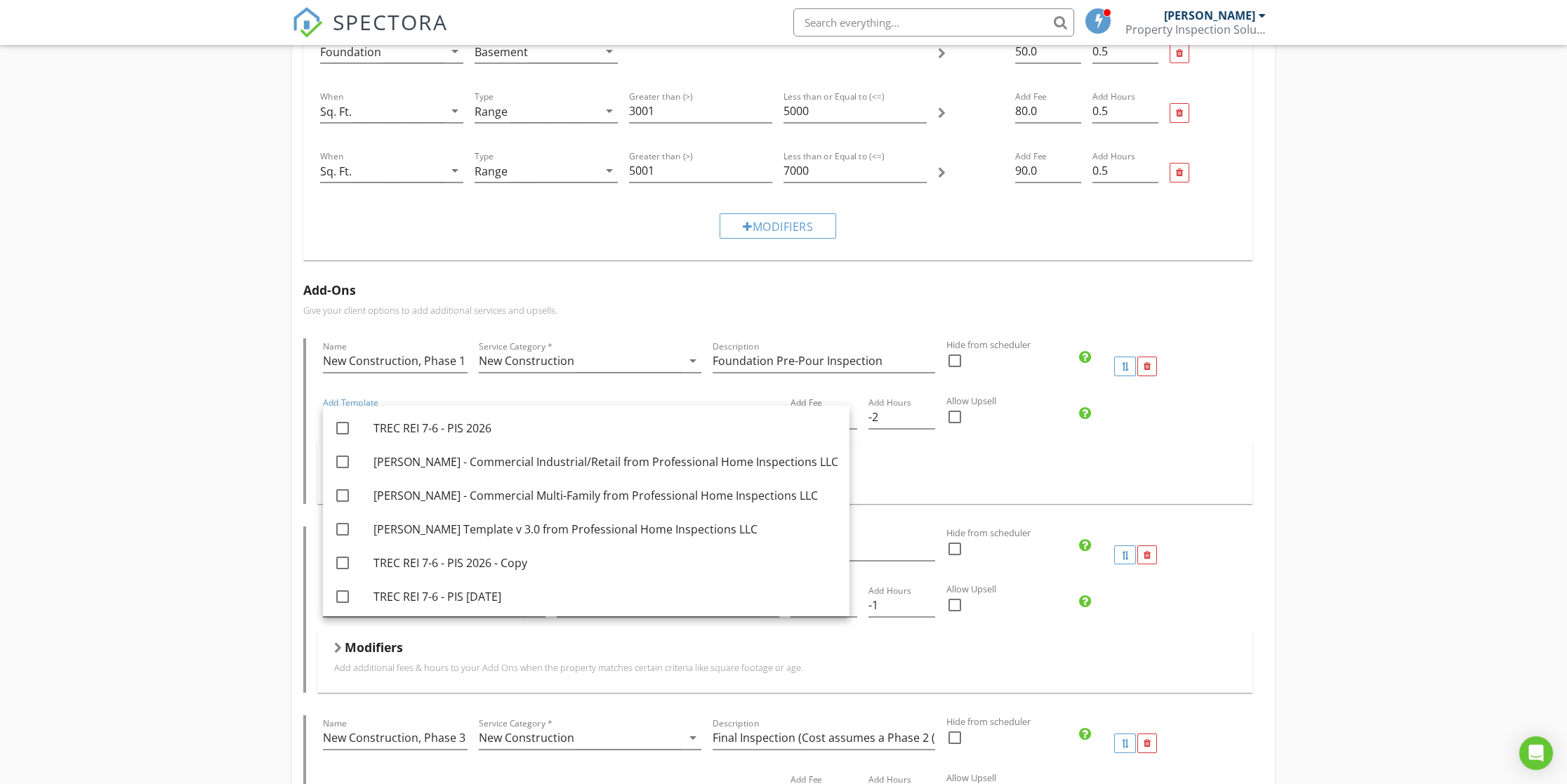 click on "Add-Ons
Give your client options to add additional services and upsells.
Name New Construction, Phase 1   Service Category * New Construction arrow_drop_down   Description Foundation Pre-Pour Inspection   Hide from scheduler   check_box_outline_blank         Add Template arrow_drop_down   Add Agreement arrow_drop_down   Add Fee -150.0   Add Hours -2   Allow Upsell   check_box_outline_blank           Modifiers
Add additional fees & hours to your Add Ons when the property
matches certain criteria like square footage or age.
Modifiers
Name New Construction, Phase 2   Service Category * New Construction arrow_drop_down   Description Pre-Drywall Inspection   Hide from scheduler   check_box_outline_blank         Add Template arrow_drop_down   Add Agreement arrow_drop_down   Add Fee -120.0   Add Hours -1   Allow Upsell   check_box_outline_blank           Modifiers
Modifiers
Name New Construction, Phase 3" at bounding box center [784, 1370] 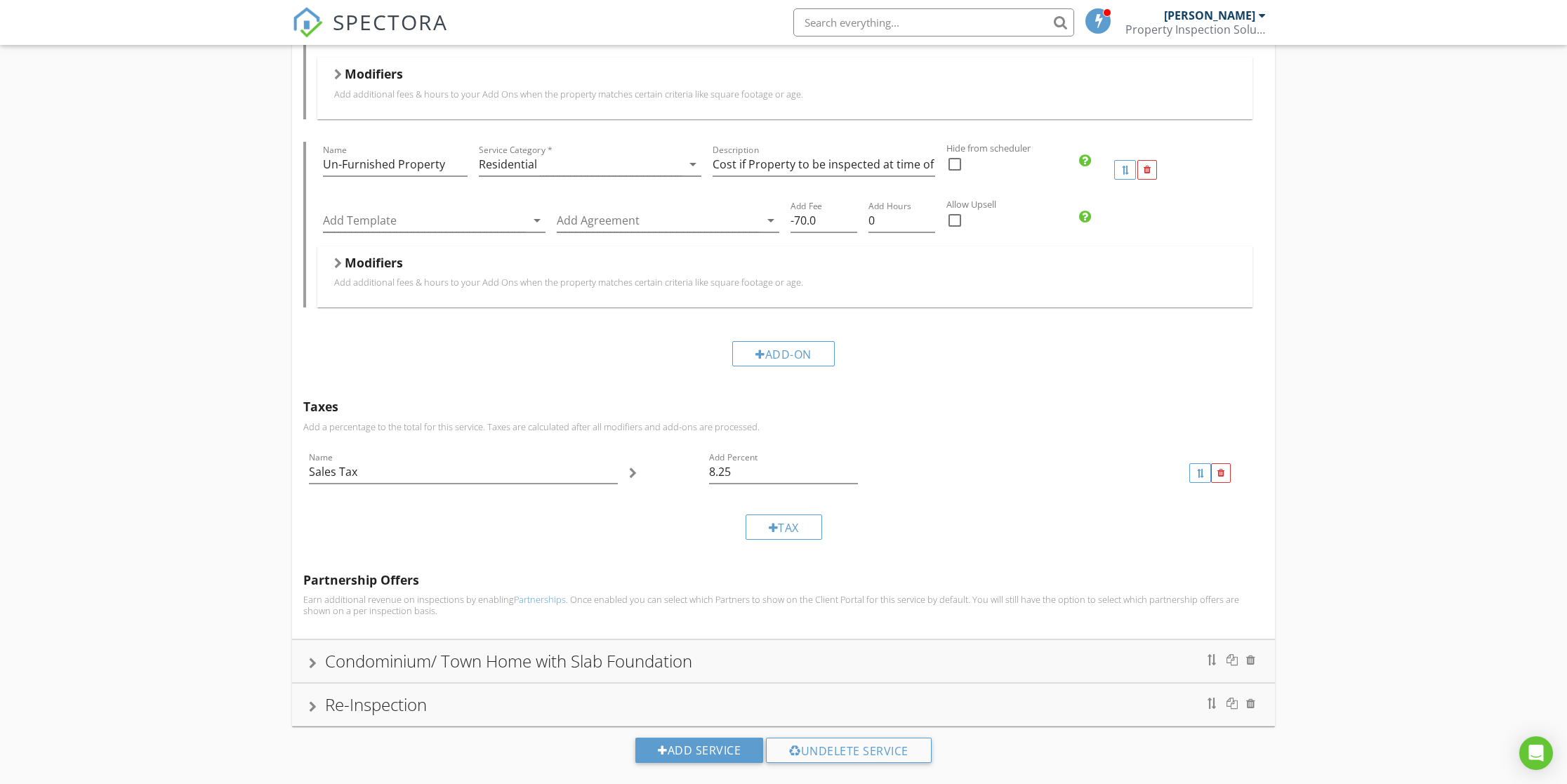 scroll, scrollTop: 2742, scrollLeft: 0, axis: vertical 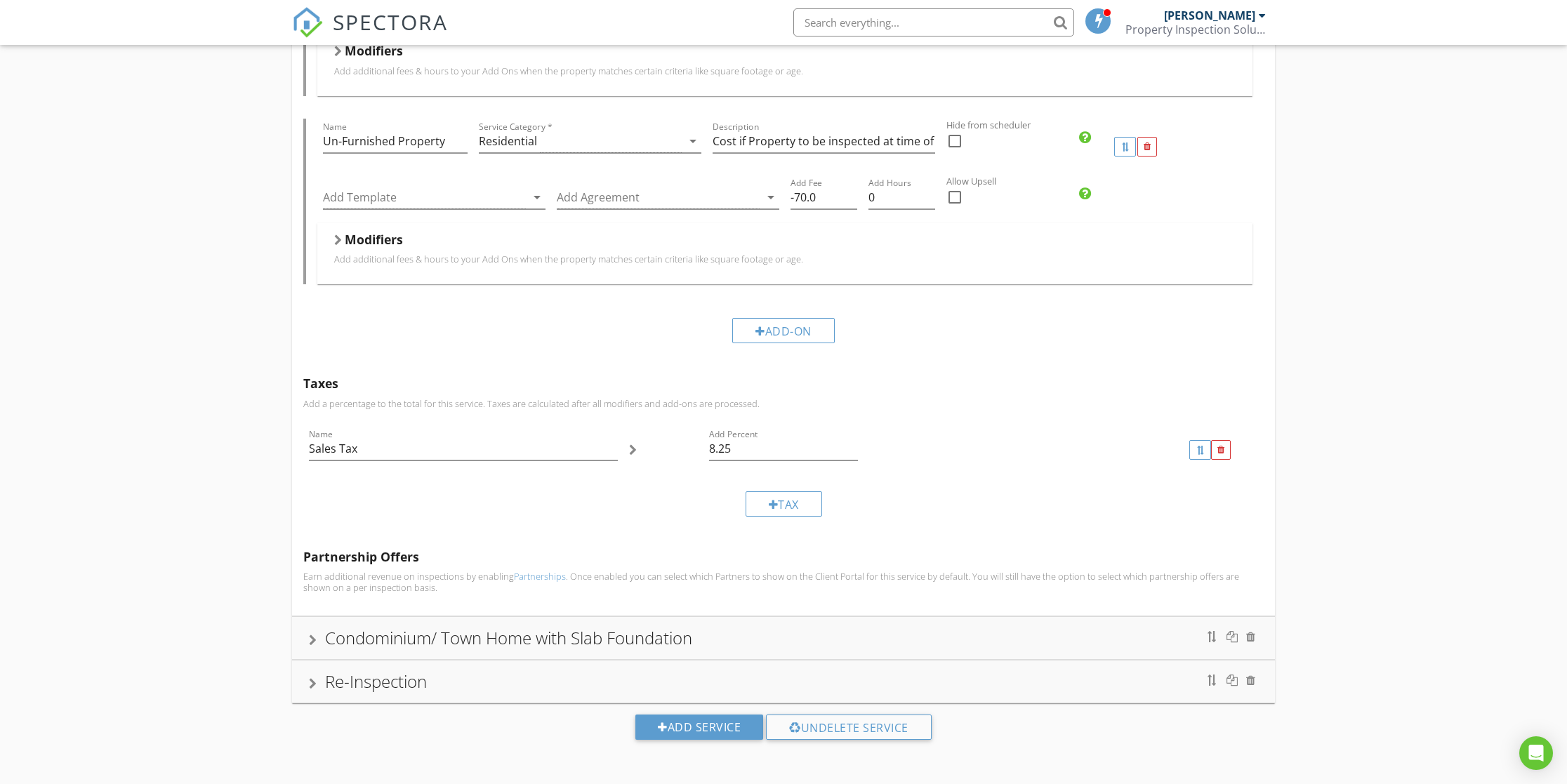 click on "Condominium/ Town Home with Slab Foundation" at bounding box center (508, 637) 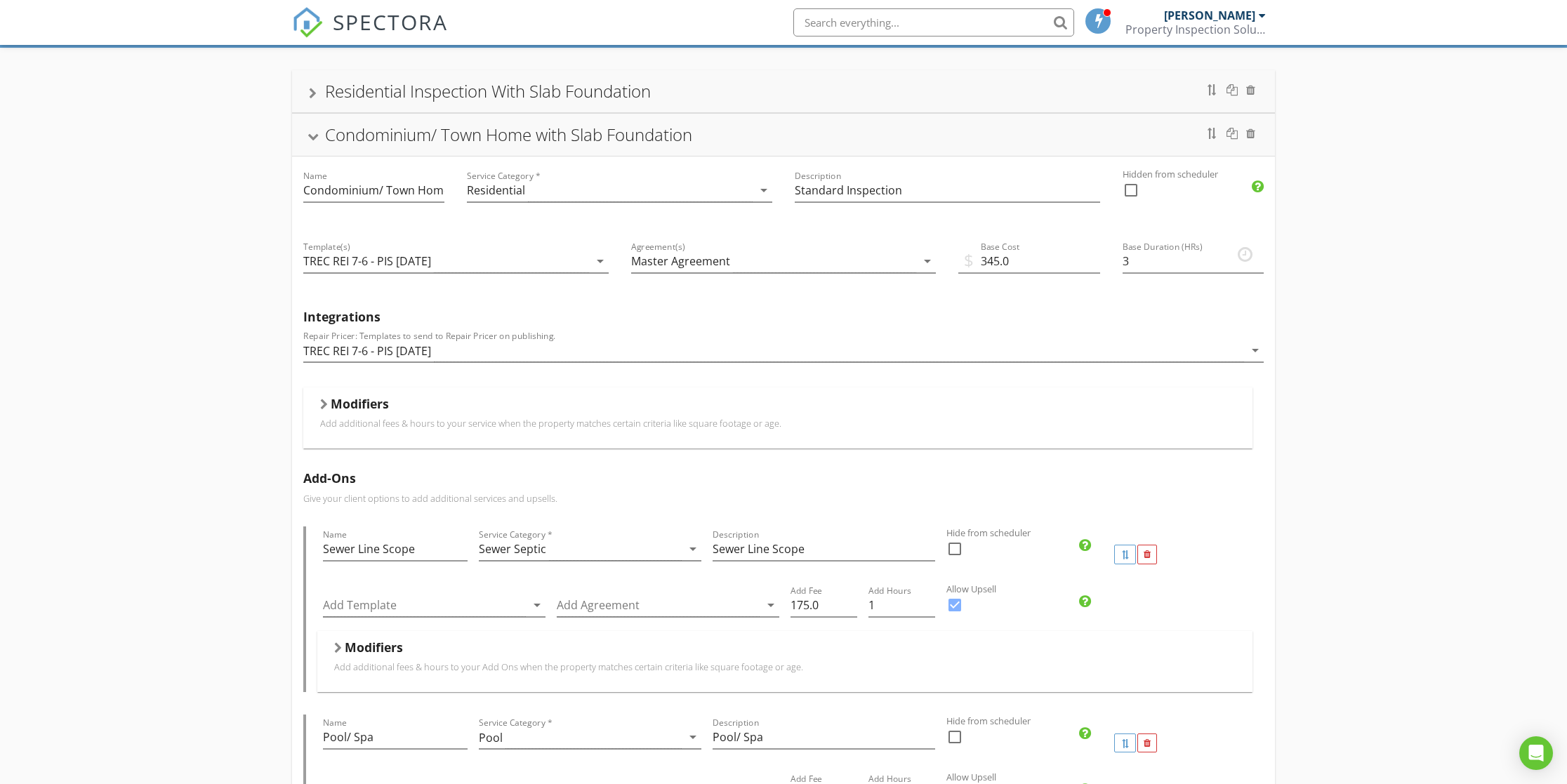 scroll, scrollTop: 199, scrollLeft: 0, axis: vertical 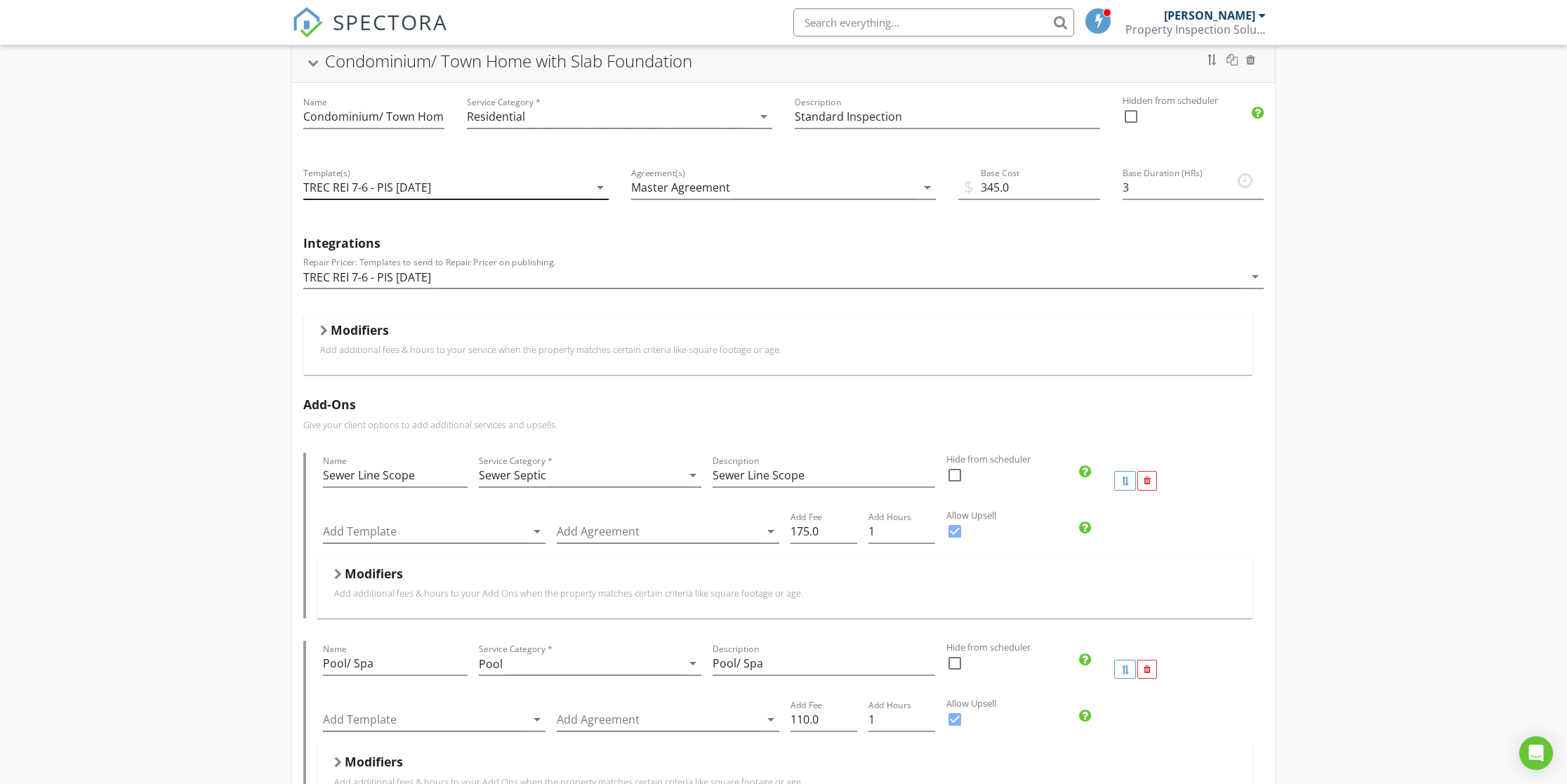click on "TREC REI 7-6 - PIS [DATE]" at bounding box center [367, 187] 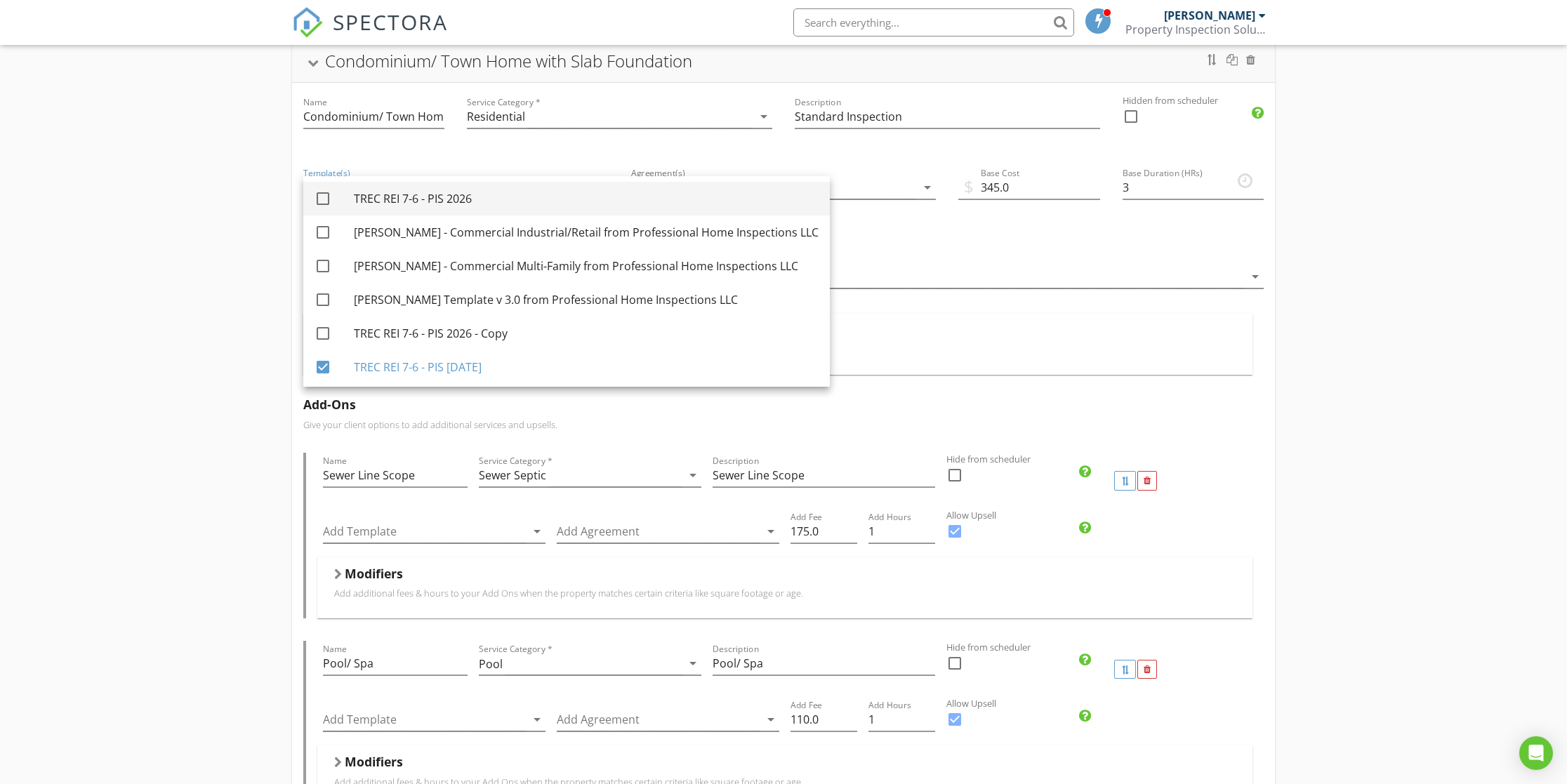 click on "TREC REI 7-6 - PIS 2026" at bounding box center [586, 199] 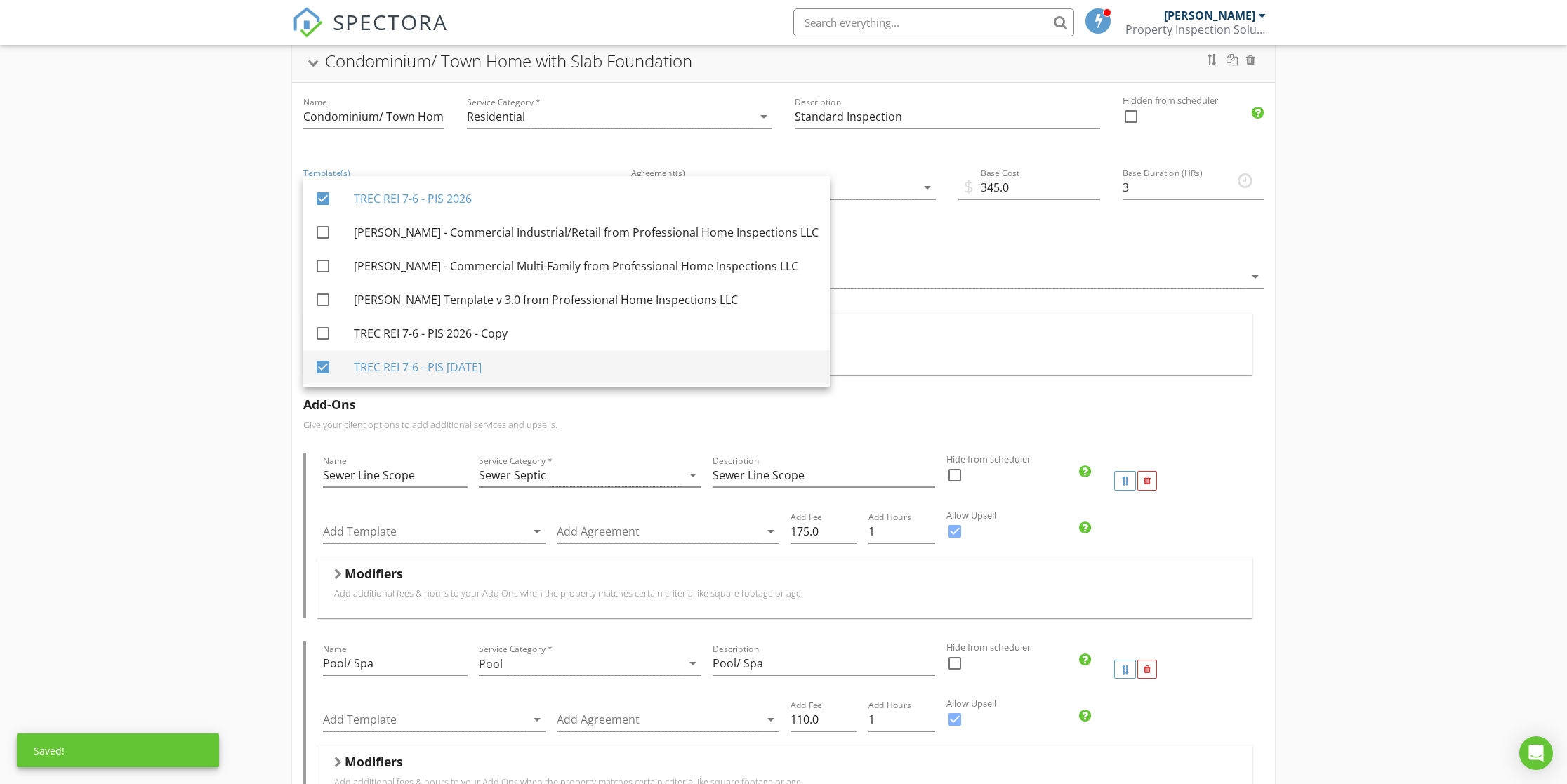 click on "check_box" at bounding box center (326, 367) 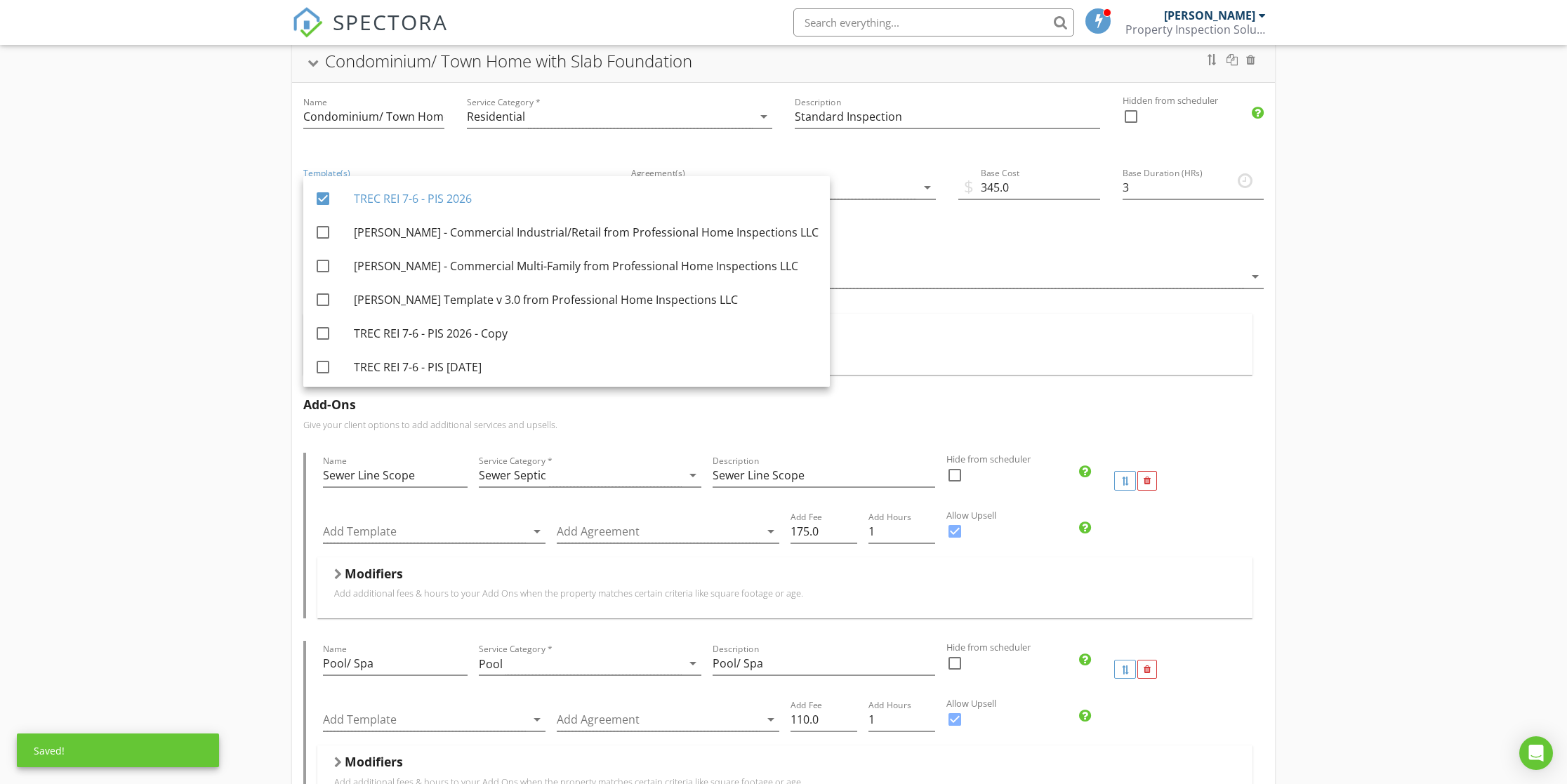 click on "Residential Inspection With Slab Foundation   Name Residential Inspection With Slab Foundation   Service Category * Residential arrow_drop_down   Description Standard Inspection   Hidden from scheduler   check_box_outline_blank             Condominium/ Town Home with Slab Foundation   Name Condominium/ Town Home with Slab Foundation   Service Category * Residential arrow_drop_down   Description Standard Inspection   Hidden from scheduler   check_box_outline_blank     Template(s) TREC REI 7-6 - PIS 2026 arrow_drop_down   Agreement(s) Master Agreement arrow_drop_down   $   Base Cost 345.0   Base Duration (HRs) 3         Integrations     Repair Pricer: Templates to send to Repair Pricer on publishing. TREC REI 7-6 - PIS JULY 2025 arrow_drop_down             Modifiers
Add additional fees & hours to your service when the
property matches certain criteria like square footage or age.
When Age of Home arrow_drop_down     Greater than (>) 15   500       80.0" at bounding box center [784, 995] 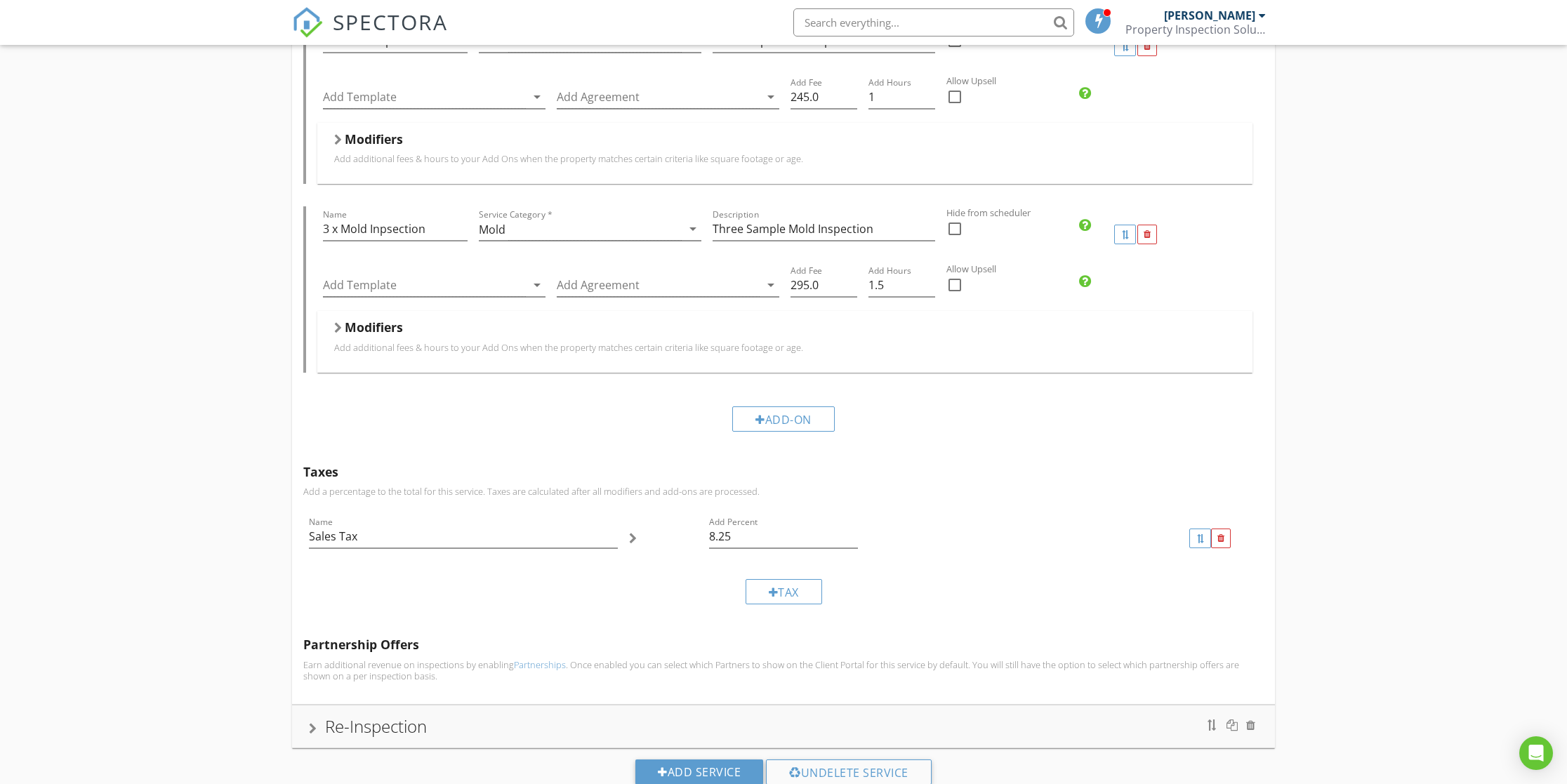 scroll, scrollTop: 1432, scrollLeft: 0, axis: vertical 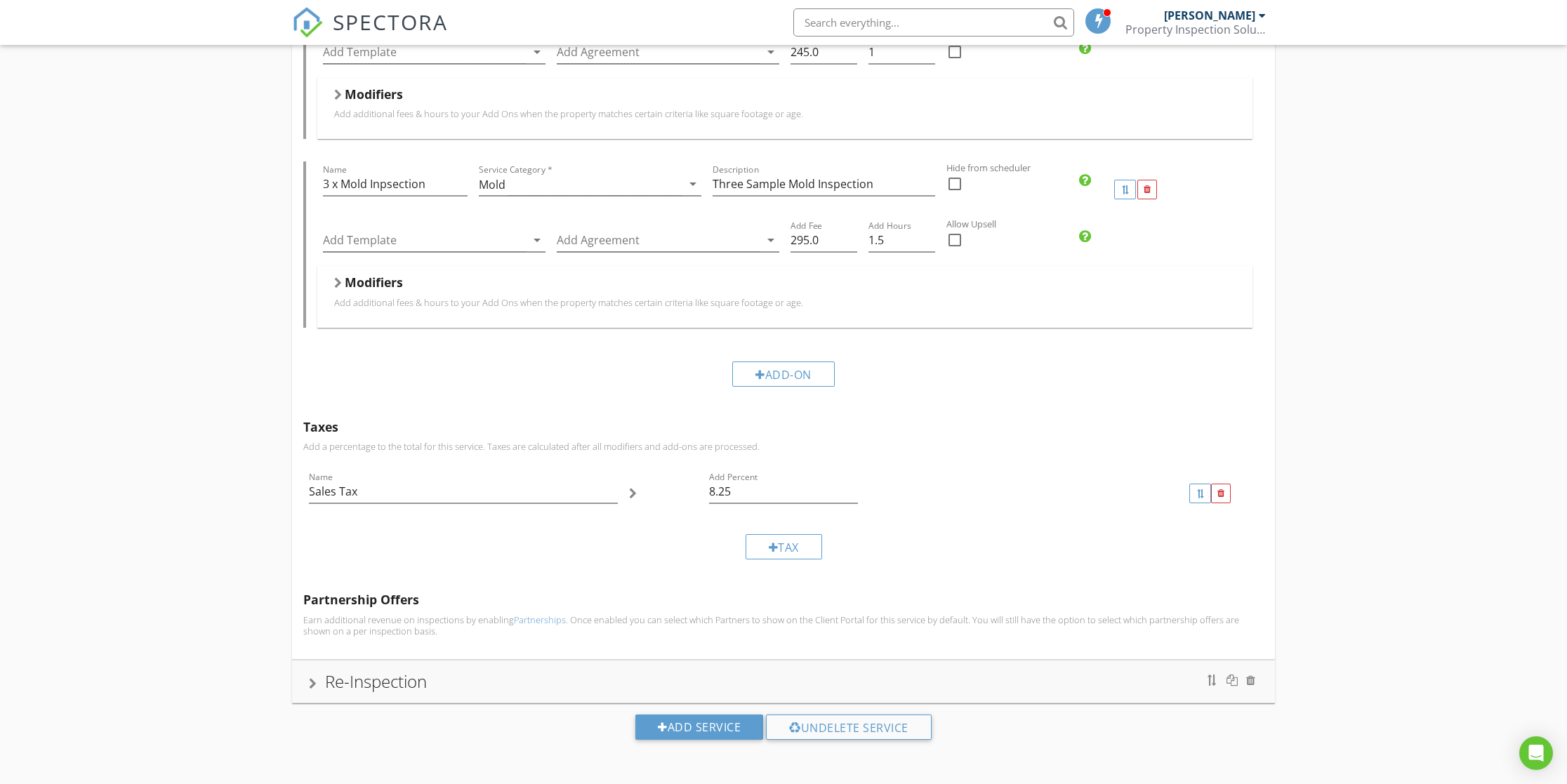click on "Re-Inspection" at bounding box center [376, 681] 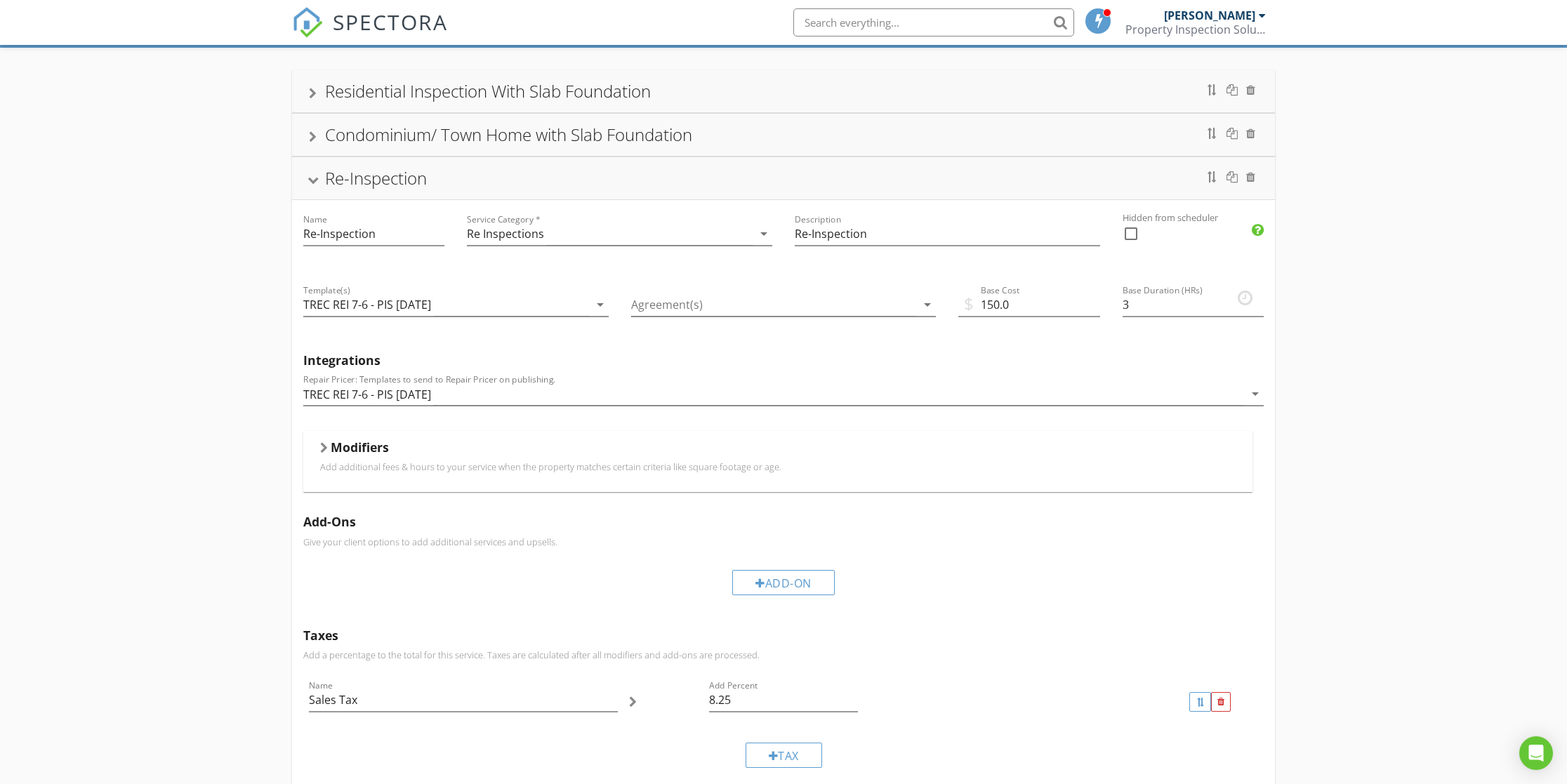 scroll, scrollTop: 180, scrollLeft: 0, axis: vertical 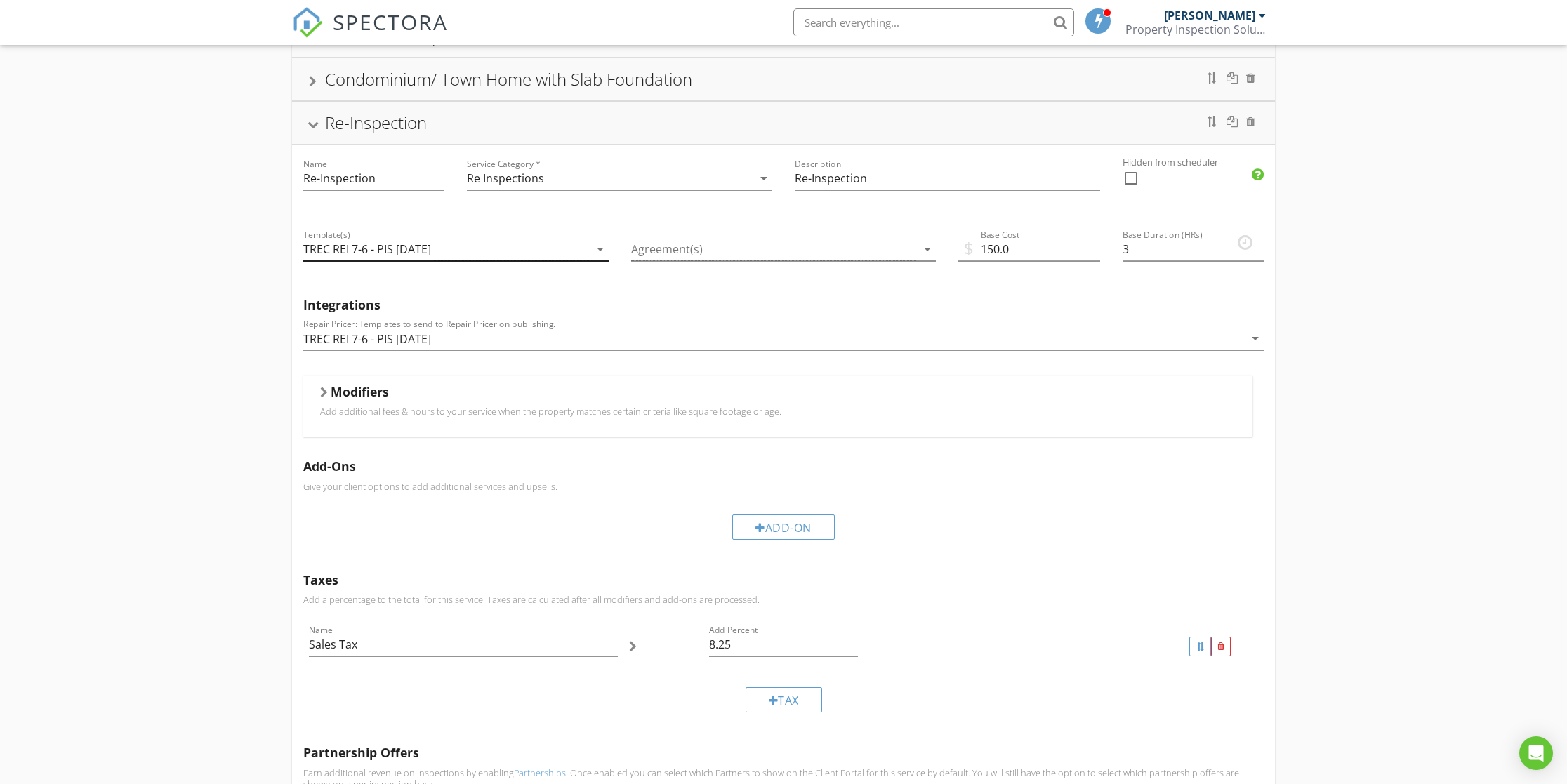 click on "TREC REI 7-6 - PIS [DATE]" at bounding box center [367, 249] 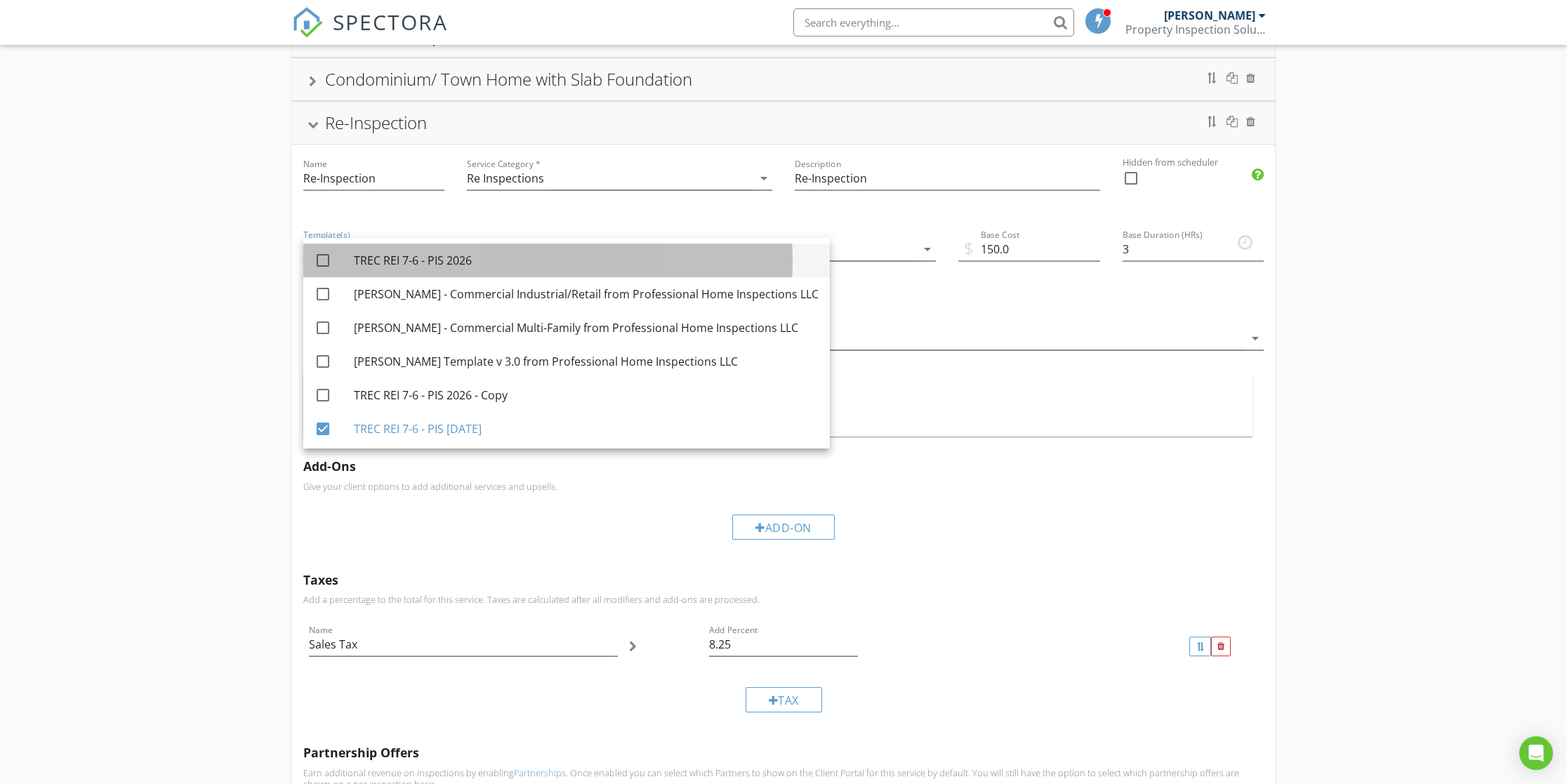 click on "TREC REI 7-6 - PIS 2026" at bounding box center (586, 260) 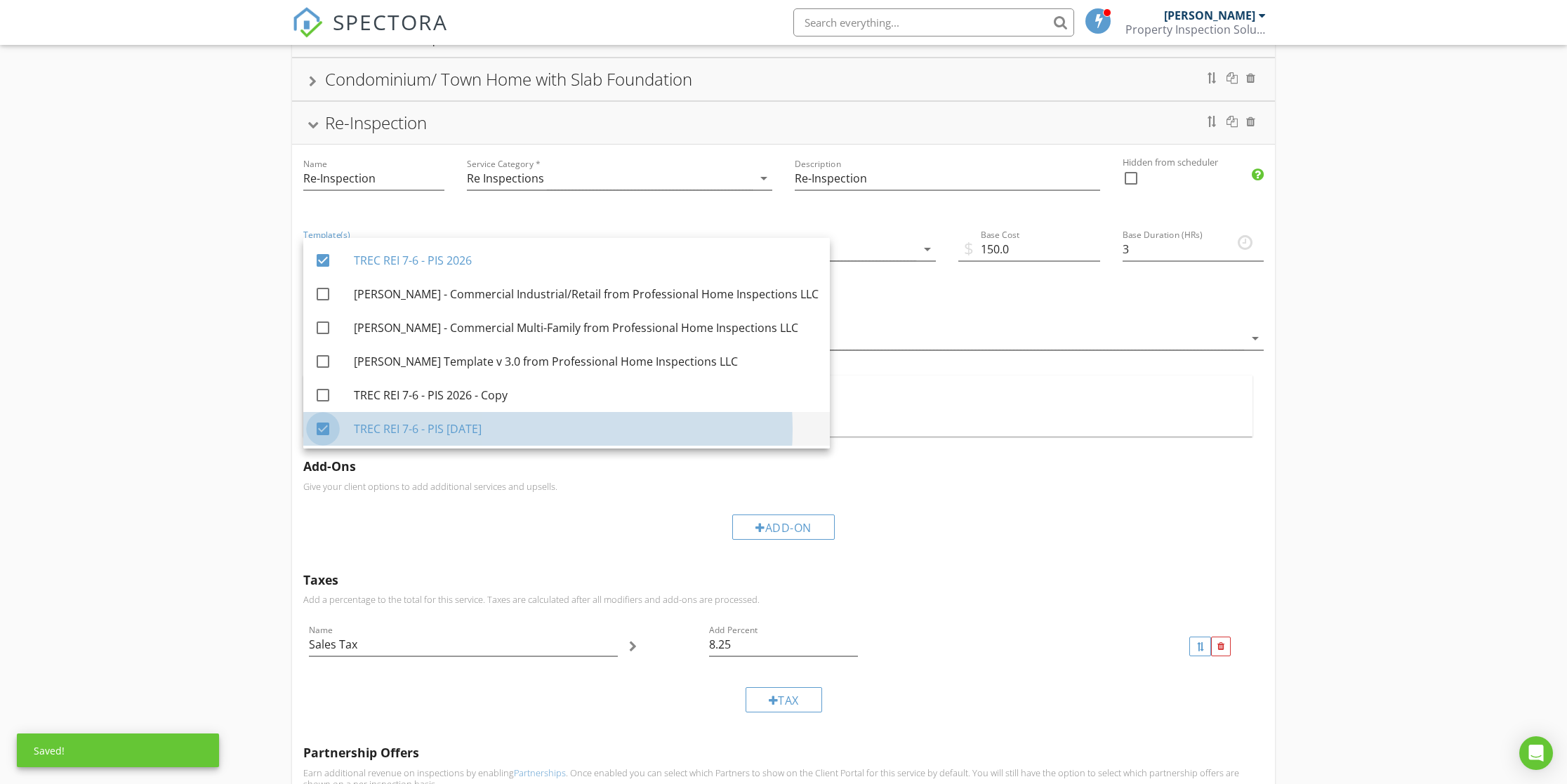 click at bounding box center [323, 429] 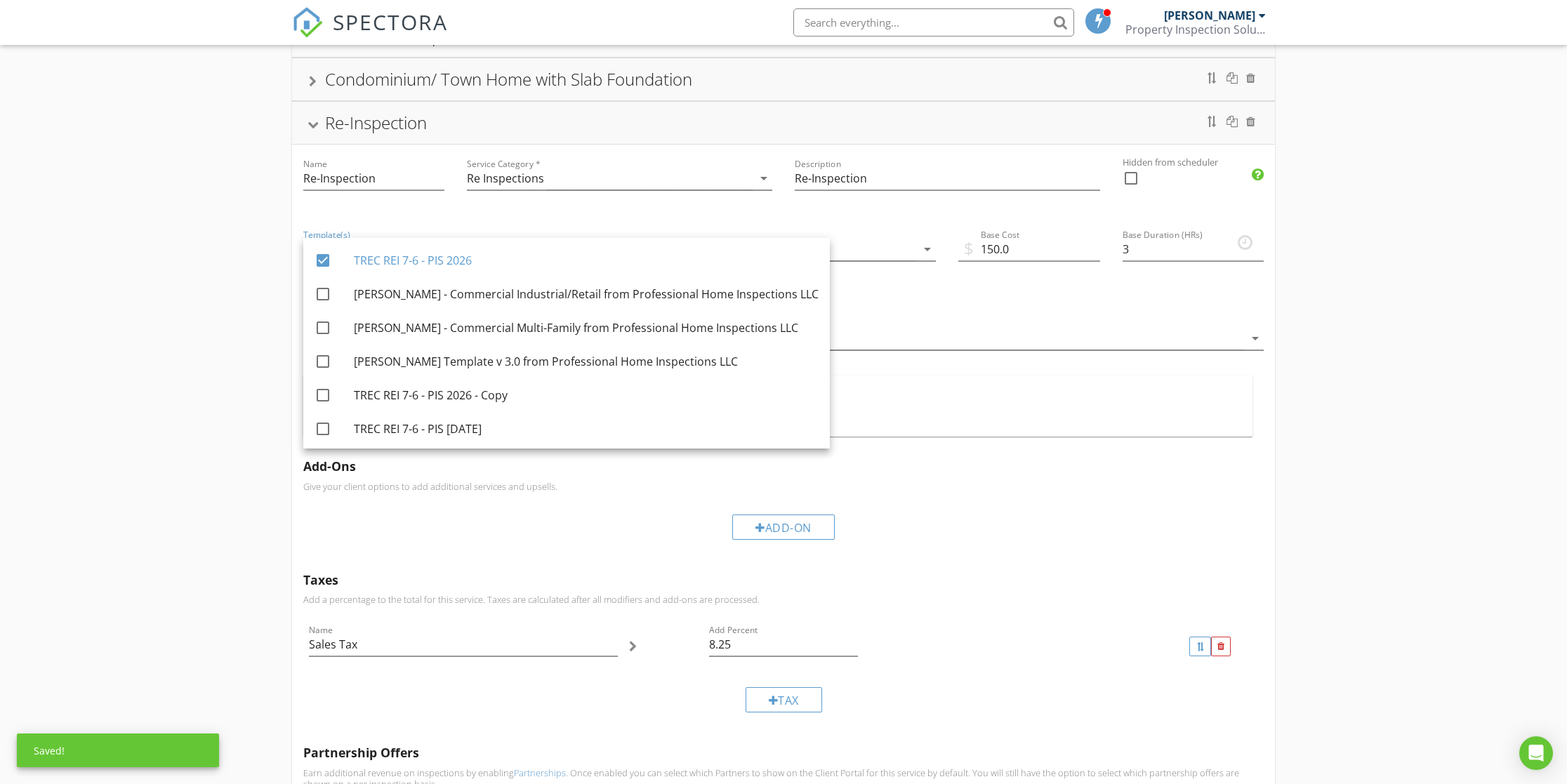 click on "Residential Inspection With Slab Foundation   Name Residential Inspection With Slab Foundation   Service Category * Residential arrow_drop_down   Description Standard Inspection   Hidden from scheduler   check_box_outline_blank             Condominium/ Town Home with Slab Foundation   Name Condominium/ Town Home with Slab Foundation   Service Category * Residential arrow_drop_down   Description Standard Inspection   Hidden from scheduler   check_box_outline_blank             Re-Inspection   Name Re-Inspection   Service Category * Re Inspections arrow_drop_down   Description Re-Inspection   Hidden from scheduler   check_box_outline_blank     Template(s) TREC REI 7-6 - PIS 2026 arrow_drop_down   Agreement(s) arrow_drop_down   $   Base Cost 150.0   Base Duration (HRs) 3         Integrations     Repair Pricer: Templates to send to Repair Pricer on publishing. TREC REI 7-6 - PIS JULY 2025 arrow_drop_down             Modifiers
Modifiers
Add-Ons         Taxes" at bounding box center (784, 443) 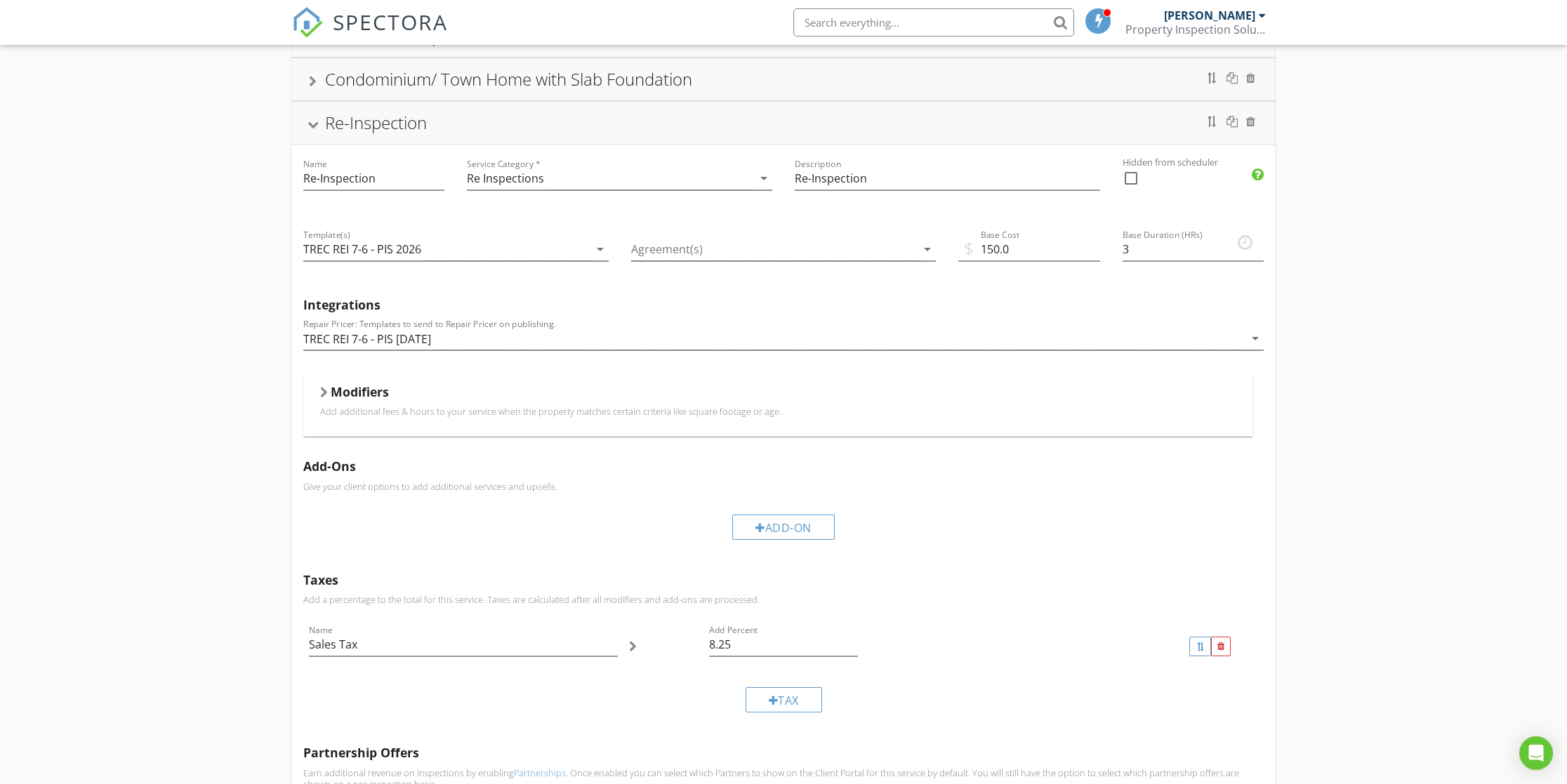 scroll, scrollTop: 0, scrollLeft: 0, axis: both 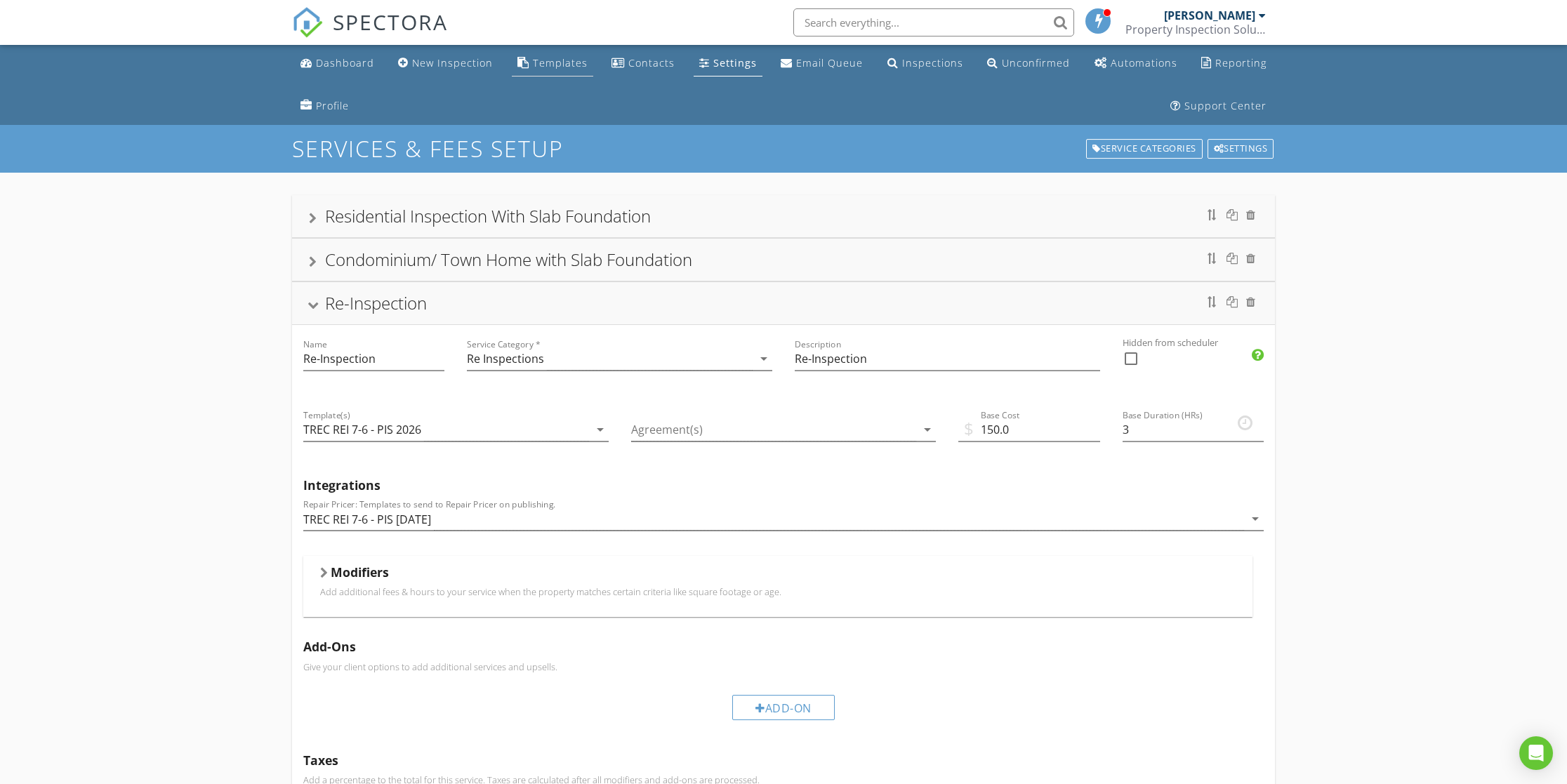 click on "Templates" at bounding box center (560, 62) 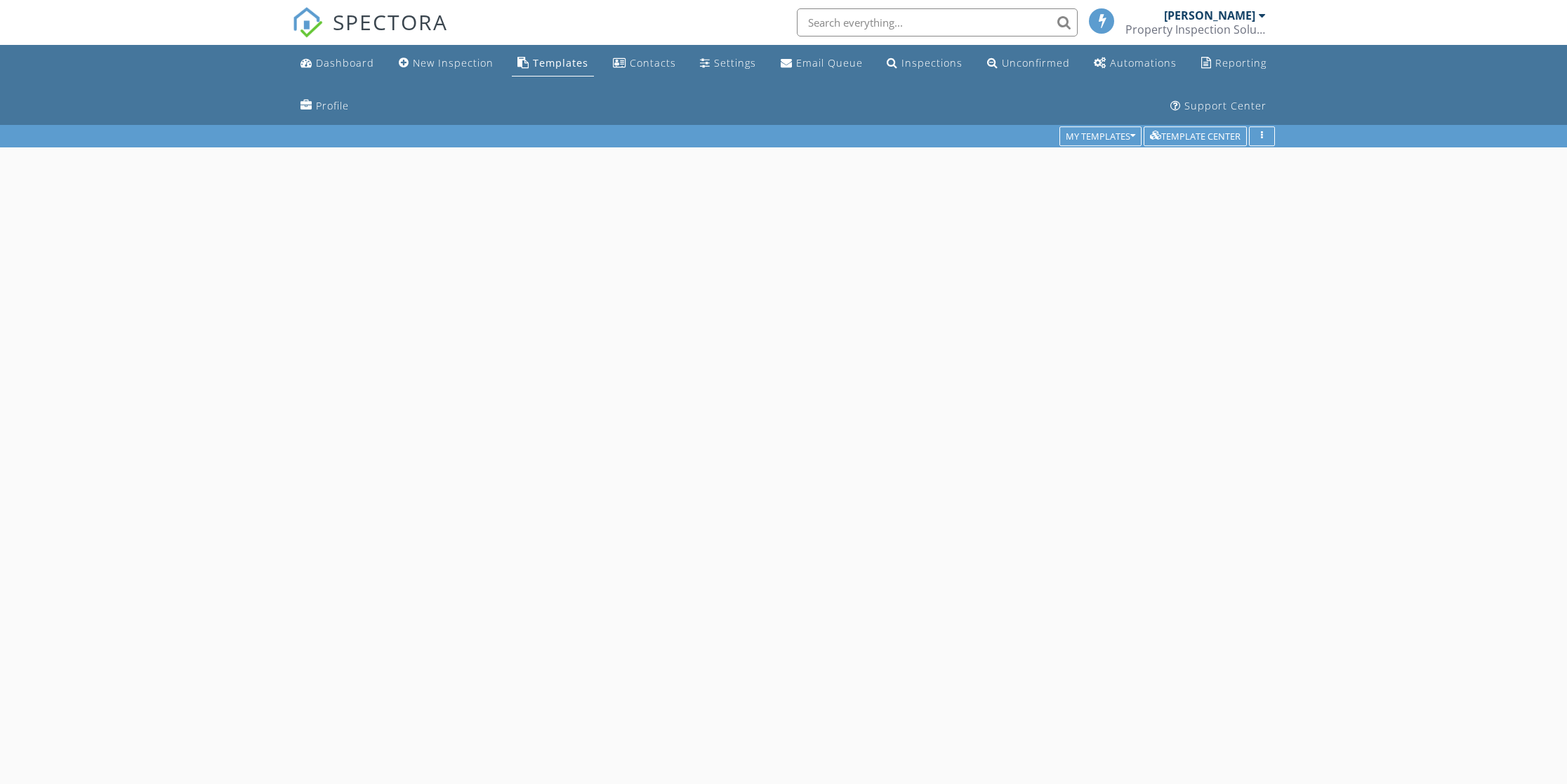 scroll, scrollTop: 0, scrollLeft: 0, axis: both 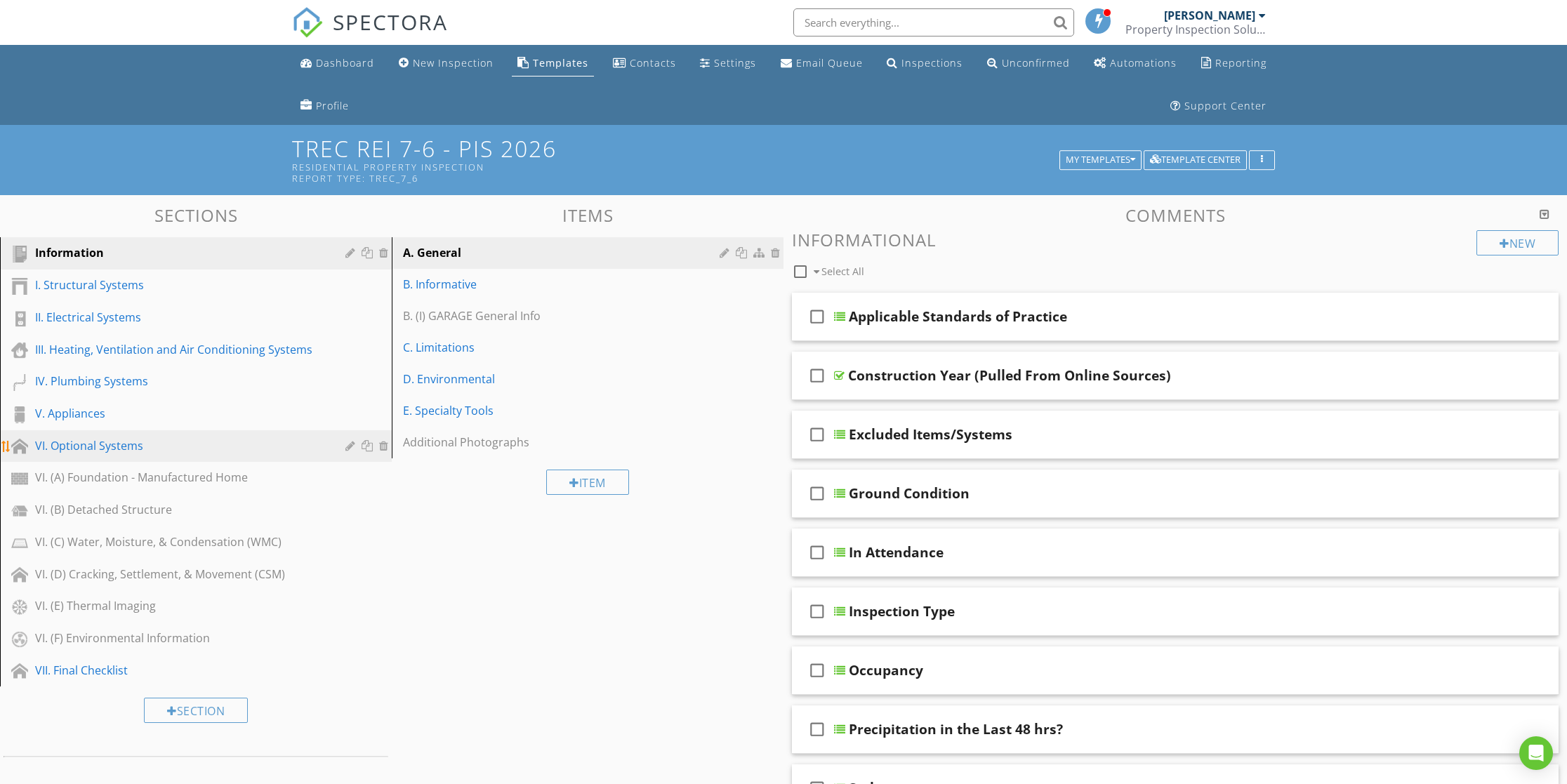 click on "VI. Optional Systems" at bounding box center [198, 446] 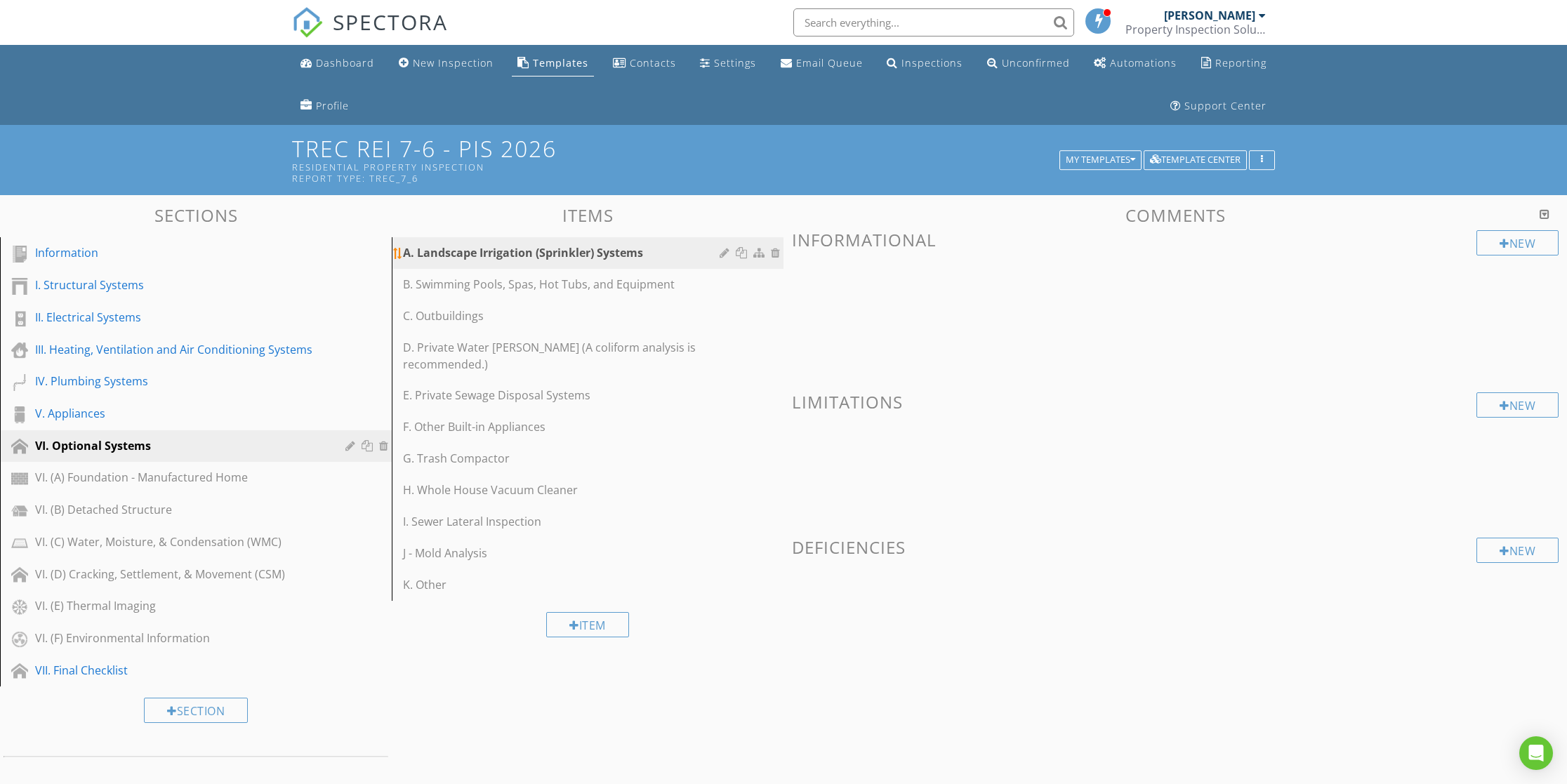 click on "A. Landscape Irrigation (Sprinkler) Systems" at bounding box center (563, 253) 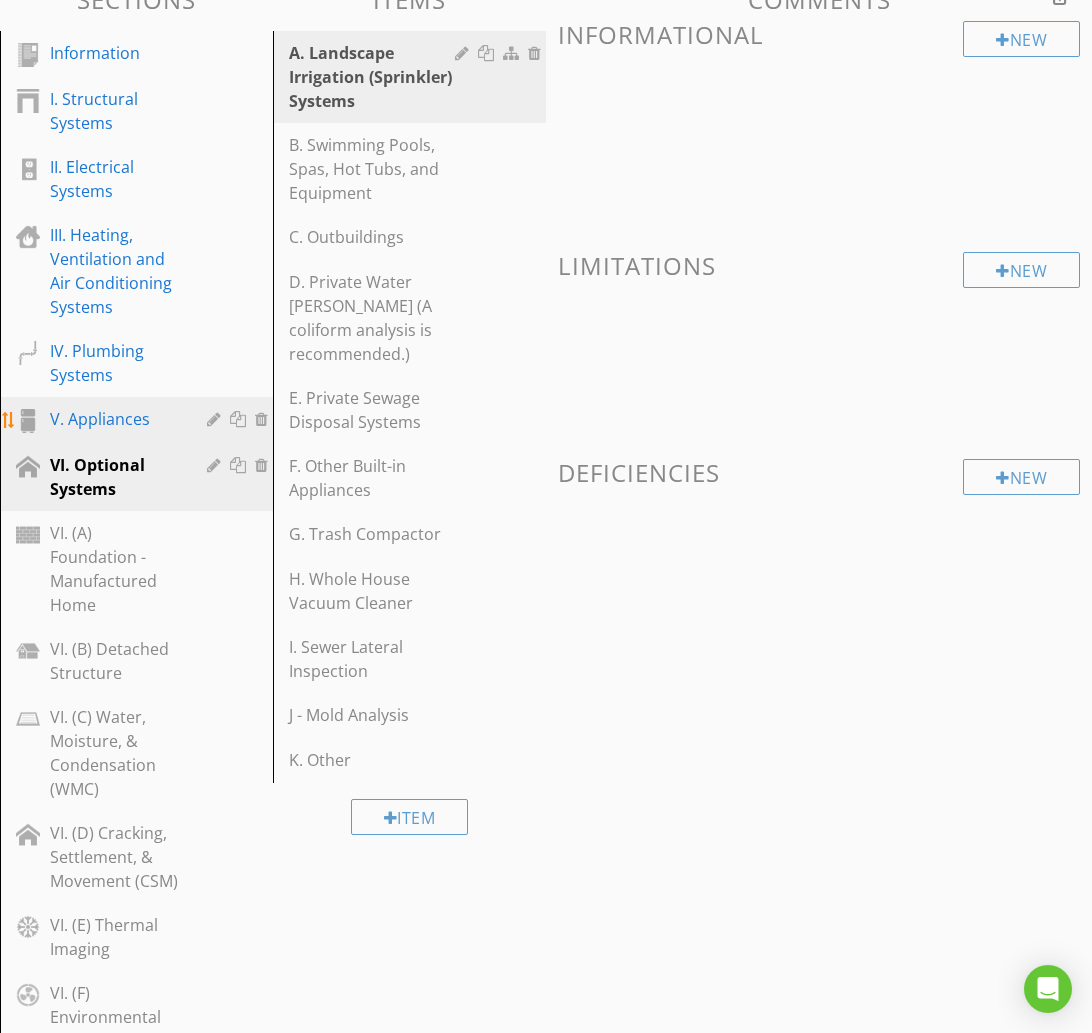 scroll, scrollTop: 306, scrollLeft: 0, axis: vertical 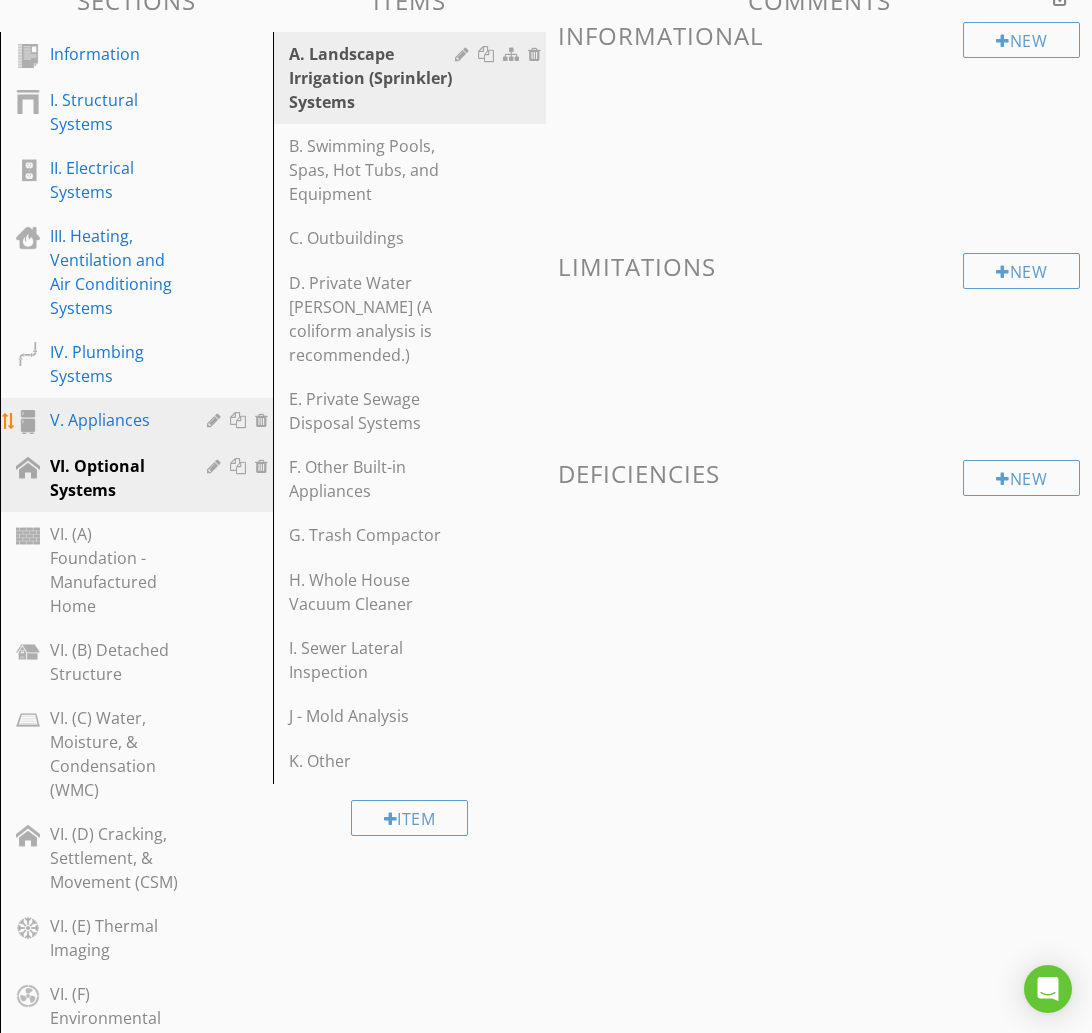 click on "V. Appliances" at bounding box center [114, 420] 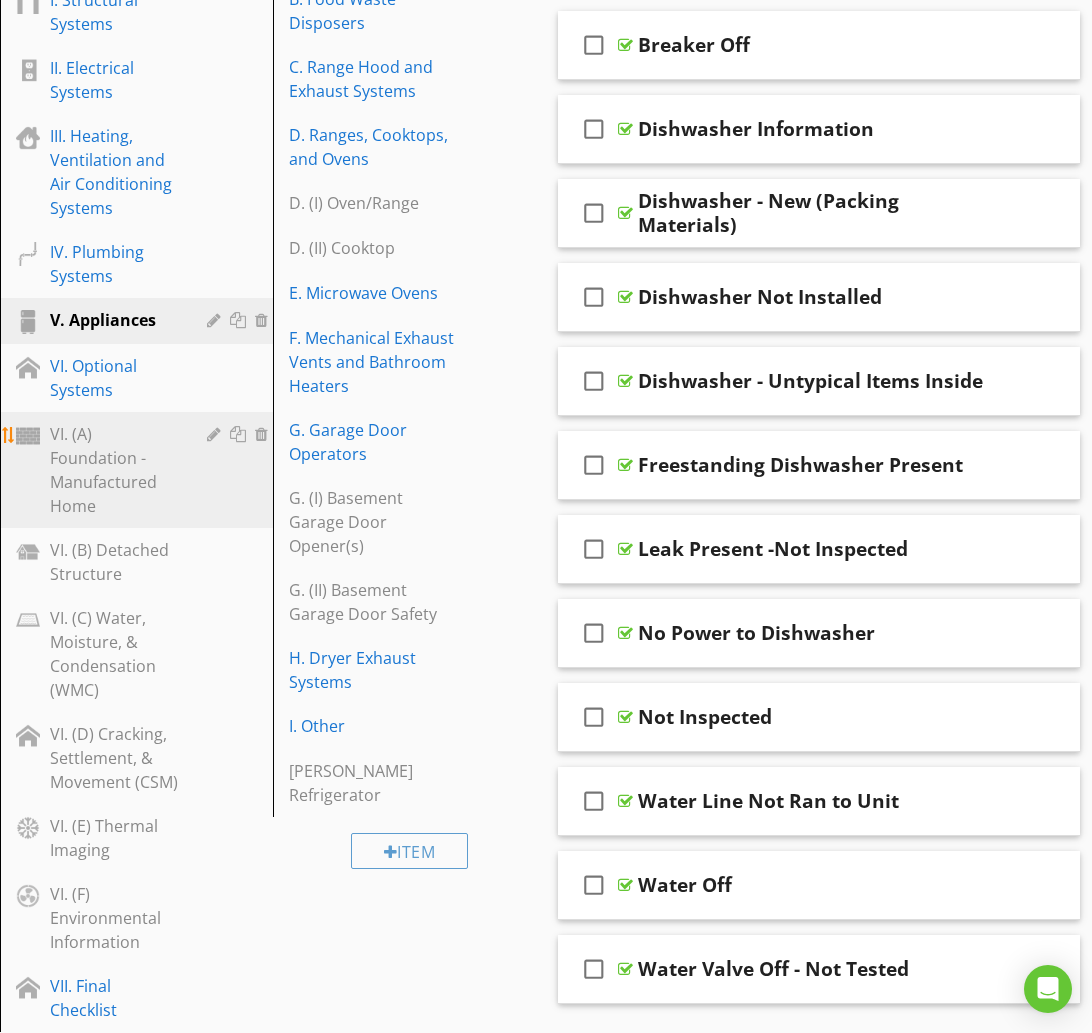 scroll, scrollTop: 403, scrollLeft: 0, axis: vertical 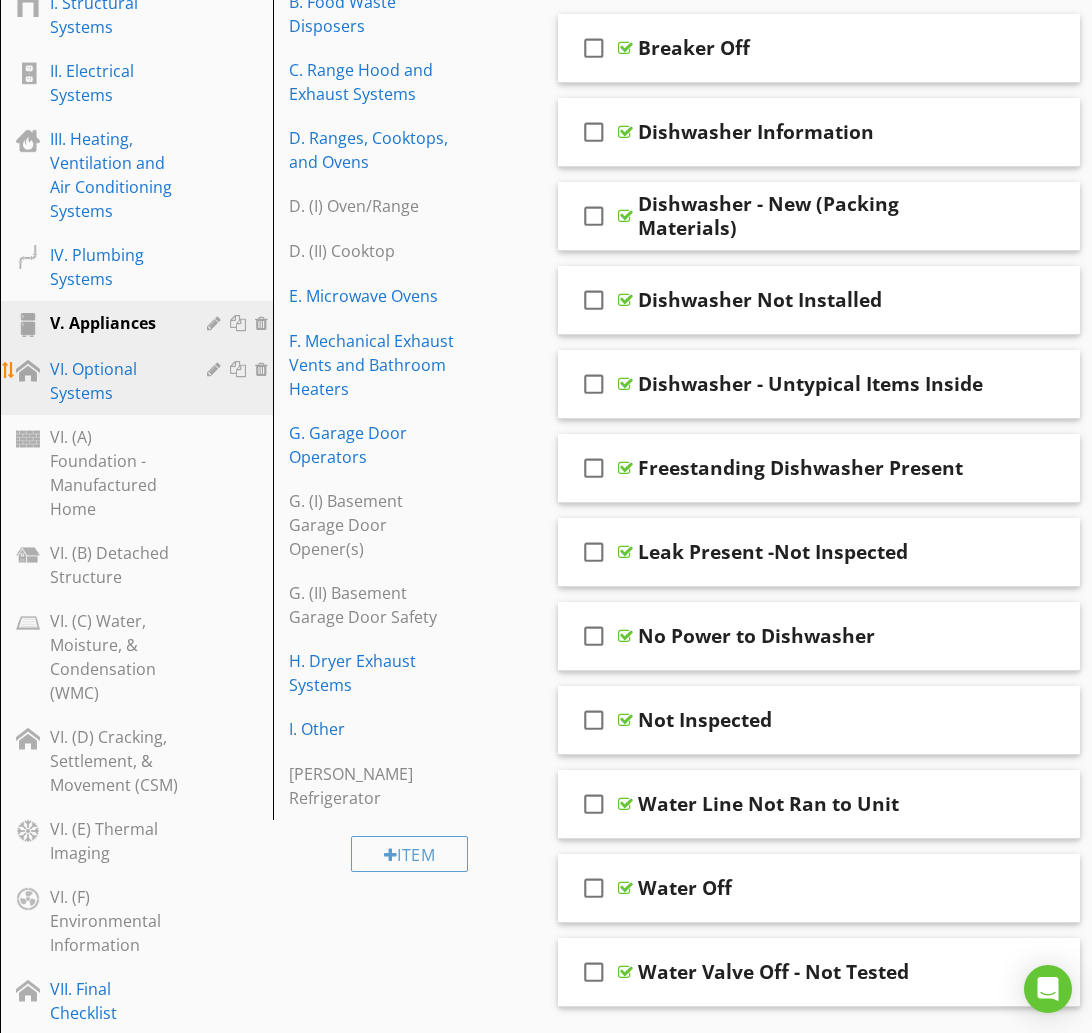 click on "VI. Optional Systems" at bounding box center (114, 381) 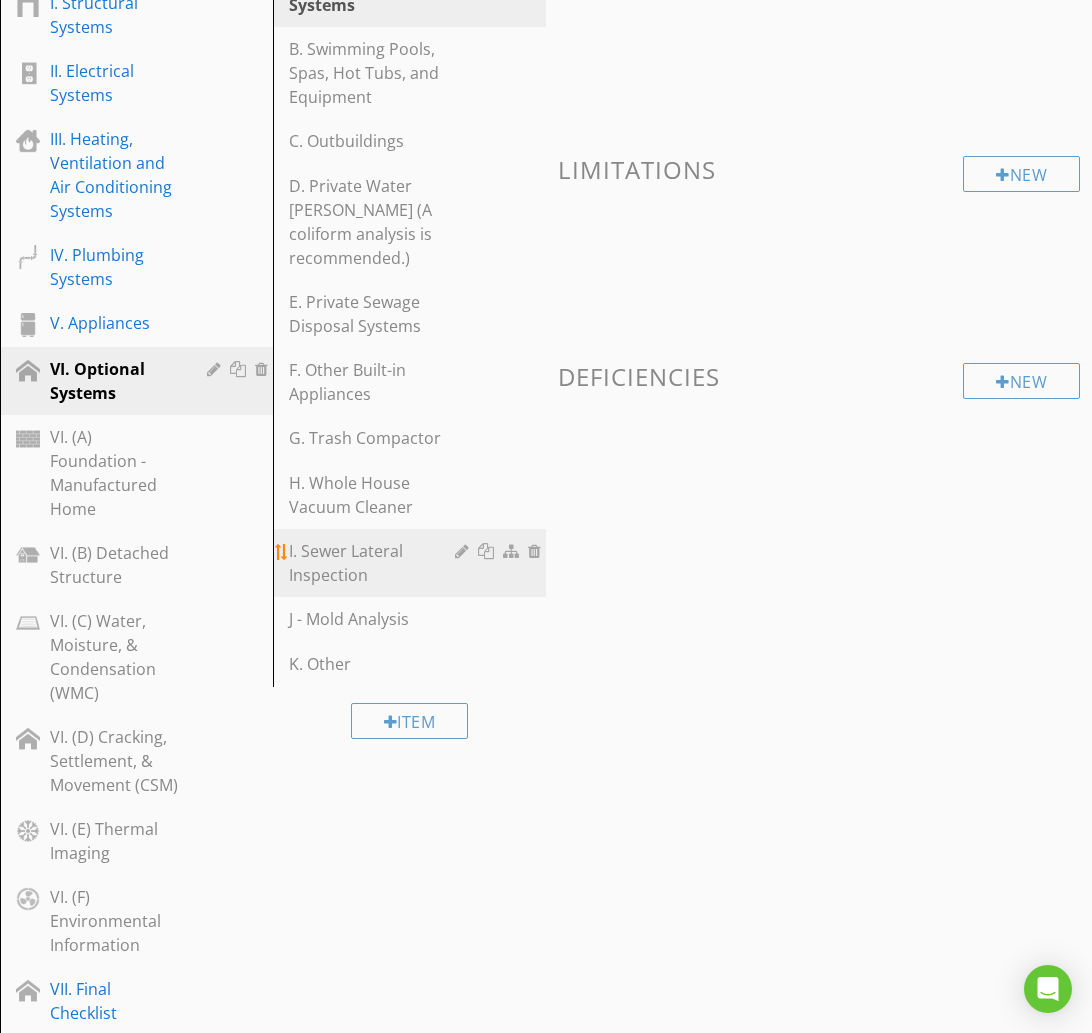 click on "I. Sewer Lateral Inspection" at bounding box center (375, 563) 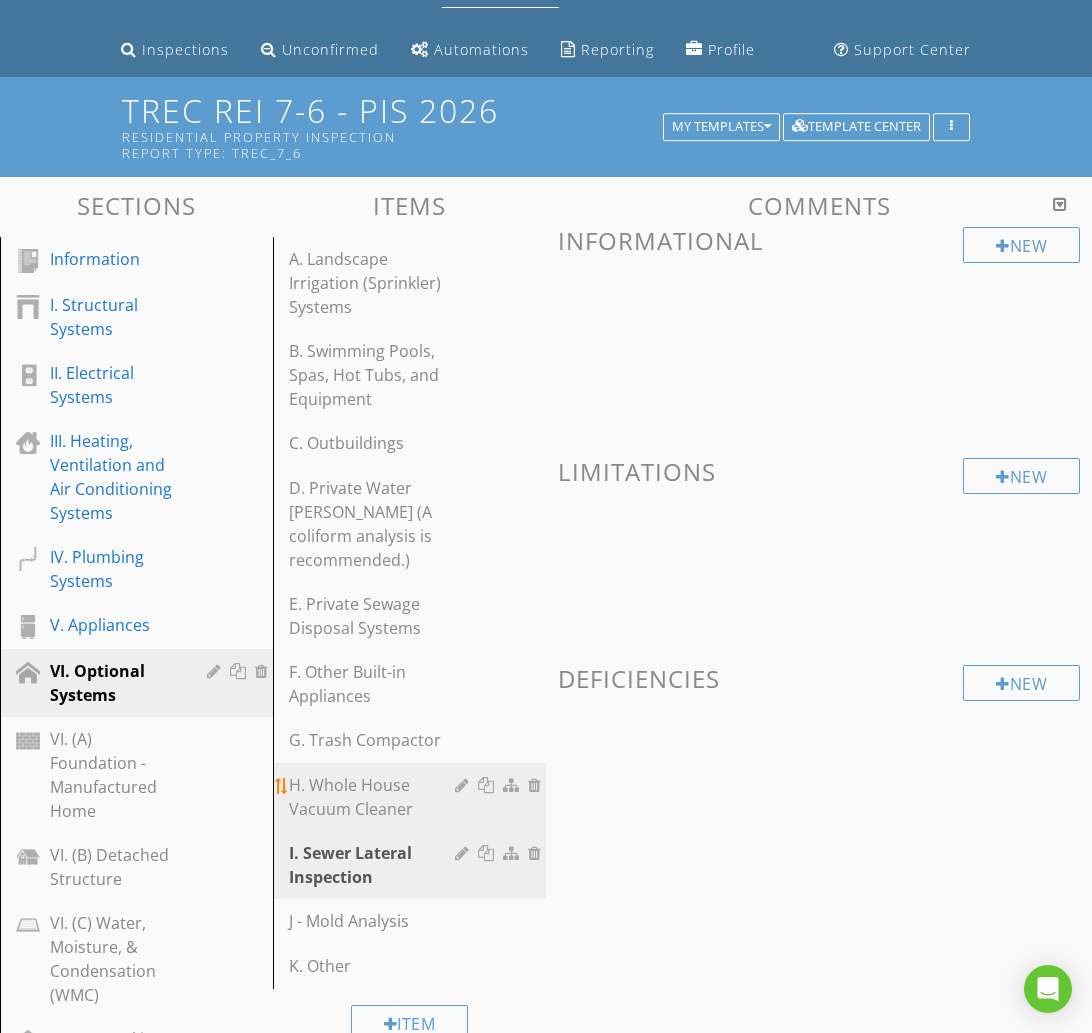 scroll, scrollTop: 97, scrollLeft: 0, axis: vertical 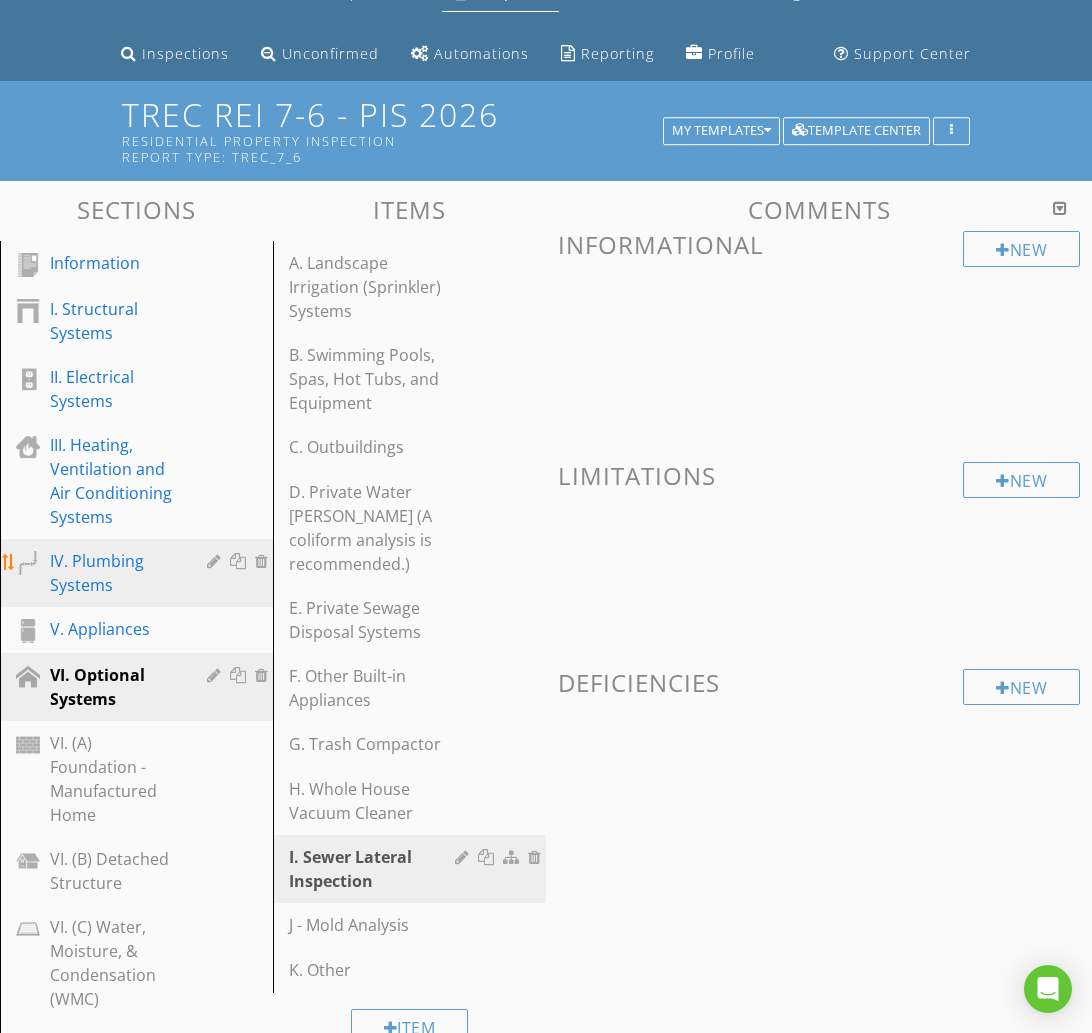 click on "IV. Plumbing Systems" at bounding box center (114, 573) 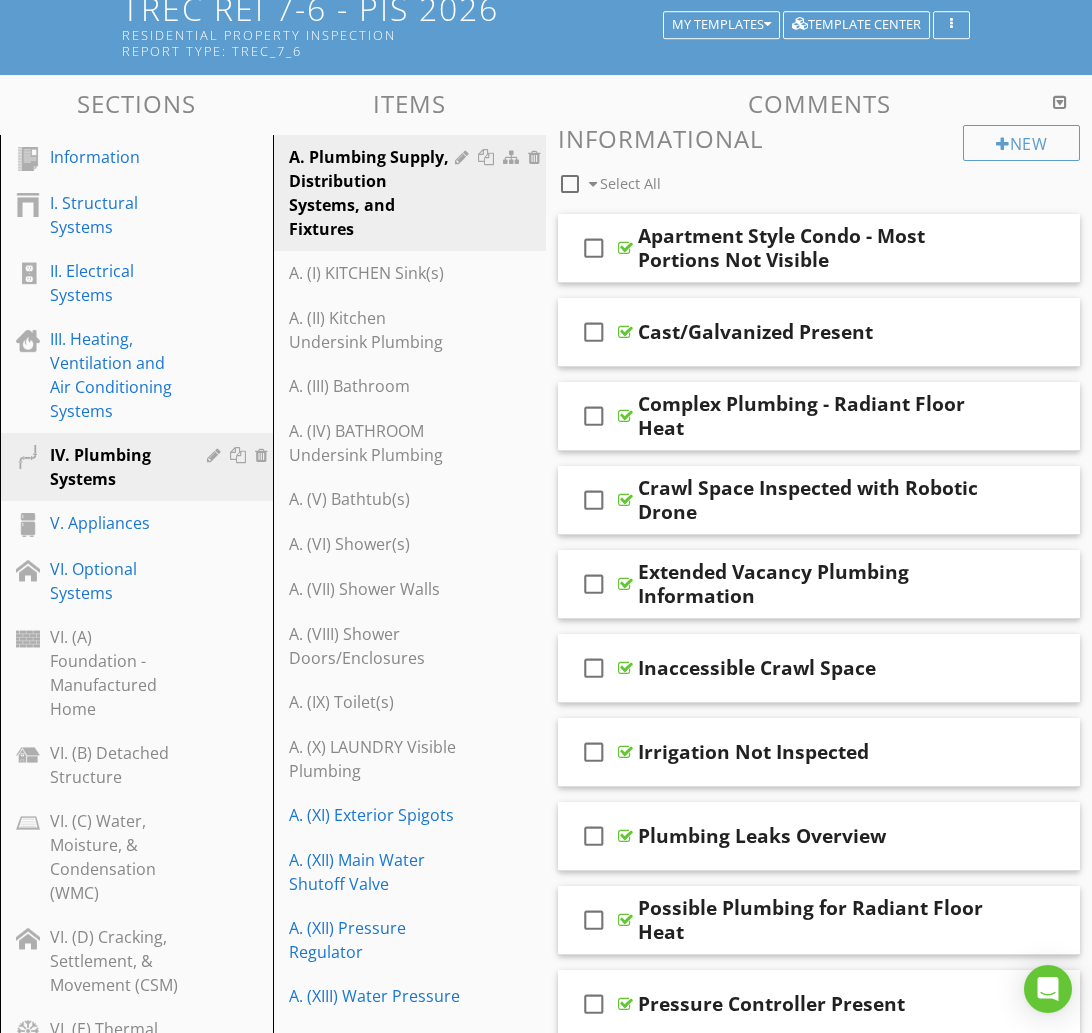 scroll, scrollTop: 200, scrollLeft: 0, axis: vertical 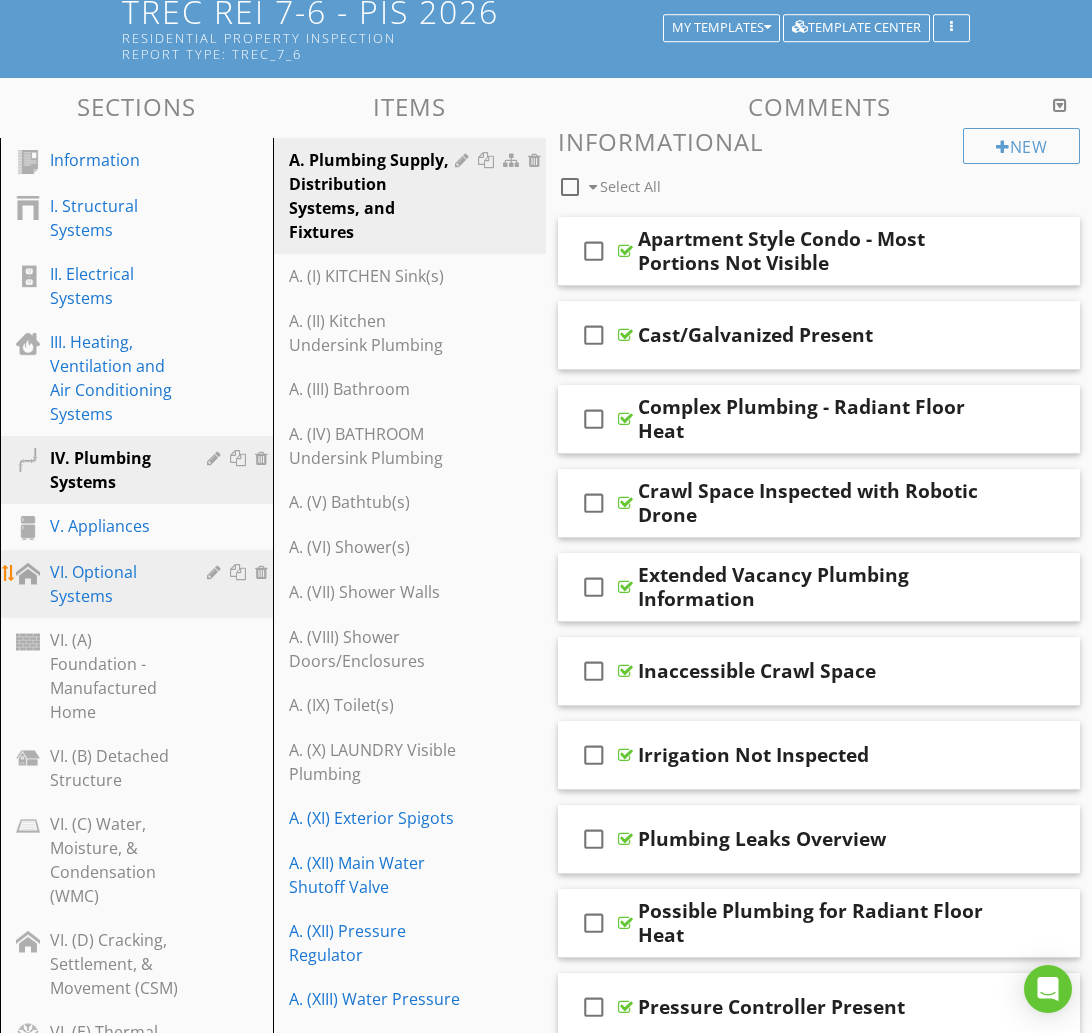 click on "VI. Optional Systems" at bounding box center [114, 584] 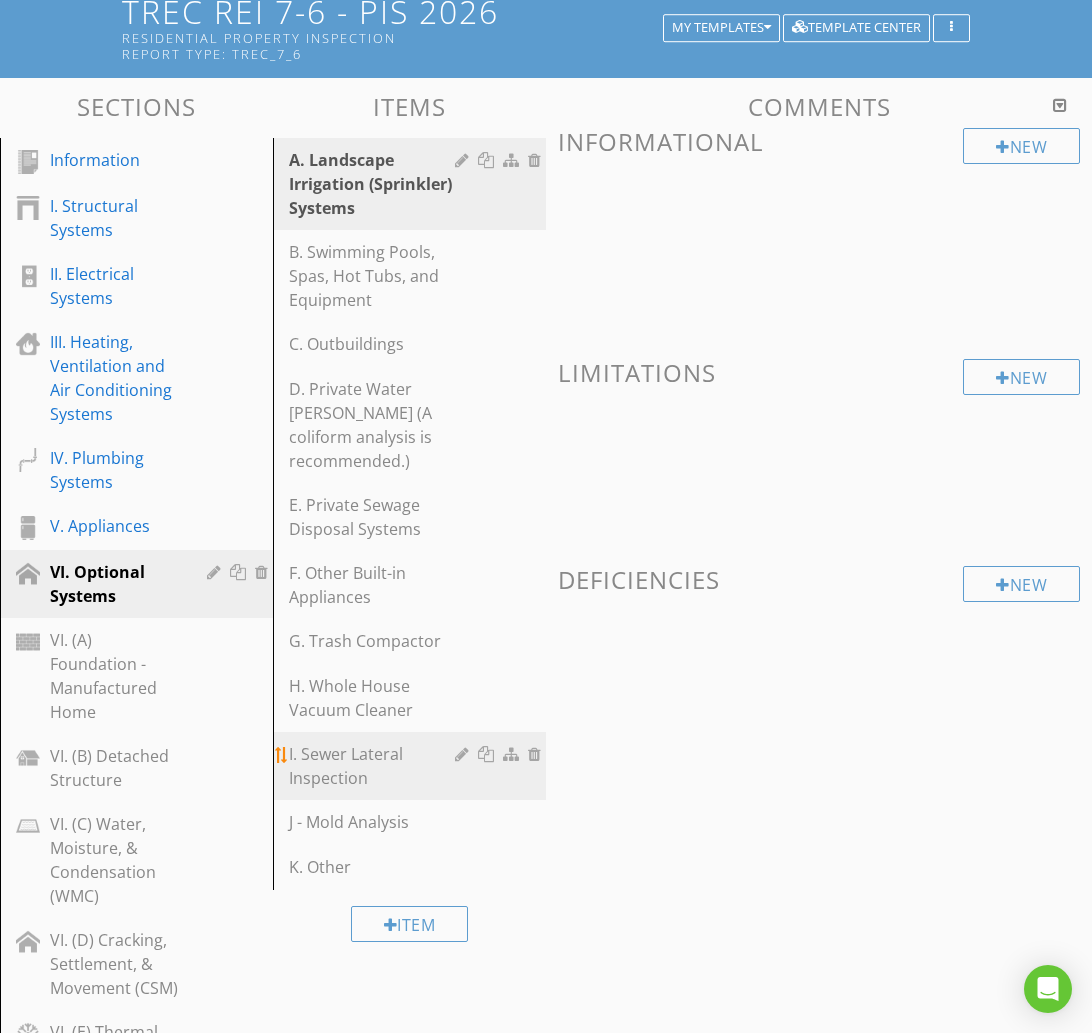 click on "I. Sewer Lateral Inspection" at bounding box center [375, 766] 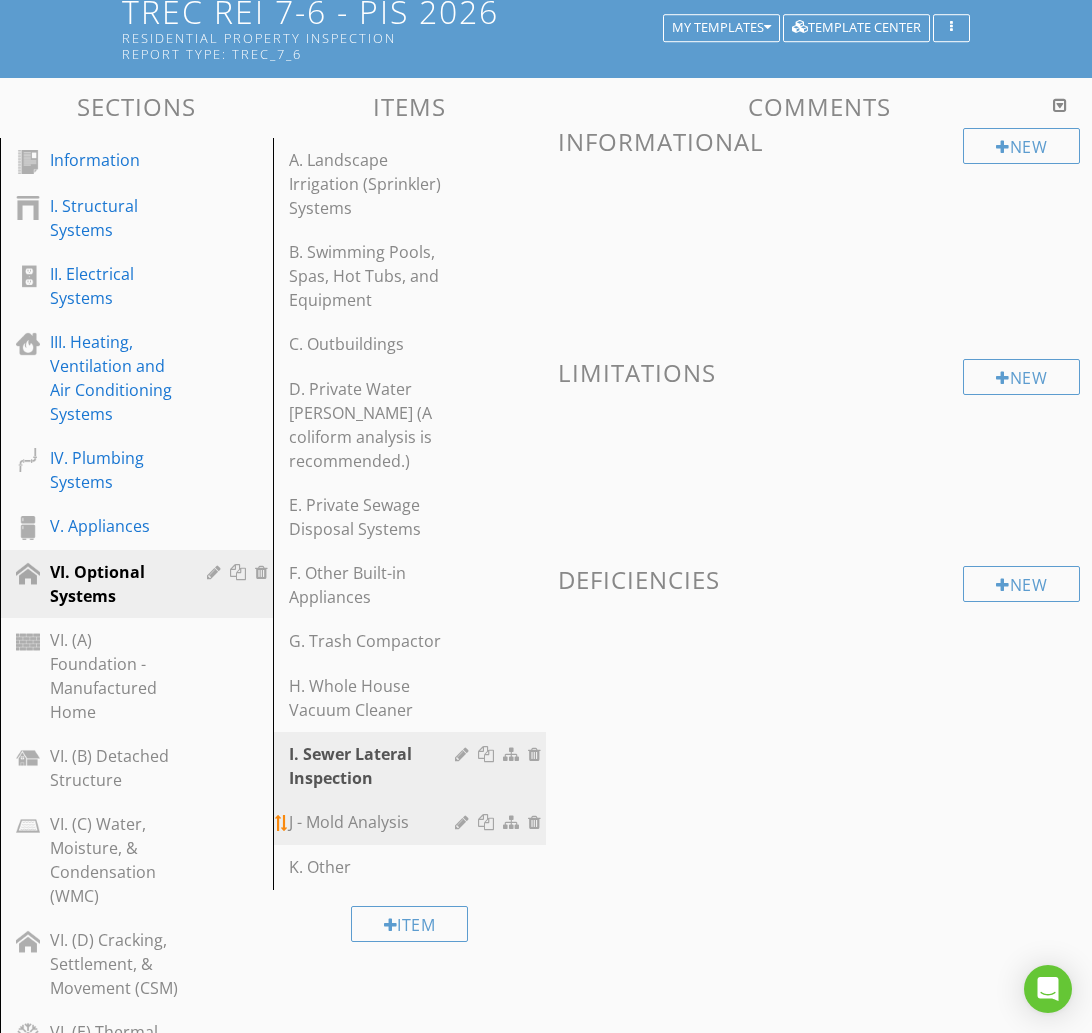 click on "J - Mold Analysis" at bounding box center [375, 822] 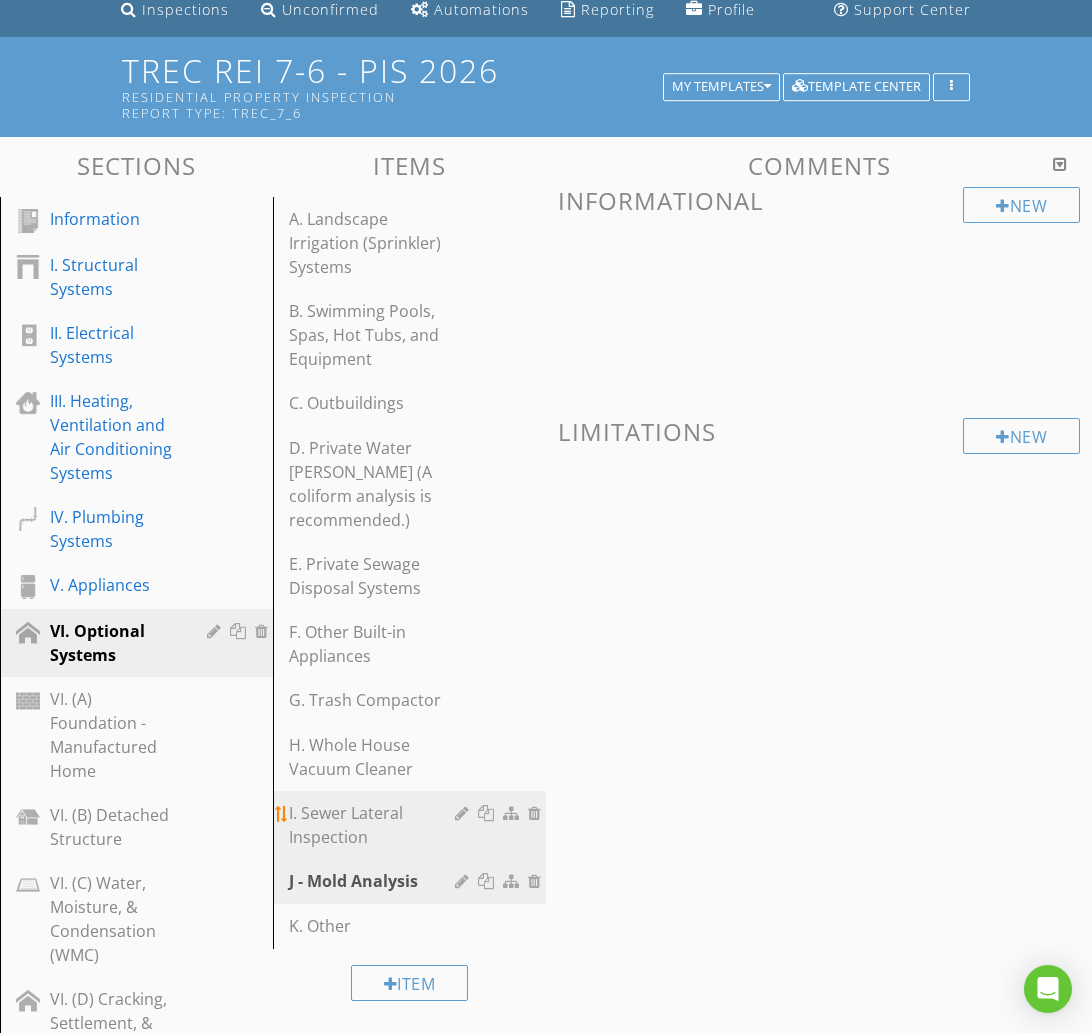 scroll, scrollTop: 138, scrollLeft: 0, axis: vertical 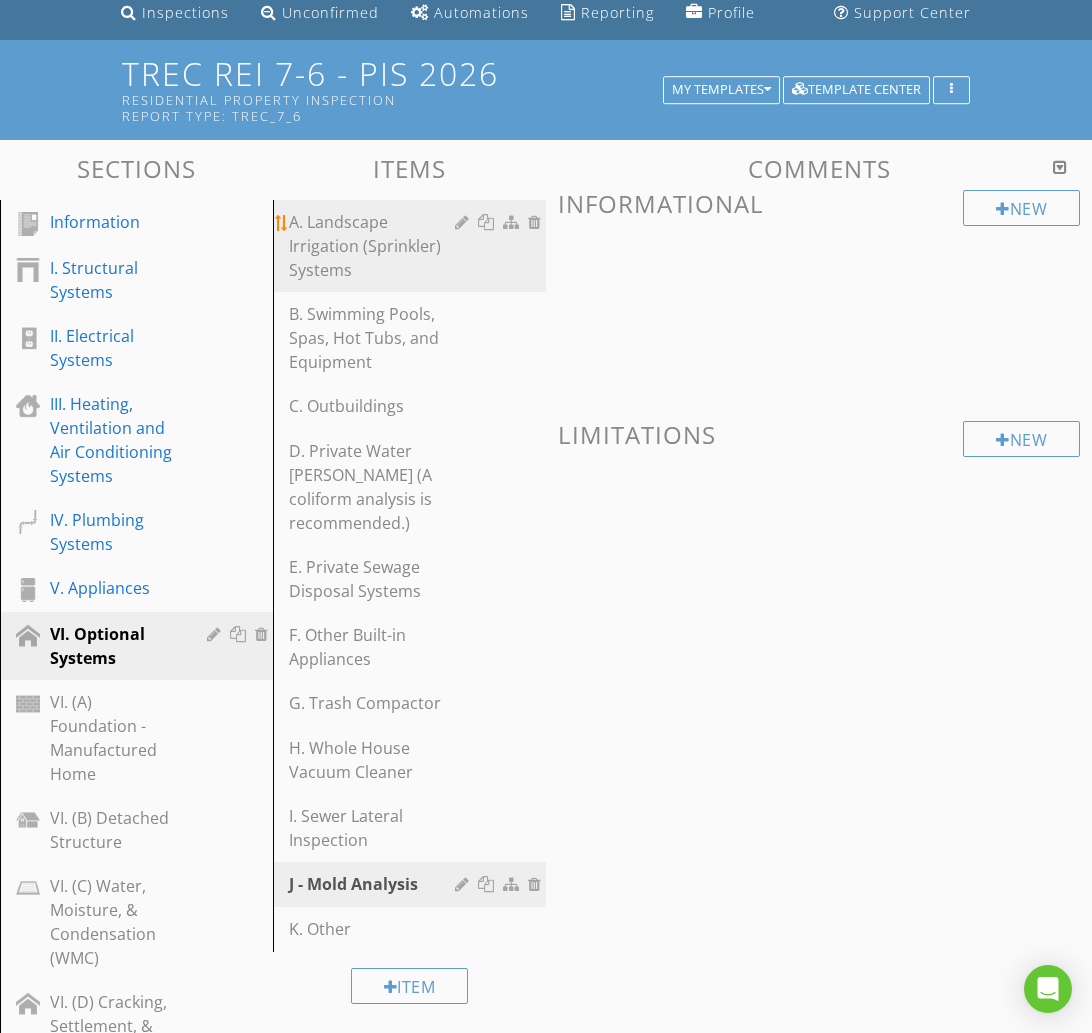click on "A. Landscape Irrigation (Sprinkler) Systems" at bounding box center (375, 246) 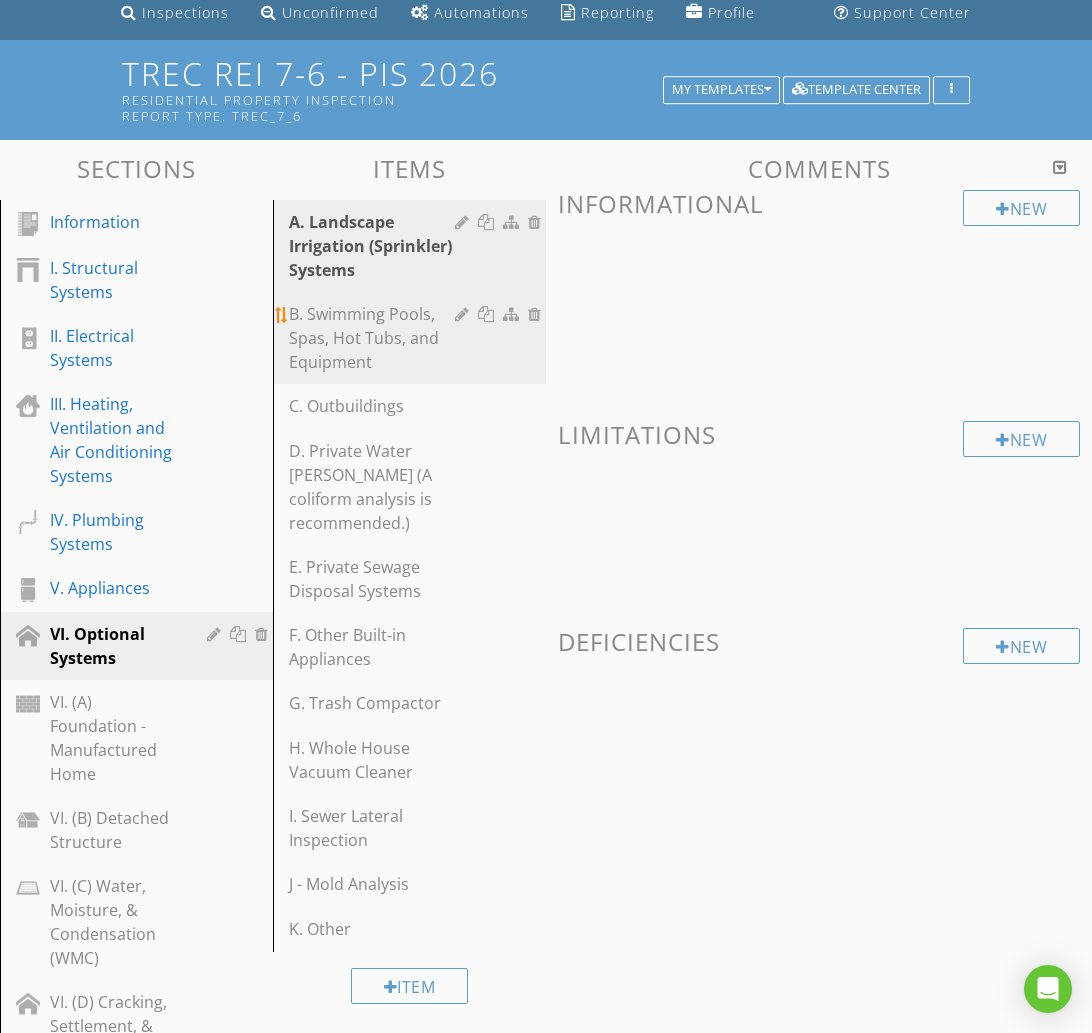 click on "B. Swimming Pools, Spas, Hot Tubs, and Equipment" at bounding box center [375, 338] 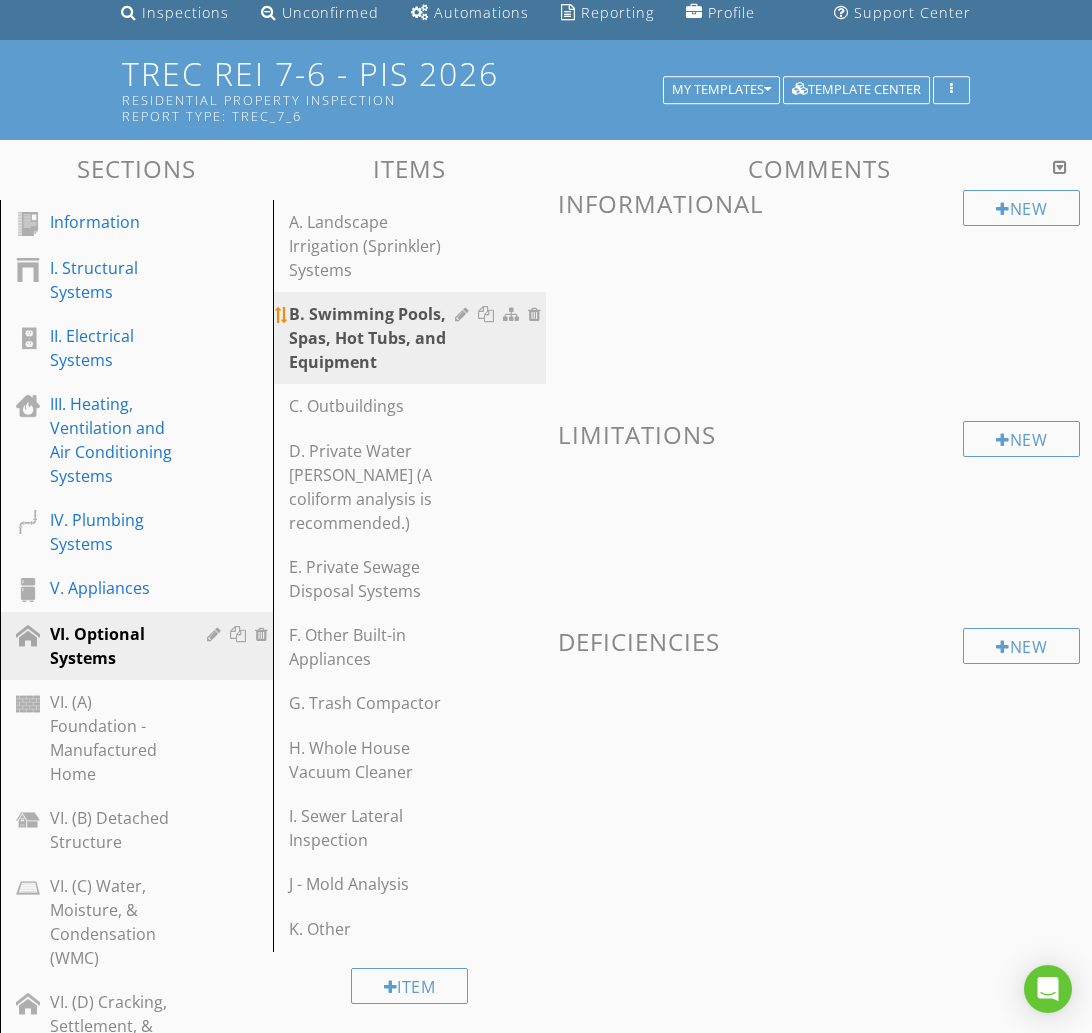 click at bounding box center (464, 314) 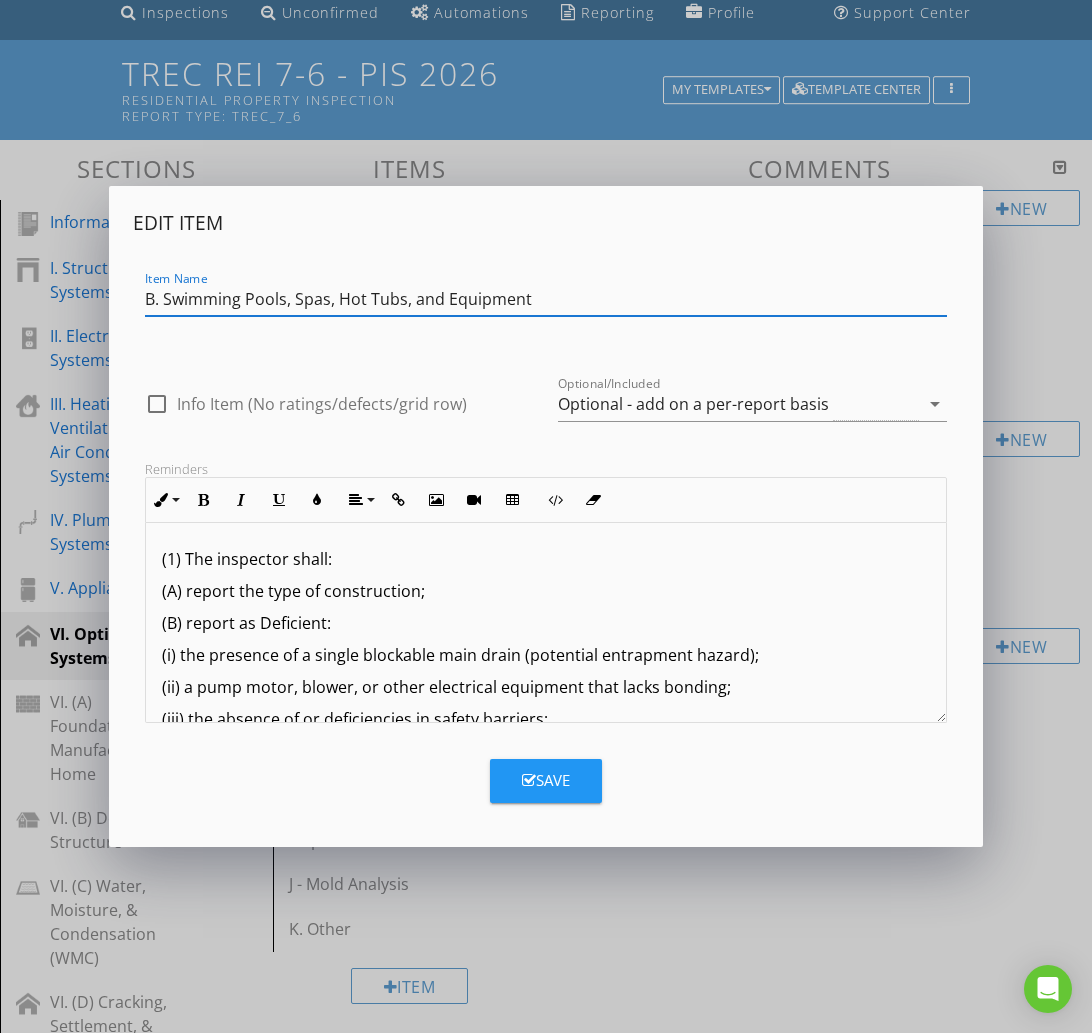 click on "B. Swimming Pools, Spas, Hot Tubs, and Equipment" at bounding box center (546, 299) 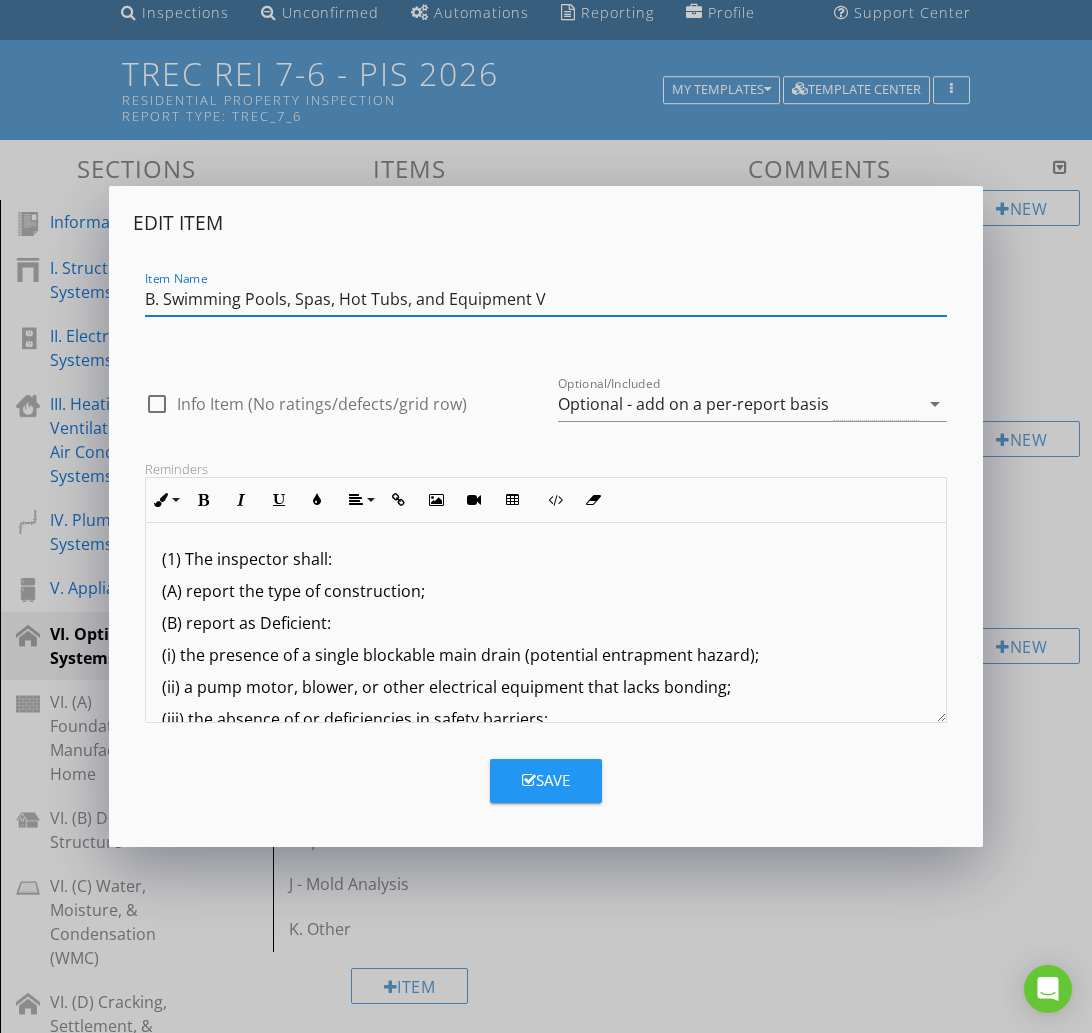 type on "B. Swimming Pools, Spas, Hot Tubs, and Equipment V" 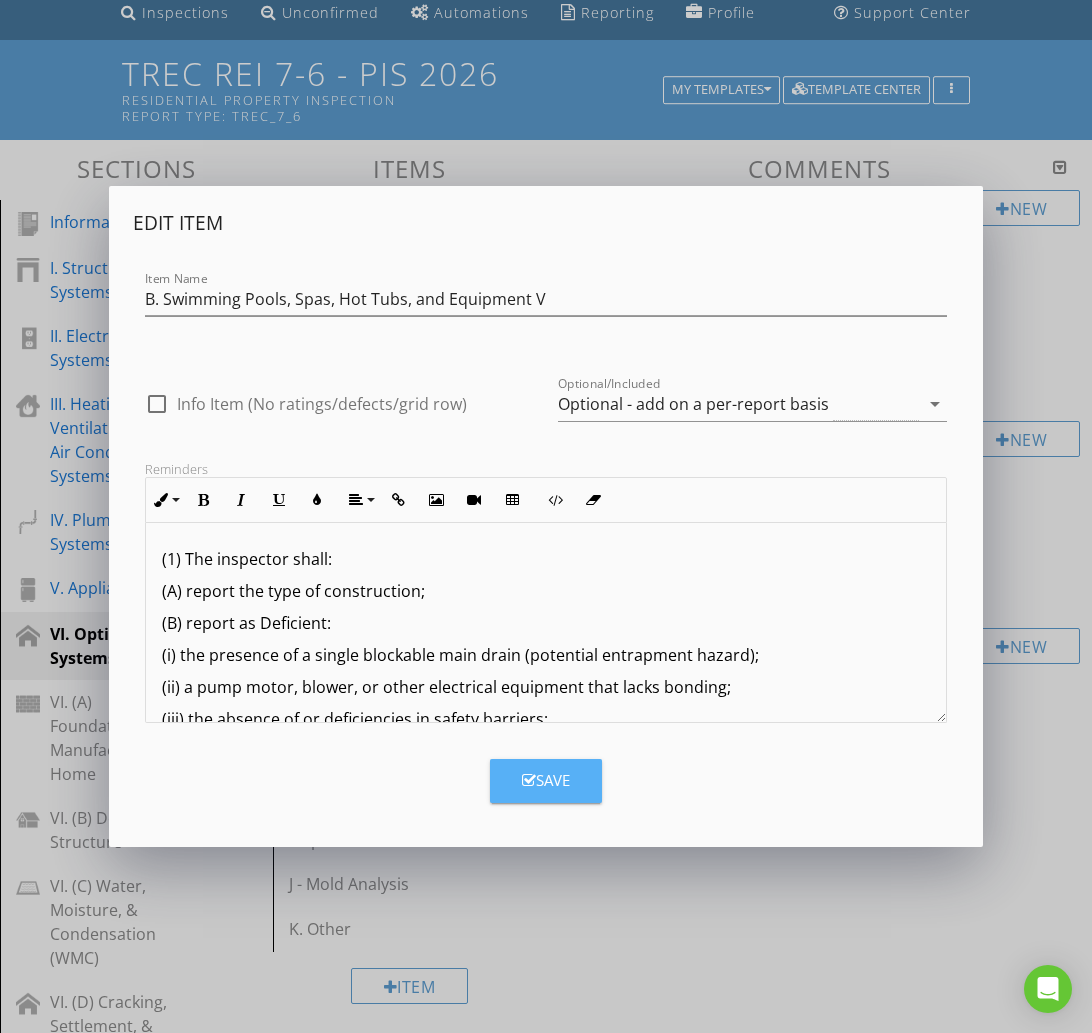 click on "Save" at bounding box center (546, 781) 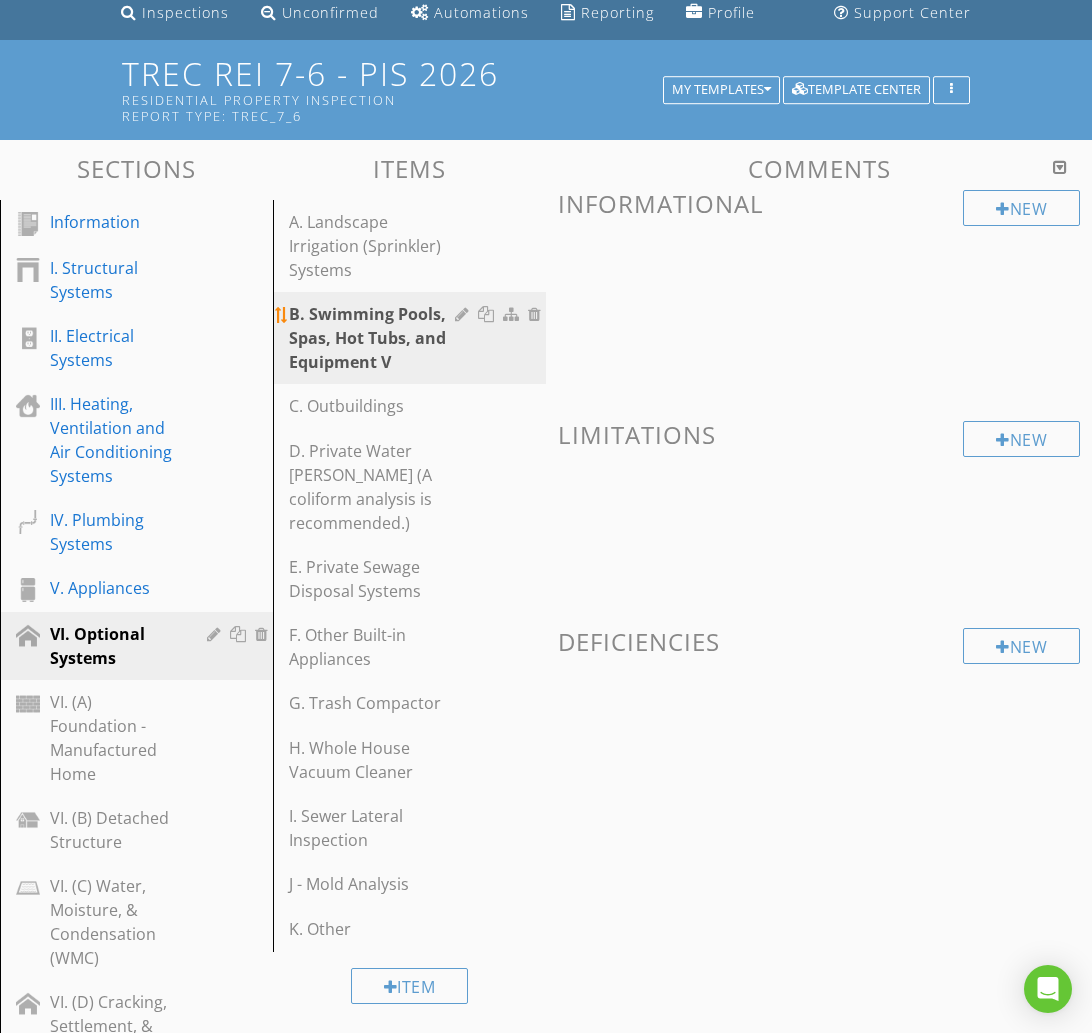 click at bounding box center [464, 314] 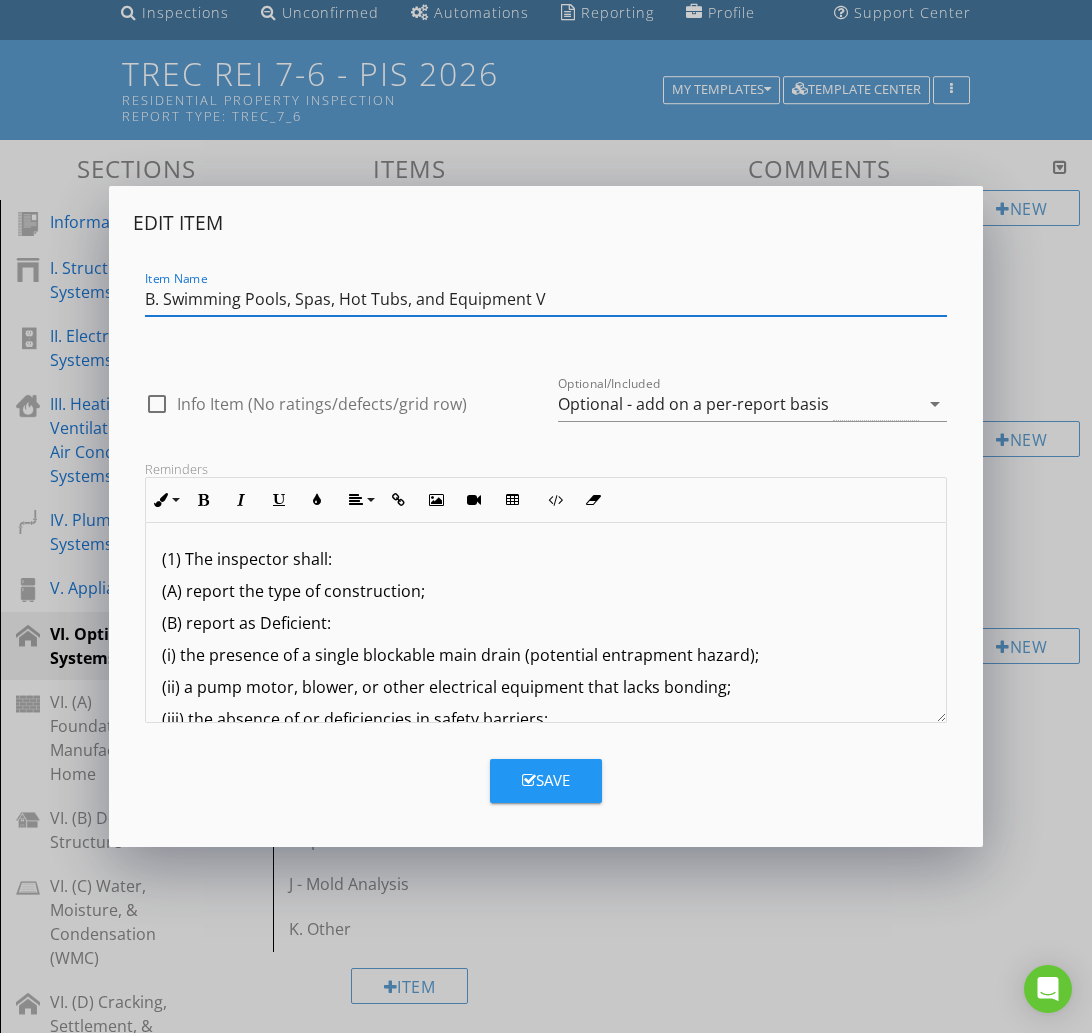 click on "B. Swimming Pools, Spas, Hot Tubs, and Equipment V" at bounding box center (546, 299) 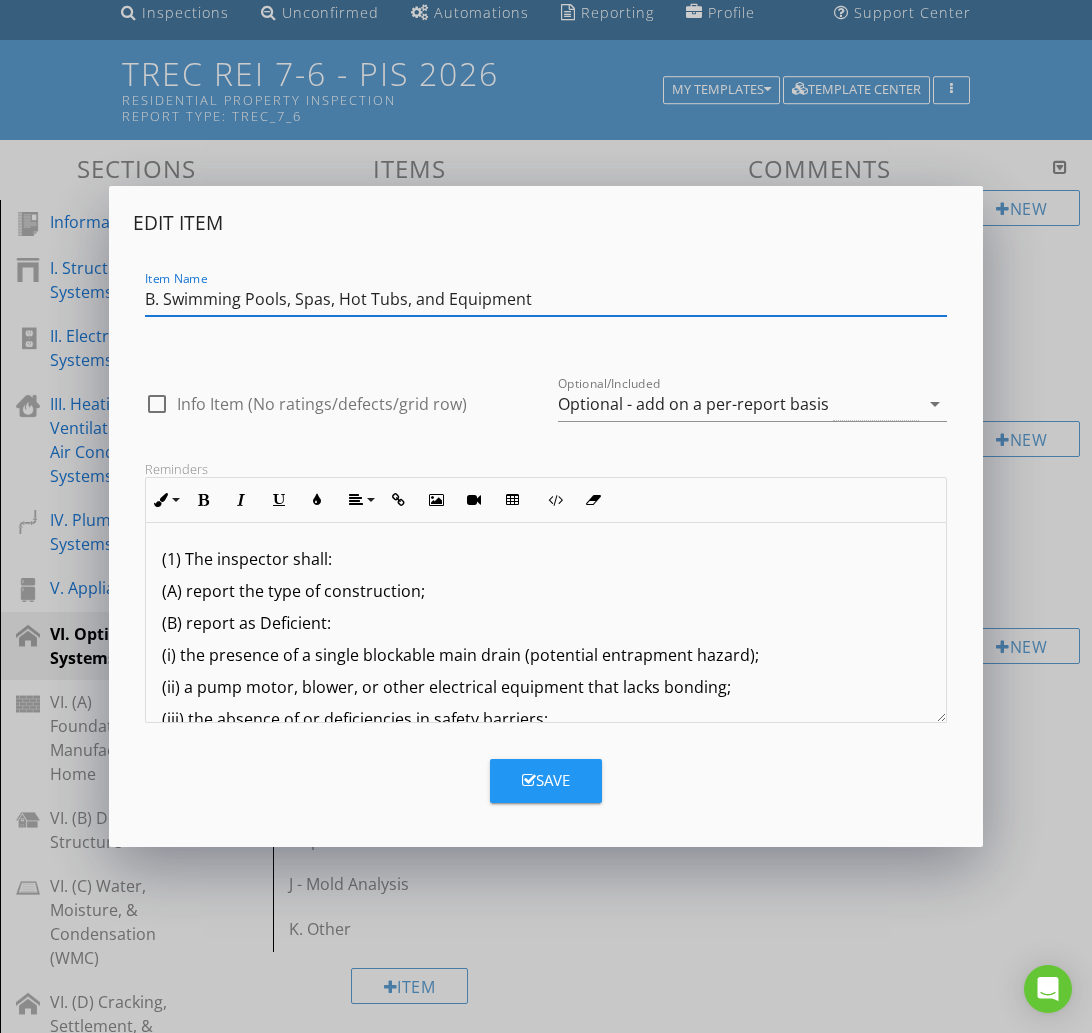 type on "B. Swimming Pools, Spas, Hot Tubs, and Equipment" 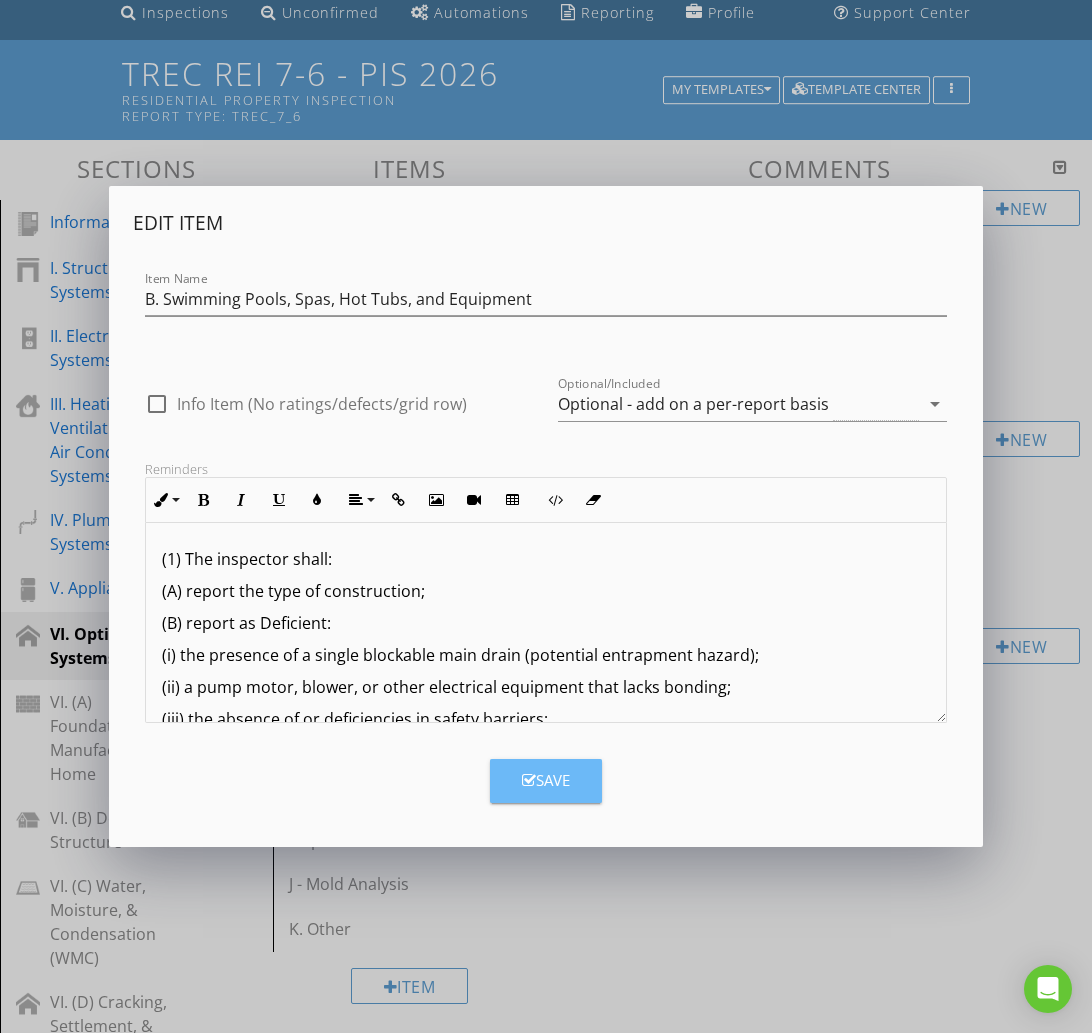 drag, startPoint x: 532, startPoint y: 767, endPoint x: 513, endPoint y: 748, distance: 26.870058 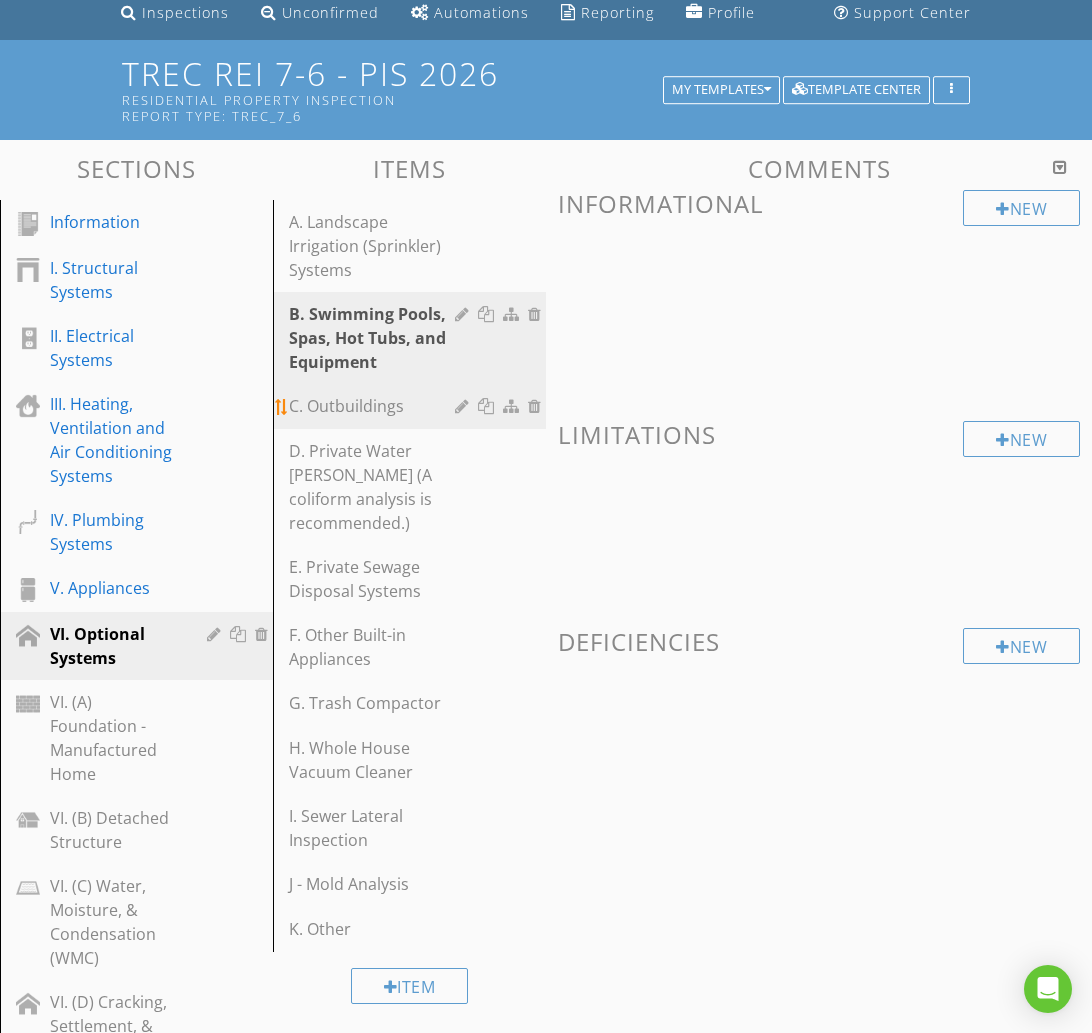 click on "C. Outbuildings" at bounding box center (375, 406) 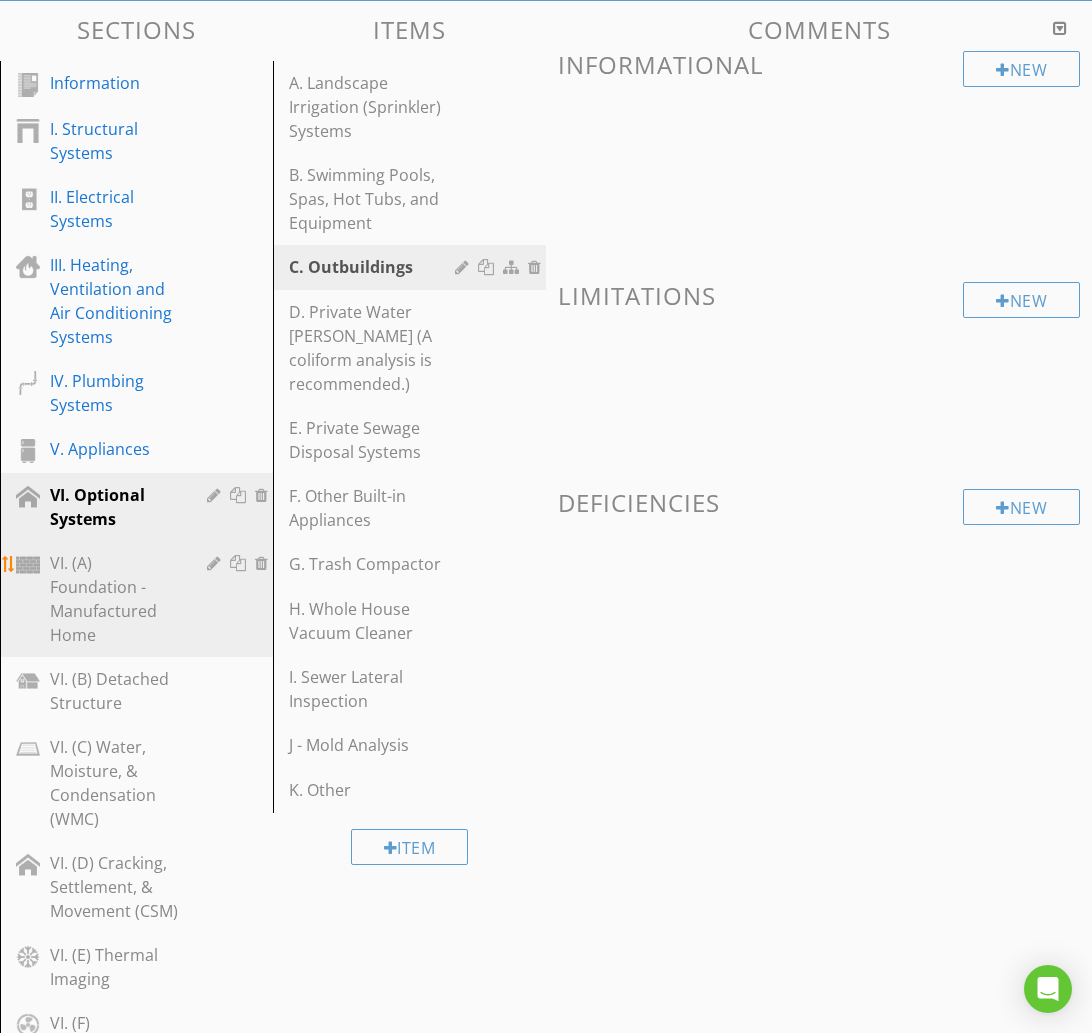 scroll, scrollTop: 281, scrollLeft: 0, axis: vertical 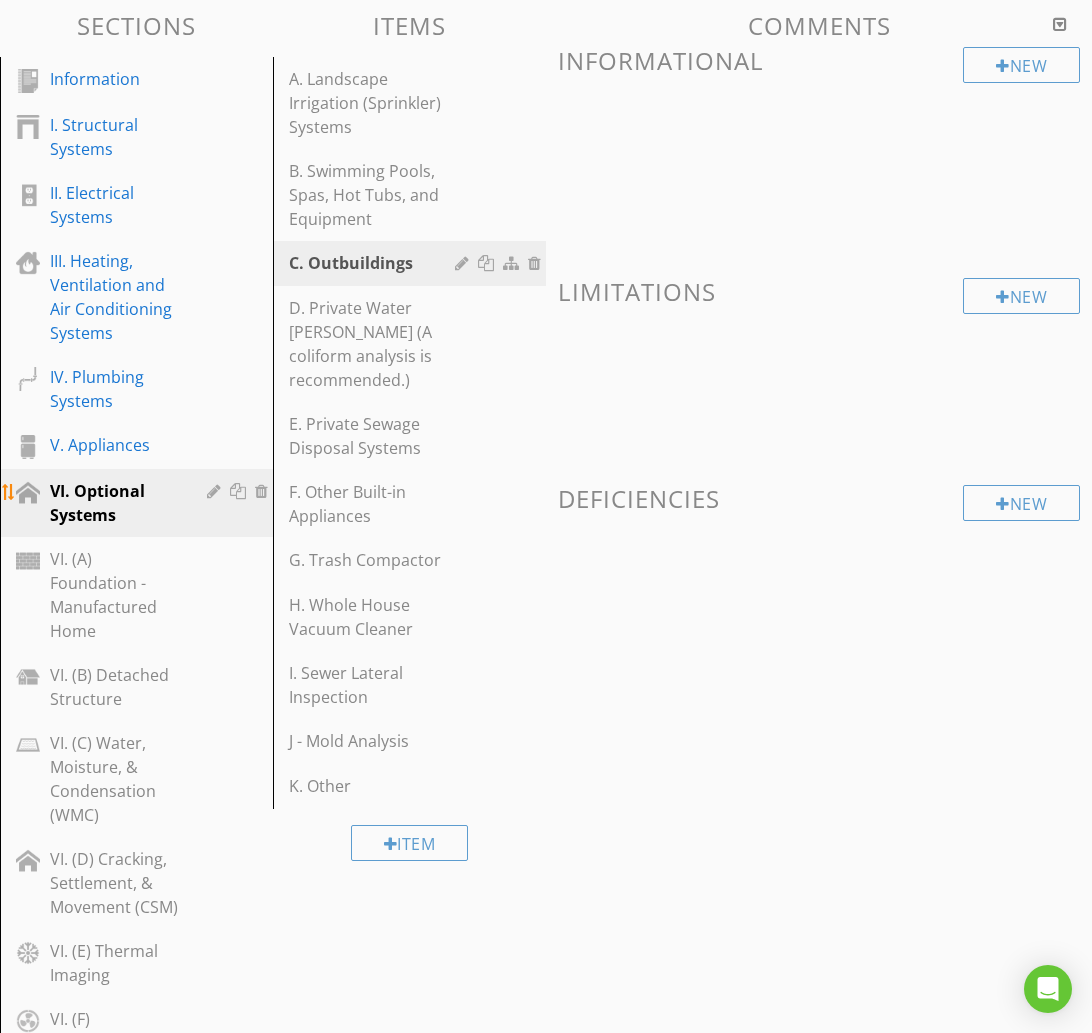 click on "VI. Optional Systems" at bounding box center [114, 503] 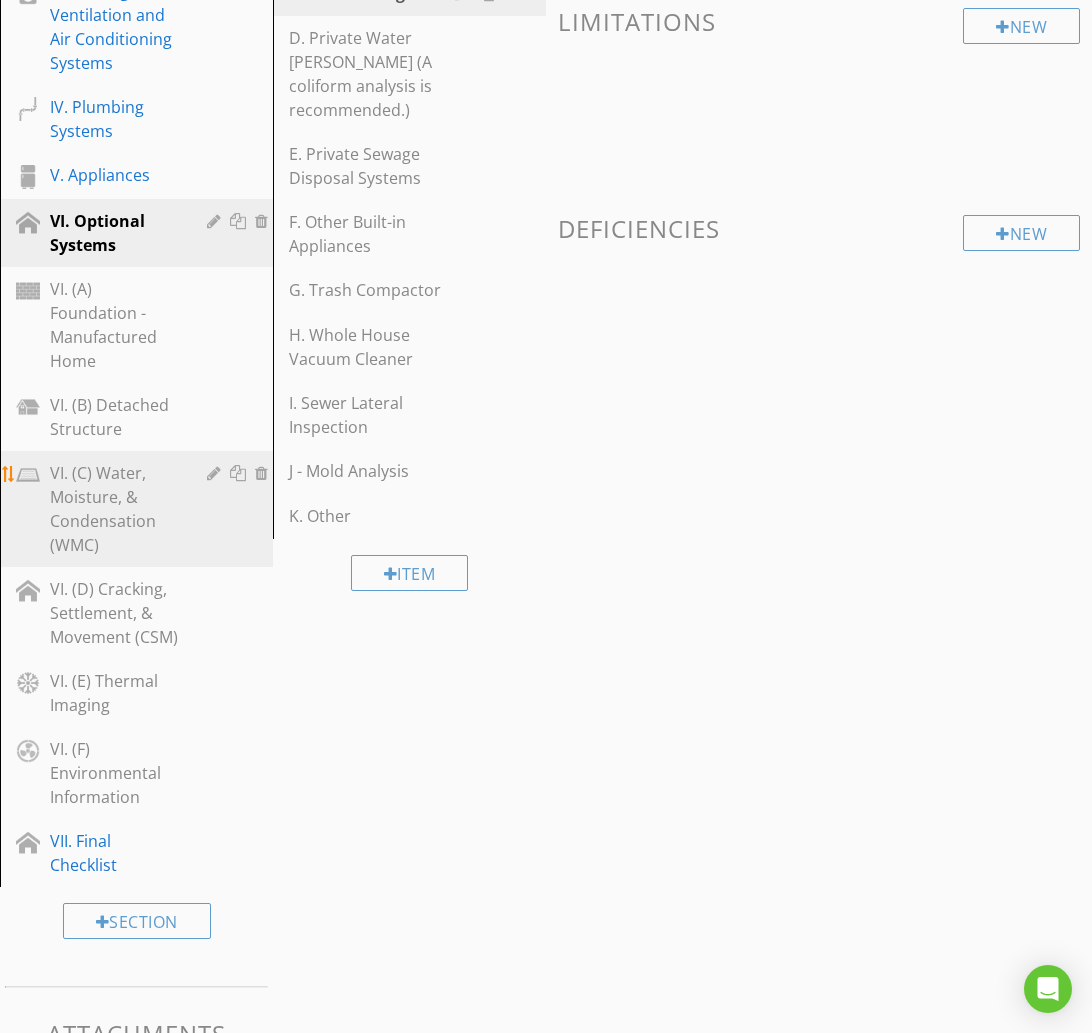 scroll, scrollTop: 542, scrollLeft: 0, axis: vertical 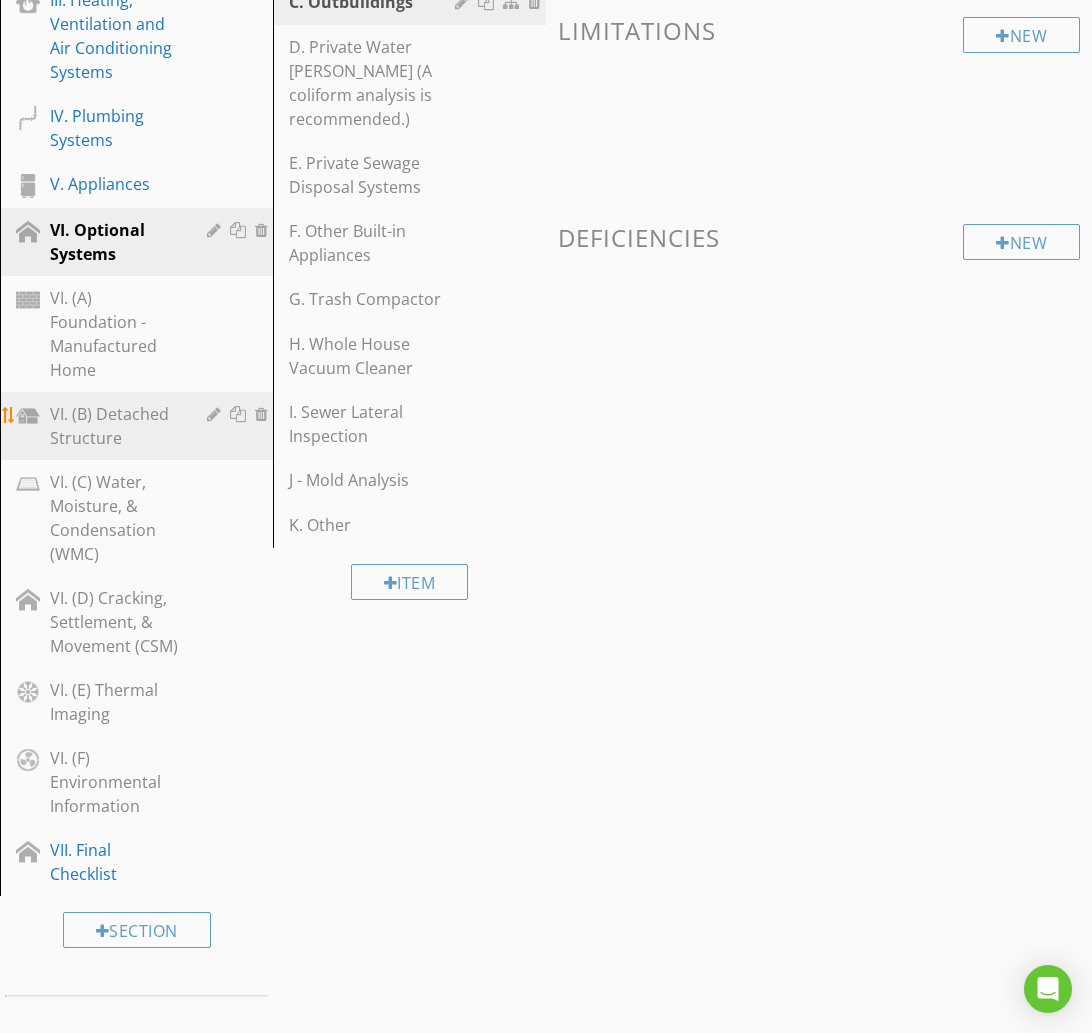 click on "VI. (B) Detached Structure" at bounding box center (114, 426) 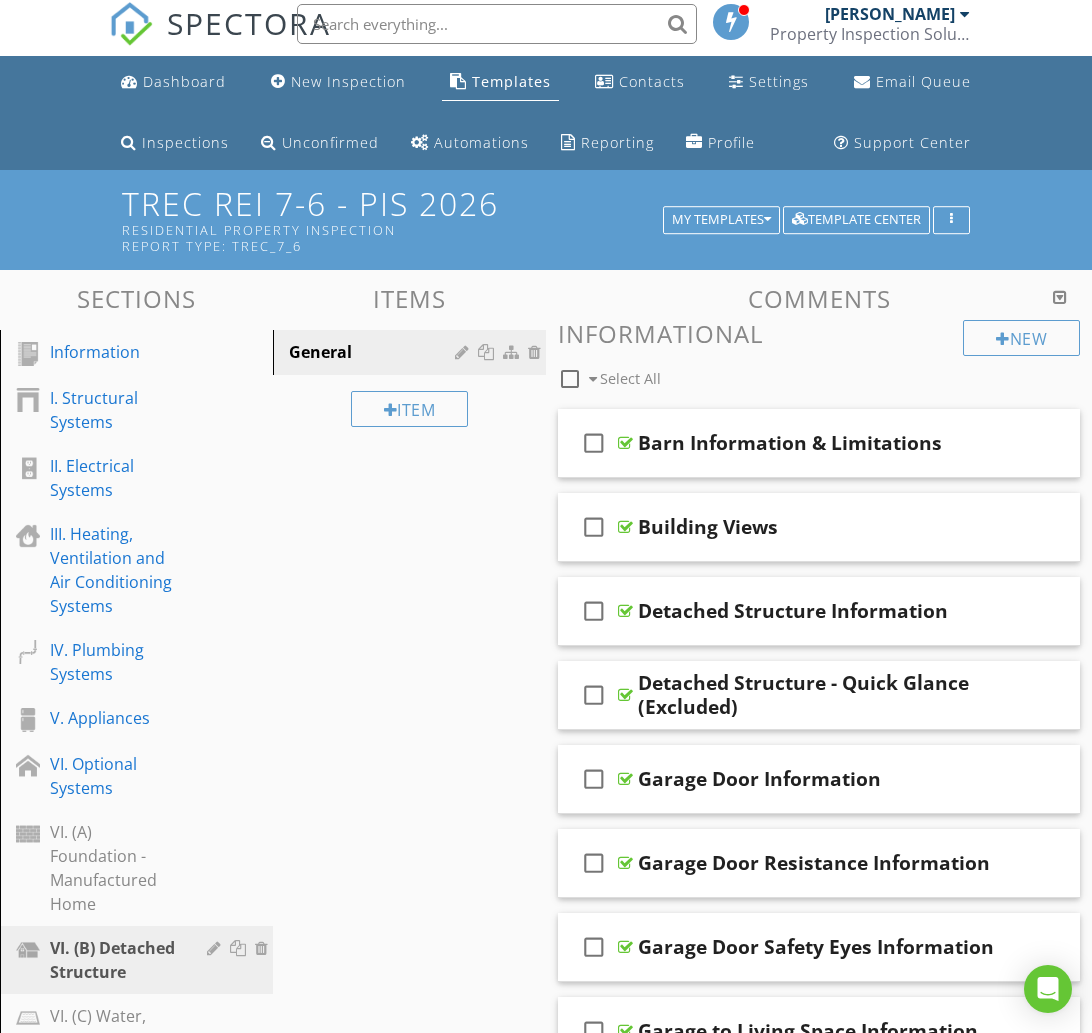 scroll, scrollTop: 0, scrollLeft: 0, axis: both 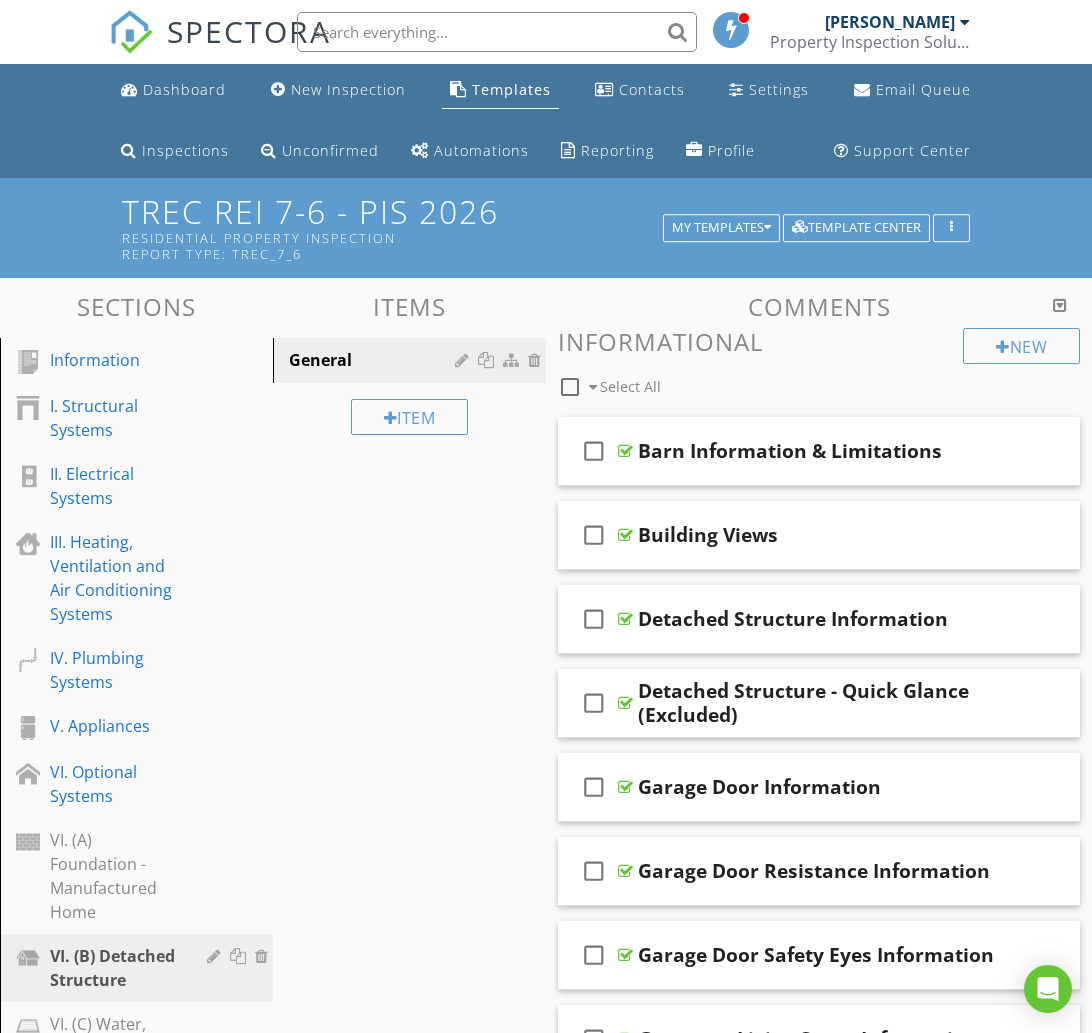 click at bounding box center (570, 387) 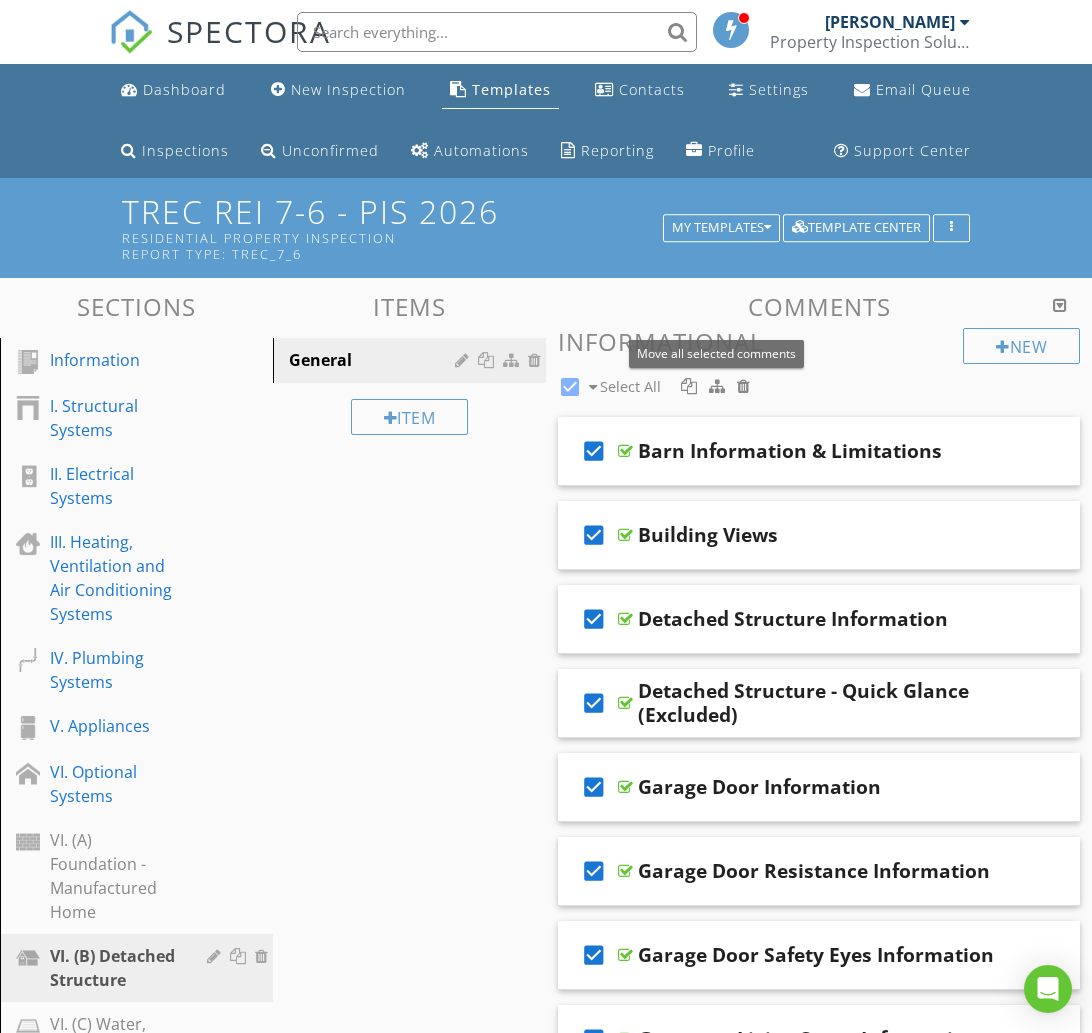 click at bounding box center (717, 386) 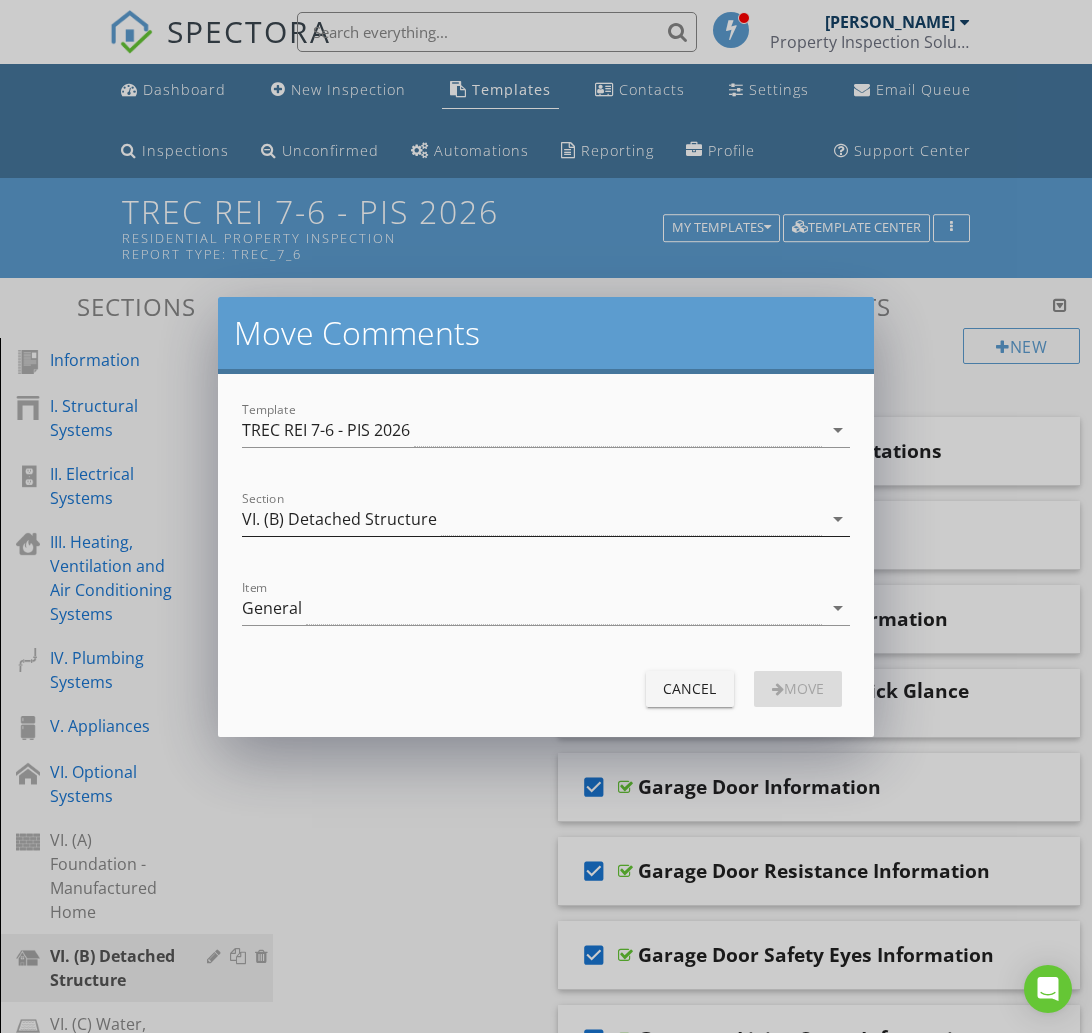 click on "VI. (B) Detached Structure" at bounding box center [531, 519] 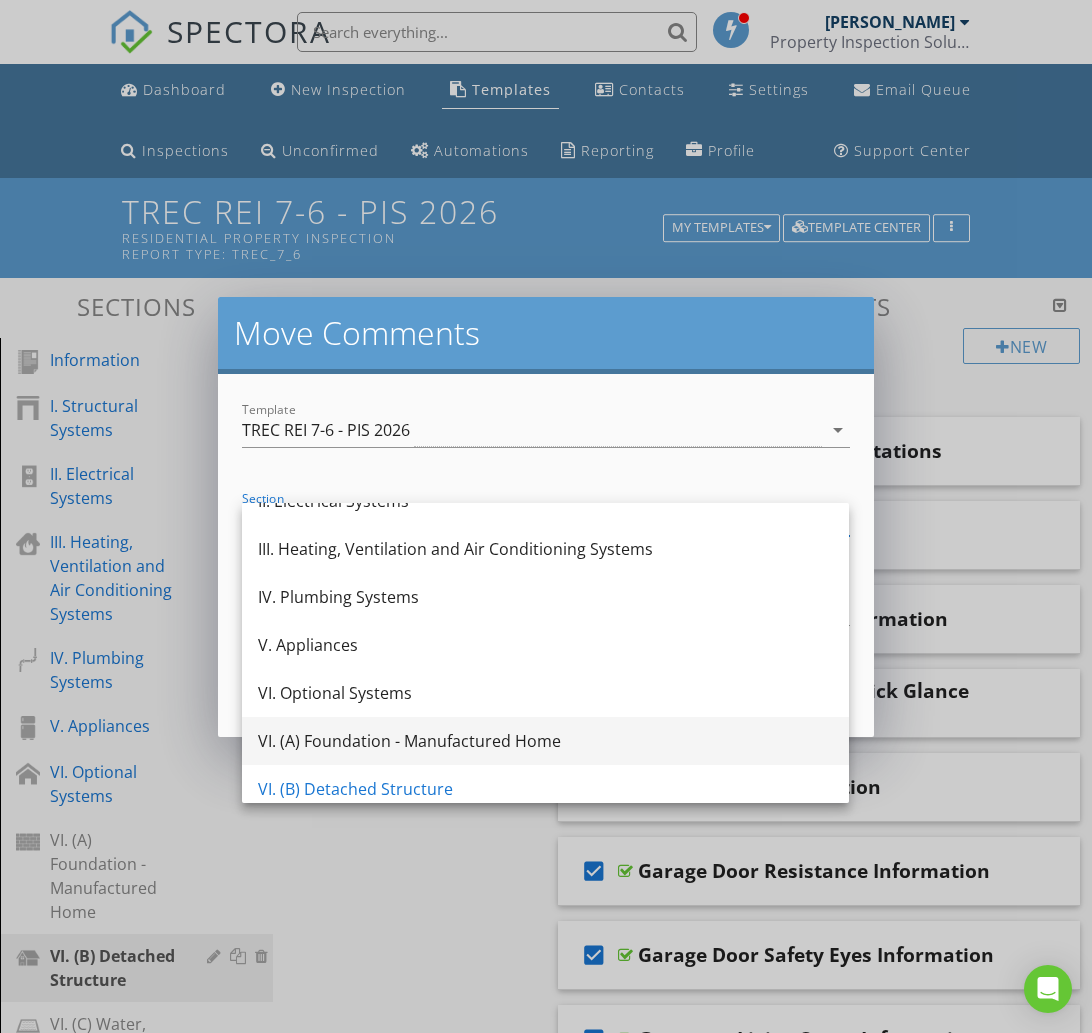 scroll, scrollTop: 124, scrollLeft: 0, axis: vertical 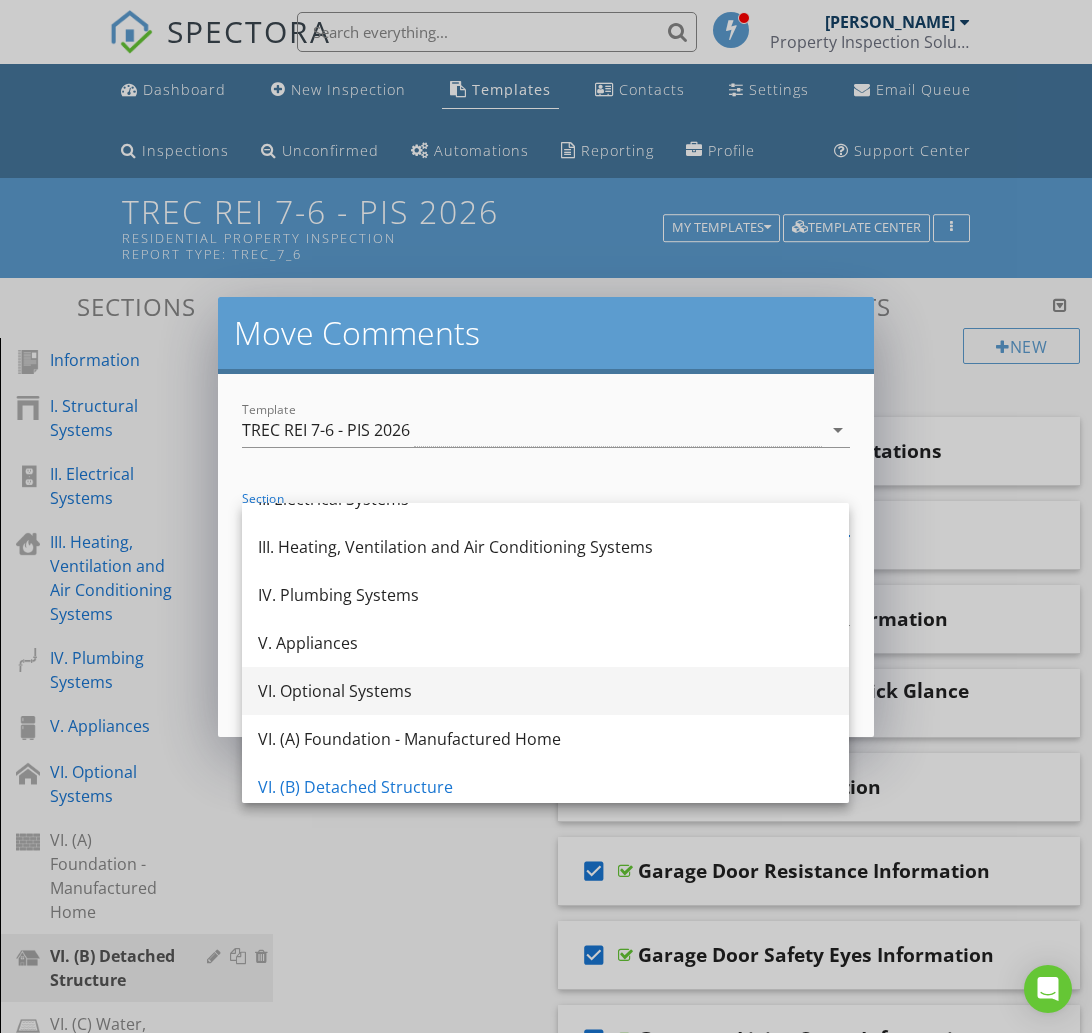 click on "VI. Optional Systems" at bounding box center (545, 691) 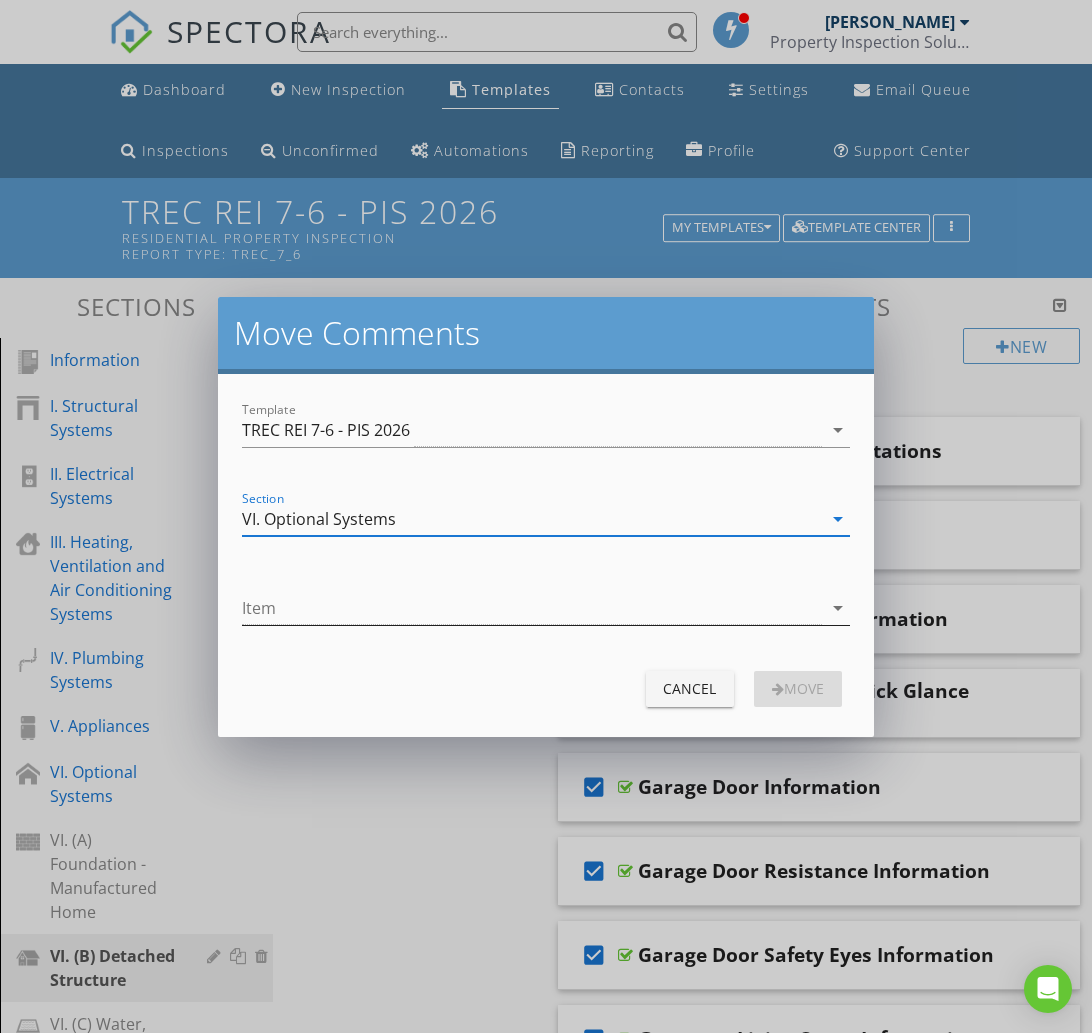 click at bounding box center (531, 608) 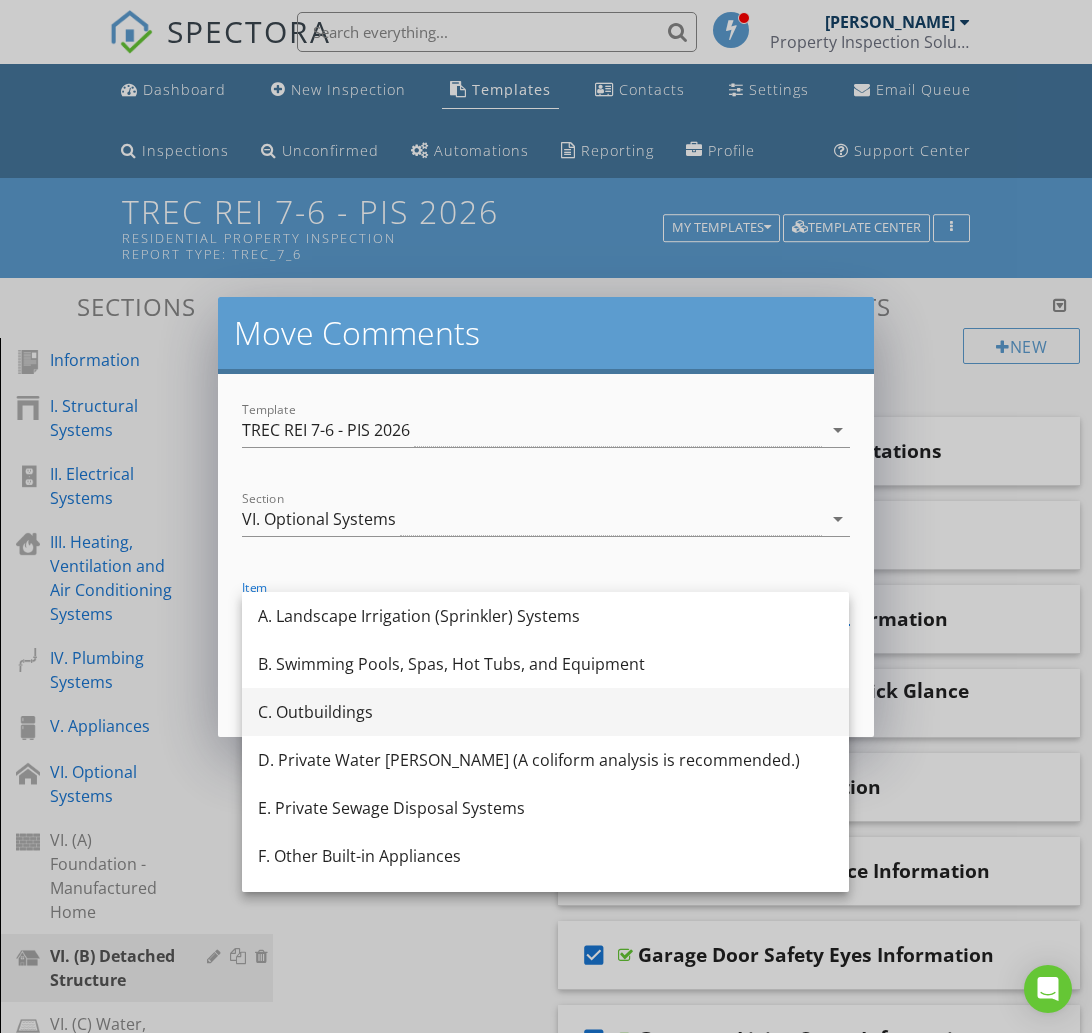 click on "C. Outbuildings" at bounding box center (545, 712) 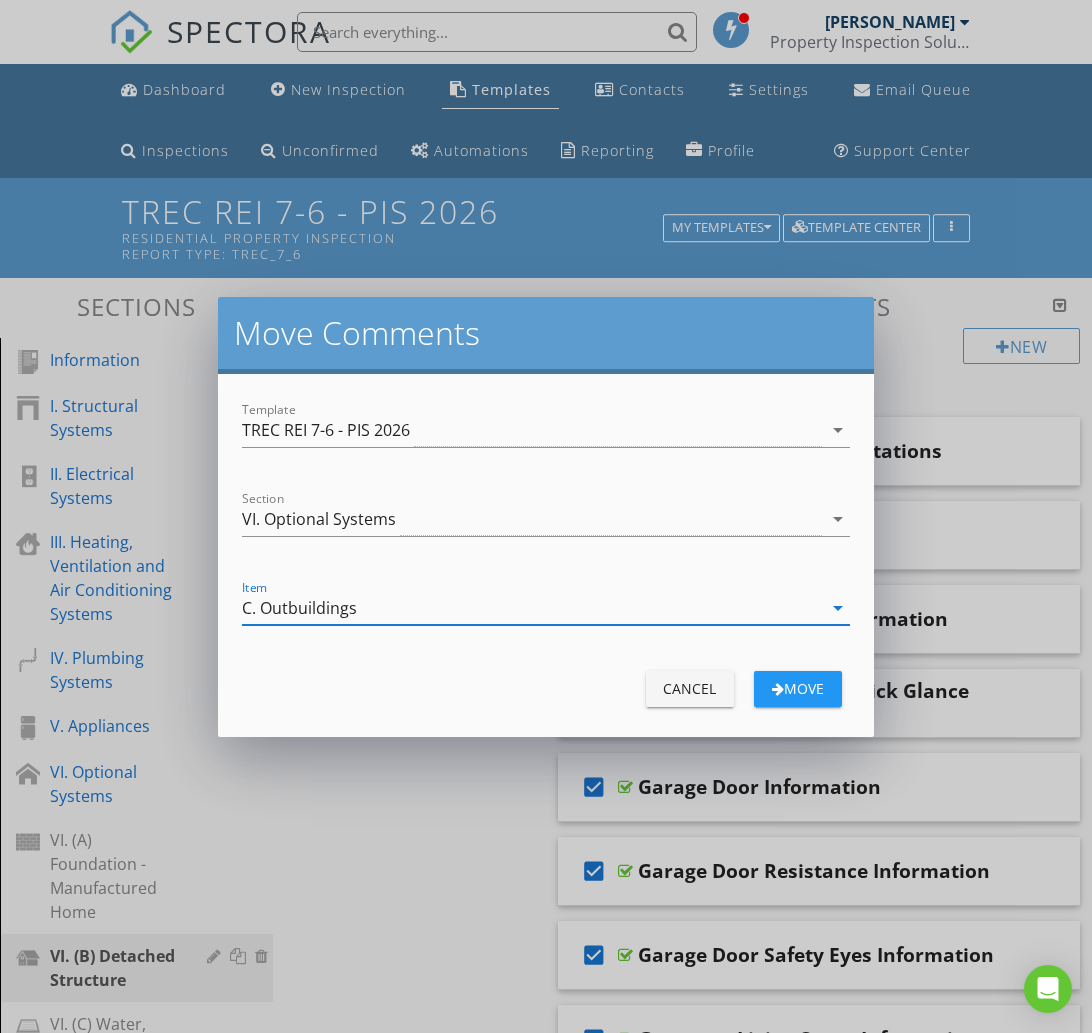 click on "move" at bounding box center (798, 688) 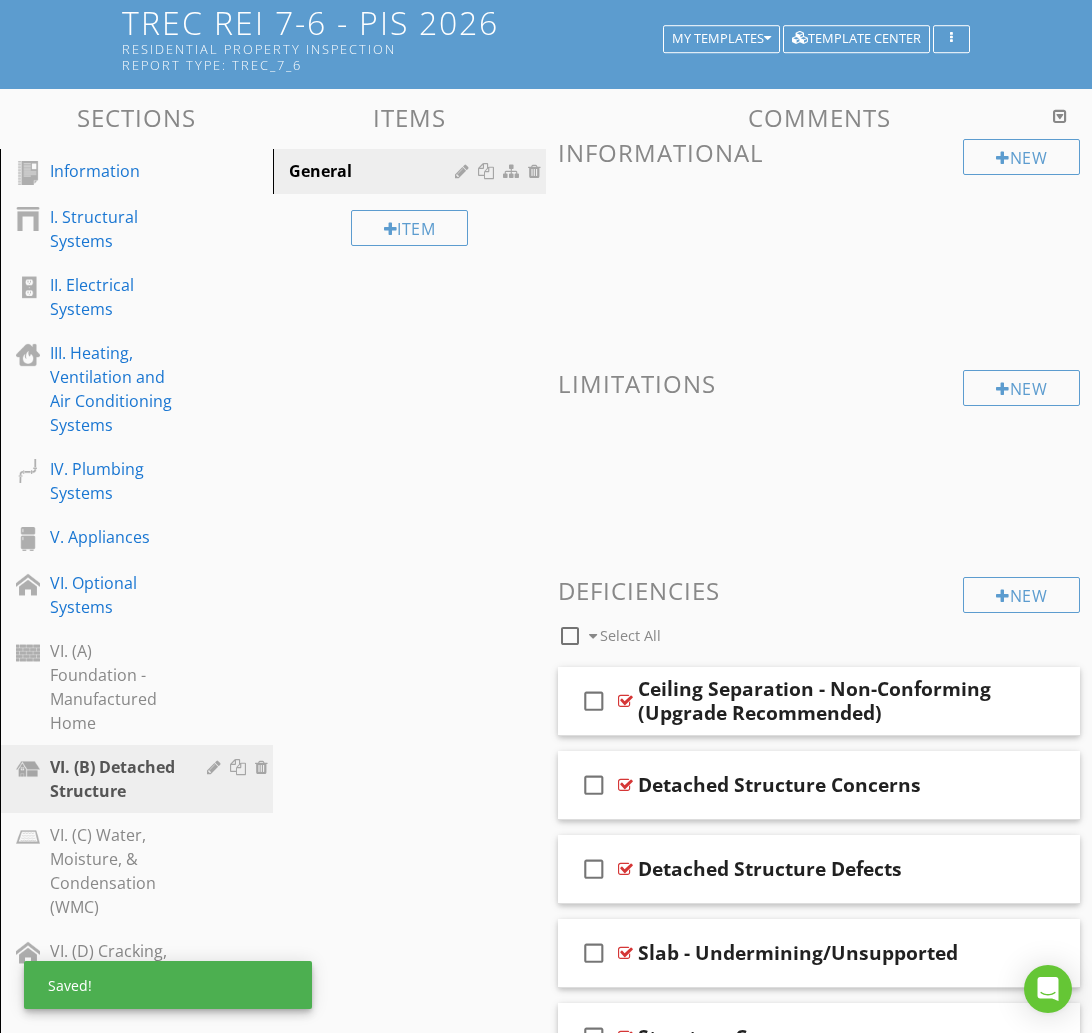 scroll, scrollTop: 191, scrollLeft: 0, axis: vertical 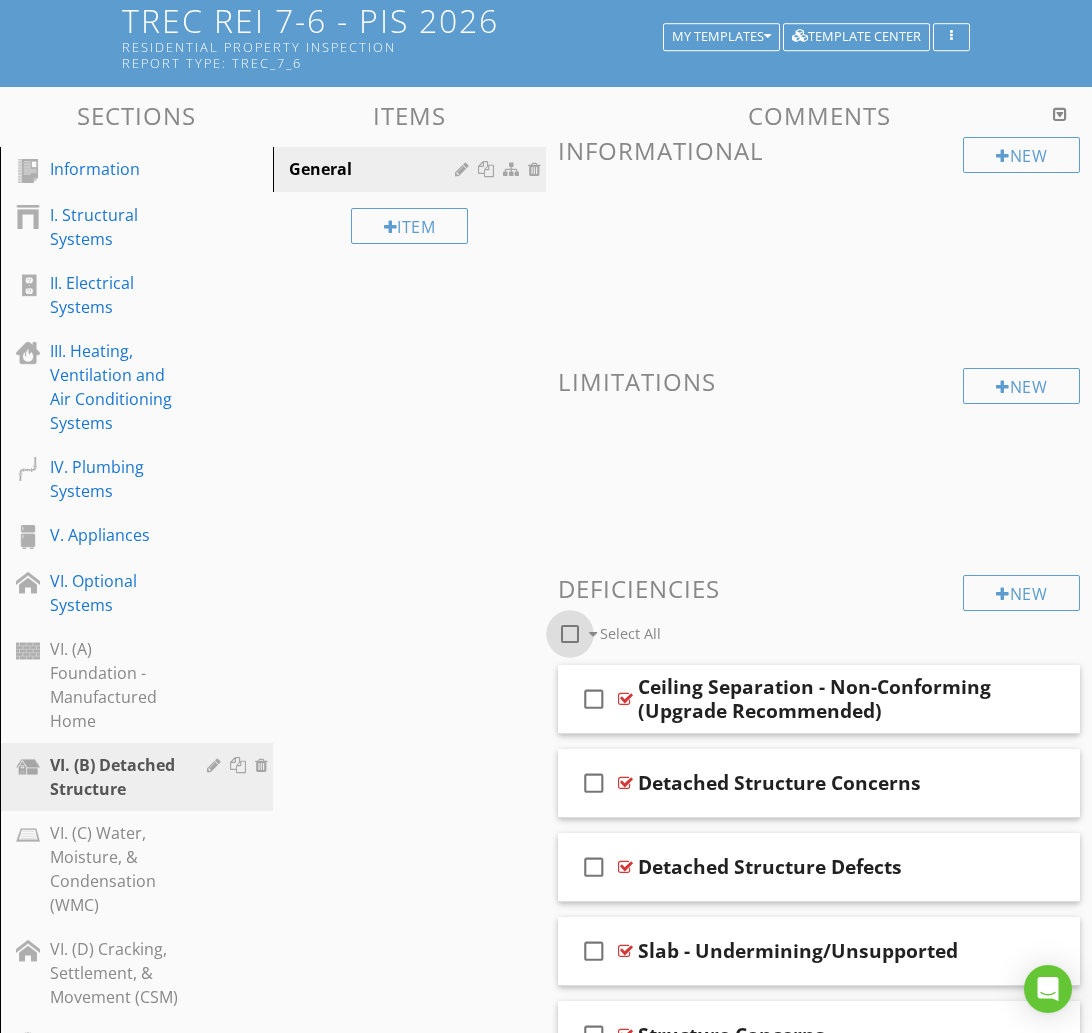 click at bounding box center (570, 634) 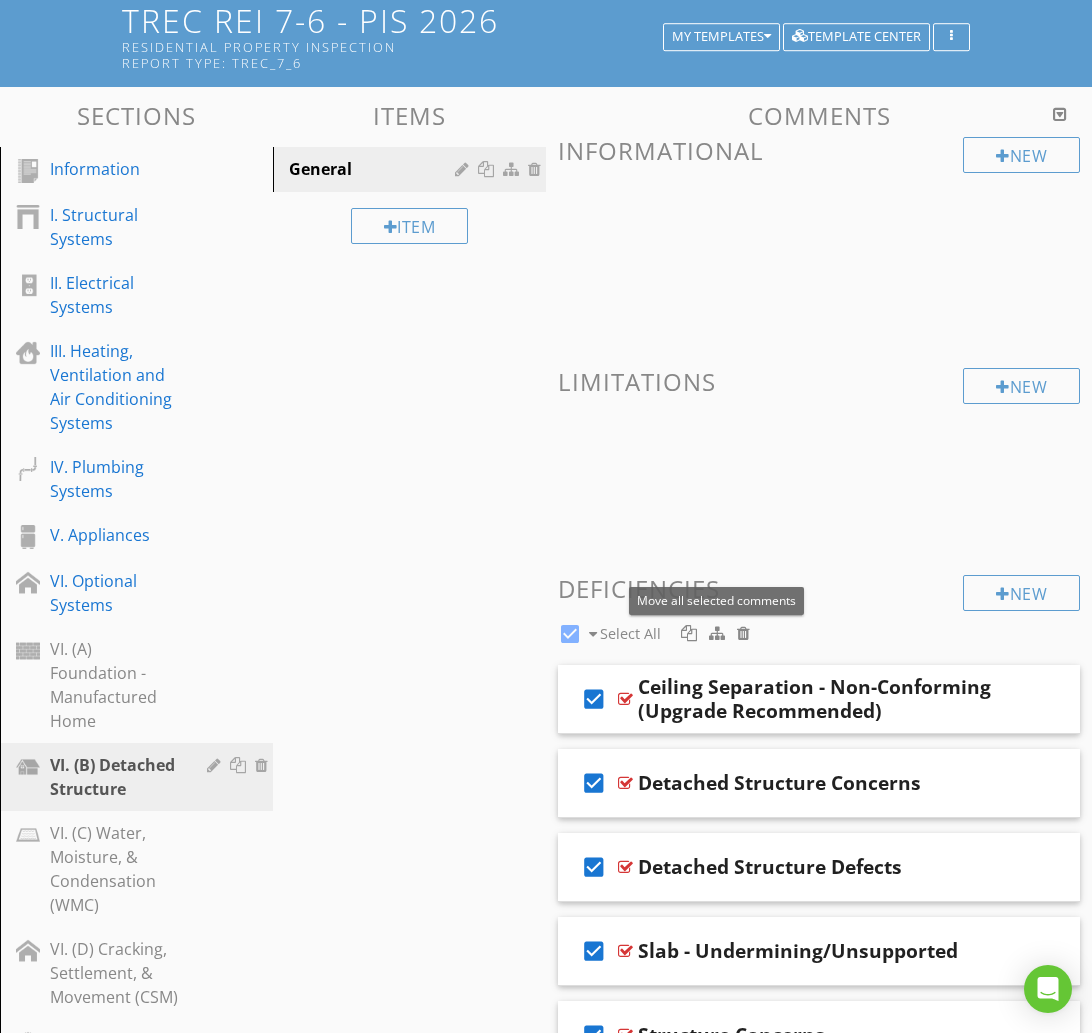 click at bounding box center [717, 633] 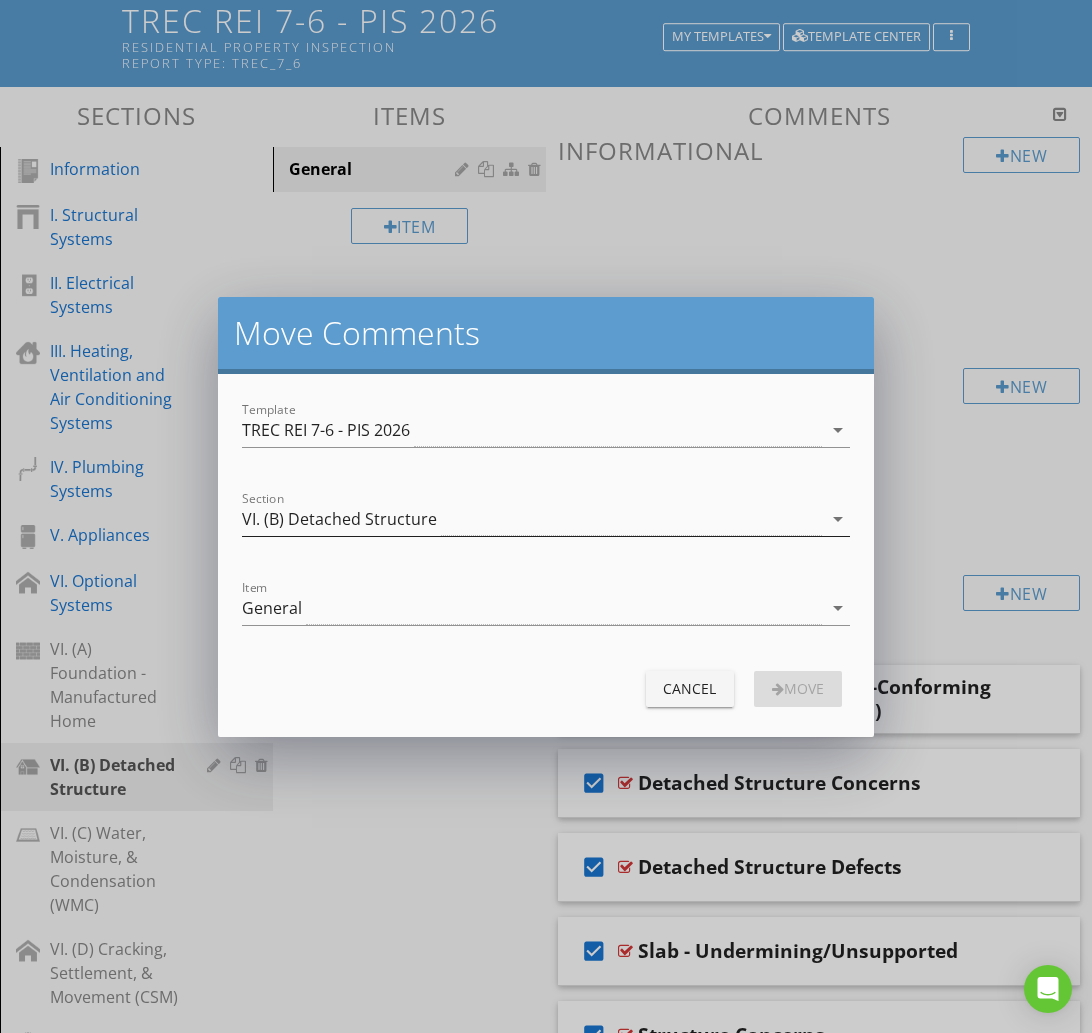 click on "VI. (B) Detached Structure" at bounding box center (531, 519) 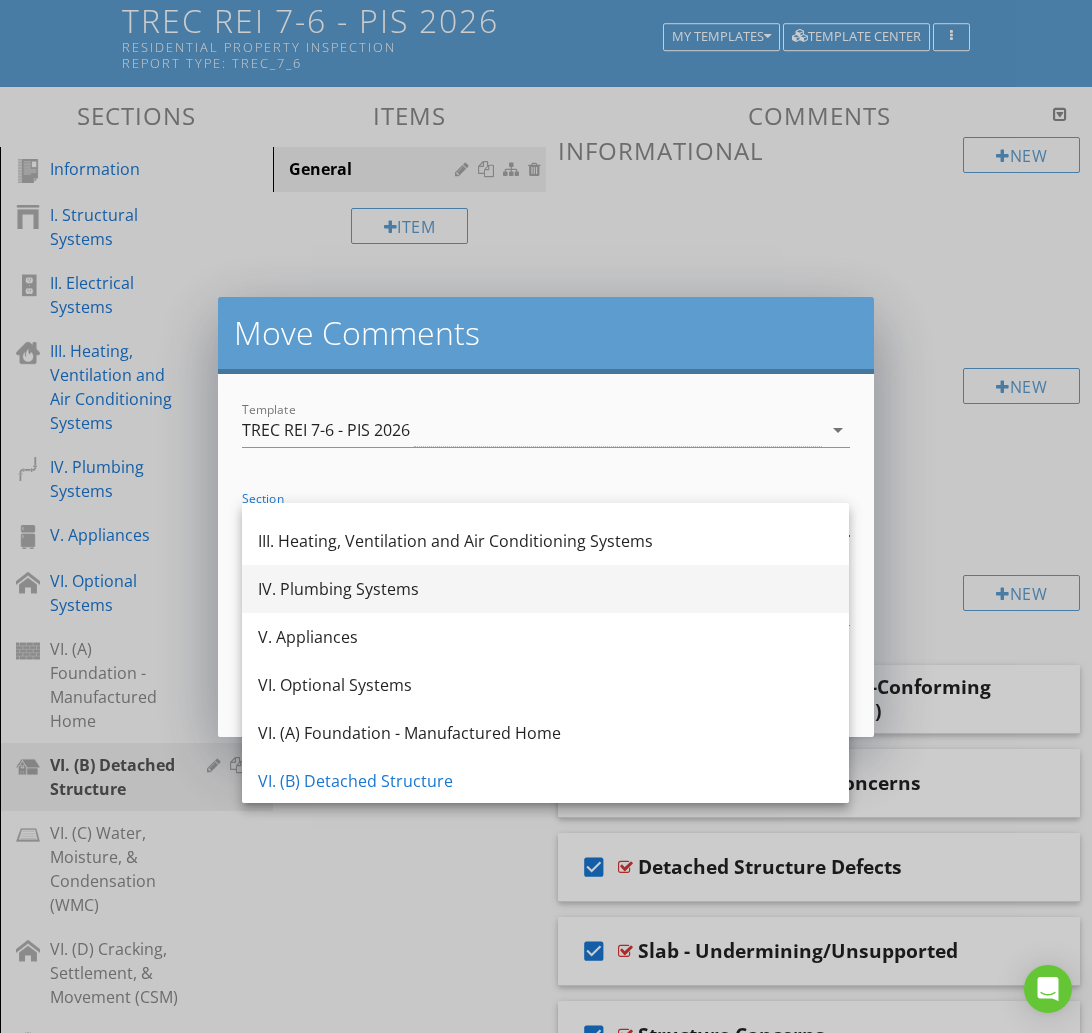 scroll, scrollTop: 132, scrollLeft: 0, axis: vertical 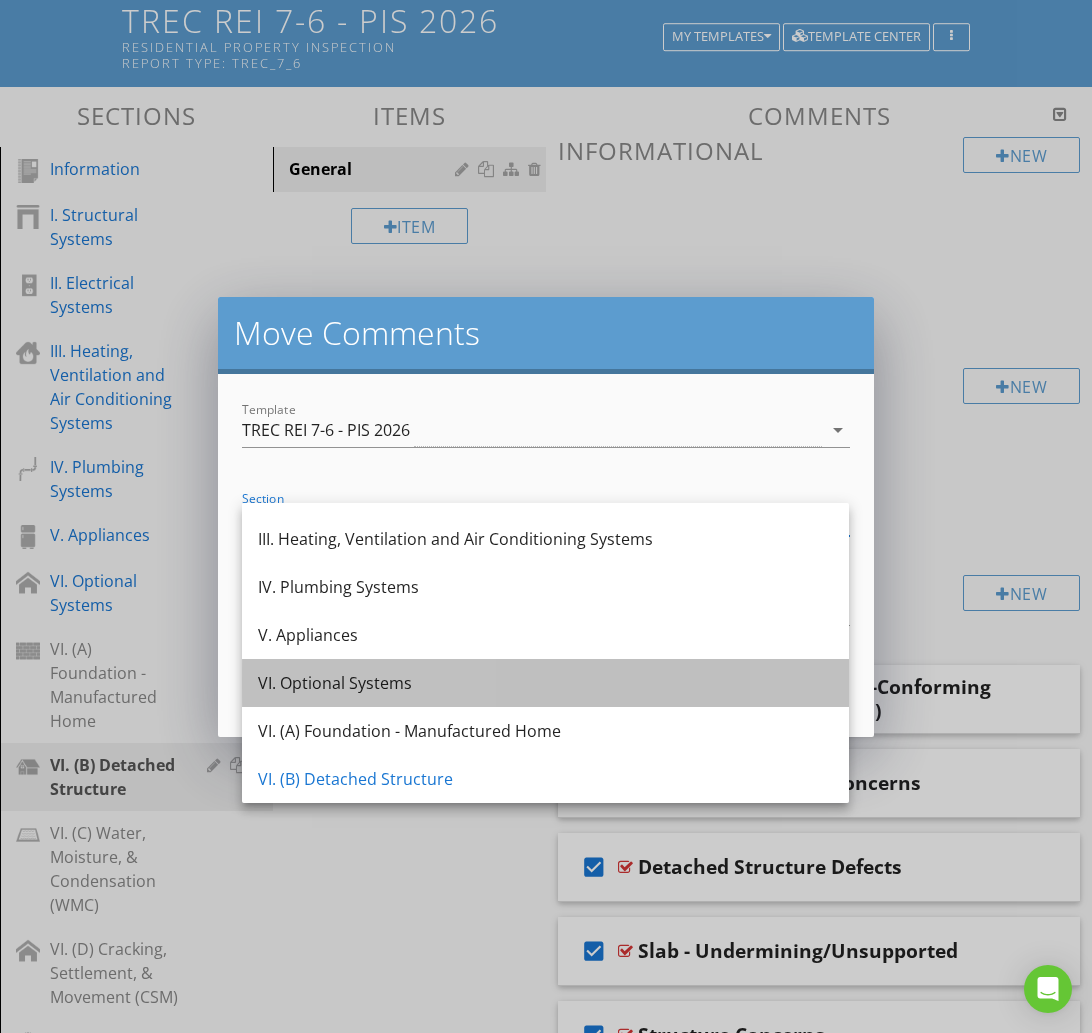 click on "VI. Optional Systems" at bounding box center [545, 683] 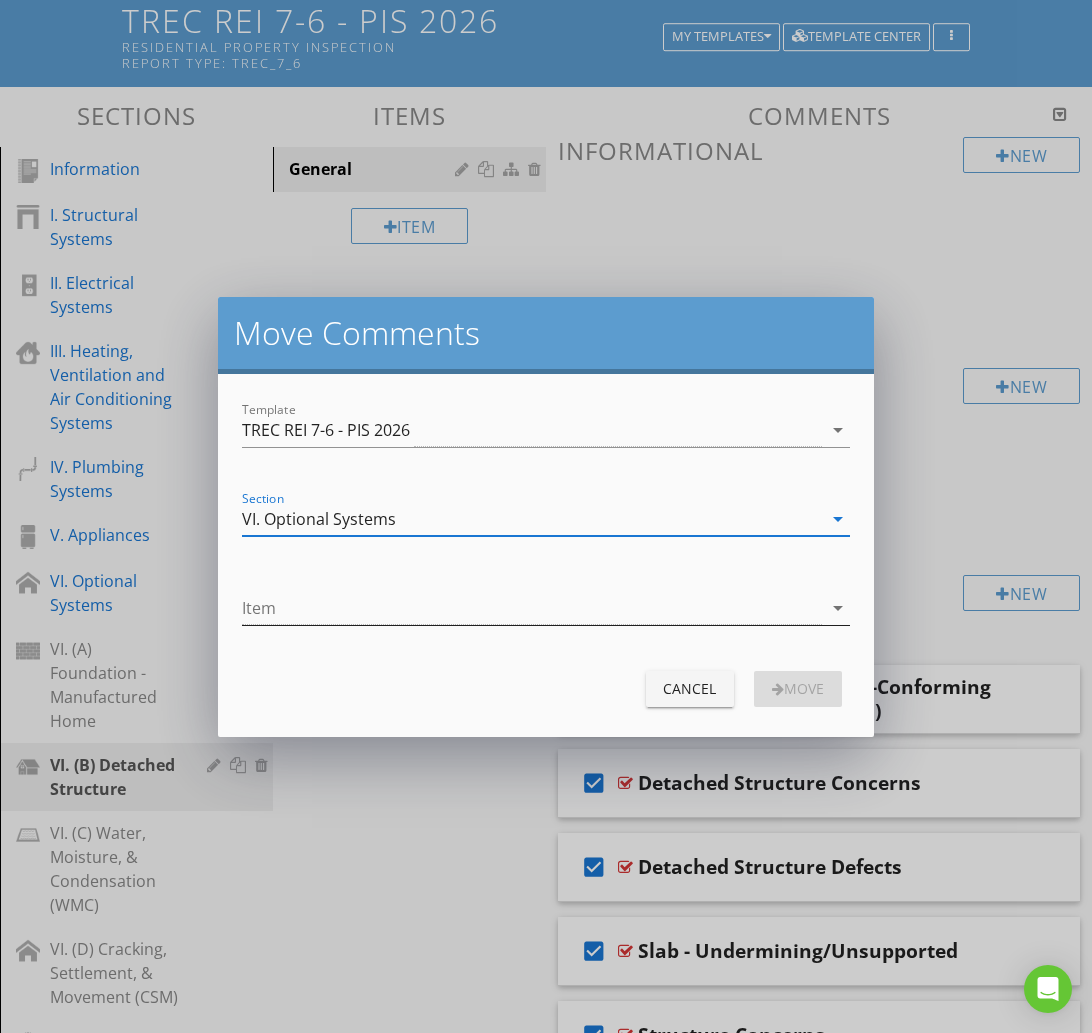 click at bounding box center (531, 608) 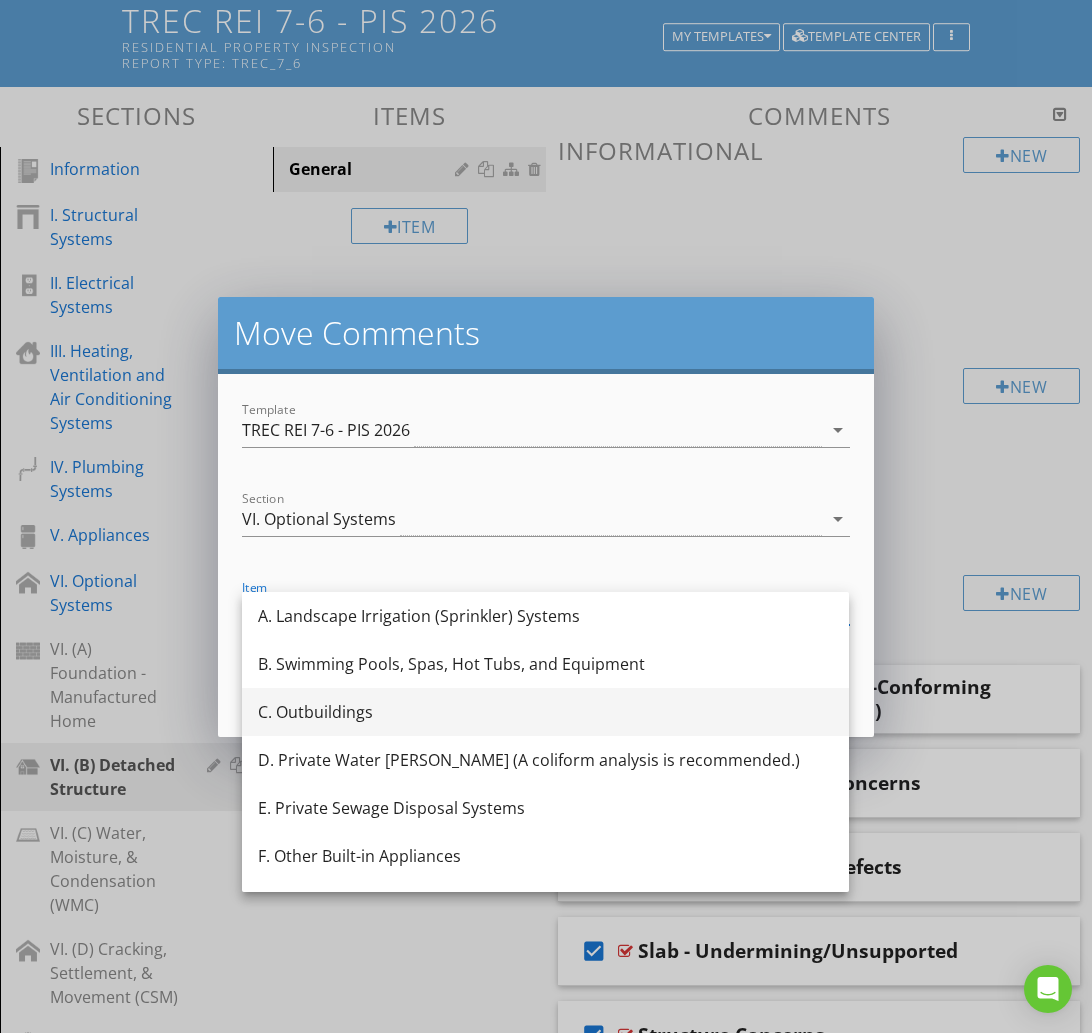 click on "C. Outbuildings" at bounding box center [545, 712] 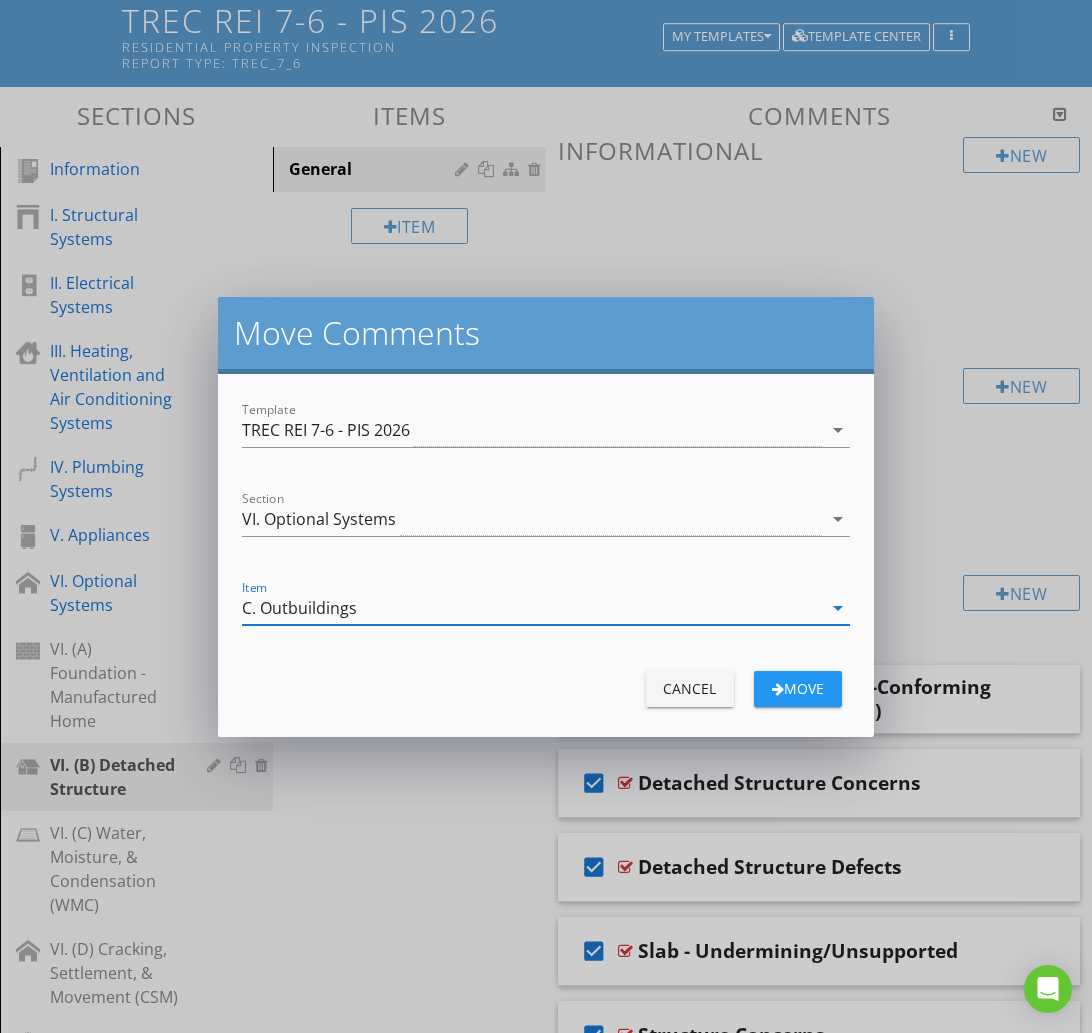 click on "move" at bounding box center [798, 688] 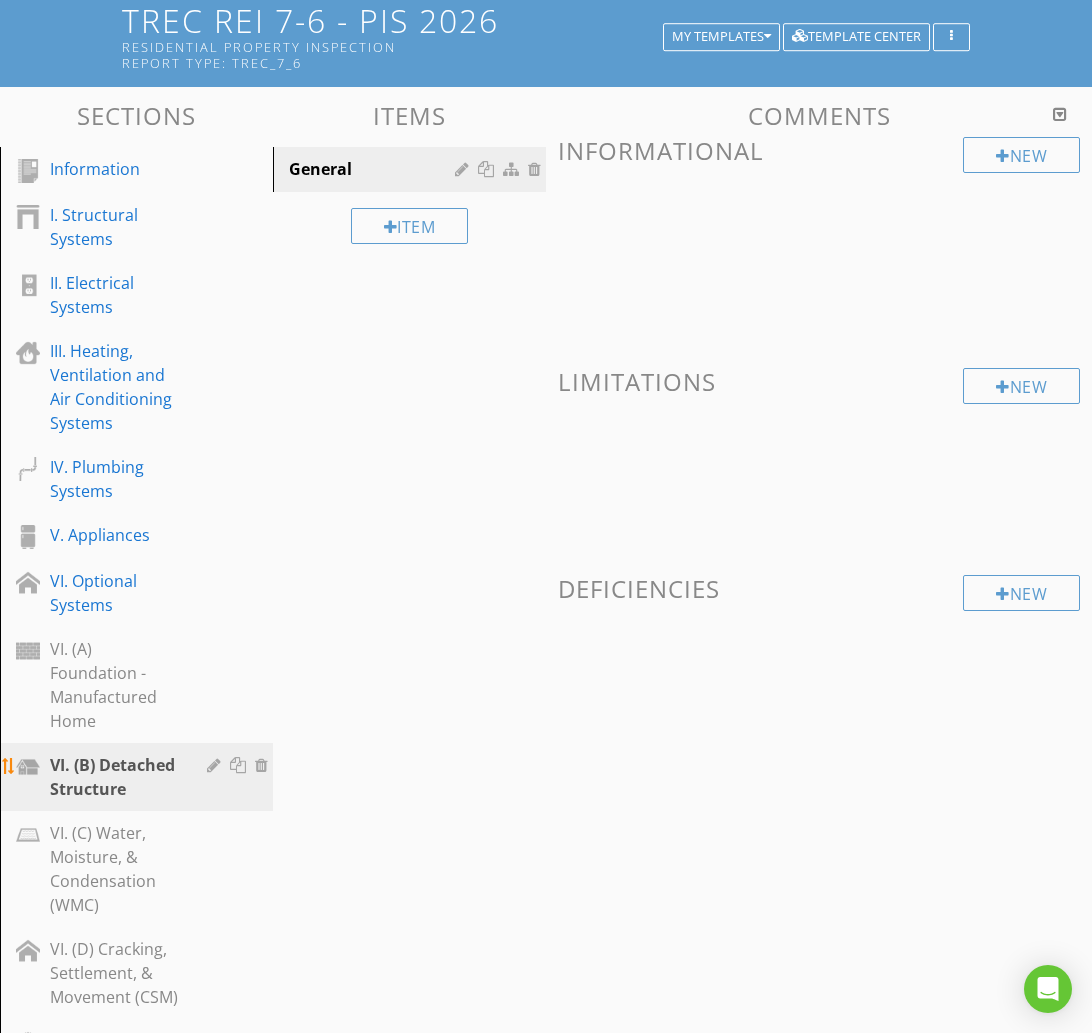 click at bounding box center [264, 765] 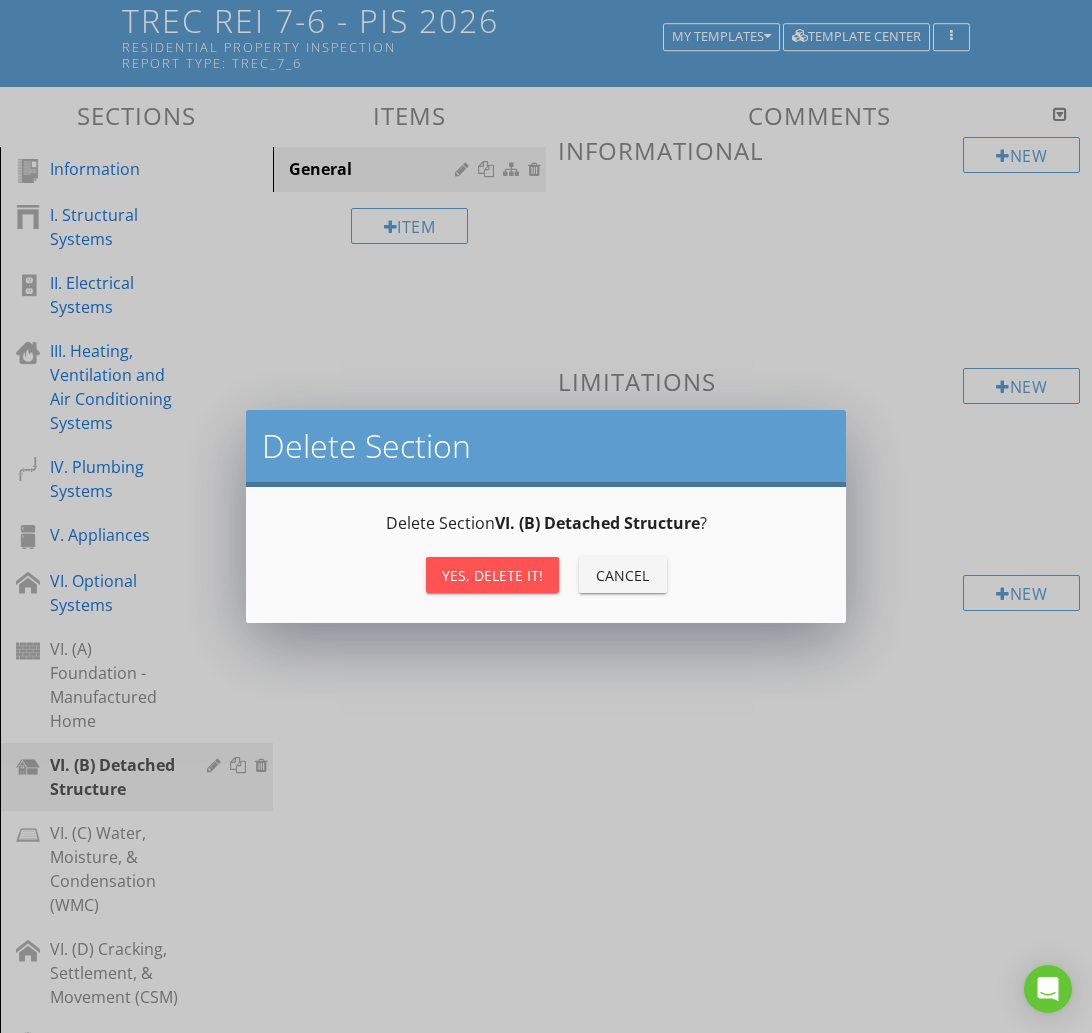 click on "Yes, Delete it!" at bounding box center [492, 575] 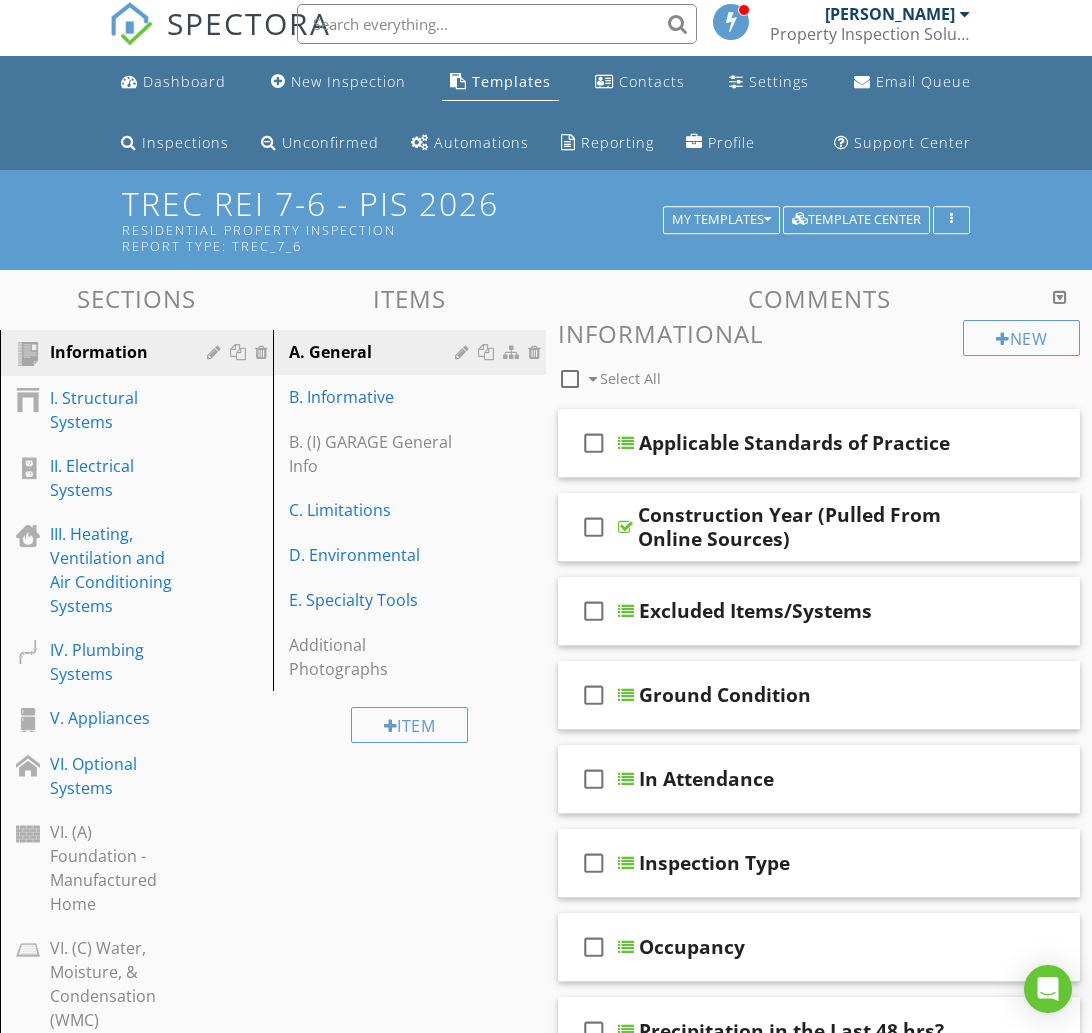 scroll, scrollTop: 0, scrollLeft: 0, axis: both 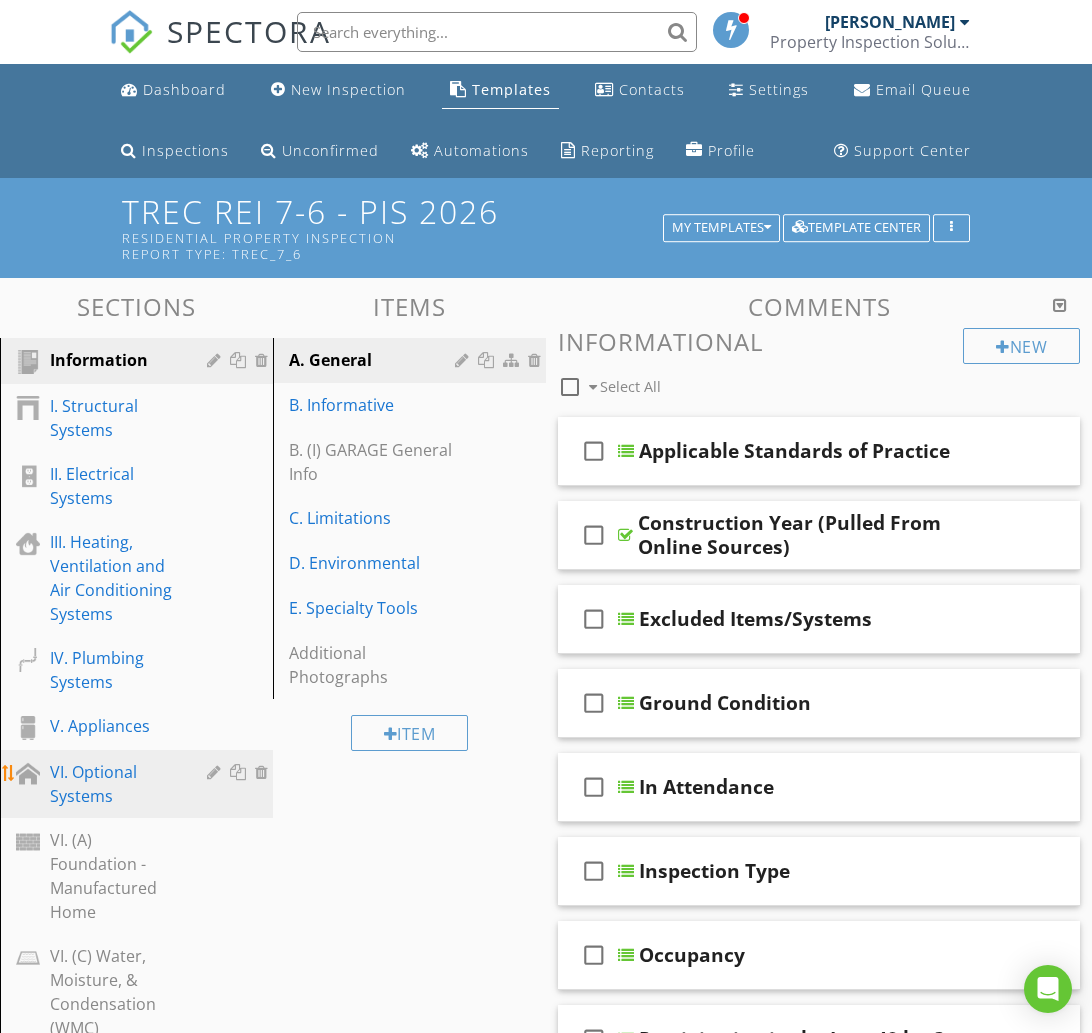 click on "VI. Optional Systems" at bounding box center [114, 784] 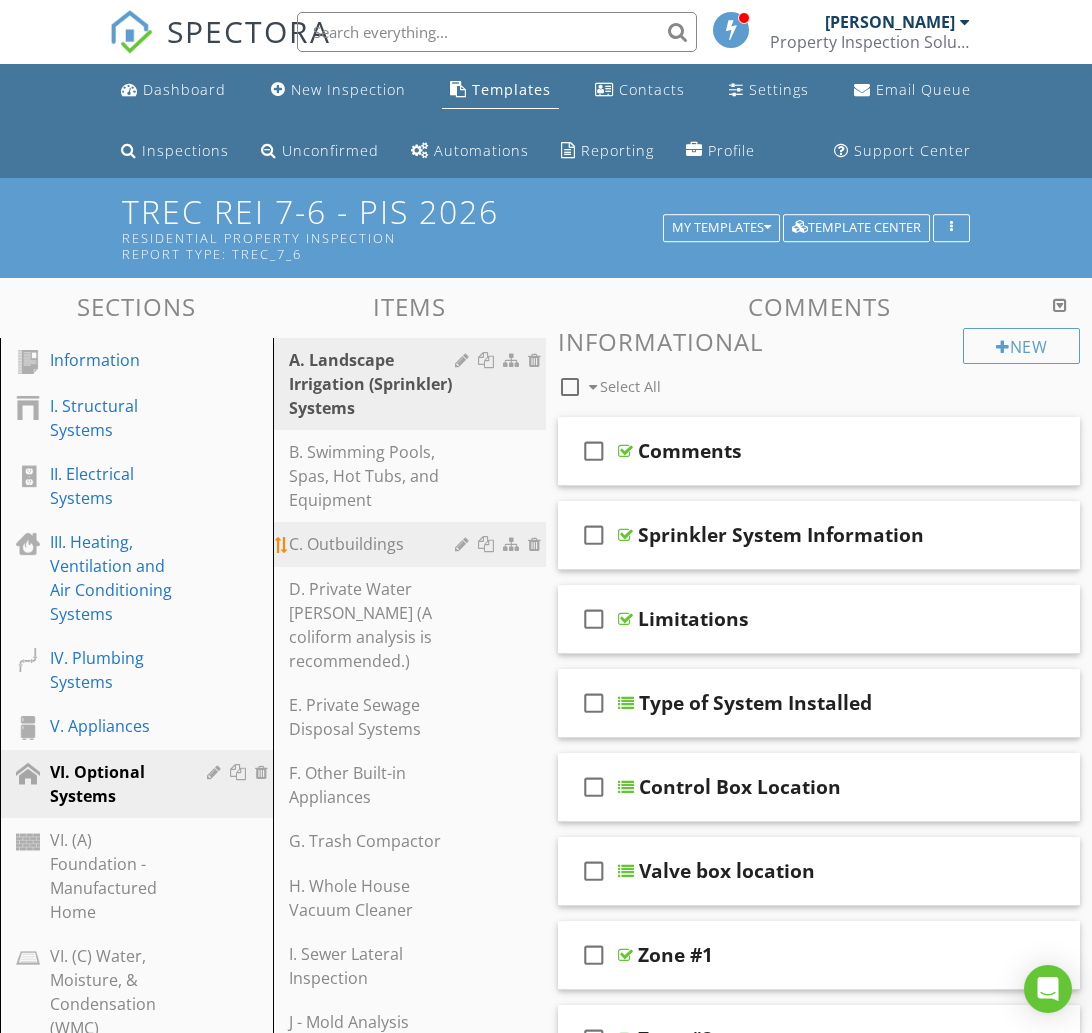 click on "C. Outbuildings" at bounding box center (375, 544) 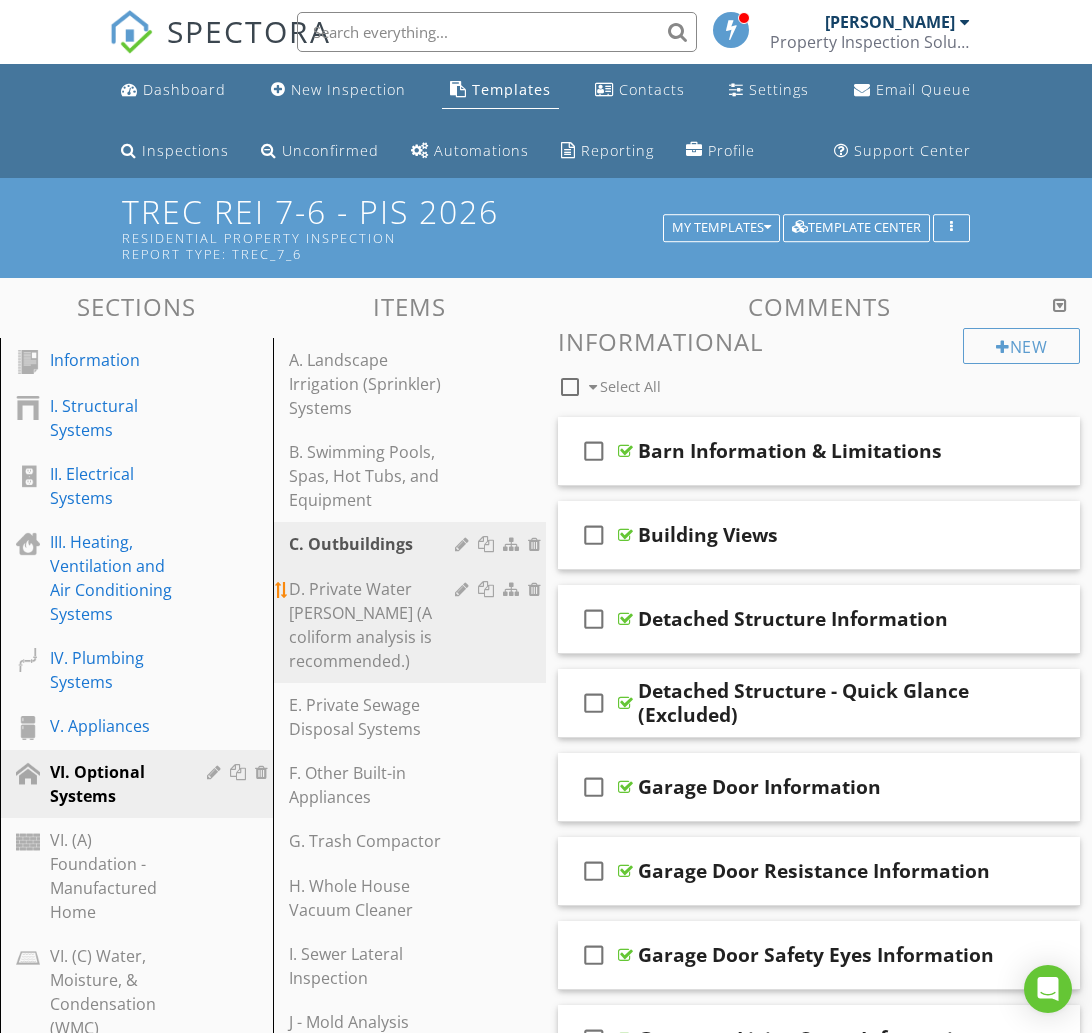 click on "D. Private Water Wells (A coliform analysis is recommended.)" at bounding box center [375, 625] 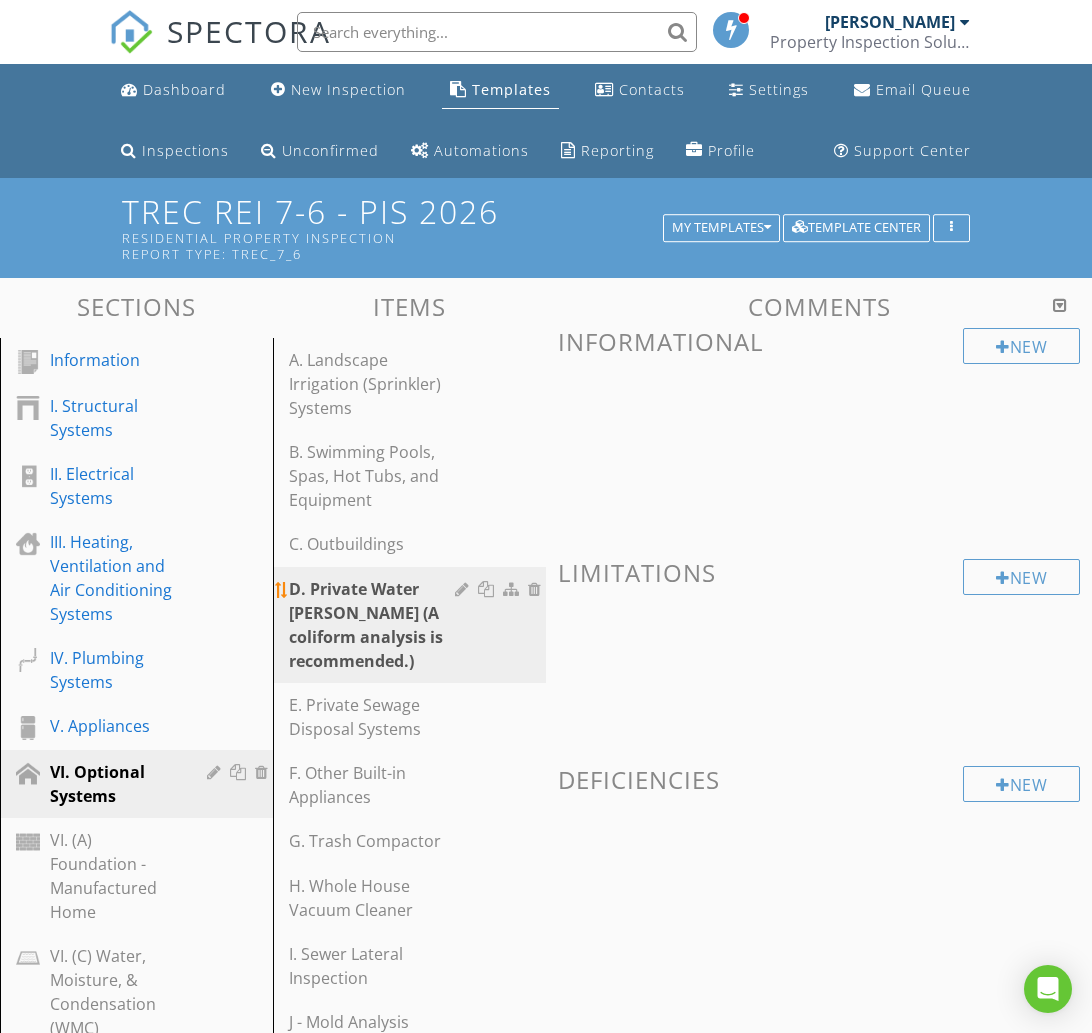 click on "D. Private Water Wells (A coliform analysis is recommended.)" at bounding box center [375, 625] 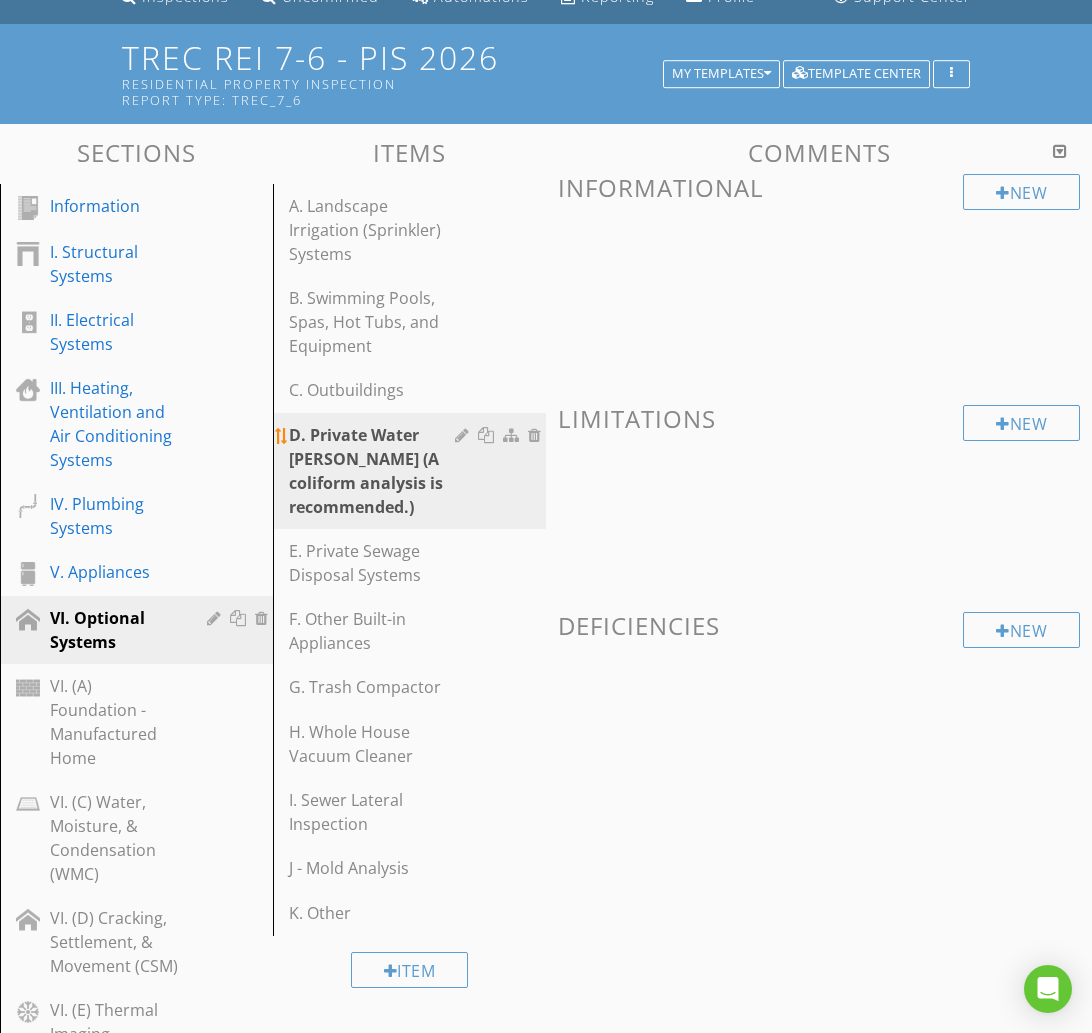 scroll, scrollTop: 149, scrollLeft: 0, axis: vertical 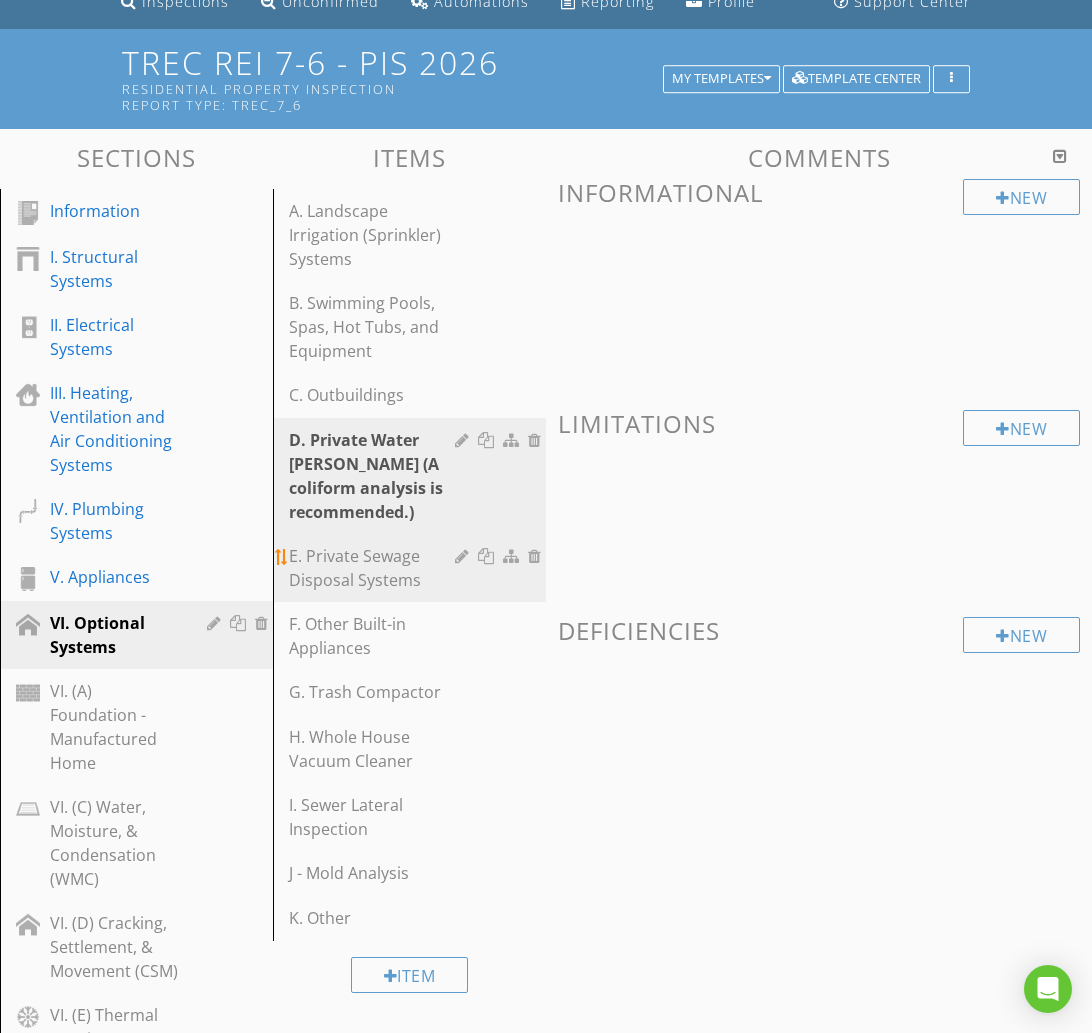 click on "E. Private Sewage Disposal Systems" at bounding box center [375, 568] 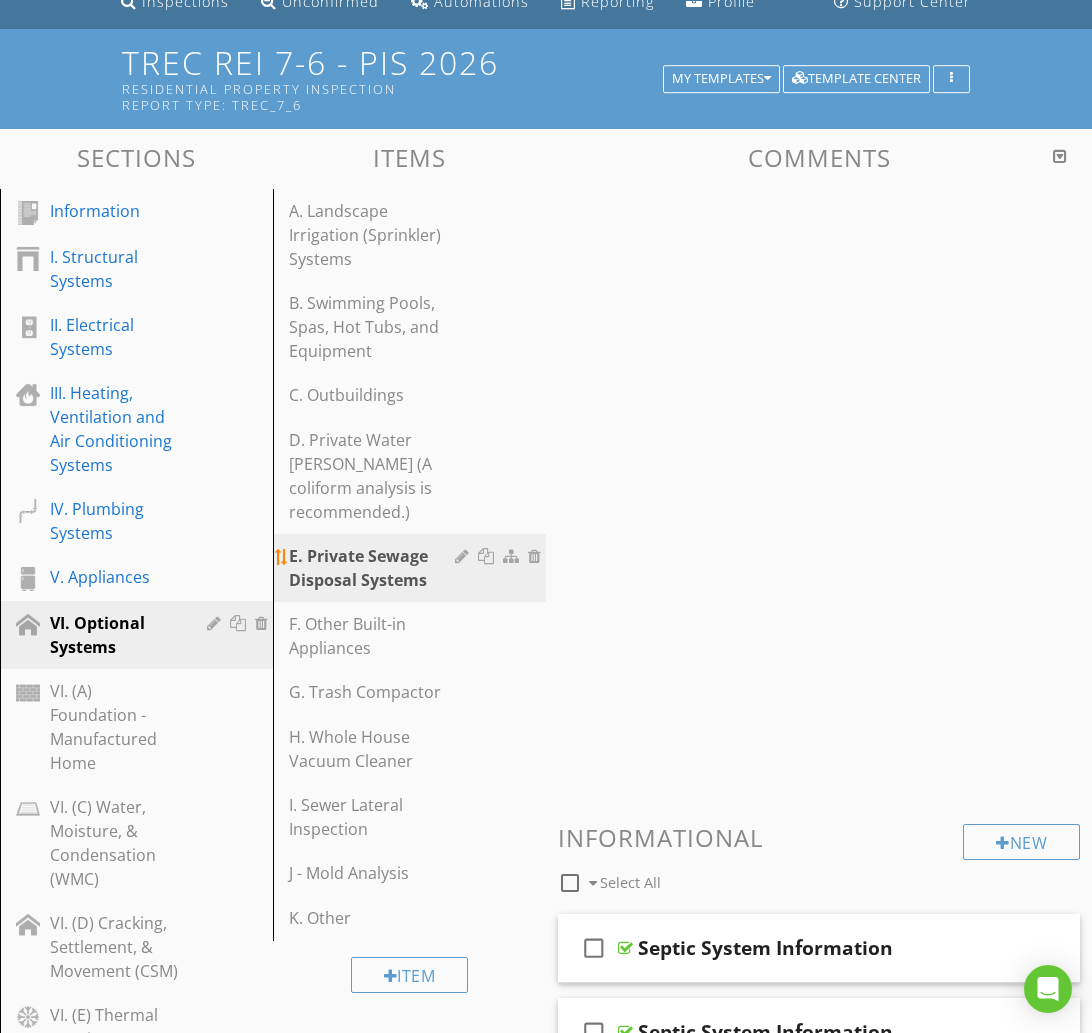 click on "E. Private Sewage Disposal Systems" at bounding box center [412, 568] 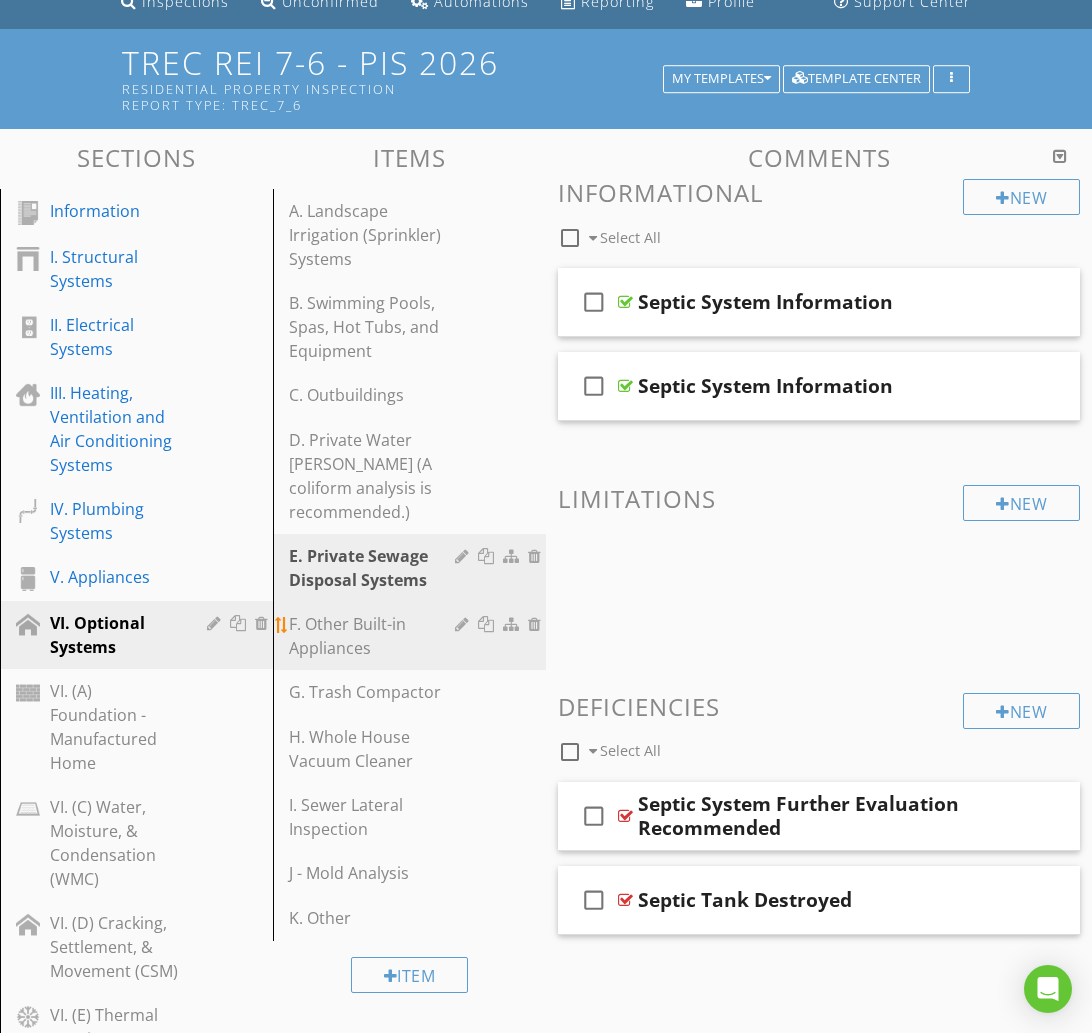 click on "F. Other Built-in Appliances" at bounding box center (375, 636) 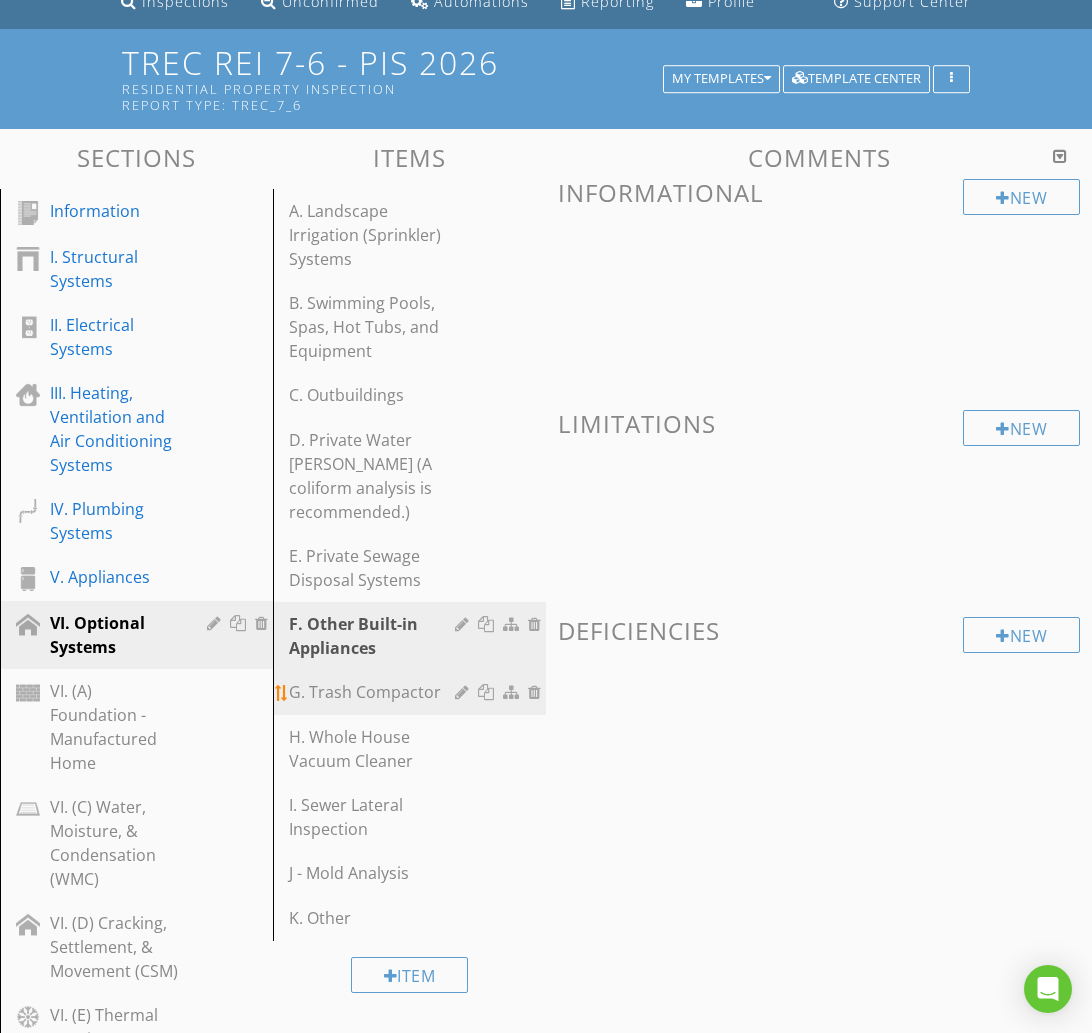 click on "G. Trash Compactor" at bounding box center (375, 692) 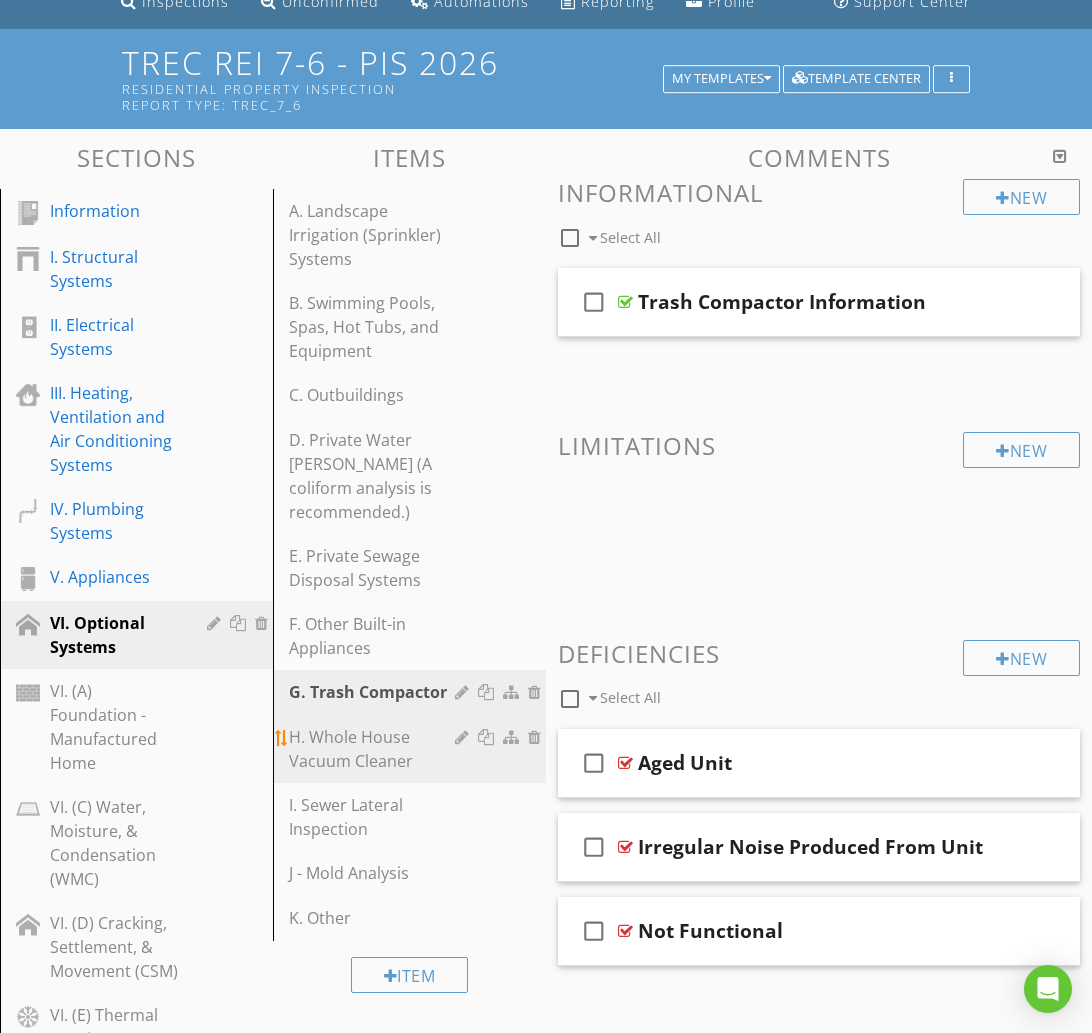 click on "H. Whole House Vacuum Cleaner" at bounding box center [375, 749] 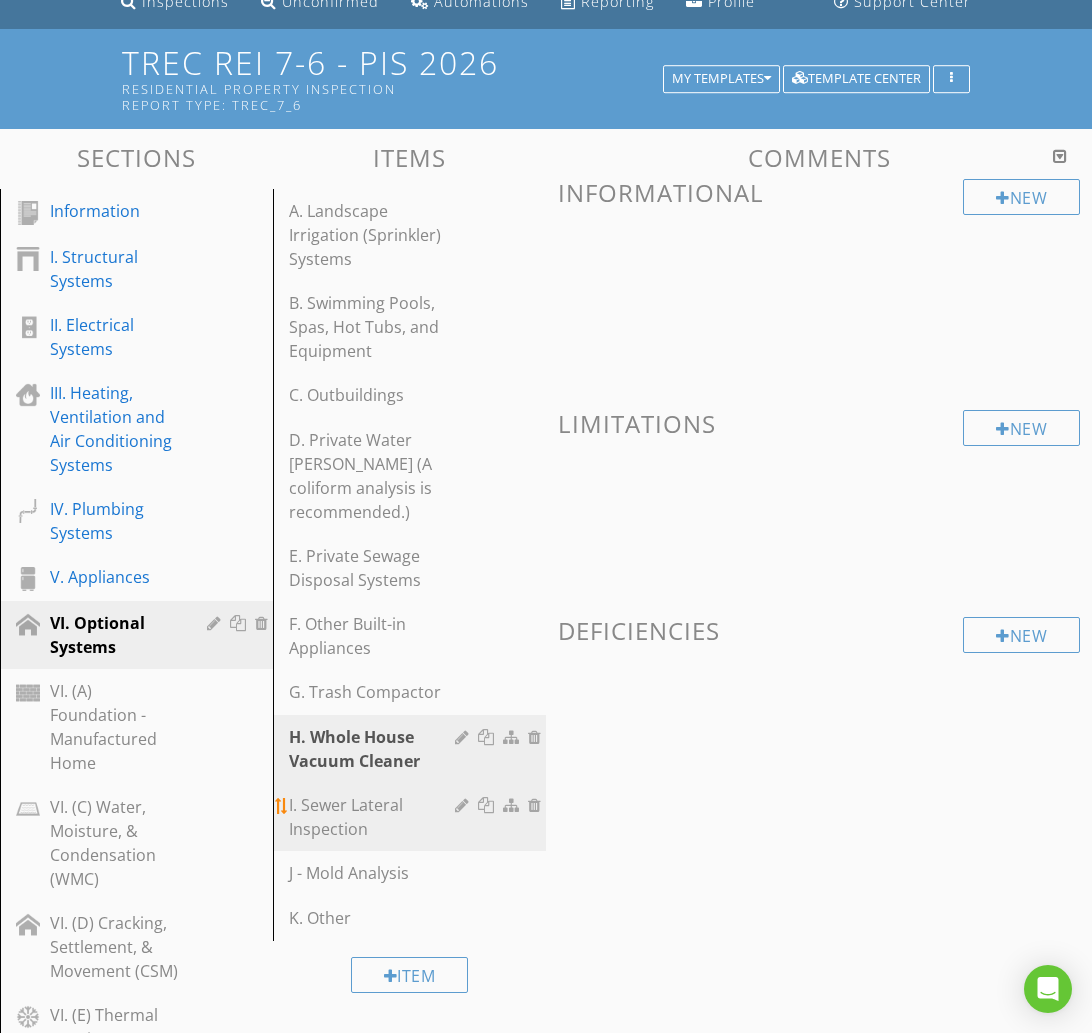 click on "I. Sewer Lateral Inspection" at bounding box center (375, 817) 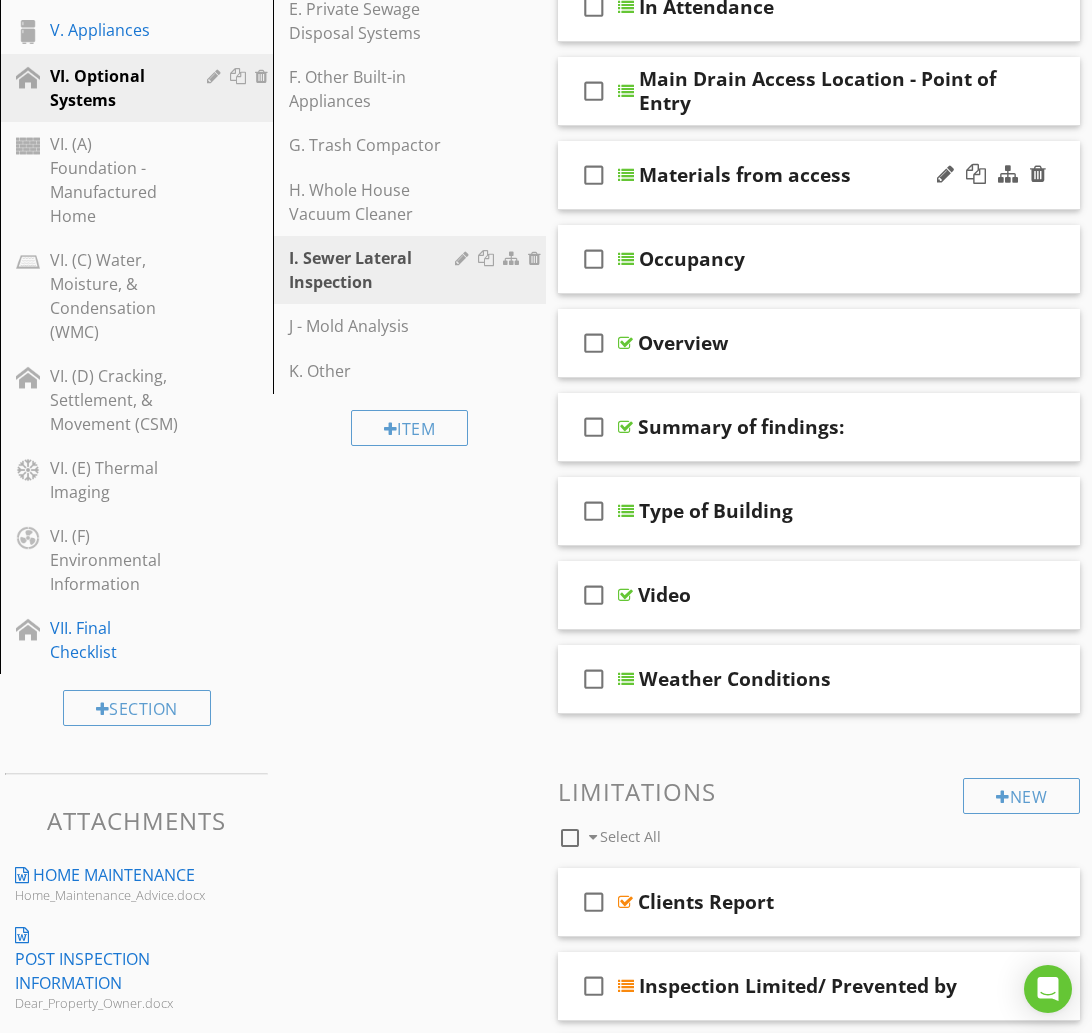 scroll, scrollTop: 722, scrollLeft: 0, axis: vertical 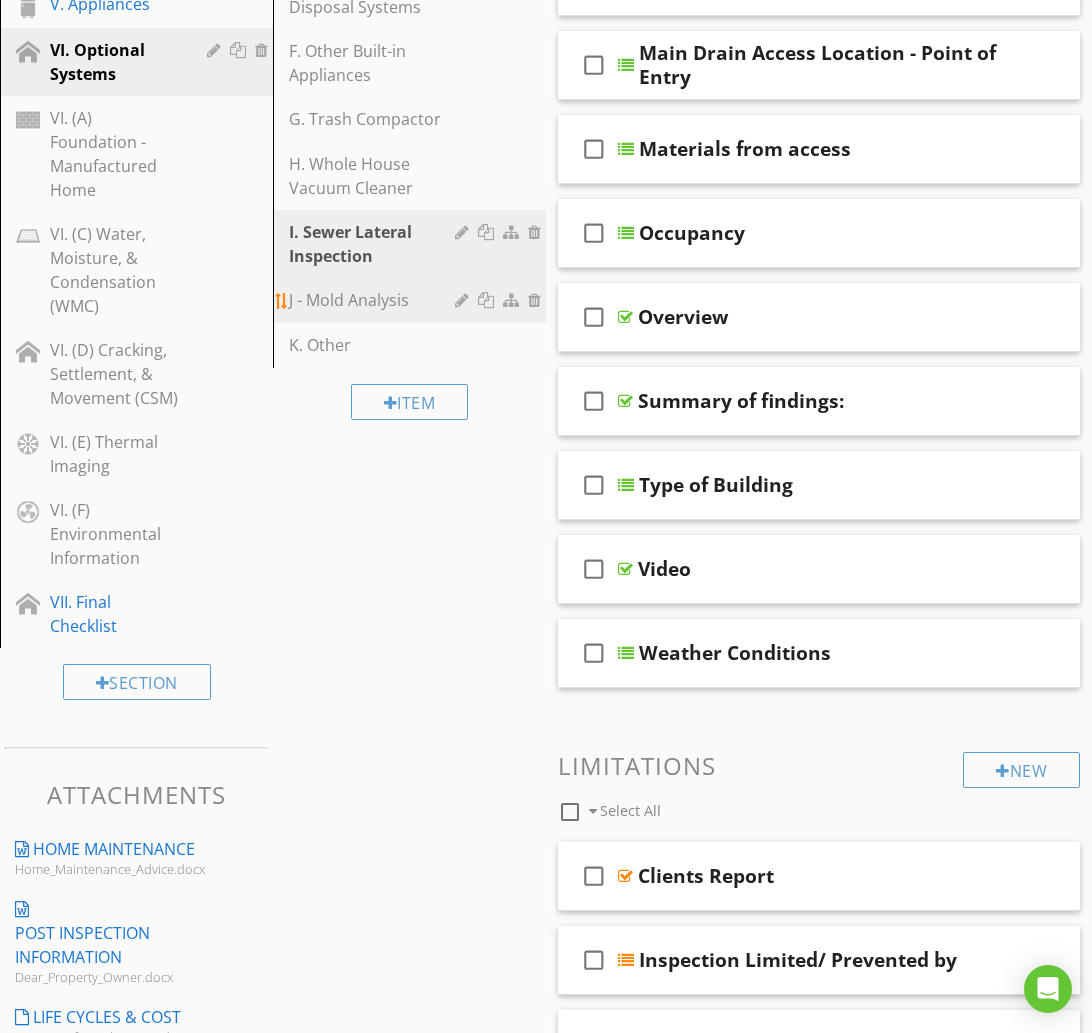 click on "J - Mold Analysis" at bounding box center (375, 300) 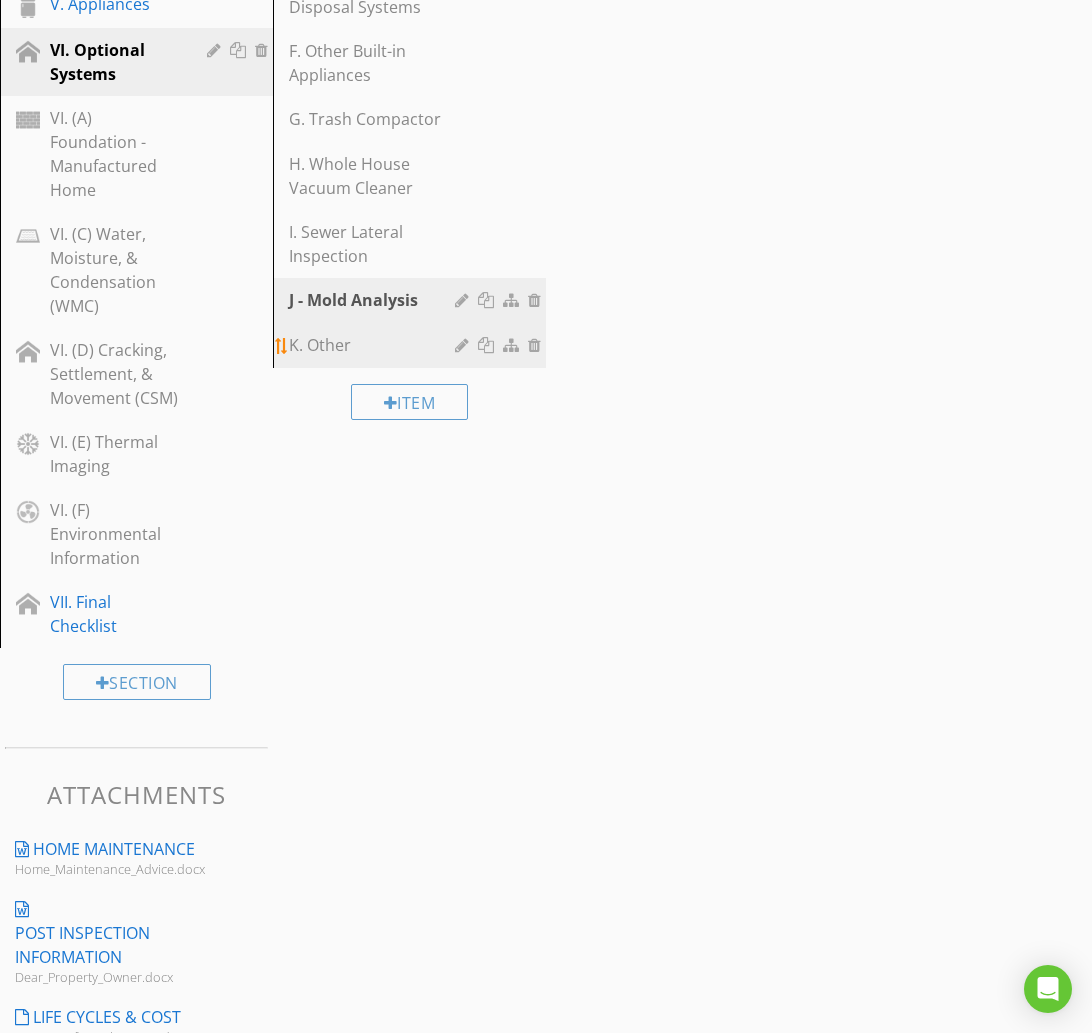 click on "K. Other" at bounding box center (375, 345) 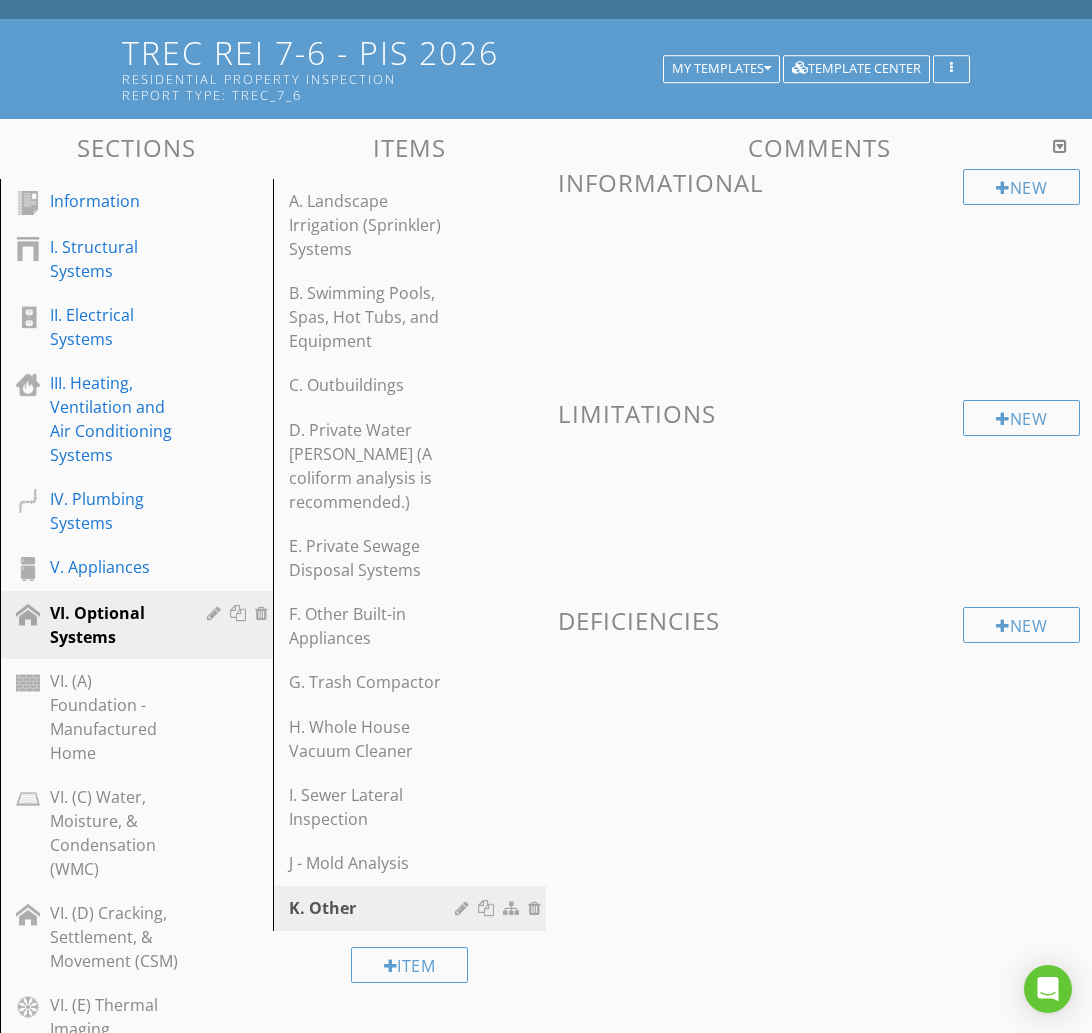 scroll, scrollTop: 0, scrollLeft: 0, axis: both 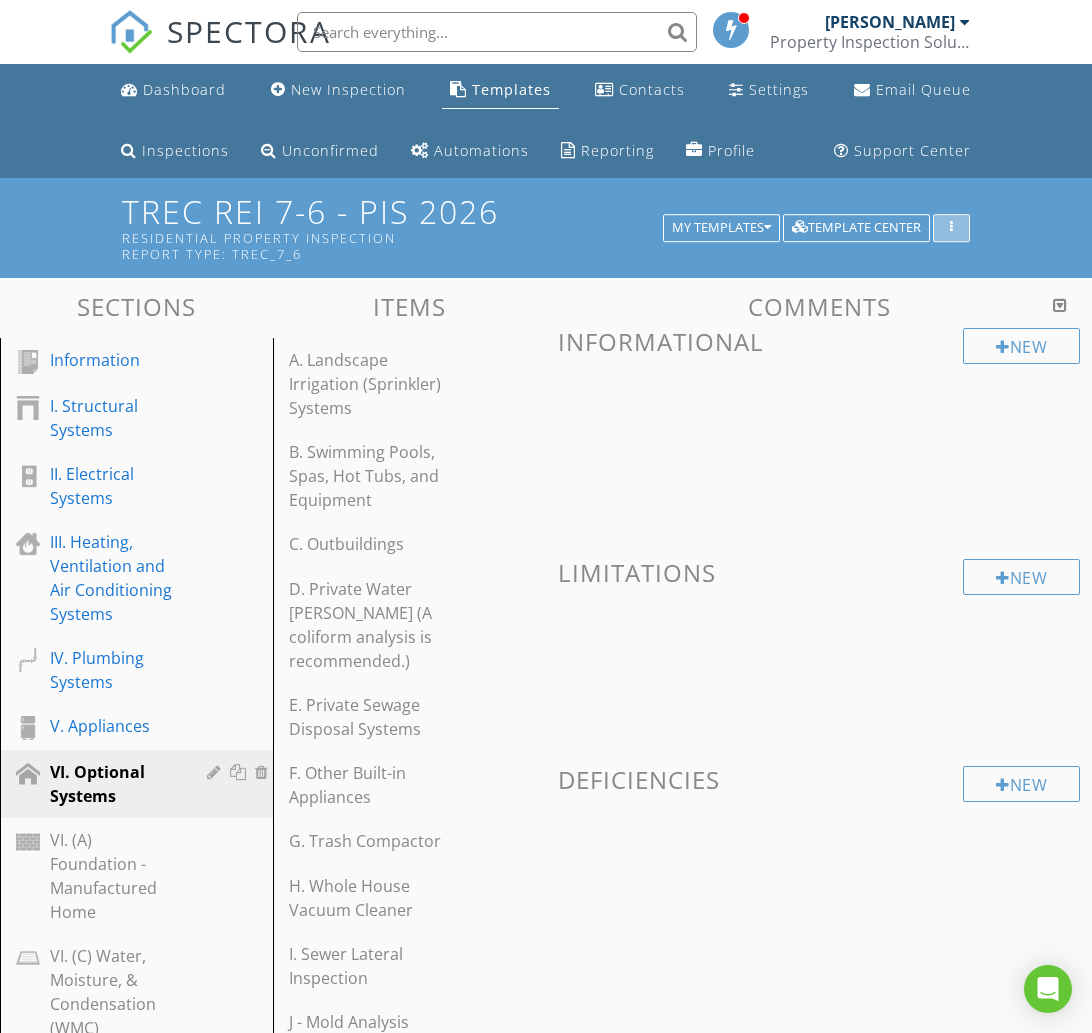 click at bounding box center (951, 228) 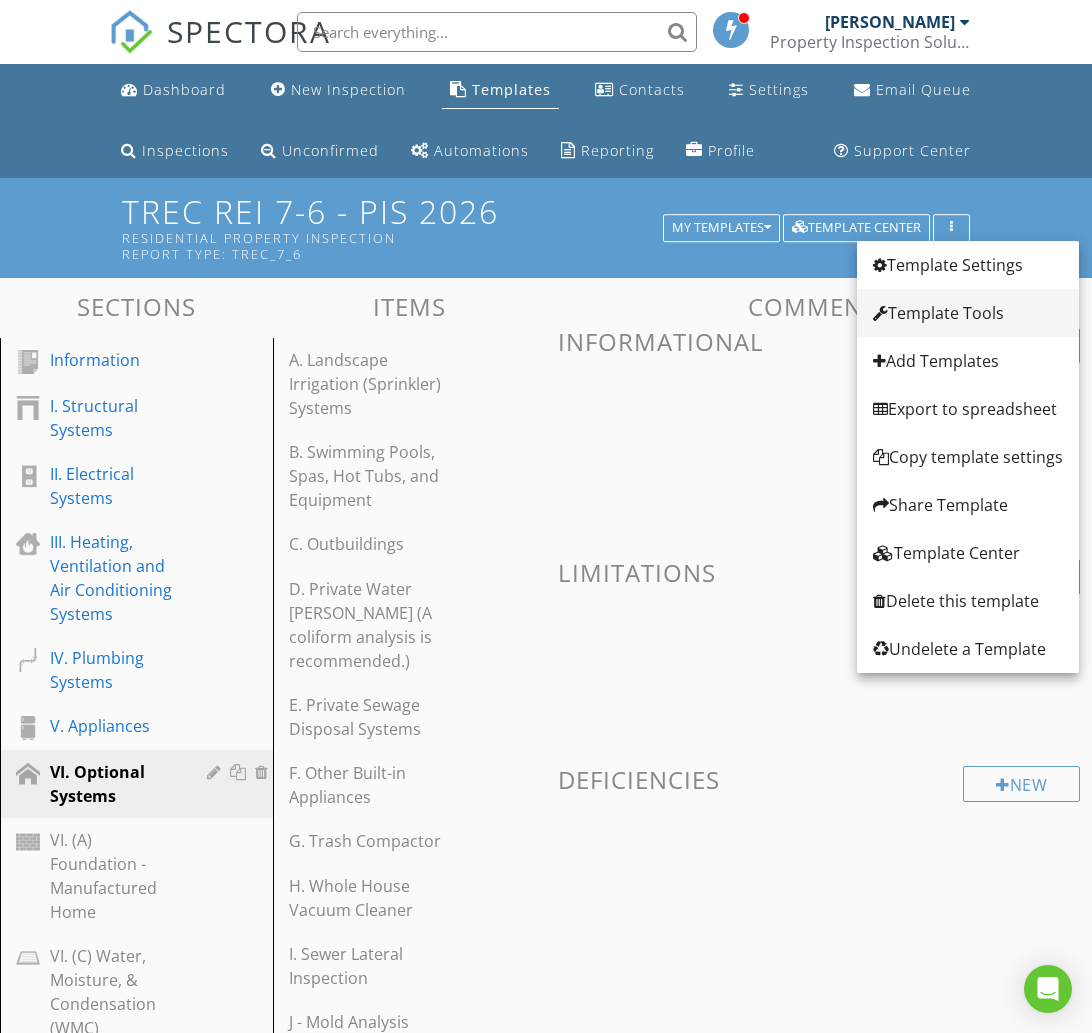 click on "Template Tools" at bounding box center (968, 313) 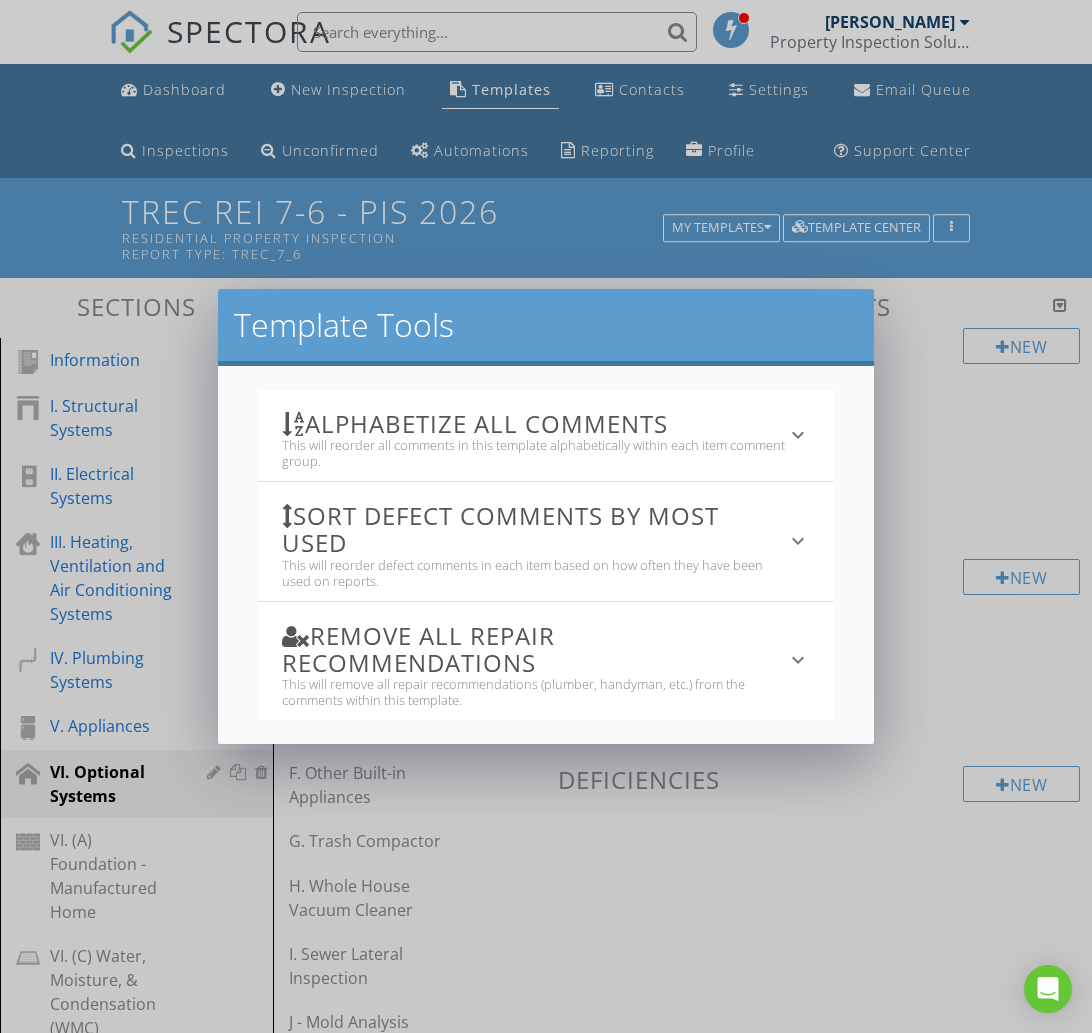 click on "This will reorder all comments in this template alphabetically
within each item comment group." at bounding box center (534, 453) 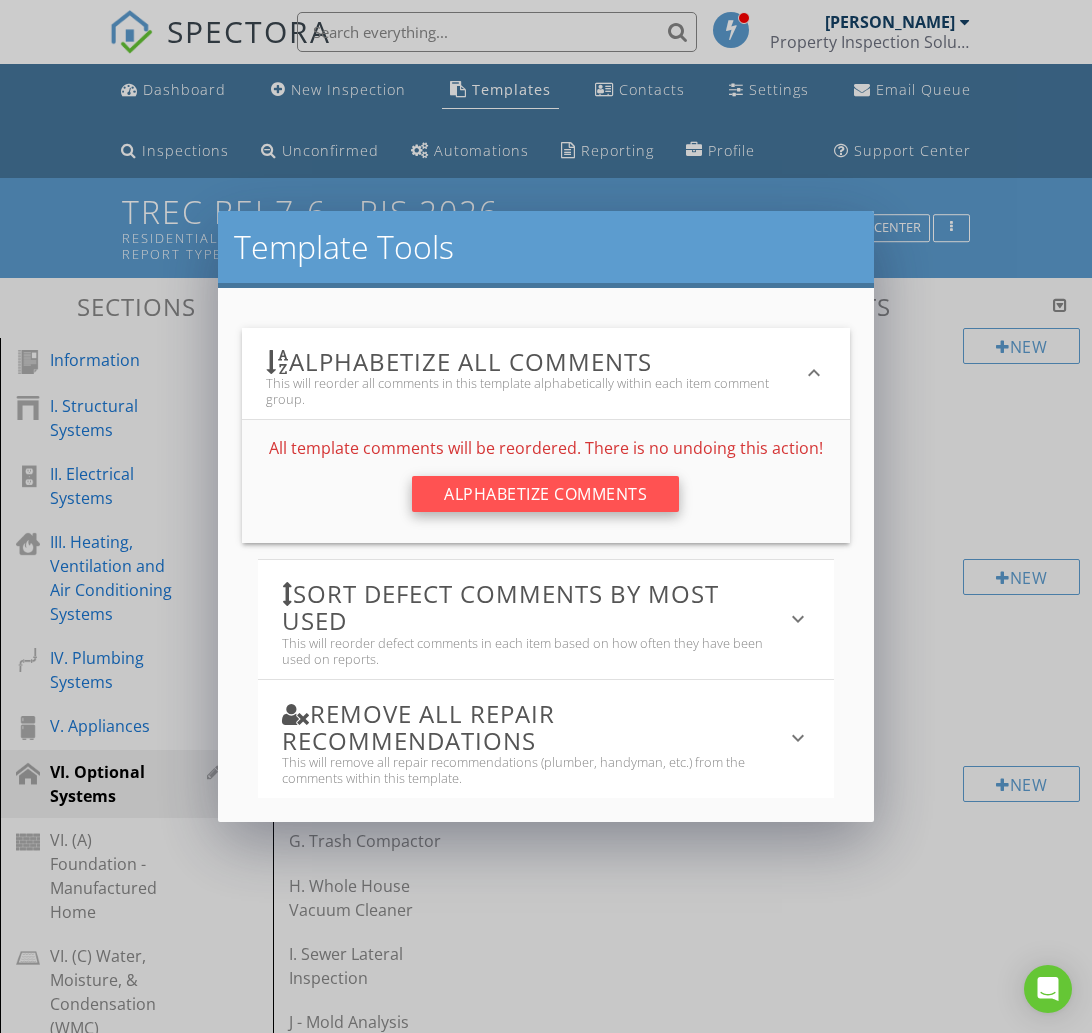 click on "Alphabetize Comments" at bounding box center [545, 494] 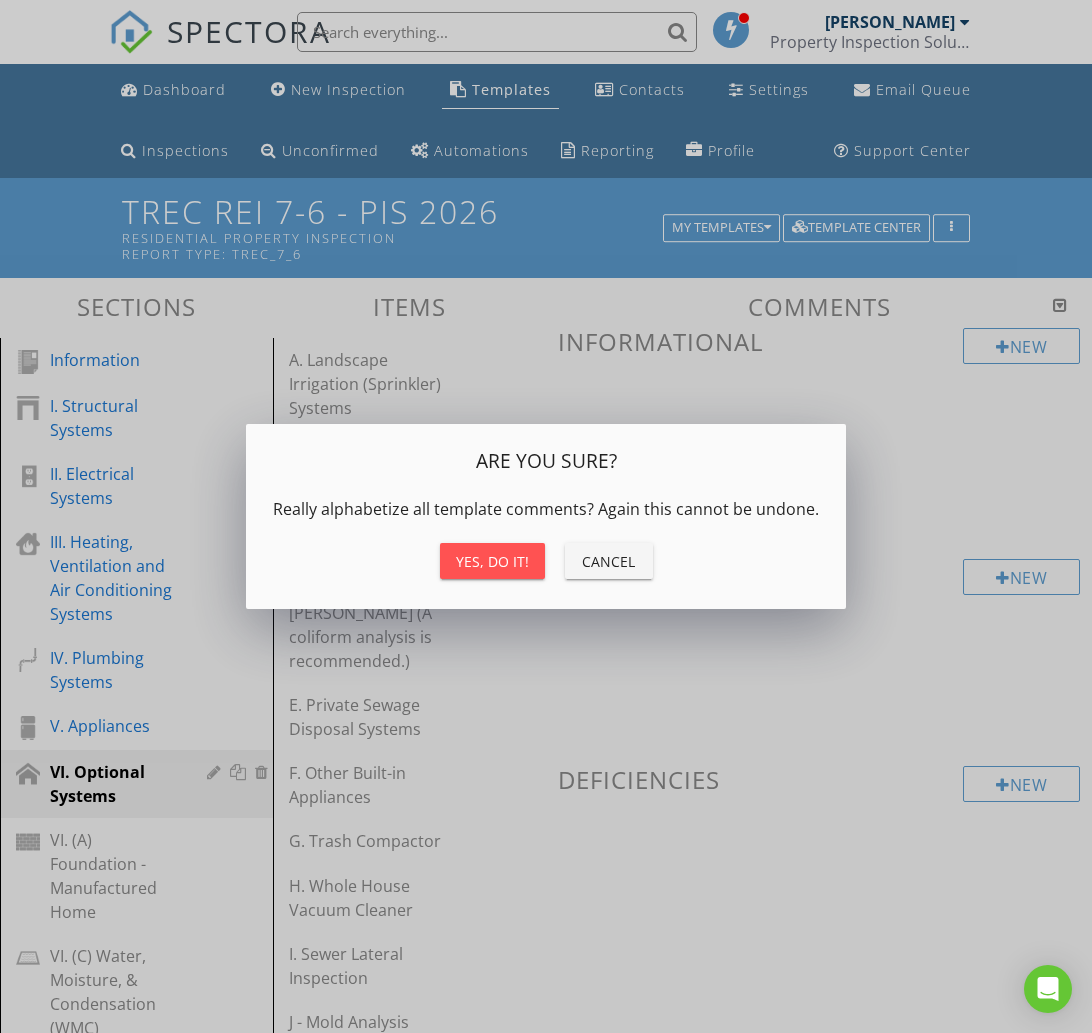 click on "Yes, do it!" at bounding box center (492, 561) 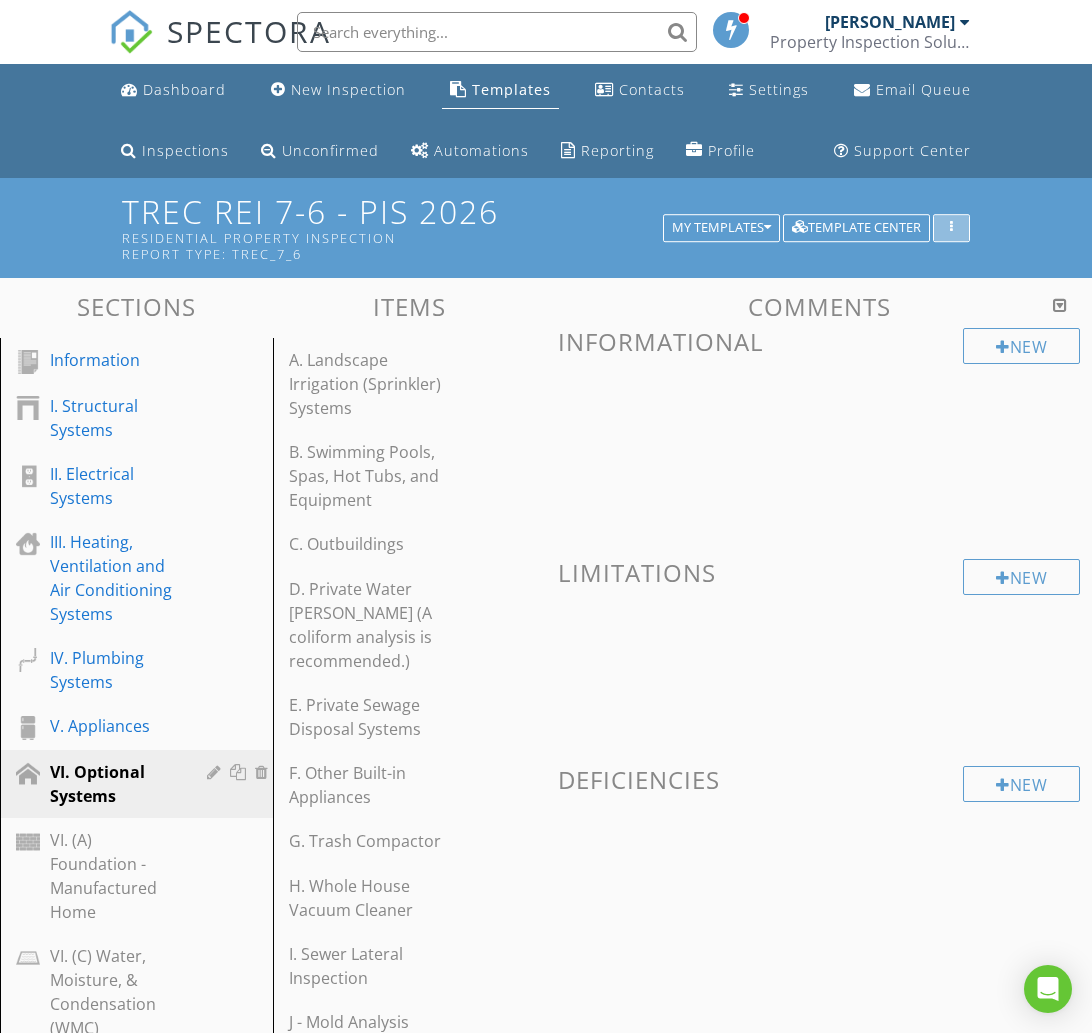 click at bounding box center [951, 228] 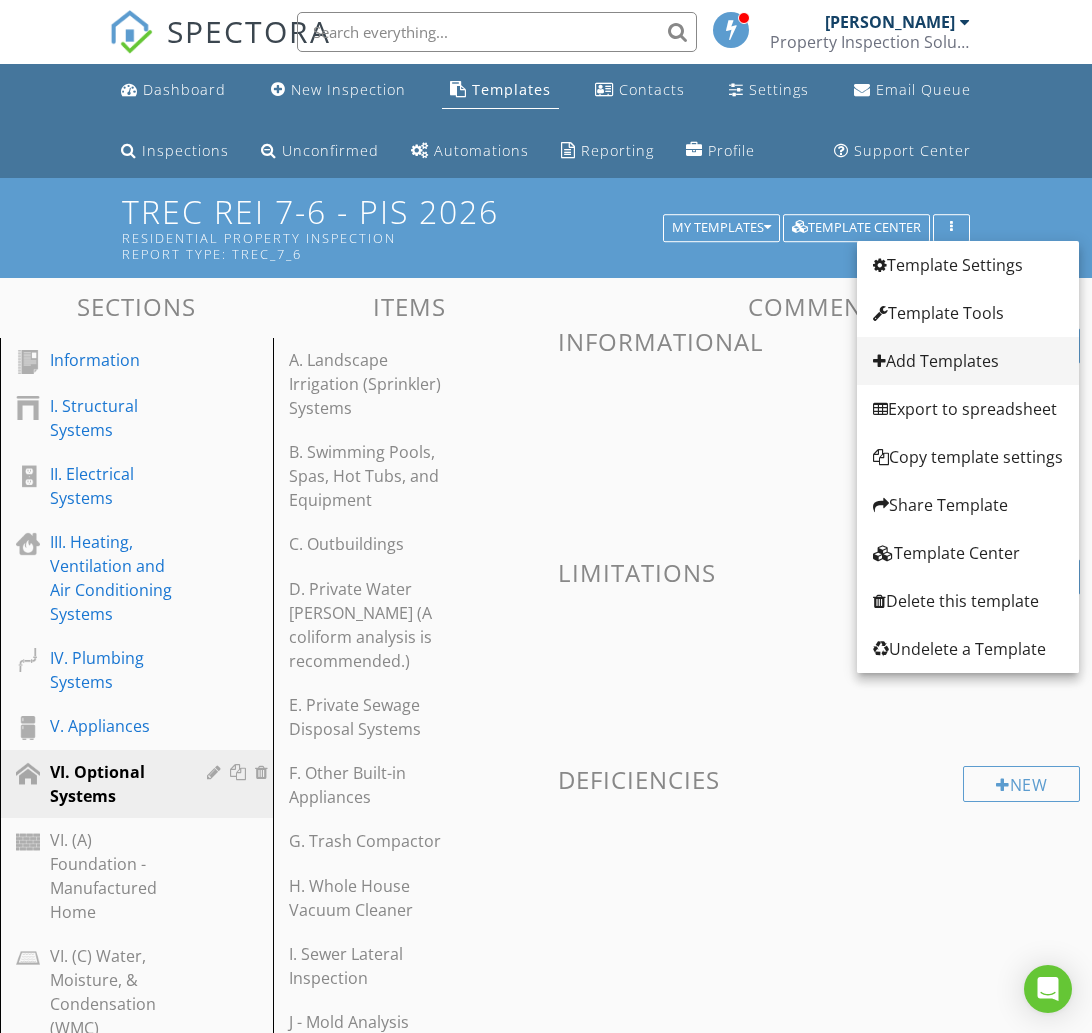 click on "Add Templates" at bounding box center [968, 361] 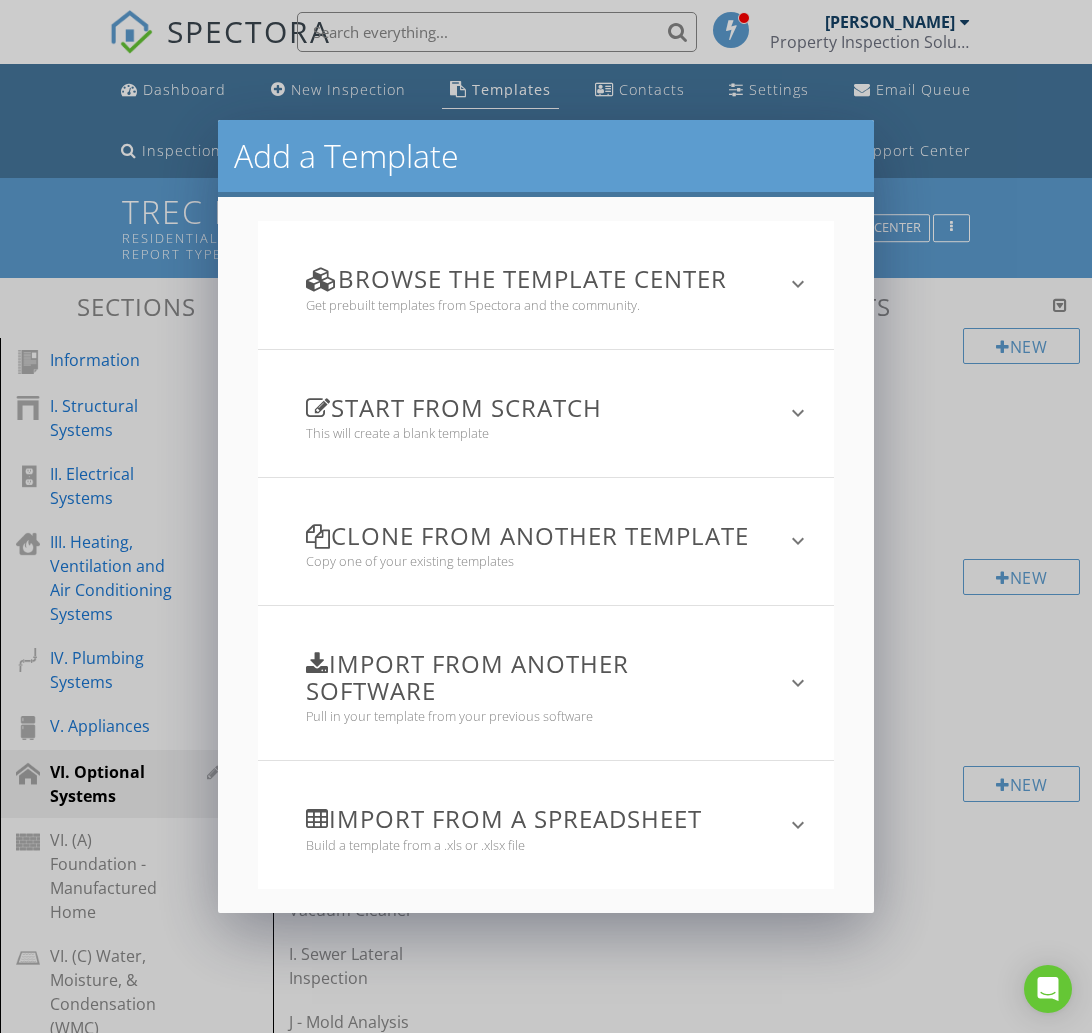 click on "Clone from another template" at bounding box center [534, 535] 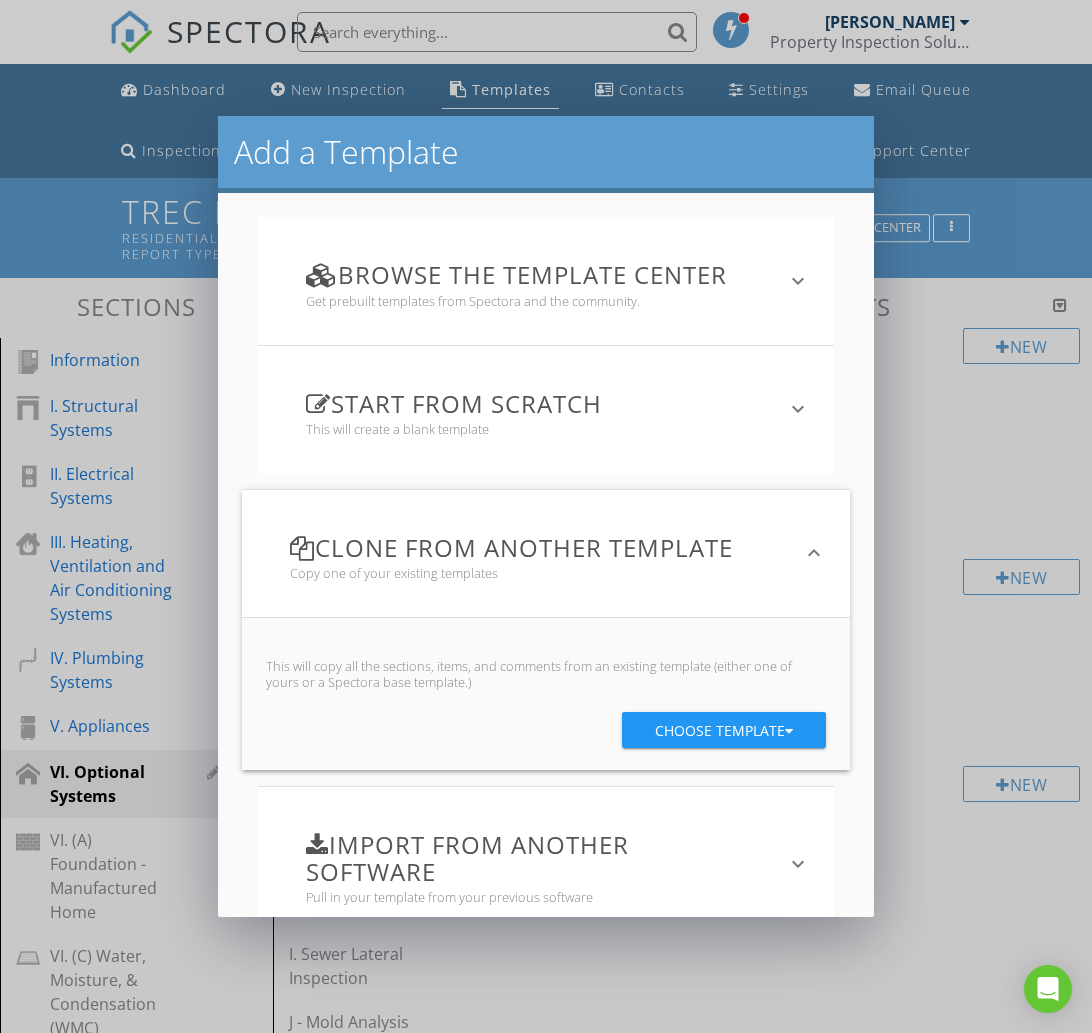 click on "Choose template" at bounding box center (724, 731) 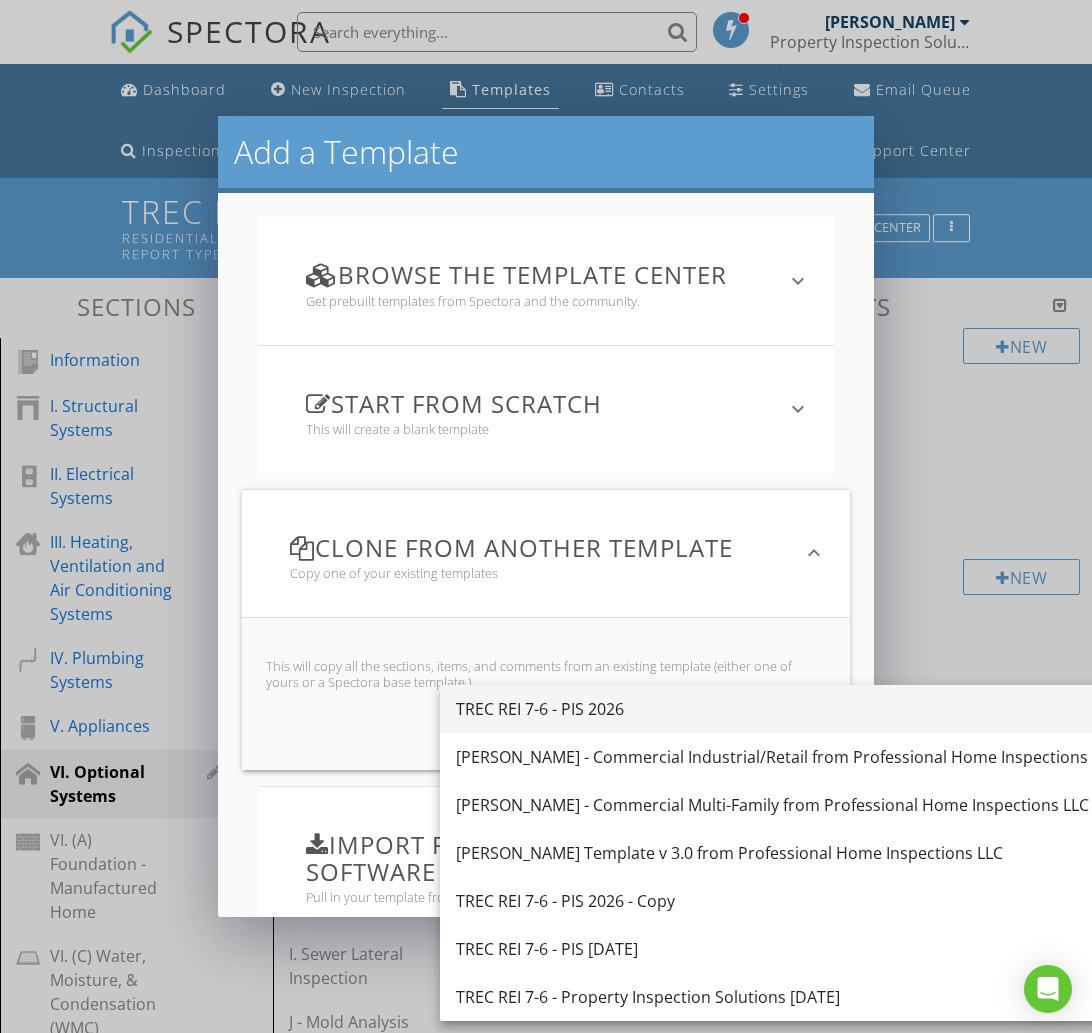 click on "TREC REI 7-6 - PIS 2026" at bounding box center (787, 709) 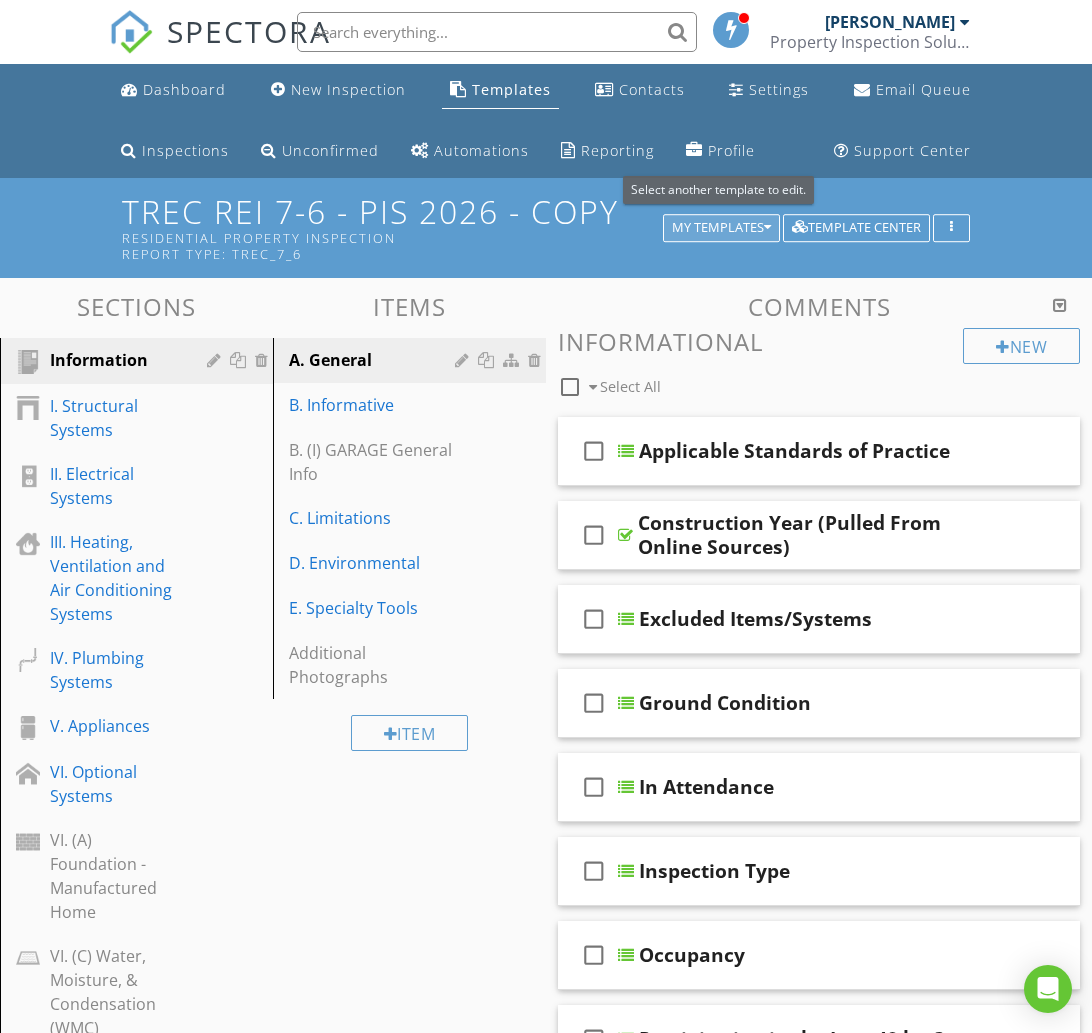 click on "My Templates" at bounding box center [721, 228] 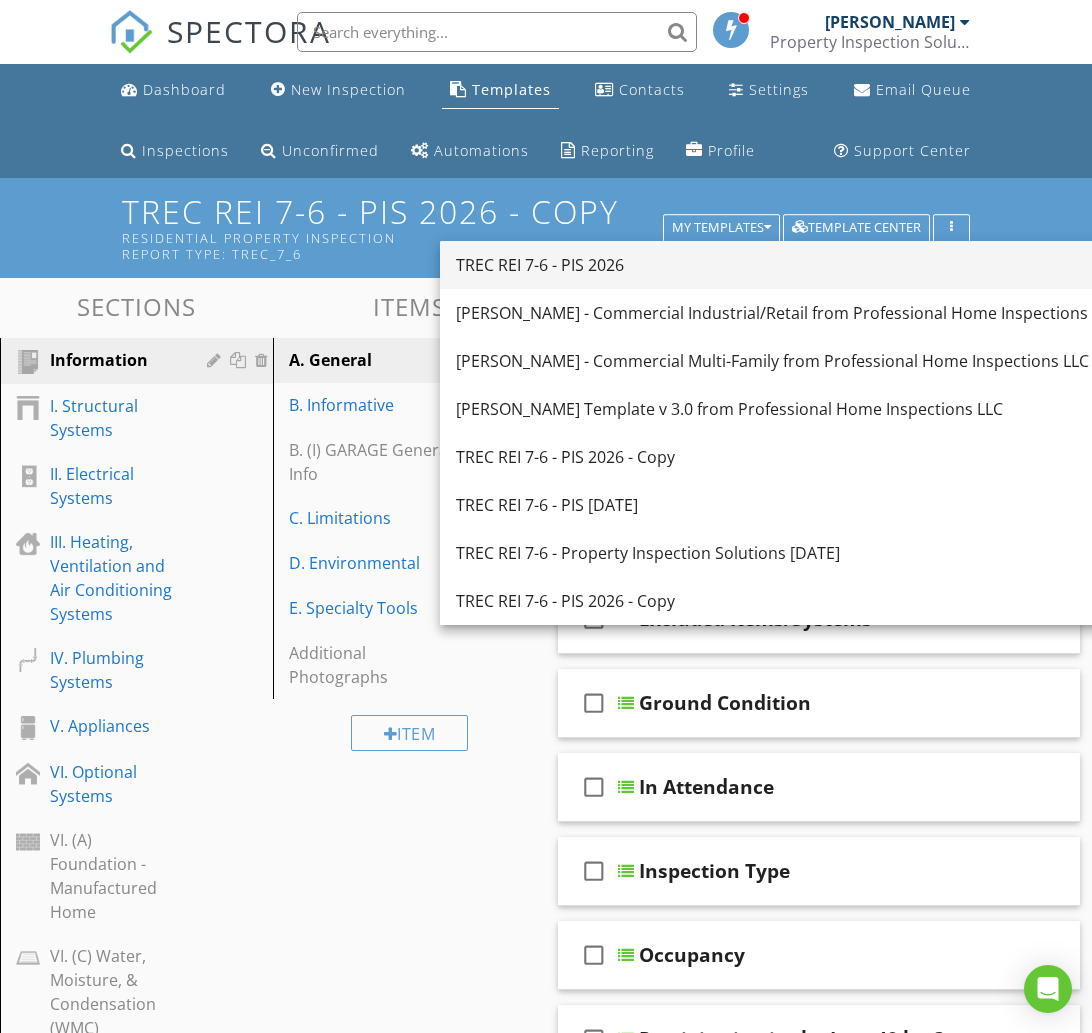 click on "TREC REI 7-6 - PIS 2026" at bounding box center [787, 265] 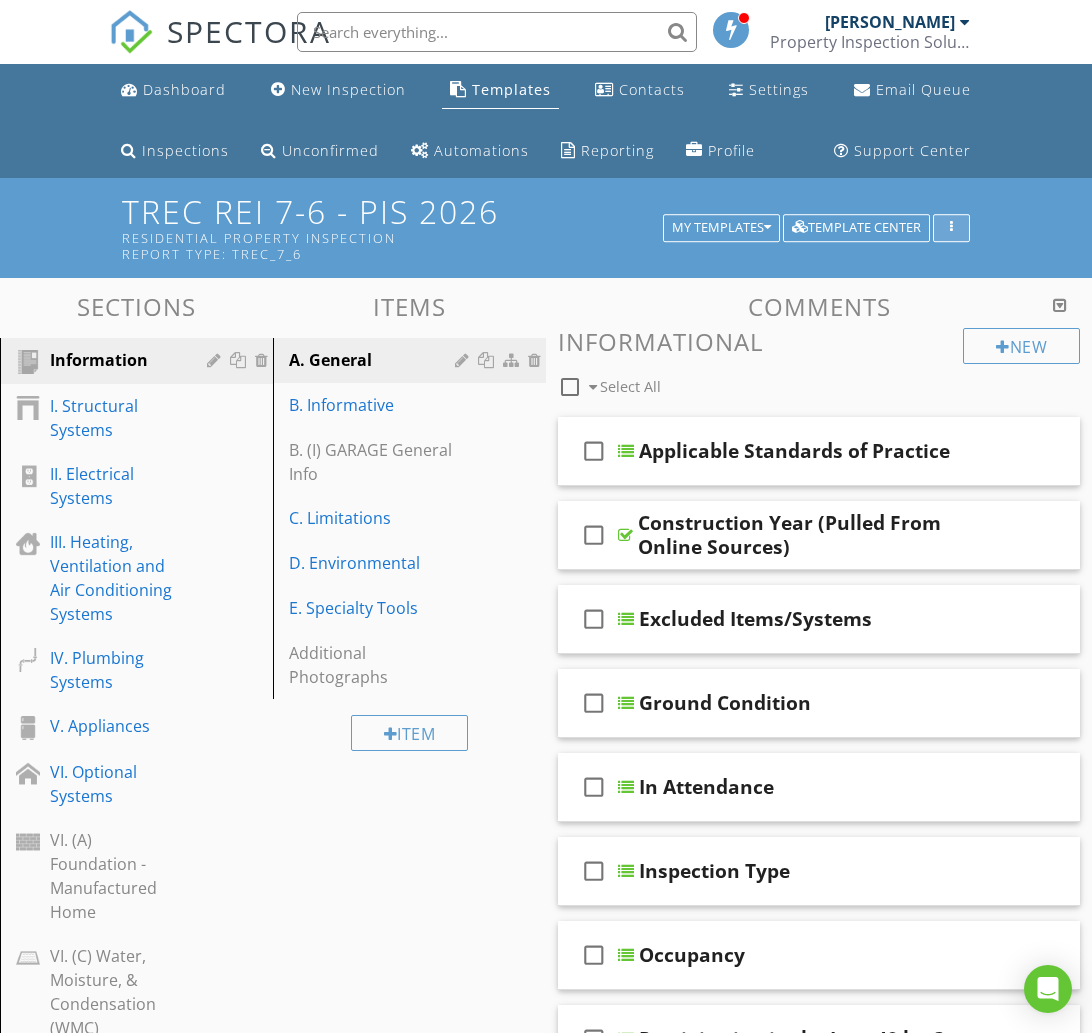click at bounding box center [951, 228] 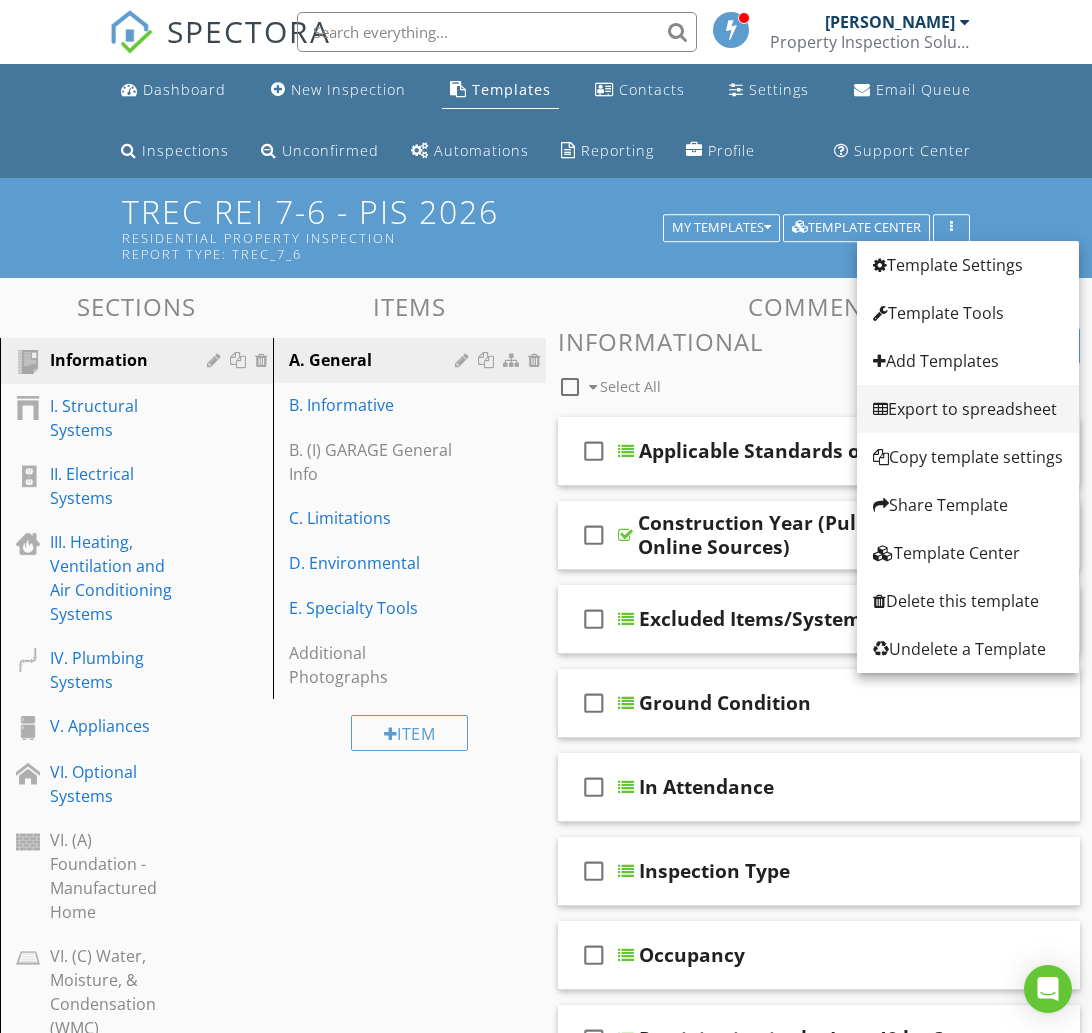 click on "Export to spreadsheet" at bounding box center [968, 409] 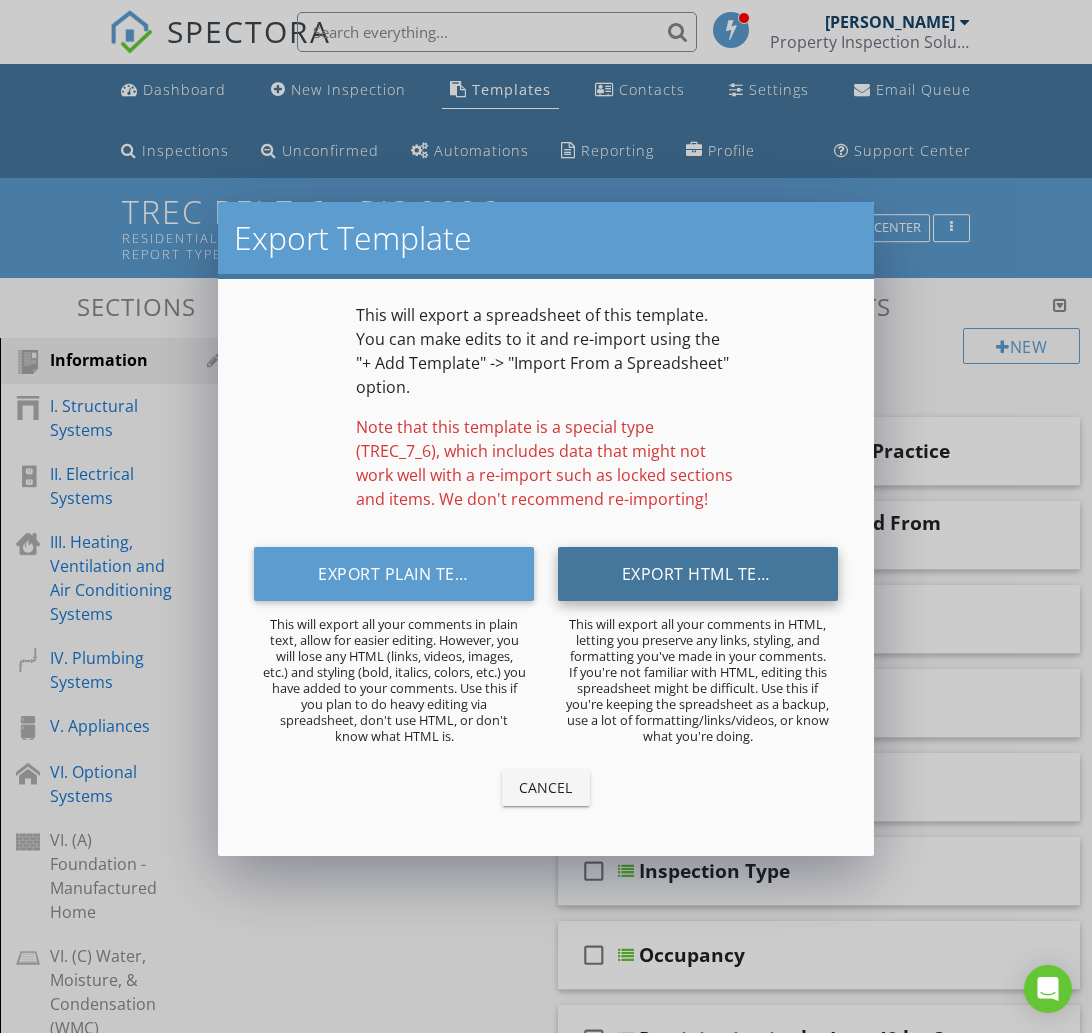 click on "Export HTML Text" at bounding box center [698, 574] 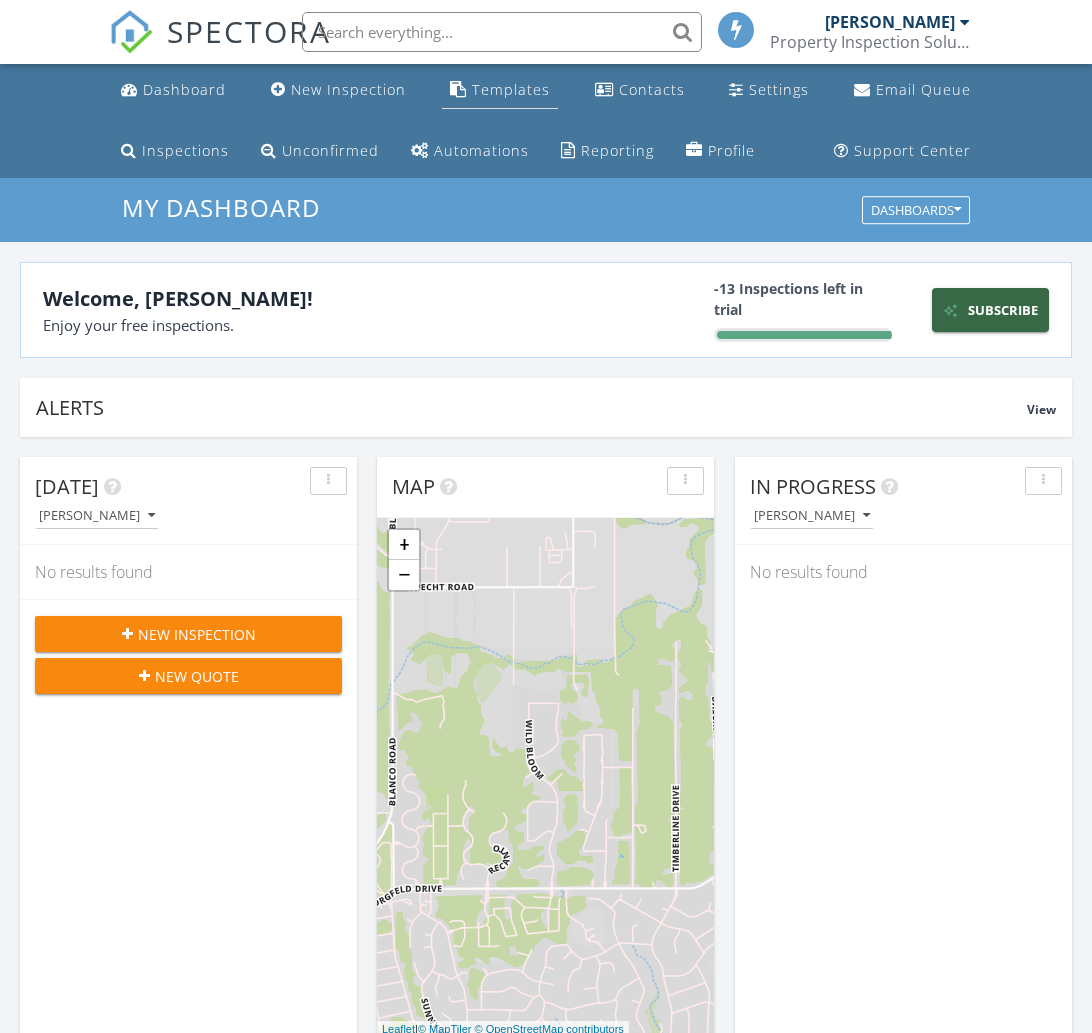 scroll, scrollTop: 0, scrollLeft: 0, axis: both 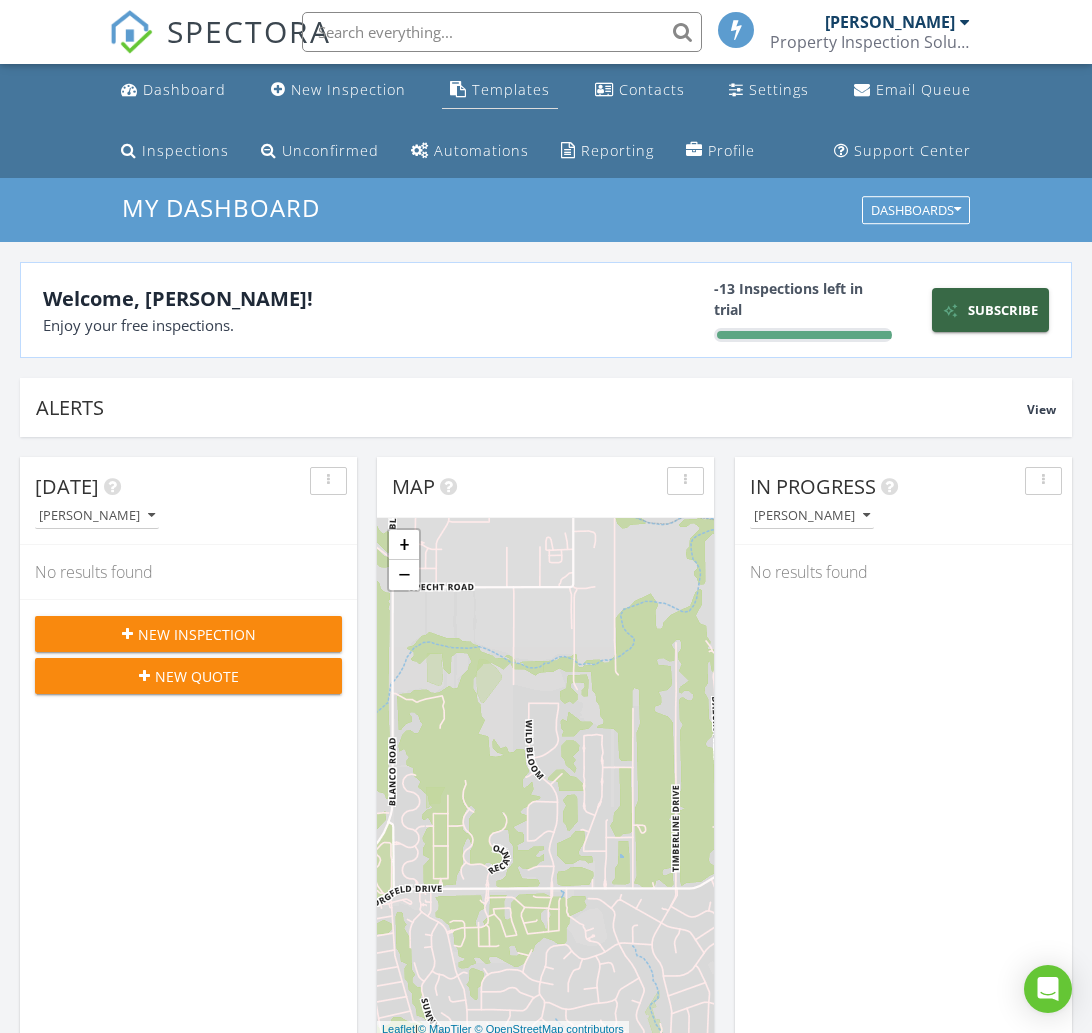 click on "Templates" at bounding box center (511, 89) 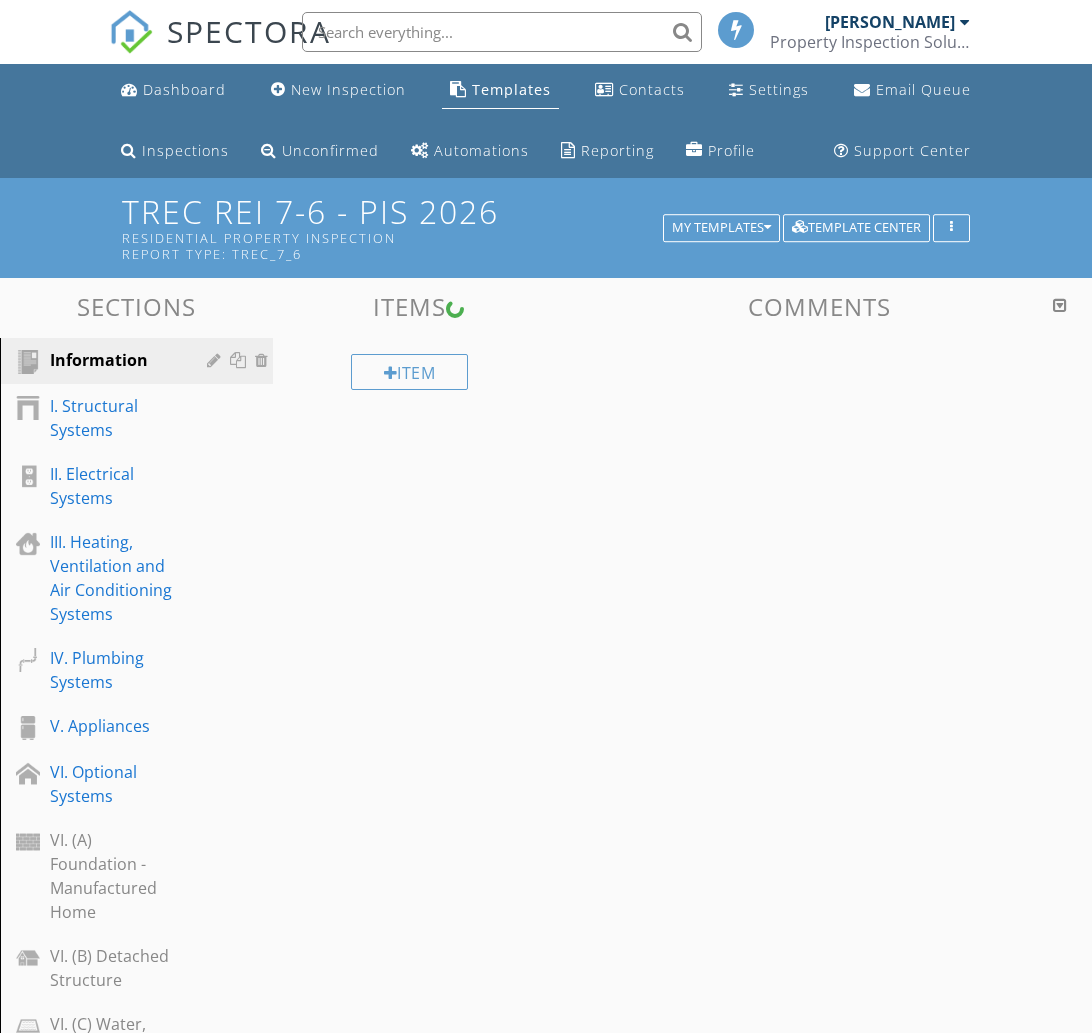 scroll, scrollTop: 0, scrollLeft: 0, axis: both 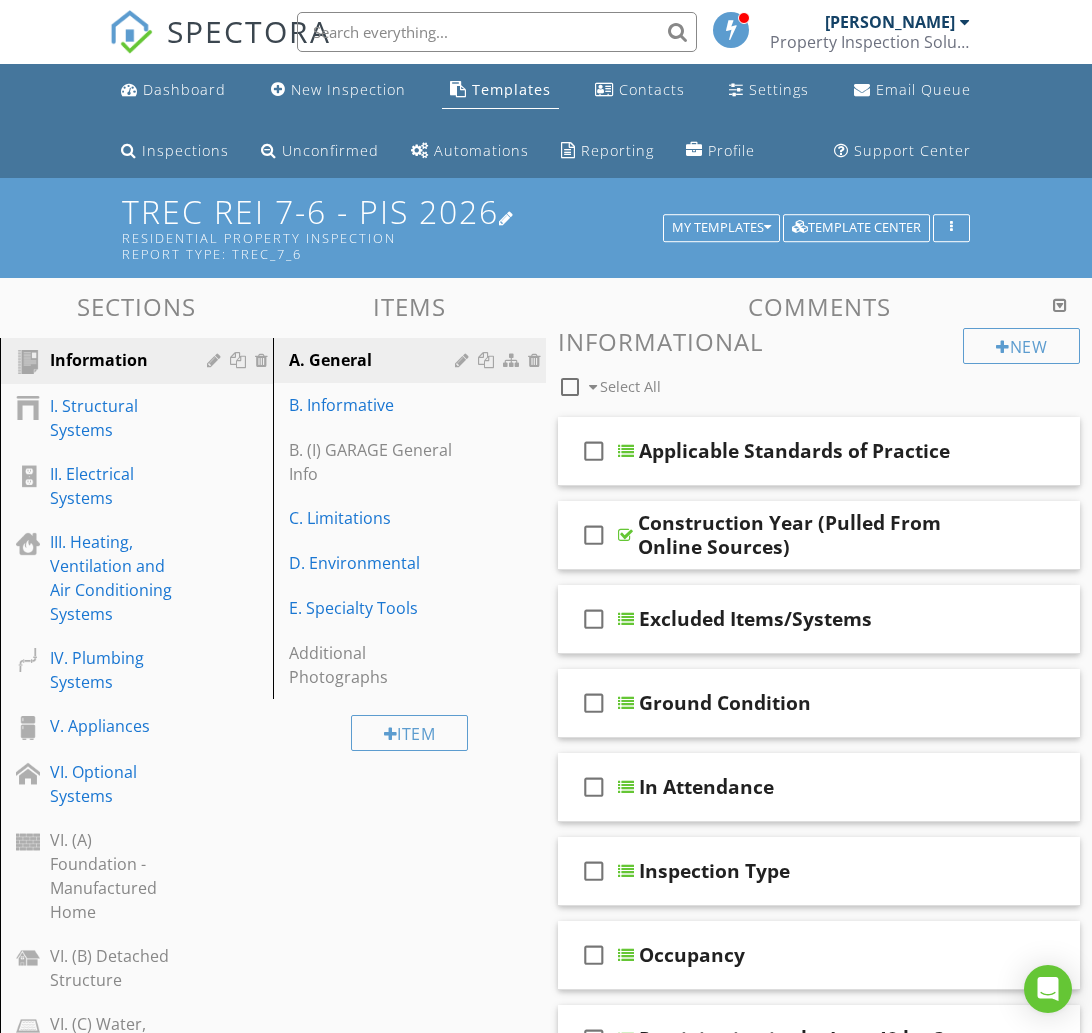 click on "Residential Property Inspection" at bounding box center (396, 238) 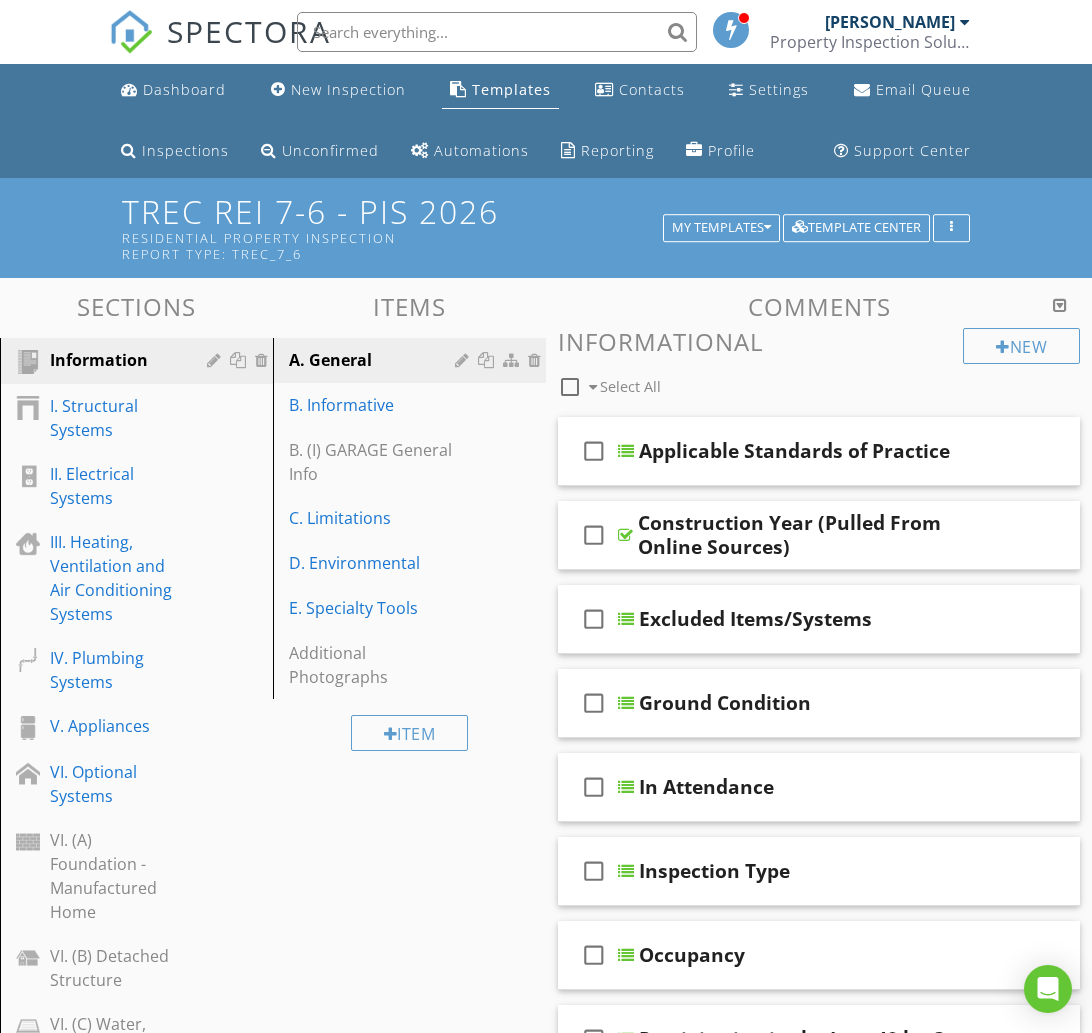 click at bounding box center (546, 516) 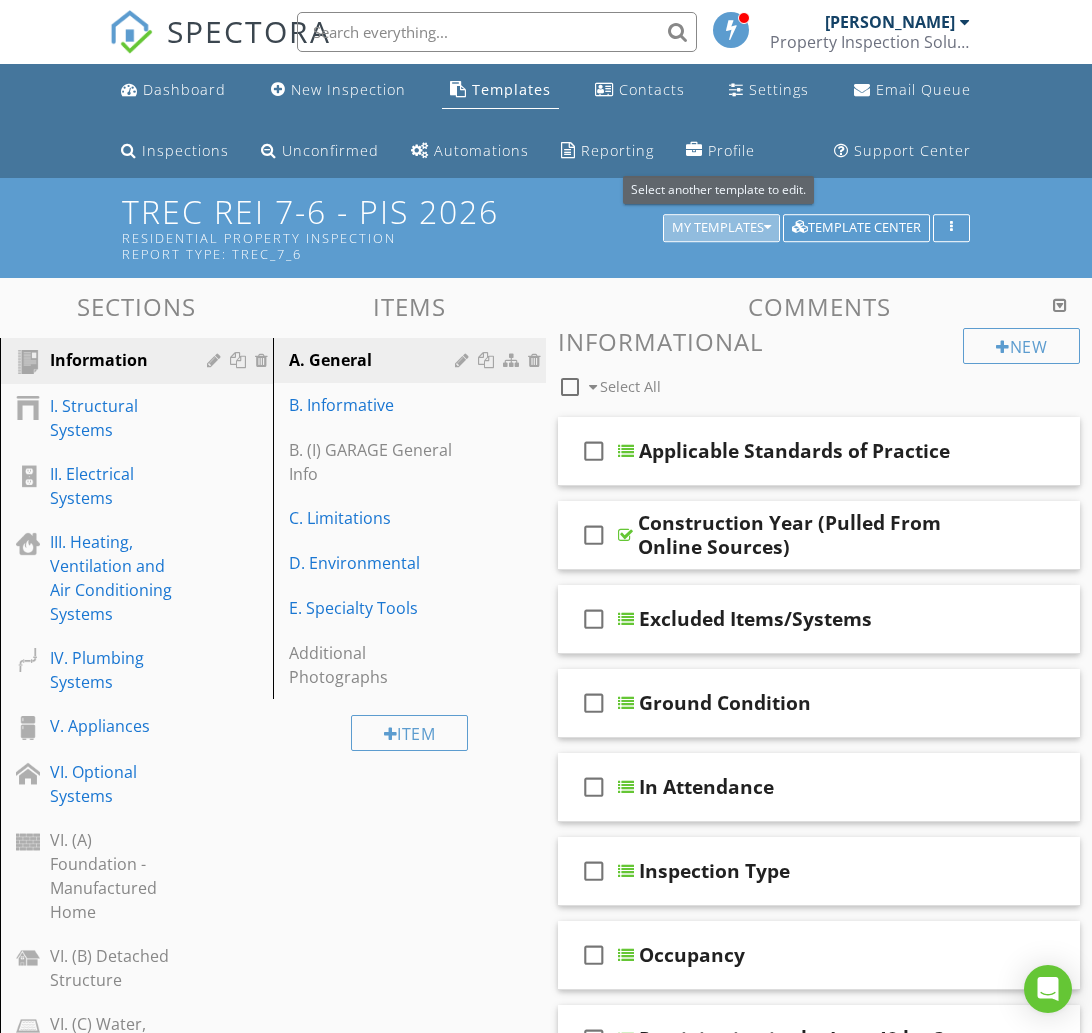 click on "My Templates" at bounding box center (721, 228) 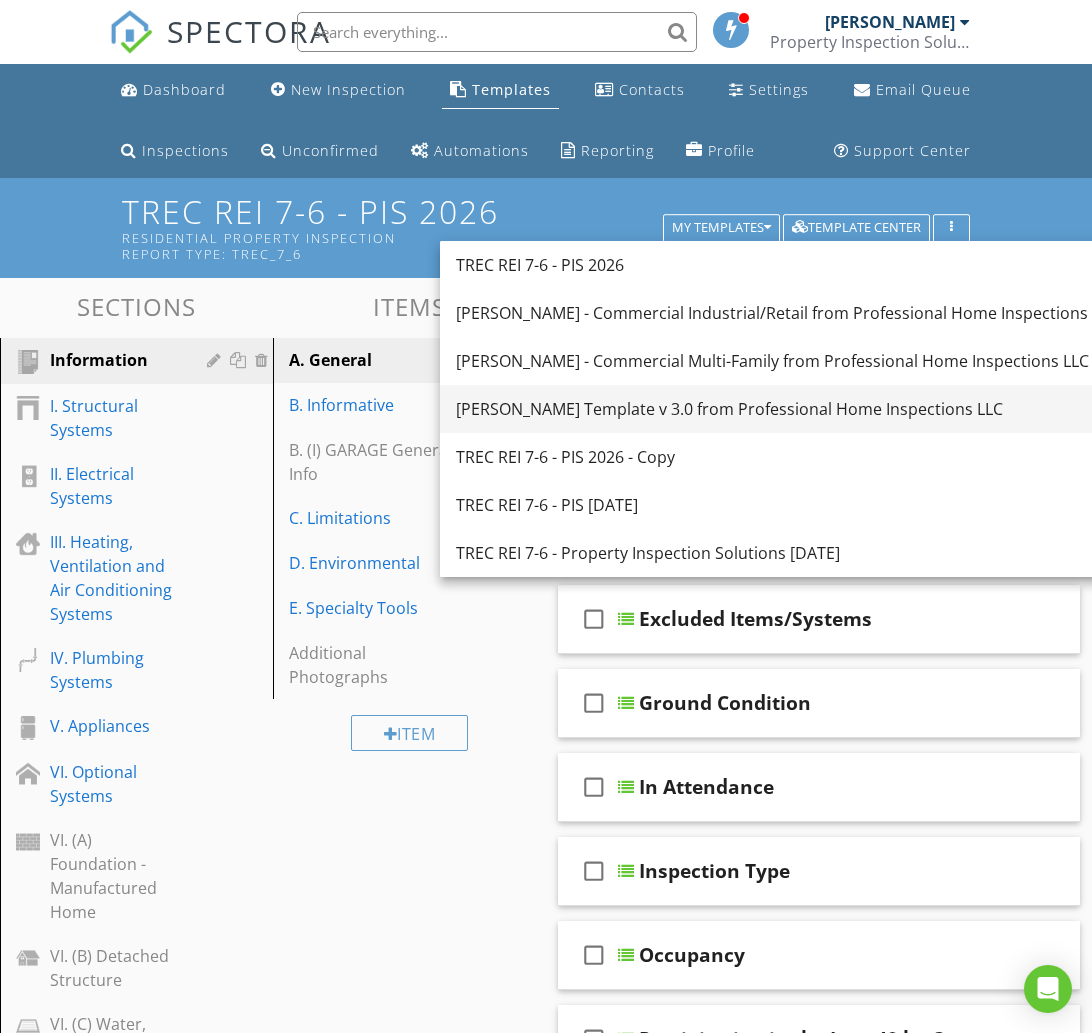 click on "[PERSON_NAME] Template v 3.0 from Professional Home Inspections LLC" at bounding box center [787, 409] 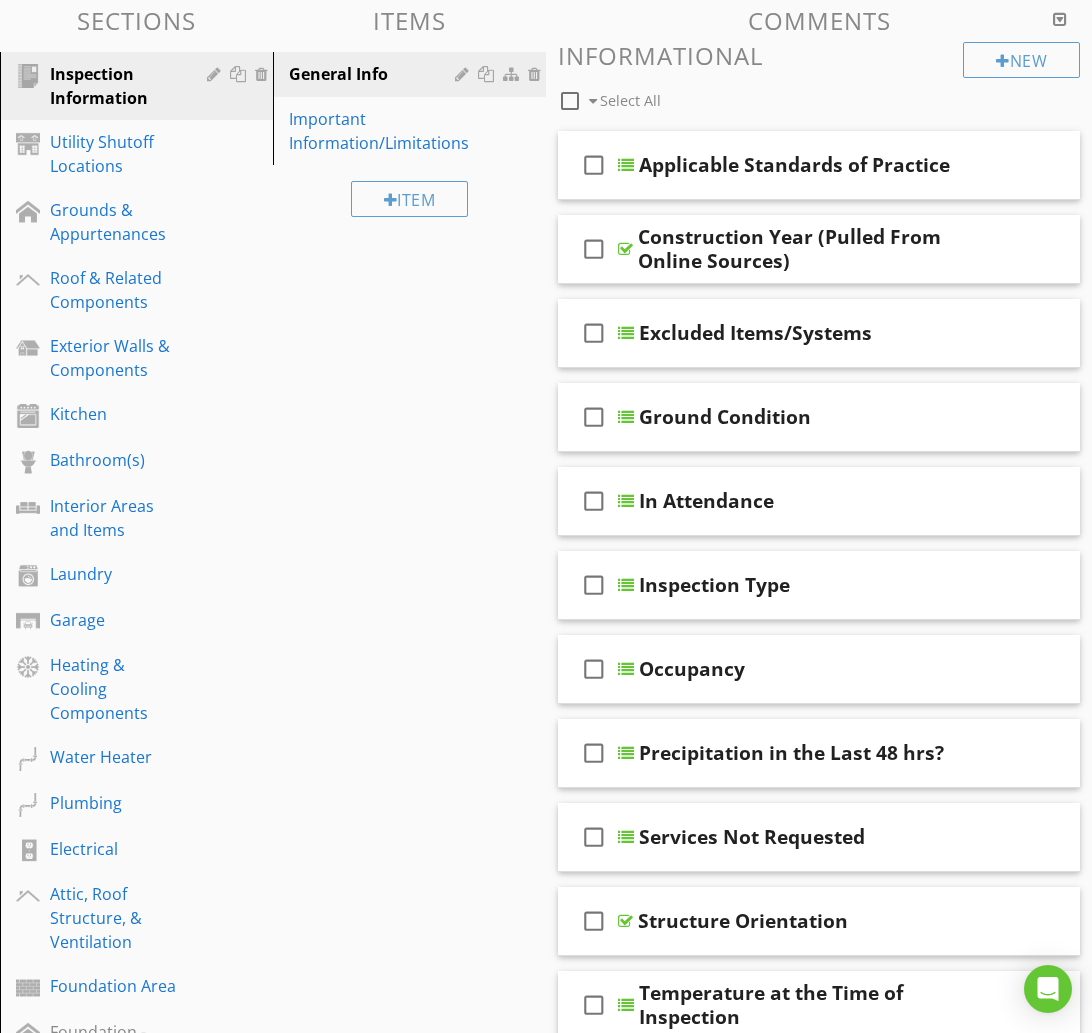 scroll, scrollTop: 0, scrollLeft: 0, axis: both 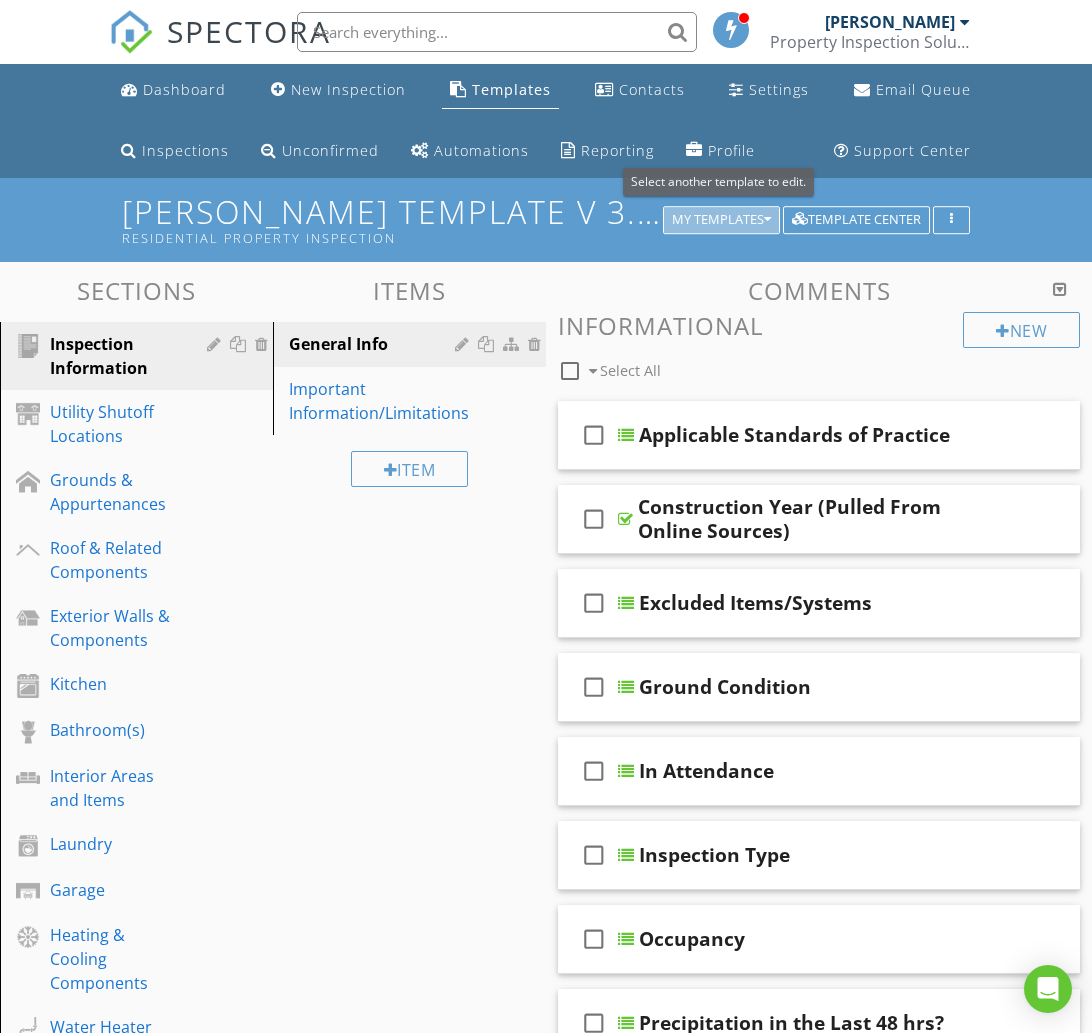 click at bounding box center [767, 220] 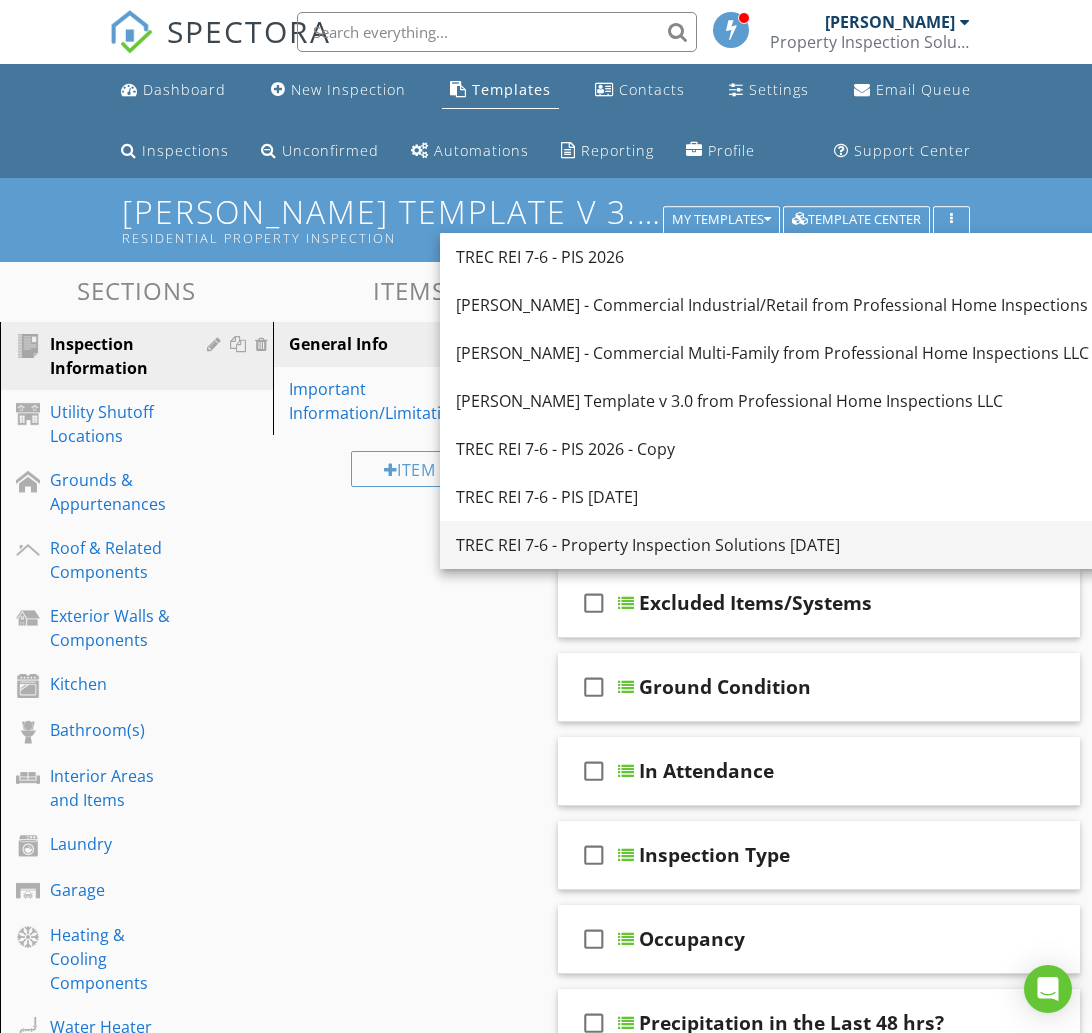 click on "TREC REI 7-6 - Property Inspection Solutions [DATE]" at bounding box center [787, 545] 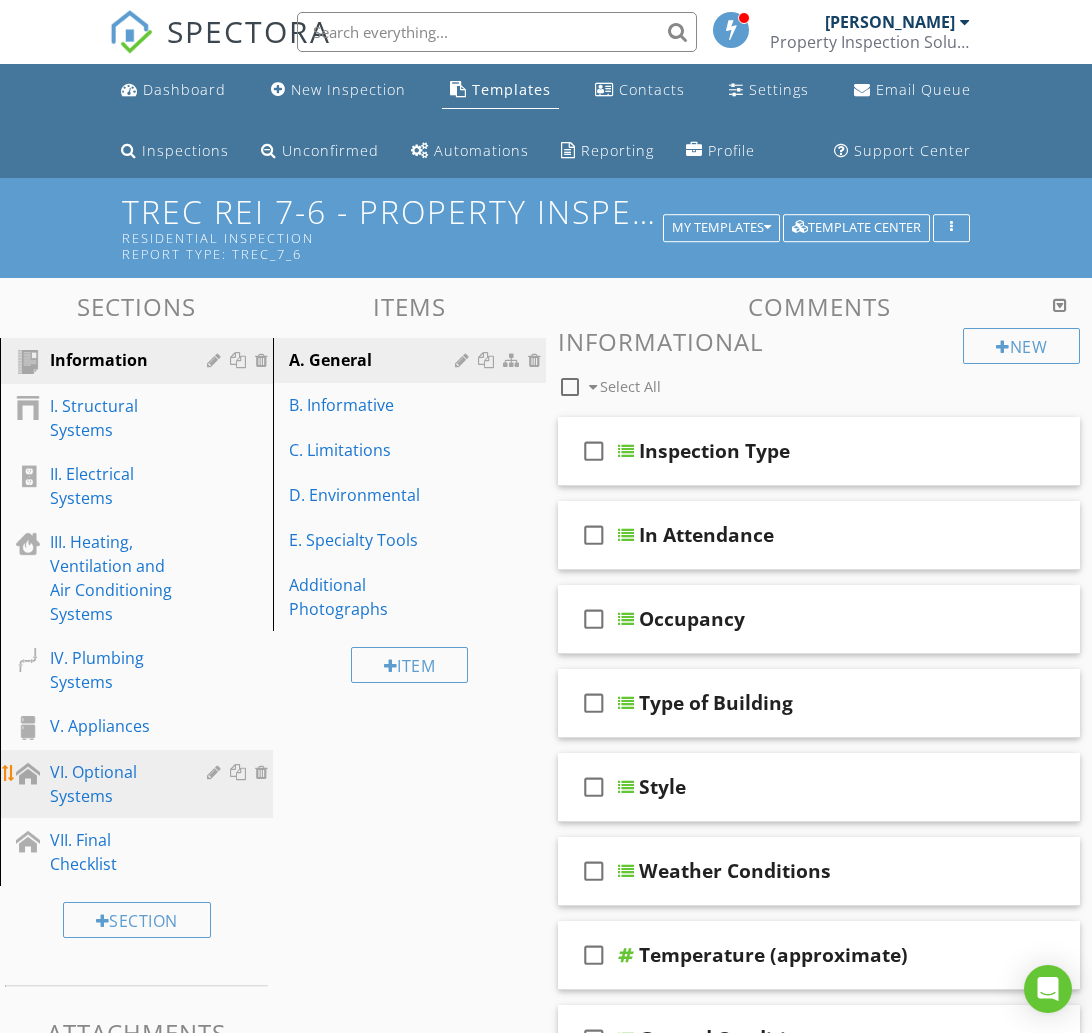 click on "VI. Optional Systems" at bounding box center (114, 784) 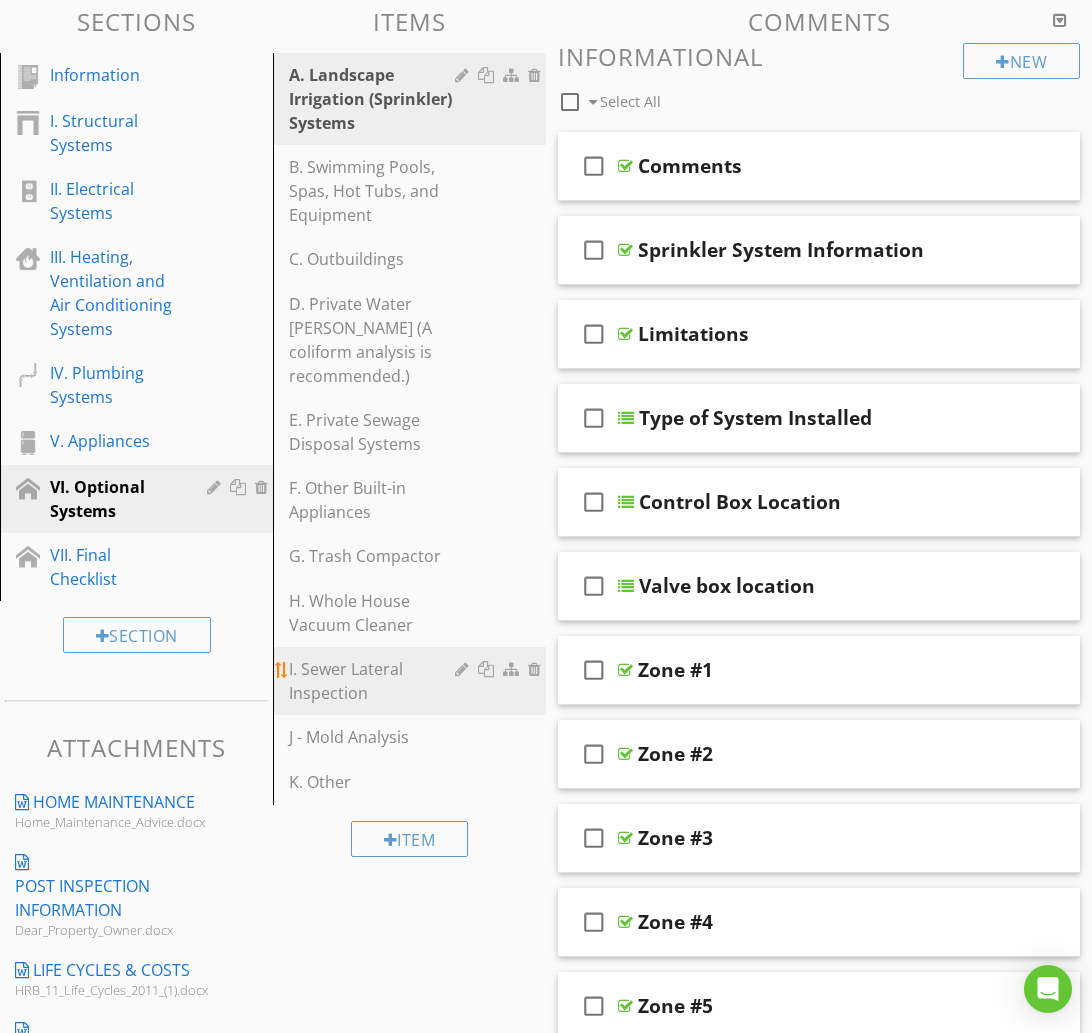 scroll, scrollTop: 288, scrollLeft: 0, axis: vertical 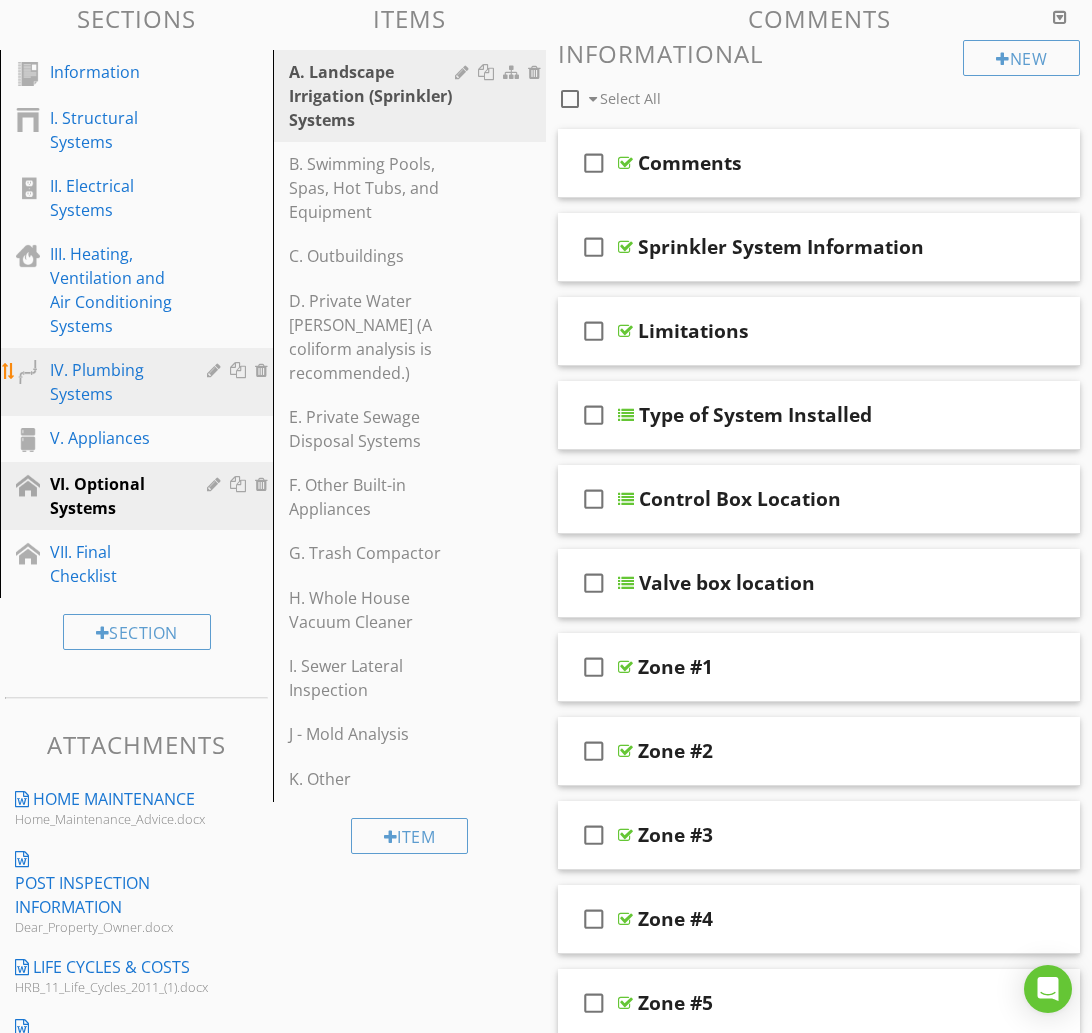 click on "IV. Plumbing Systems" at bounding box center [114, 382] 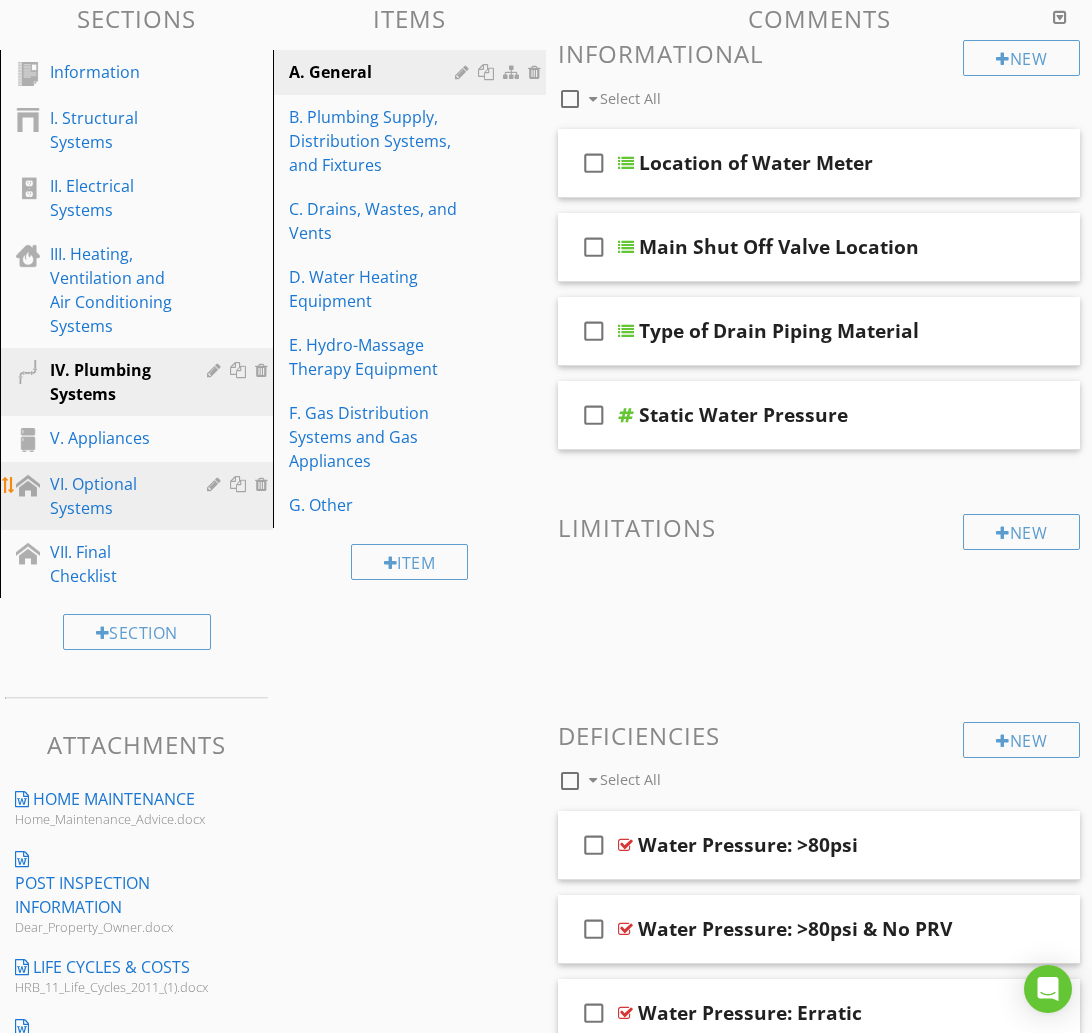click on "VI. Optional Systems" at bounding box center (114, 496) 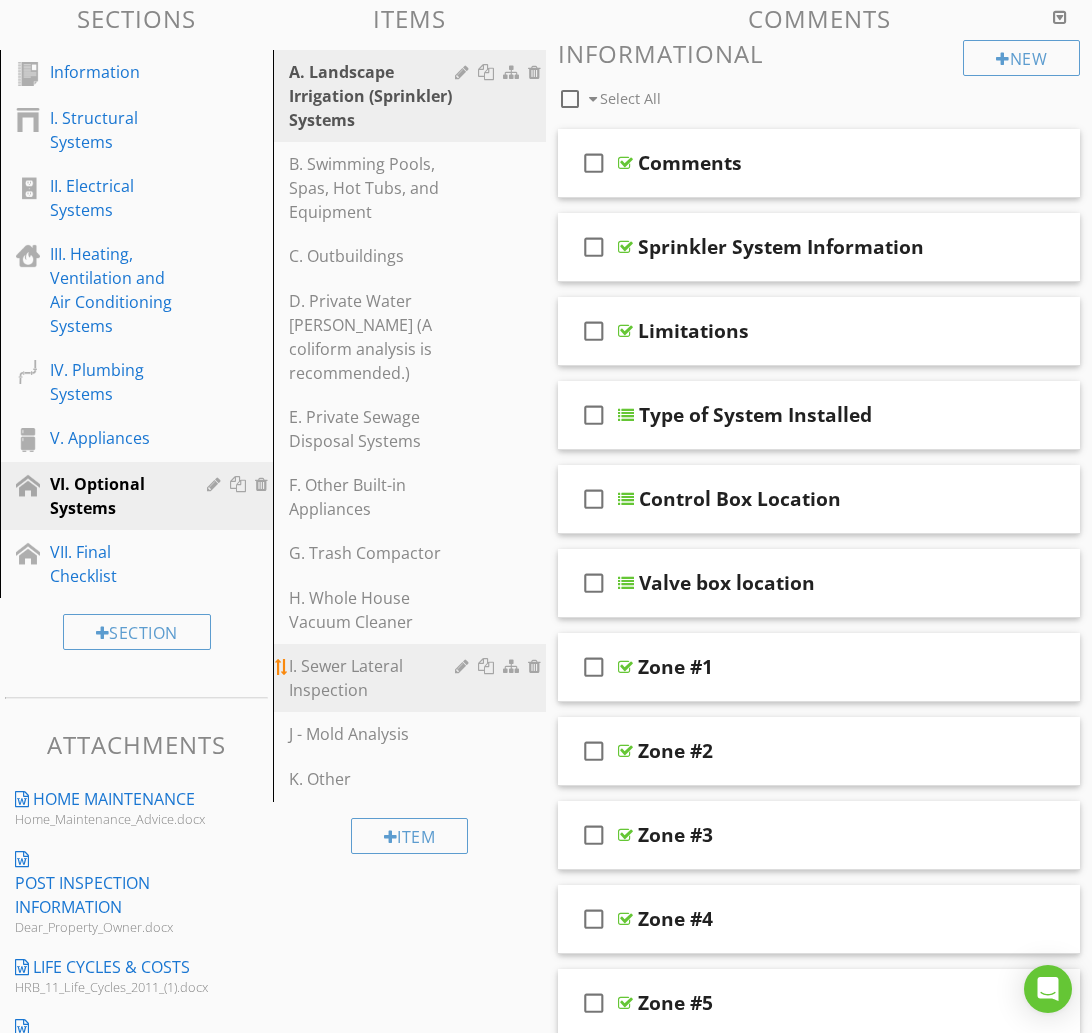 click on "I. Sewer Lateral Inspection" at bounding box center [375, 678] 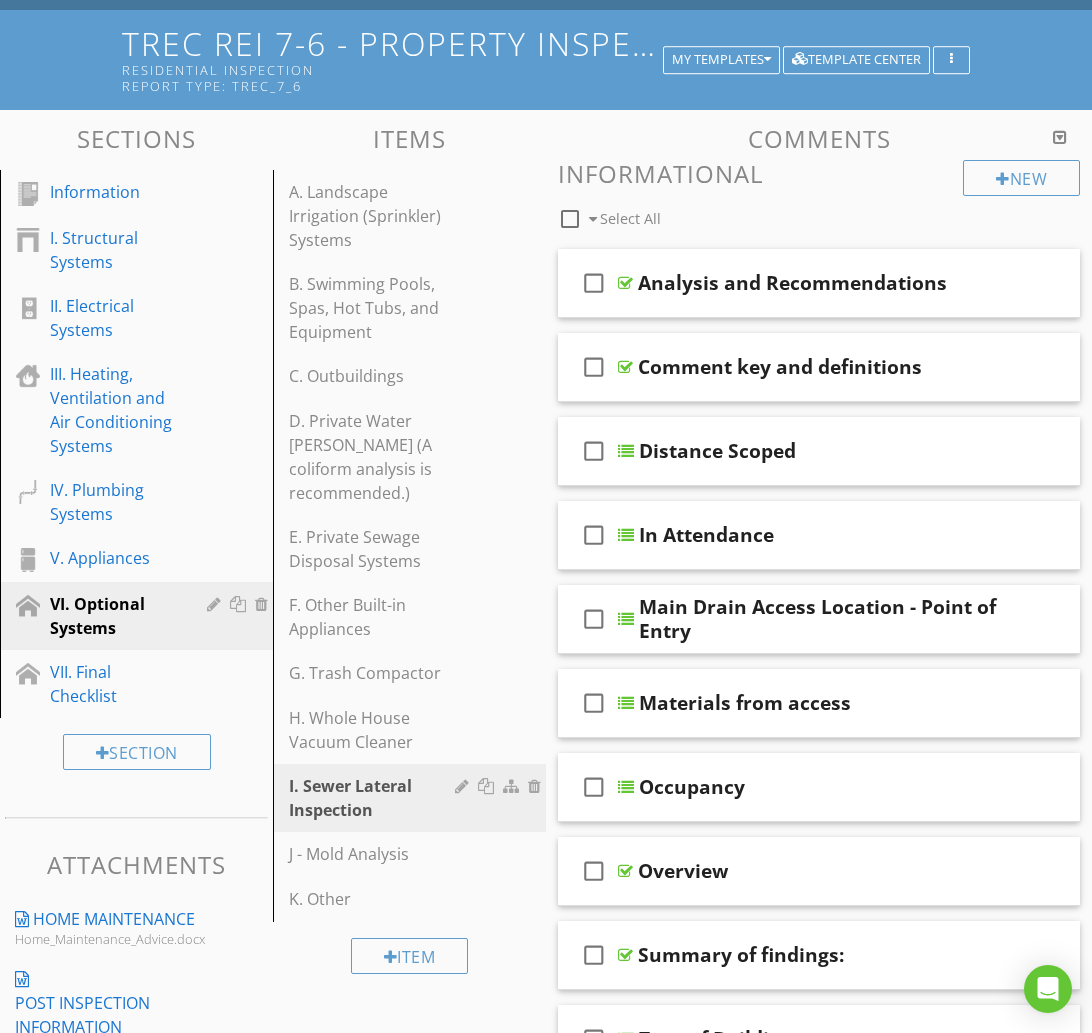 scroll, scrollTop: 0, scrollLeft: 0, axis: both 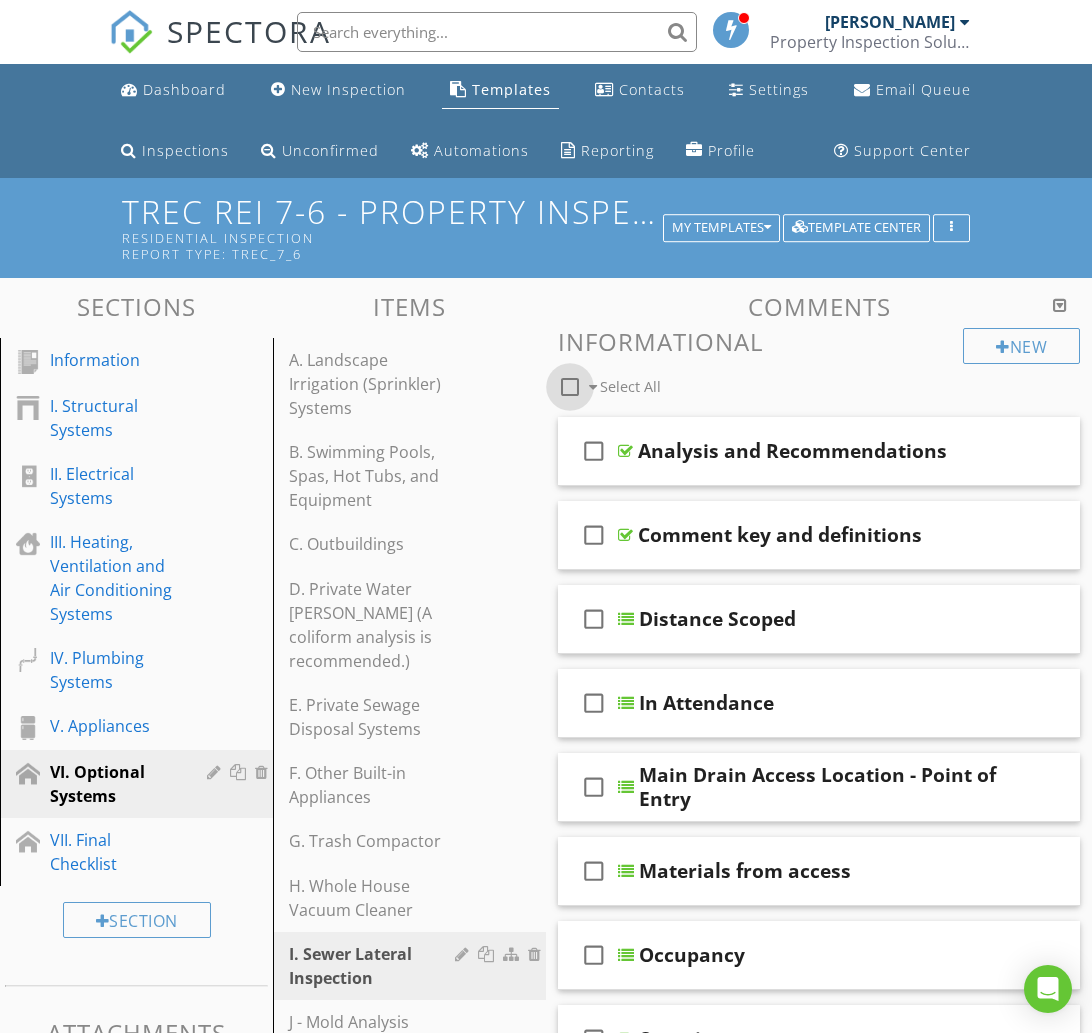 click at bounding box center (570, 387) 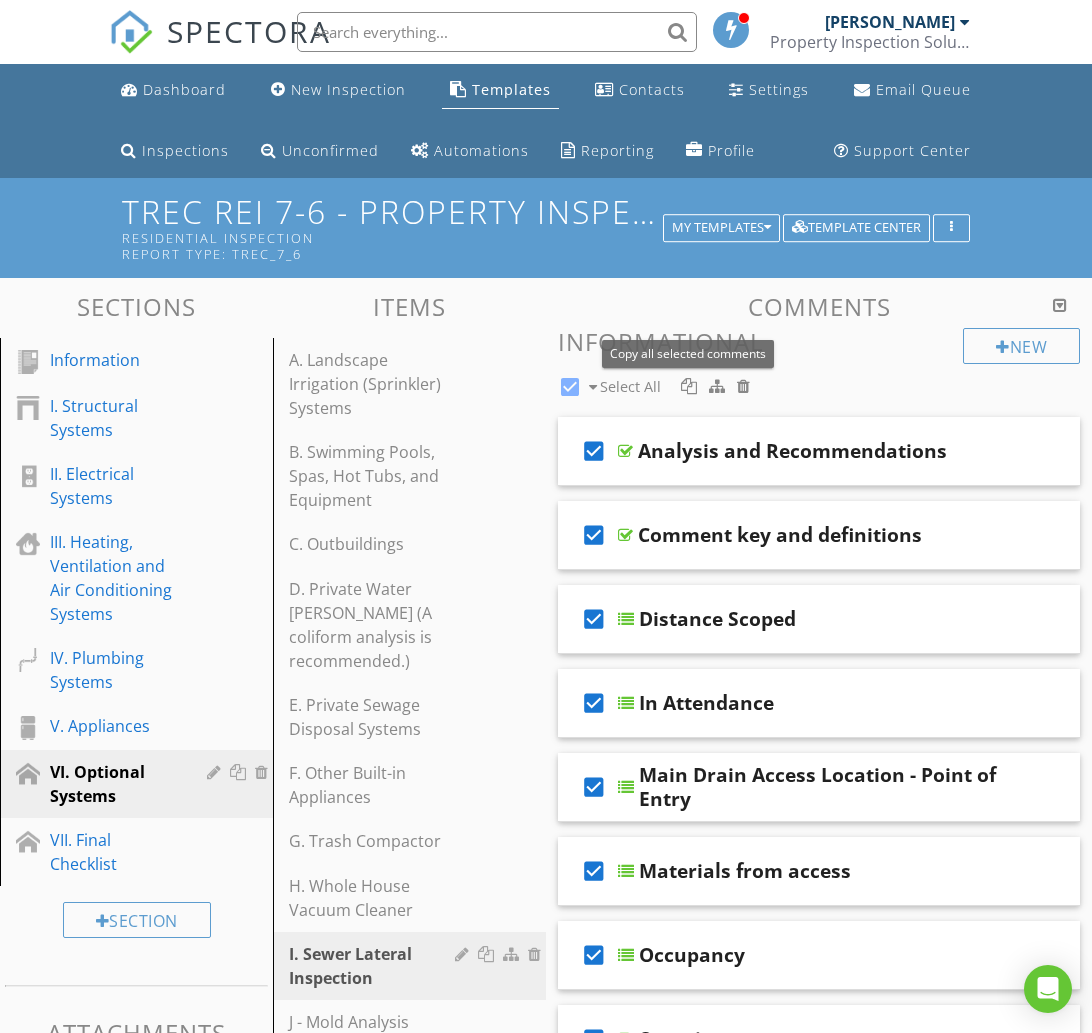 click at bounding box center [689, 386] 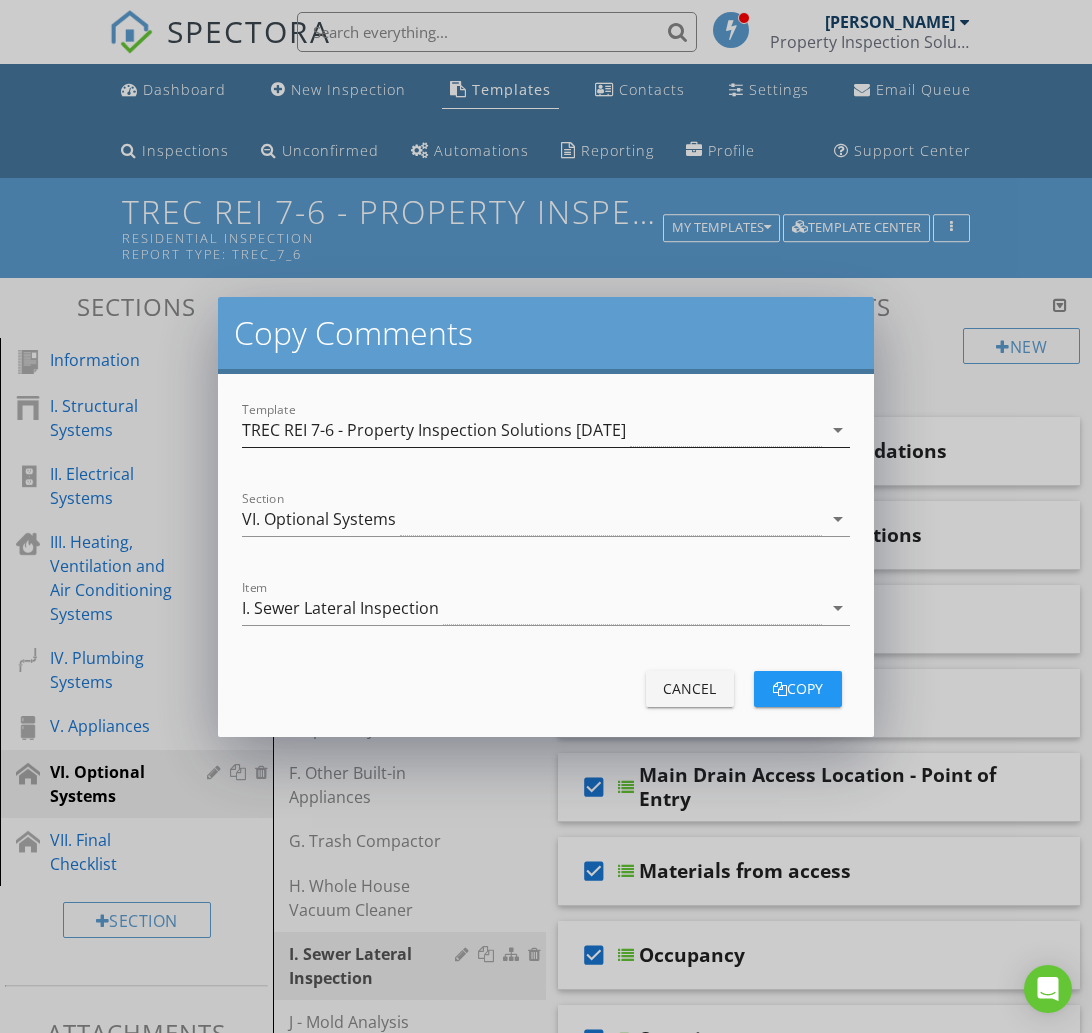 click on "TREC REI 7-6 - Property Inspection Solutions [DATE]" at bounding box center (434, 430) 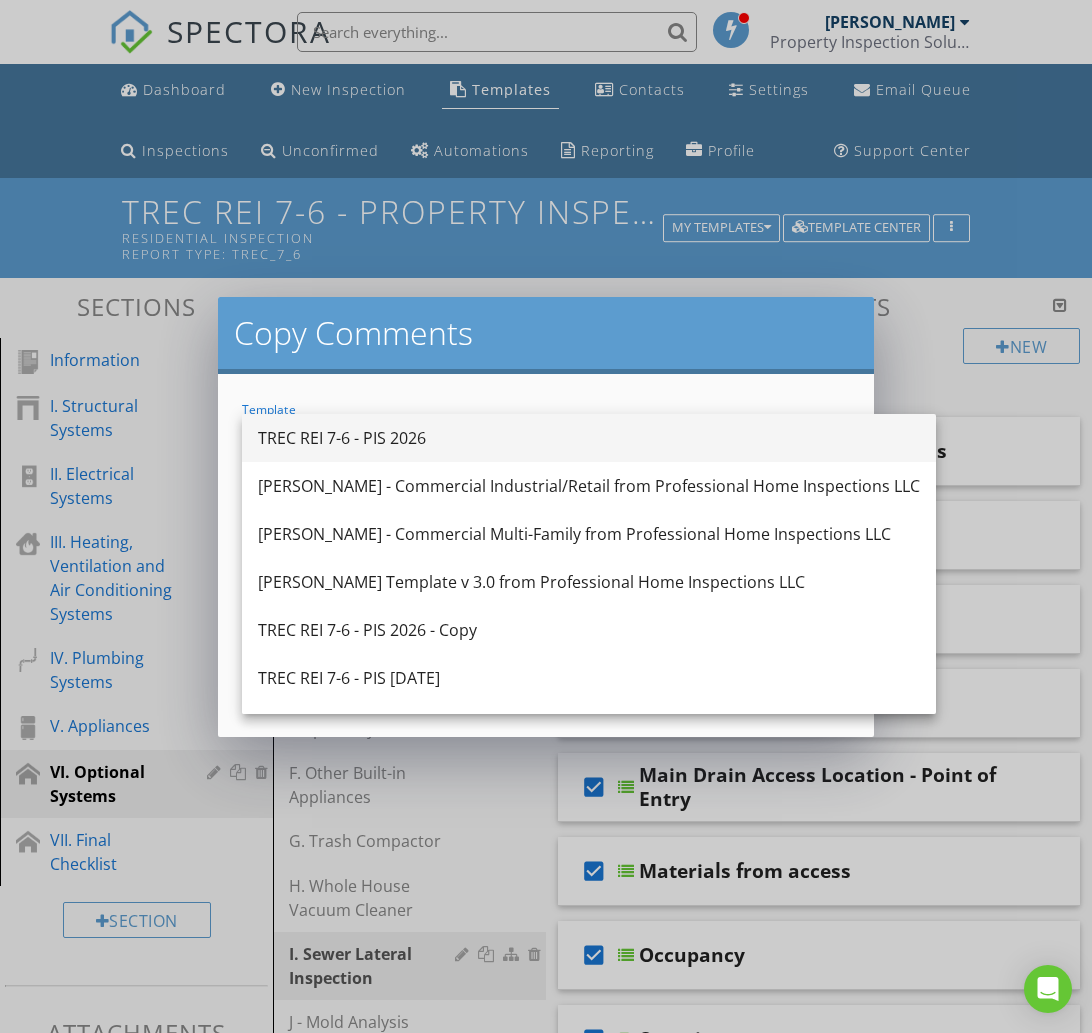 click on "TREC REI 7-6 - PIS 2026" at bounding box center [589, 438] 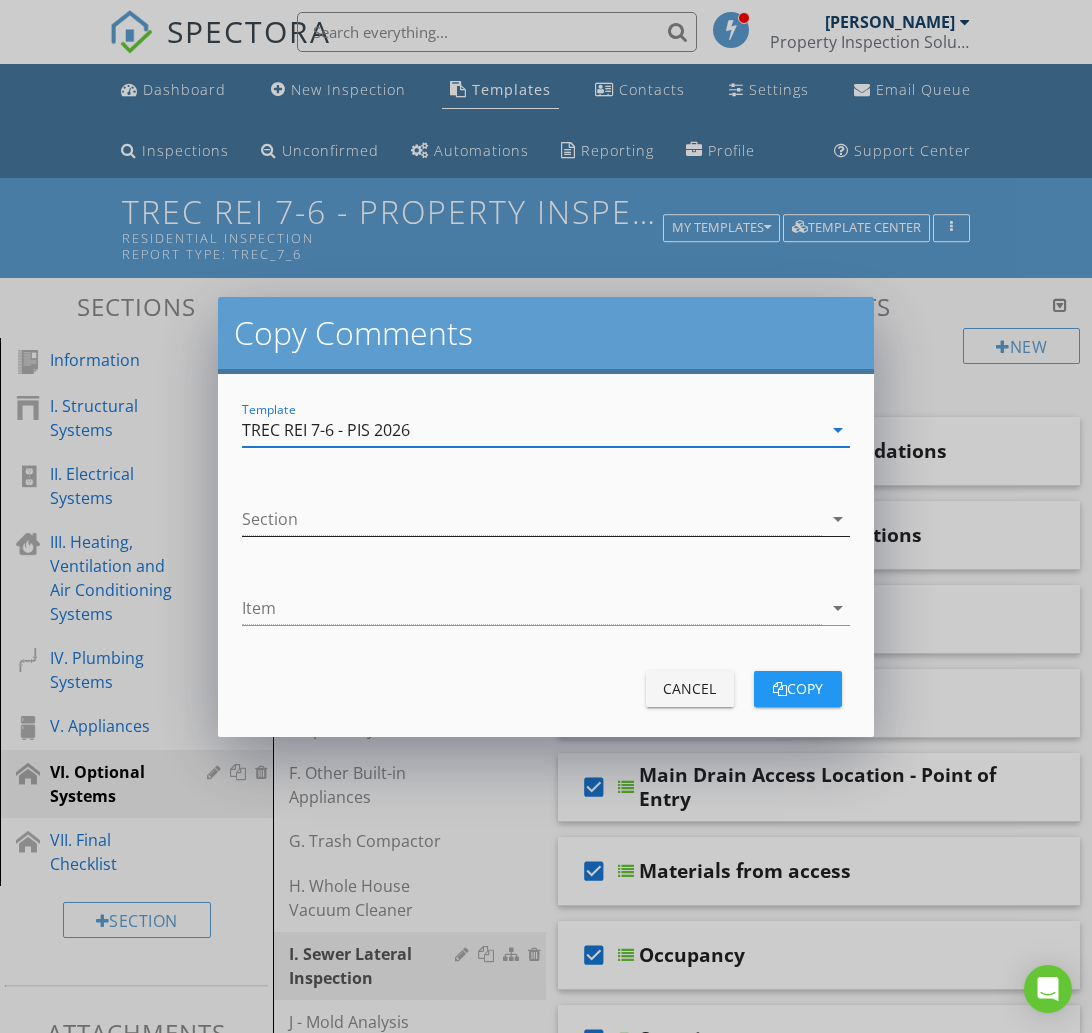 click at bounding box center (531, 519) 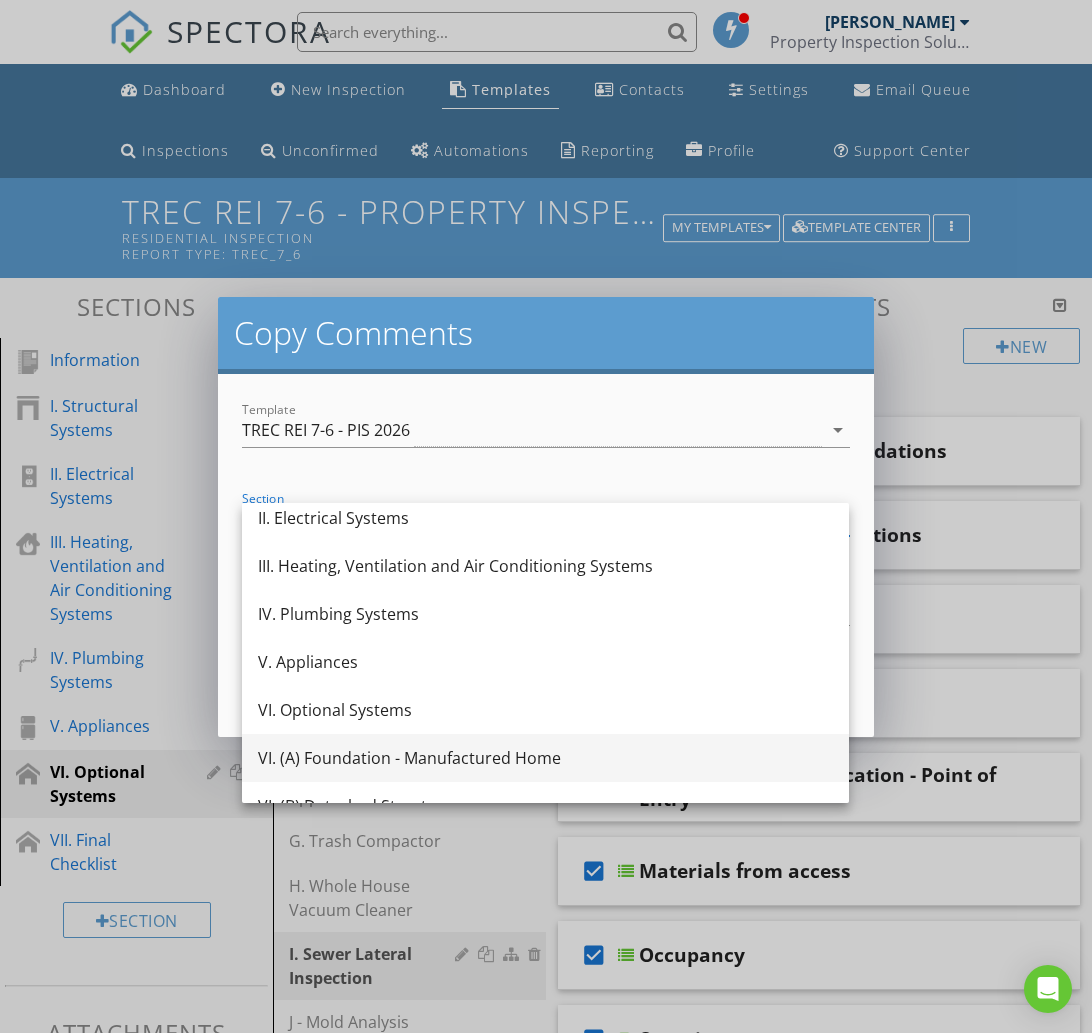 scroll, scrollTop: 134, scrollLeft: 0, axis: vertical 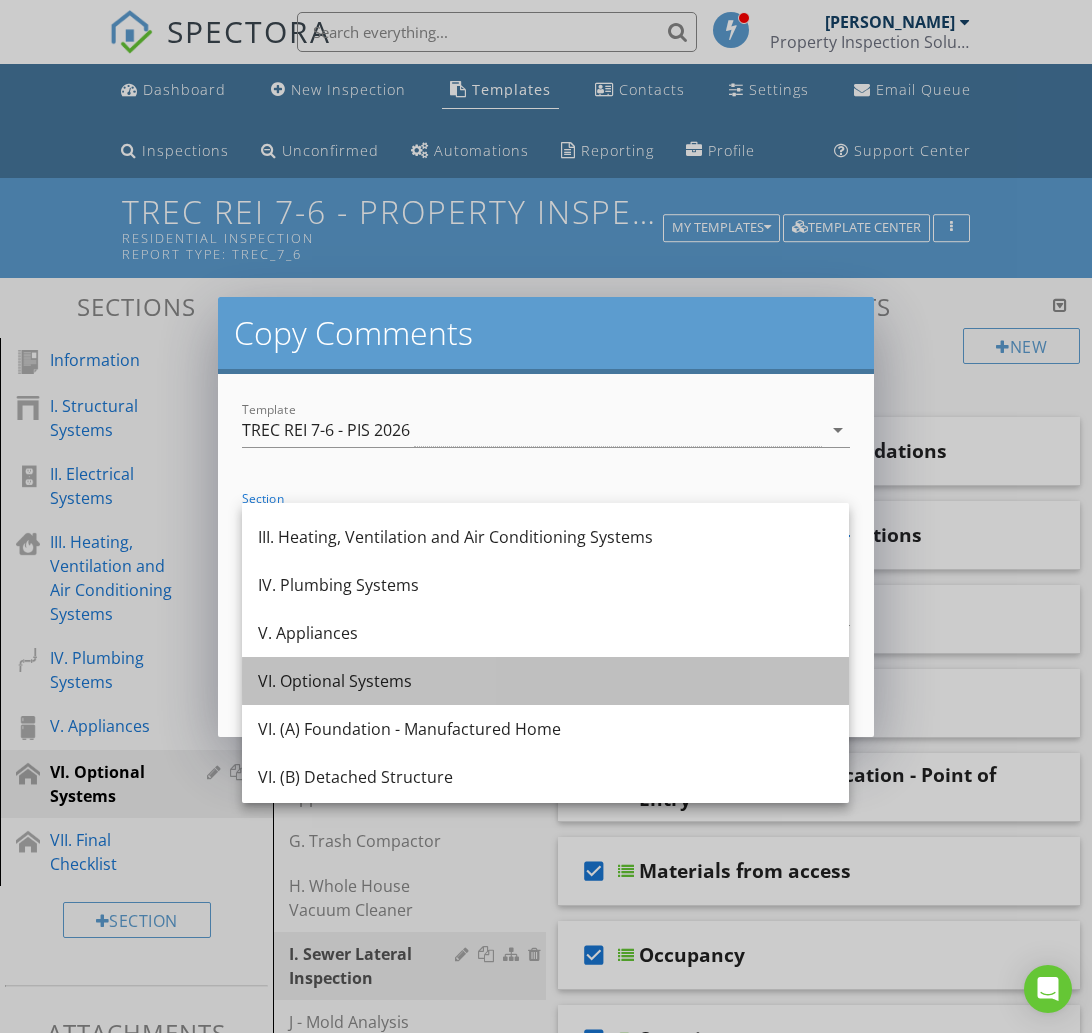 click on "VI. Optional Systems" at bounding box center (545, 681) 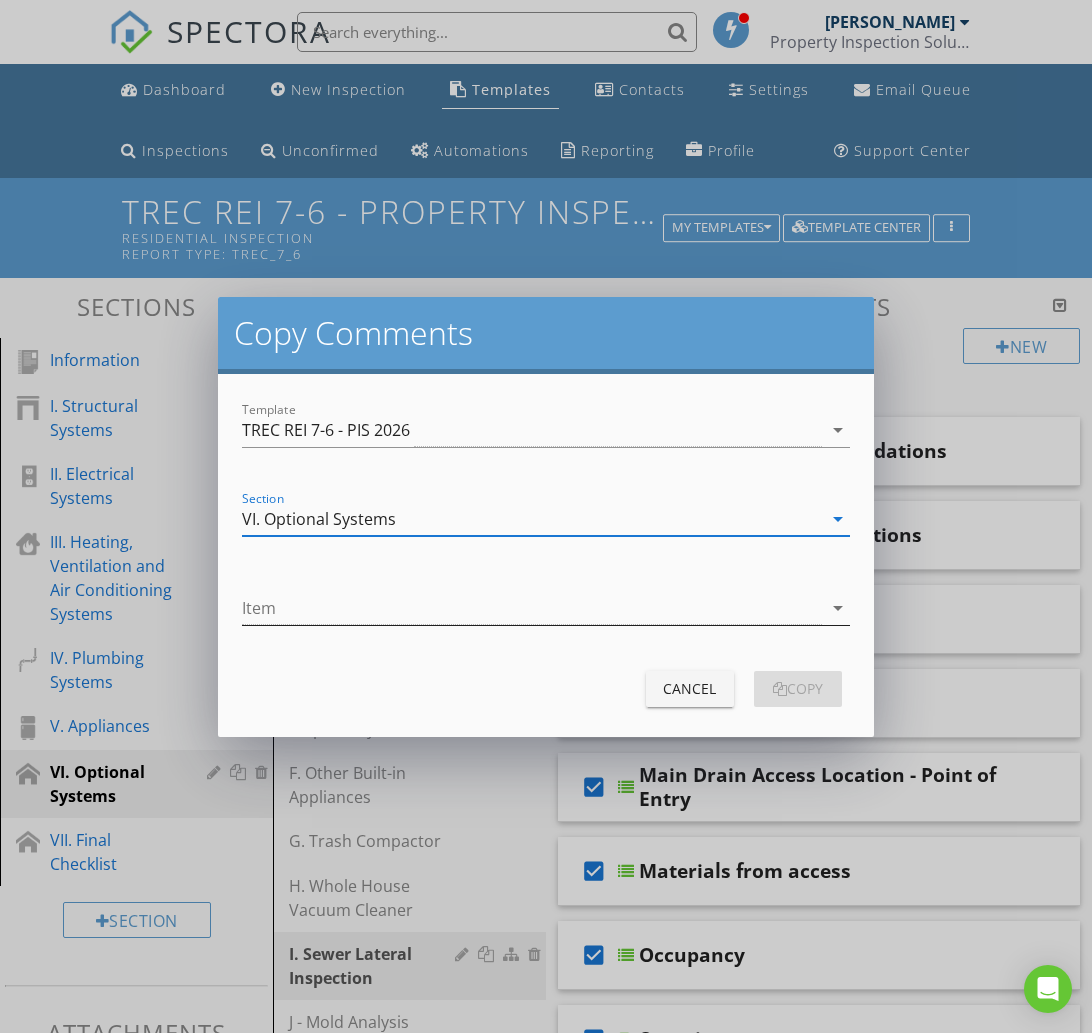 click at bounding box center (531, 608) 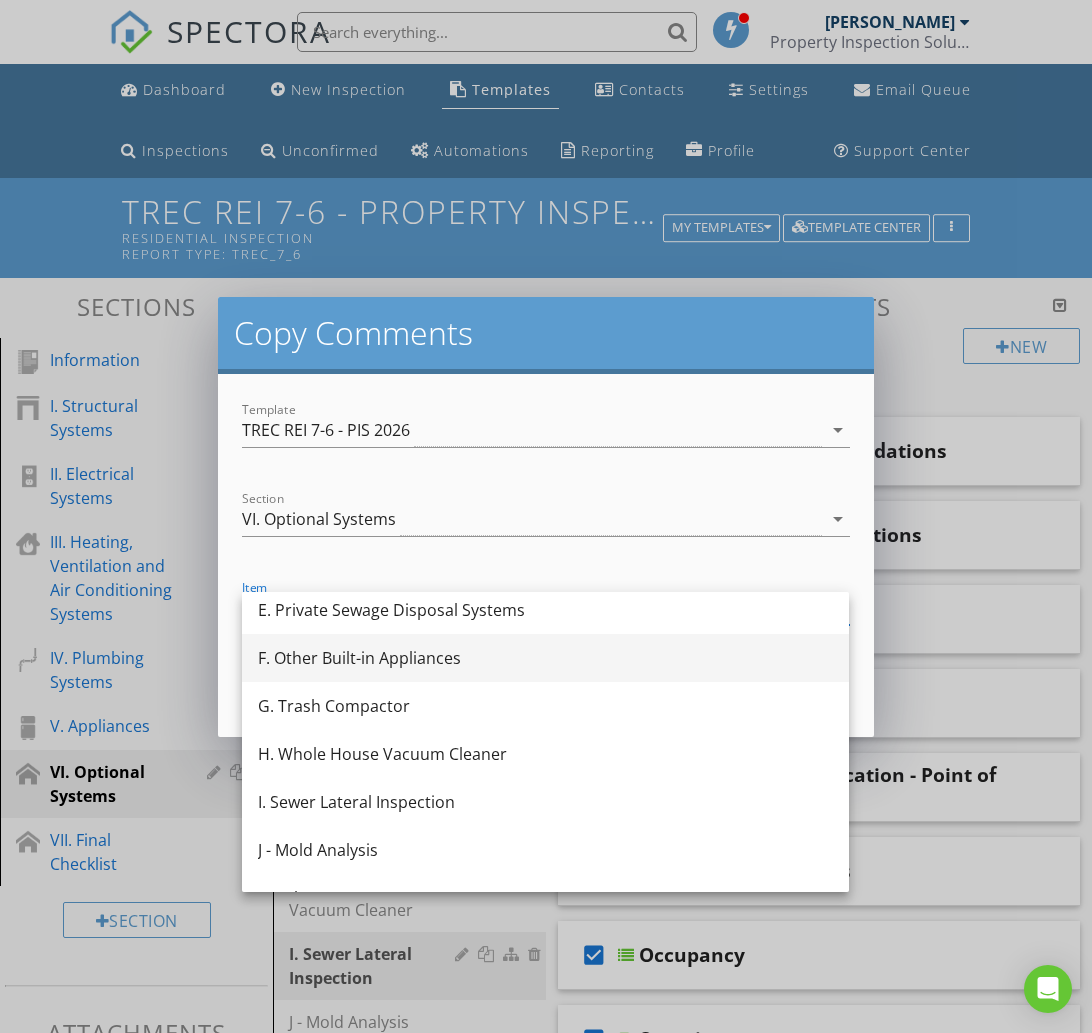 scroll, scrollTop: 203, scrollLeft: 0, axis: vertical 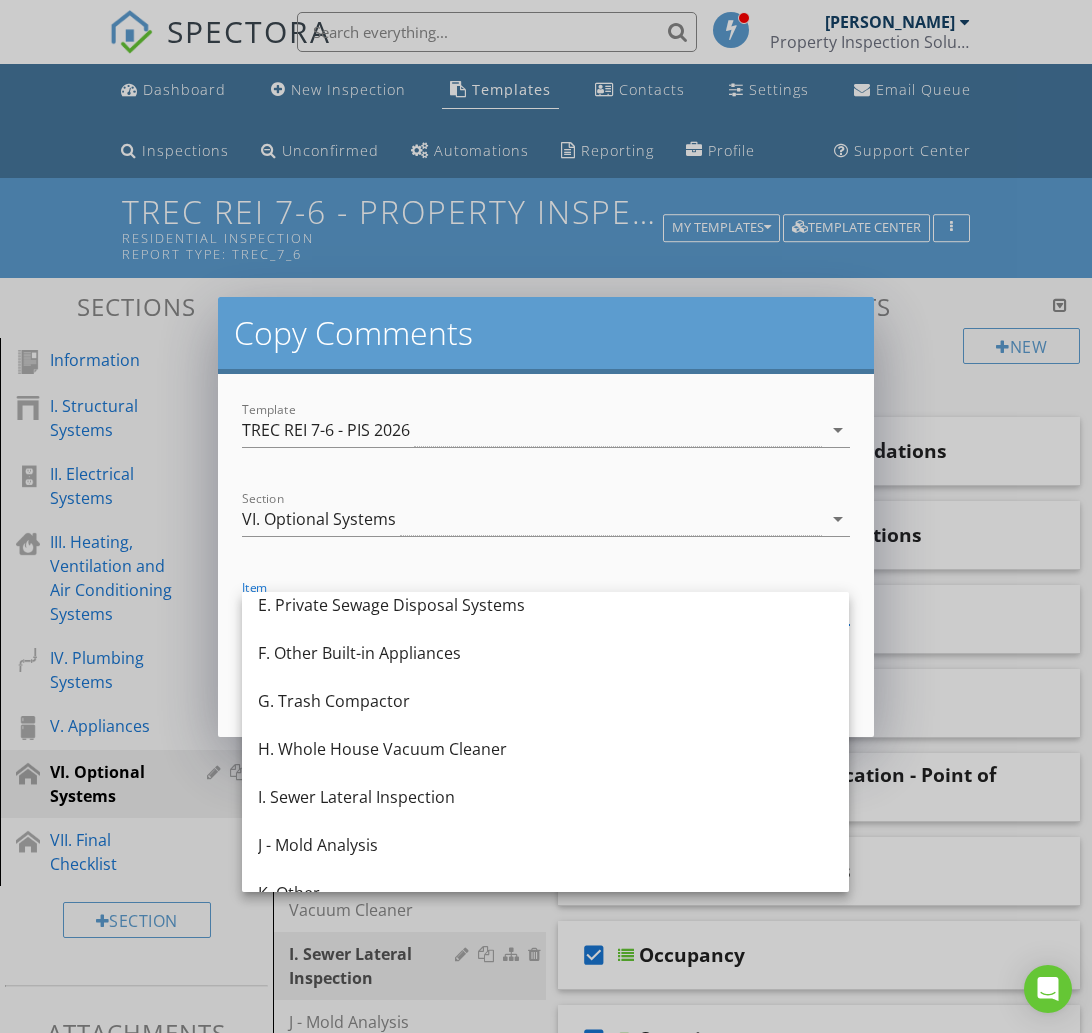 click on "I. Sewer Lateral Inspection" at bounding box center [545, 797] 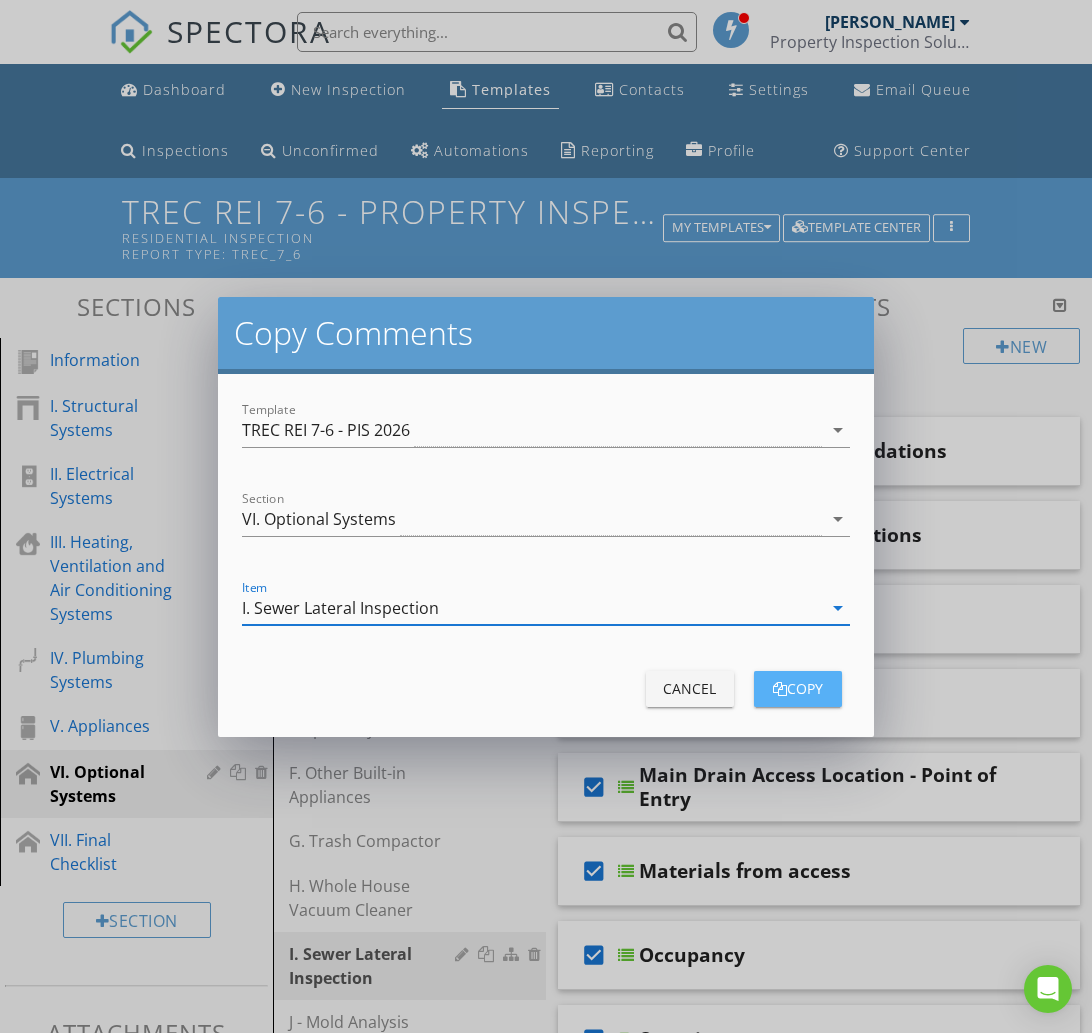 click on "copy" at bounding box center (798, 688) 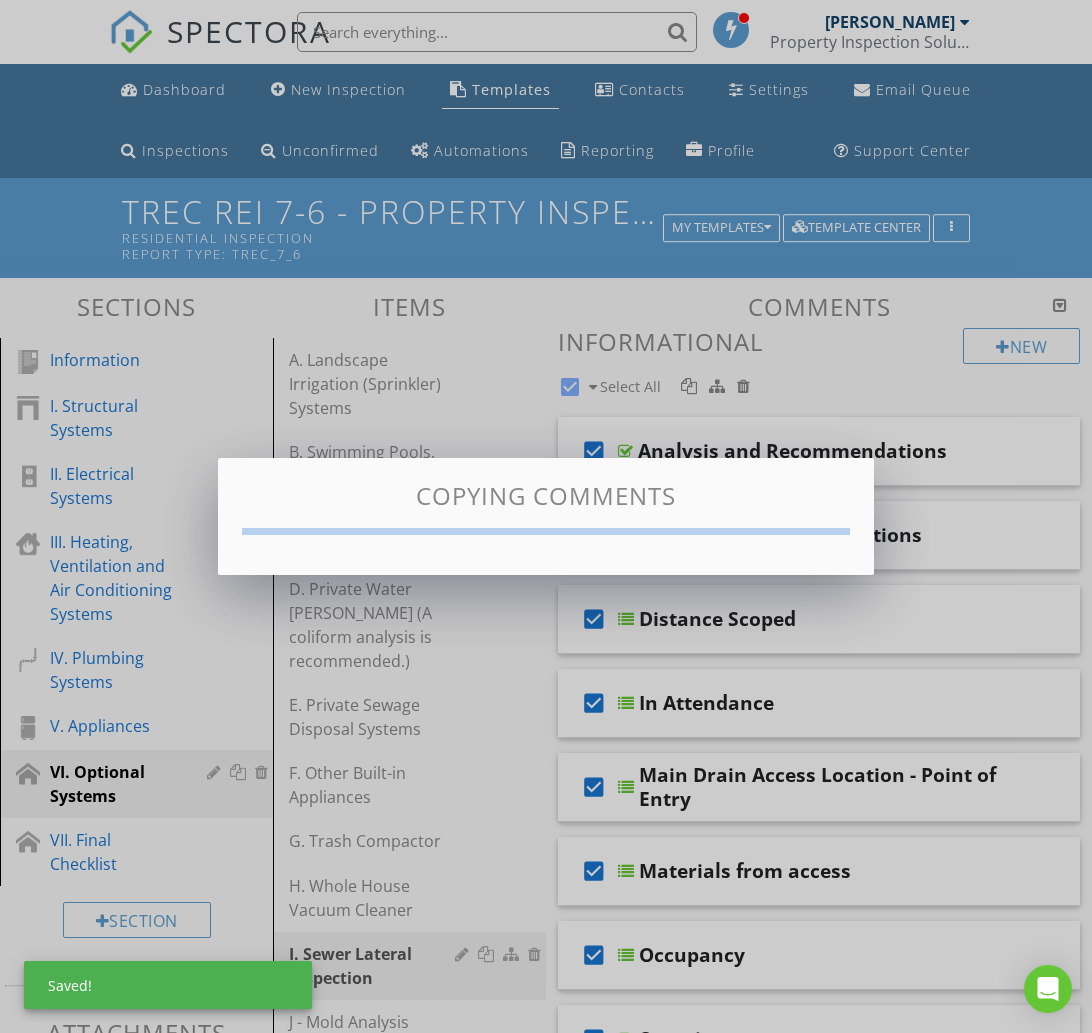 checkbox on "false" 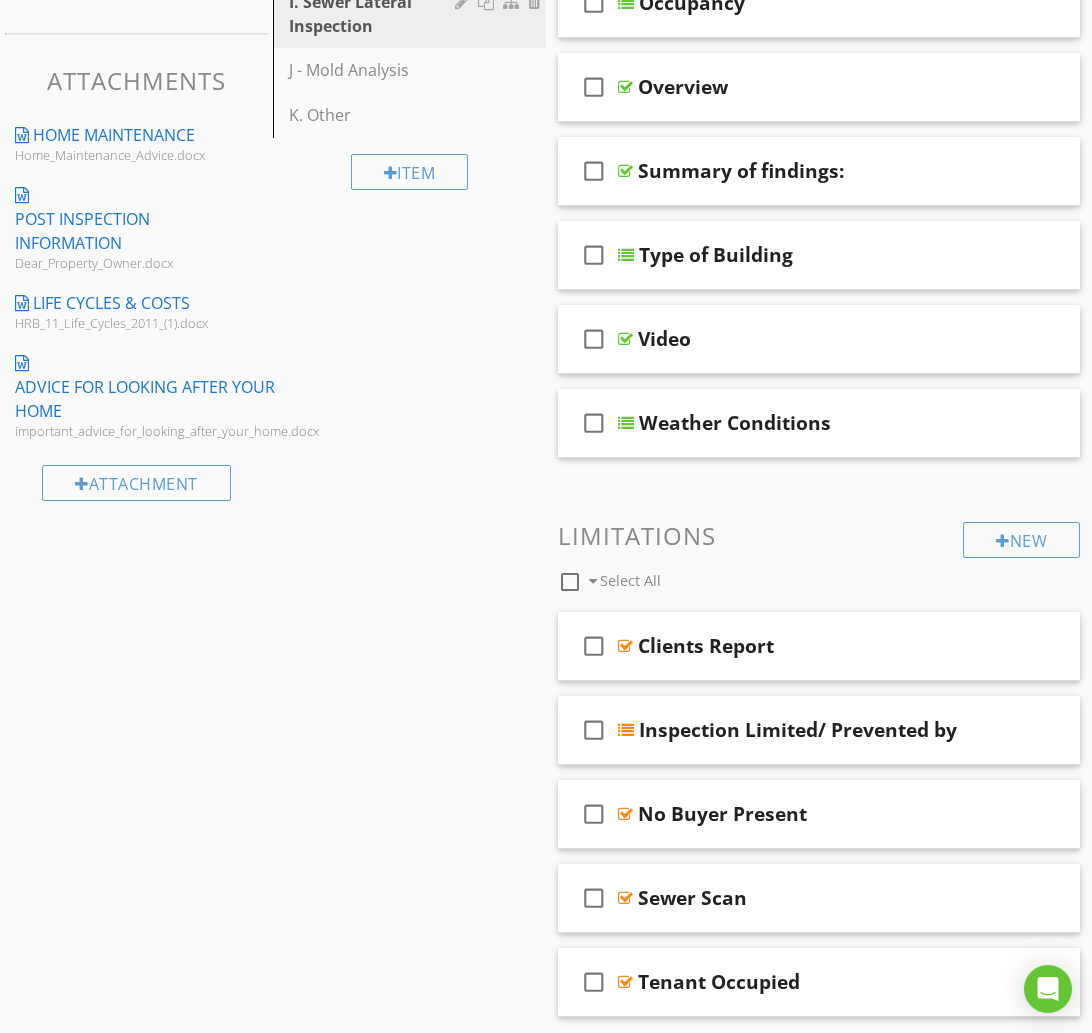 scroll, scrollTop: 954, scrollLeft: 0, axis: vertical 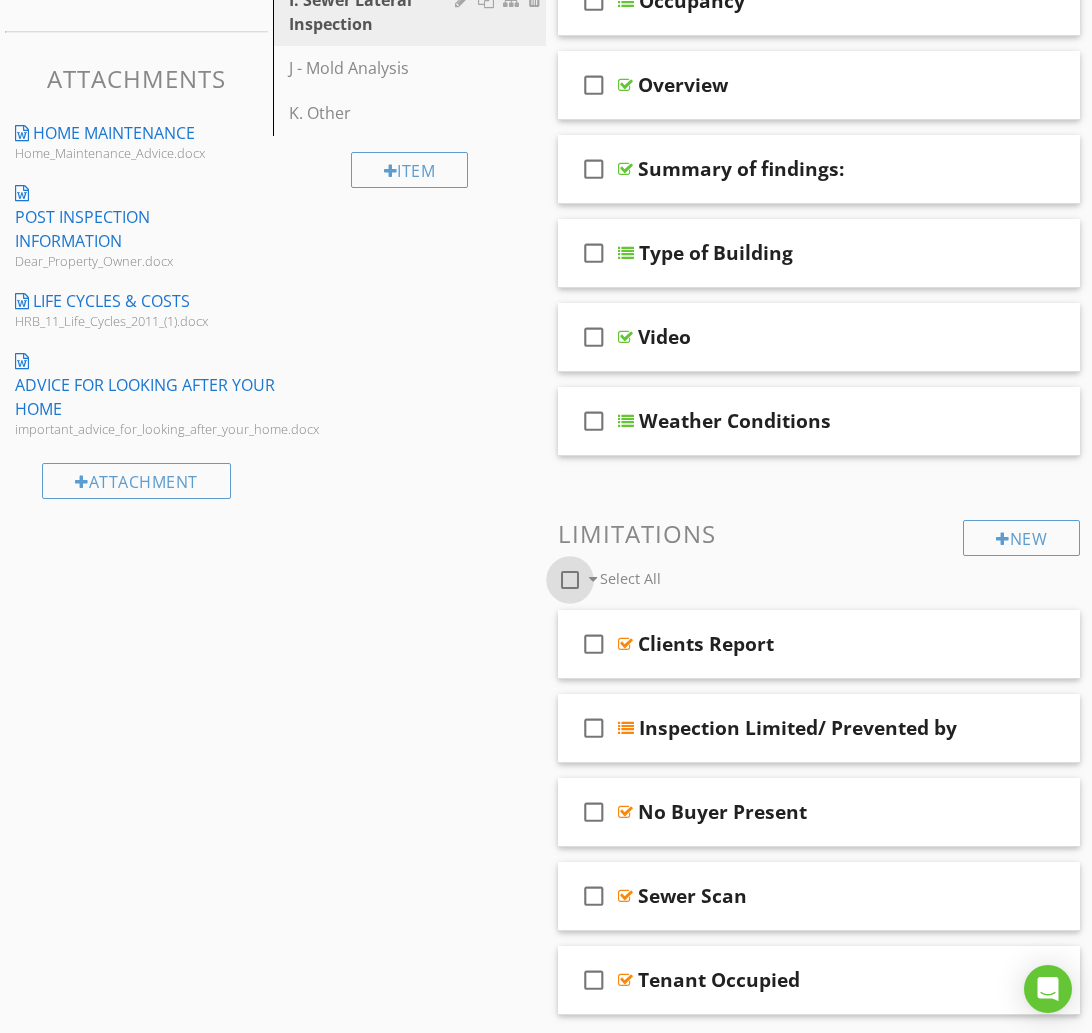 click at bounding box center [570, 580] 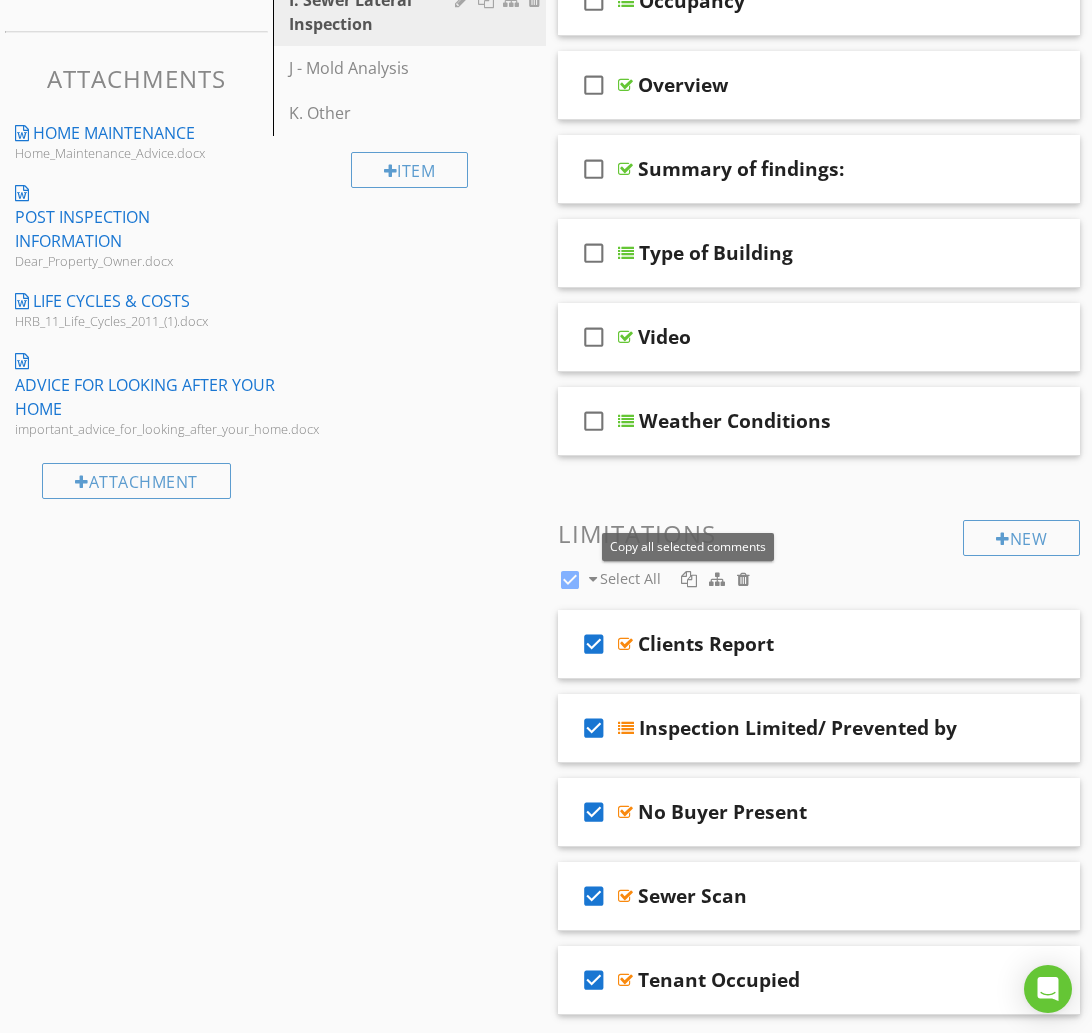 click at bounding box center [689, 579] 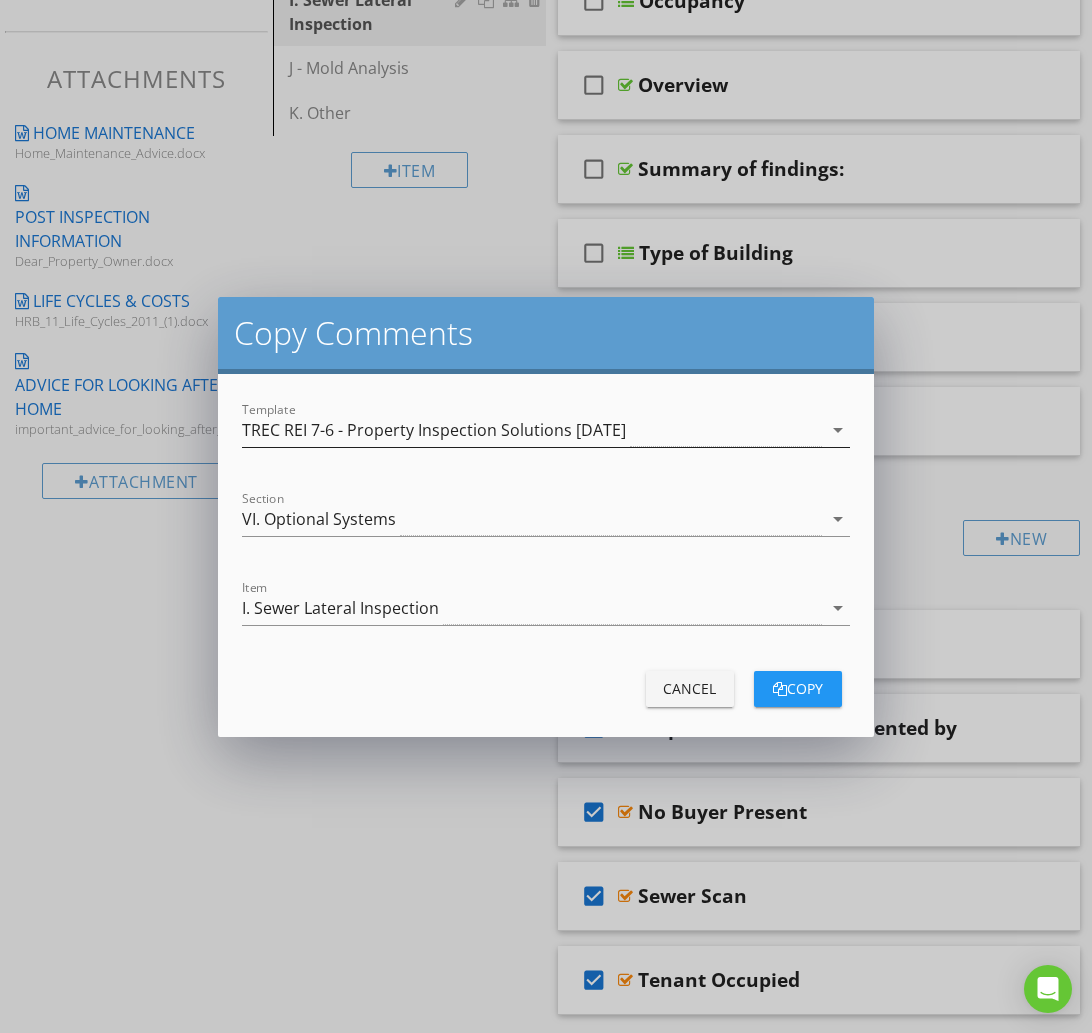 click on "TREC REI 7-6 - Property Inspection Solutions [DATE]" at bounding box center [434, 430] 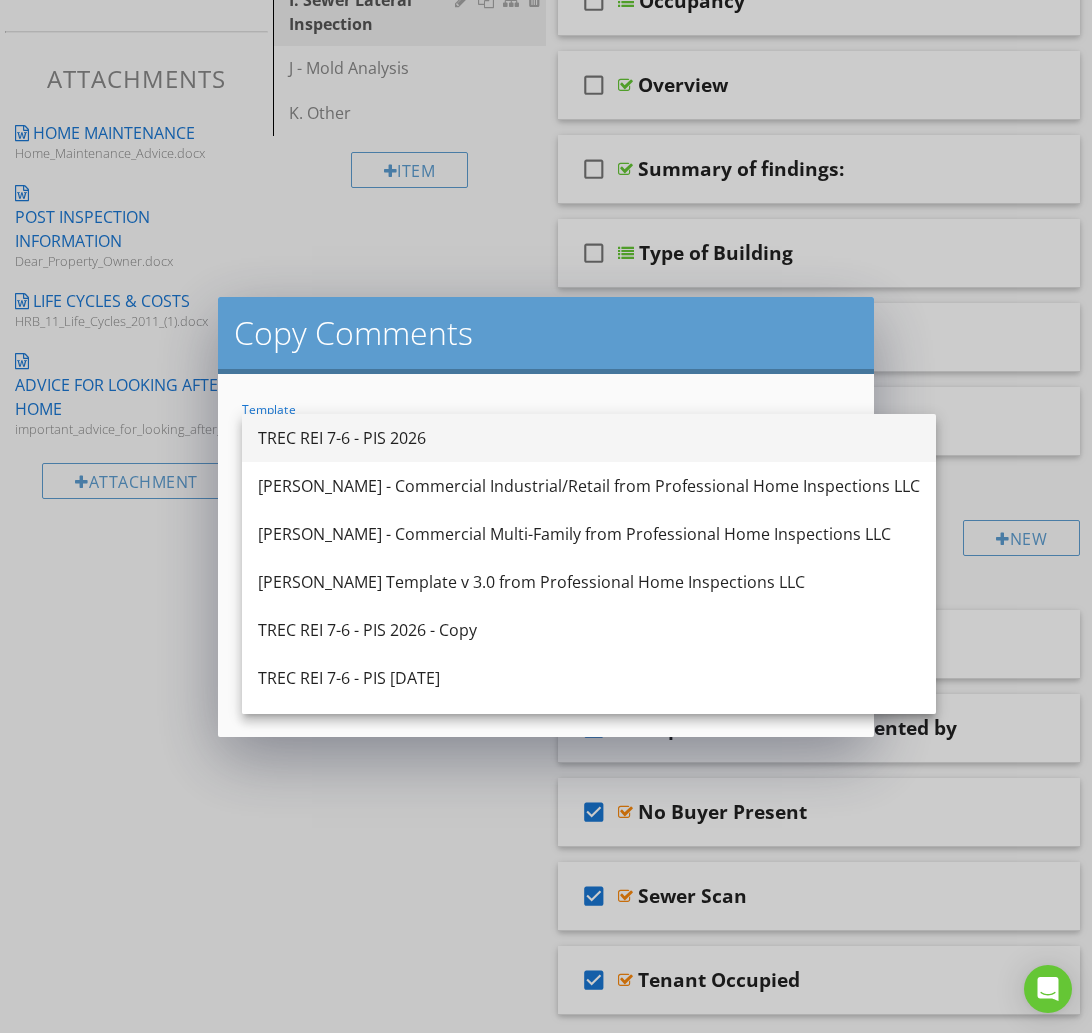 click on "TREC REI 7-6 - PIS 2026" at bounding box center [589, 438] 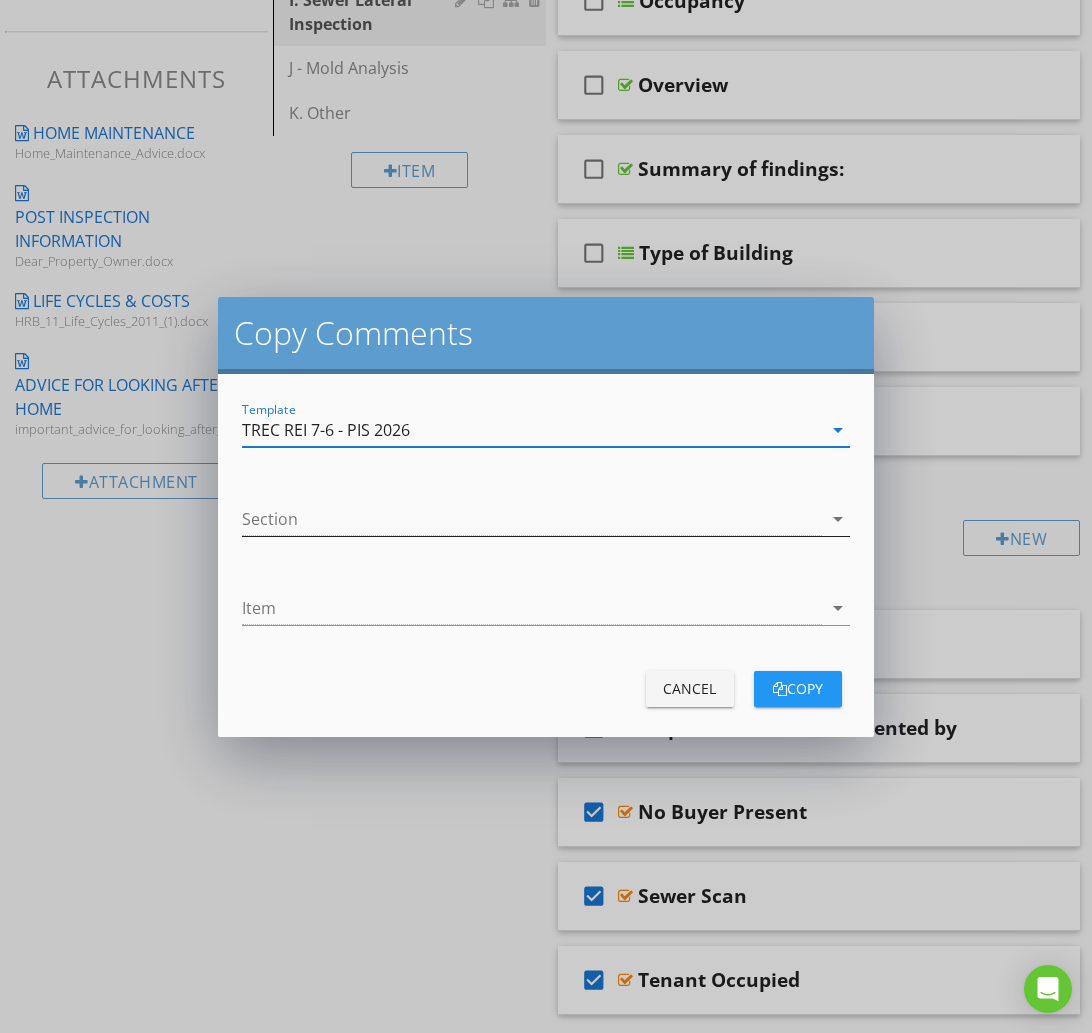 click at bounding box center [531, 519] 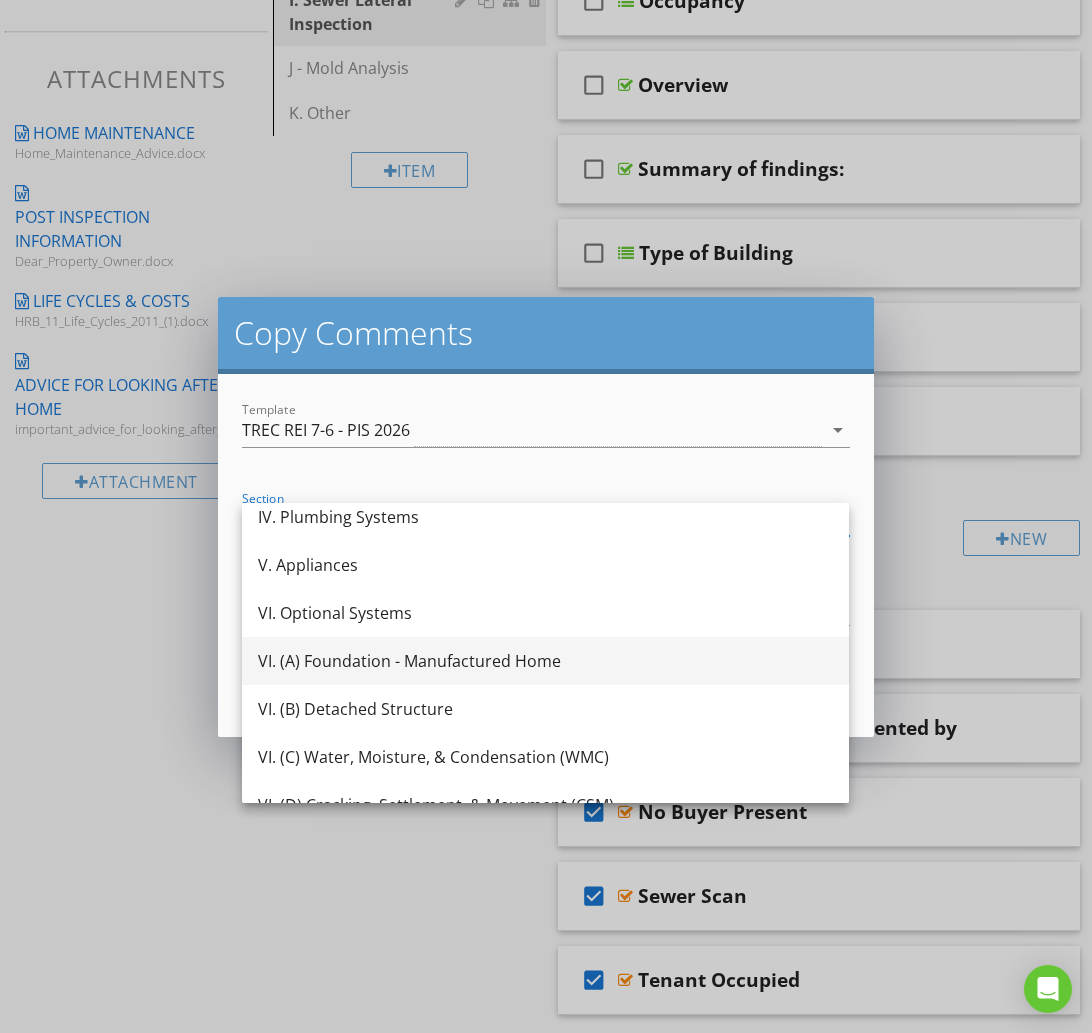 scroll, scrollTop: 213, scrollLeft: 0, axis: vertical 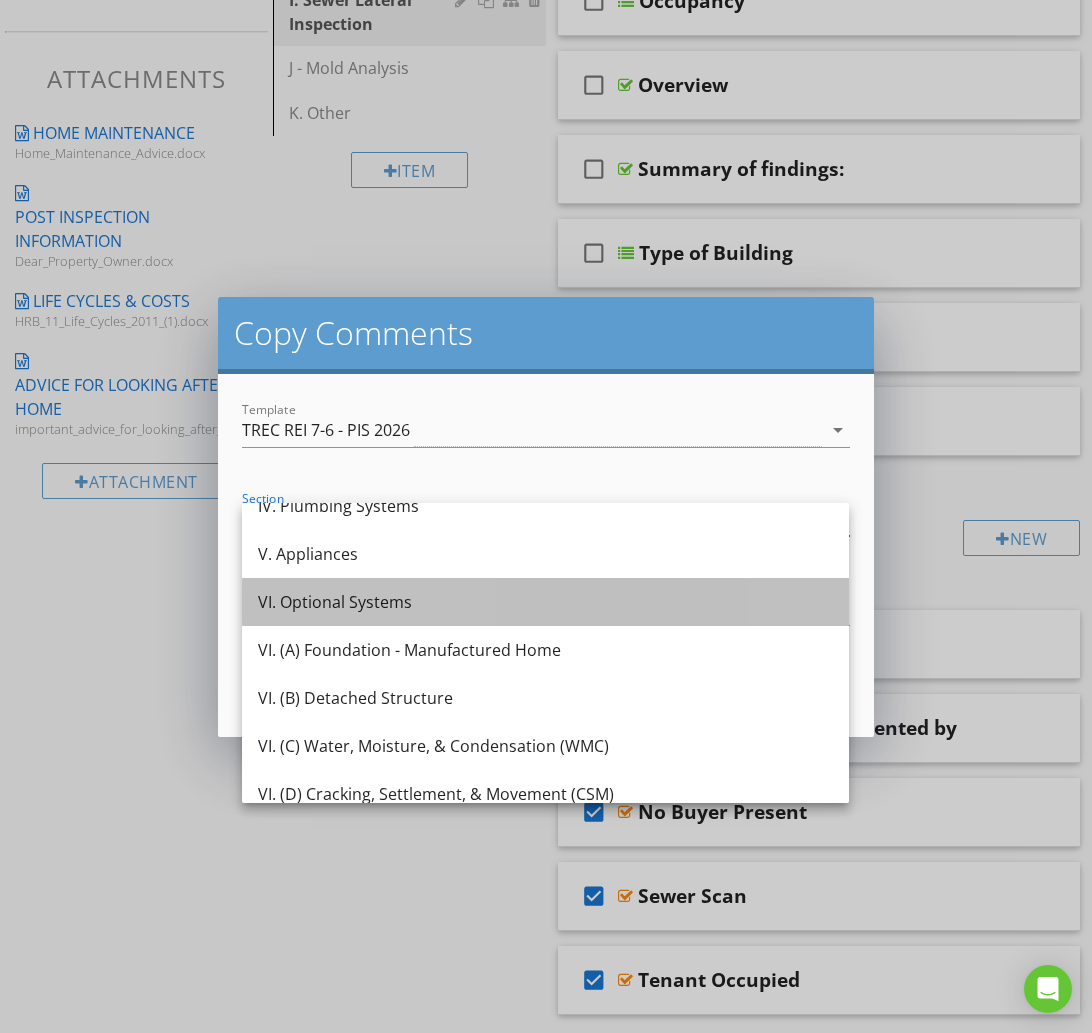 click on "VI. Optional Systems" at bounding box center [545, 602] 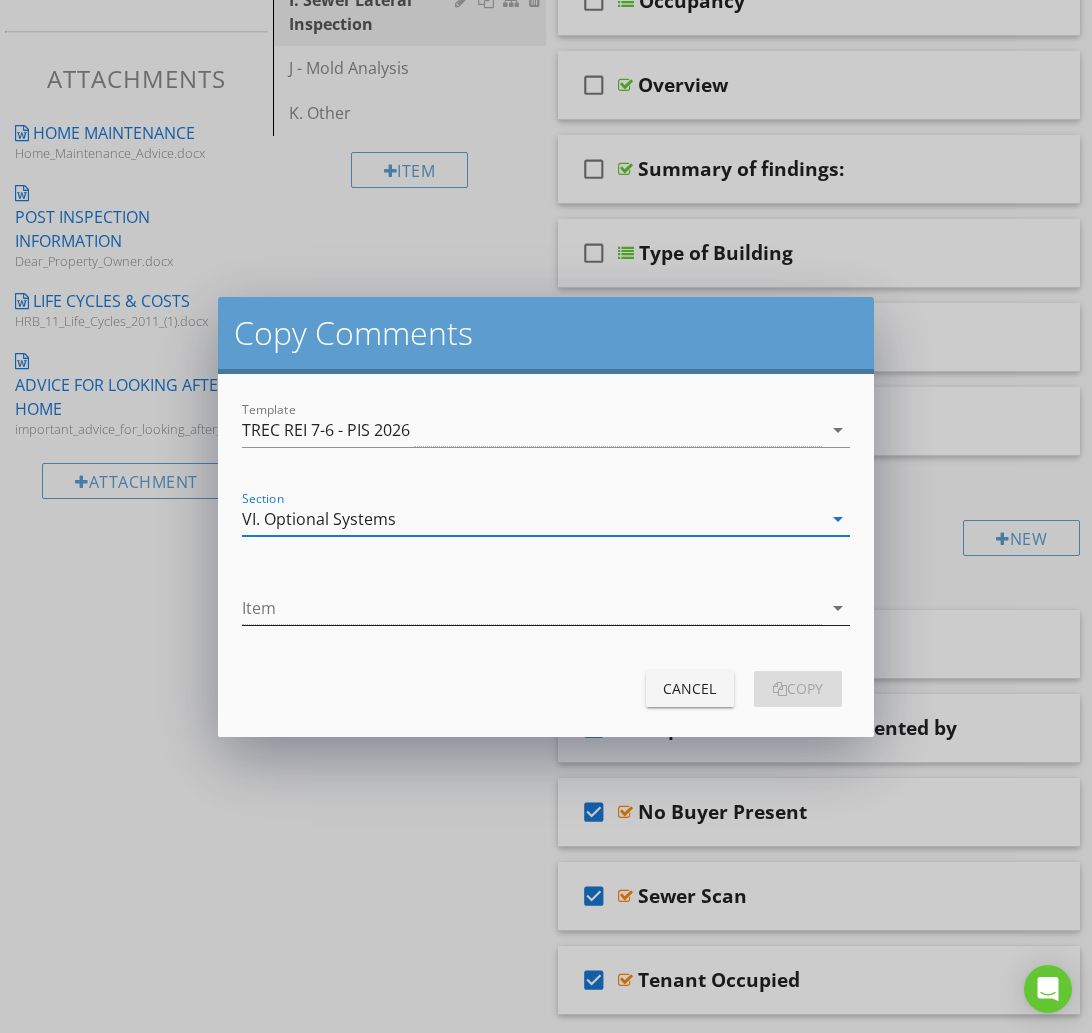 click at bounding box center [531, 608] 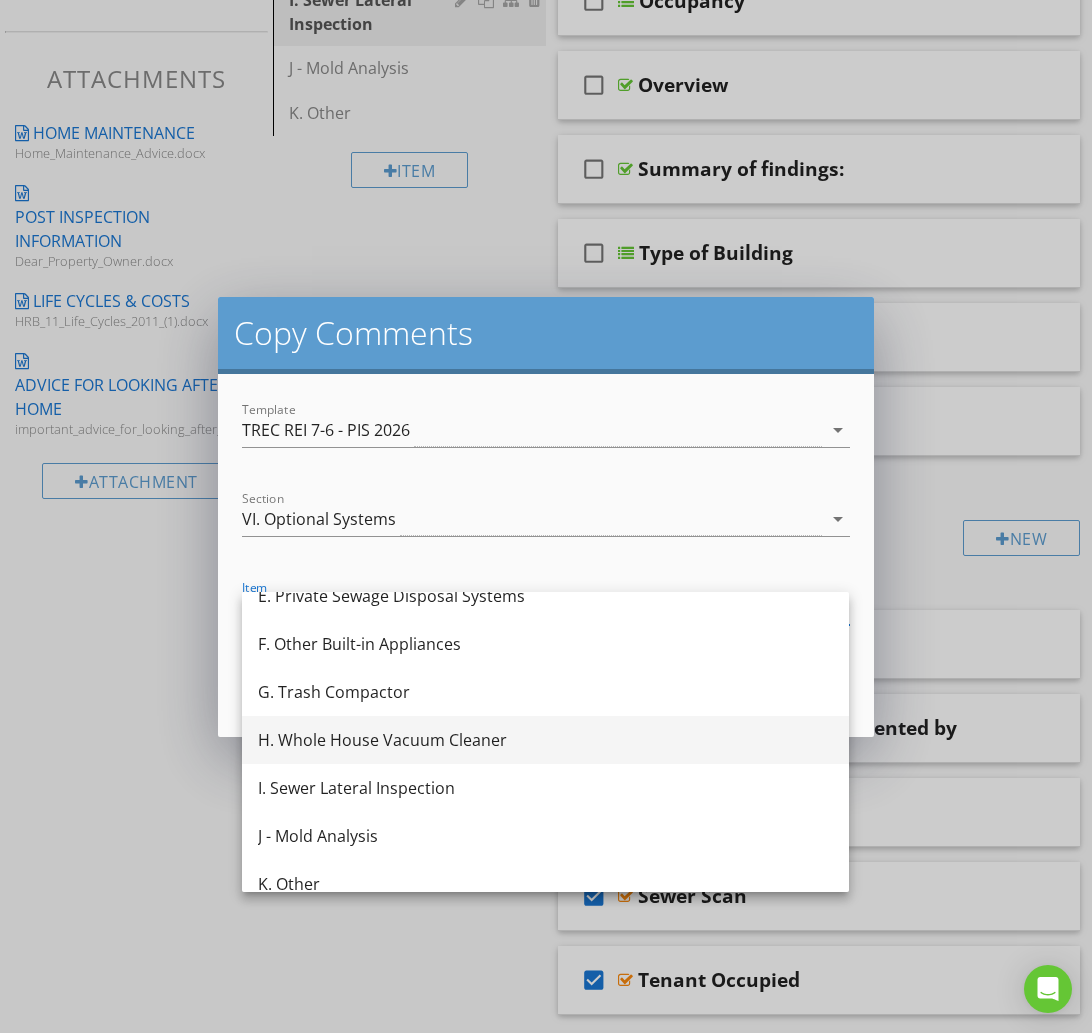 scroll, scrollTop: 228, scrollLeft: 0, axis: vertical 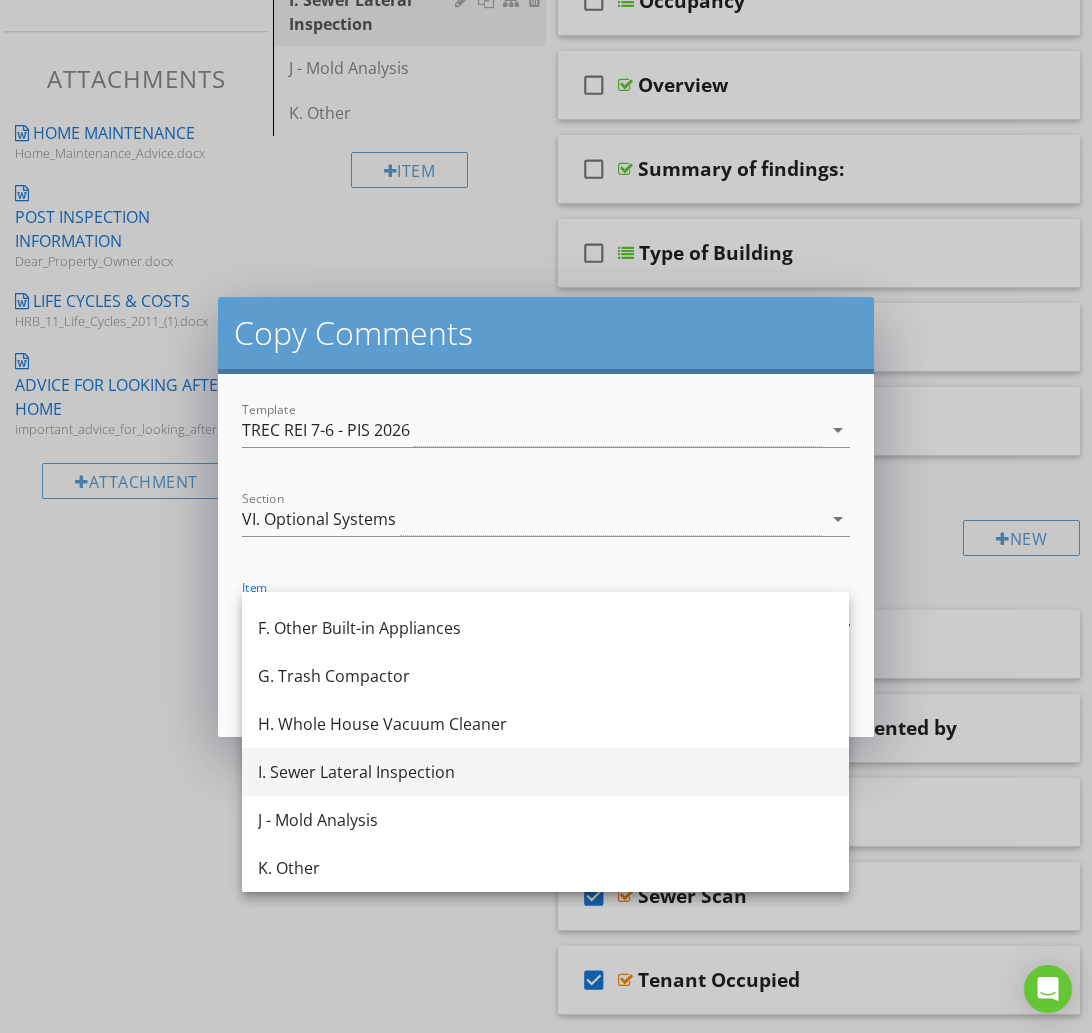 click on "I. Sewer Lateral Inspection" at bounding box center [545, 772] 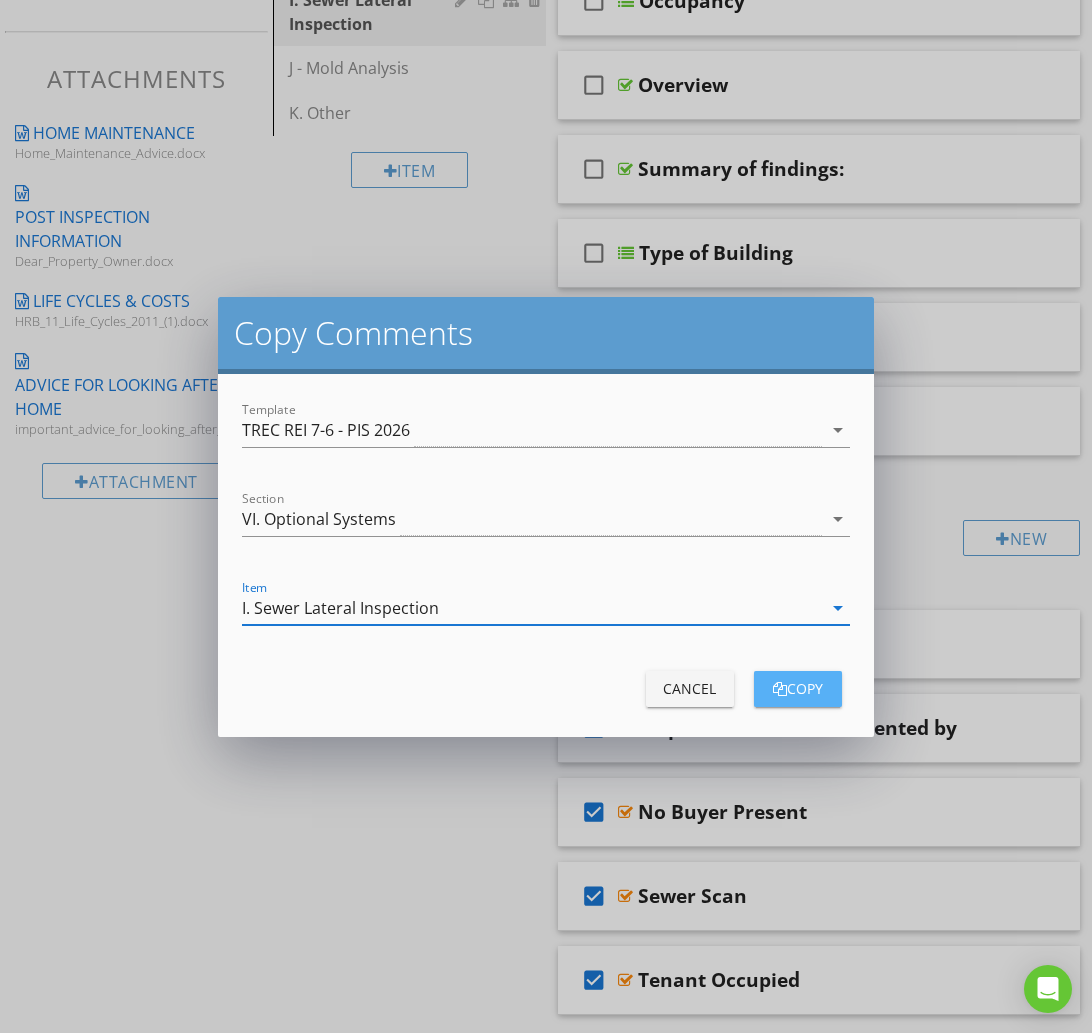 click at bounding box center (780, 689) 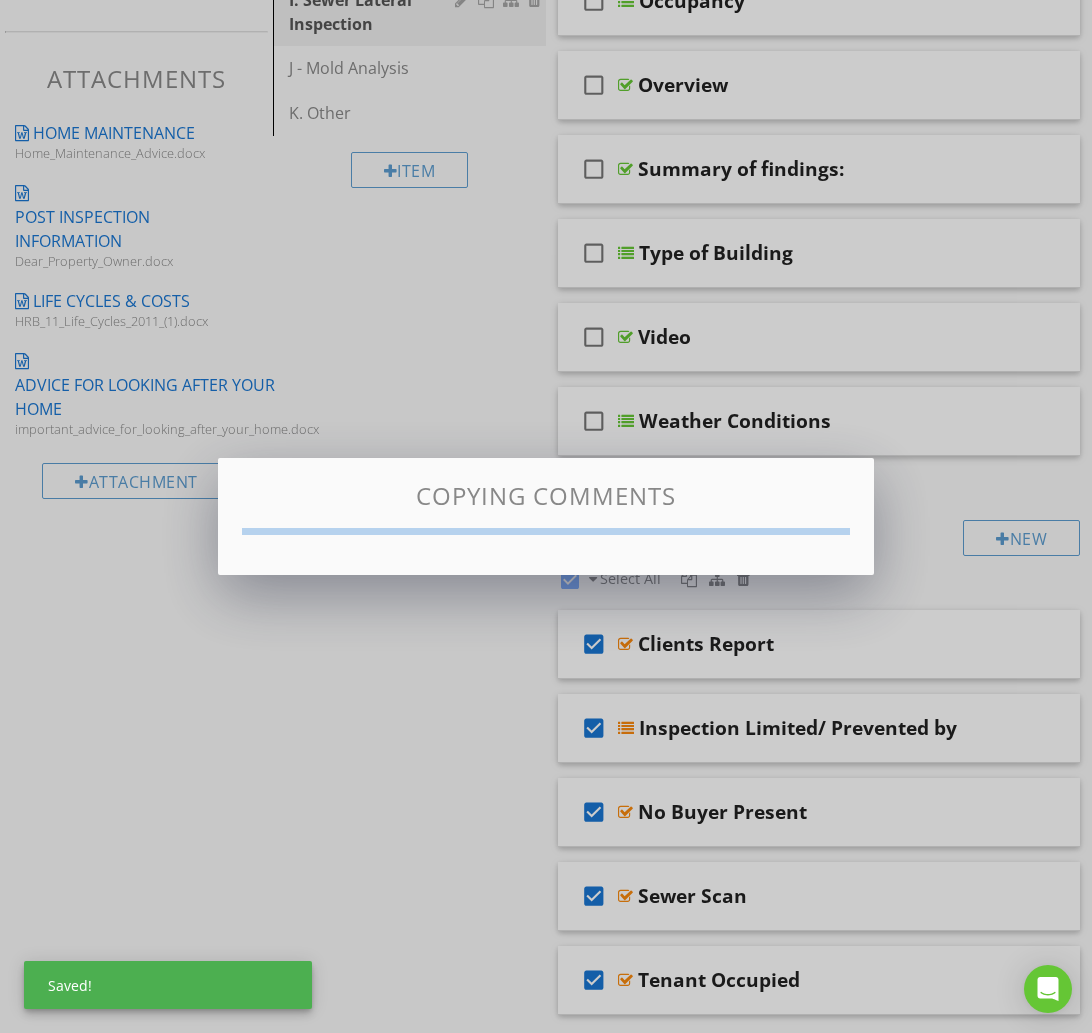checkbox on "false" 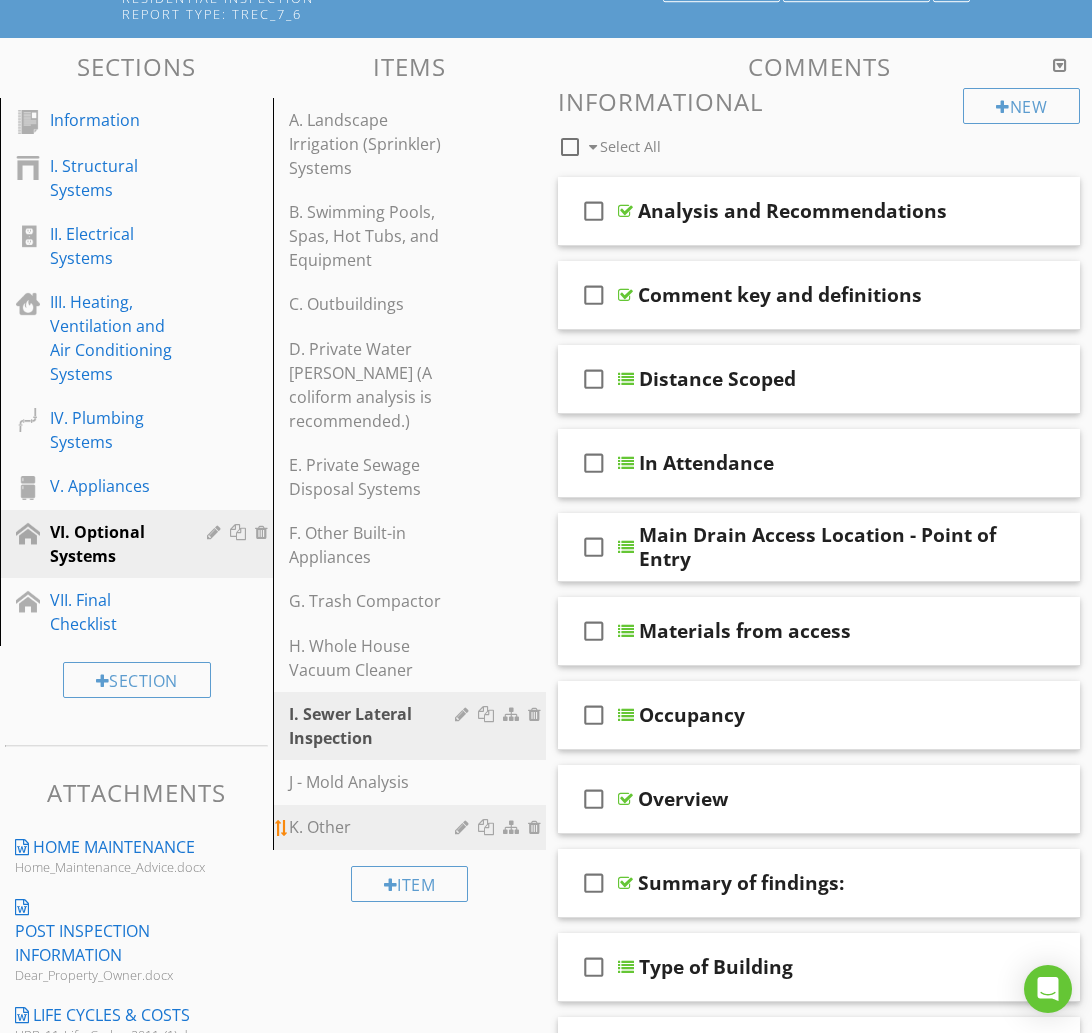 scroll, scrollTop: 243, scrollLeft: 0, axis: vertical 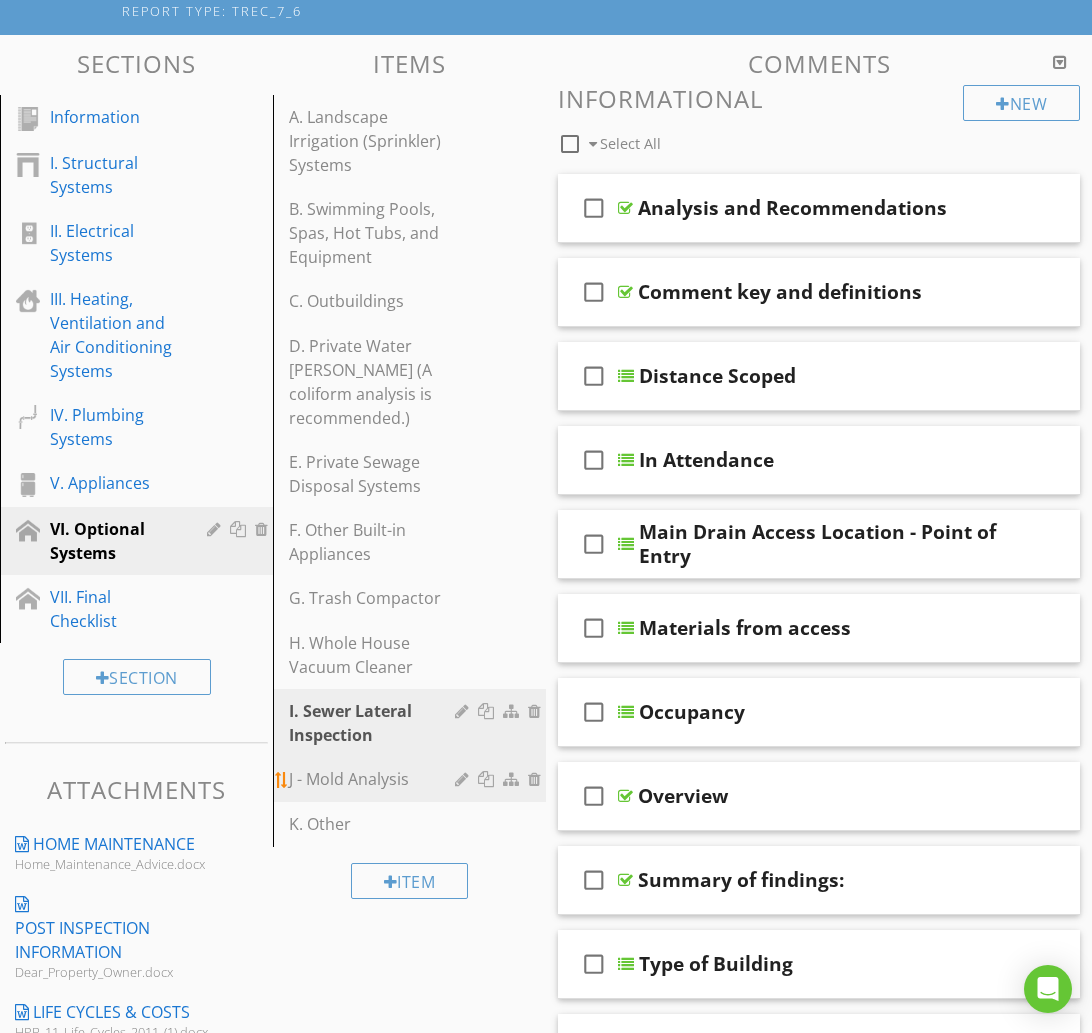 click on "J - Mold Analysis" at bounding box center [375, 779] 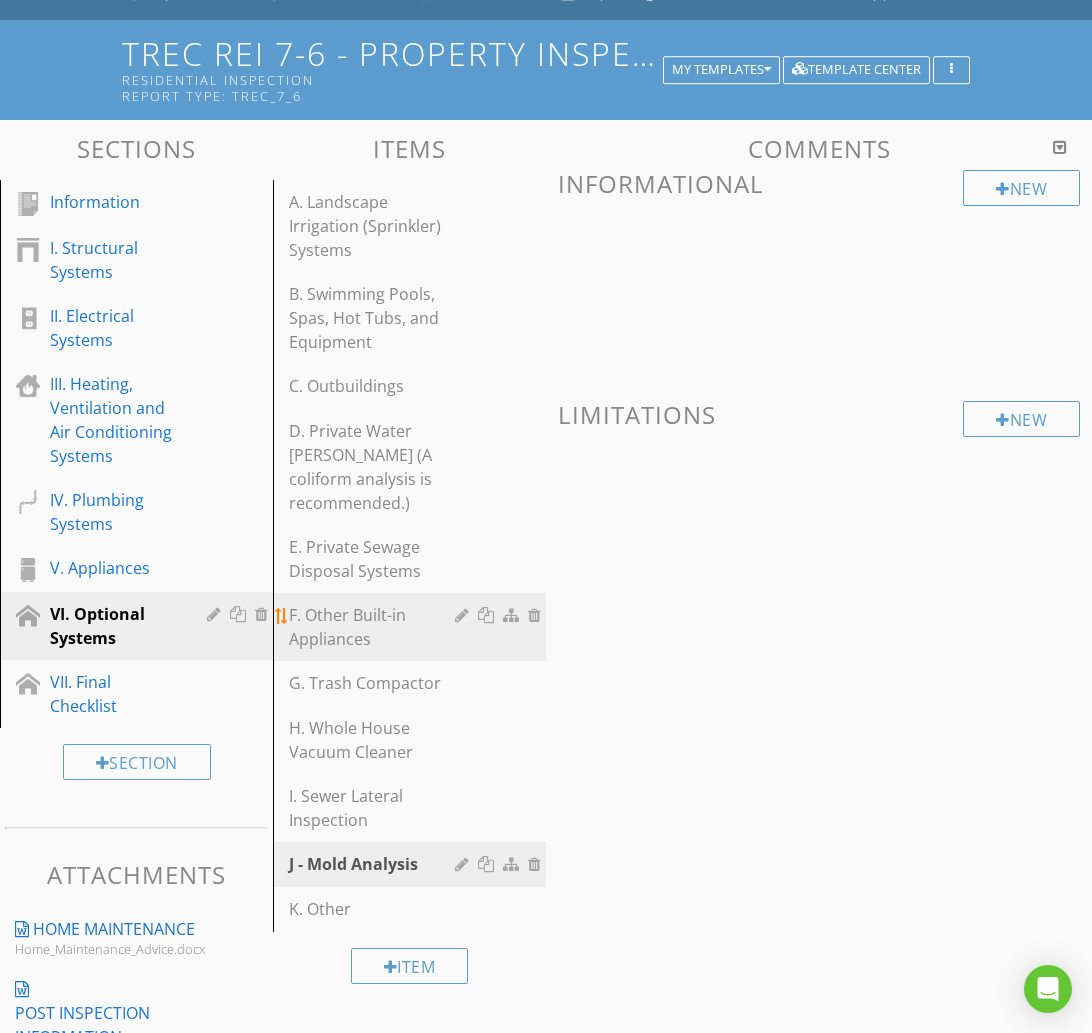 scroll, scrollTop: 168, scrollLeft: 0, axis: vertical 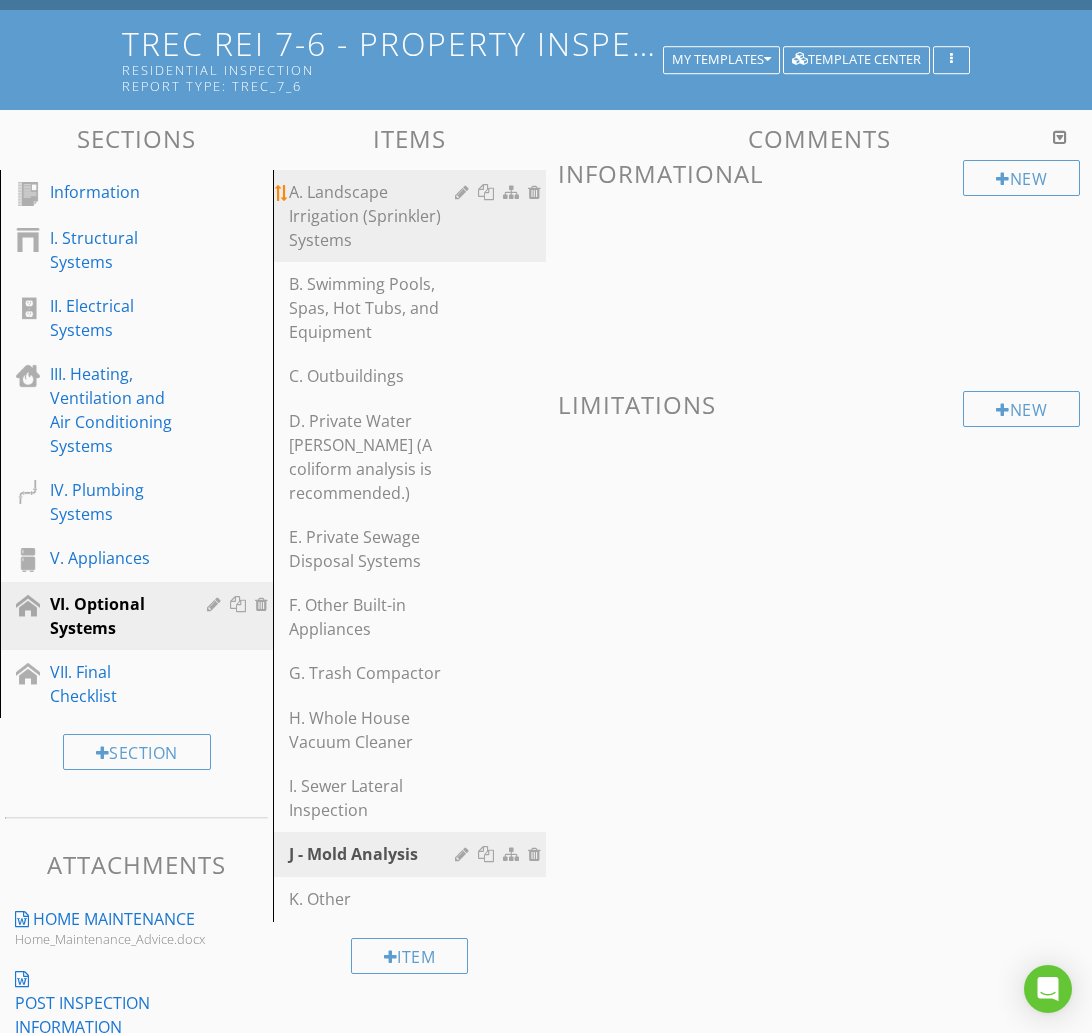 click on "A. Landscape Irrigation (Sprinkler) Systems" at bounding box center [375, 216] 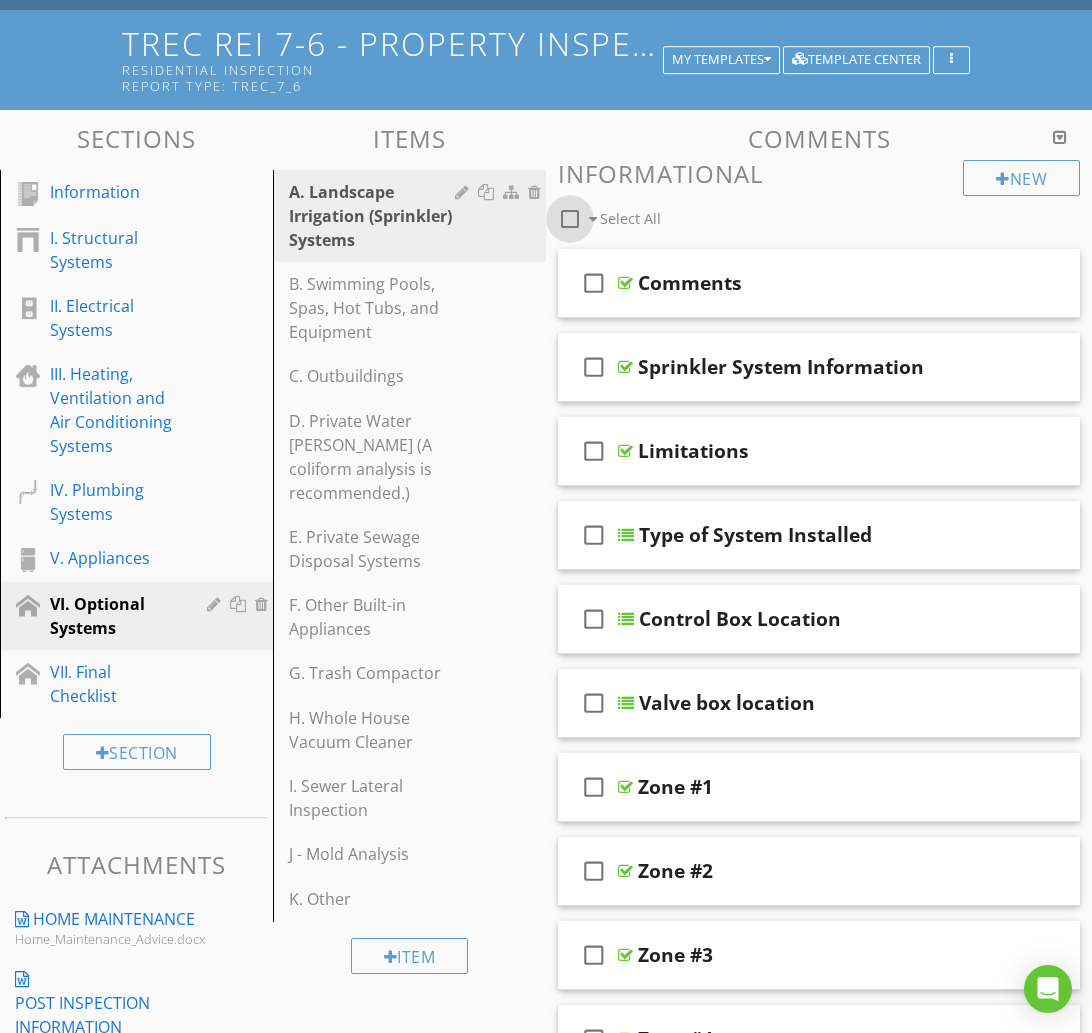 click at bounding box center [570, 219] 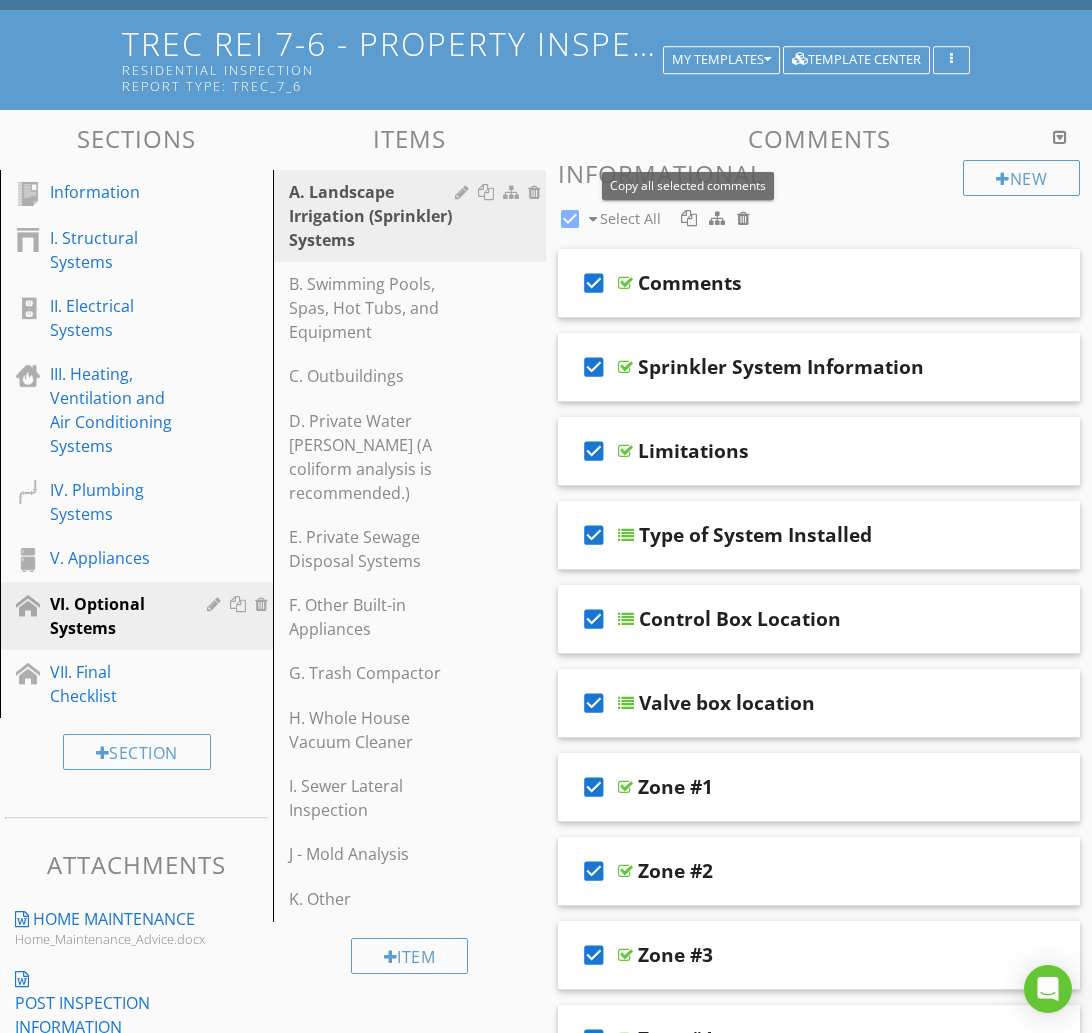 click at bounding box center (689, 218) 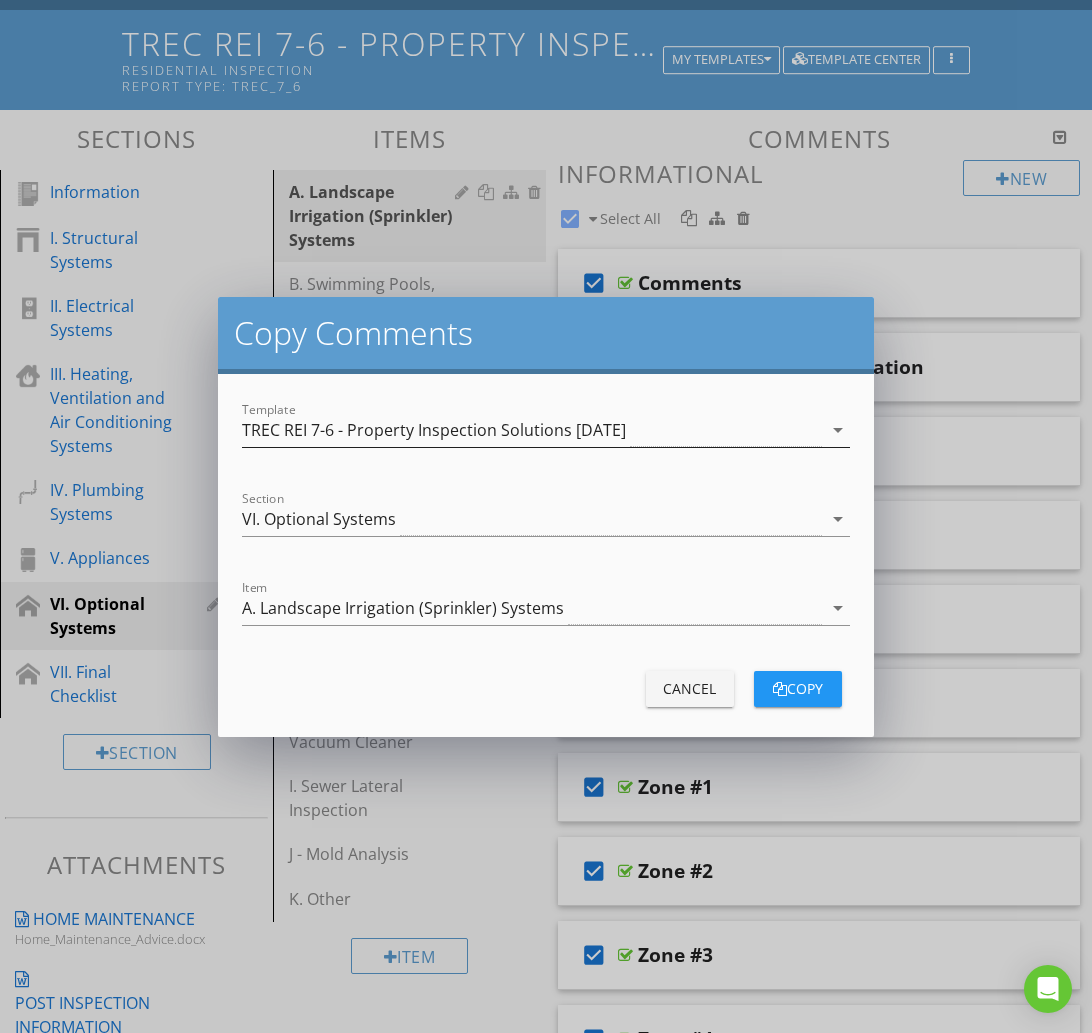 click on "TREC REI 7-6 - Property Inspection Solutions [DATE]" at bounding box center [434, 430] 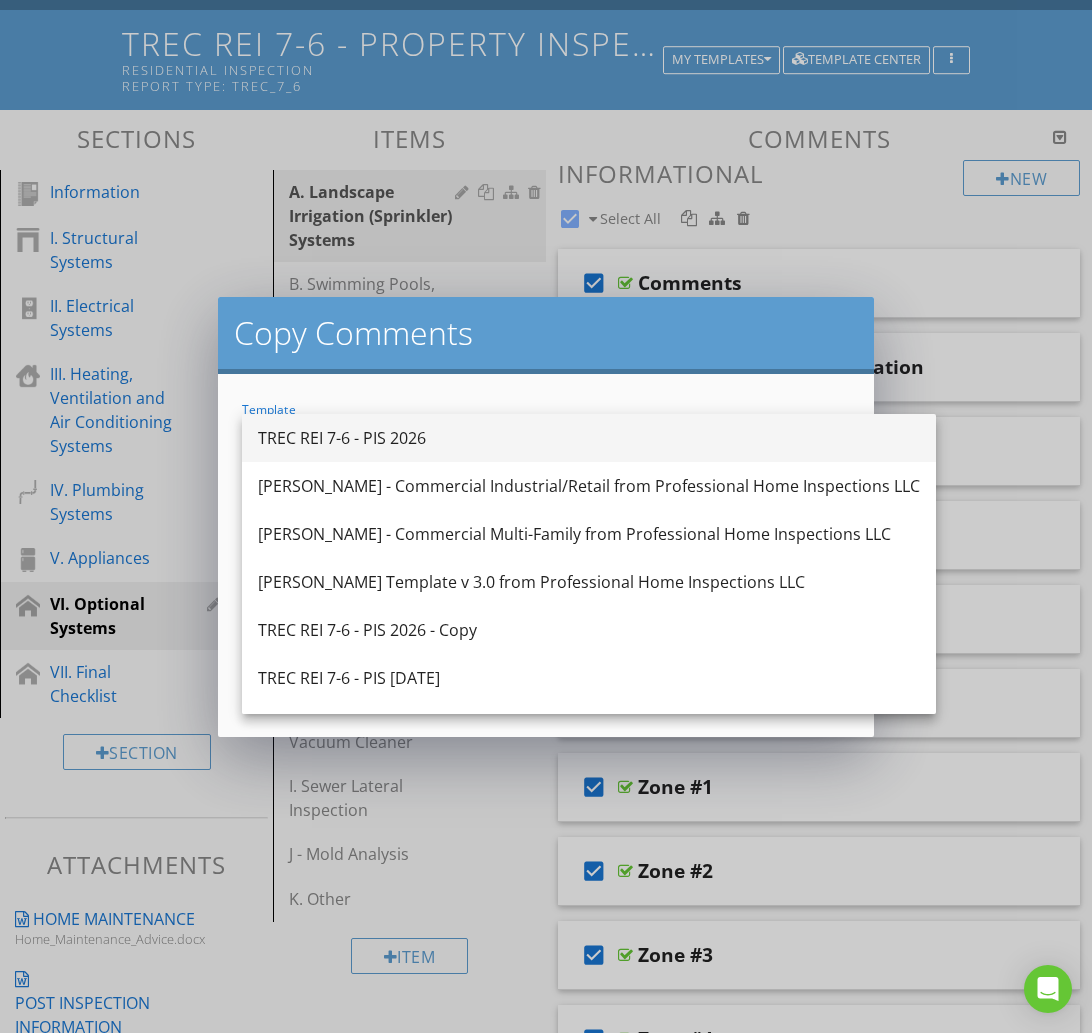 click on "TREC REI 7-6 - PIS 2026" at bounding box center (589, 438) 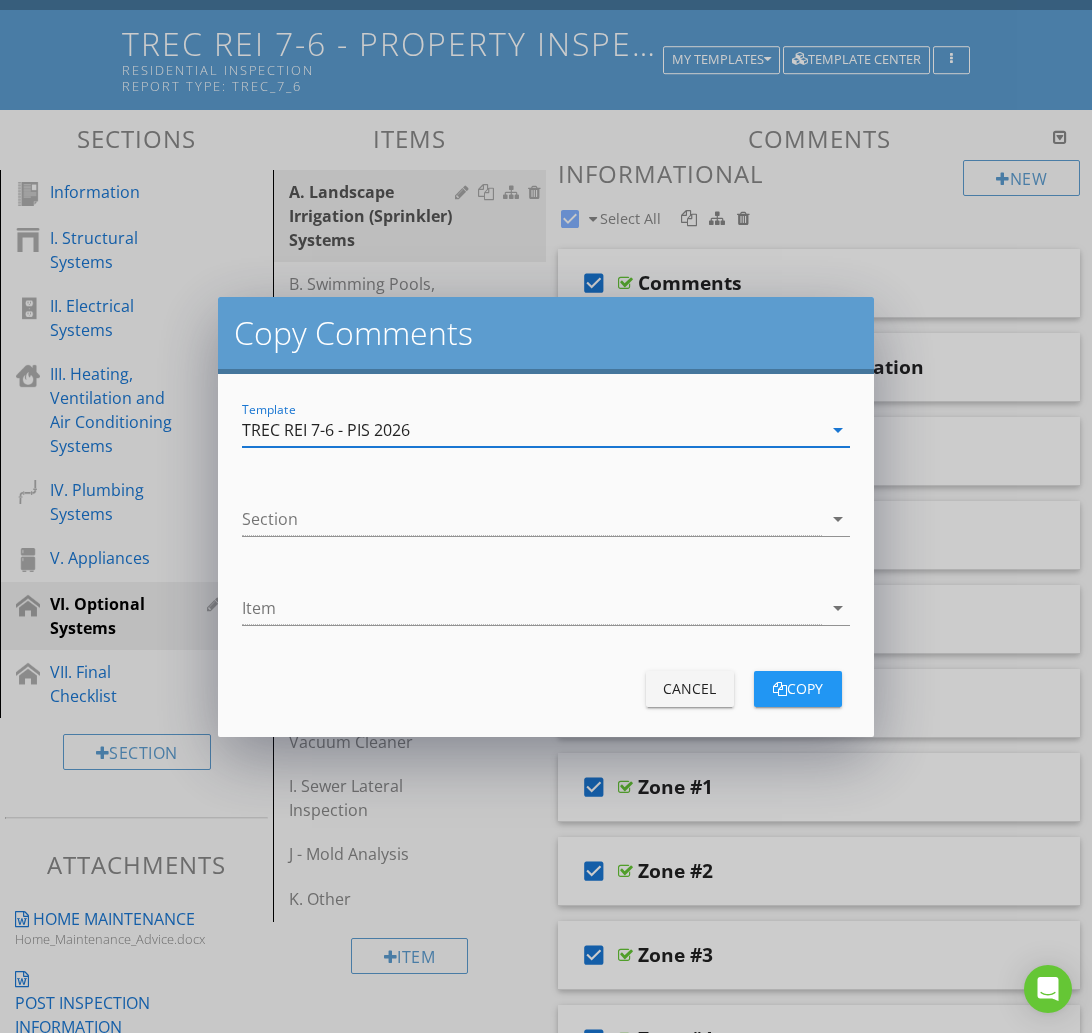 click at bounding box center (531, 519) 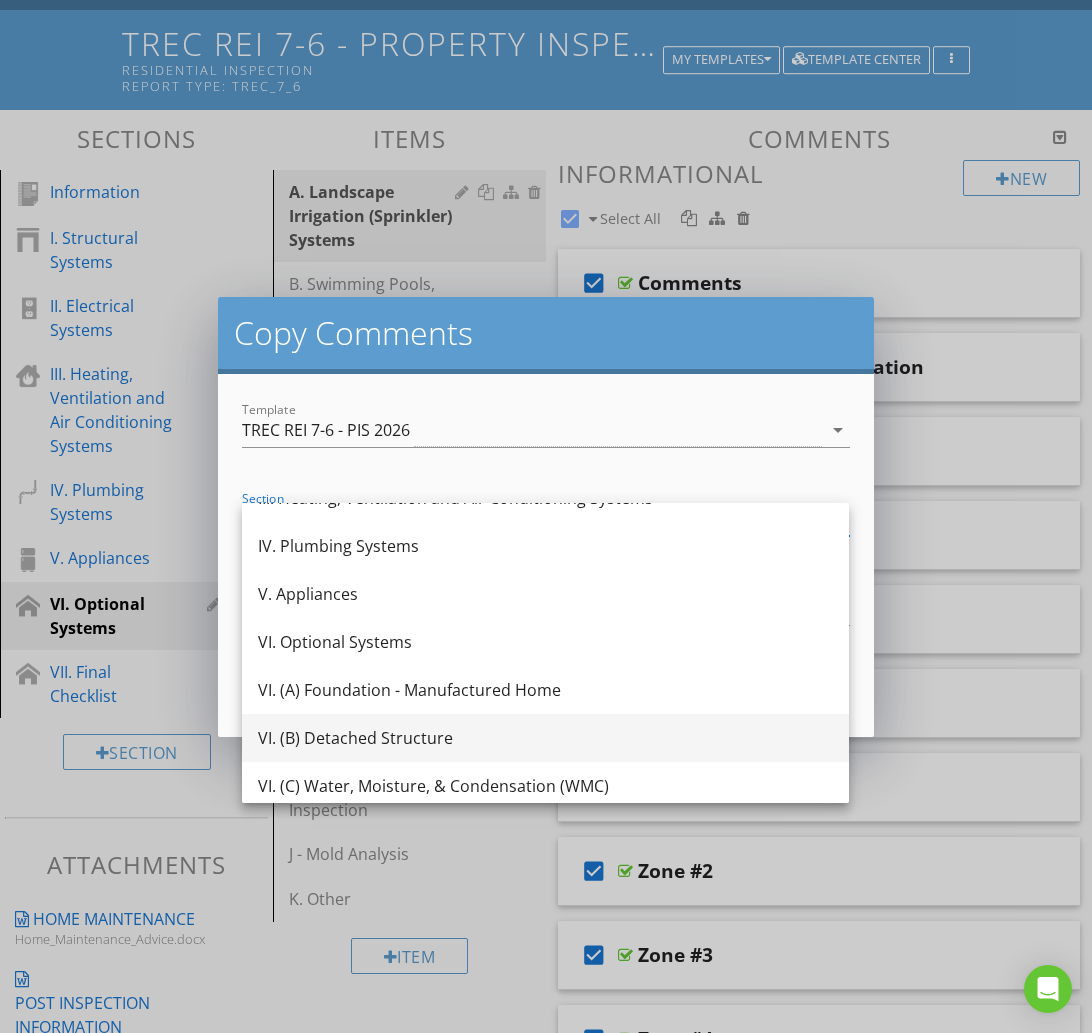 scroll, scrollTop: 176, scrollLeft: 0, axis: vertical 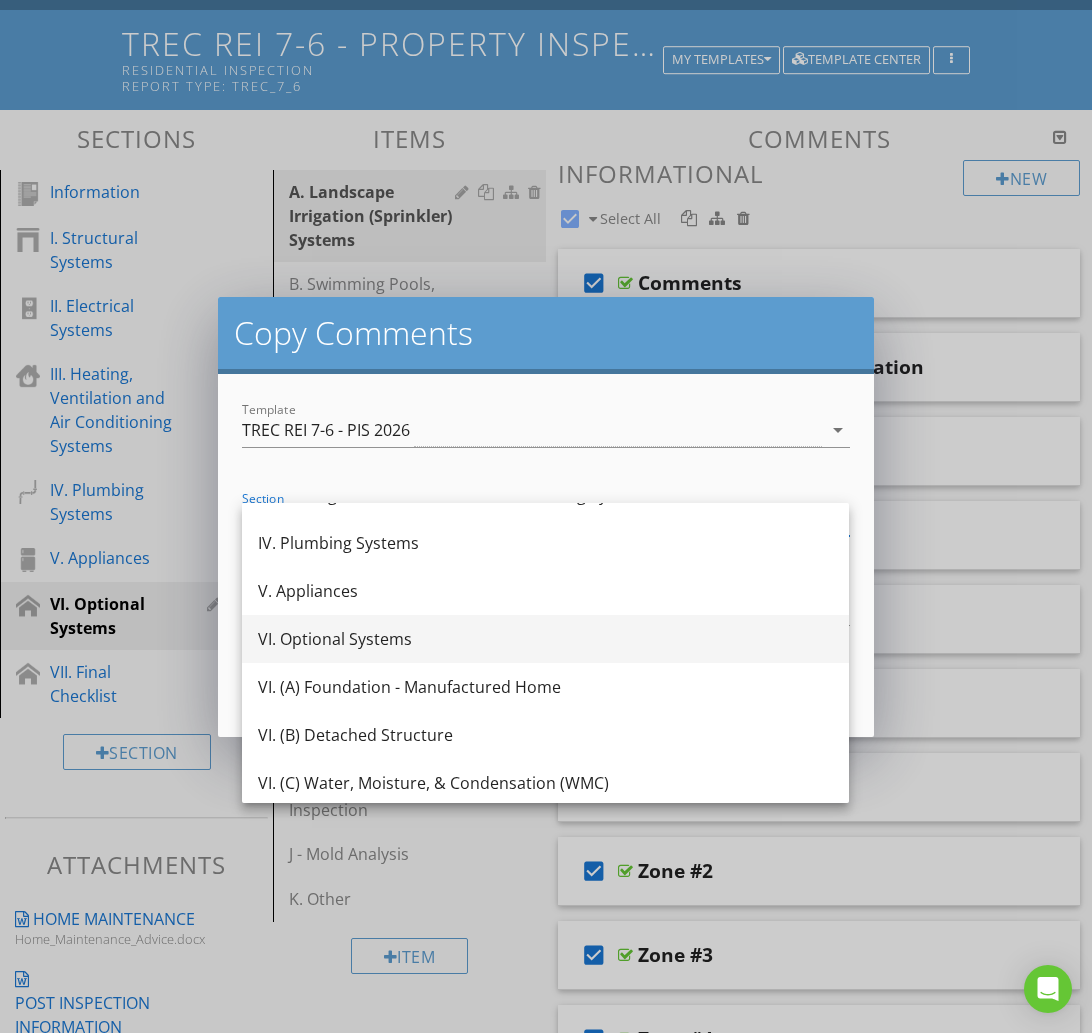 click on "VI. Optional Systems" at bounding box center (545, 639) 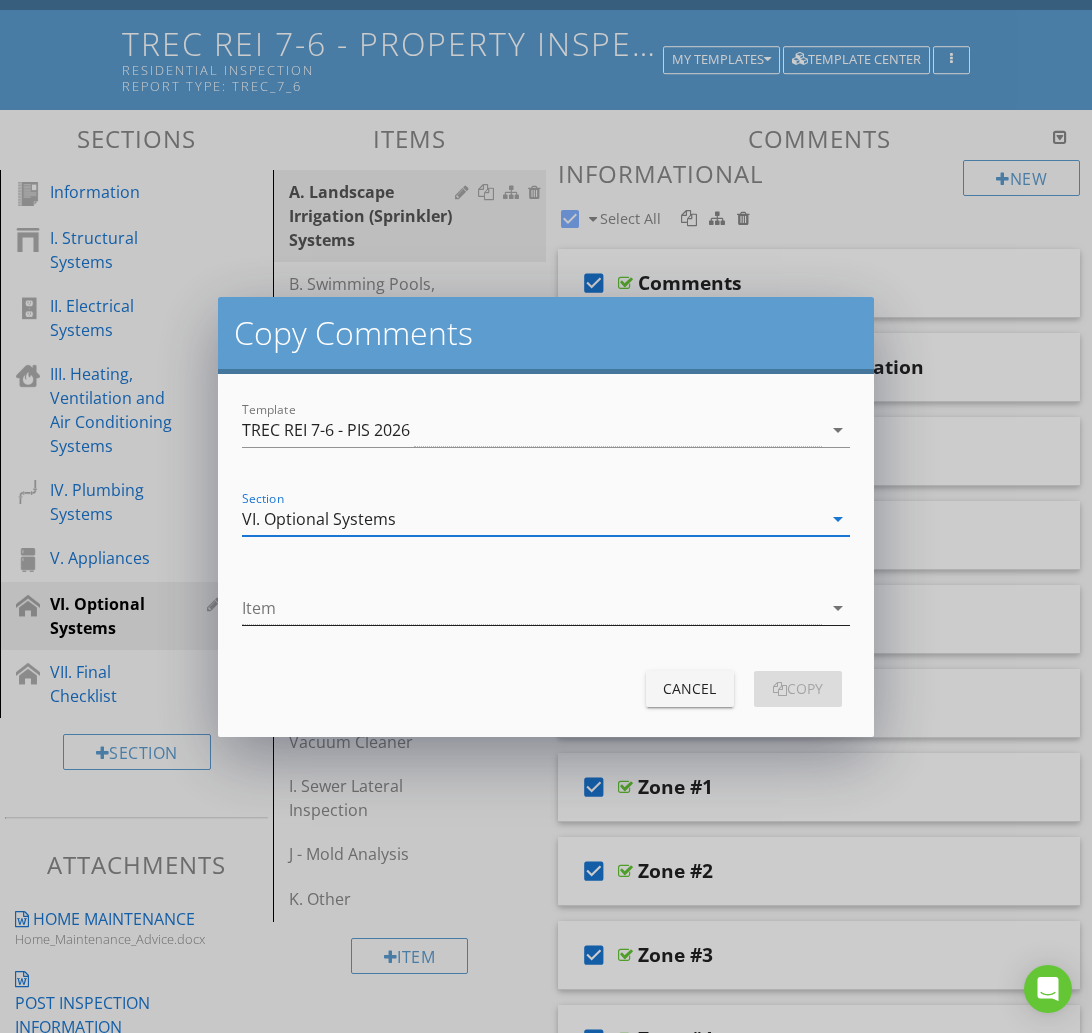 click at bounding box center [531, 608] 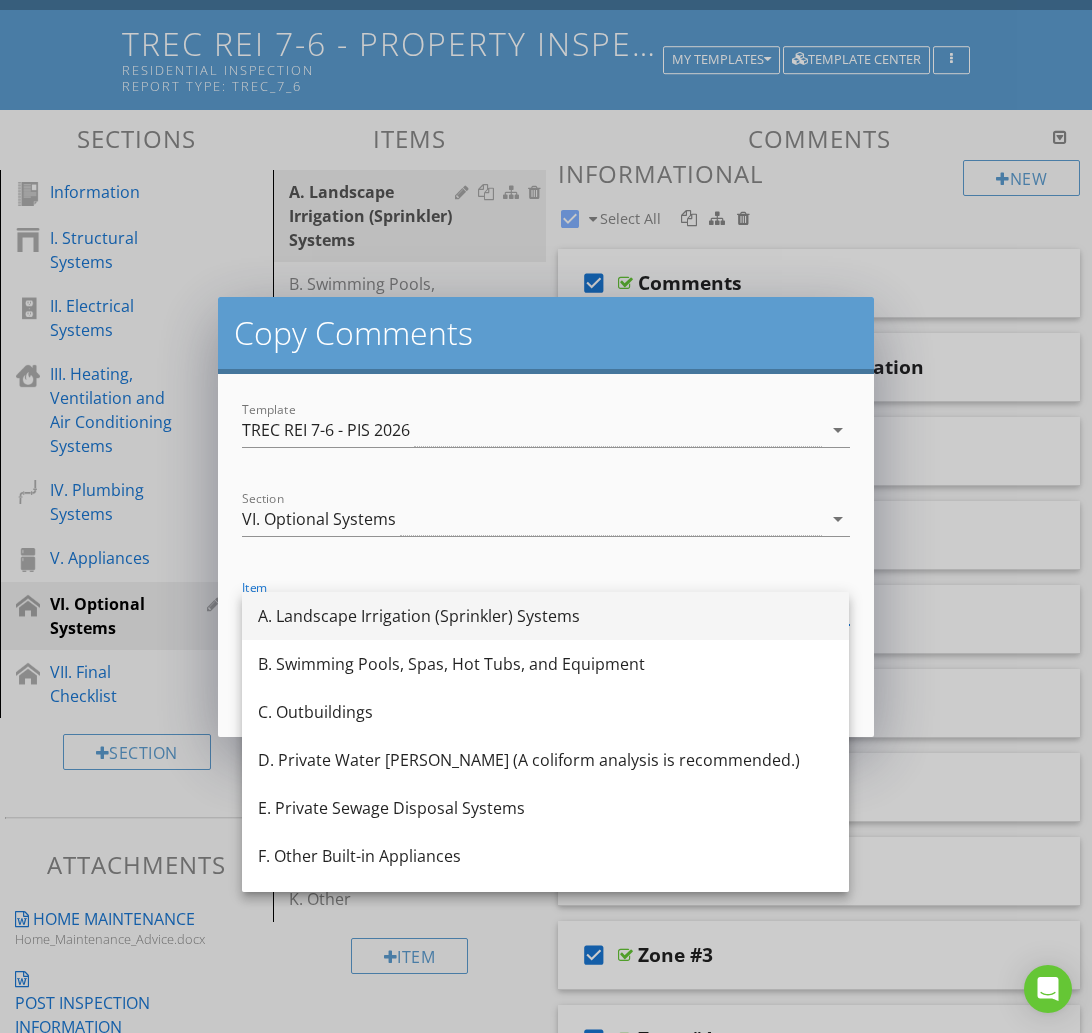 click on "A. Landscape Irrigation (Sprinkler) Systems" at bounding box center (545, 616) 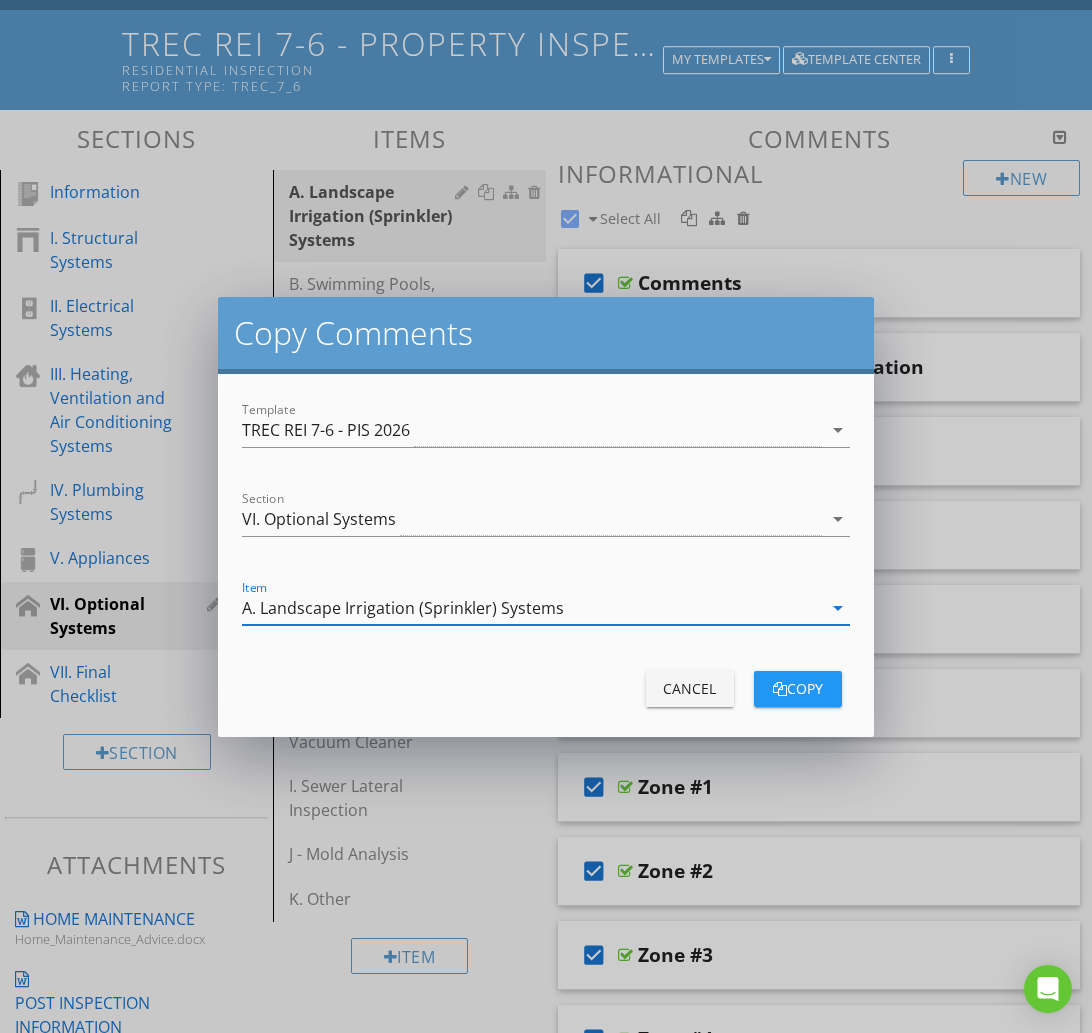 click at bounding box center [780, 689] 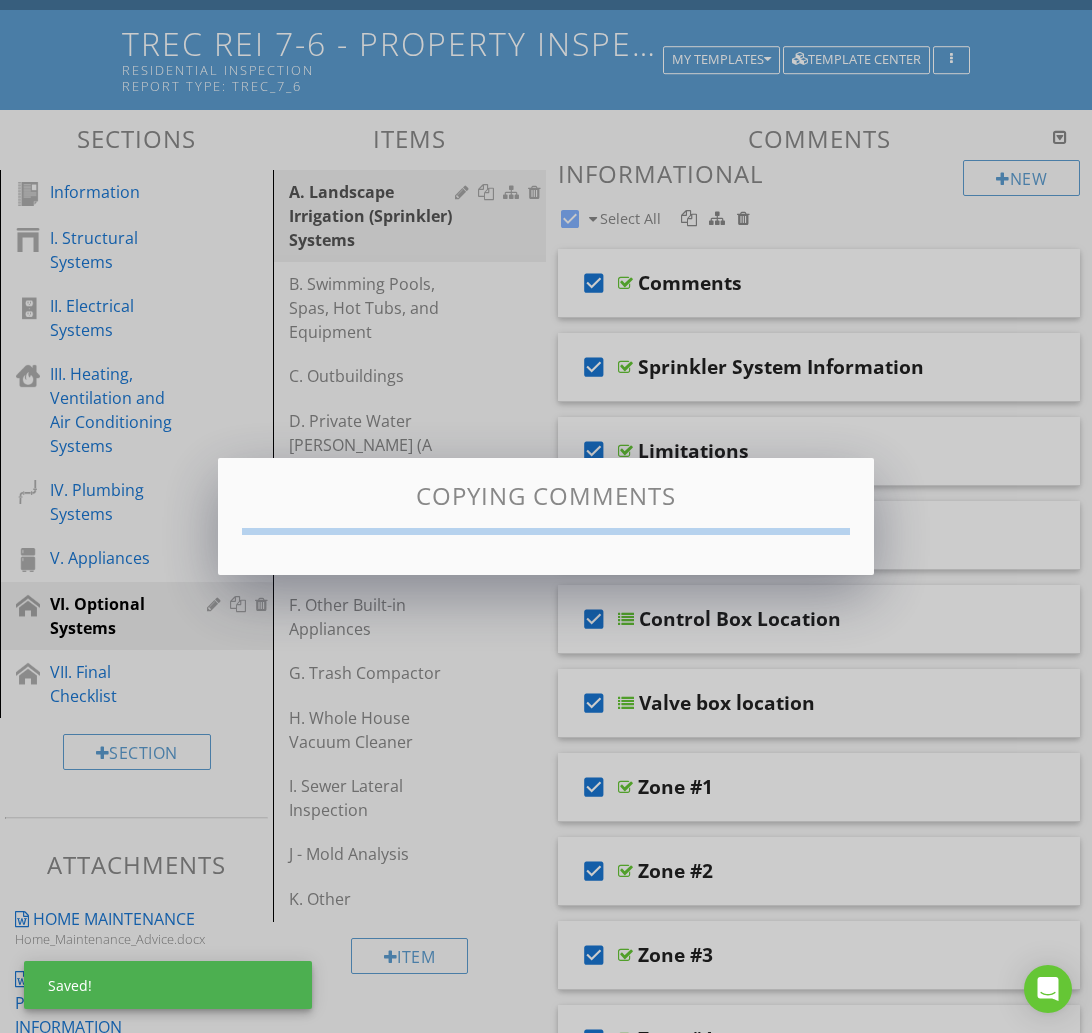 checkbox on "false" 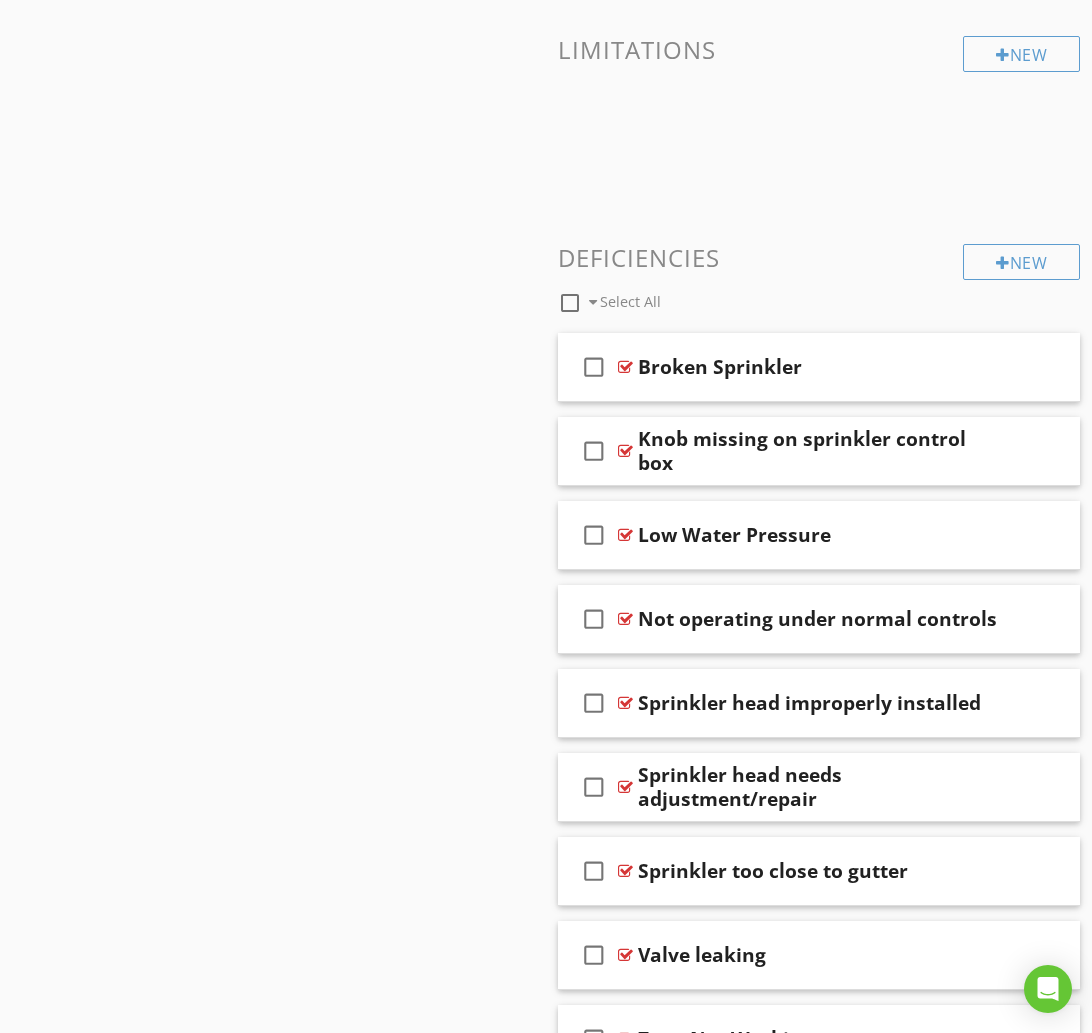 scroll, scrollTop: 2616, scrollLeft: 0, axis: vertical 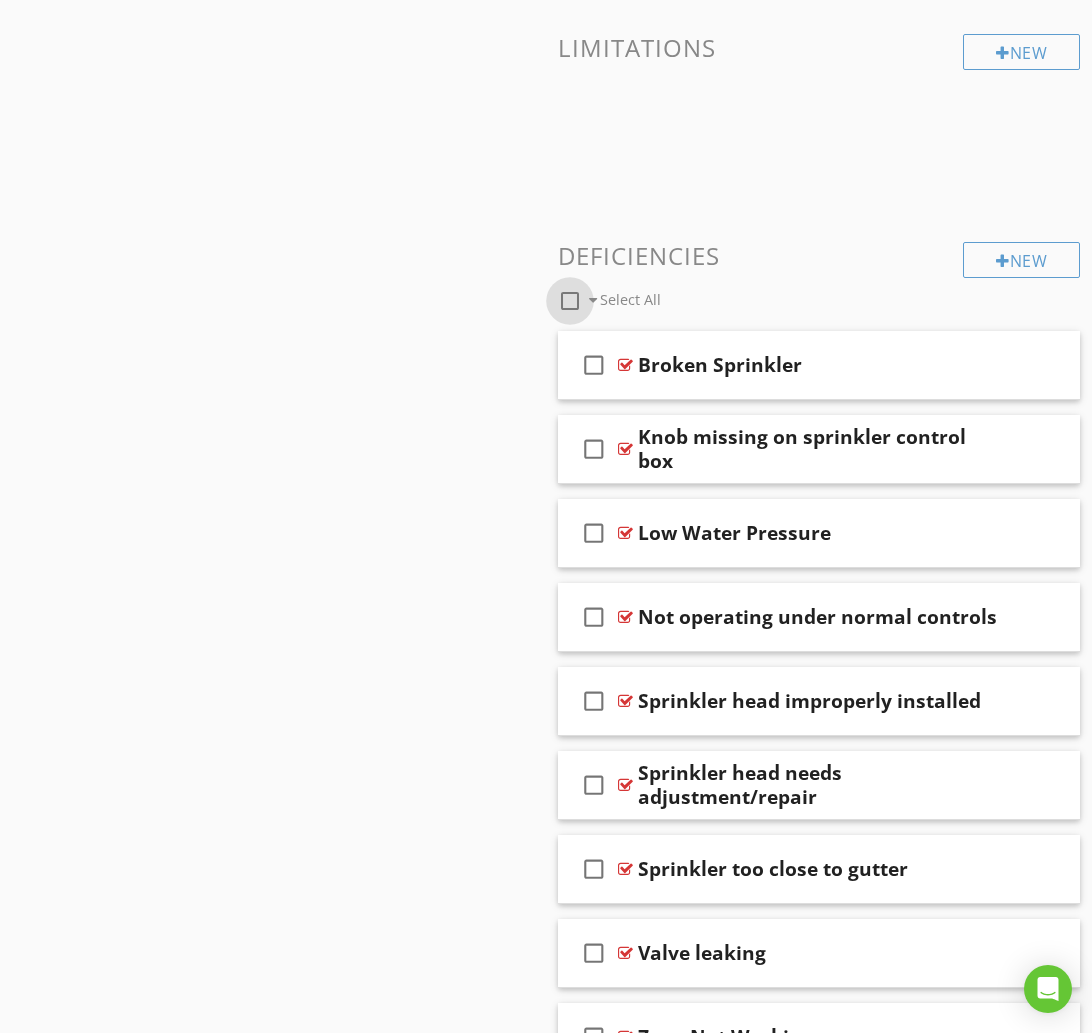 click at bounding box center [570, 301] 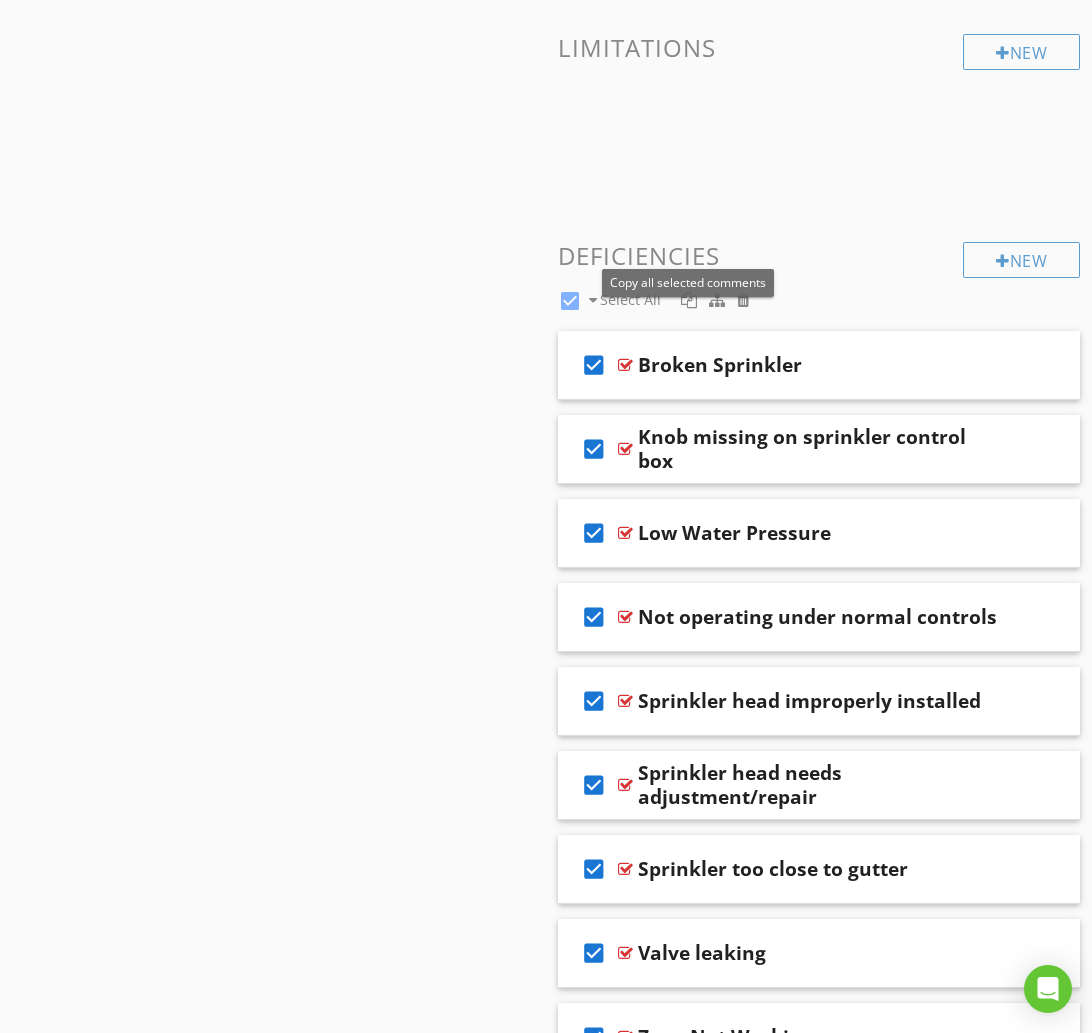 click at bounding box center [689, 300] 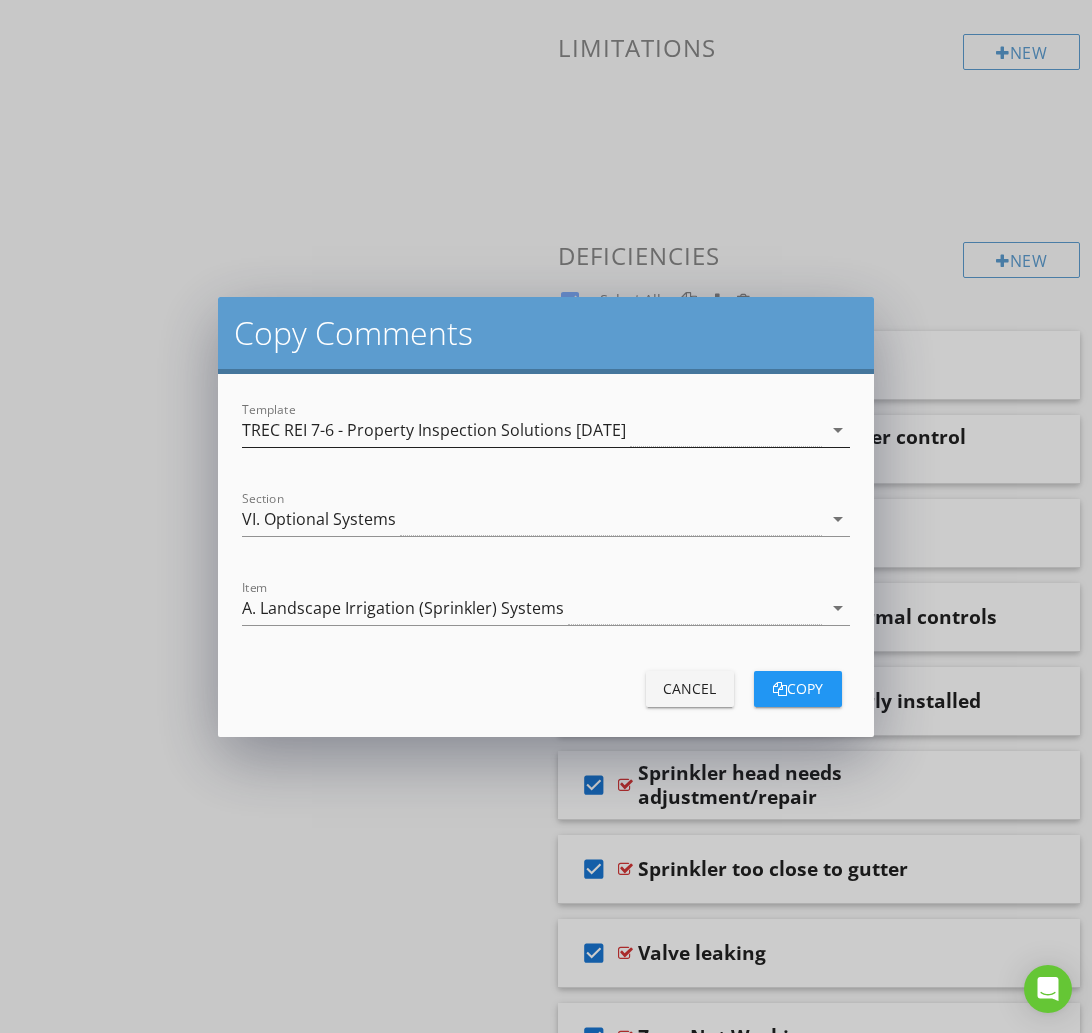click on "TREC REI 7-6 - Property Inspection Solutions [DATE]" at bounding box center (434, 430) 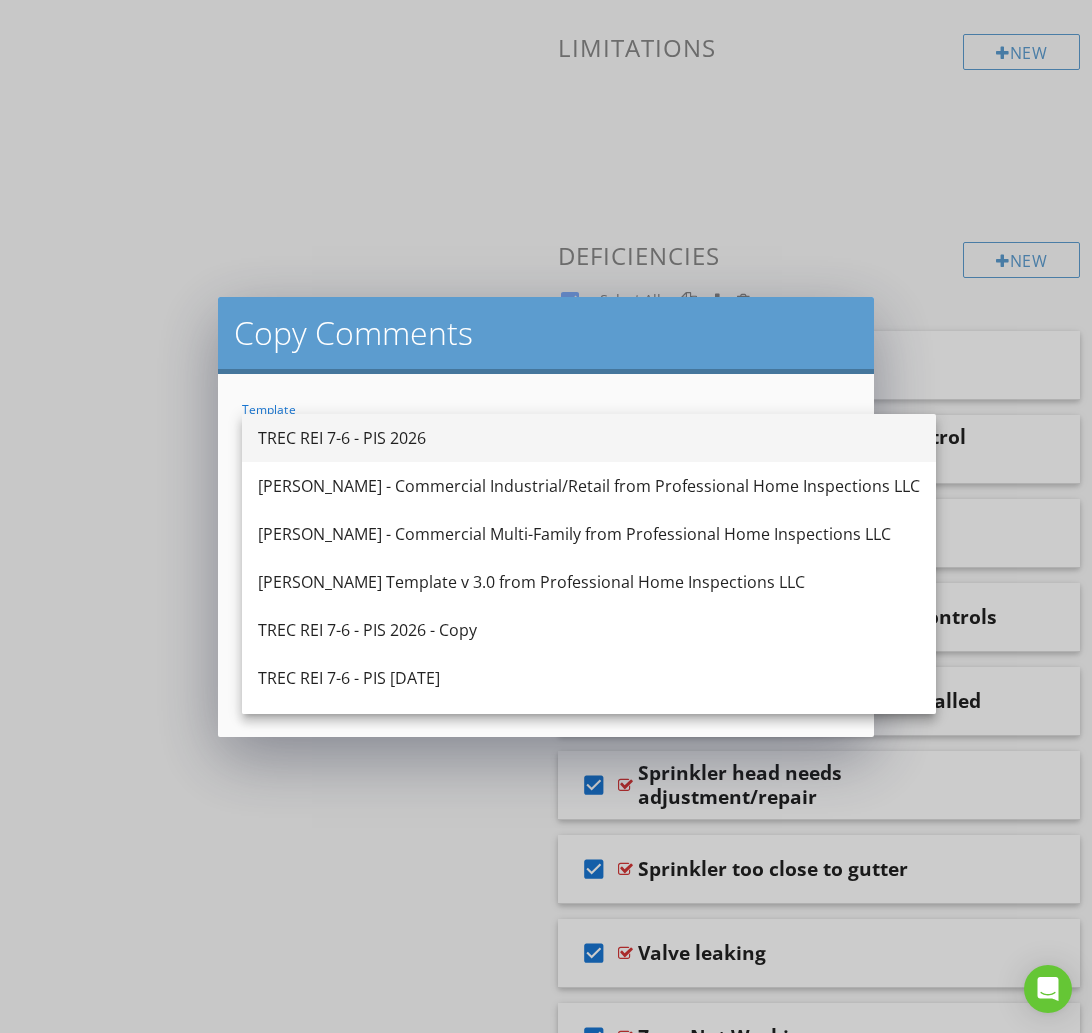 click on "TREC REI 7-6 - PIS 2026" at bounding box center [589, 438] 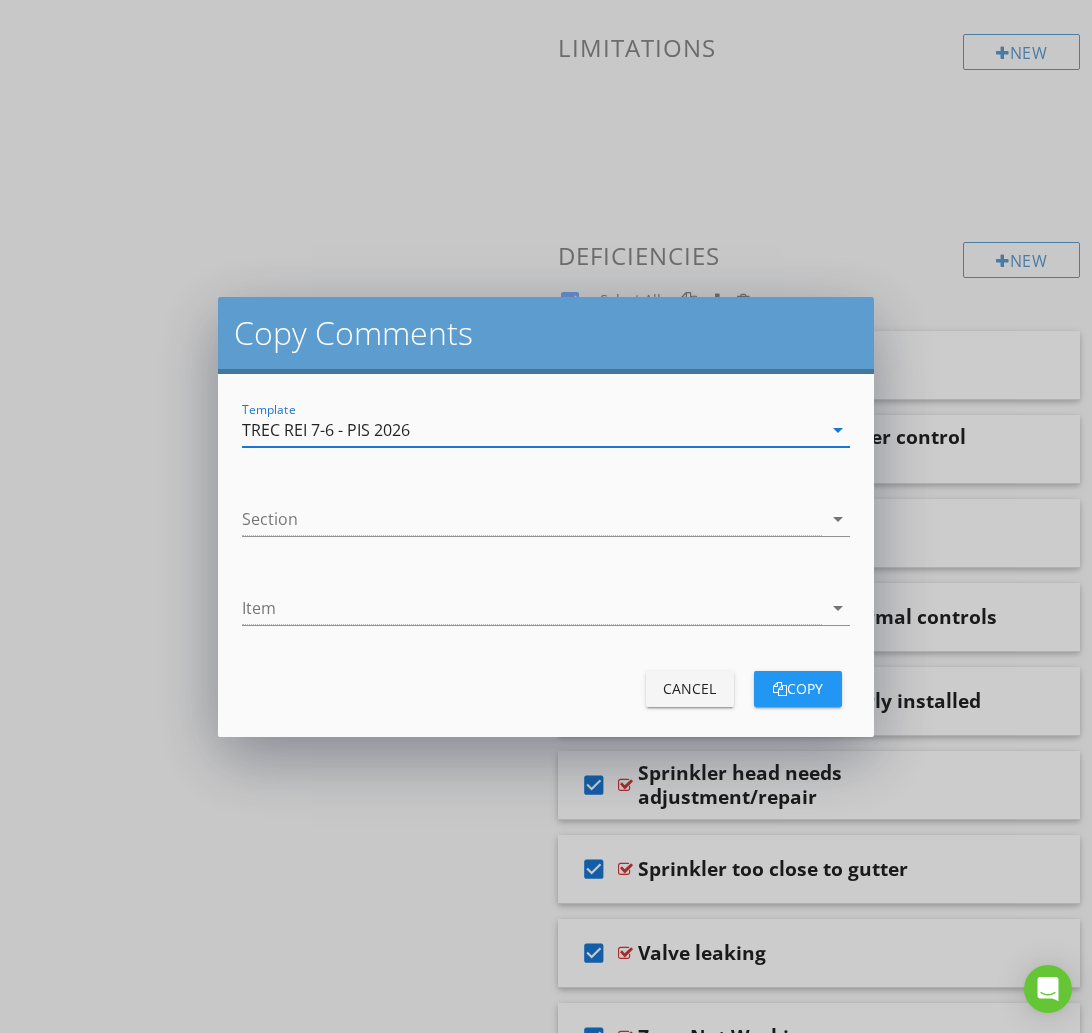 click on "Section arrow_drop_down" at bounding box center (545, 523) 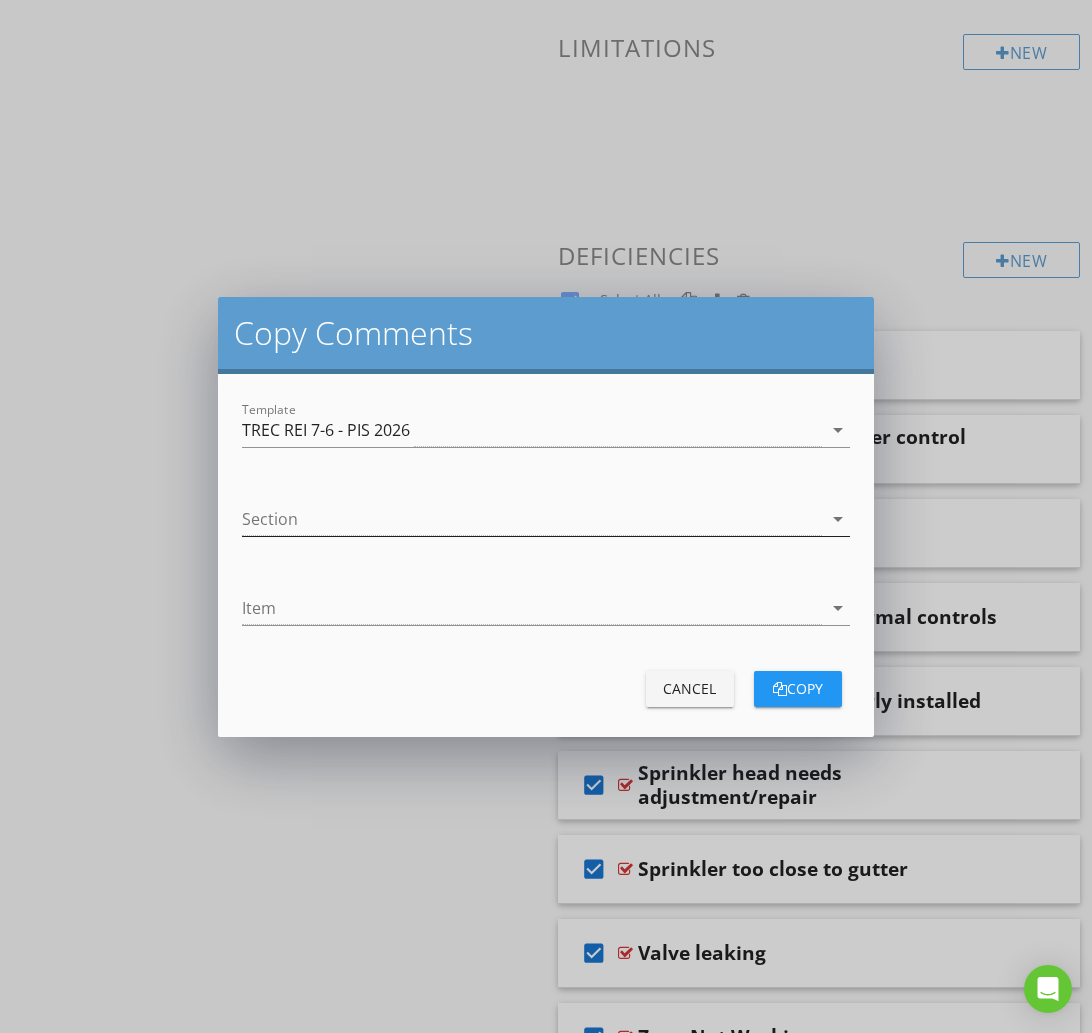 click at bounding box center (531, 519) 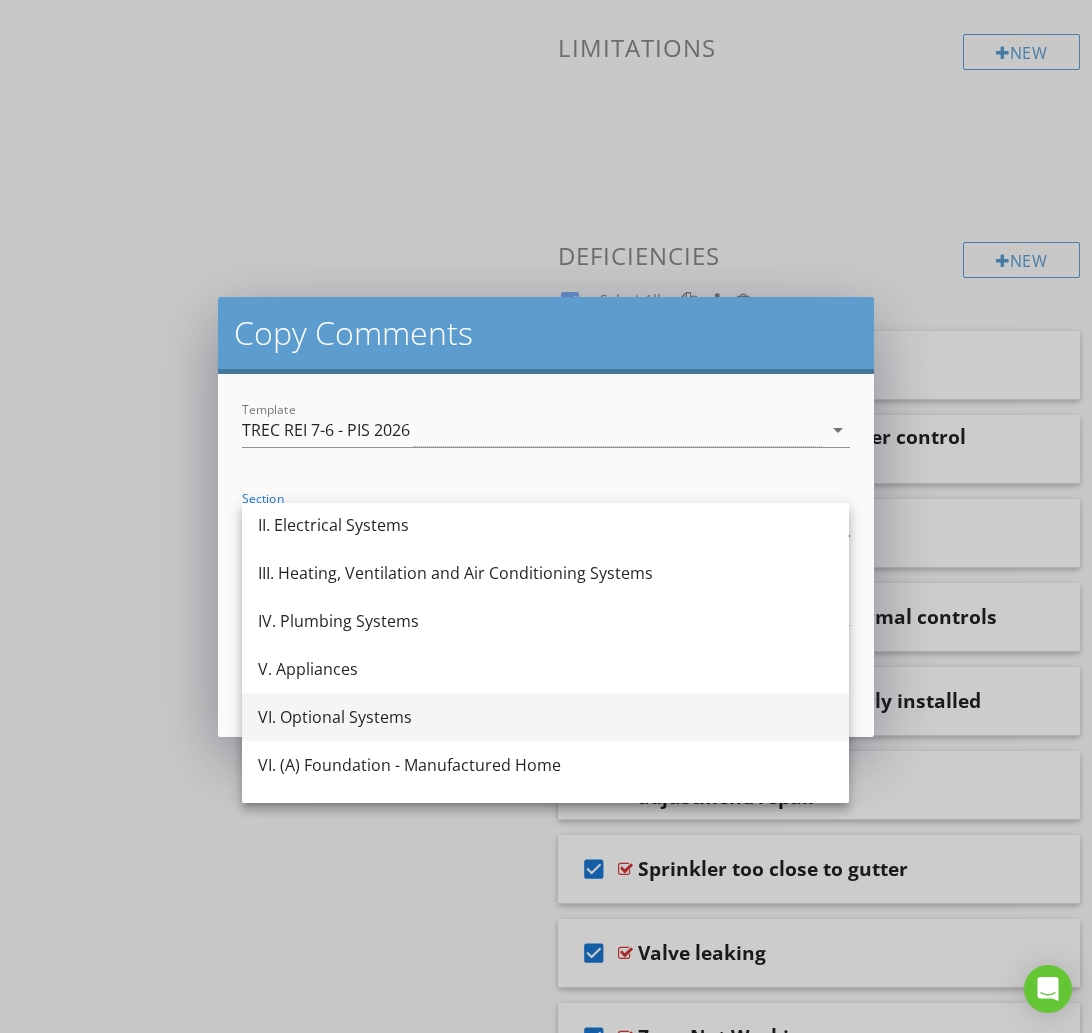 scroll, scrollTop: 101, scrollLeft: 0, axis: vertical 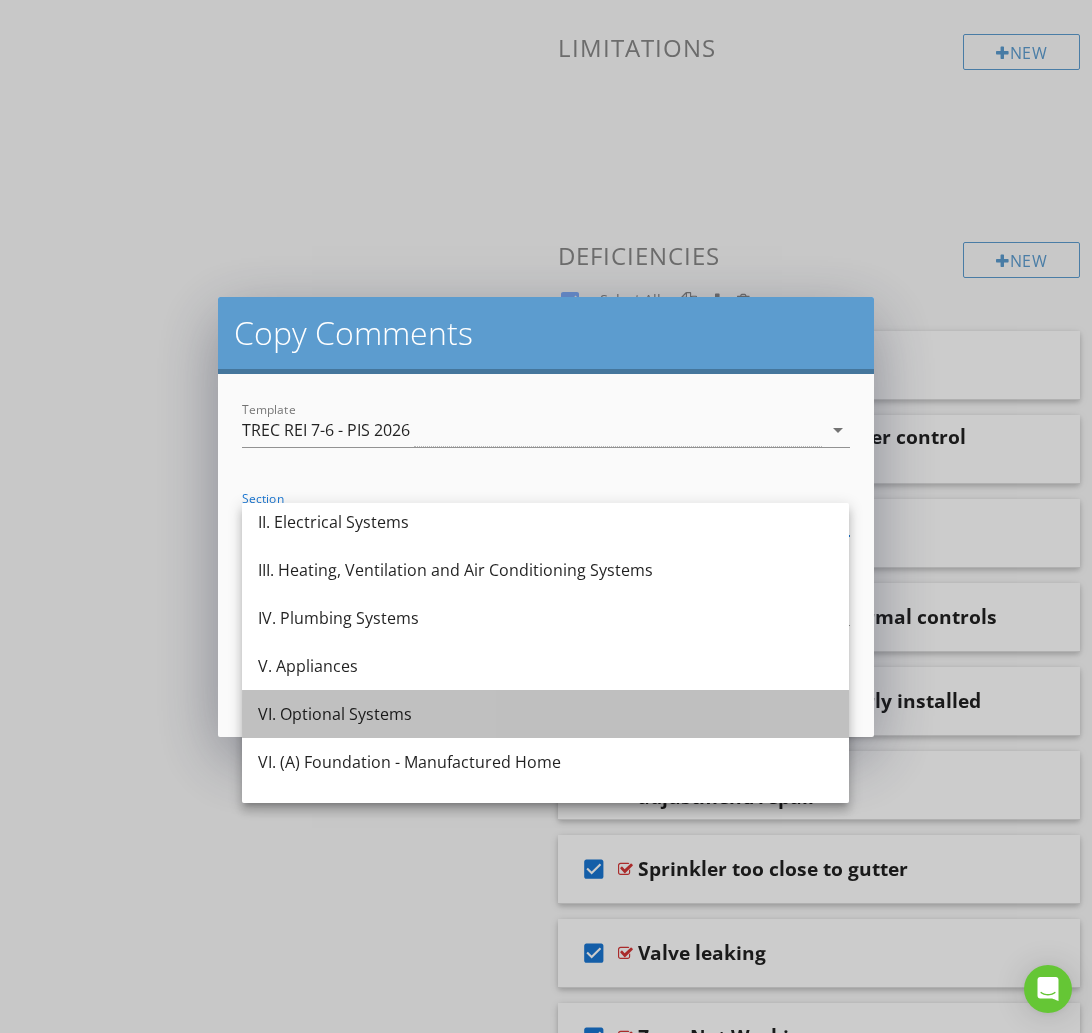 click on "VI. Optional Systems" at bounding box center (545, 714) 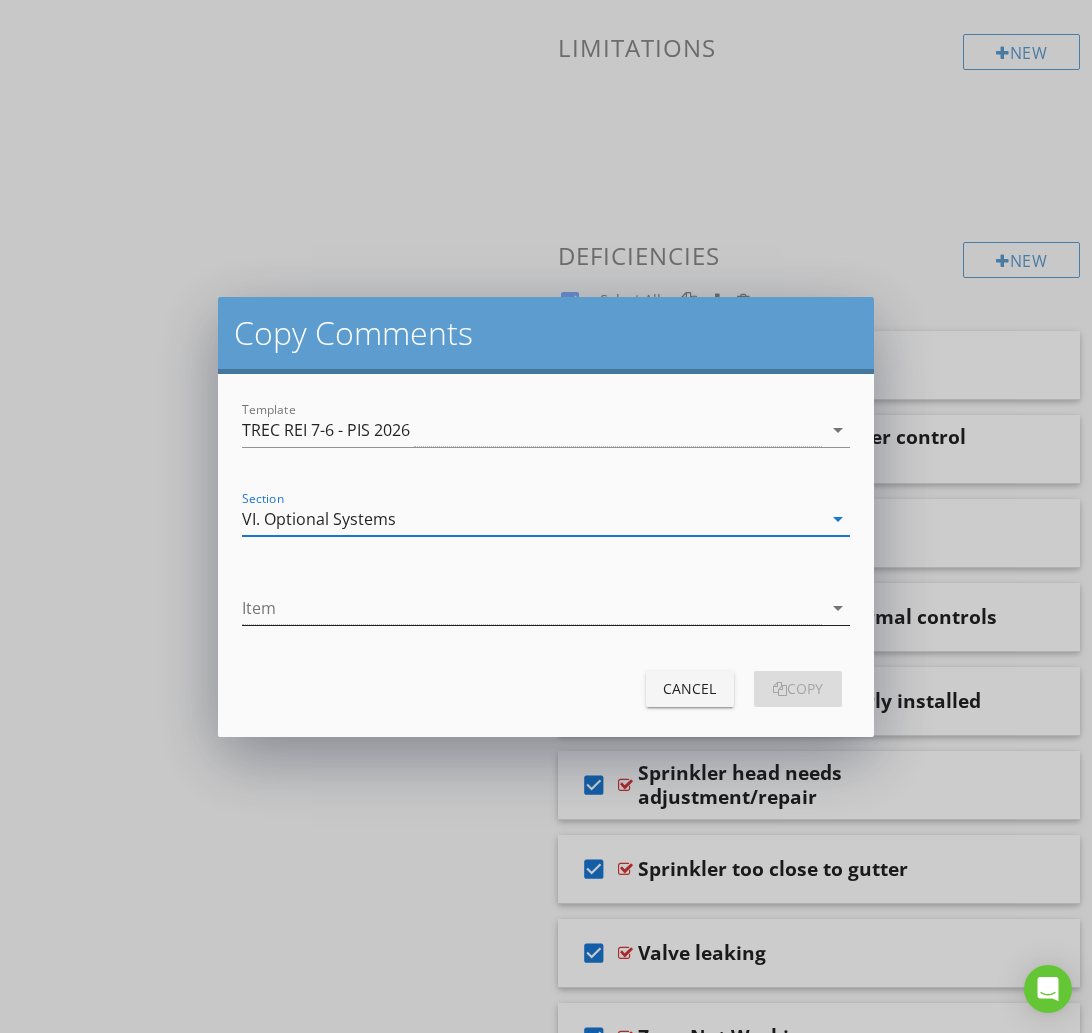 click at bounding box center [531, 608] 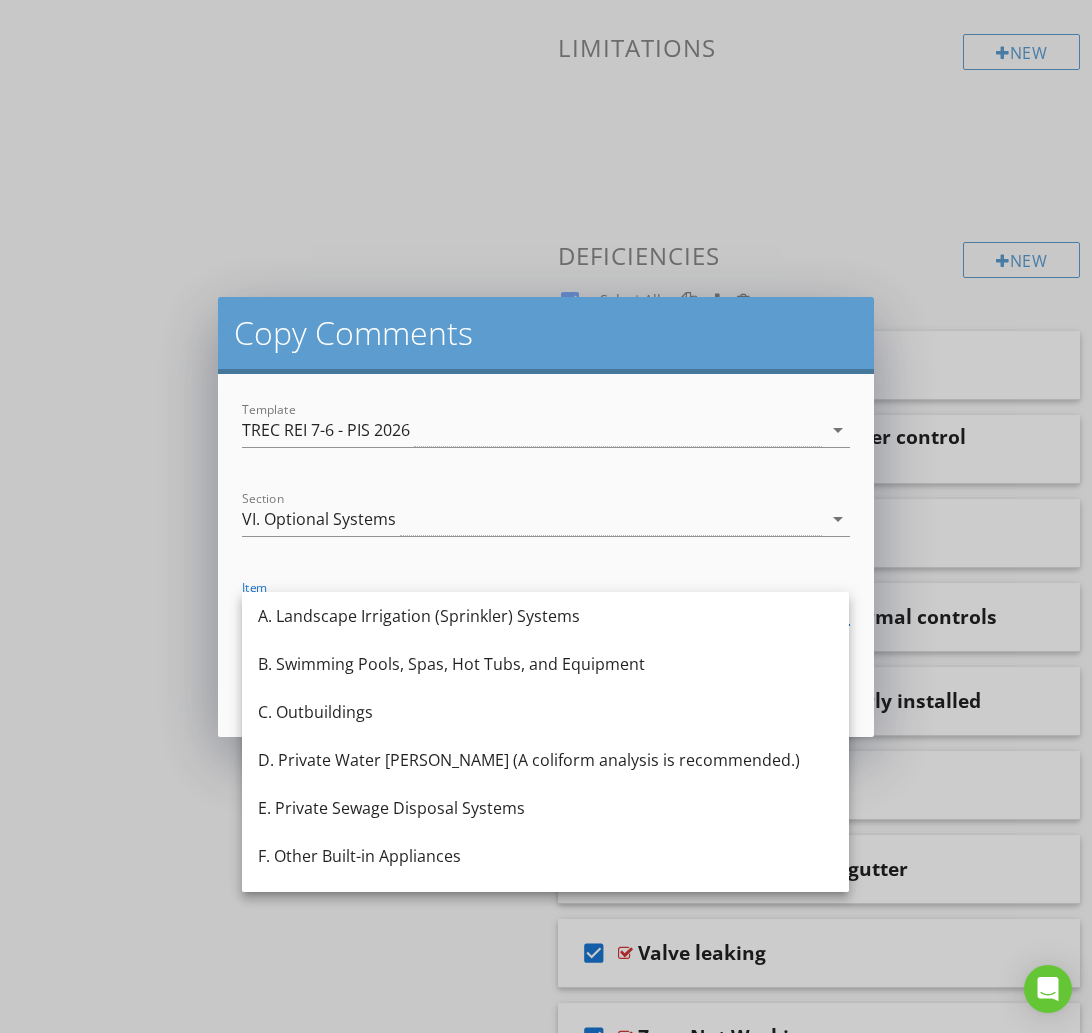 click on "A. Landscape Irrigation (Sprinkler) Systems" at bounding box center (545, 616) 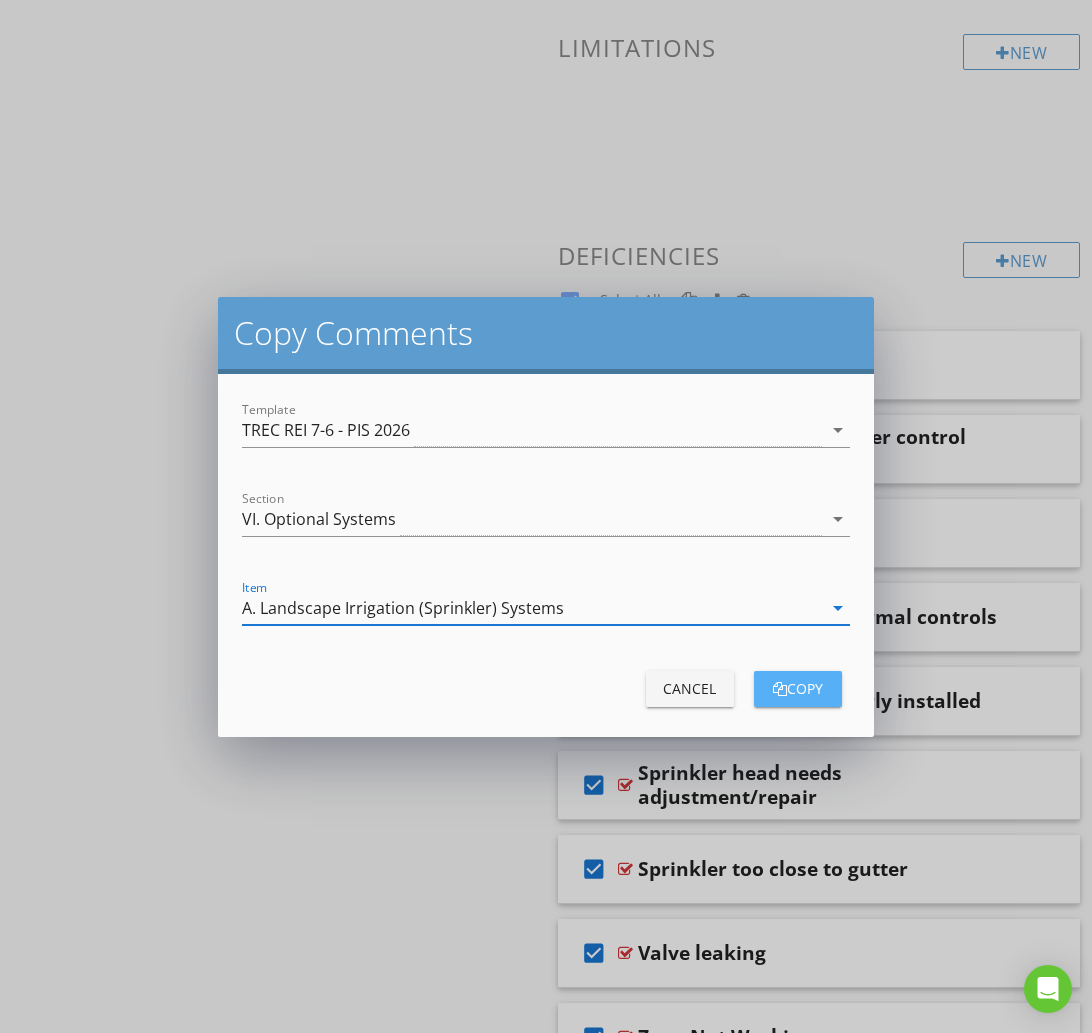 click at bounding box center [780, 689] 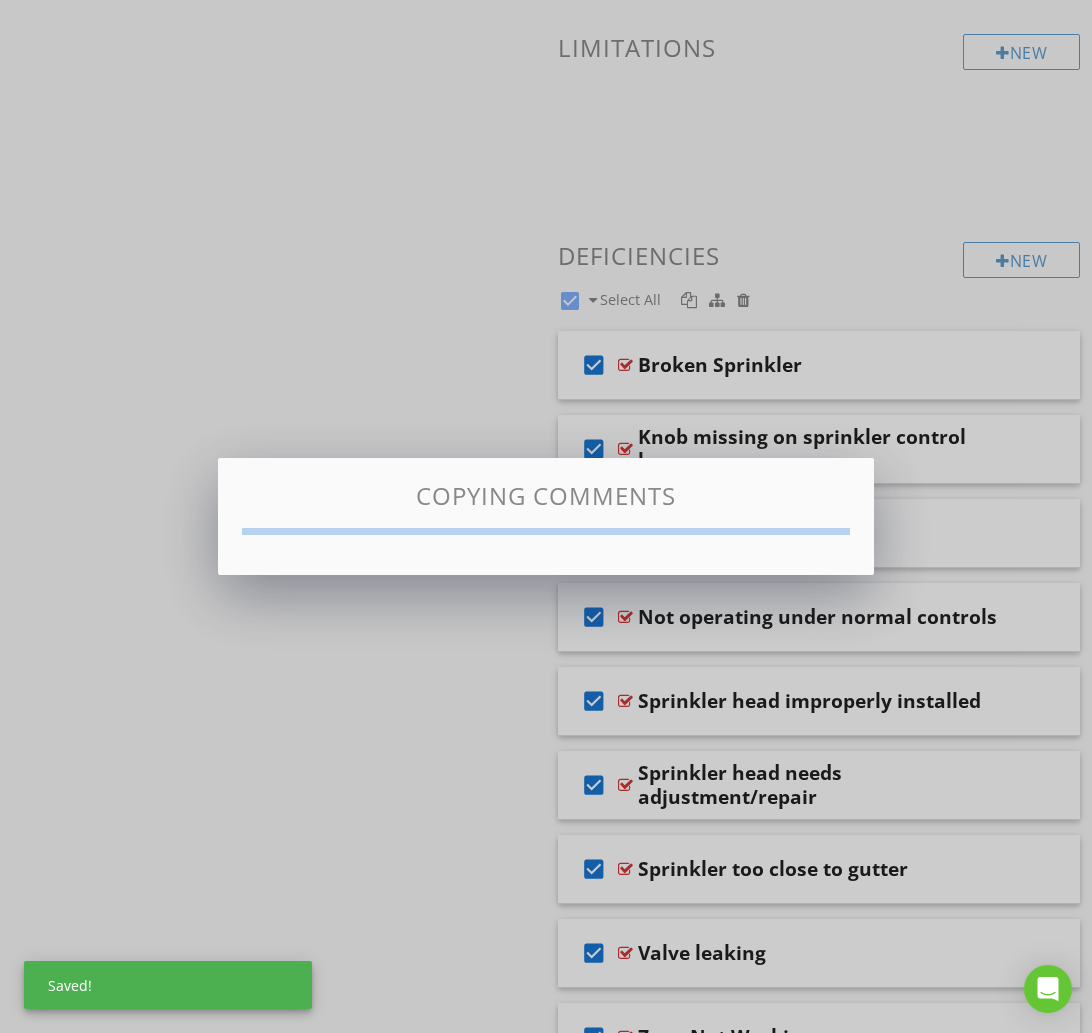 checkbox on "false" 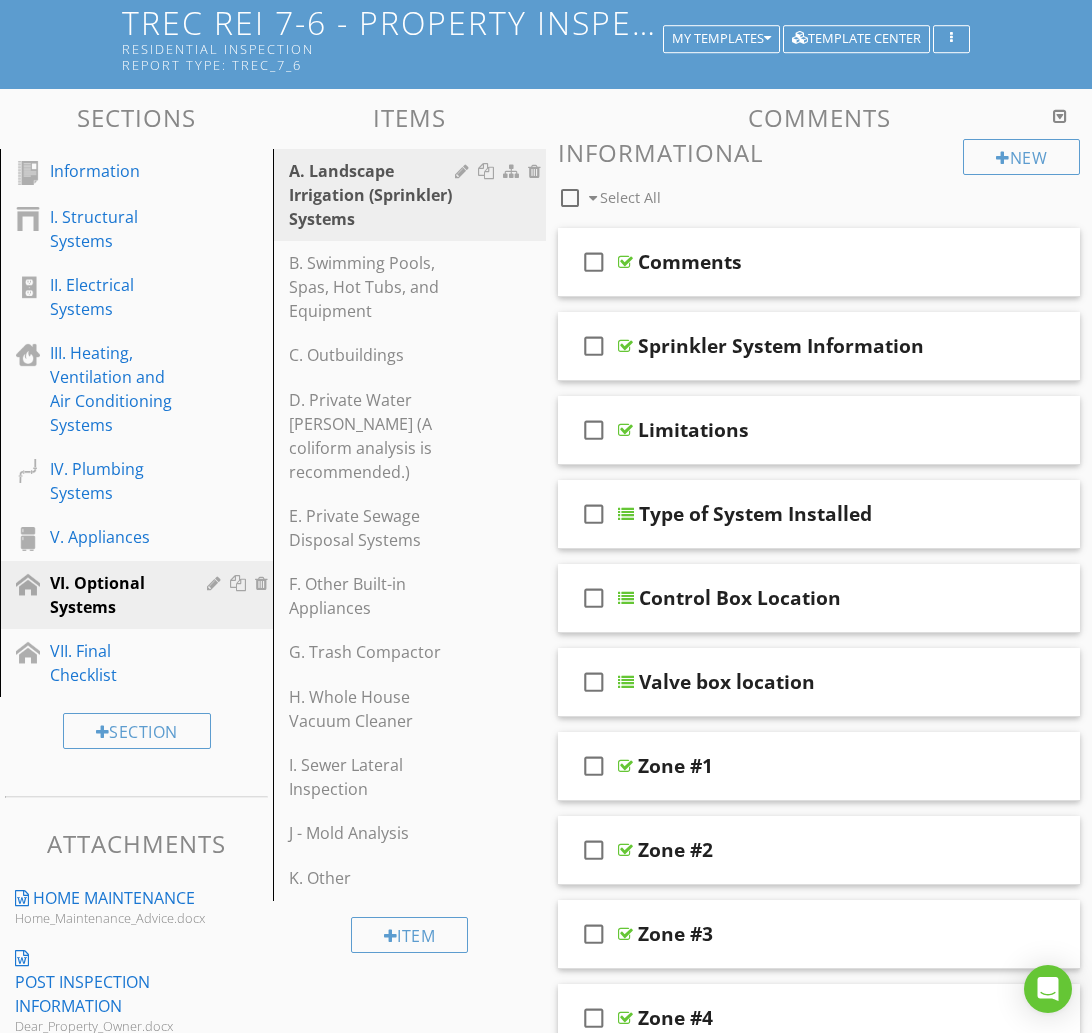 scroll, scrollTop: 0, scrollLeft: 0, axis: both 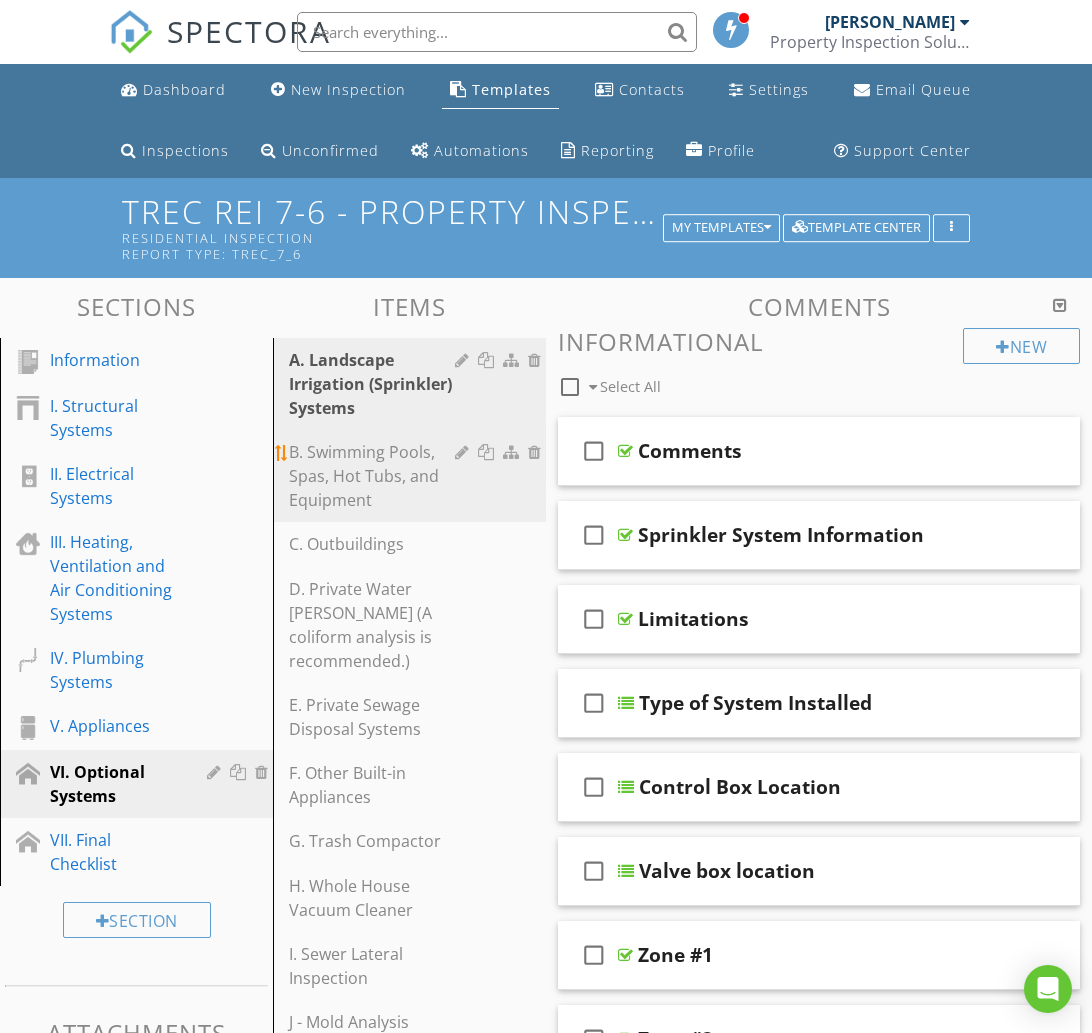click on "B. Swimming Pools, Spas, Hot Tubs, and Equipment" at bounding box center (375, 476) 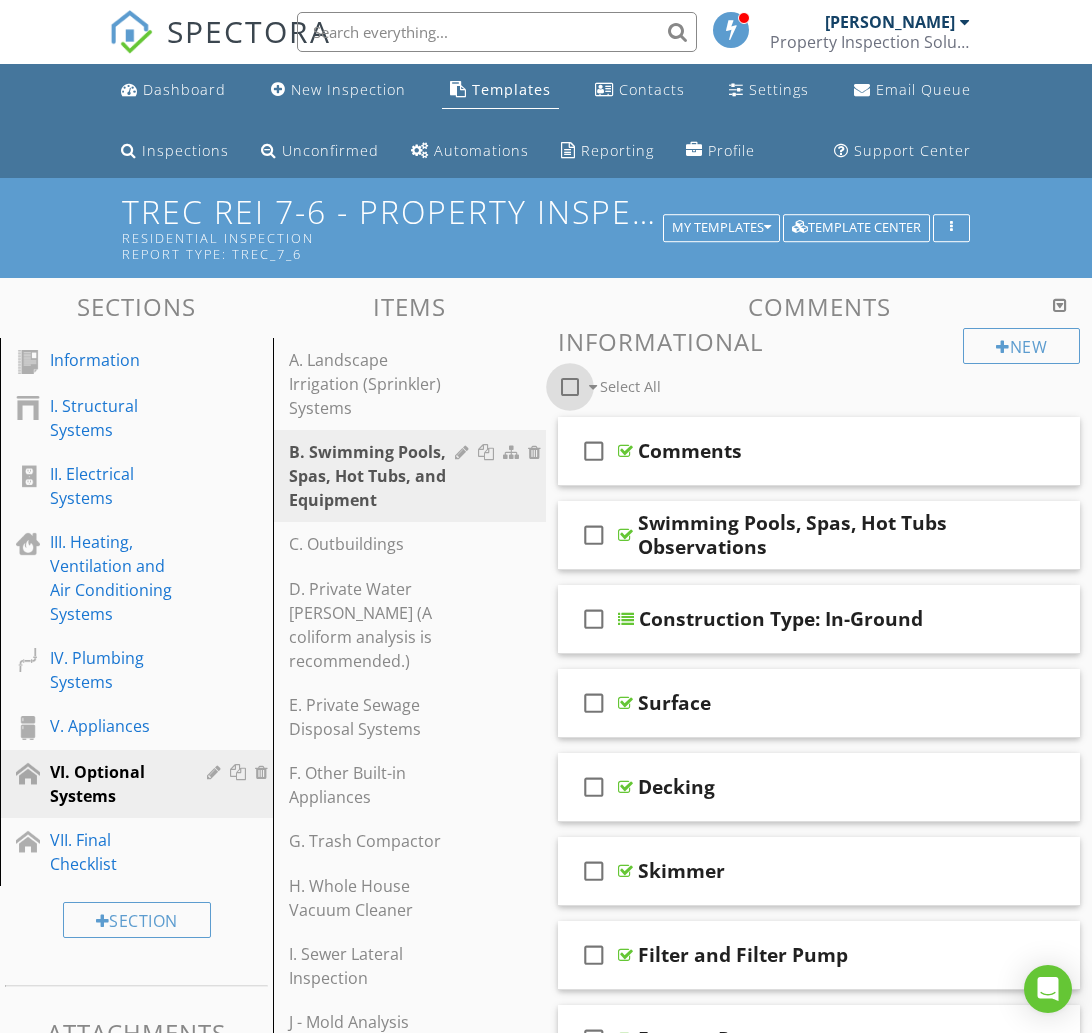 click at bounding box center [570, 387] 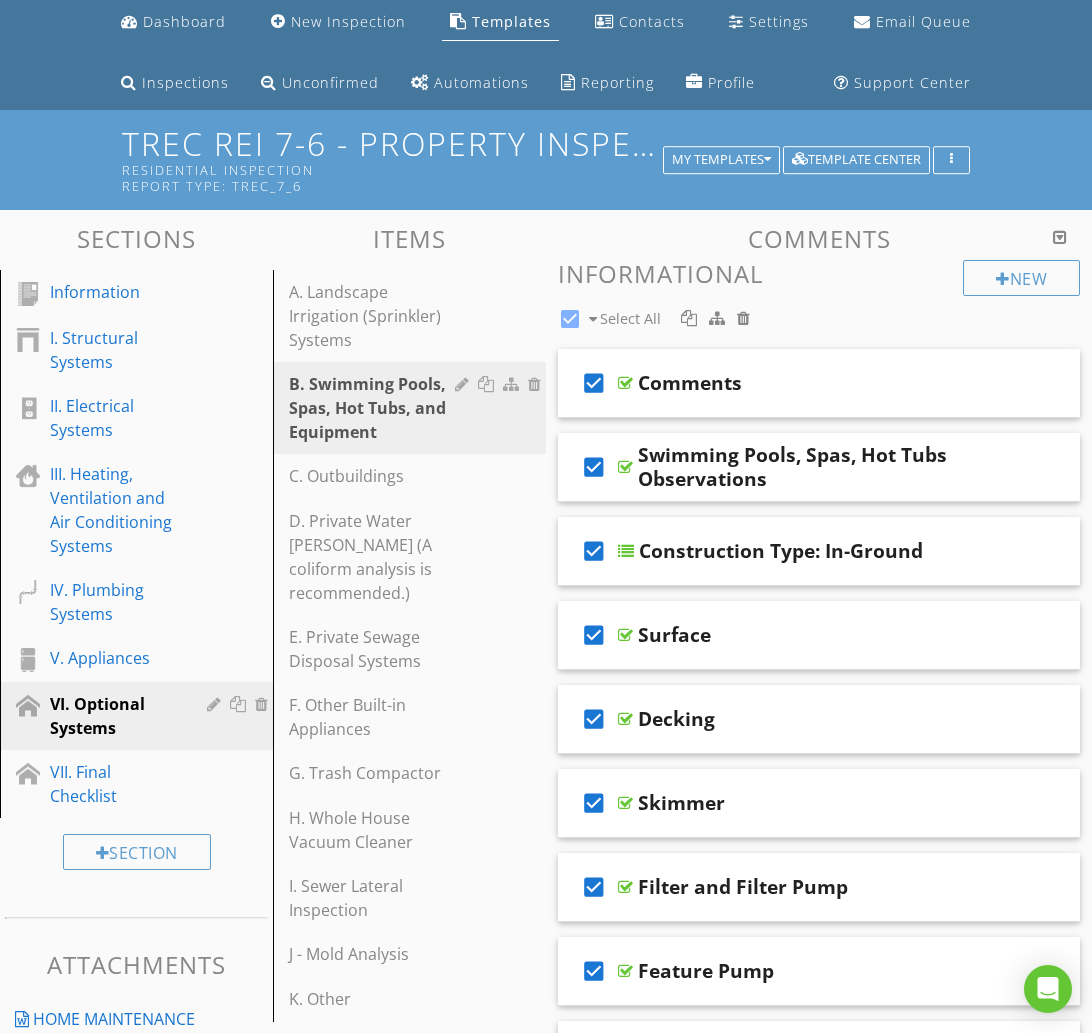 scroll, scrollTop: 0, scrollLeft: 0, axis: both 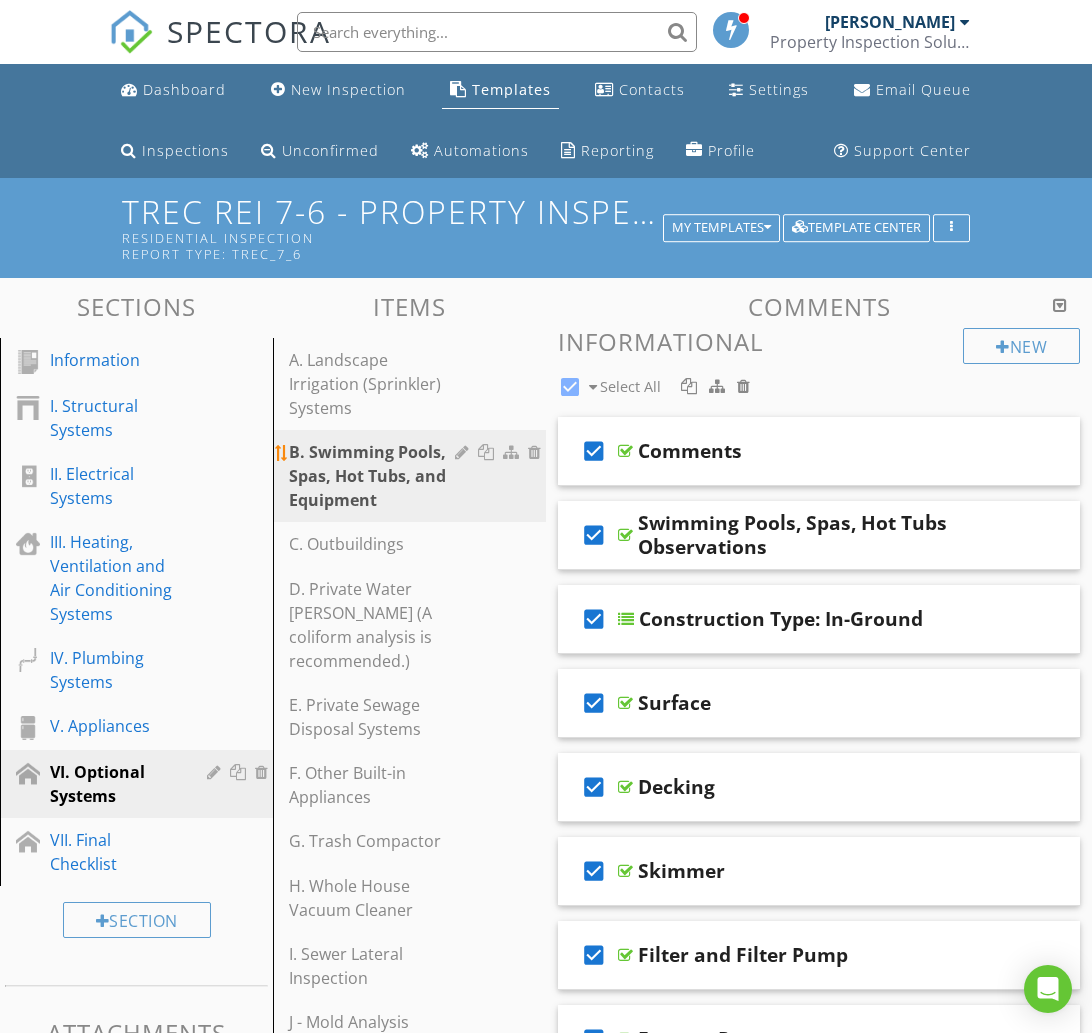 click on "B. Swimming Pools, Spas, Hot Tubs, and Equipment" at bounding box center [375, 476] 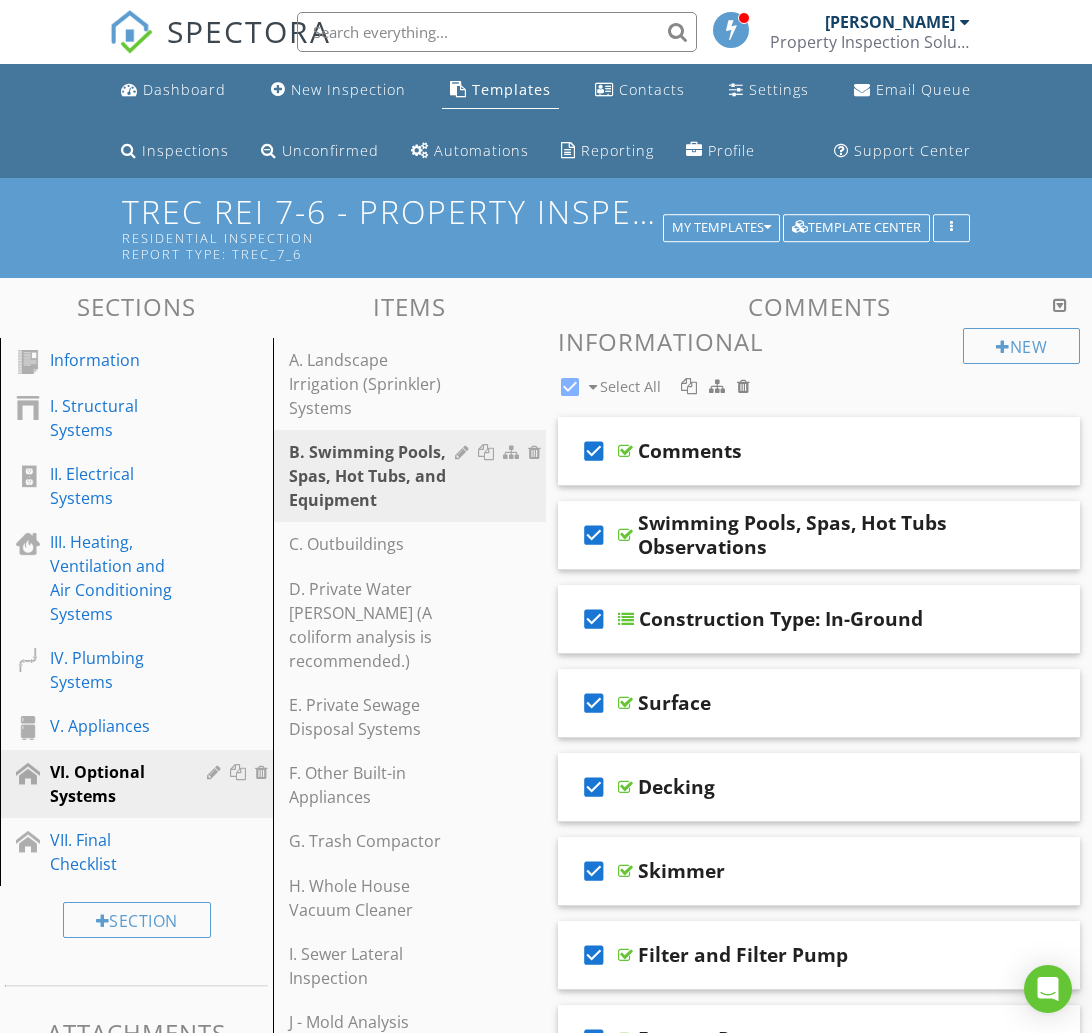 click at bounding box center (546, 516) 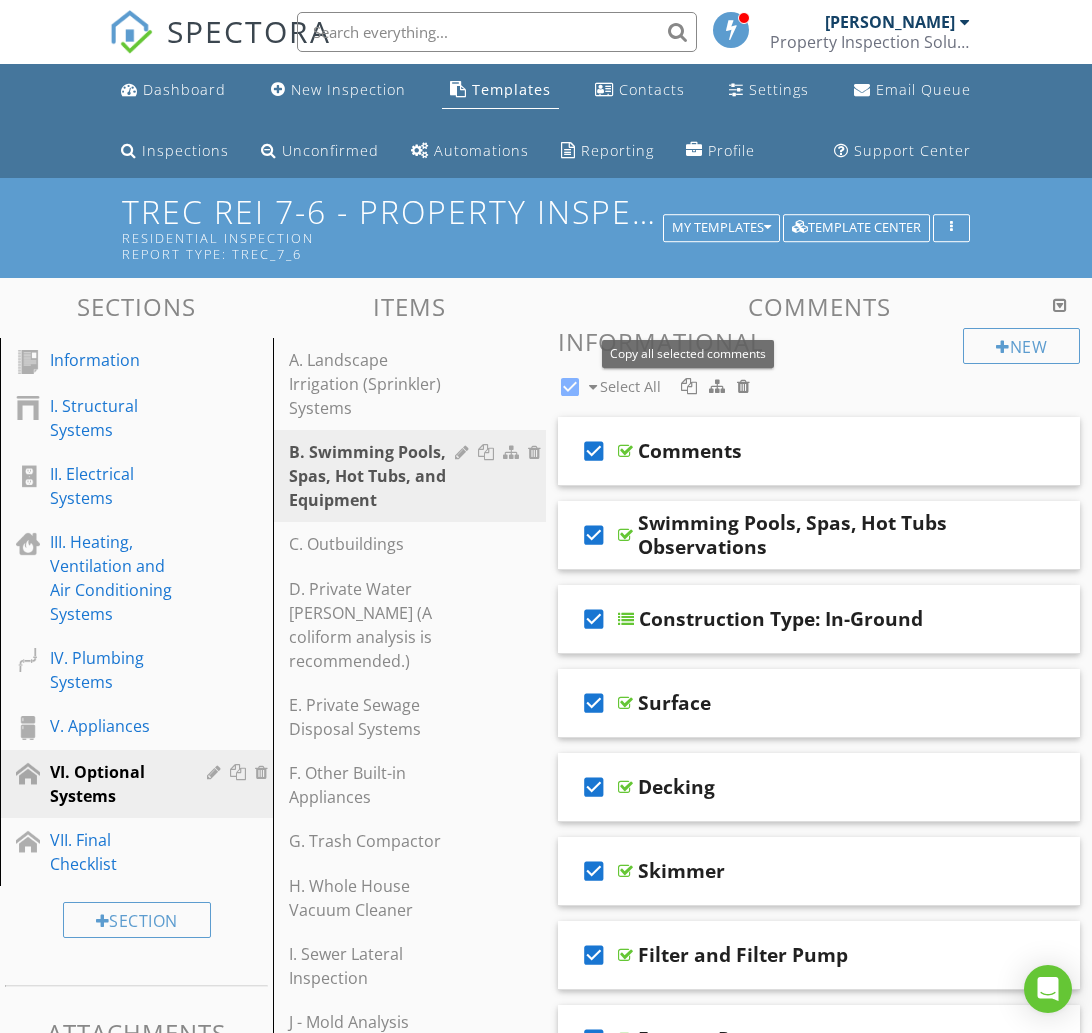 click at bounding box center (689, 386) 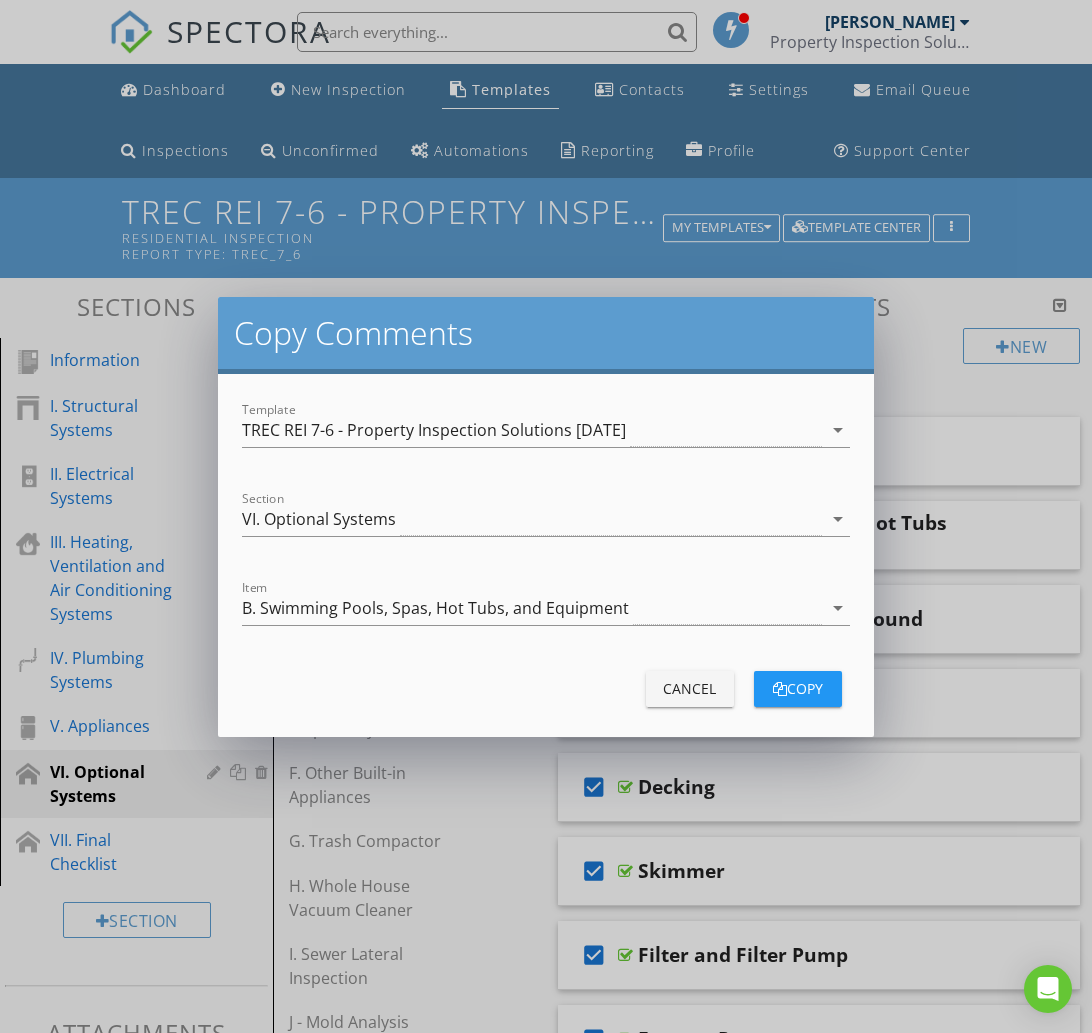 click on "TREC REI 7-6 - Property Inspection Solutions [DATE]" at bounding box center (434, 430) 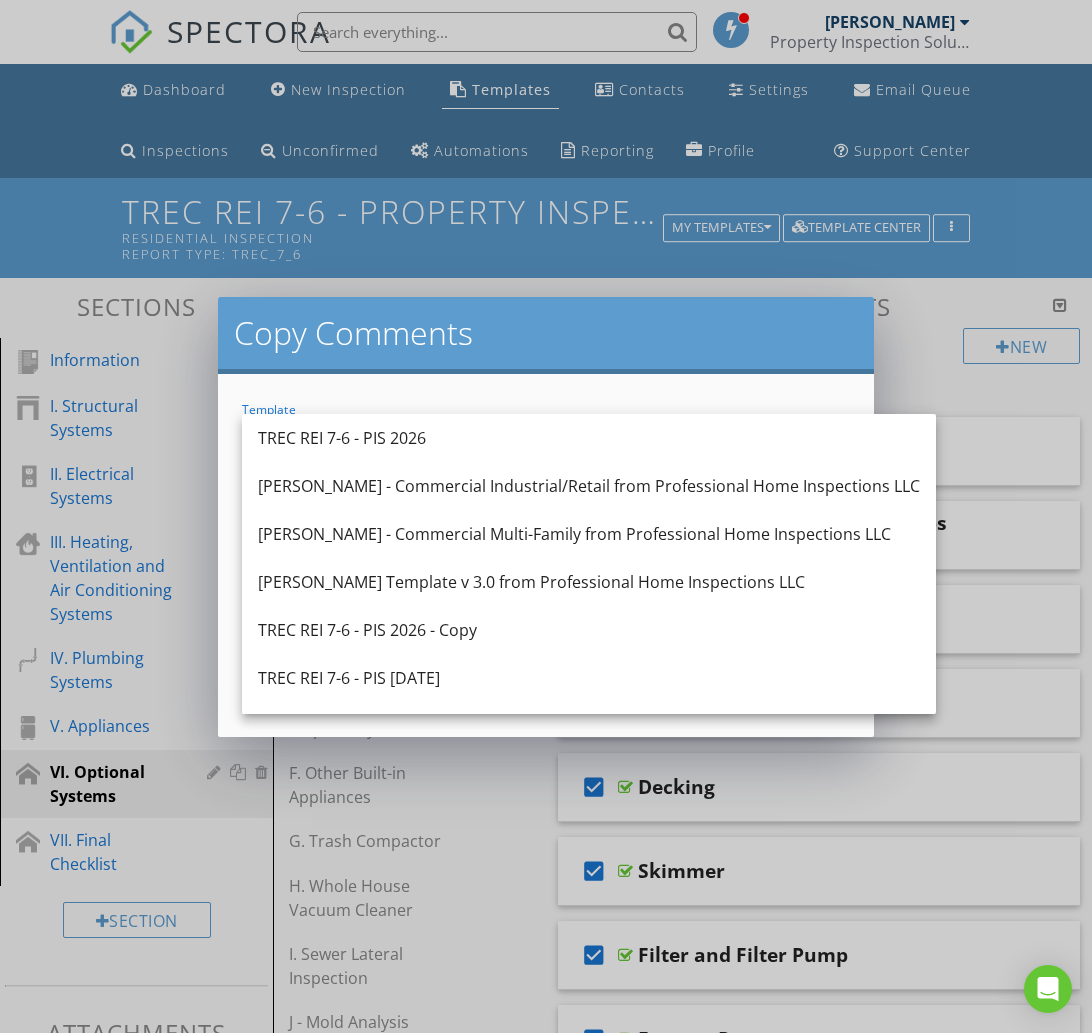 click on "TREC REI 7-6 - PIS 2026" at bounding box center (589, 438) 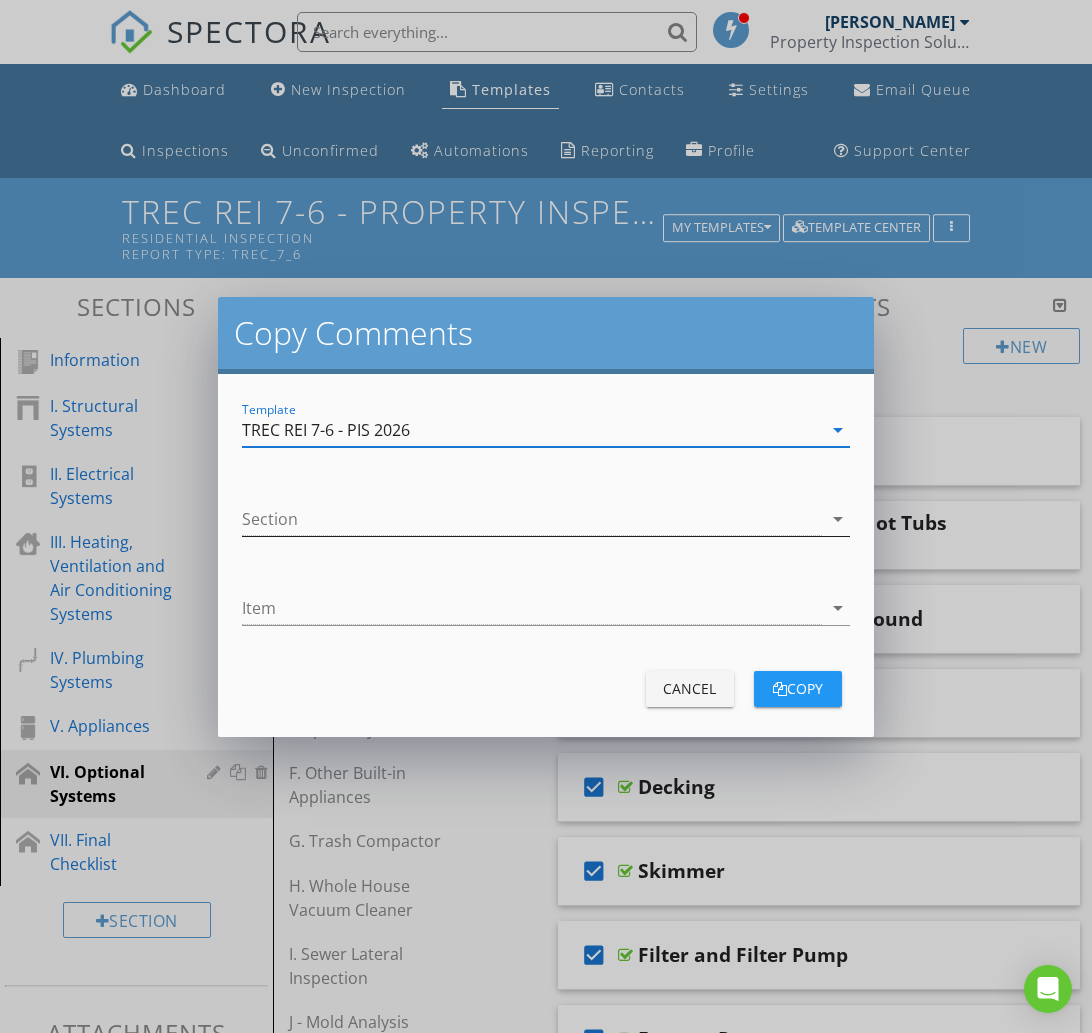 click at bounding box center [531, 519] 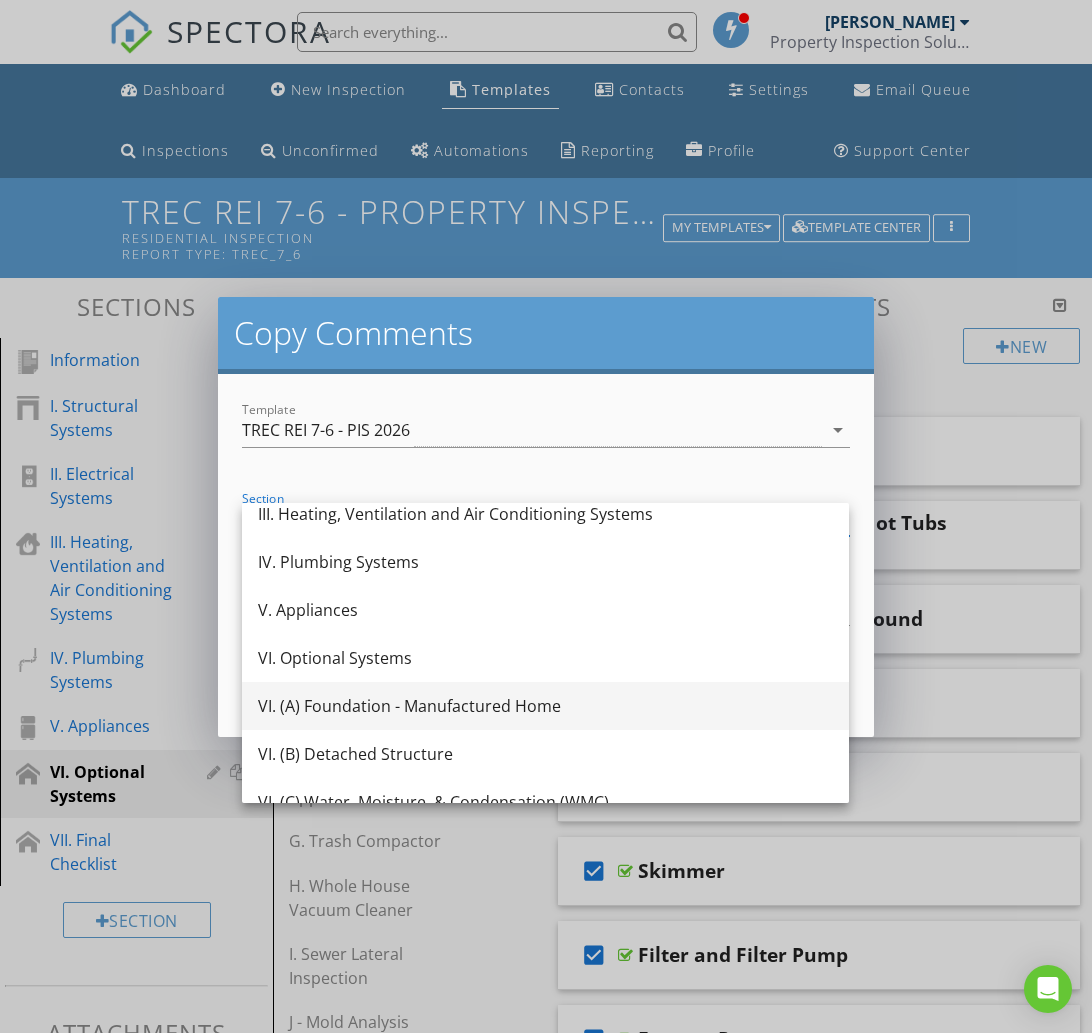scroll, scrollTop: 160, scrollLeft: 0, axis: vertical 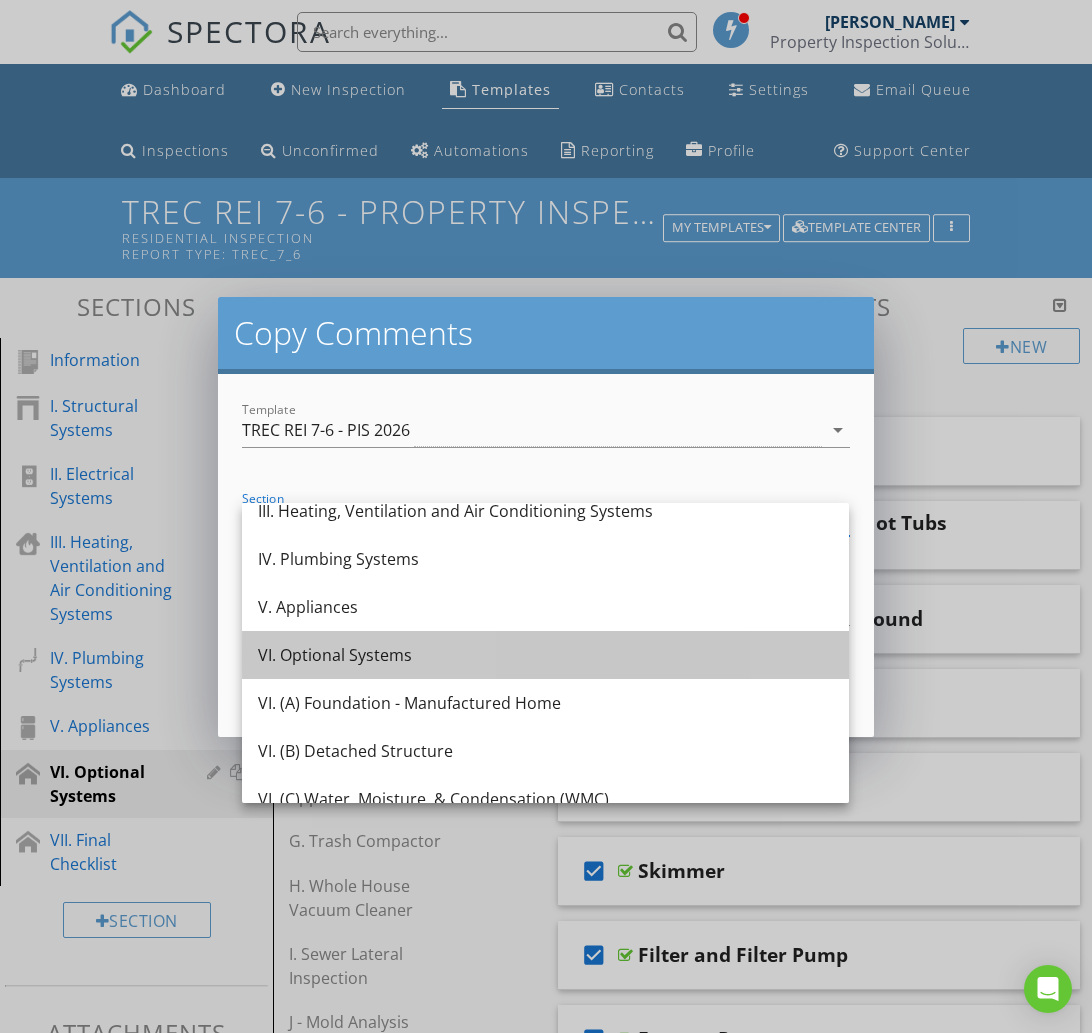 click on "VI. Optional Systems" at bounding box center [545, 655] 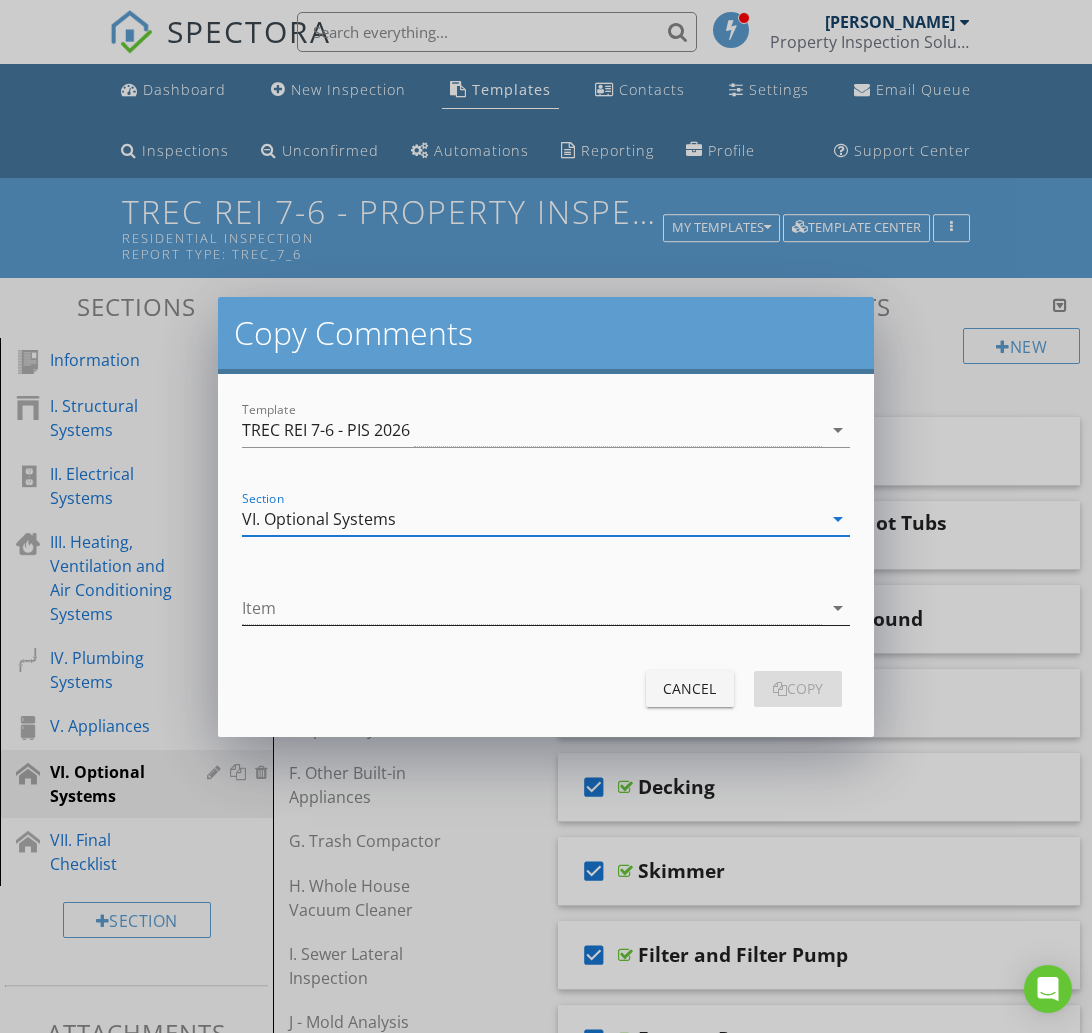 click at bounding box center (531, 608) 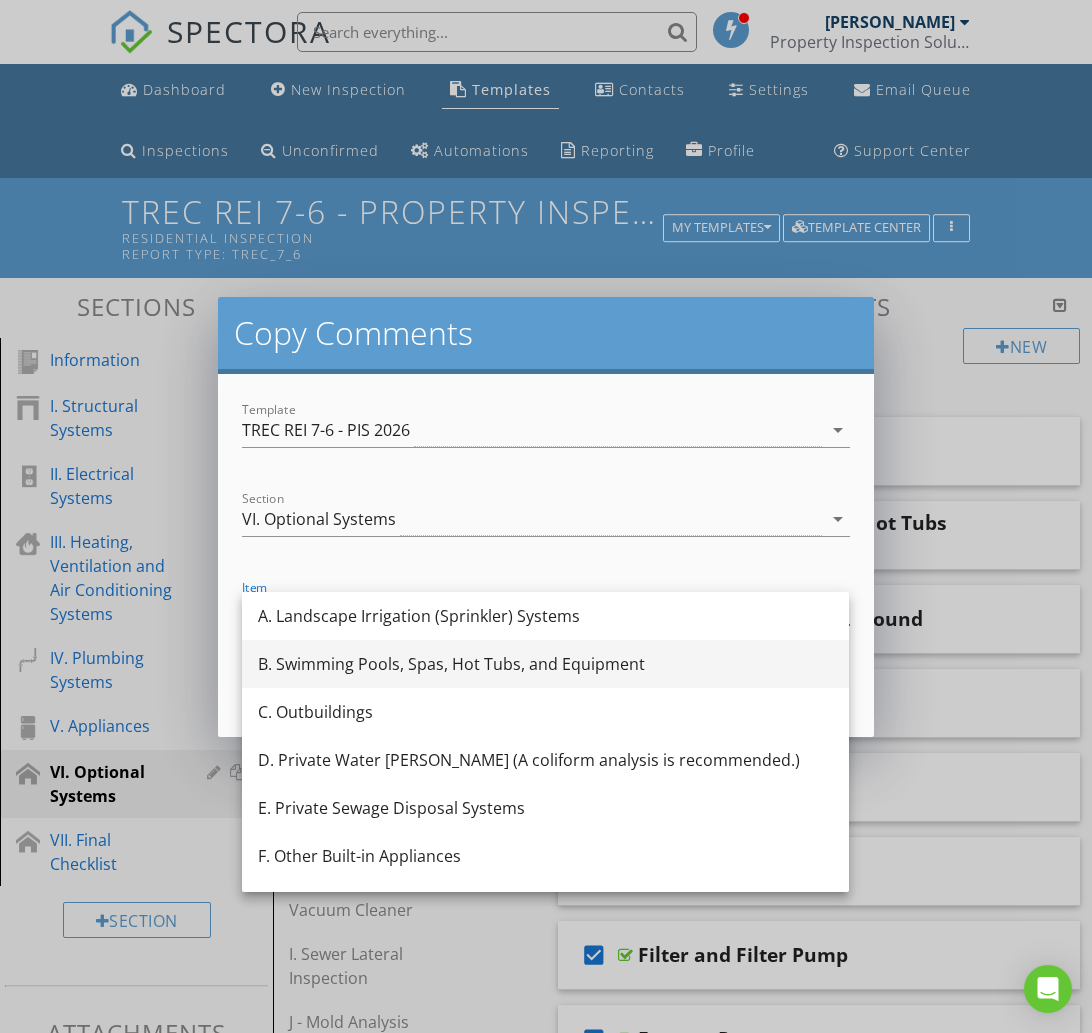 click on "B. Swimming Pools, Spas, Hot Tubs, and Equipment" at bounding box center [545, 664] 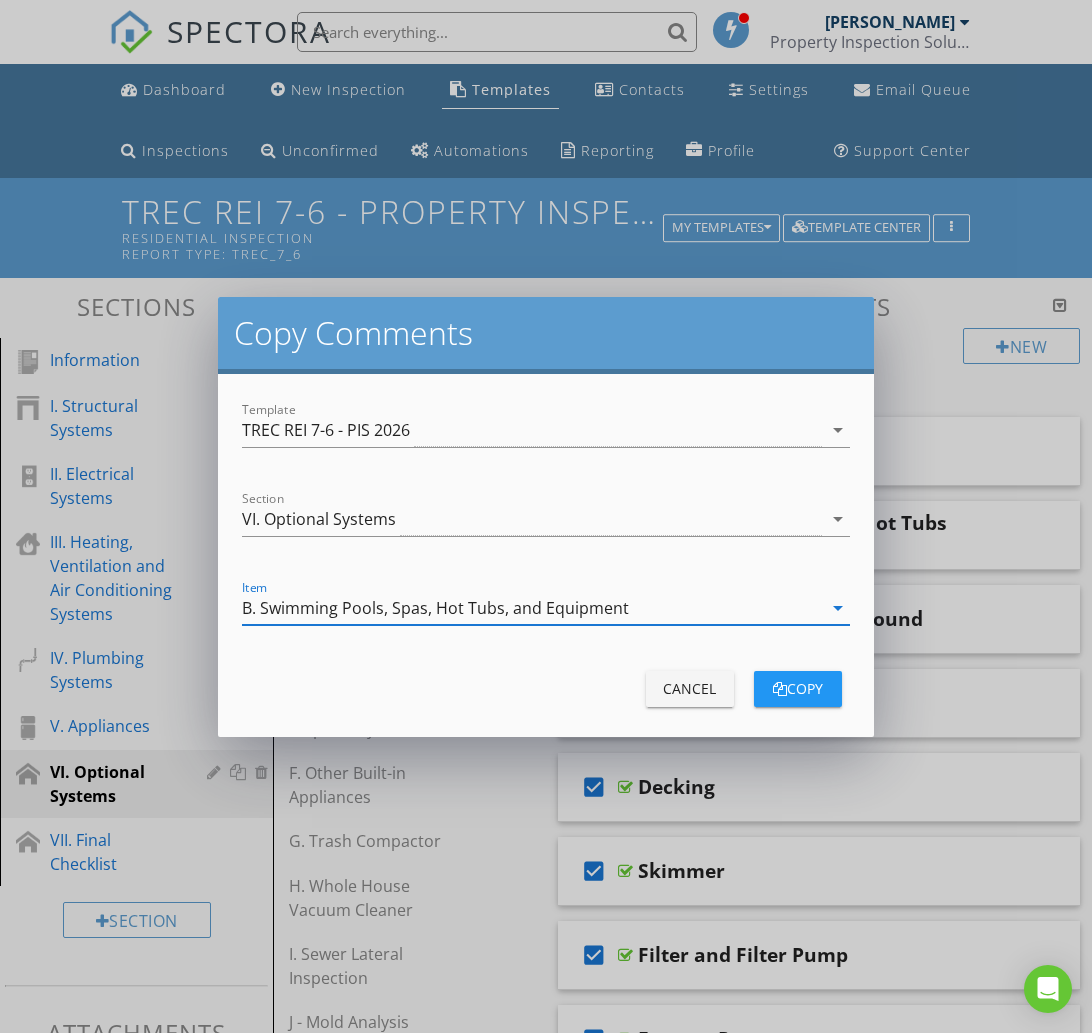 click at bounding box center (780, 689) 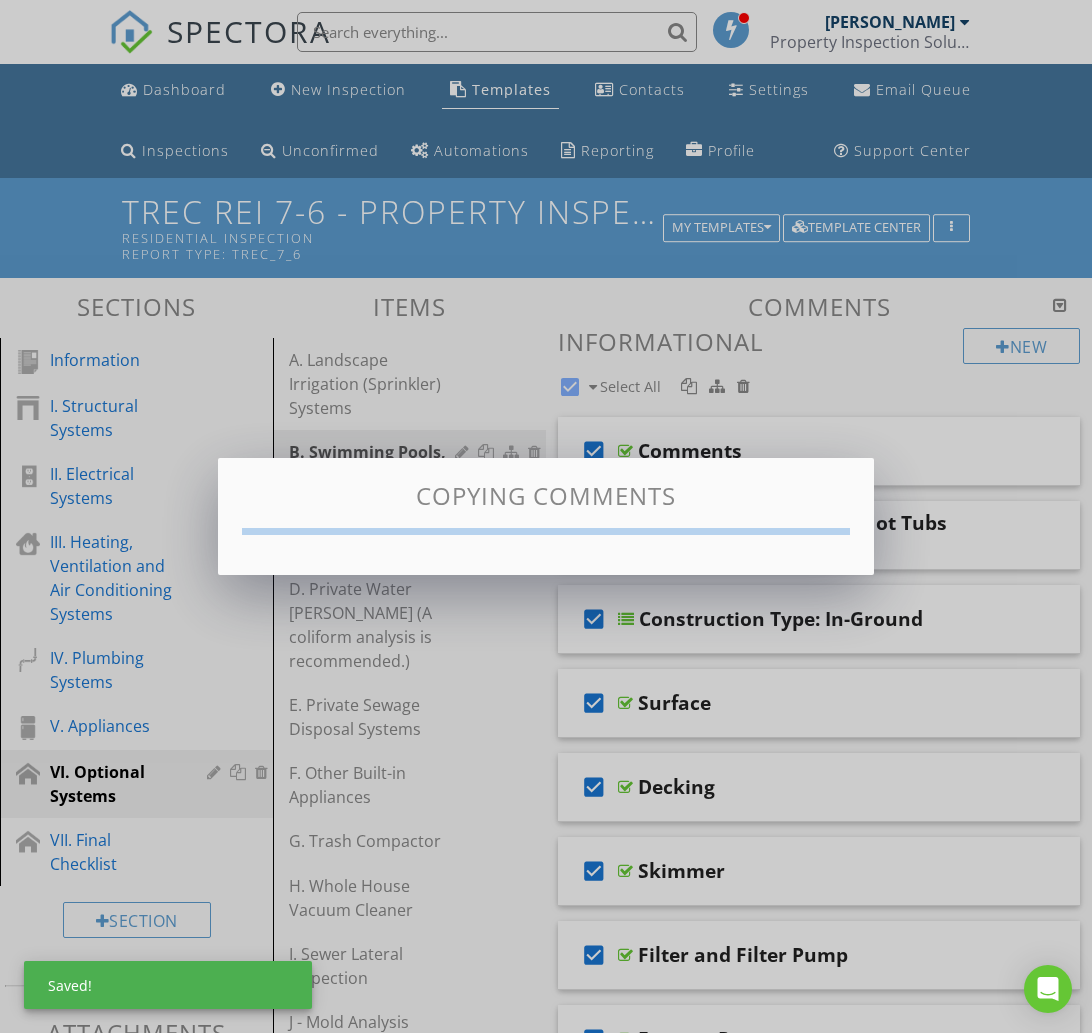 checkbox on "false" 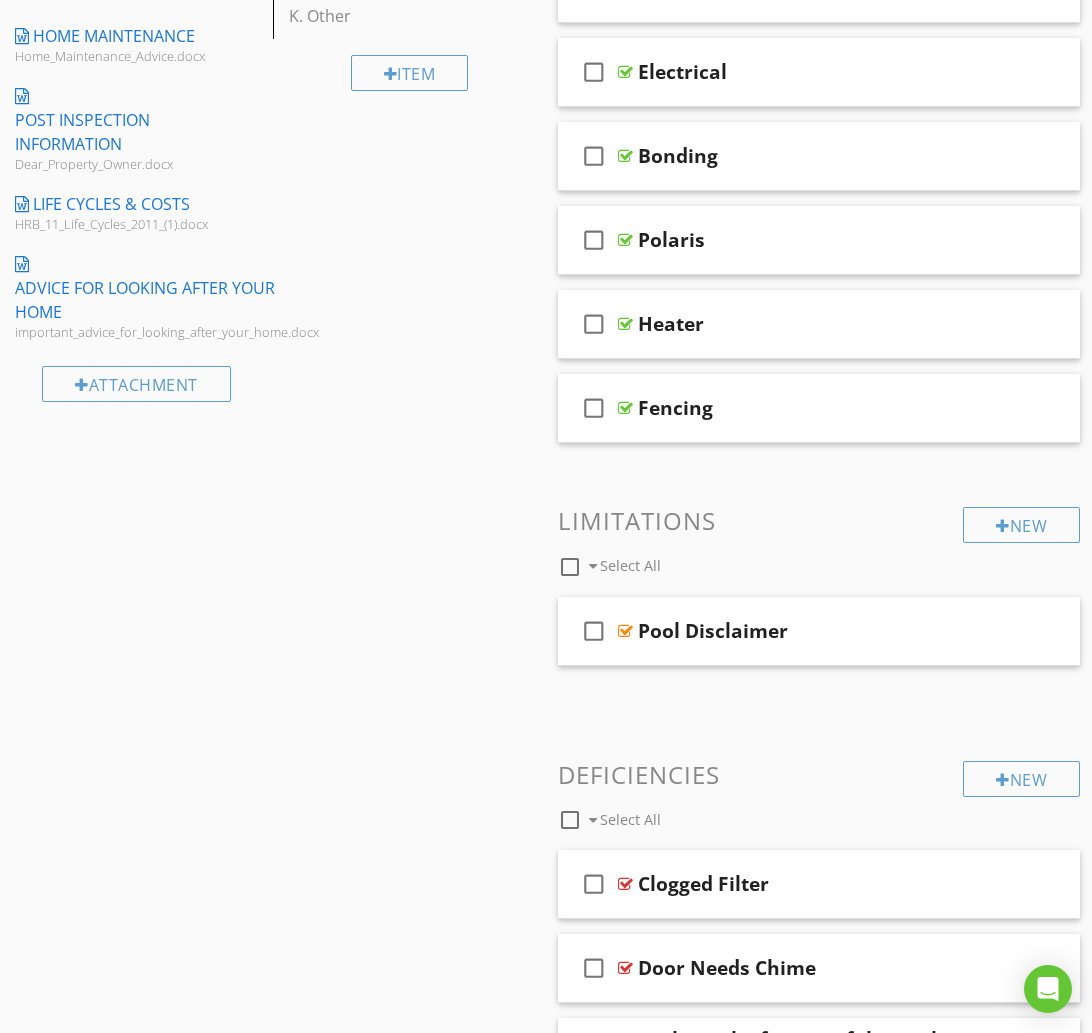 scroll, scrollTop: 1053, scrollLeft: 0, axis: vertical 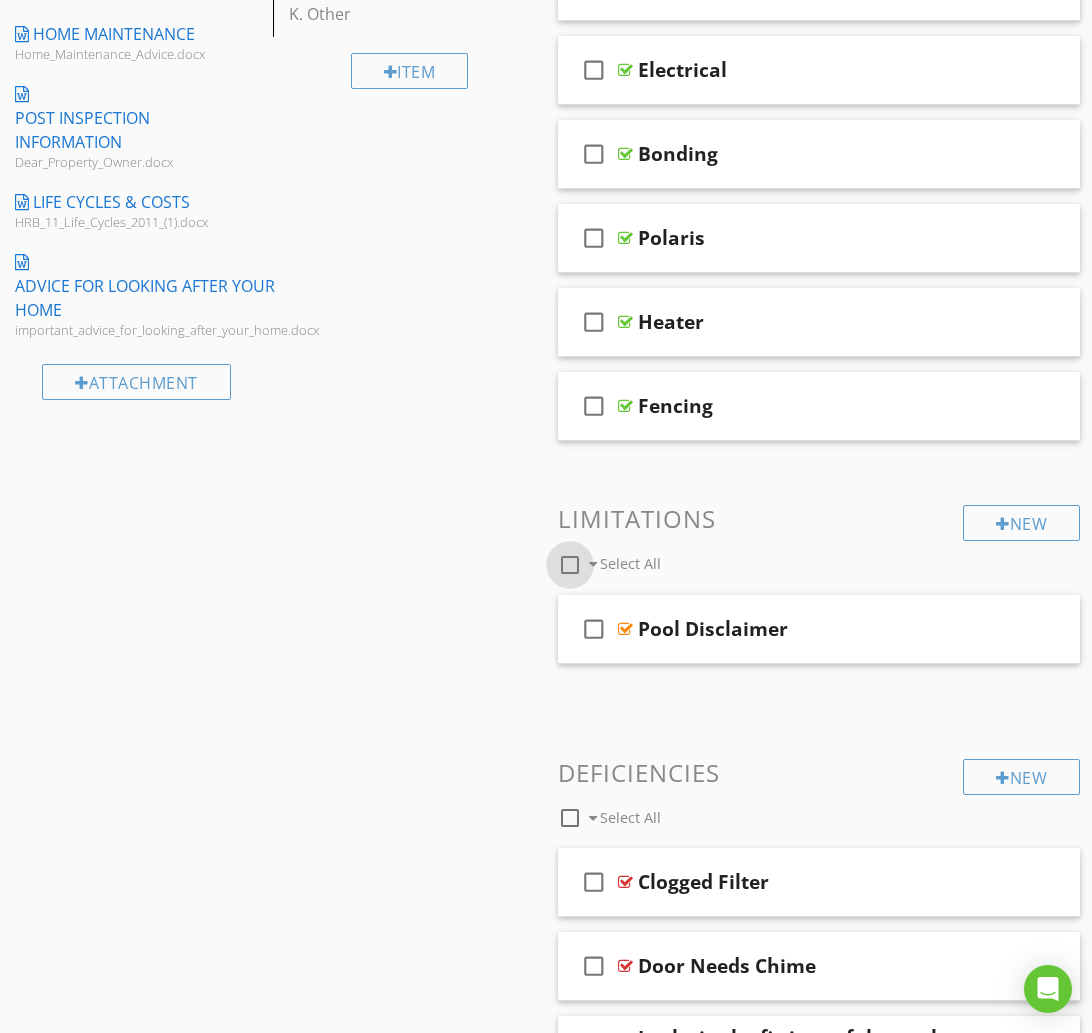 drag, startPoint x: 568, startPoint y: 565, endPoint x: 598, endPoint y: 564, distance: 30.016663 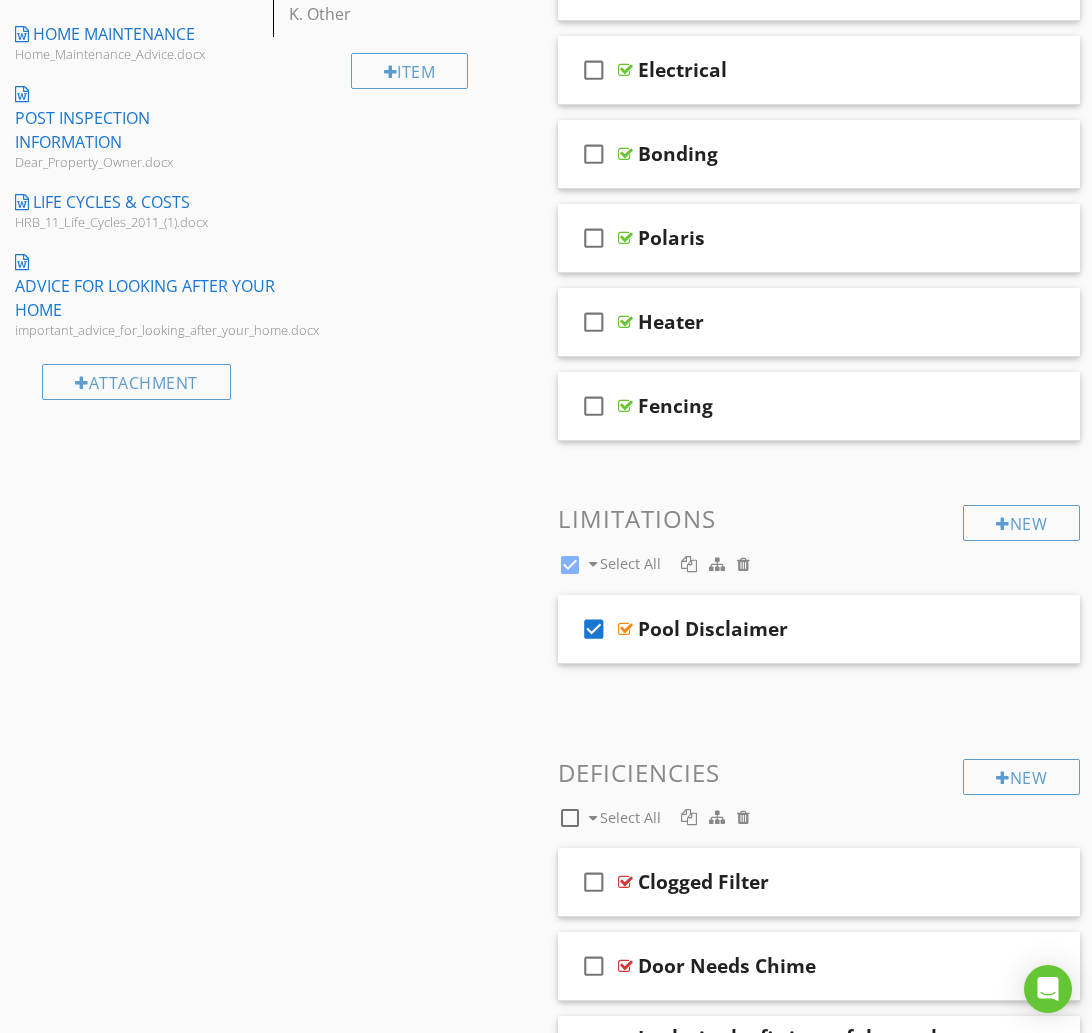 click at bounding box center [689, 564] 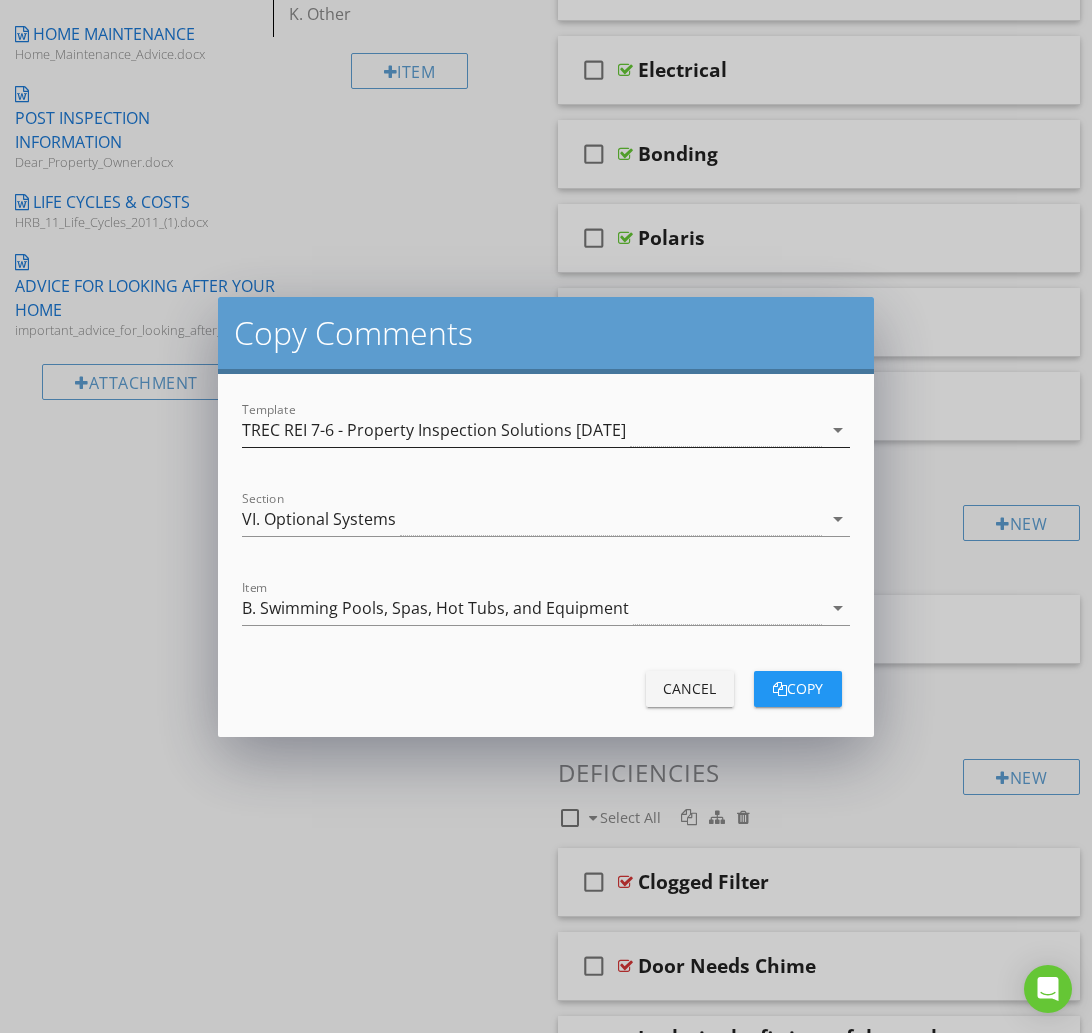 click on "TREC REI 7-6 - Property Inspection Solutions [DATE]" at bounding box center [434, 430] 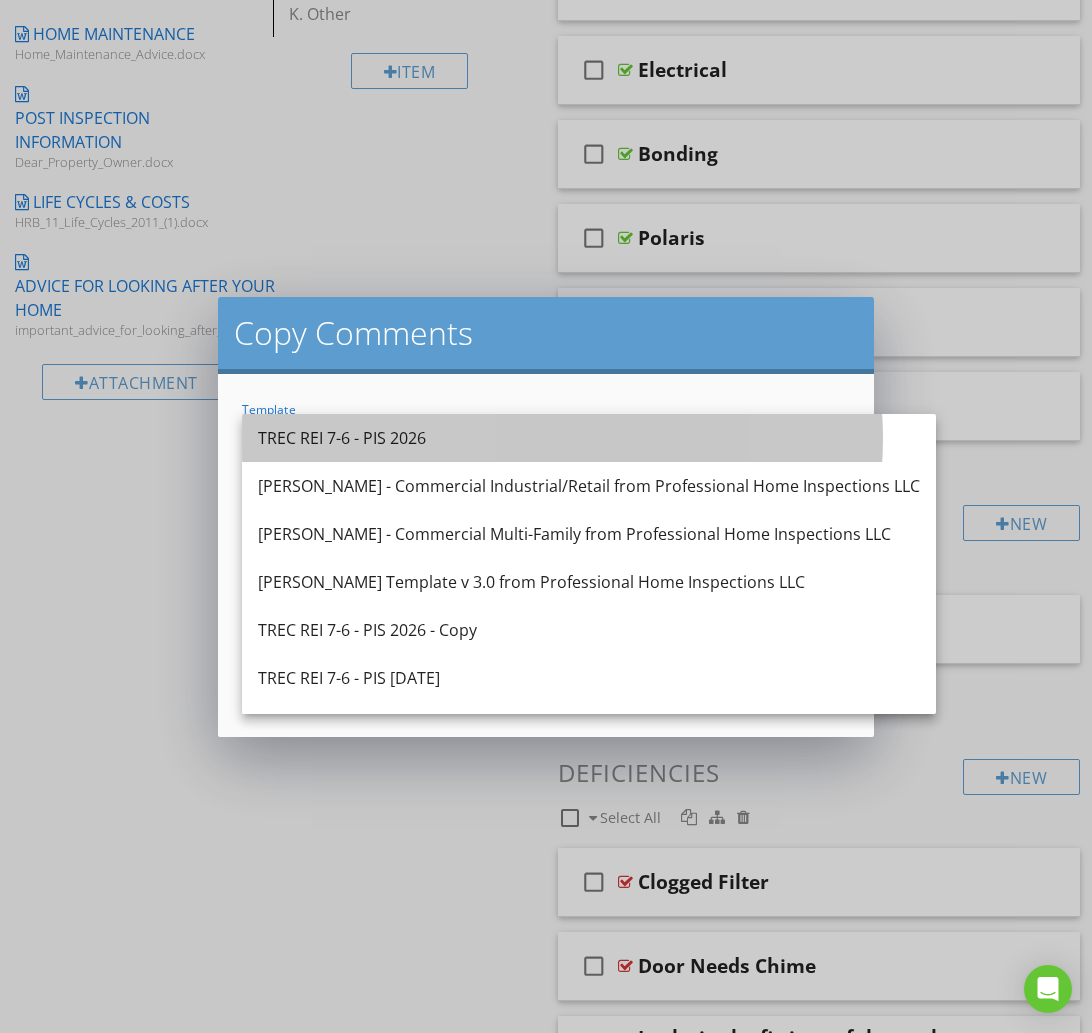 click on "TREC REI 7-6 - PIS 2026" at bounding box center [589, 438] 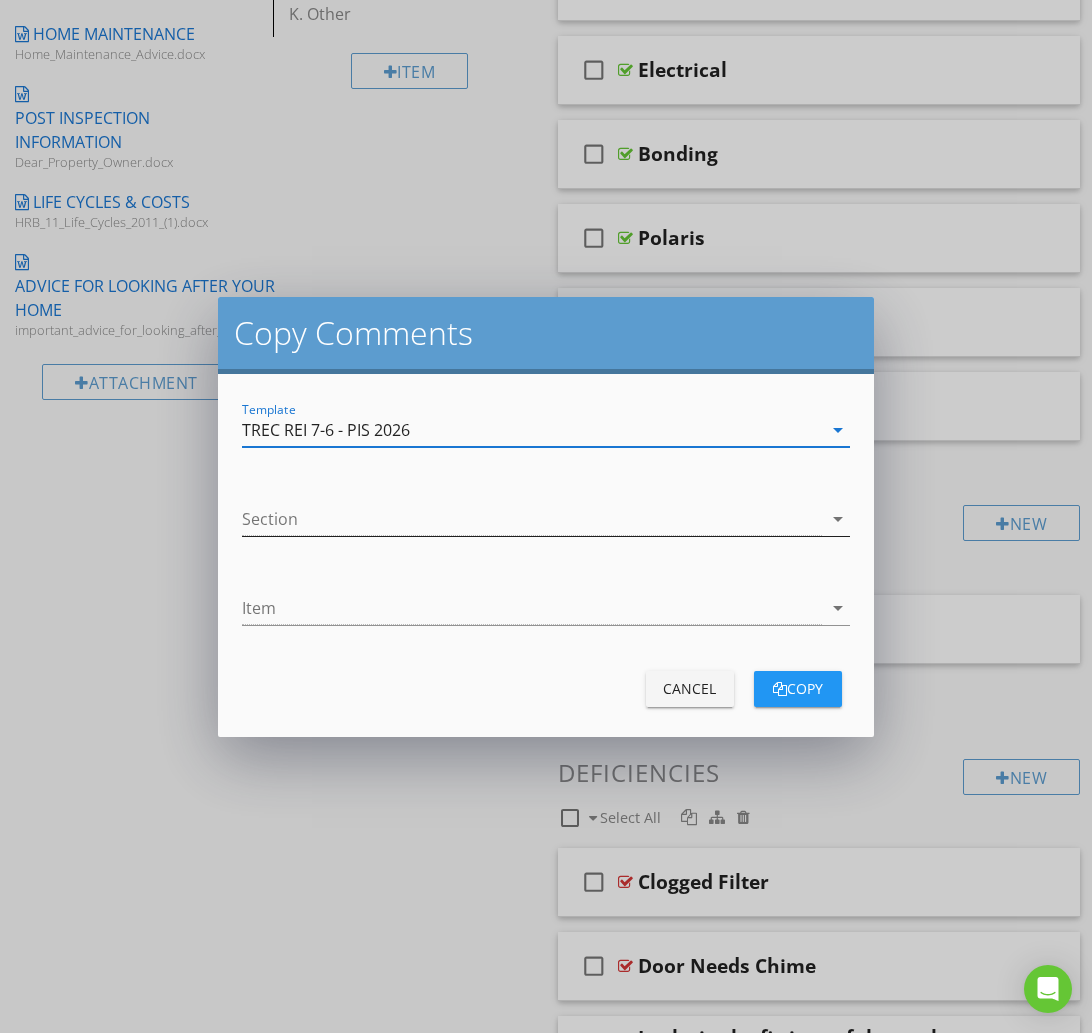 click at bounding box center [531, 519] 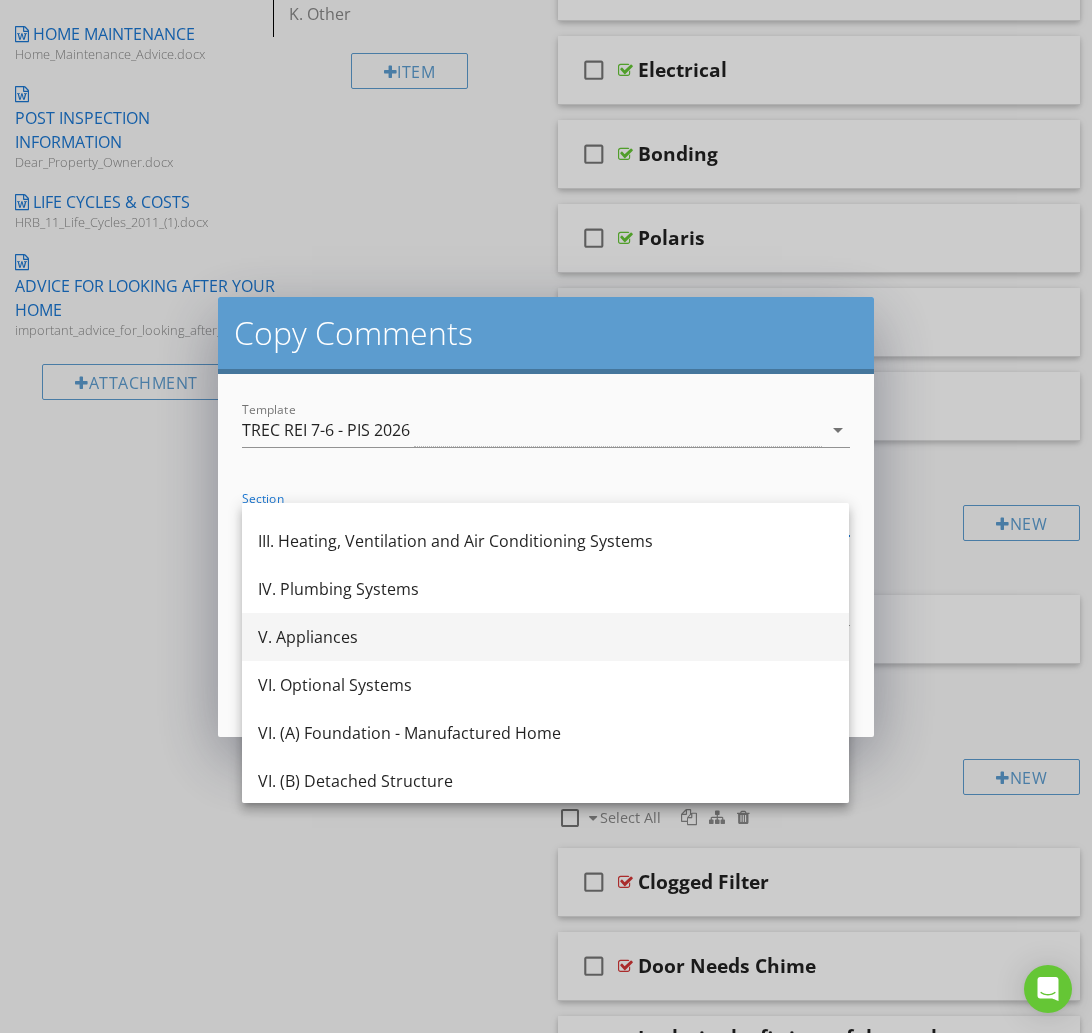 scroll, scrollTop: 134, scrollLeft: 0, axis: vertical 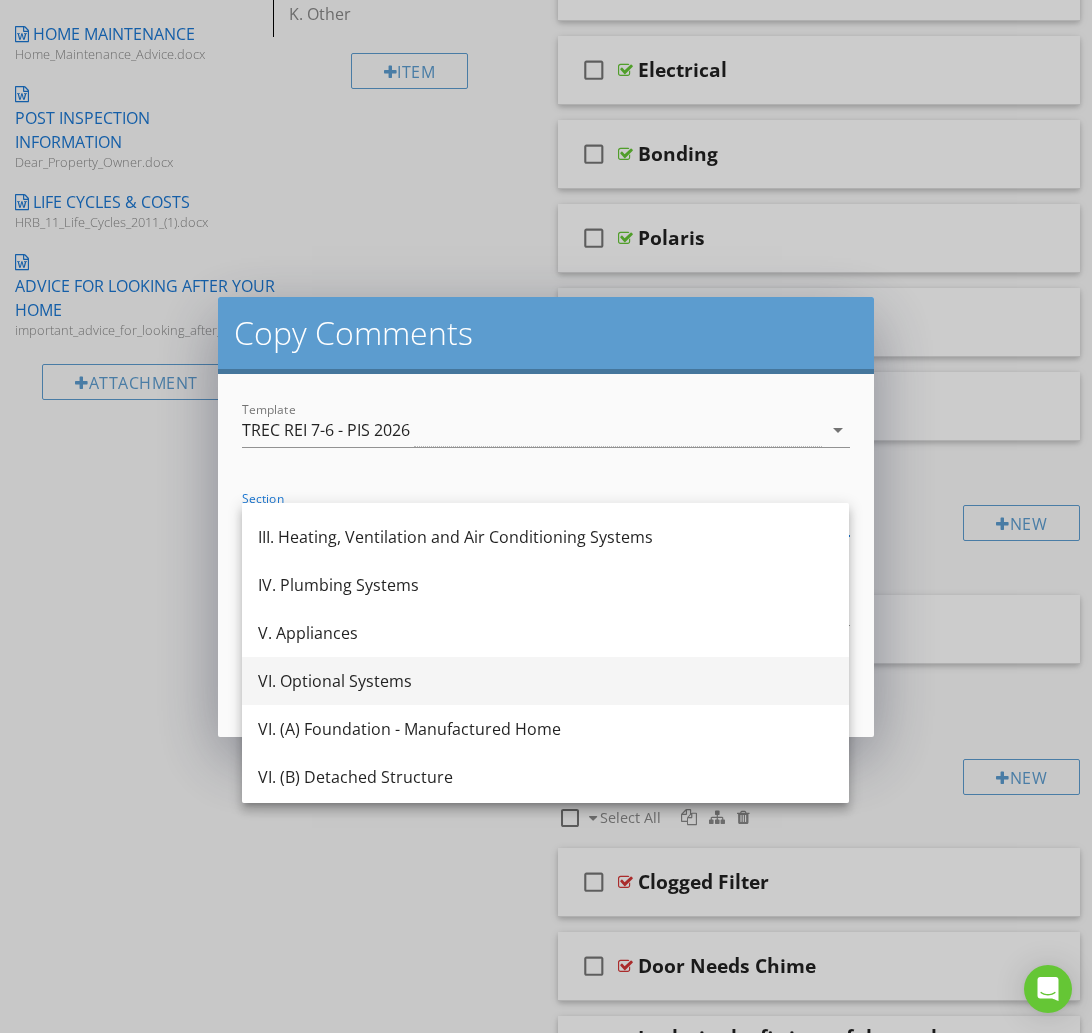 click on "VI. Optional Systems" at bounding box center (545, 681) 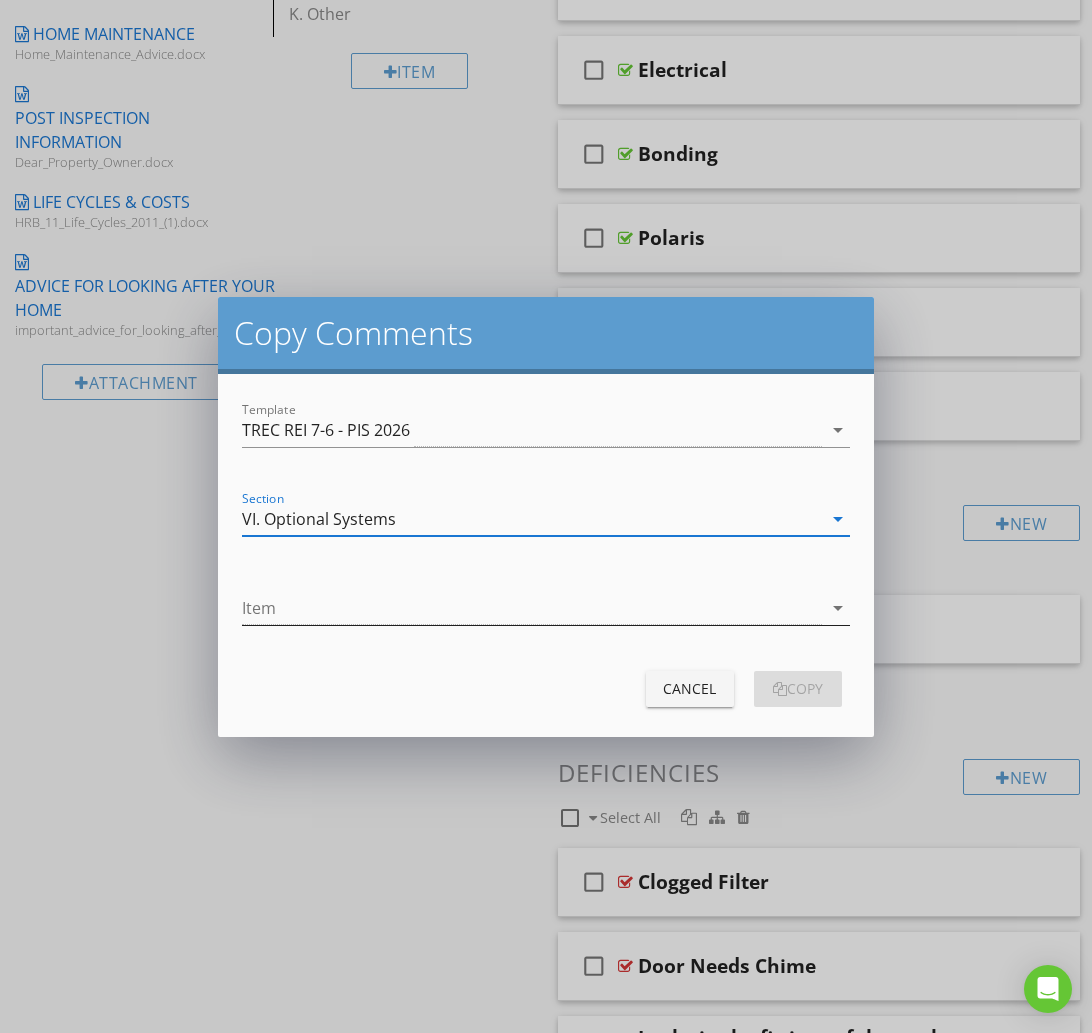 click at bounding box center [531, 608] 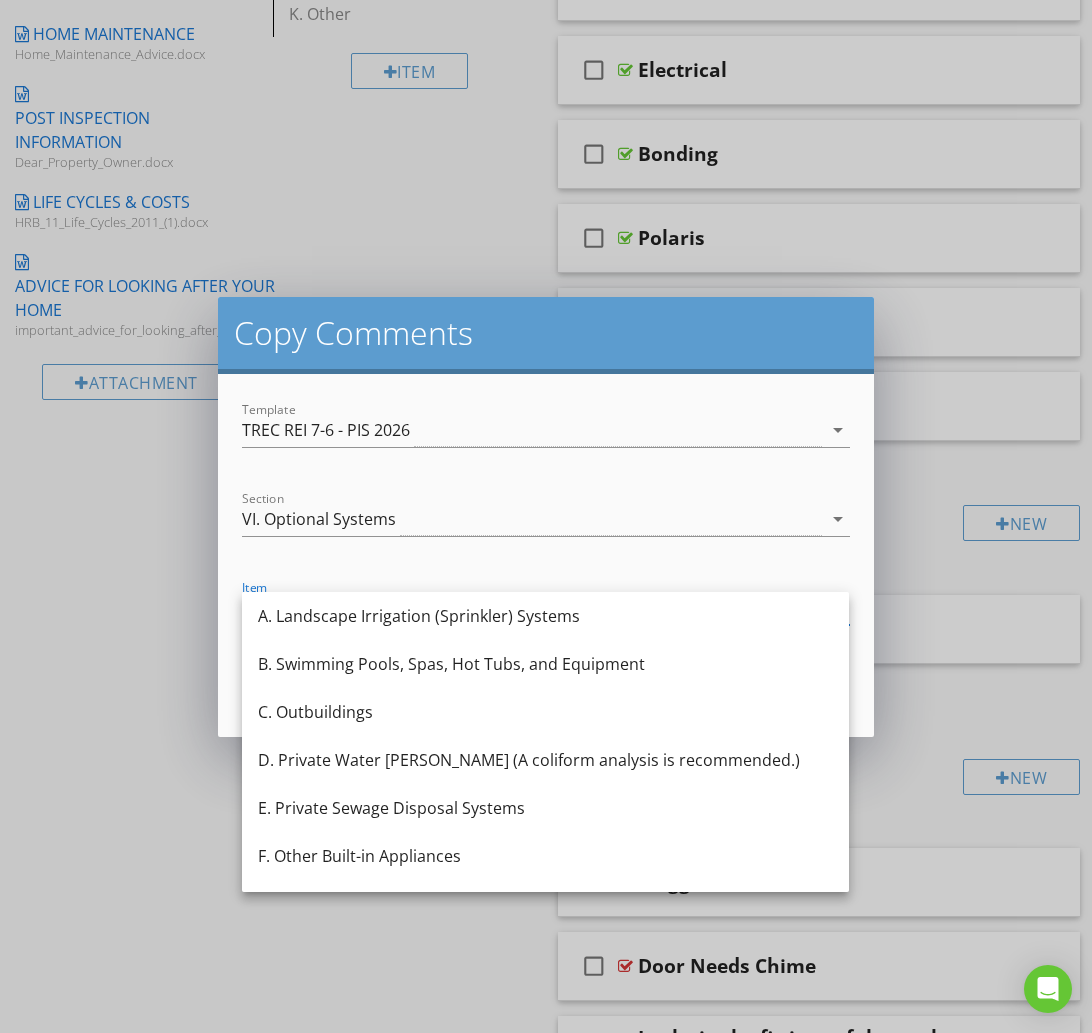 click on "B. Swimming Pools, Spas, Hot Tubs, and Equipment" at bounding box center (545, 664) 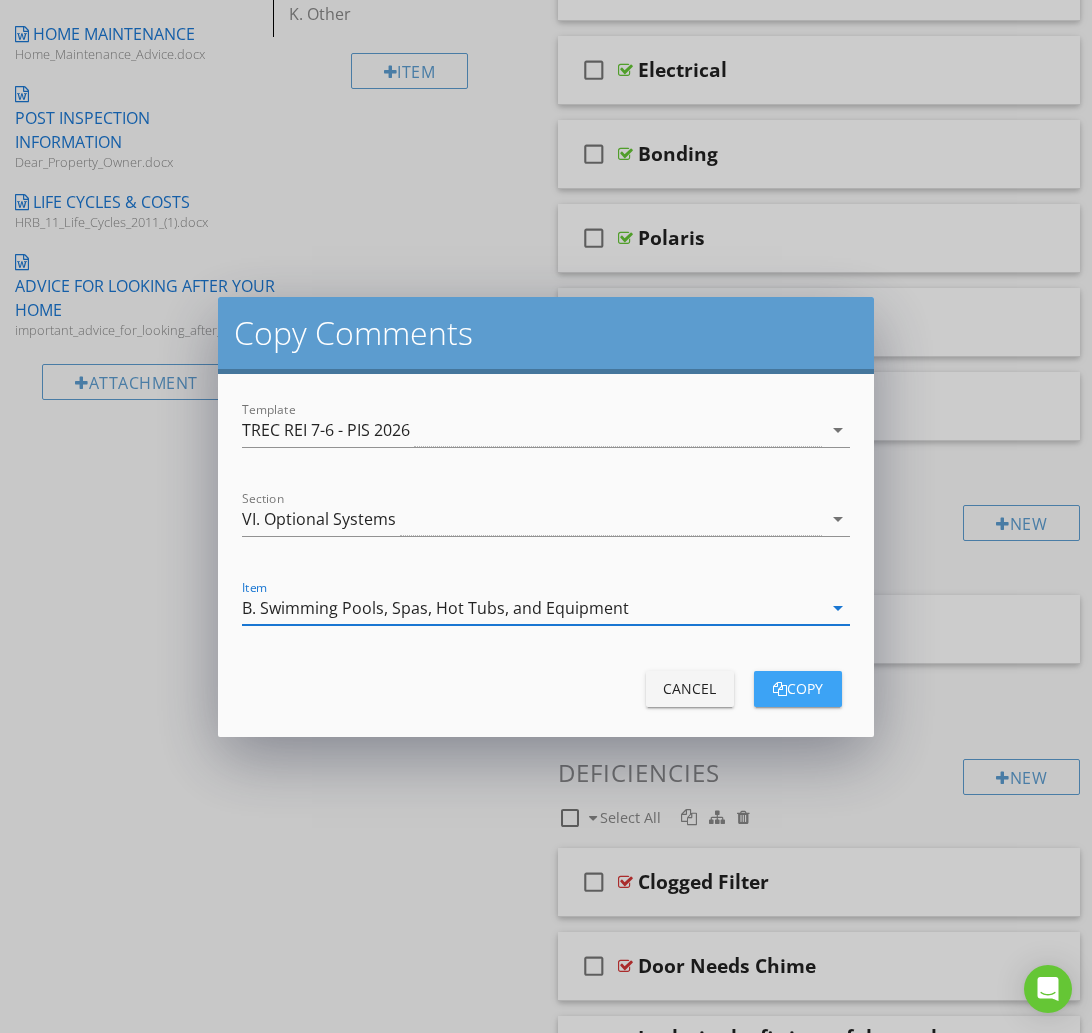 click on "copy" at bounding box center [798, 688] 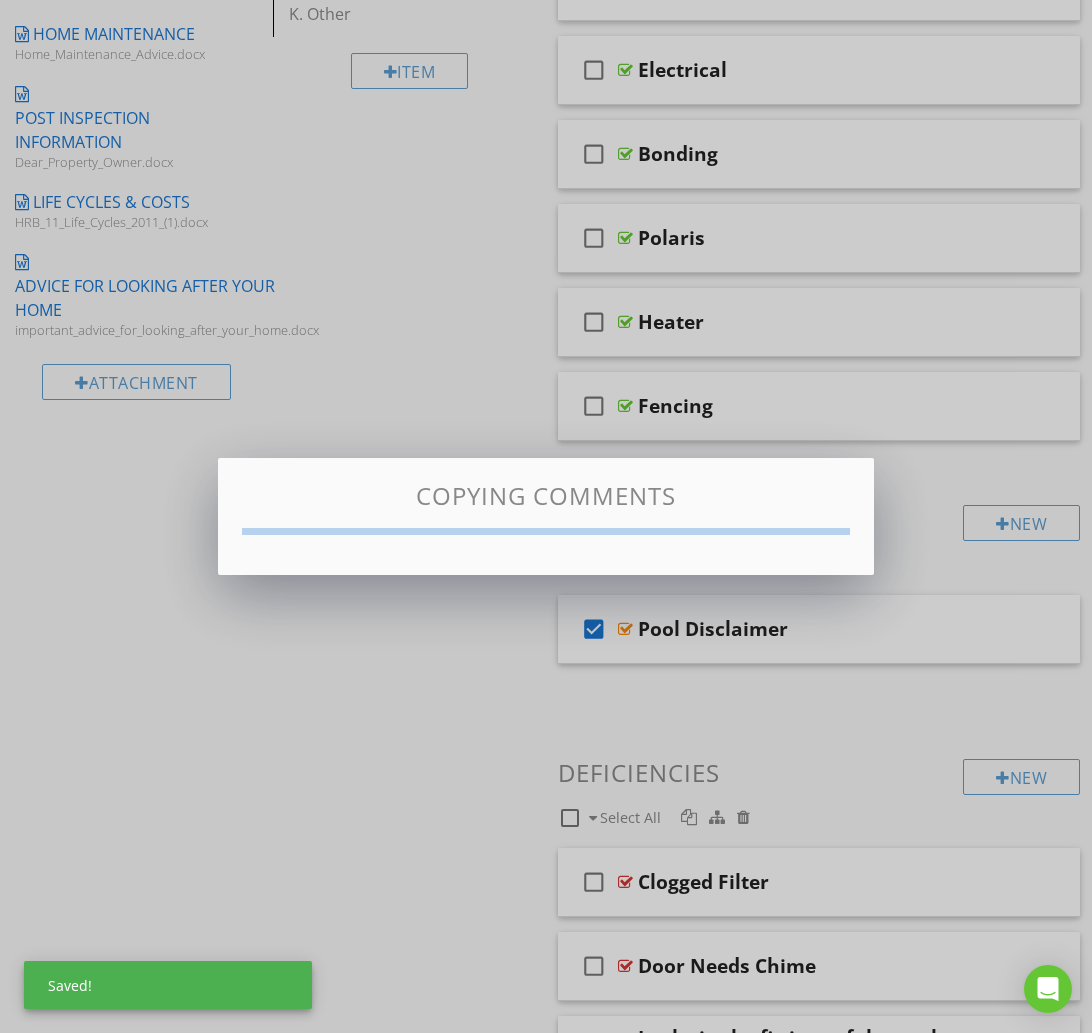 checkbox on "false" 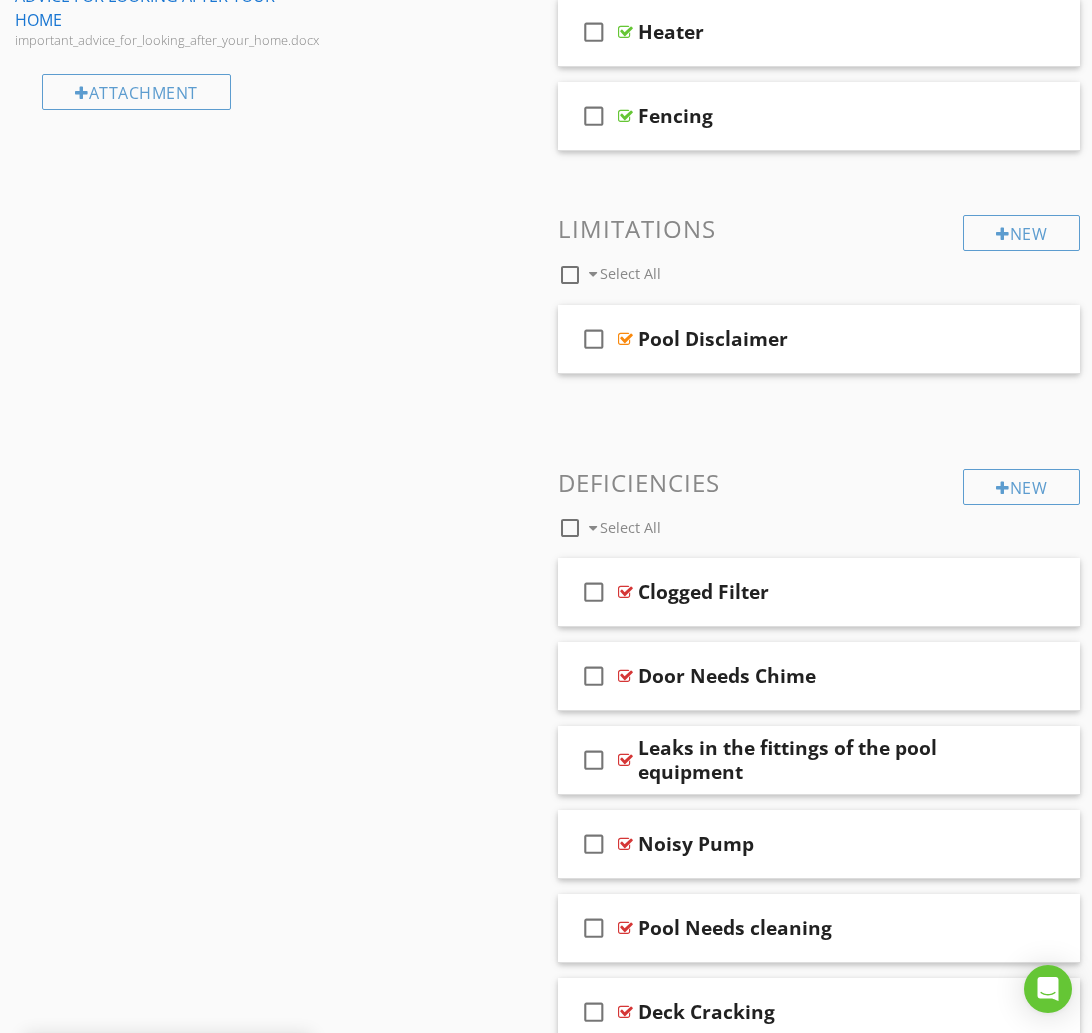 scroll, scrollTop: 1347, scrollLeft: 0, axis: vertical 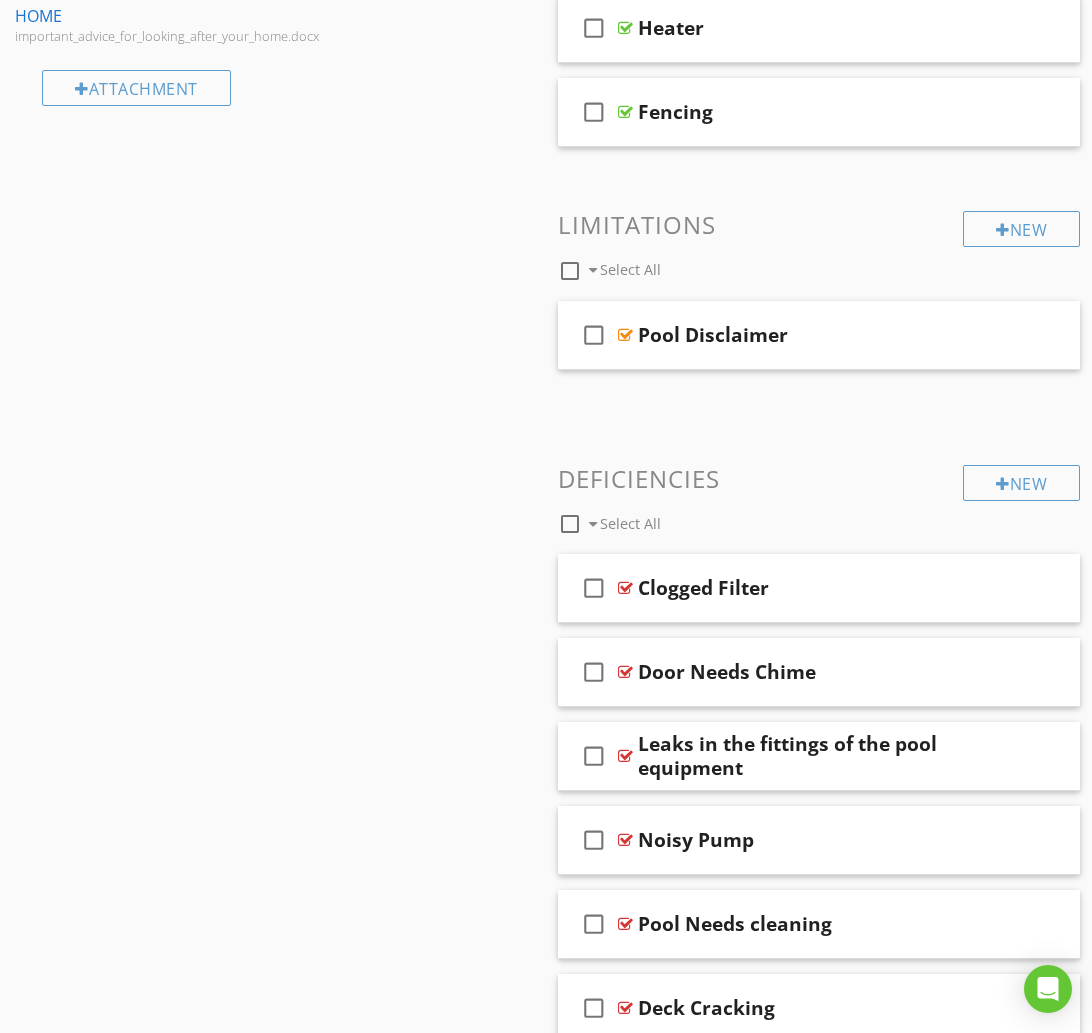 click at bounding box center [570, 524] 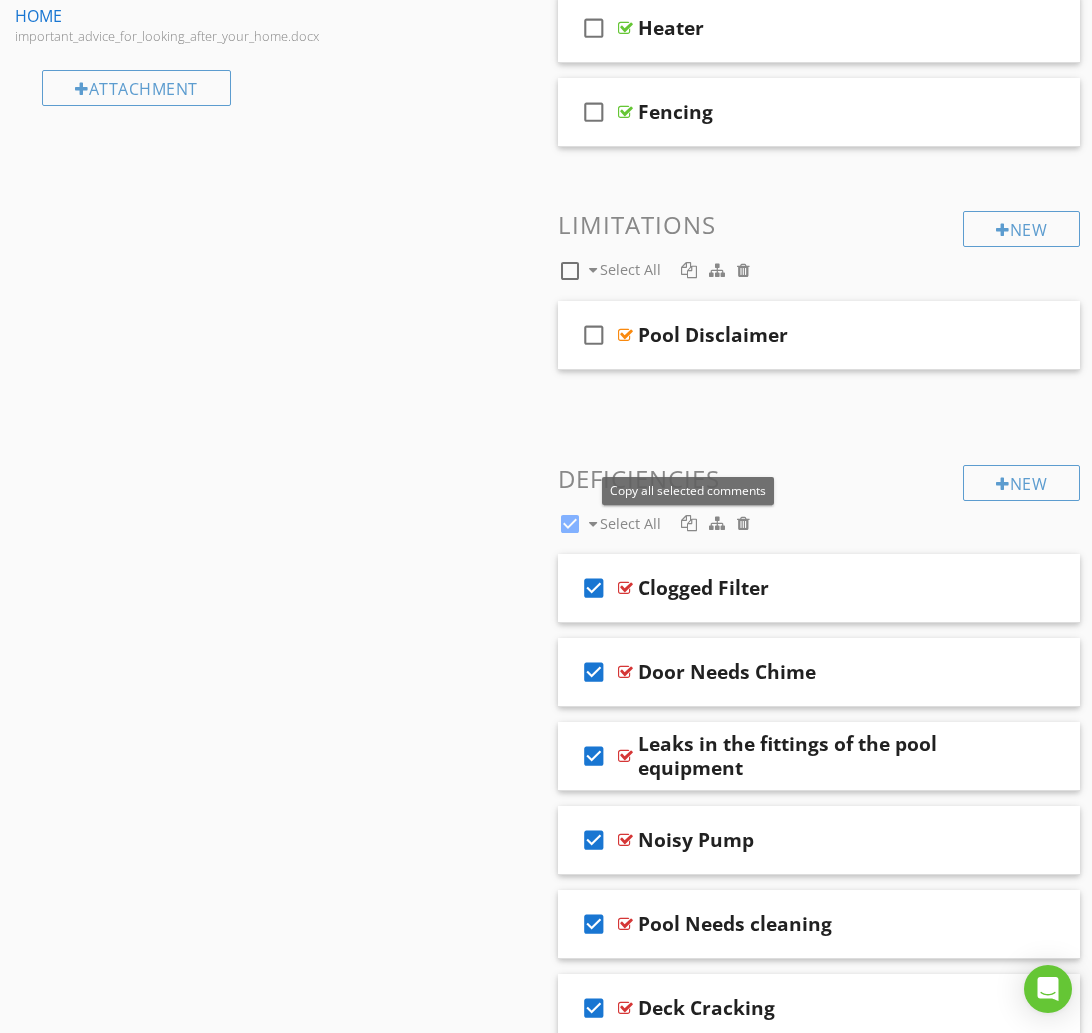 click at bounding box center (689, 523) 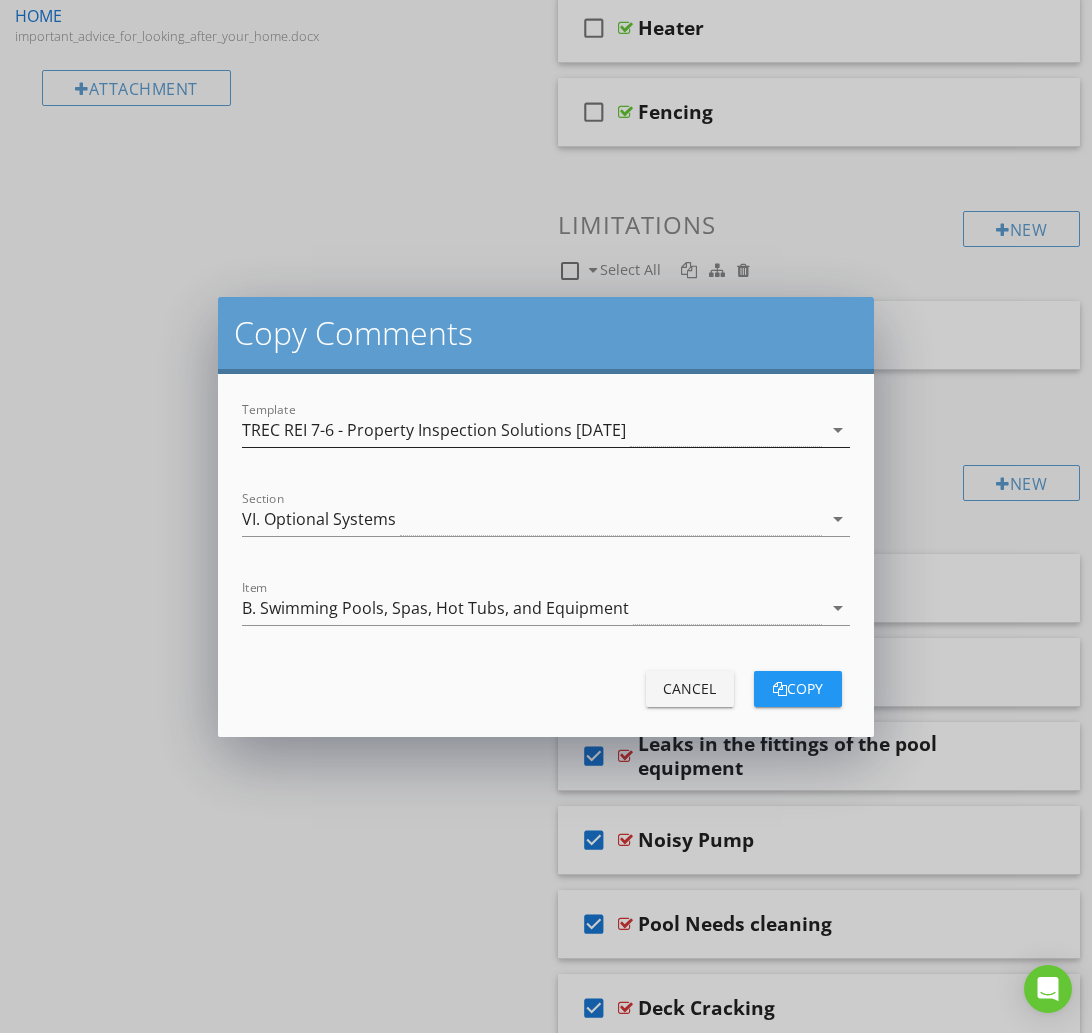 click on "TREC REI 7-6 - Property Inspection Solutions [DATE]" at bounding box center [434, 430] 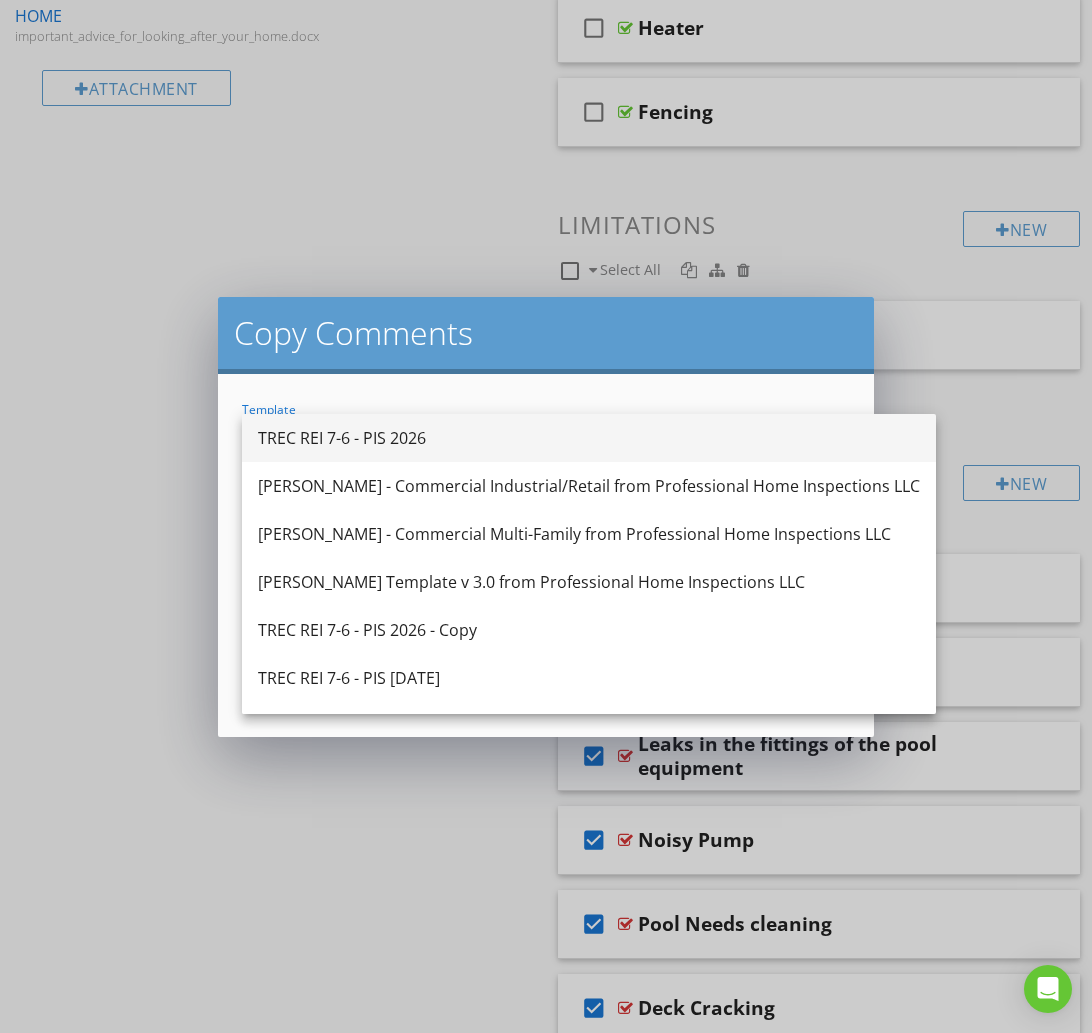 click on "TREC REI 7-6 - PIS 2026" at bounding box center (589, 438) 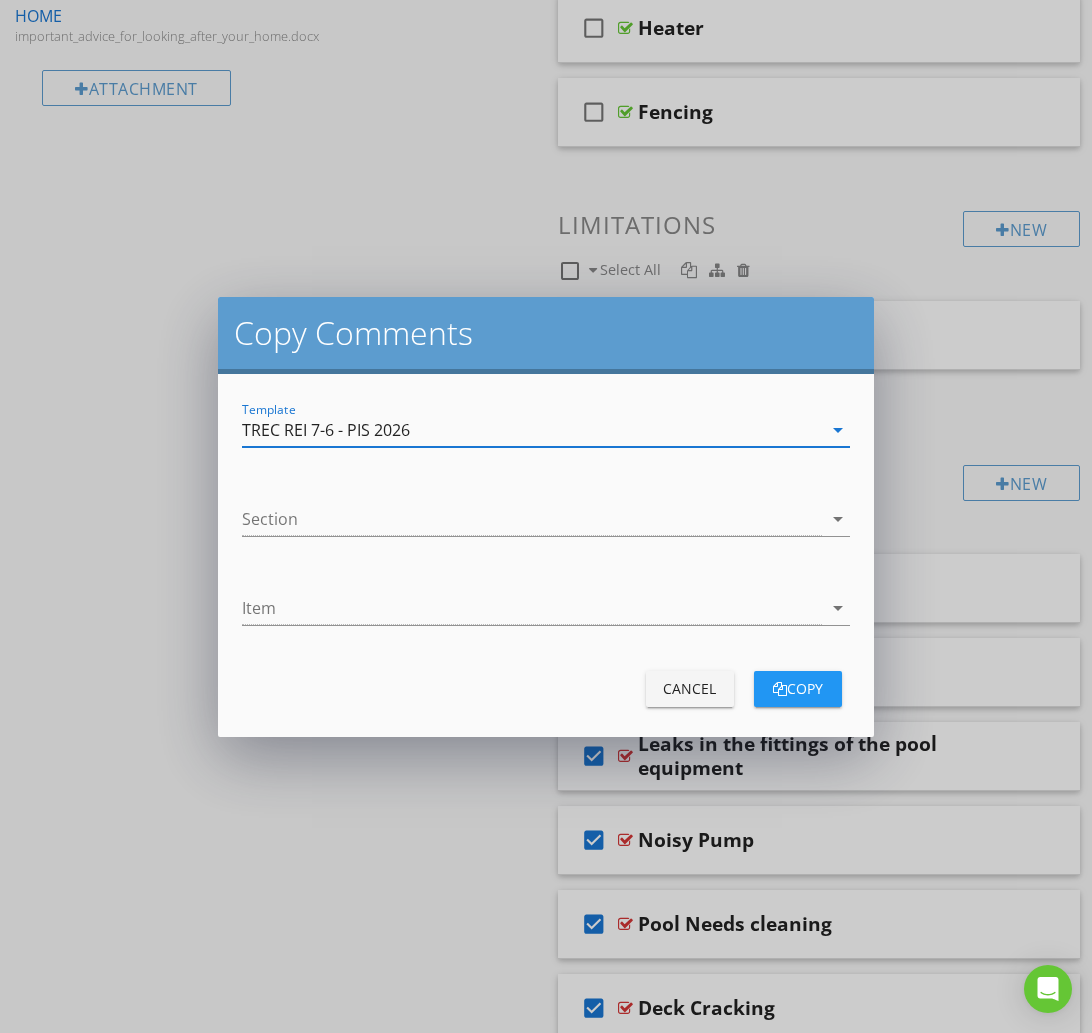 click at bounding box center [531, 519] 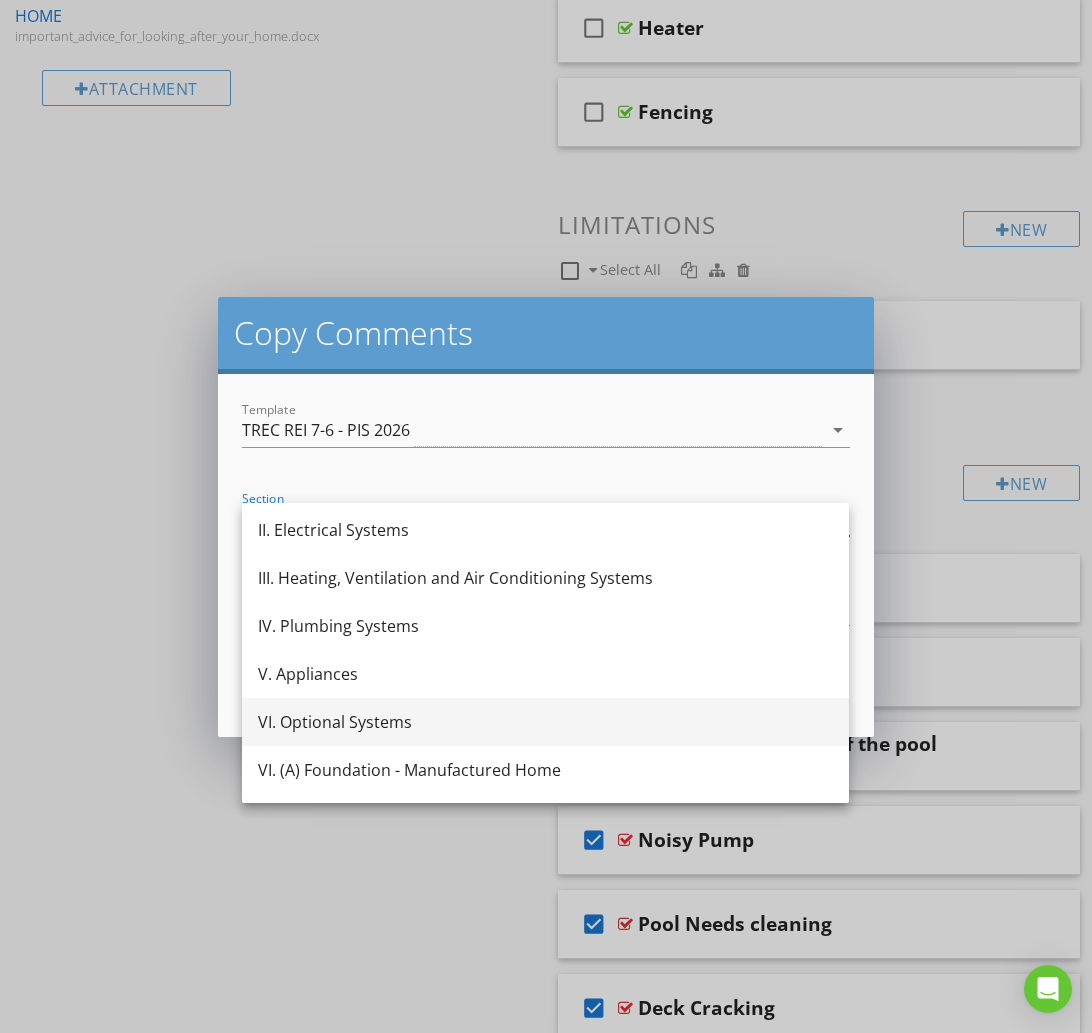 scroll, scrollTop: 100, scrollLeft: 0, axis: vertical 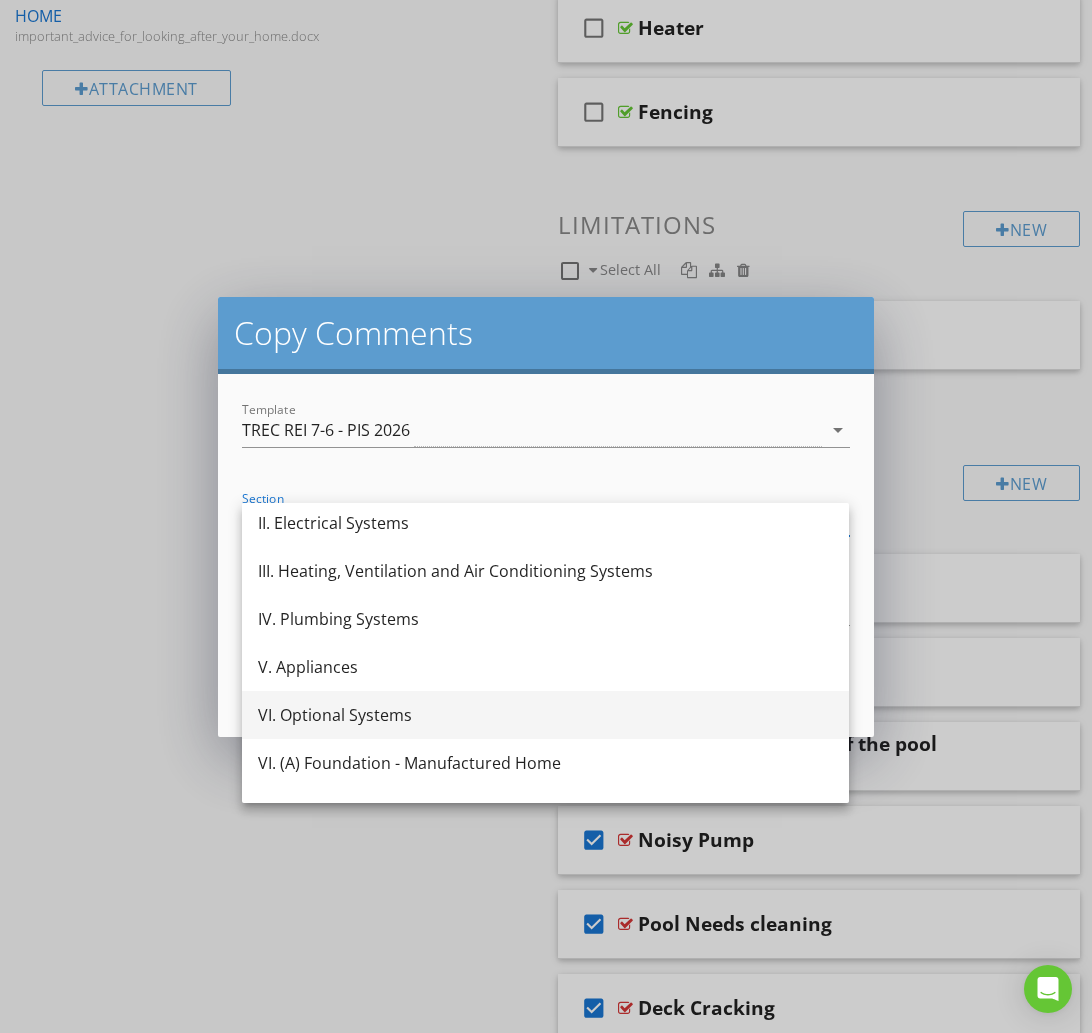 click on "VI. Optional Systems" at bounding box center (545, 715) 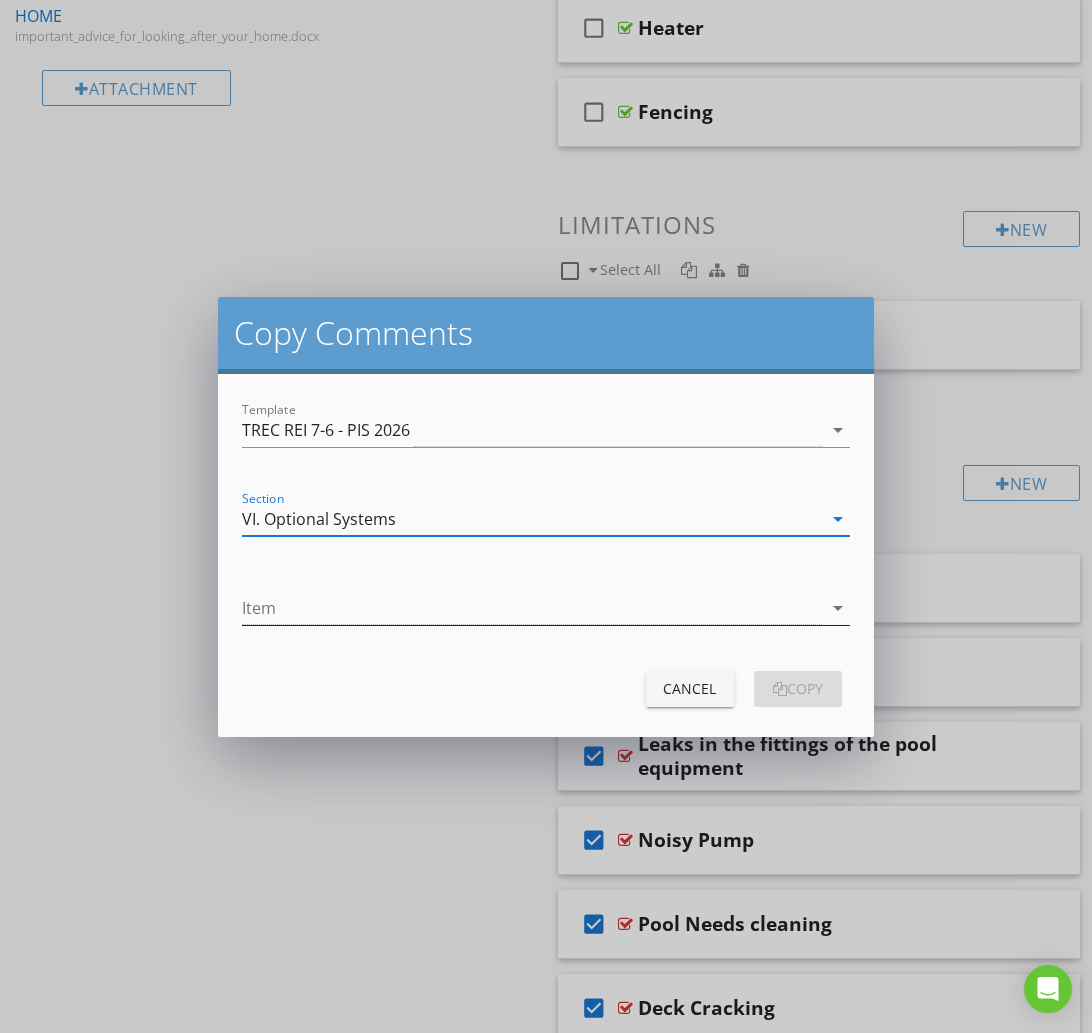 click at bounding box center (531, 608) 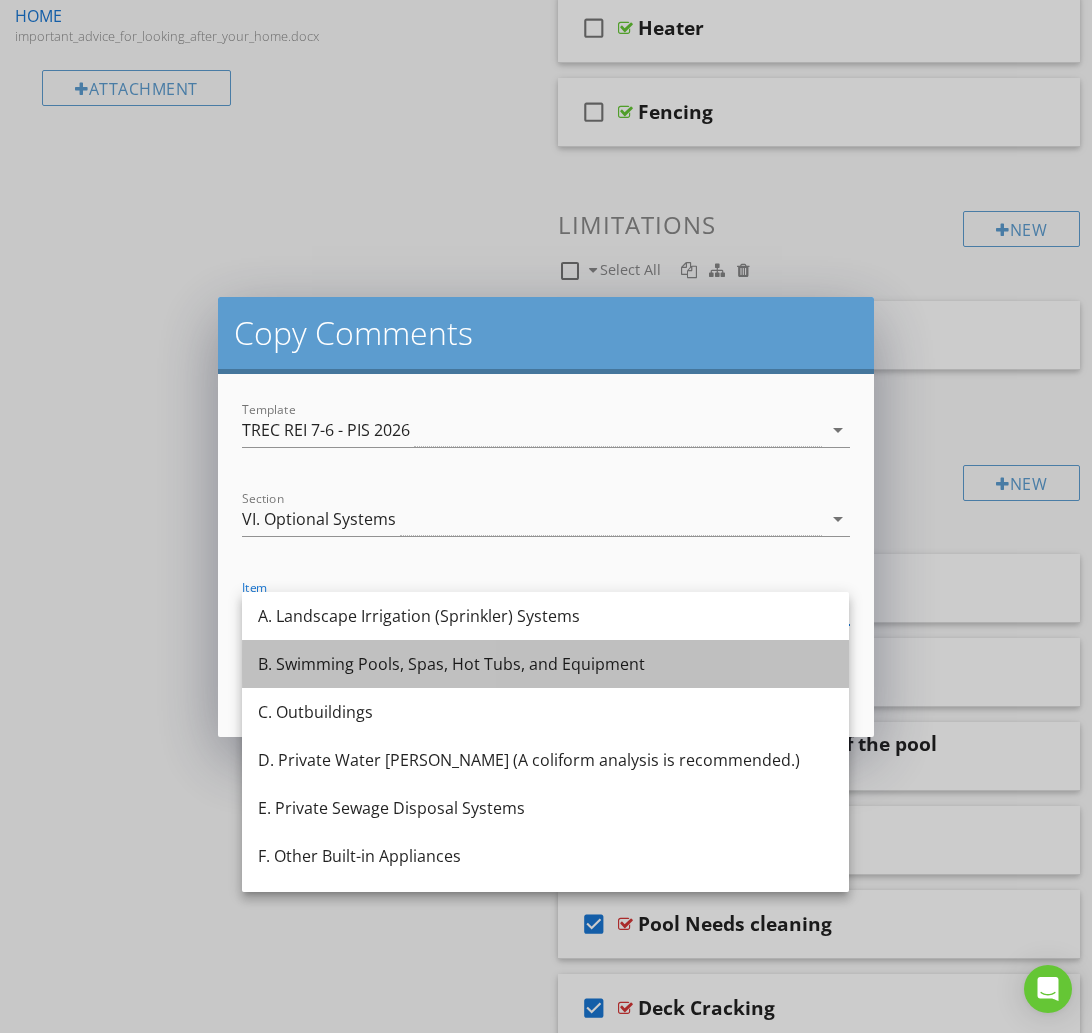 click on "B. Swimming Pools, Spas, Hot Tubs, and Equipment" at bounding box center (545, 664) 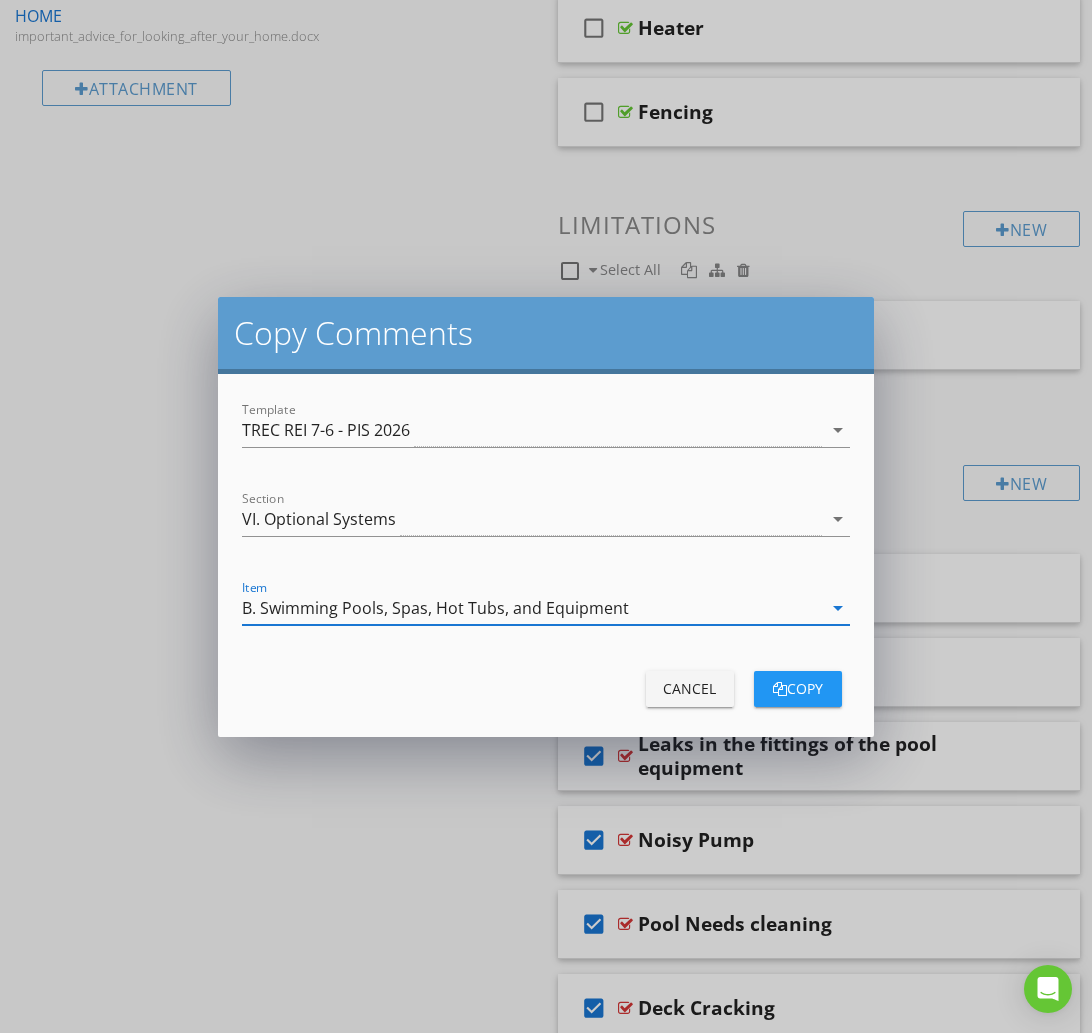 click on "copy" at bounding box center (798, 688) 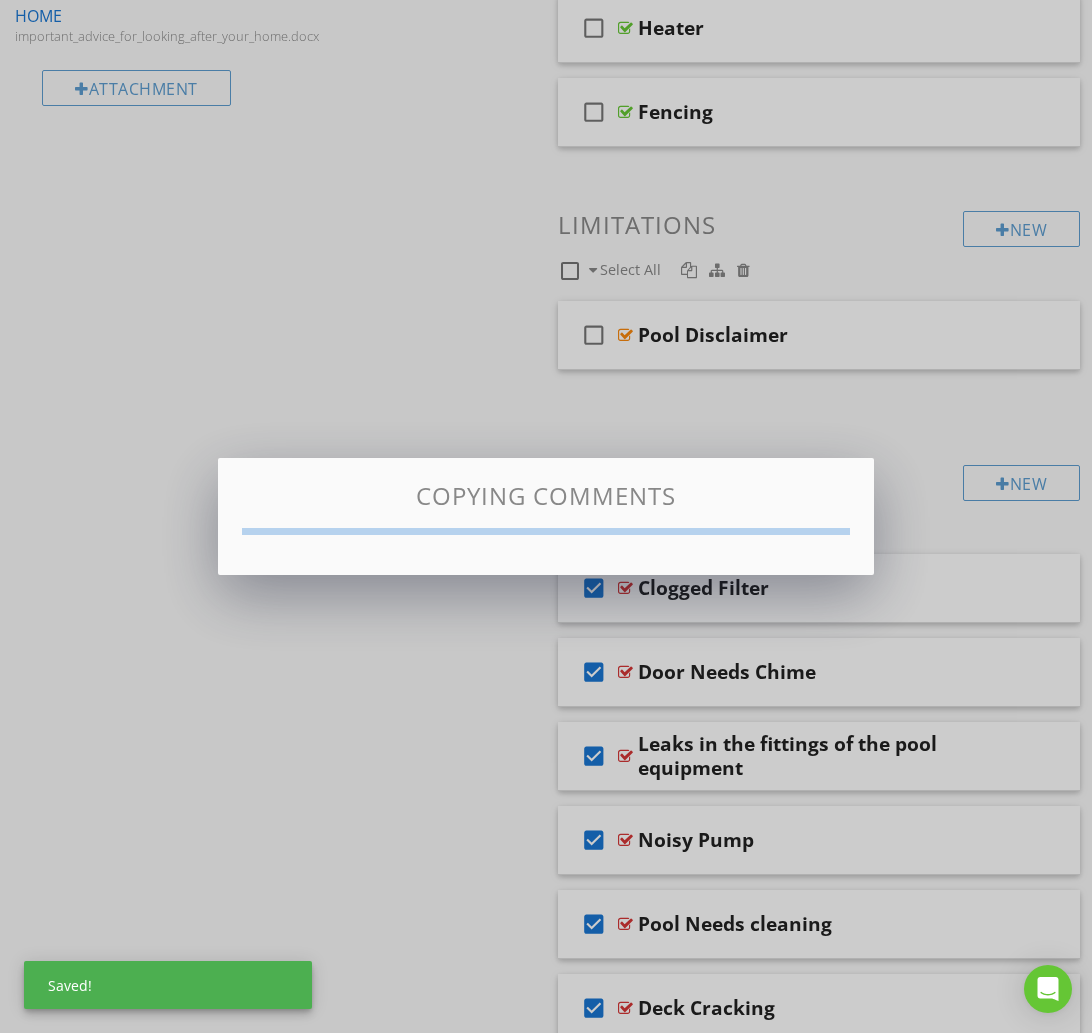 checkbox on "false" 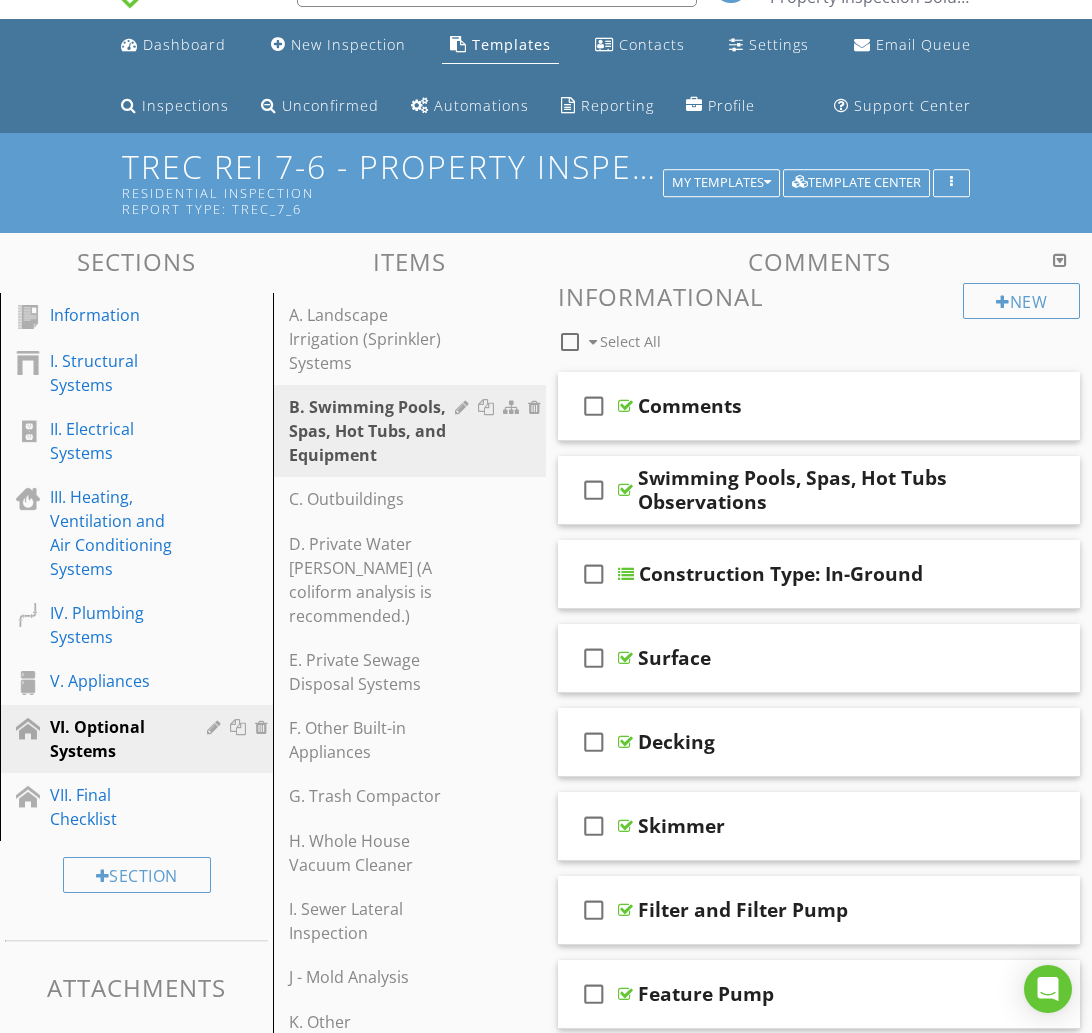 scroll, scrollTop: 0, scrollLeft: 0, axis: both 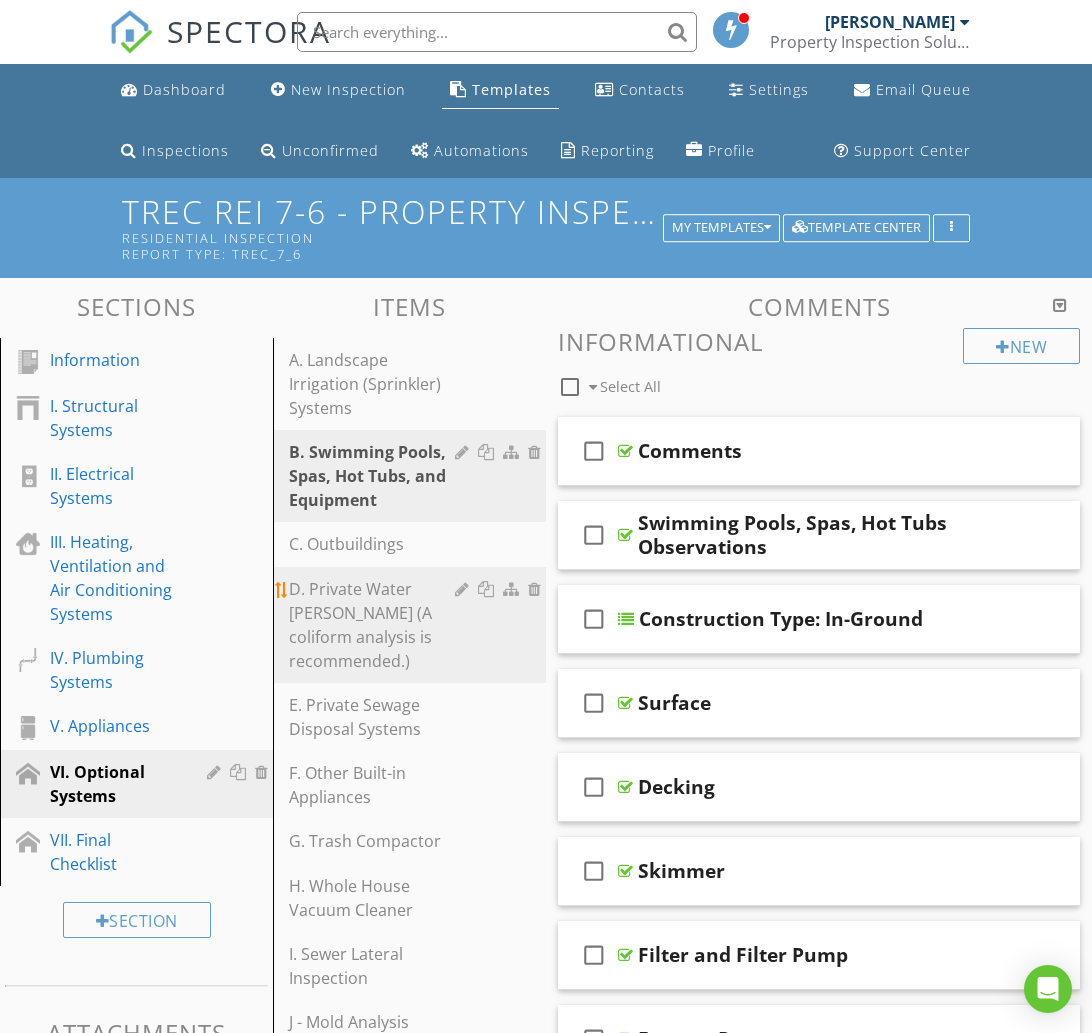 click on "D. Private Water Wells (A coliform analysis is recommended.)" at bounding box center [375, 625] 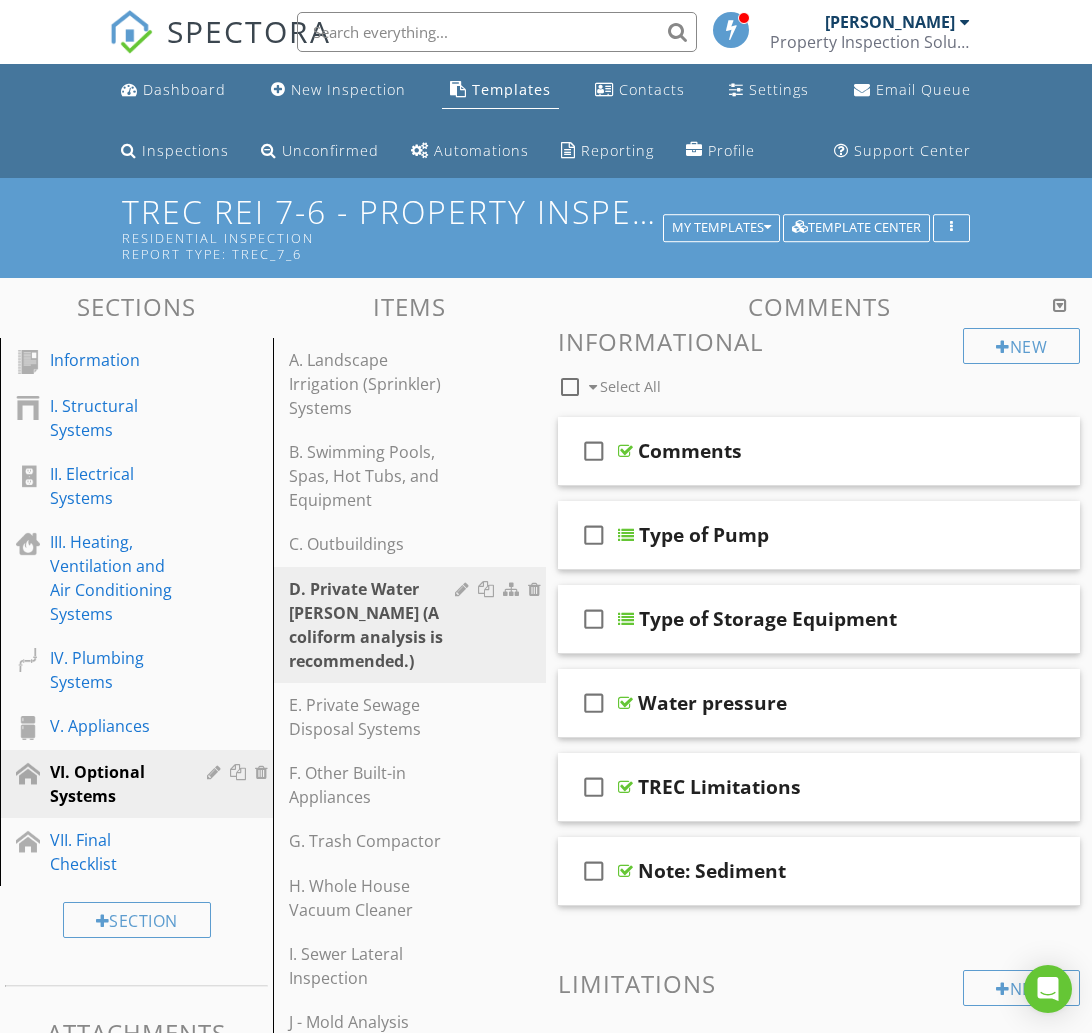 click at bounding box center (570, 387) 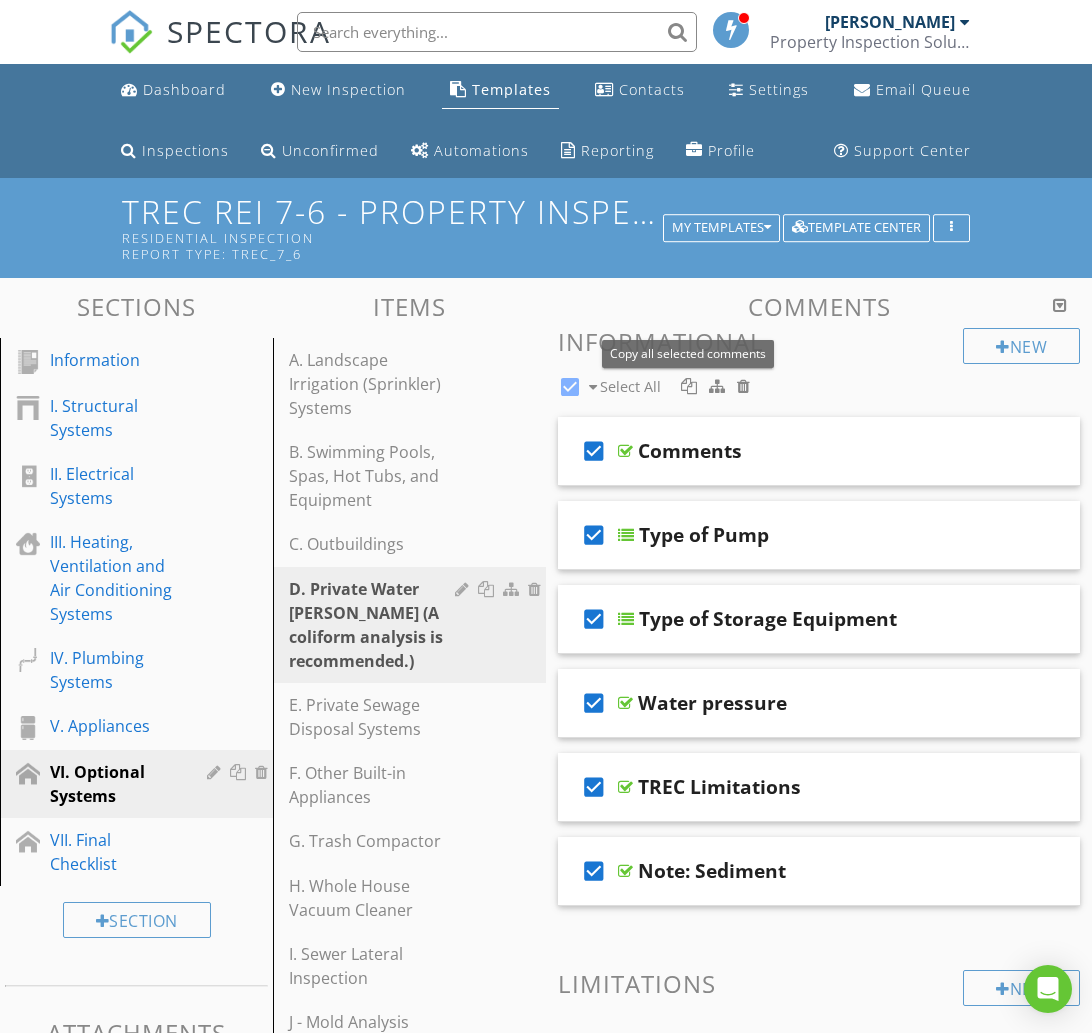 click at bounding box center [689, 386] 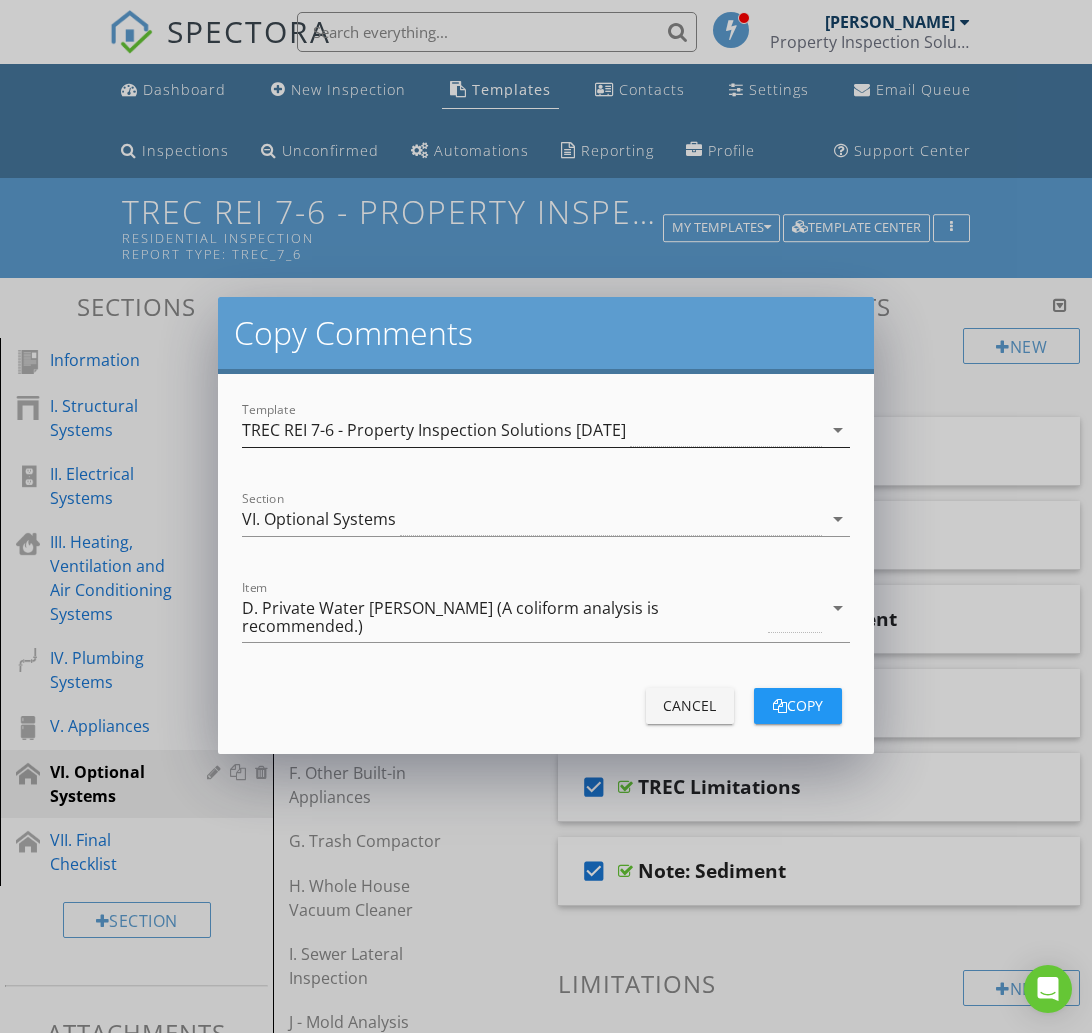 click on "TREC REI 7-6 - Property Inspection Solutions [DATE]" at bounding box center (434, 430) 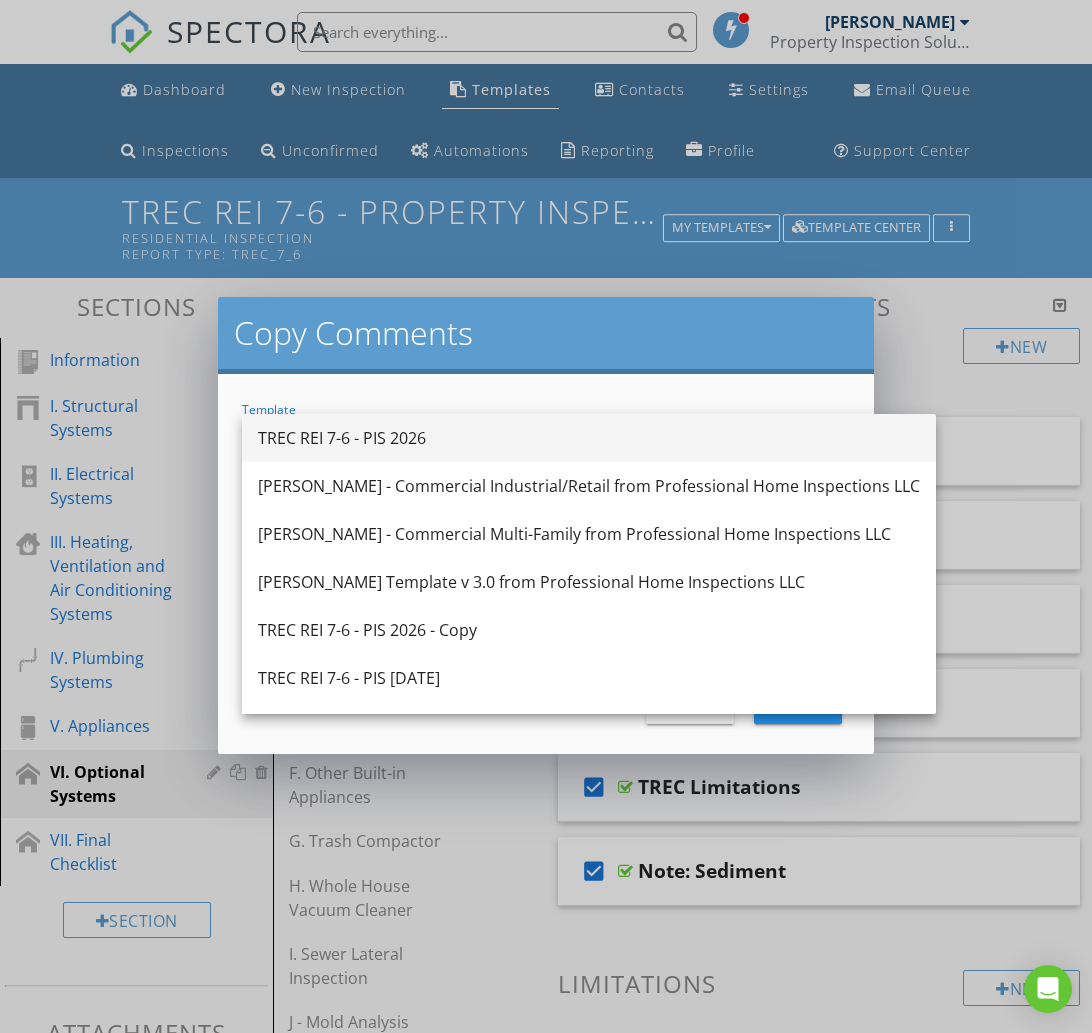click on "TREC REI 7-6 - PIS 2026" at bounding box center (589, 438) 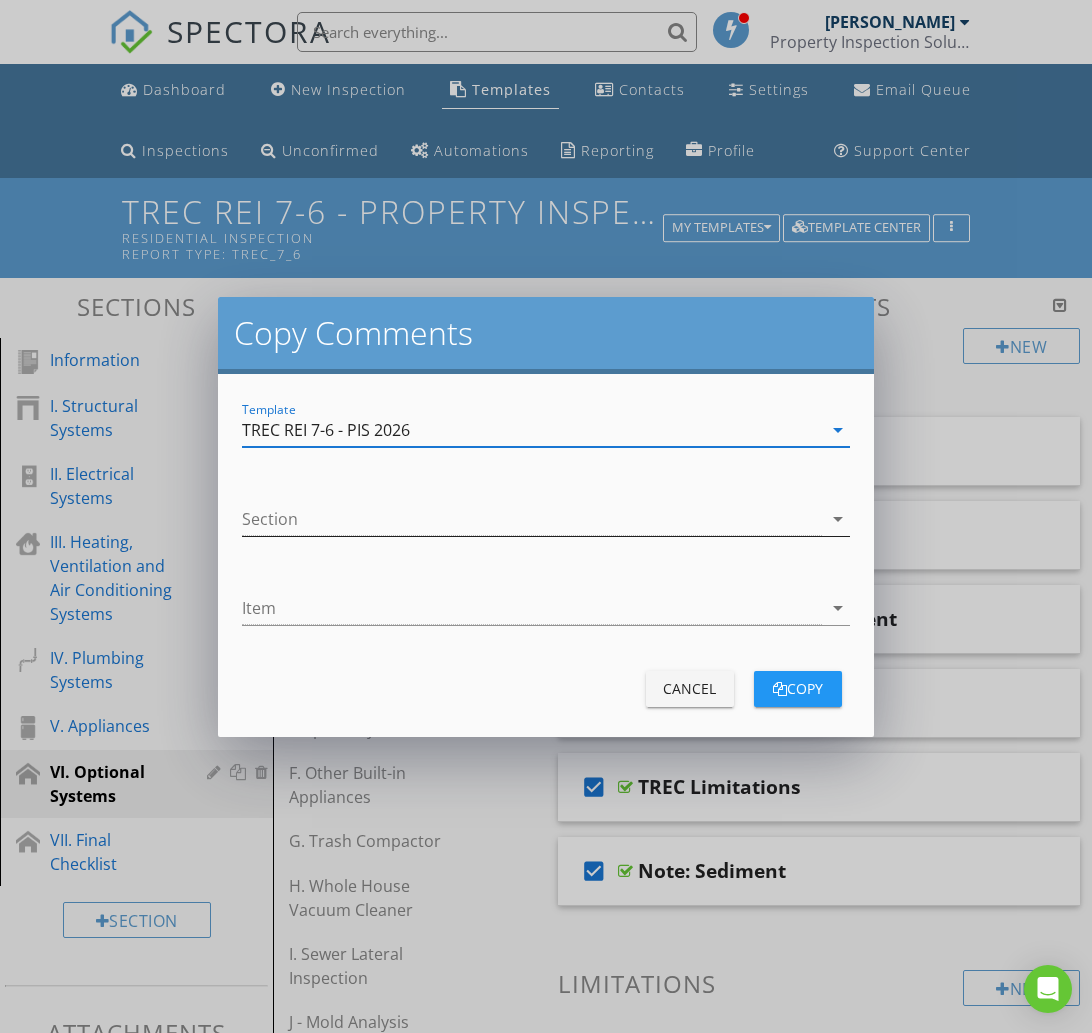 click at bounding box center [531, 519] 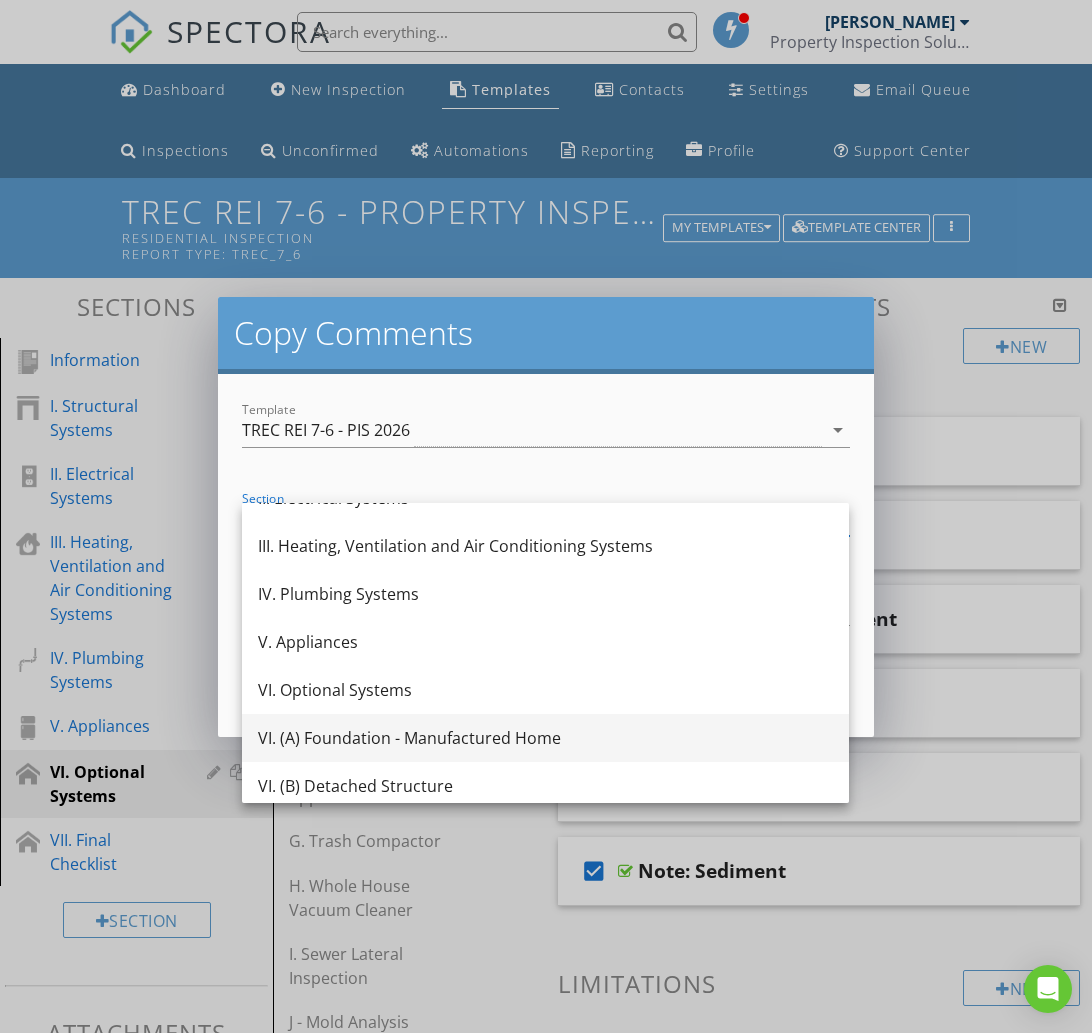 scroll, scrollTop: 132, scrollLeft: 0, axis: vertical 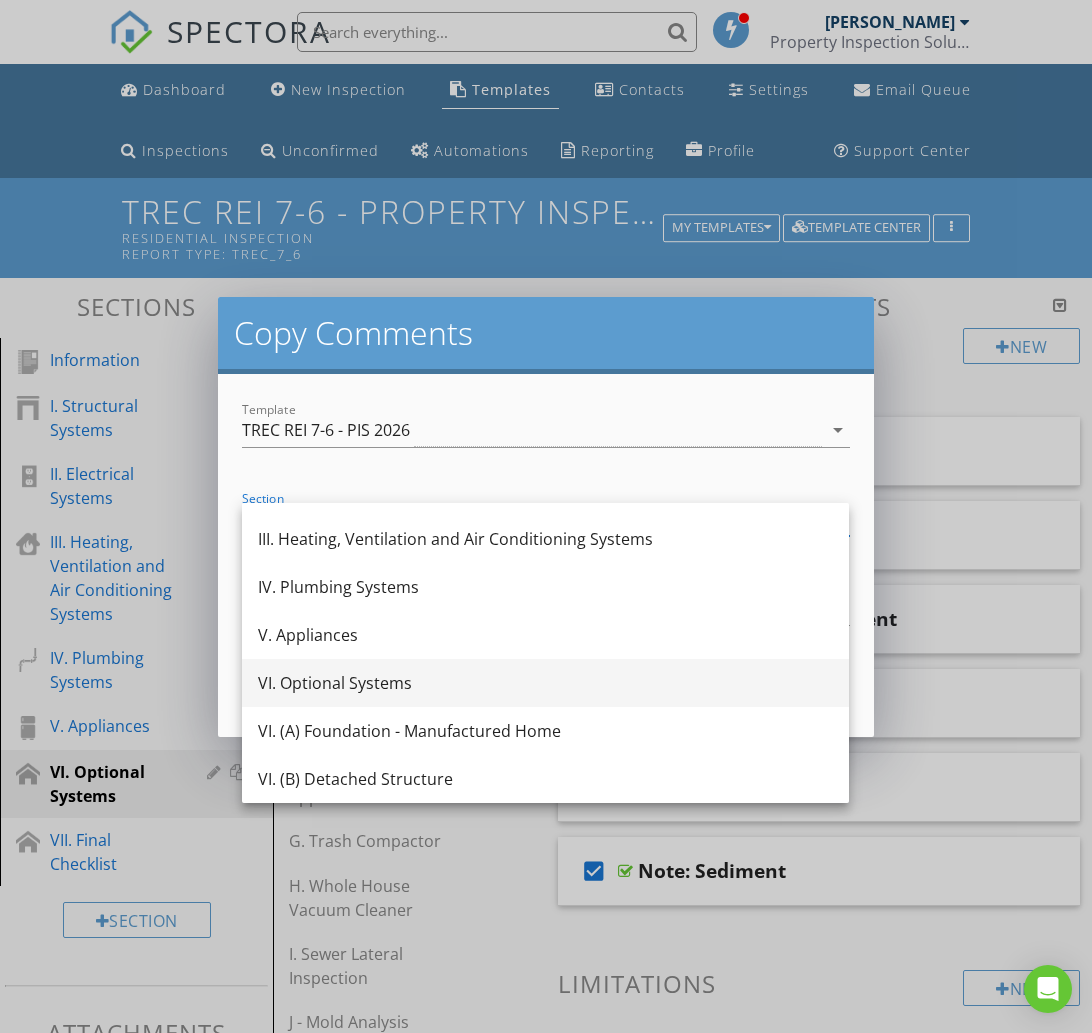 click on "VI. Optional Systems" at bounding box center (545, 683) 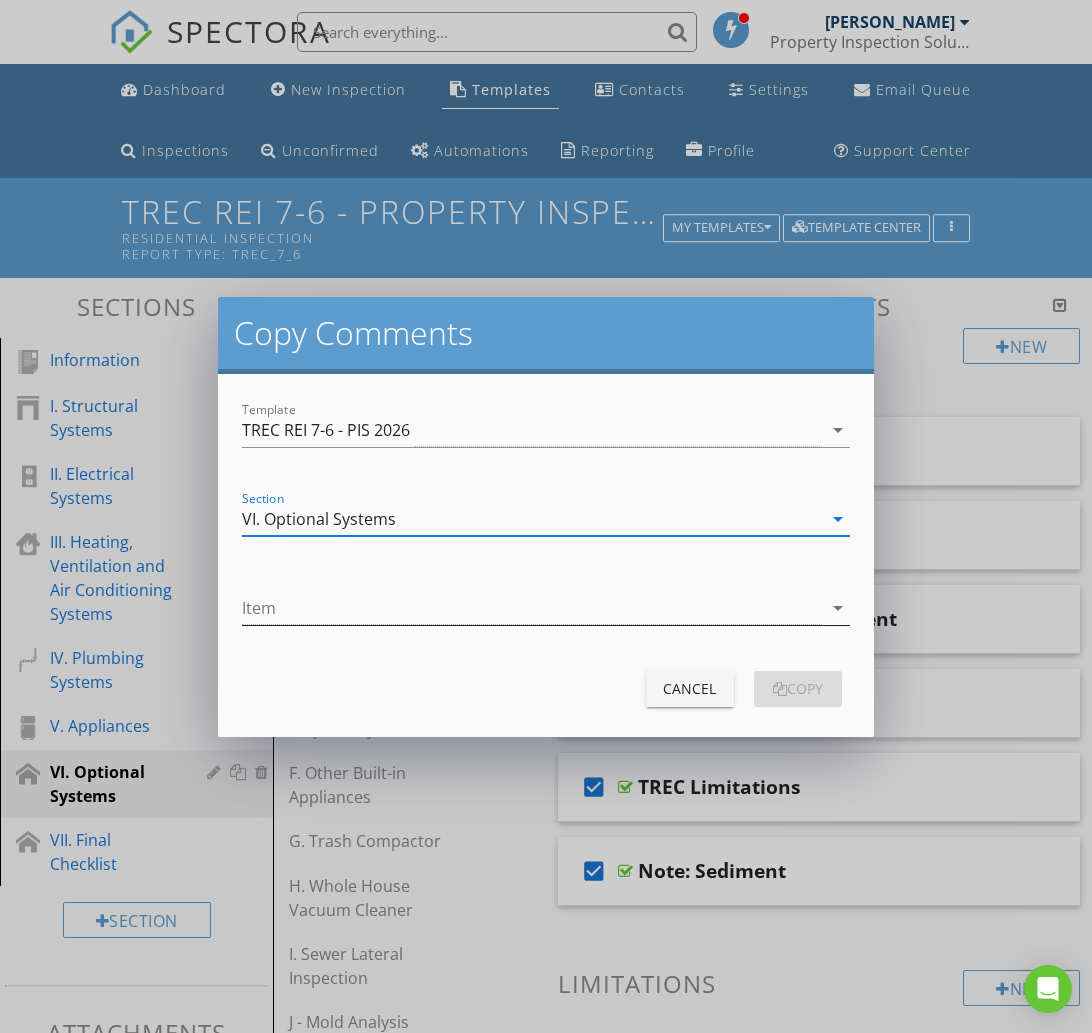 click at bounding box center (531, 608) 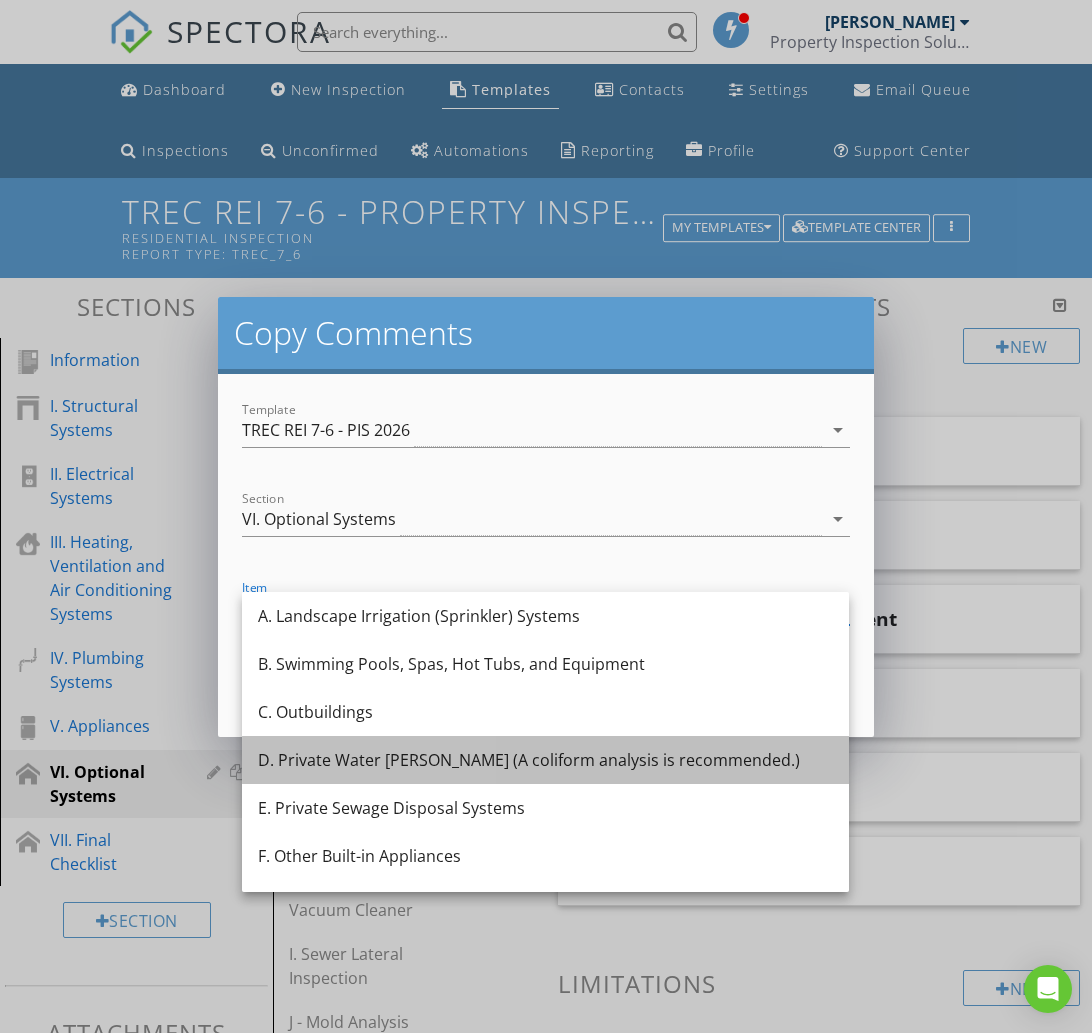 click on "D. Private Water Wells (A coliform analysis is recommended.)" at bounding box center [545, 760] 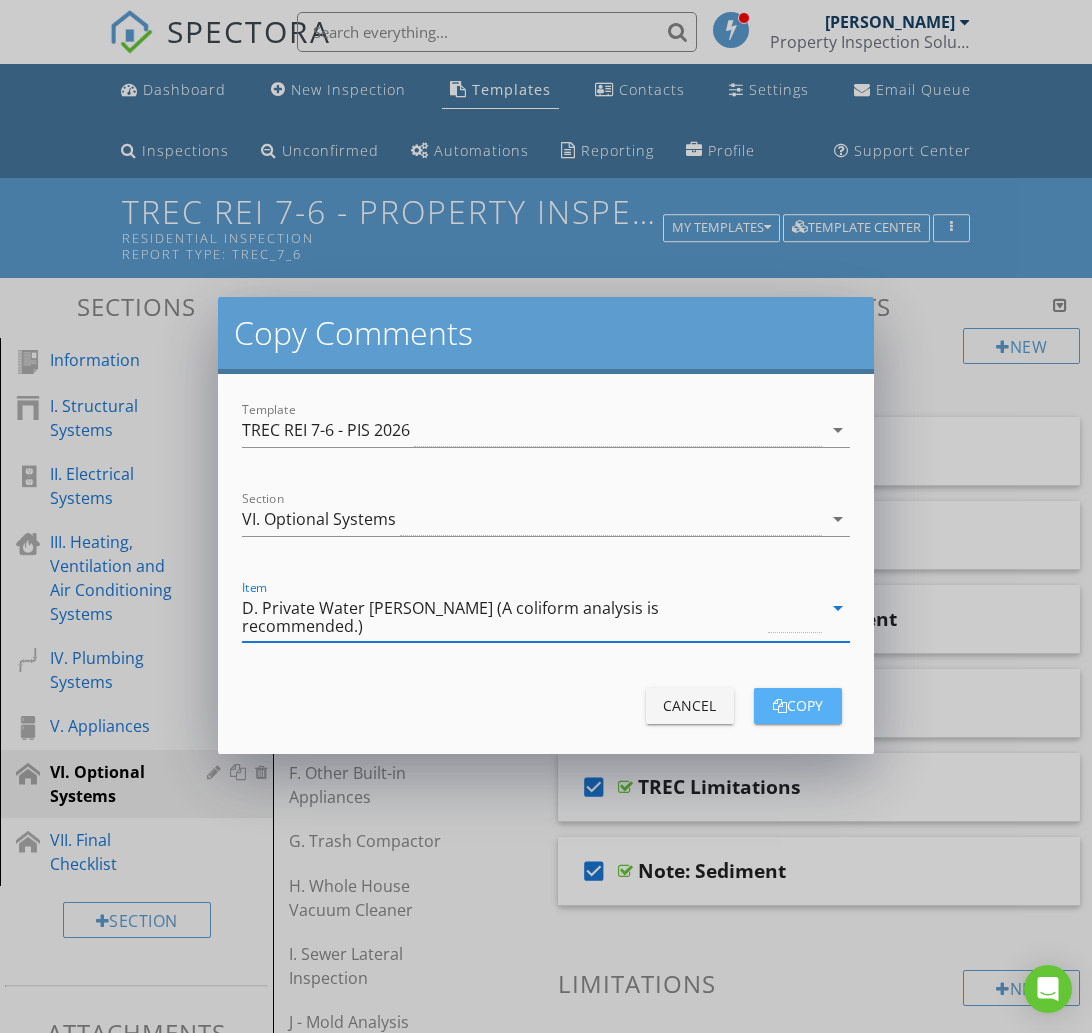 click on "copy" at bounding box center [798, 705] 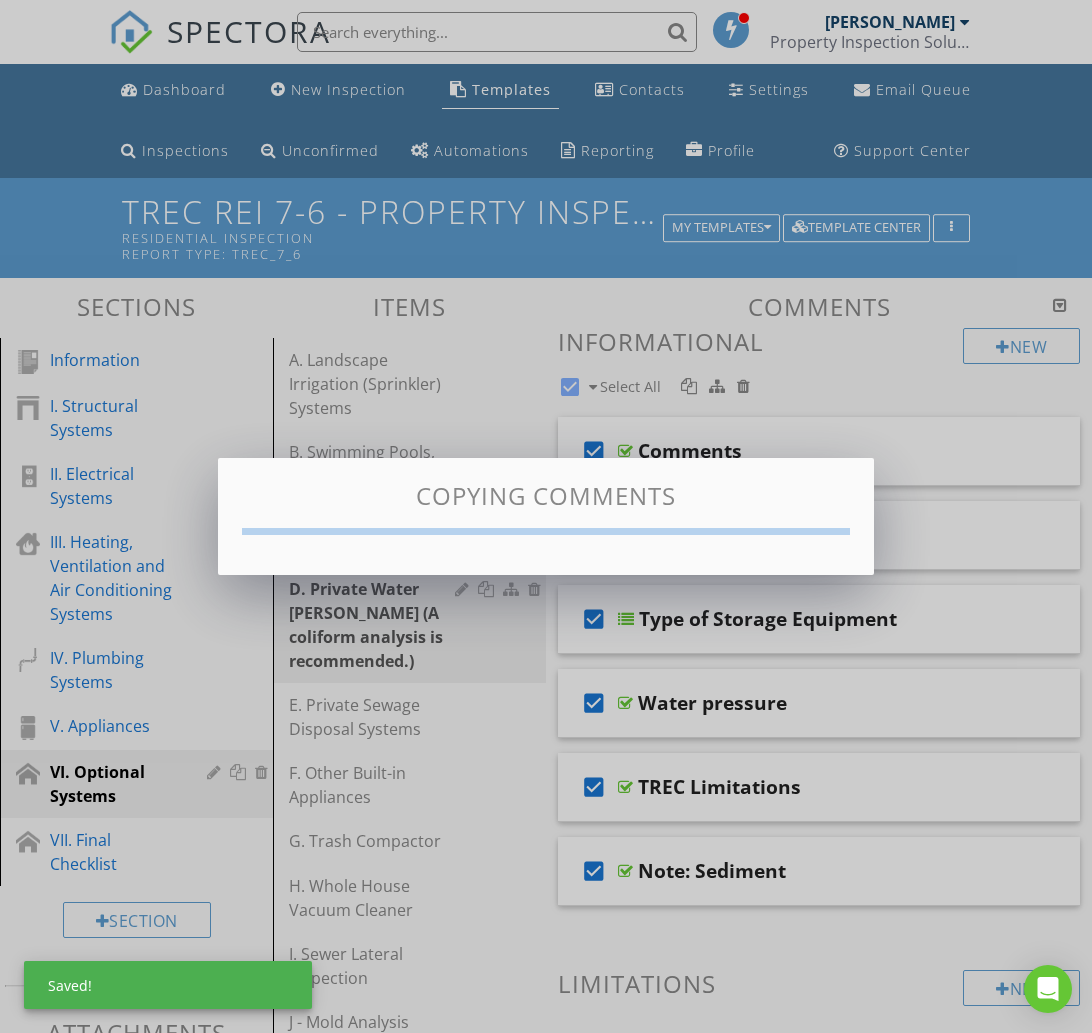 checkbox on "false" 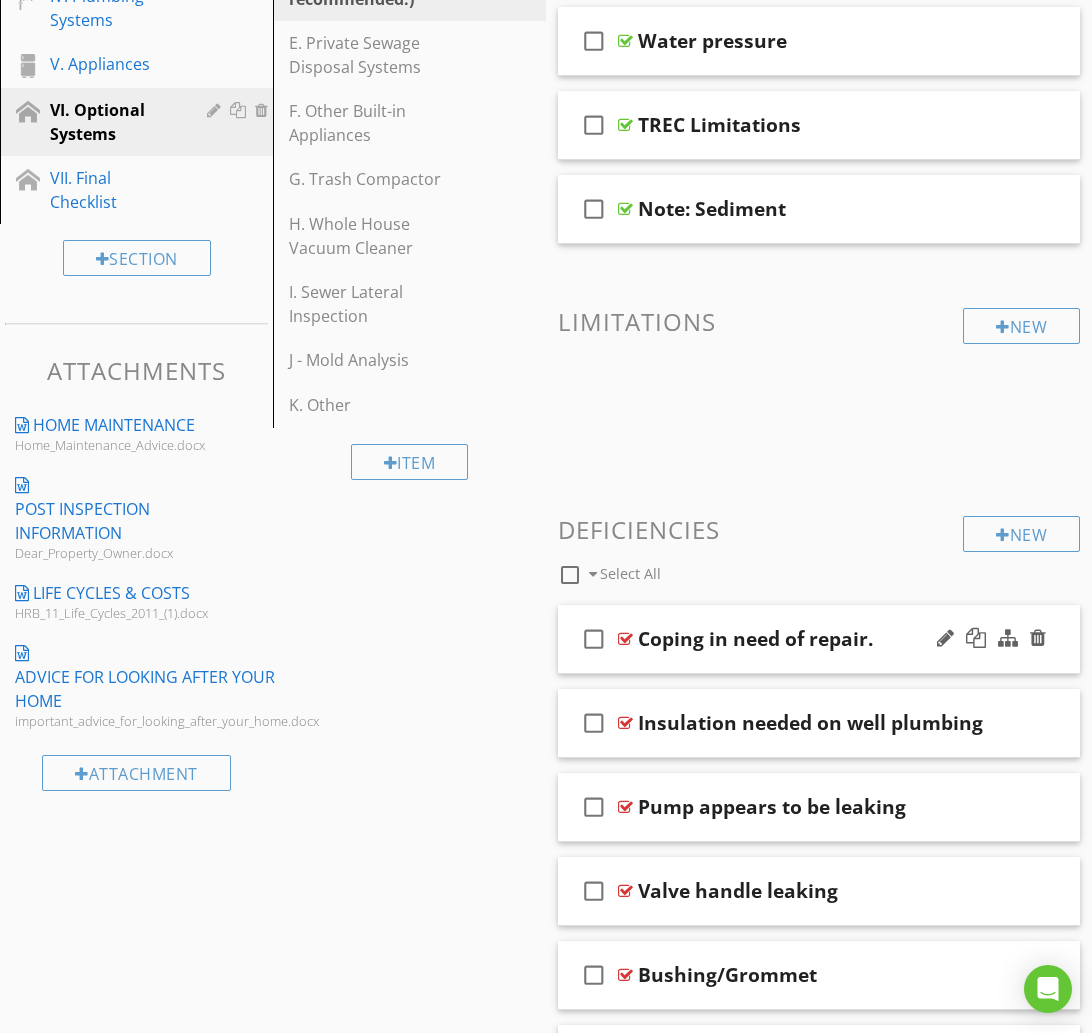 scroll, scrollTop: 664, scrollLeft: 0, axis: vertical 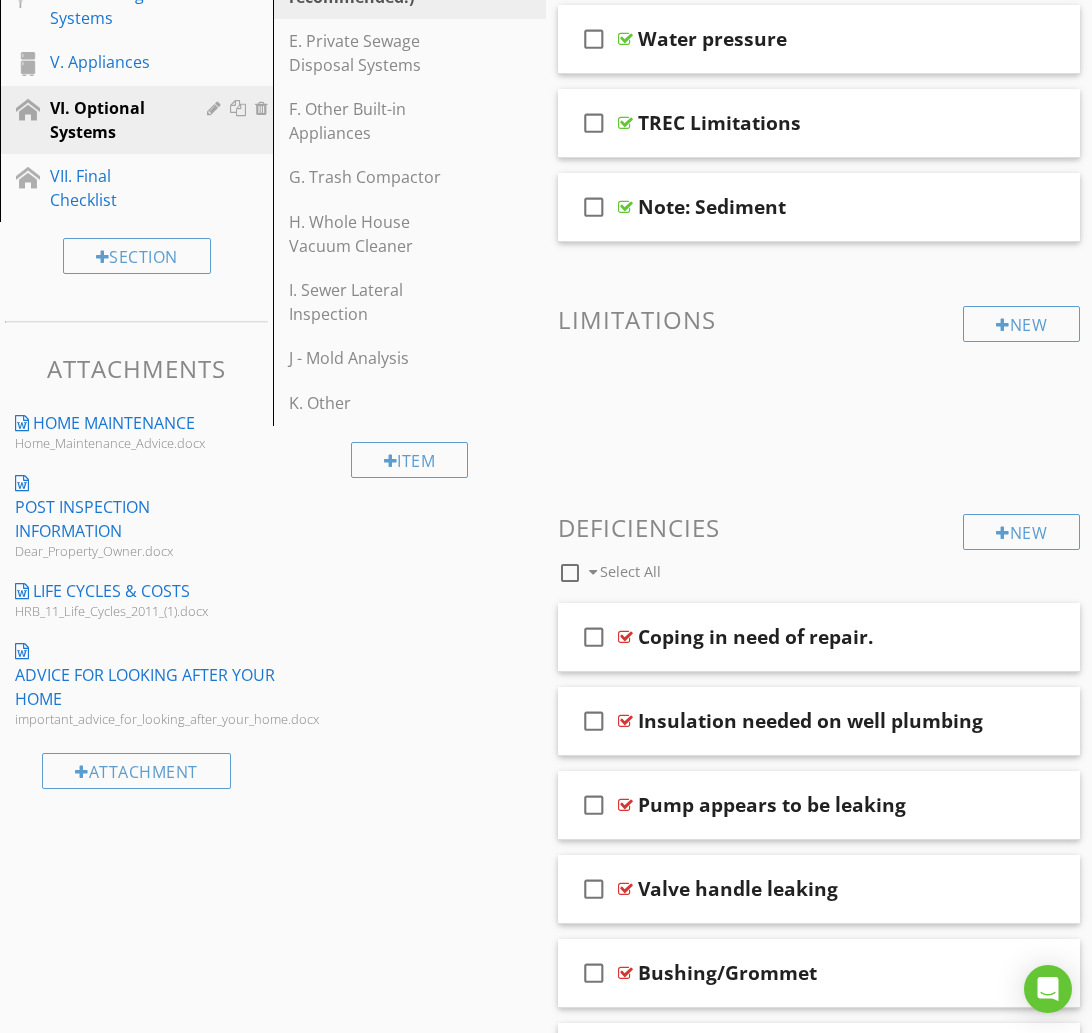 click at bounding box center [570, 573] 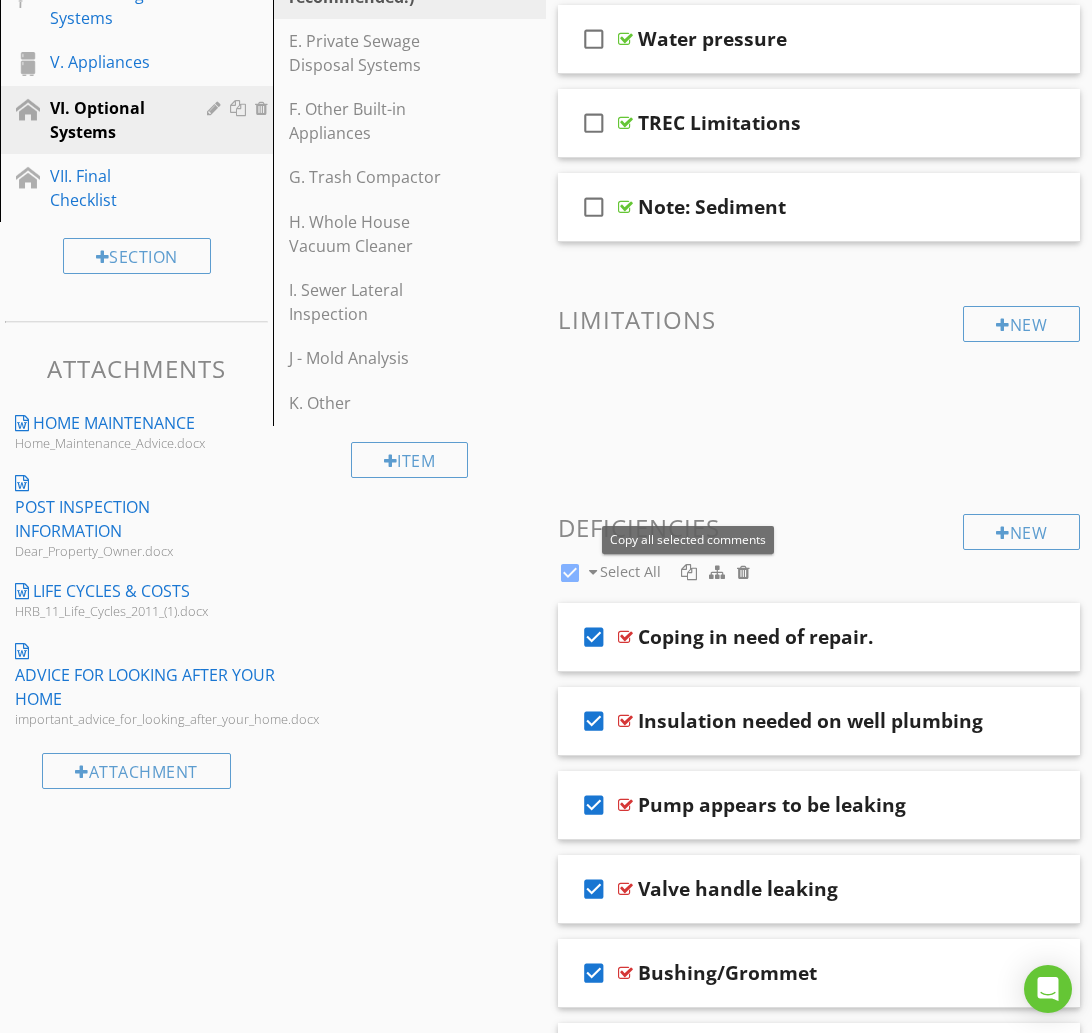 click at bounding box center [689, 572] 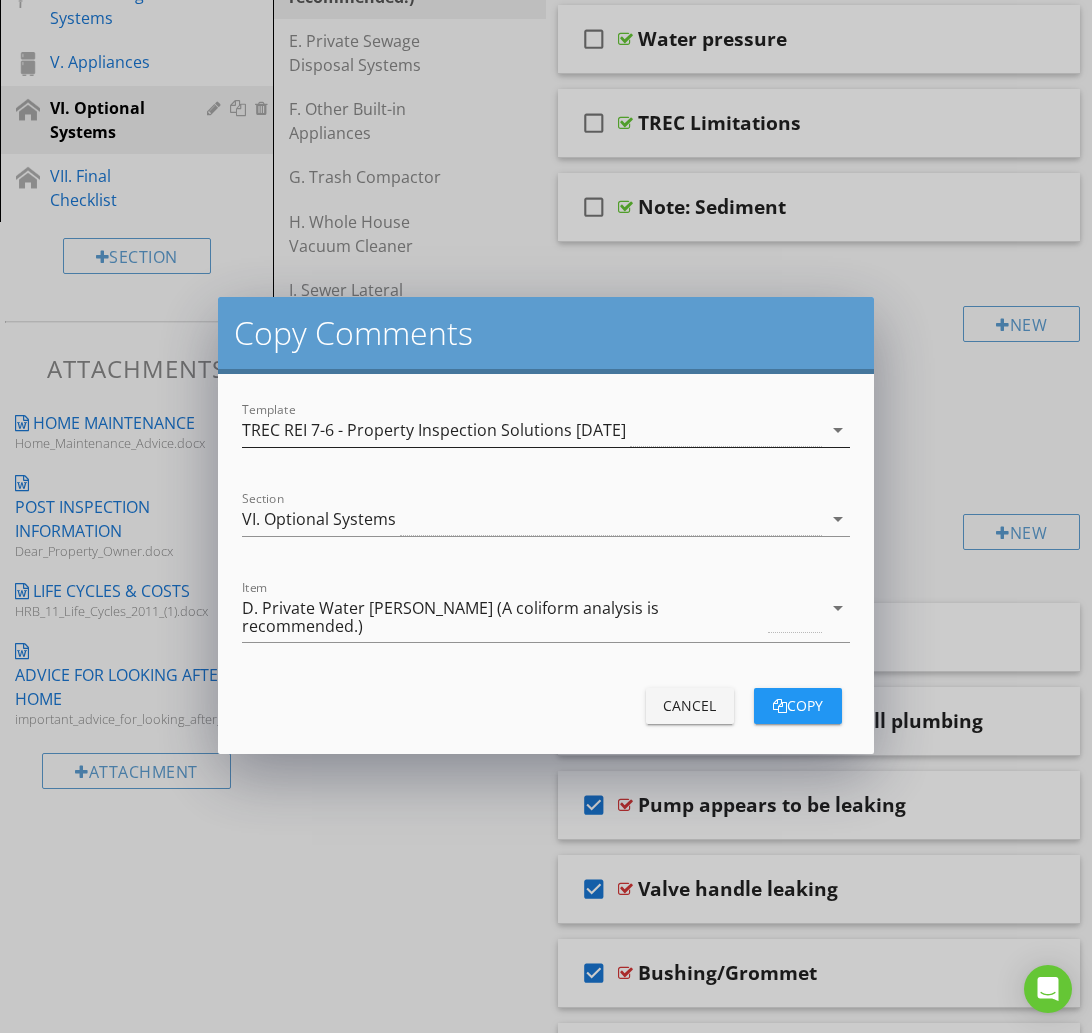 click on "TREC REI 7-6 - Property Inspection Solutions [DATE]" at bounding box center [434, 430] 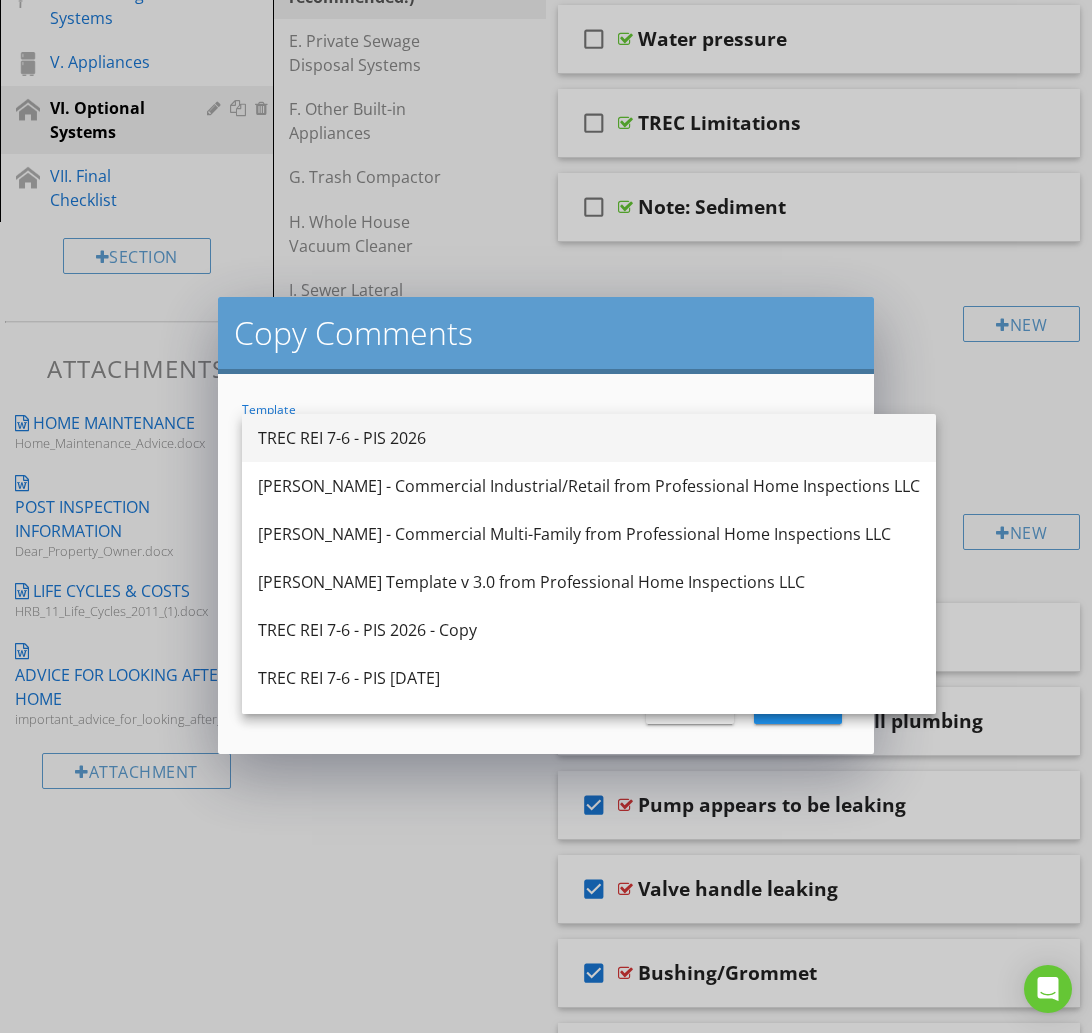 click on "TREC REI 7-6 - PIS 2026" at bounding box center [589, 438] 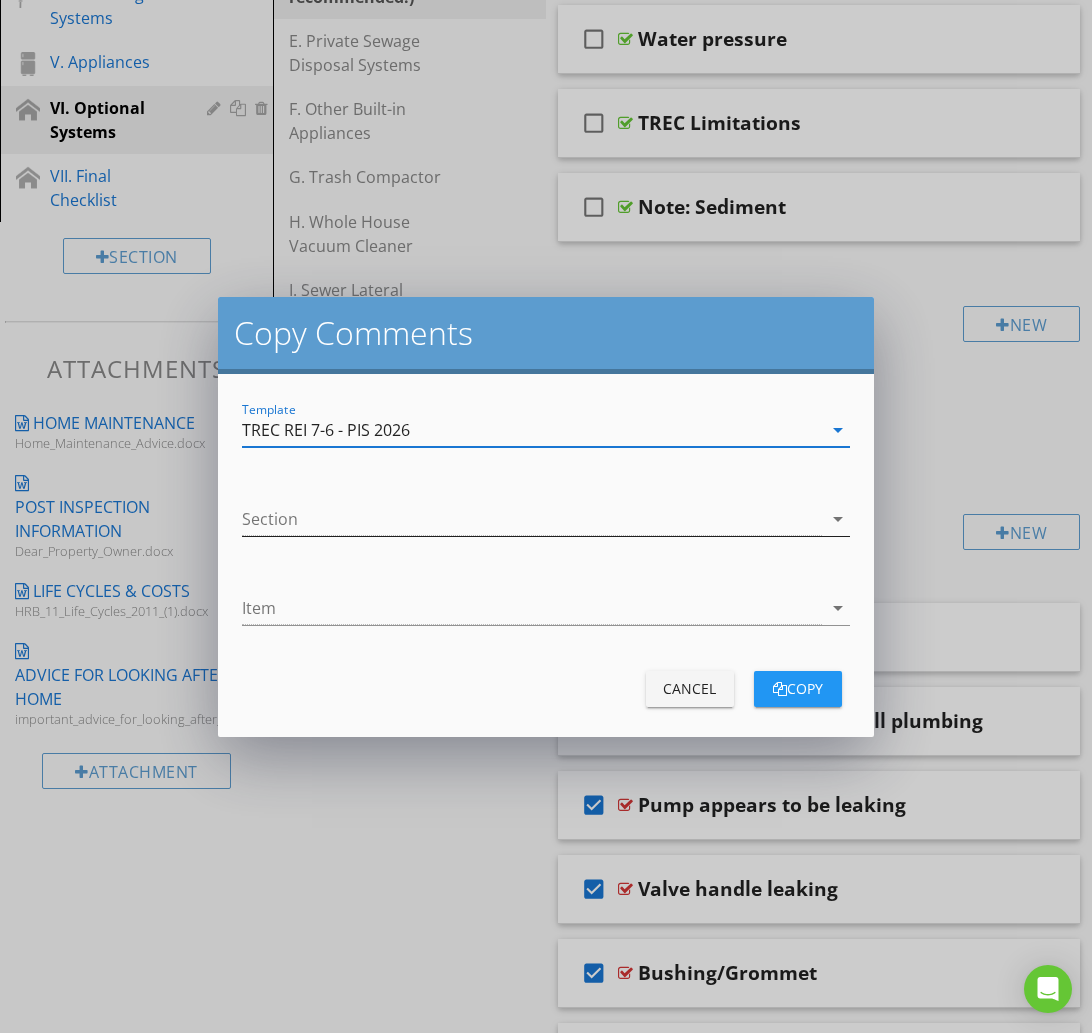 click at bounding box center (531, 519) 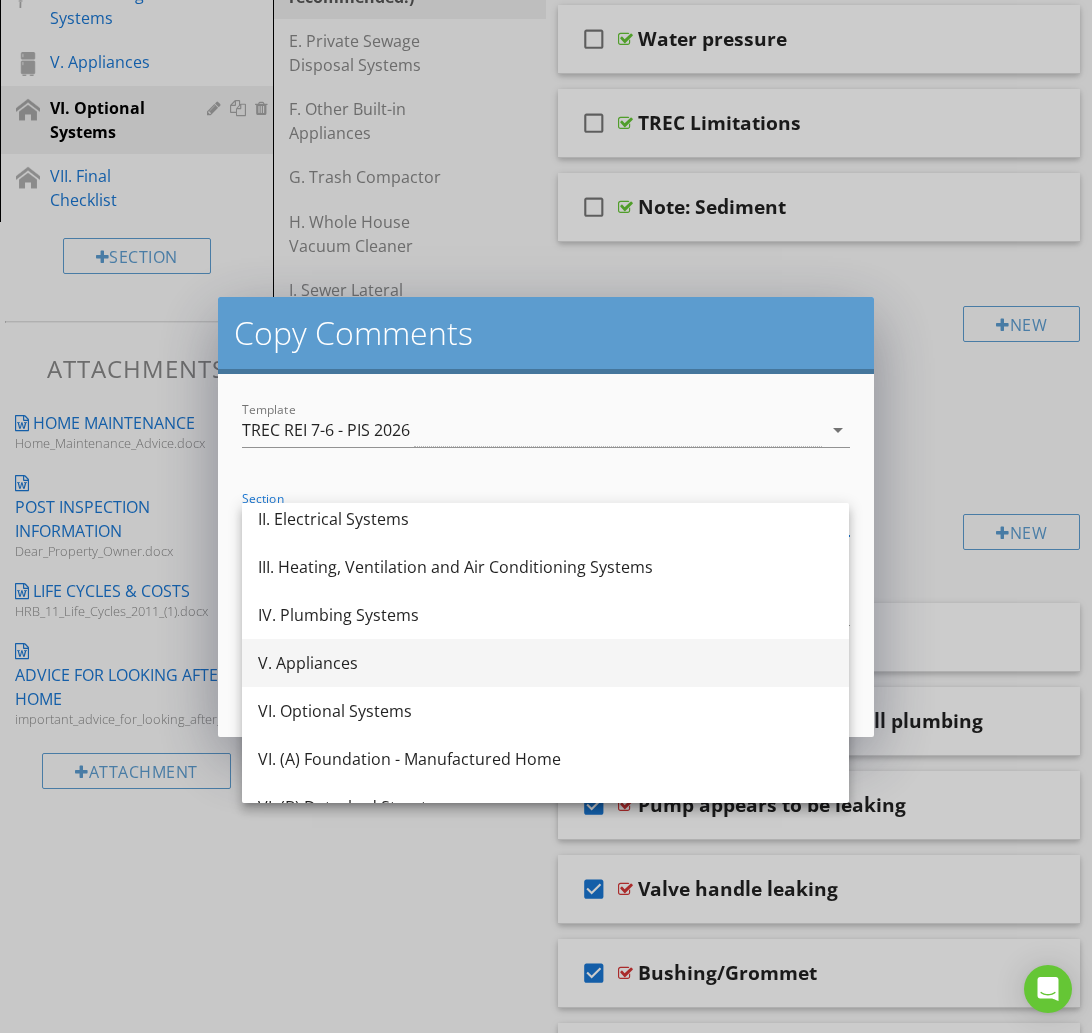scroll, scrollTop: 107, scrollLeft: 0, axis: vertical 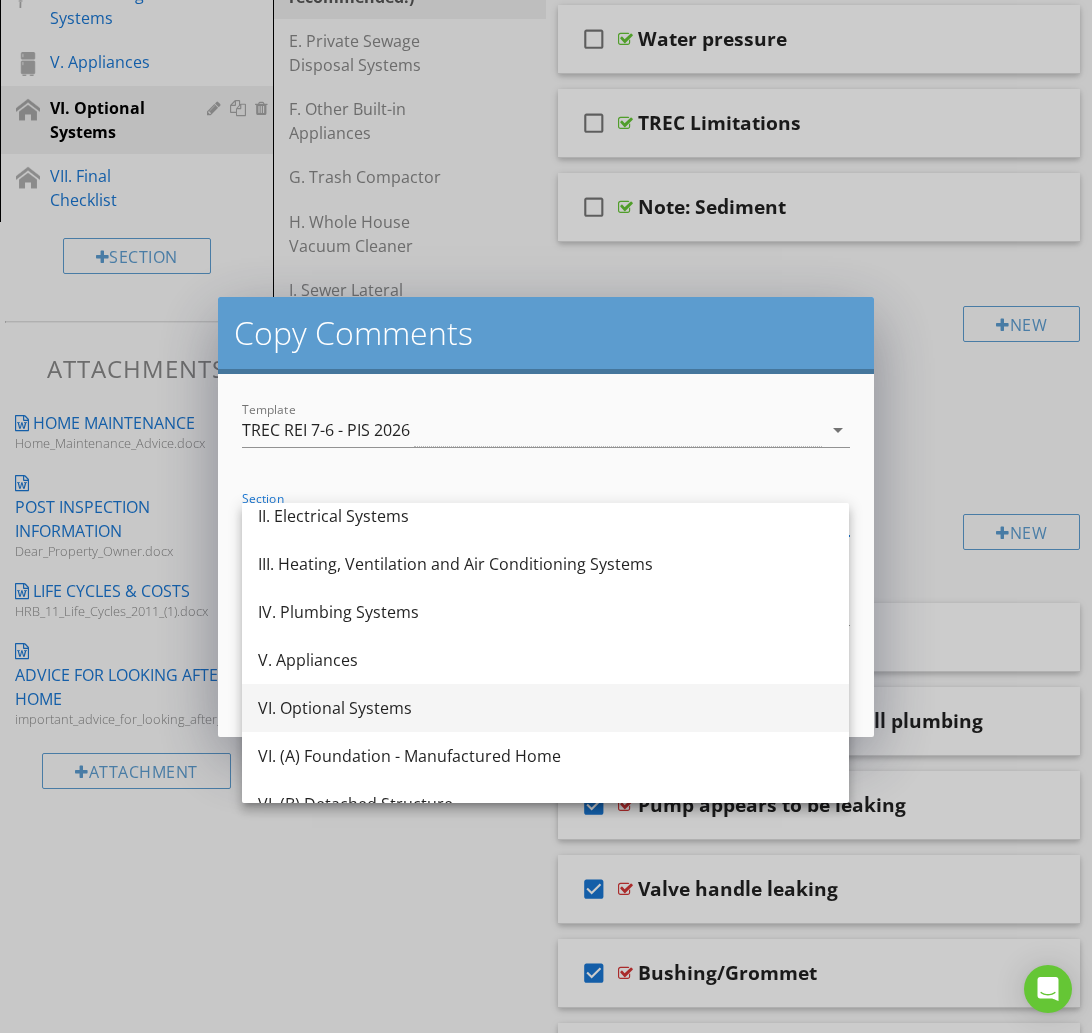 click on "VI. Optional Systems" at bounding box center [545, 708] 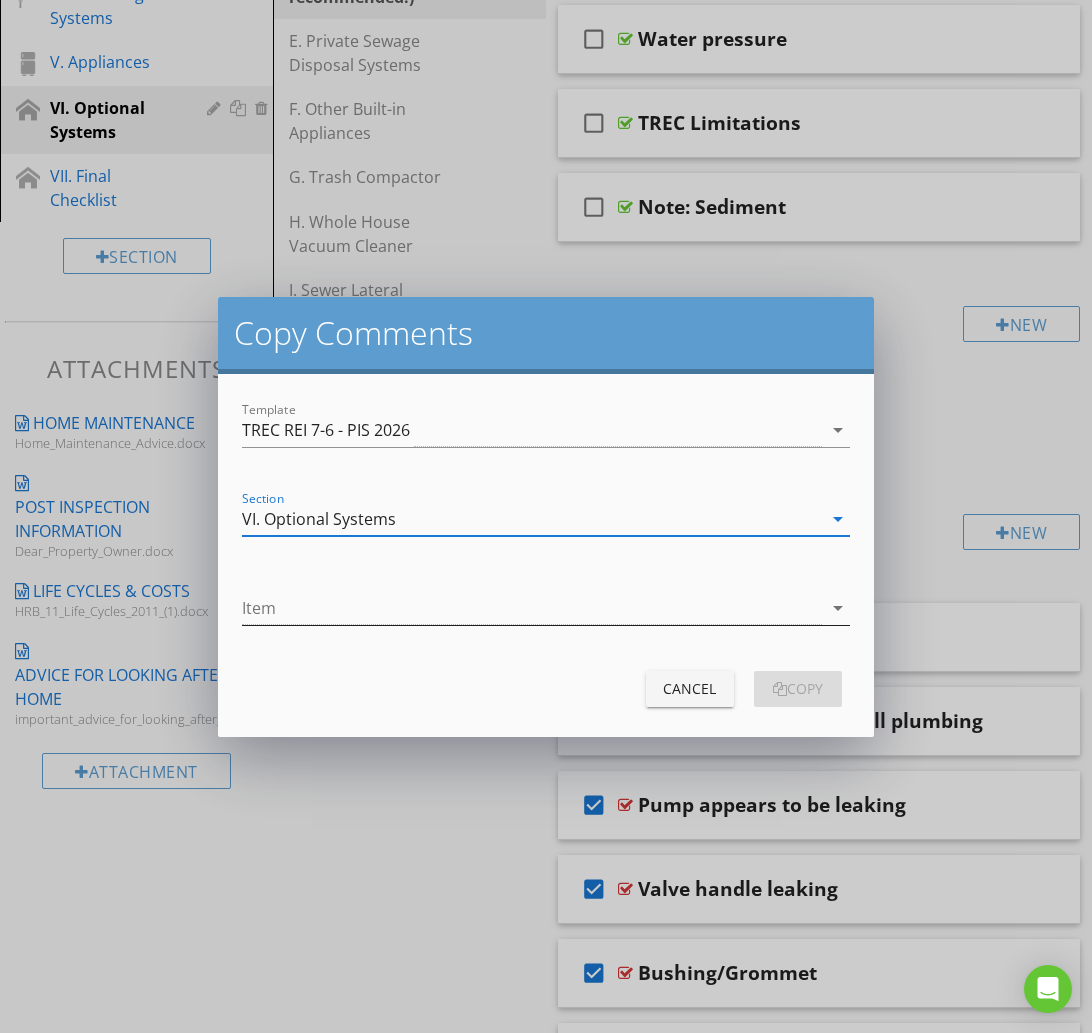 click at bounding box center (531, 608) 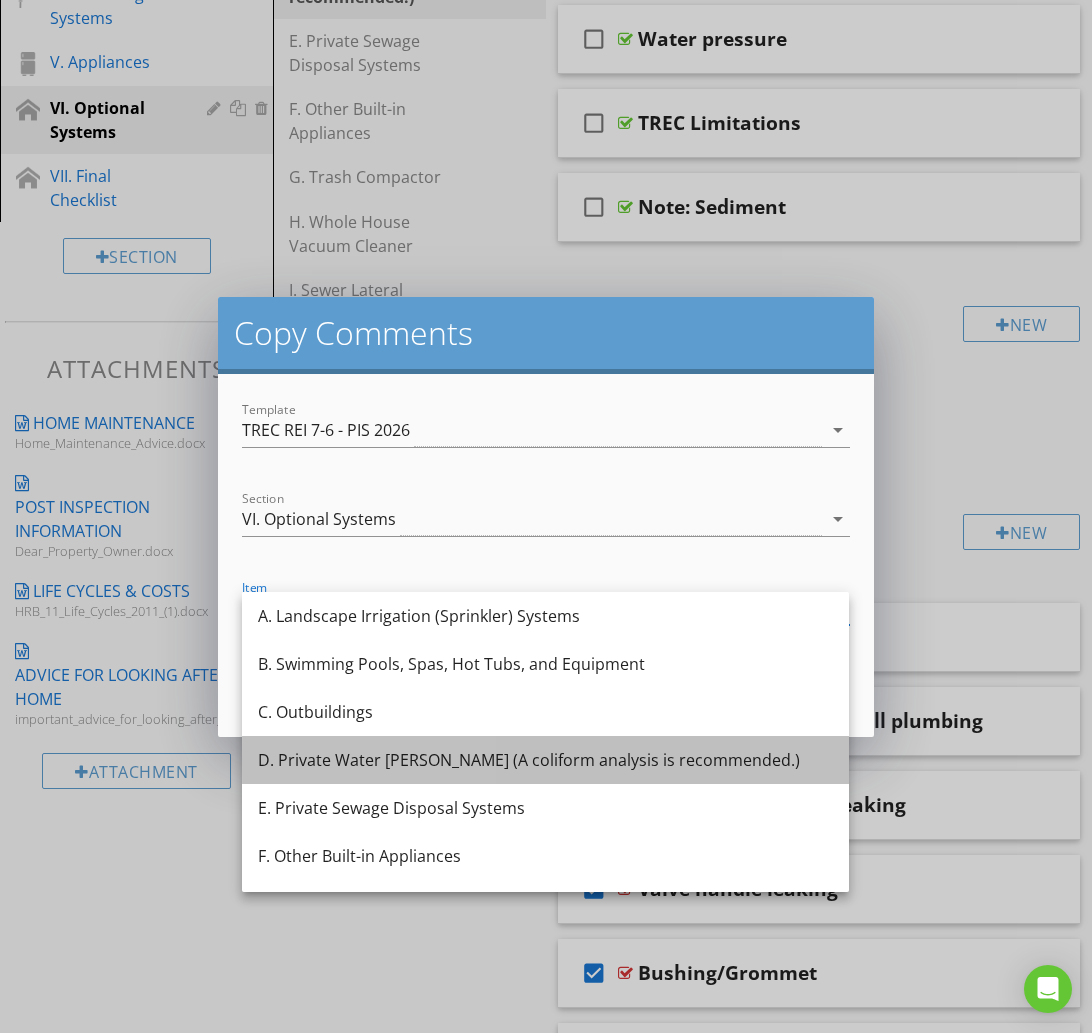 click on "D. Private Water Wells (A coliform analysis is recommended.)" at bounding box center (545, 760) 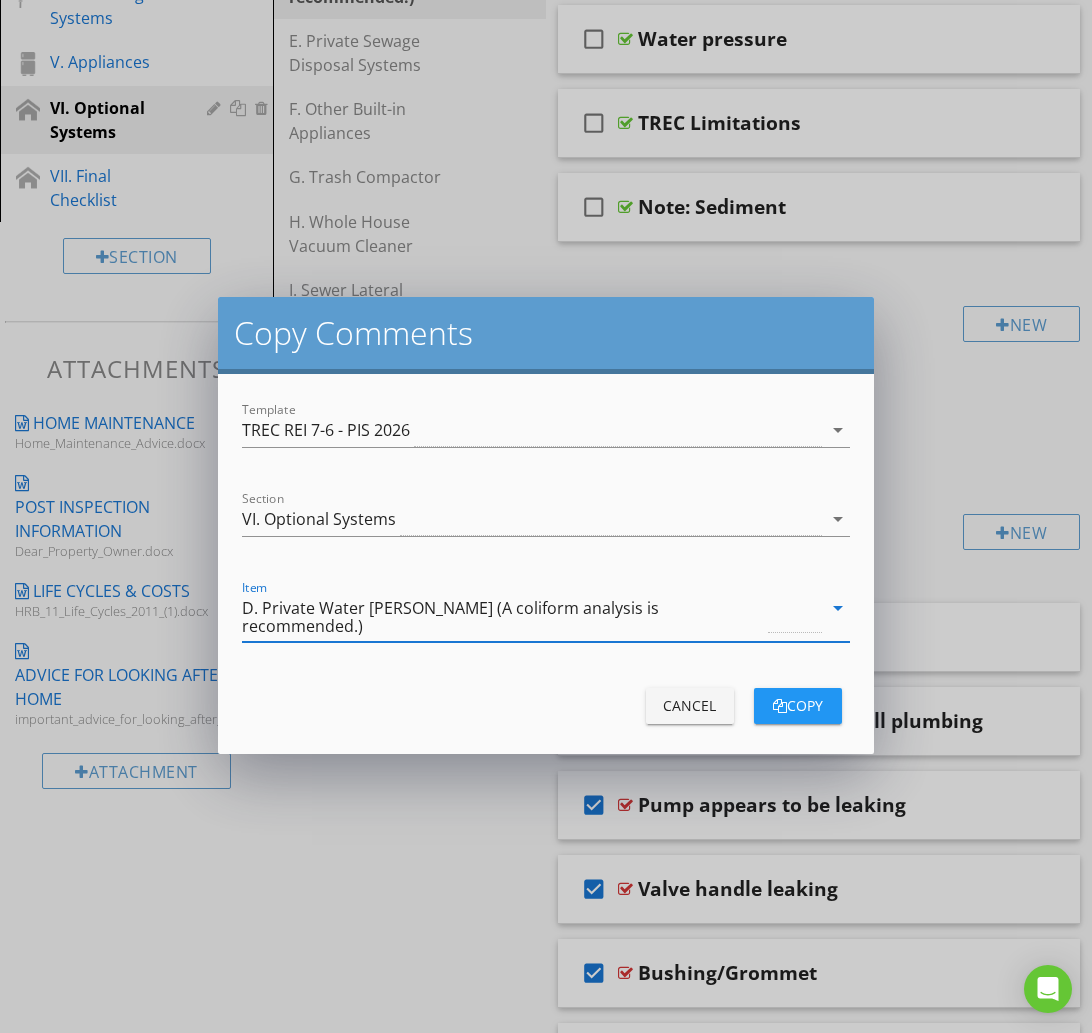 click on "copy" at bounding box center [798, 705] 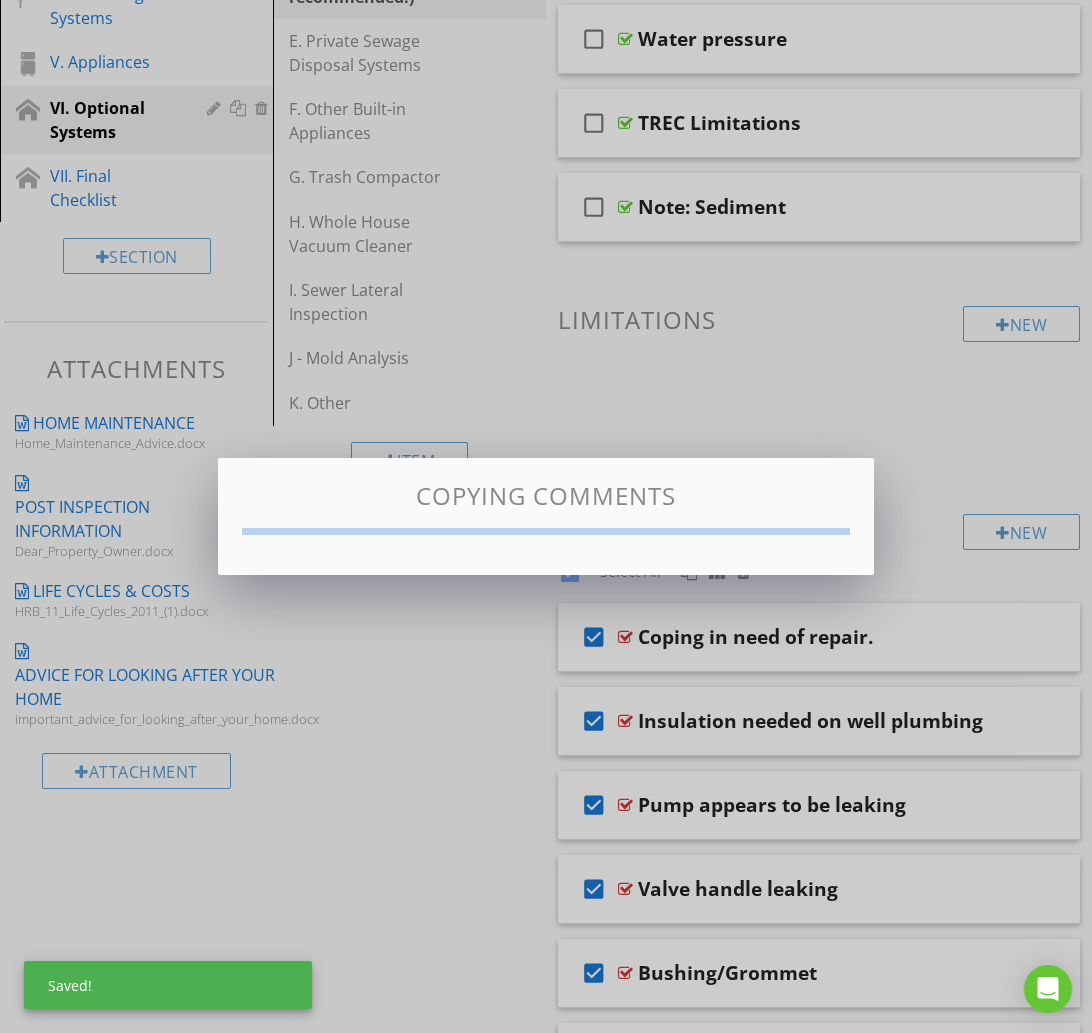 checkbox on "false" 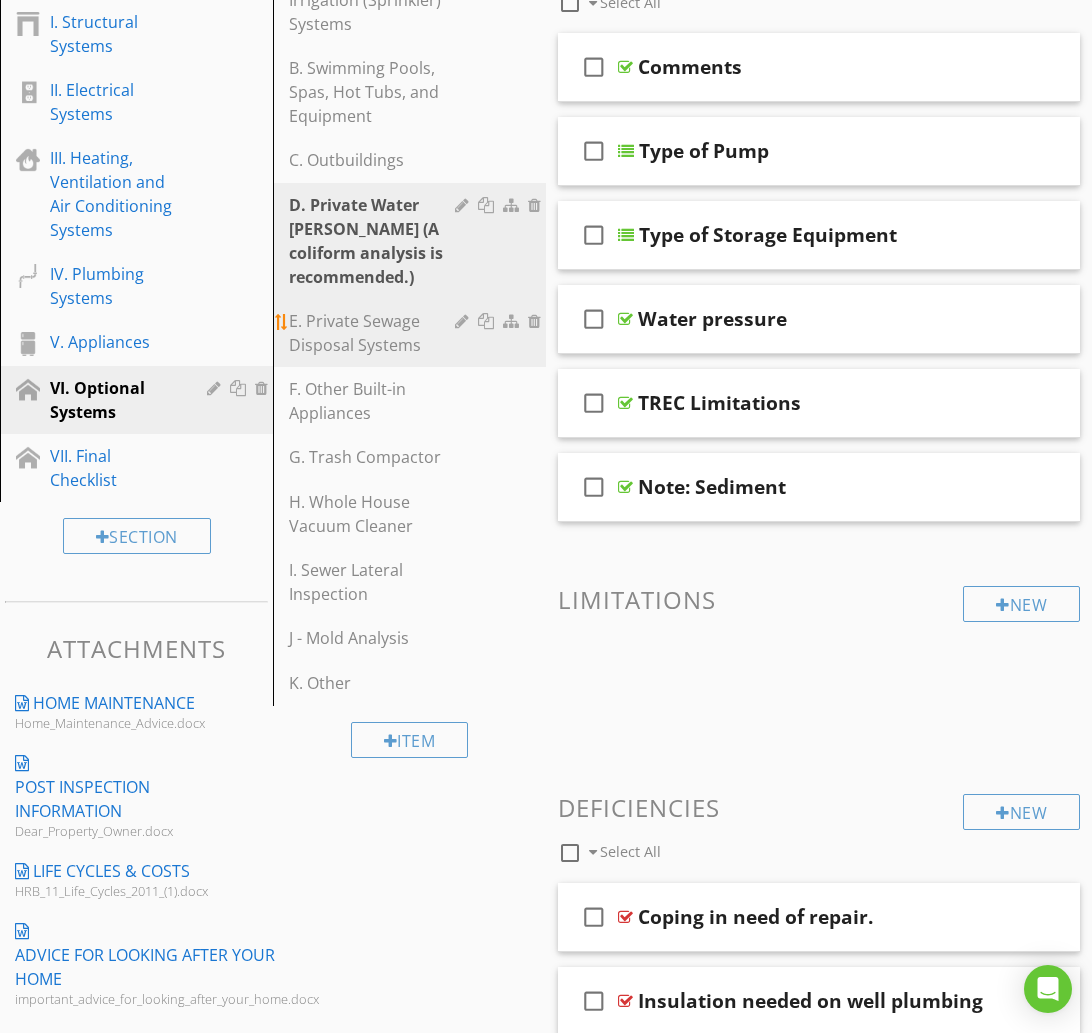 scroll, scrollTop: 369, scrollLeft: 0, axis: vertical 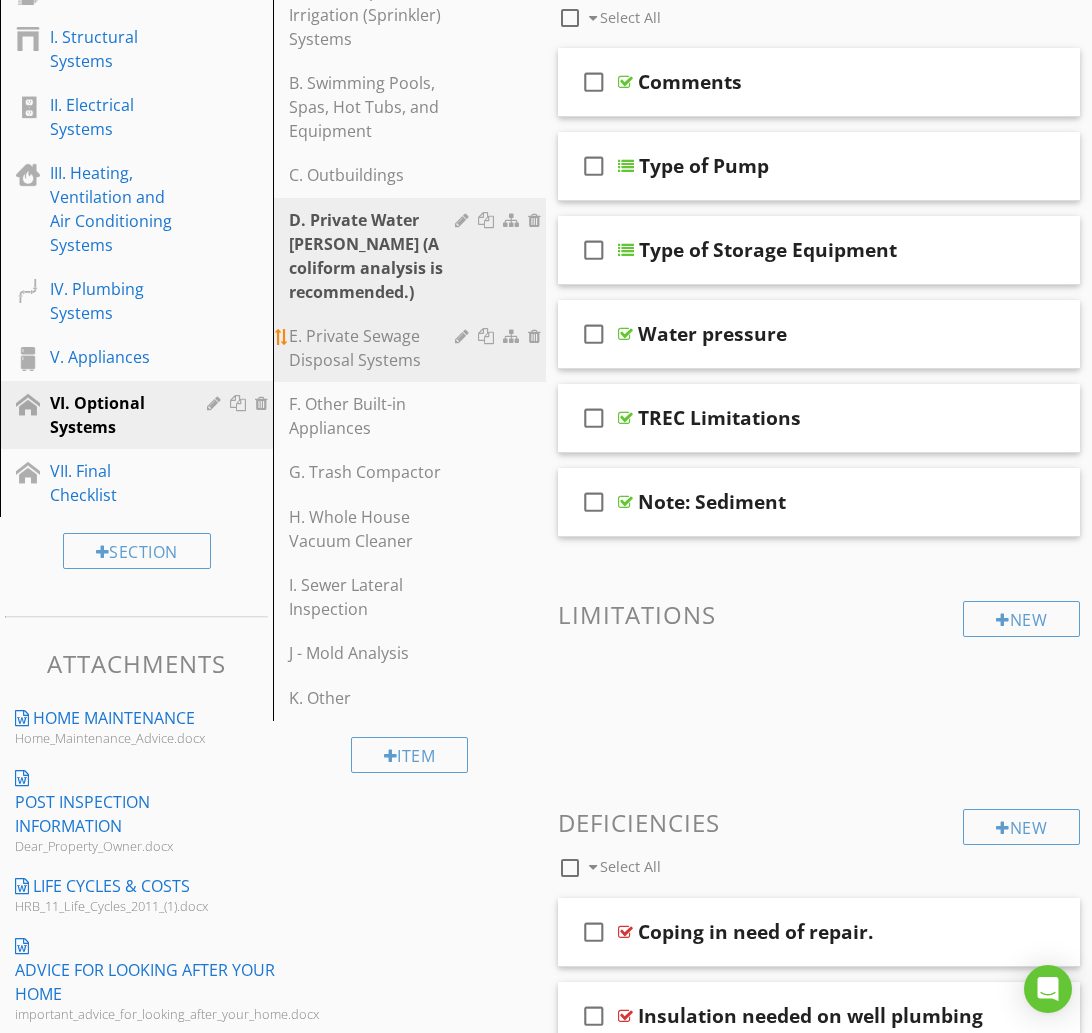 click on "E. Private Sewage Disposal Systems" at bounding box center (375, 348) 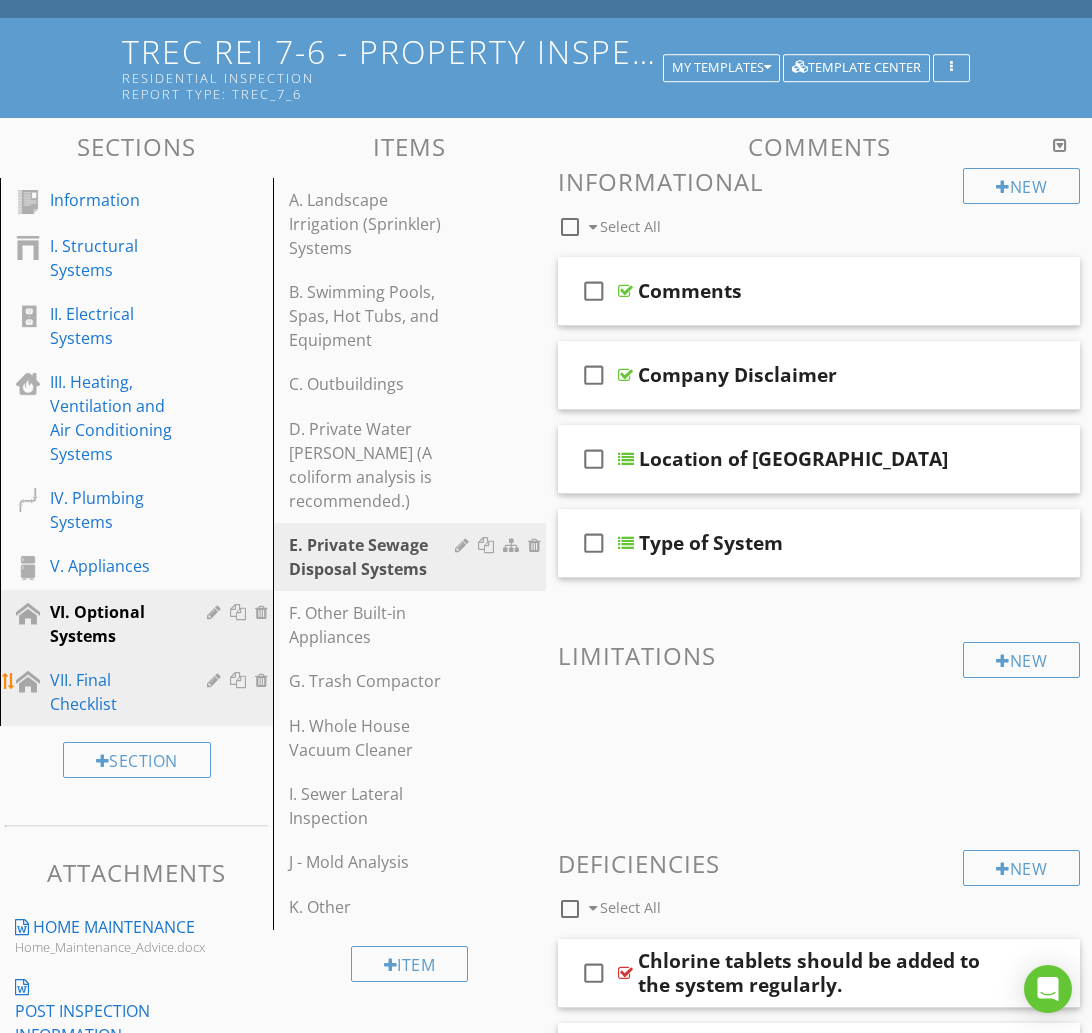 scroll, scrollTop: 140, scrollLeft: 0, axis: vertical 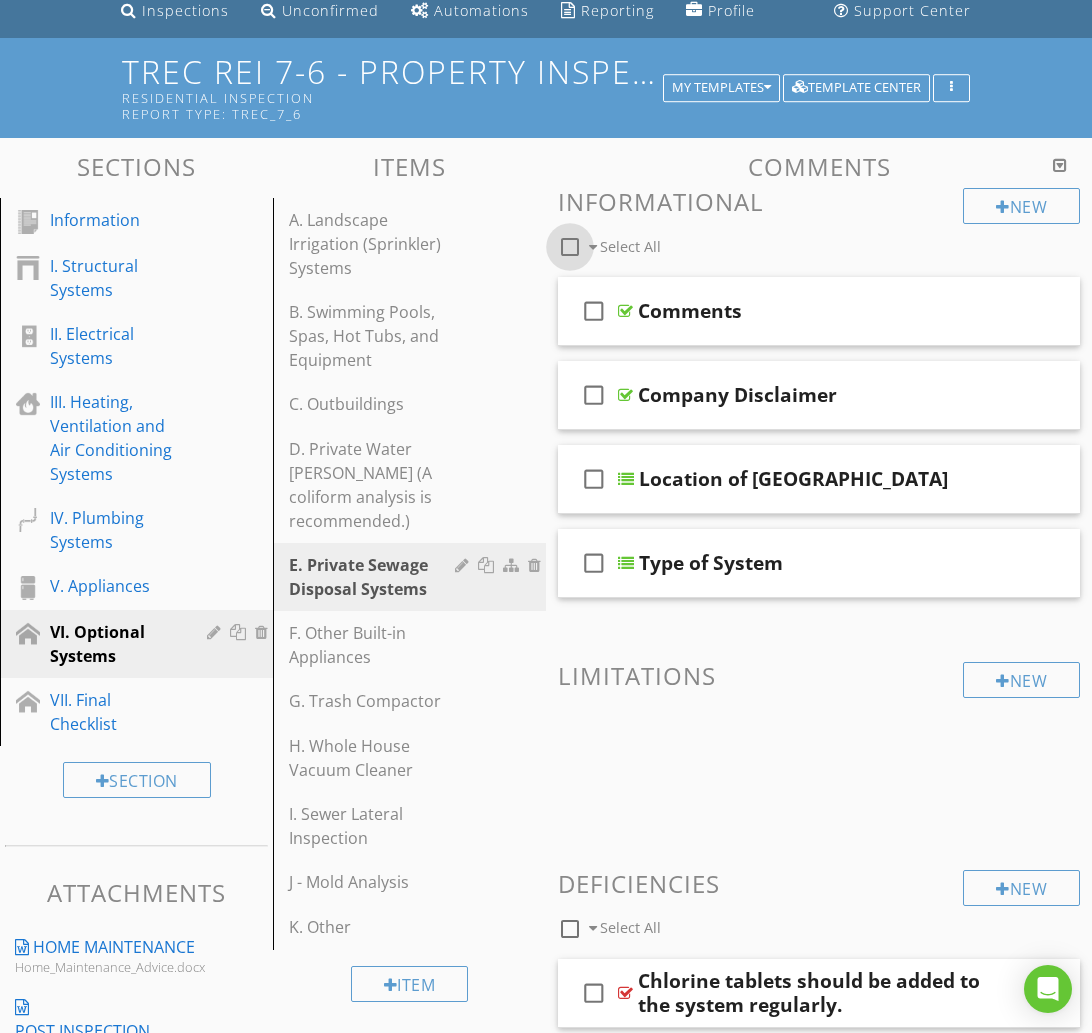 click at bounding box center (570, 247) 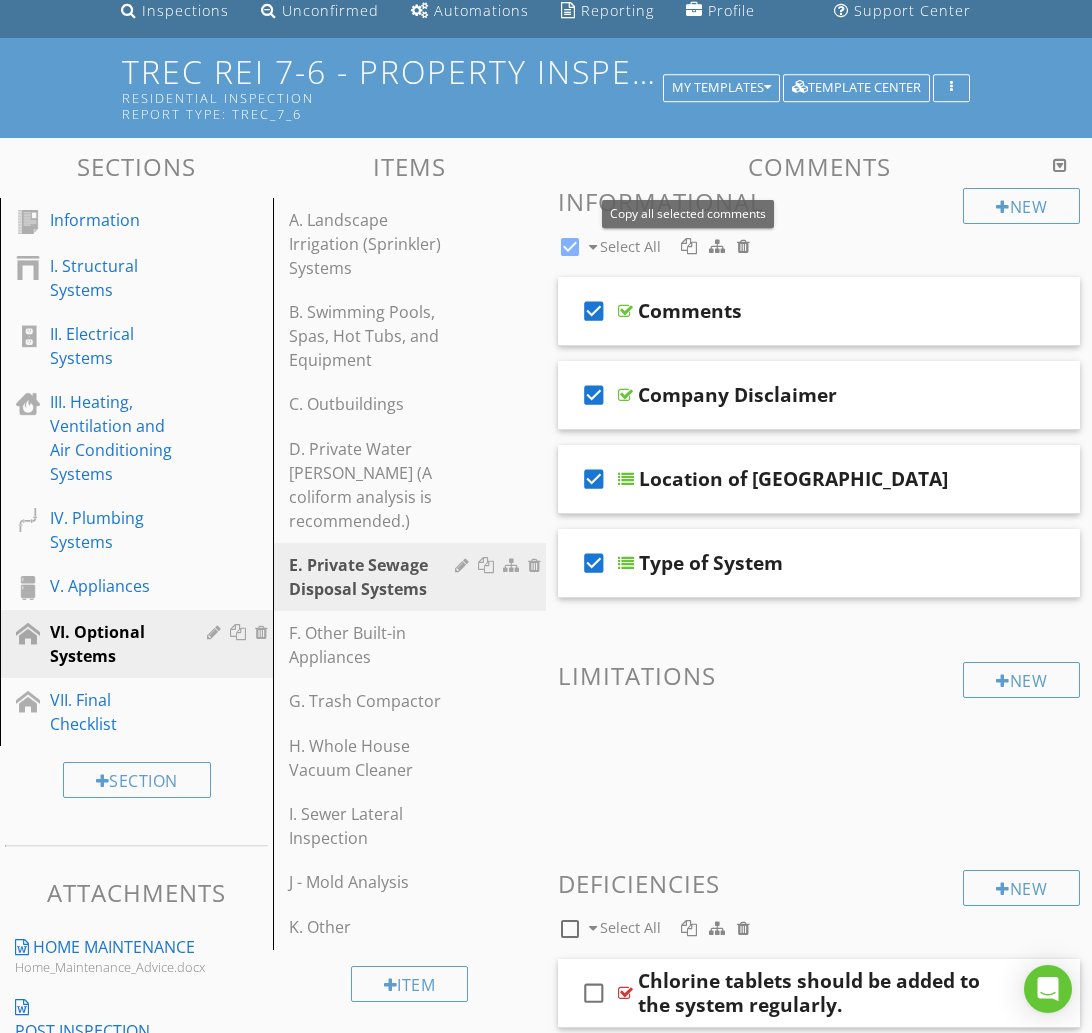 click at bounding box center [689, 246] 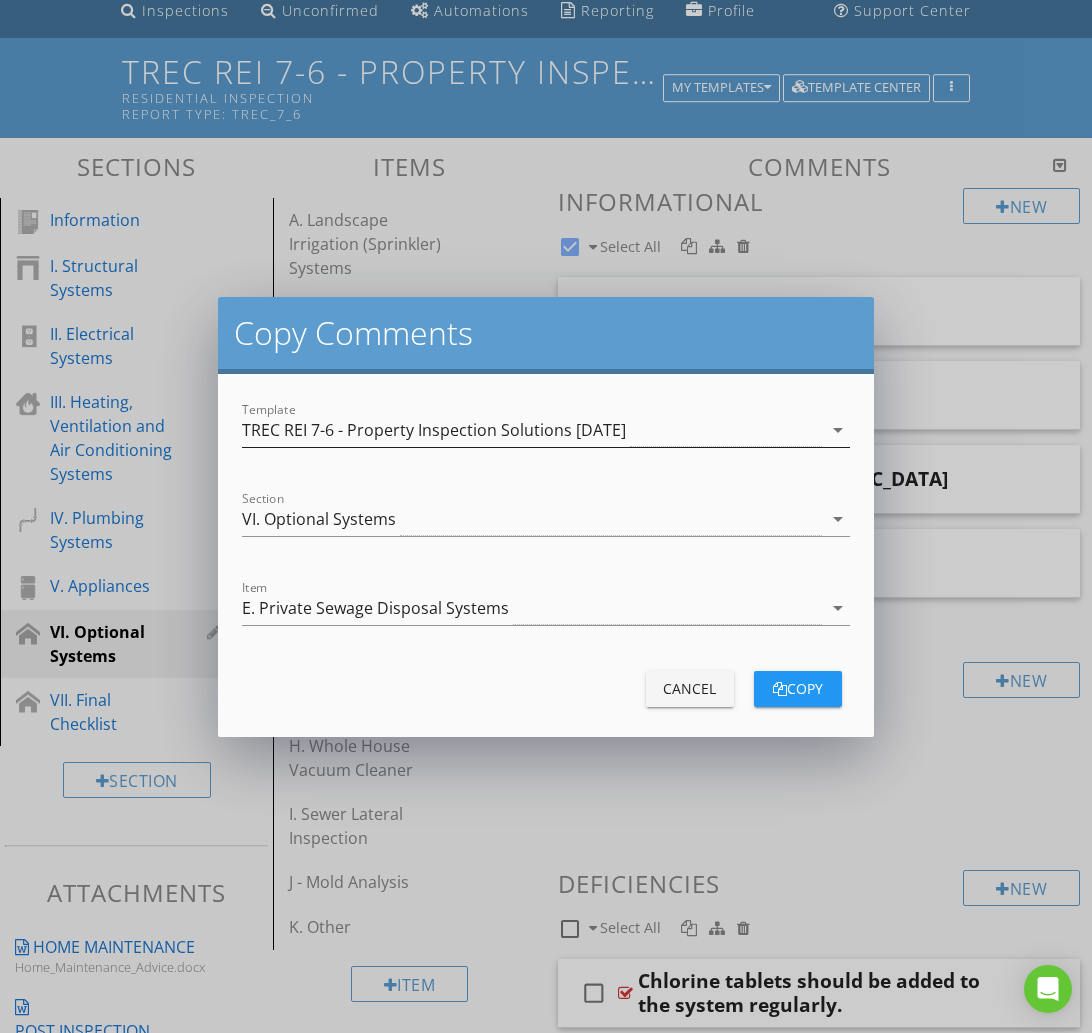 click on "TREC REI 7-6 - Property Inspection Solutions [DATE]" at bounding box center (434, 430) 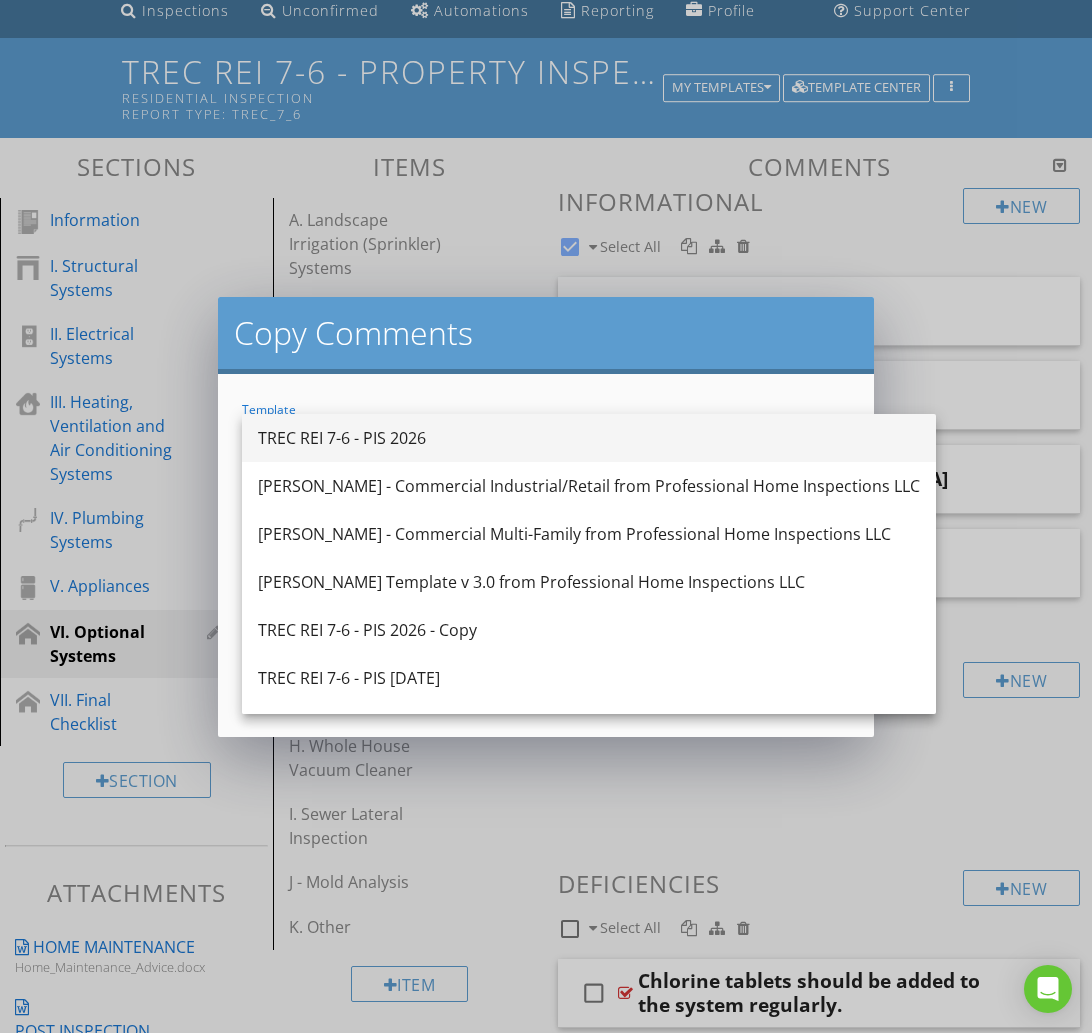 click on "TREC REI 7-6 - PIS 2026" at bounding box center [589, 438] 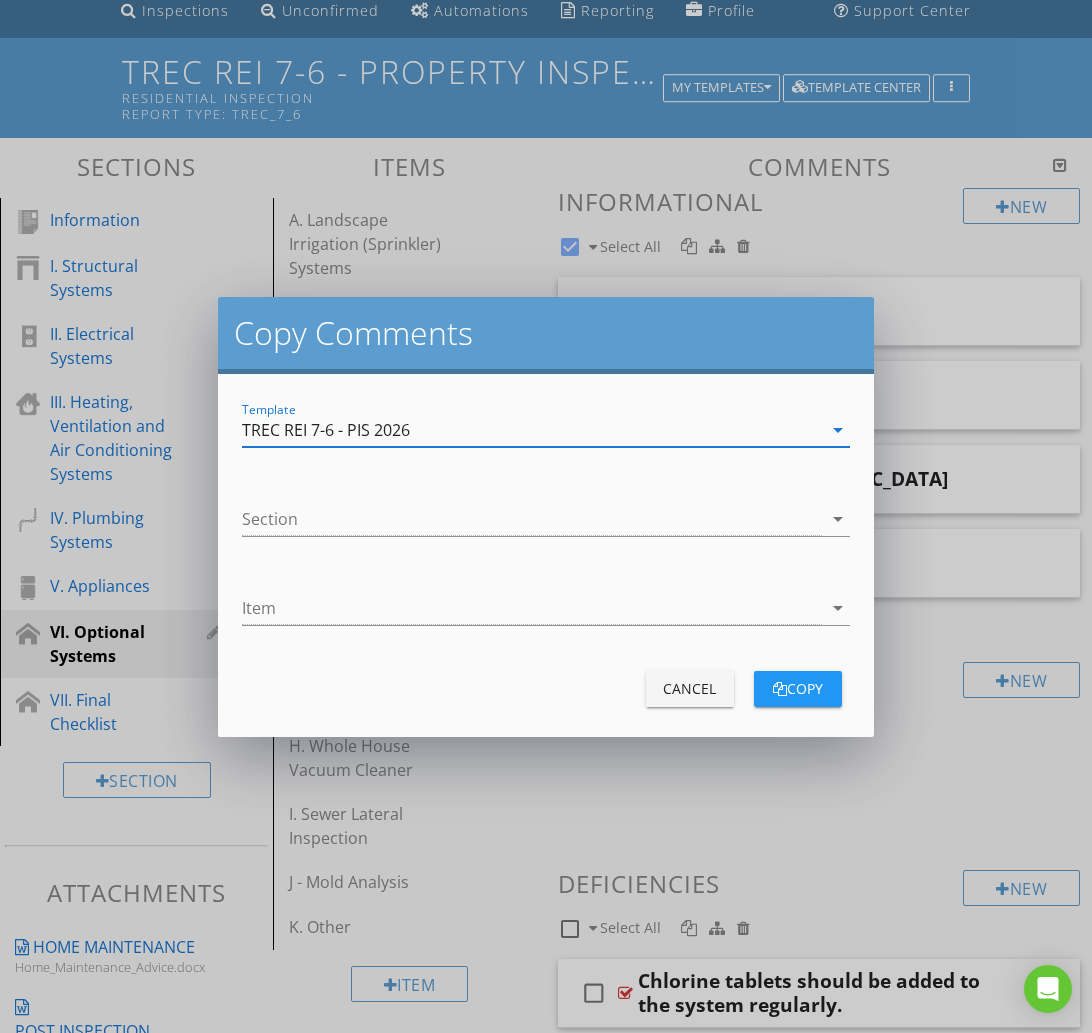click at bounding box center (531, 519) 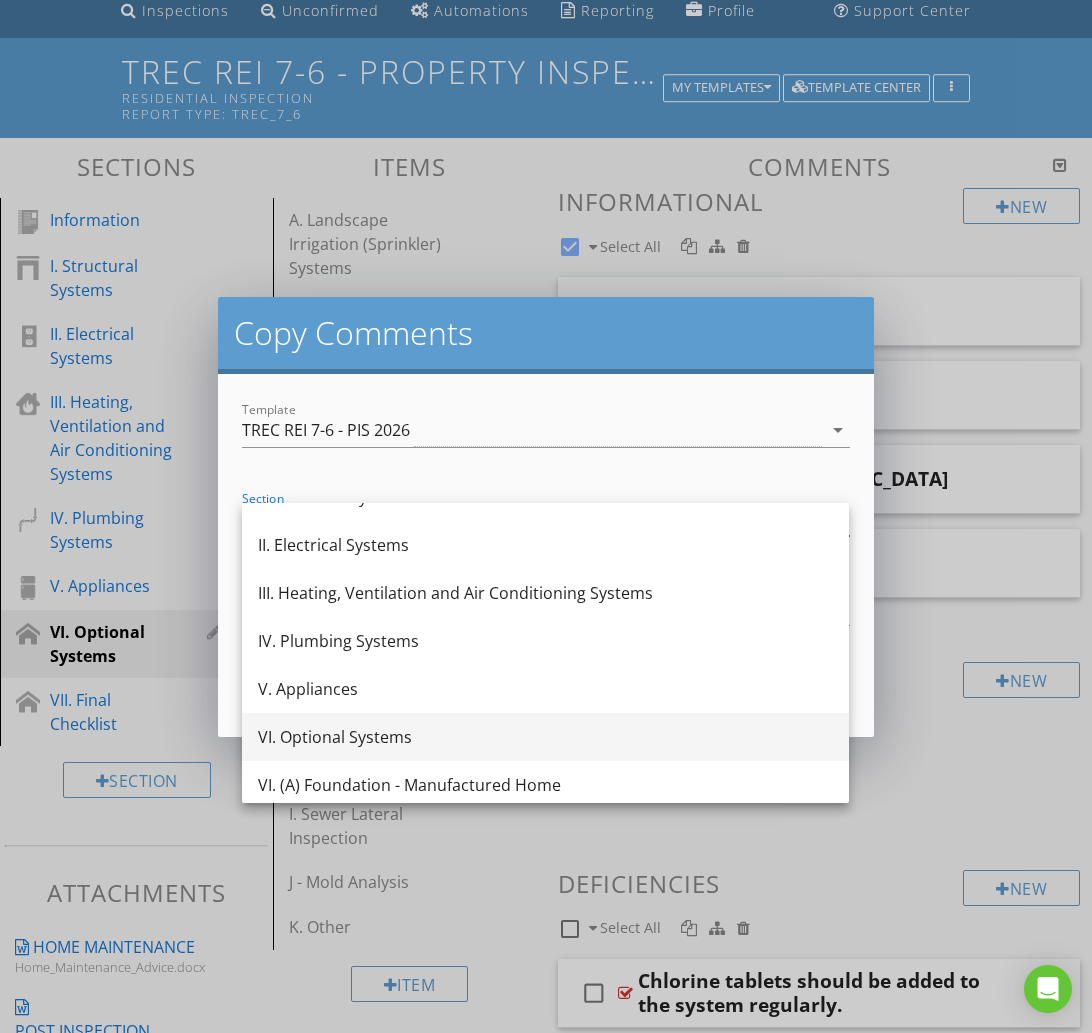 scroll, scrollTop: 80, scrollLeft: 0, axis: vertical 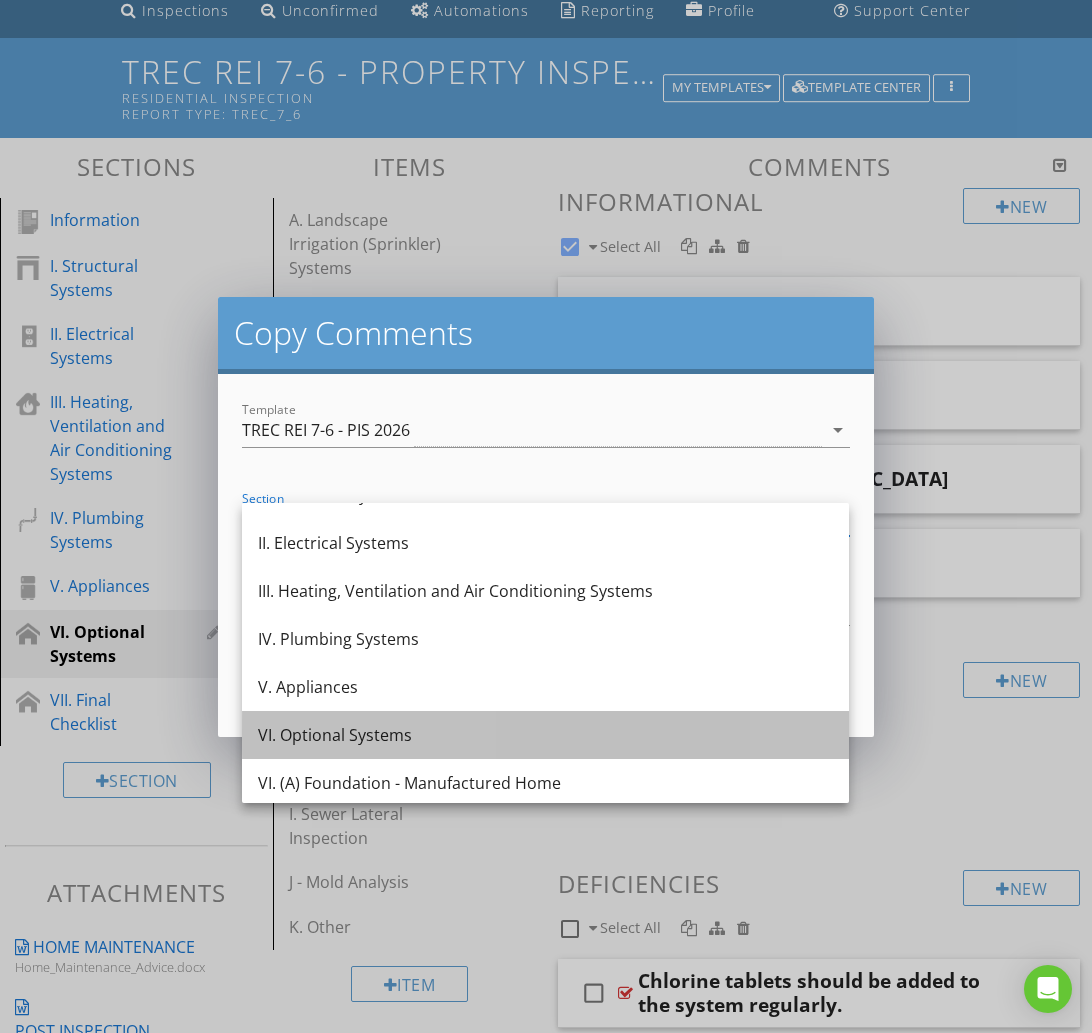 click on "VI. Optional Systems" at bounding box center (545, 735) 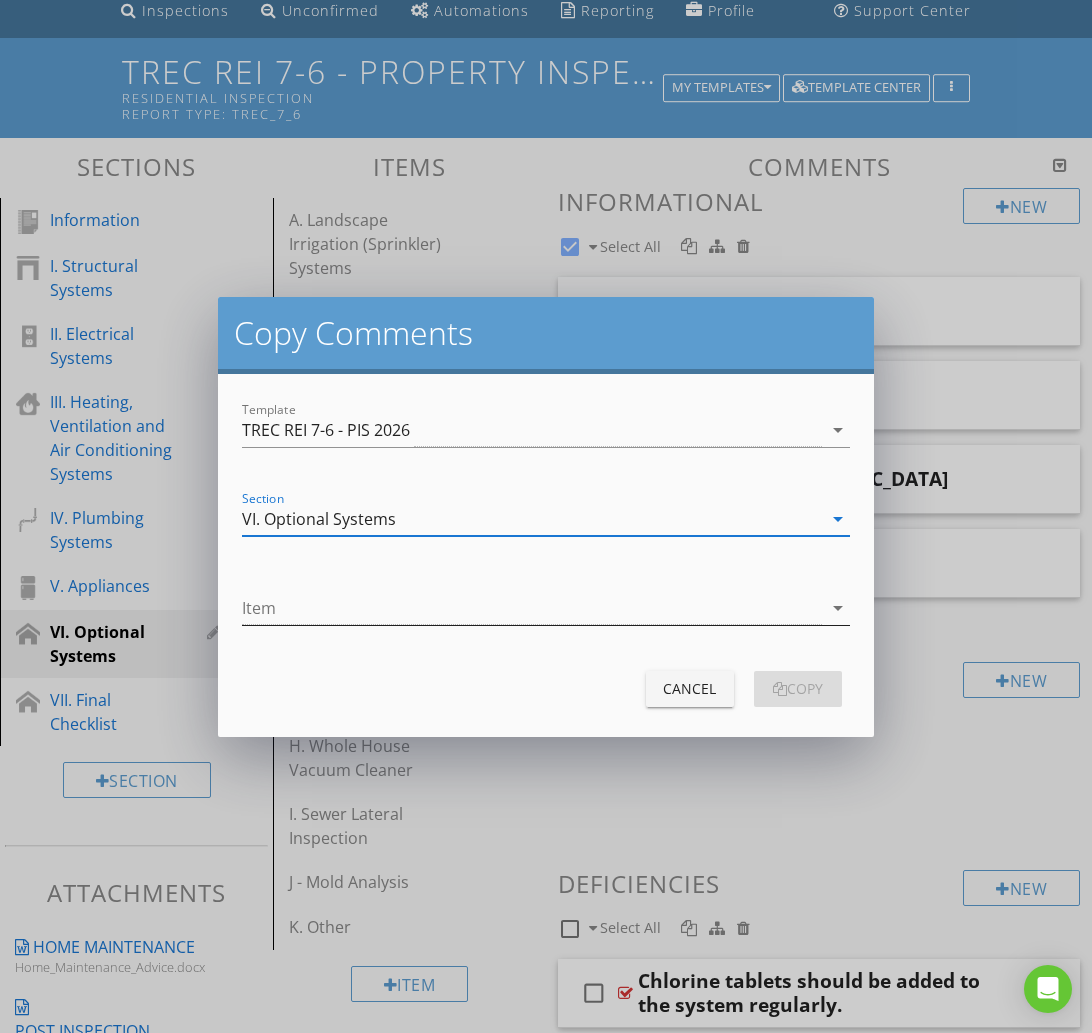 click at bounding box center [531, 608] 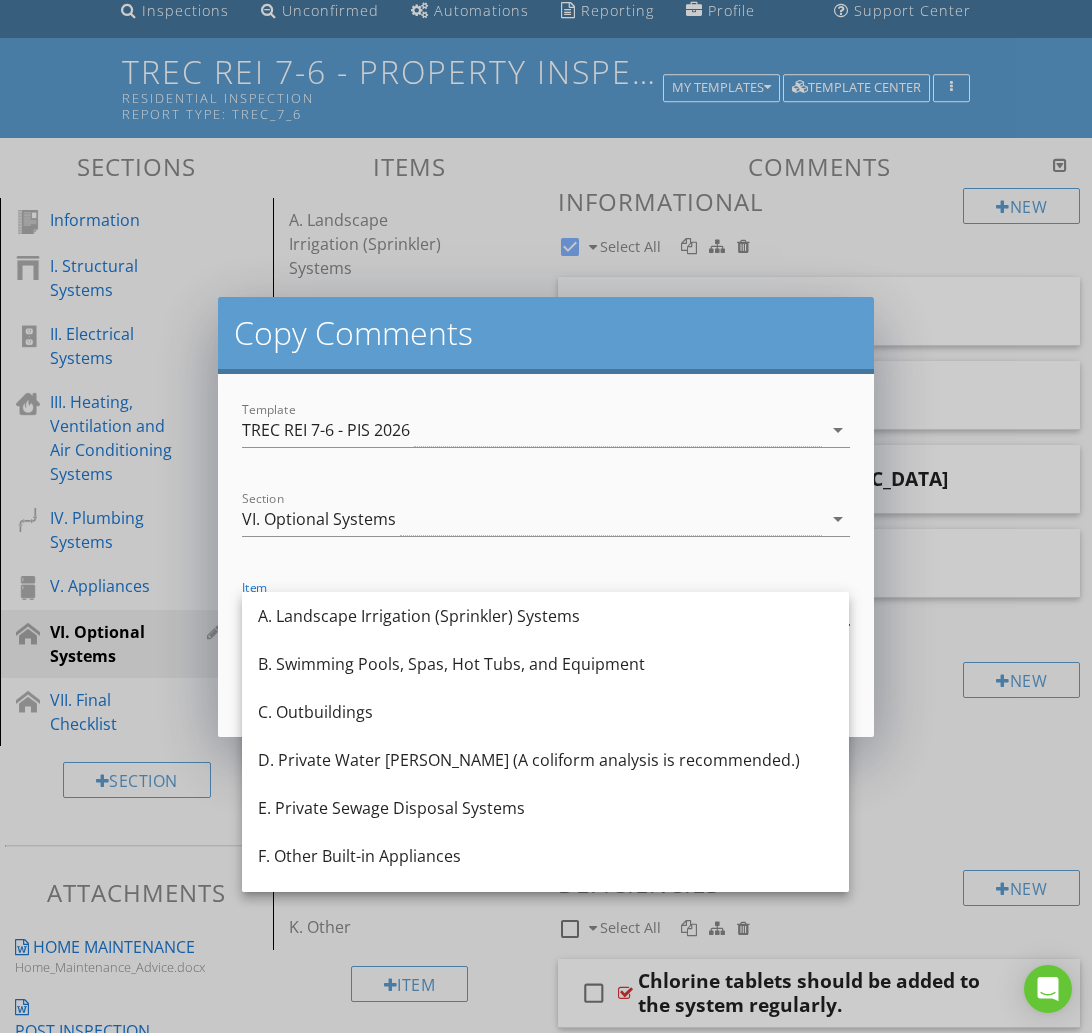 click on "D. Private Water Wells (A coliform analysis is recommended.)" at bounding box center (545, 760) 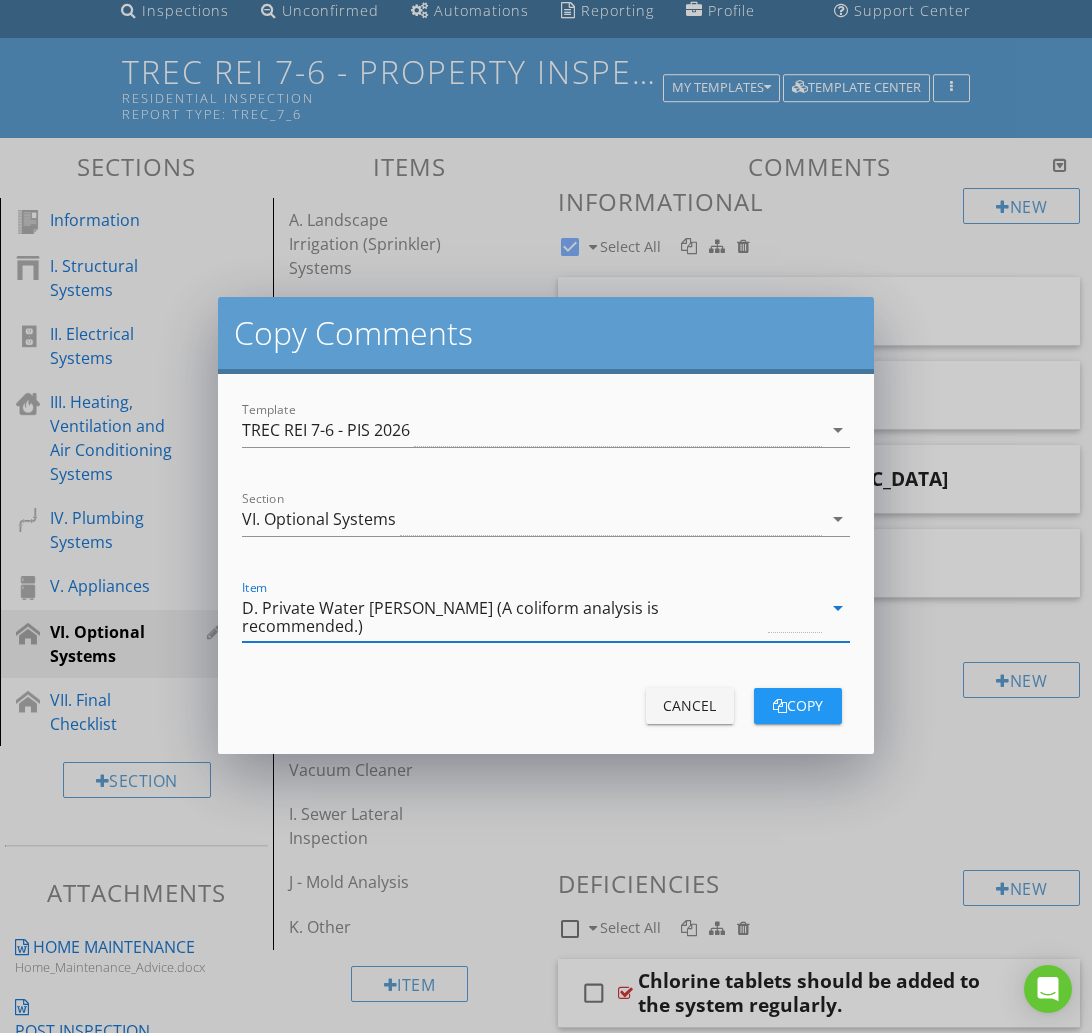 click on "D. Private Water Wells (A coliform analysis is recommended.)" at bounding box center [502, 617] 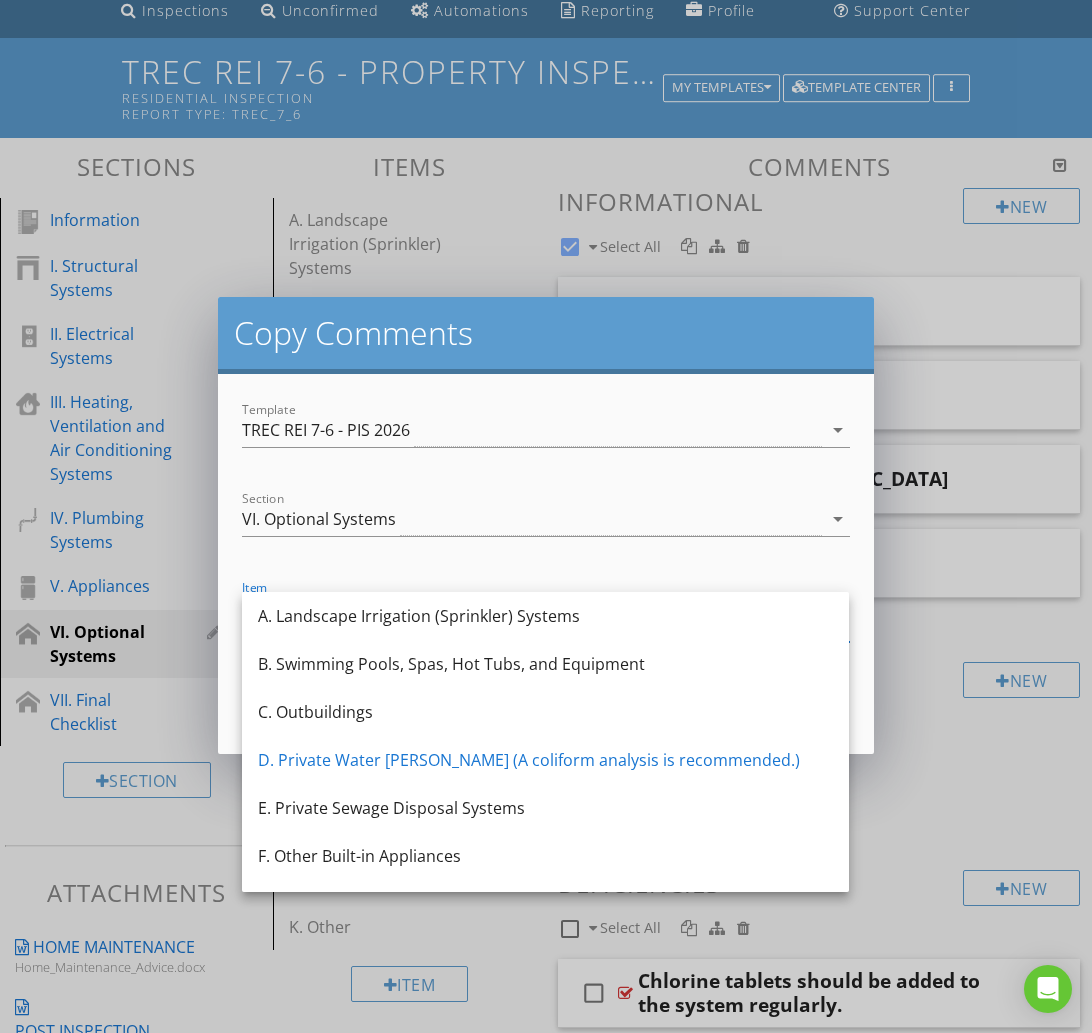 click on "E. Private Sewage Disposal Systems" at bounding box center (545, 808) 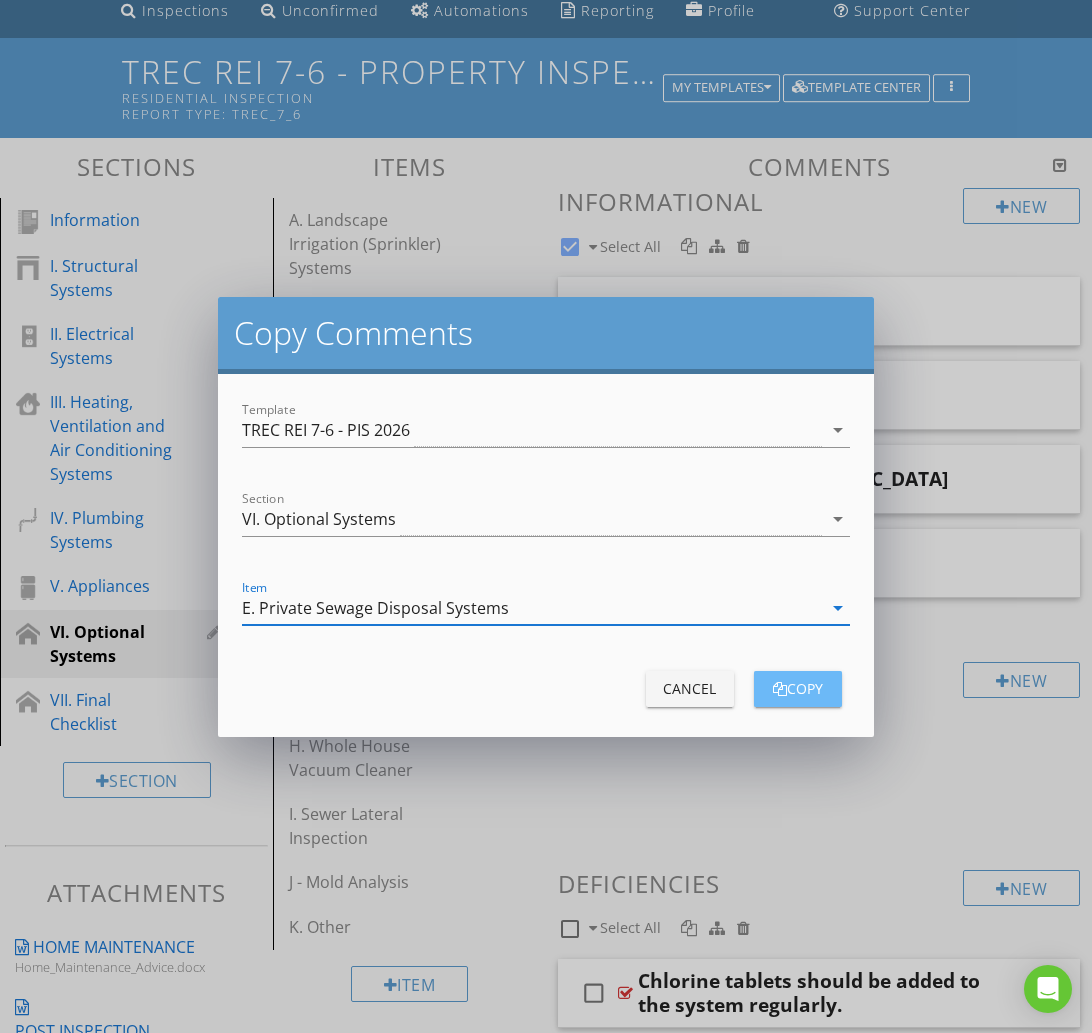 click at bounding box center [780, 689] 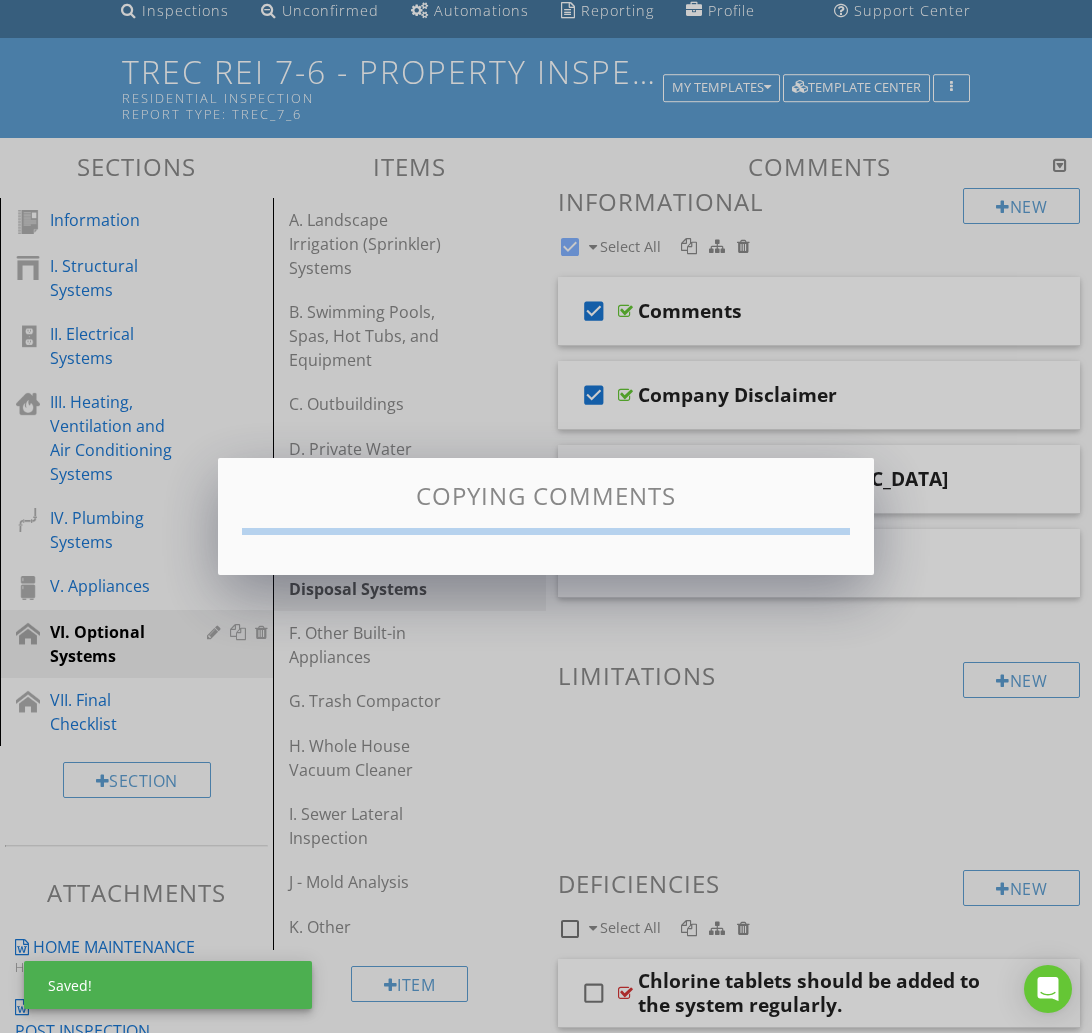 checkbox on "false" 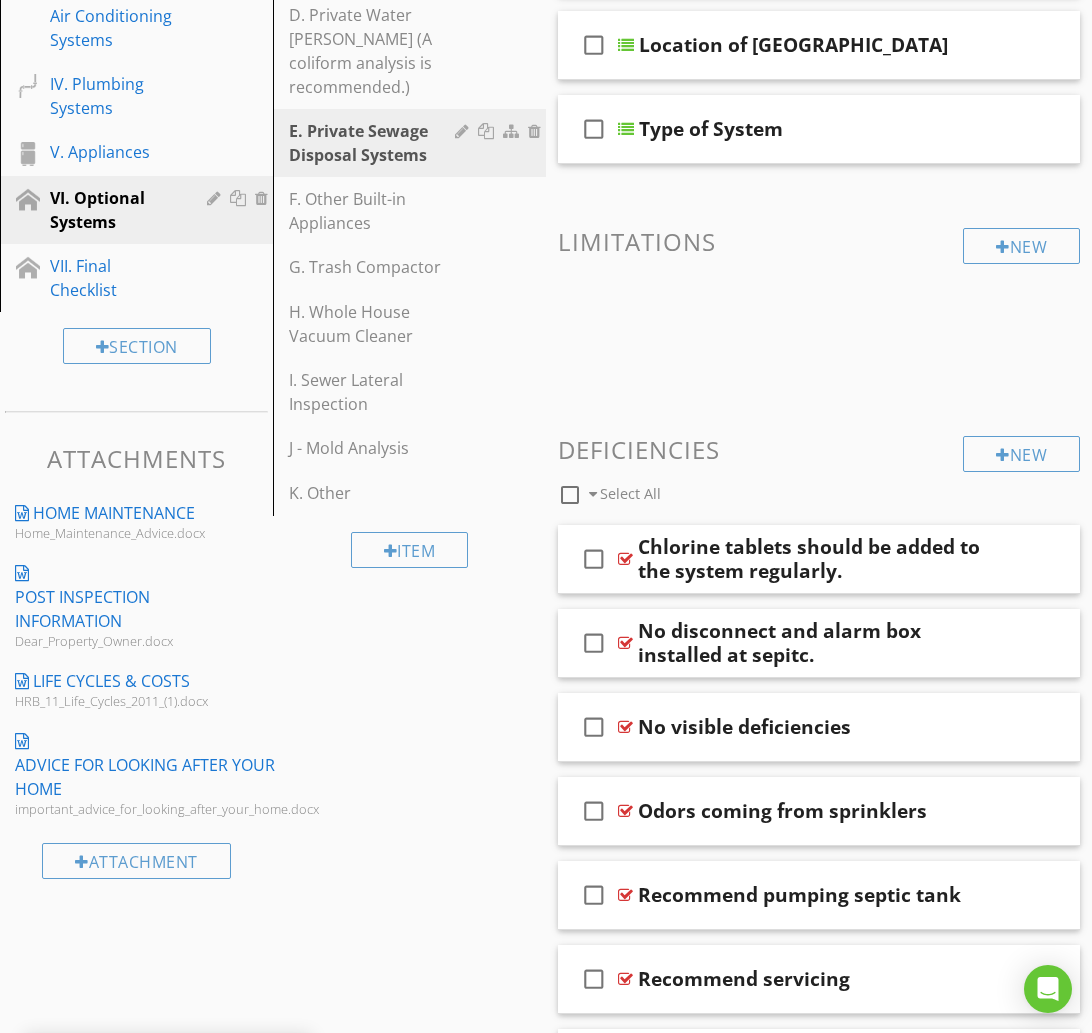 scroll, scrollTop: 578, scrollLeft: 0, axis: vertical 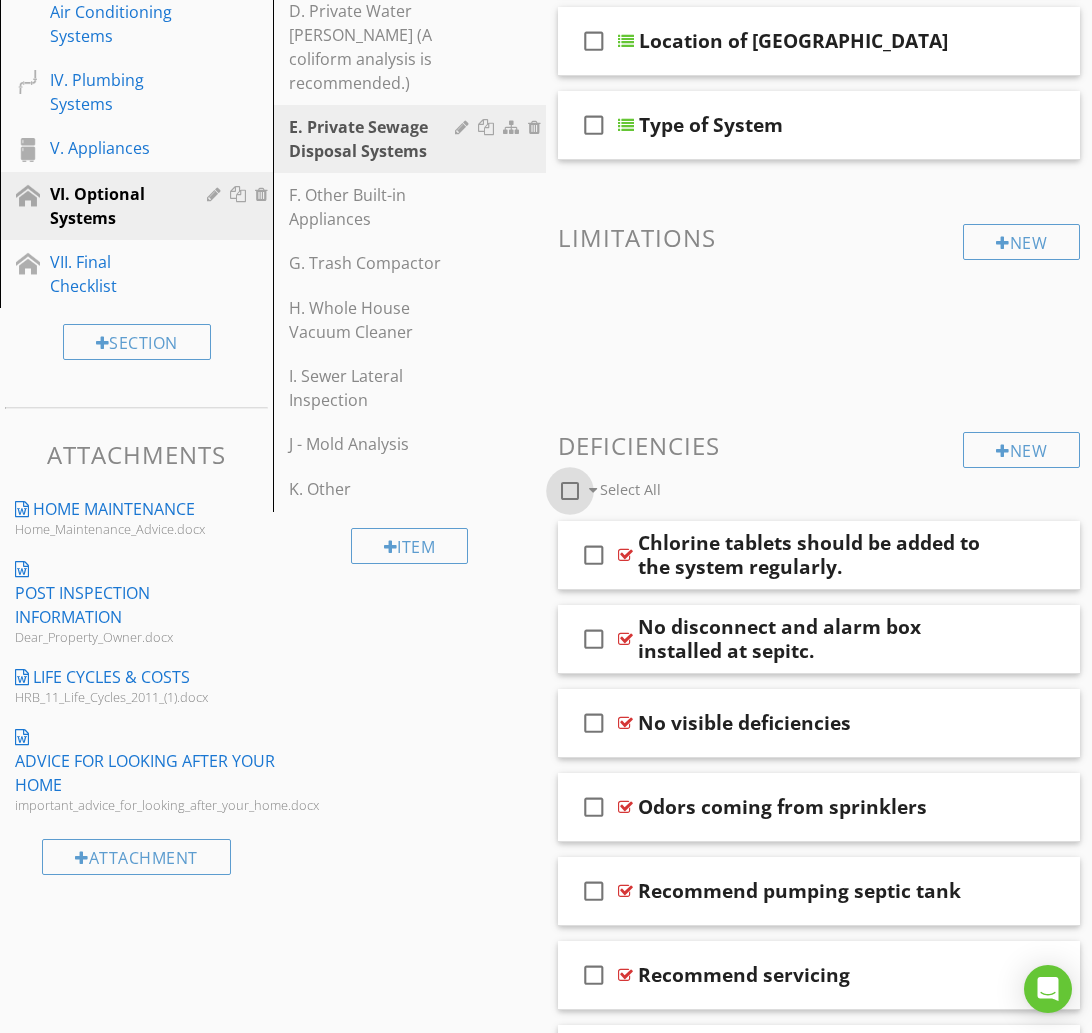 click at bounding box center (570, 491) 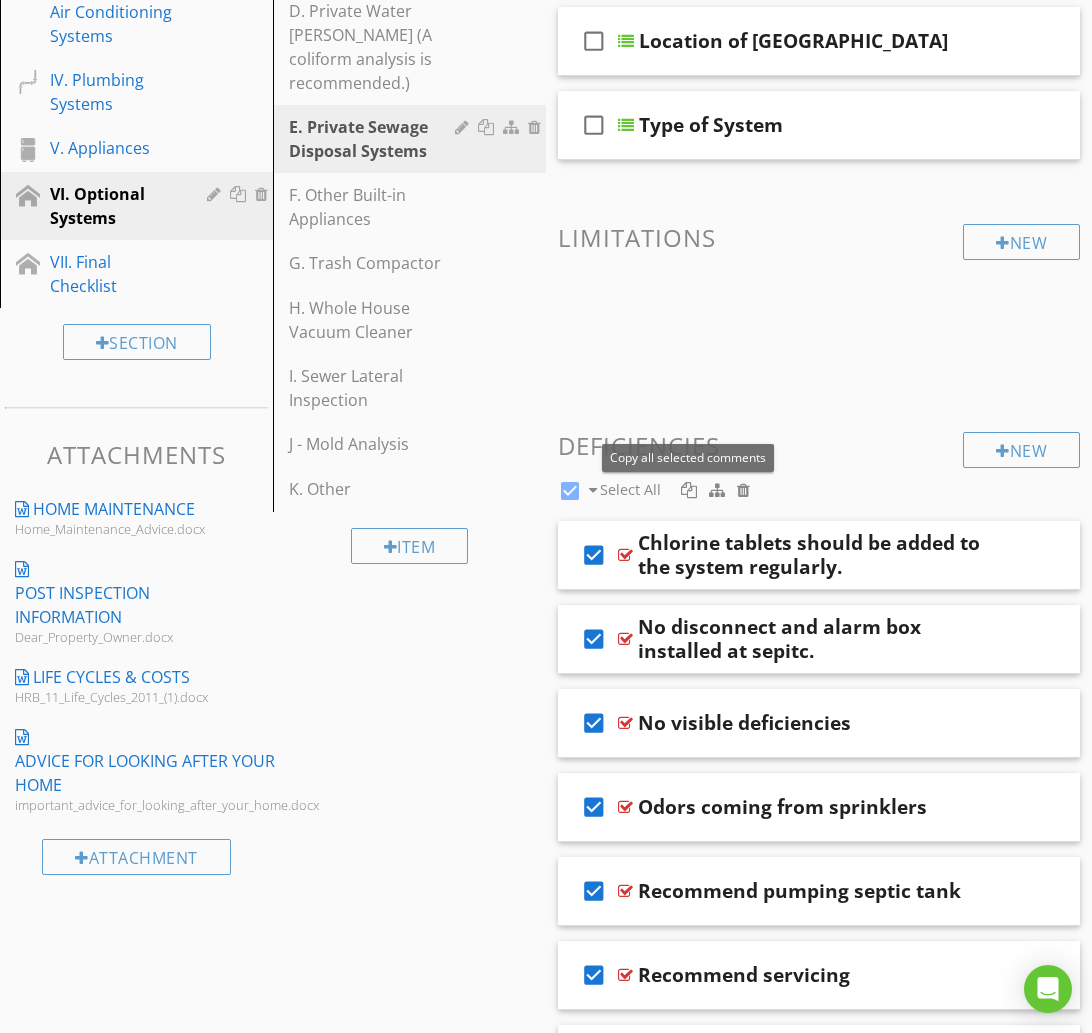 click at bounding box center [689, 490] 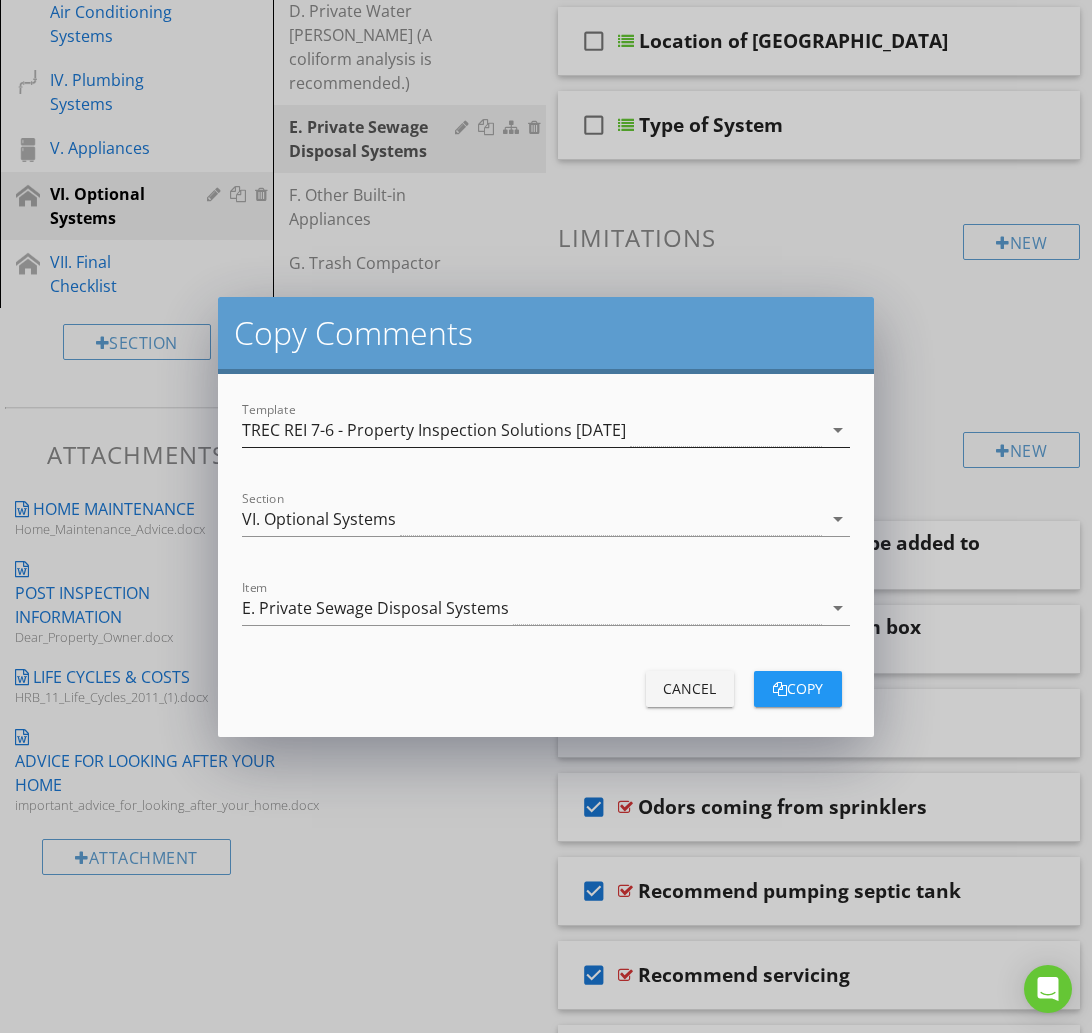 click on "TREC REI 7-6 - Property Inspection Solutions [DATE]" at bounding box center [434, 430] 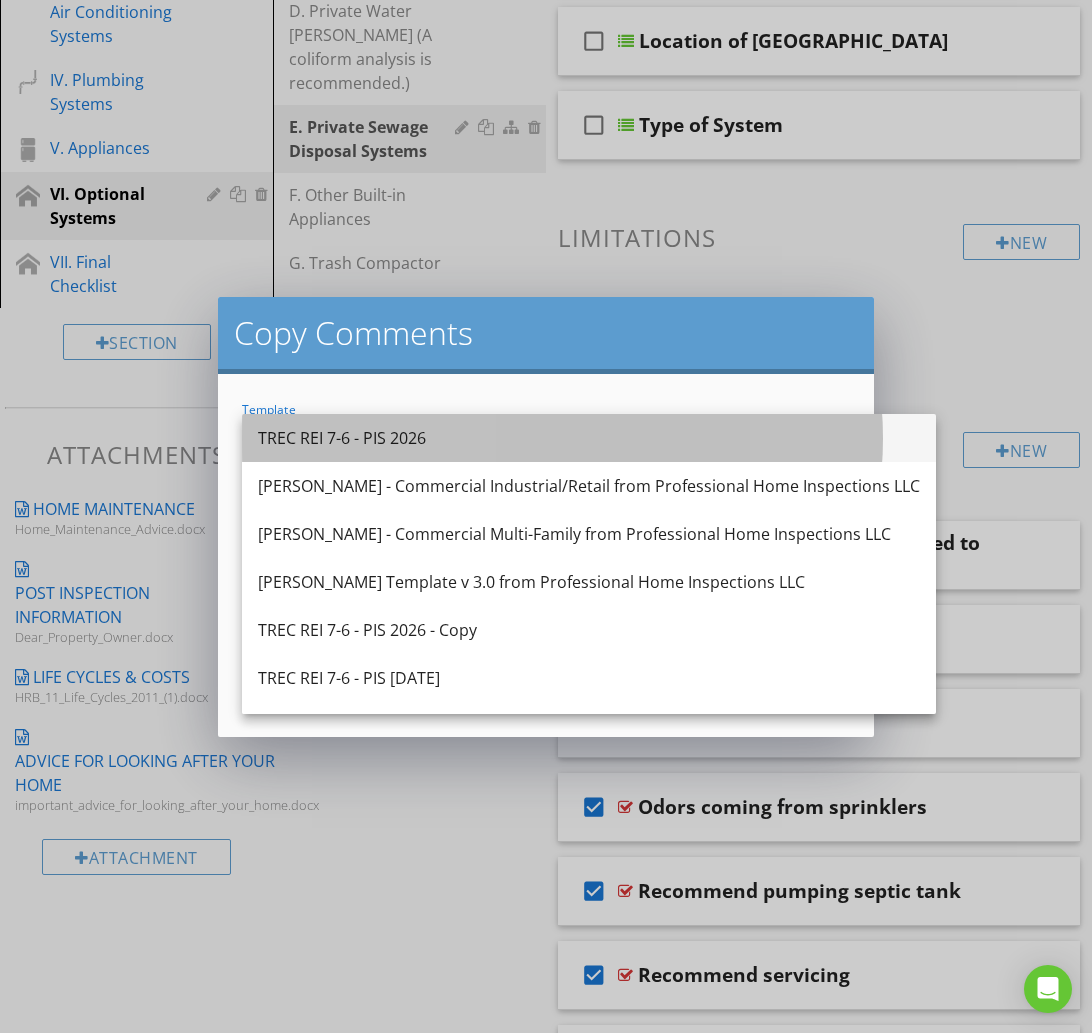click on "TREC REI 7-6 - PIS 2026" at bounding box center [589, 438] 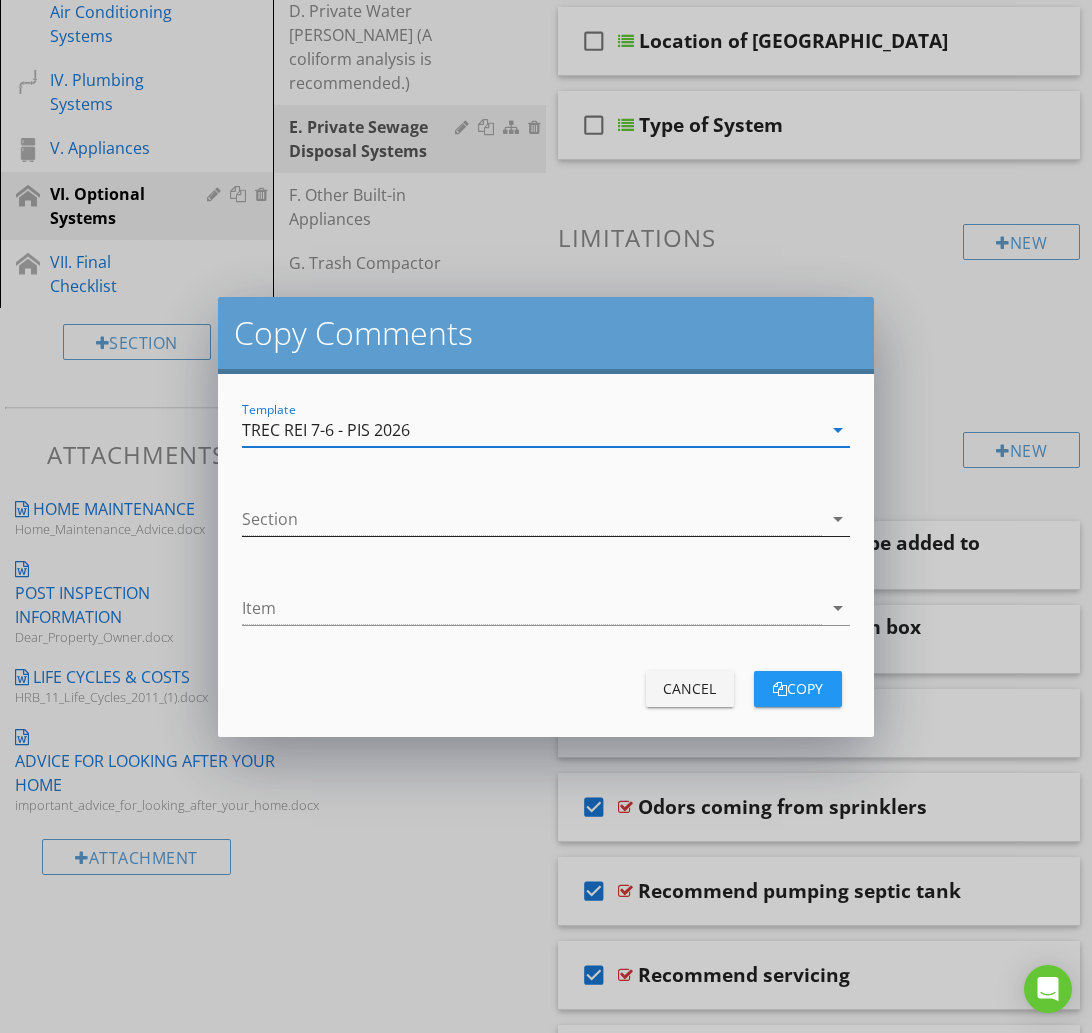 click at bounding box center (531, 519) 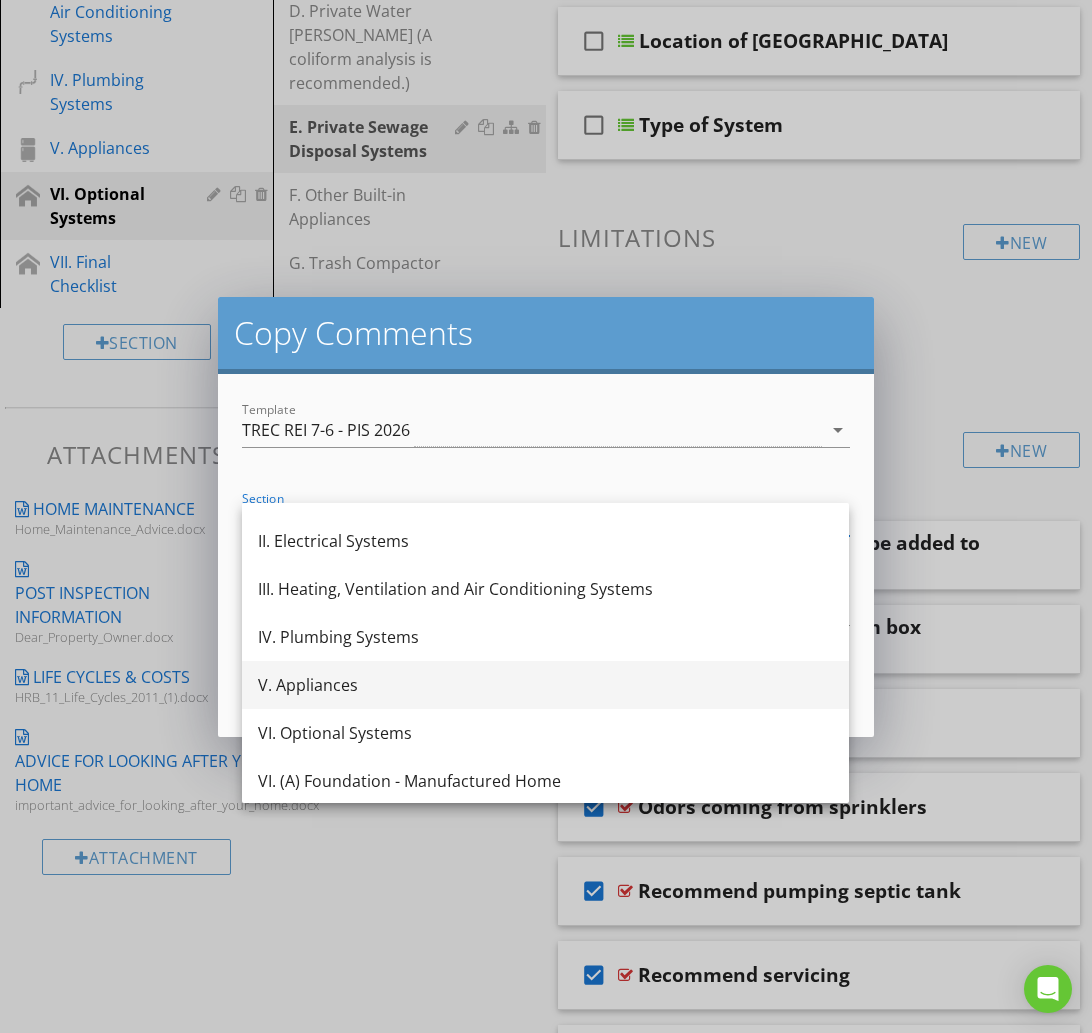 scroll, scrollTop: 87, scrollLeft: 0, axis: vertical 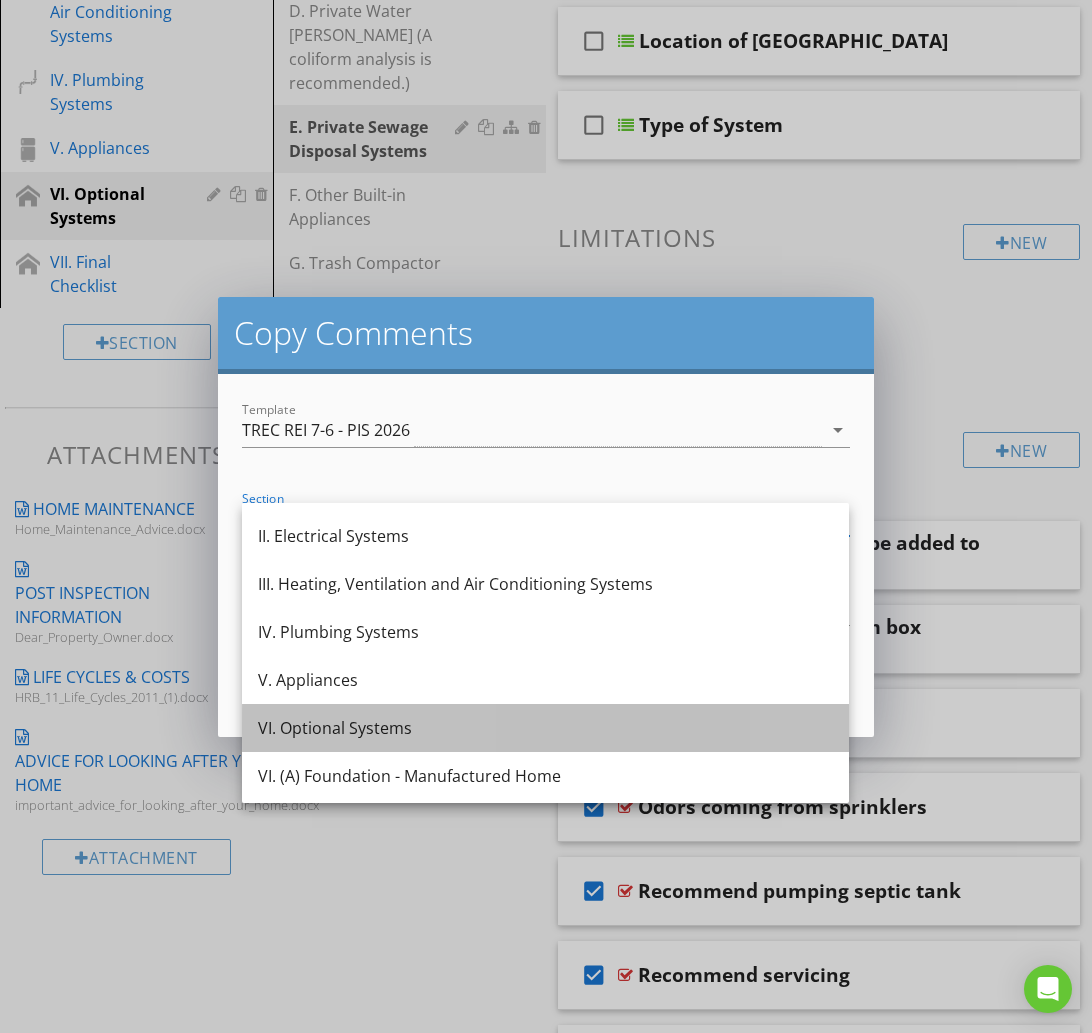 click on "VI. Optional Systems" at bounding box center [545, 728] 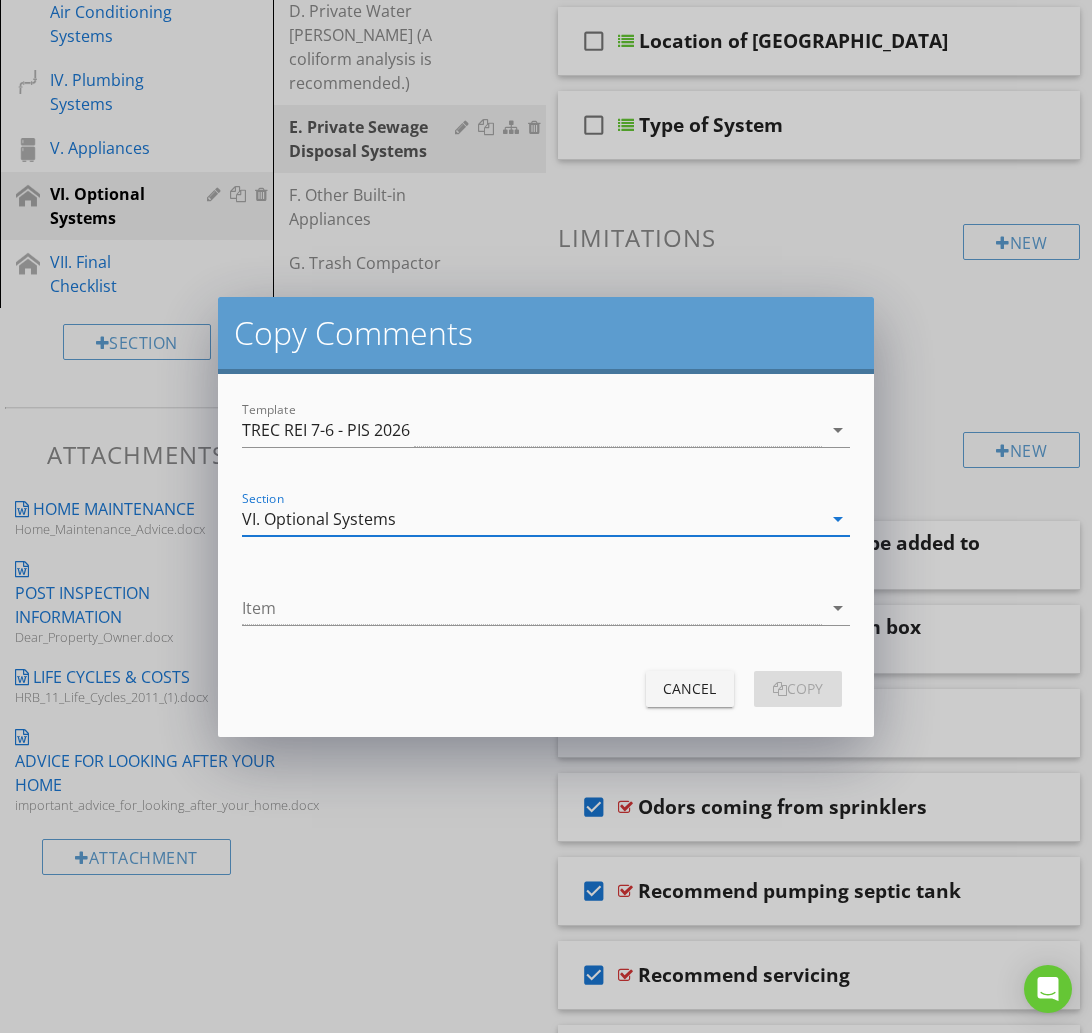 click at bounding box center (531, 608) 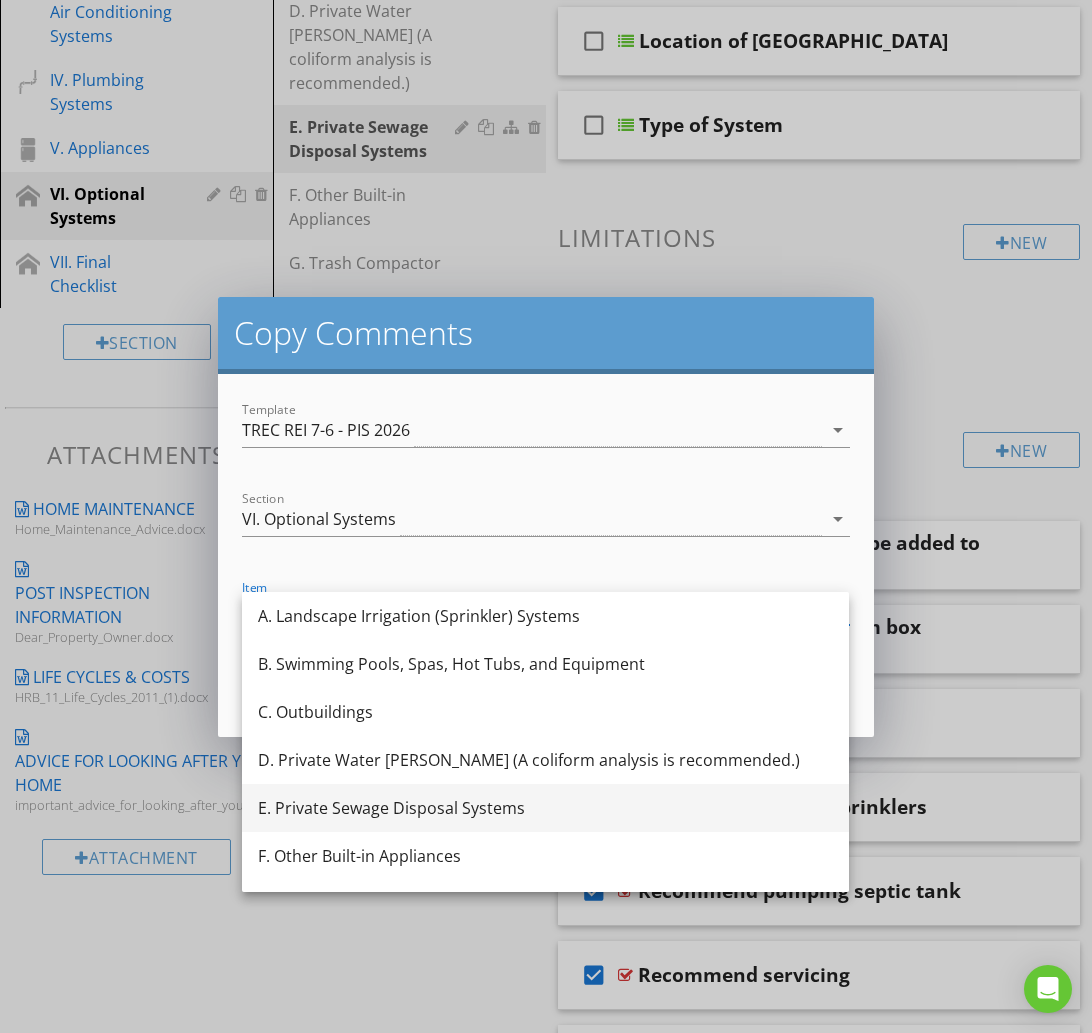 click on "E. Private Sewage Disposal Systems" at bounding box center [545, 808] 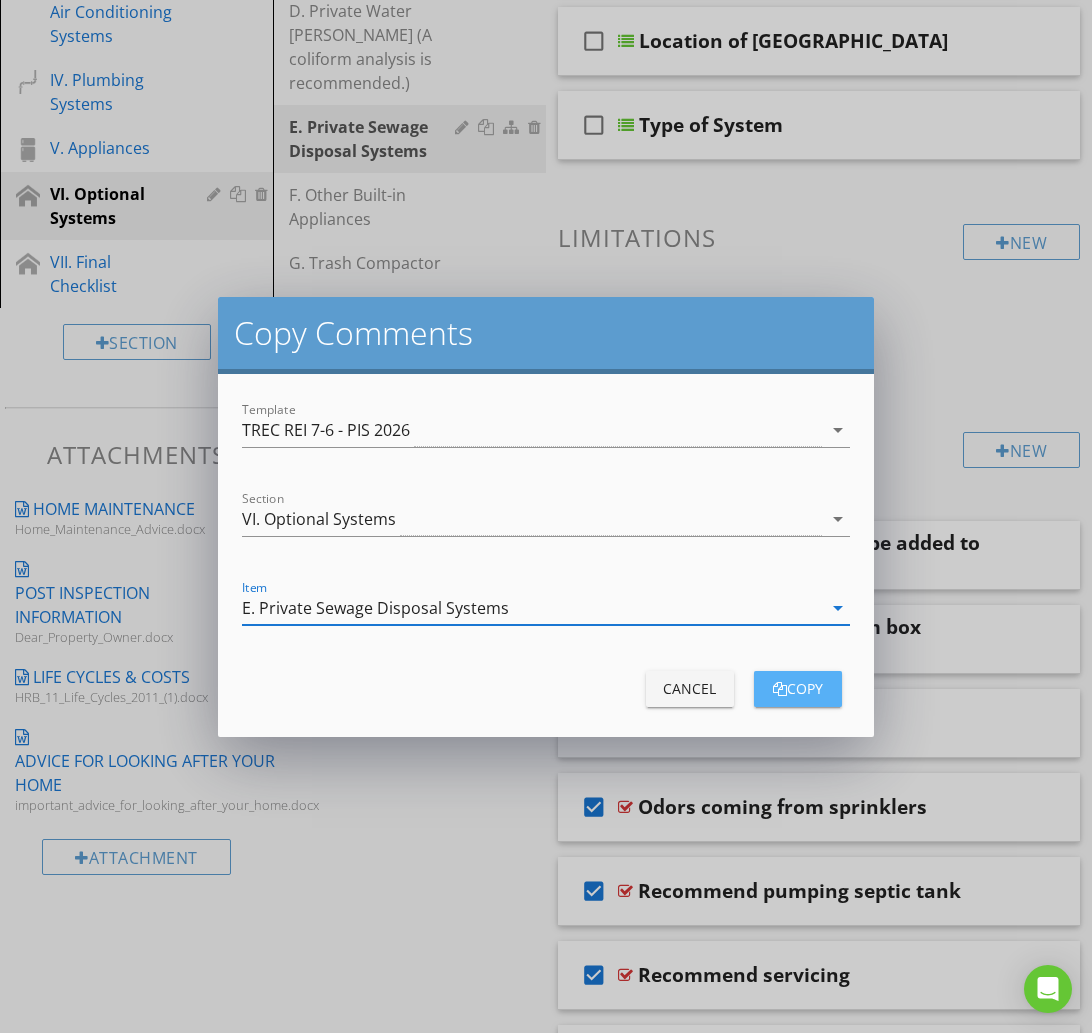 click on "copy" at bounding box center [798, 688] 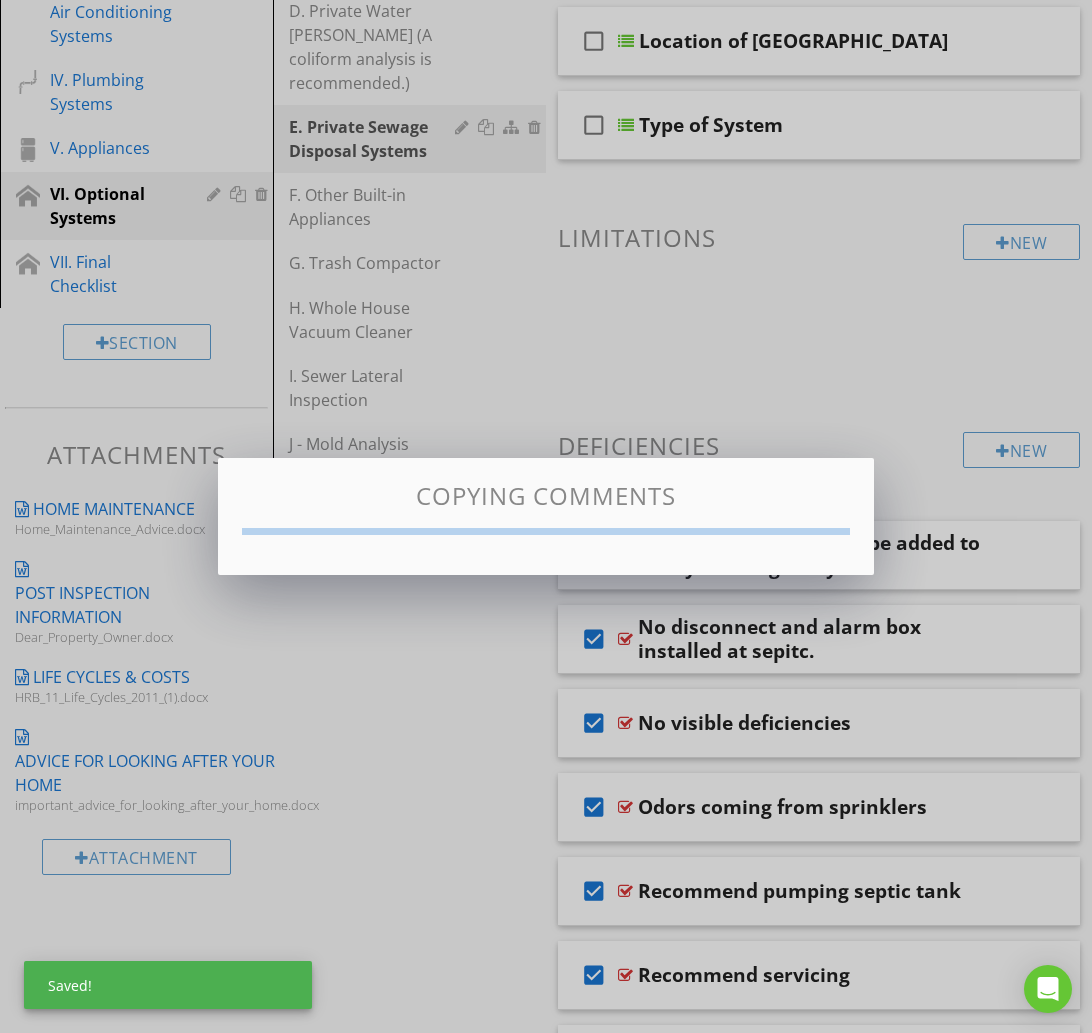 checkbox on "false" 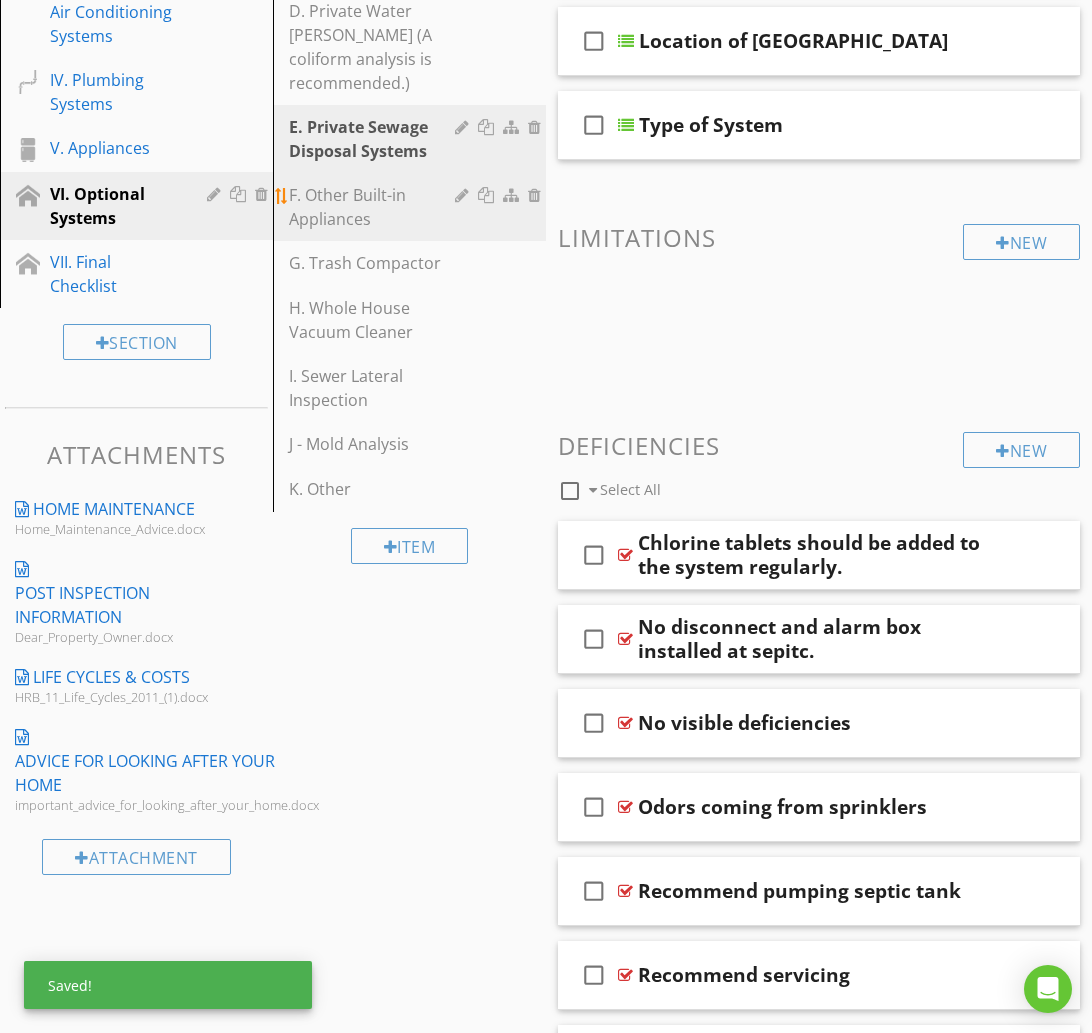 click on "F. Other Built-in Appliances" at bounding box center (375, 207) 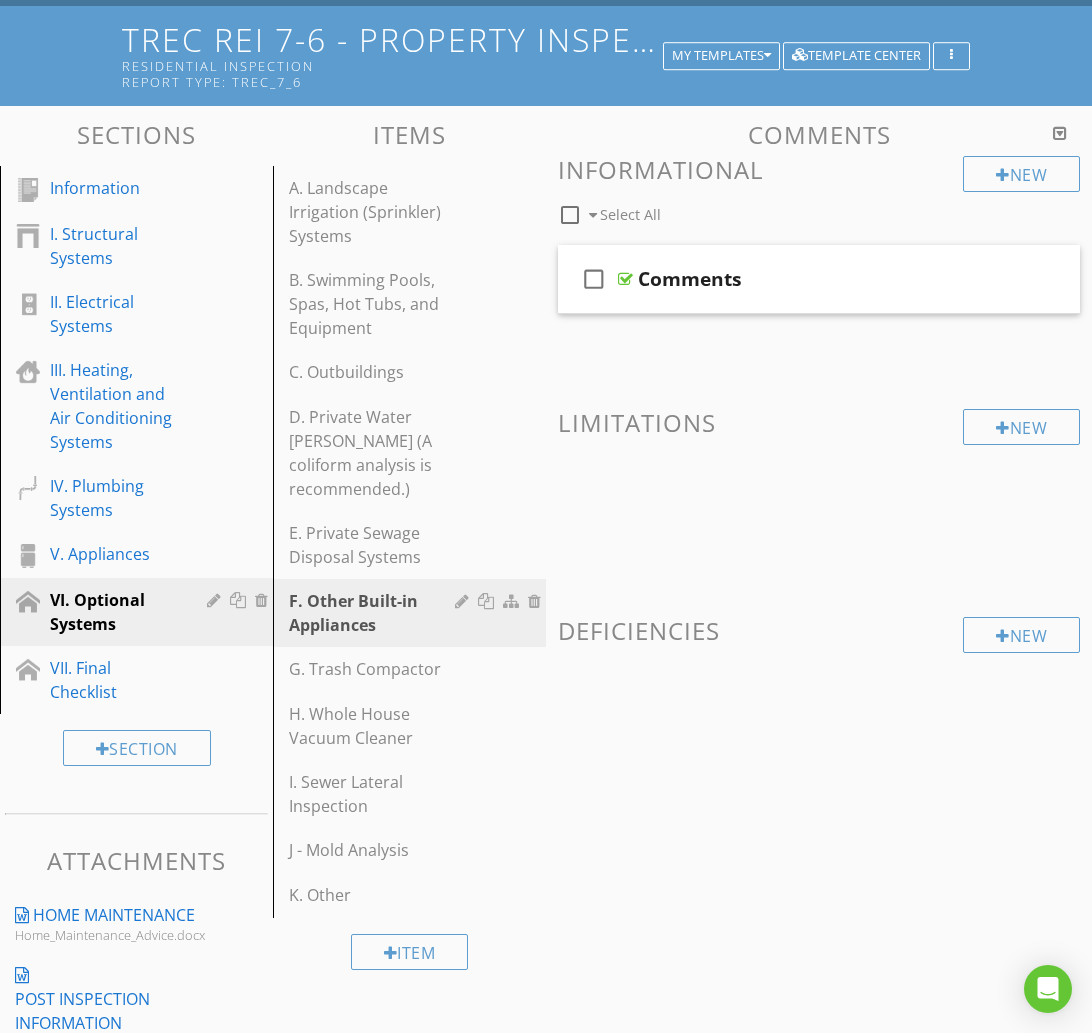 scroll, scrollTop: 164, scrollLeft: 0, axis: vertical 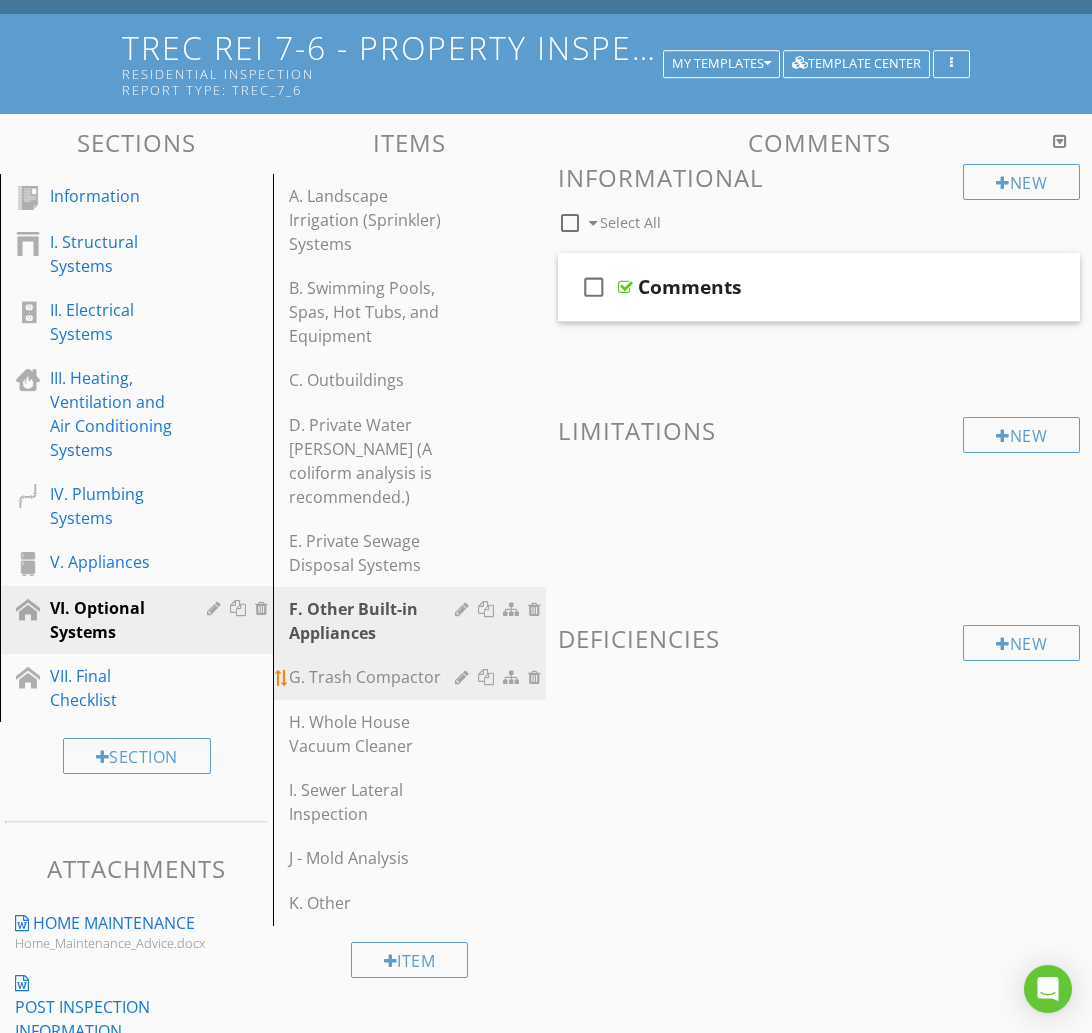 click on "G. Trash Compactor" at bounding box center [375, 677] 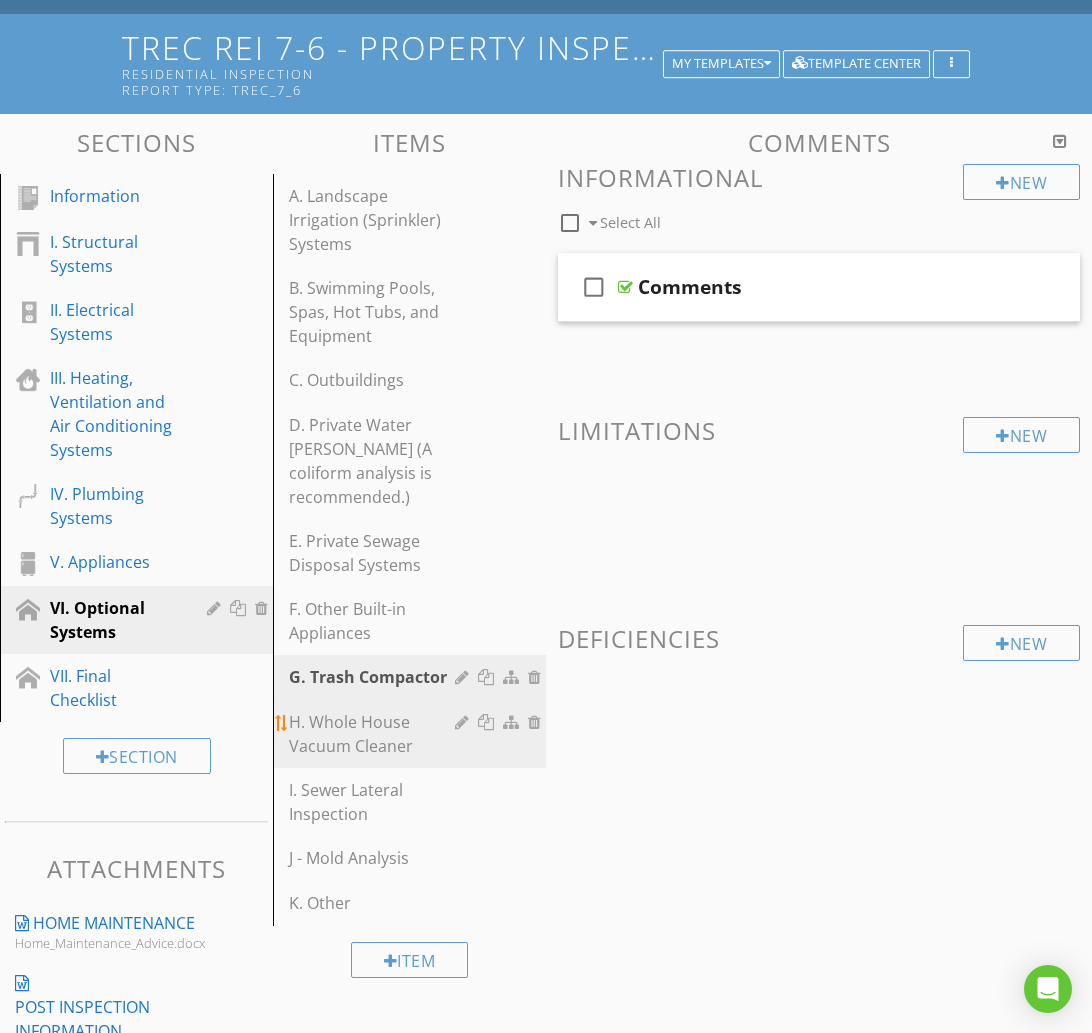 click on "H. Whole House Vacuum Cleaner" at bounding box center (375, 734) 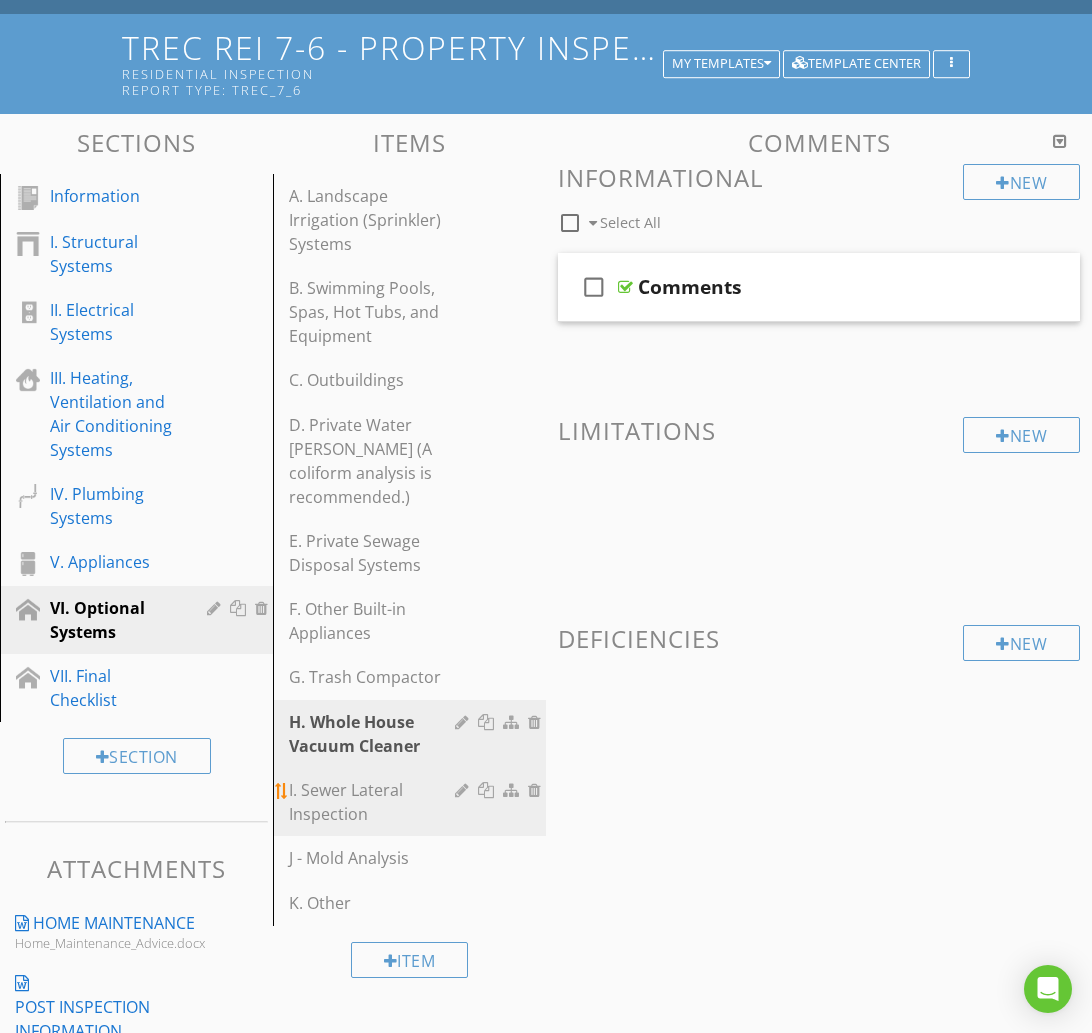 click on "I. Sewer Lateral Inspection" at bounding box center (375, 802) 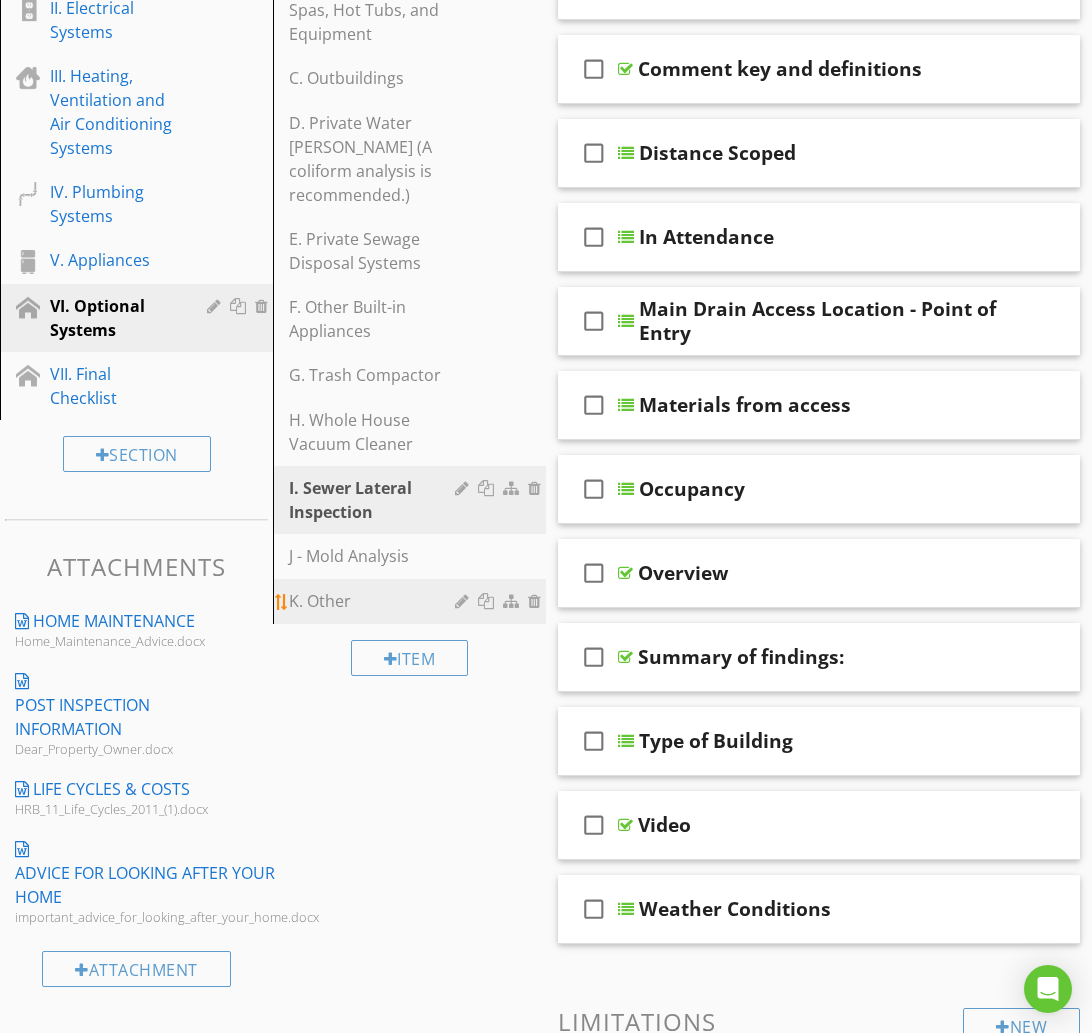 scroll, scrollTop: 457, scrollLeft: 0, axis: vertical 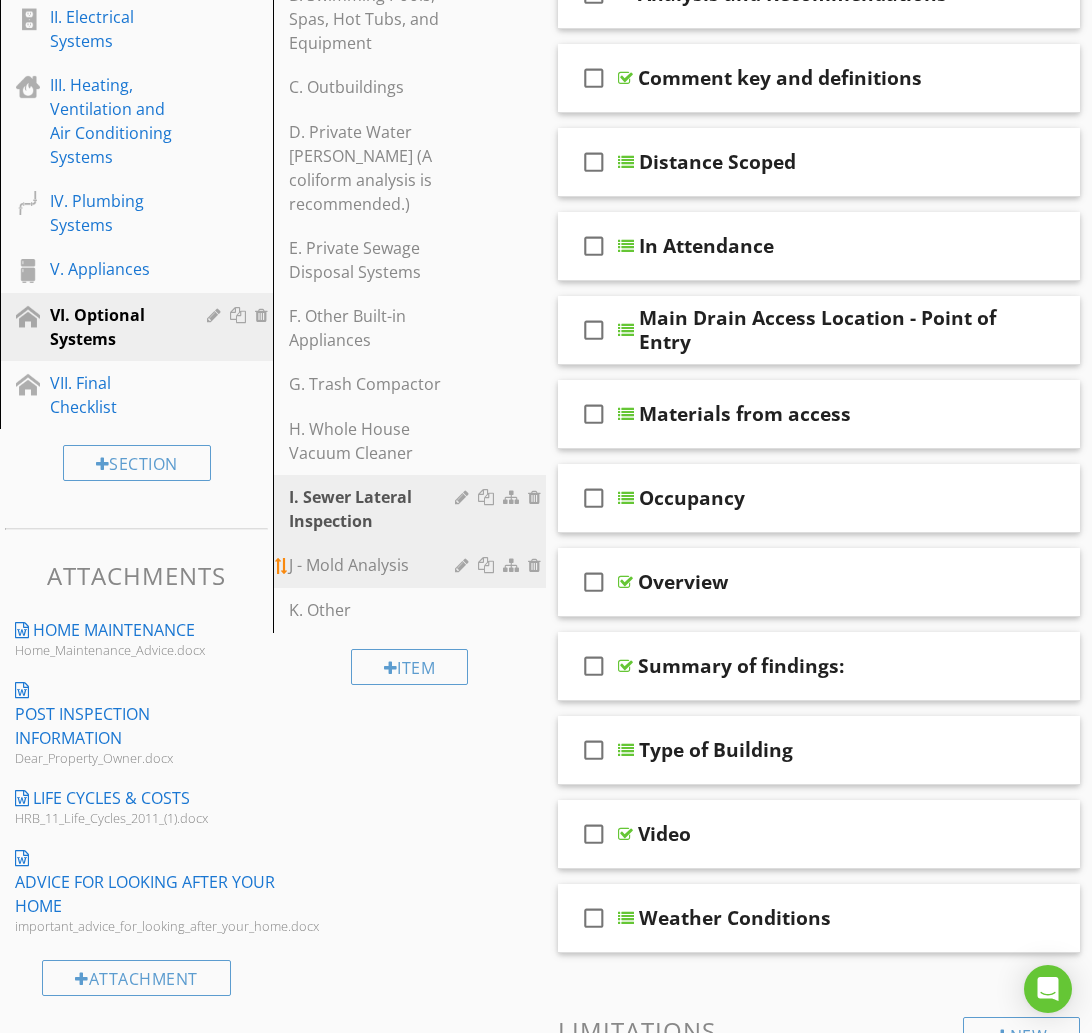 click on "J - Mold Analysis" at bounding box center (412, 565) 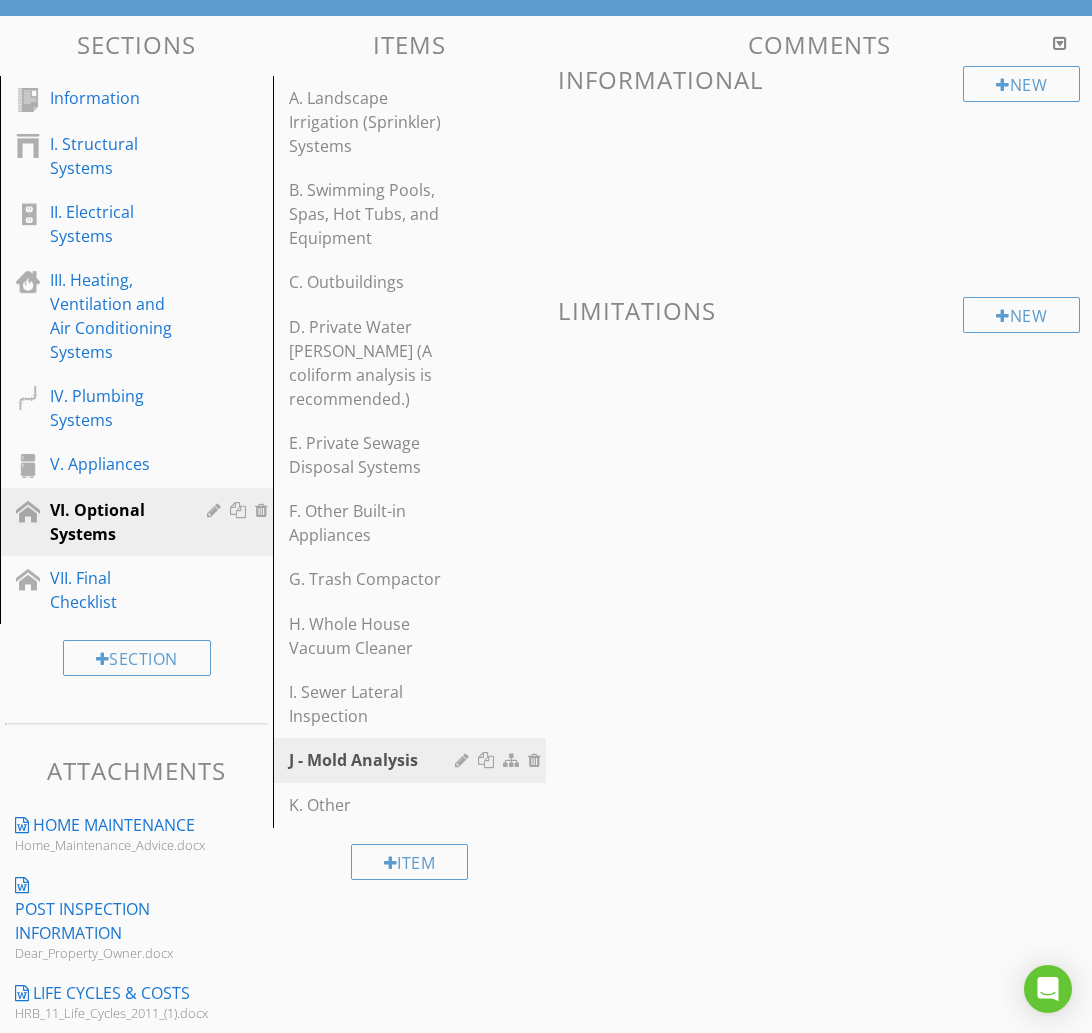scroll, scrollTop: 0, scrollLeft: 0, axis: both 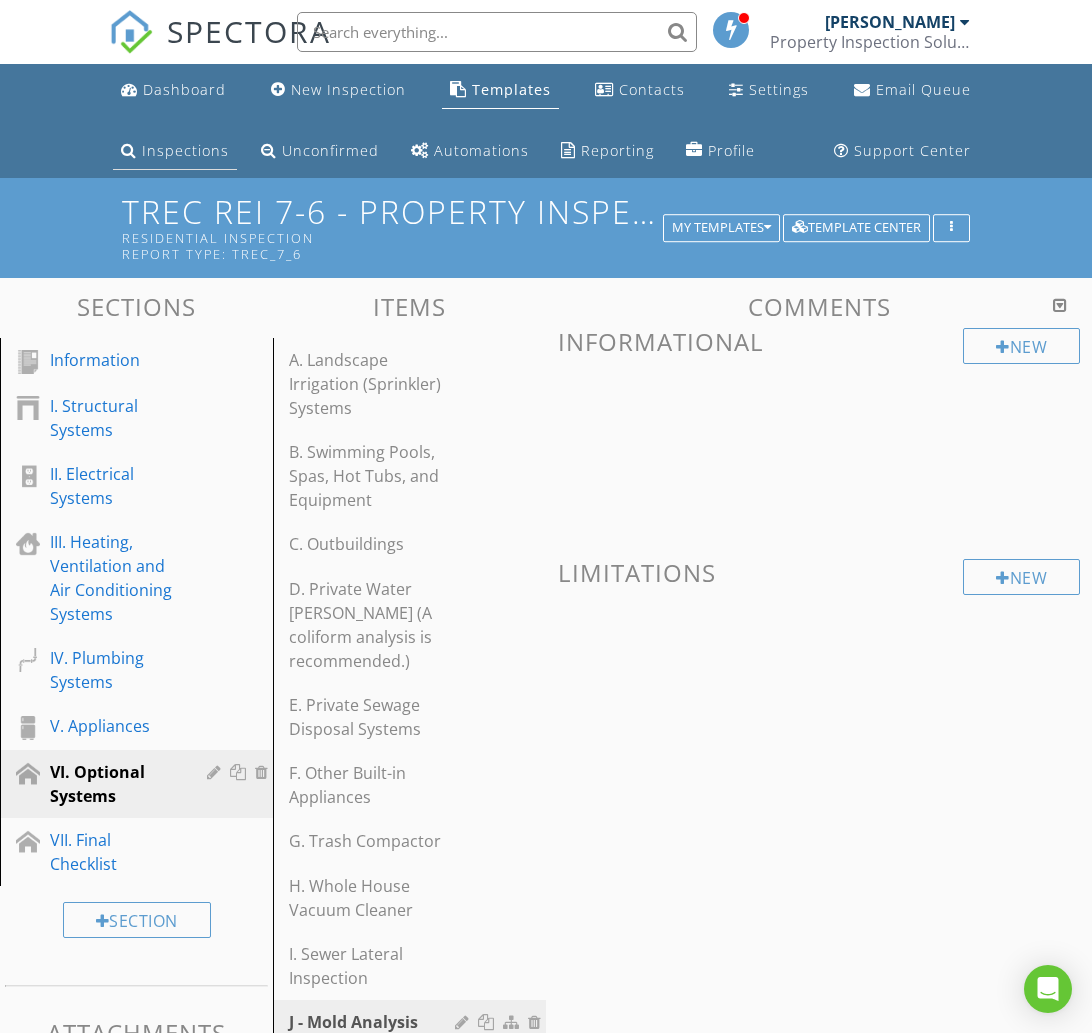 click on "Inspections" at bounding box center [185, 150] 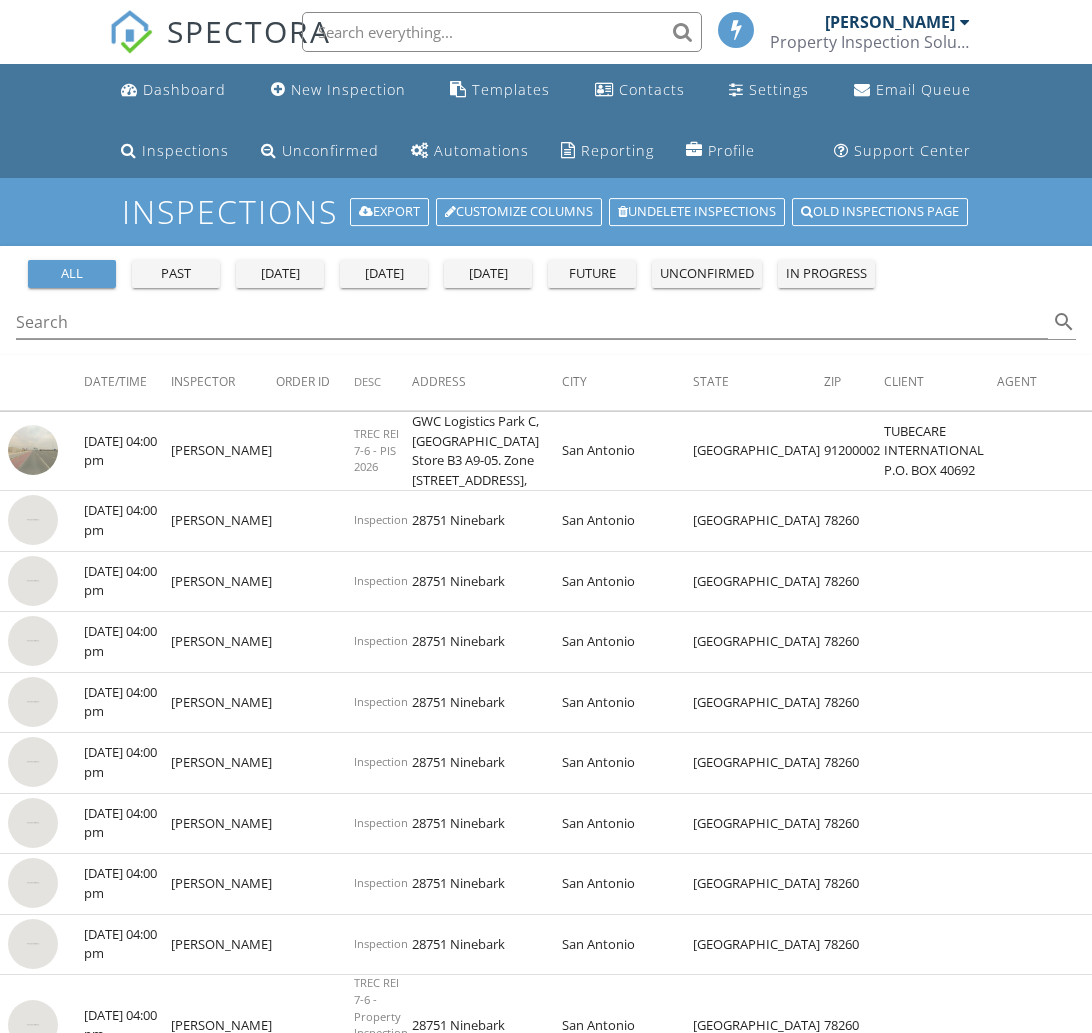 scroll, scrollTop: 0, scrollLeft: 0, axis: both 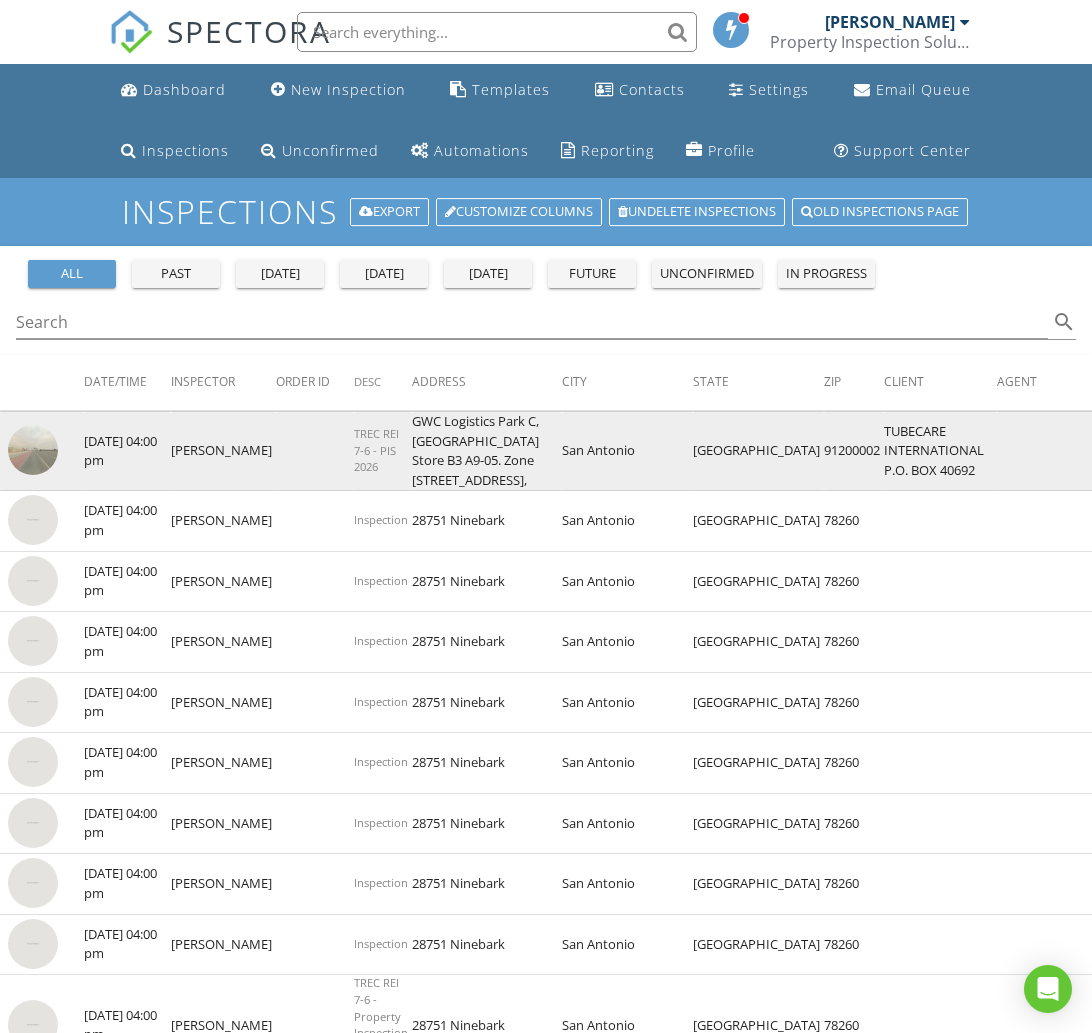 click on "[DATE] 04:00 pm" at bounding box center (127, 451) 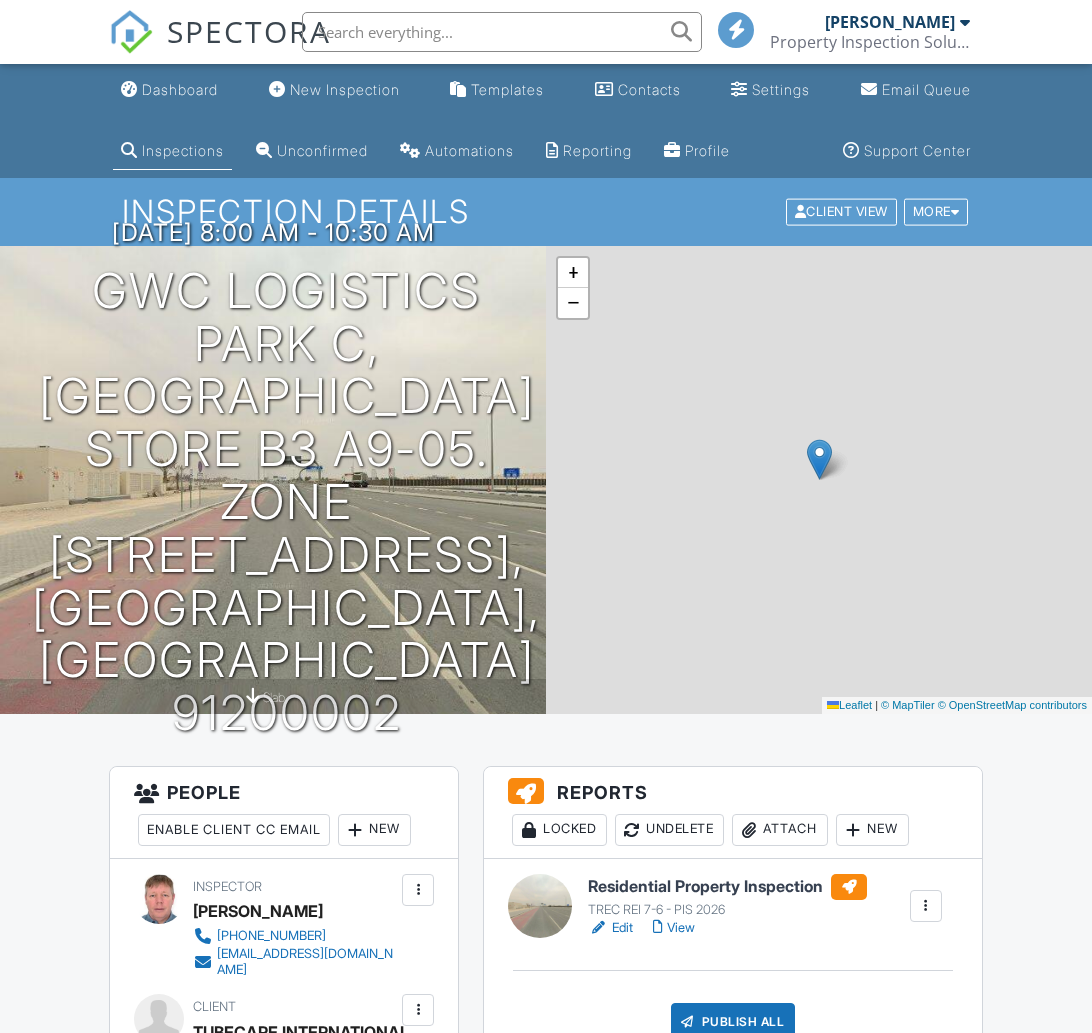 scroll, scrollTop: 0, scrollLeft: 0, axis: both 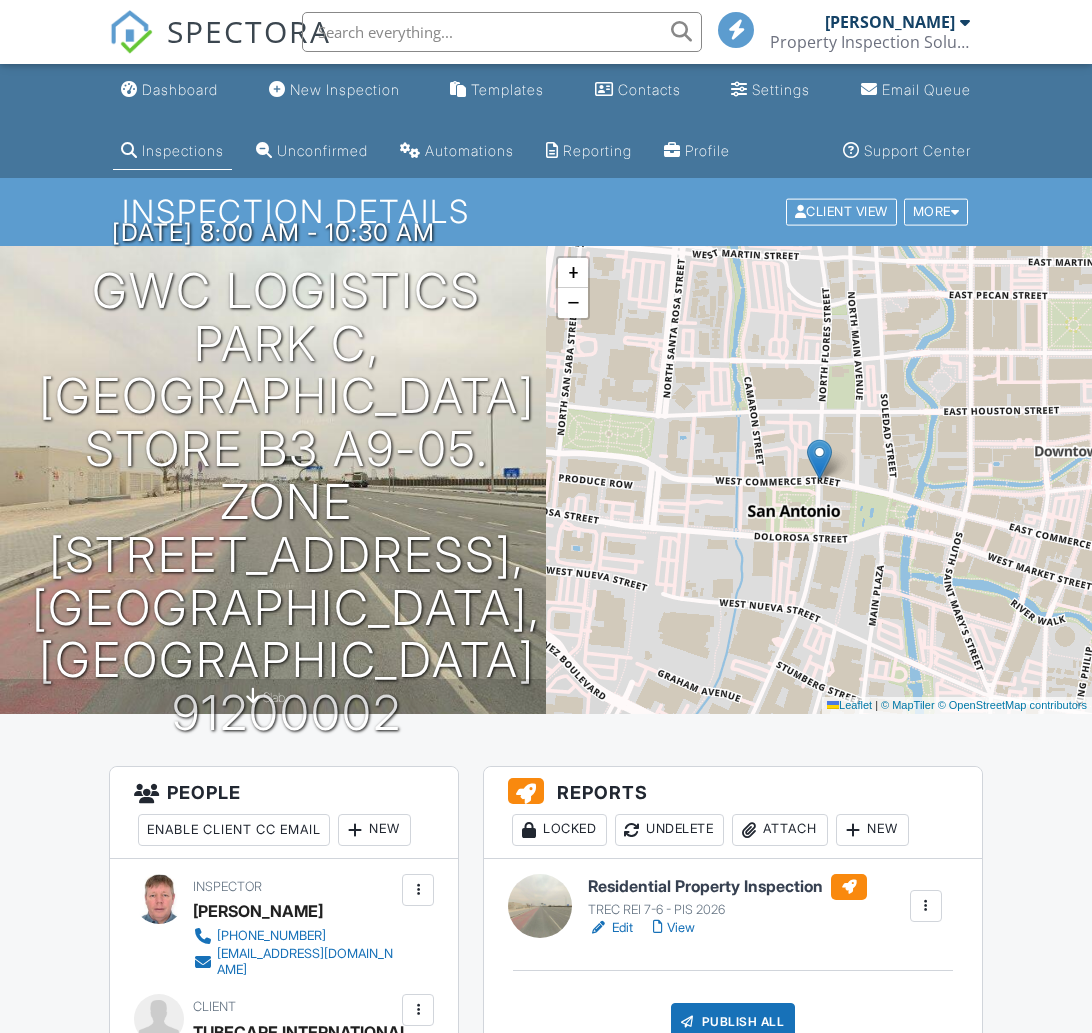 click at bounding box center [926, 906] 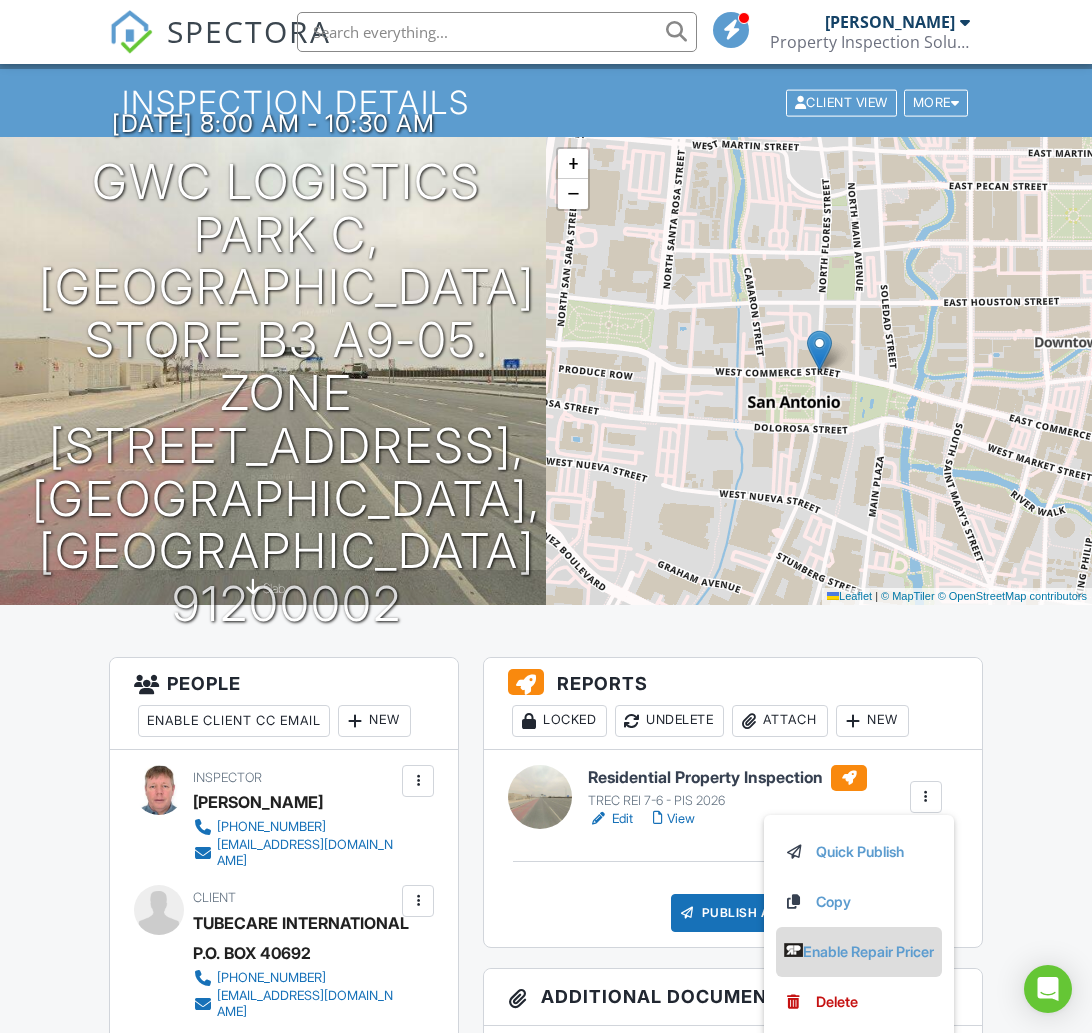 scroll, scrollTop: 116, scrollLeft: 0, axis: vertical 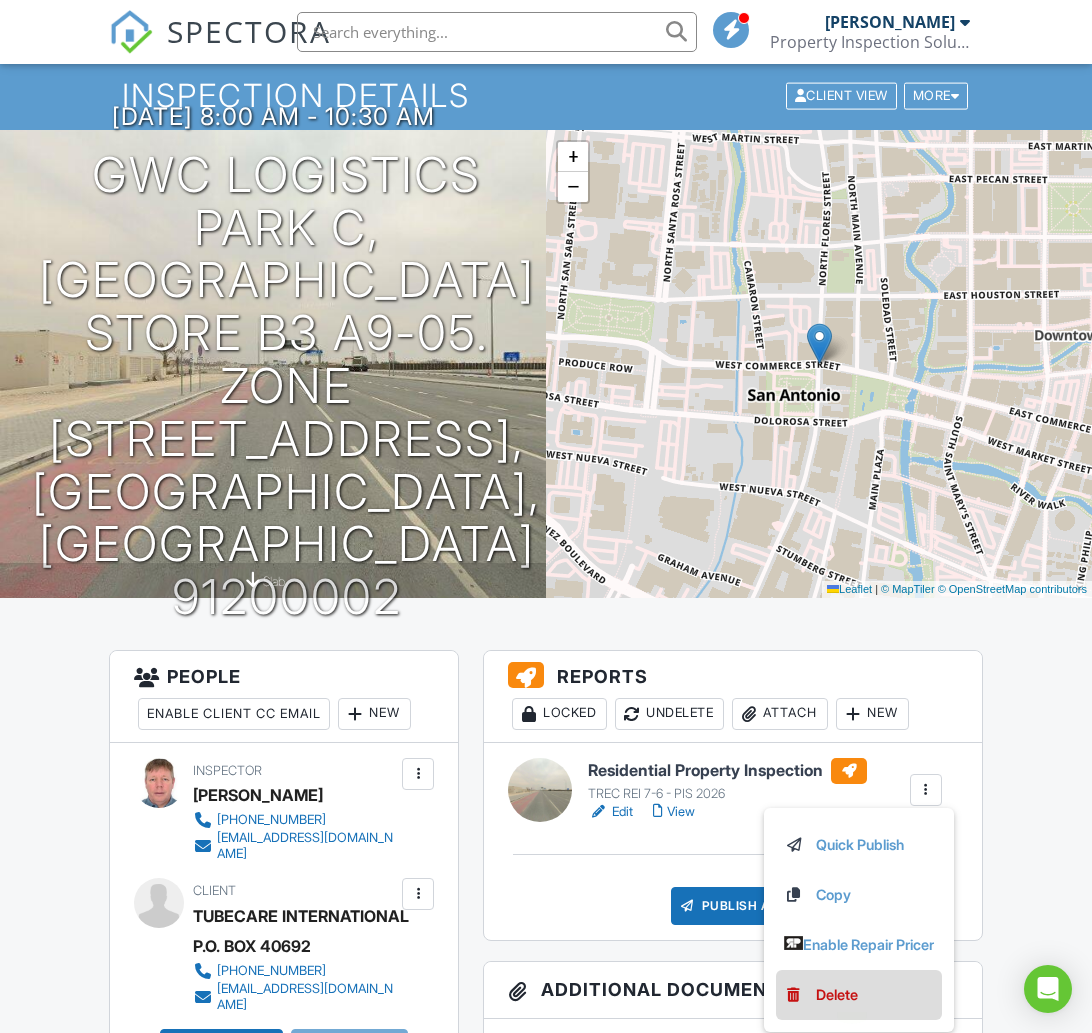 click on "Delete" at bounding box center (837, 995) 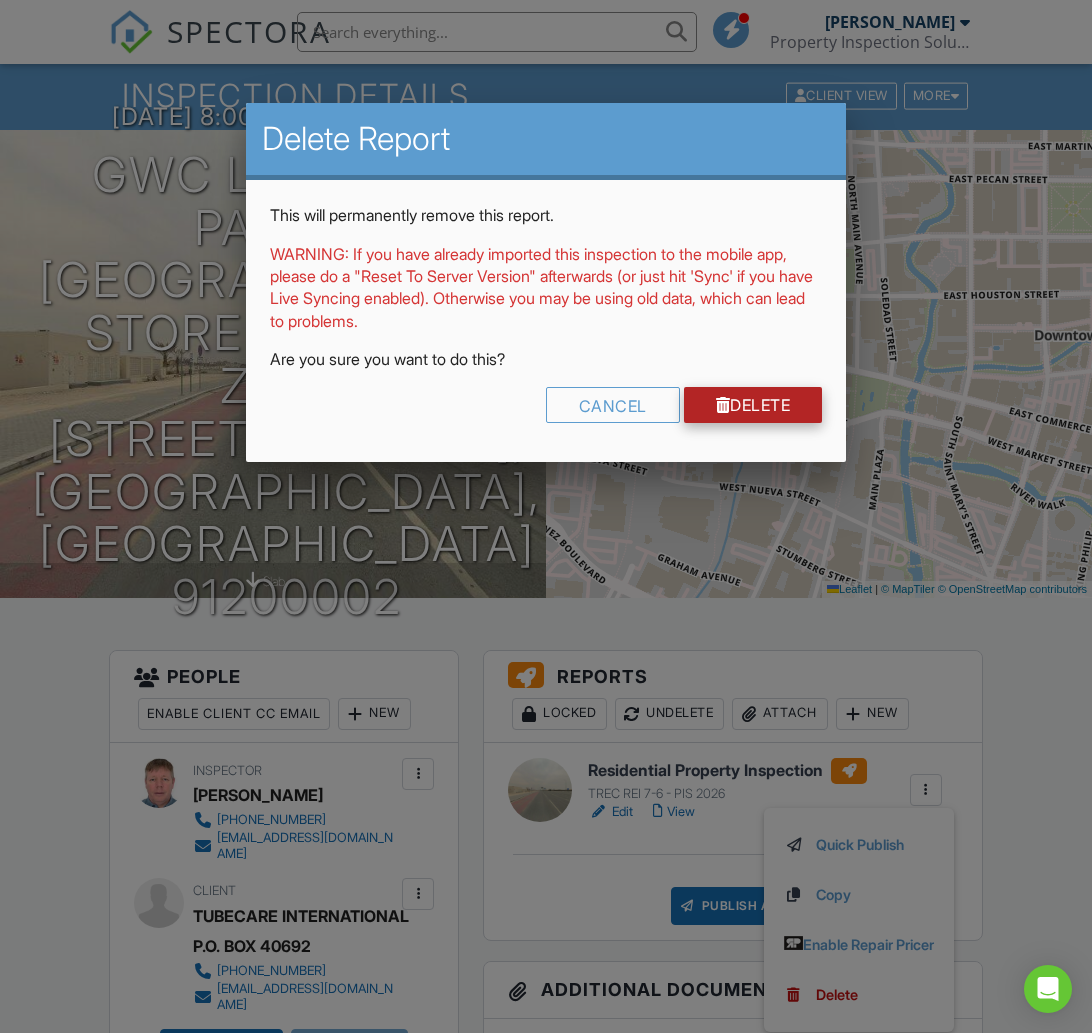 click at bounding box center [723, 405] 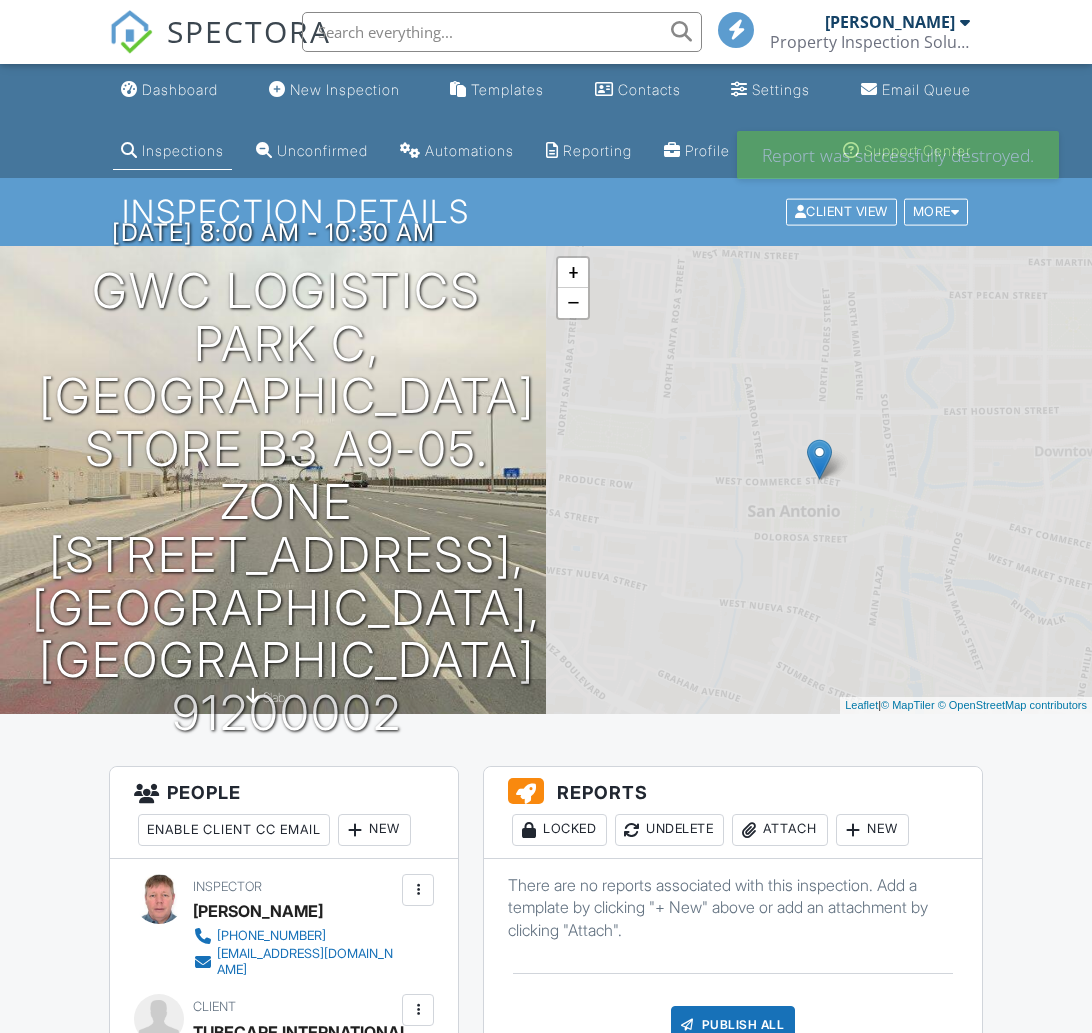 scroll, scrollTop: 0, scrollLeft: 0, axis: both 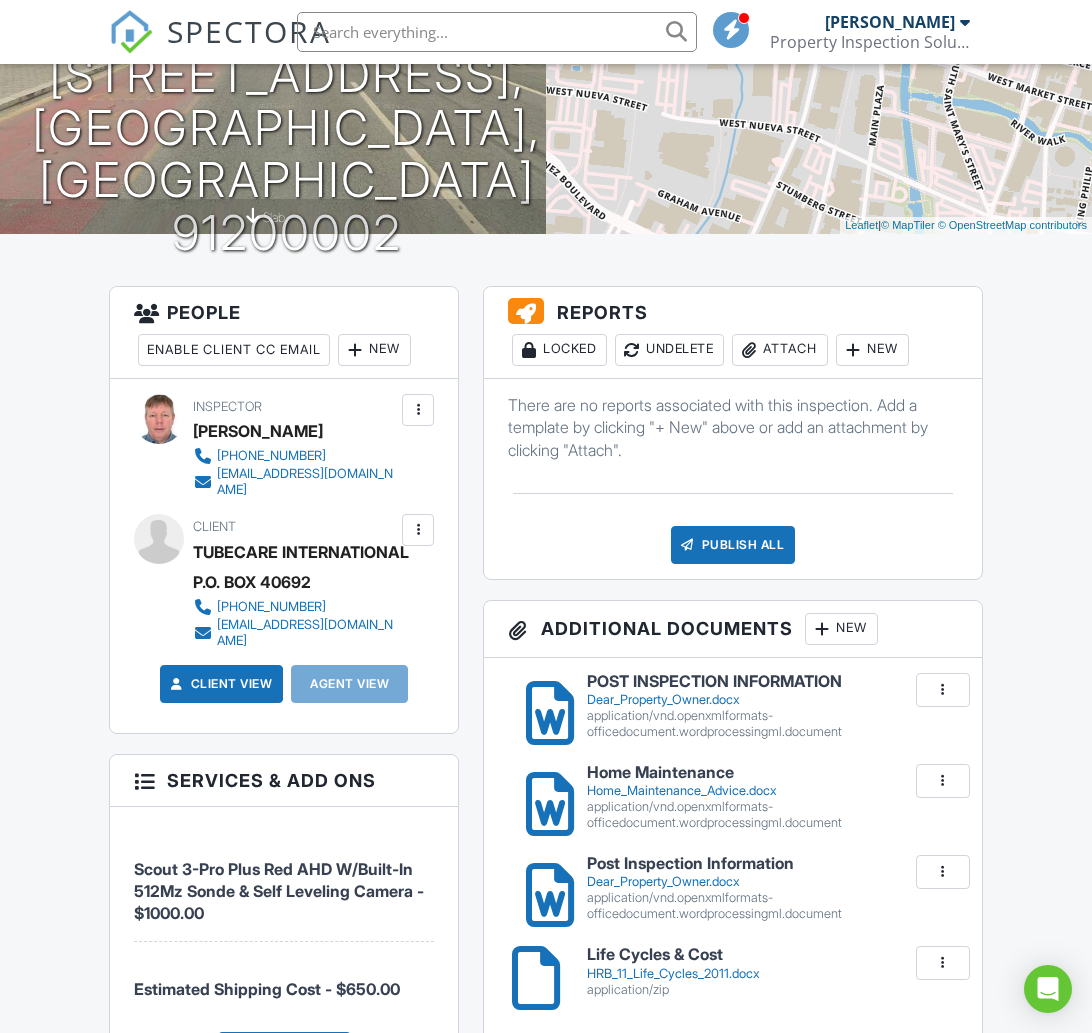 click on "New" at bounding box center (872, 350) 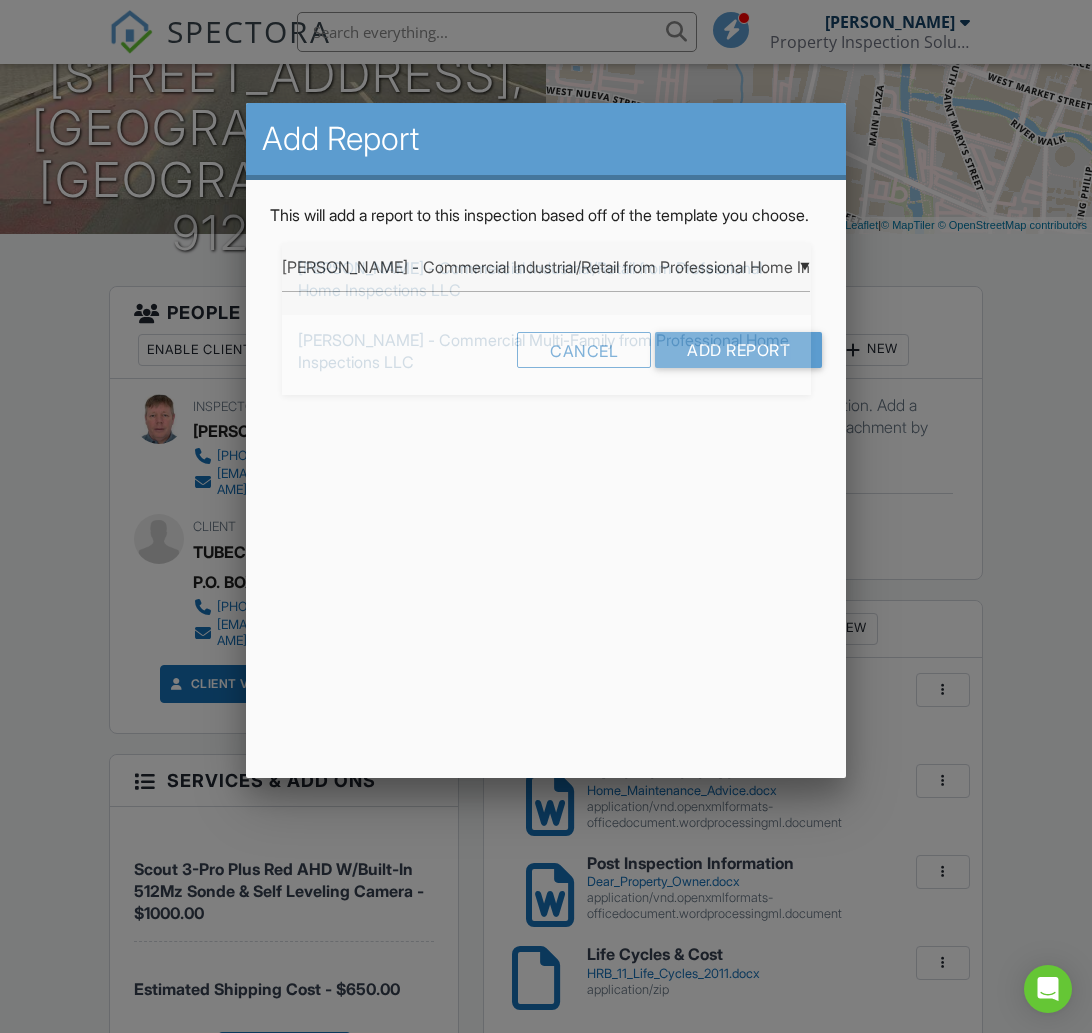 click on "▼ KC Bartley - Commercial Industrial/Retail from Professional Home Inspections LLC KC Bartley - Commercial Industrial/Retail from Professional Home Inspections LLC KC Bartley - Commercial Multi-Family from Professional Home Inspections LLC KC Bartley Template v 3.0 from Professional Home Inspections LLC TREC REI 7-6 - PIS 2026 TREC REI 7-6 - PIS 2026 - Copy TREC REI 7-6 - PIS JULY 2025 TREC REI 7-6 - Property Inspection Solutions Oct 2022 KC Bartley - Commercial Industrial/Retail from Professional Home Inspections LLC
KC Bartley - Commercial Multi-Family from Professional Home Inspections LLC
KC Bartley Template v 3.0 from Professional Home Inspections LLC
TREC REI 7-6 - PIS 2026
TREC REI 7-6 - PIS 2026 - Copy
TREC REI 7-6 - PIS JULY 2025
TREC REI 7-6 - Property Inspection Solutions Oct 2022" at bounding box center [546, 267] 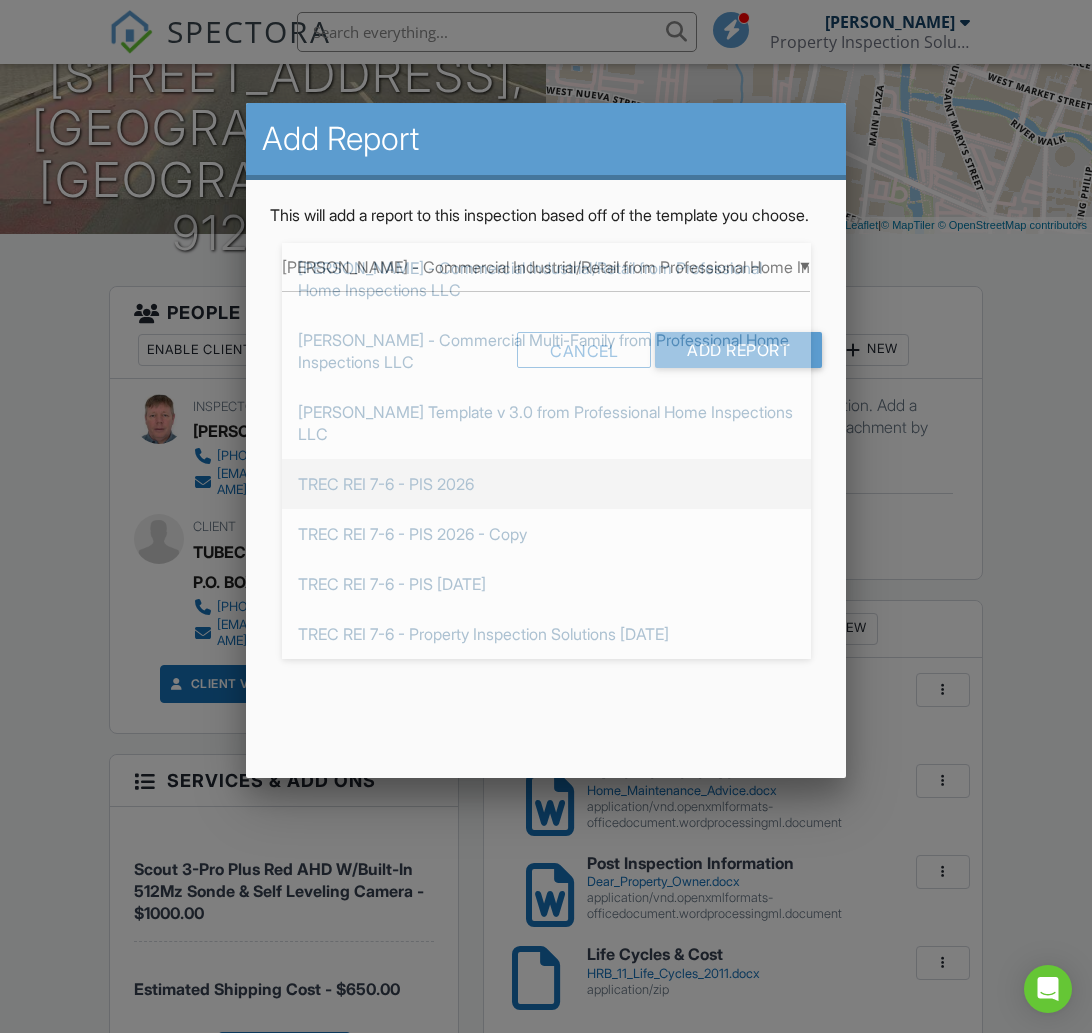 click on "TREC REI 7-6 - PIS 2026" at bounding box center (546, 484) 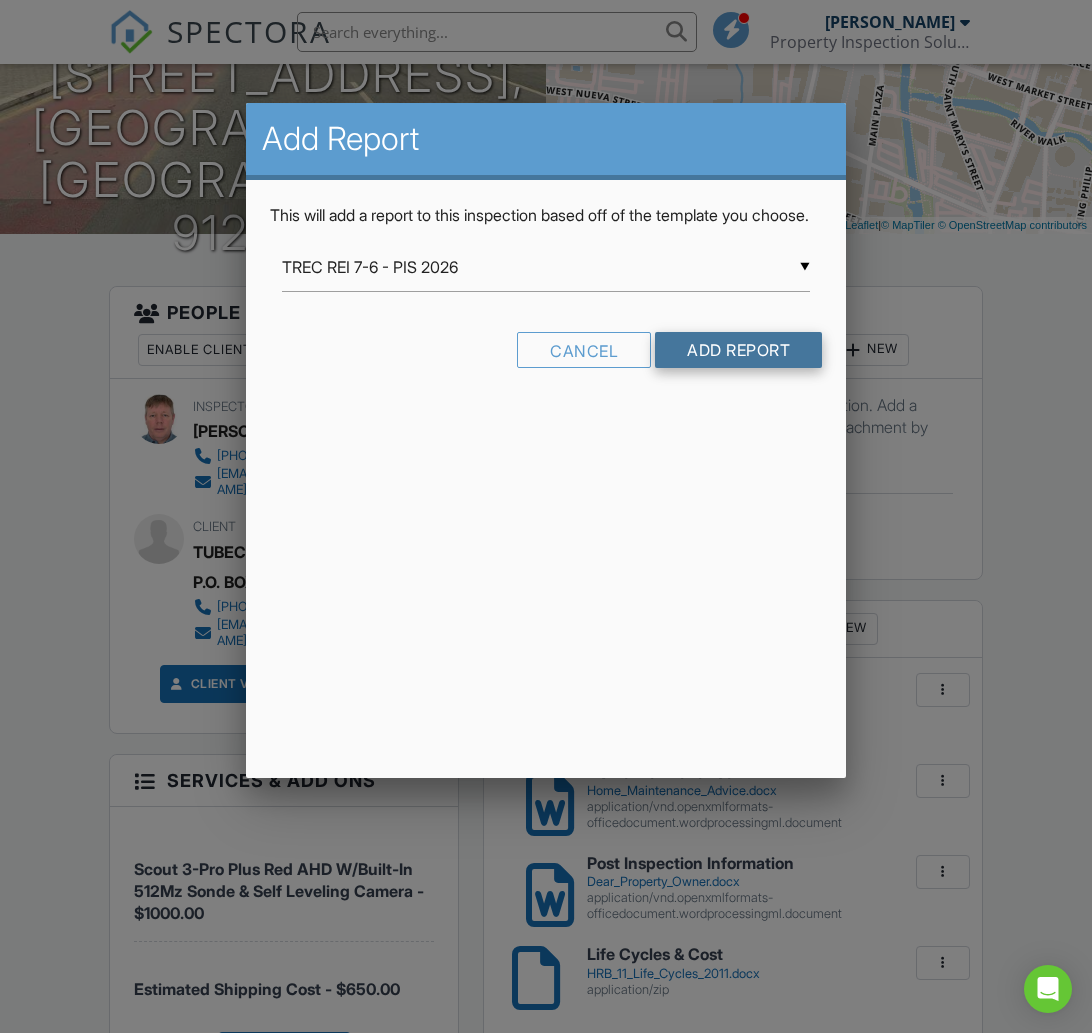 click on "Add Report" at bounding box center (738, 350) 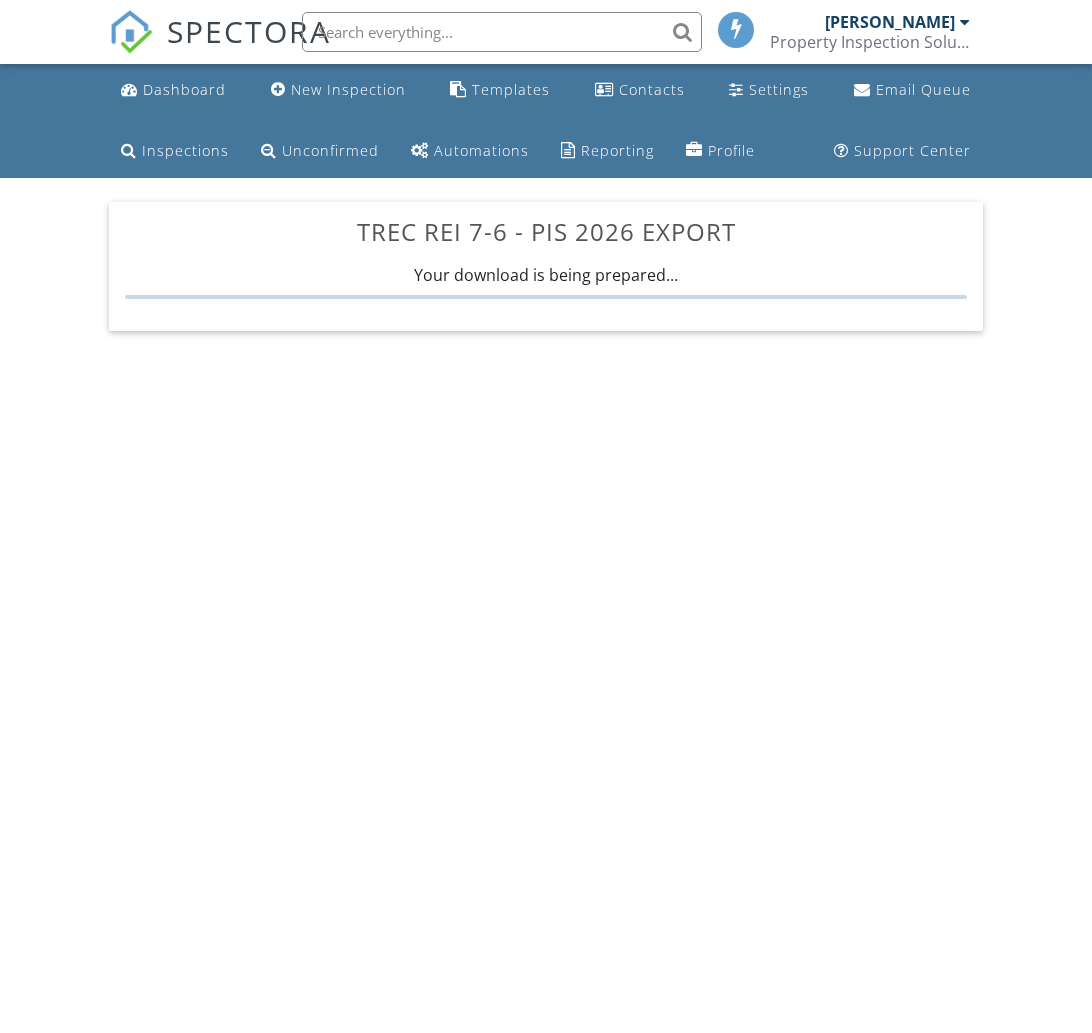 scroll, scrollTop: 0, scrollLeft: 0, axis: both 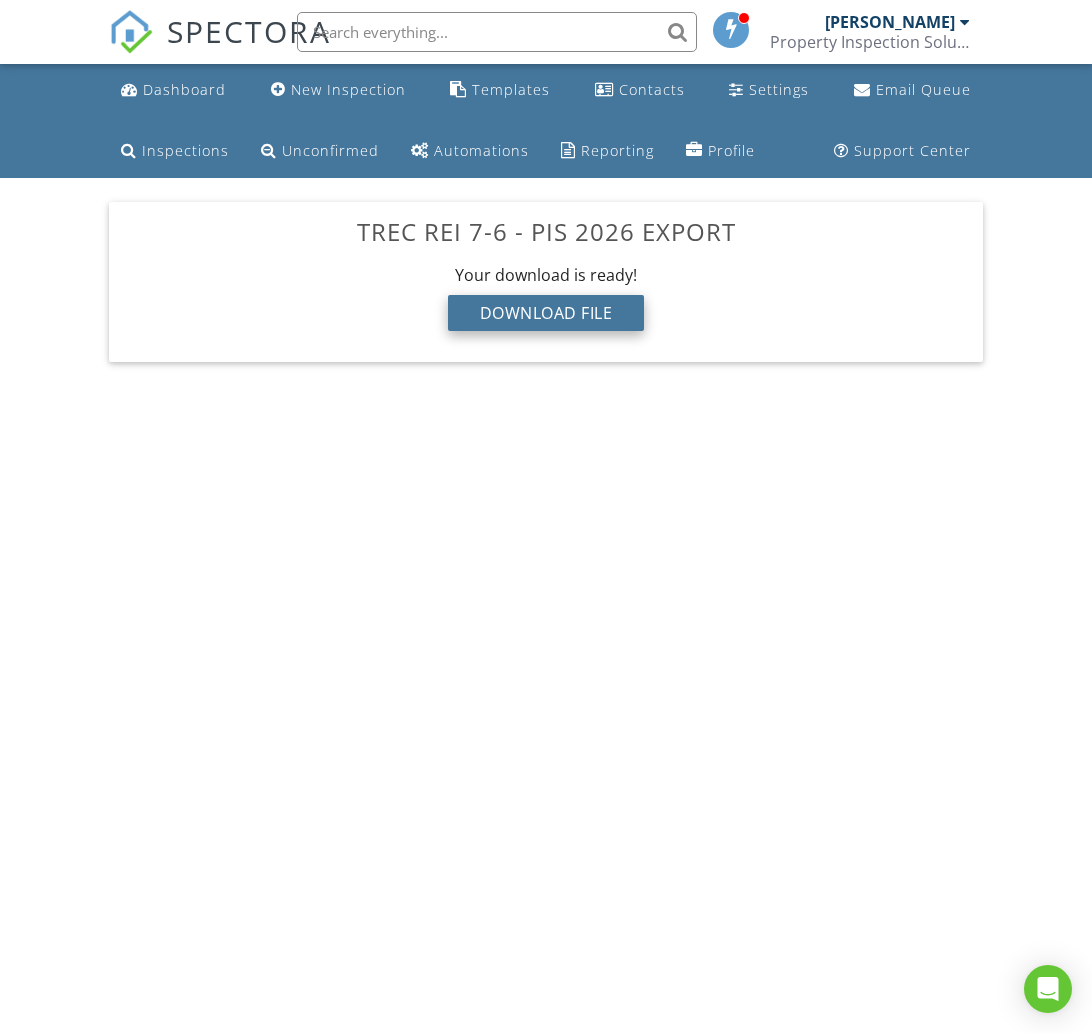 click on "Download File" at bounding box center (546, 313) 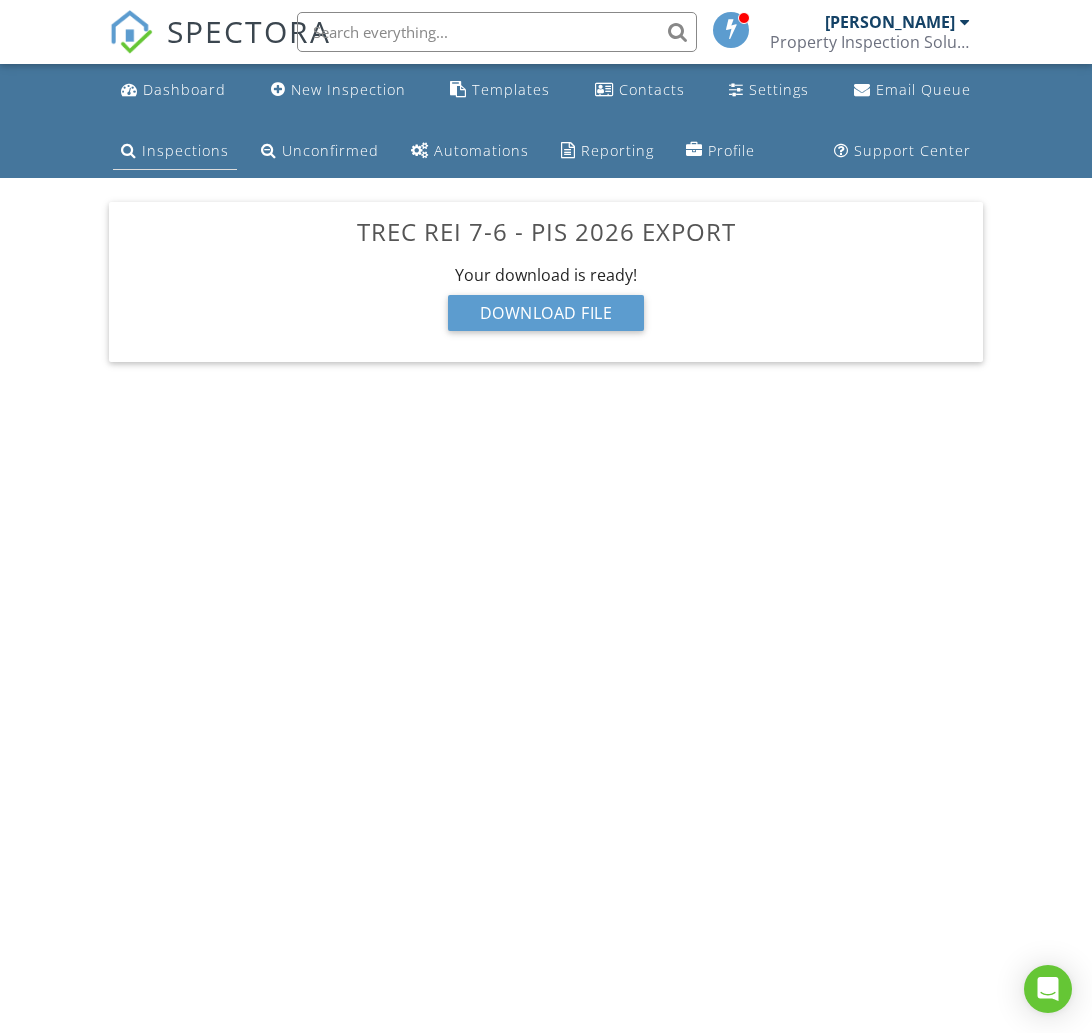 click on "Inspections" at bounding box center [185, 150] 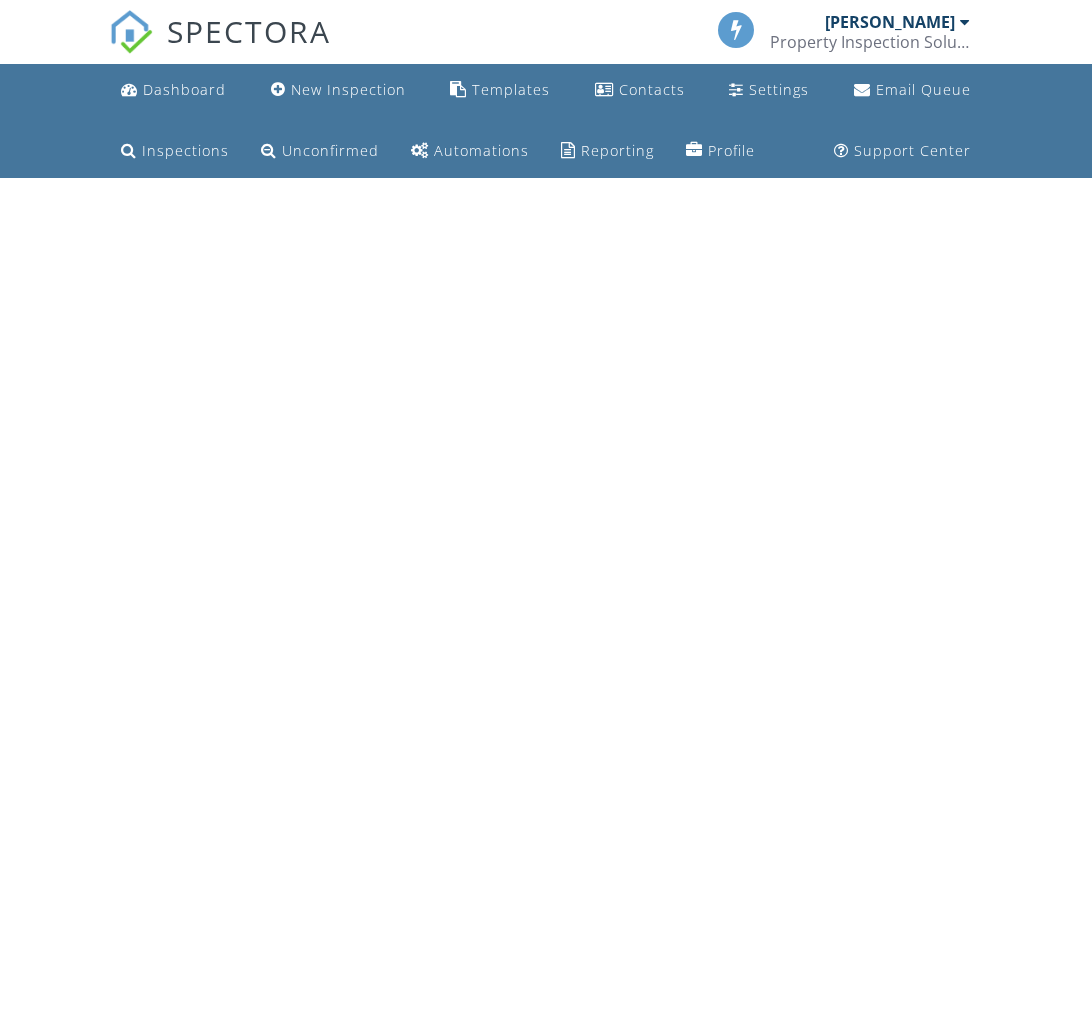 scroll, scrollTop: 0, scrollLeft: 0, axis: both 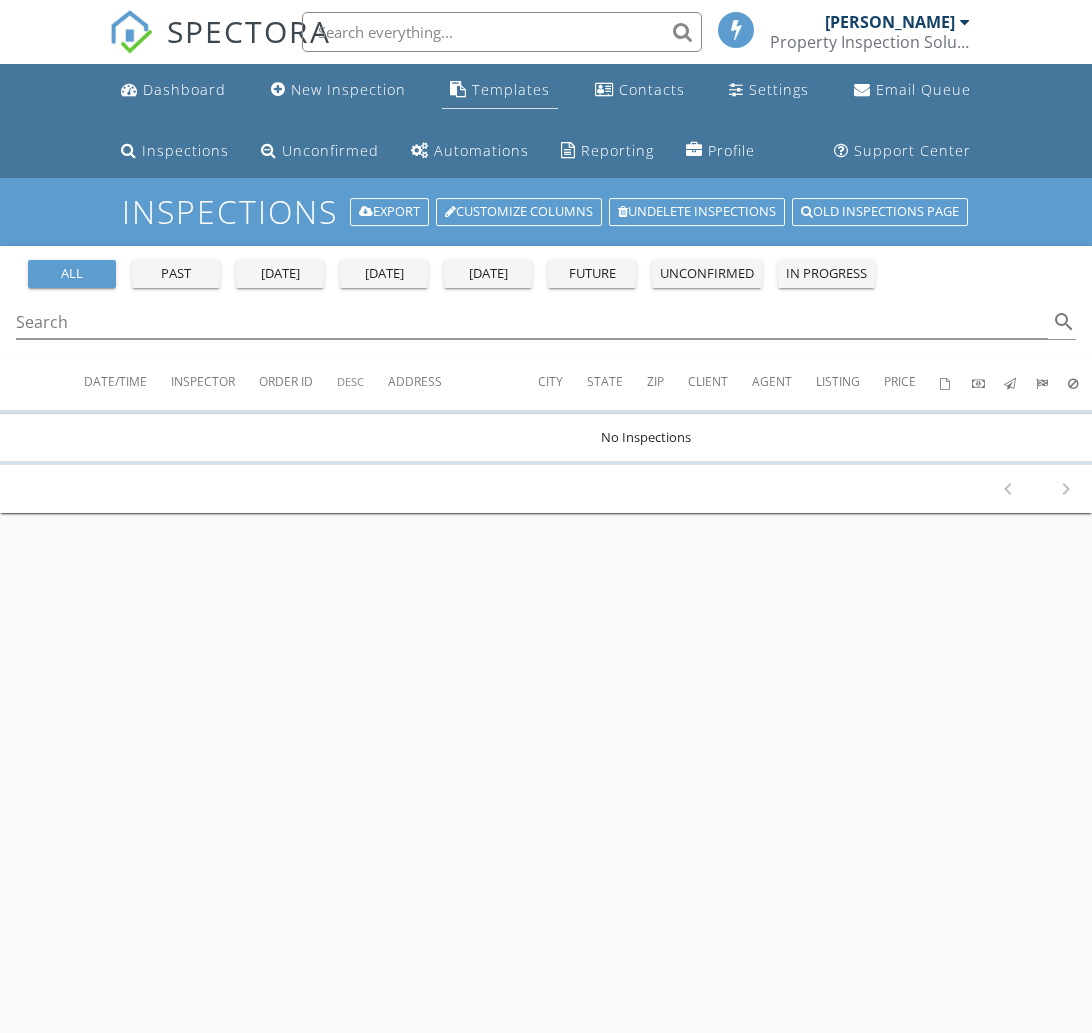 click on "Templates" at bounding box center [500, 90] 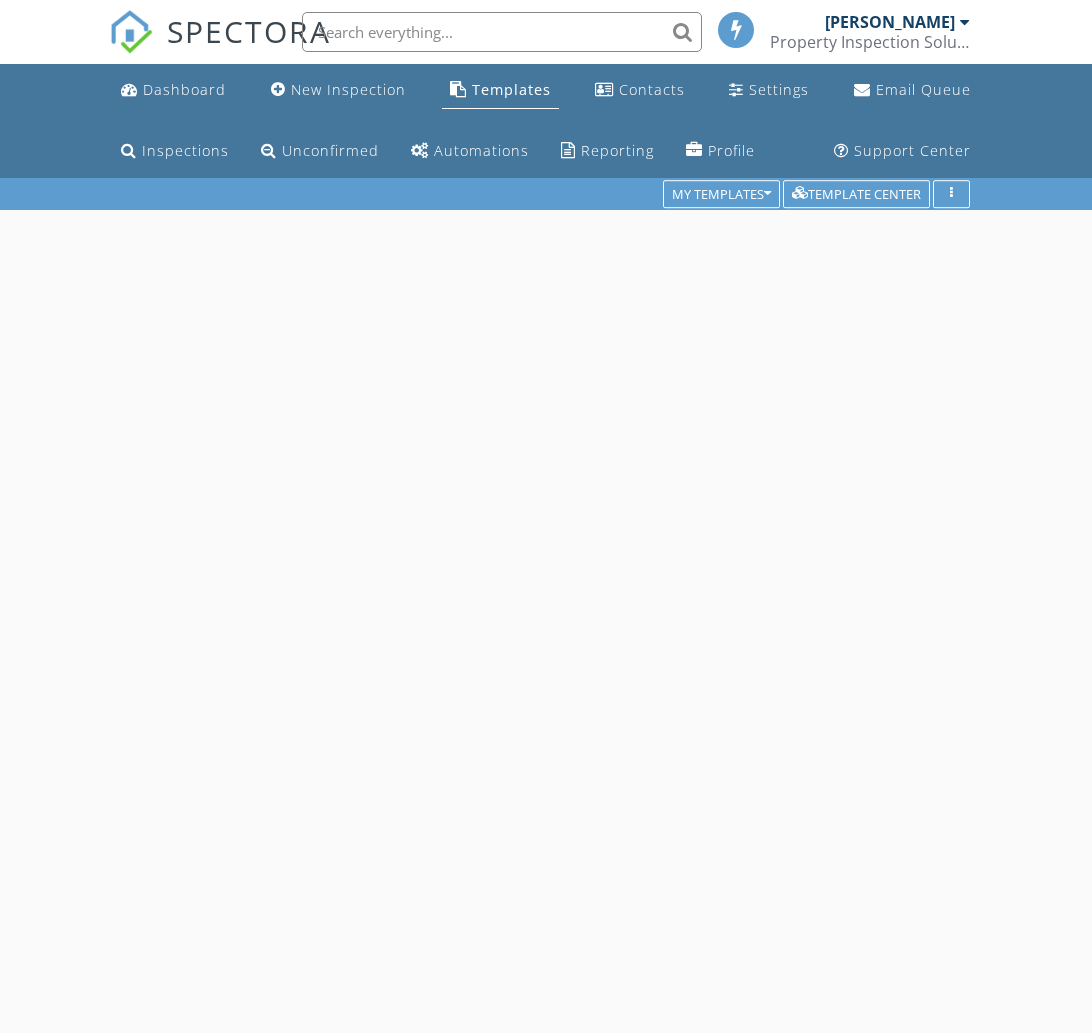 scroll, scrollTop: 0, scrollLeft: 0, axis: both 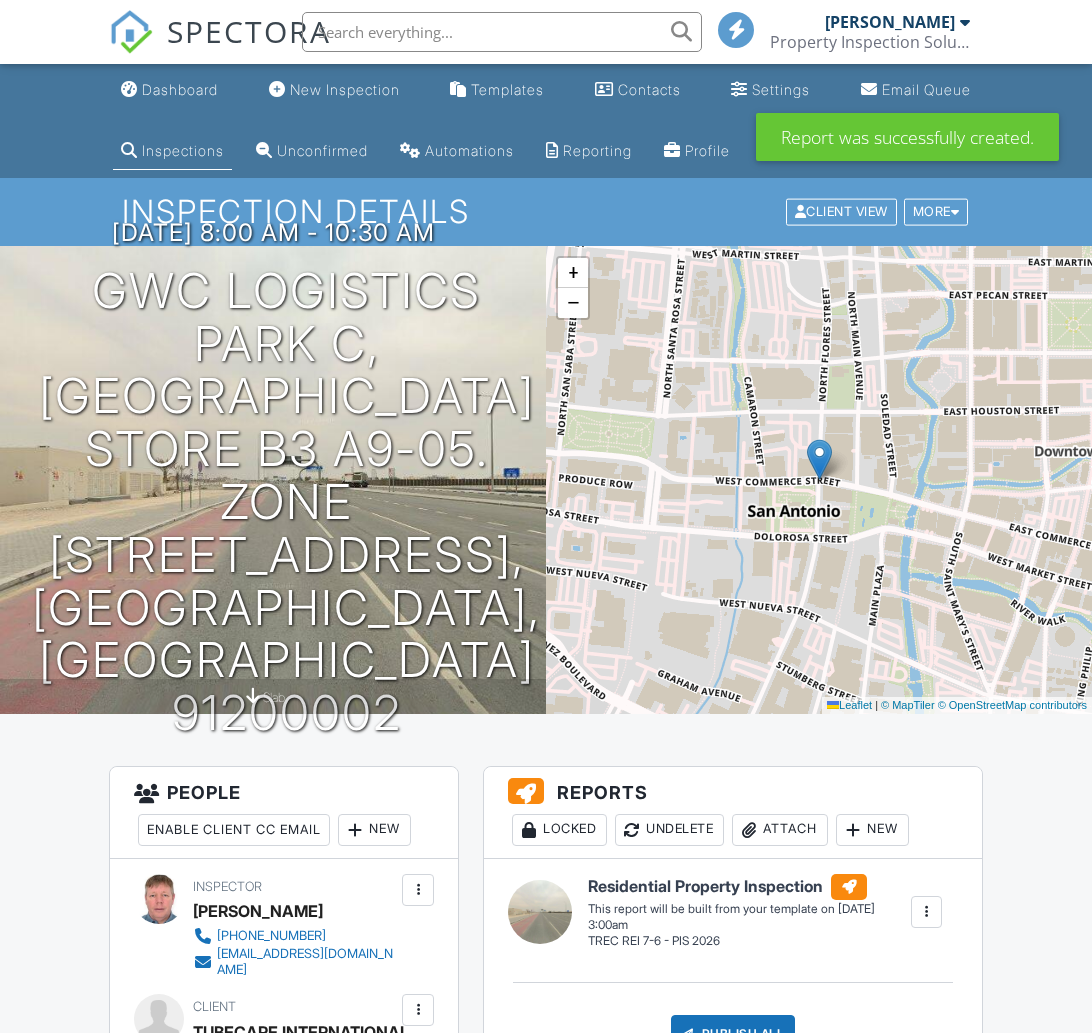 click at bounding box center (926, 912) 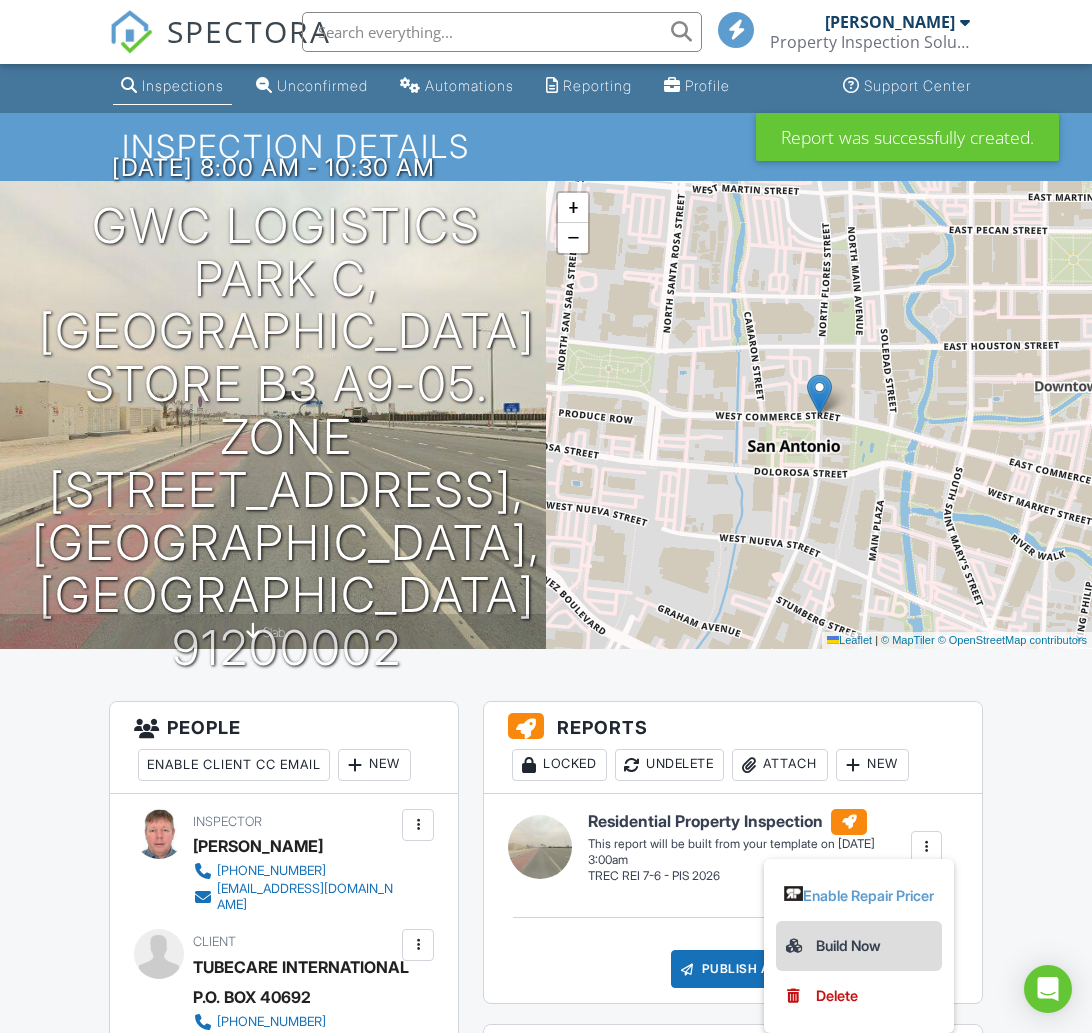 scroll, scrollTop: 71, scrollLeft: 0, axis: vertical 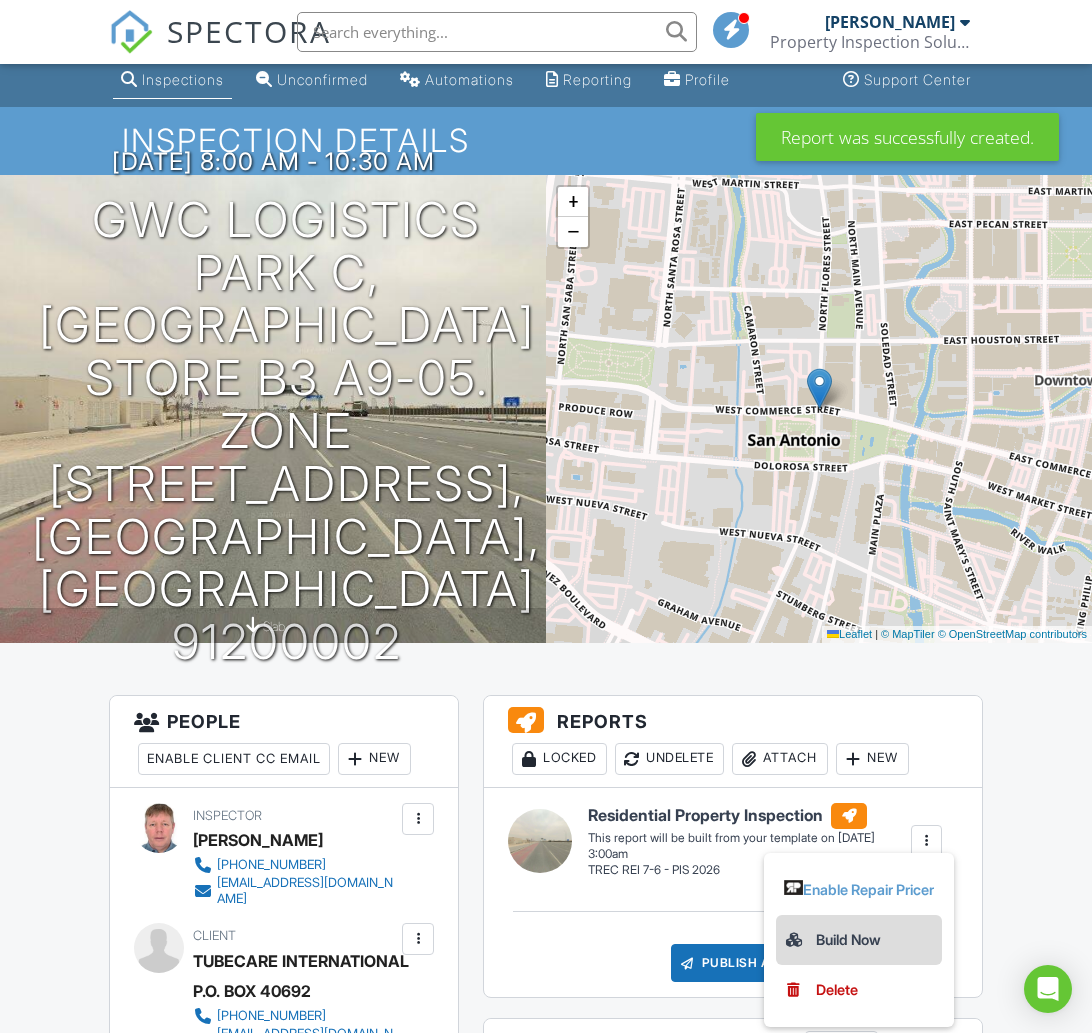 click on "Build Now" at bounding box center [859, 940] 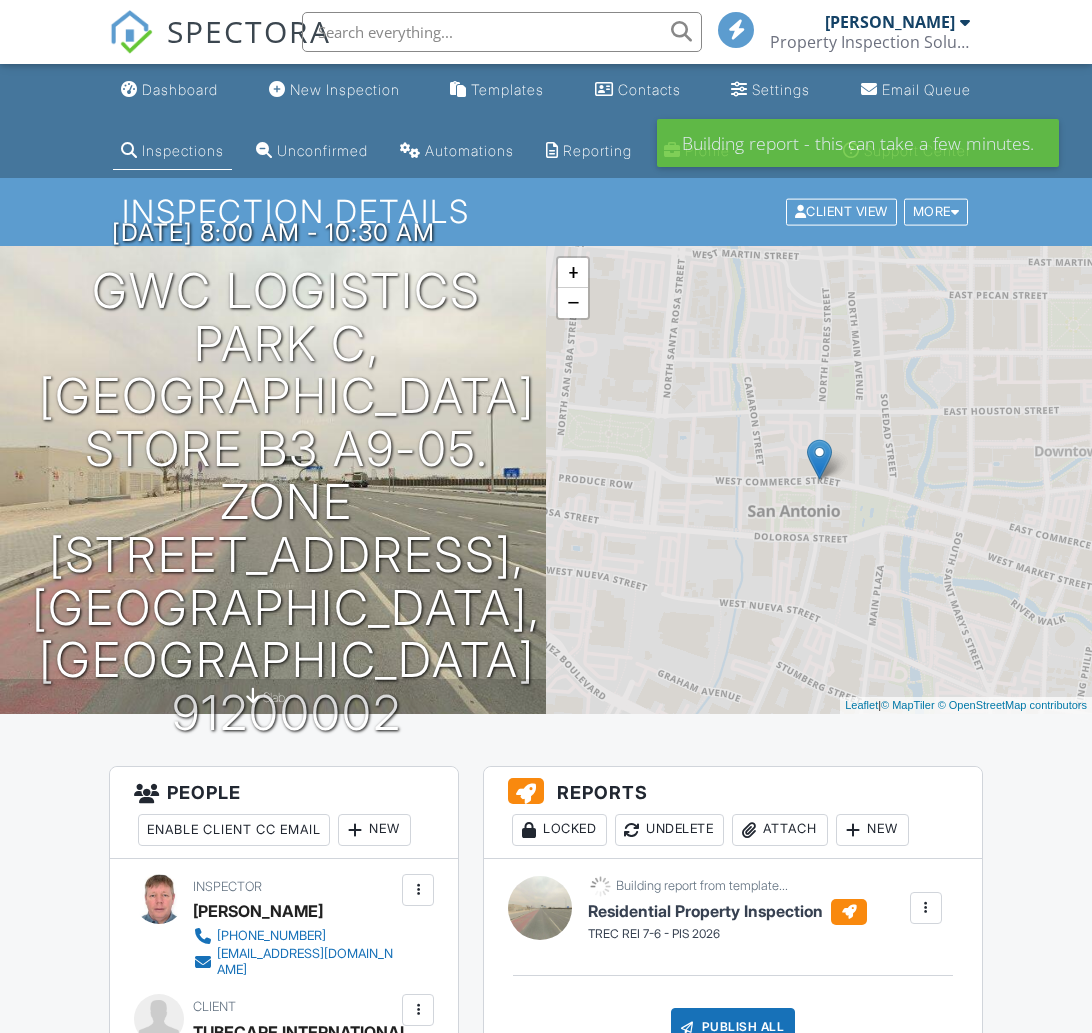 scroll, scrollTop: 0, scrollLeft: 0, axis: both 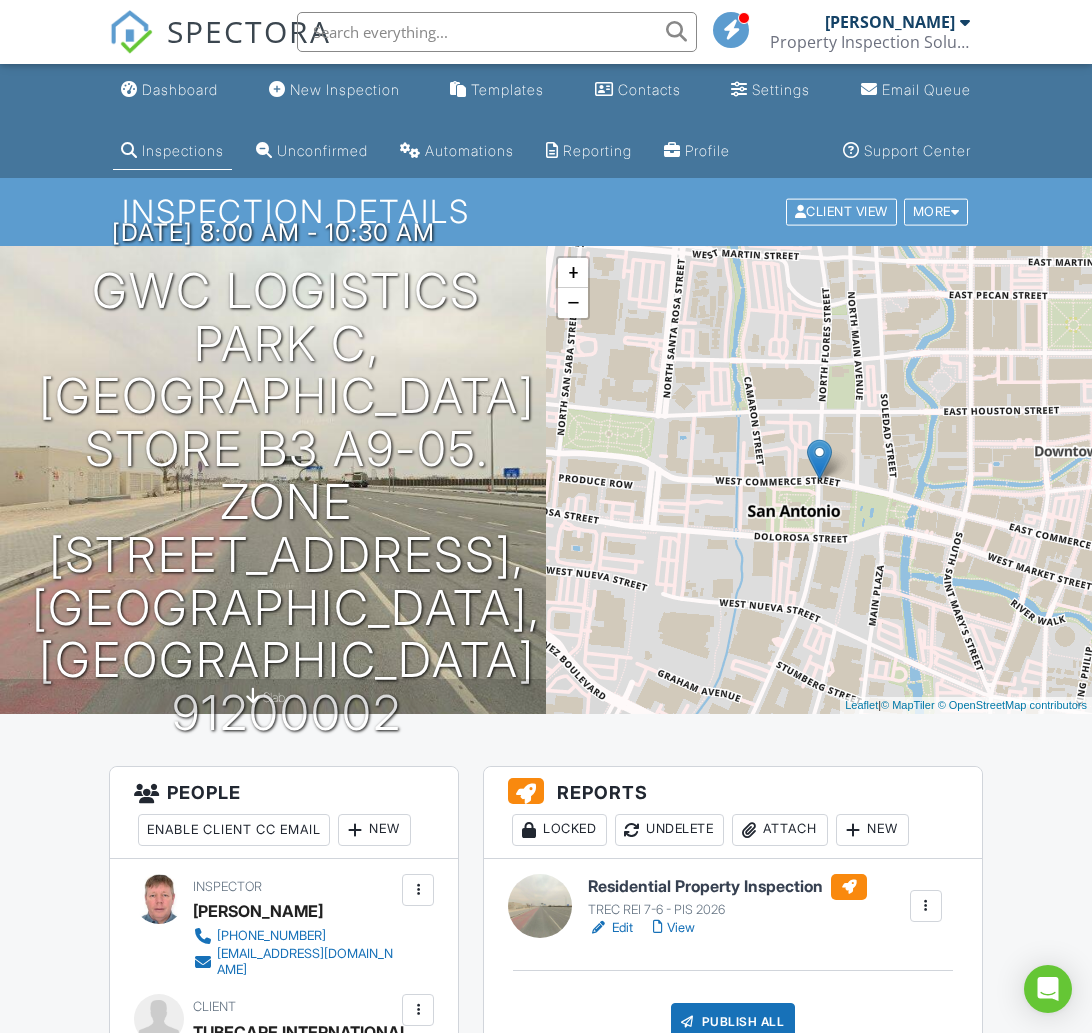 click on "Edit" at bounding box center (610, 928) 